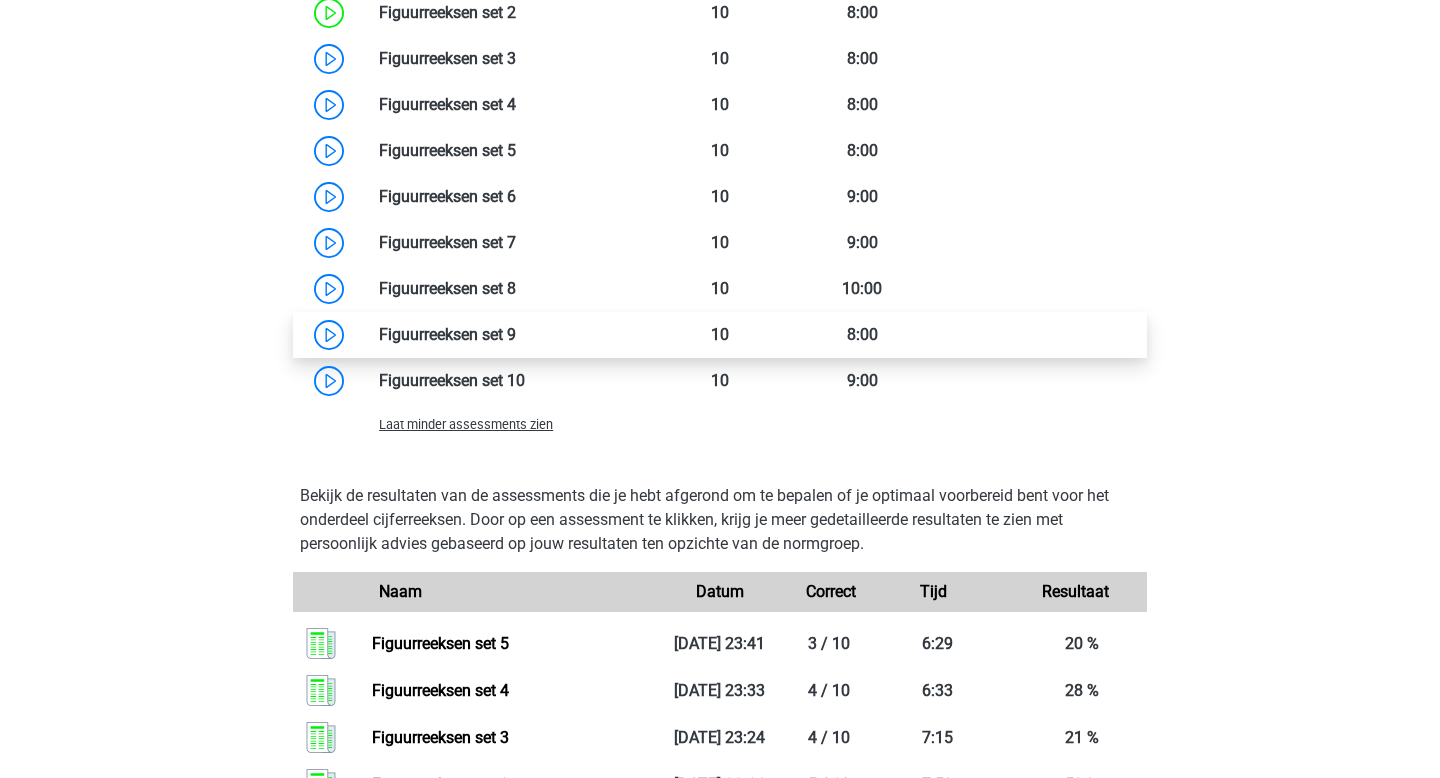scroll, scrollTop: 2162, scrollLeft: 0, axis: vertical 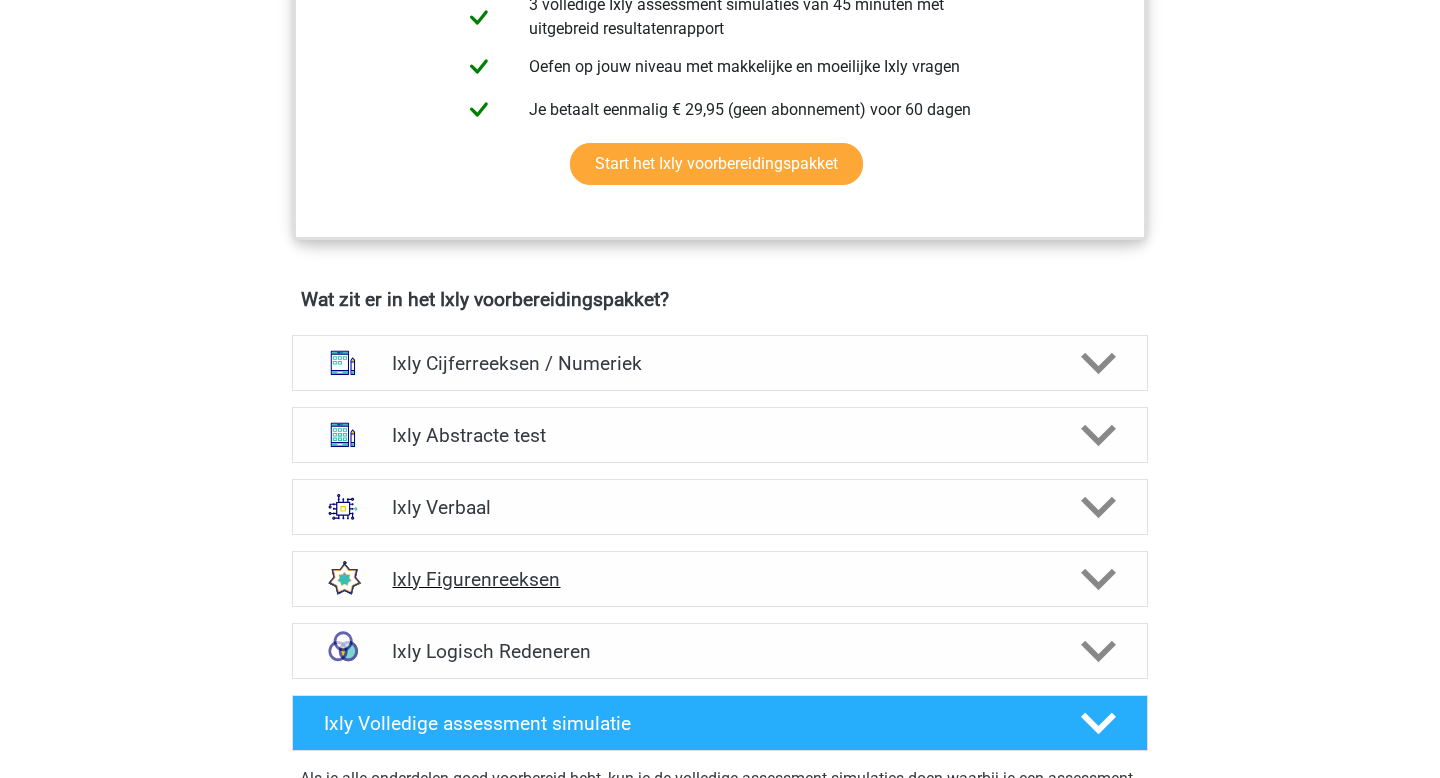click on "Ixly Figurenreeksen" at bounding box center [720, 579] 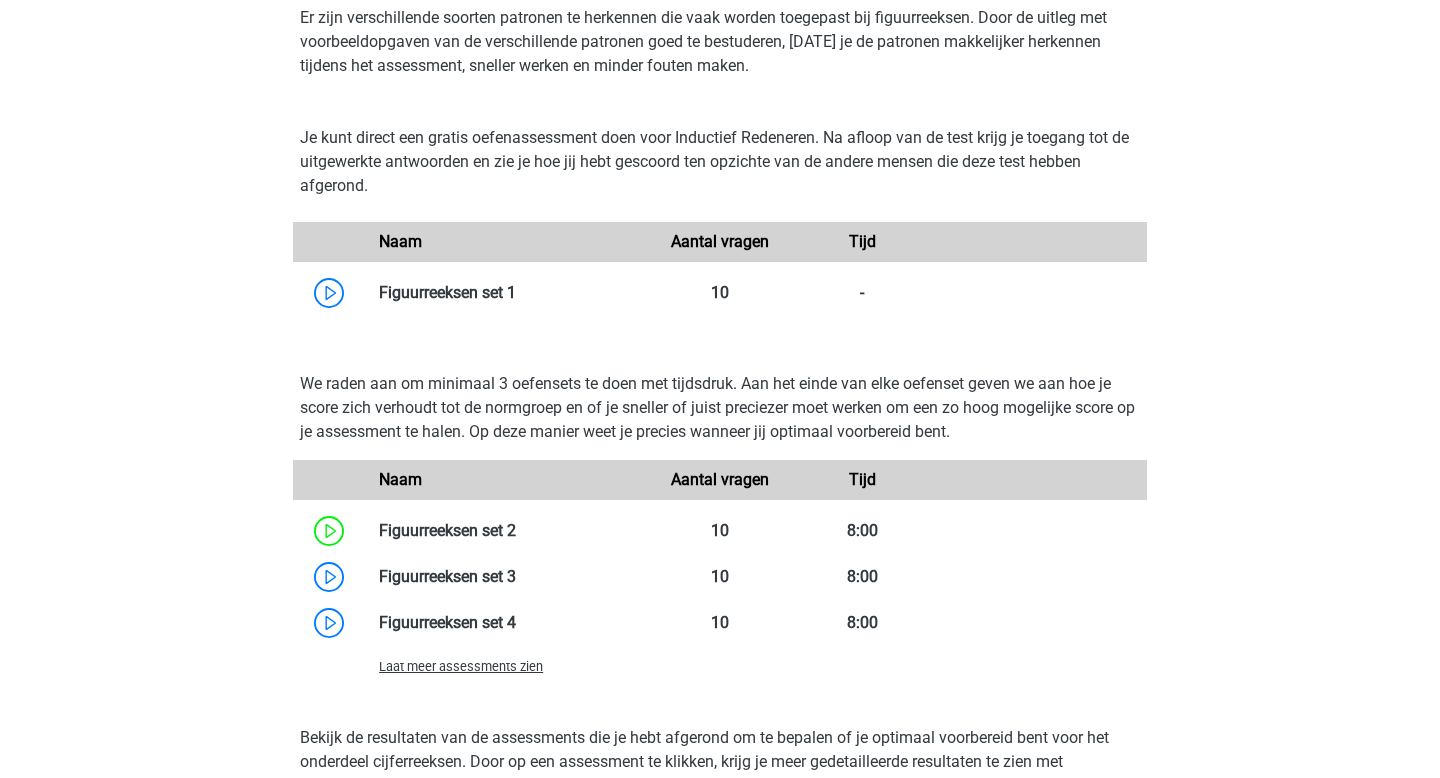 scroll, scrollTop: 1775, scrollLeft: 0, axis: vertical 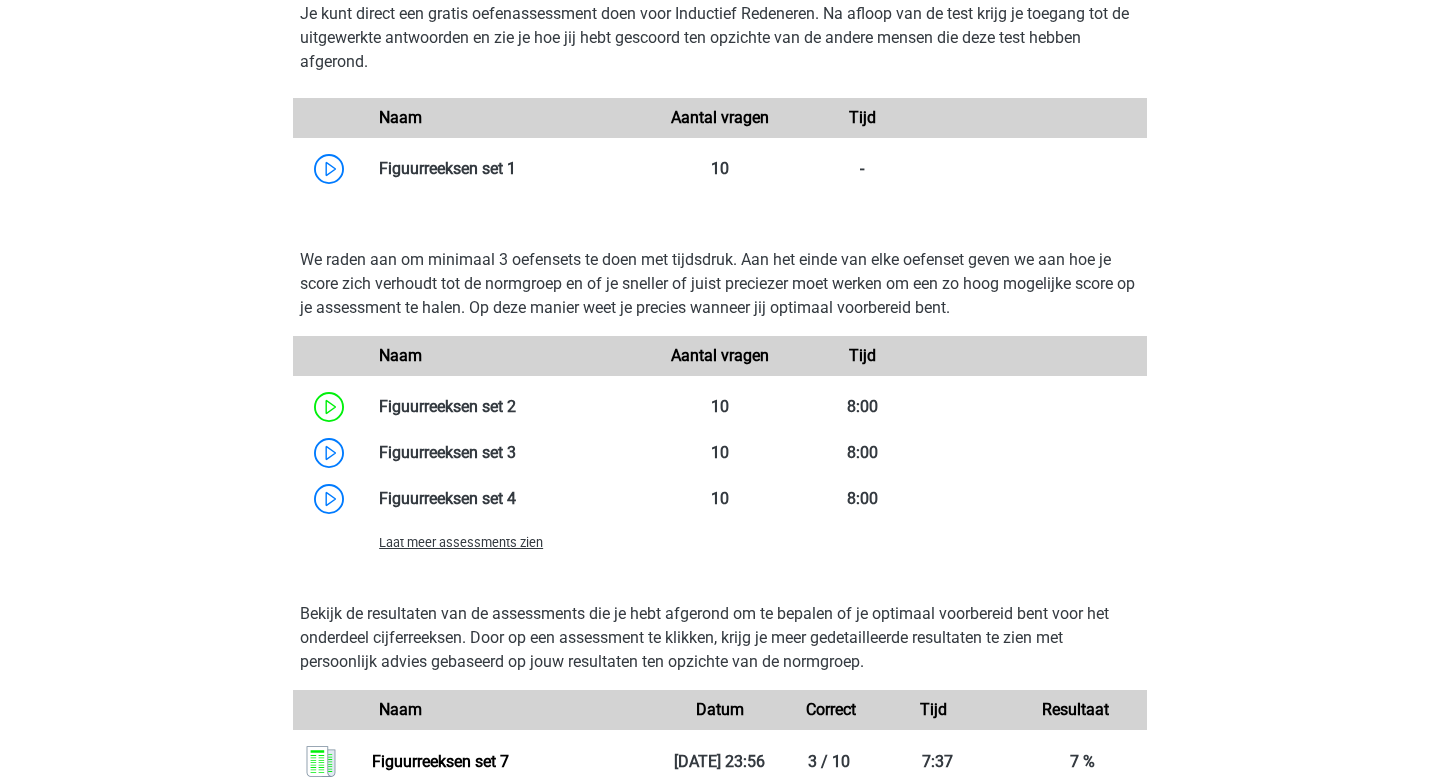 click on "Laat meer assessments zien" at bounding box center [461, 542] 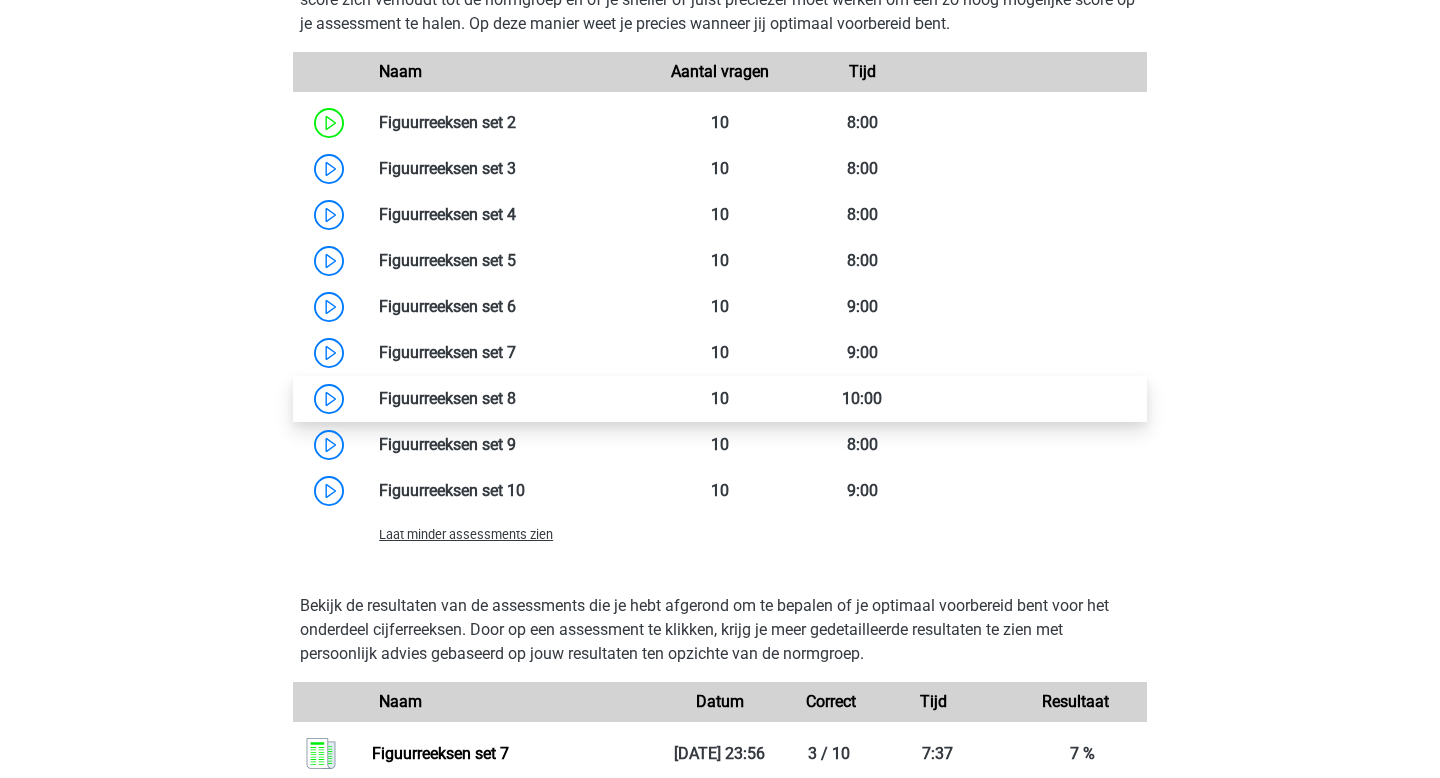 scroll, scrollTop: 2062, scrollLeft: 0, axis: vertical 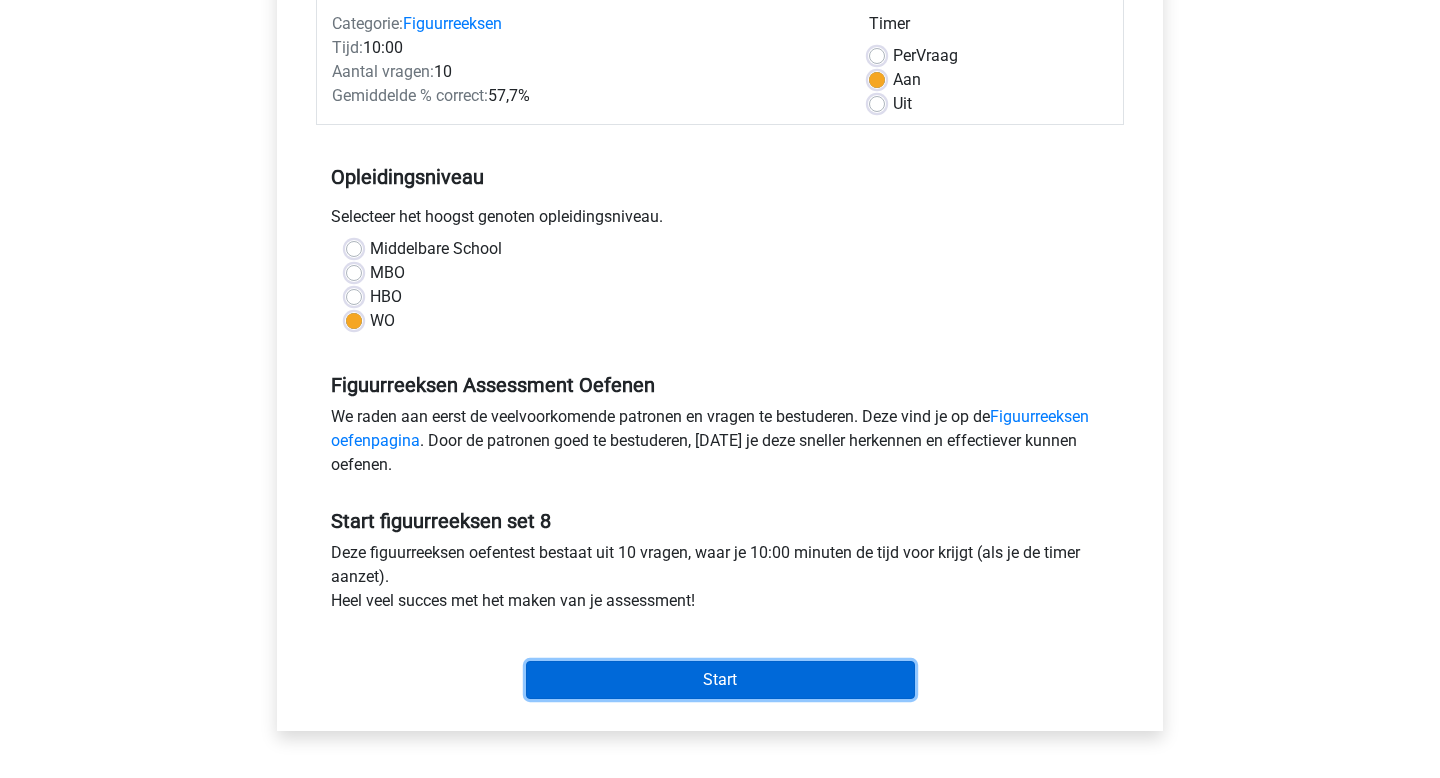click on "Start" at bounding box center (720, 680) 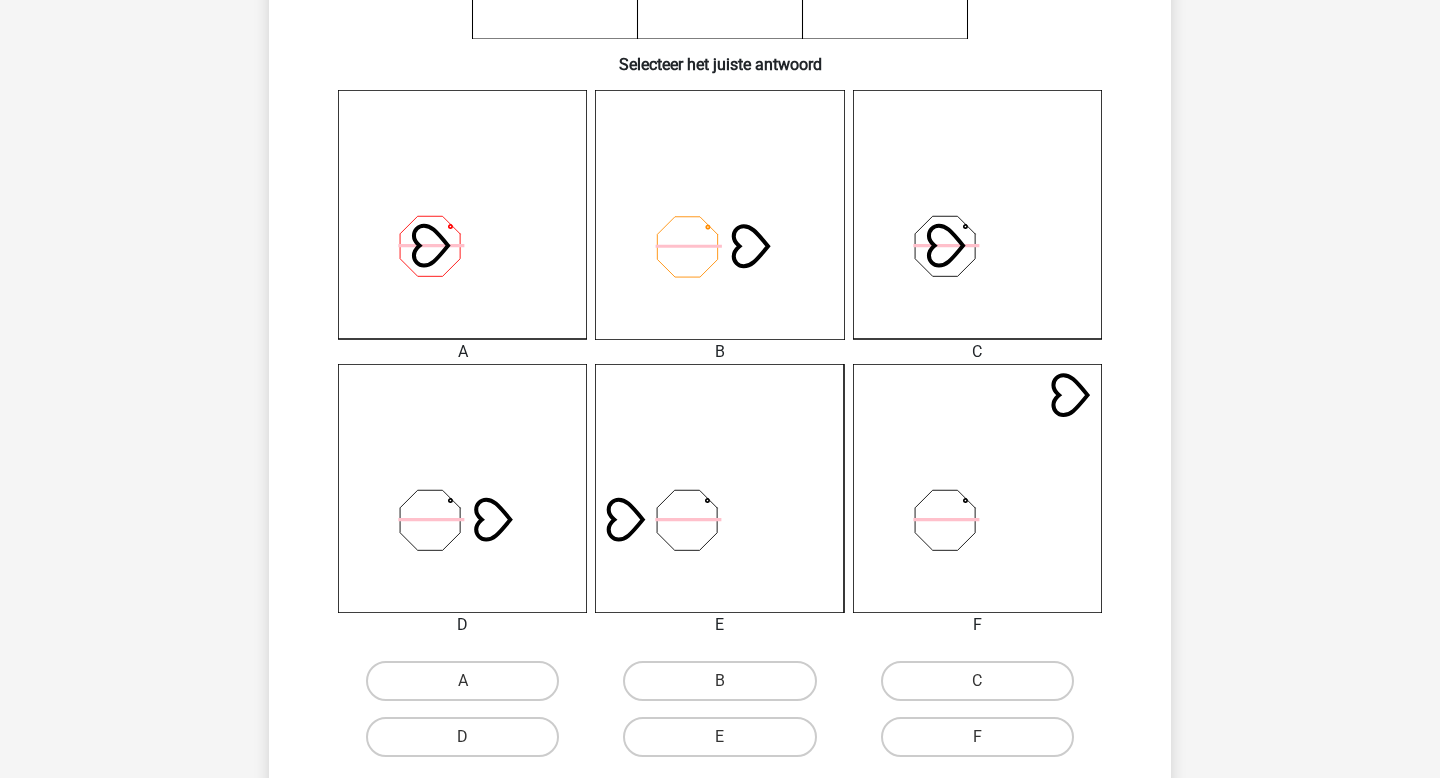 scroll, scrollTop: 511, scrollLeft: 0, axis: vertical 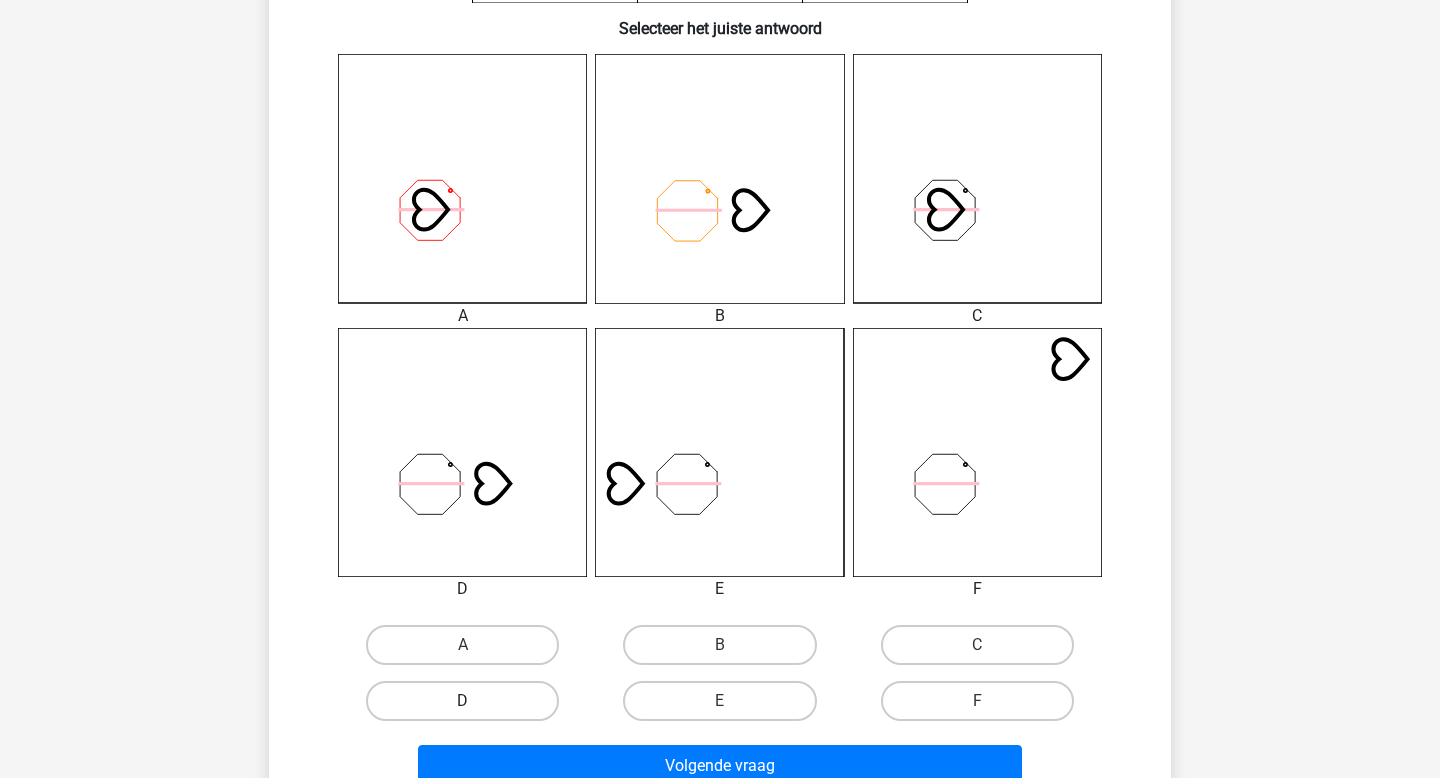 click on "D" at bounding box center (462, 701) 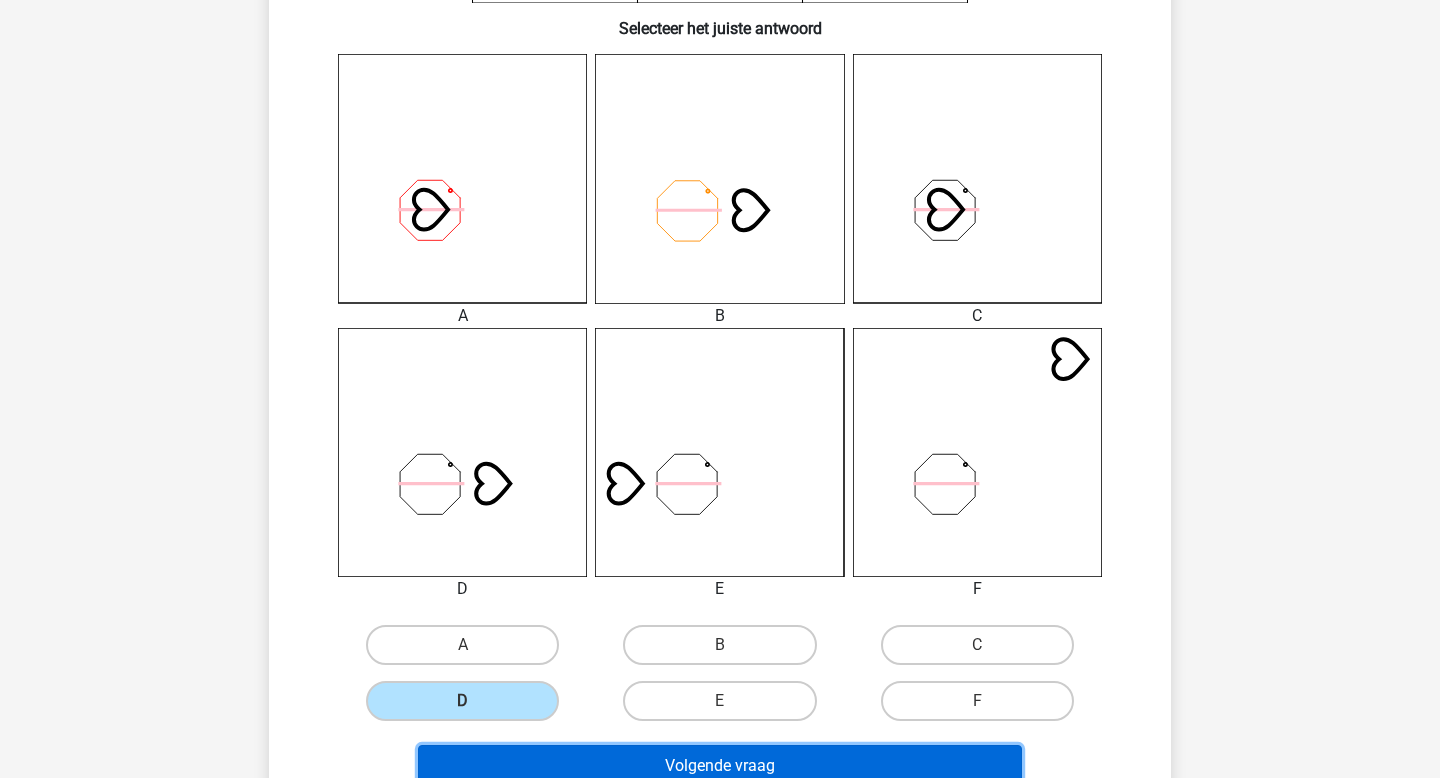 click on "Volgende vraag" at bounding box center [720, 766] 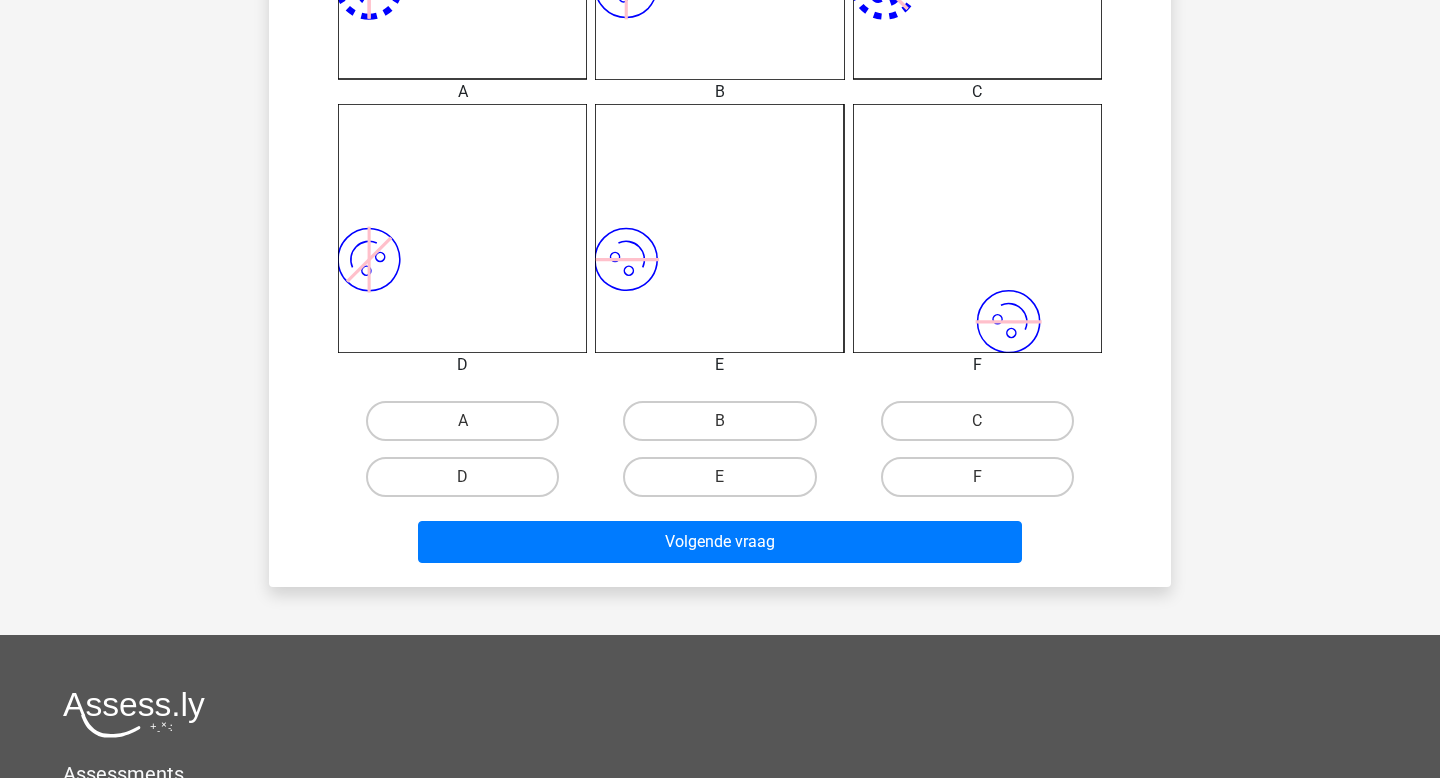 scroll, scrollTop: 790, scrollLeft: 0, axis: vertical 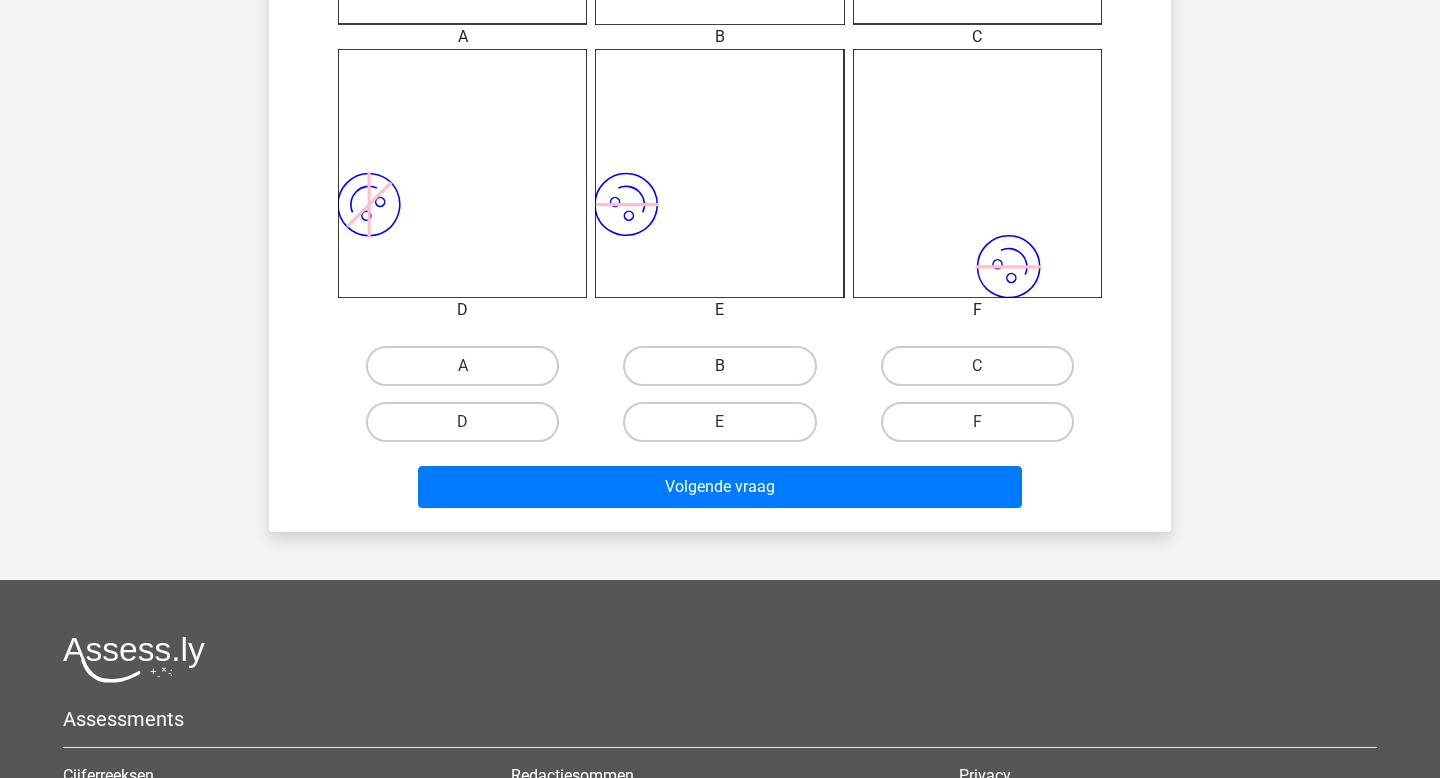 click on "B" at bounding box center [719, 366] 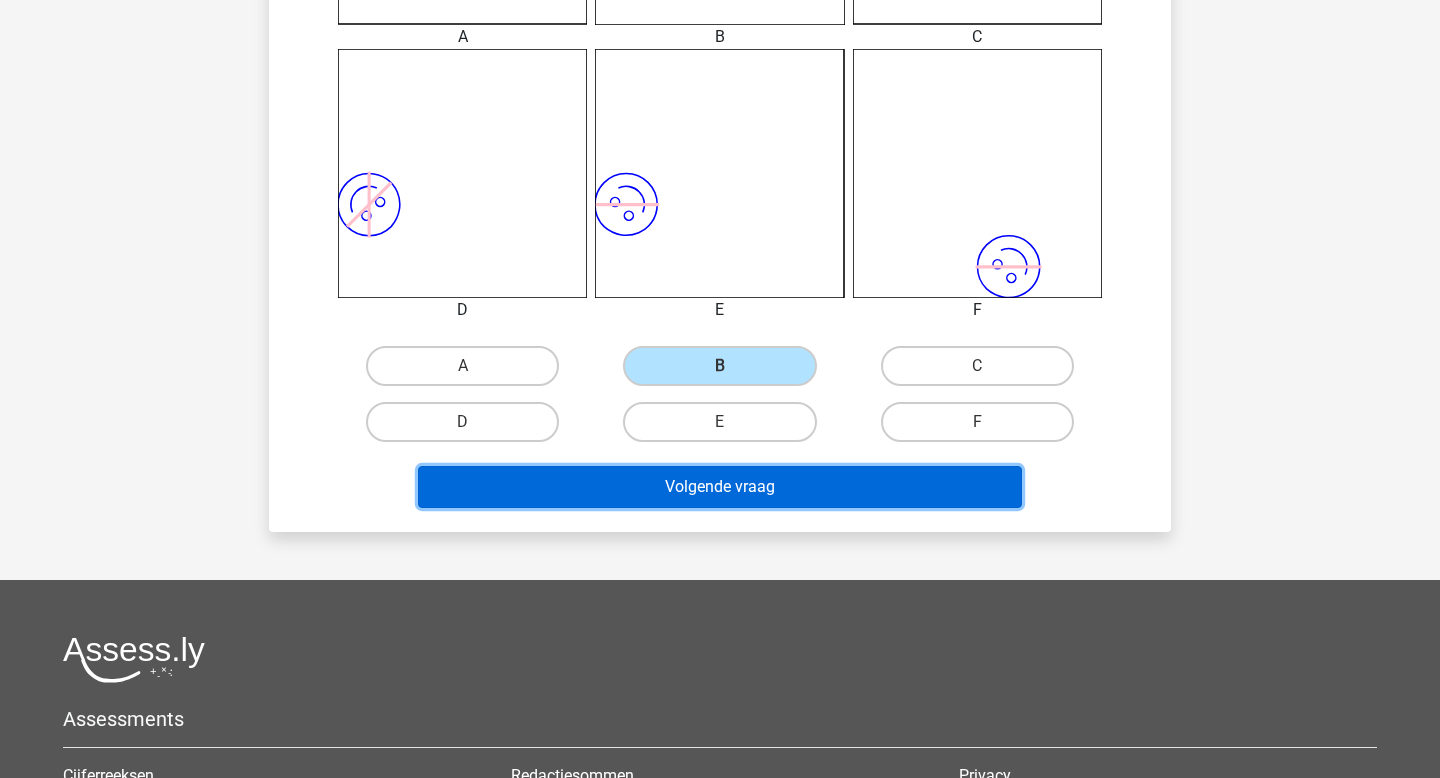 click on "Volgende vraag" at bounding box center [720, 487] 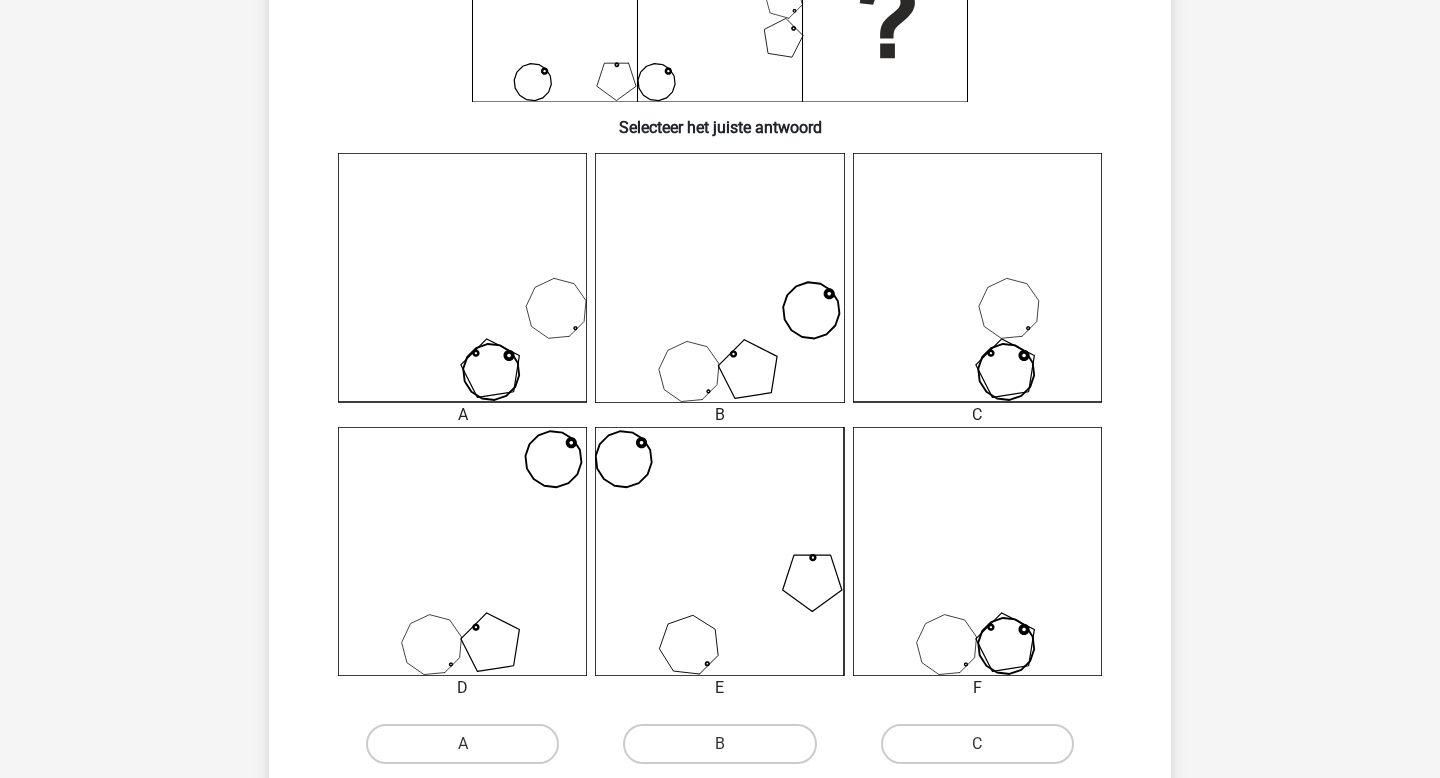 scroll, scrollTop: 471, scrollLeft: 0, axis: vertical 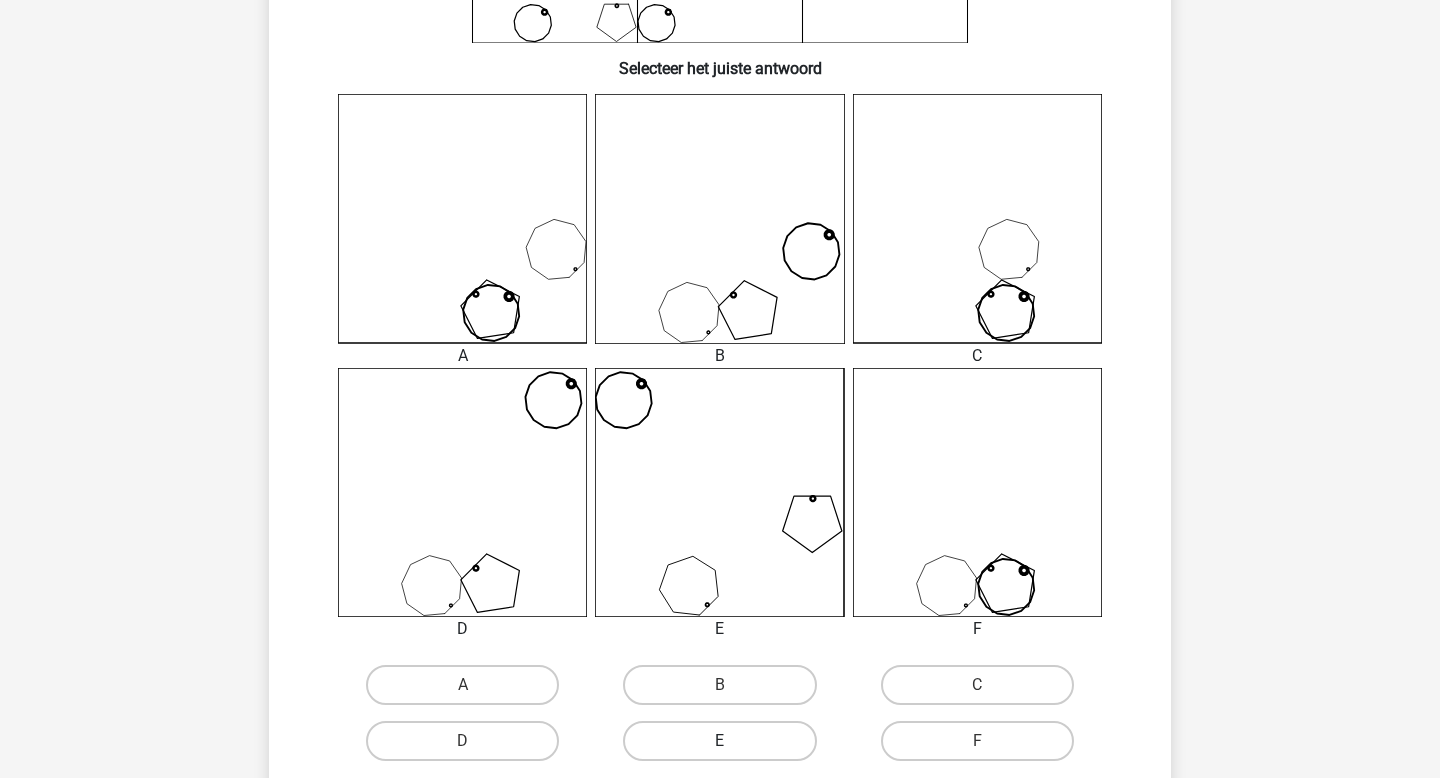 click on "E" at bounding box center (719, 741) 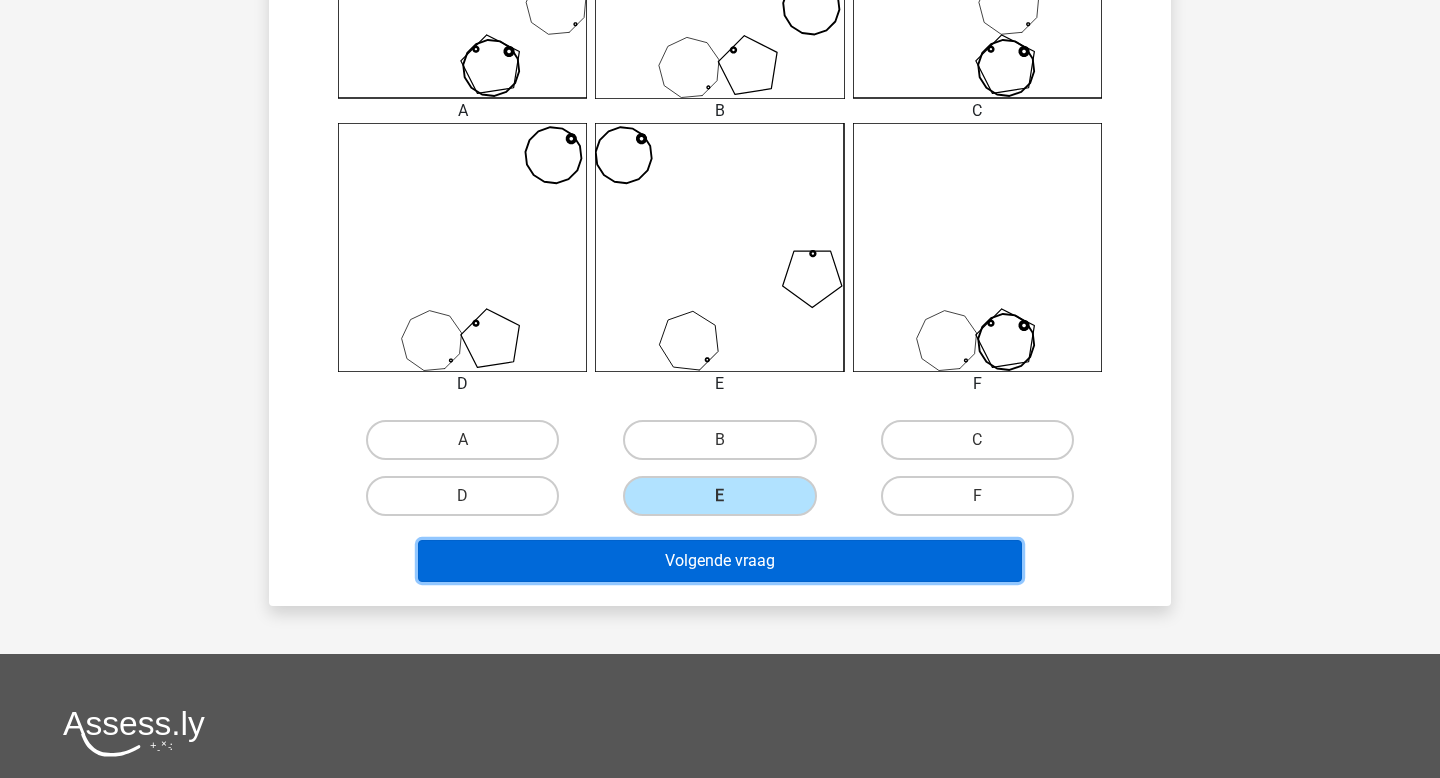 click on "Volgende vraag" at bounding box center [720, 561] 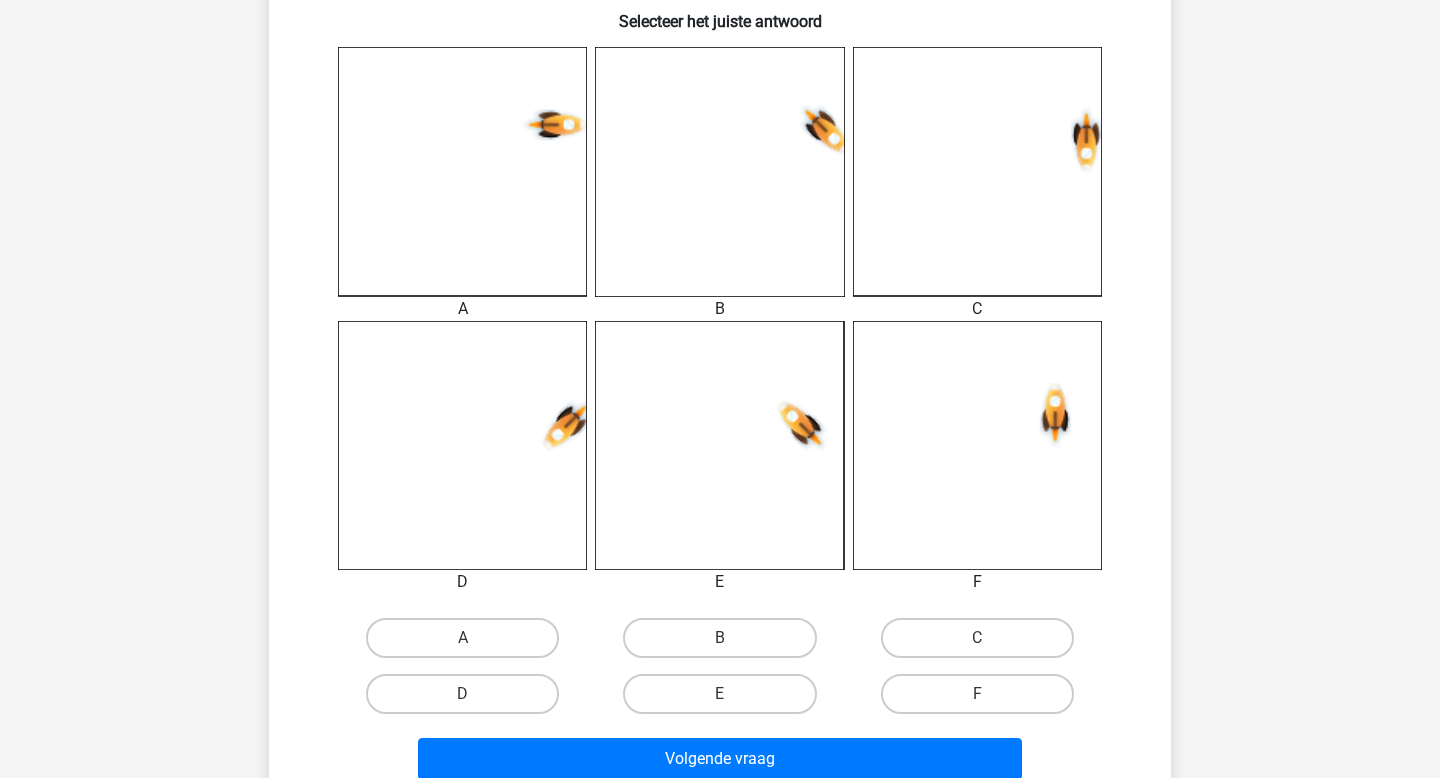scroll, scrollTop: 544, scrollLeft: 0, axis: vertical 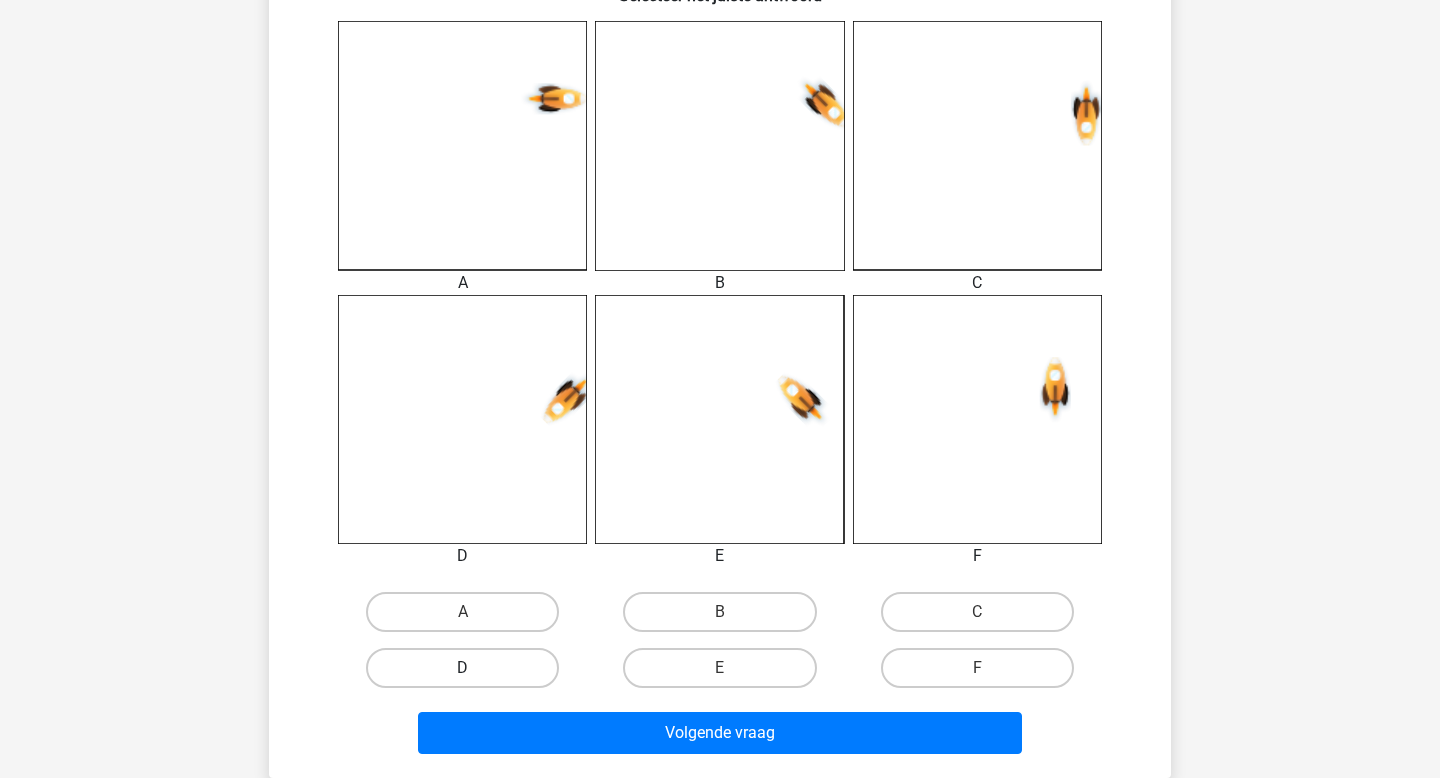 click on "D" at bounding box center [462, 668] 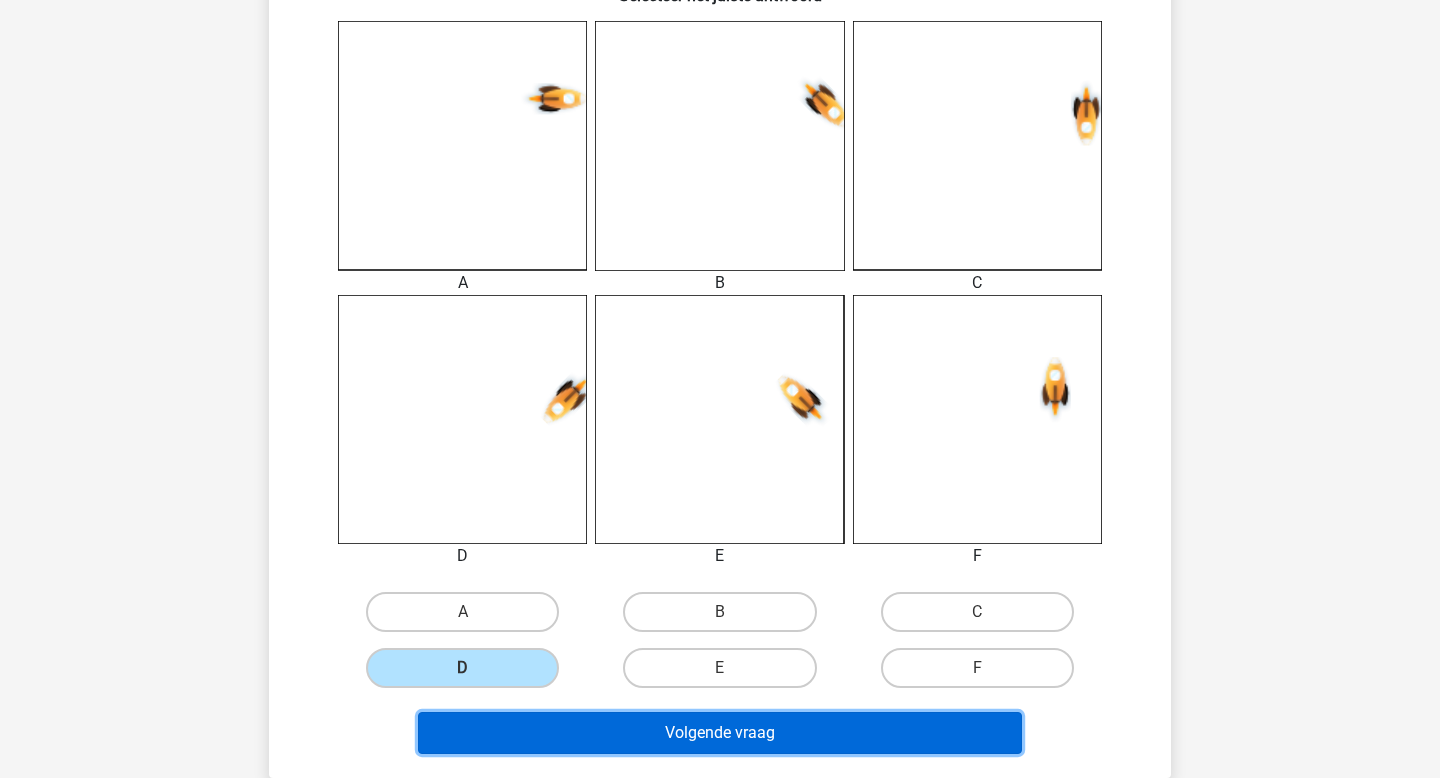 click on "Volgende vraag" at bounding box center (720, 733) 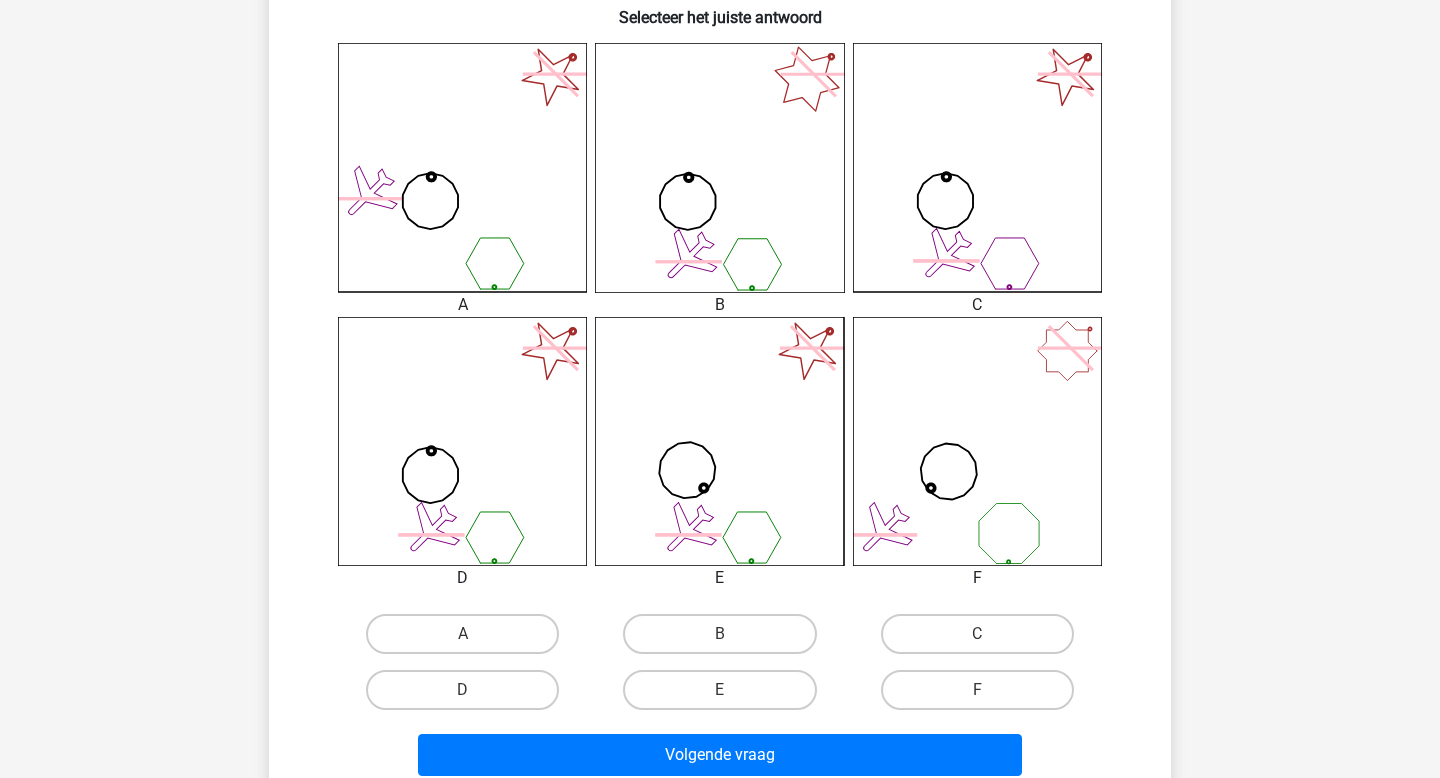 scroll, scrollTop: 518, scrollLeft: 0, axis: vertical 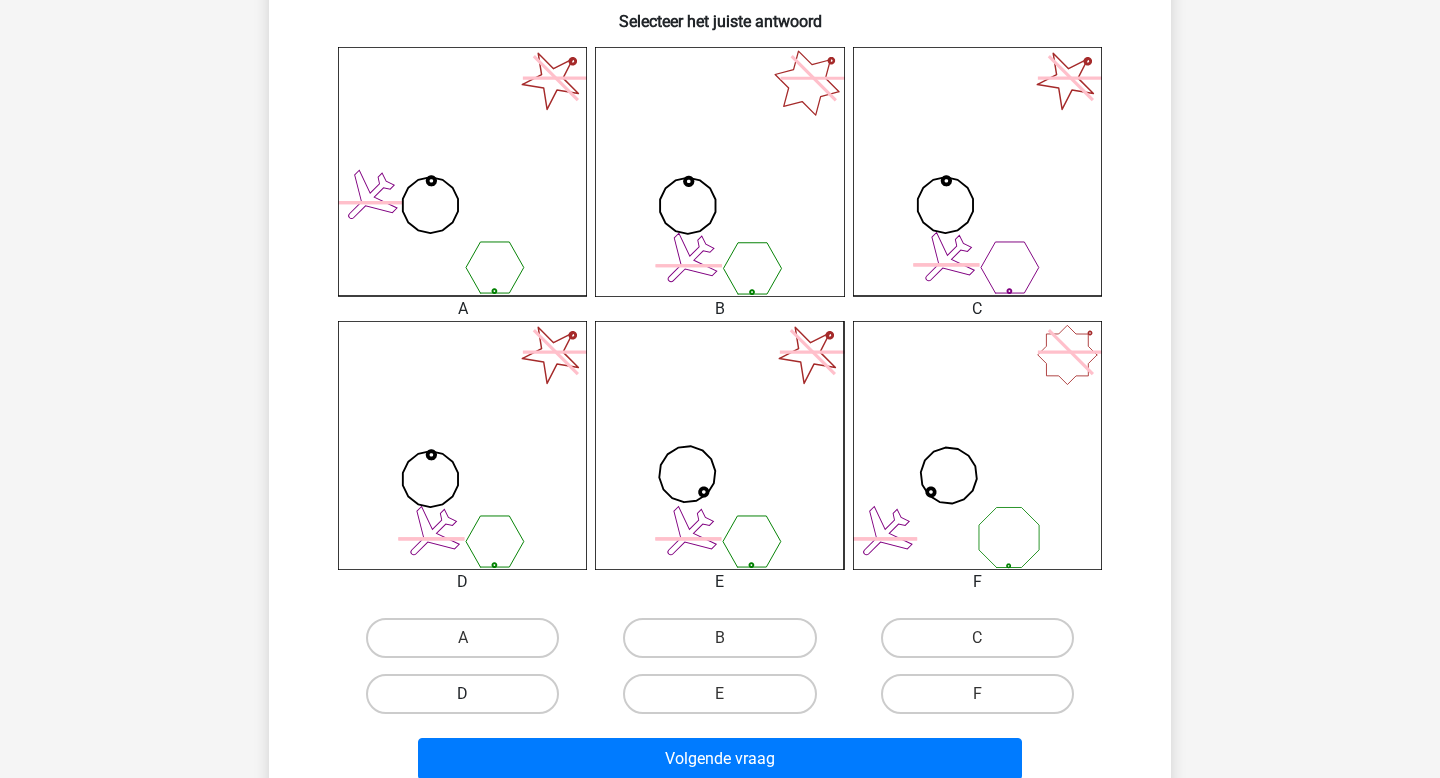 click on "D" at bounding box center (462, 694) 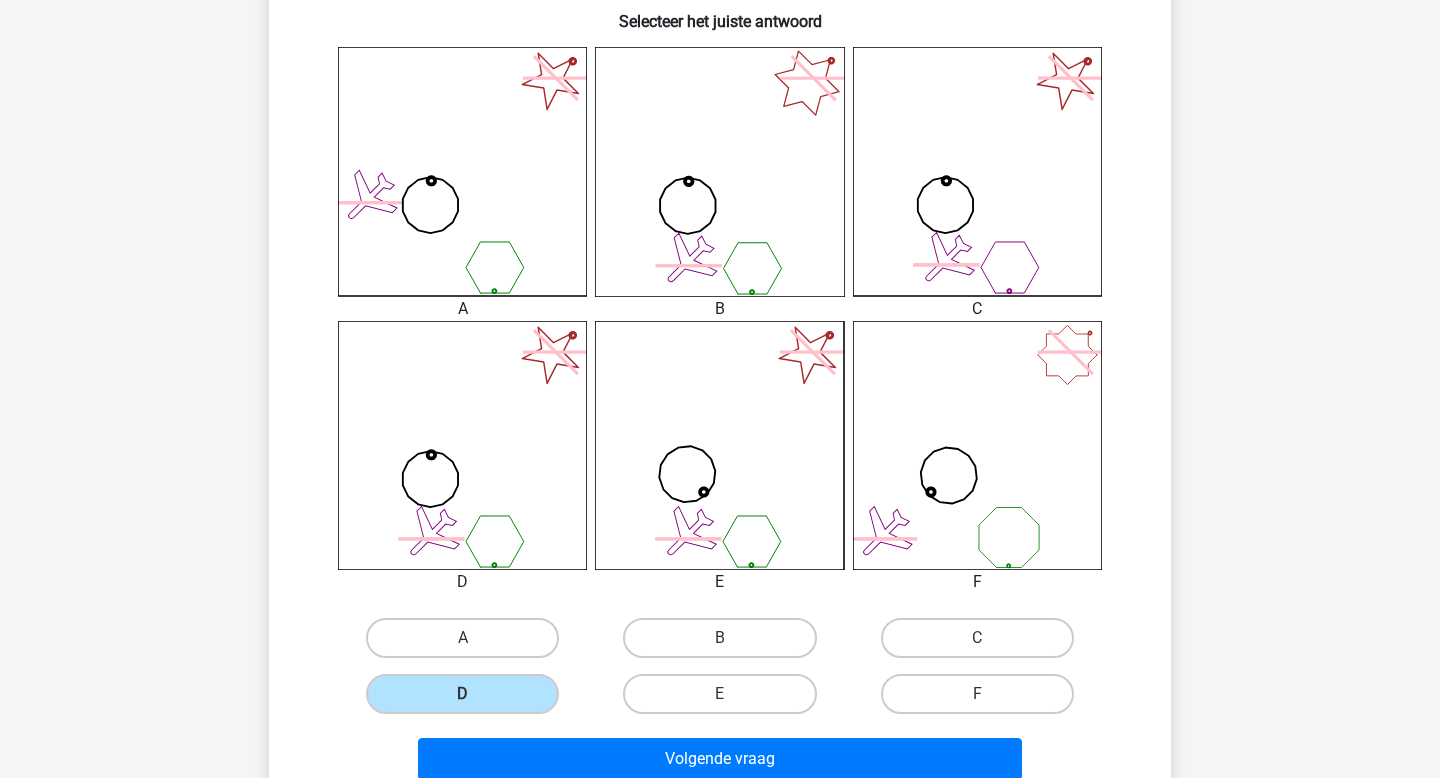 click on "Volgende vraag" at bounding box center [720, 755] 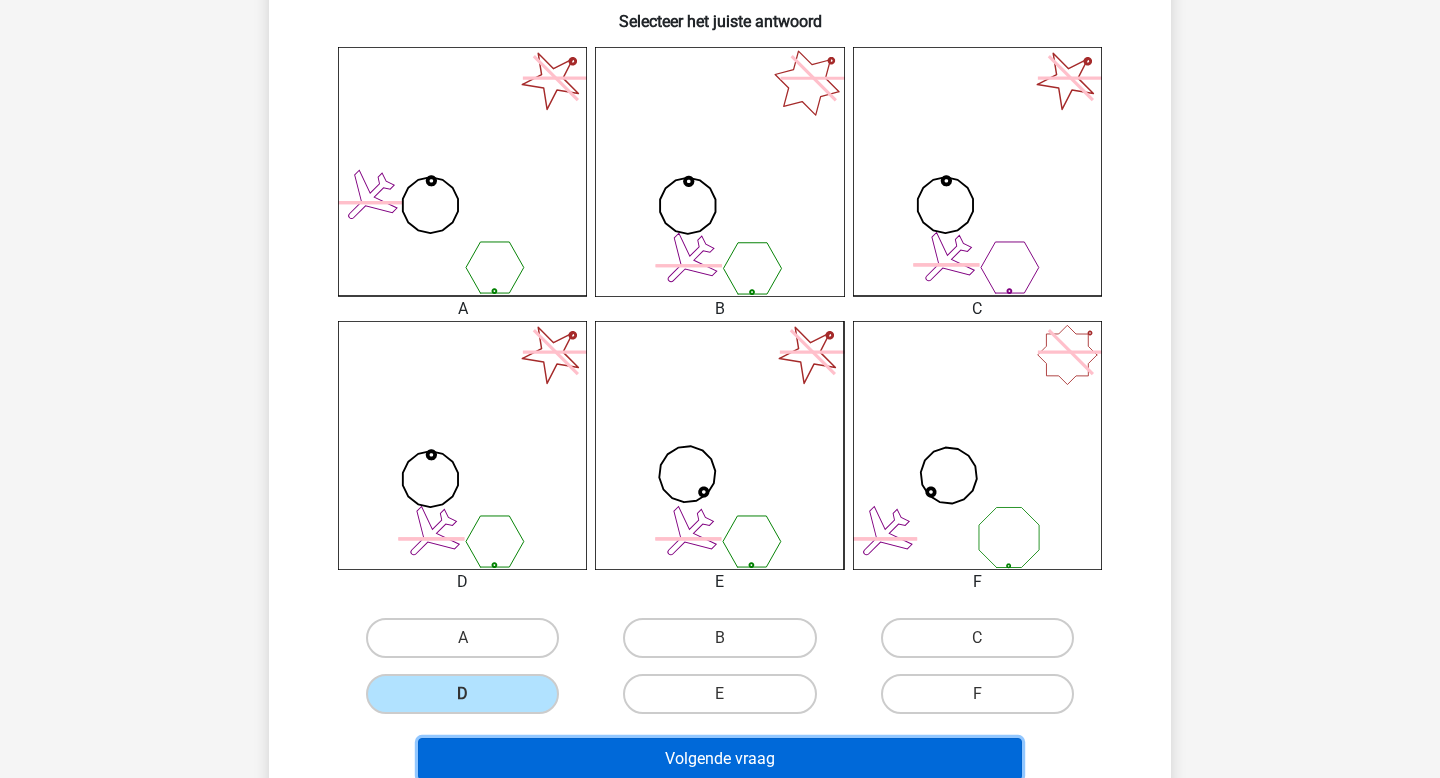 click on "Volgende vraag" at bounding box center (720, 759) 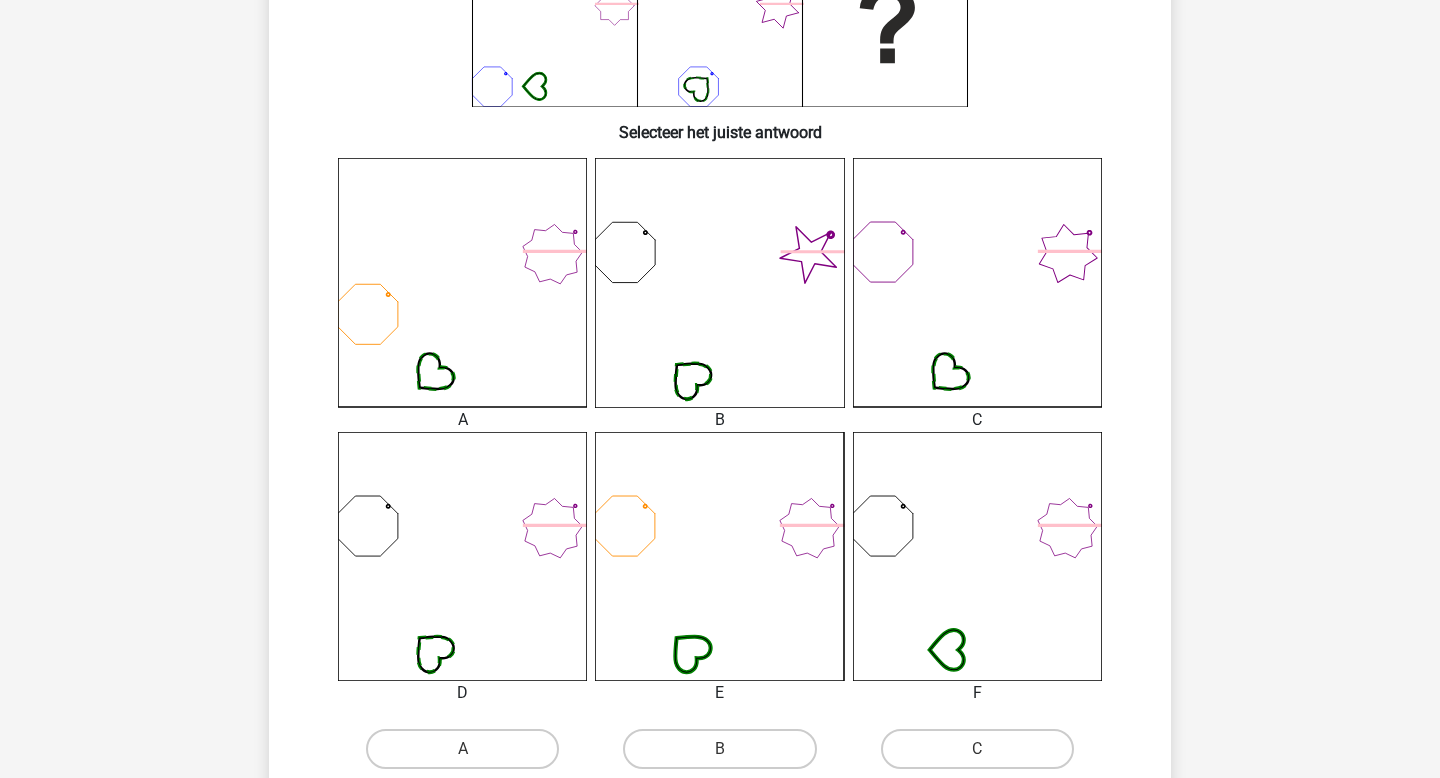 scroll, scrollTop: 461, scrollLeft: 0, axis: vertical 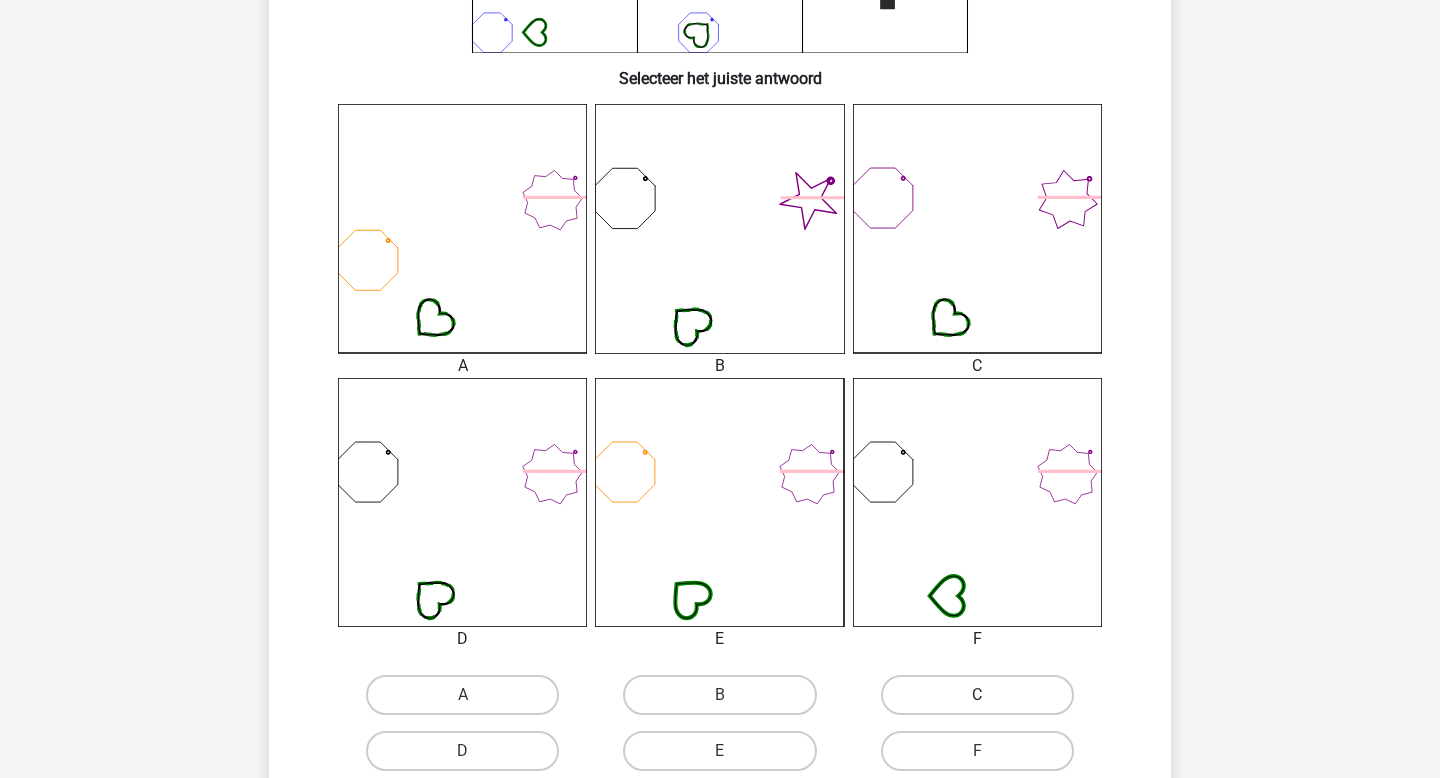 click on "C" at bounding box center [977, 695] 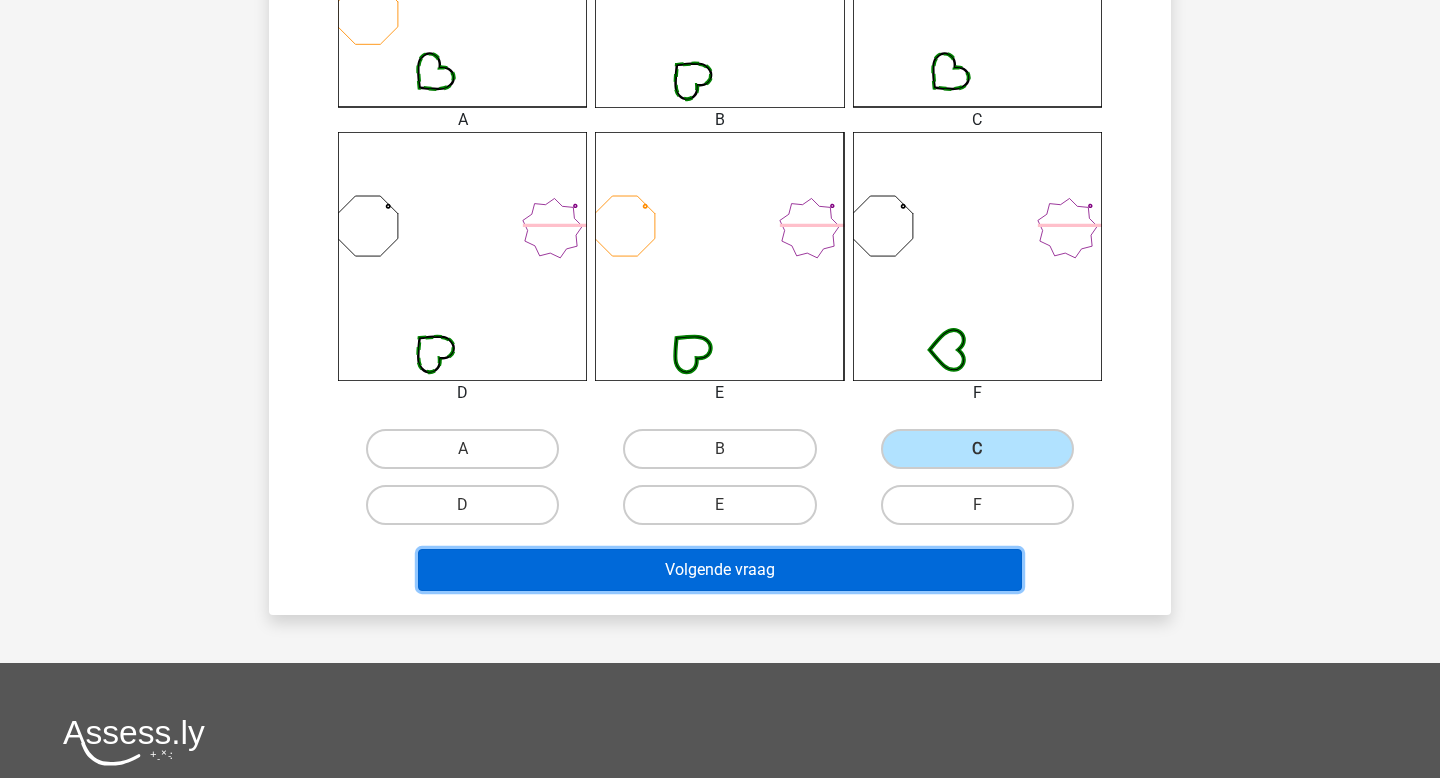 click on "Volgende vraag" at bounding box center [720, 570] 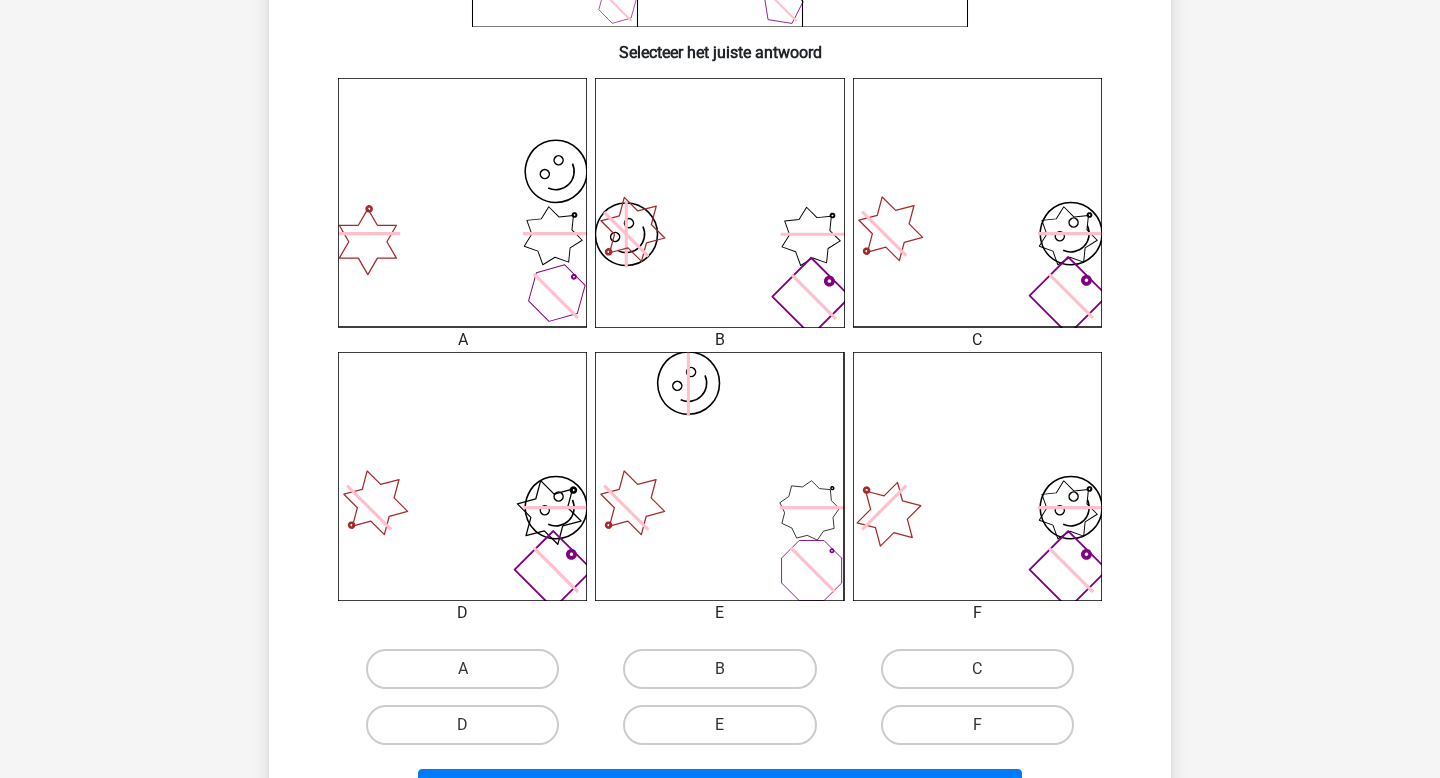 scroll, scrollTop: 493, scrollLeft: 0, axis: vertical 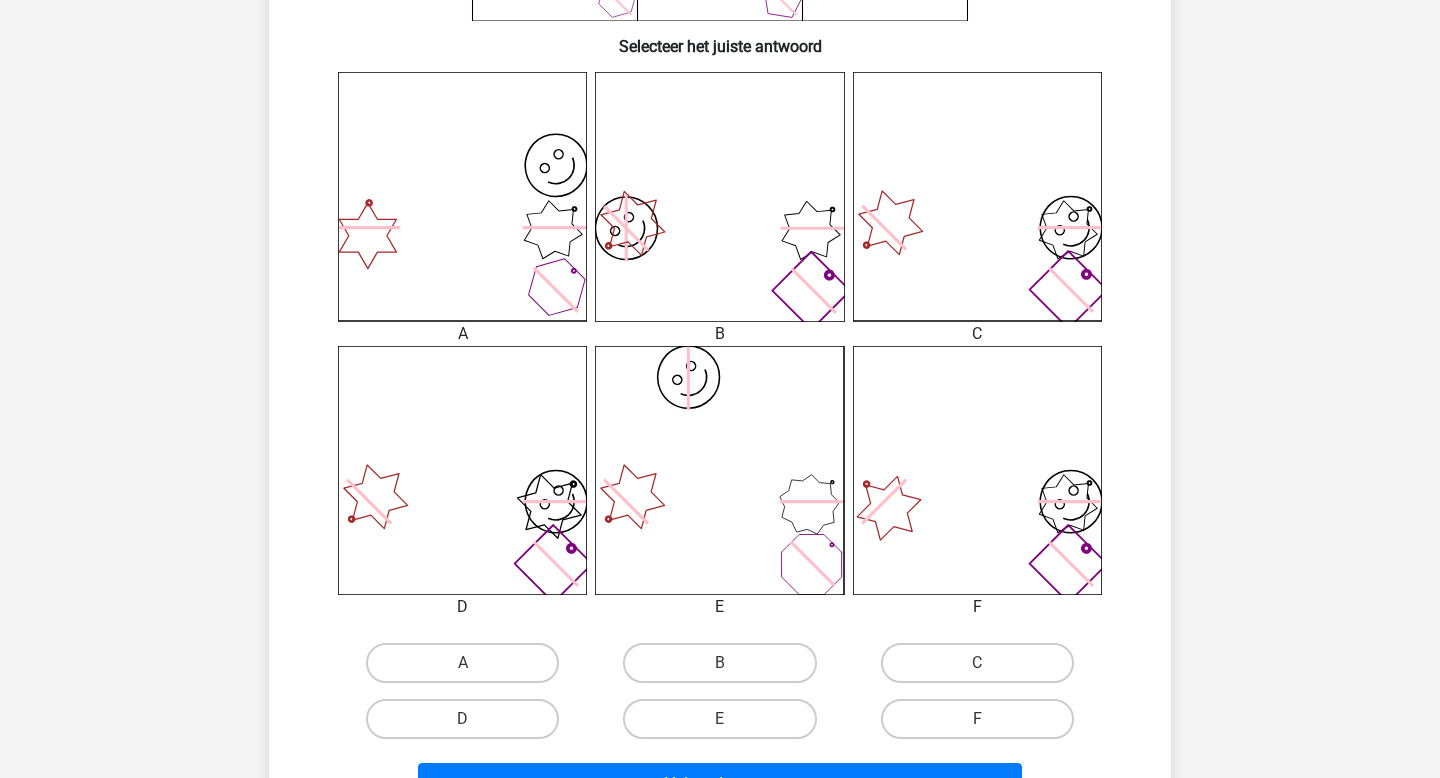 click on "image/svg+xml" 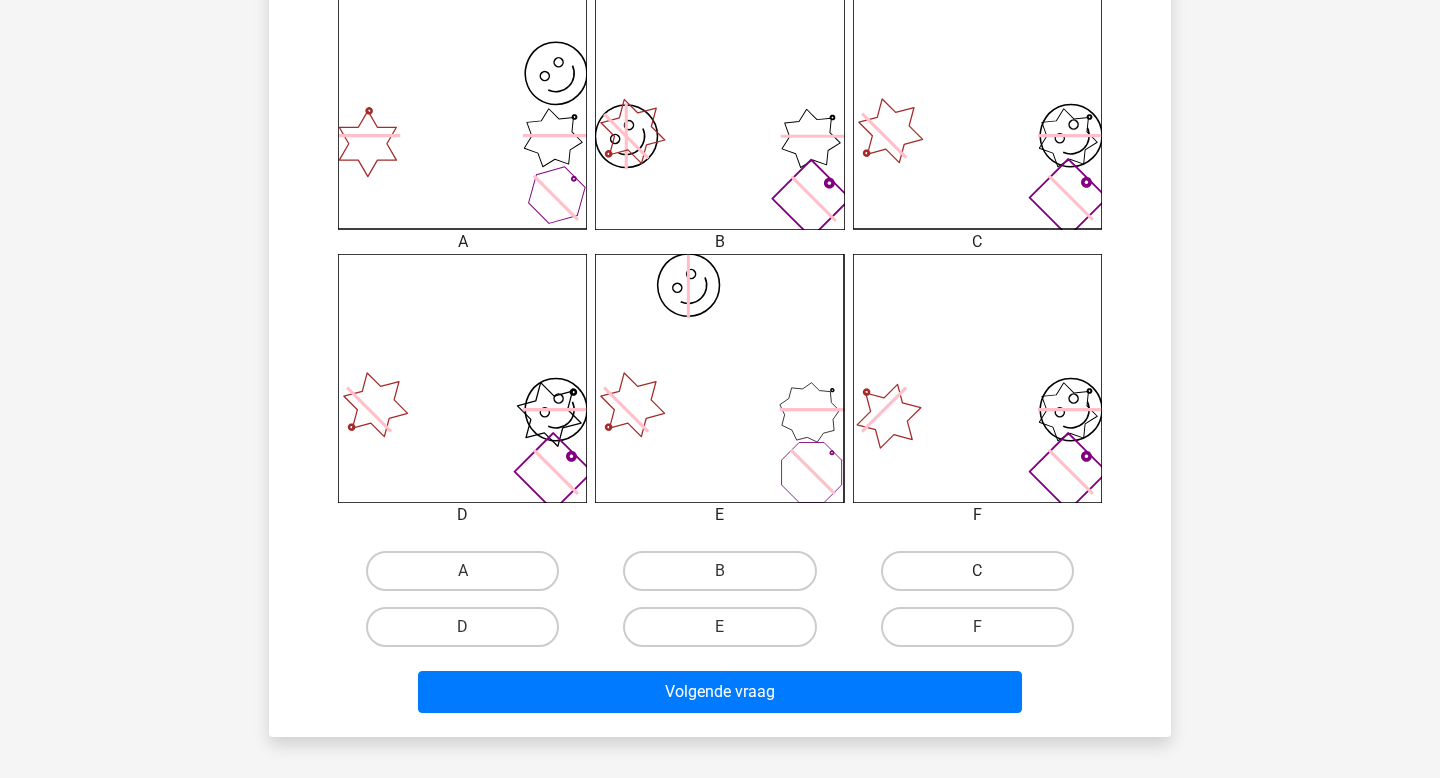 scroll, scrollTop: 584, scrollLeft: 0, axis: vertical 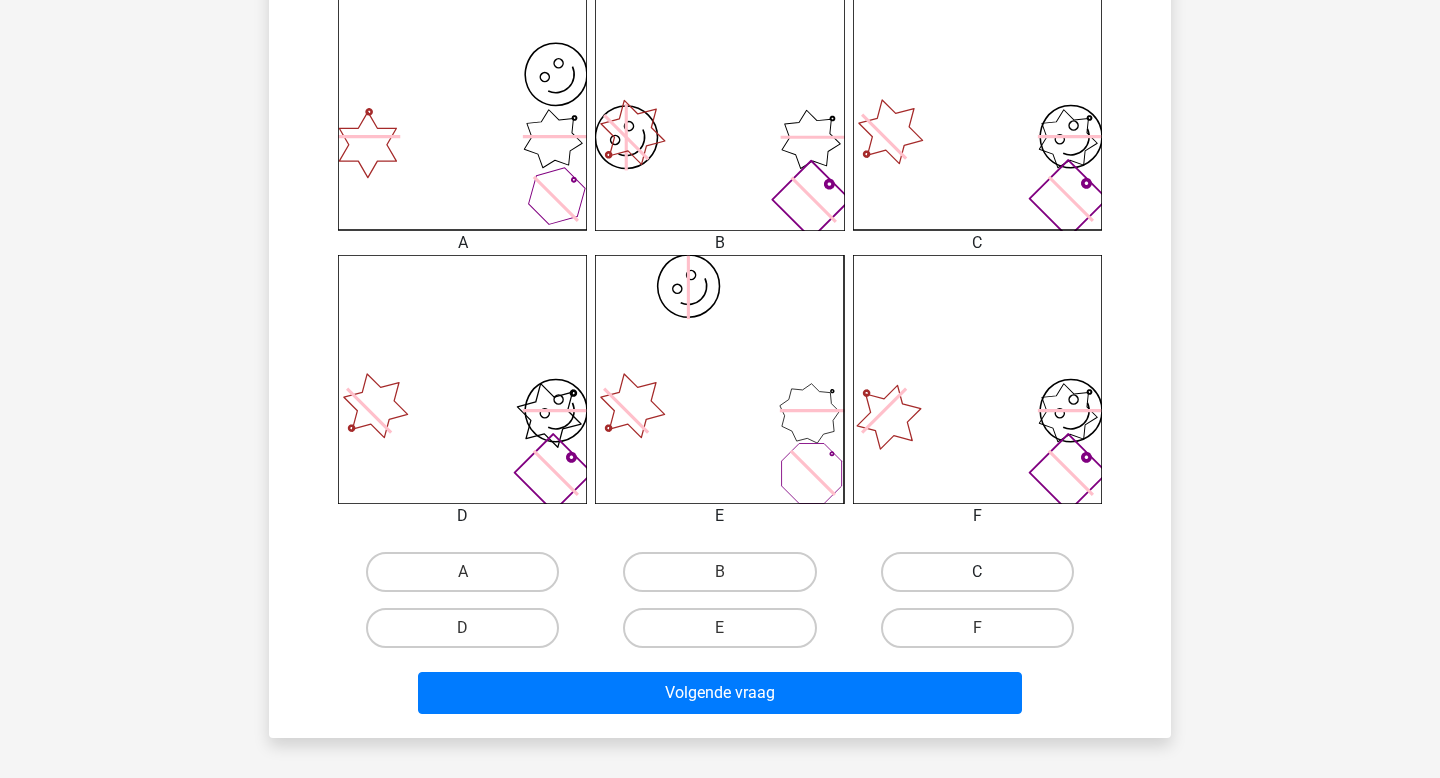 click on "C" at bounding box center [977, 572] 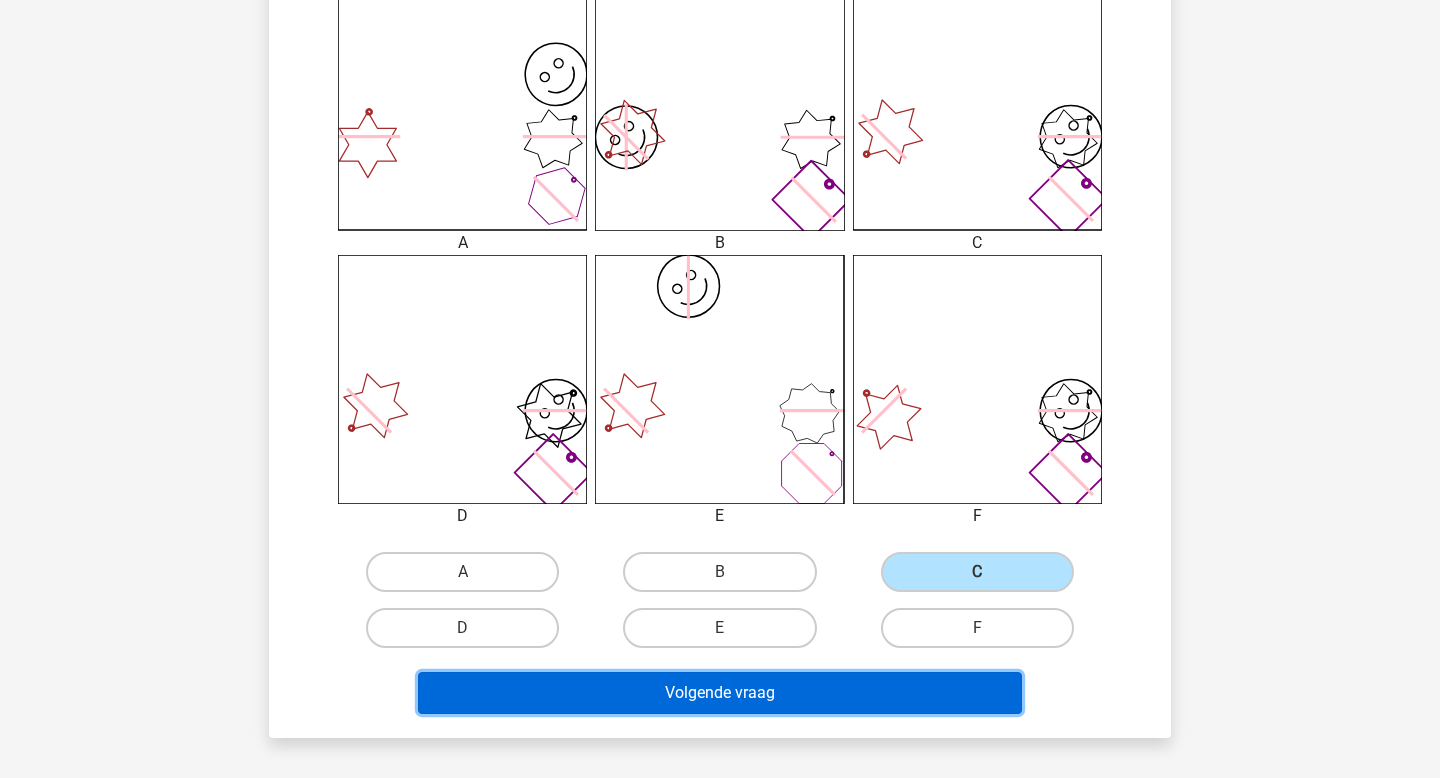click on "Volgende vraag" at bounding box center [720, 693] 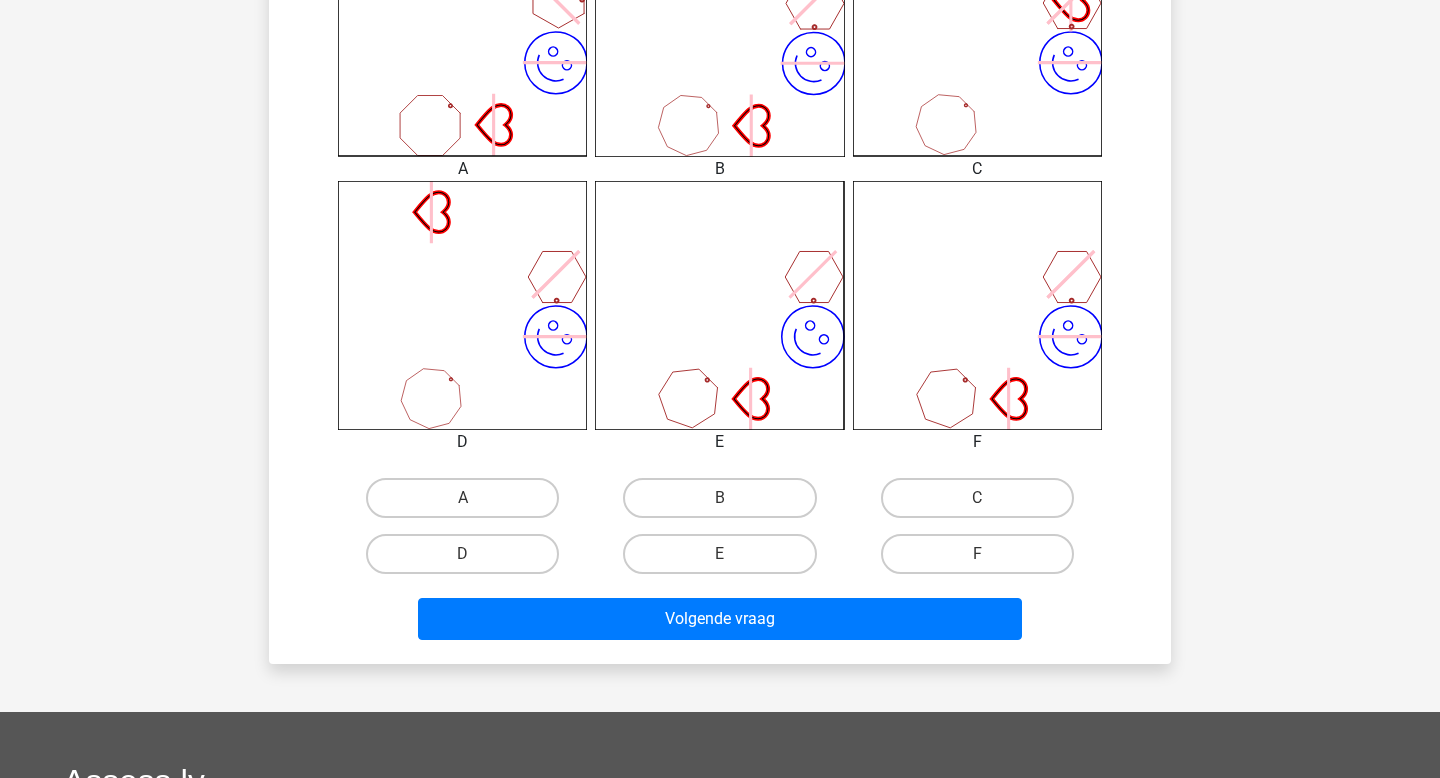 scroll, scrollTop: 687, scrollLeft: 0, axis: vertical 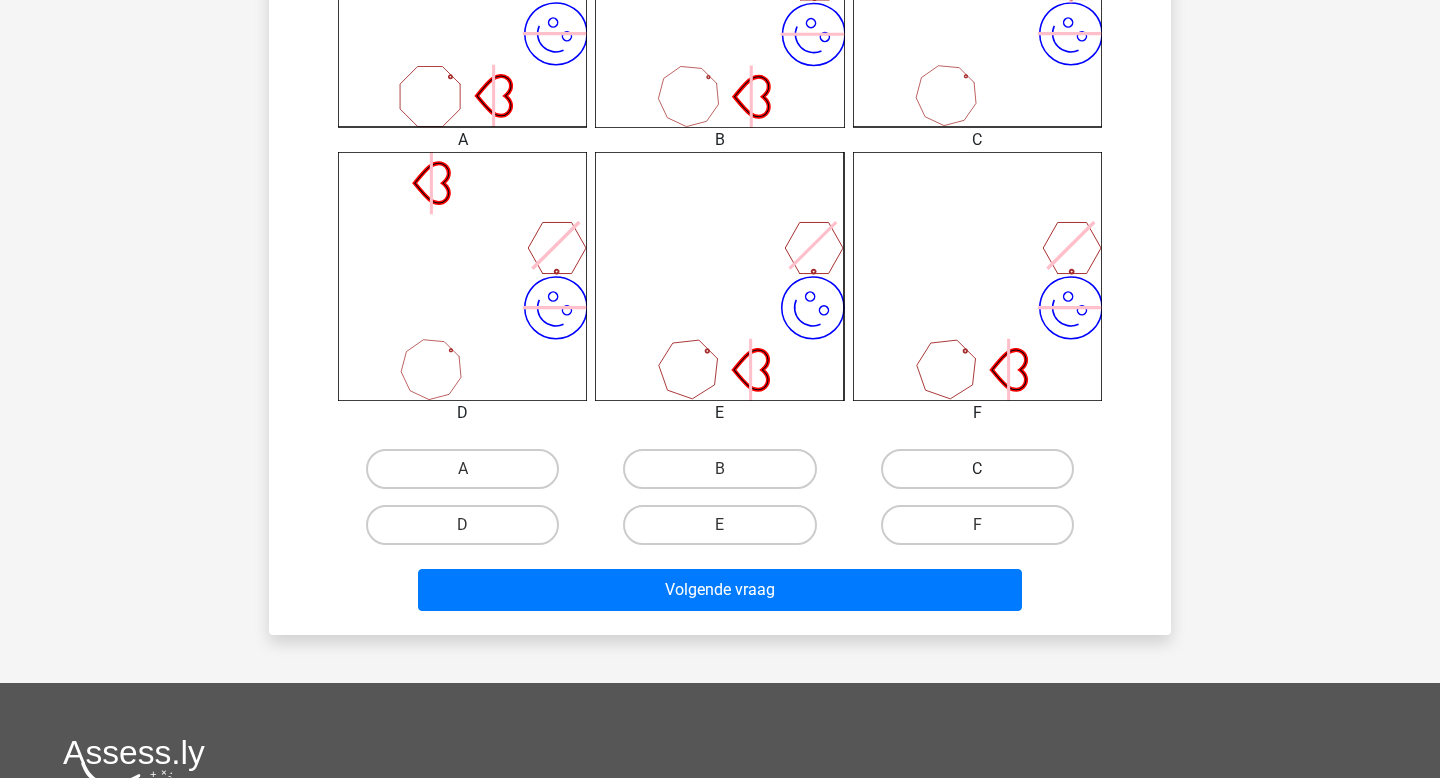 click on "C" at bounding box center [977, 469] 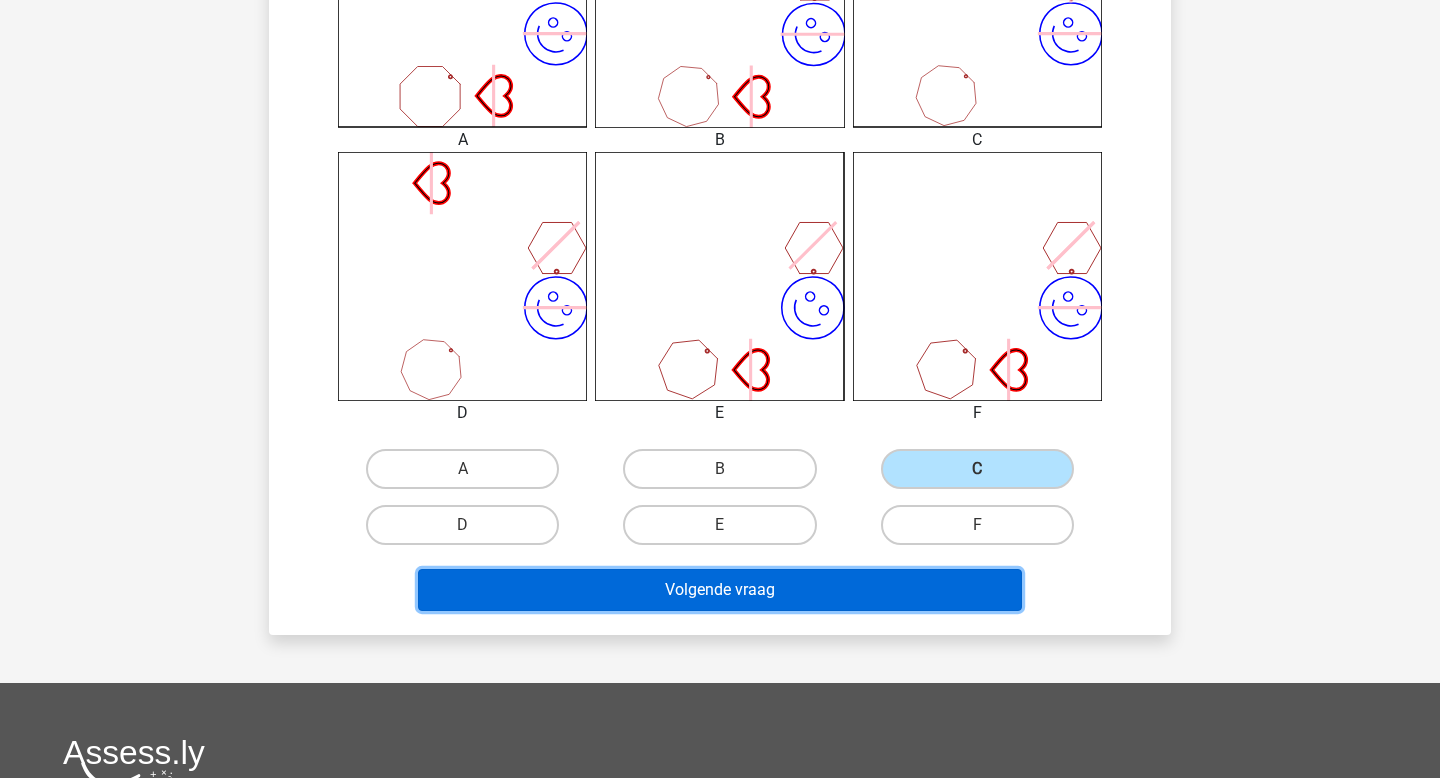 click on "Volgende vraag" at bounding box center (720, 590) 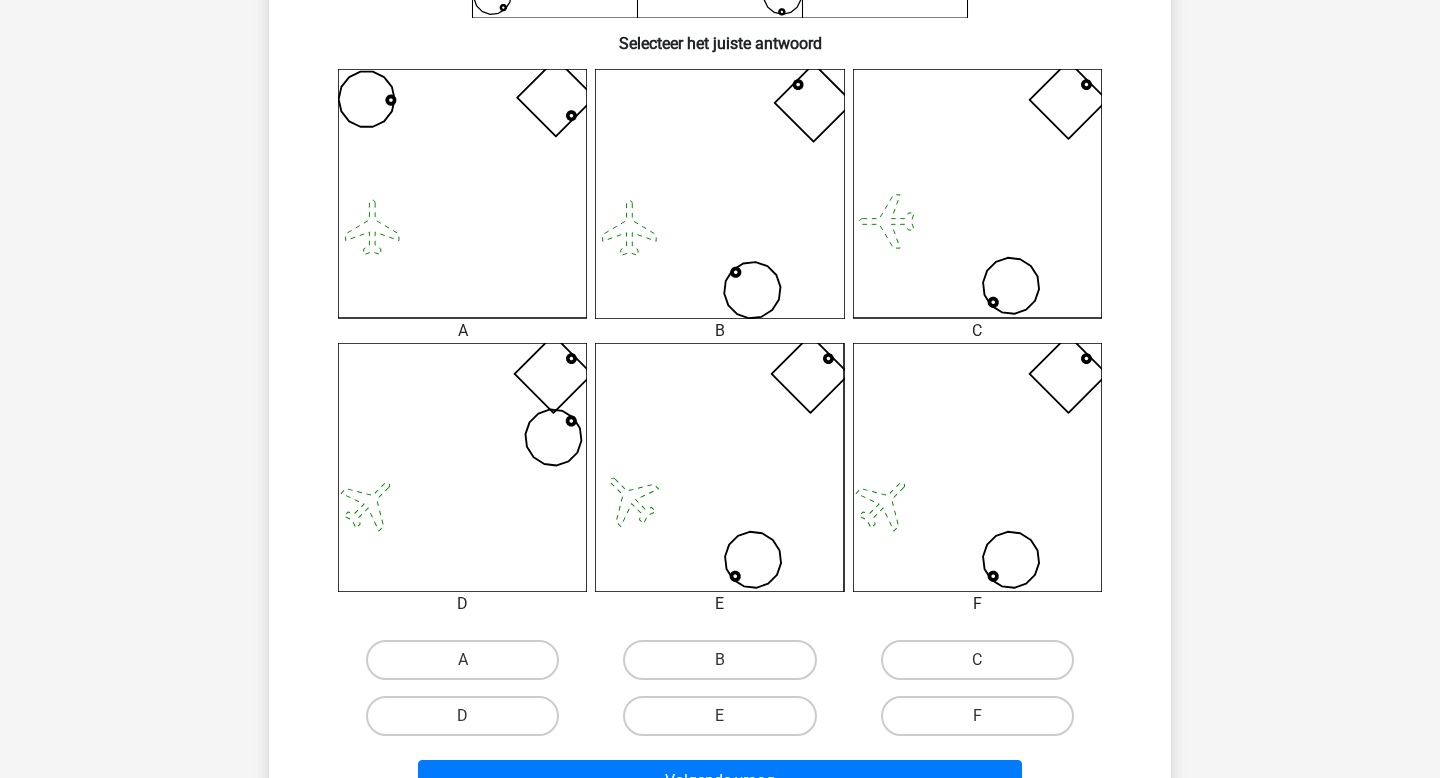 scroll, scrollTop: 493, scrollLeft: 0, axis: vertical 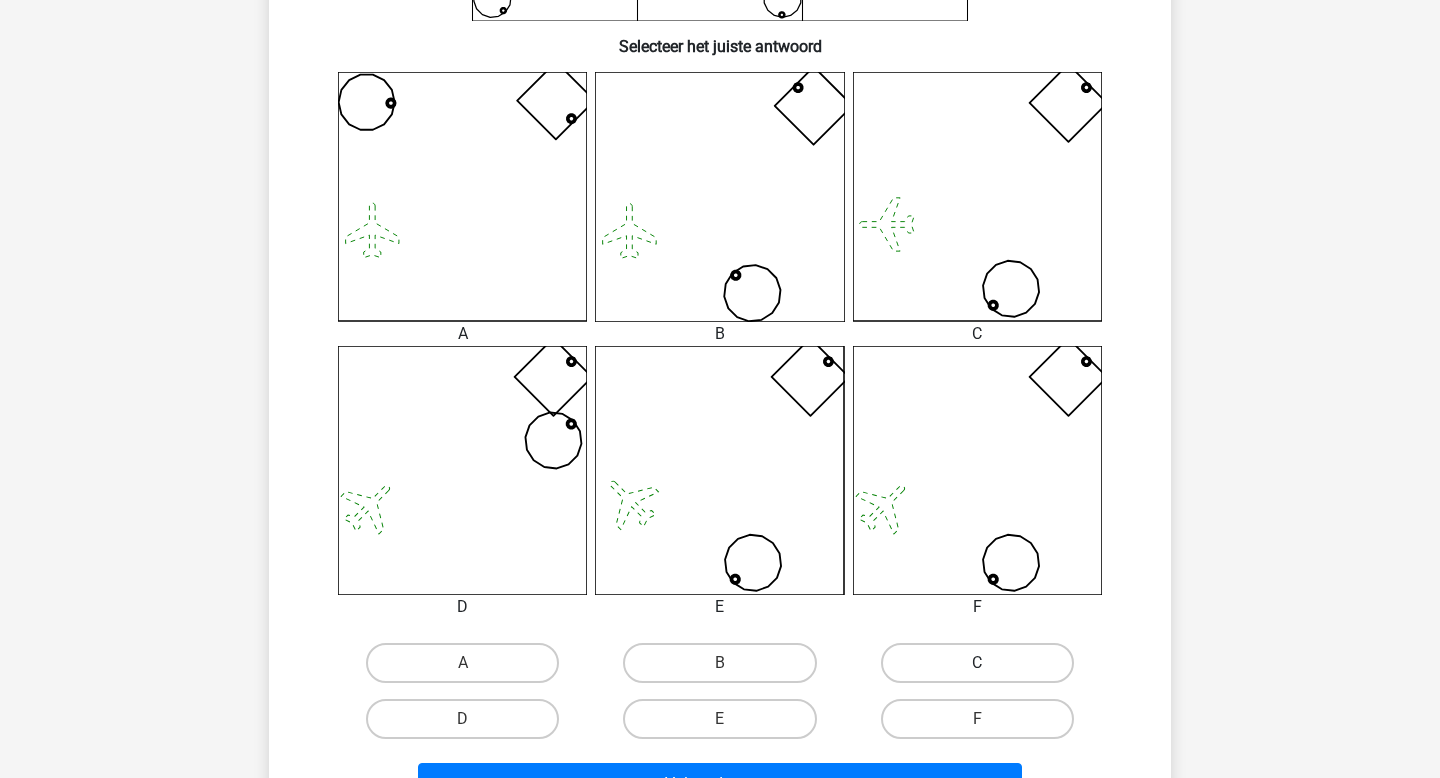click on "C" at bounding box center [977, 663] 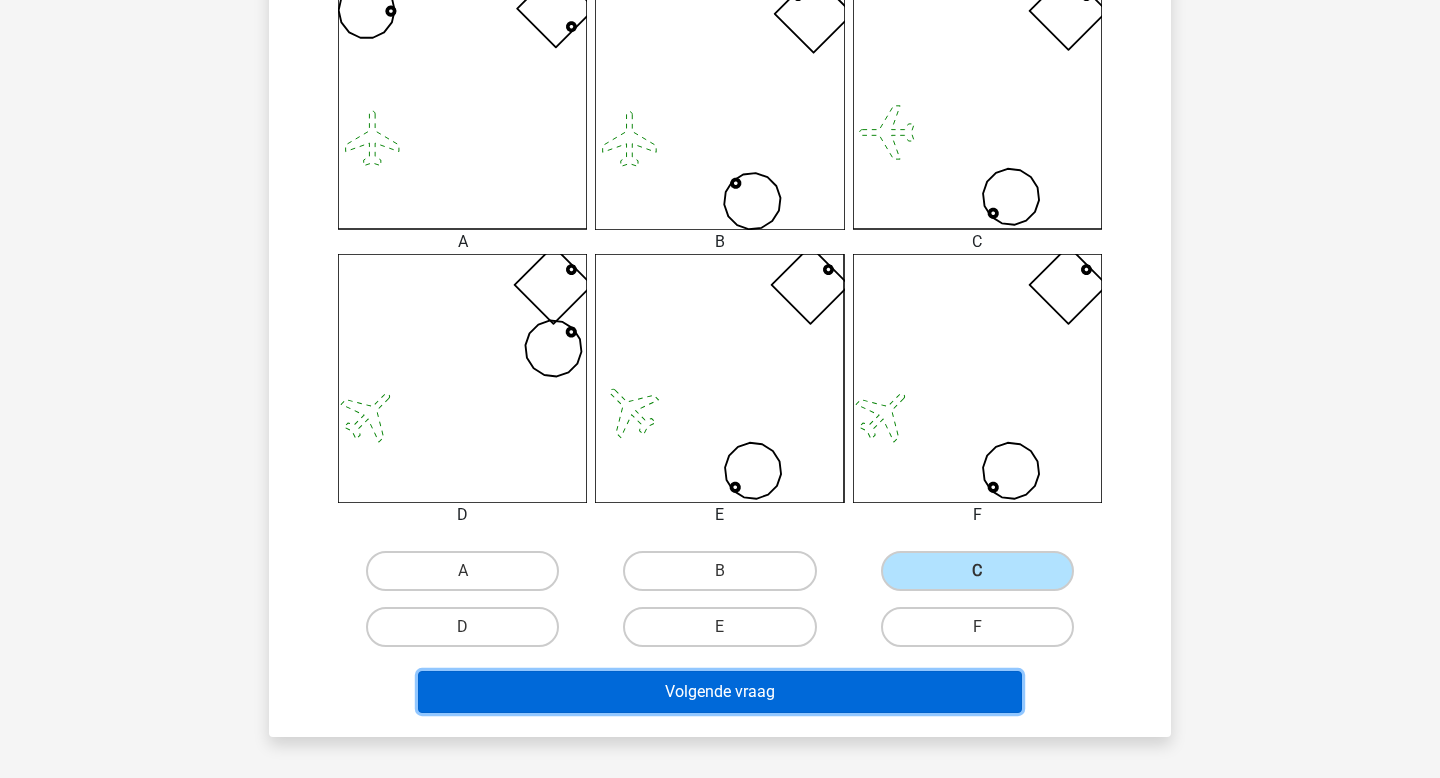 click on "Volgende vraag" at bounding box center (720, 692) 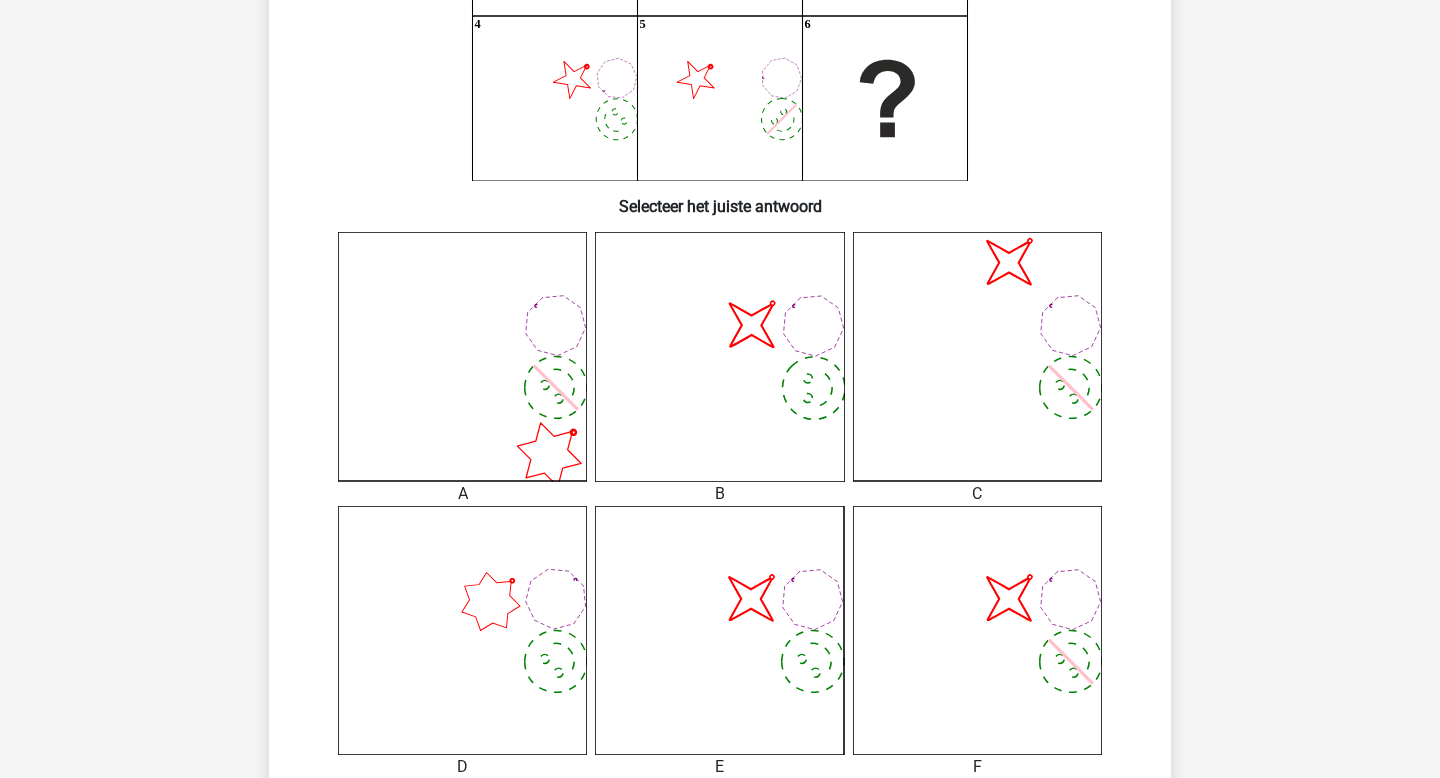 scroll, scrollTop: 493, scrollLeft: 0, axis: vertical 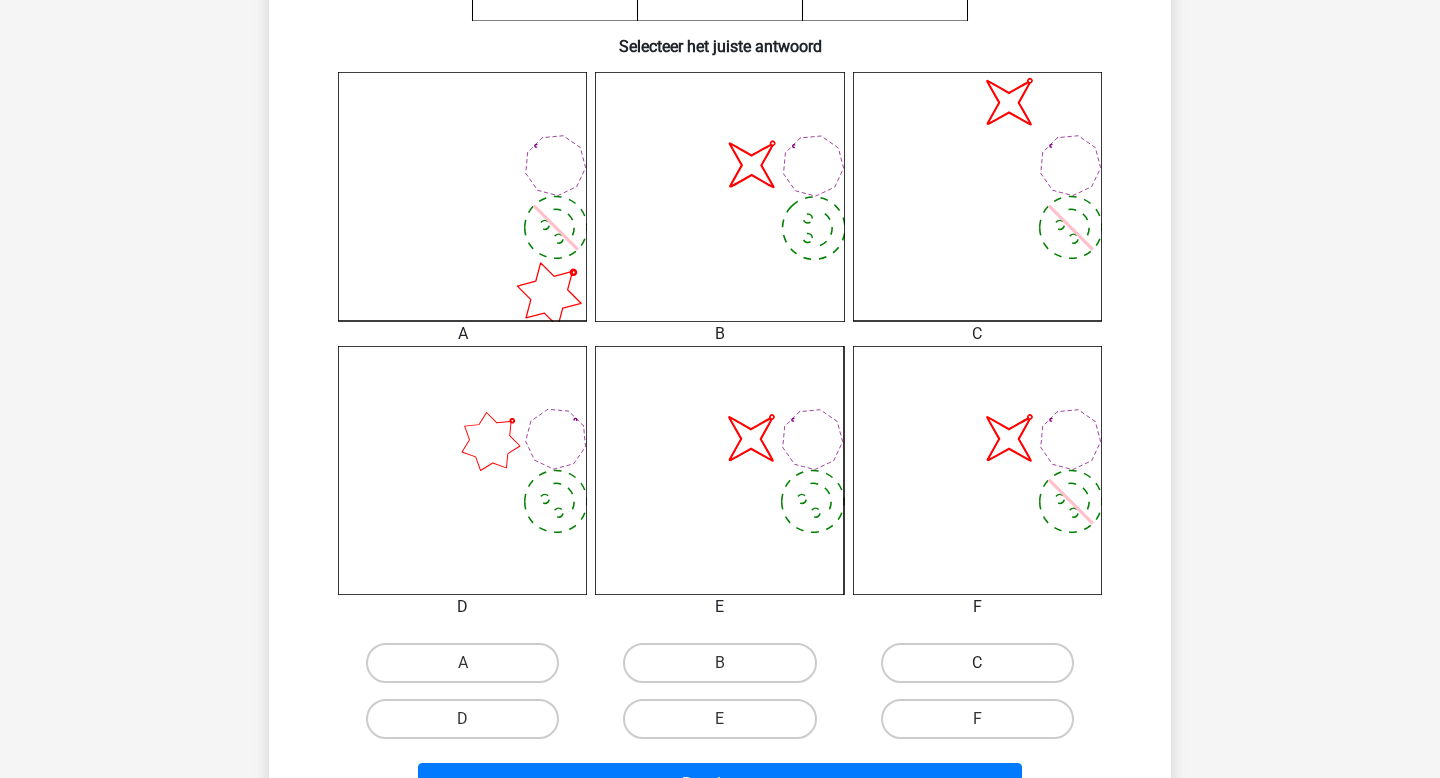 click on "C" at bounding box center (977, 663) 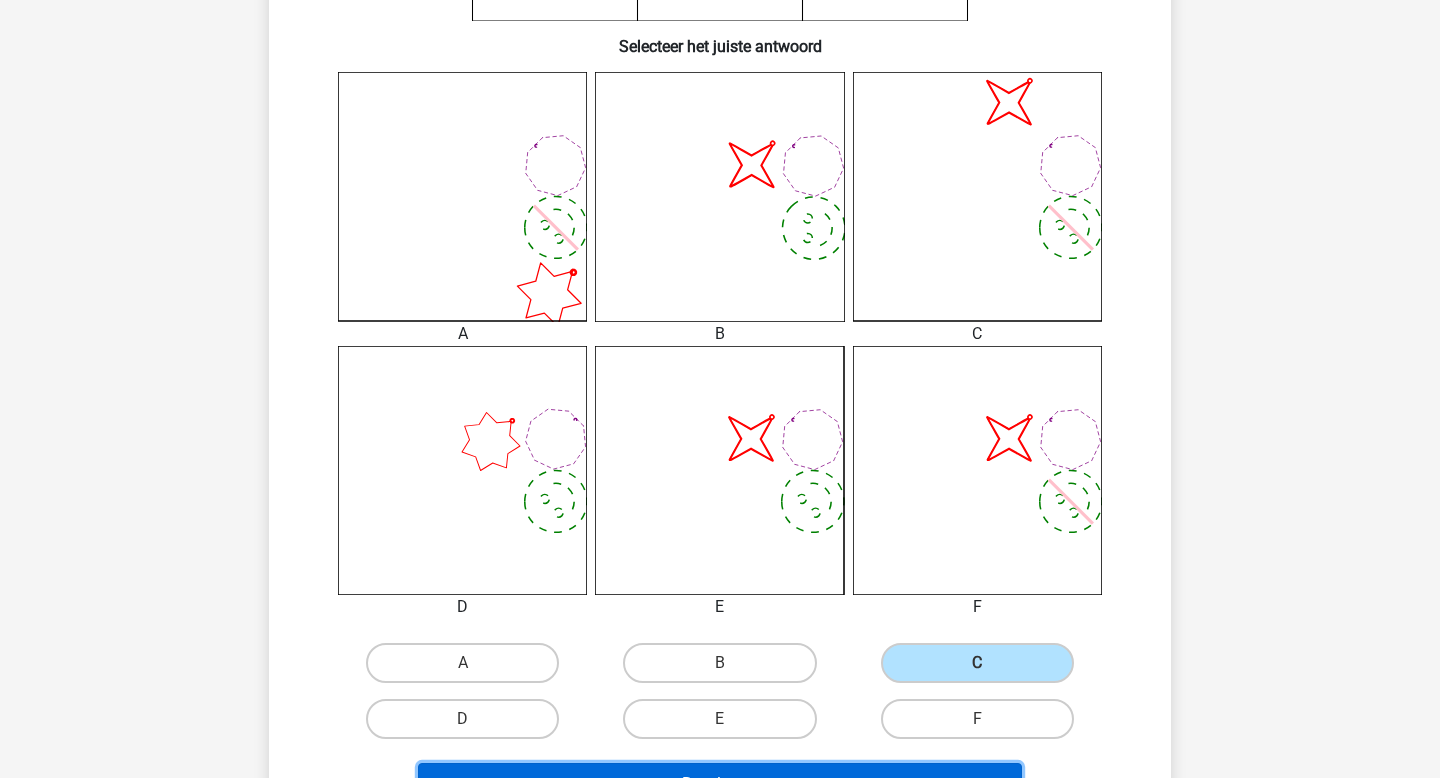click on "Resultaten" at bounding box center [720, 784] 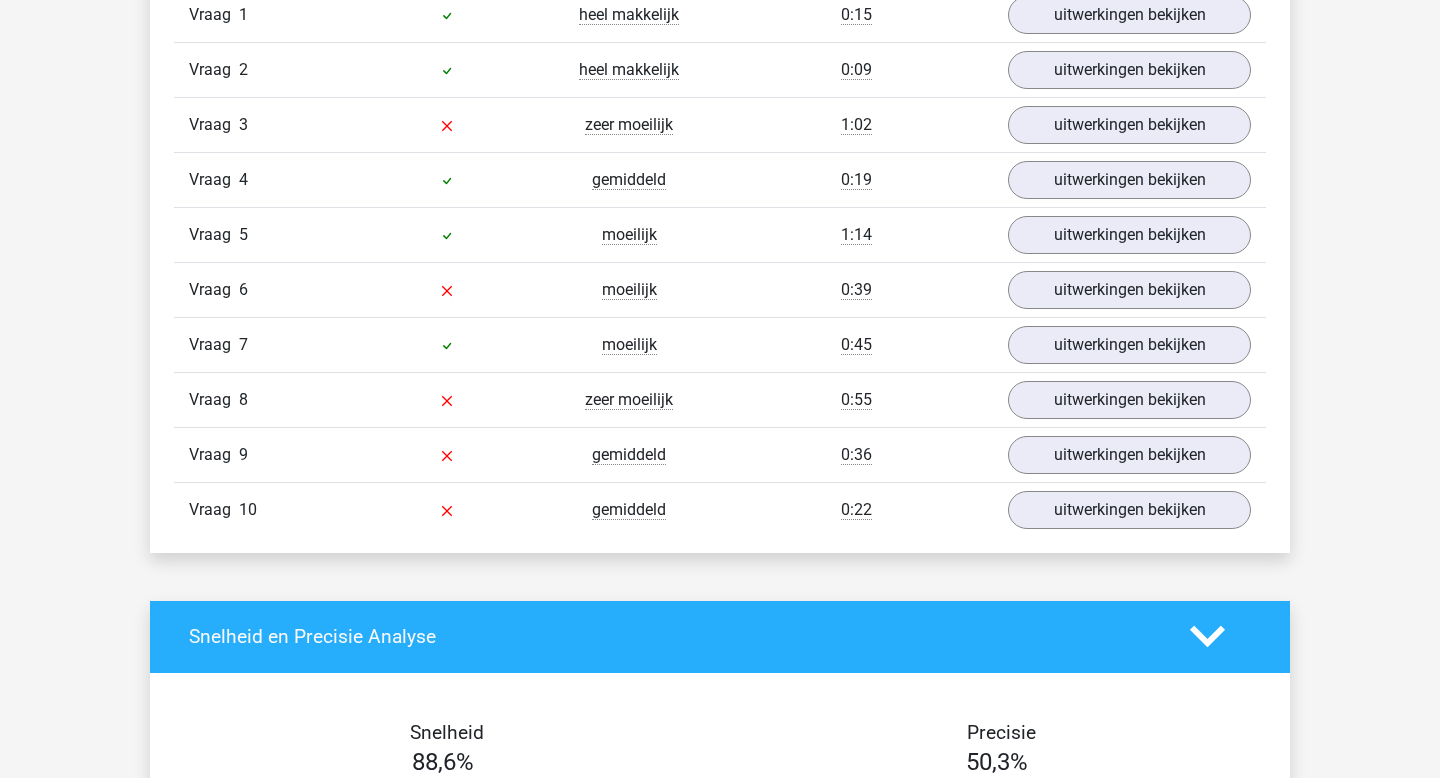 scroll, scrollTop: 1756, scrollLeft: 0, axis: vertical 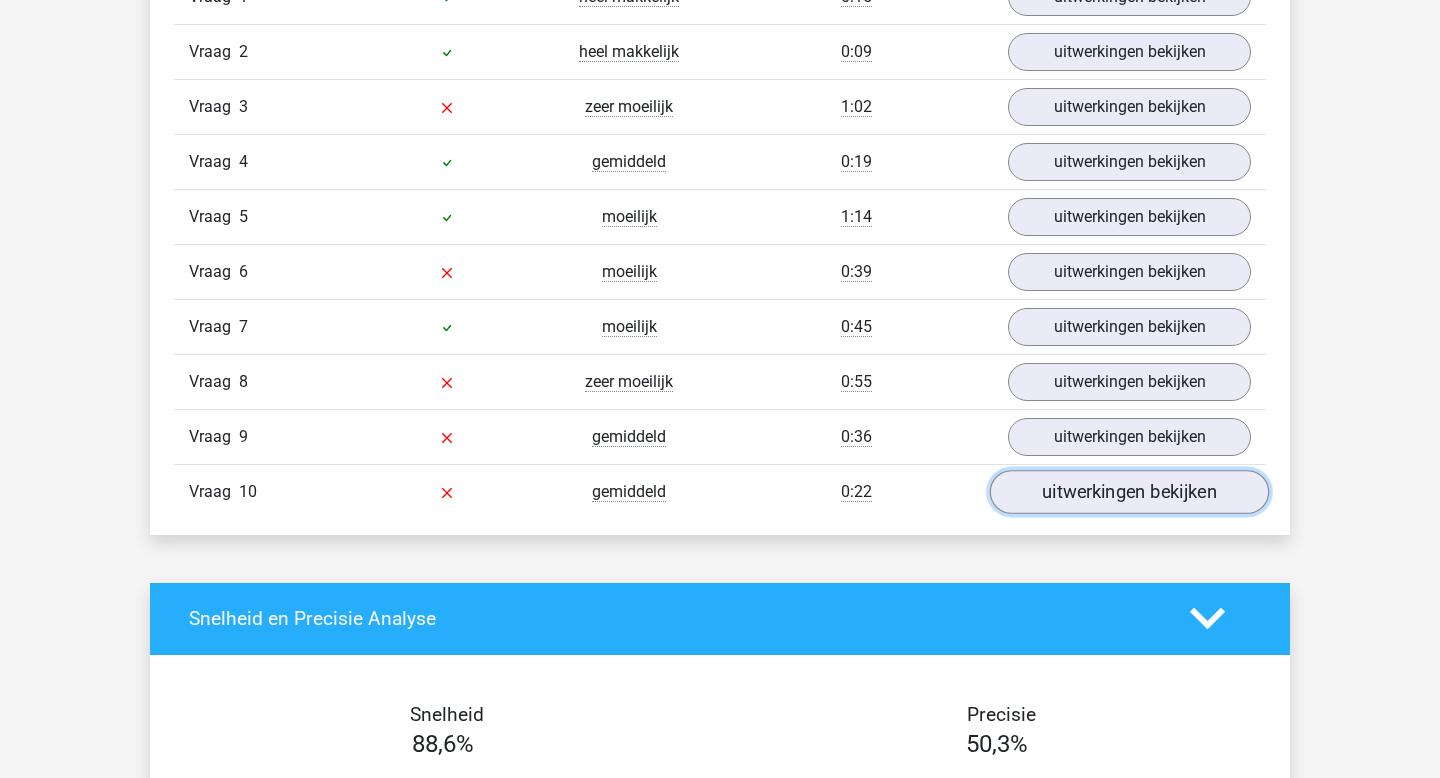 click on "uitwerkingen bekijken" at bounding box center [1129, 492] 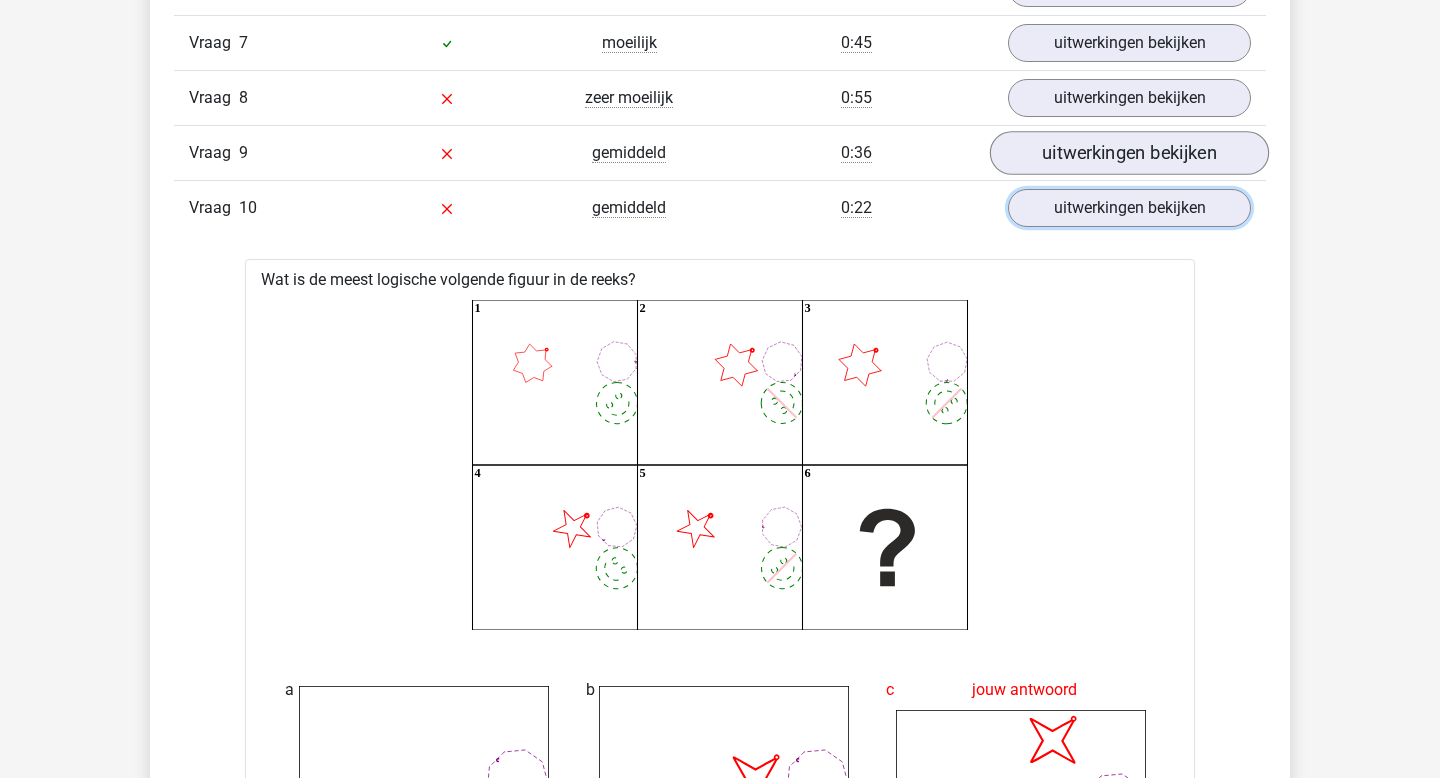 scroll, scrollTop: 2042, scrollLeft: 0, axis: vertical 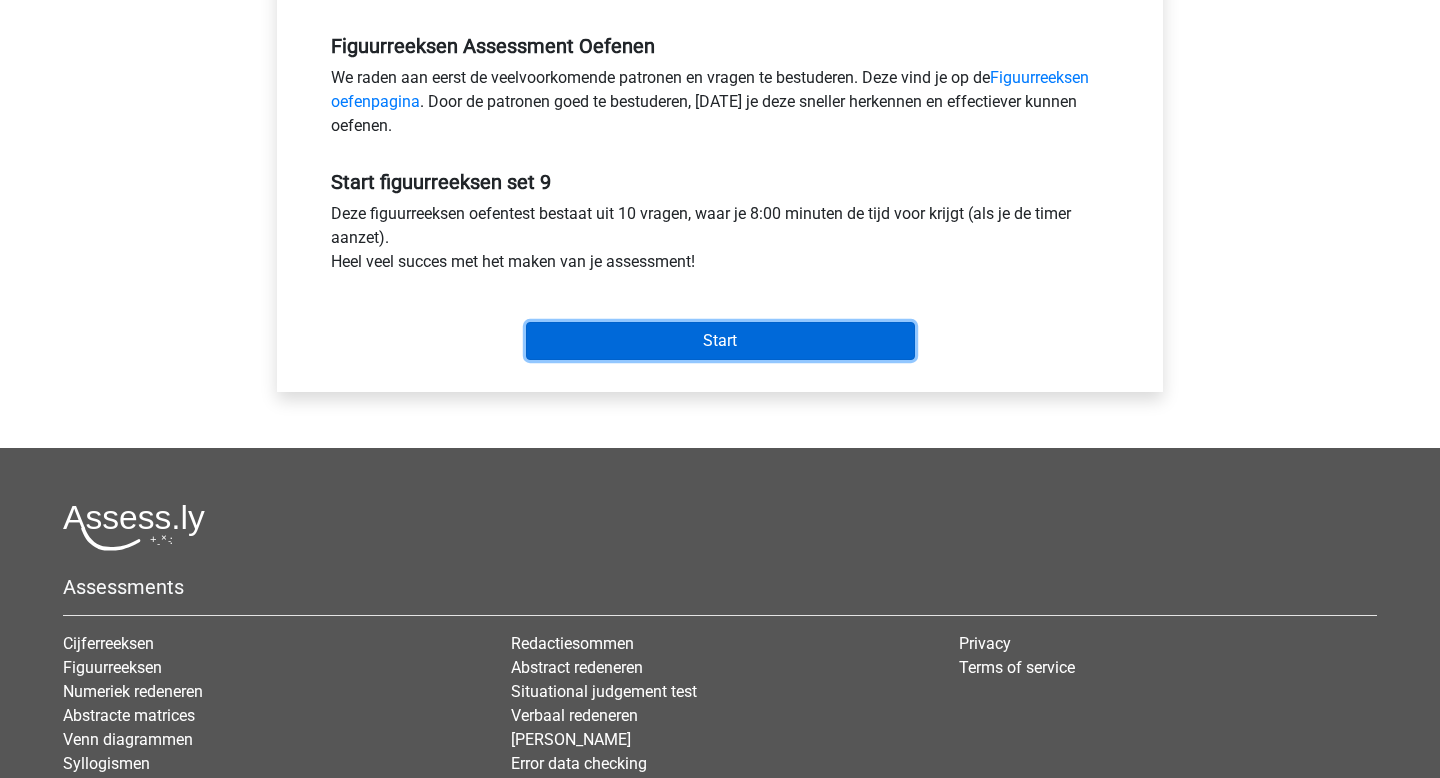 click on "Start" at bounding box center (720, 341) 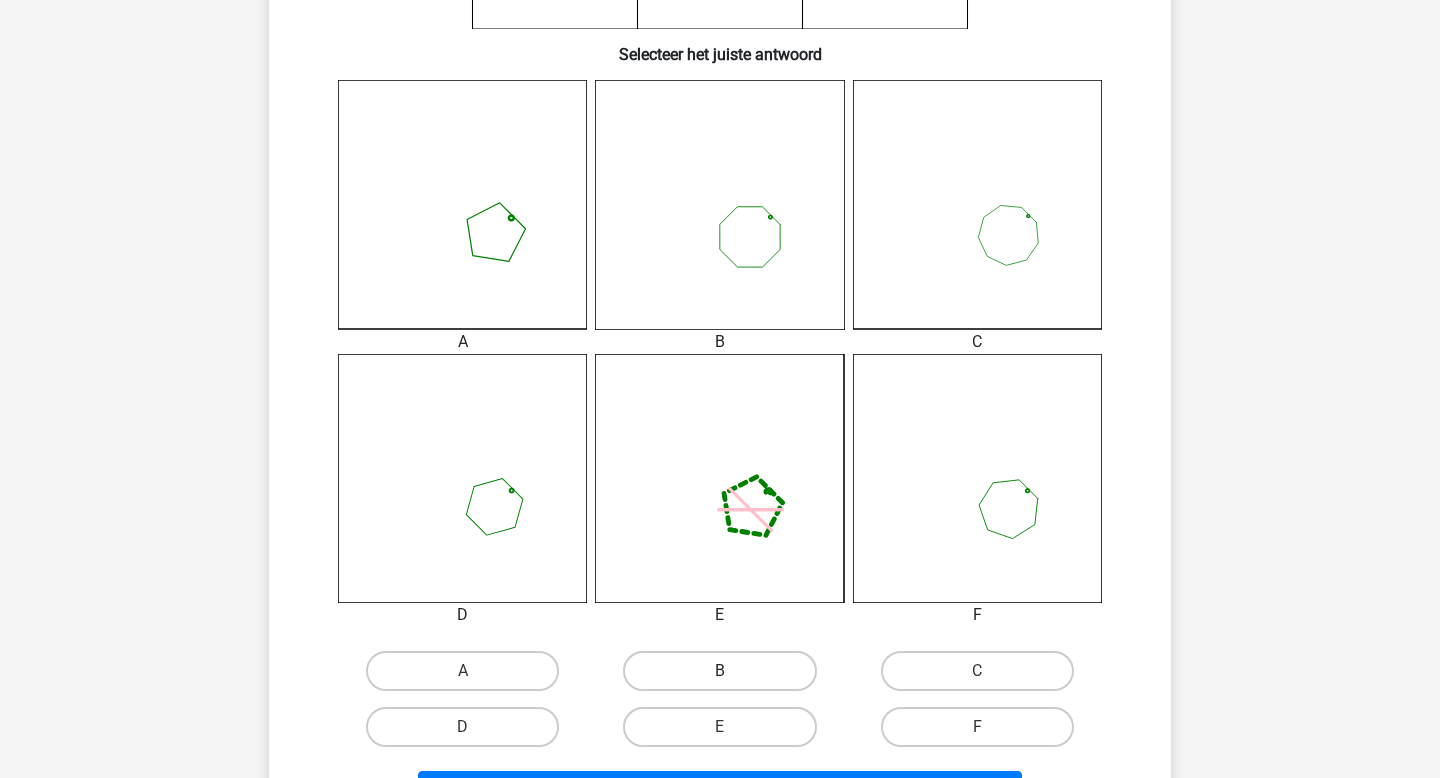 scroll, scrollTop: 495, scrollLeft: 0, axis: vertical 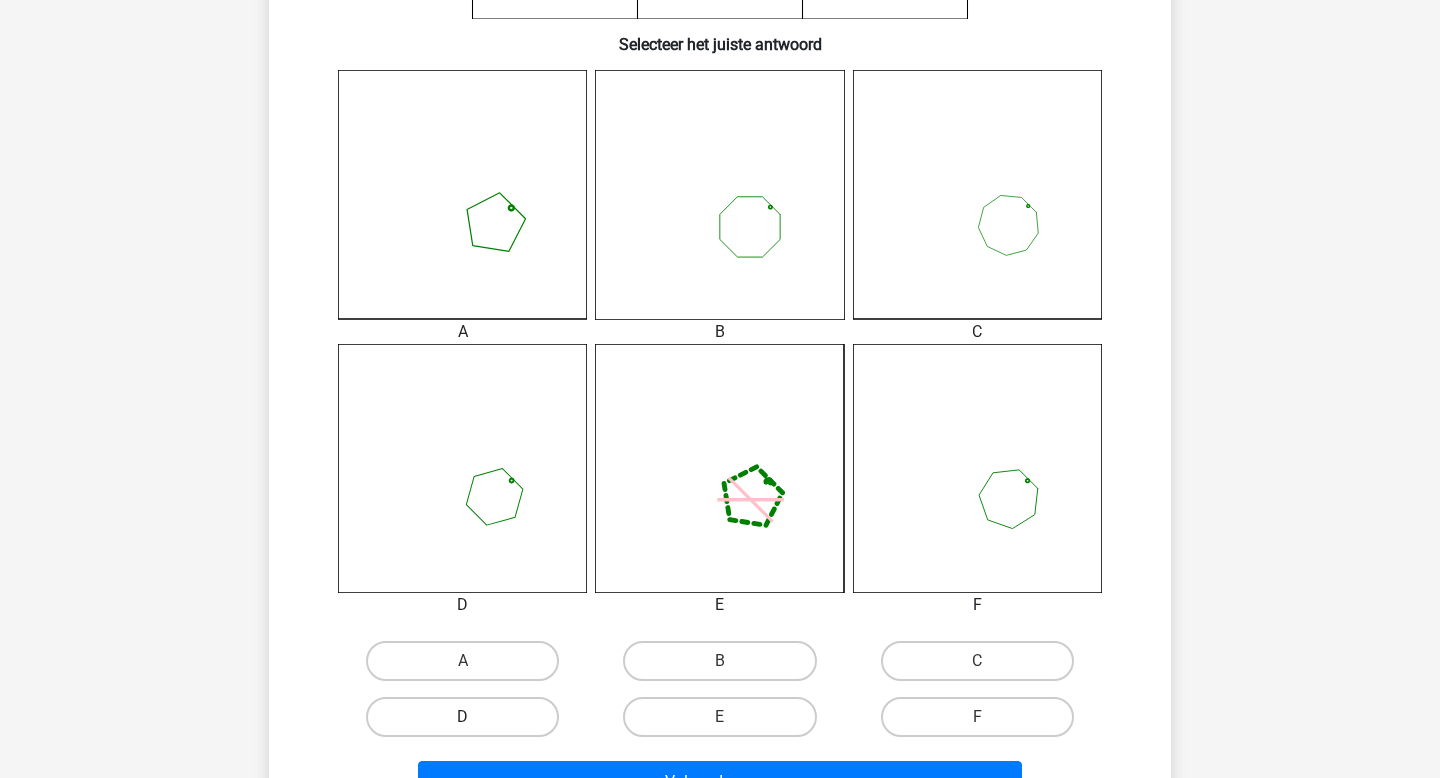 click on "D" at bounding box center [462, 717] 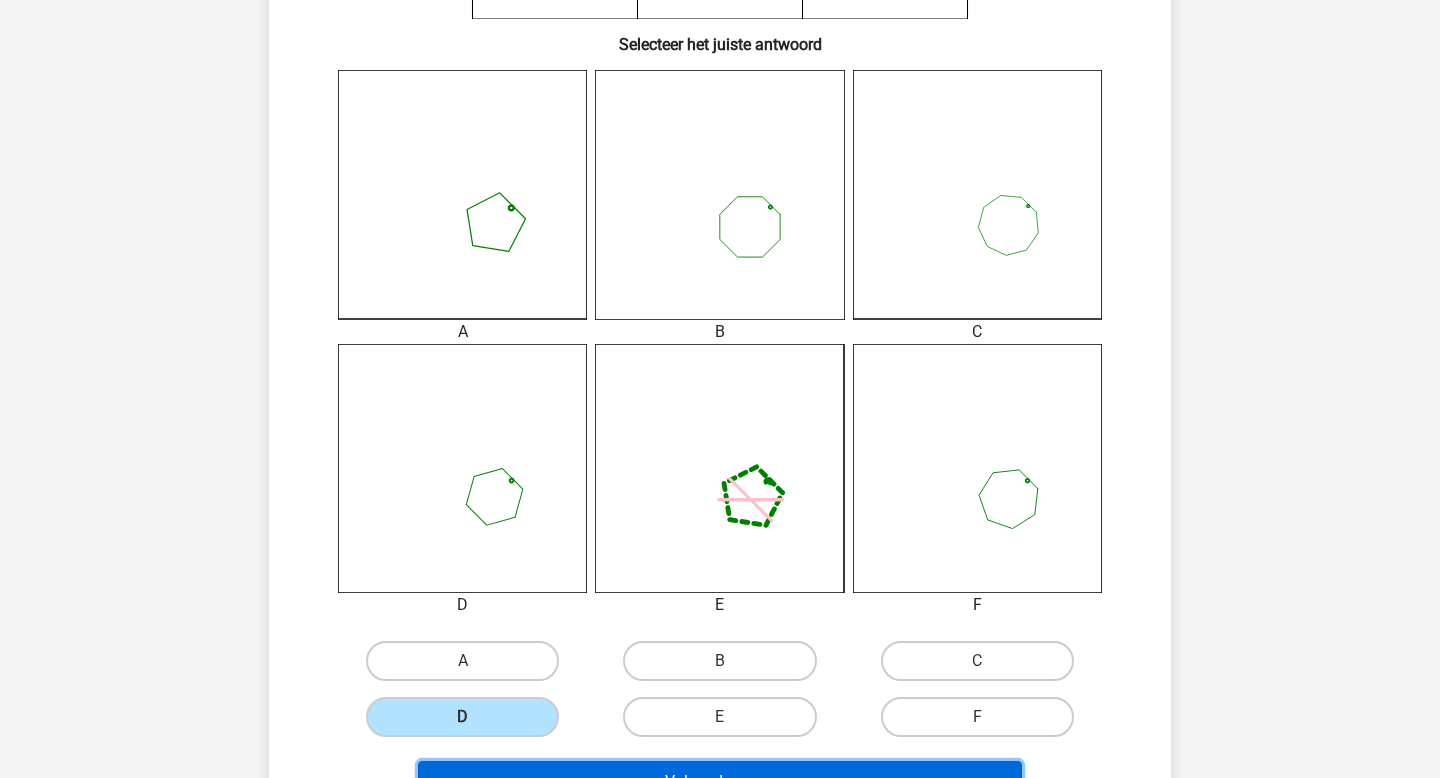 click on "Volgende vraag" at bounding box center (720, 782) 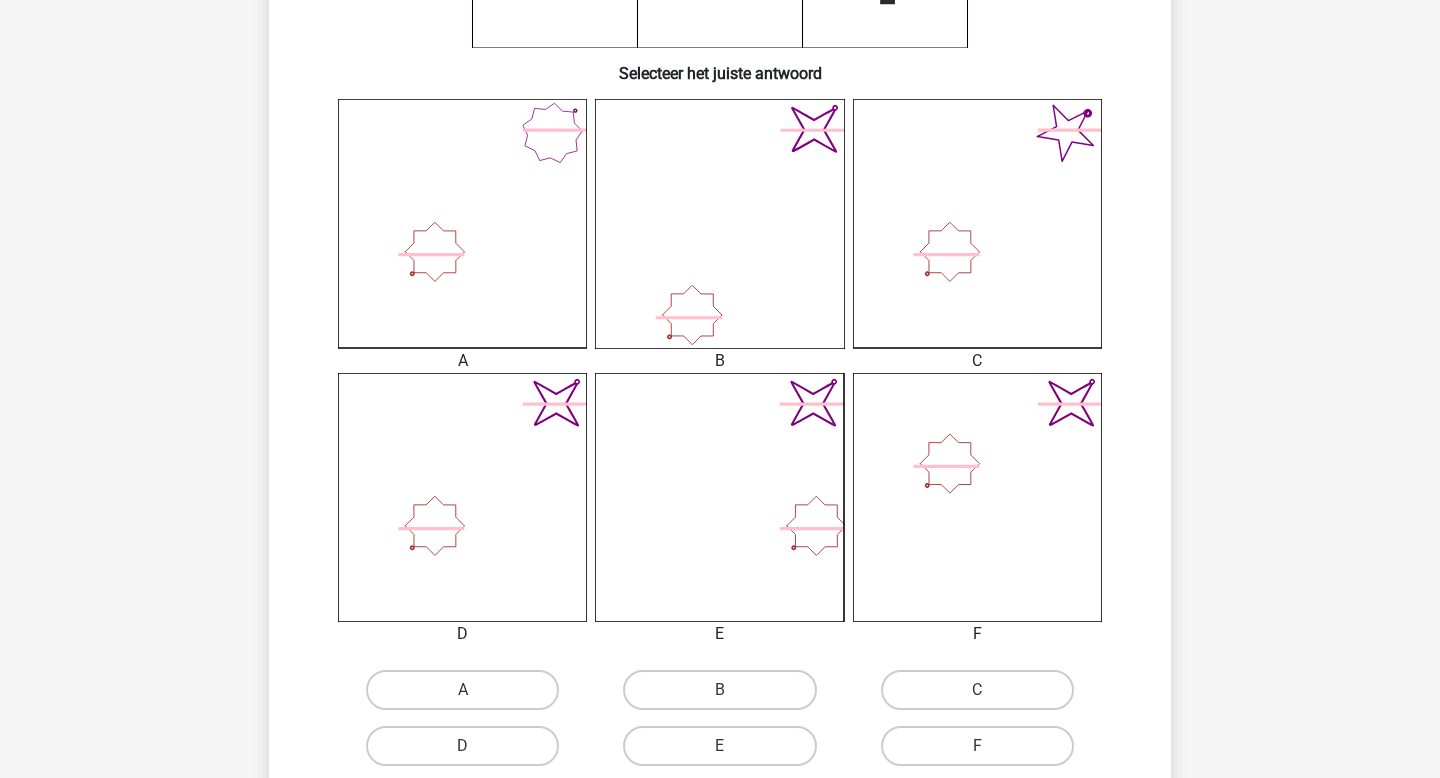 scroll, scrollTop: 470, scrollLeft: 0, axis: vertical 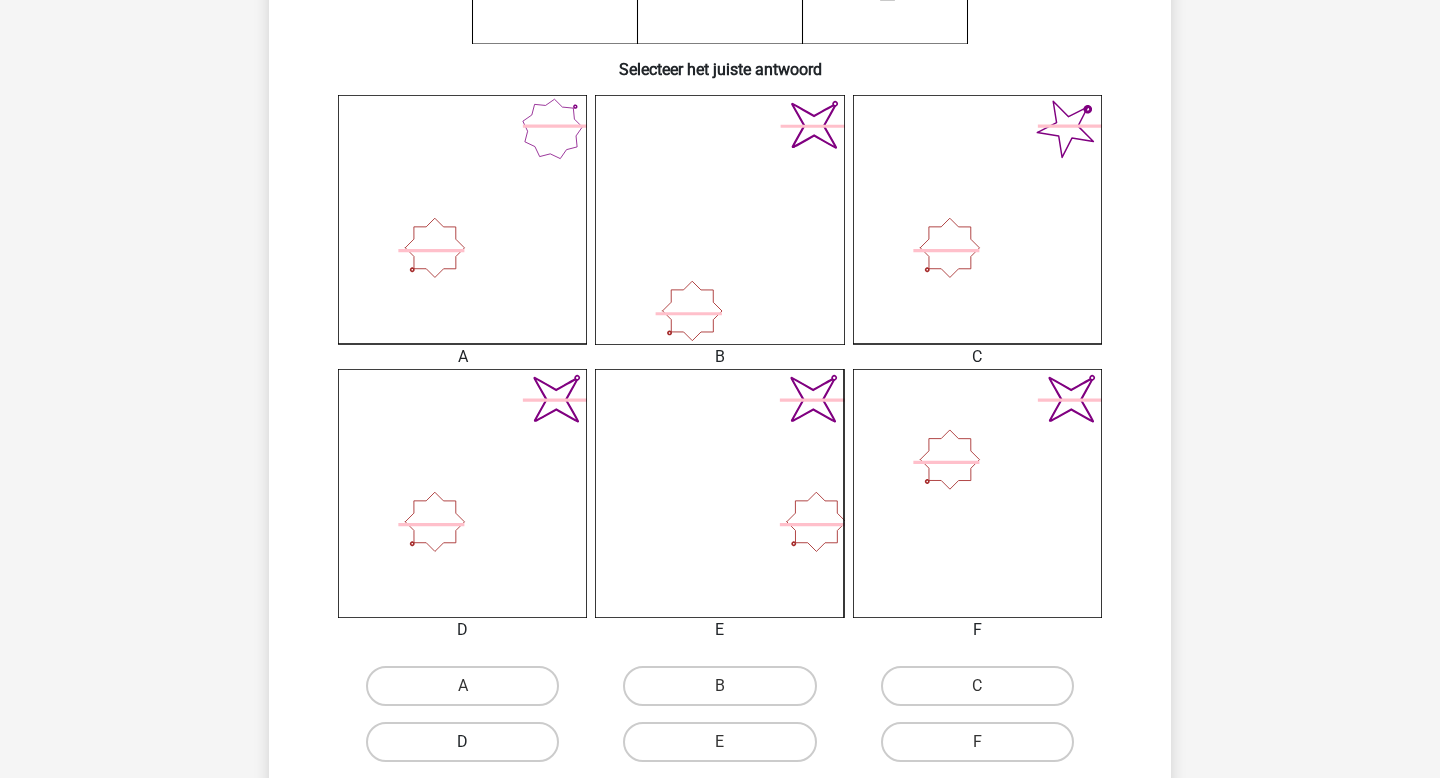click on "D" at bounding box center (462, 742) 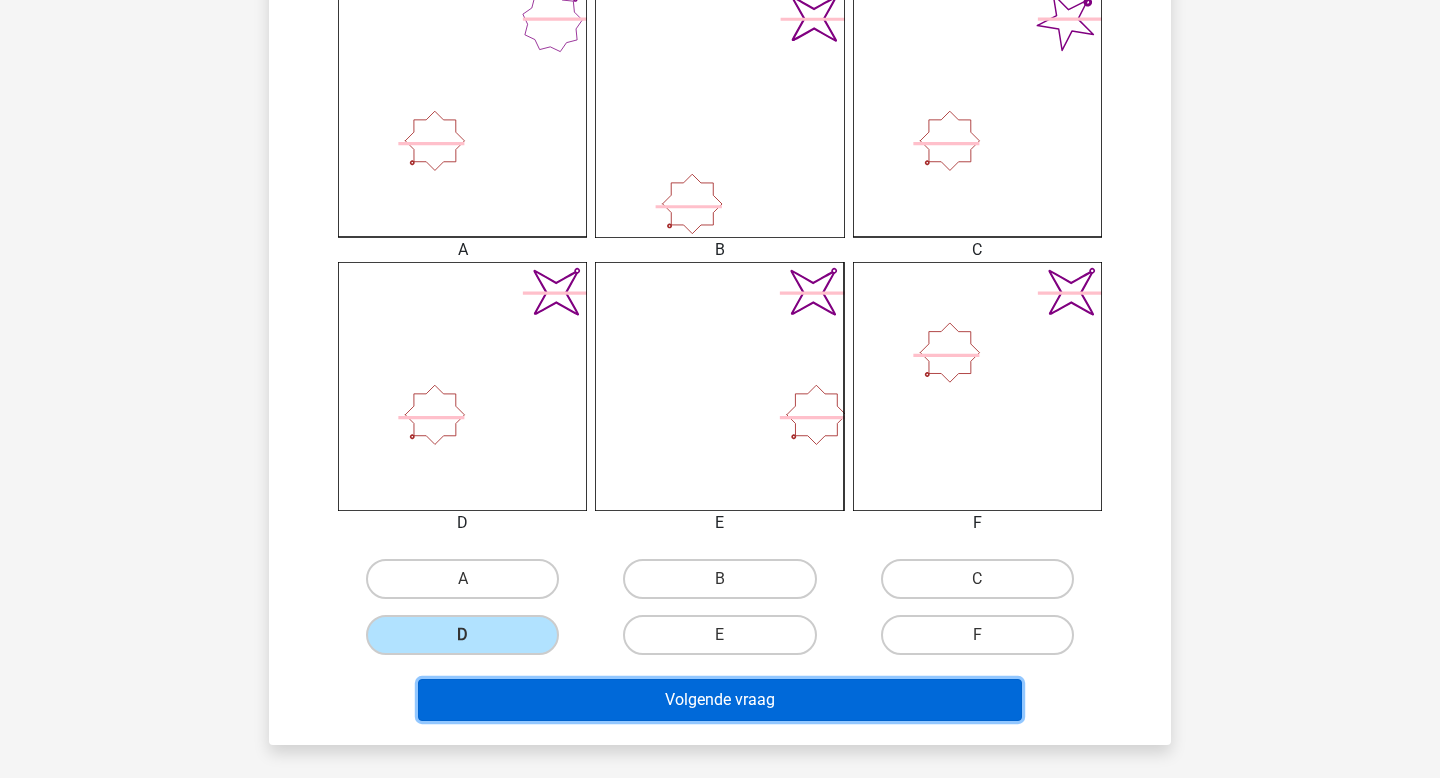 click on "Volgende vraag" at bounding box center (720, 700) 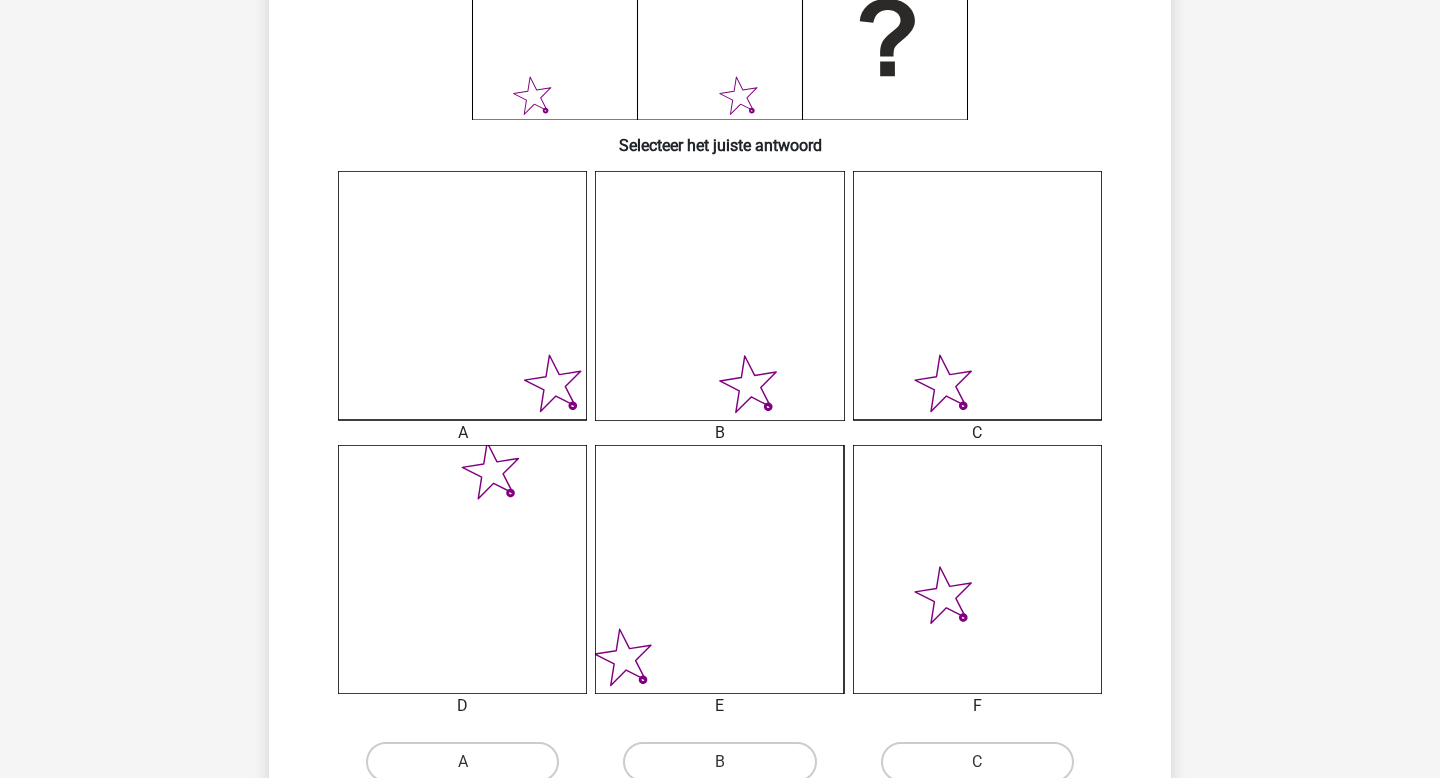 scroll, scrollTop: 538, scrollLeft: 0, axis: vertical 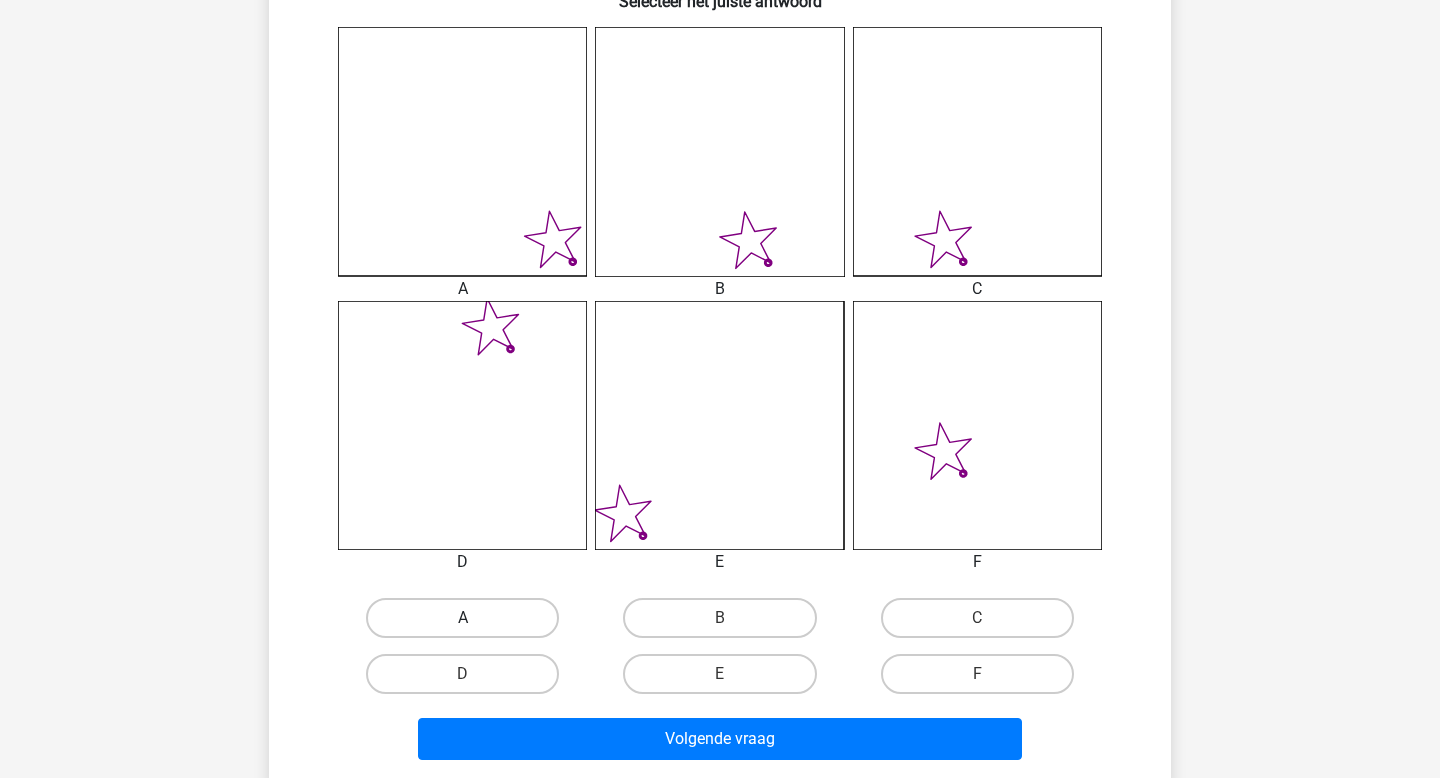 click on "A" at bounding box center (462, 618) 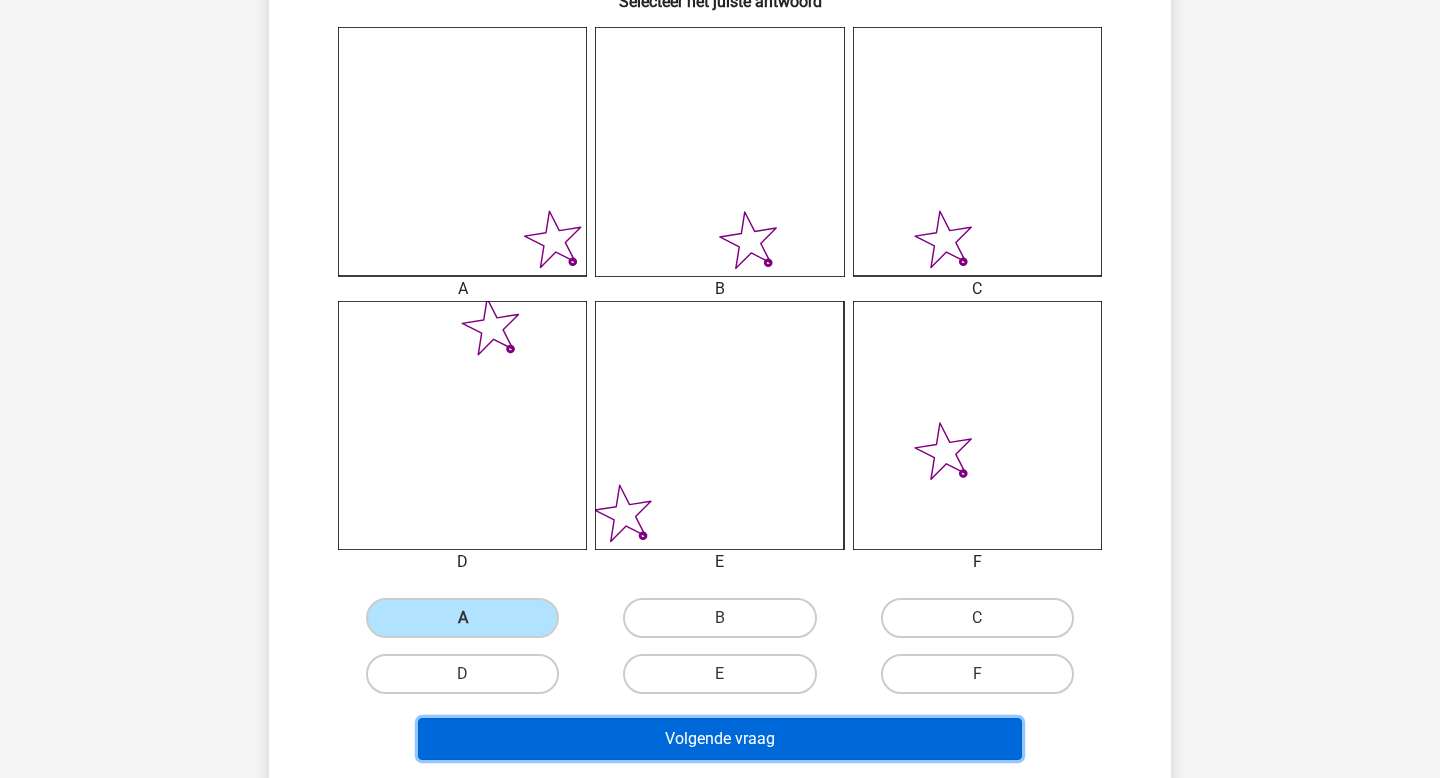 click on "Volgende vraag" at bounding box center [720, 739] 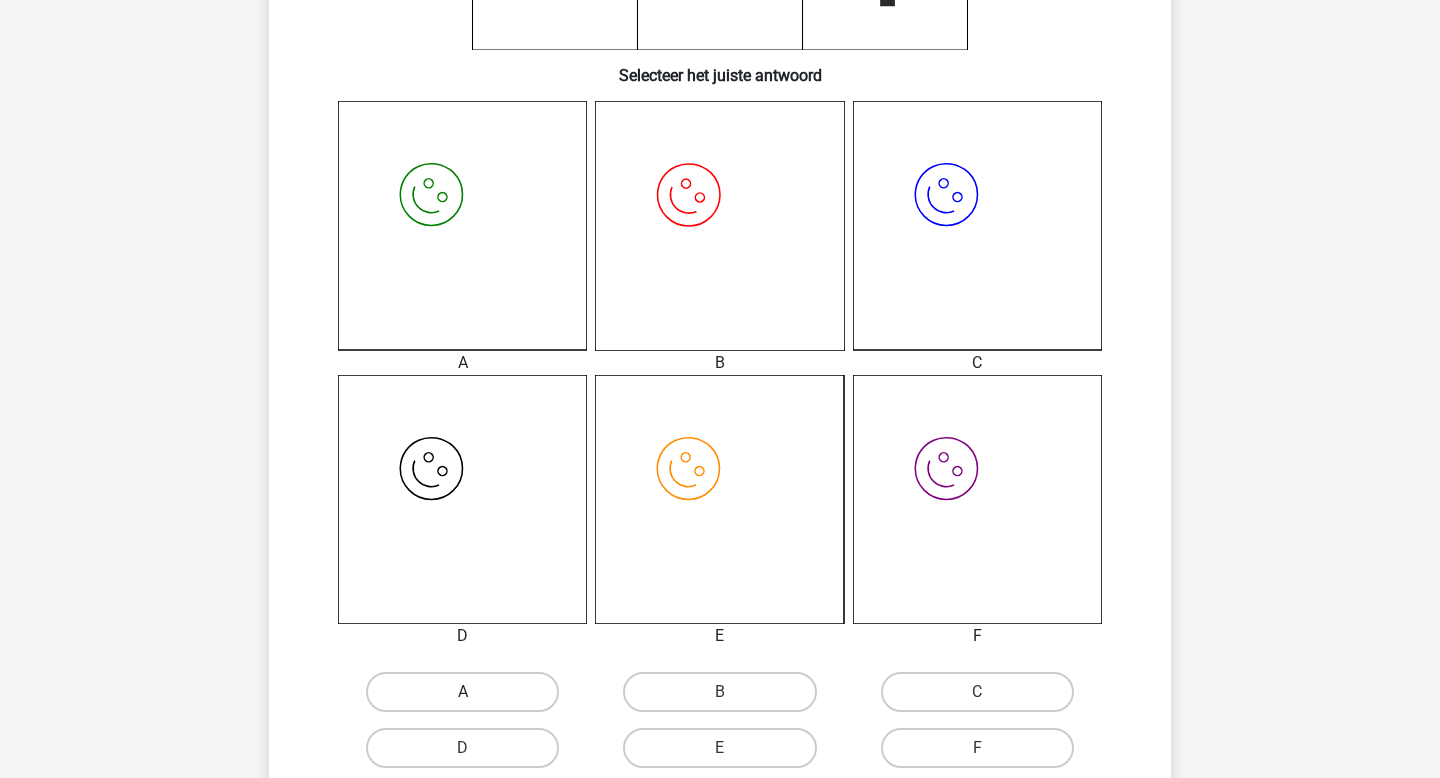 click on "A" at bounding box center (462, 692) 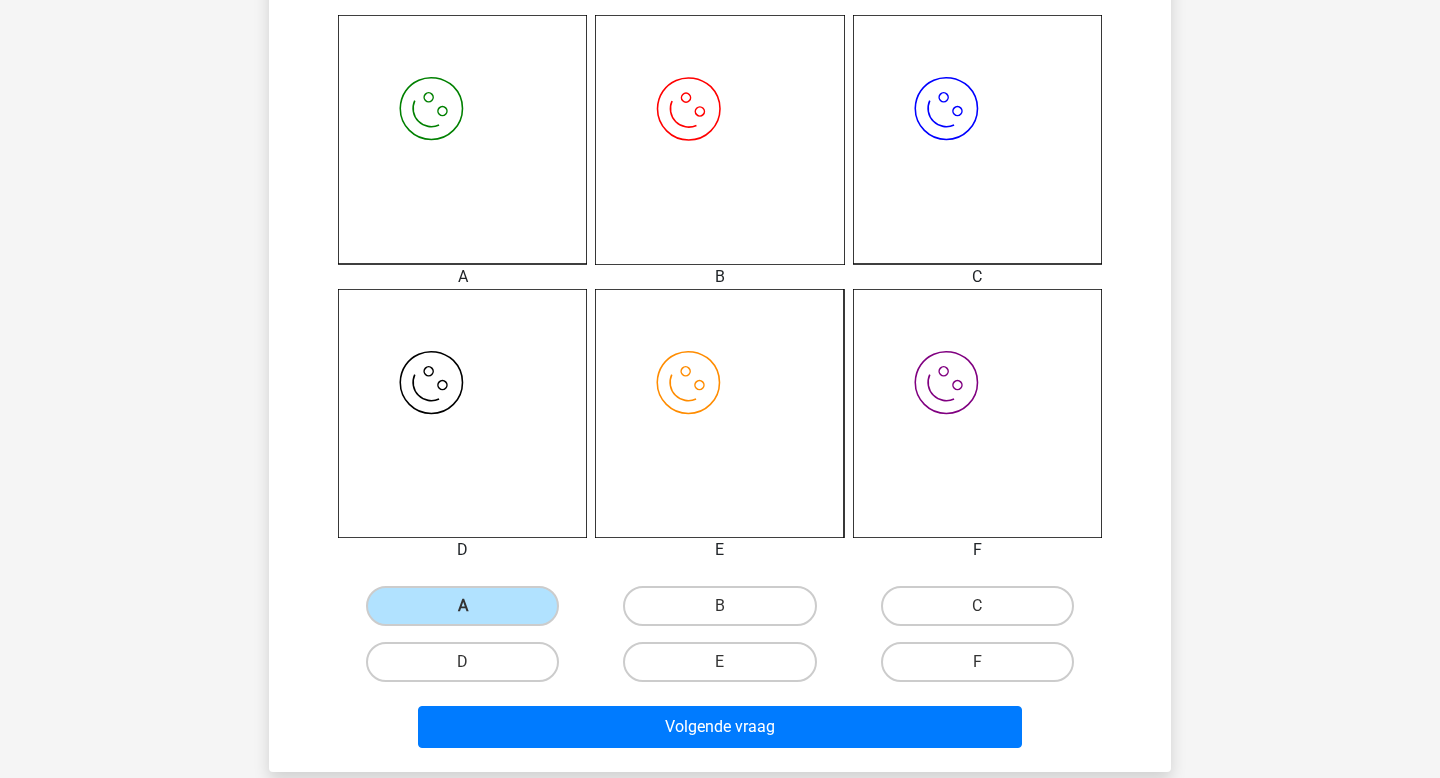 click on "Volgende vraag" at bounding box center [720, 723] 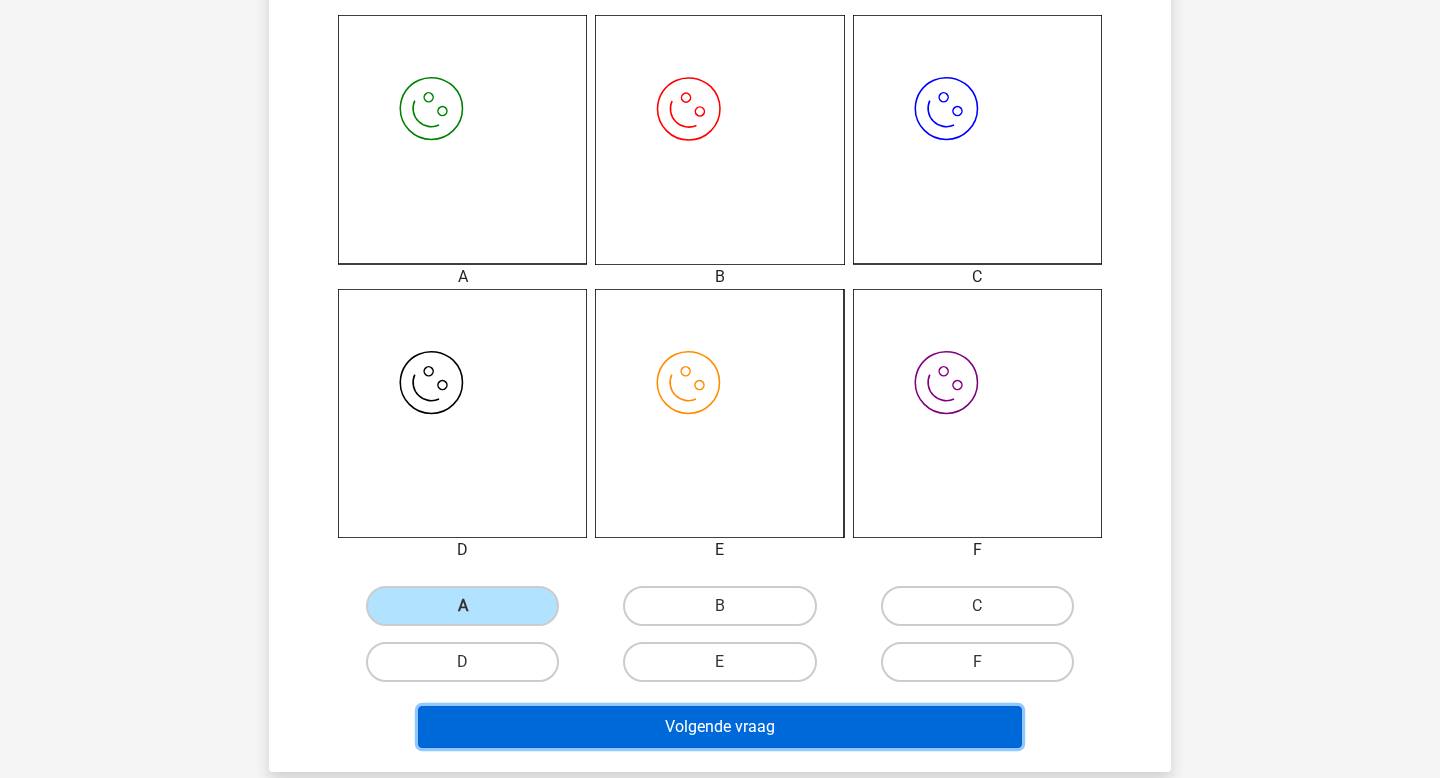 click on "Volgende vraag" at bounding box center (720, 727) 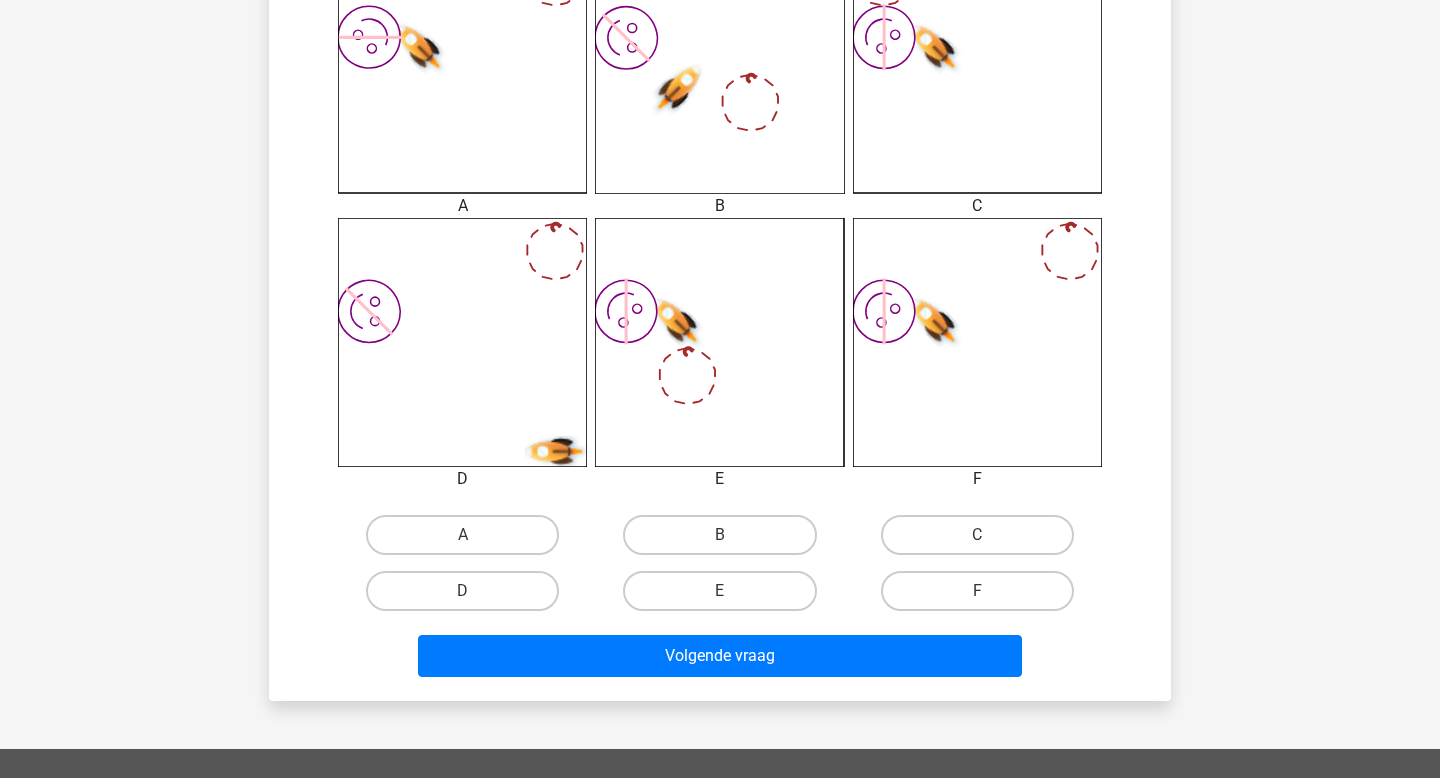 scroll, scrollTop: 629, scrollLeft: 0, axis: vertical 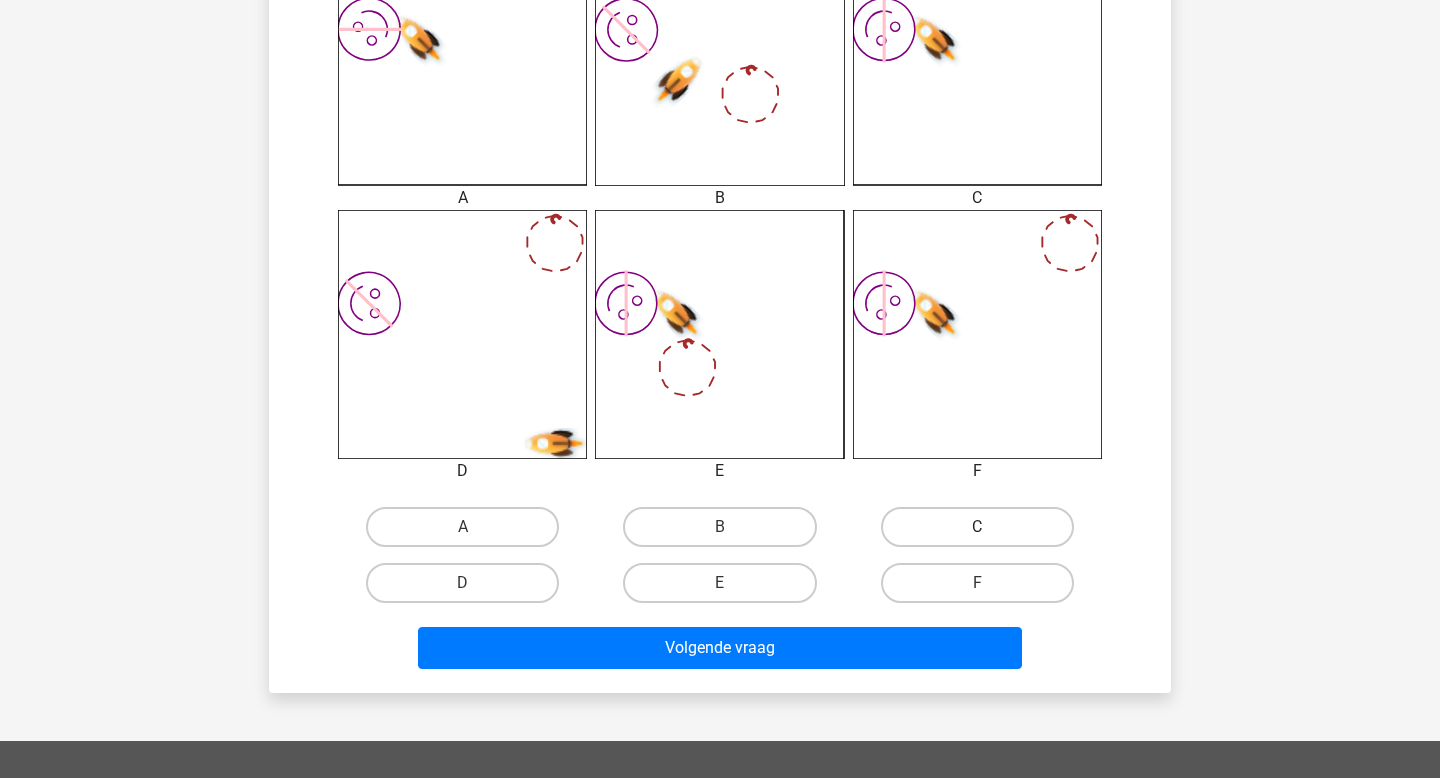 click on "C" at bounding box center (977, 527) 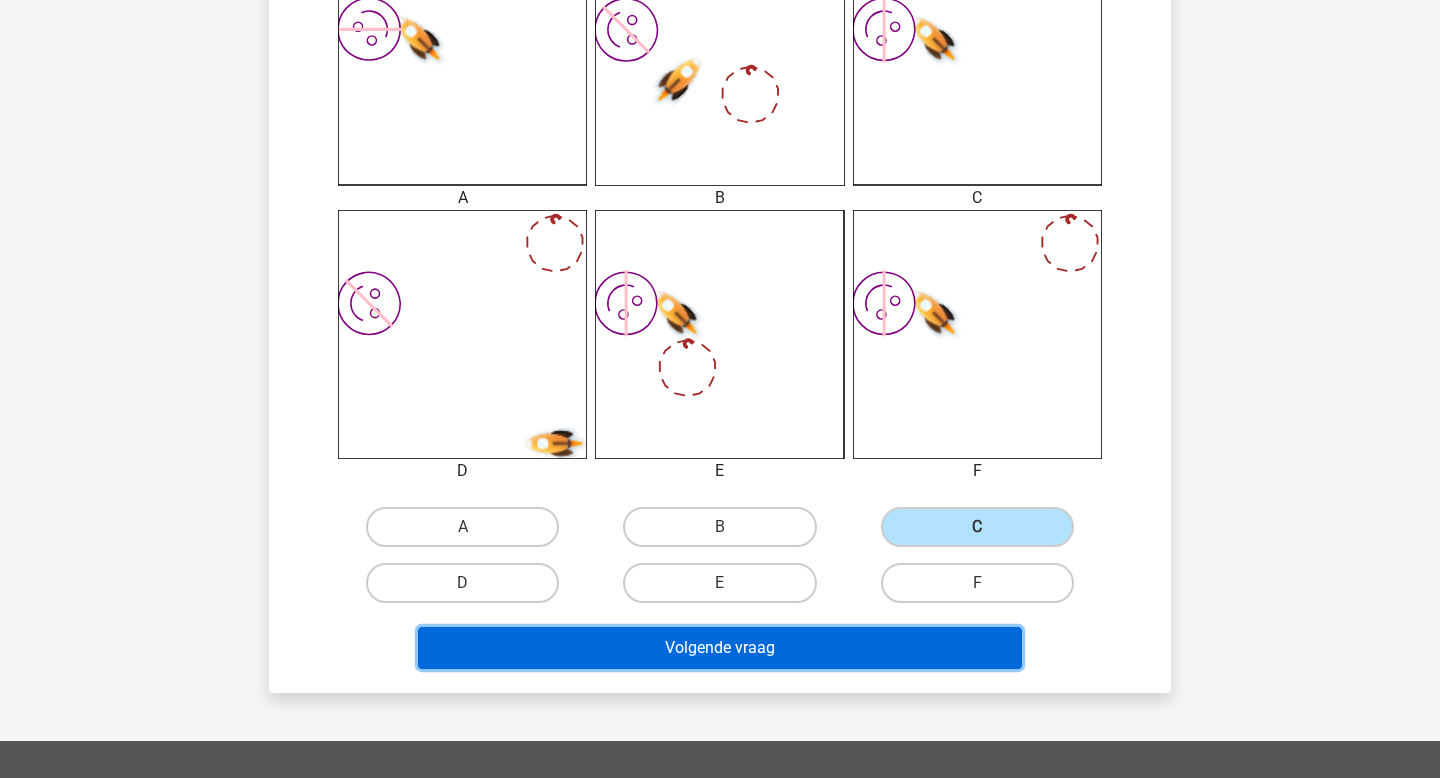 click on "Volgende vraag" at bounding box center (720, 648) 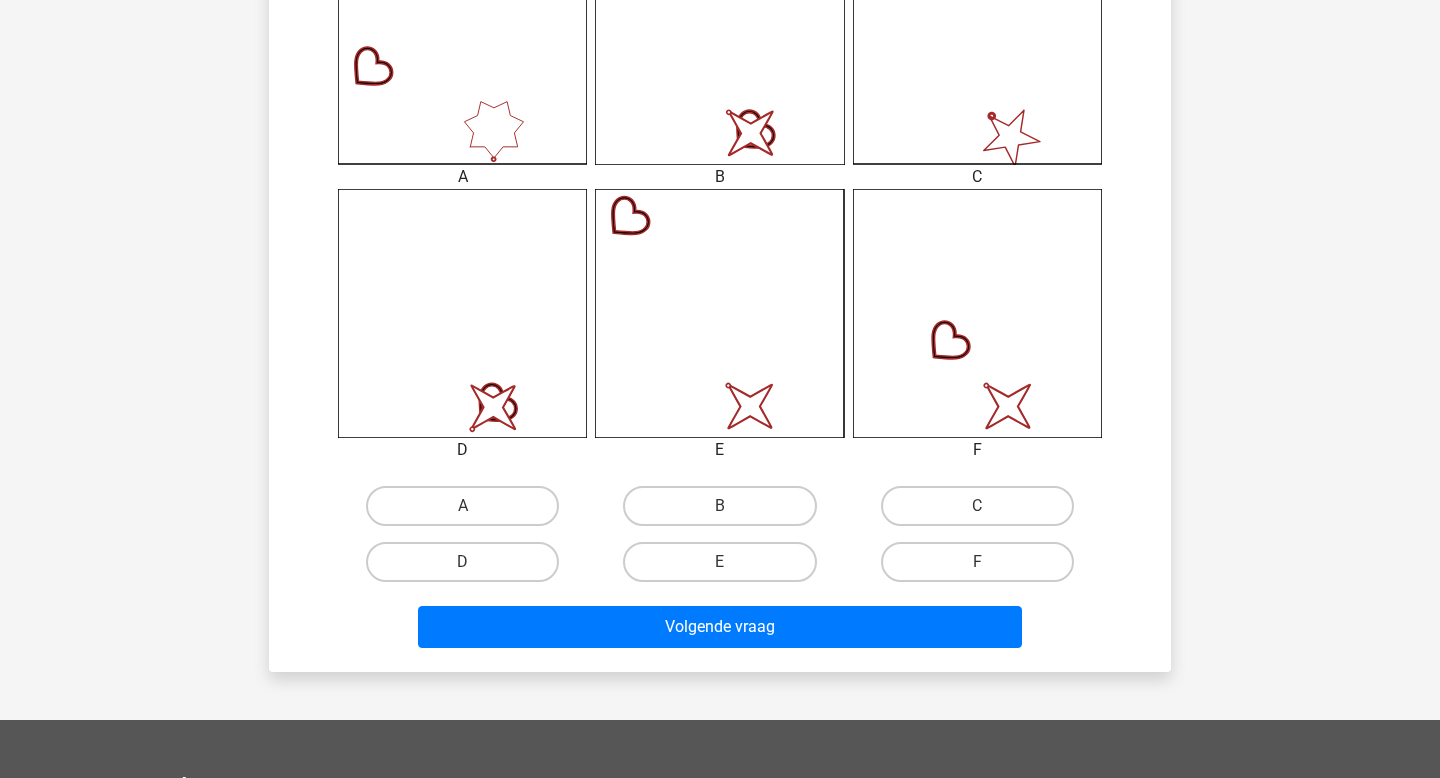 scroll, scrollTop: 649, scrollLeft: 0, axis: vertical 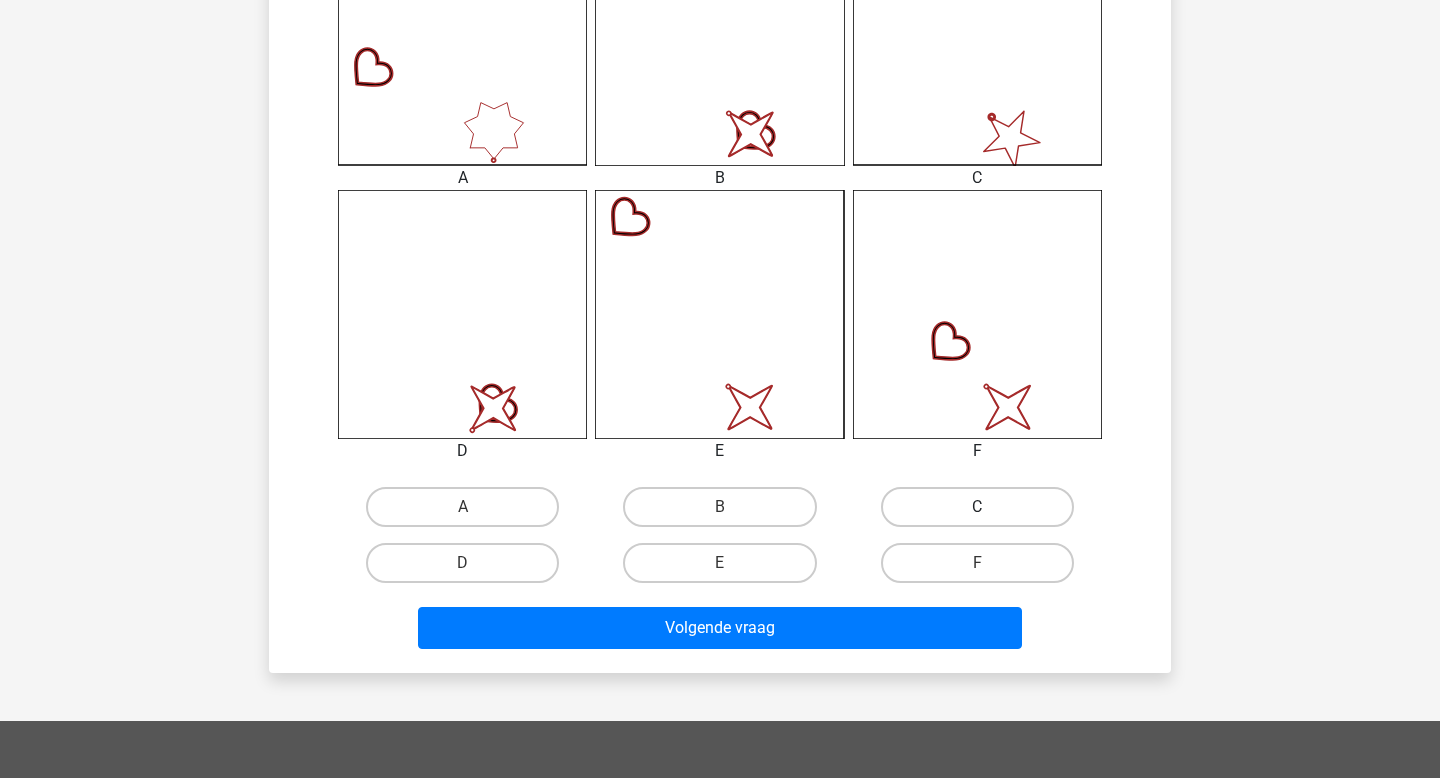 click on "C" at bounding box center (977, 507) 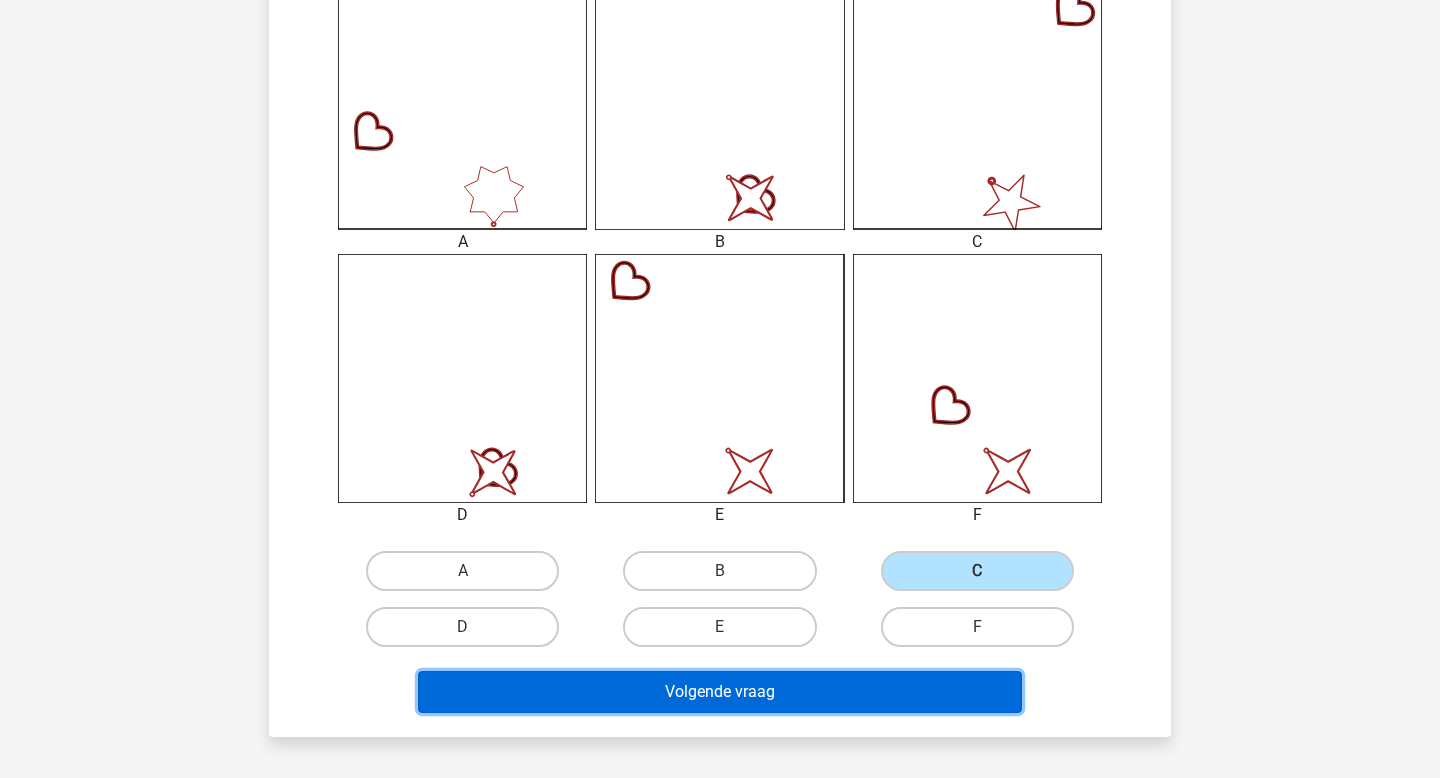 click on "Volgende vraag" at bounding box center (720, 692) 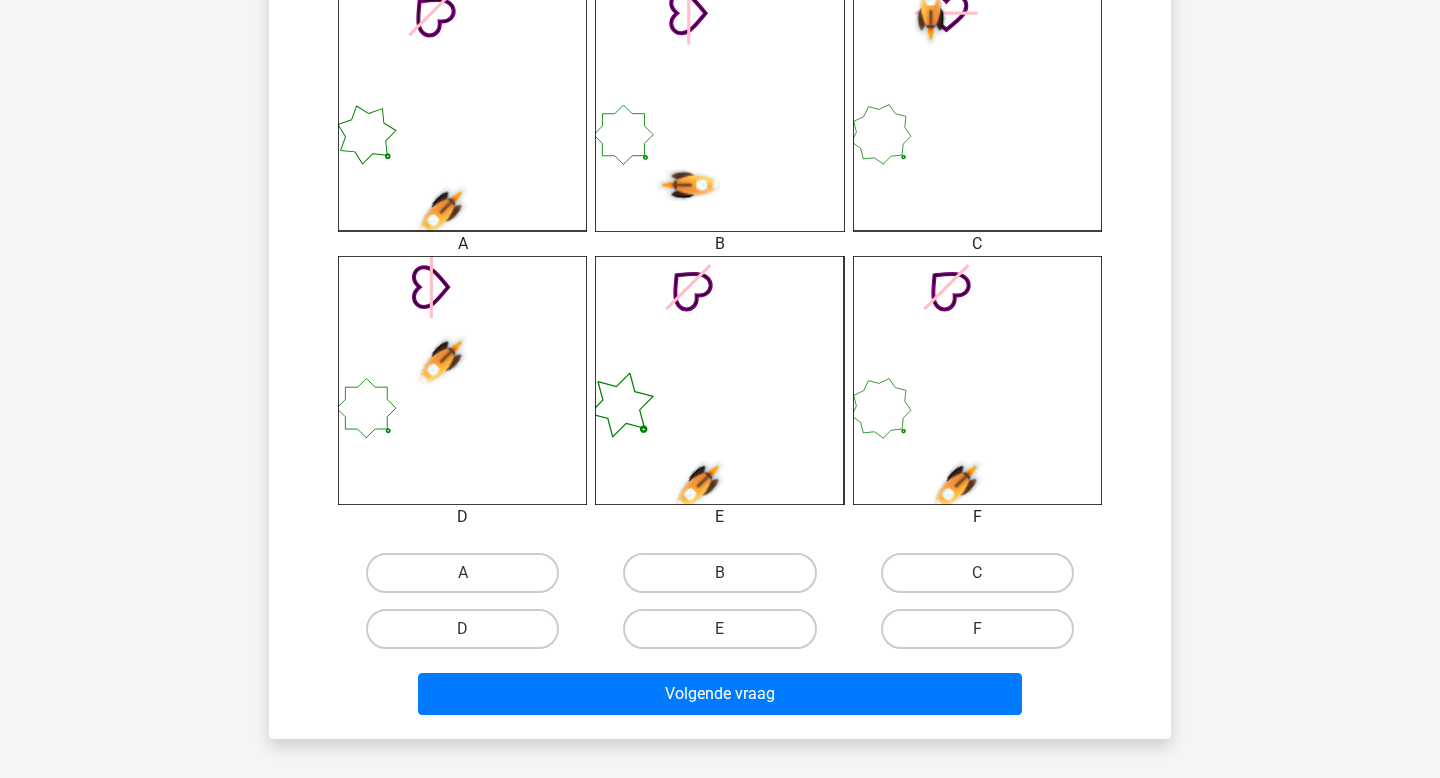 scroll, scrollTop: 584, scrollLeft: 0, axis: vertical 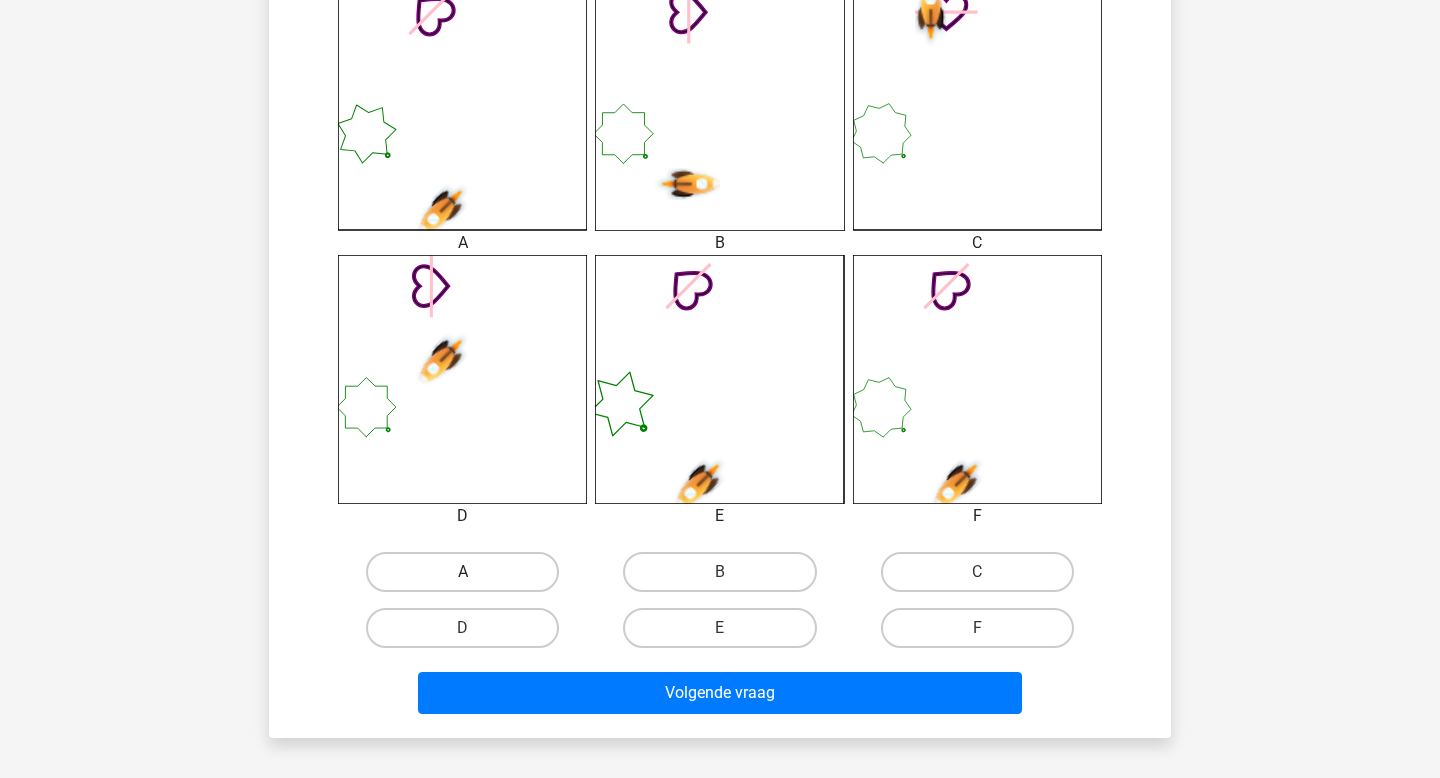 click on "A" at bounding box center (462, 572) 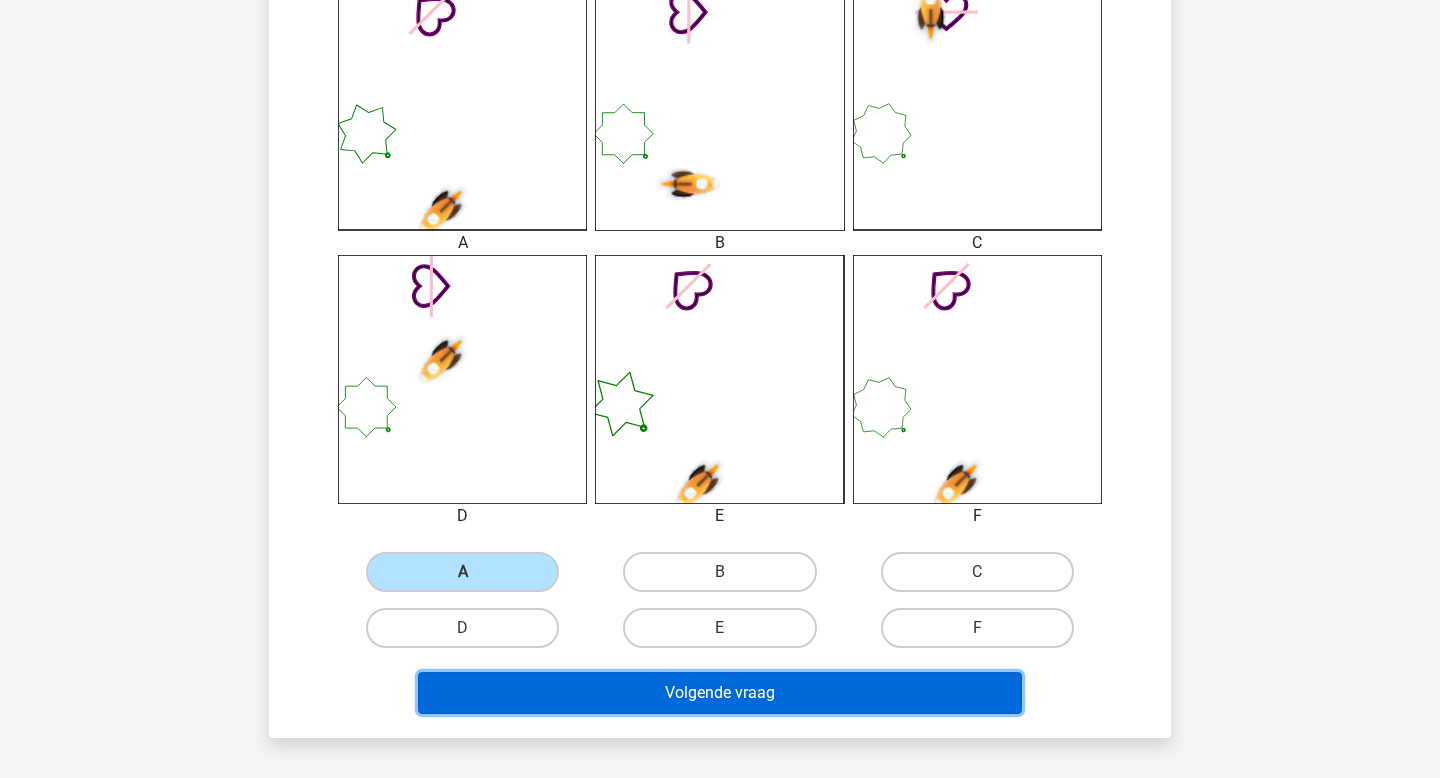 click on "Volgende vraag" at bounding box center (720, 693) 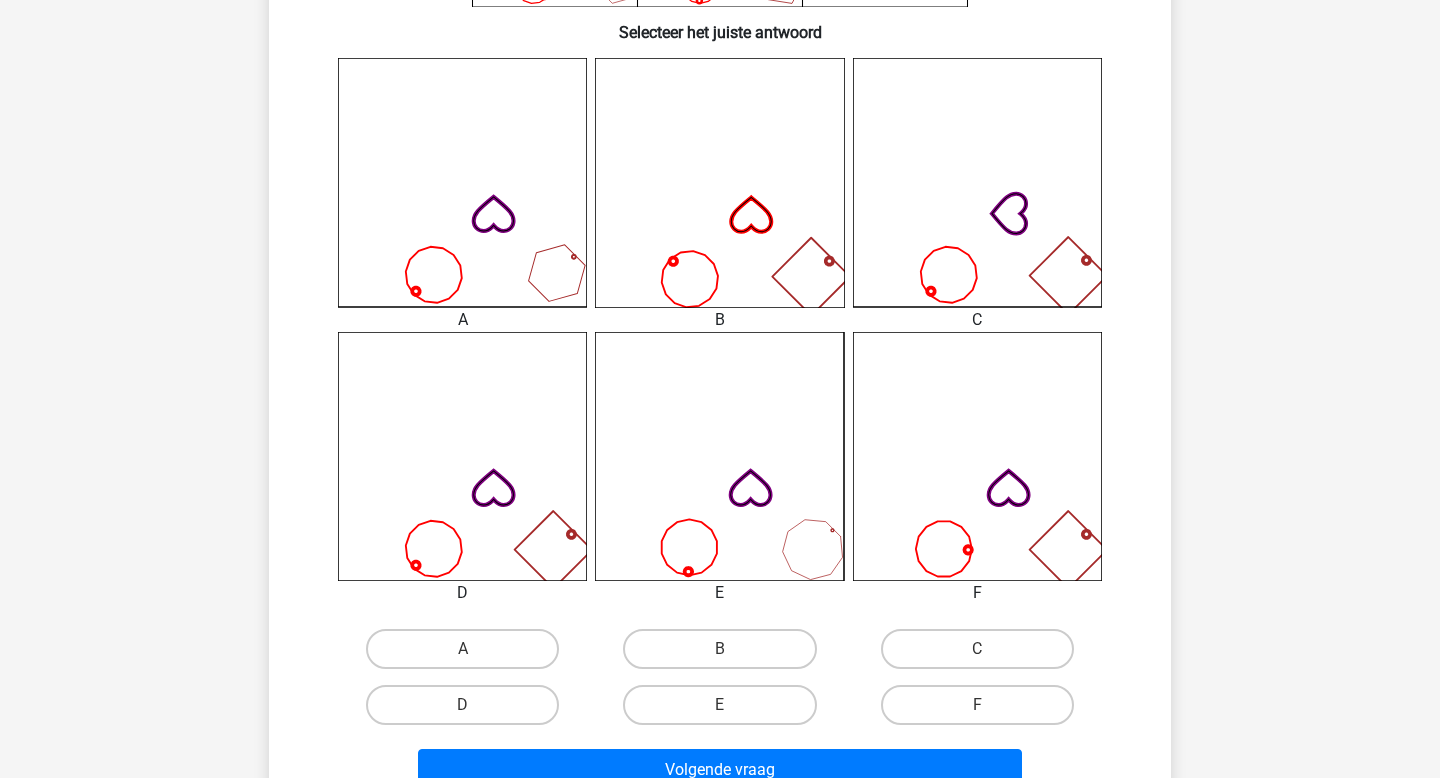 scroll, scrollTop: 513, scrollLeft: 0, axis: vertical 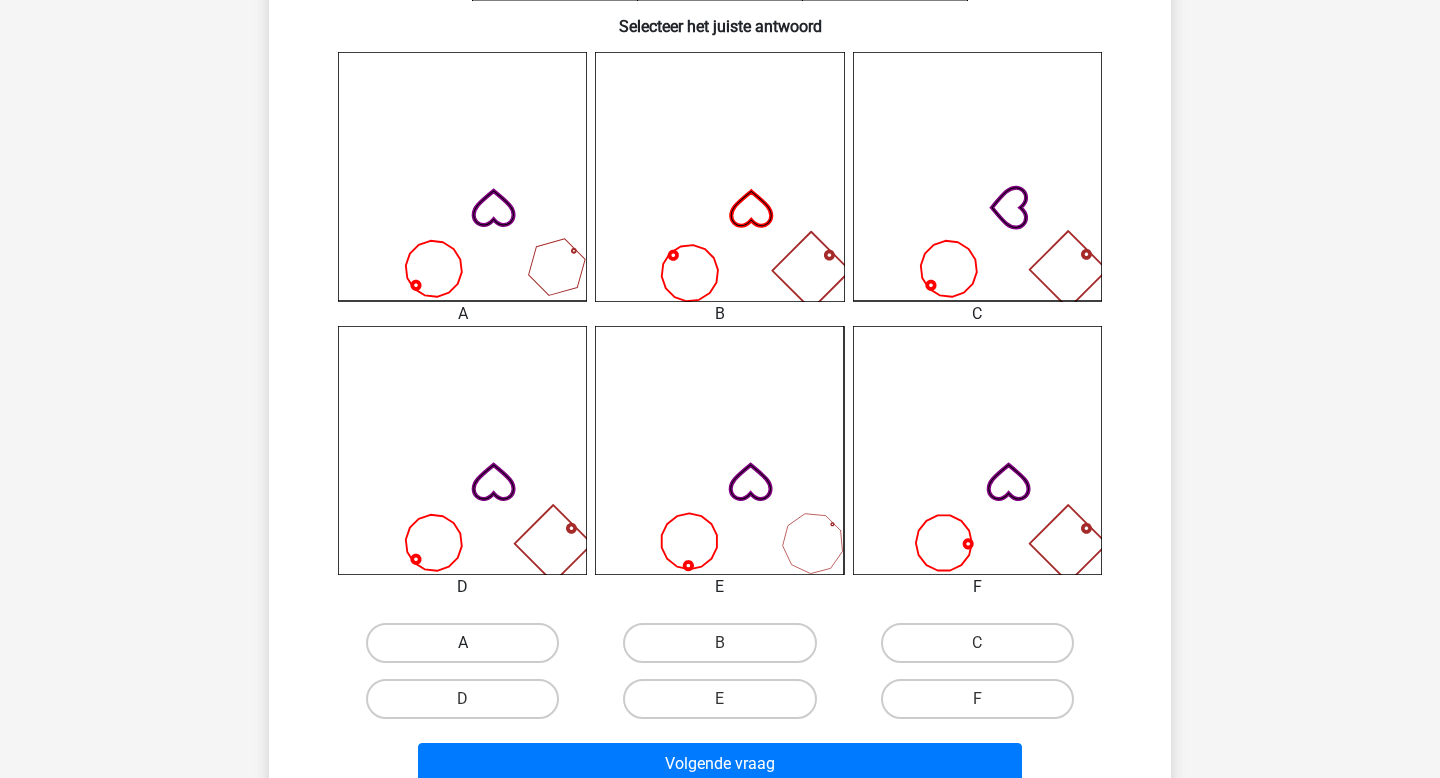 click on "A" at bounding box center (462, 643) 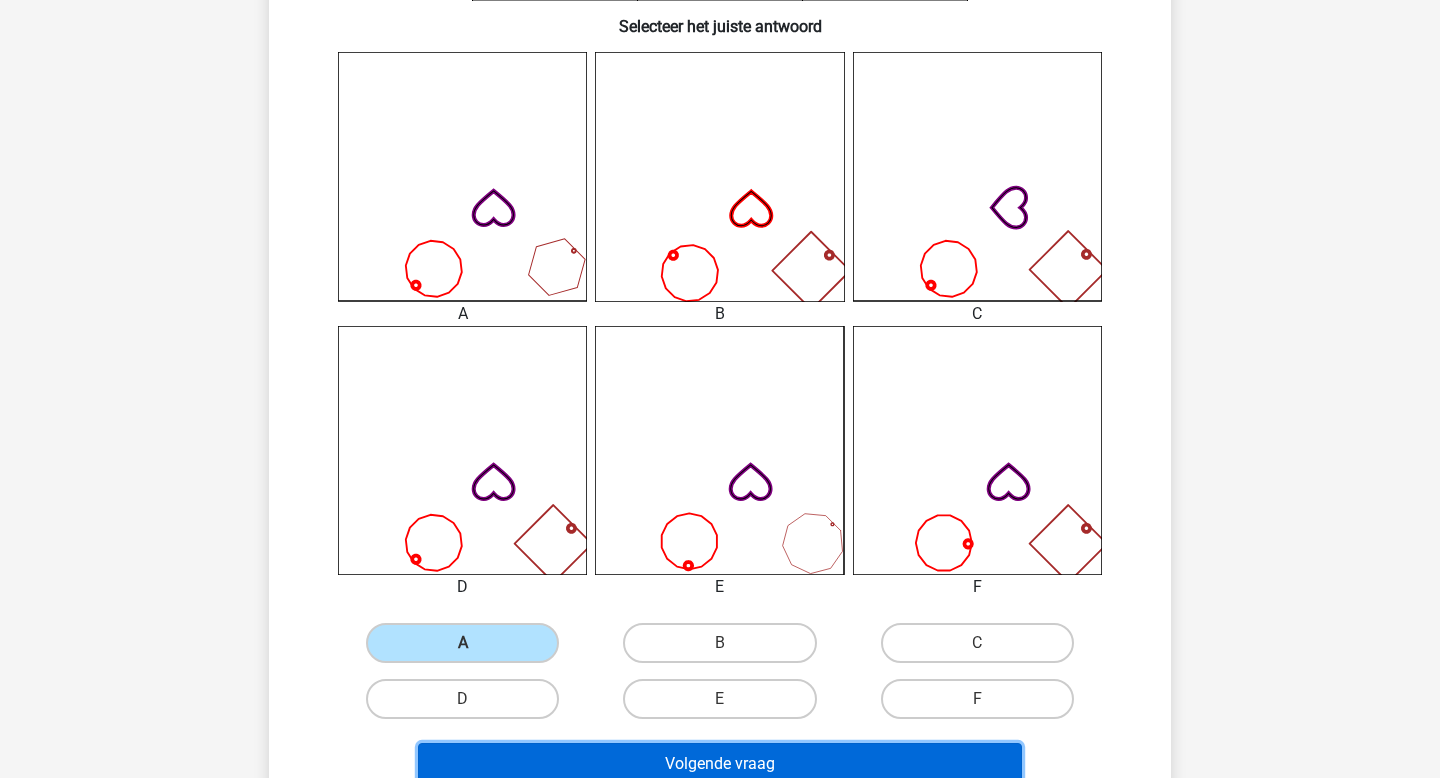 click on "Volgende vraag" at bounding box center [720, 764] 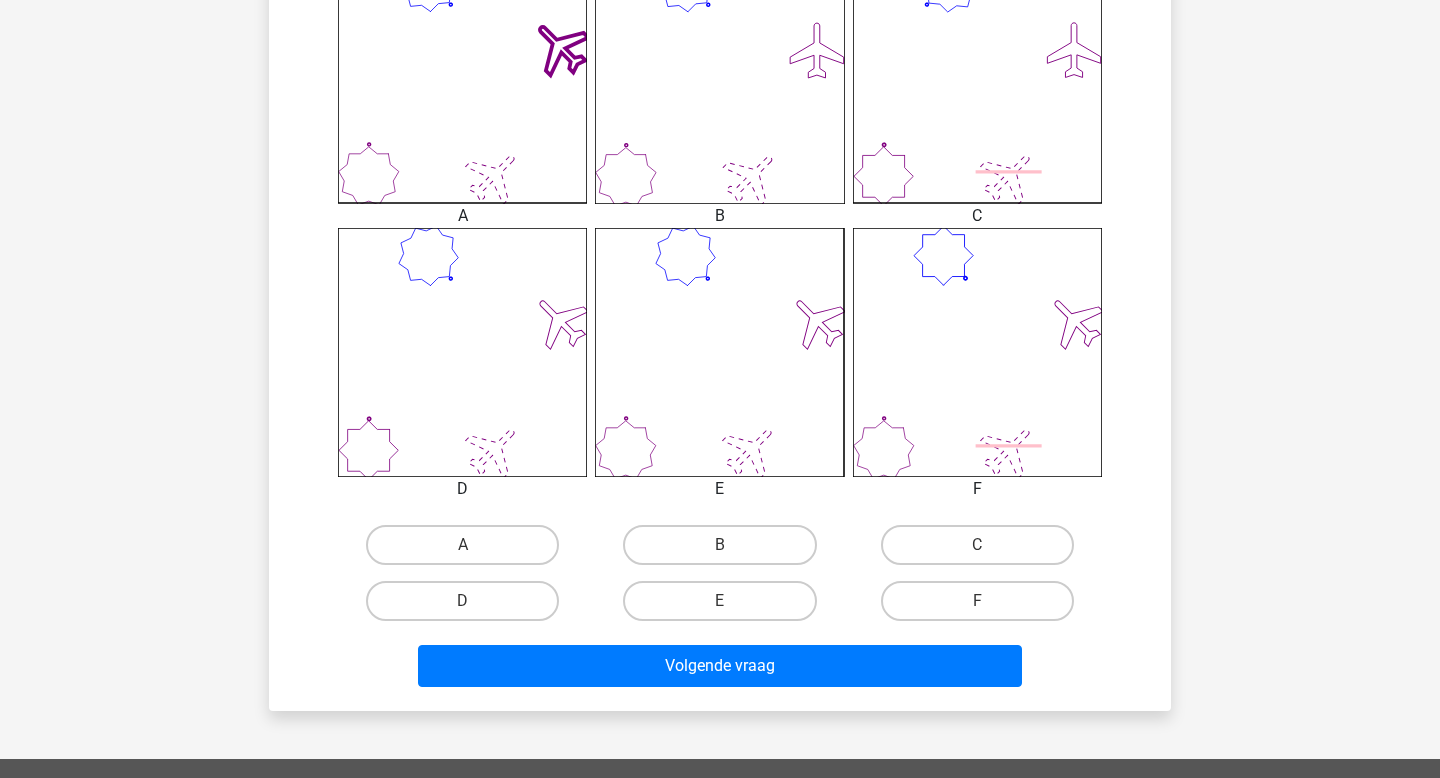 scroll, scrollTop: 646, scrollLeft: 0, axis: vertical 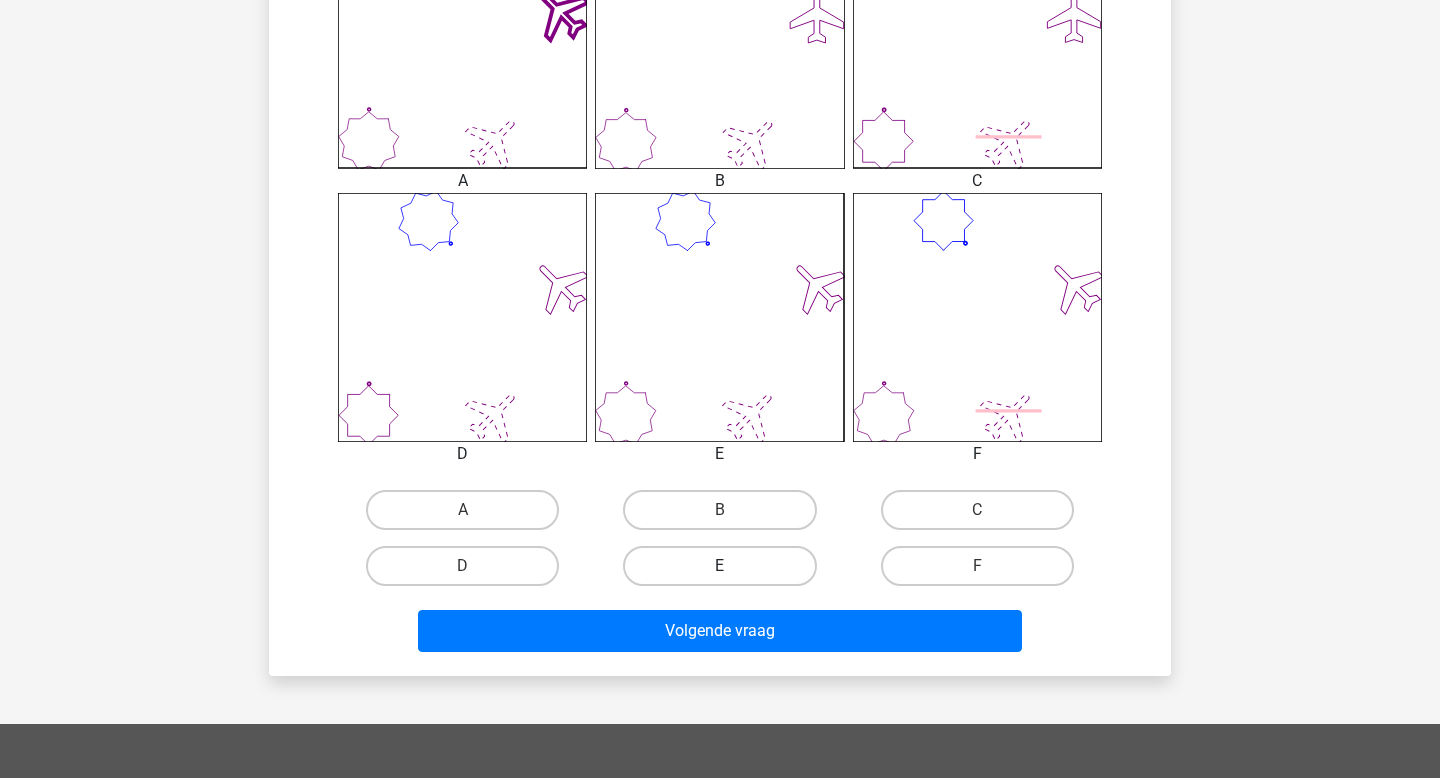 click on "E" at bounding box center [719, 566] 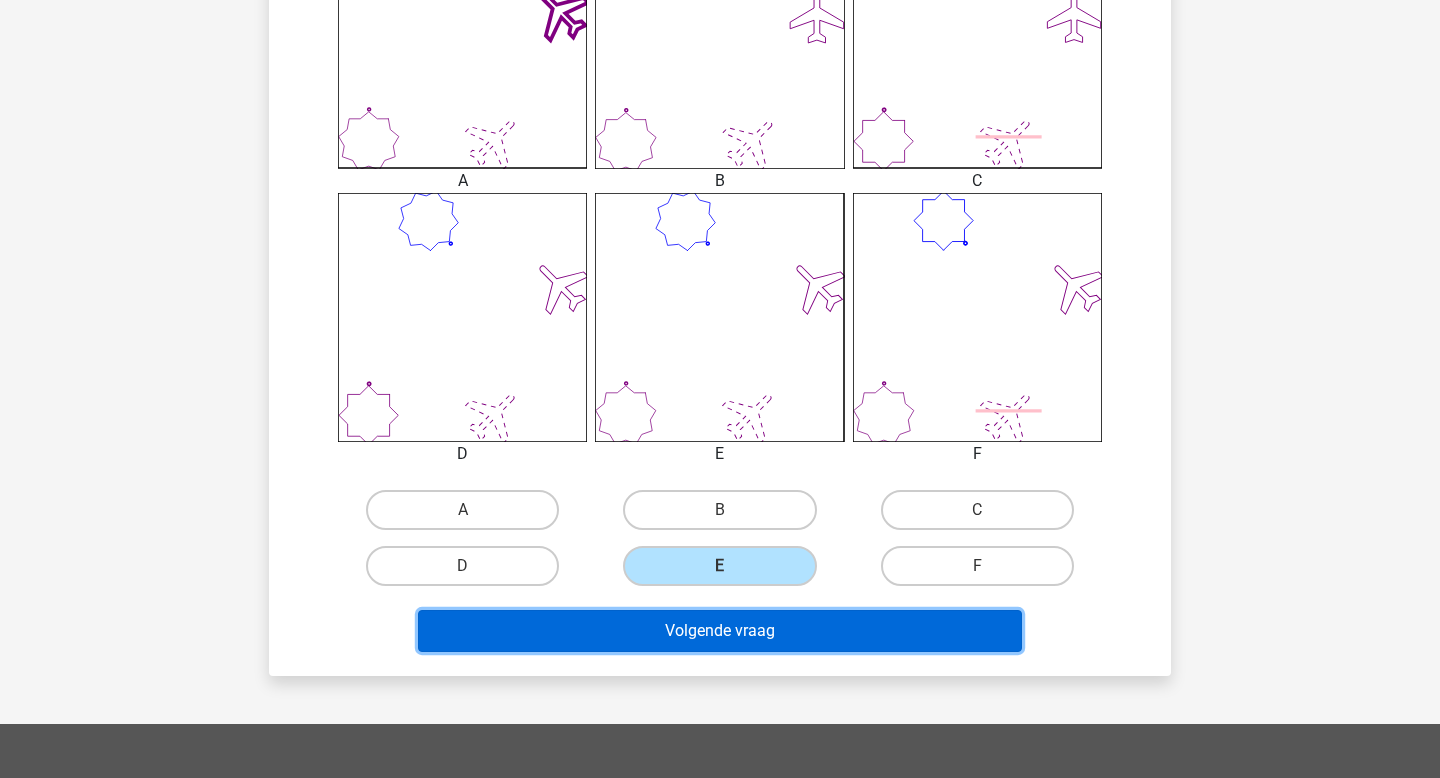 click on "Volgende vraag" at bounding box center [720, 631] 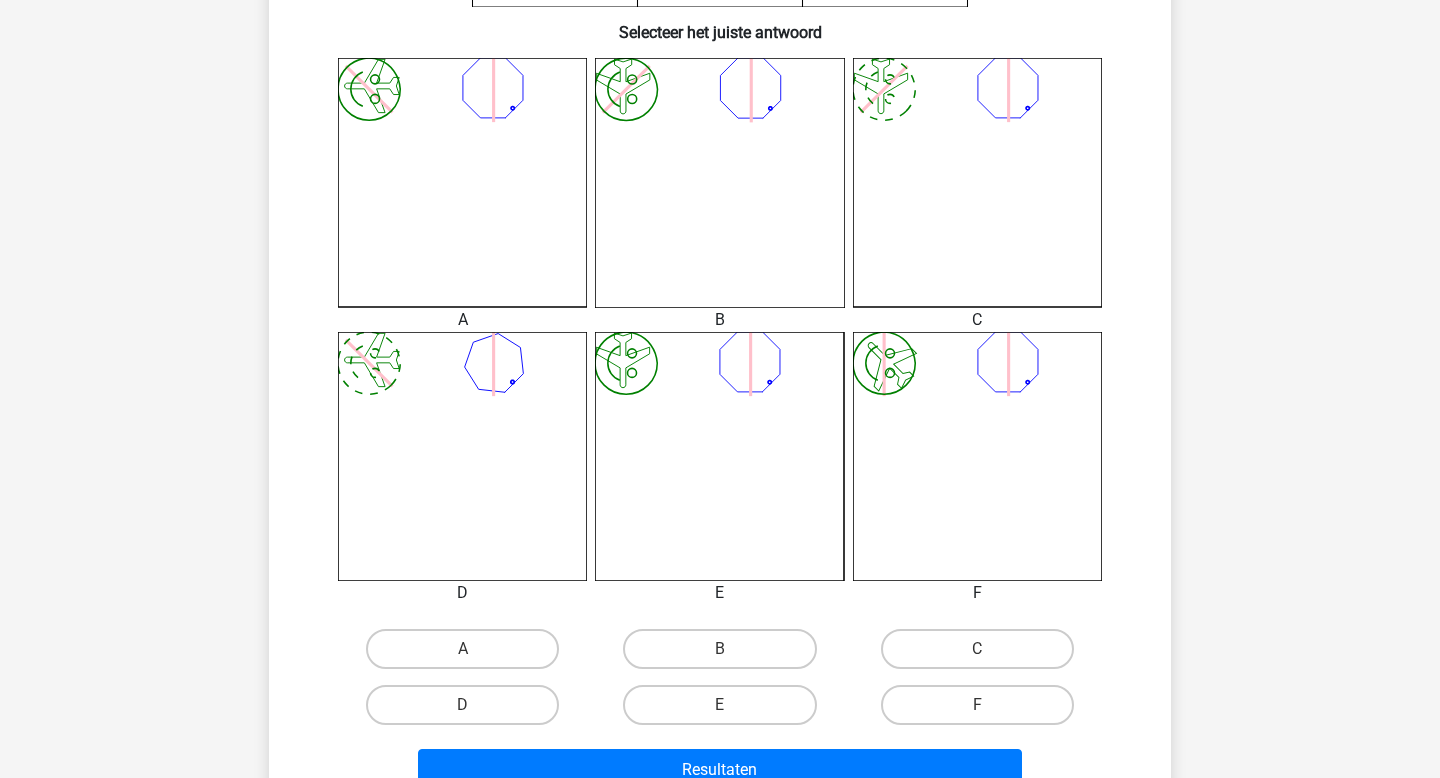 scroll, scrollTop: 504, scrollLeft: 0, axis: vertical 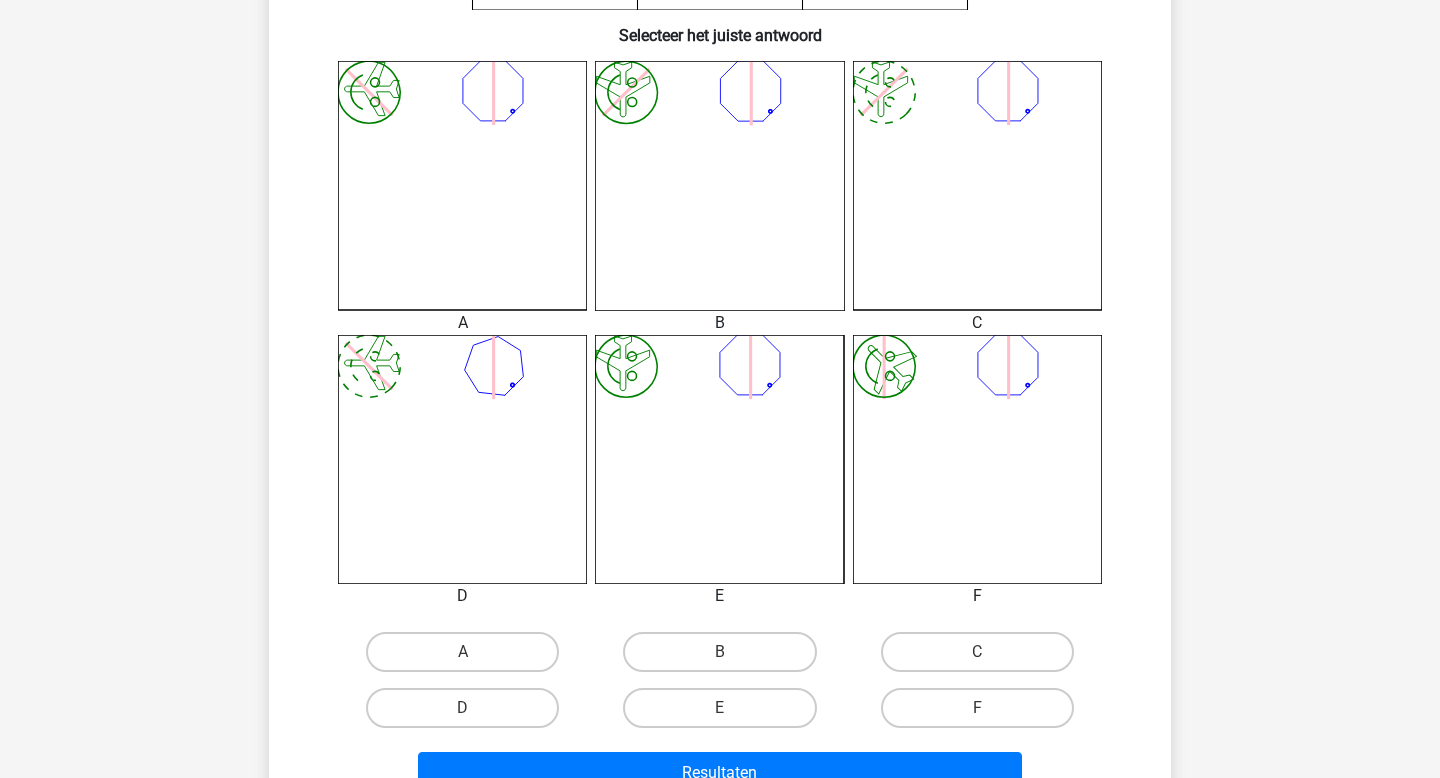 click on "B" at bounding box center (726, 658) 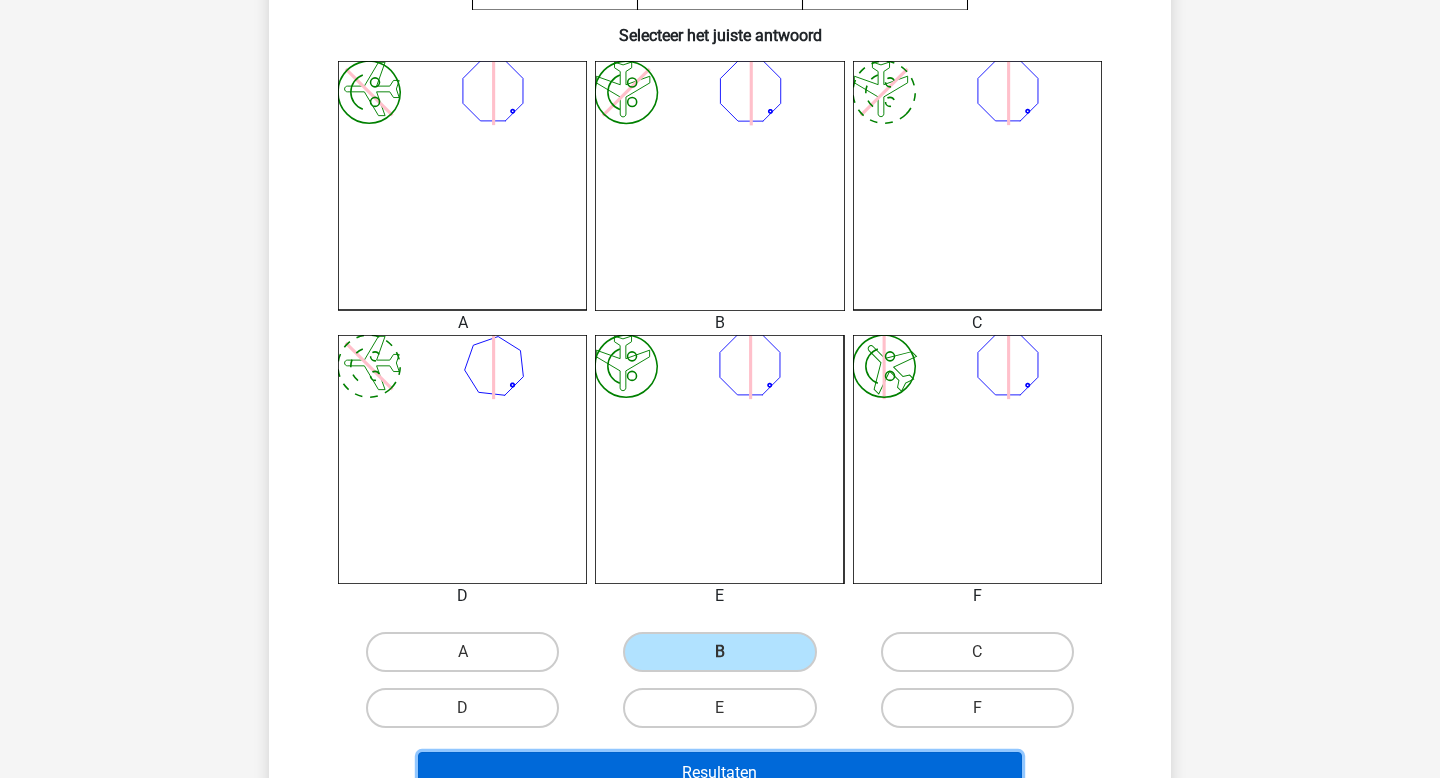 click on "Resultaten" at bounding box center (720, 773) 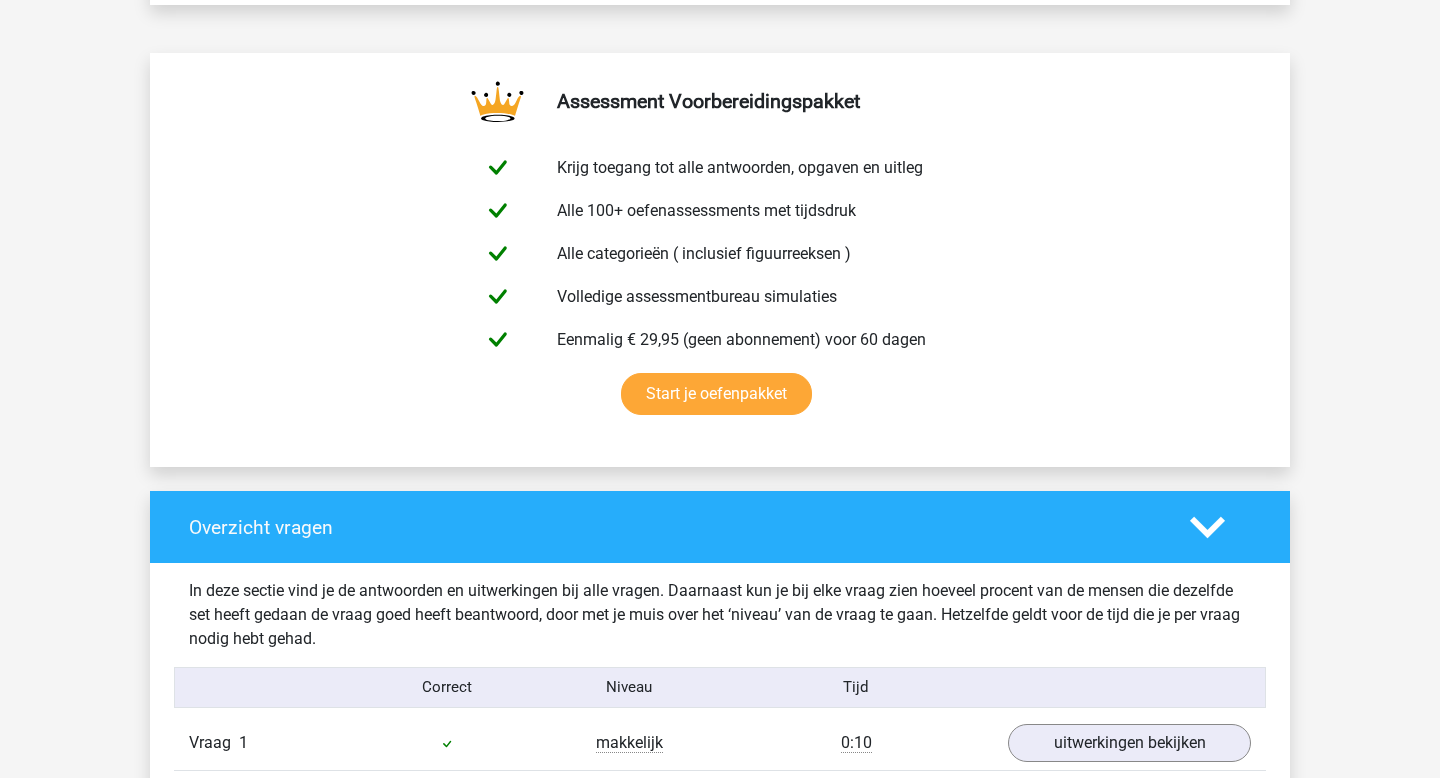 scroll, scrollTop: 0, scrollLeft: 0, axis: both 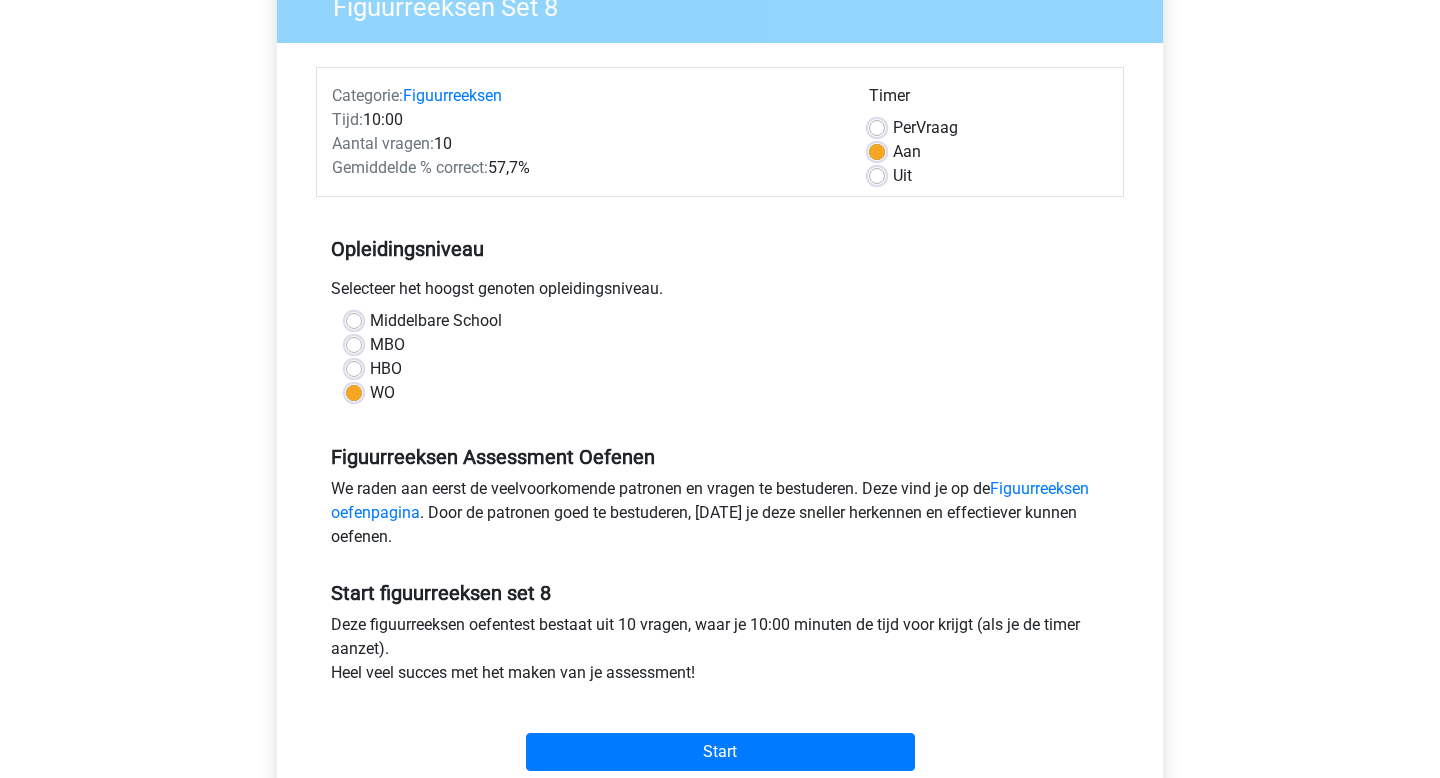 click on "Start" at bounding box center (720, 736) 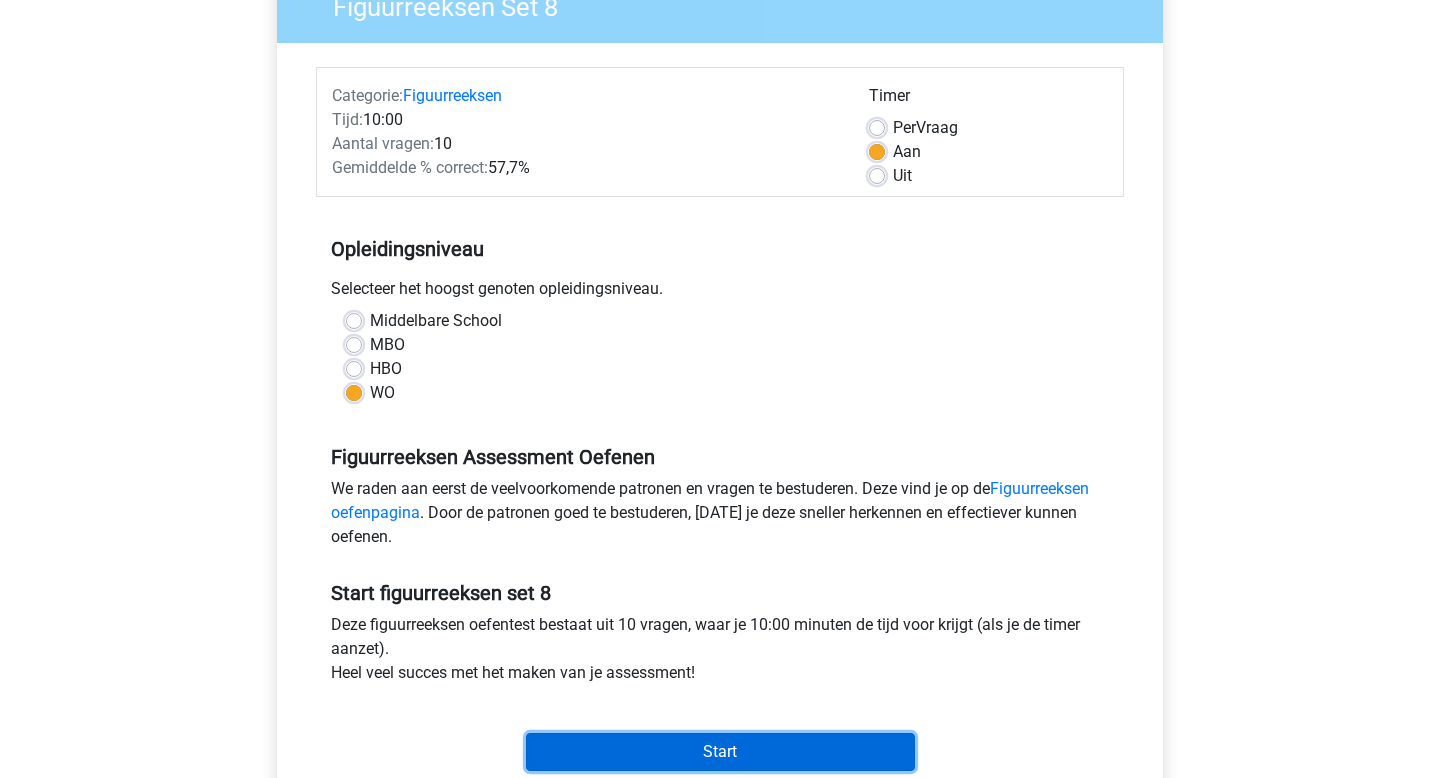 click on "Start" at bounding box center [720, 752] 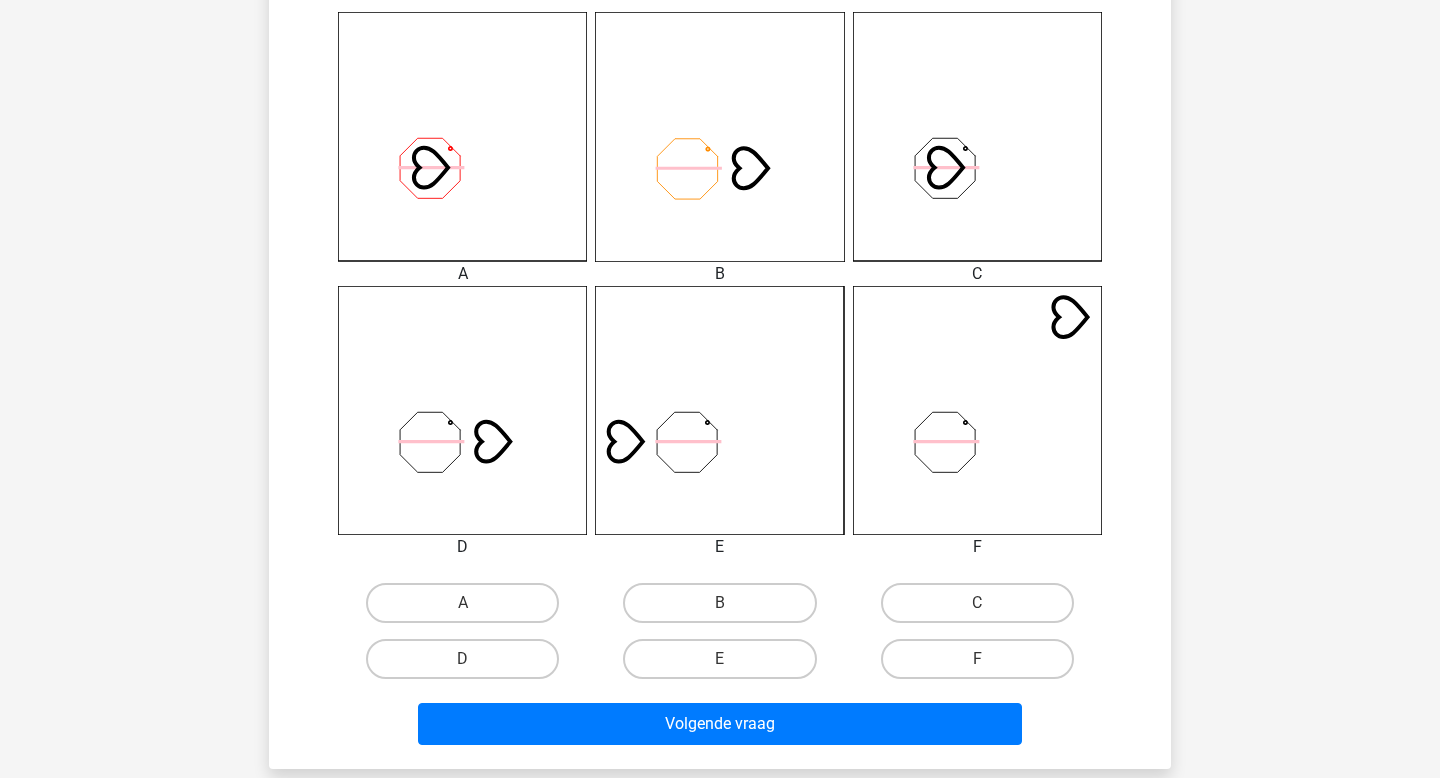 scroll, scrollTop: 0, scrollLeft: 0, axis: both 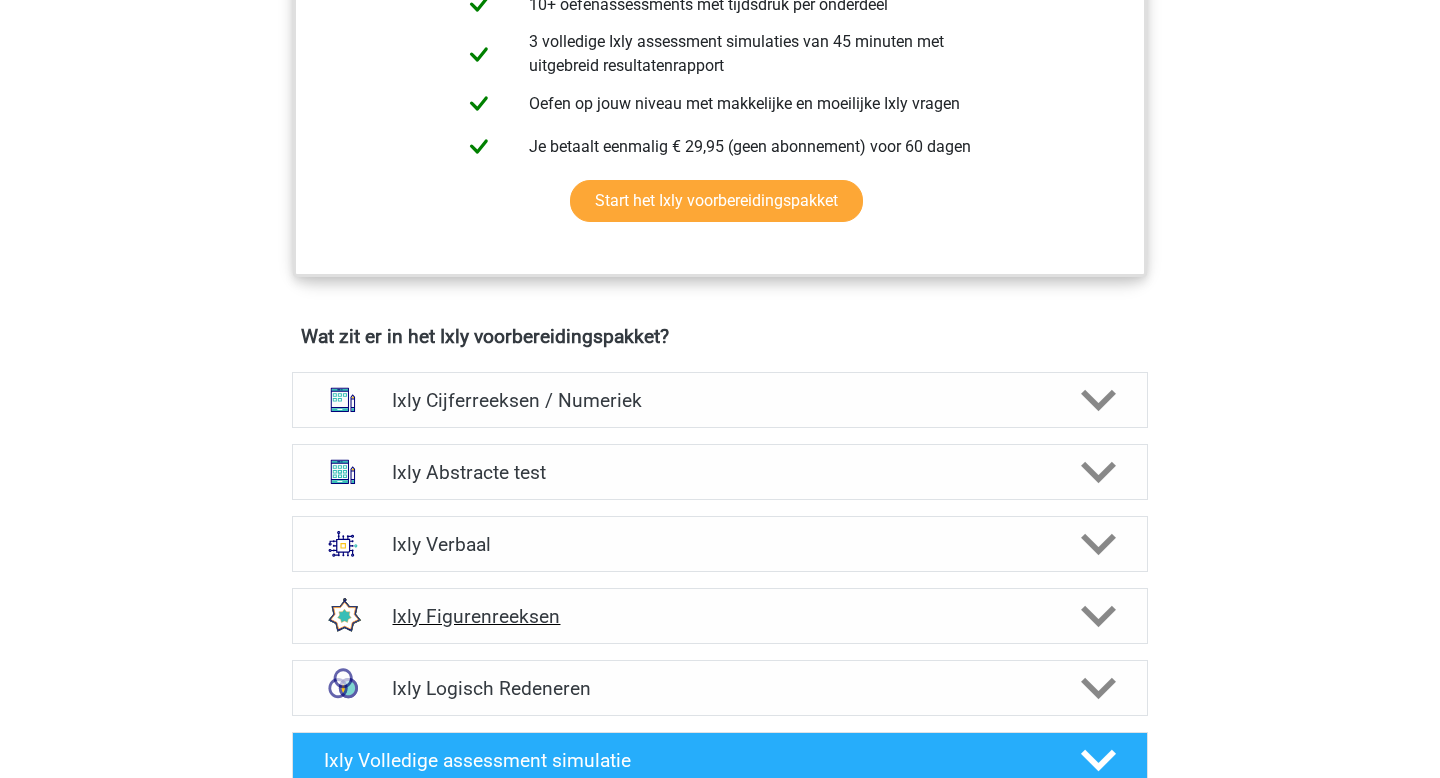 click on "Ixly Figurenreeksen" at bounding box center [719, 616] 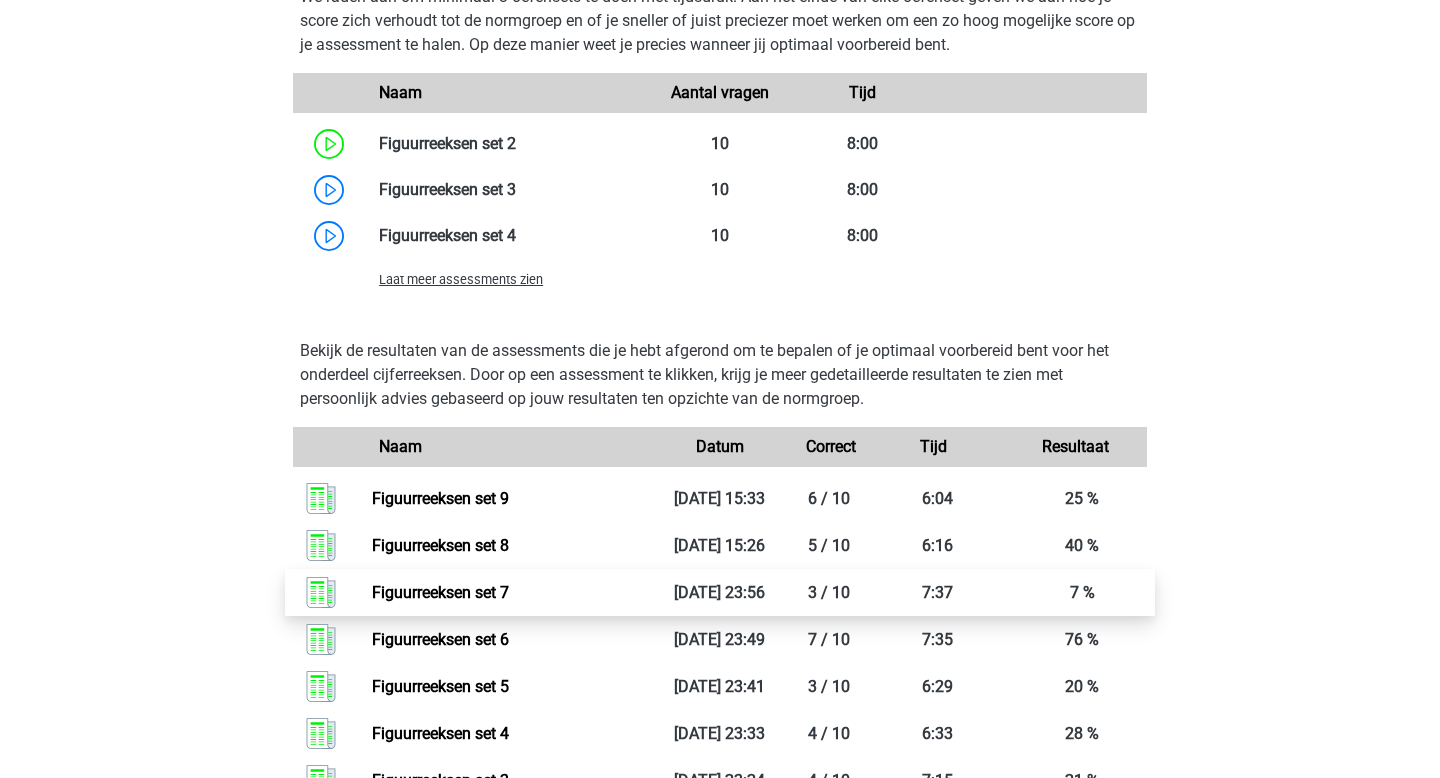 scroll, scrollTop: 2036, scrollLeft: 0, axis: vertical 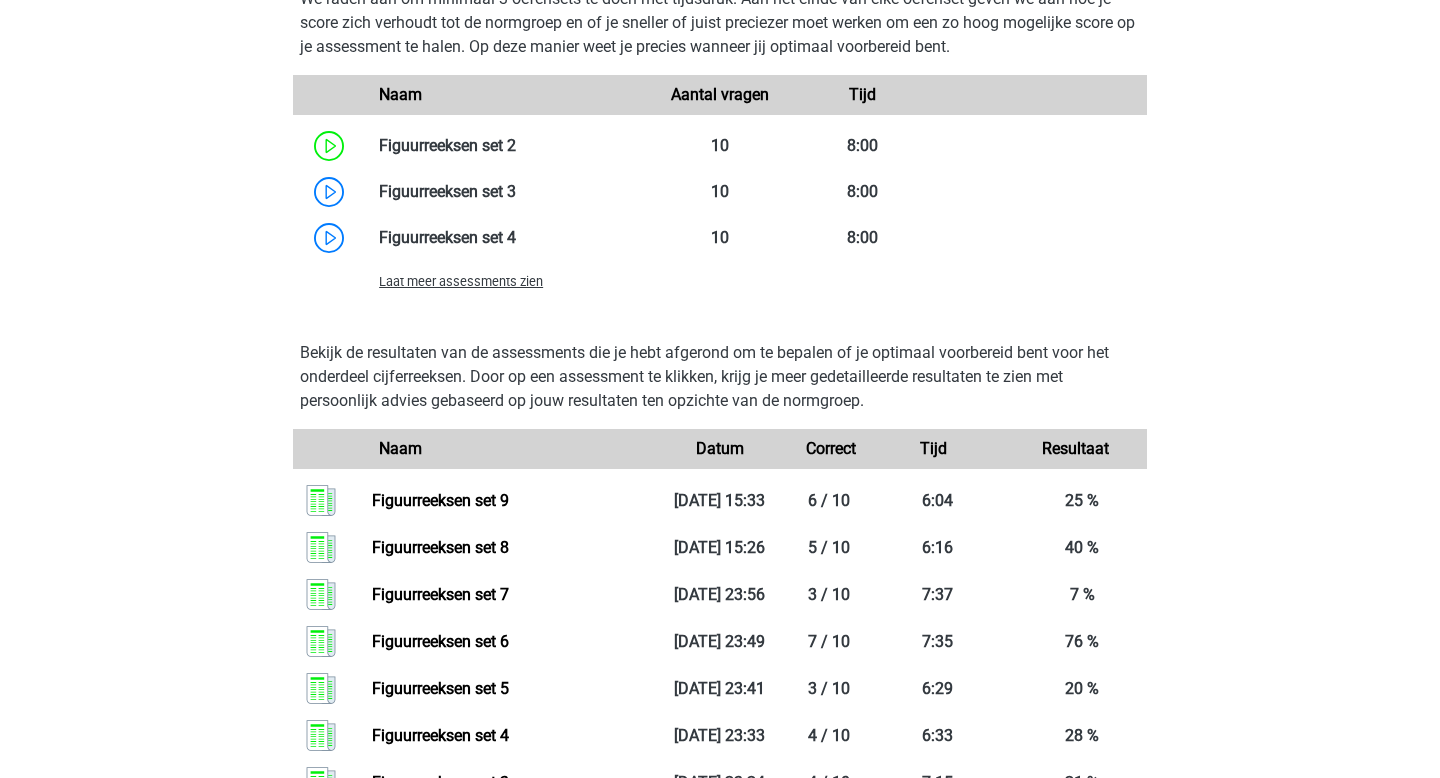 click on "Laat meer assessments zien" at bounding box center (506, 281) 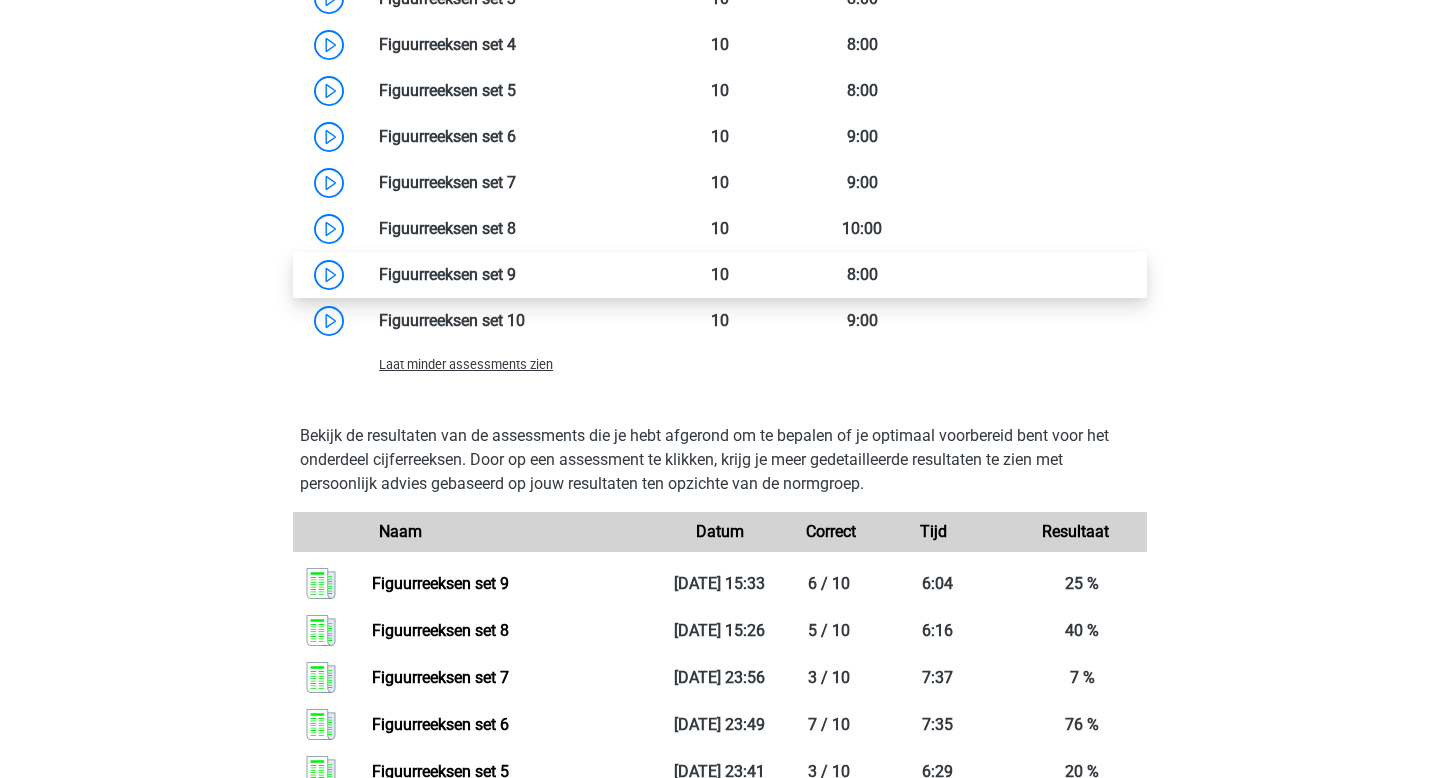 scroll, scrollTop: 2228, scrollLeft: 0, axis: vertical 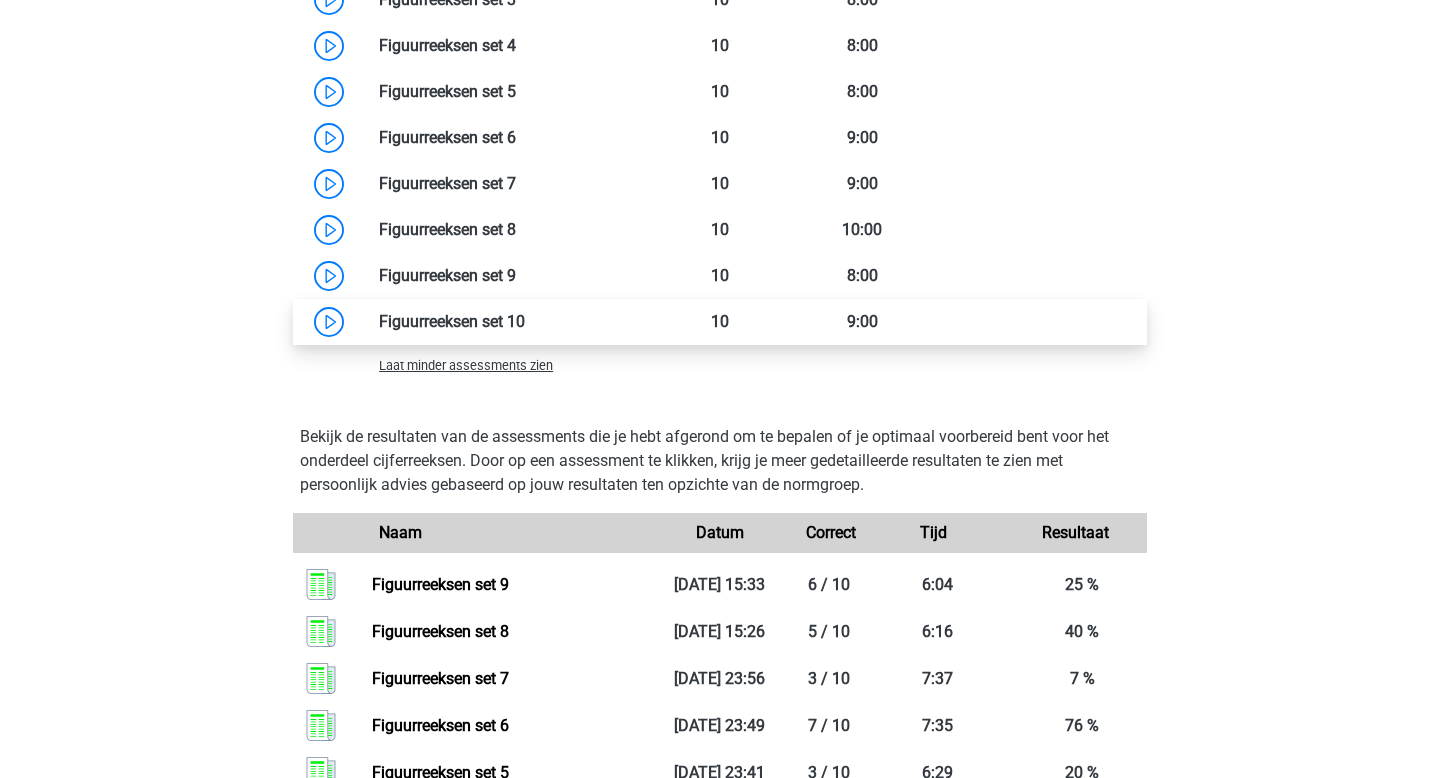 click at bounding box center [525, 321] 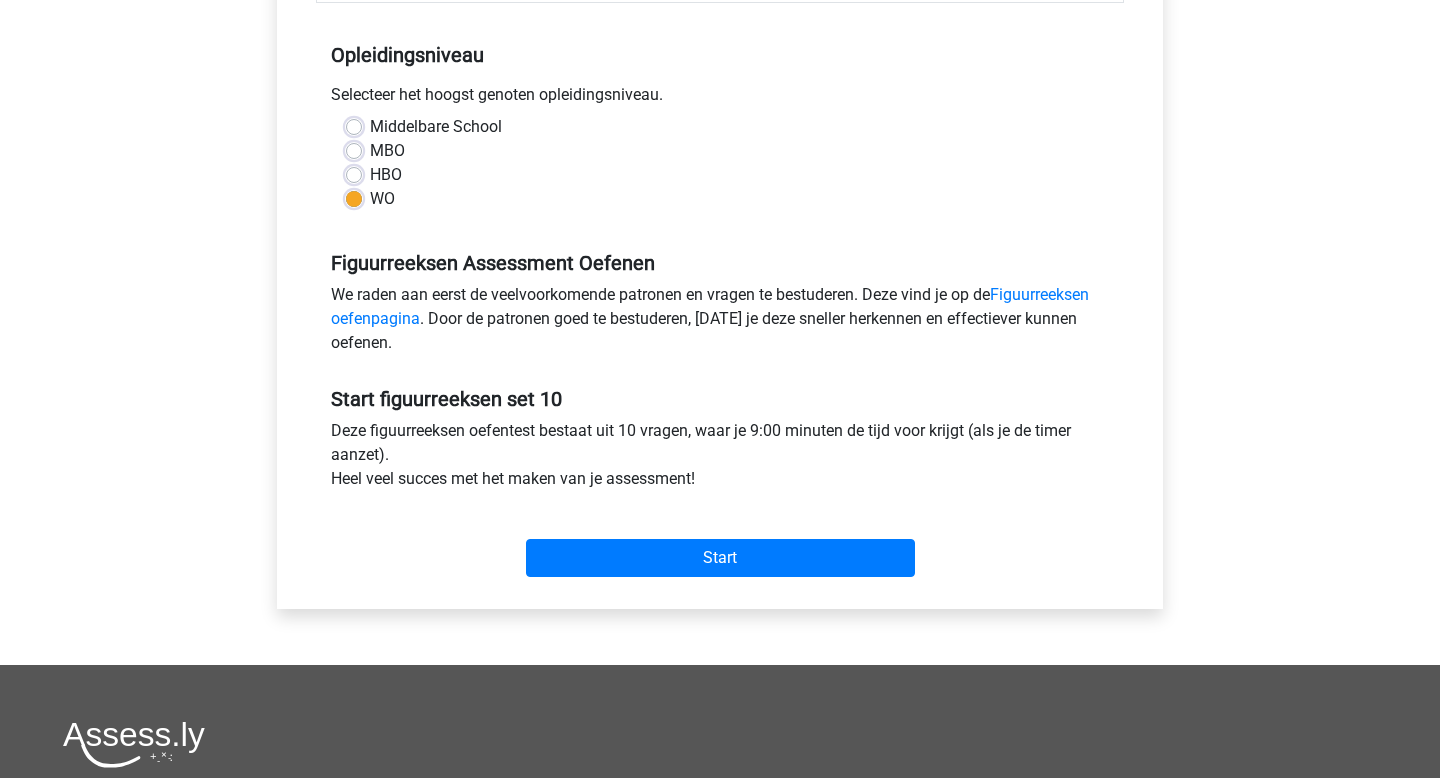 scroll, scrollTop: 389, scrollLeft: 0, axis: vertical 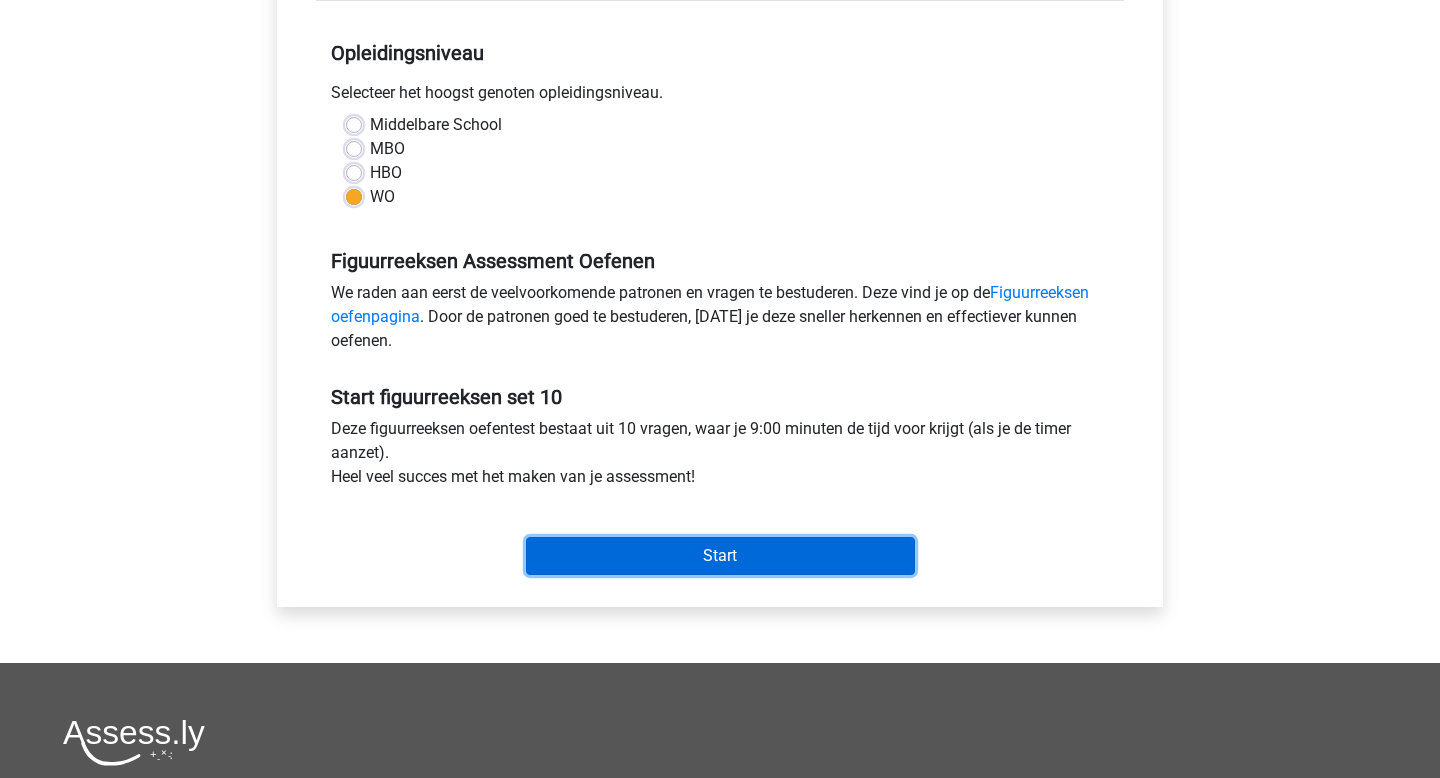 click on "Start" at bounding box center [720, 556] 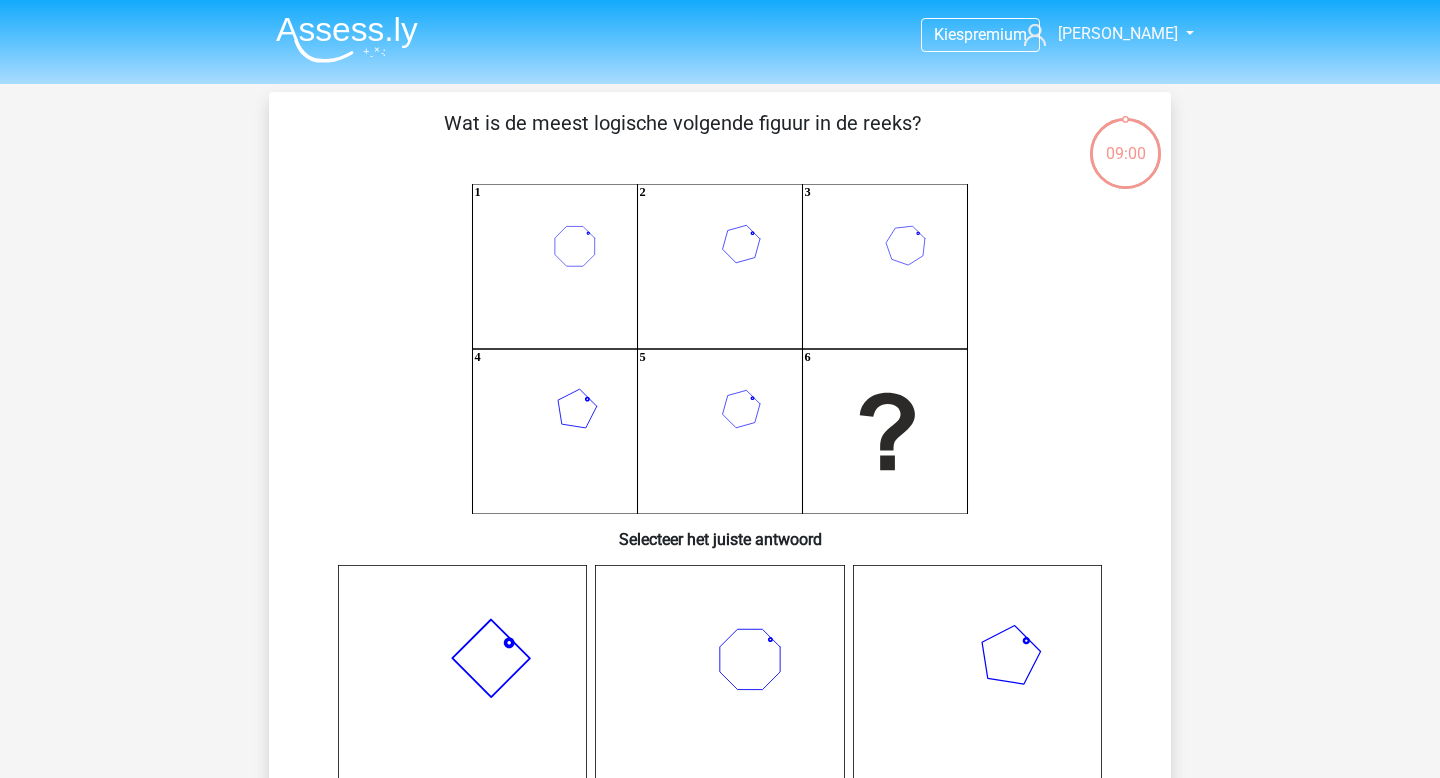 scroll, scrollTop: 0, scrollLeft: 0, axis: both 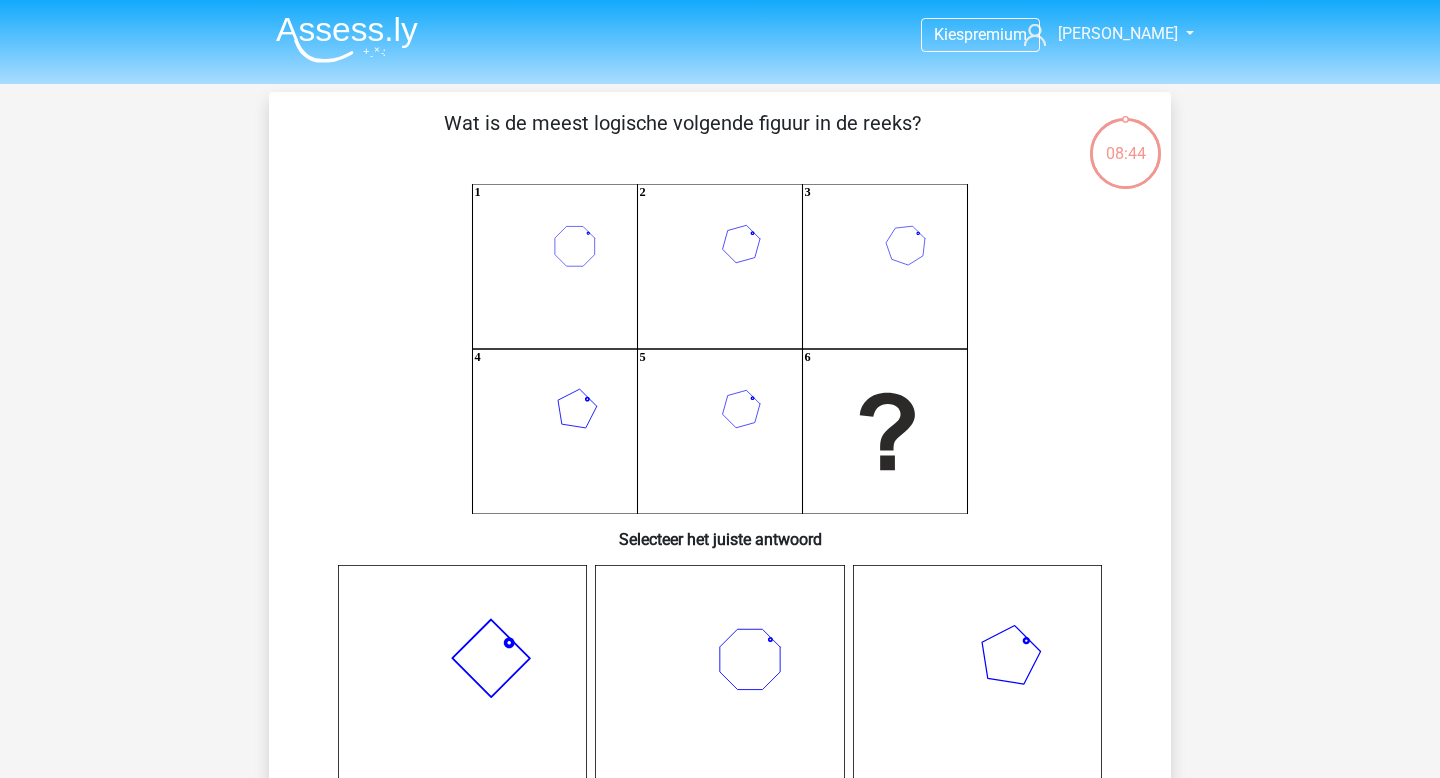 click on "1
2
3
4
5
6" 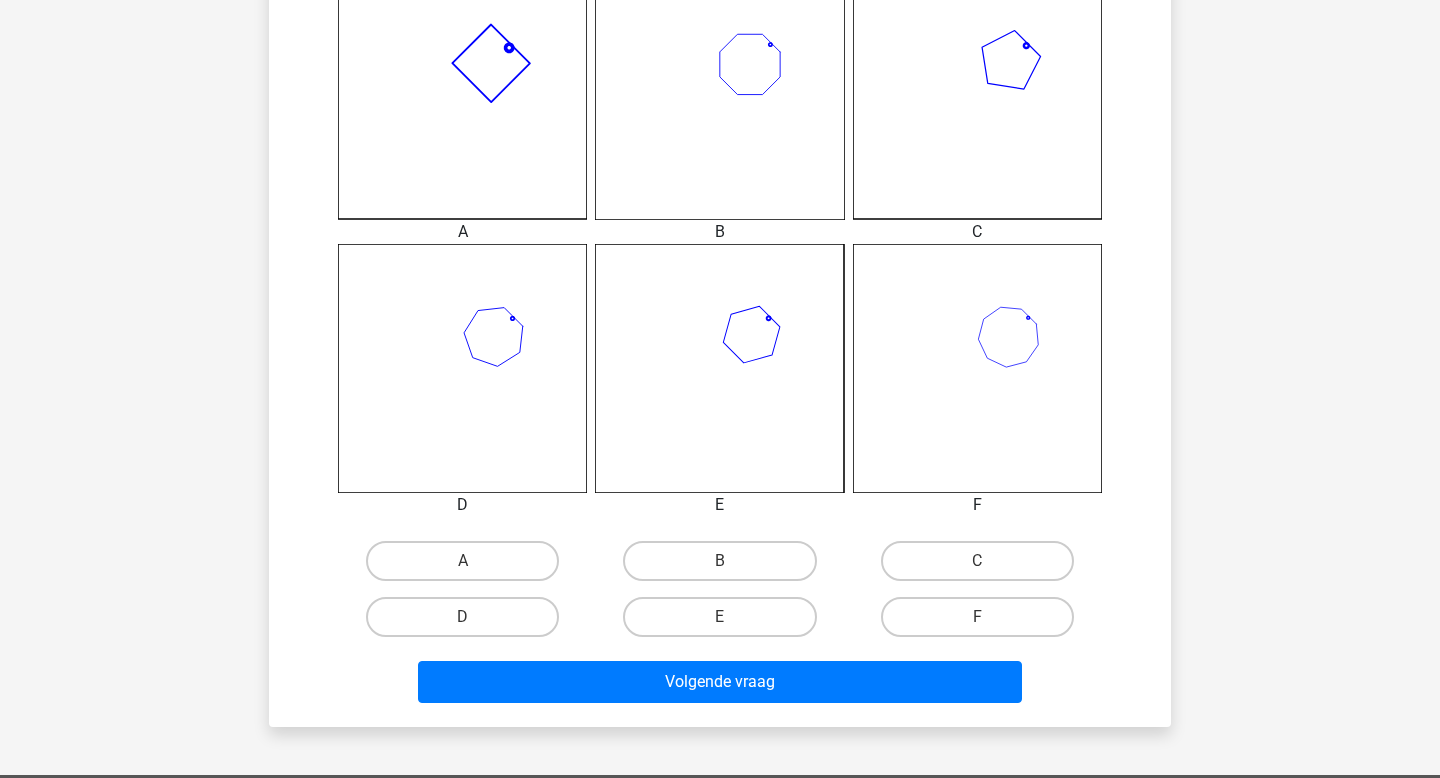 scroll, scrollTop: 597, scrollLeft: 0, axis: vertical 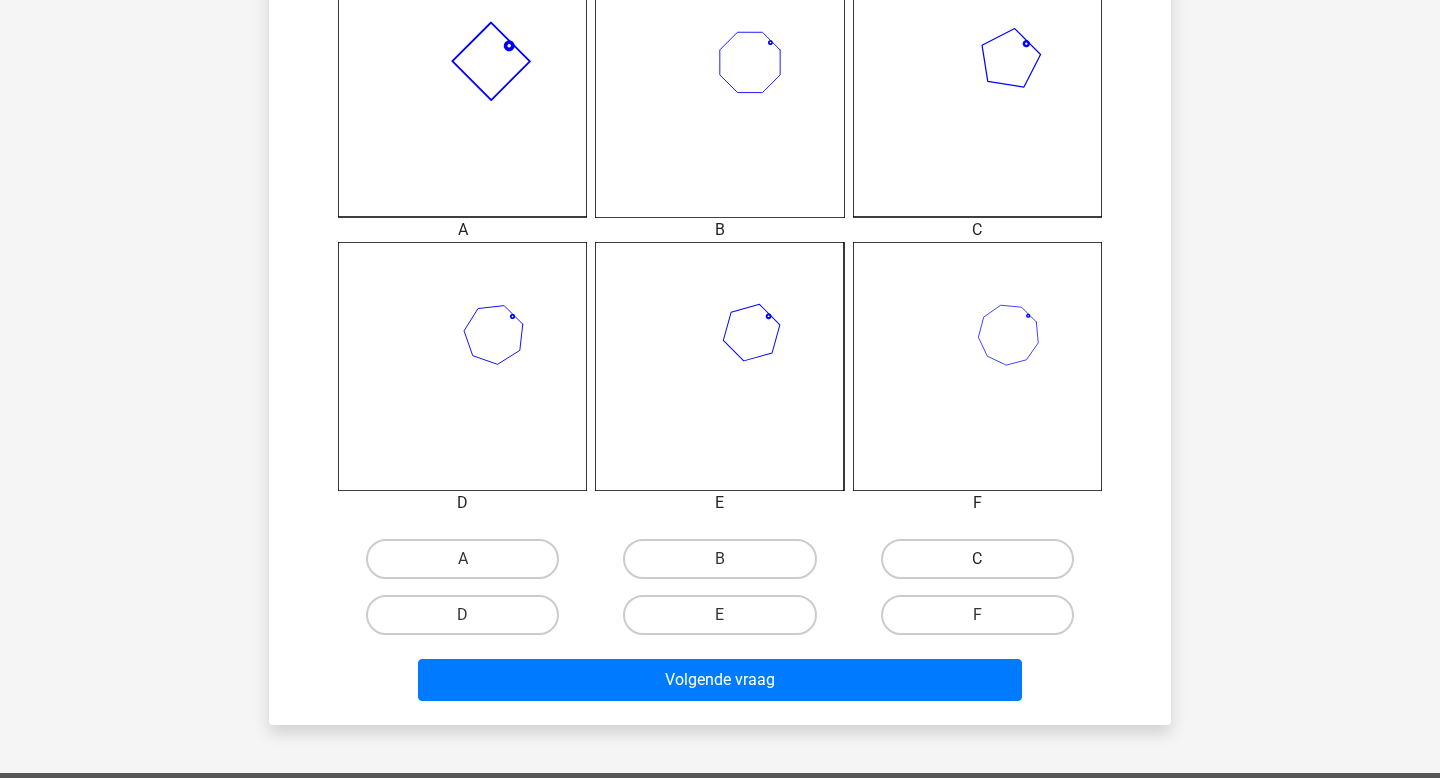 click on "C" at bounding box center (977, 559) 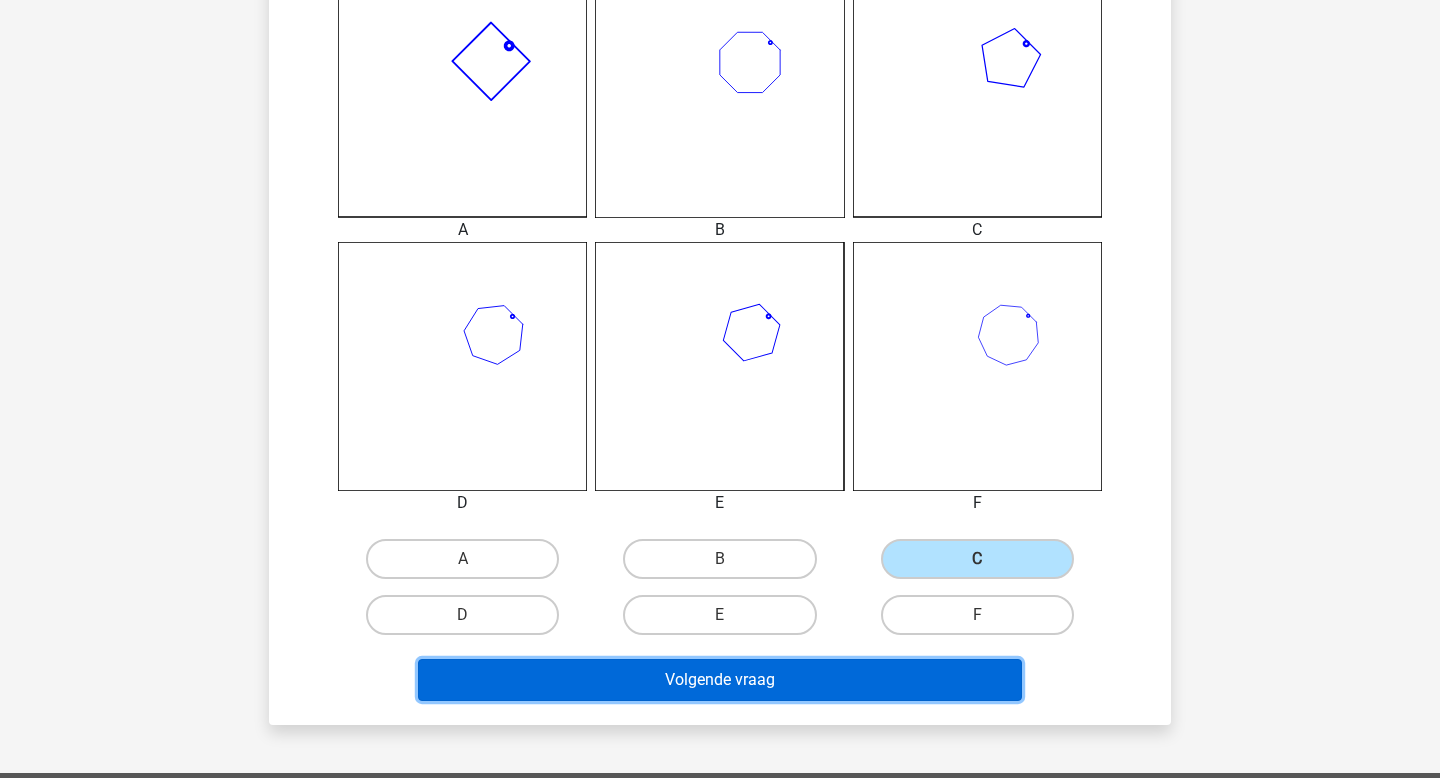 click on "Volgende vraag" at bounding box center [720, 680] 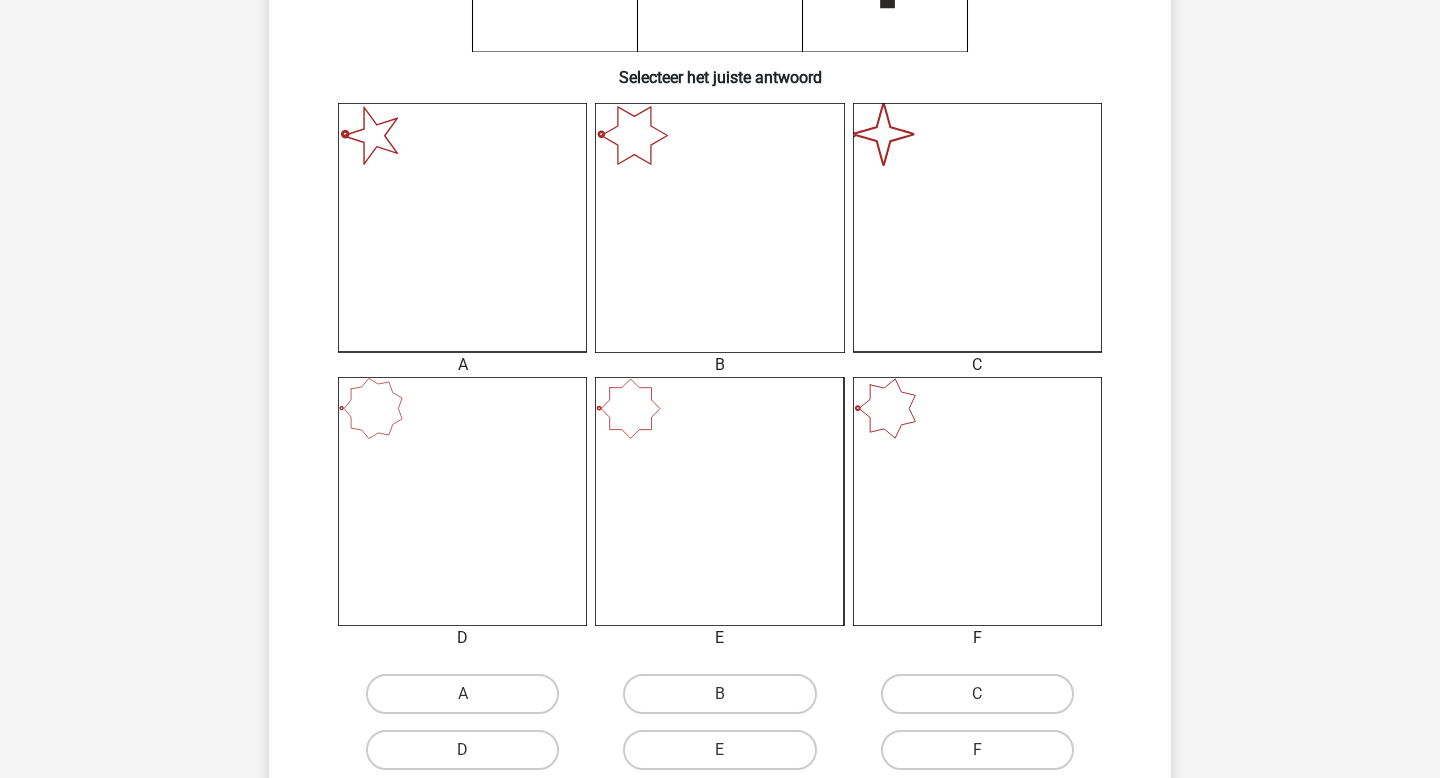 scroll, scrollTop: 469, scrollLeft: 0, axis: vertical 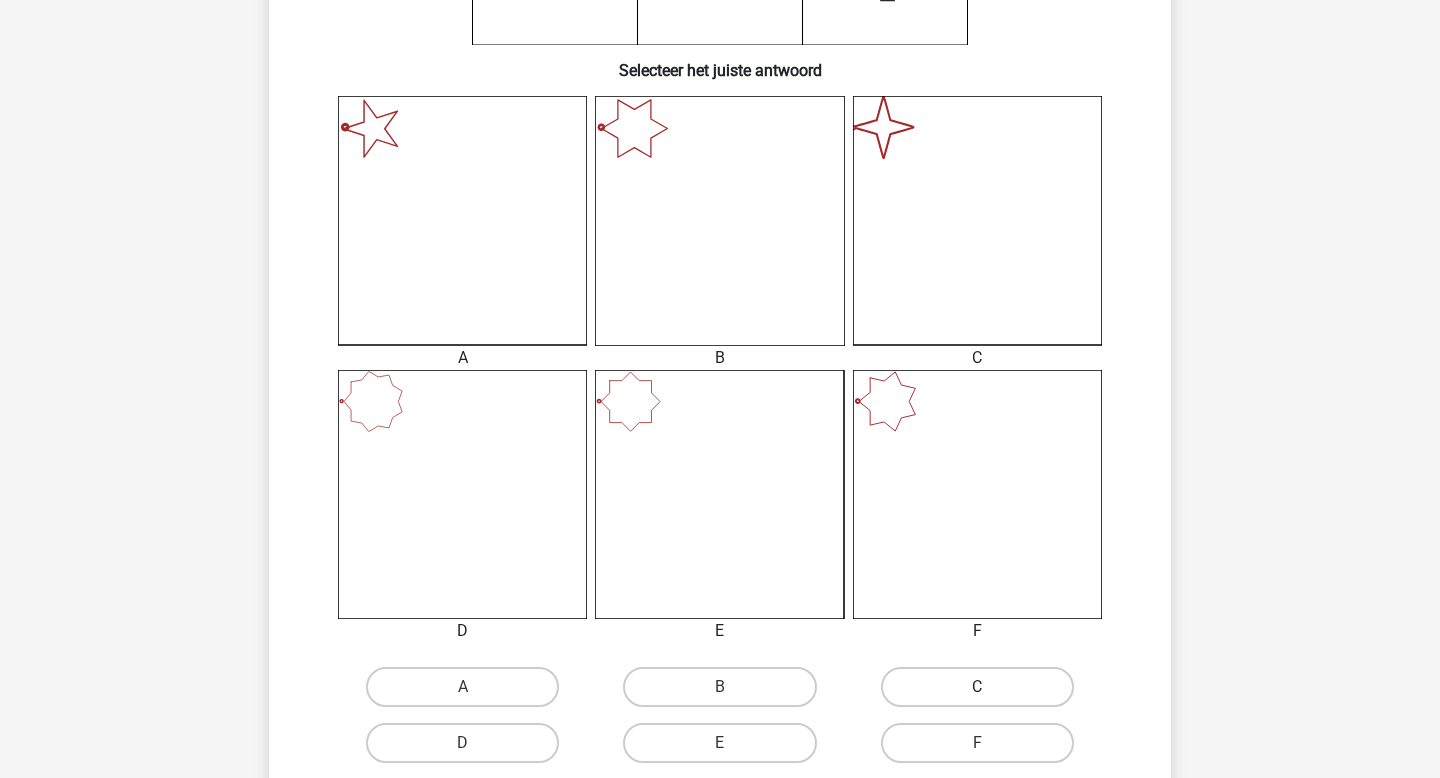 click on "C" at bounding box center [977, 687] 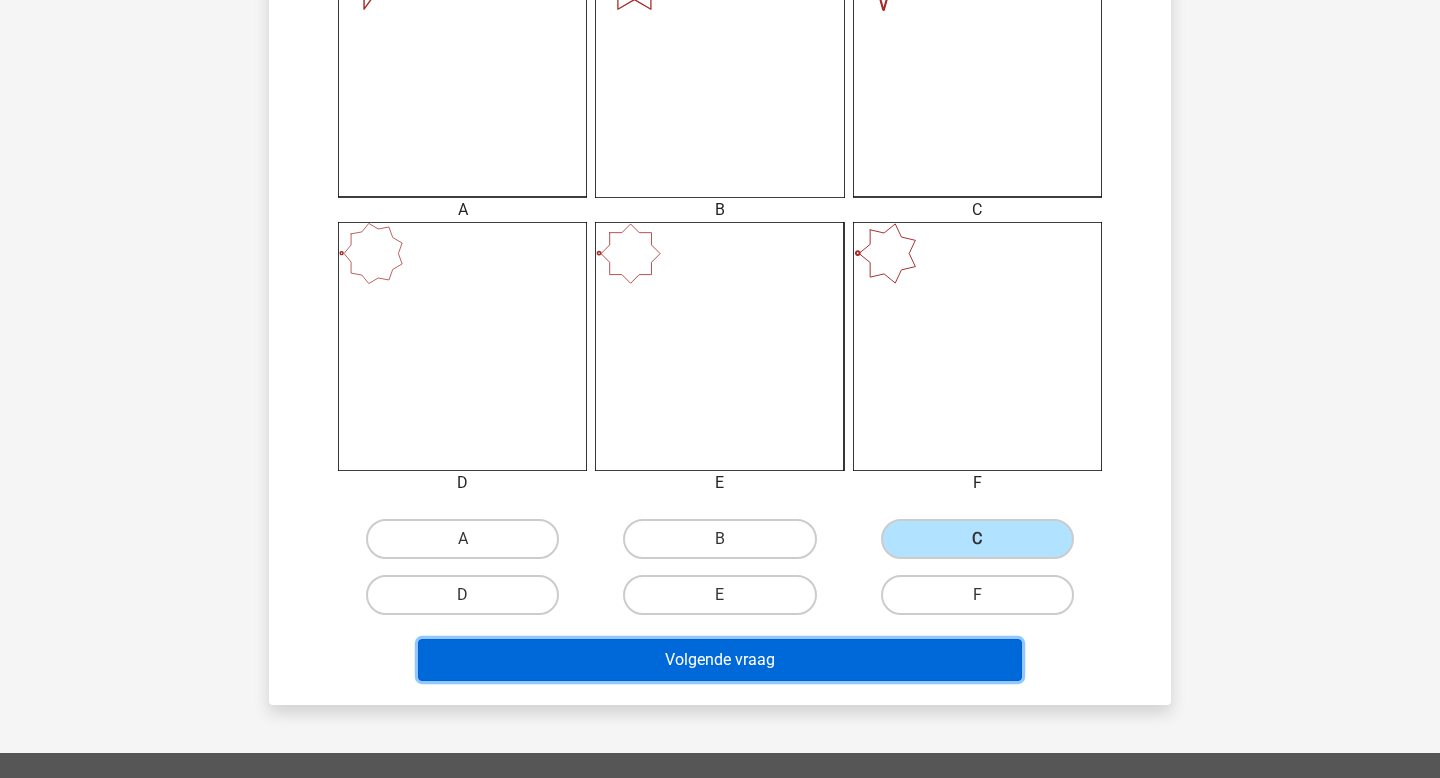 click on "Volgende vraag" at bounding box center [720, 660] 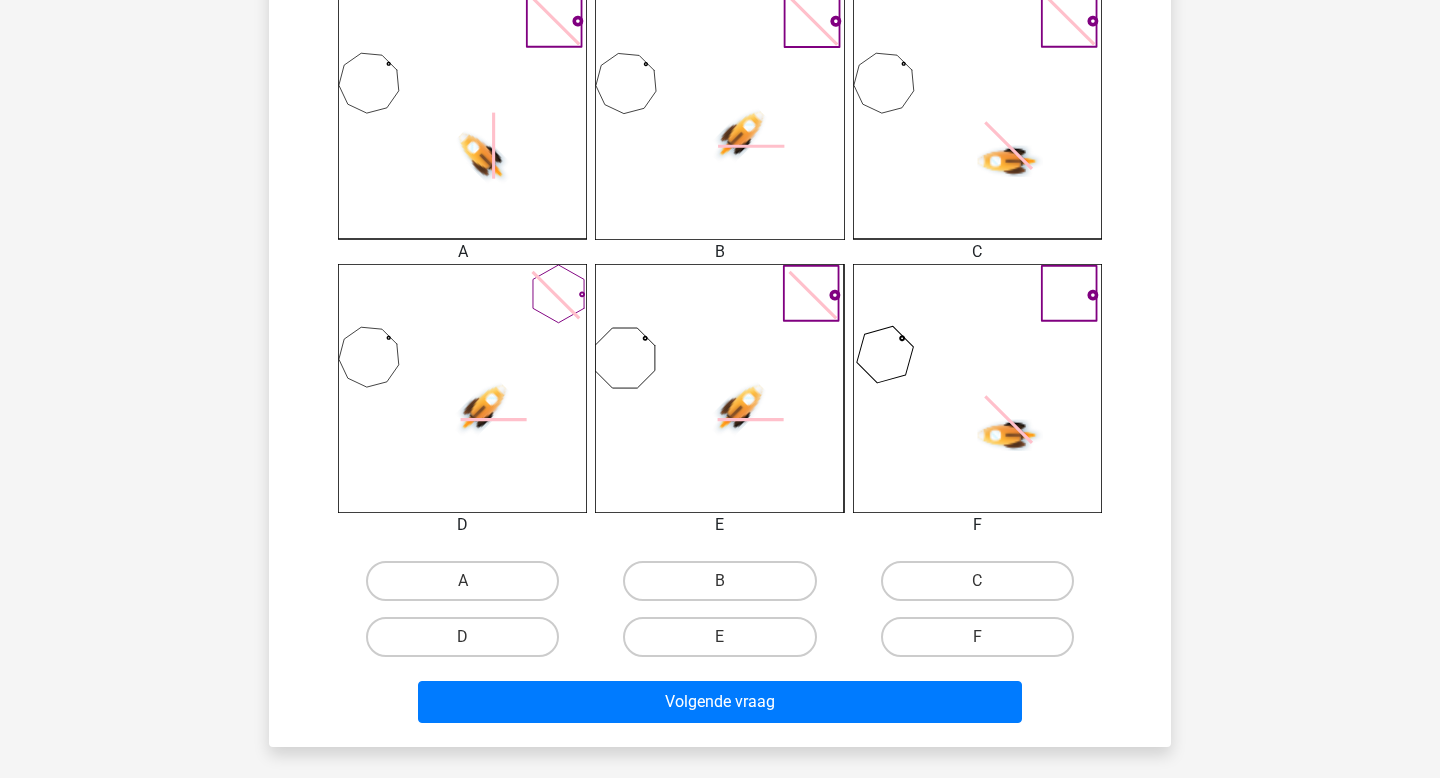 scroll, scrollTop: 595, scrollLeft: 0, axis: vertical 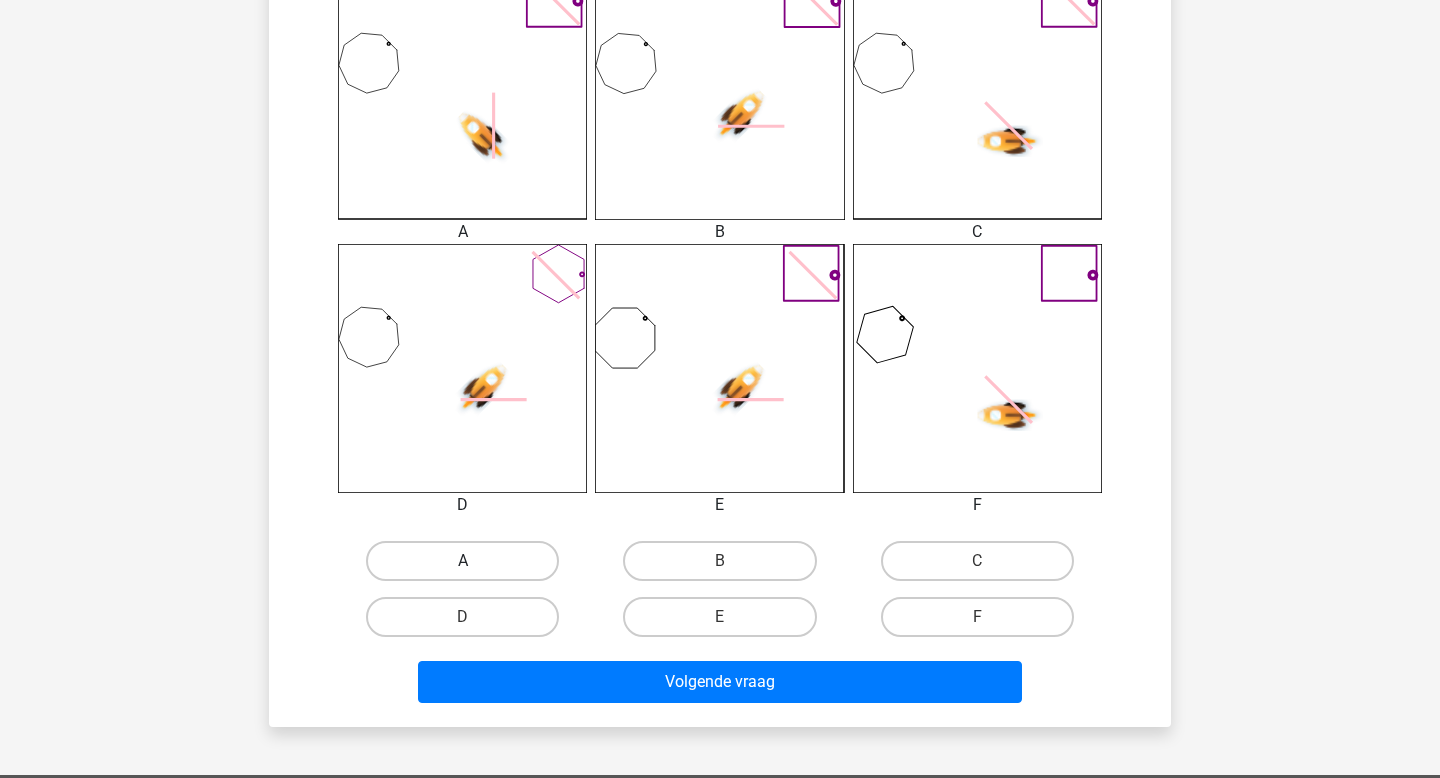click on "A" at bounding box center [462, 561] 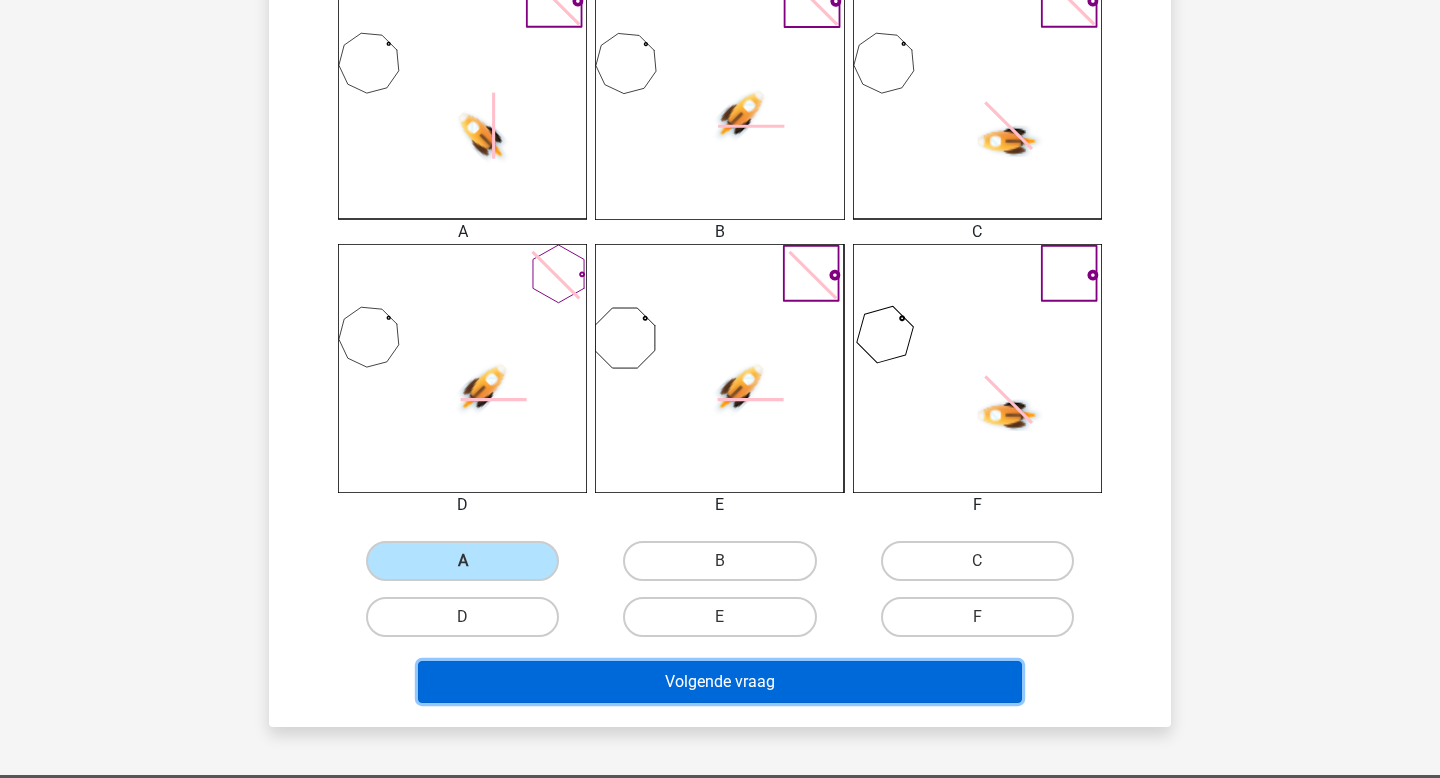 click on "Volgende vraag" at bounding box center [720, 682] 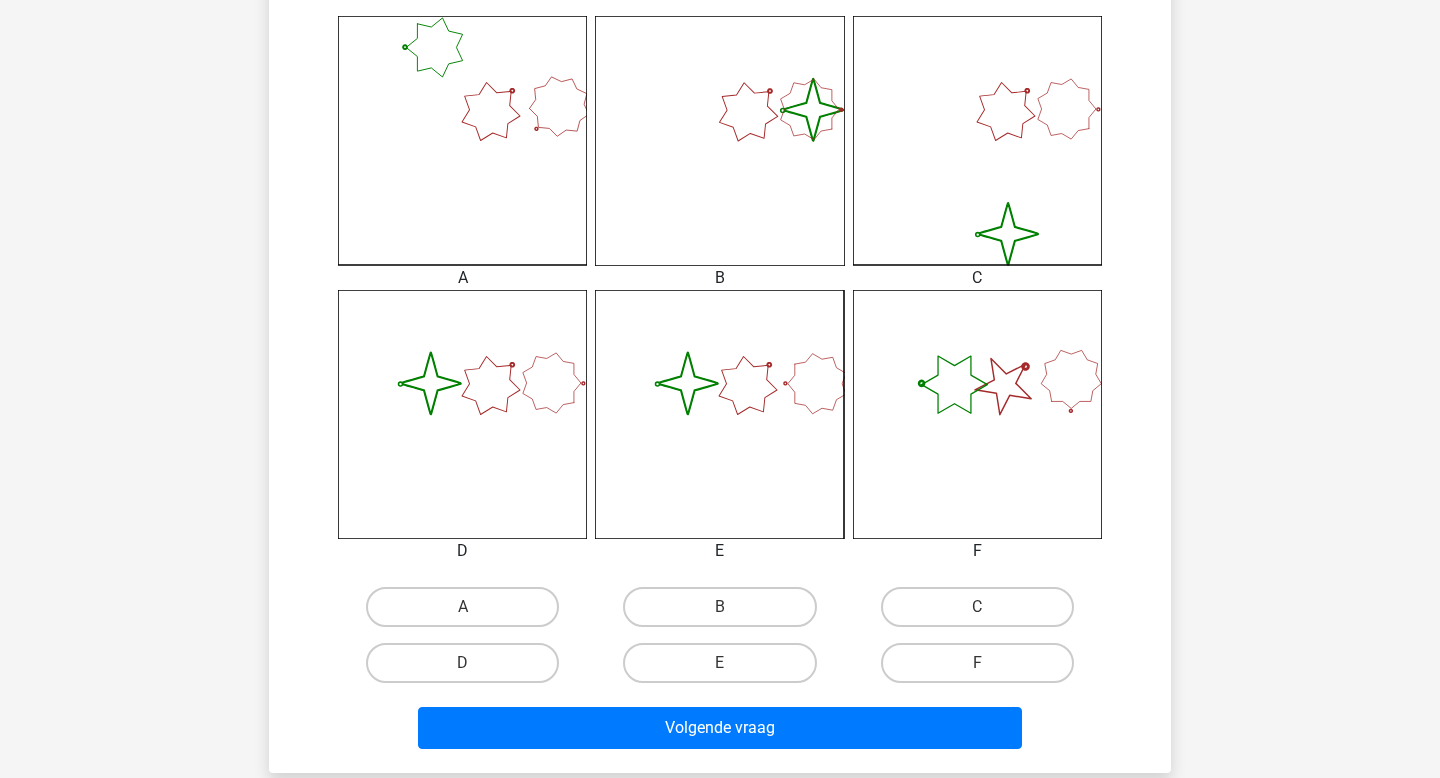 scroll, scrollTop: 588, scrollLeft: 0, axis: vertical 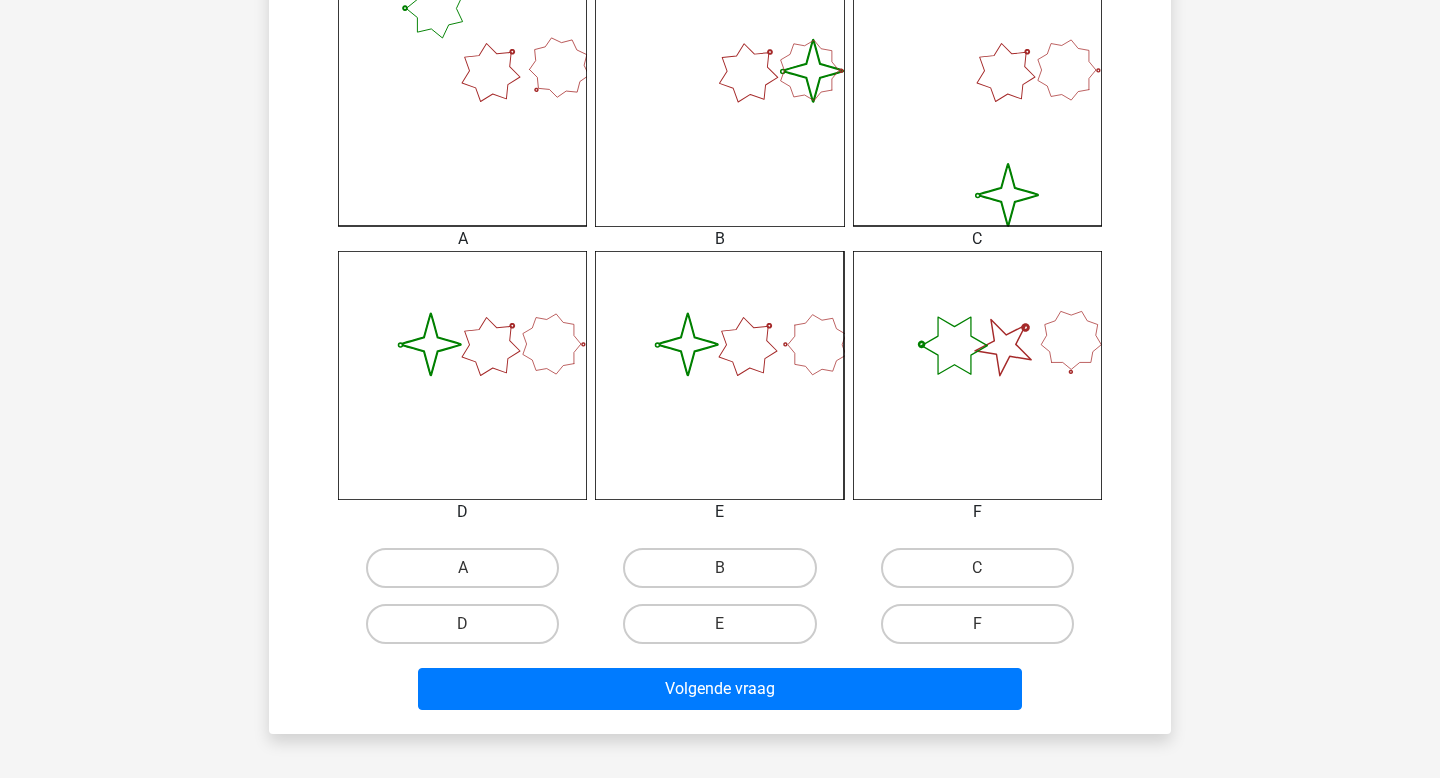 click on "D" at bounding box center (462, 624) 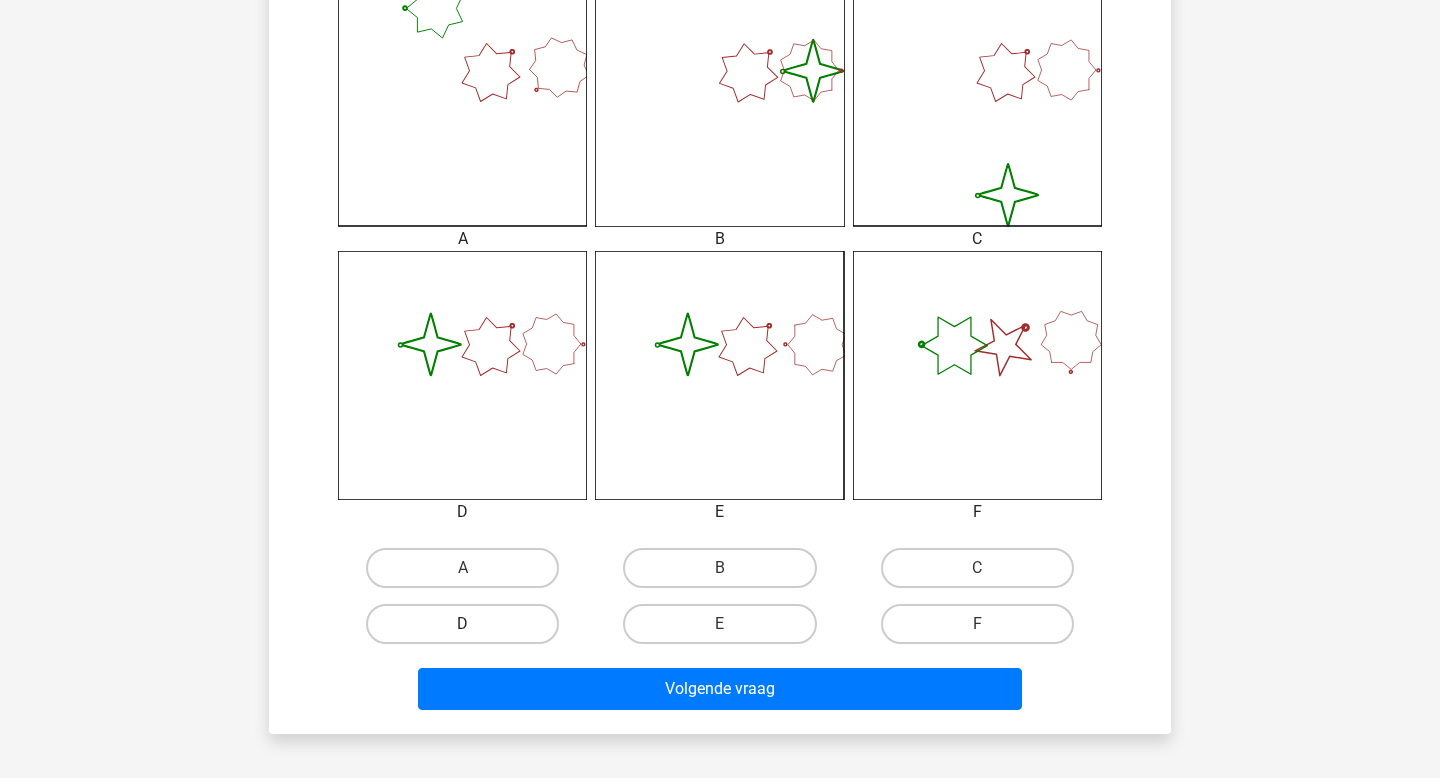 click on "D" at bounding box center [462, 624] 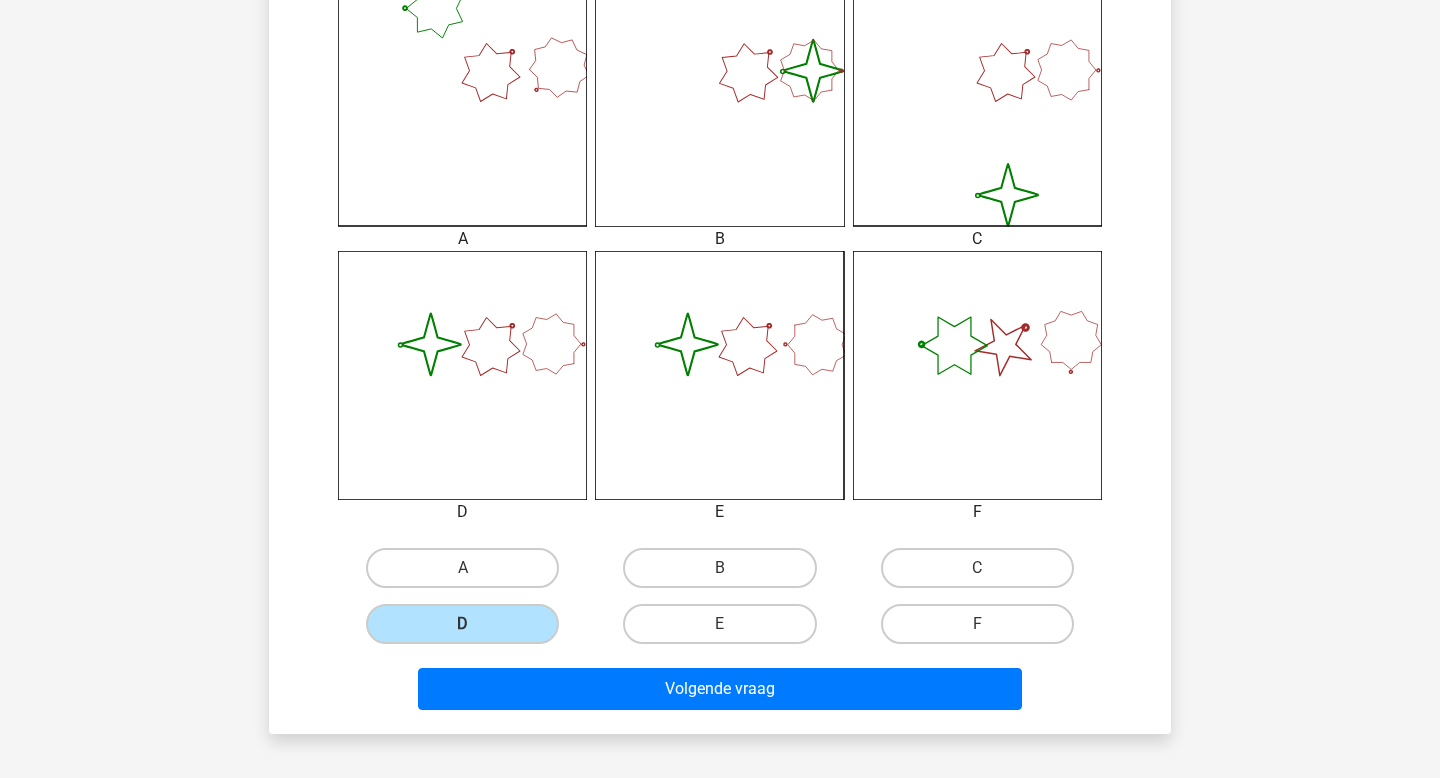 click on "Volgende vraag" at bounding box center (720, 685) 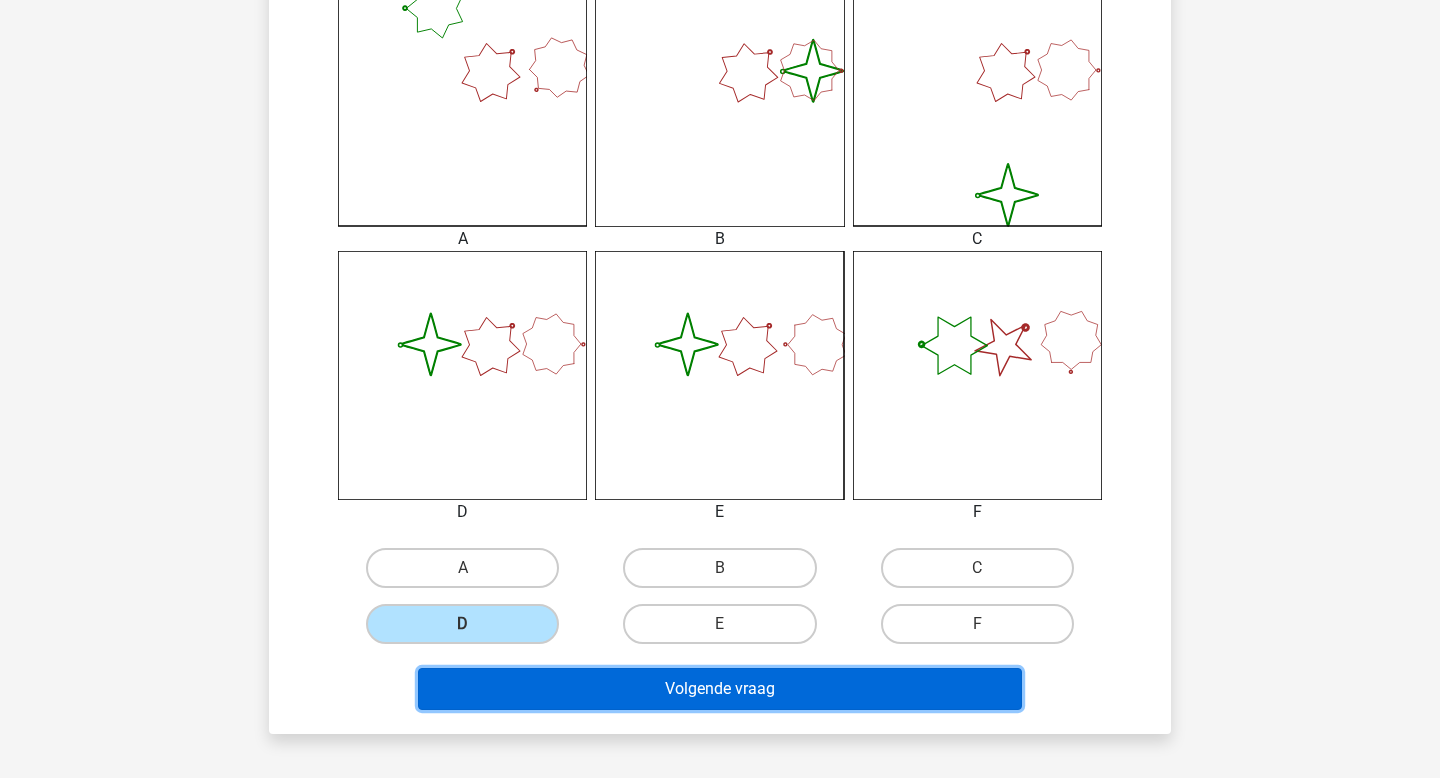 click on "Volgende vraag" at bounding box center (720, 689) 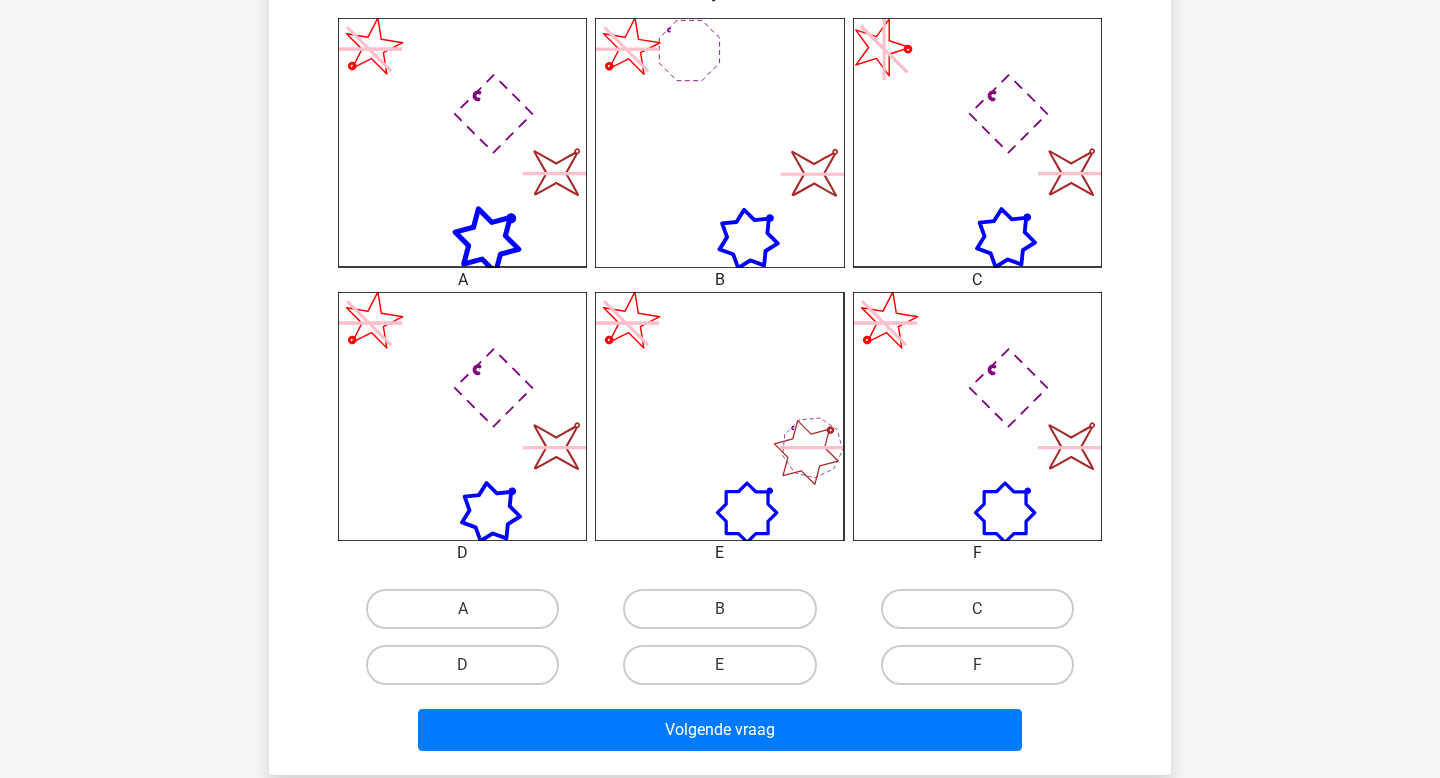 scroll, scrollTop: 546, scrollLeft: 0, axis: vertical 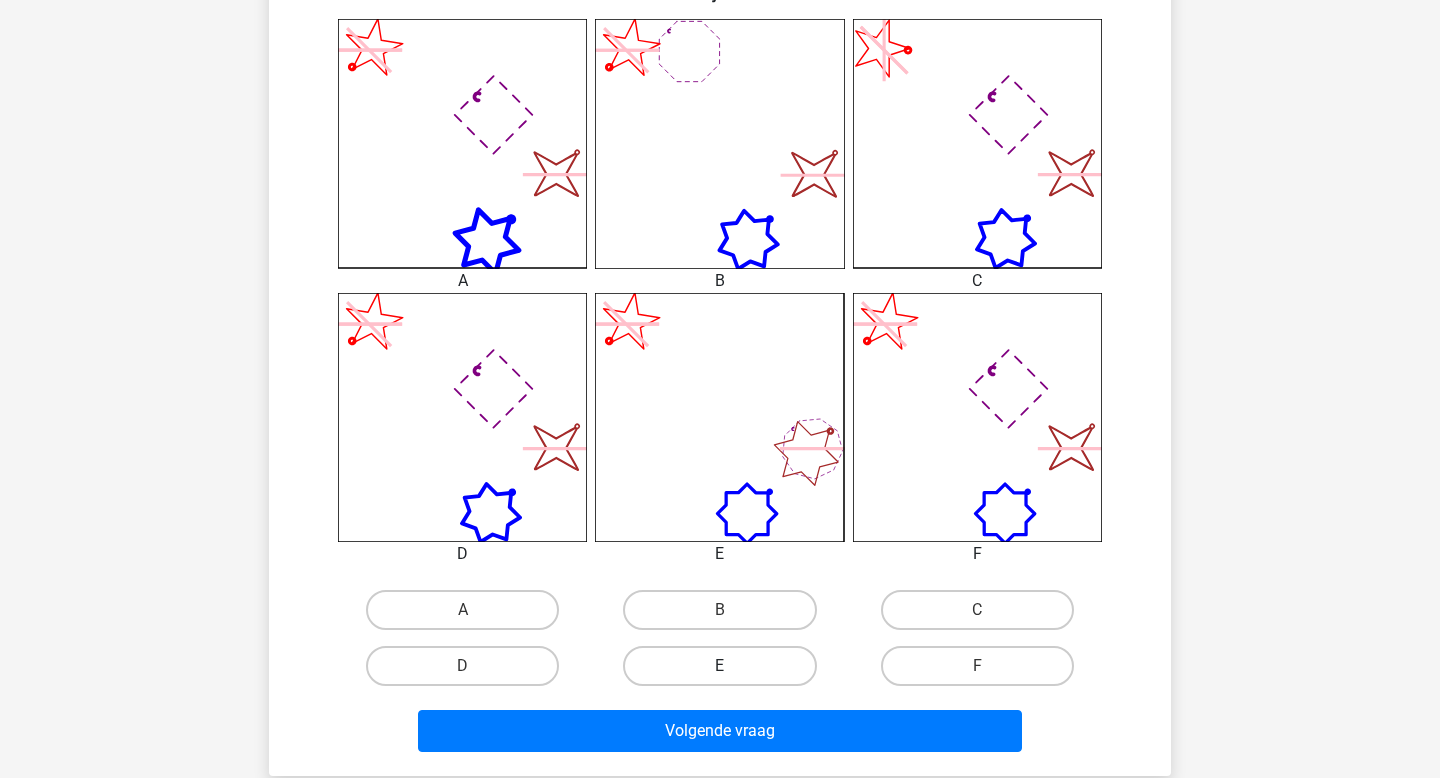 click on "E" at bounding box center [719, 666] 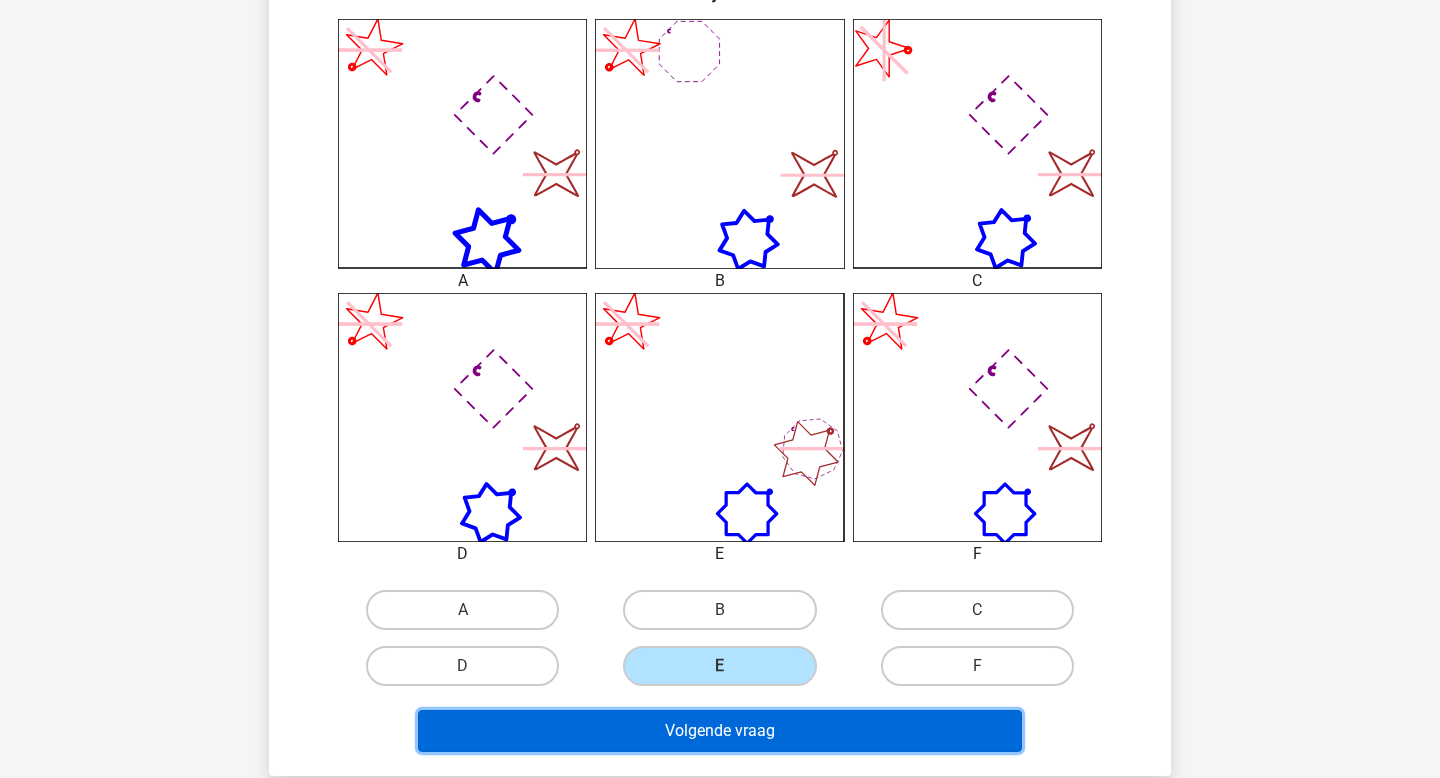 click on "Volgende vraag" at bounding box center (720, 731) 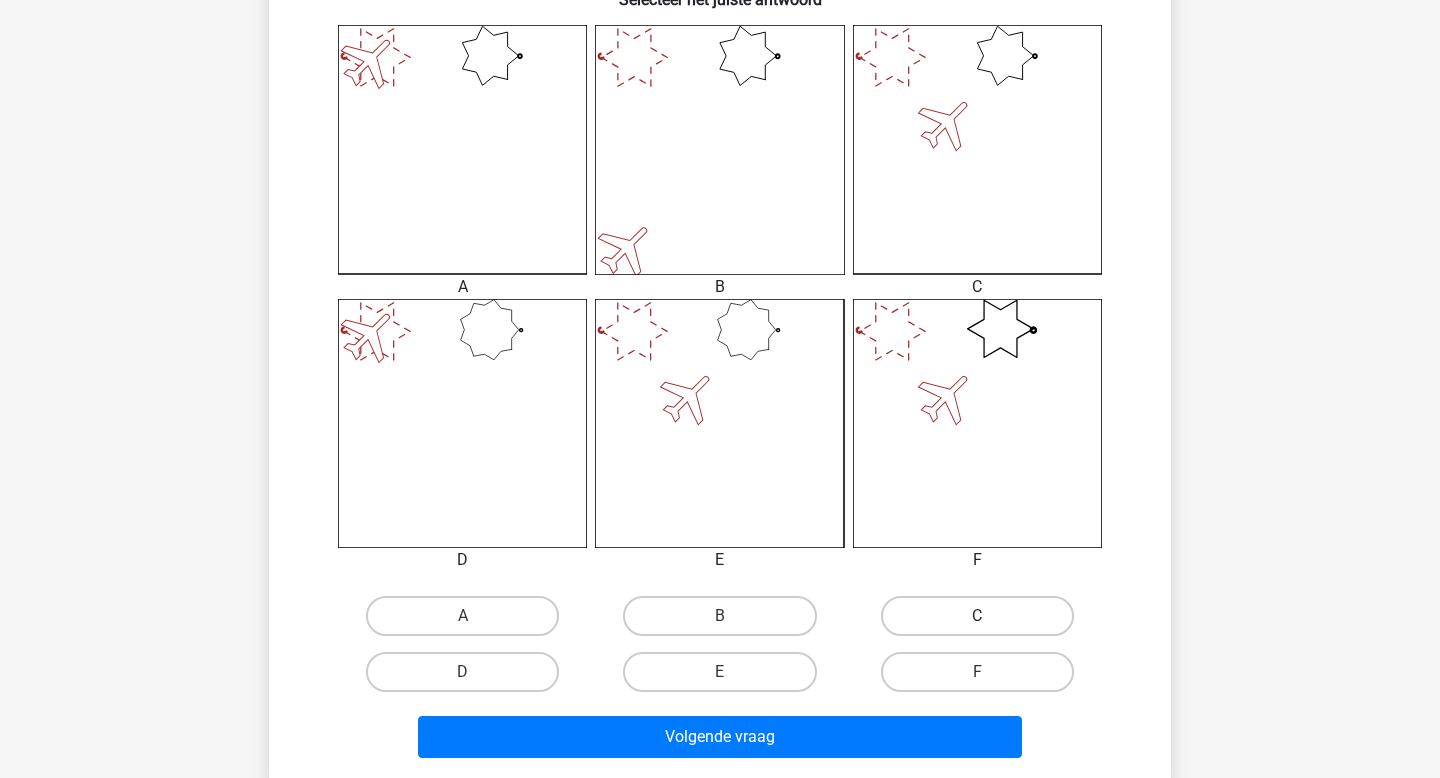 scroll, scrollTop: 538, scrollLeft: 0, axis: vertical 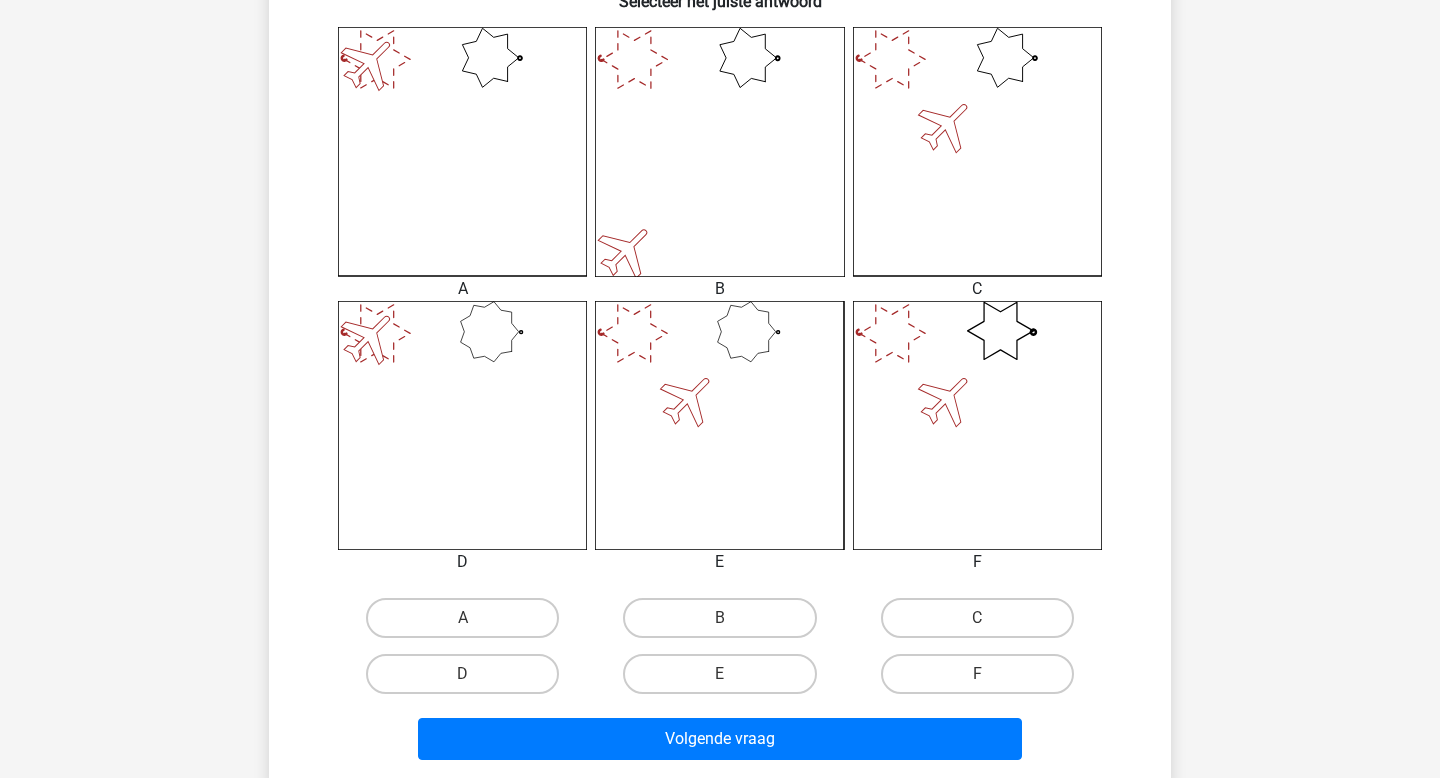 click on "C" at bounding box center (977, 618) 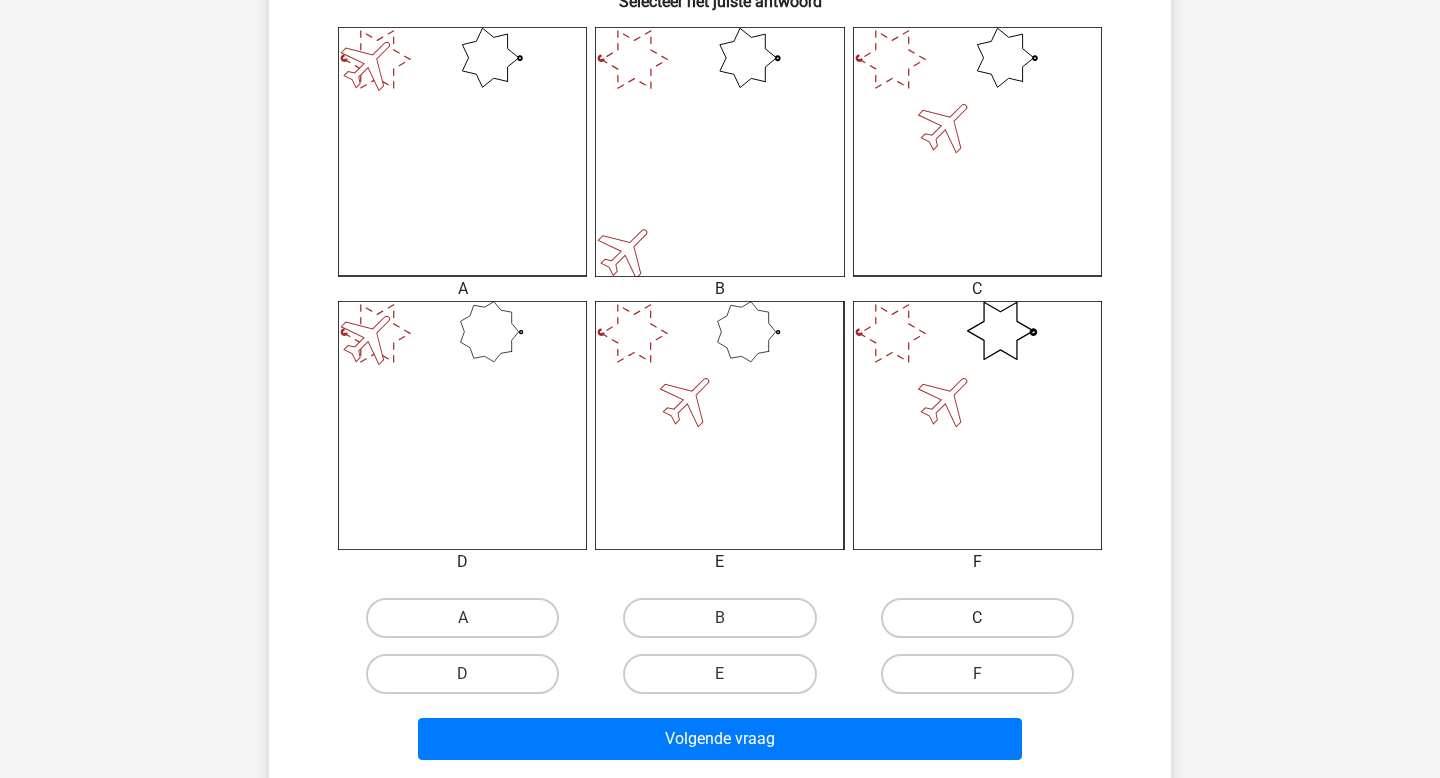 click on "C" at bounding box center [977, 618] 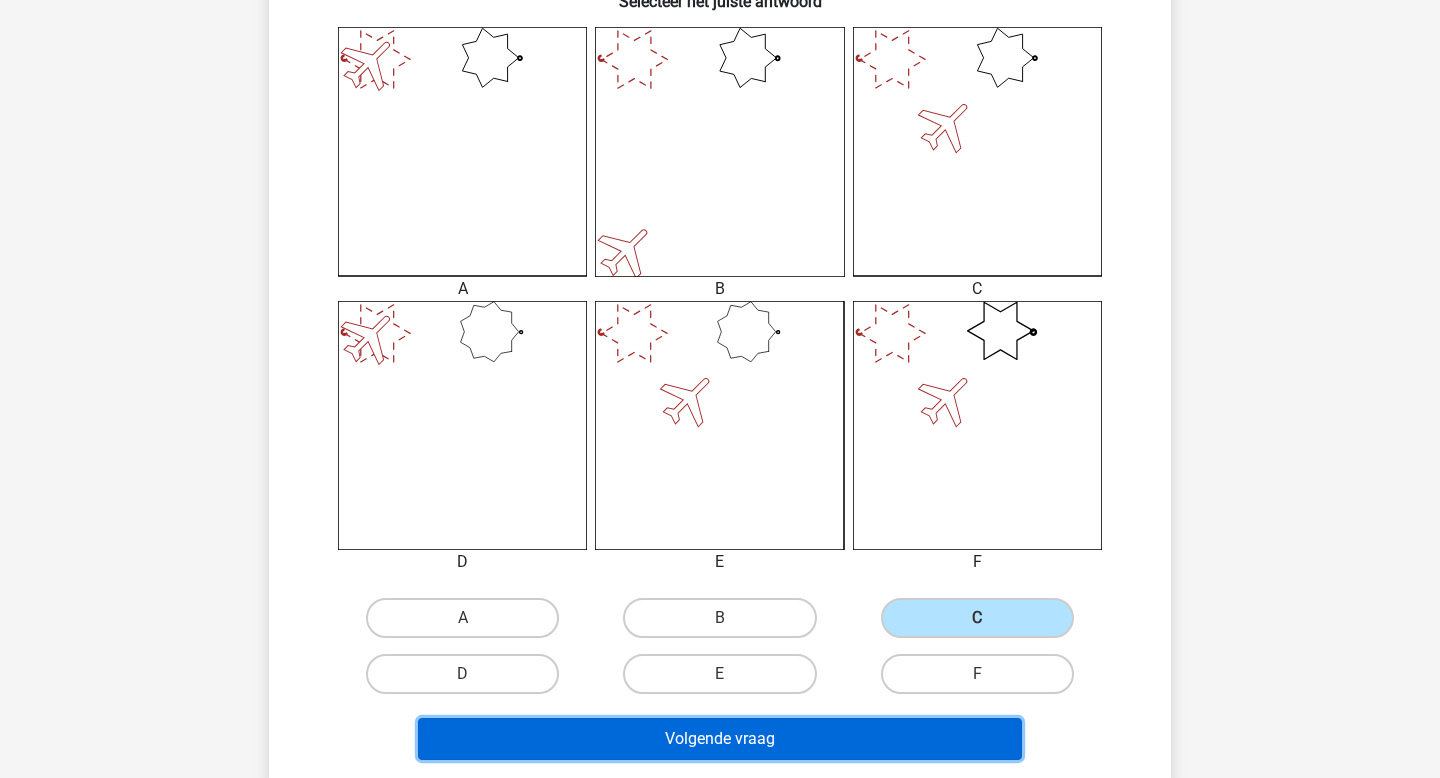 click on "Volgende vraag" at bounding box center (720, 739) 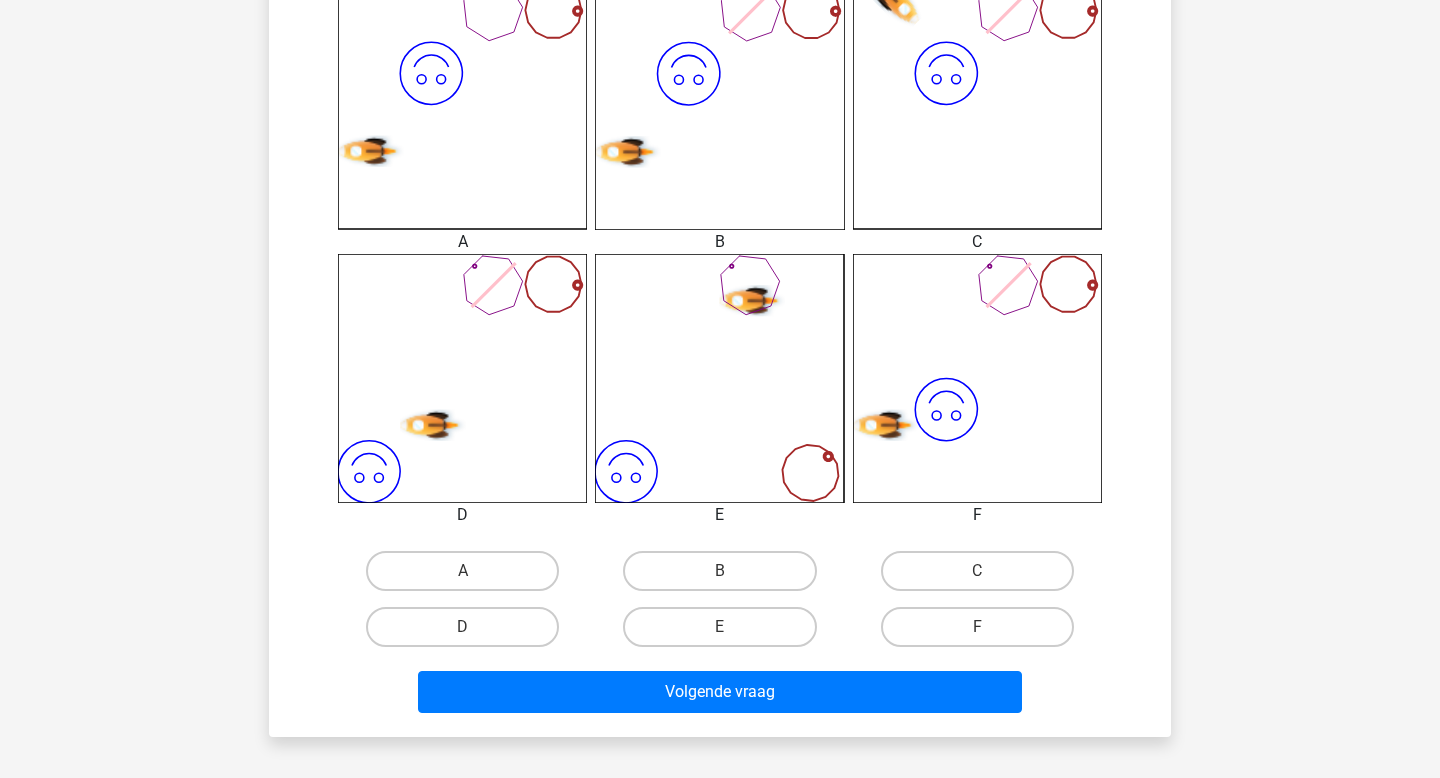 scroll, scrollTop: 586, scrollLeft: 0, axis: vertical 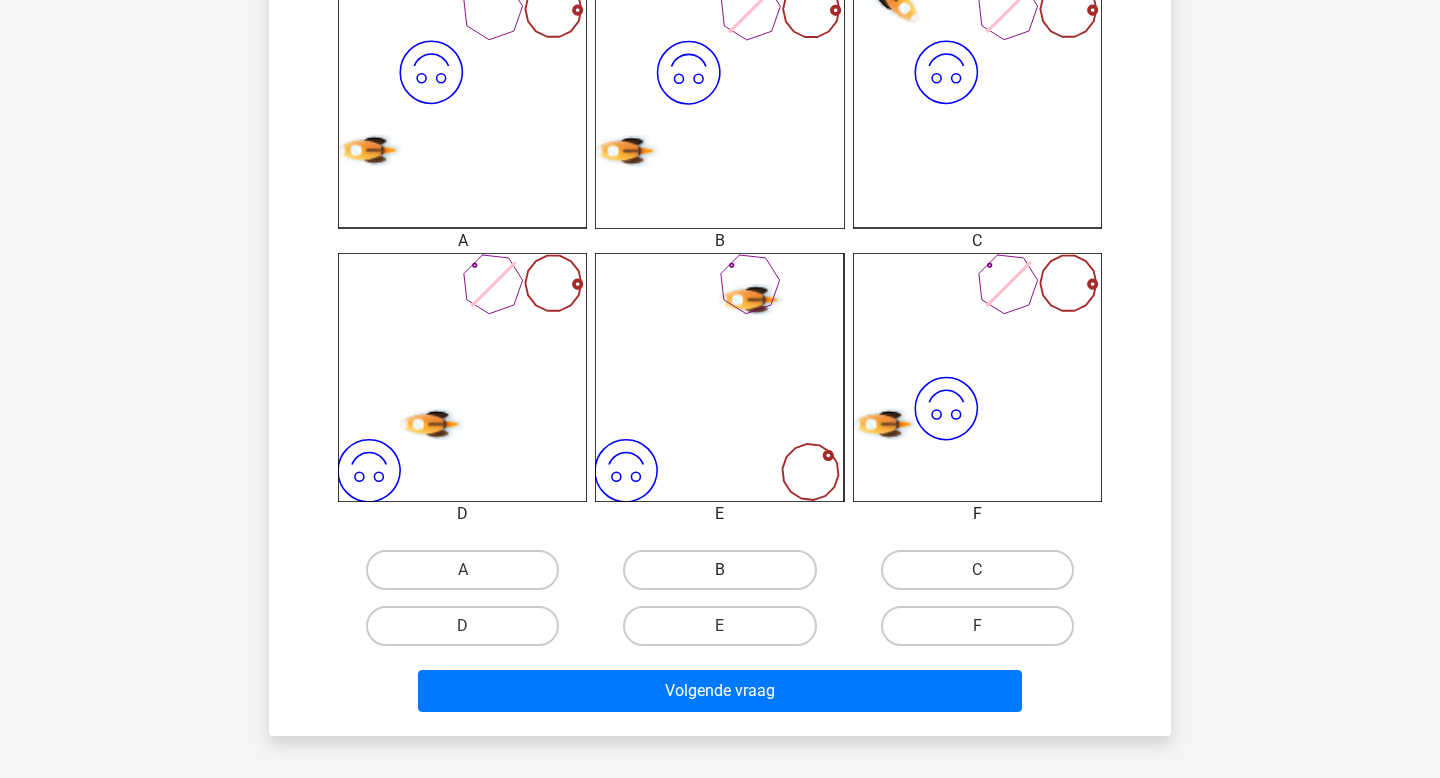 click on "B" at bounding box center (719, 570) 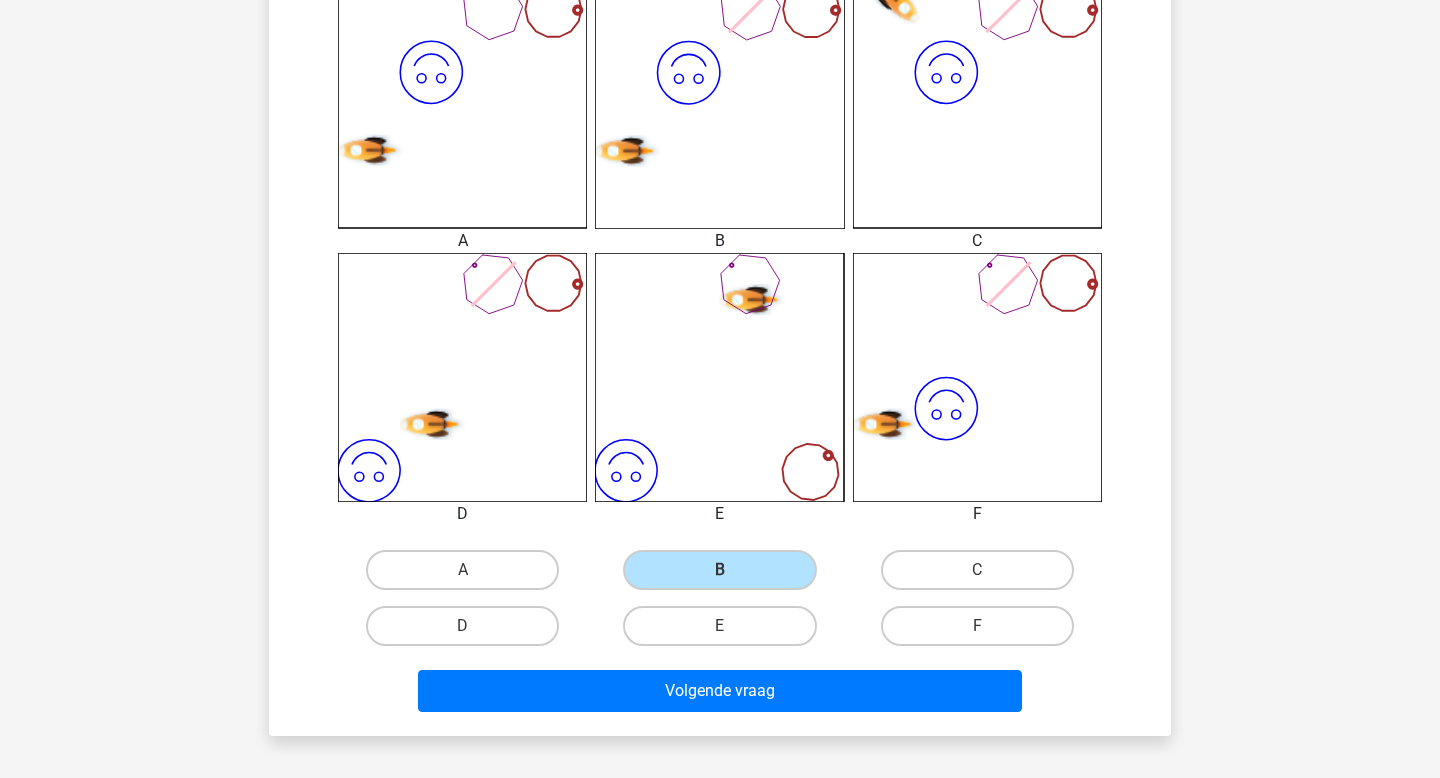 click on "Volgende vraag" at bounding box center (720, 695) 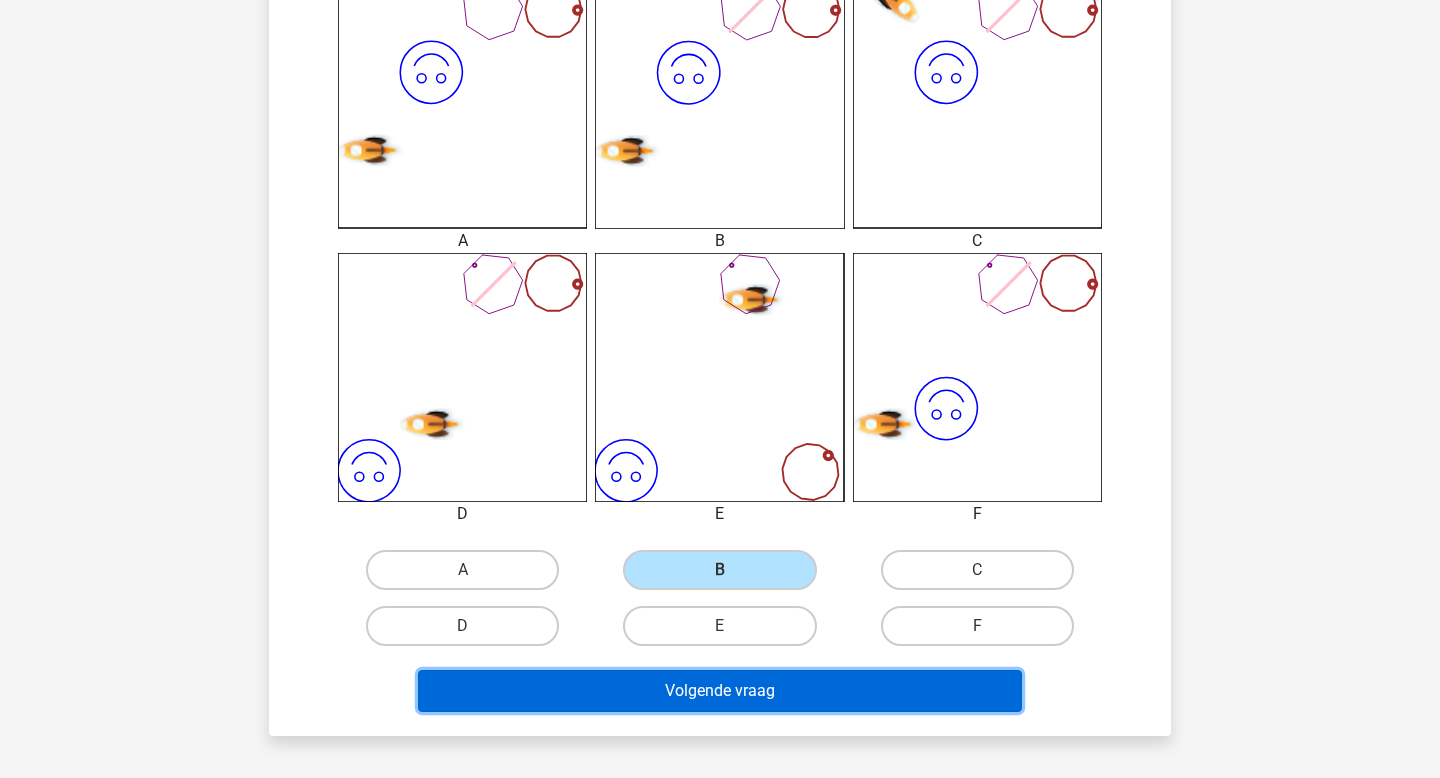 click on "Volgende vraag" at bounding box center (720, 691) 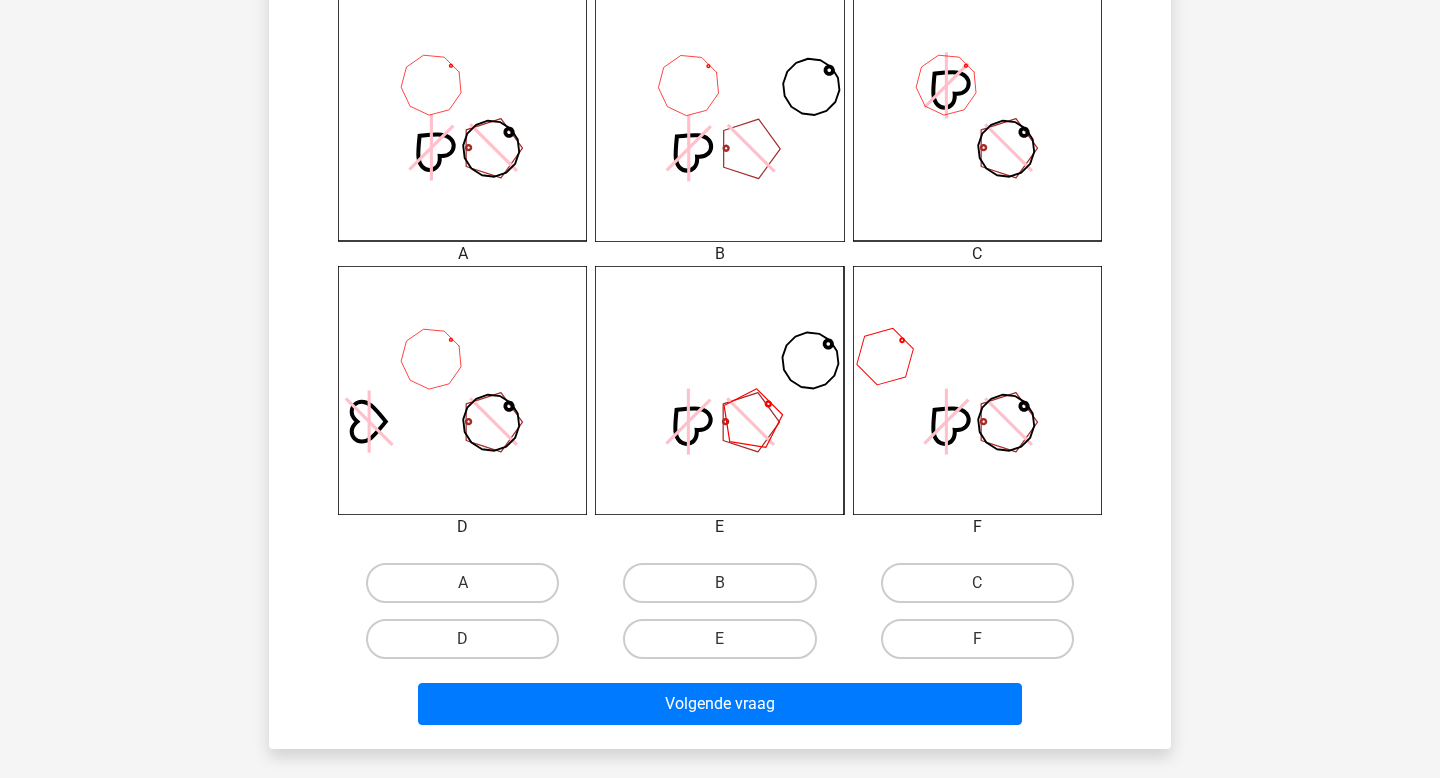 scroll, scrollTop: 574, scrollLeft: 0, axis: vertical 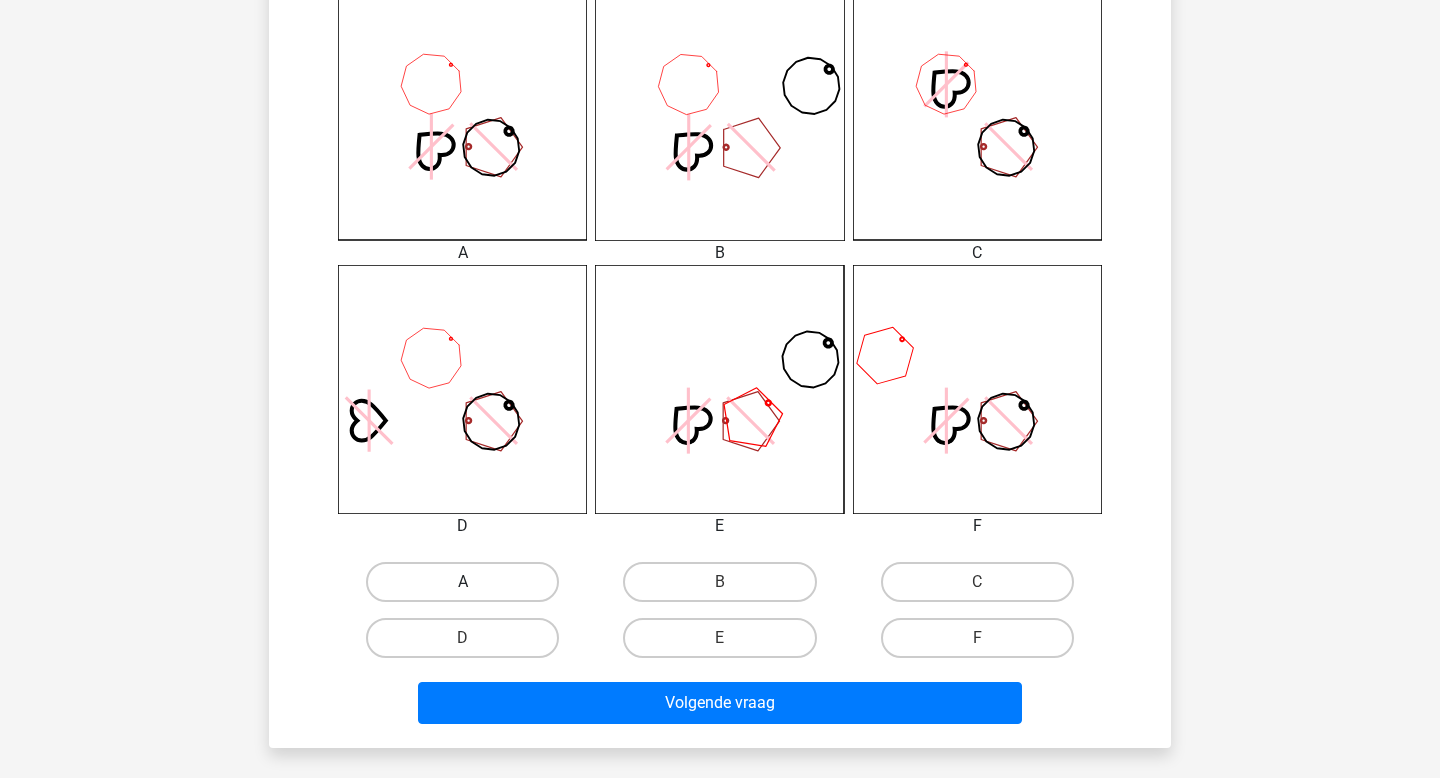 click on "A" at bounding box center [462, 582] 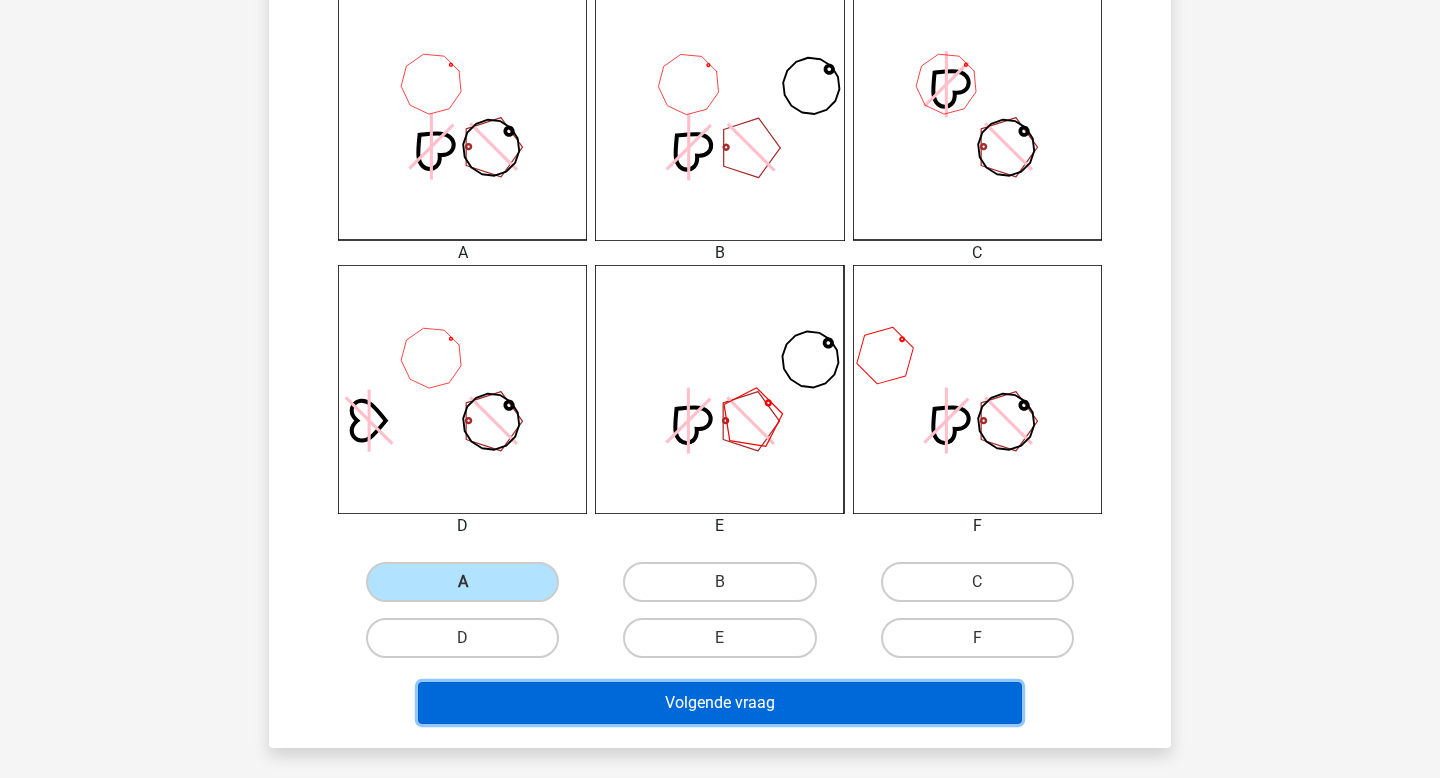 click on "Volgende vraag" at bounding box center (720, 703) 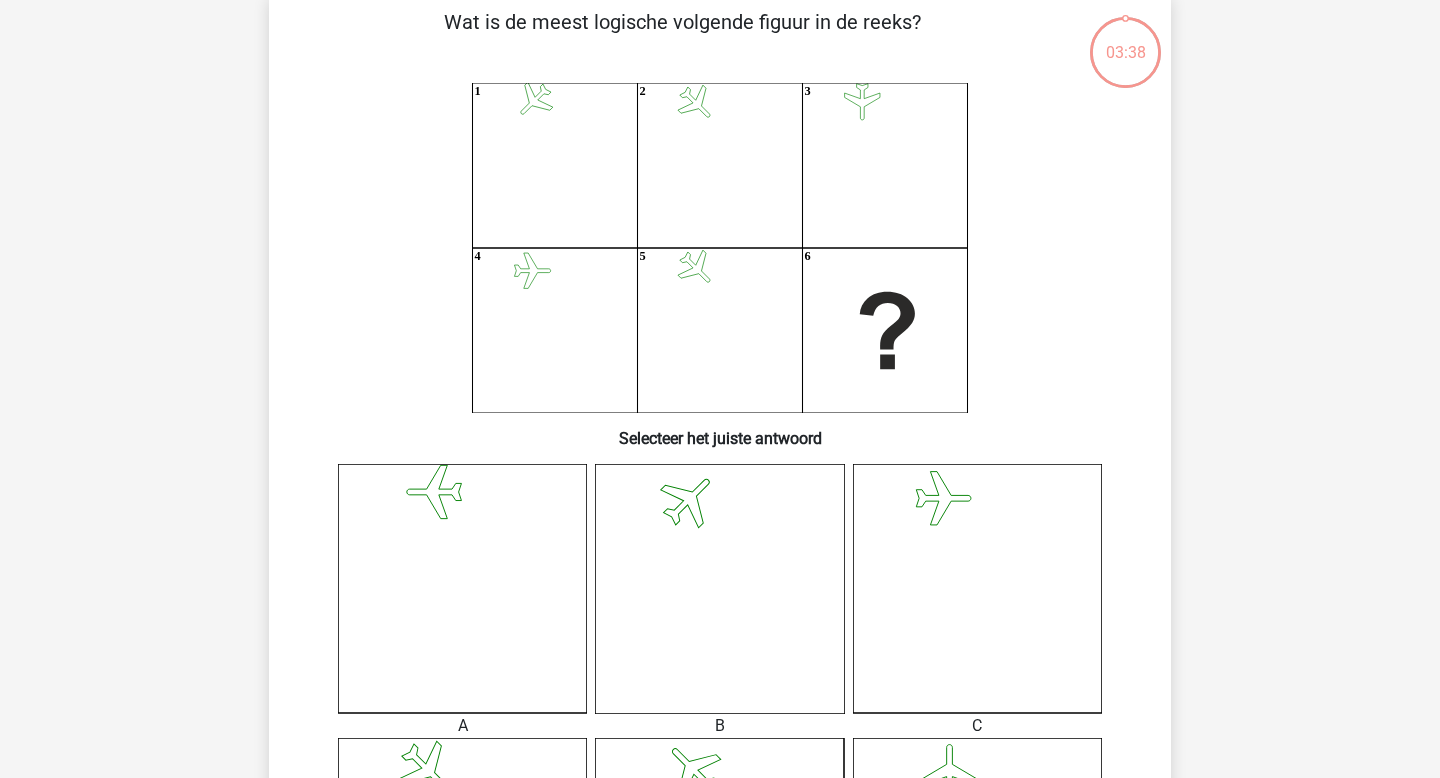 scroll, scrollTop: 92, scrollLeft: 0, axis: vertical 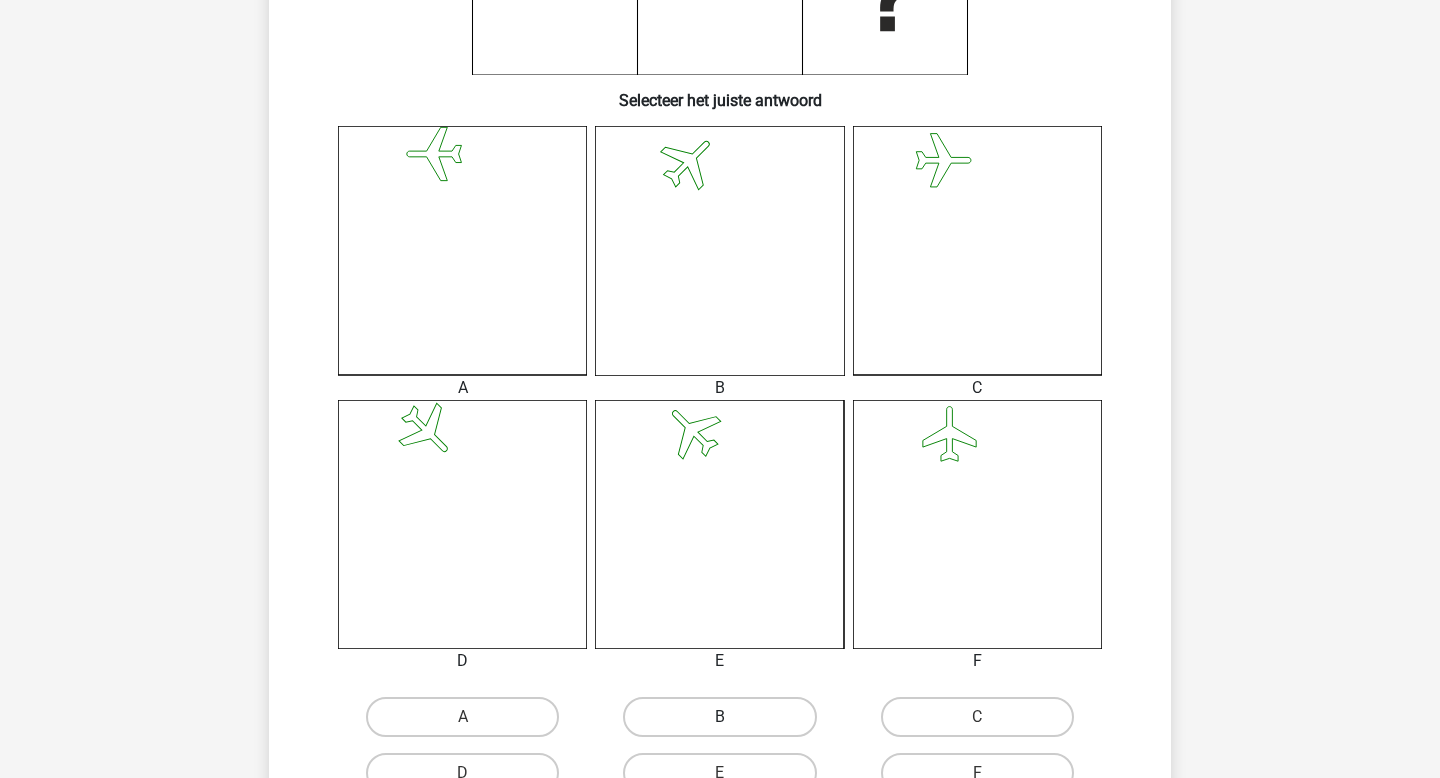 click on "B" at bounding box center (719, 717) 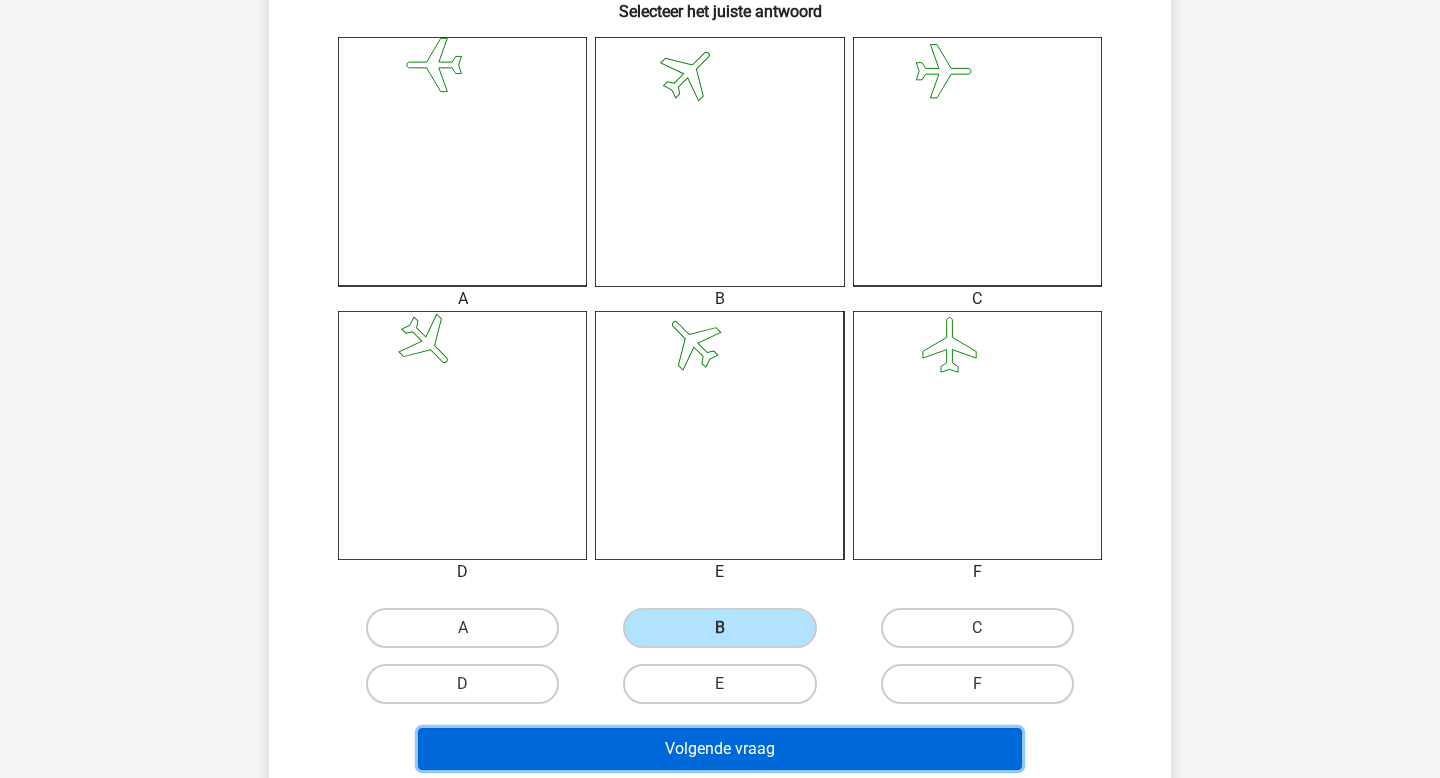 click on "Volgende vraag" at bounding box center [720, 749] 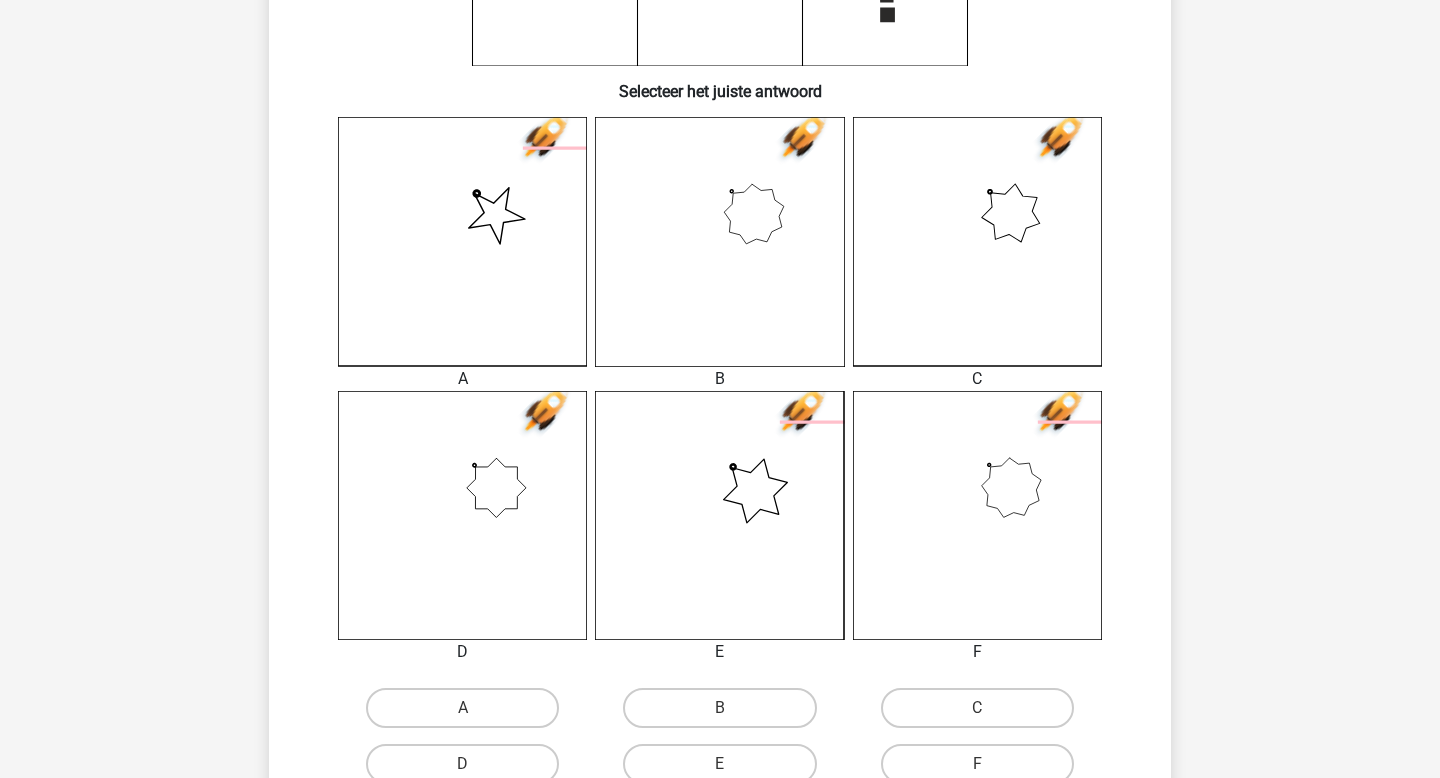 scroll, scrollTop: 461, scrollLeft: 0, axis: vertical 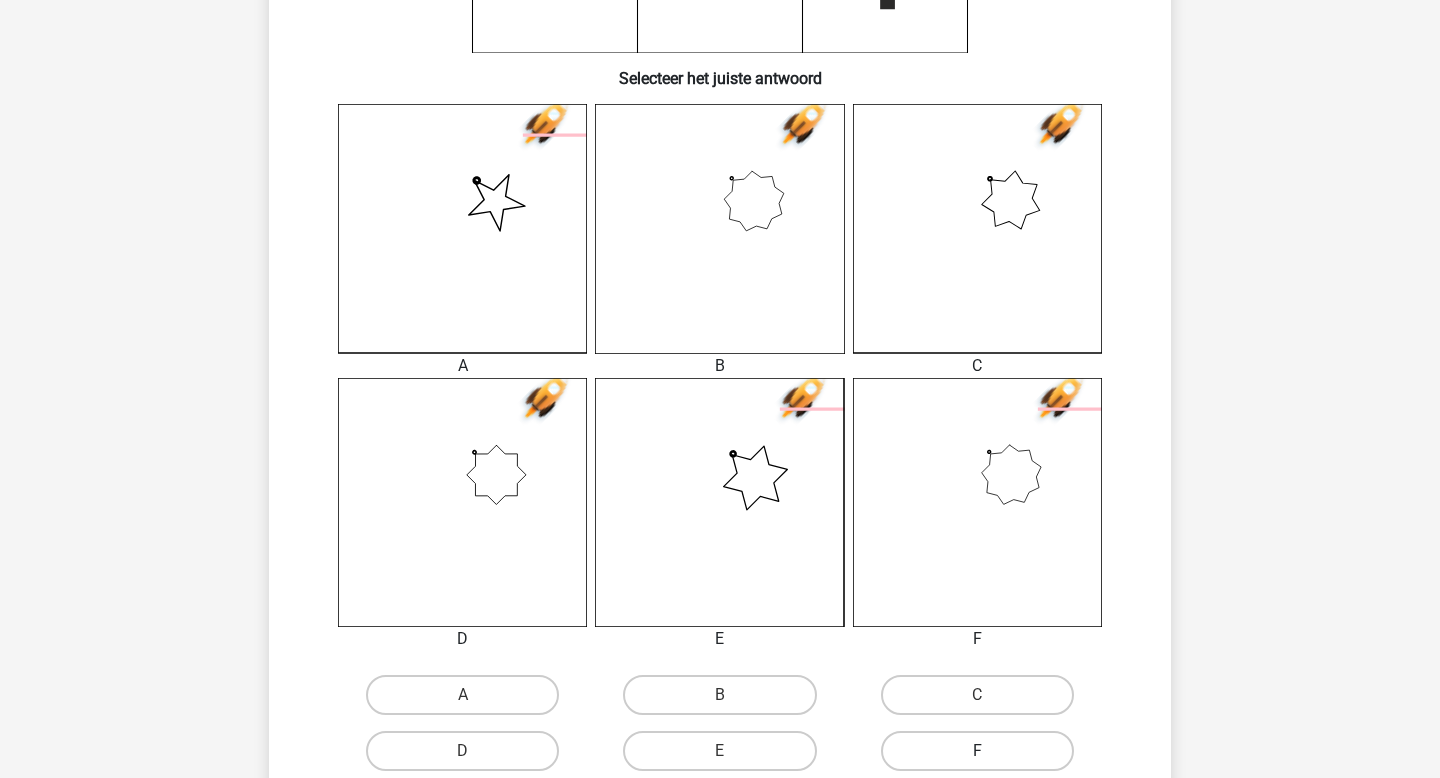 click on "F" at bounding box center (977, 751) 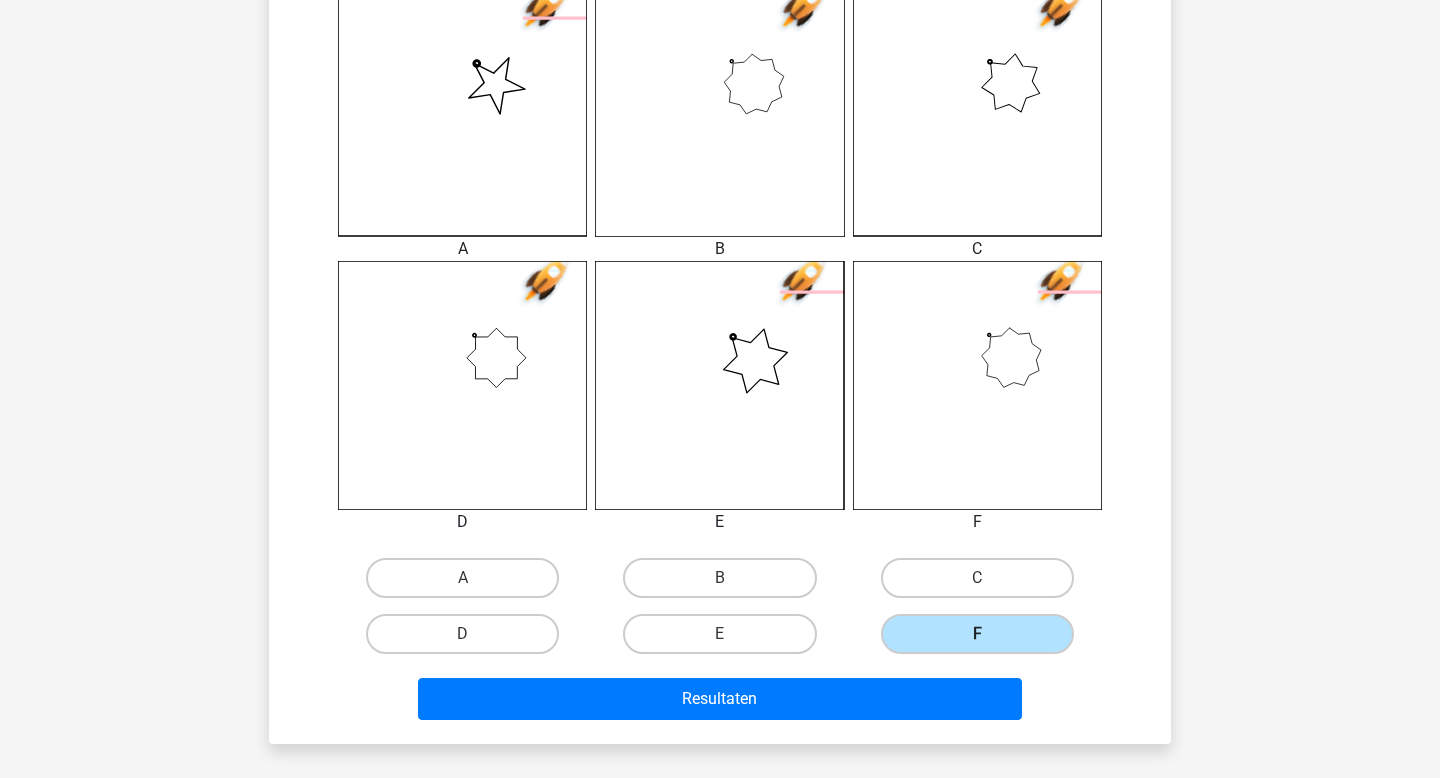 scroll, scrollTop: 581, scrollLeft: 0, axis: vertical 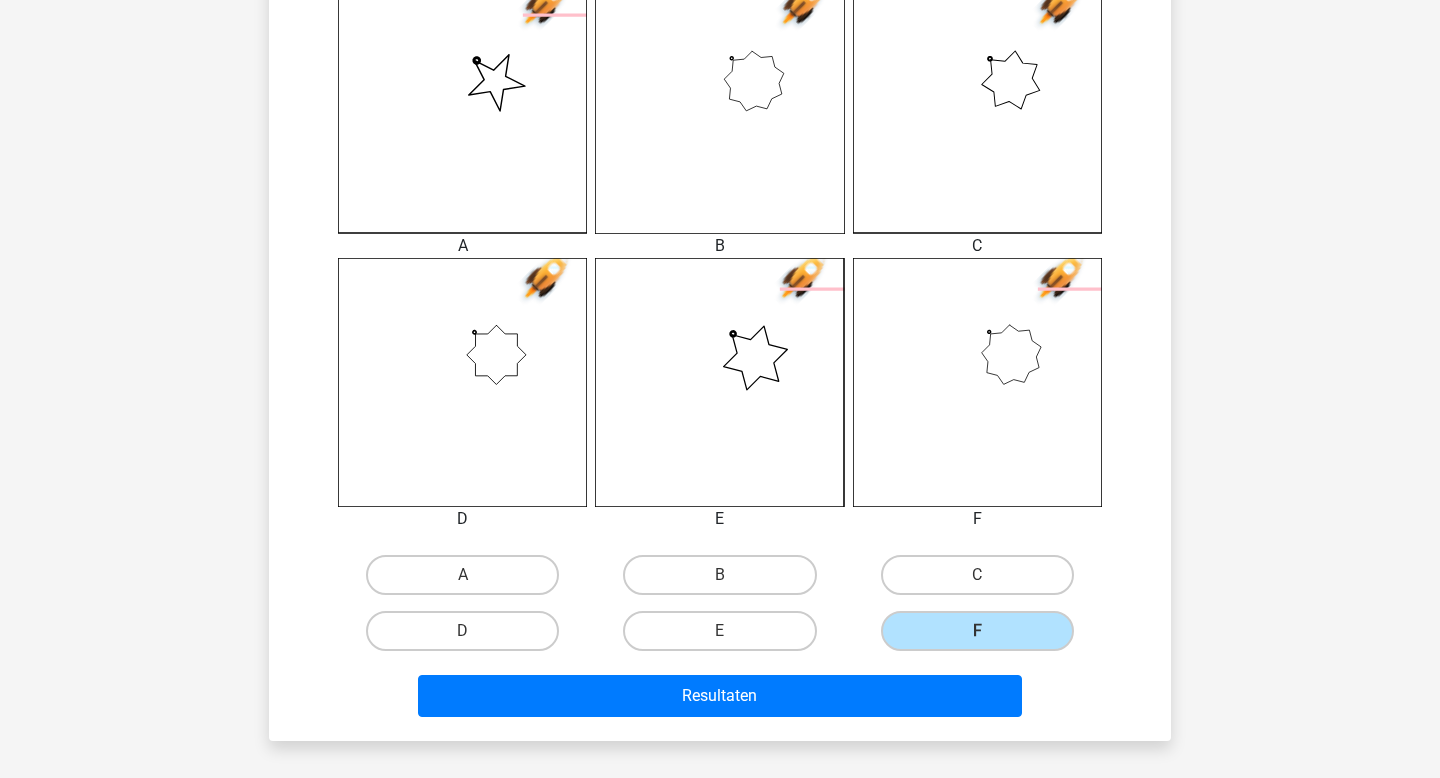 click on "Resultaten" at bounding box center [720, 700] 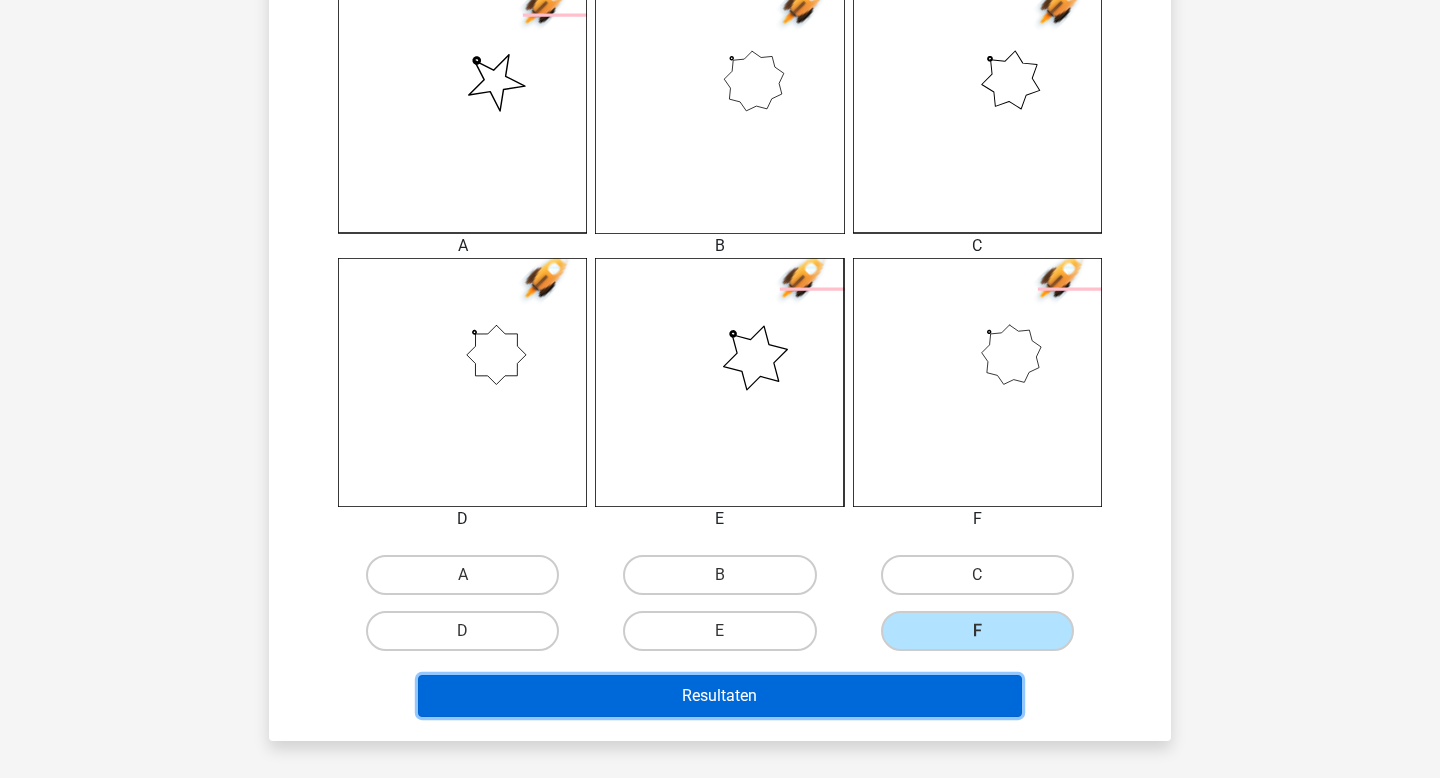 click on "Resultaten" at bounding box center (720, 696) 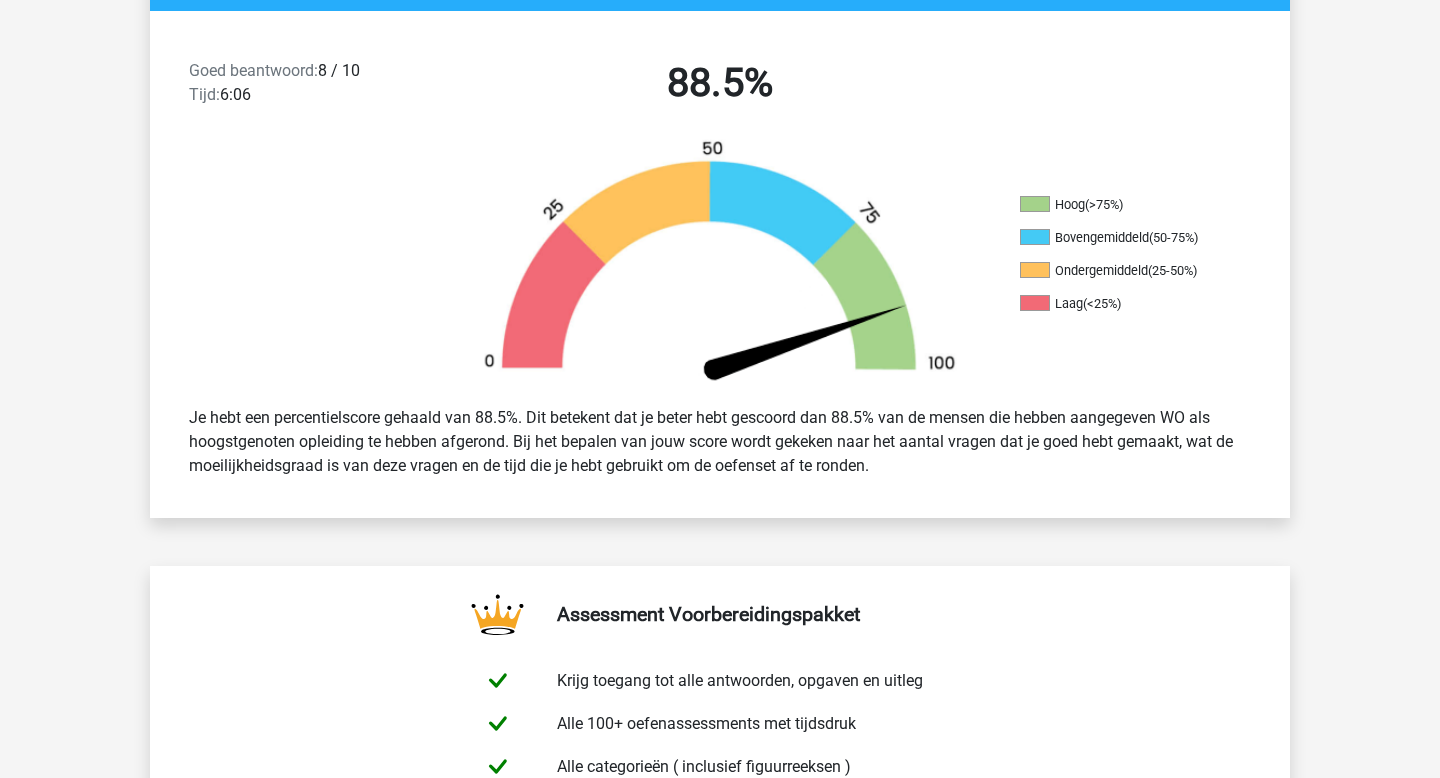 scroll, scrollTop: 0, scrollLeft: 0, axis: both 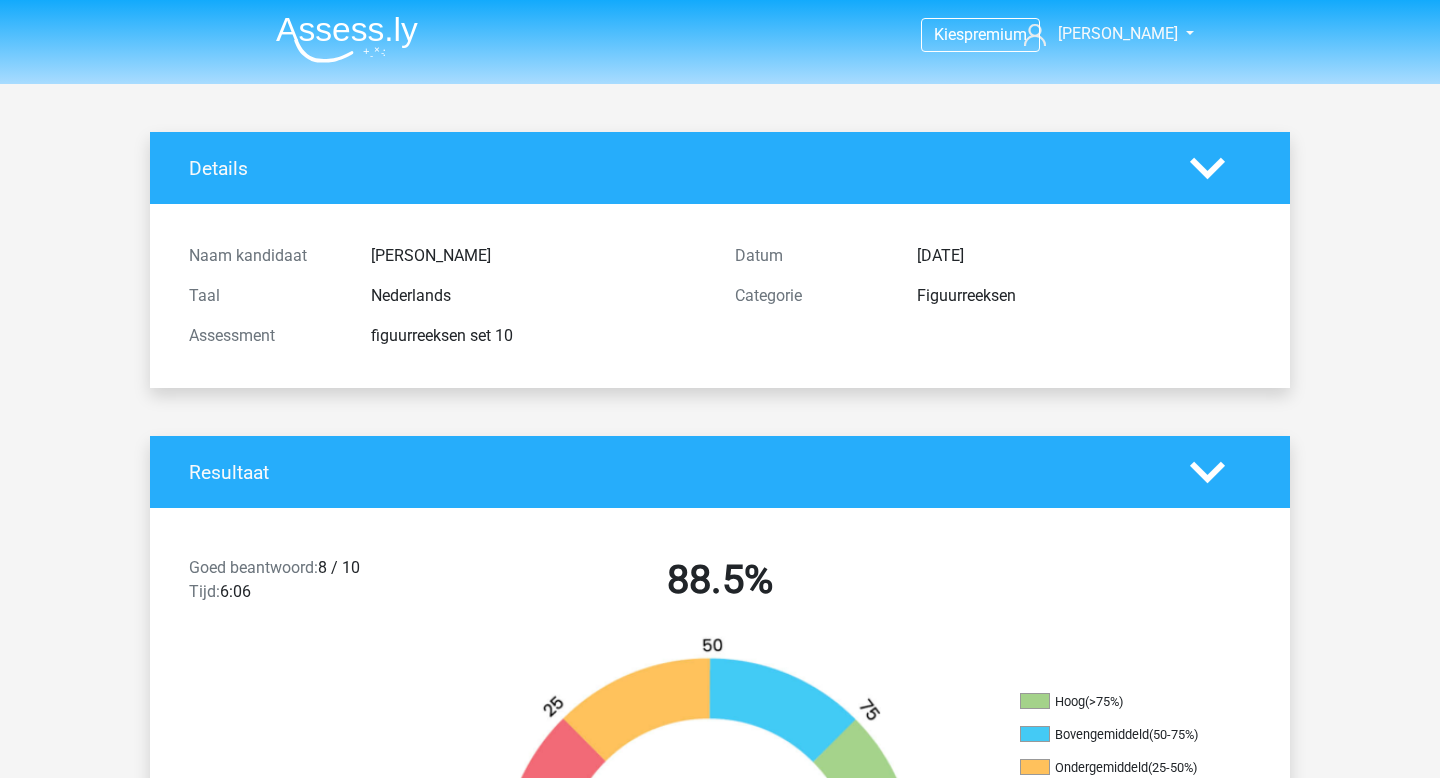 click at bounding box center [347, 39] 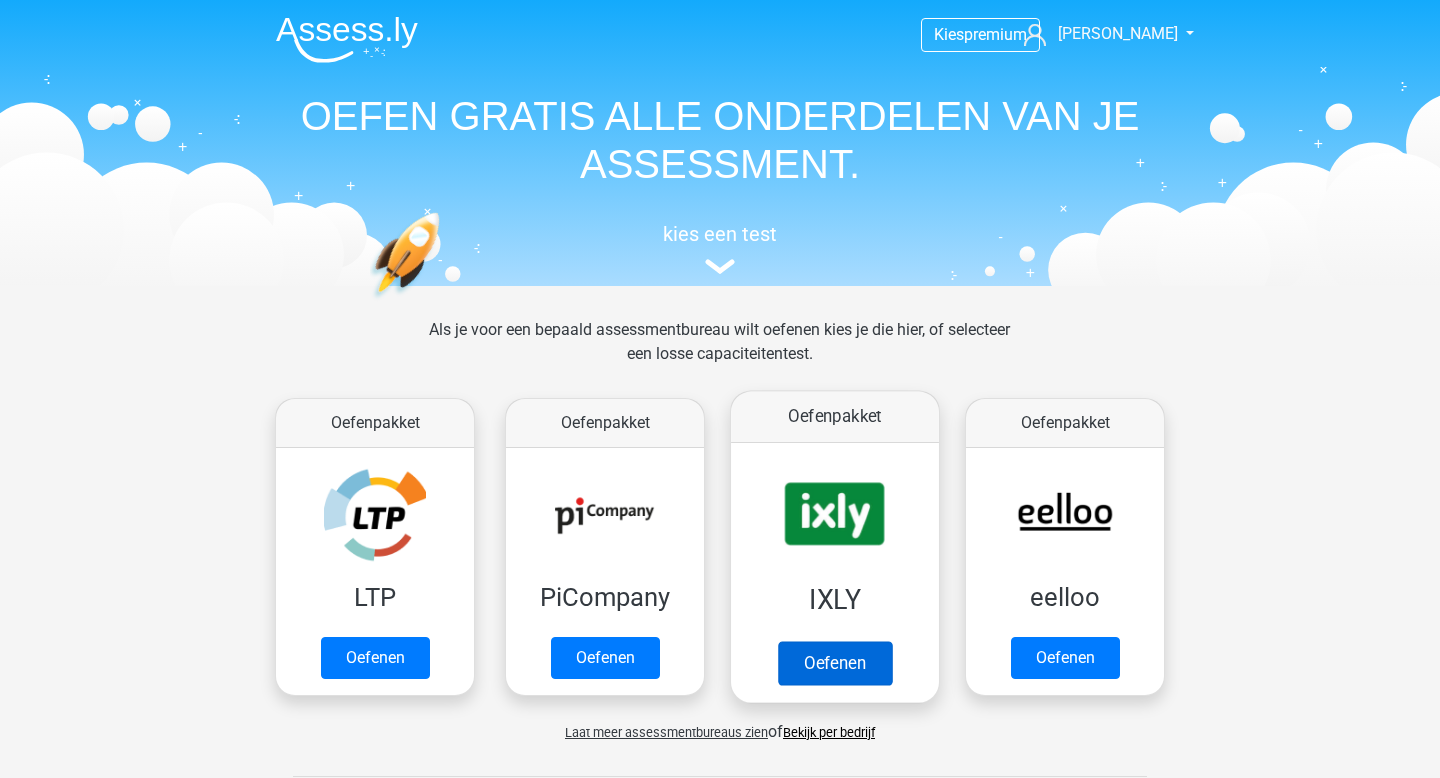 scroll, scrollTop: 0, scrollLeft: 0, axis: both 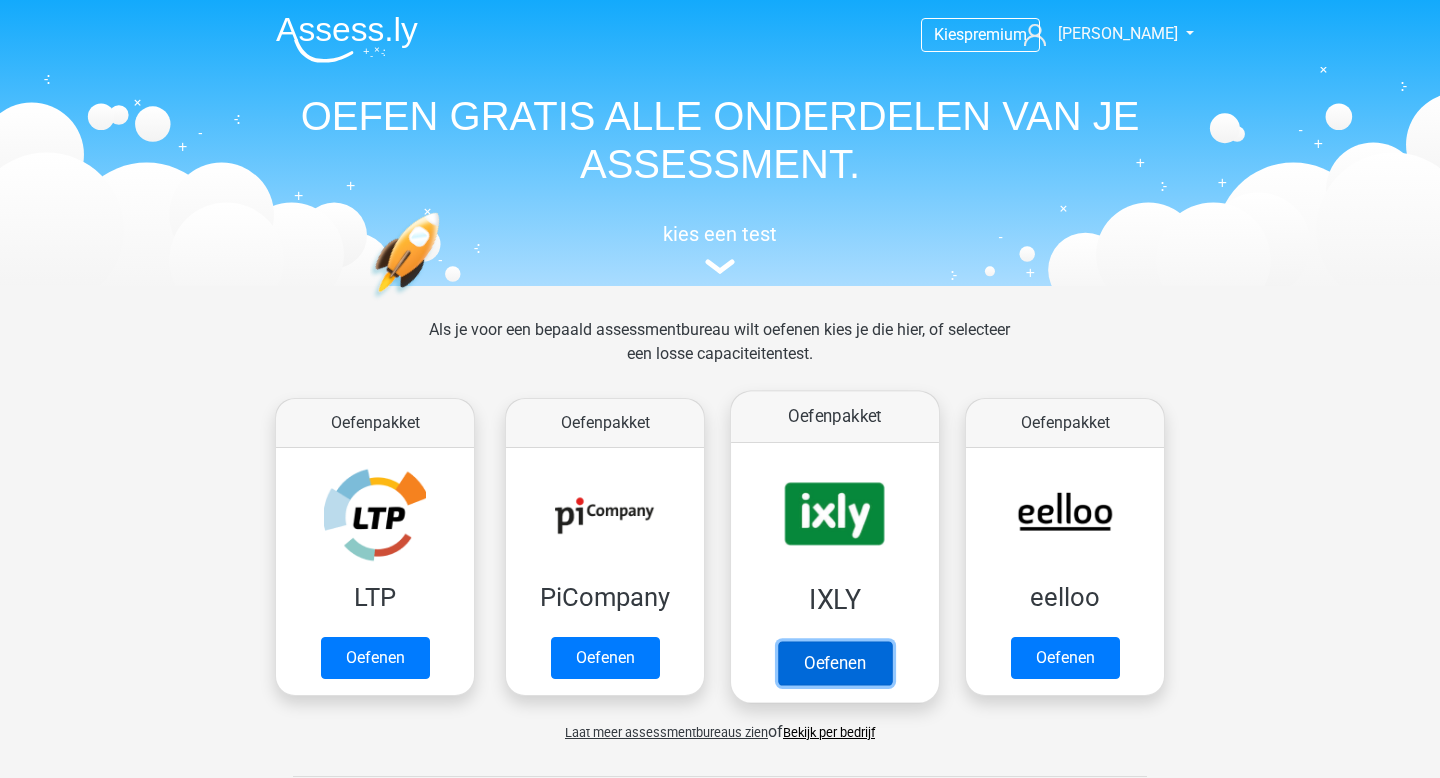 click on "Oefenen" at bounding box center [835, 663] 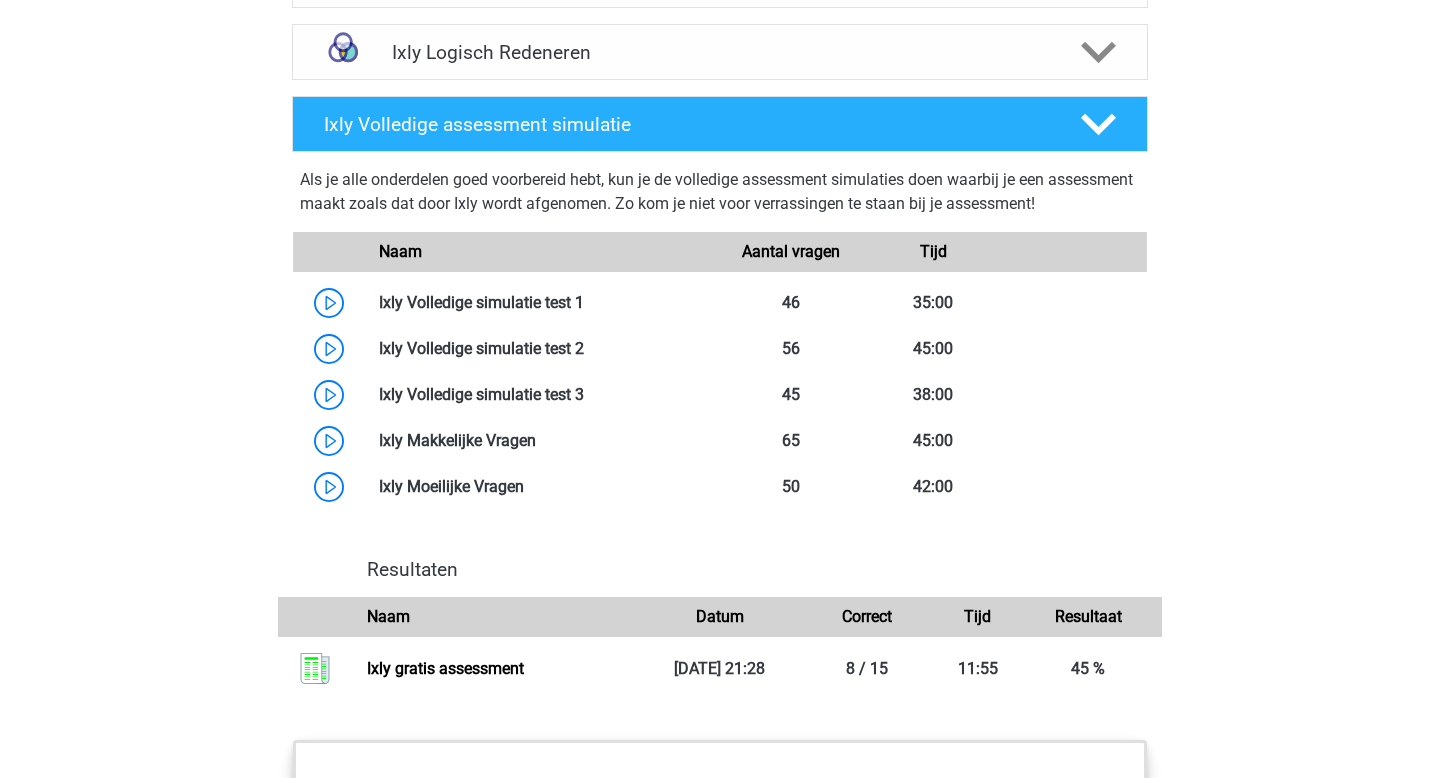 scroll, scrollTop: 1629, scrollLeft: 0, axis: vertical 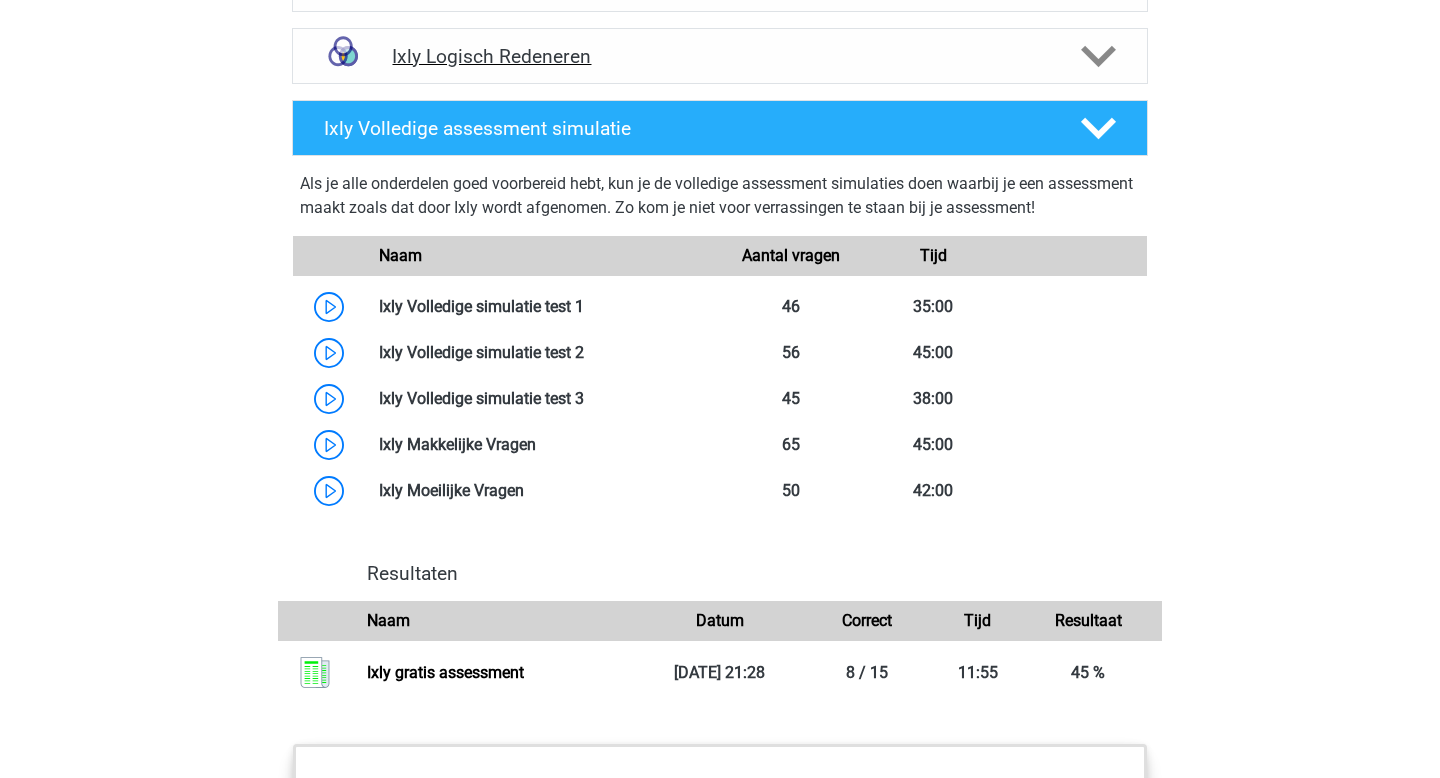 click on "Ixly Logisch Redeneren" at bounding box center [719, 56] 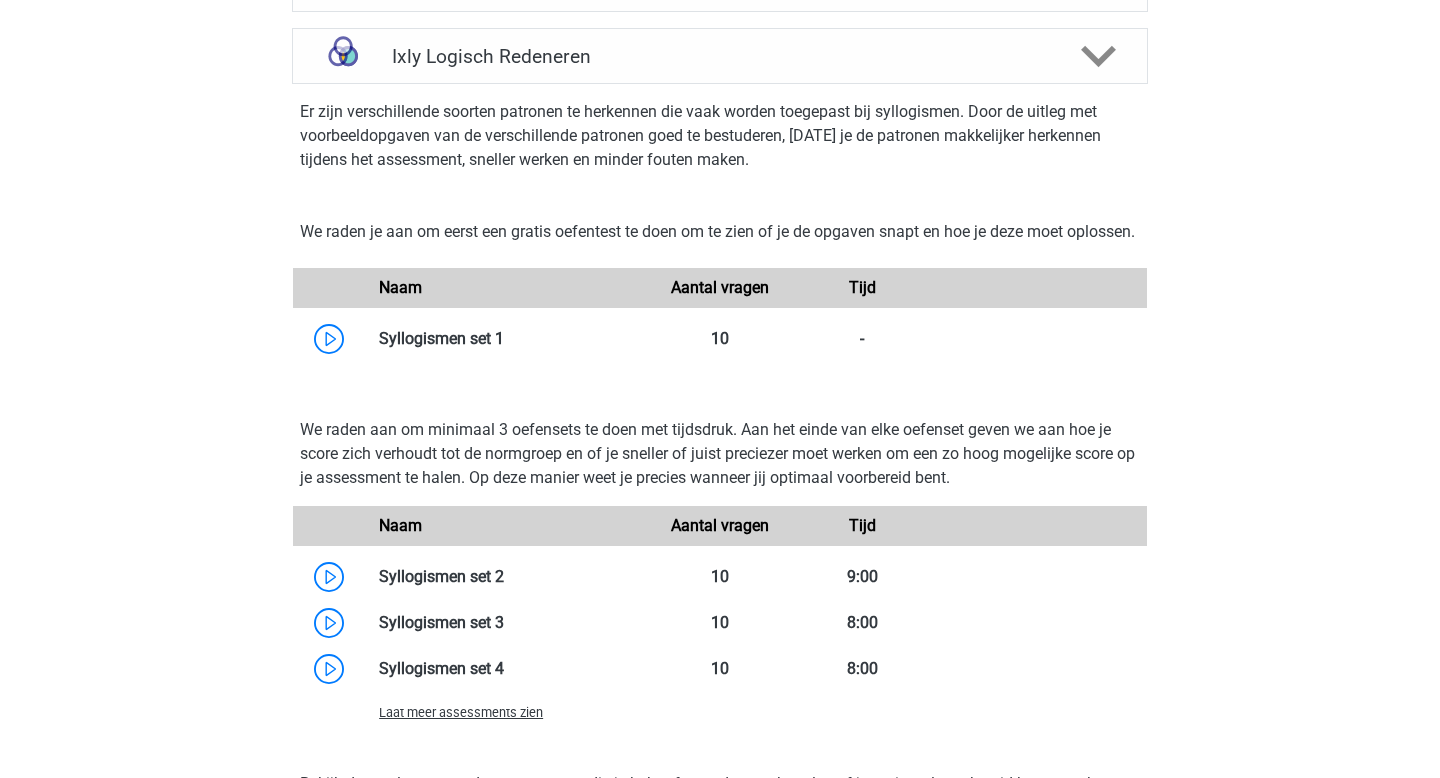 scroll, scrollTop: 1636, scrollLeft: 0, axis: vertical 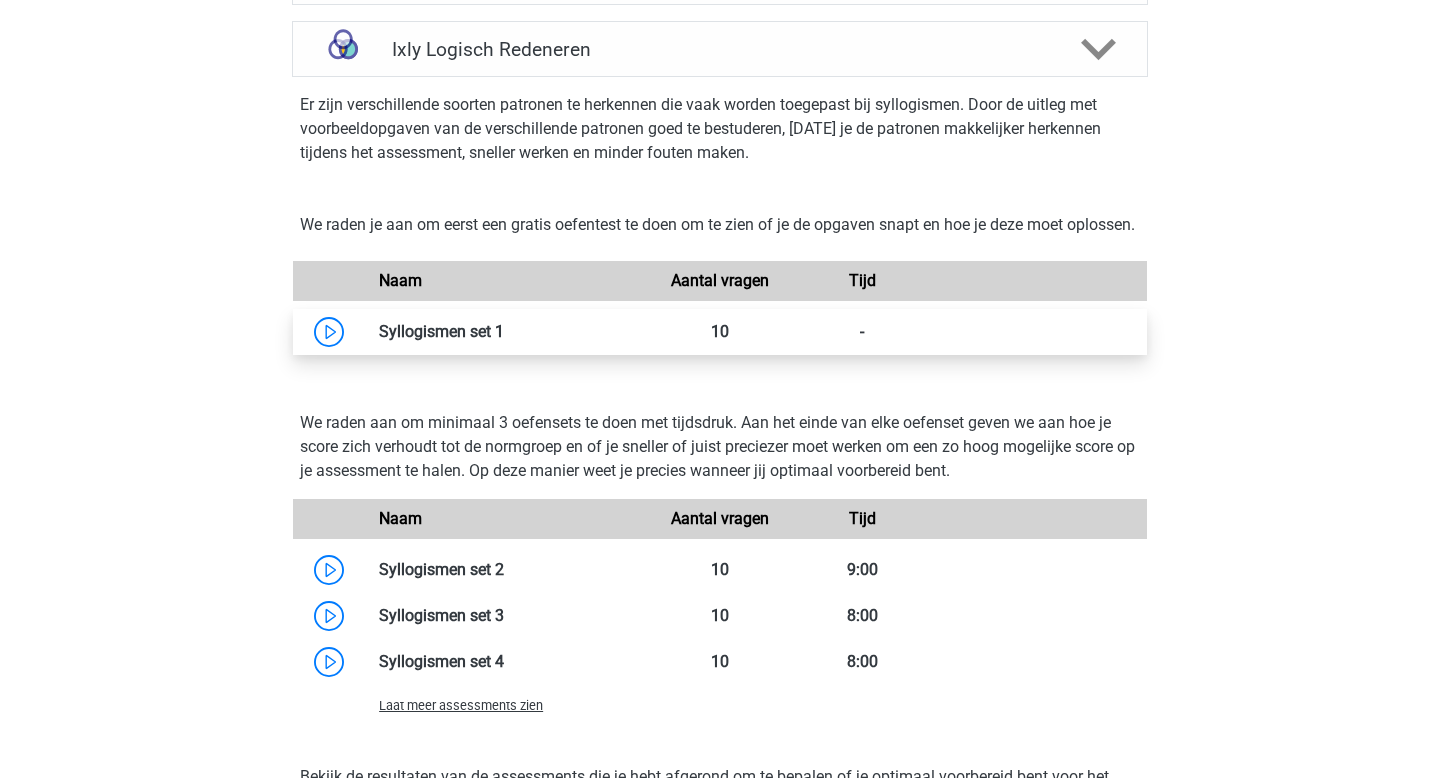 click at bounding box center (504, 331) 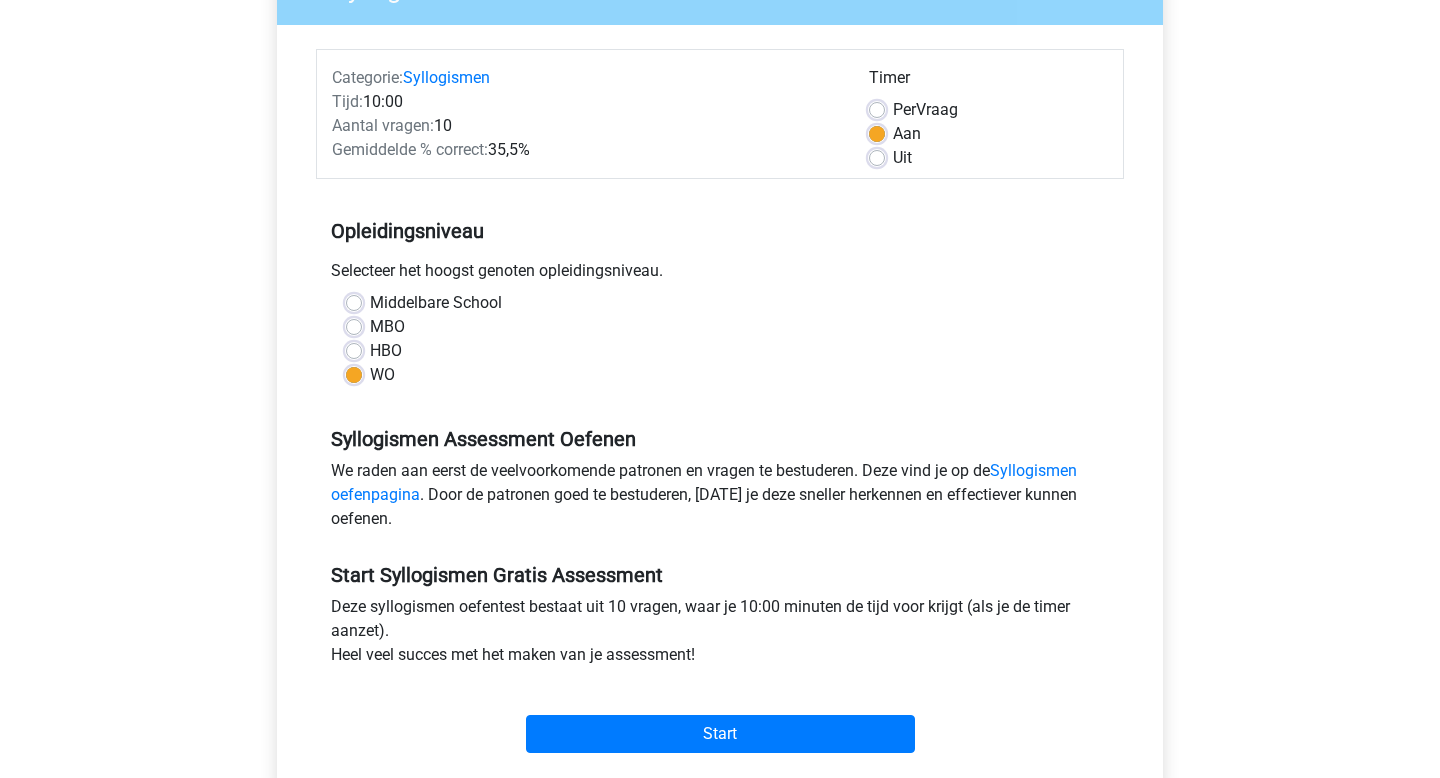 scroll, scrollTop: 218, scrollLeft: 0, axis: vertical 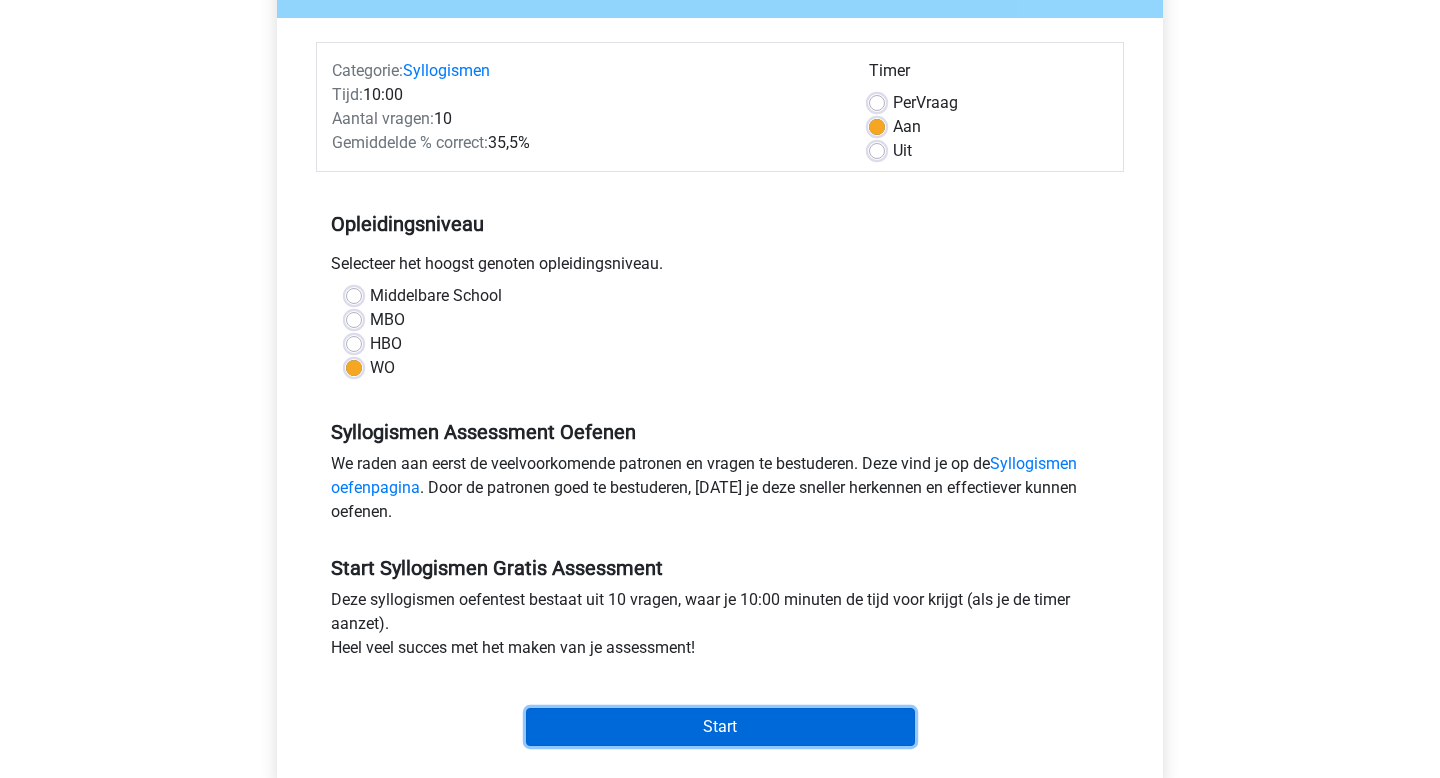 click on "Start" at bounding box center (720, 727) 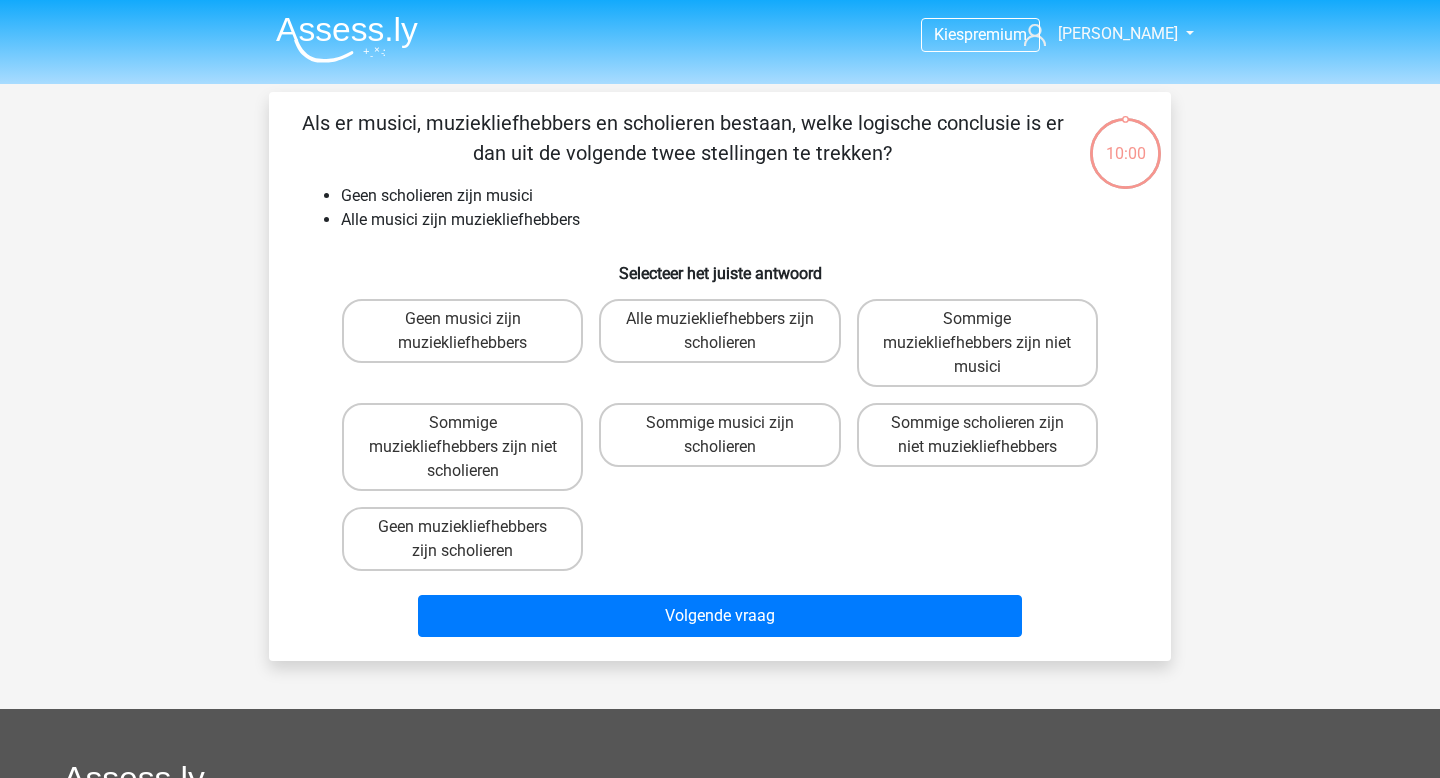 scroll, scrollTop: 0, scrollLeft: 0, axis: both 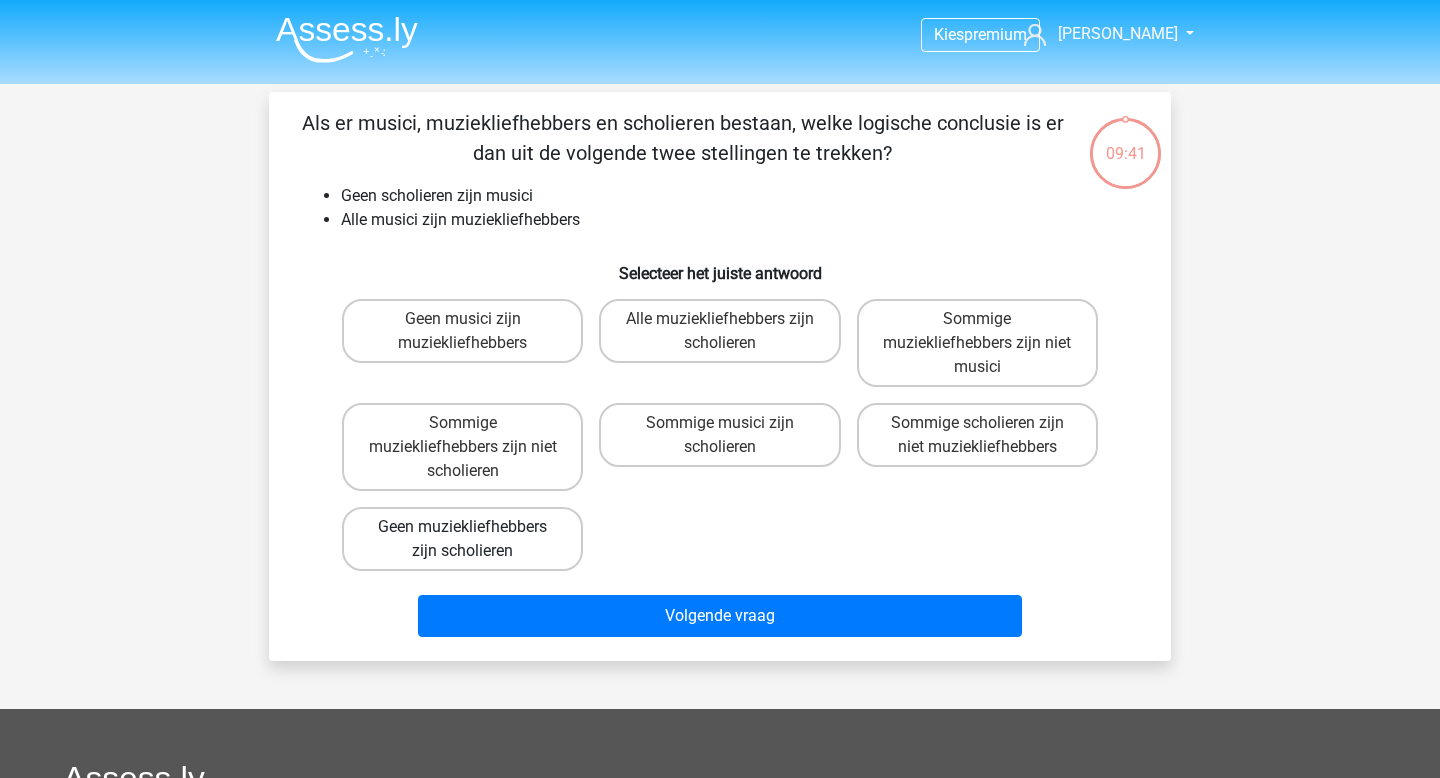 click on "Geen muziekliefhebbers zijn scholieren" at bounding box center (462, 539) 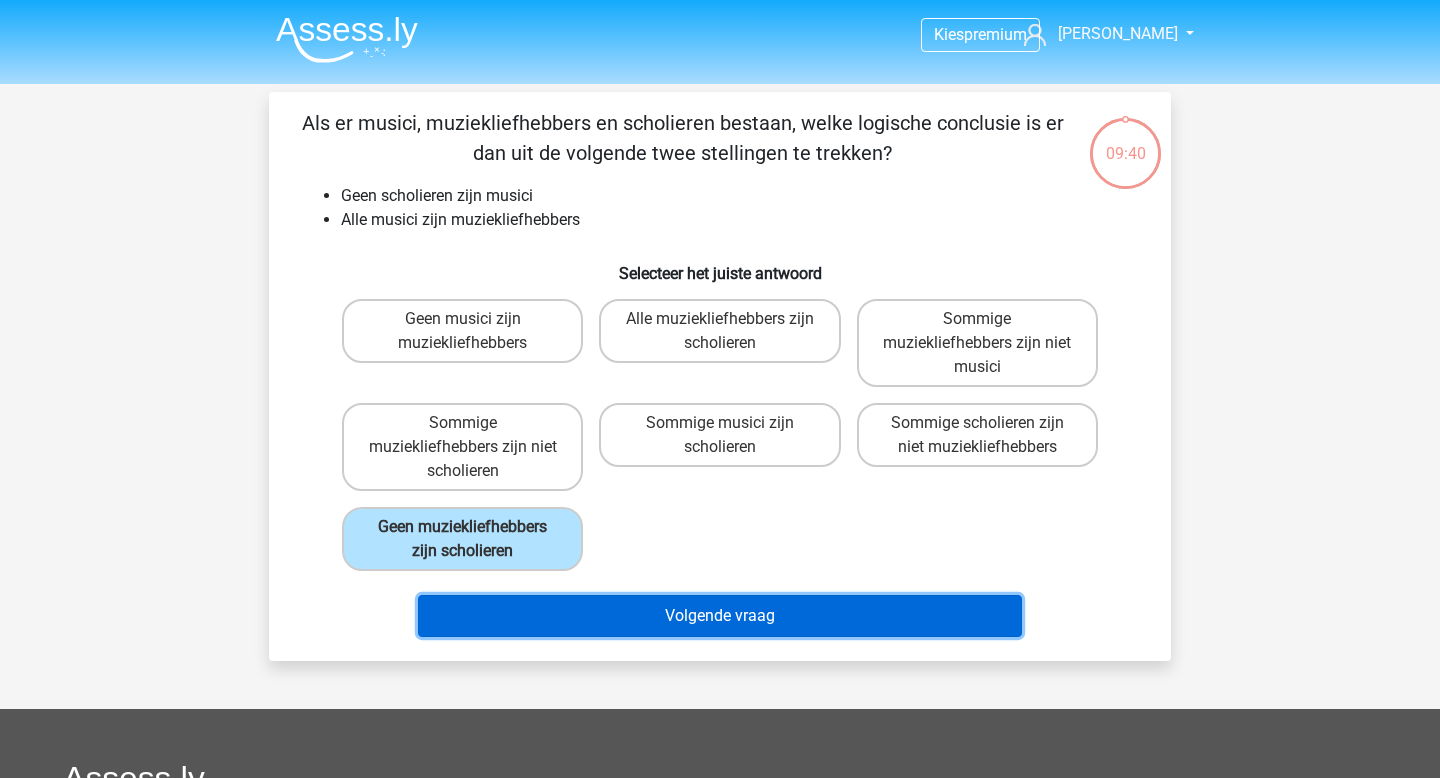 click on "Volgende vraag" at bounding box center (720, 616) 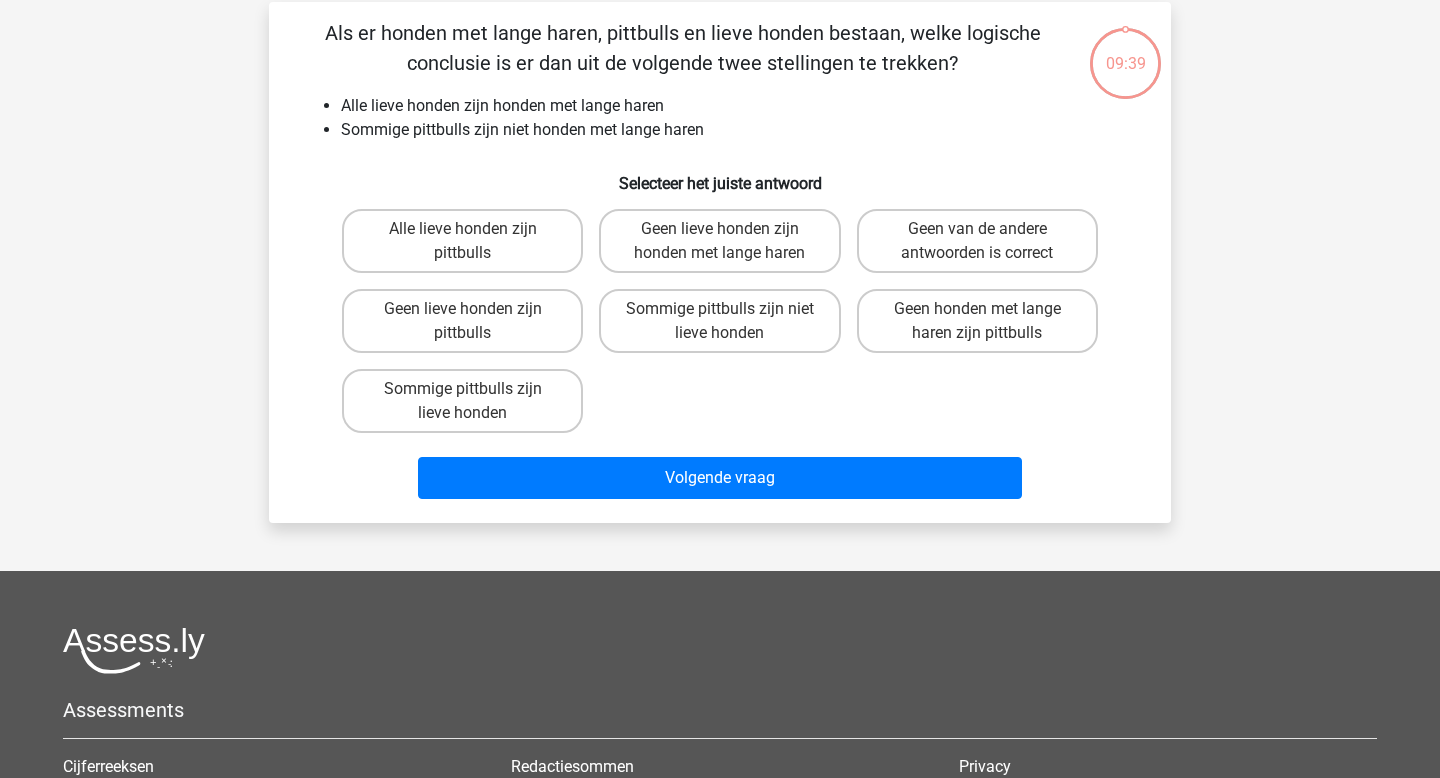 scroll, scrollTop: 92, scrollLeft: 0, axis: vertical 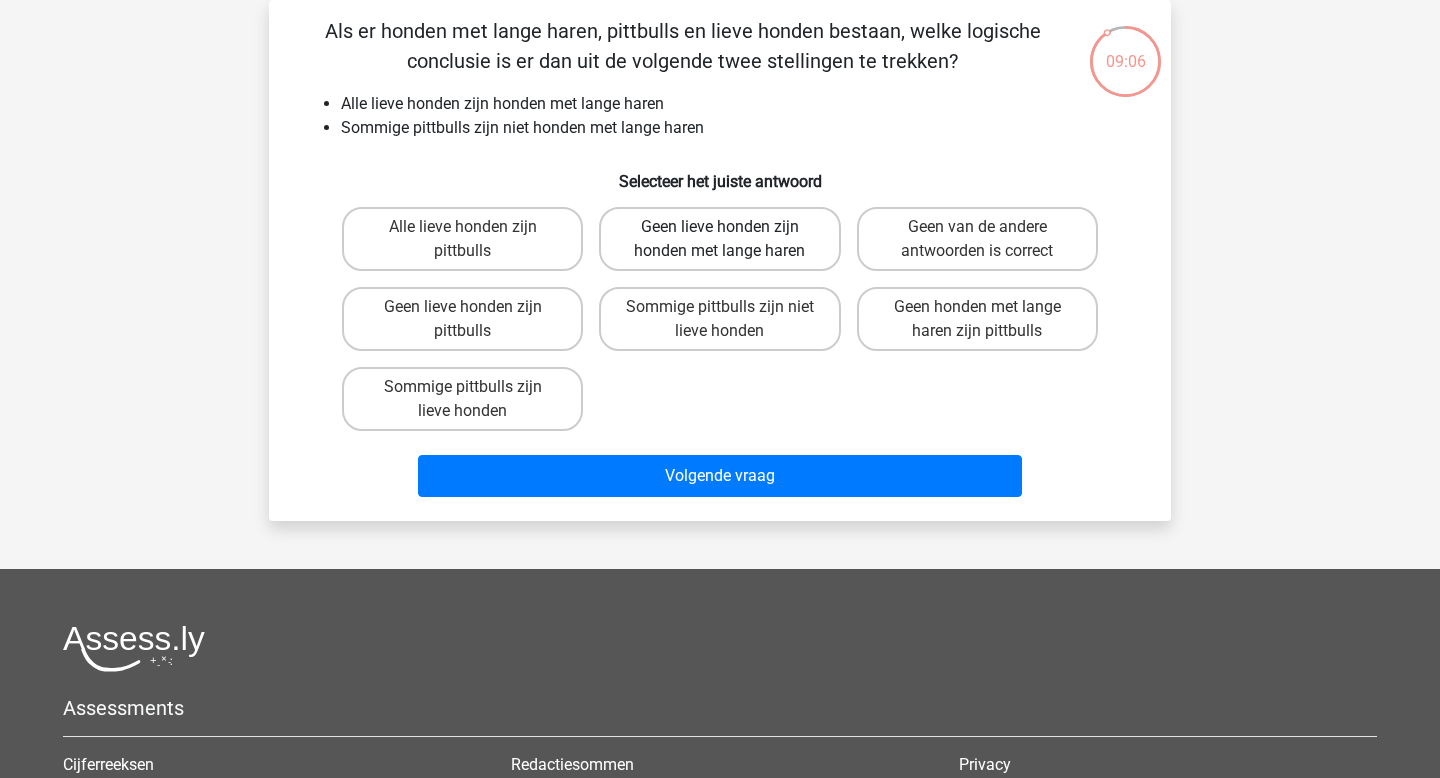 click on "Geen lieve honden zijn honden met lange haren" at bounding box center (719, 239) 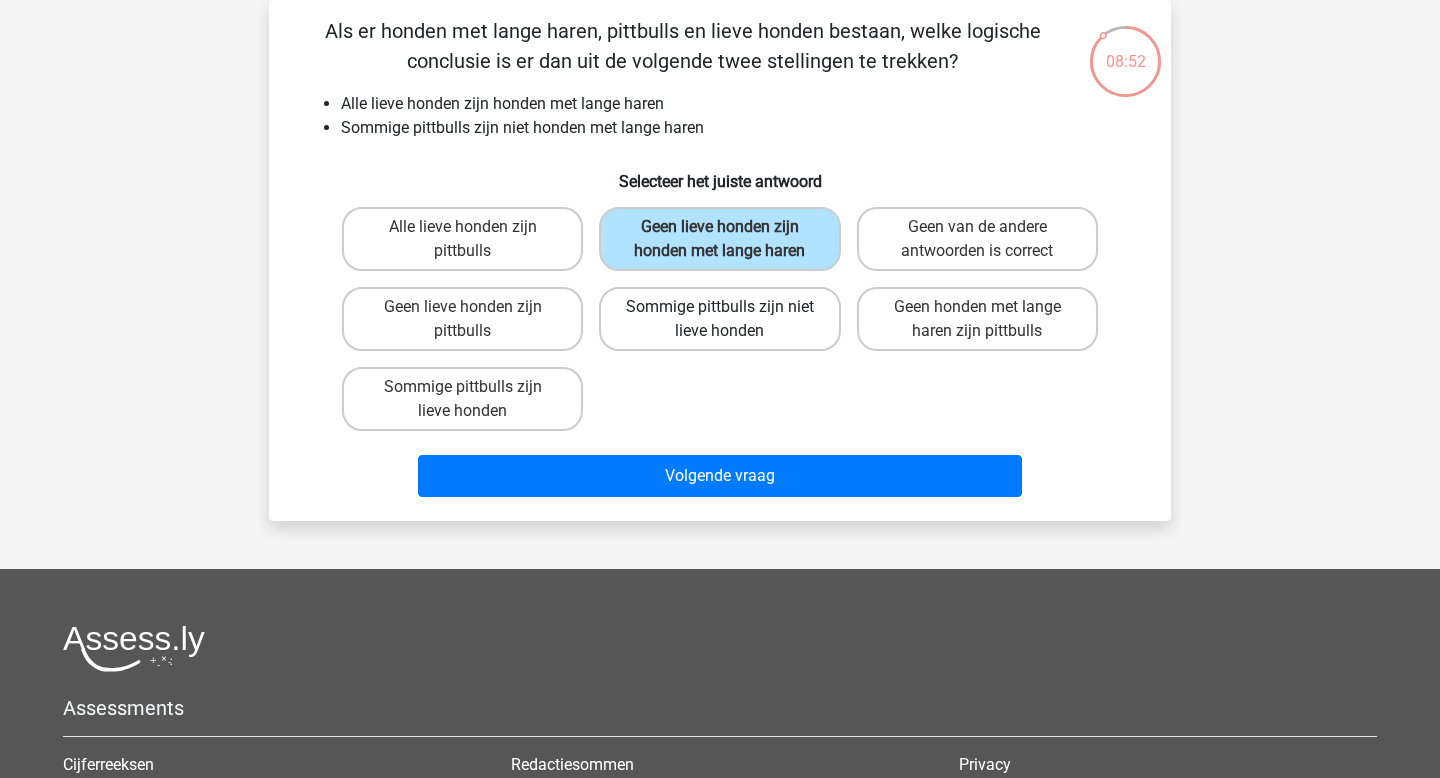 click on "Sommige pittbulls zijn niet lieve honden" at bounding box center (719, 319) 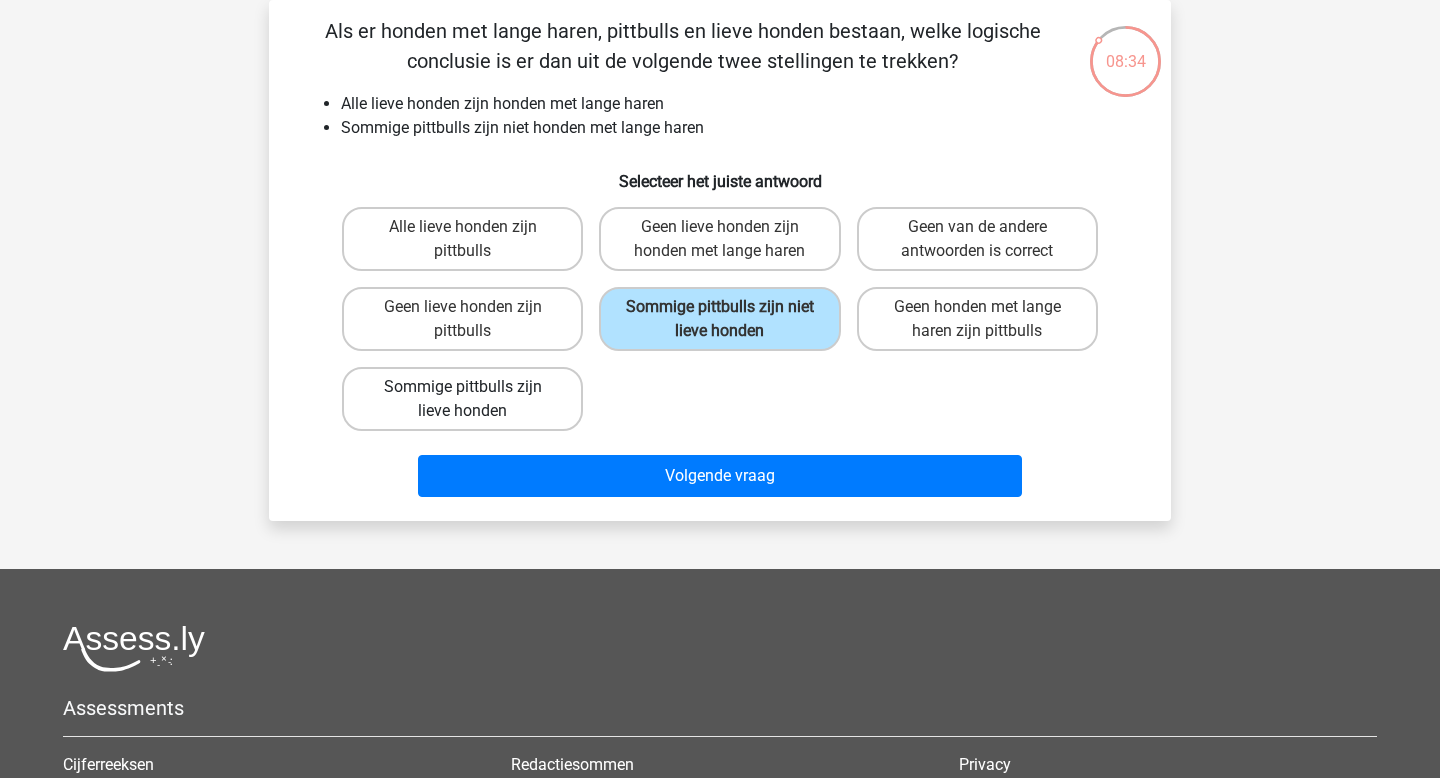 click on "Sommige pittbulls zijn lieve honden" at bounding box center [462, 399] 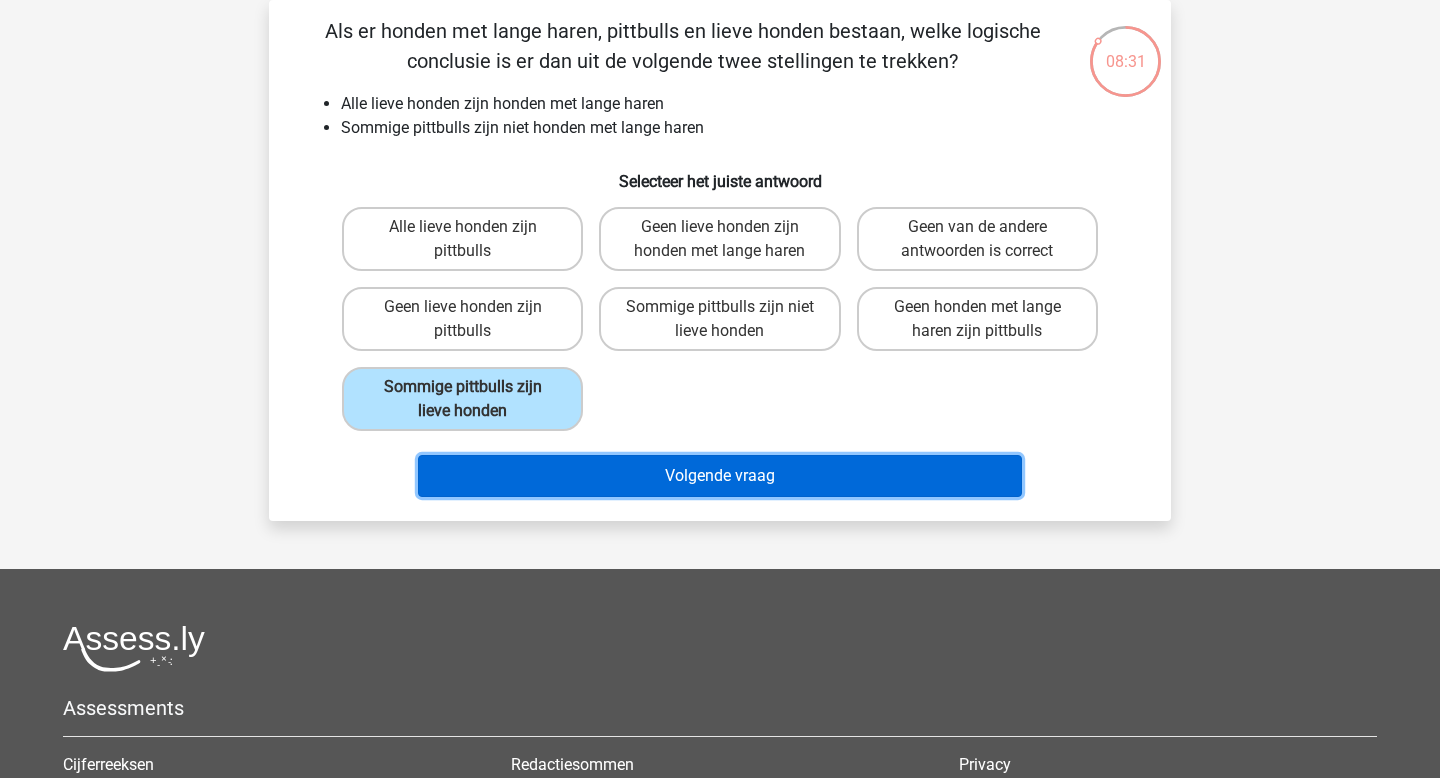 click on "Volgende vraag" at bounding box center (720, 476) 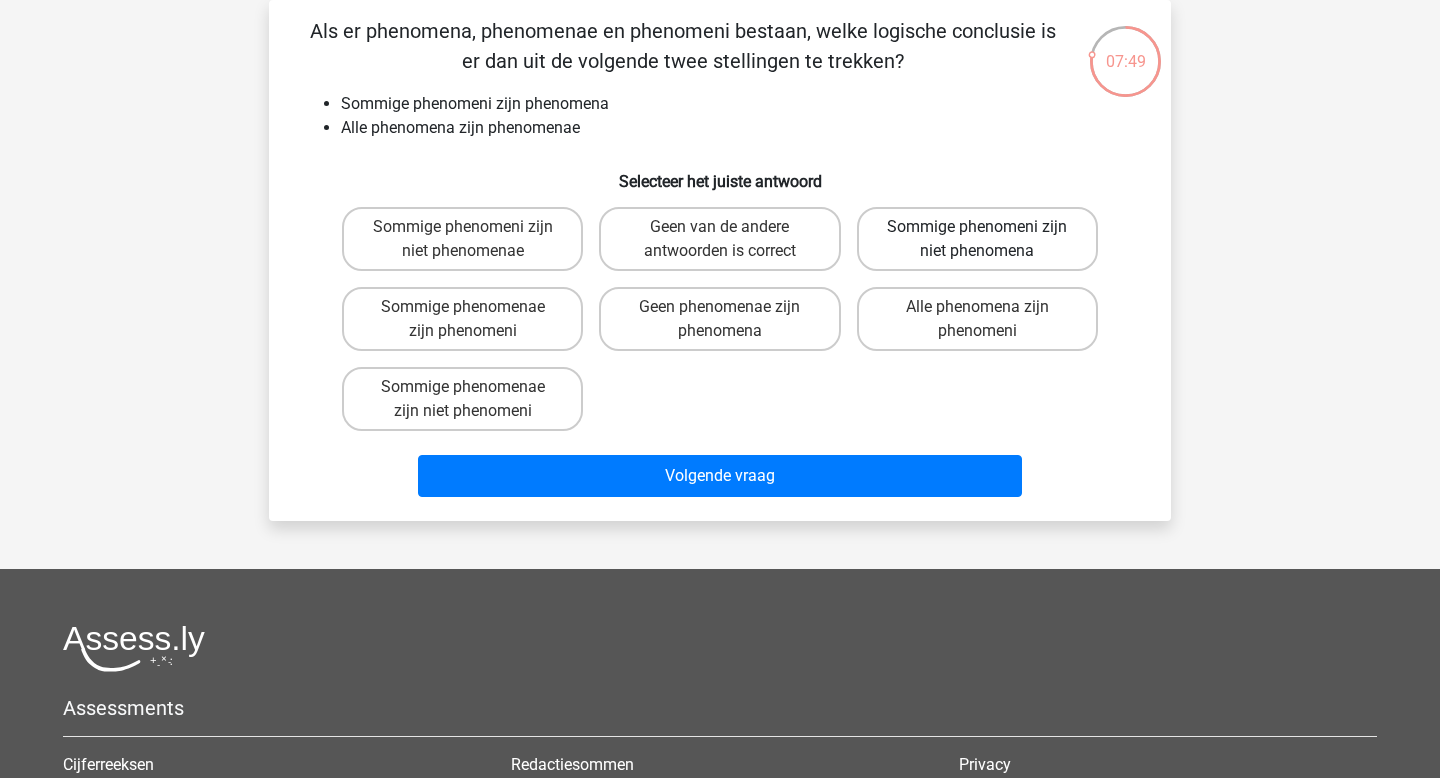 click on "Sommige phenomeni zijn niet phenomena" at bounding box center [977, 239] 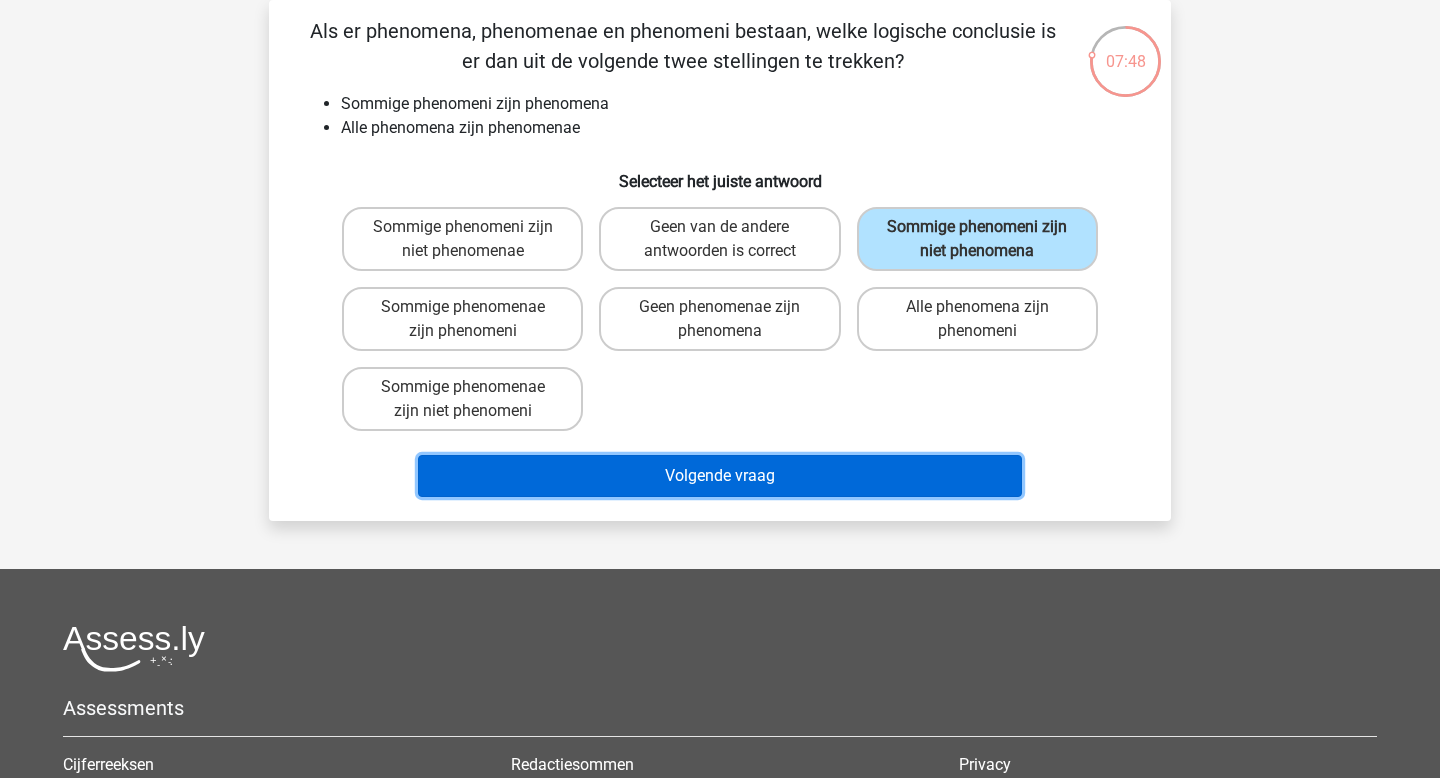 click on "Volgende vraag" at bounding box center (720, 476) 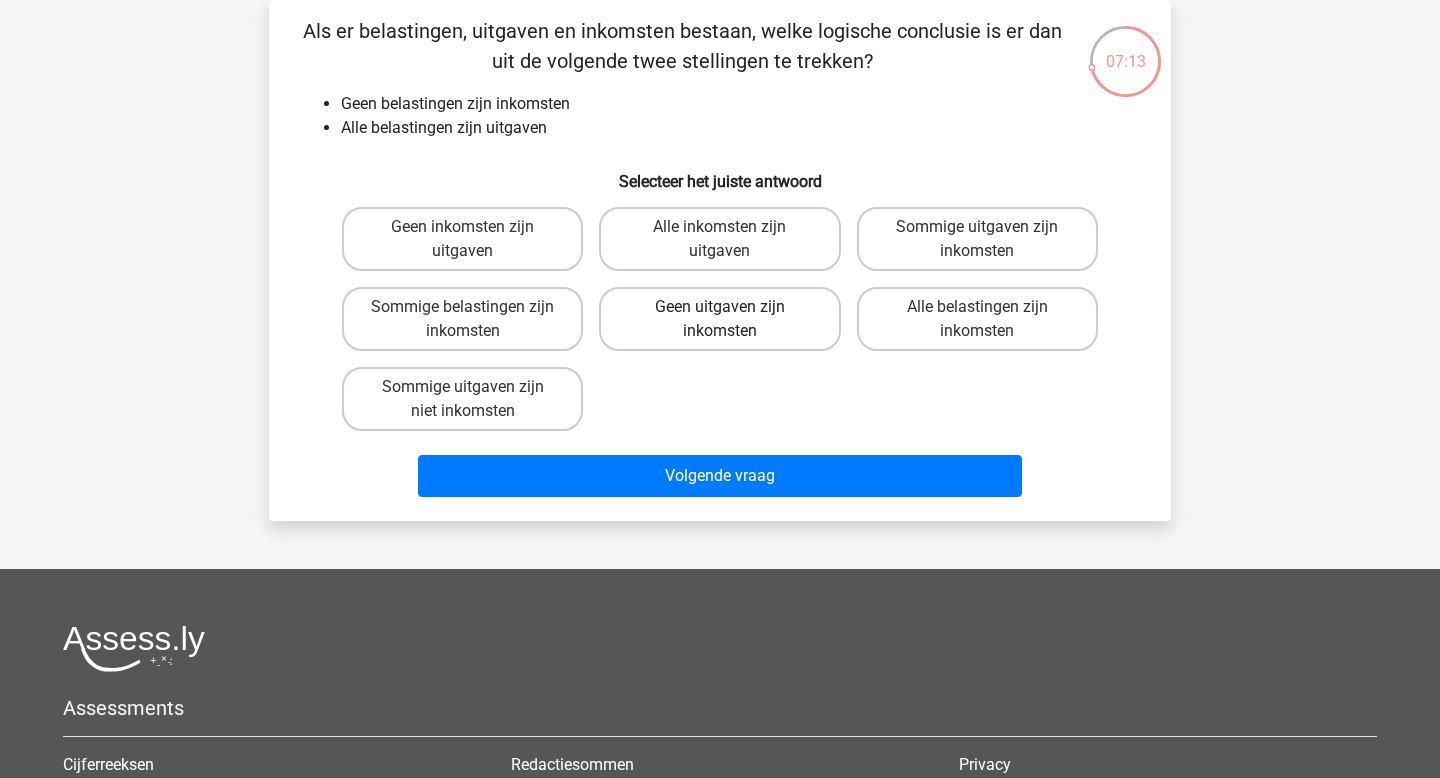 click on "Geen uitgaven zijn inkomsten" at bounding box center [719, 319] 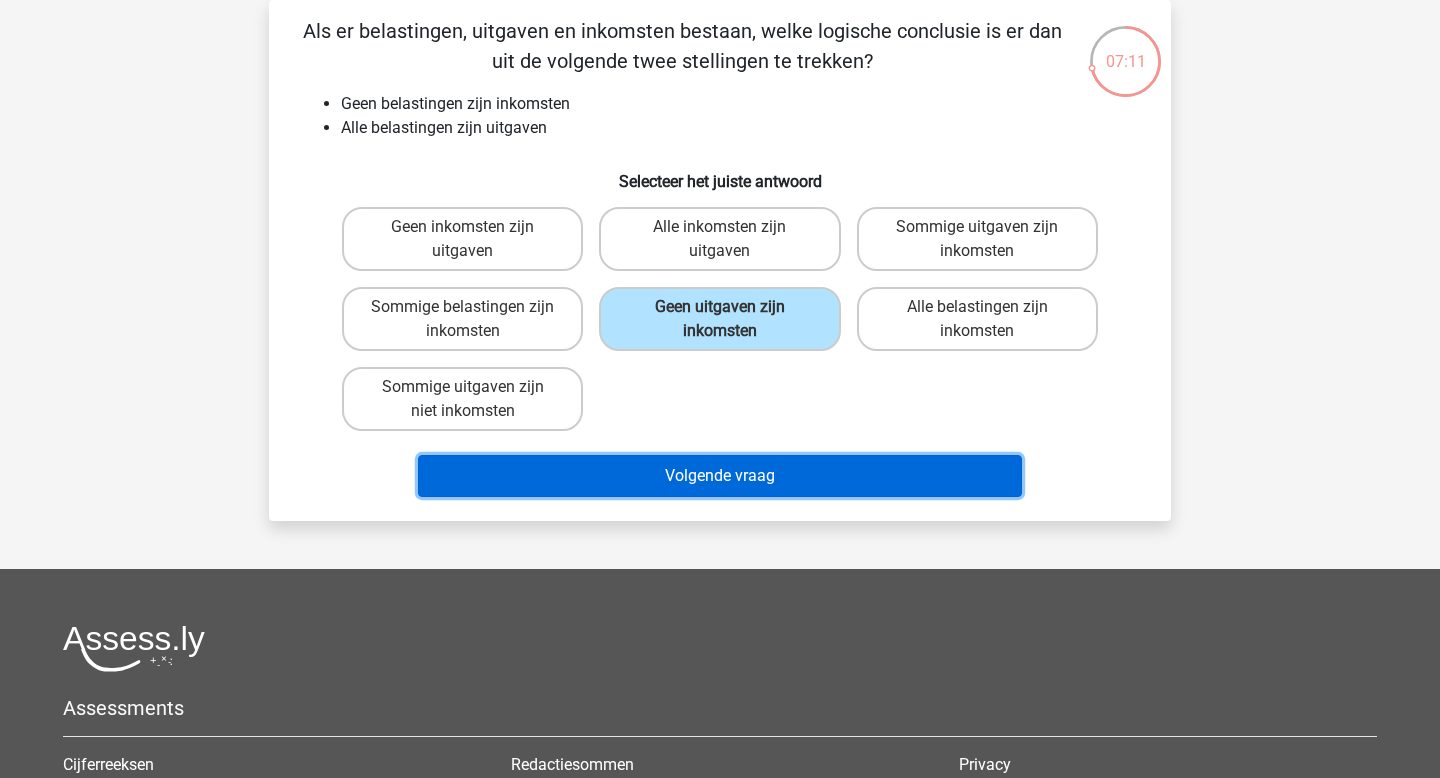 click on "Volgende vraag" at bounding box center [720, 476] 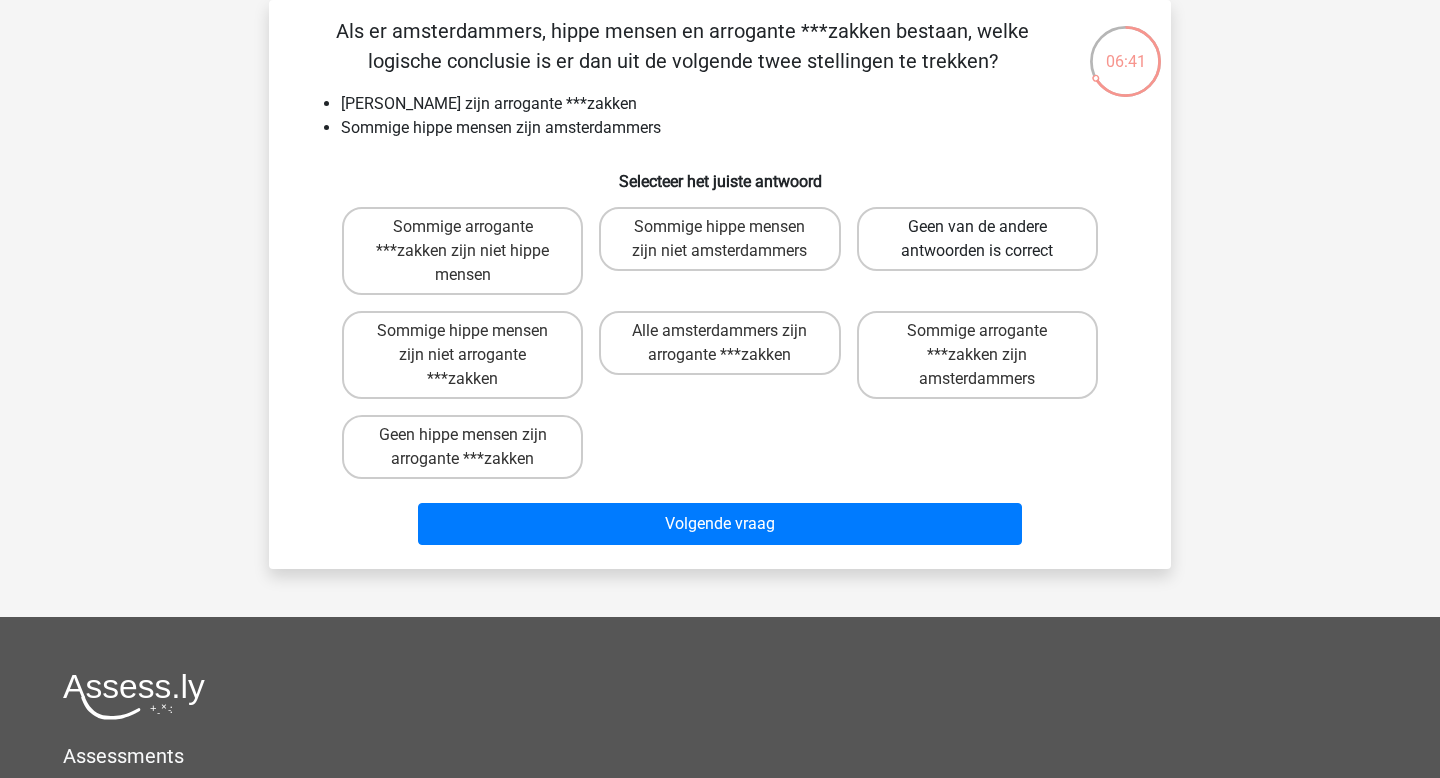 click on "Geen van de andere antwoorden is correct" at bounding box center [977, 239] 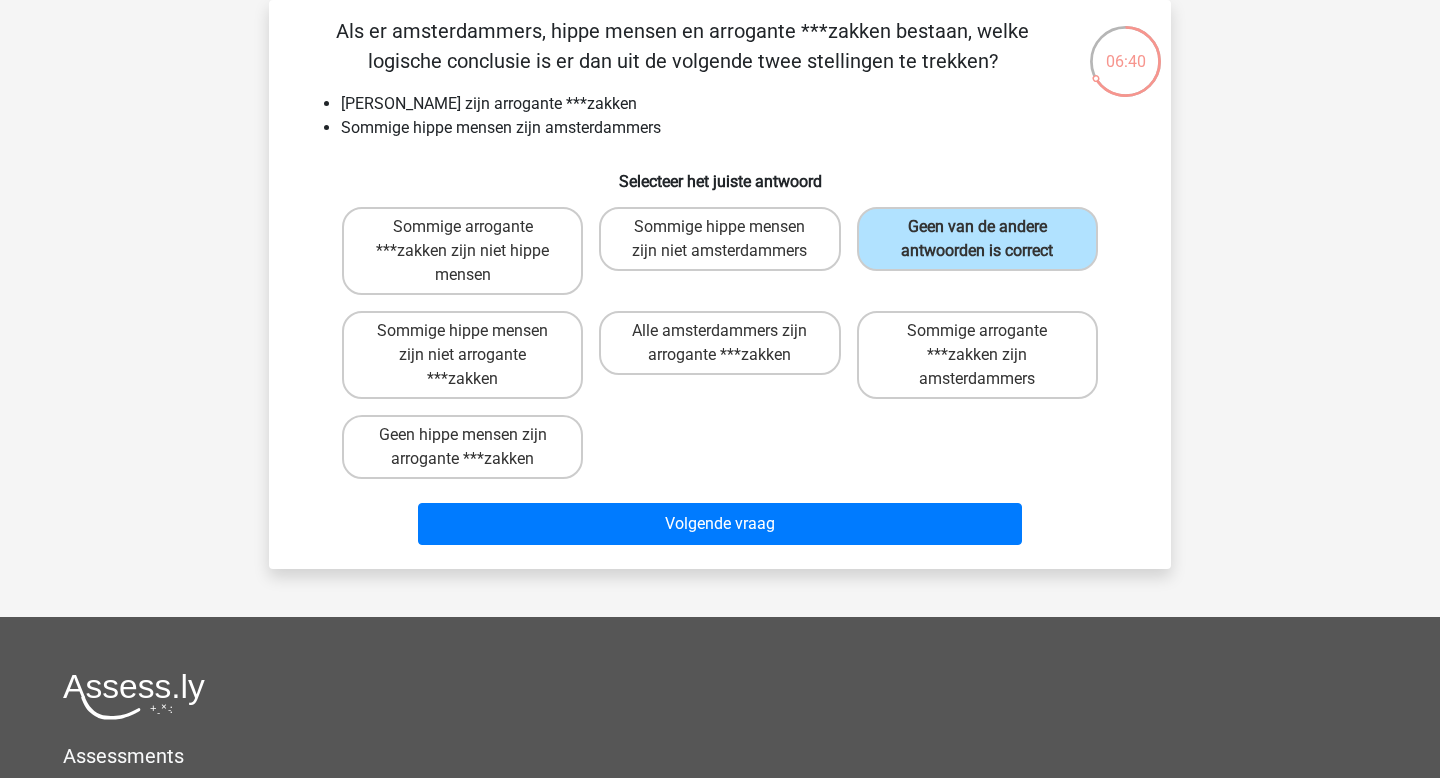 click on "Als er amsterdammers, hippe mensen en arrogante ***zakken bestaan, welke logische conclusie is er dan uit de volgende twee stellingen te trekken? Geen amsterdammers zijn arrogante ***zakken Sommige hippe mensen zijn amsterdammers
Selecteer het juiste antwoord
Sommige arrogante ***zakken zijn niet hippe mensen
Sommige hippe mensen zijn niet amsterdammers" at bounding box center [720, 284] 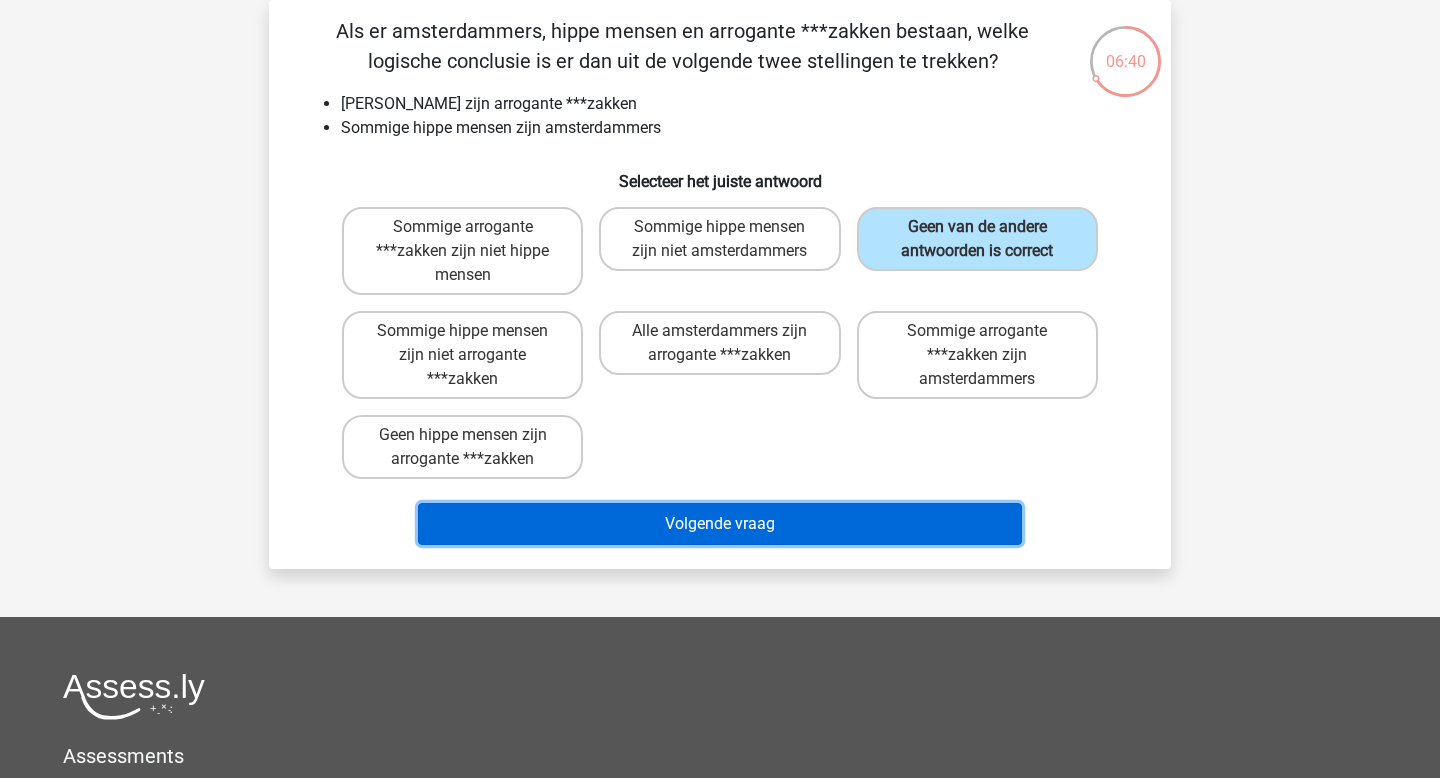 click on "Volgende vraag" at bounding box center (720, 524) 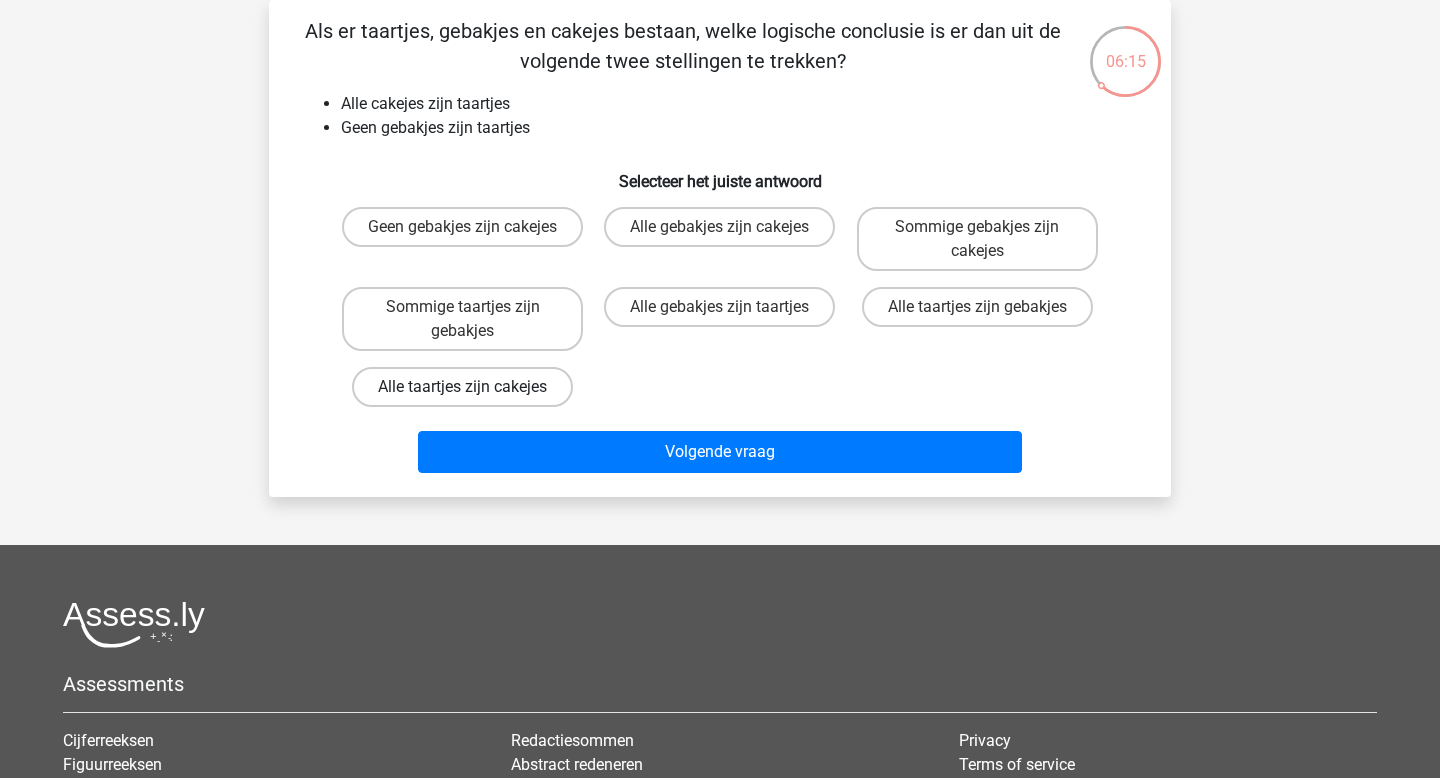 click on "Alle taartjes zijn cakejes" at bounding box center [462, 387] 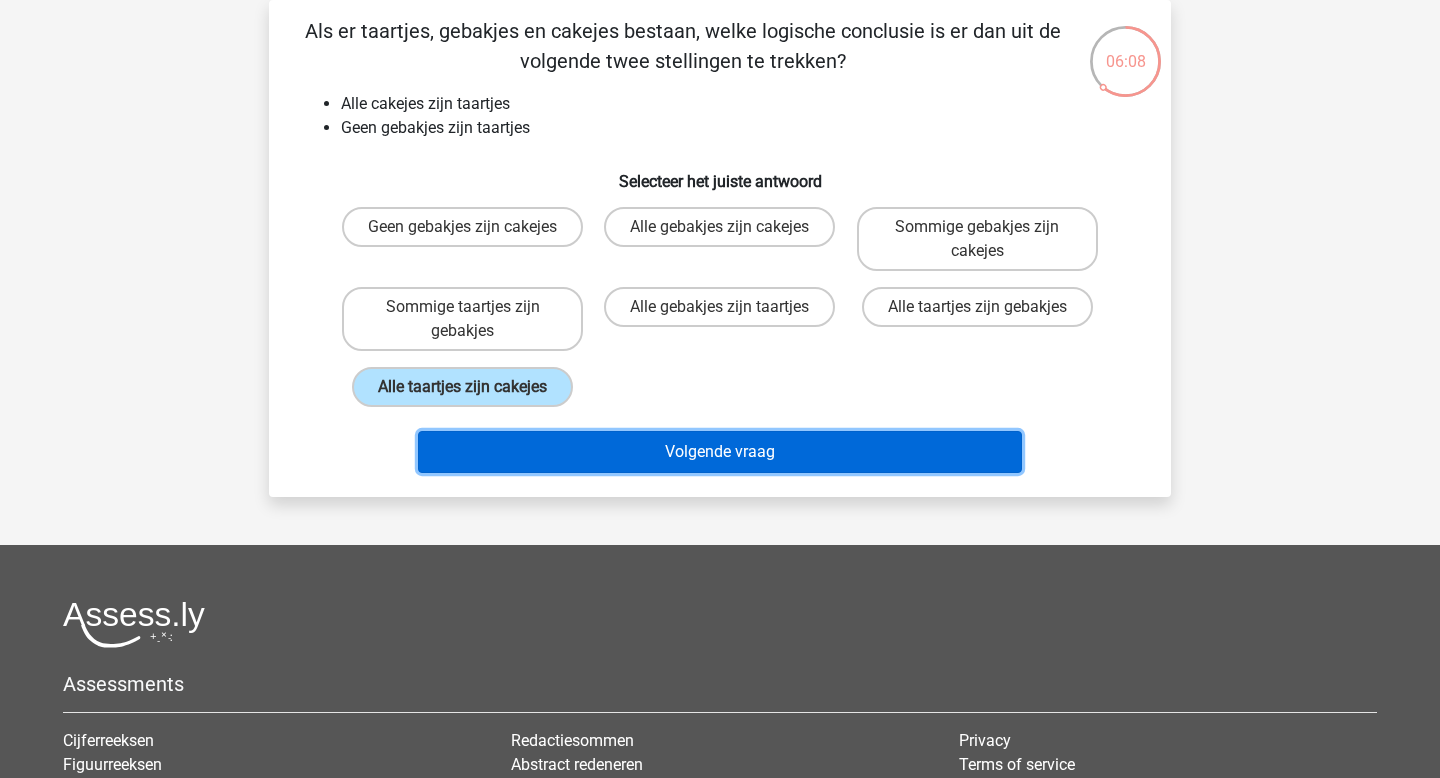click on "Volgende vraag" at bounding box center [720, 452] 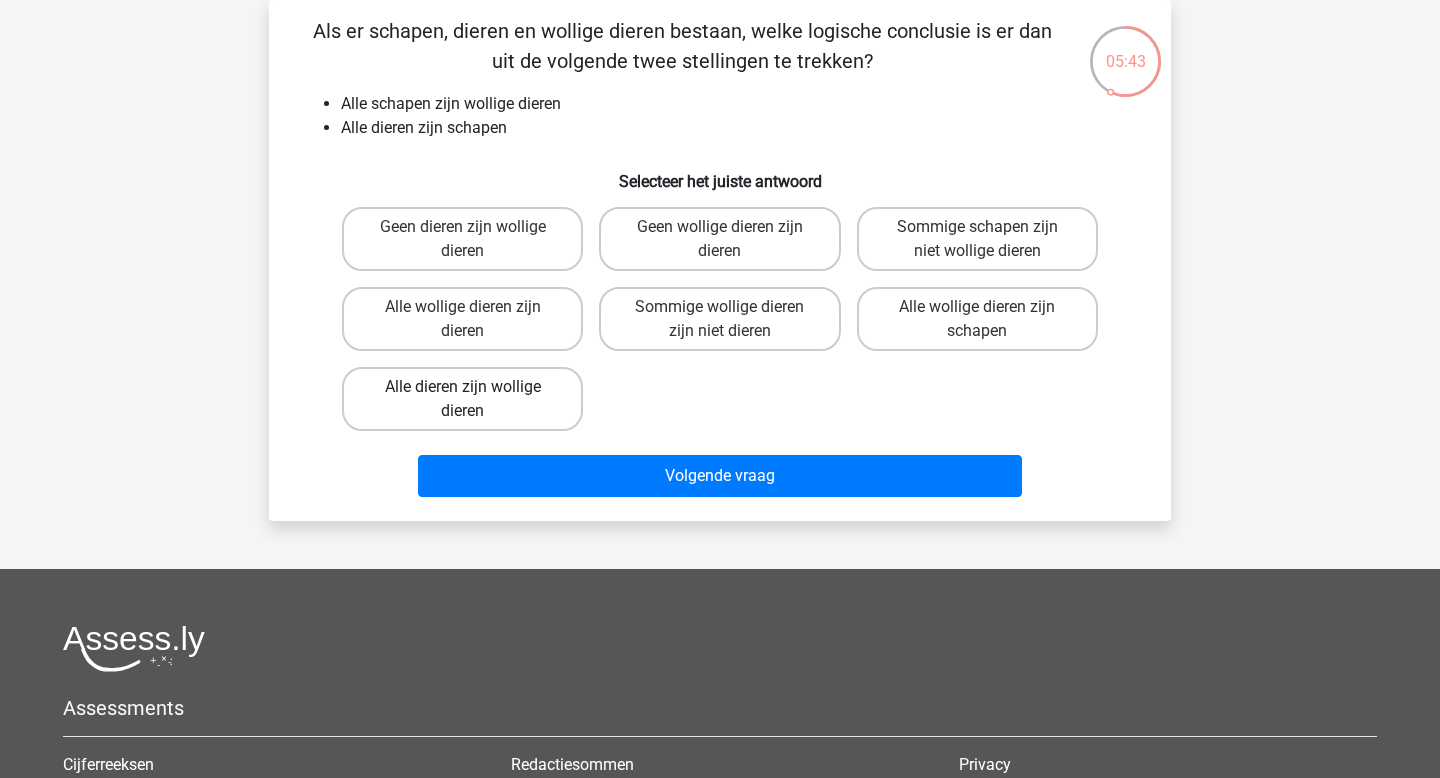 click on "Alle dieren zijn wollige dieren" at bounding box center [462, 399] 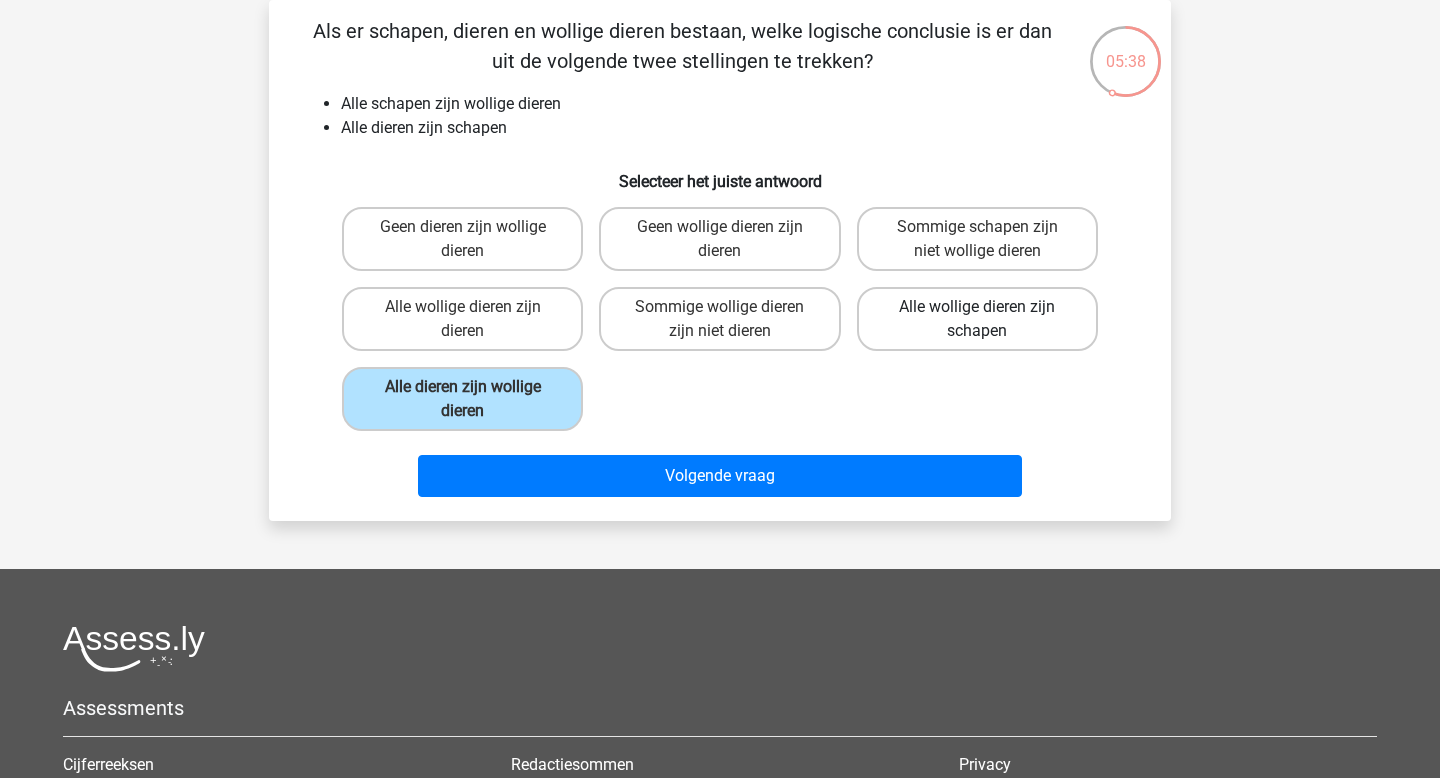 click on "Alle wollige dieren zijn schapen" at bounding box center [977, 319] 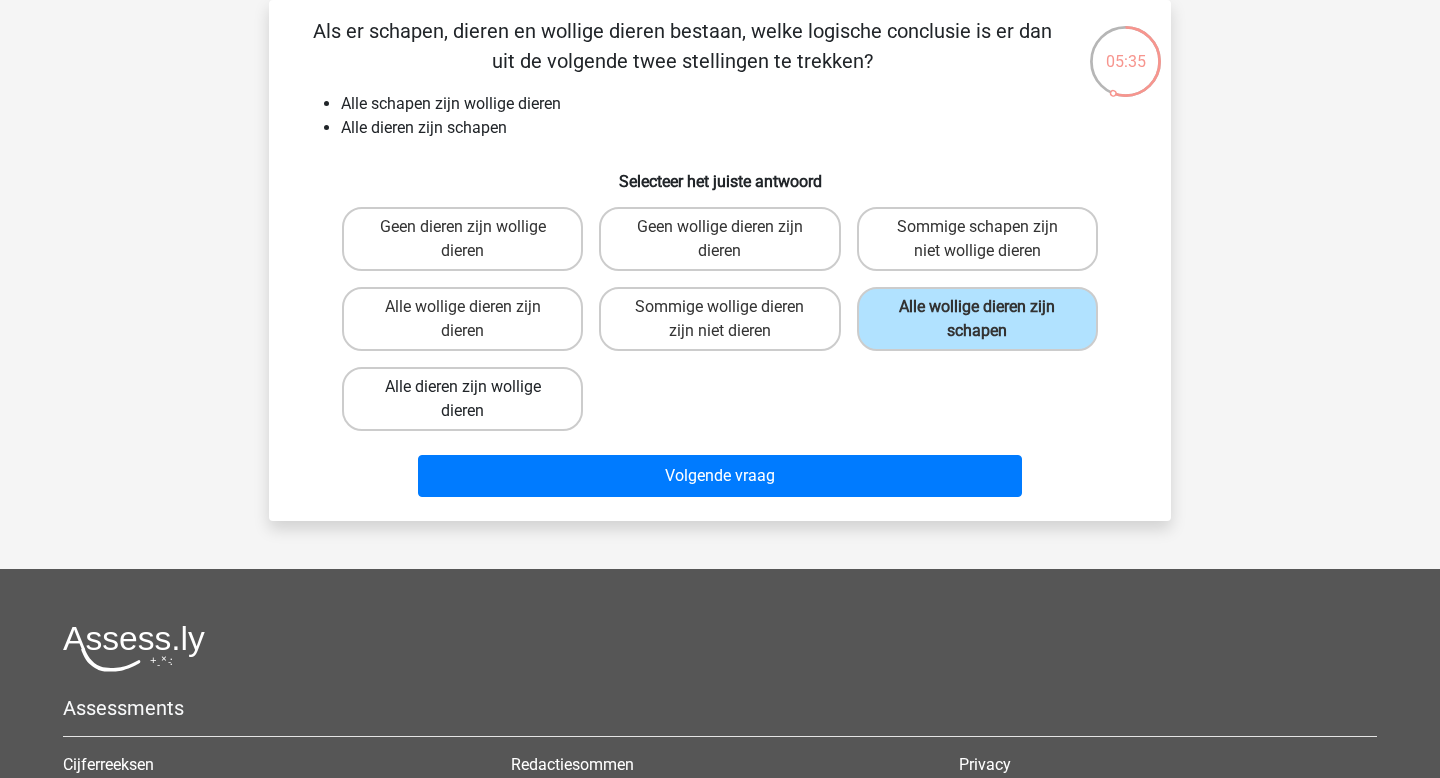 click on "Alle dieren zijn wollige dieren" at bounding box center (462, 399) 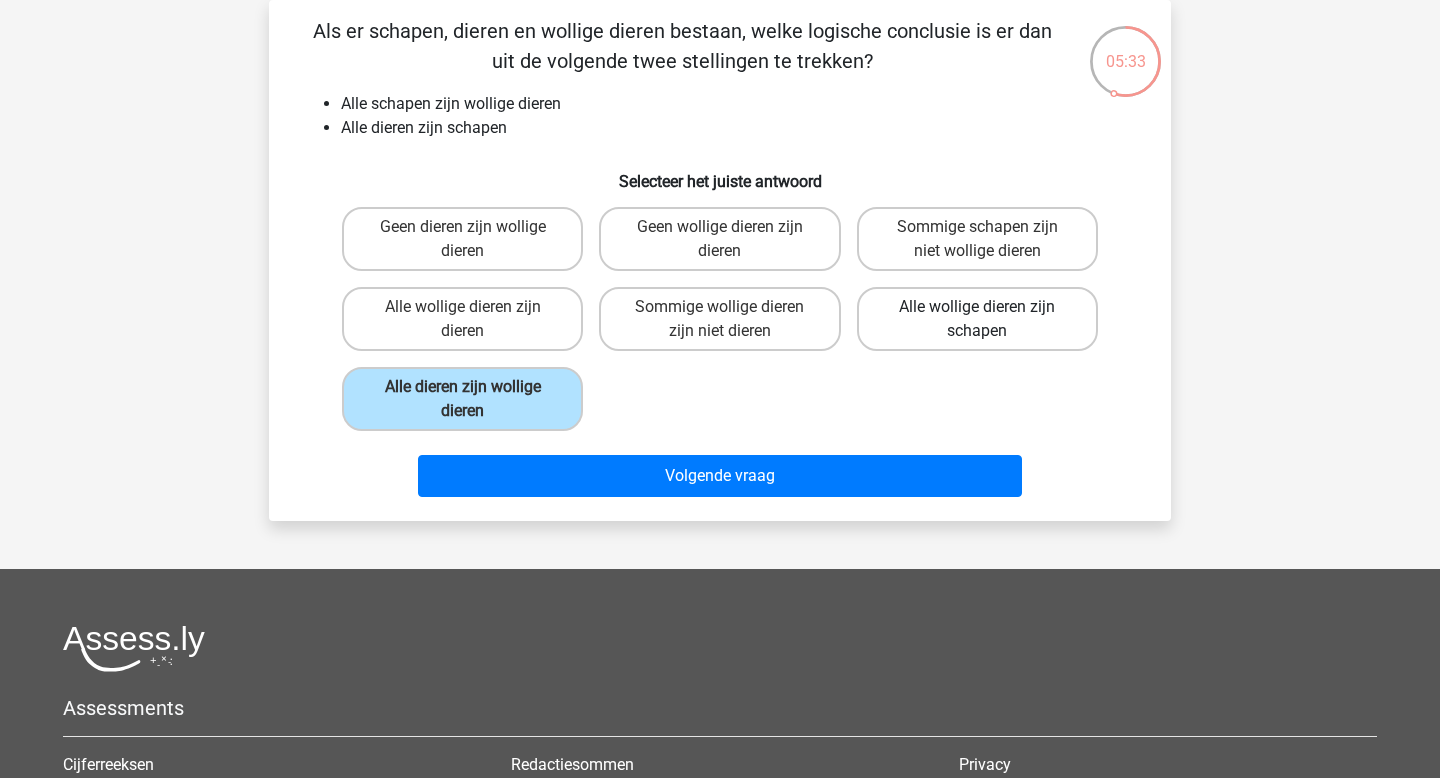 click on "Alle wollige dieren zijn schapen" at bounding box center (977, 319) 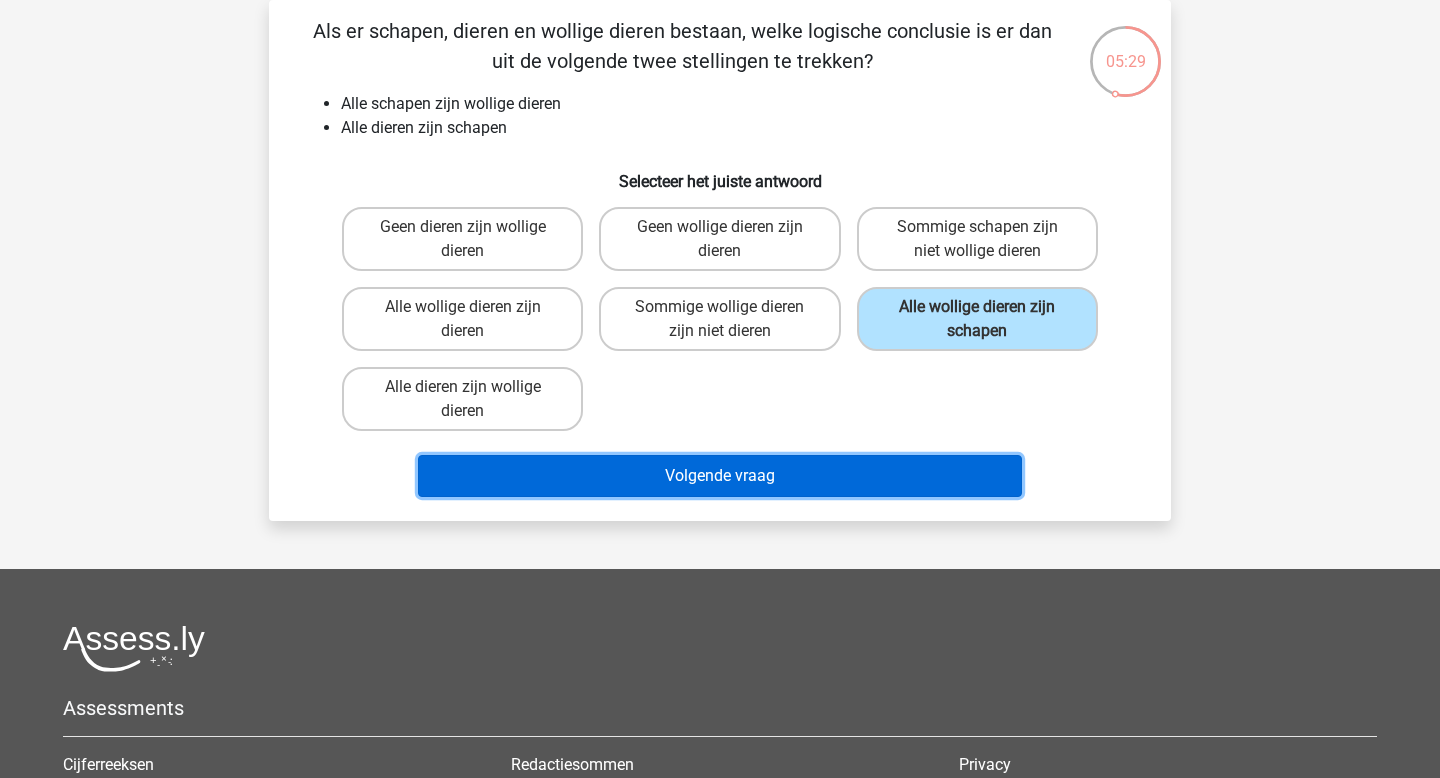 click on "Volgende vraag" at bounding box center (720, 476) 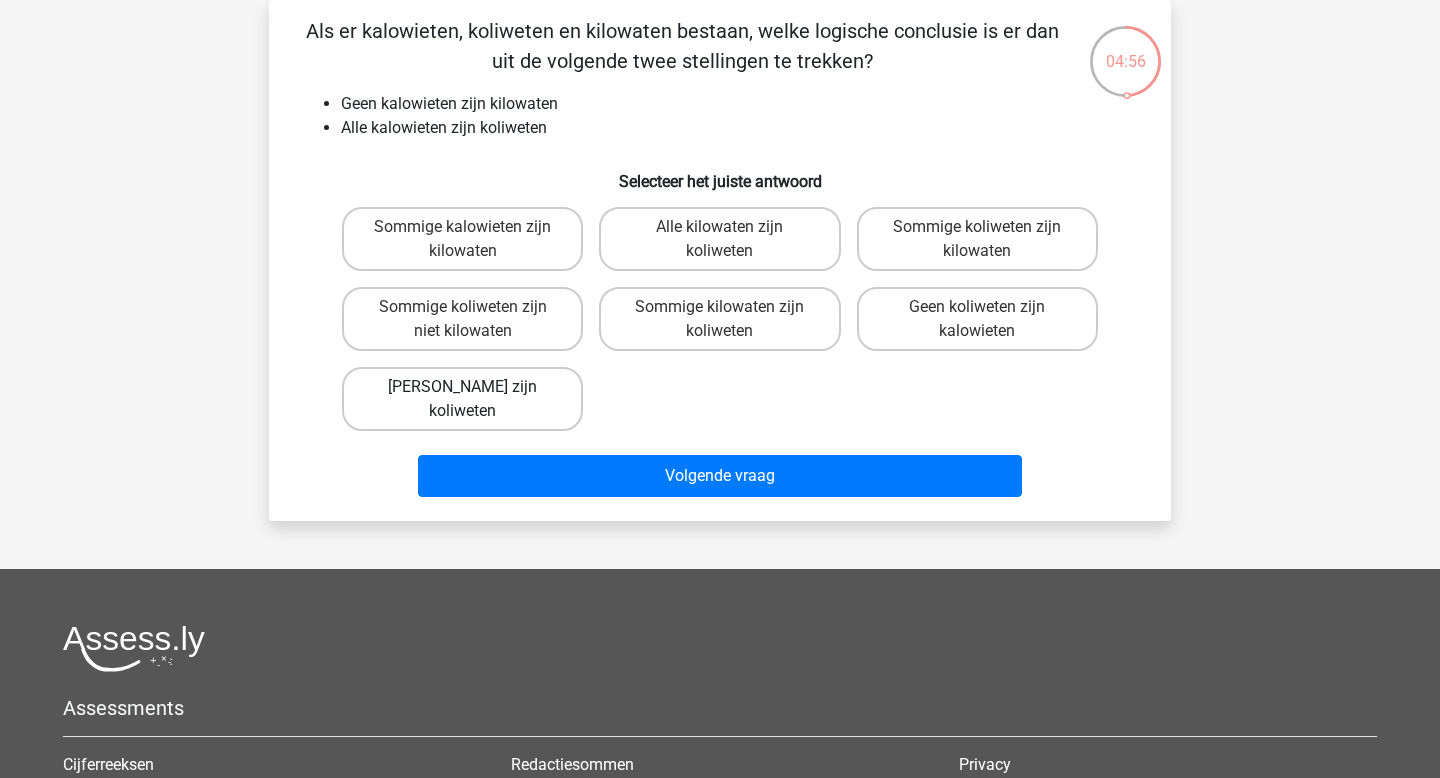 click on "[PERSON_NAME] zijn koliweten" at bounding box center [462, 399] 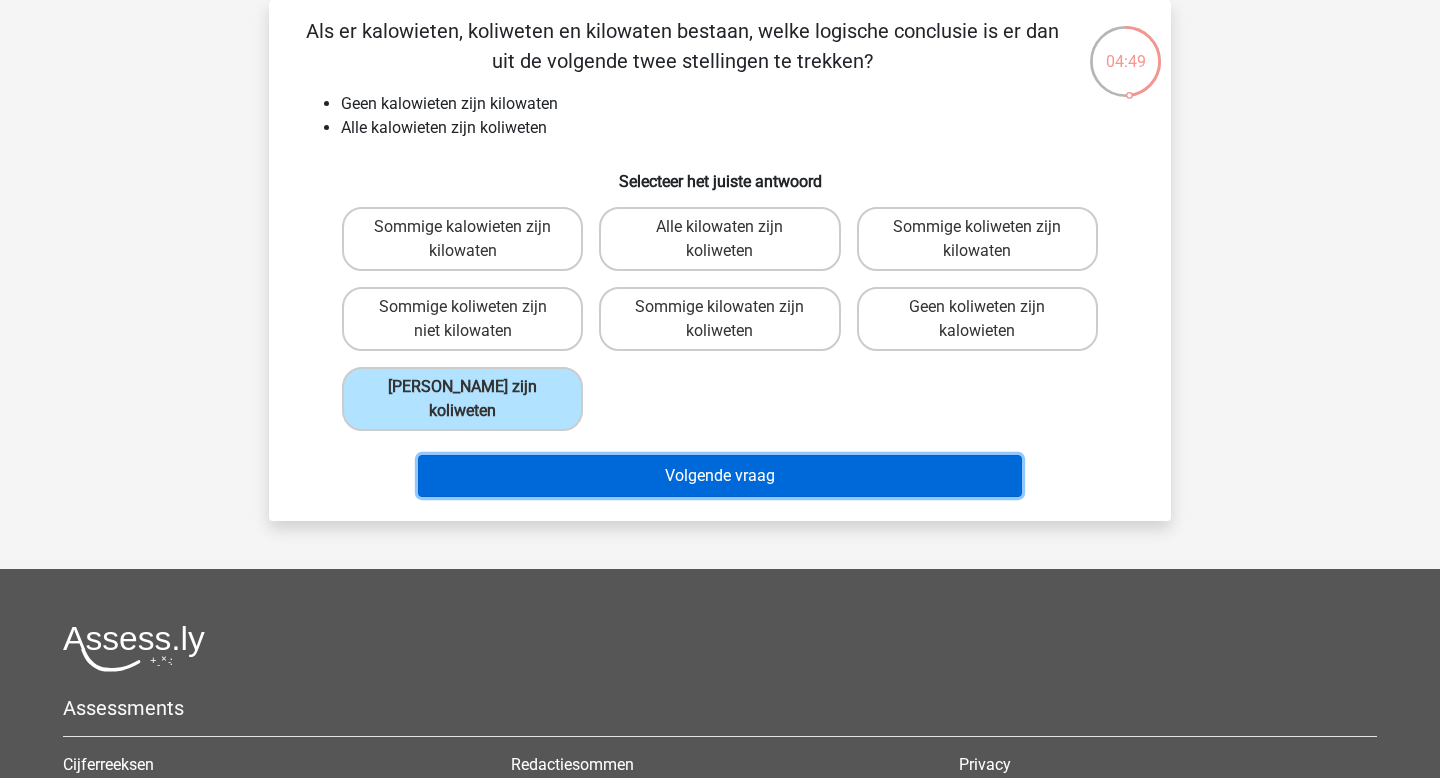 click on "Volgende vraag" at bounding box center (720, 476) 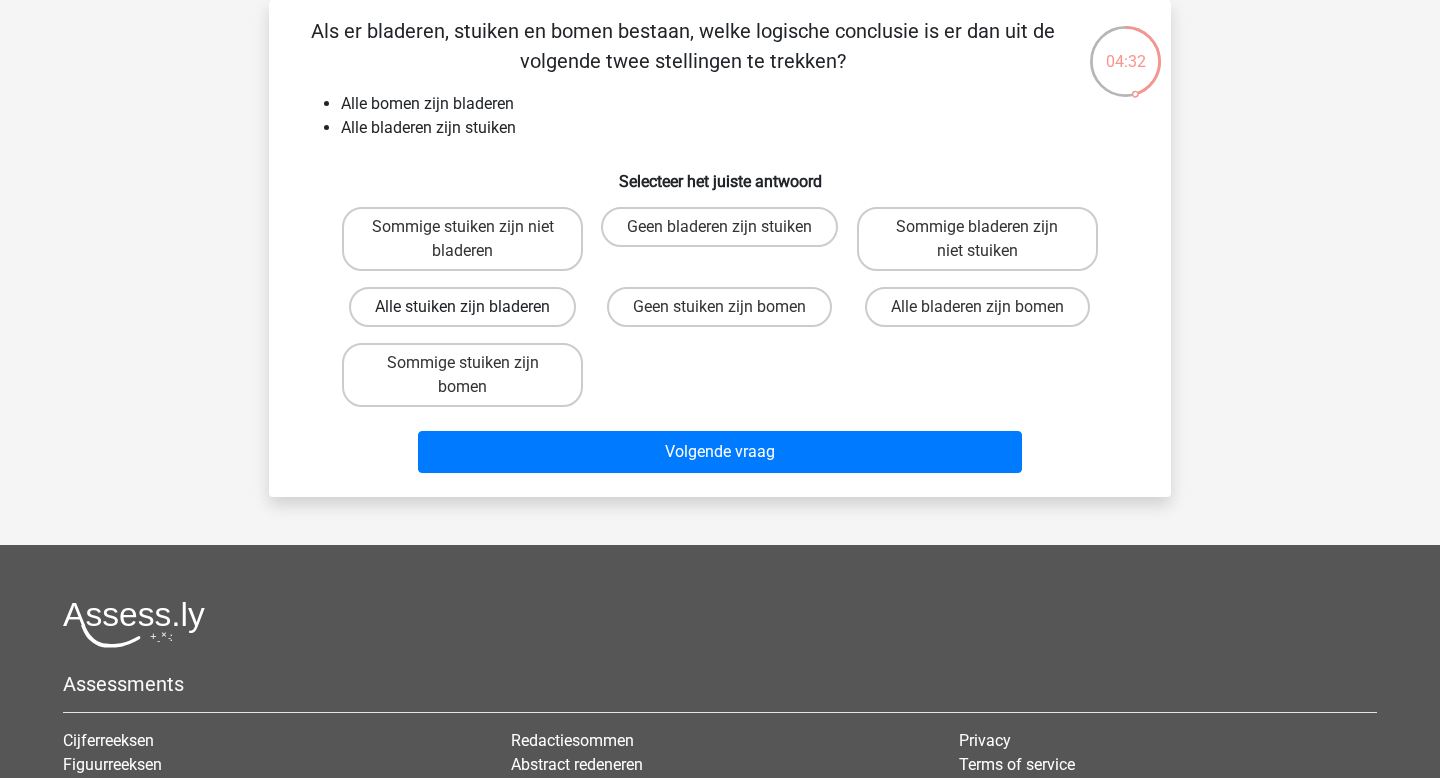 click on "Alle stuiken zijn bladeren" at bounding box center [462, 307] 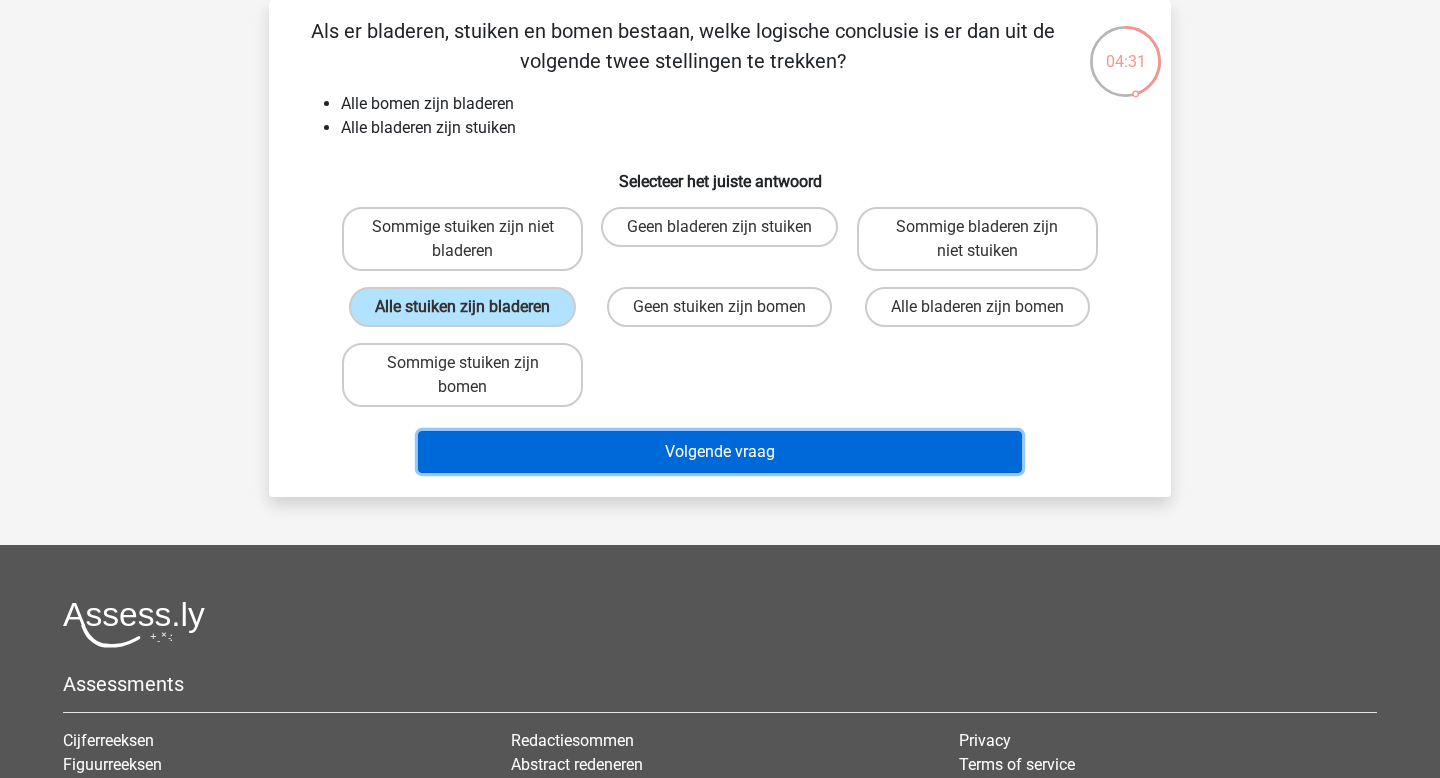 click on "Volgende vraag" at bounding box center (720, 452) 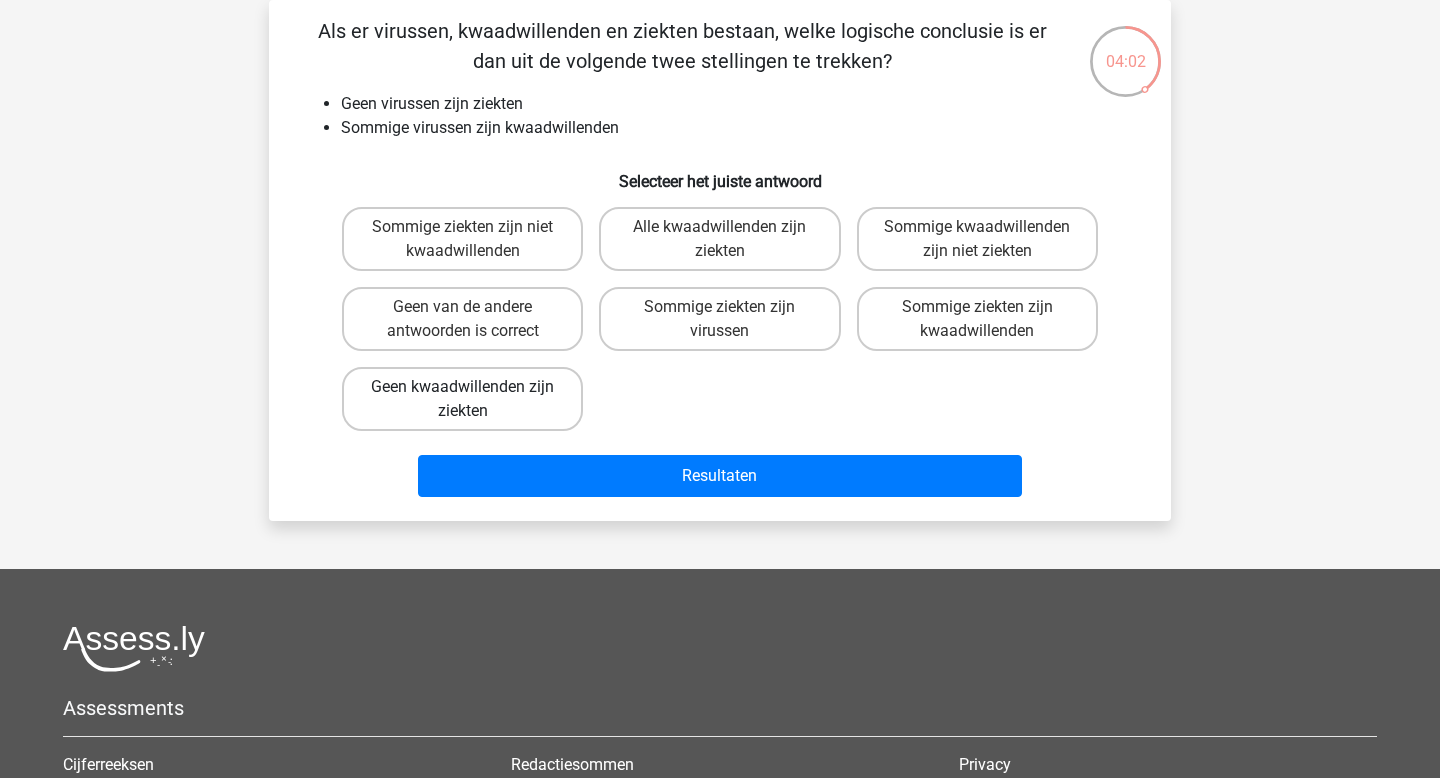 click on "Geen kwaadwillenden zijn ziekten" at bounding box center [462, 399] 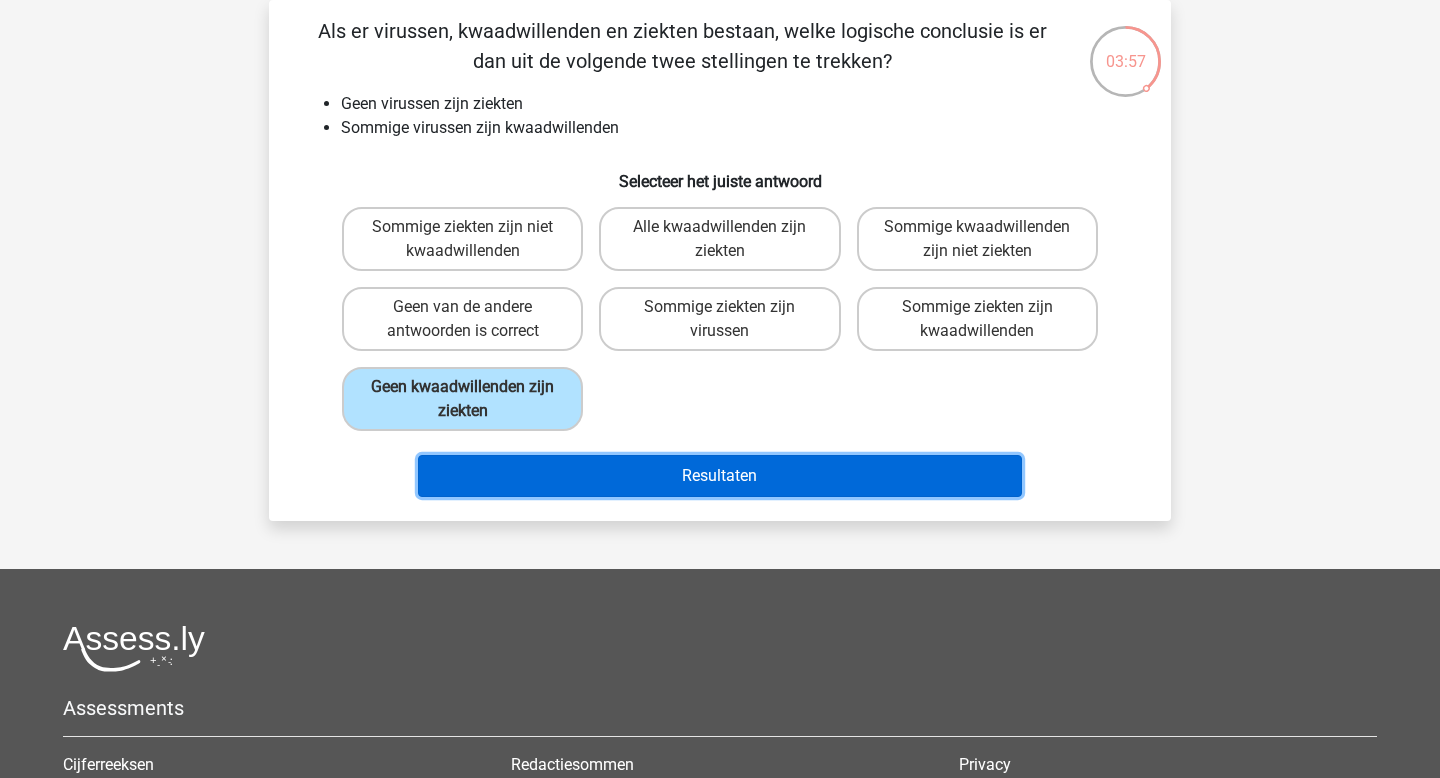 click on "Resultaten" at bounding box center (720, 476) 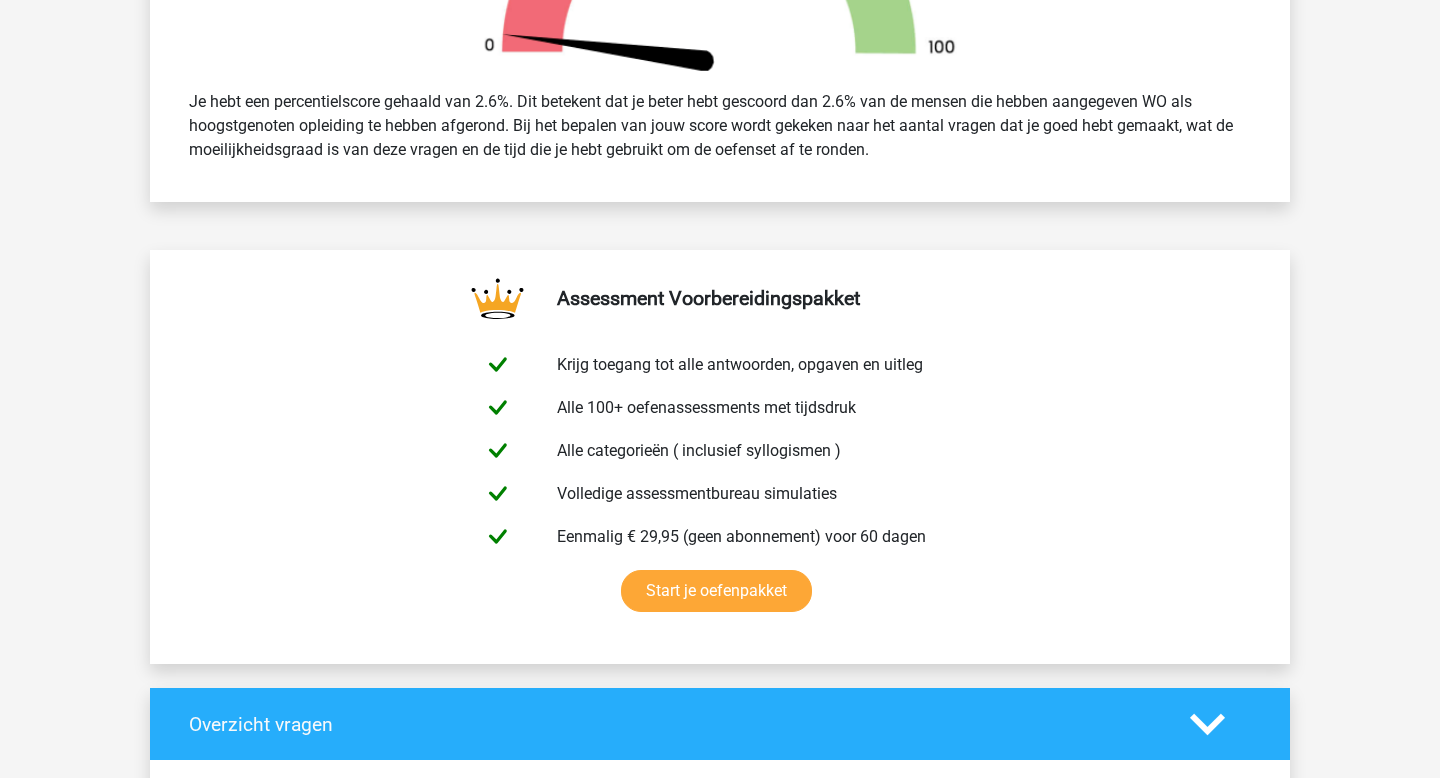 scroll, scrollTop: 1117, scrollLeft: 0, axis: vertical 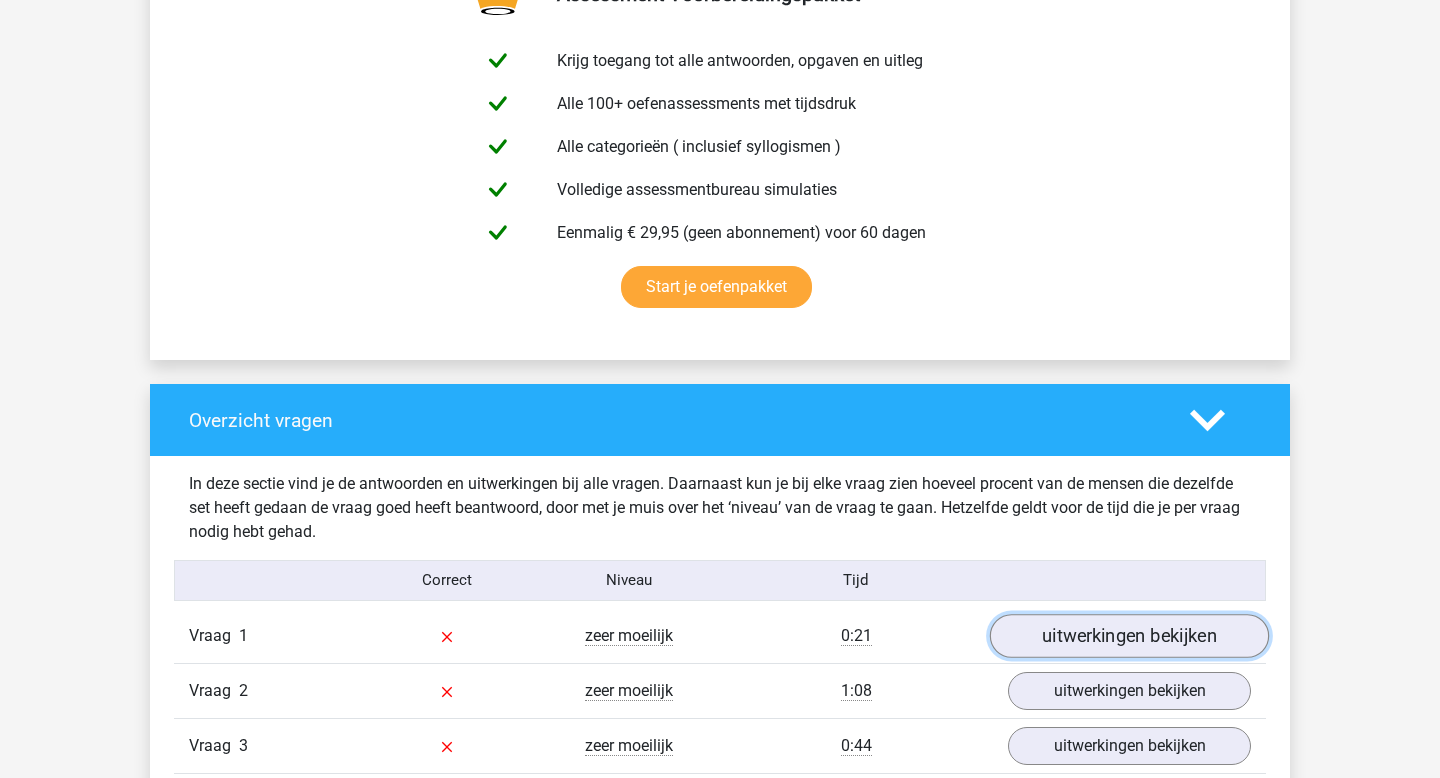 click on "uitwerkingen bekijken" at bounding box center (1129, 636) 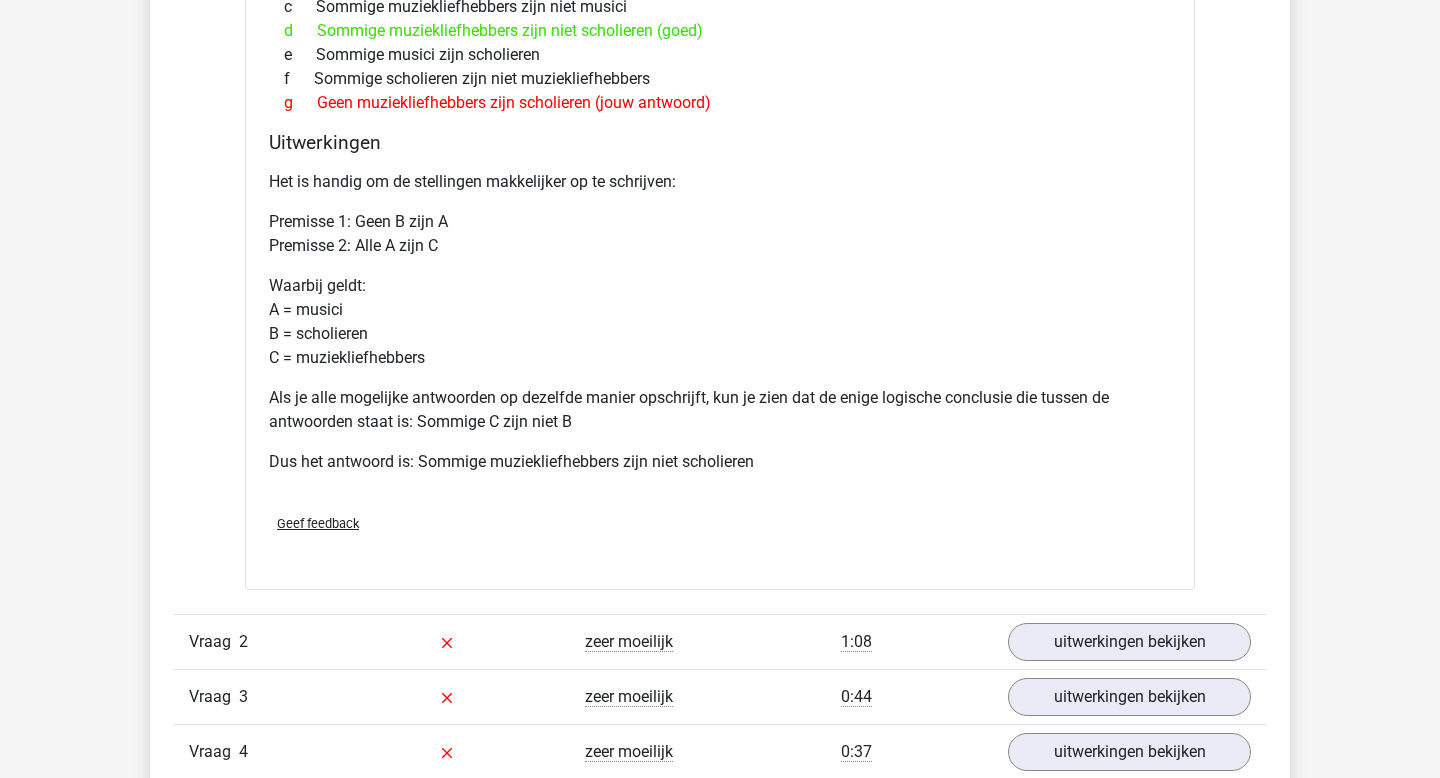 scroll, scrollTop: 2014, scrollLeft: 0, axis: vertical 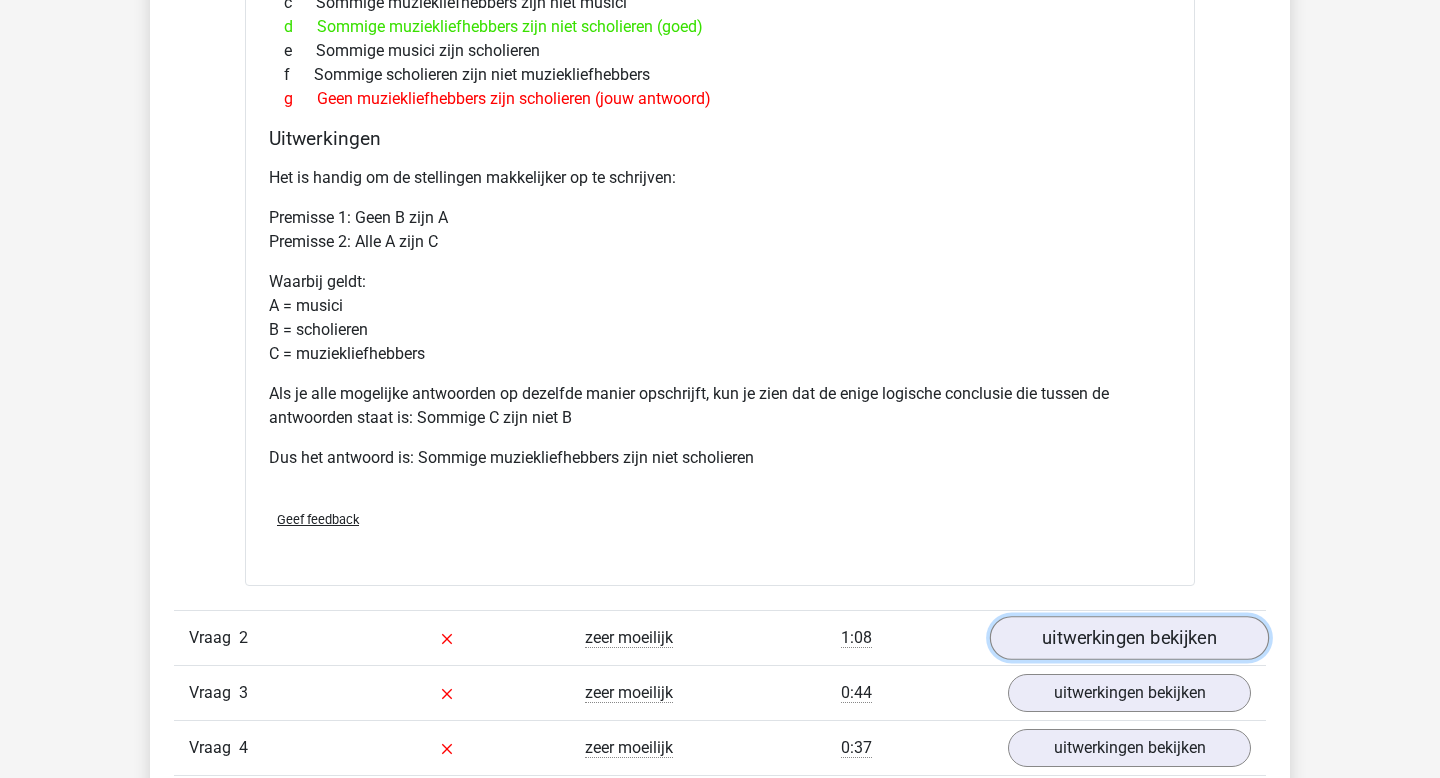click on "uitwerkingen bekijken" at bounding box center (1129, 638) 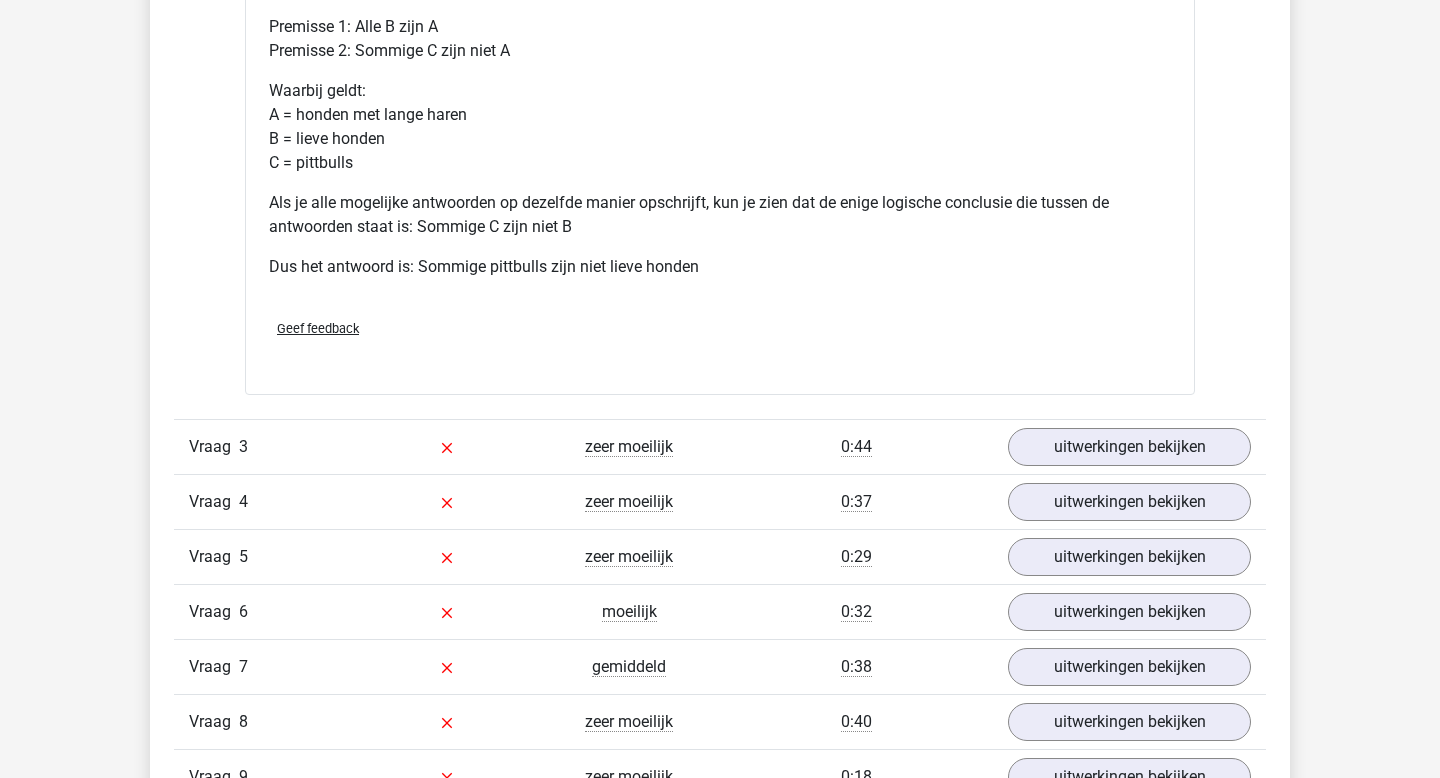 scroll, scrollTop: 3109, scrollLeft: 0, axis: vertical 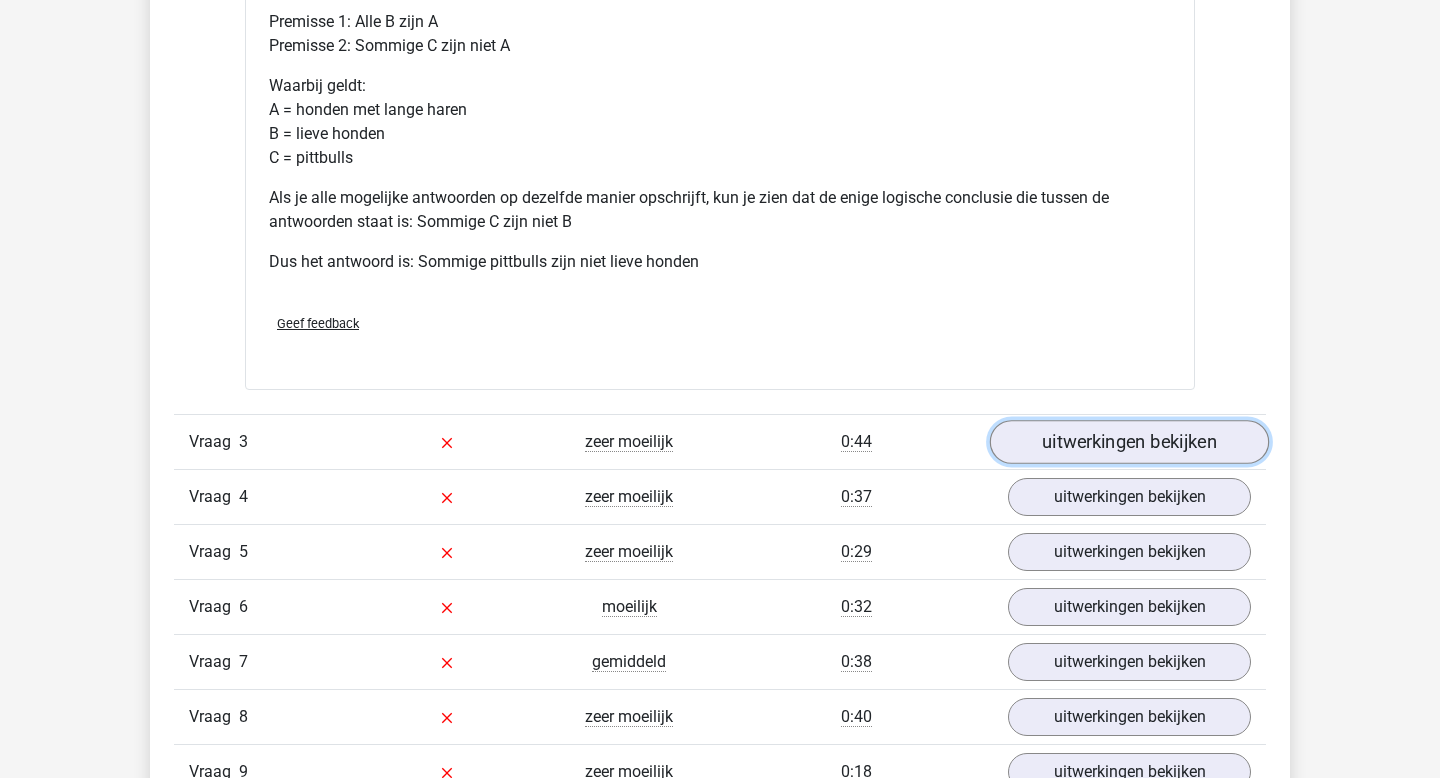 click on "uitwerkingen bekijken" at bounding box center [1129, 442] 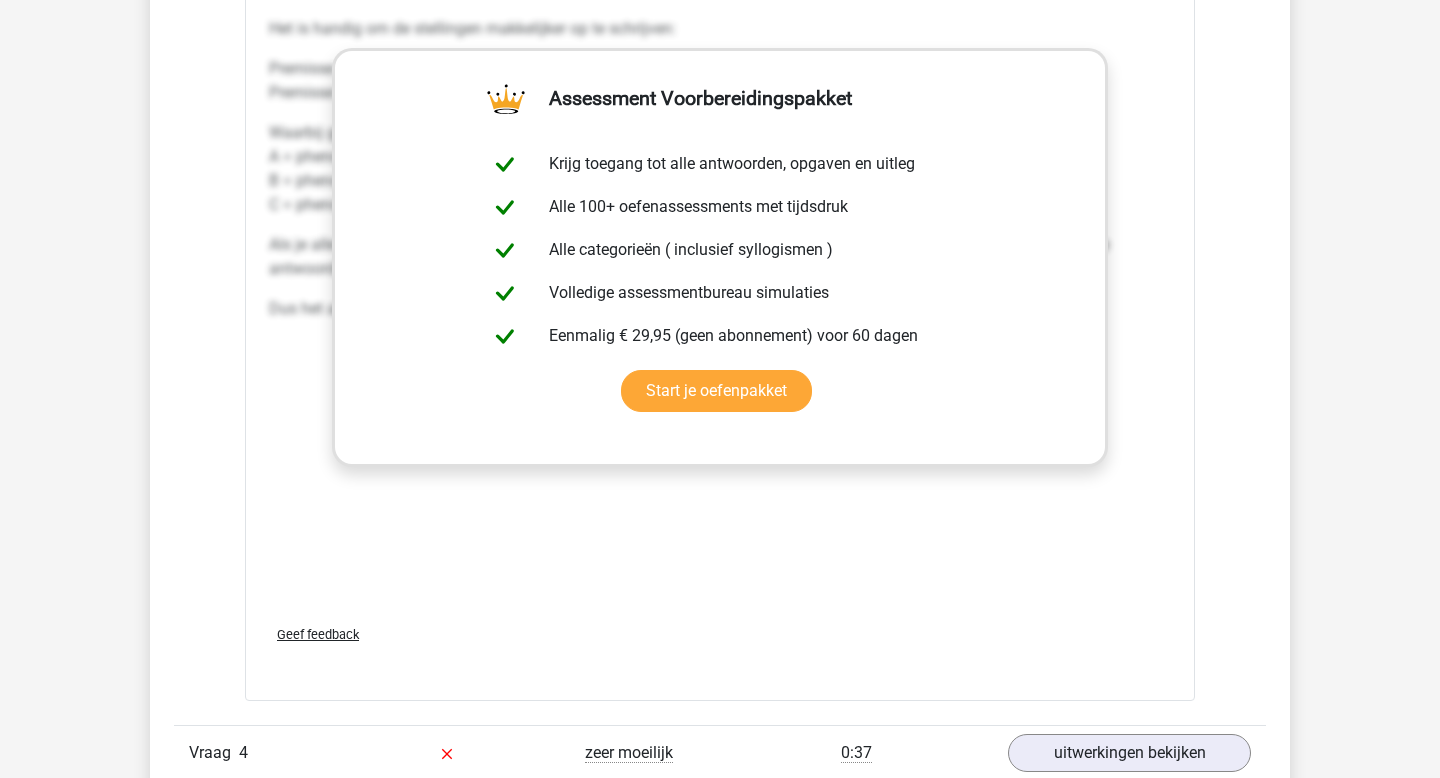 scroll, scrollTop: 4004, scrollLeft: 0, axis: vertical 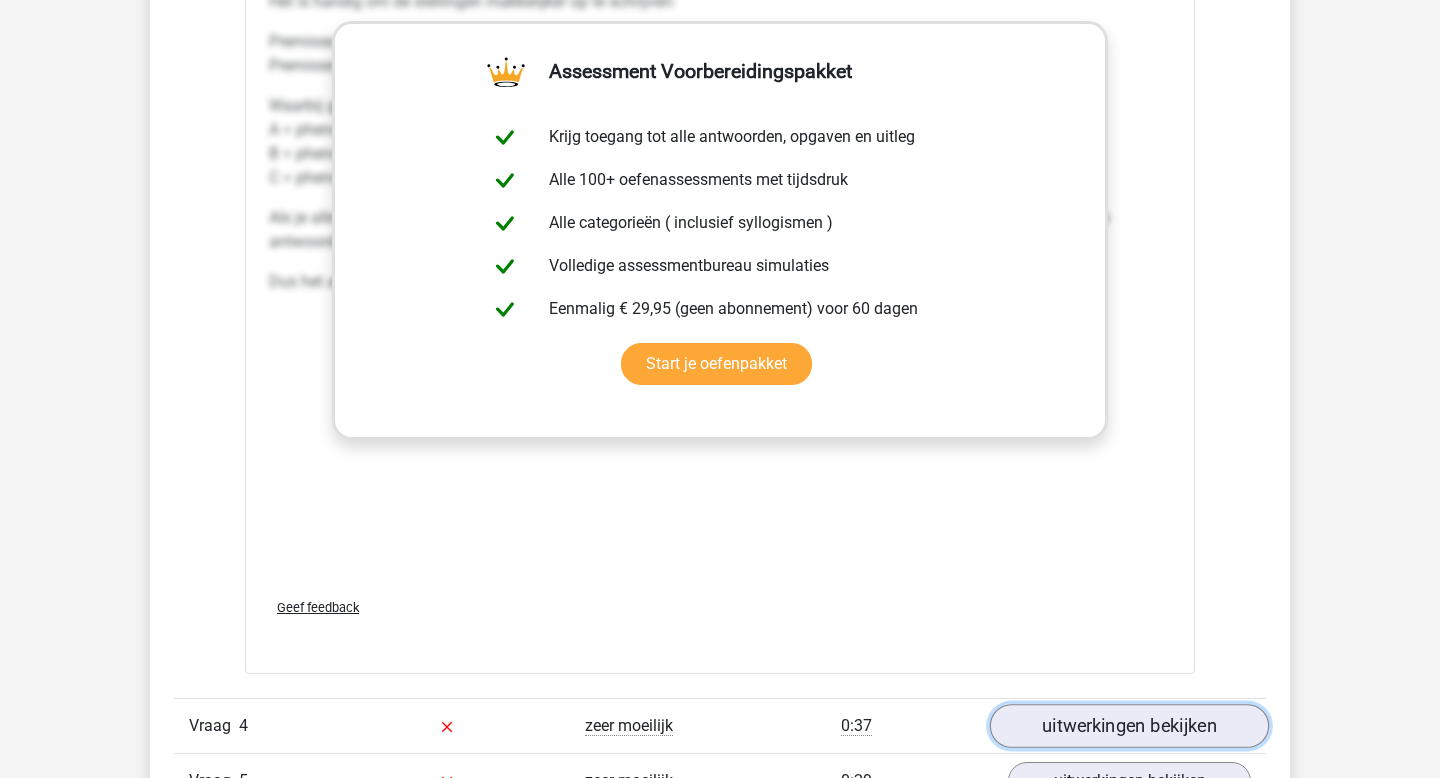 click on "uitwerkingen bekijken" at bounding box center (1129, 727) 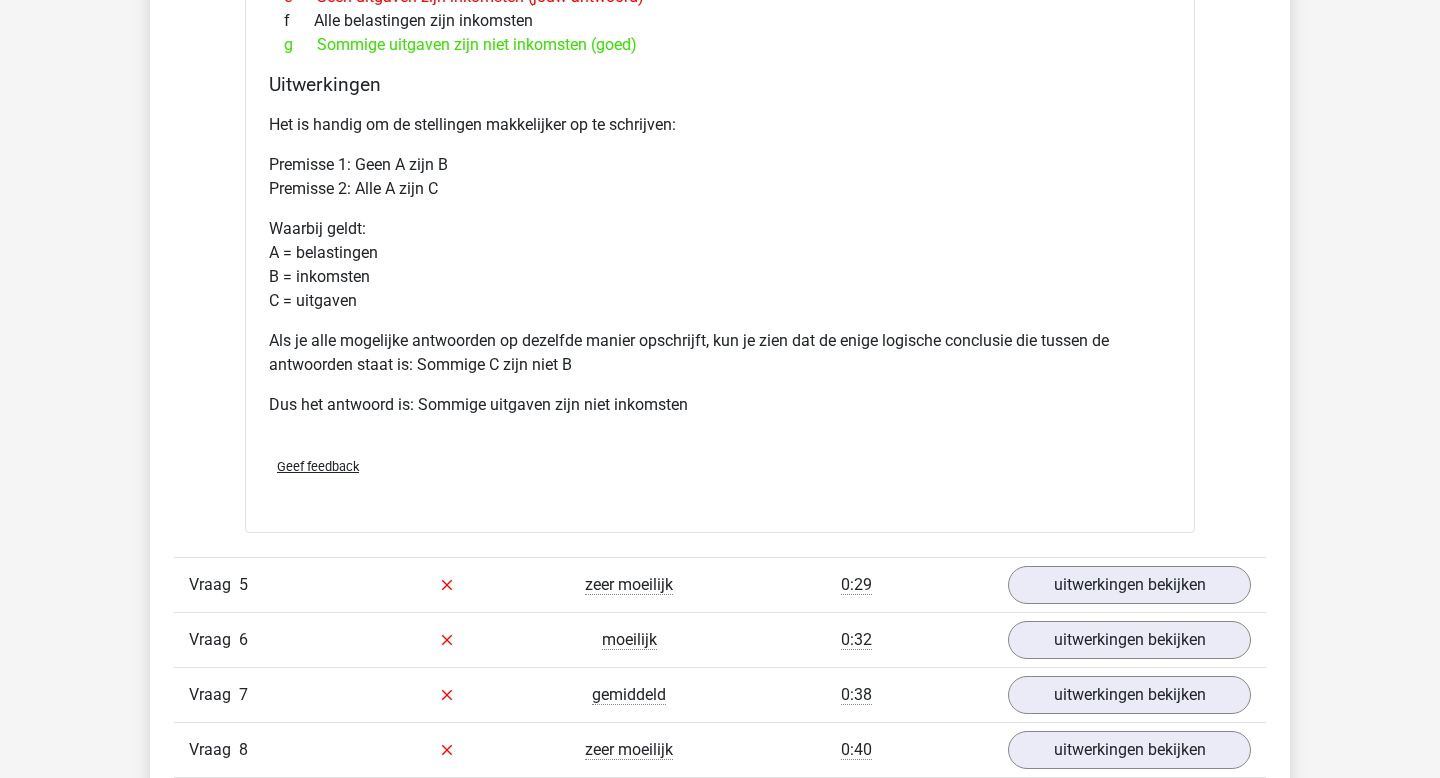 scroll, scrollTop: 5033, scrollLeft: 0, axis: vertical 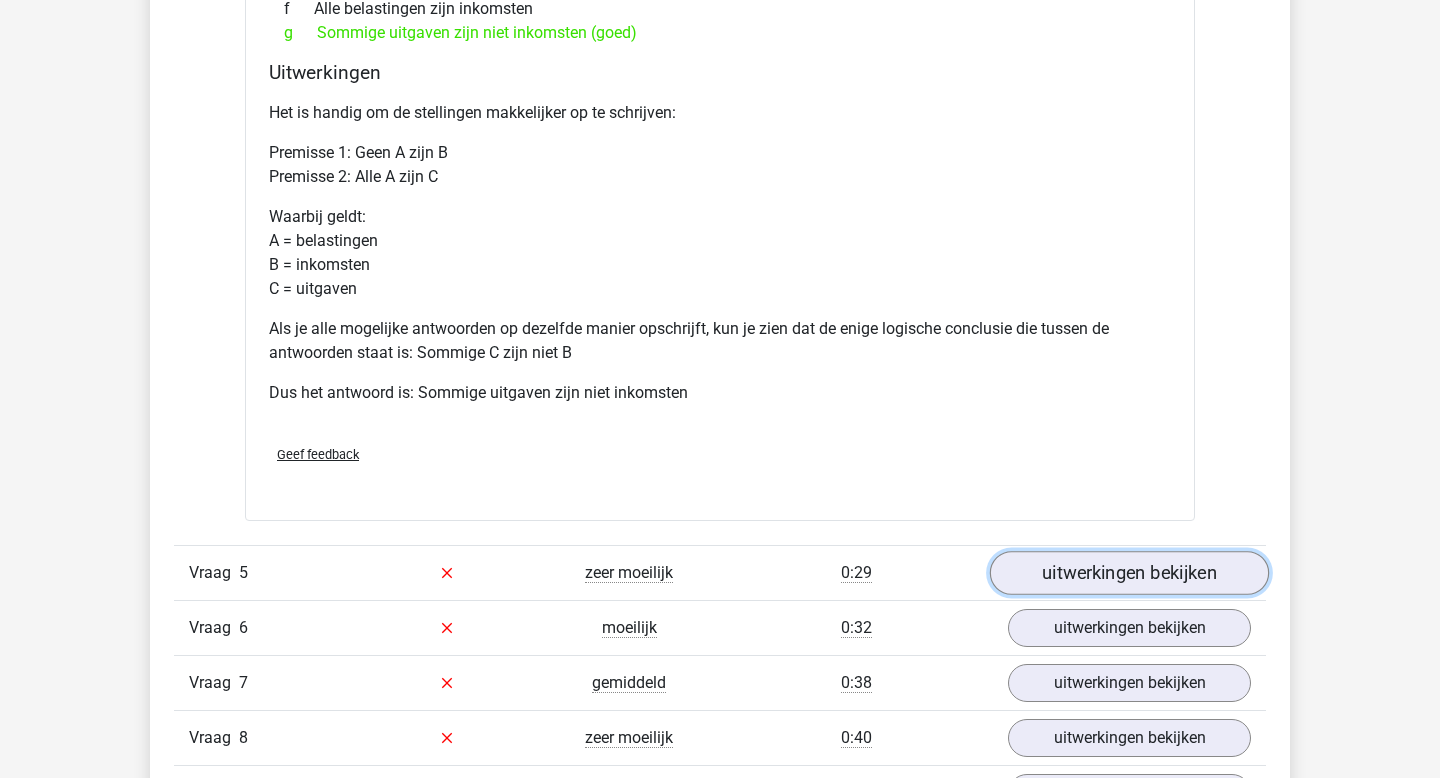 click on "uitwerkingen bekijken" at bounding box center (1129, 573) 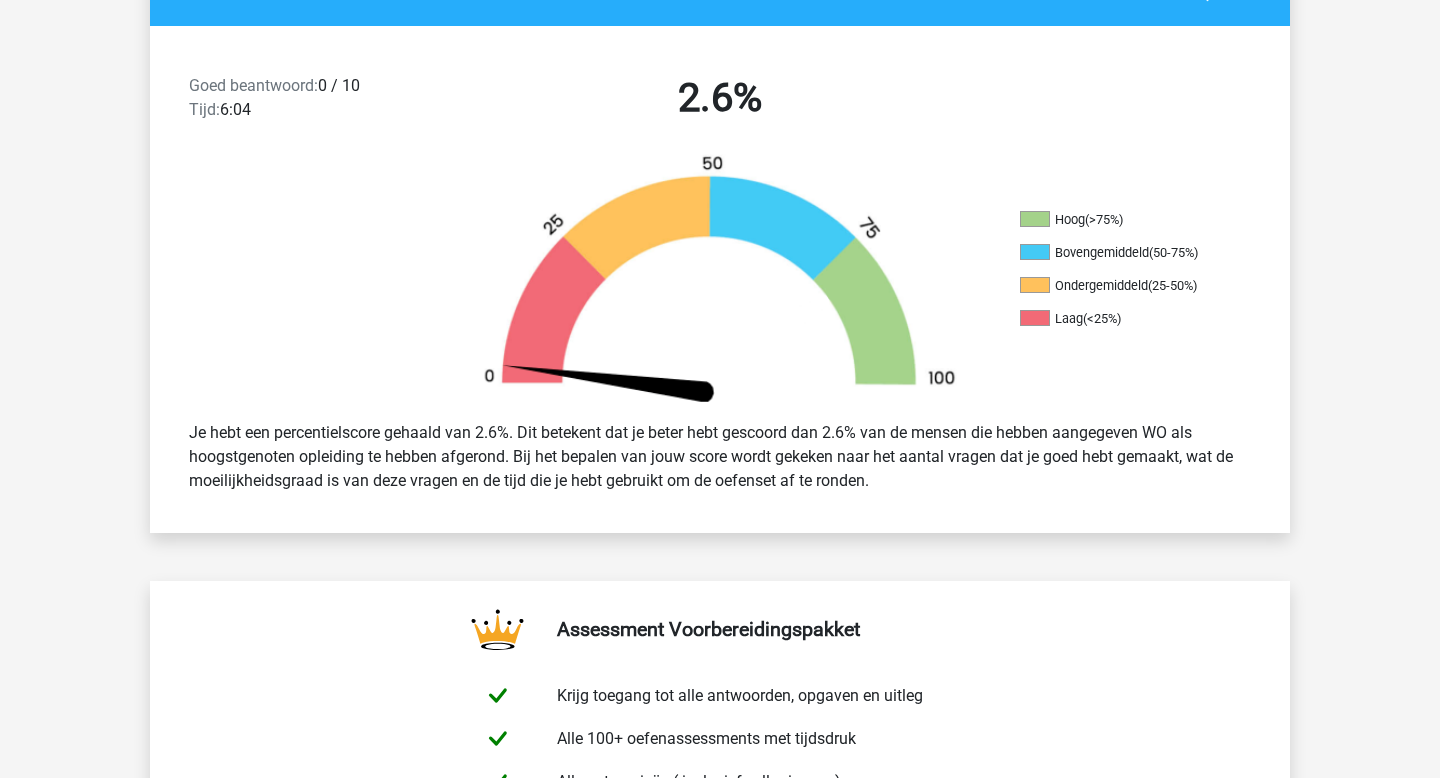 scroll, scrollTop: 0, scrollLeft: 0, axis: both 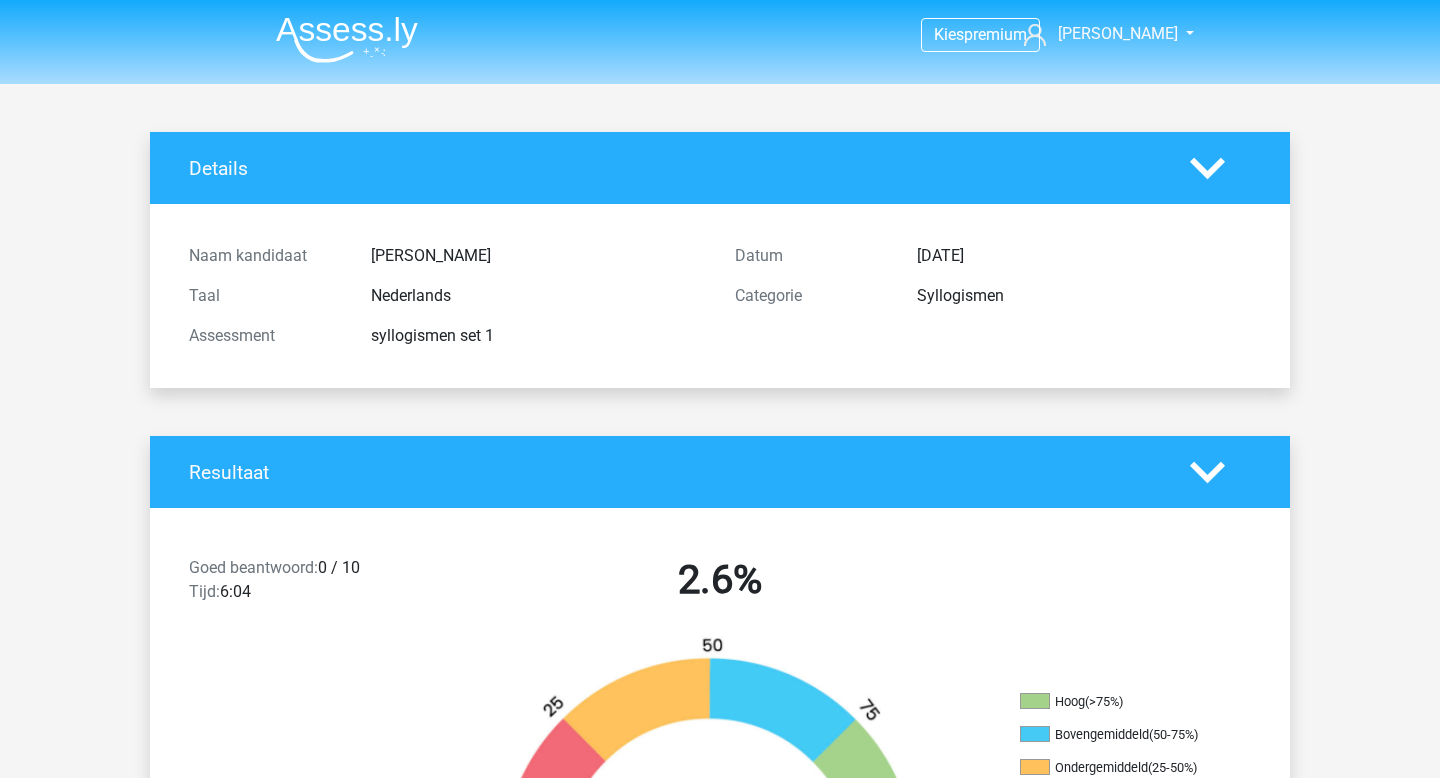 click at bounding box center (347, 39) 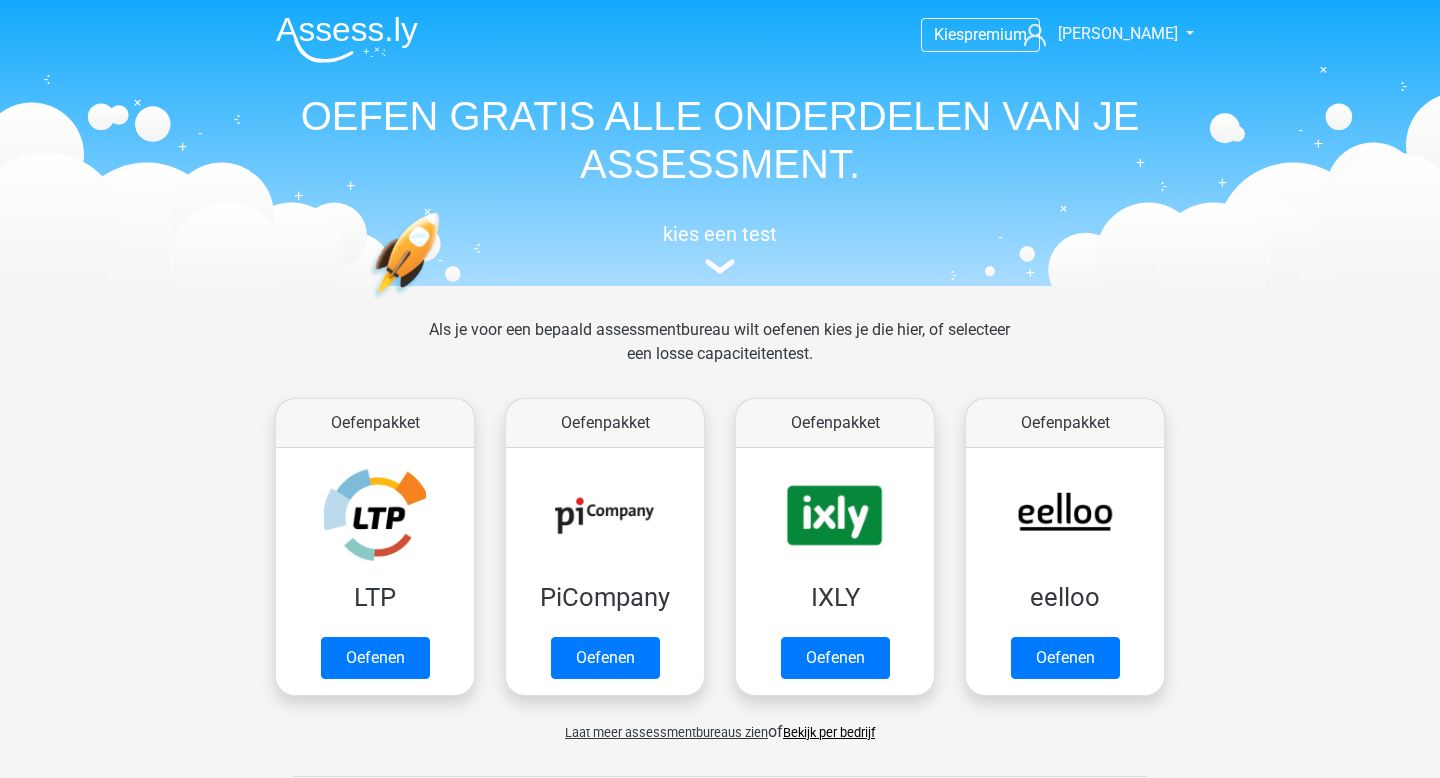scroll, scrollTop: 0, scrollLeft: 0, axis: both 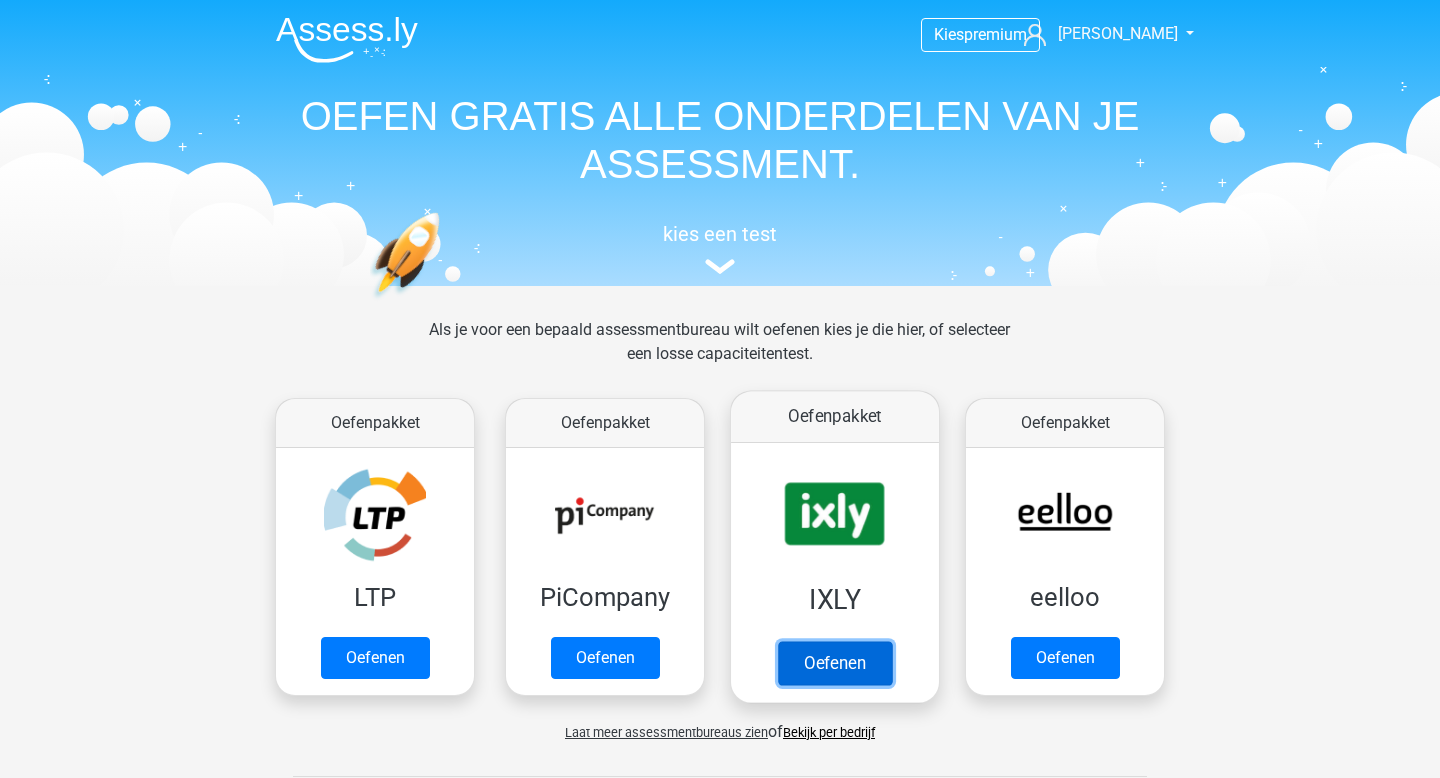click on "Oefenen" at bounding box center (835, 663) 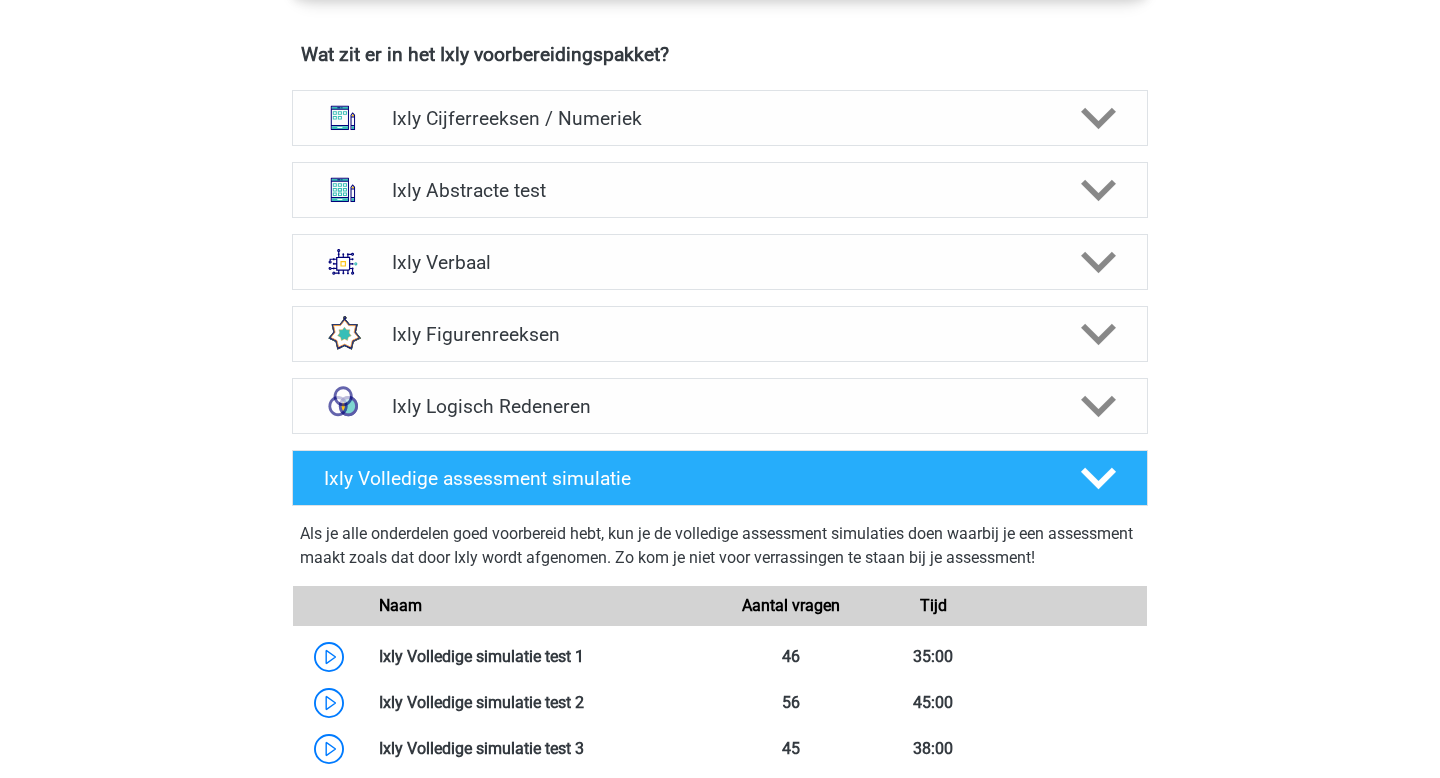 scroll, scrollTop: 1249, scrollLeft: 0, axis: vertical 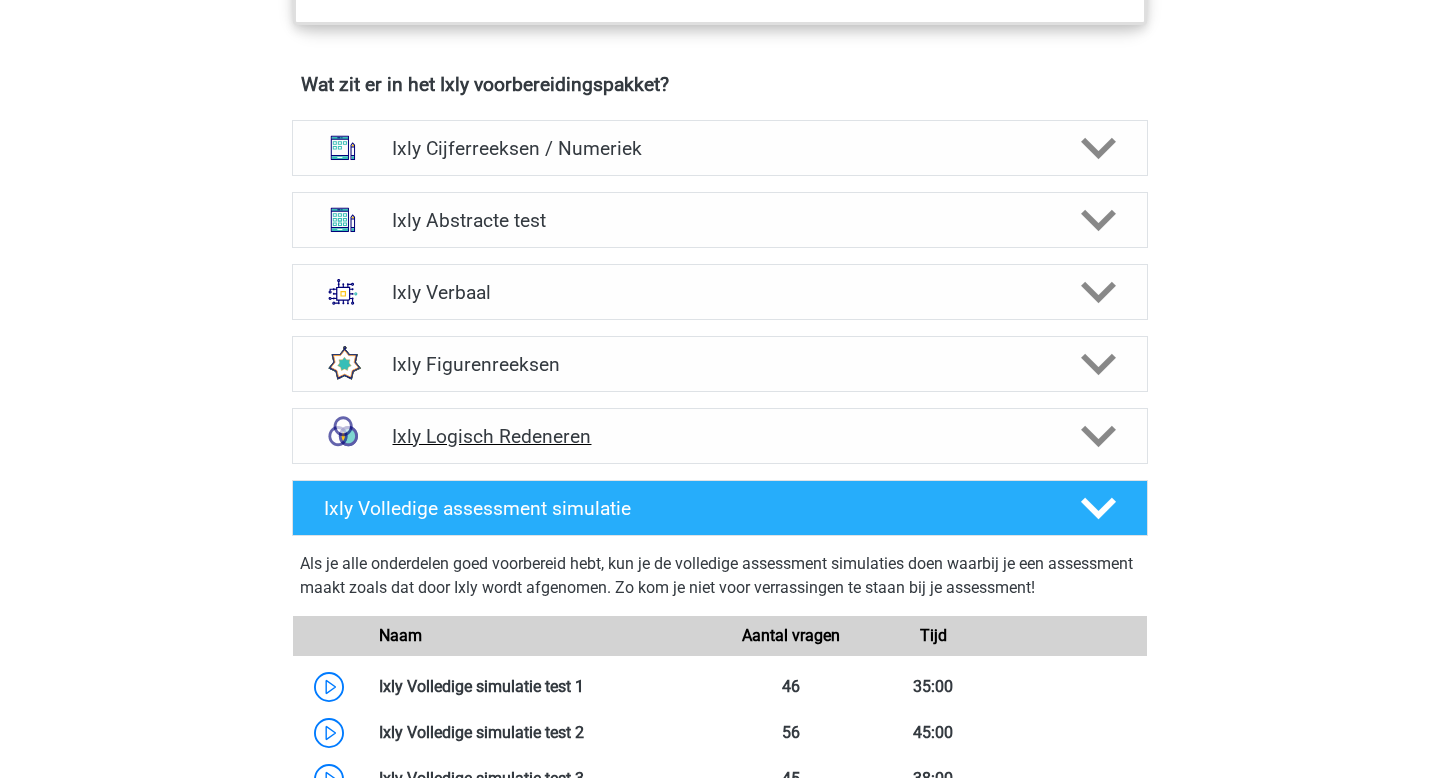 click on "Ixly Logisch Redeneren" at bounding box center (720, 436) 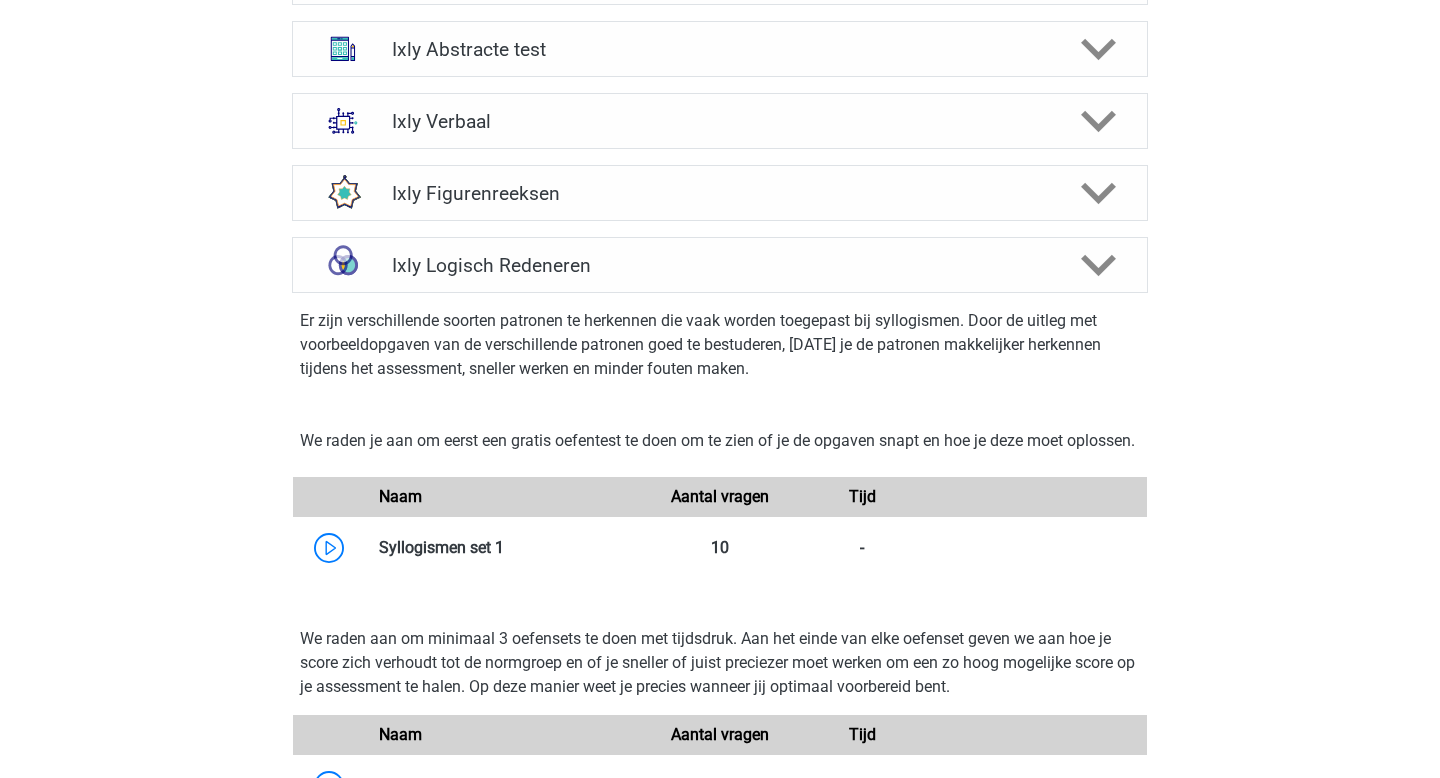 scroll, scrollTop: 1438, scrollLeft: 0, axis: vertical 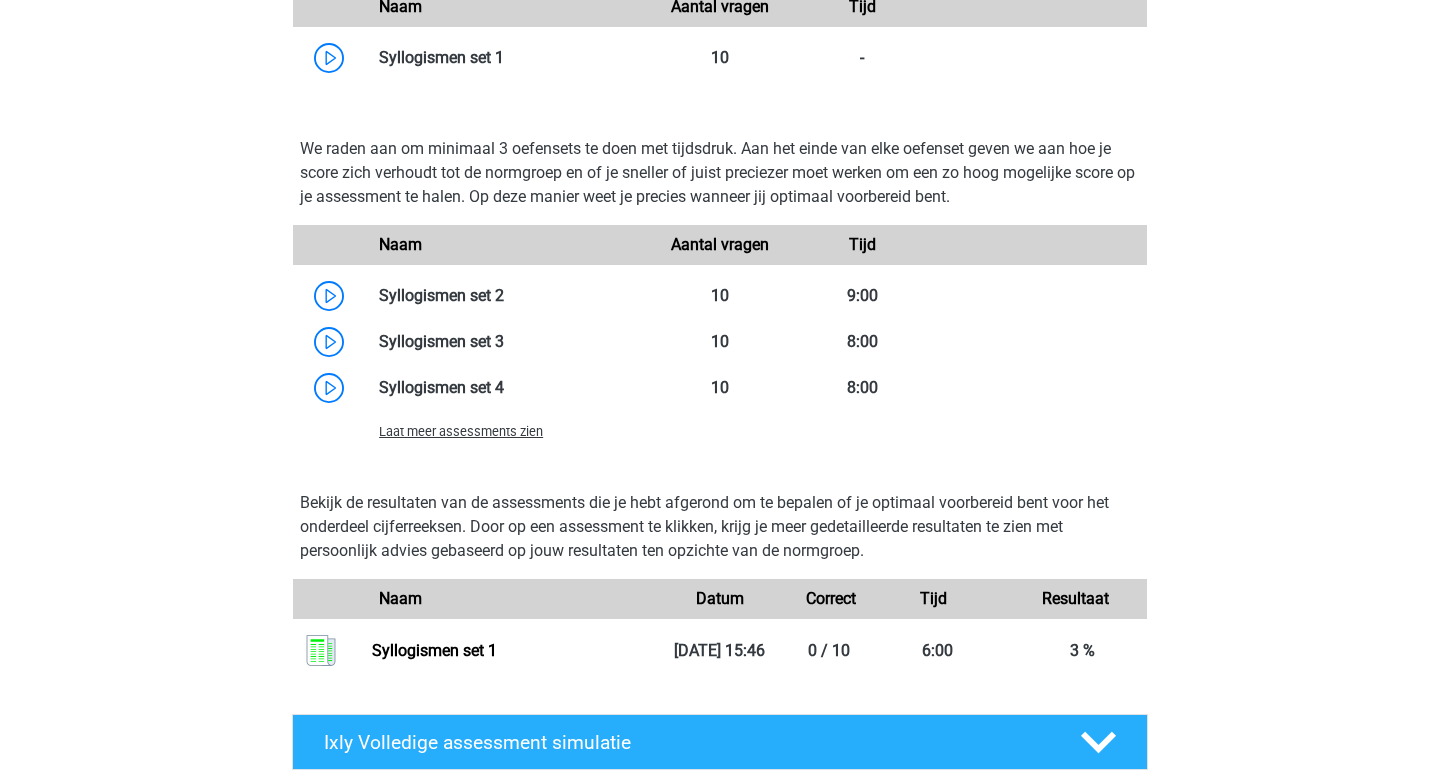 click on "Laat meer assessments zien" at bounding box center (506, 431) 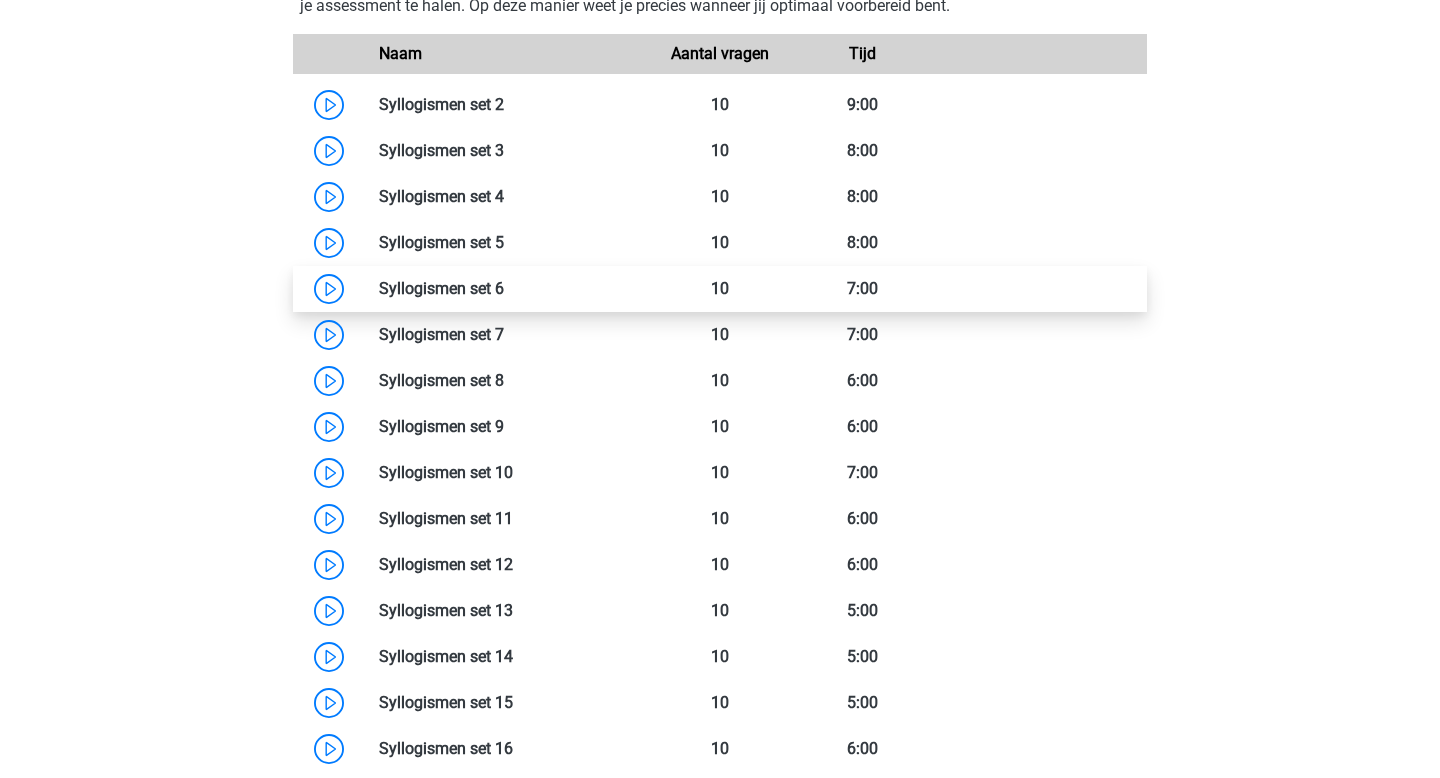 scroll, scrollTop: 2099, scrollLeft: 0, axis: vertical 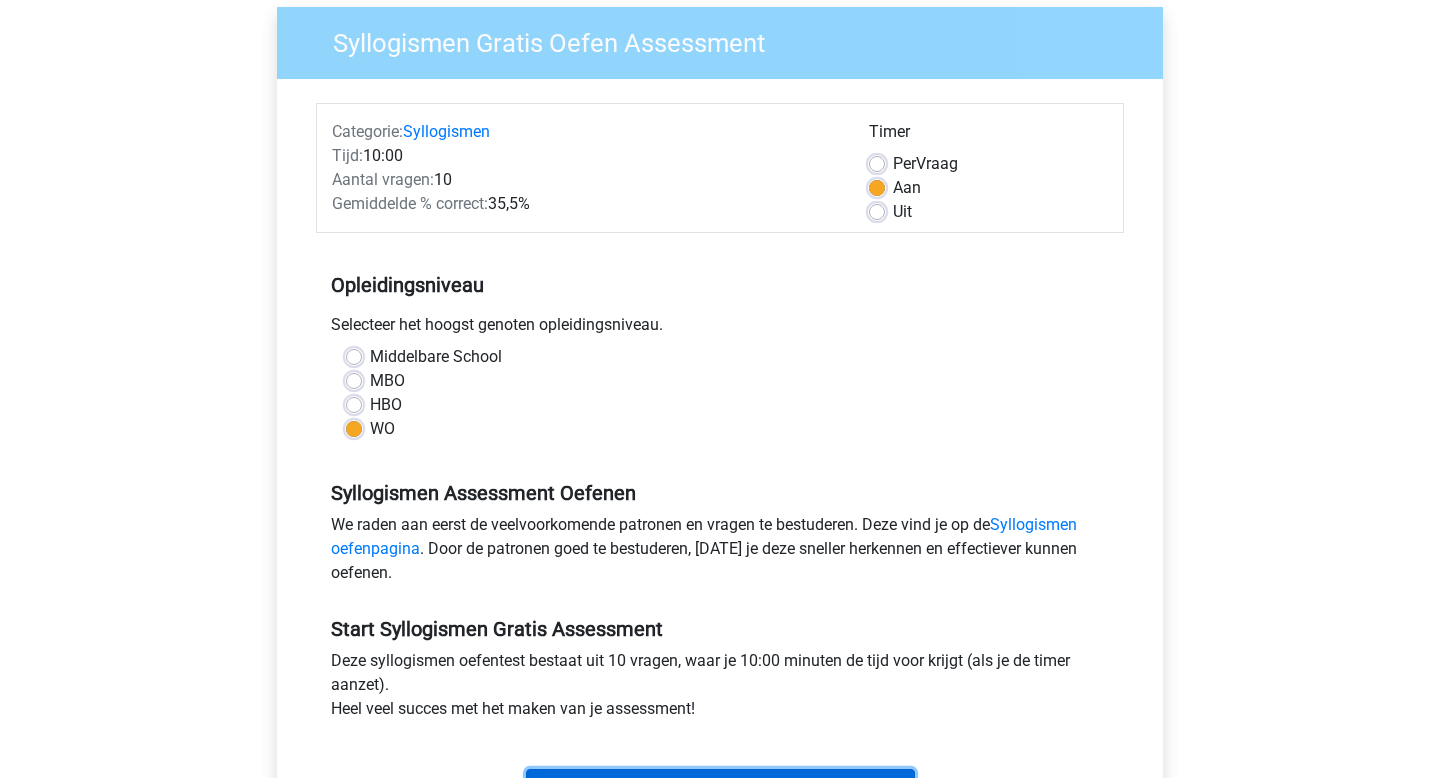 click on "Start" at bounding box center (720, 788) 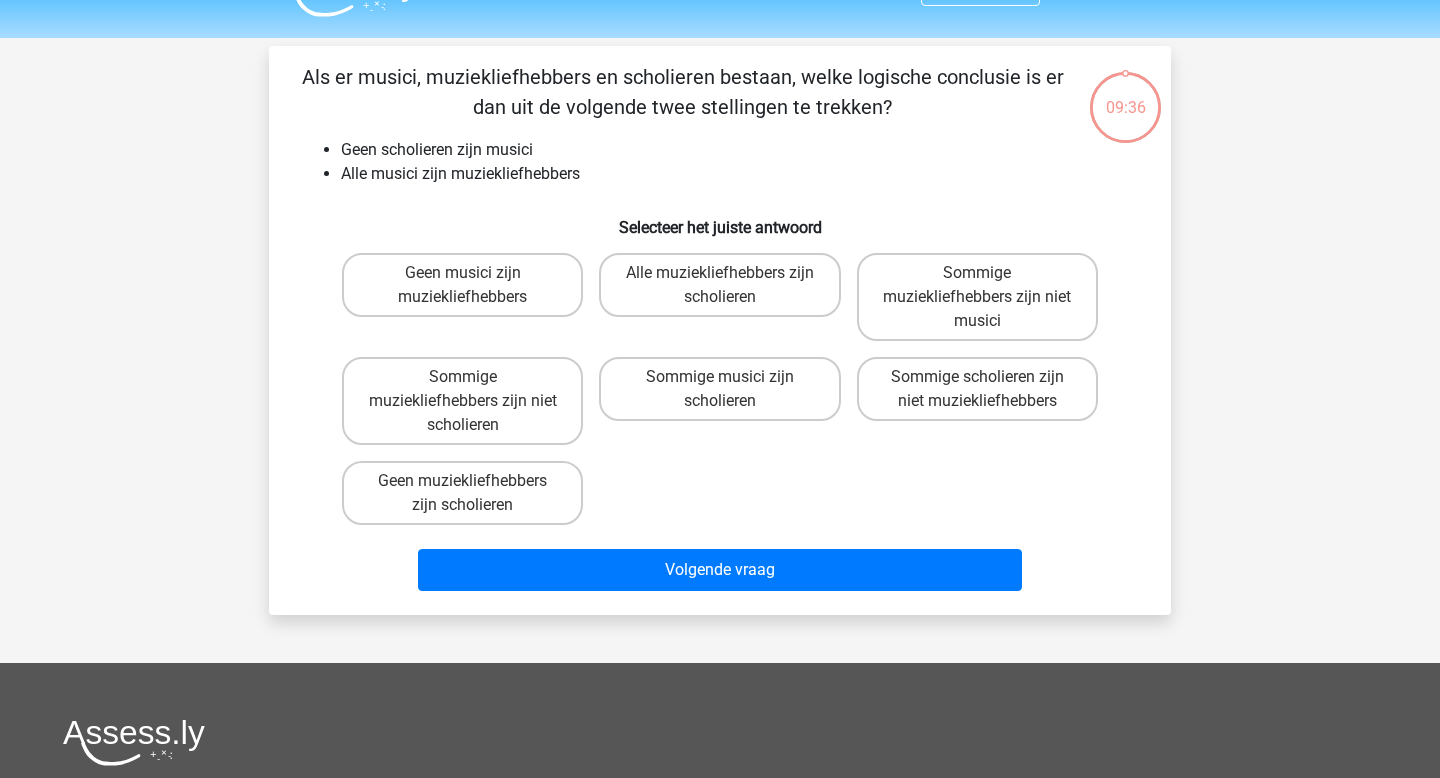 scroll, scrollTop: 55, scrollLeft: 0, axis: vertical 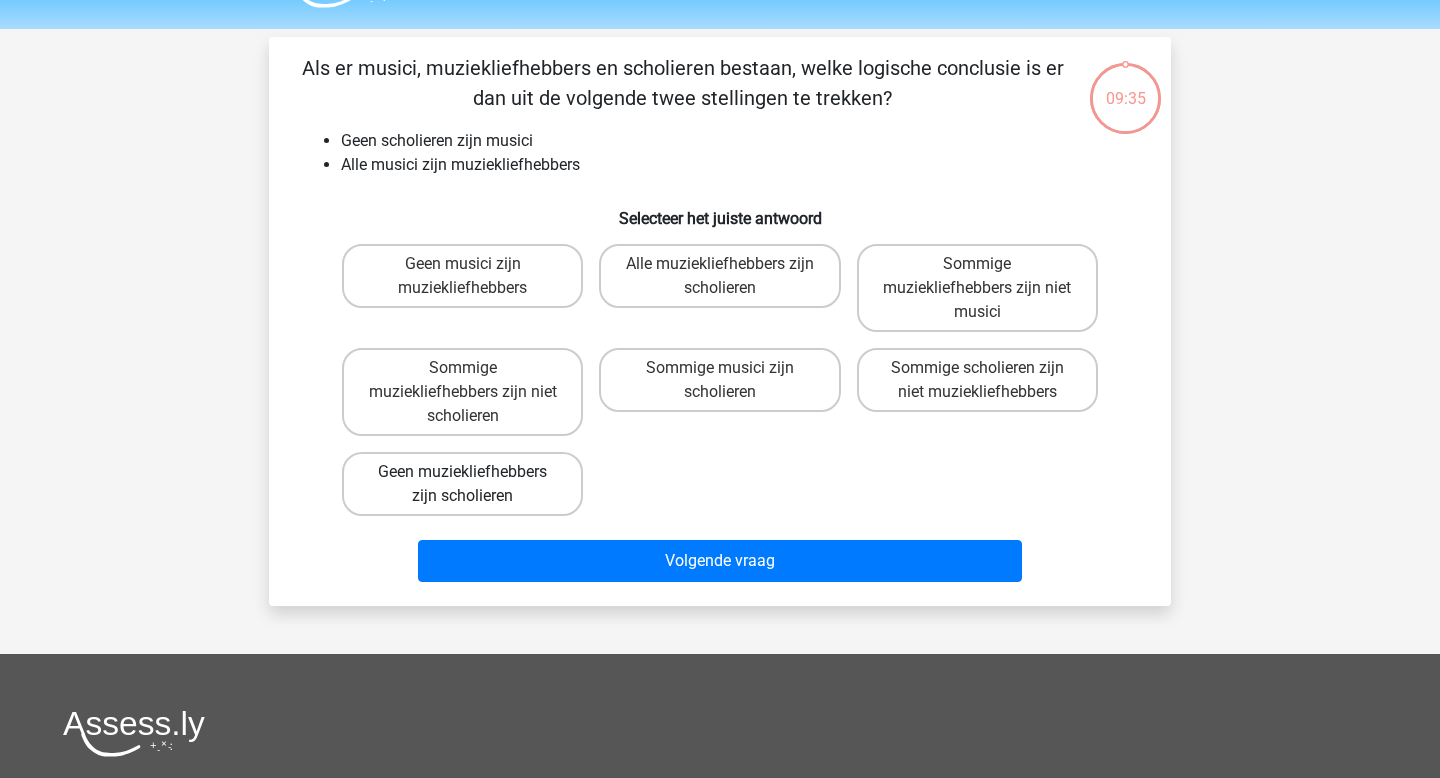 click on "Geen muziekliefhebbers zijn scholieren" at bounding box center [462, 484] 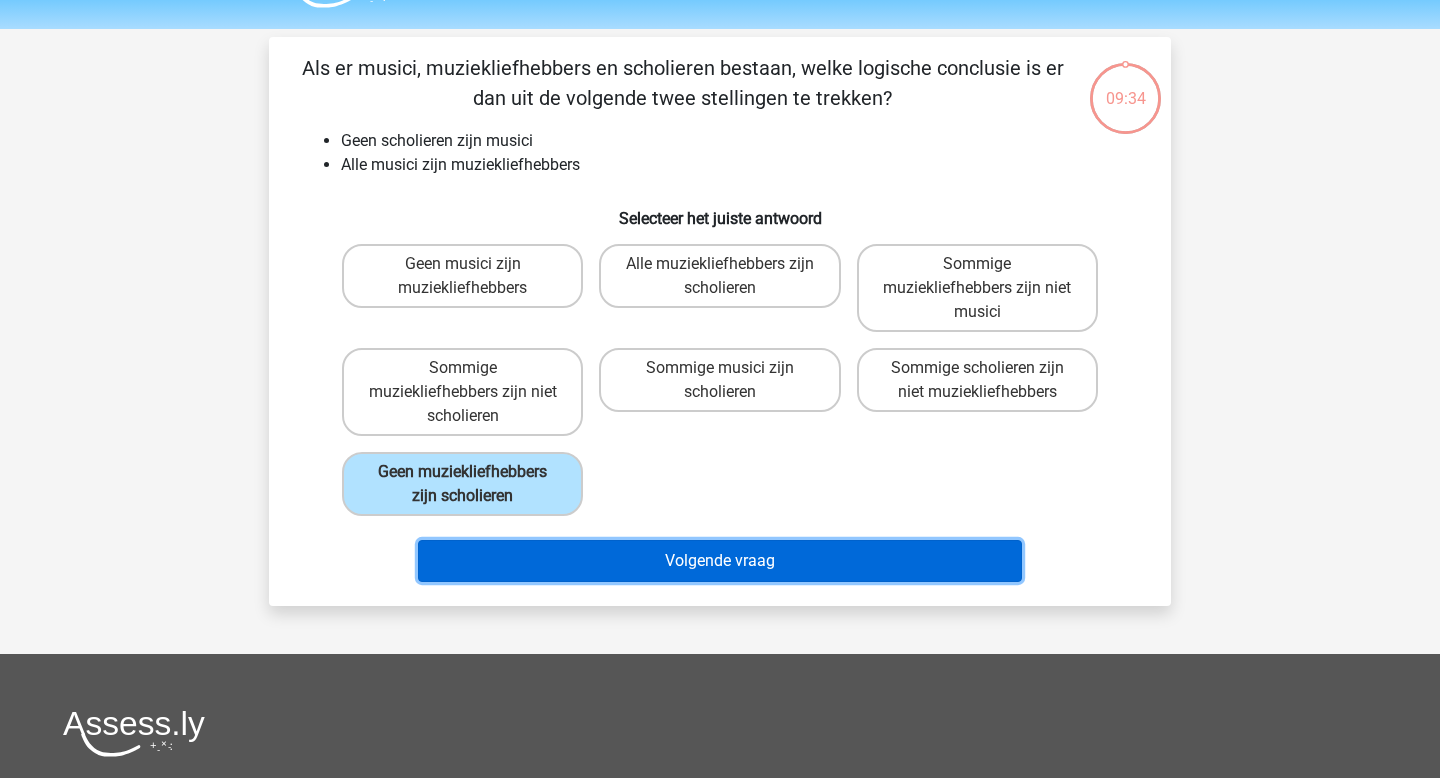 click on "Volgende vraag" at bounding box center [720, 561] 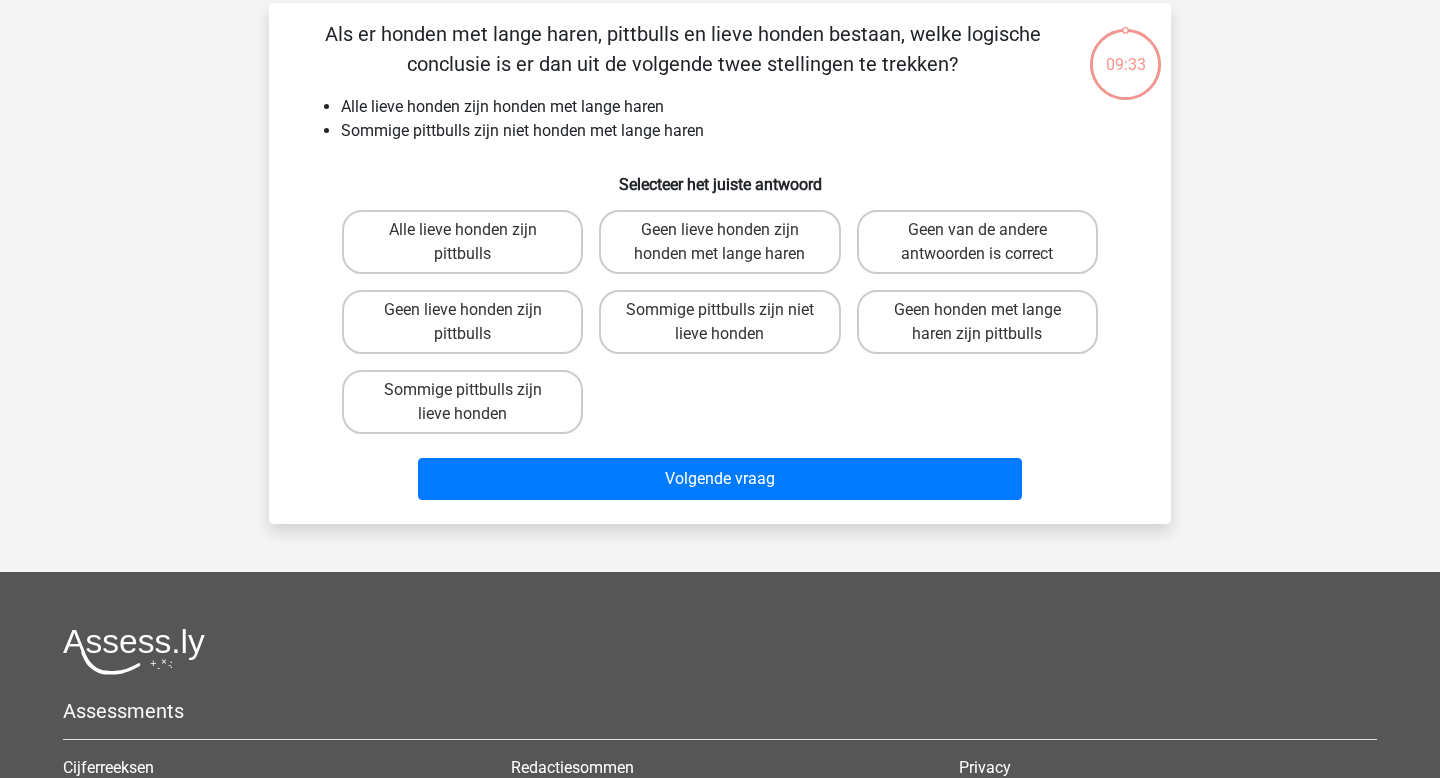 scroll, scrollTop: 92, scrollLeft: 0, axis: vertical 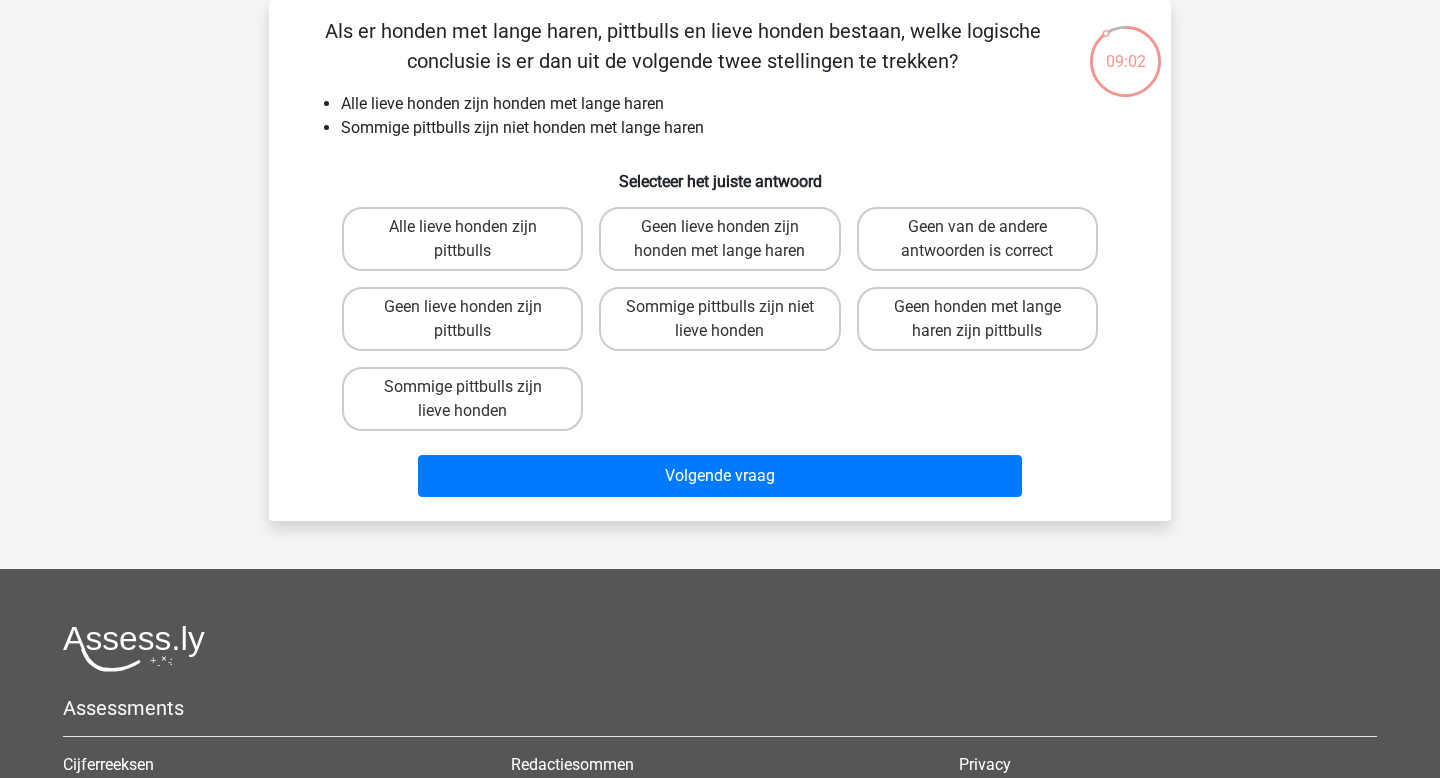click on "Sommige pittbulls zijn lieve honden" at bounding box center [469, 393] 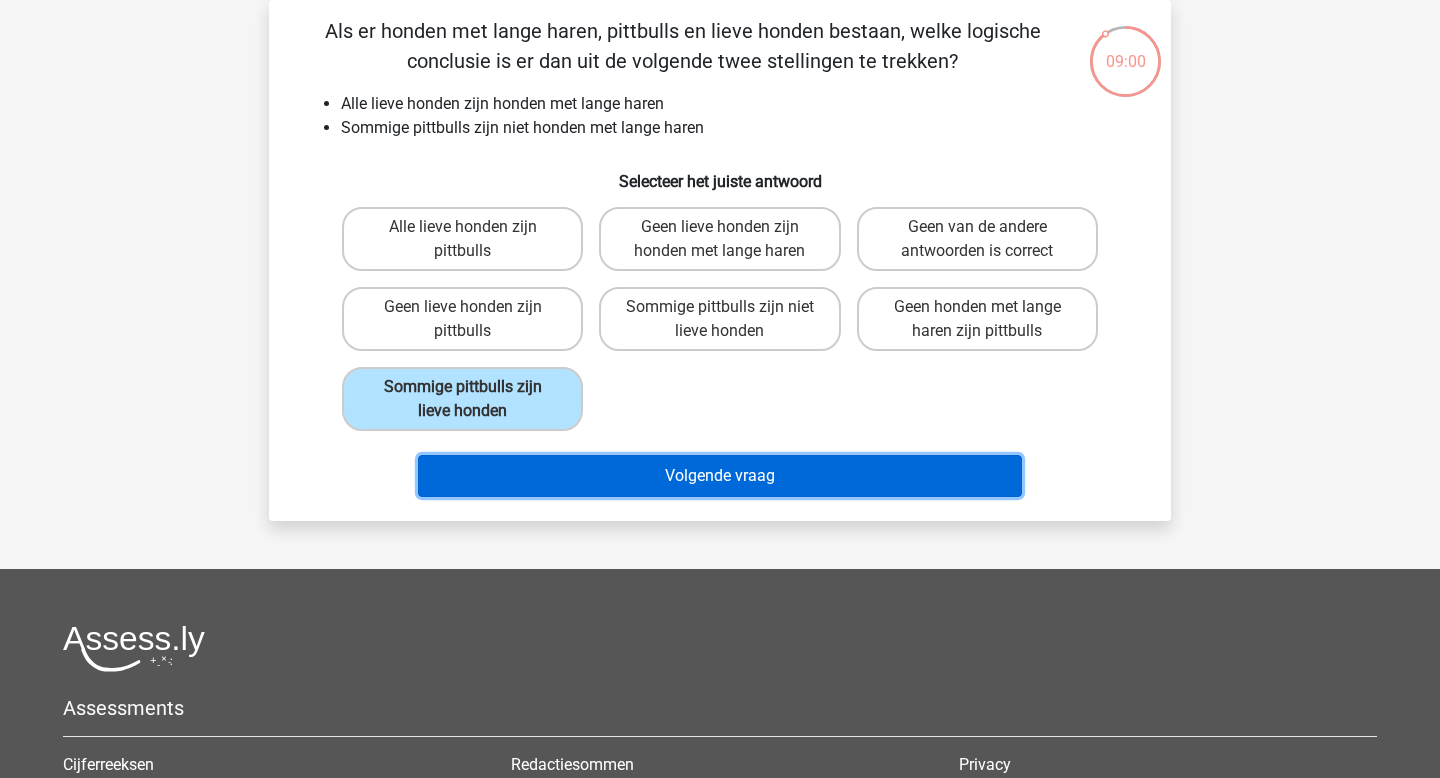 click on "Volgende vraag" at bounding box center [720, 476] 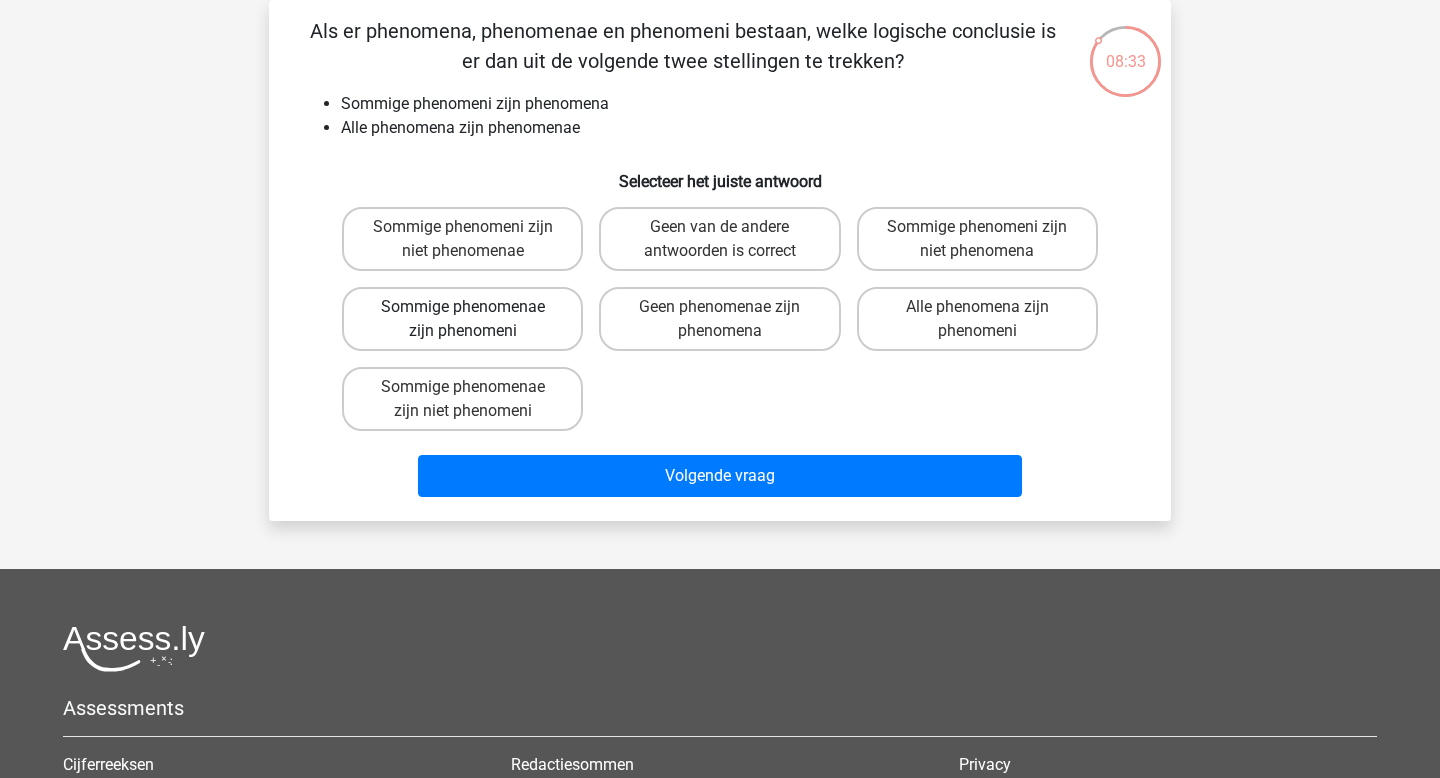 click on "Sommige phenomenae zijn phenomeni" at bounding box center [462, 319] 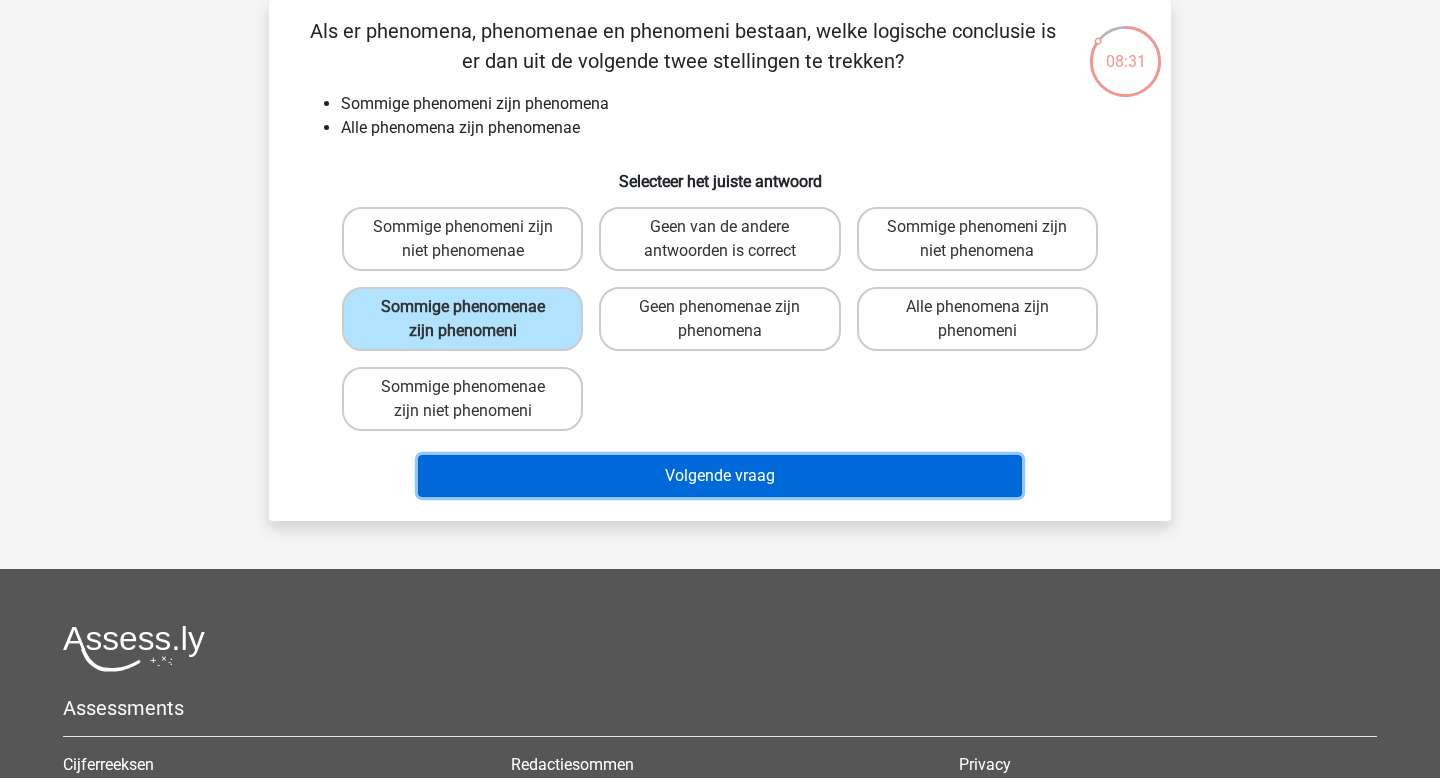 click on "Volgende vraag" at bounding box center [720, 476] 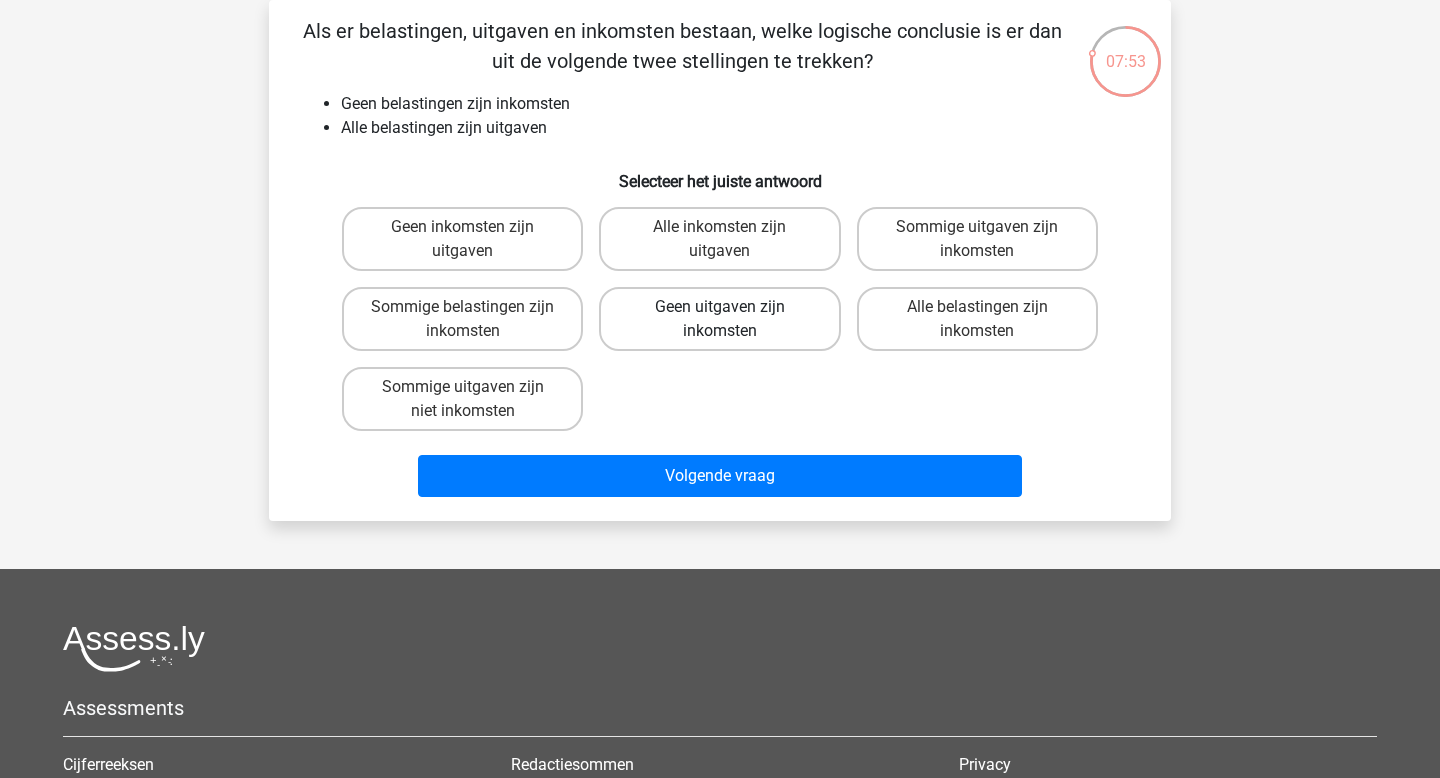 click on "Geen uitgaven zijn inkomsten" at bounding box center [719, 319] 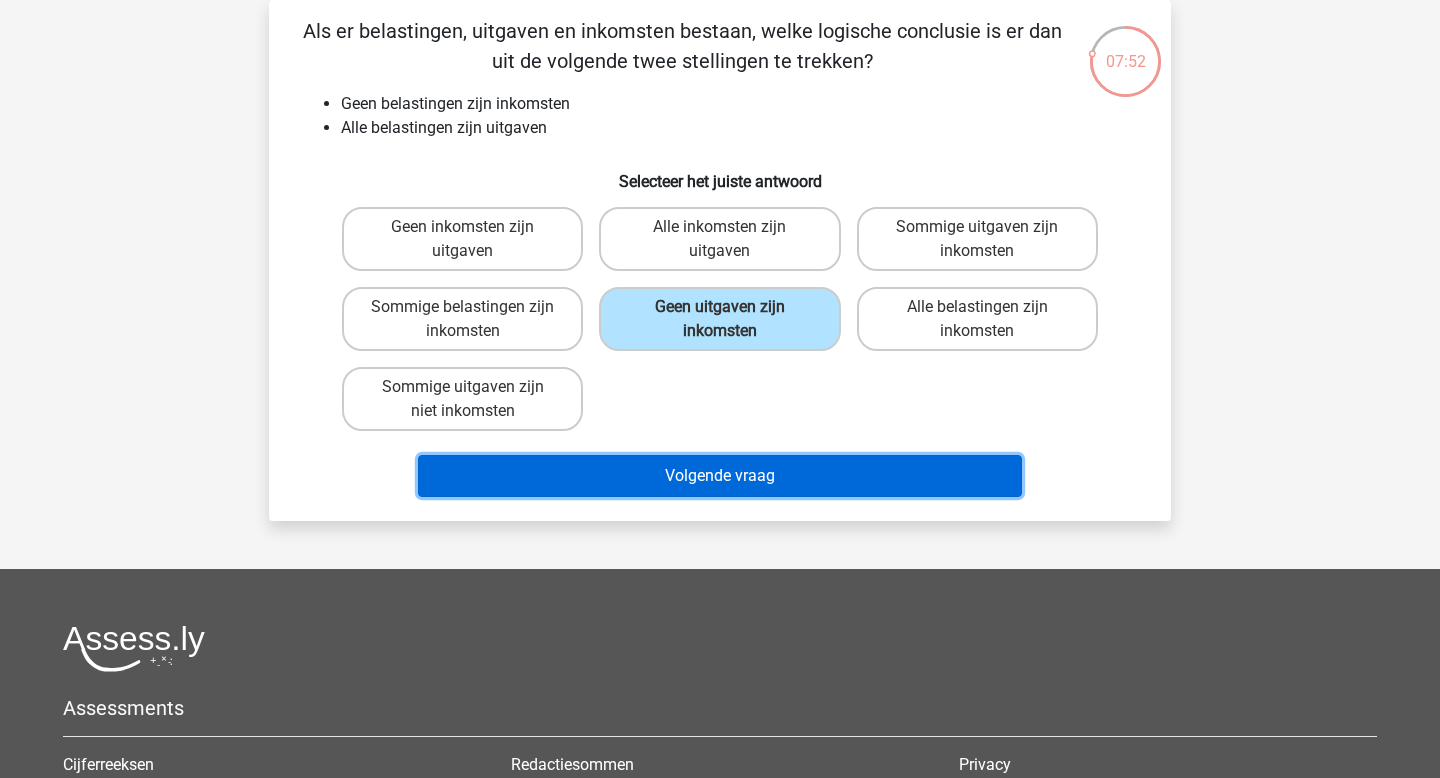 click on "Volgende vraag" at bounding box center [720, 476] 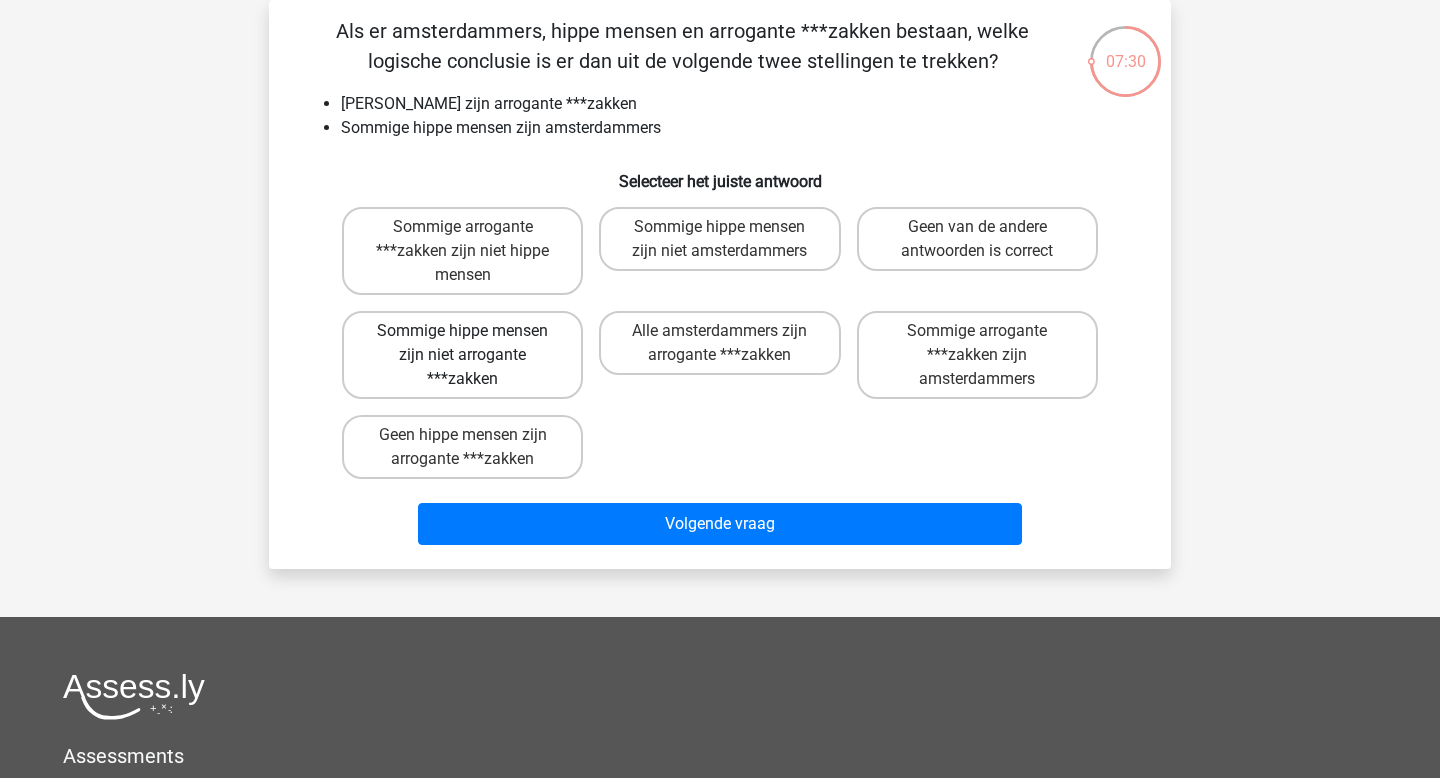 click on "Sommige hippe mensen zijn niet arrogante ***zakken" at bounding box center (462, 355) 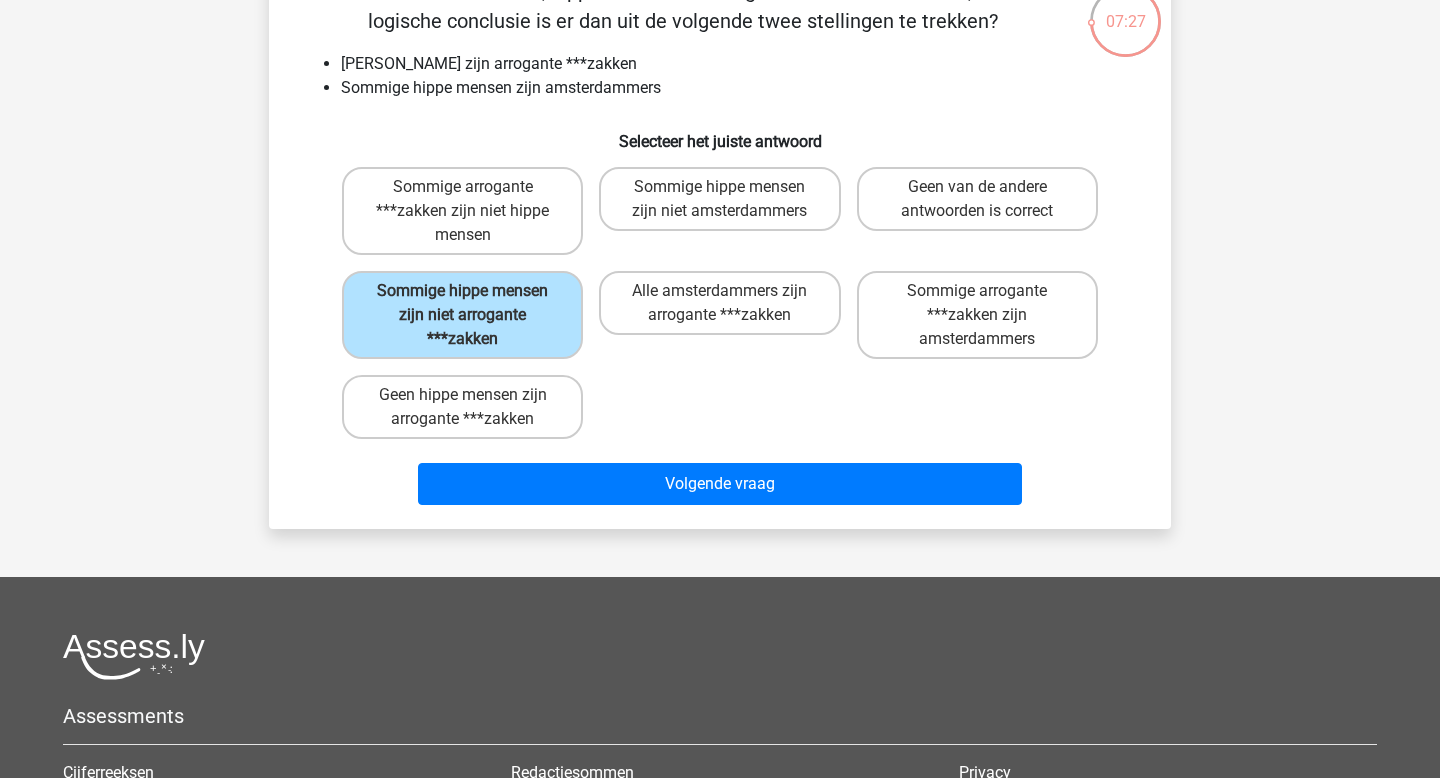 scroll, scrollTop: 133, scrollLeft: 0, axis: vertical 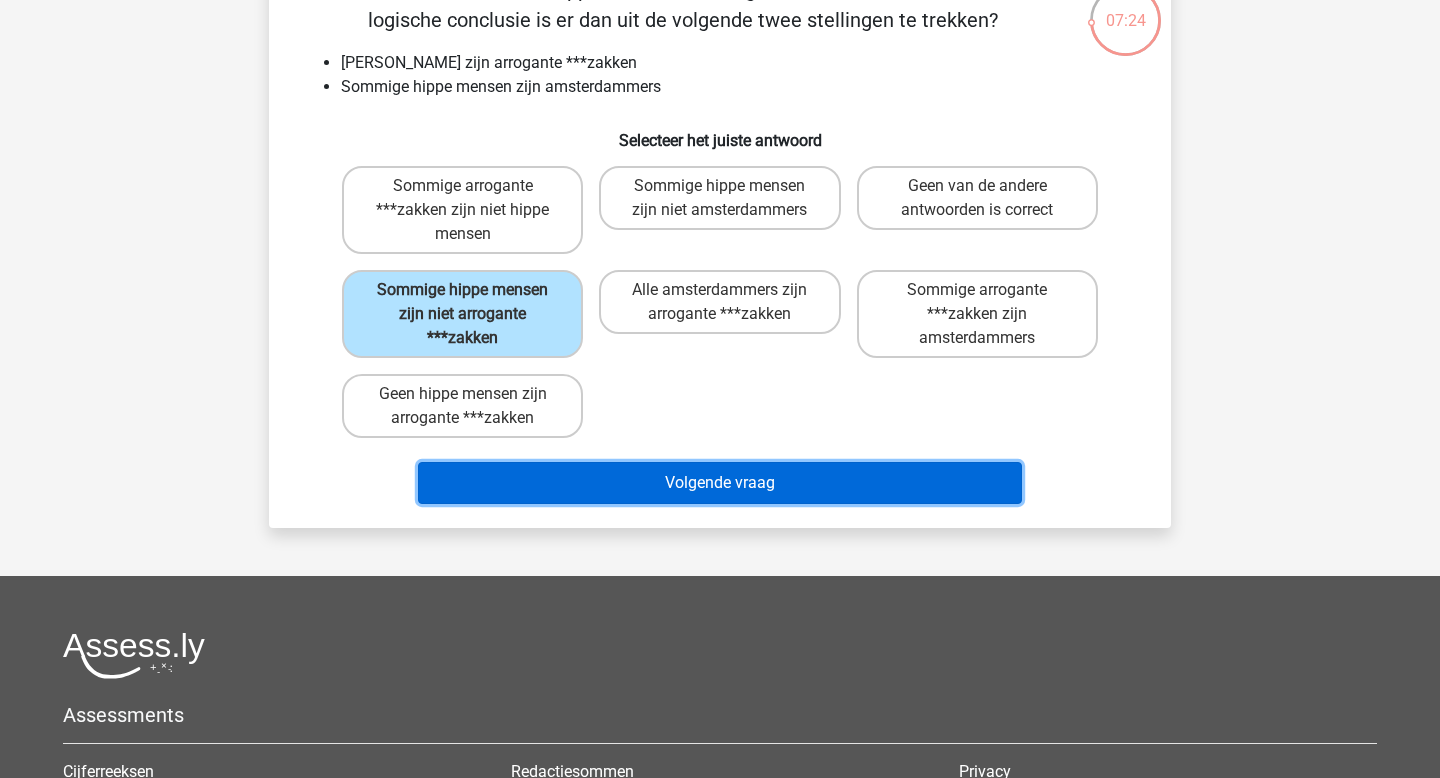 click on "Volgende vraag" at bounding box center [720, 483] 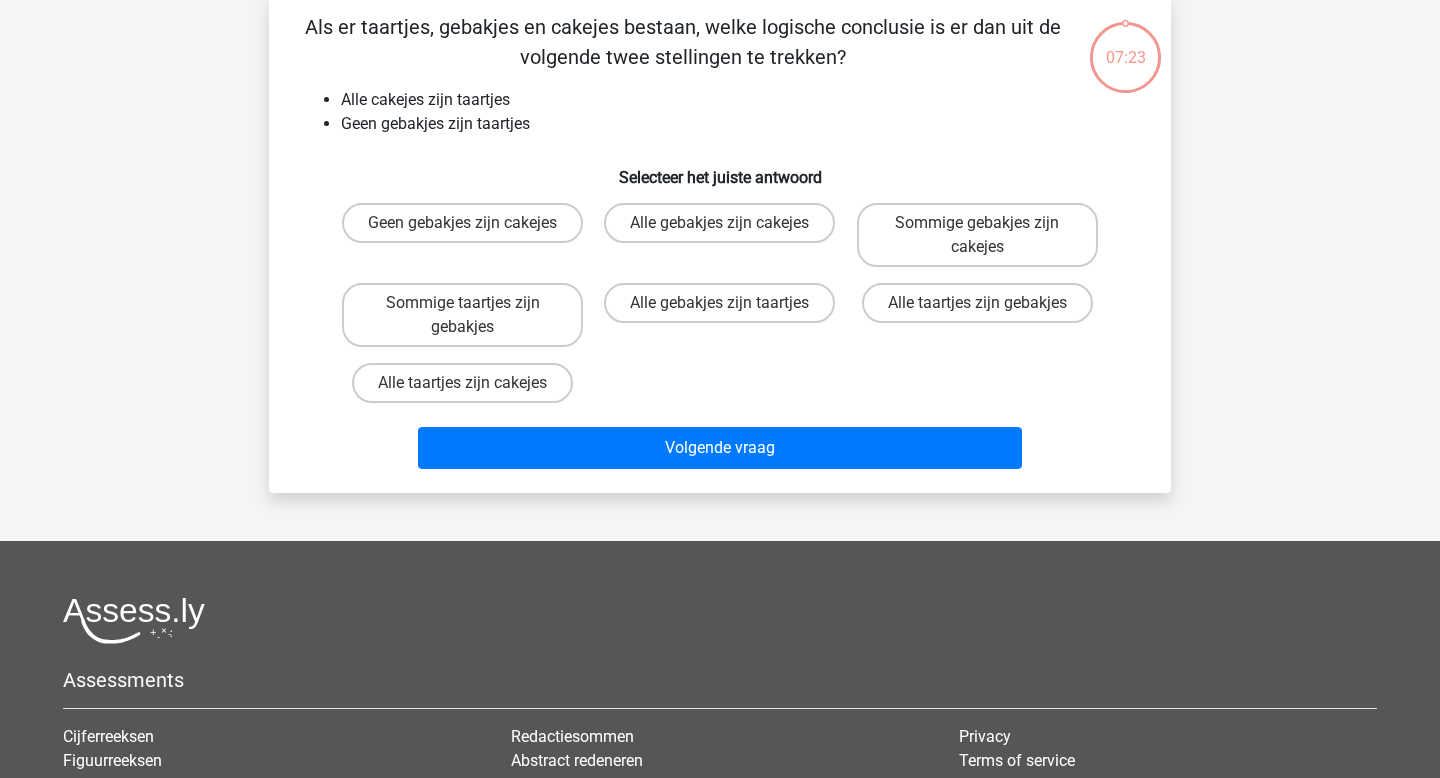 scroll, scrollTop: 92, scrollLeft: 0, axis: vertical 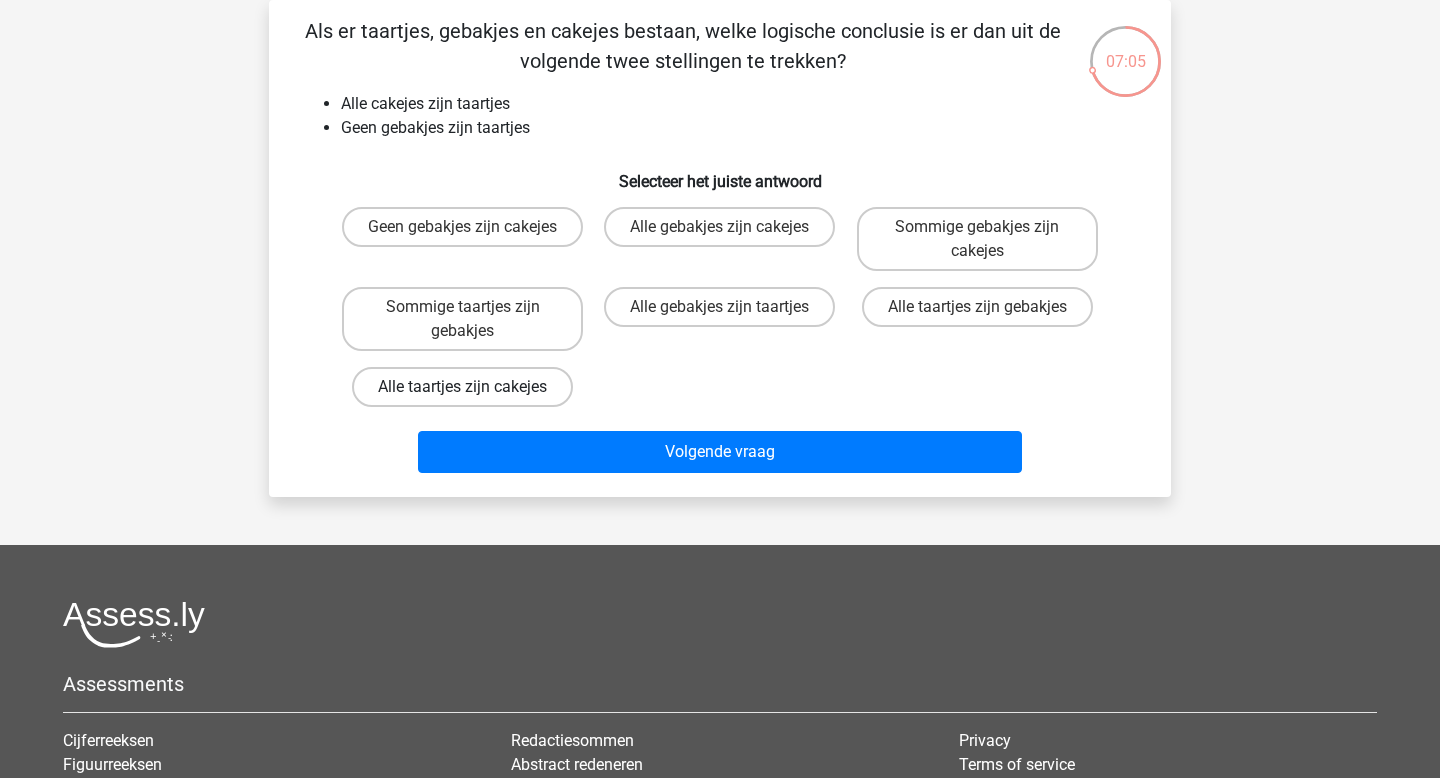 click on "Alle taartjes zijn cakejes" at bounding box center [462, 387] 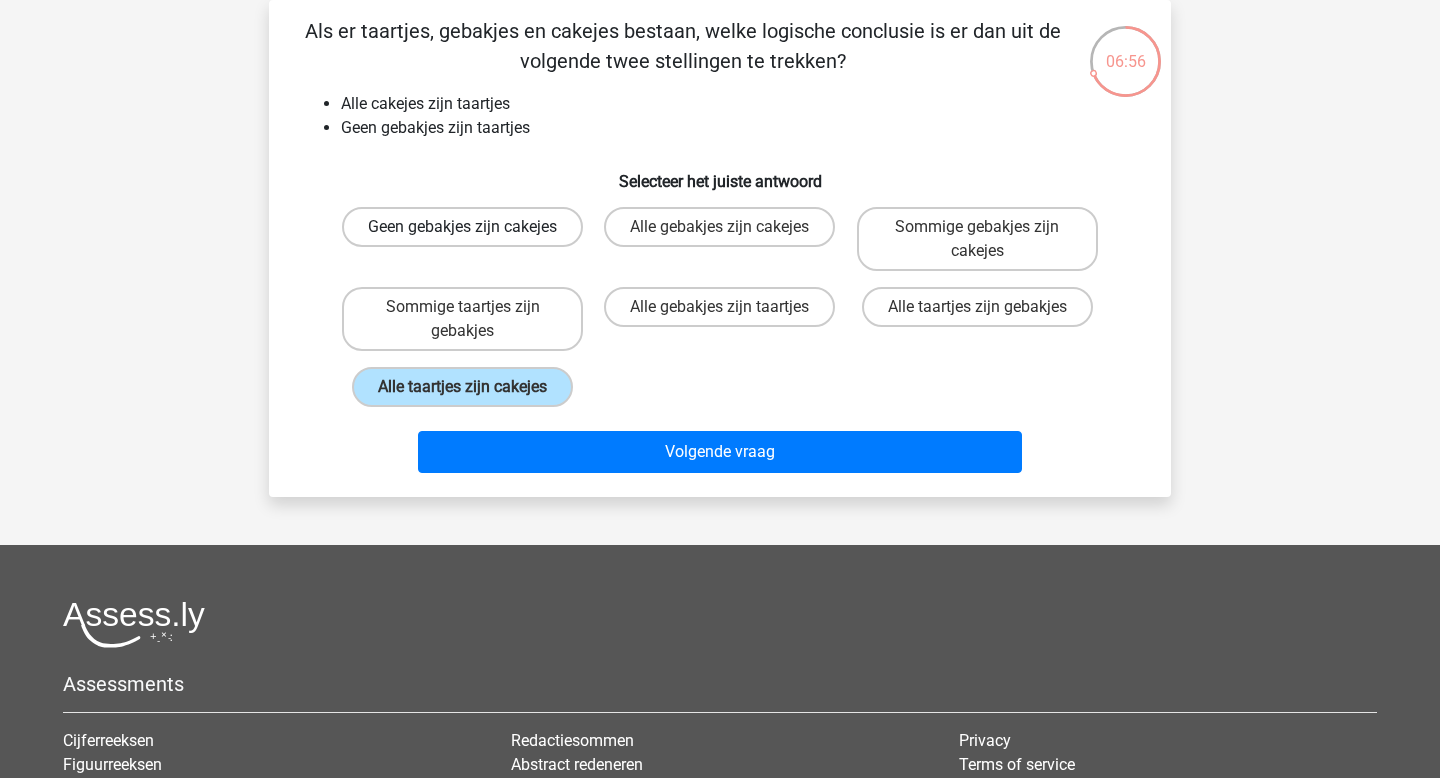 click on "Geen gebakjes zijn cakejes" at bounding box center (462, 227) 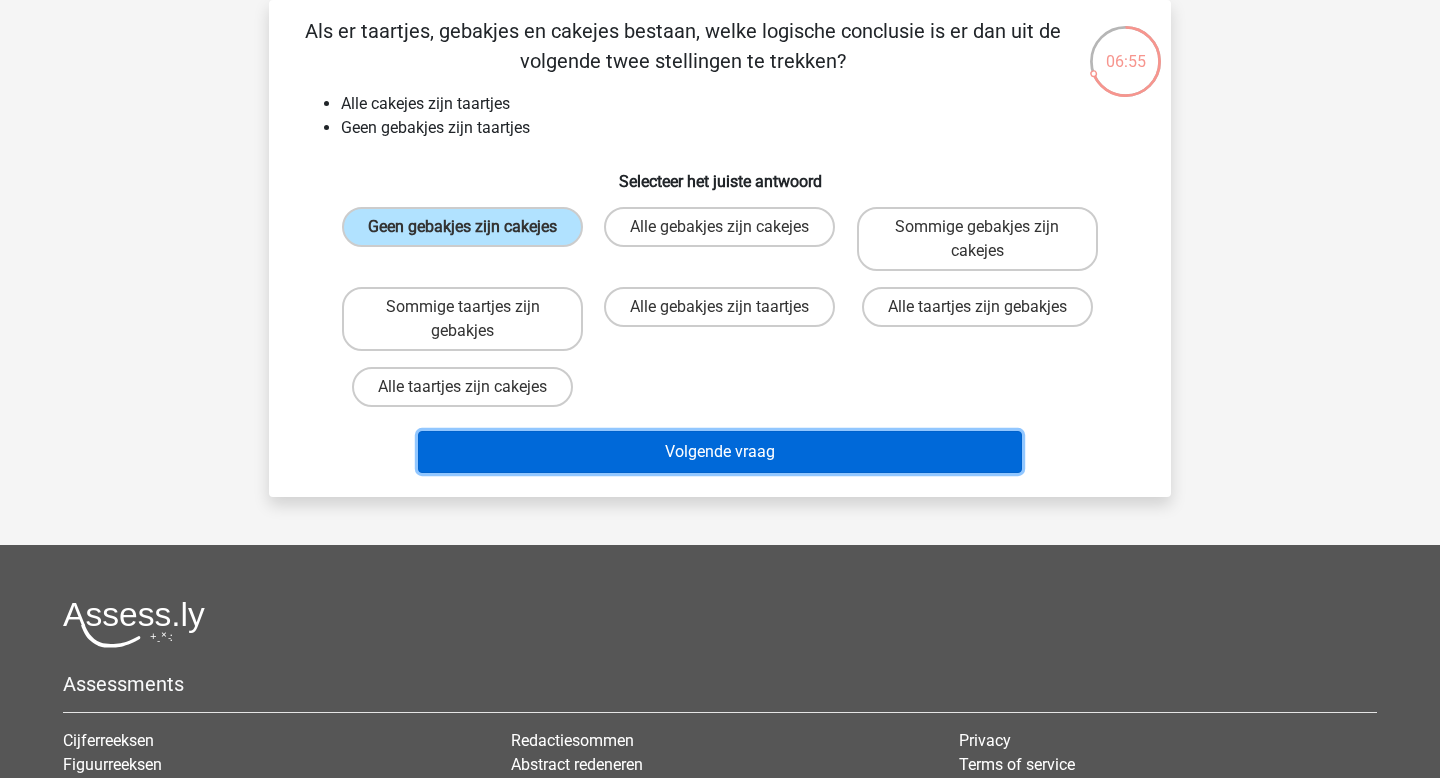 click on "Volgende vraag" at bounding box center [720, 452] 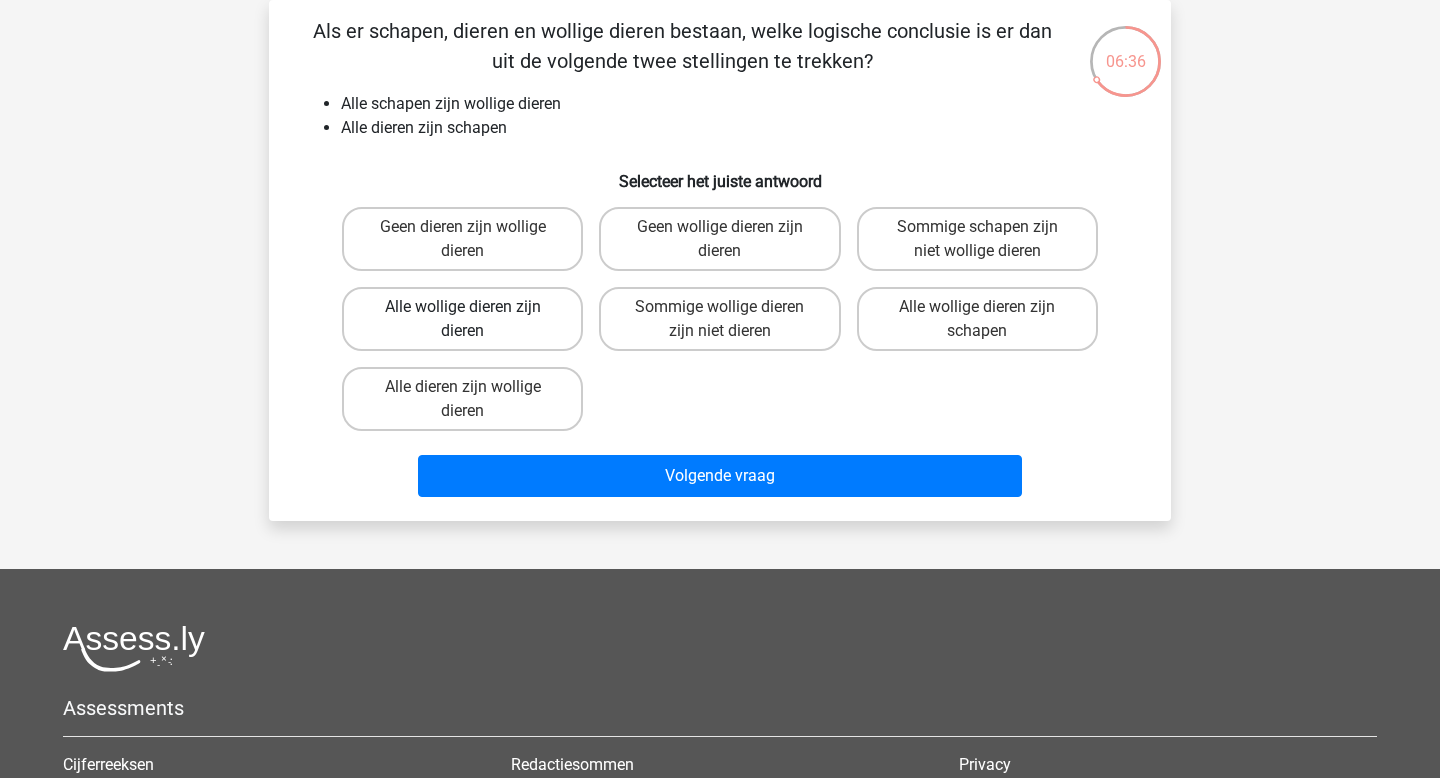 click on "Alle wollige dieren zijn dieren" at bounding box center [462, 319] 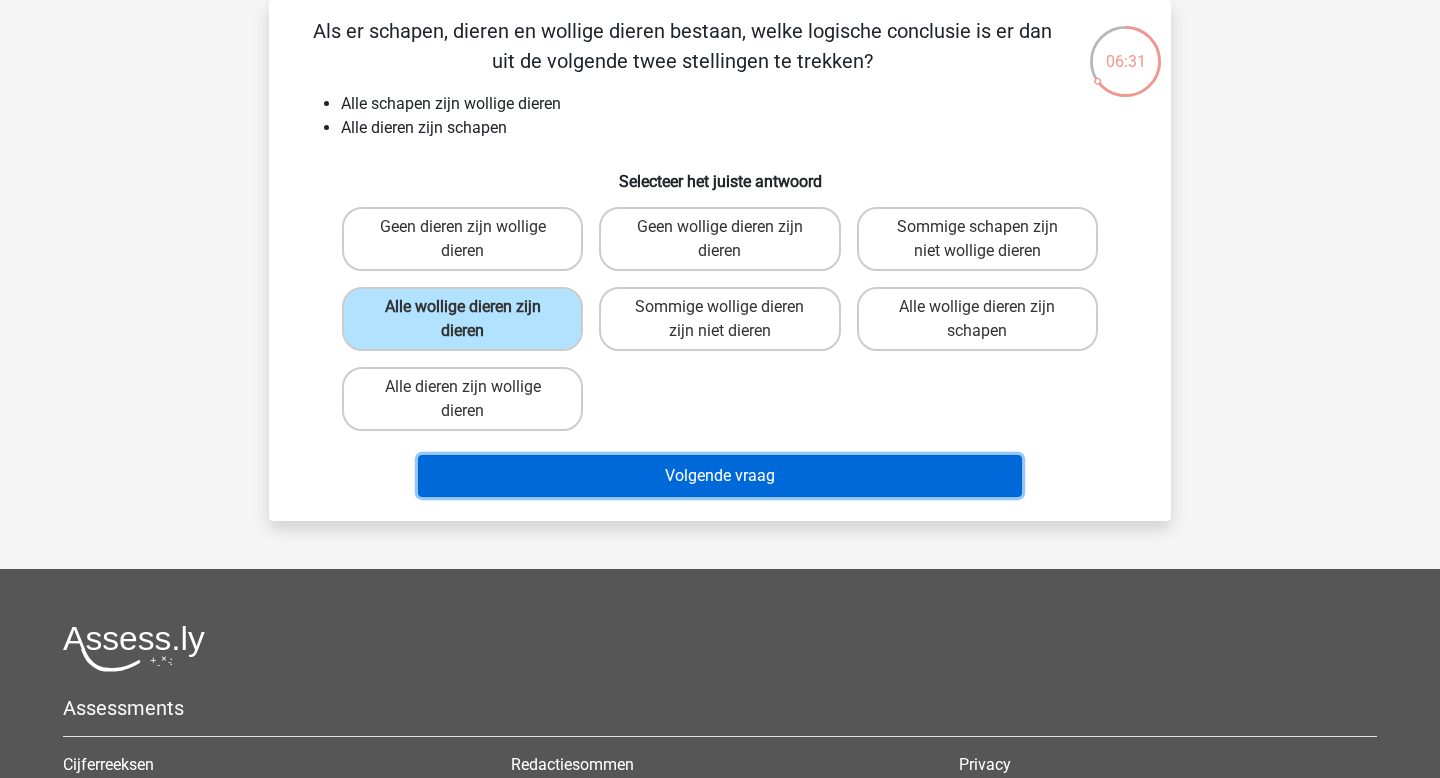 click on "Volgende vraag" at bounding box center (720, 476) 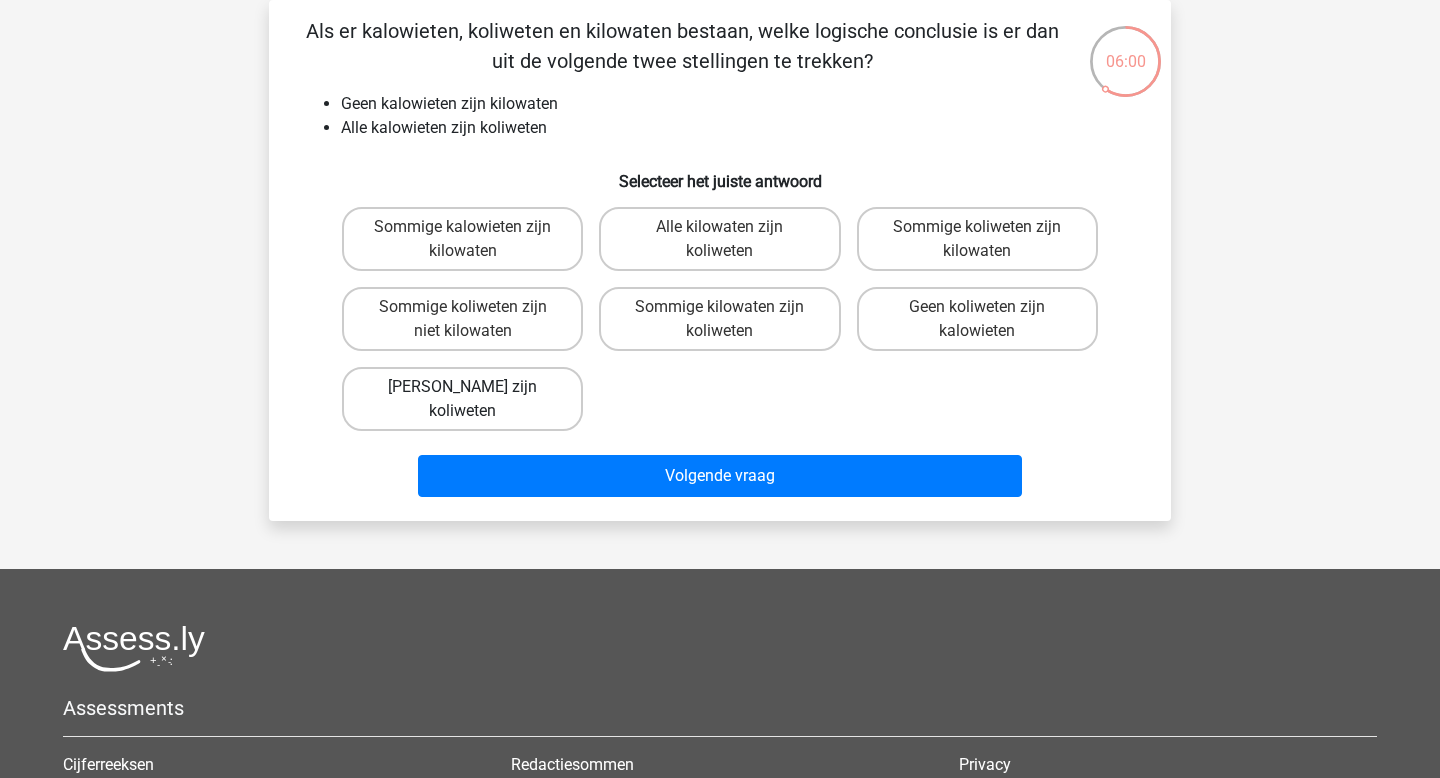 click on "Geen kilowaten zijn koliweten" at bounding box center [462, 399] 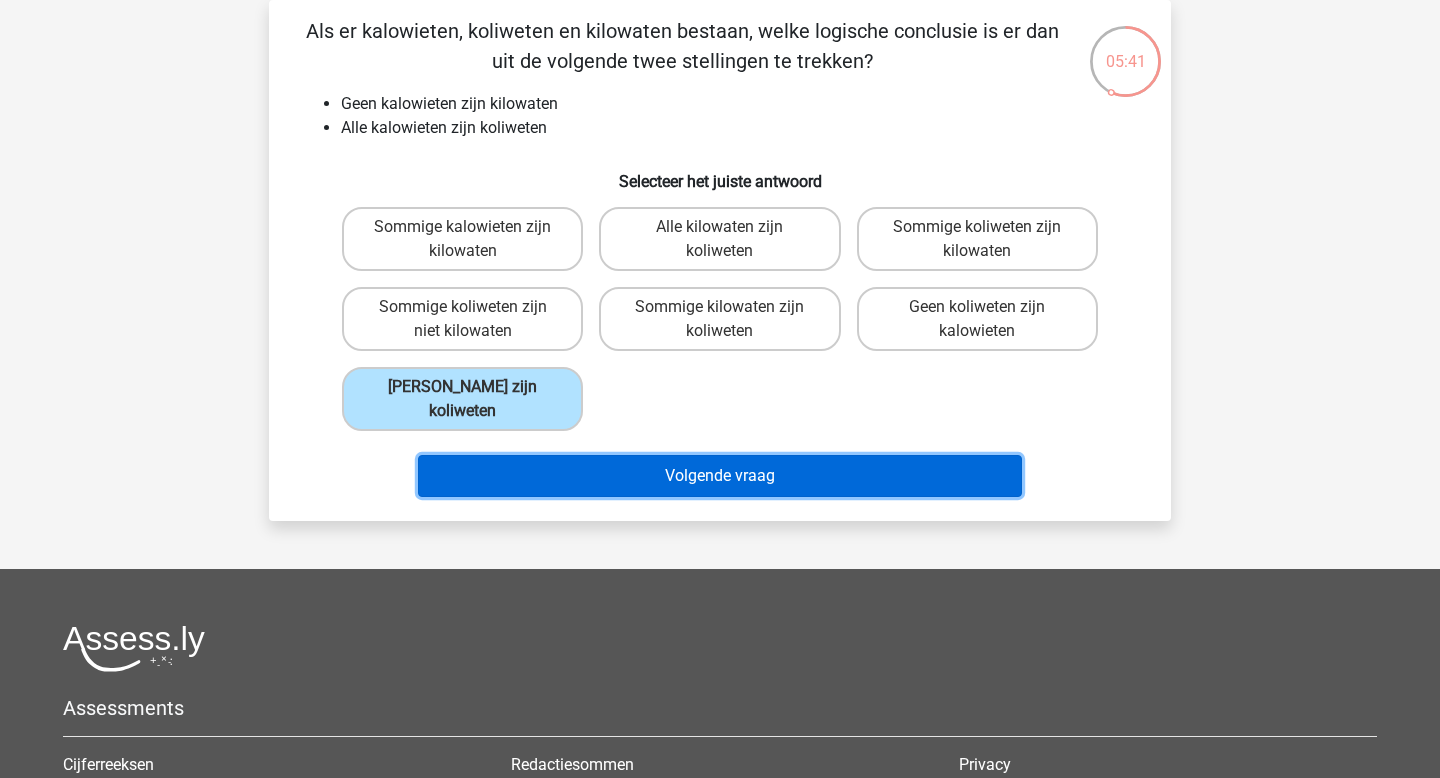 click on "Volgende vraag" at bounding box center (720, 476) 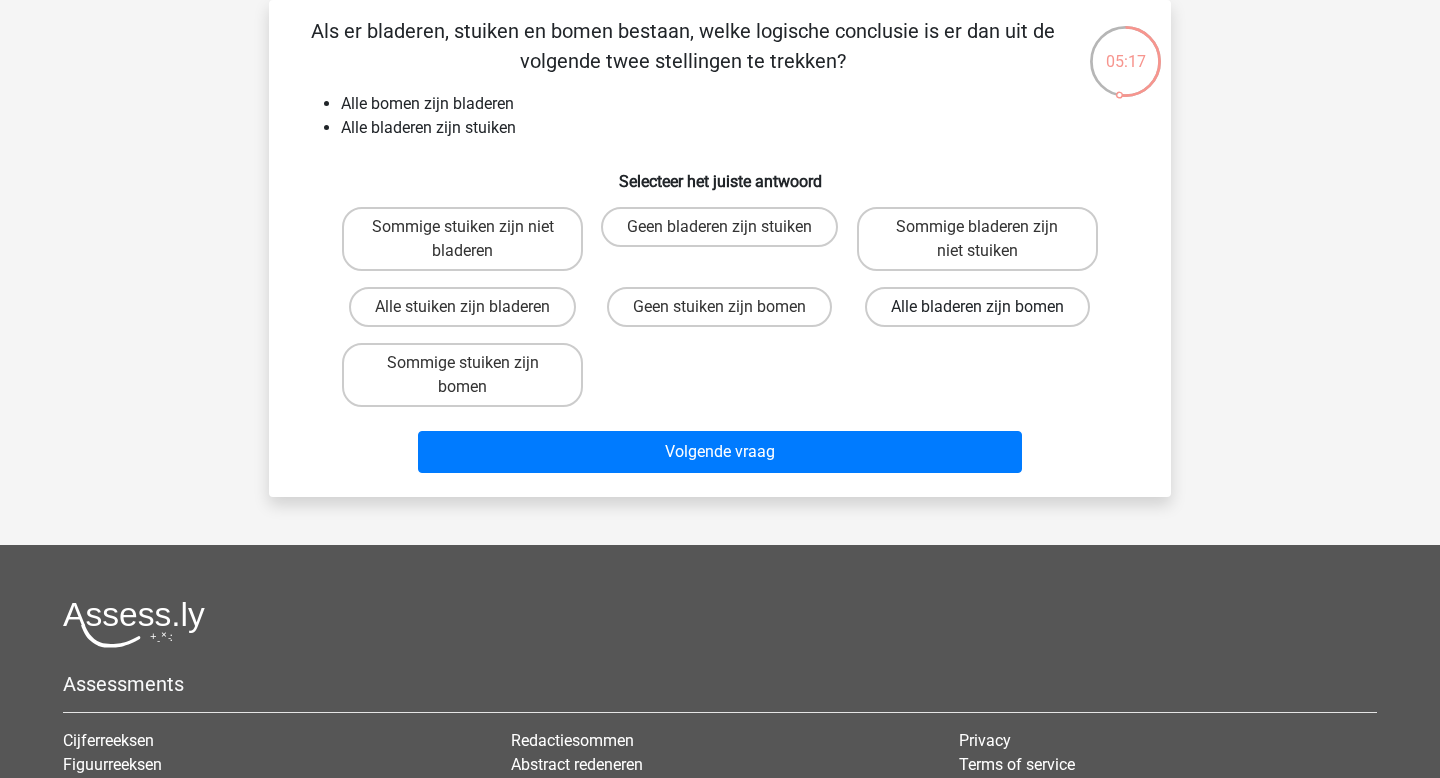 click on "Alle bladeren zijn bomen" at bounding box center [977, 307] 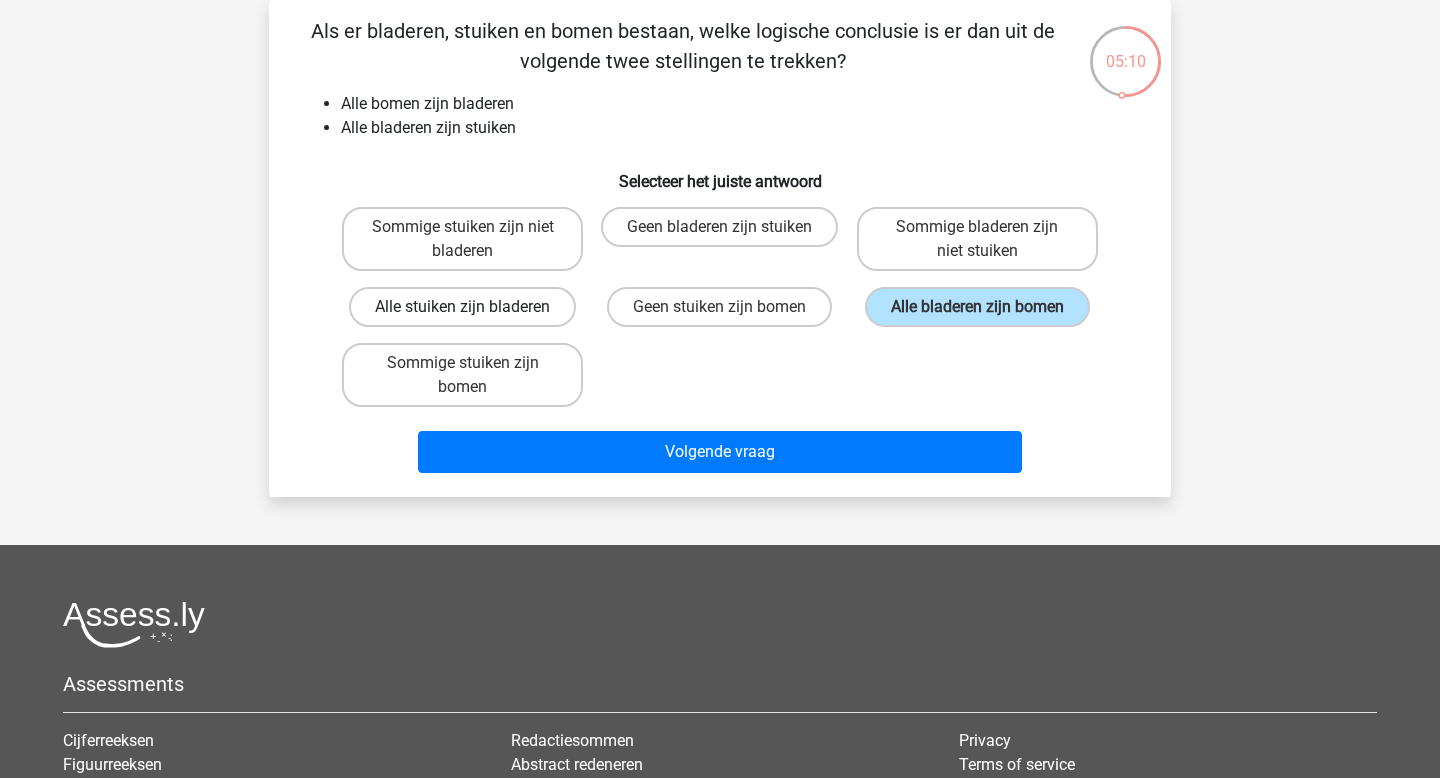 click on "Alle stuiken zijn bladeren" at bounding box center [462, 307] 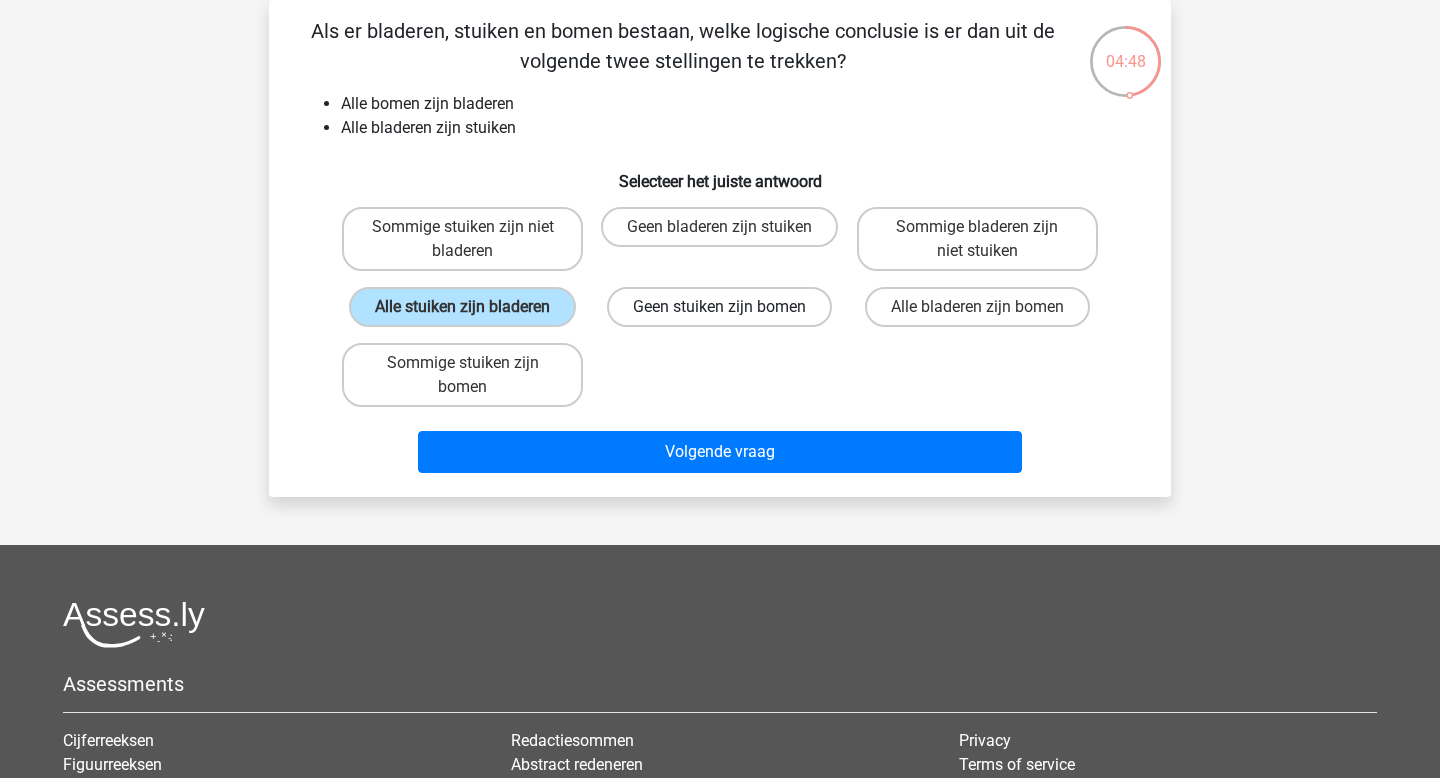 click on "Geen stuiken zijn bomen" at bounding box center (719, 307) 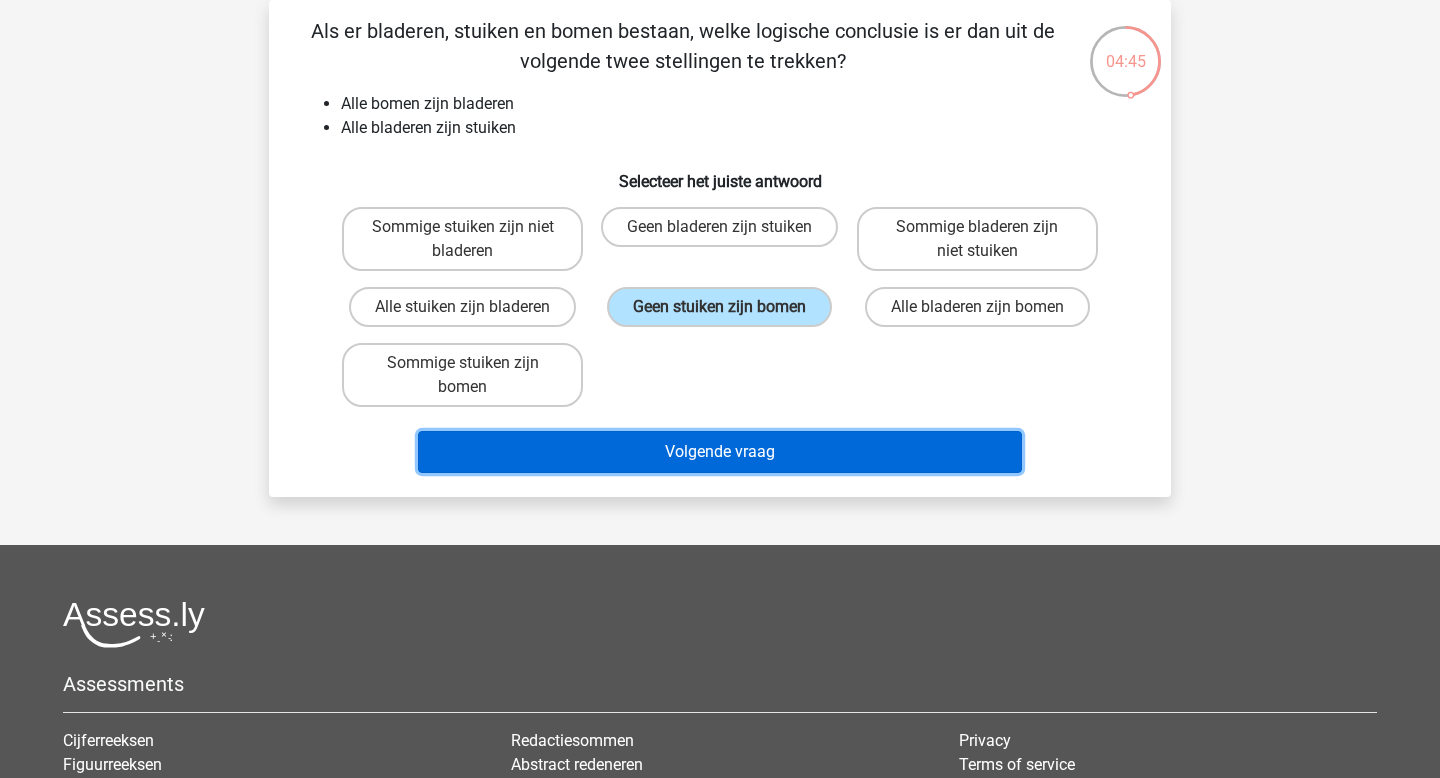 click on "Volgende vraag" at bounding box center [720, 452] 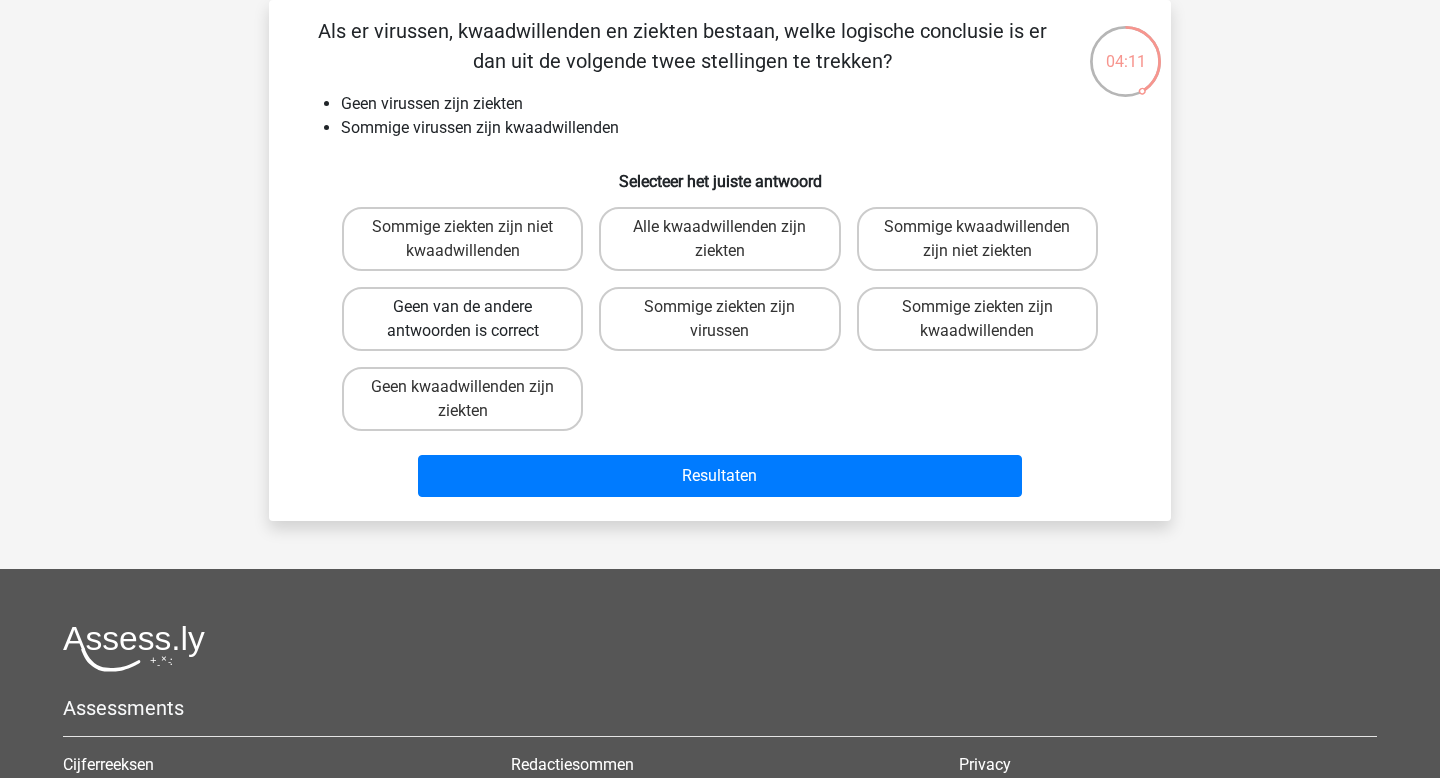 click on "Geen van de andere antwoorden is correct" at bounding box center (462, 319) 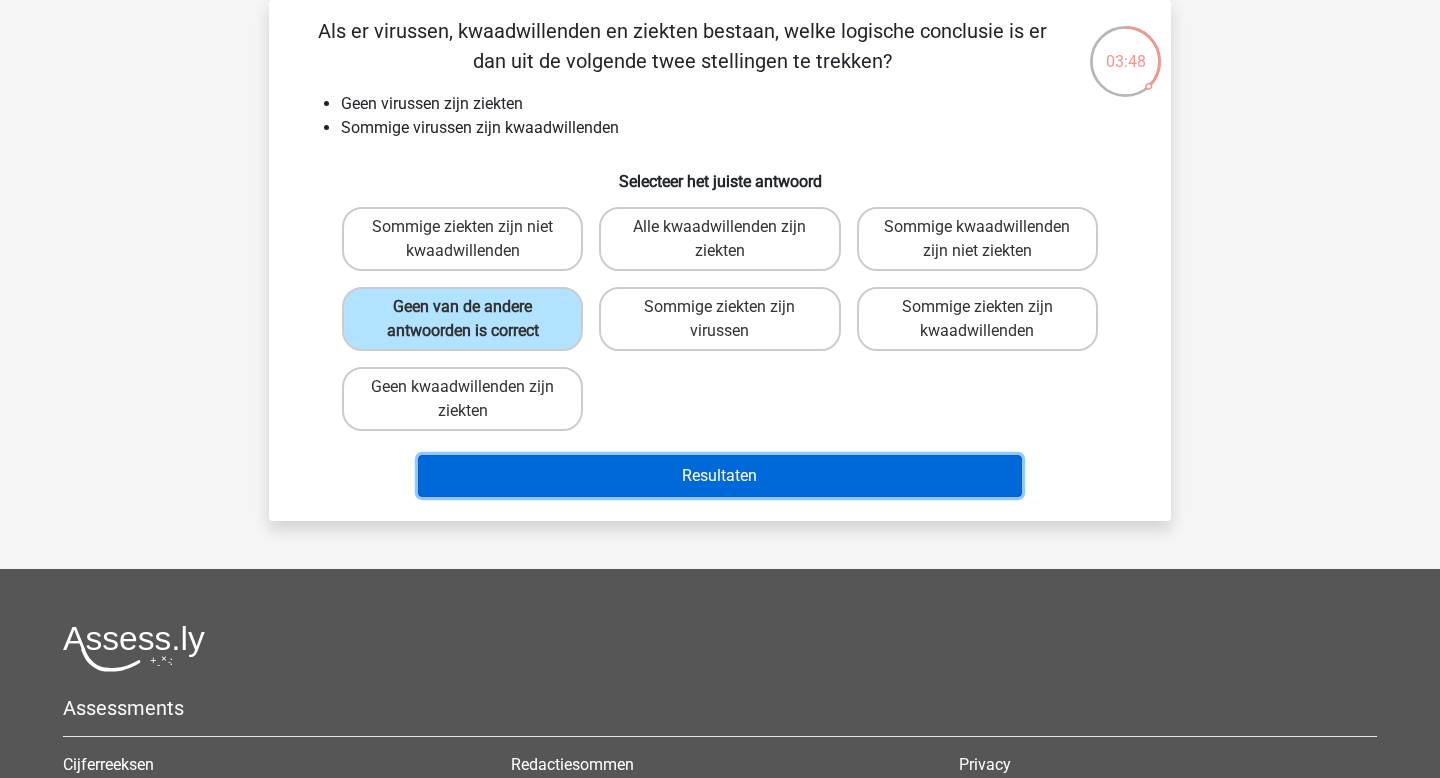 click on "Resultaten" at bounding box center (720, 476) 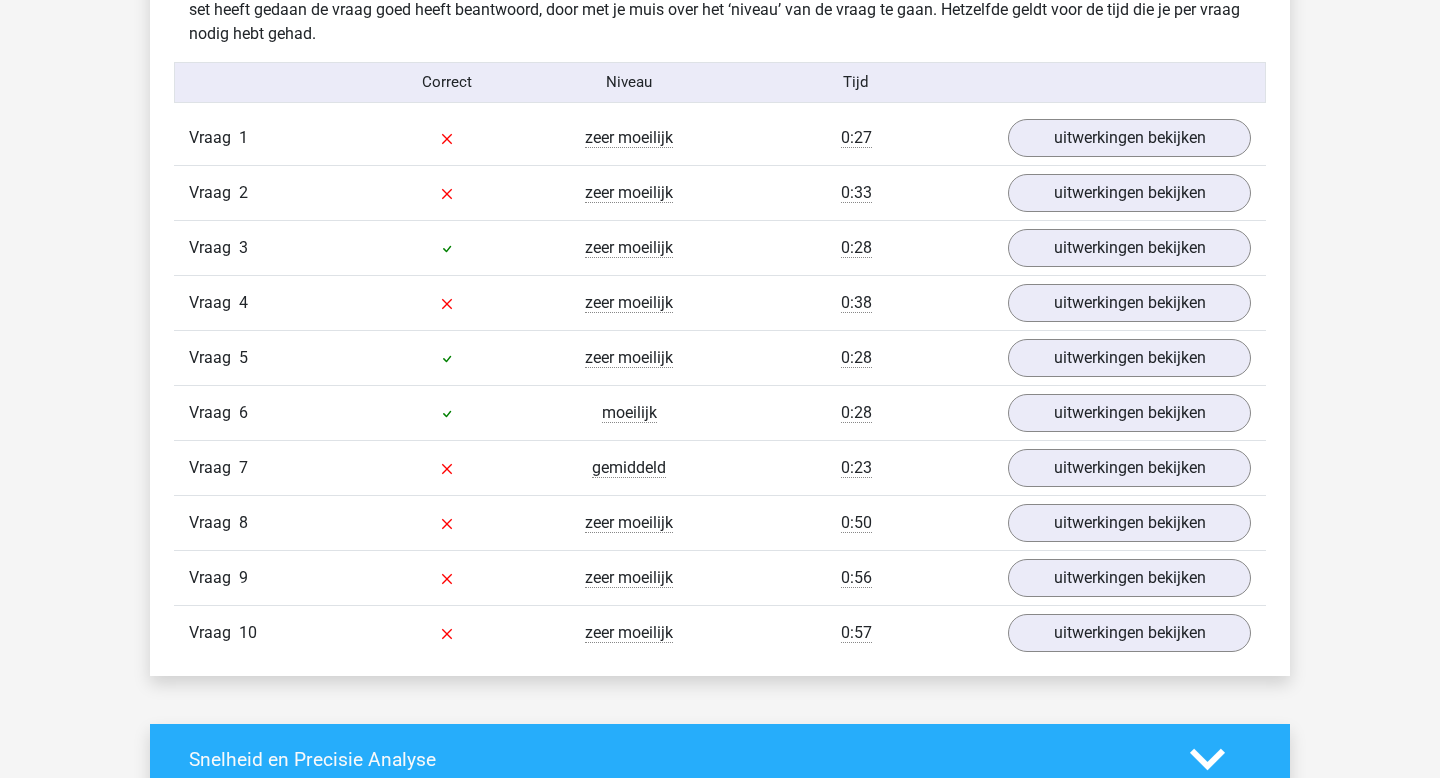 scroll, scrollTop: 1582, scrollLeft: 0, axis: vertical 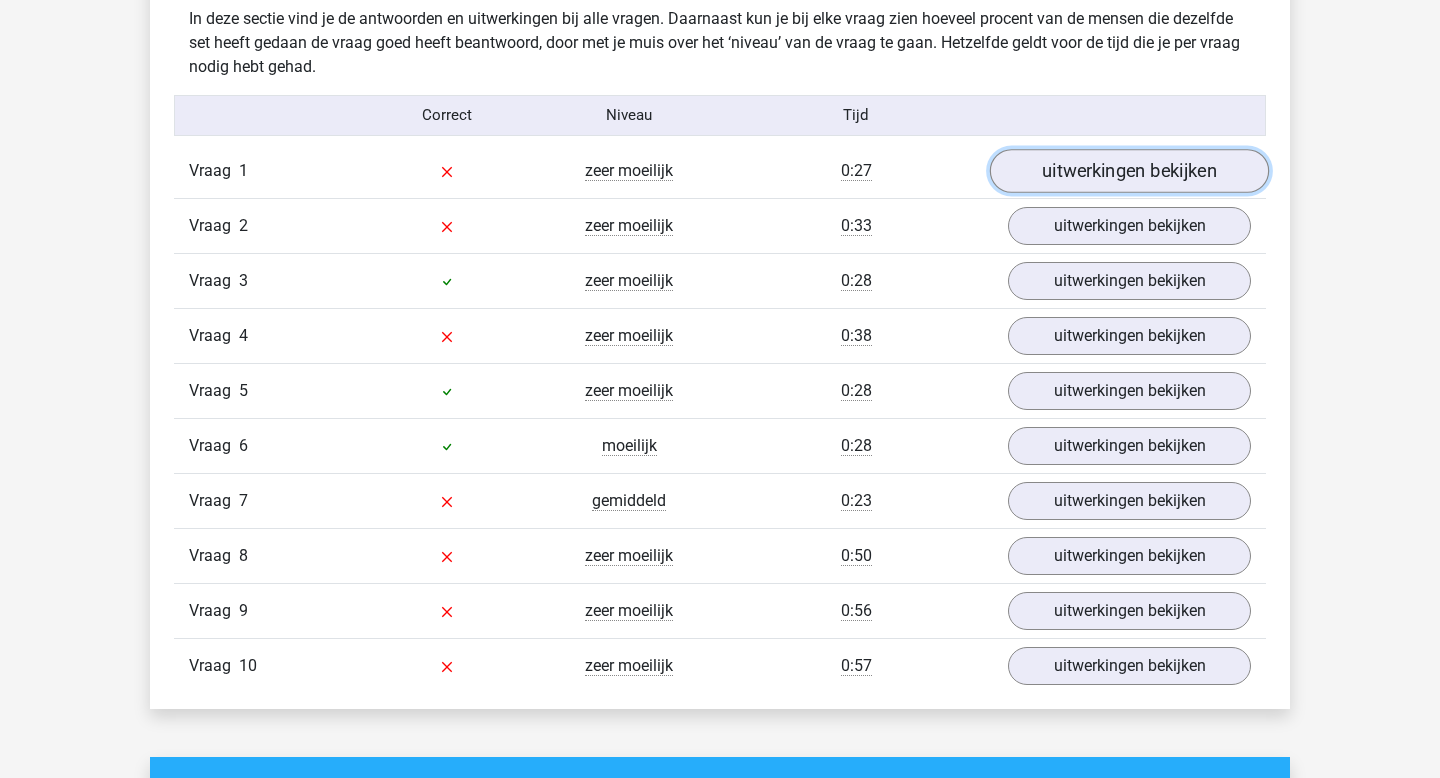 click on "uitwerkingen bekijken" at bounding box center [1129, 171] 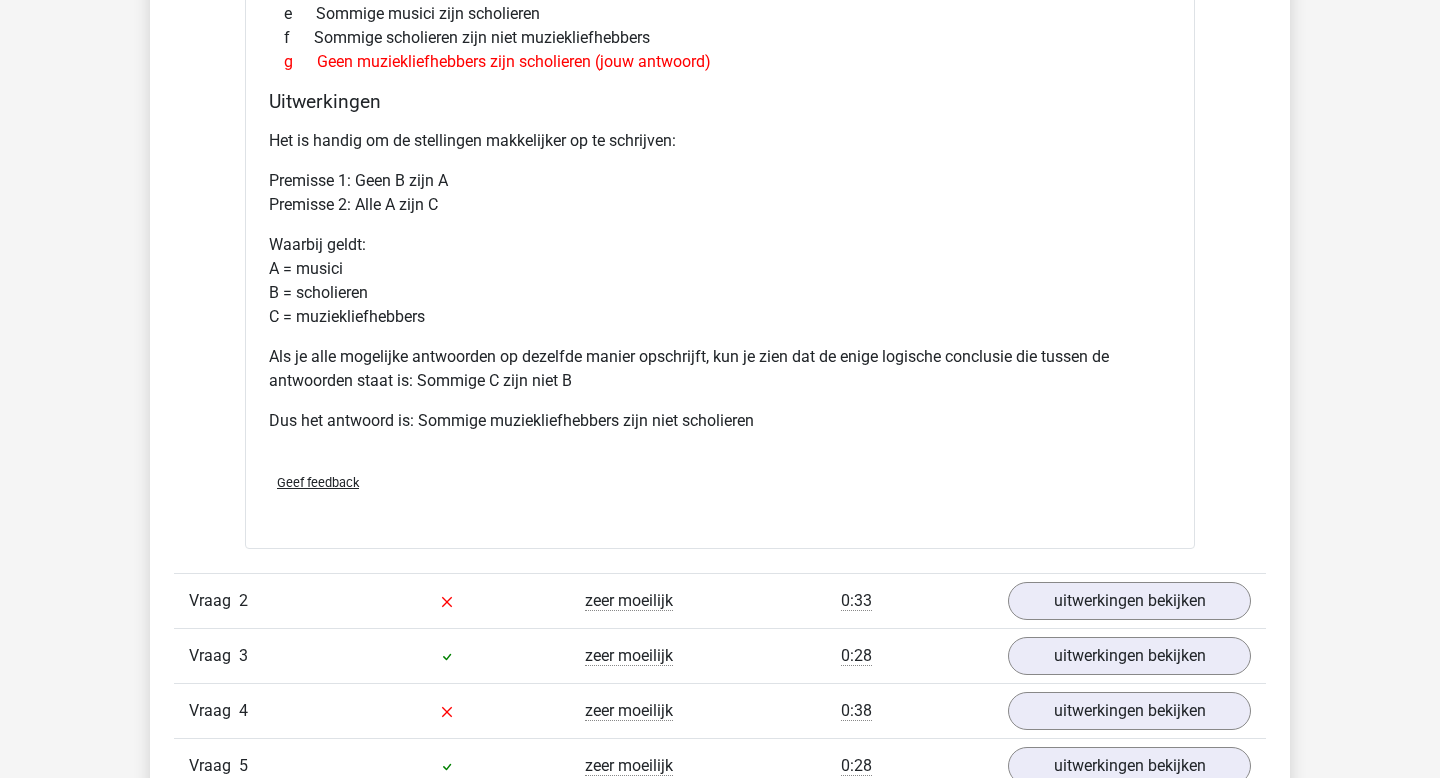 scroll, scrollTop: 2326, scrollLeft: 0, axis: vertical 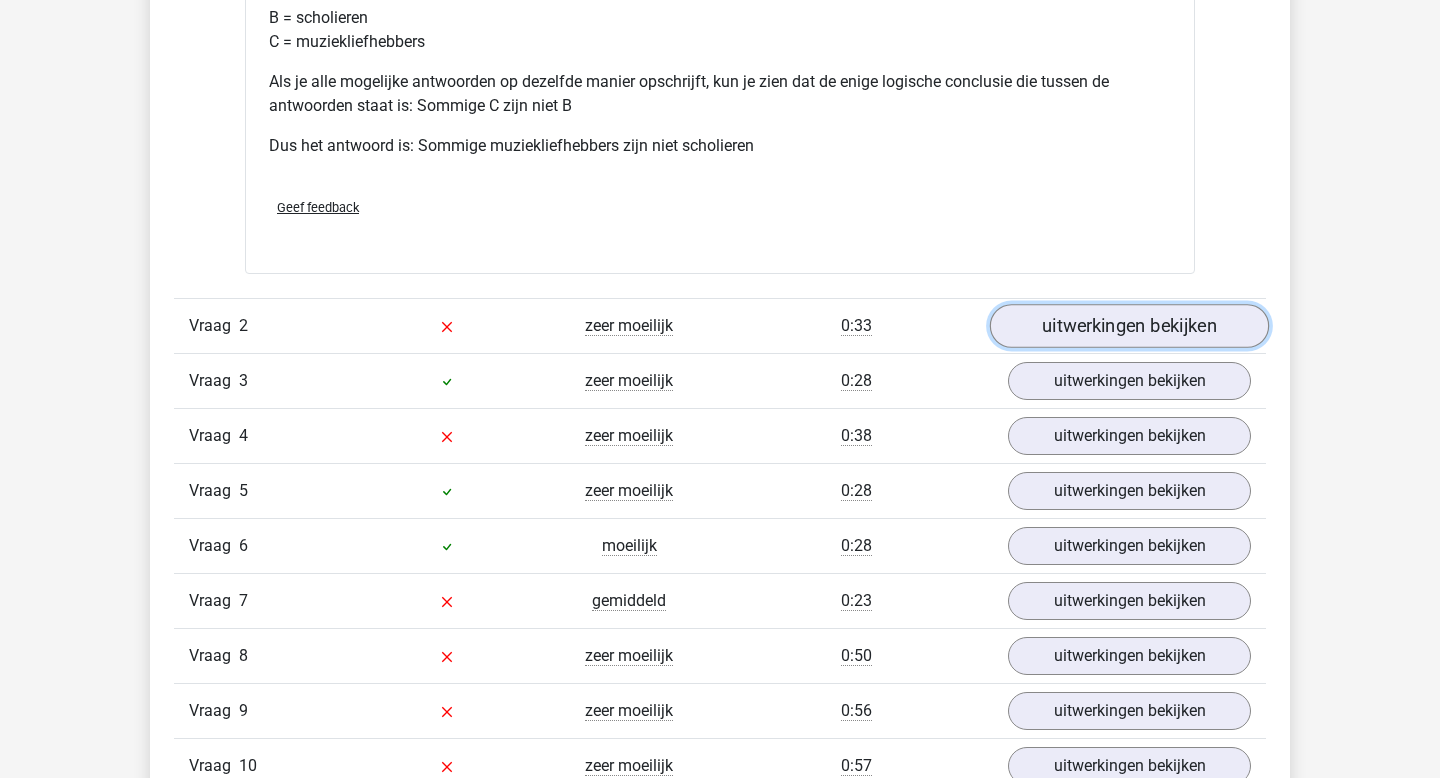 click on "uitwerkingen bekijken" at bounding box center (1129, 326) 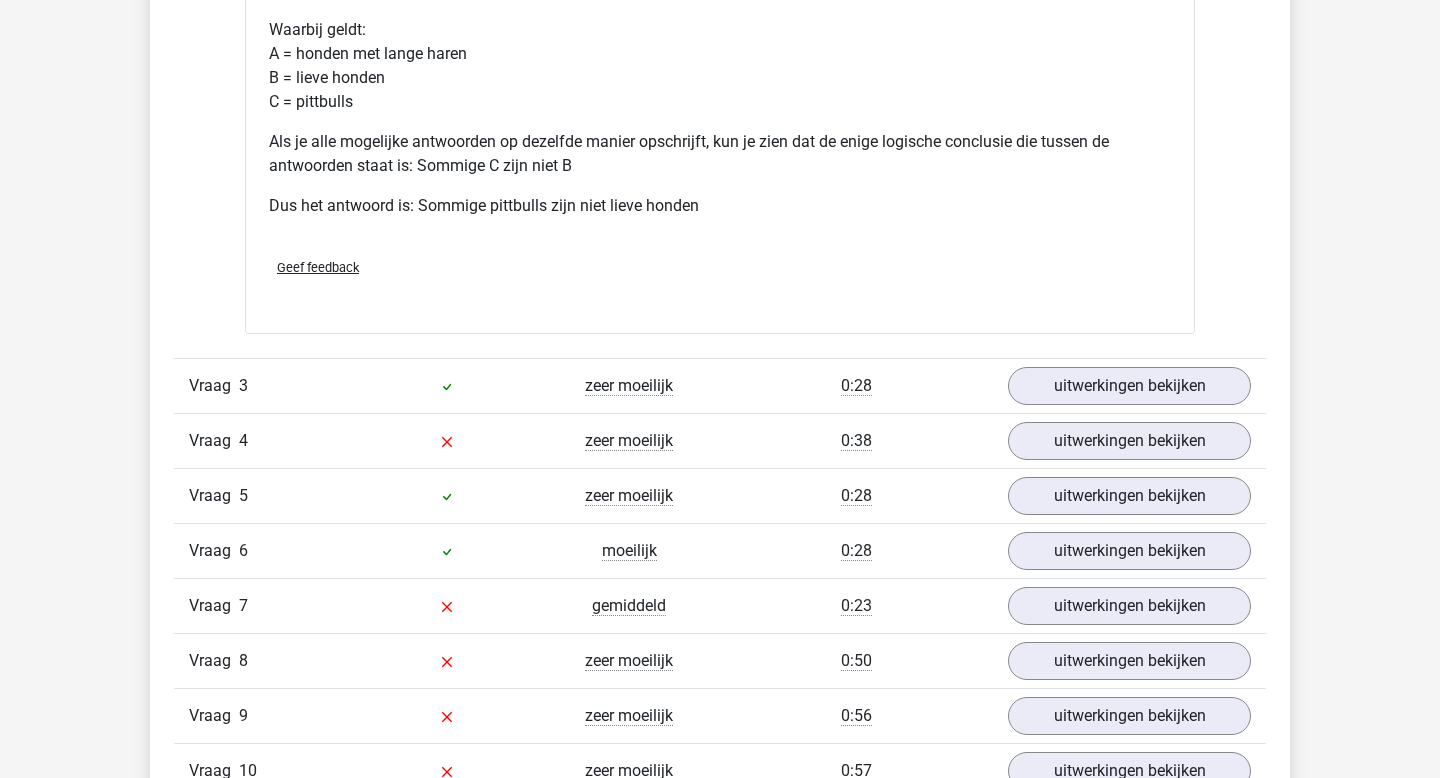 scroll, scrollTop: 3181, scrollLeft: 0, axis: vertical 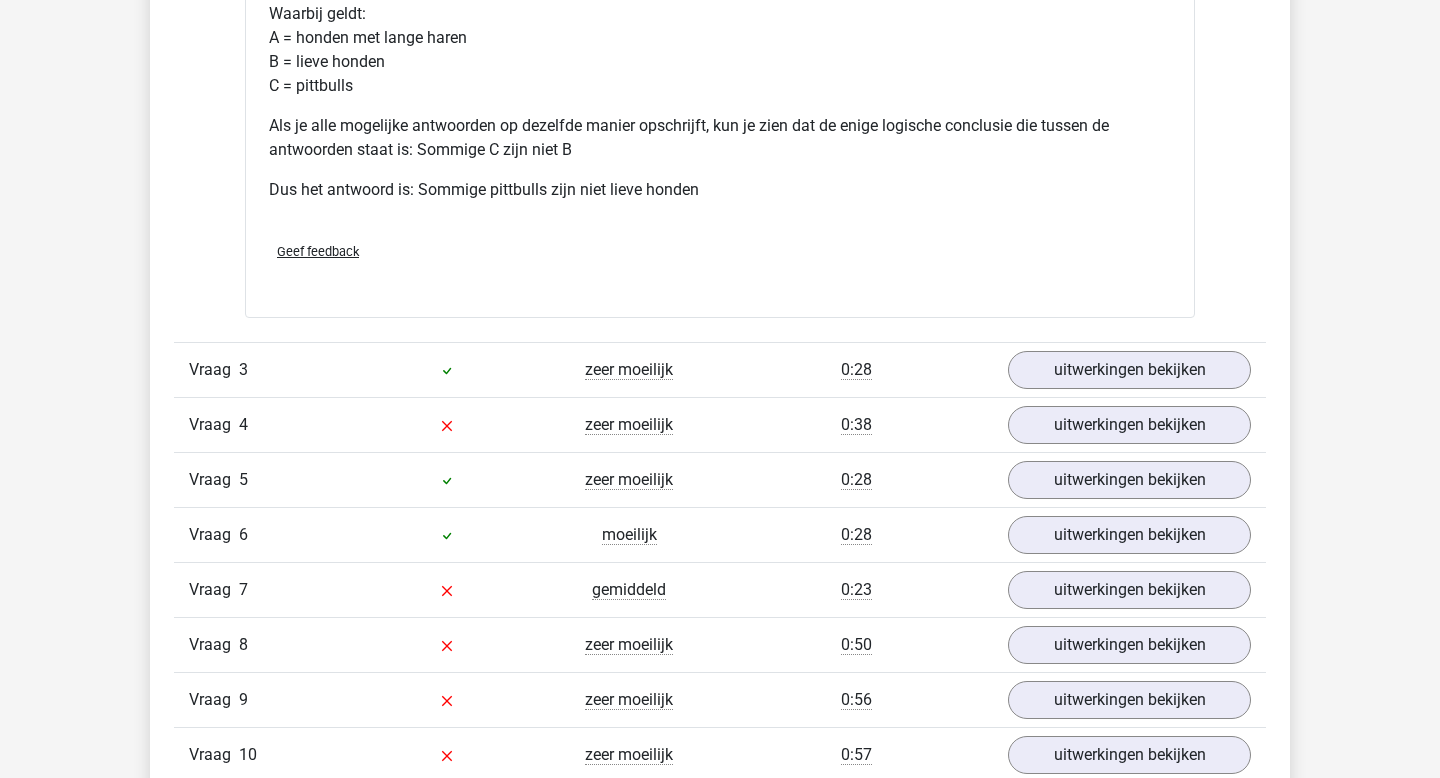 click on "Vraag
4
zeer moeilijk
0:38
uitwerkingen bekijken" at bounding box center [720, 424] 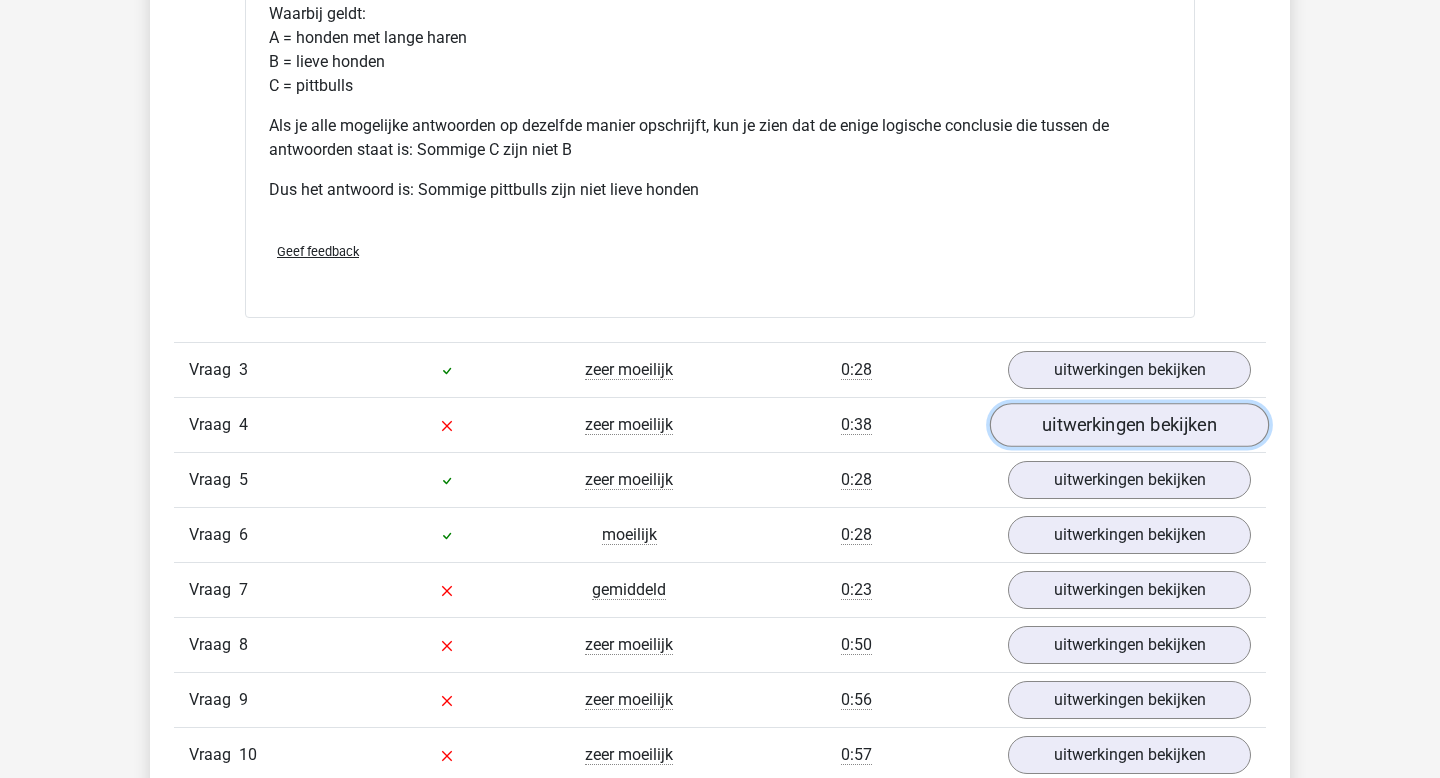 click on "uitwerkingen bekijken" at bounding box center (1129, 425) 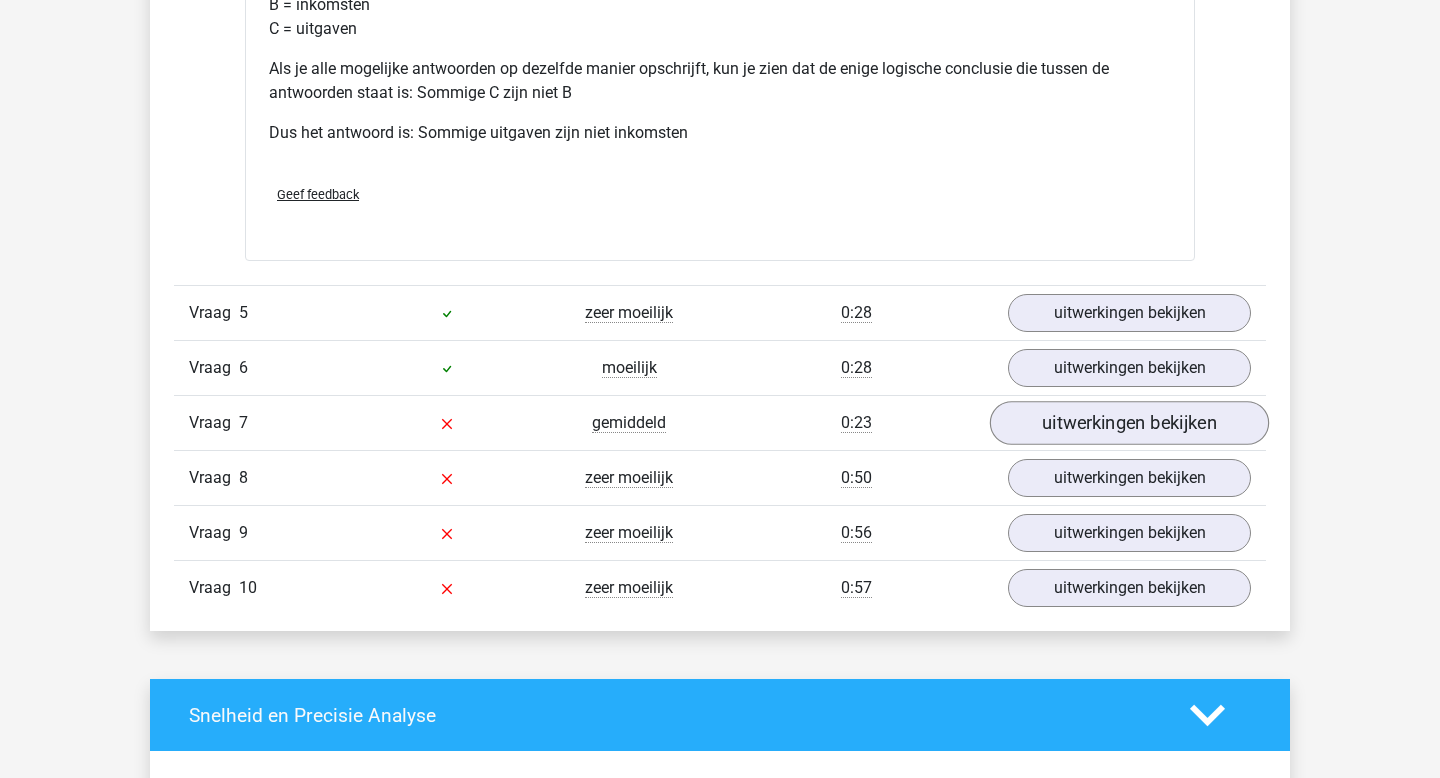 scroll, scrollTop: 4169, scrollLeft: 0, axis: vertical 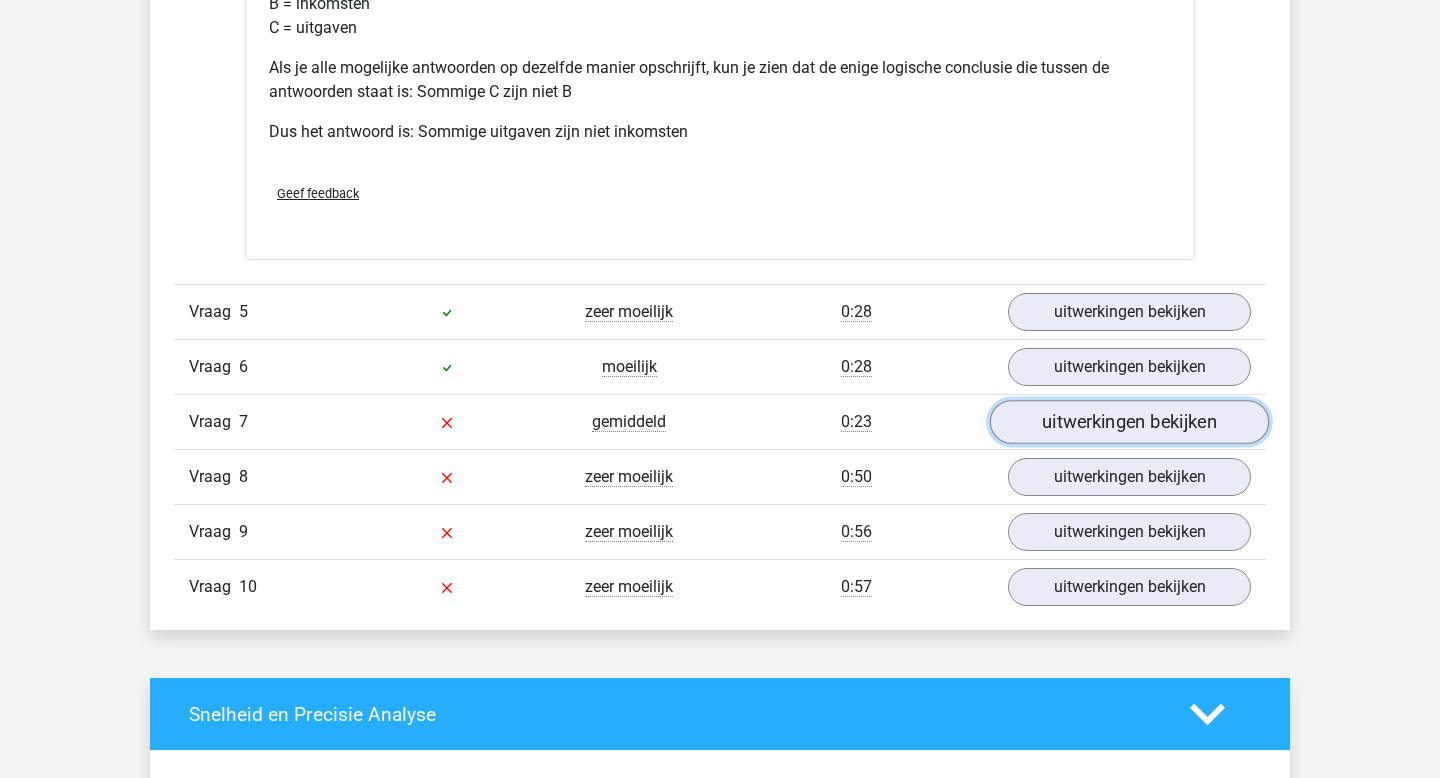 click on "uitwerkingen bekijken" at bounding box center (1129, 423) 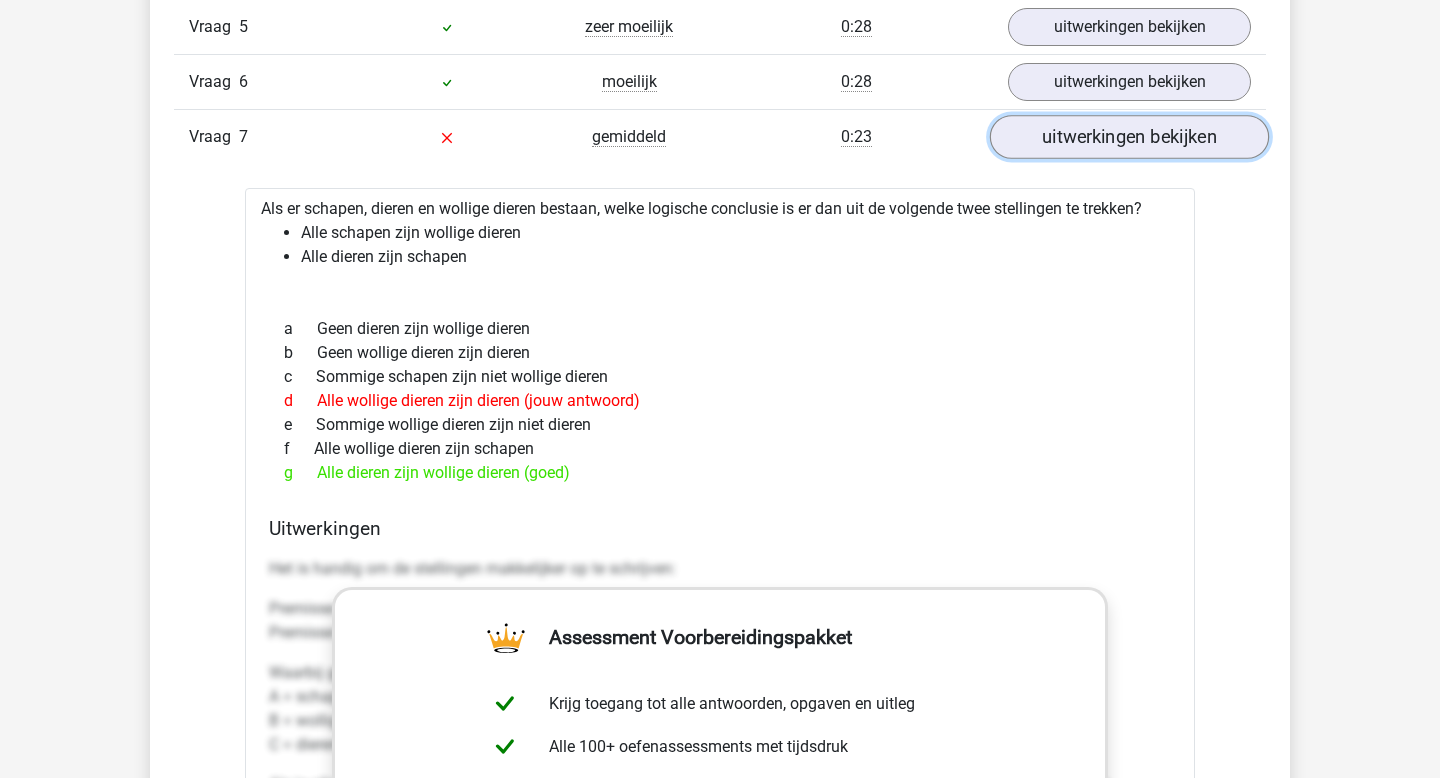 scroll, scrollTop: 4455, scrollLeft: 0, axis: vertical 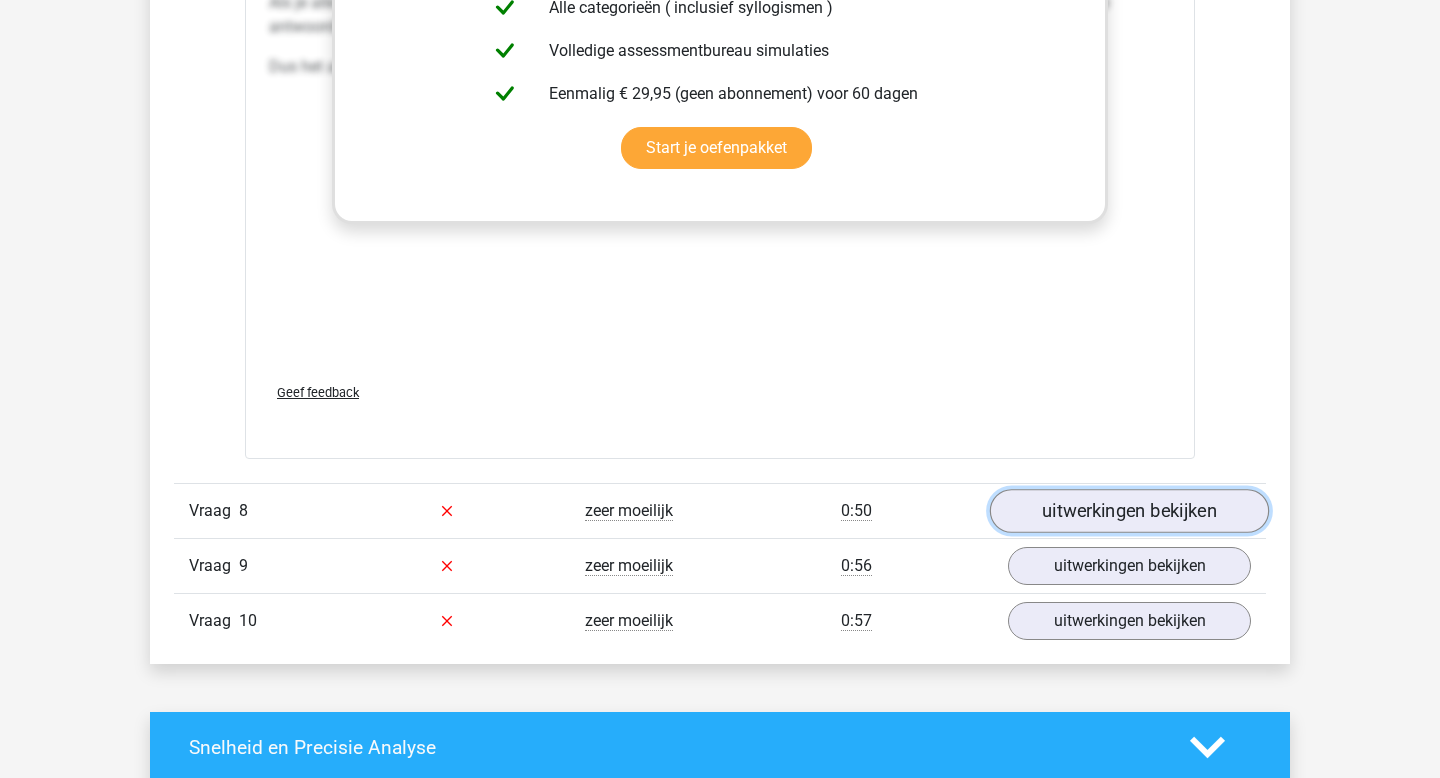 click on "uitwerkingen bekijken" at bounding box center [1129, 511] 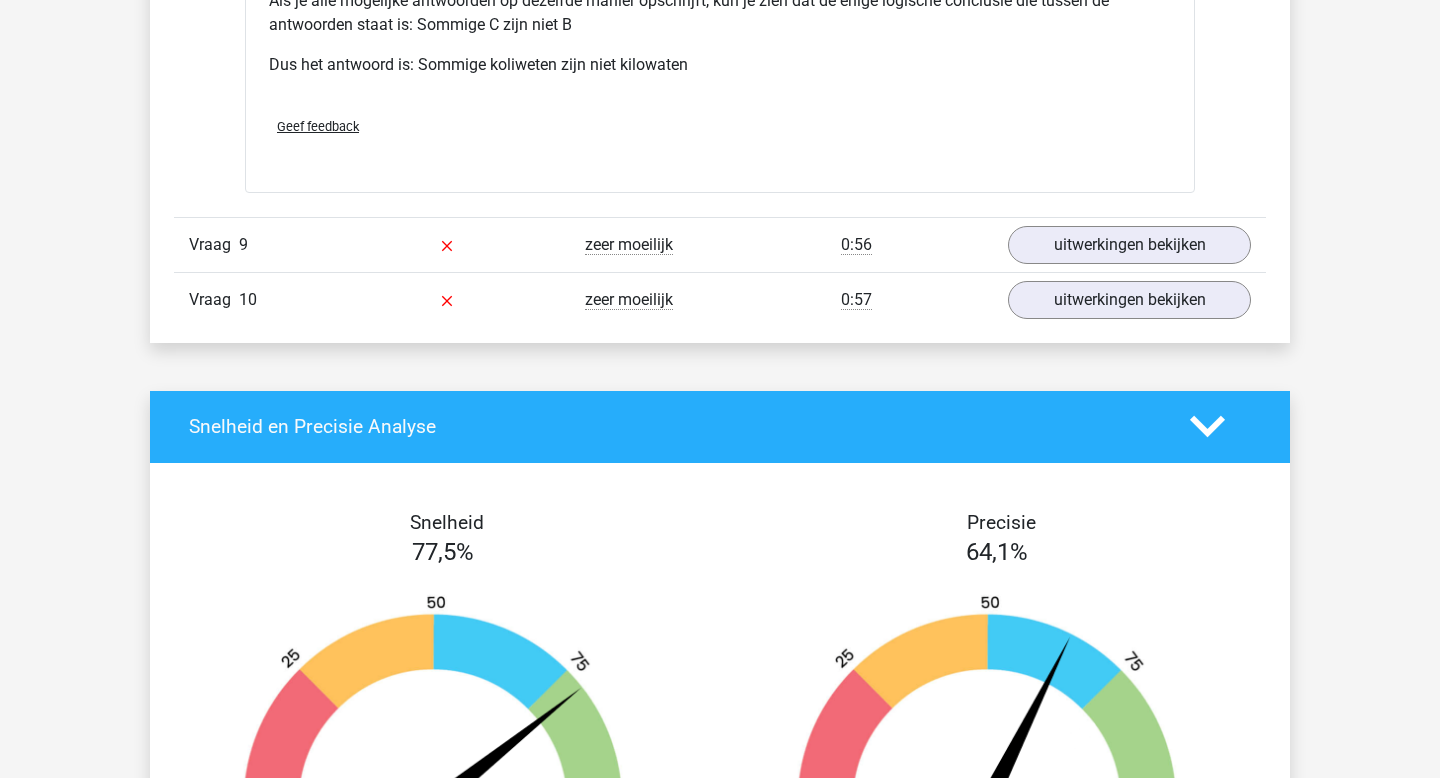 scroll, scrollTop: 6398, scrollLeft: 0, axis: vertical 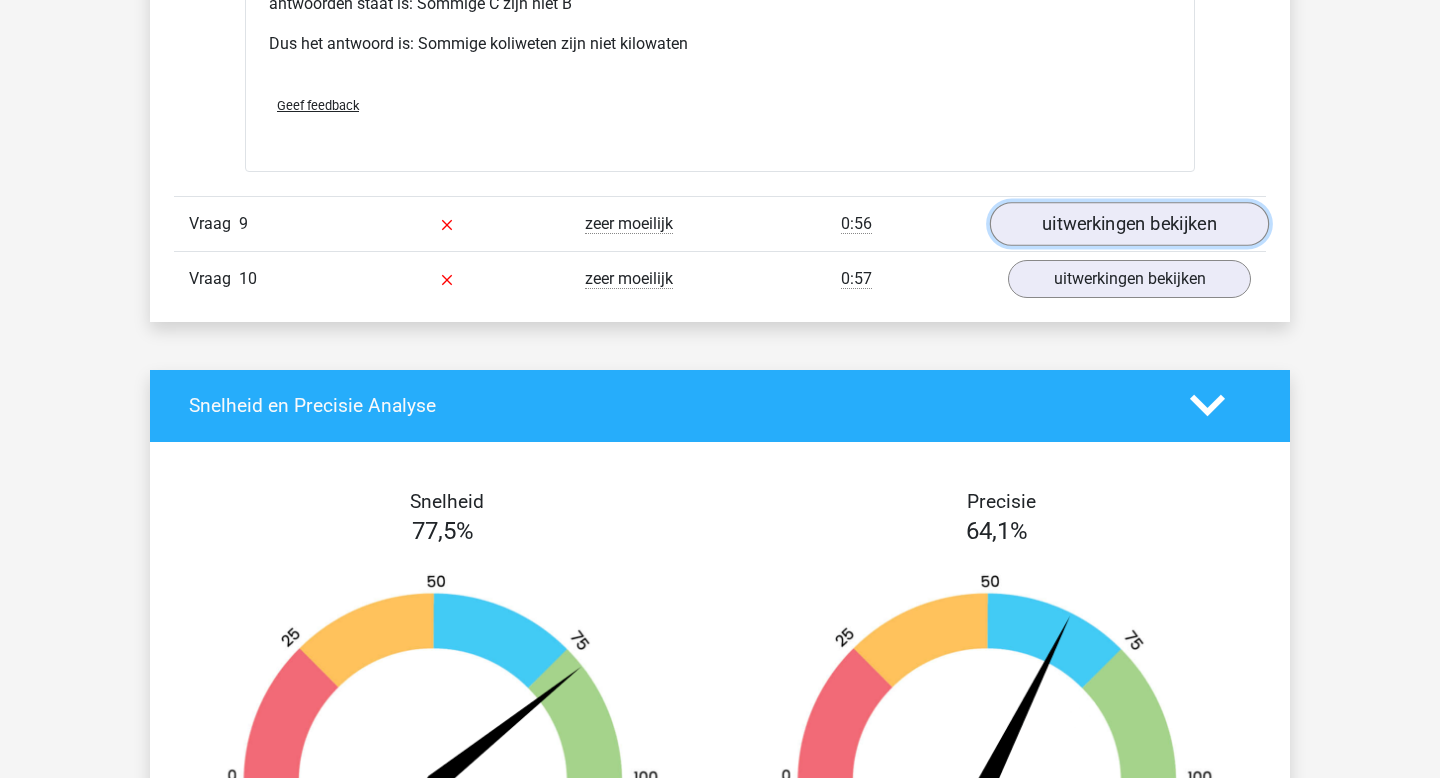 click on "uitwerkingen bekijken" at bounding box center (1129, 224) 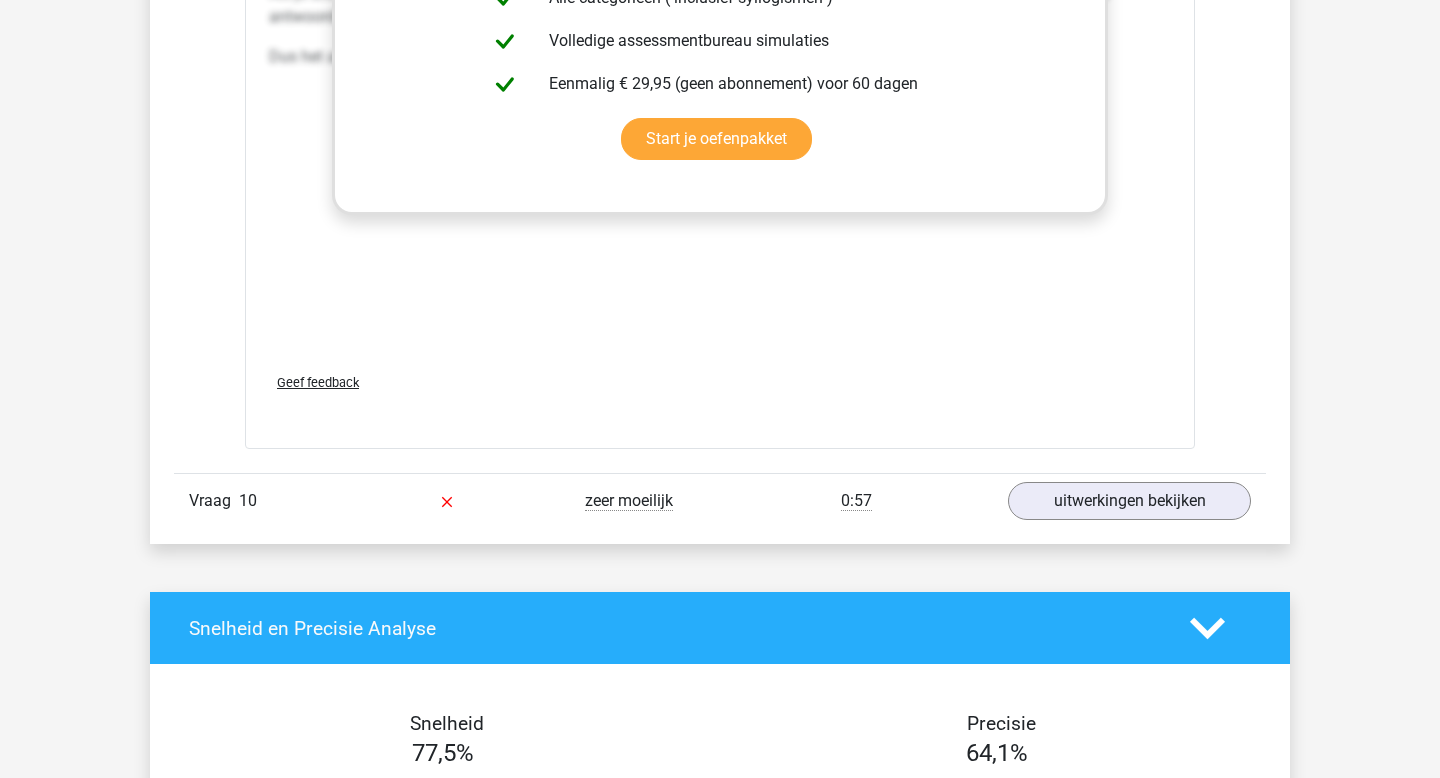 scroll, scrollTop: 7337, scrollLeft: 0, axis: vertical 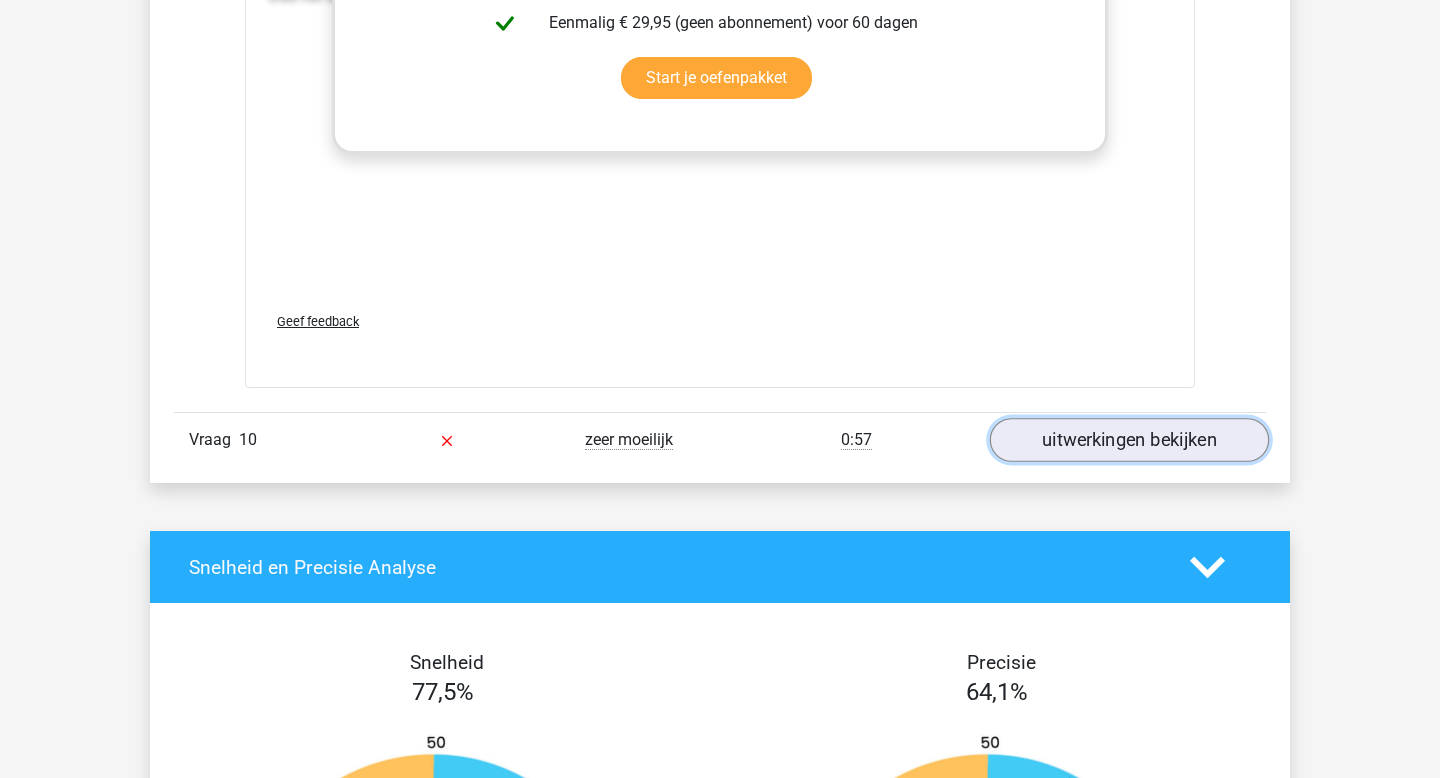 click on "uitwerkingen bekijken" at bounding box center (1129, 440) 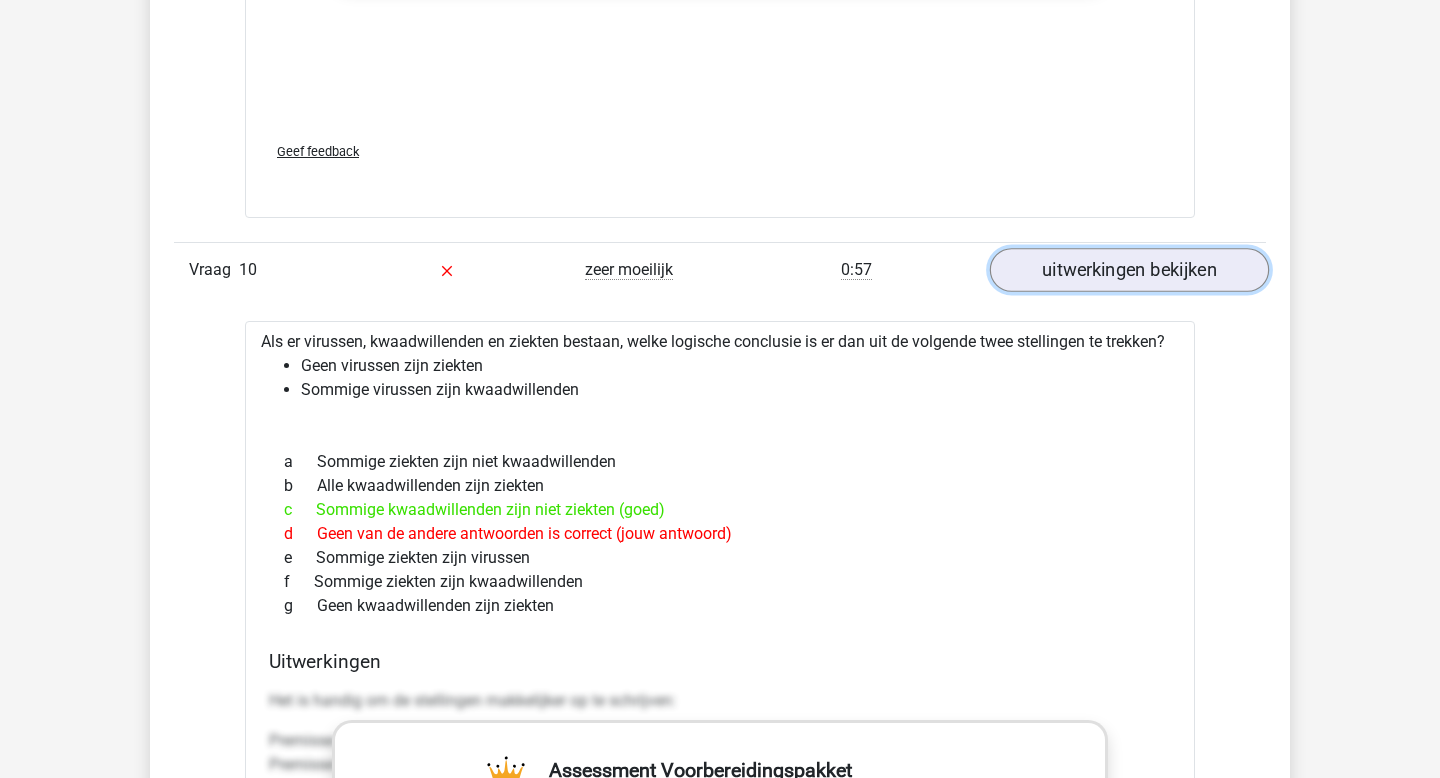 scroll, scrollTop: 7518, scrollLeft: 0, axis: vertical 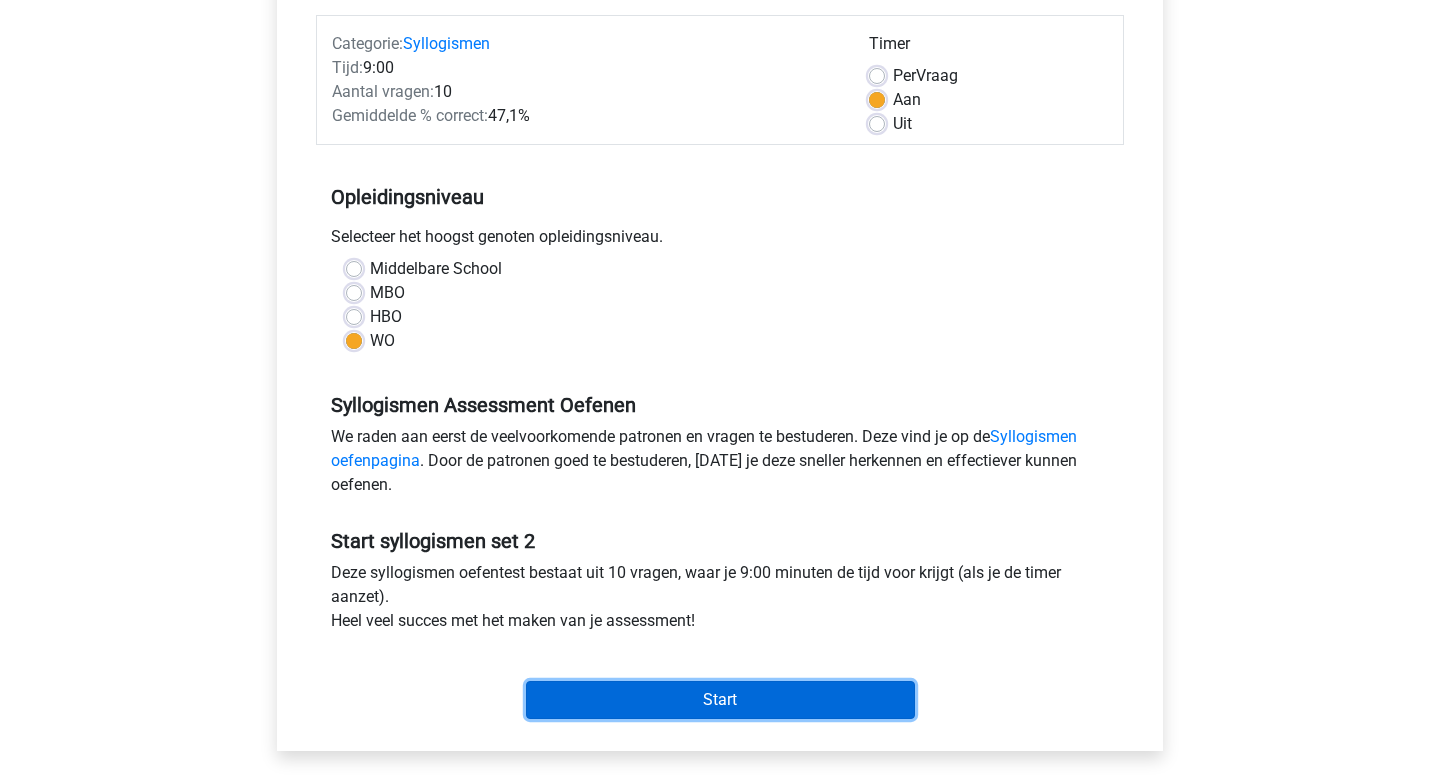 click on "Start" at bounding box center [720, 700] 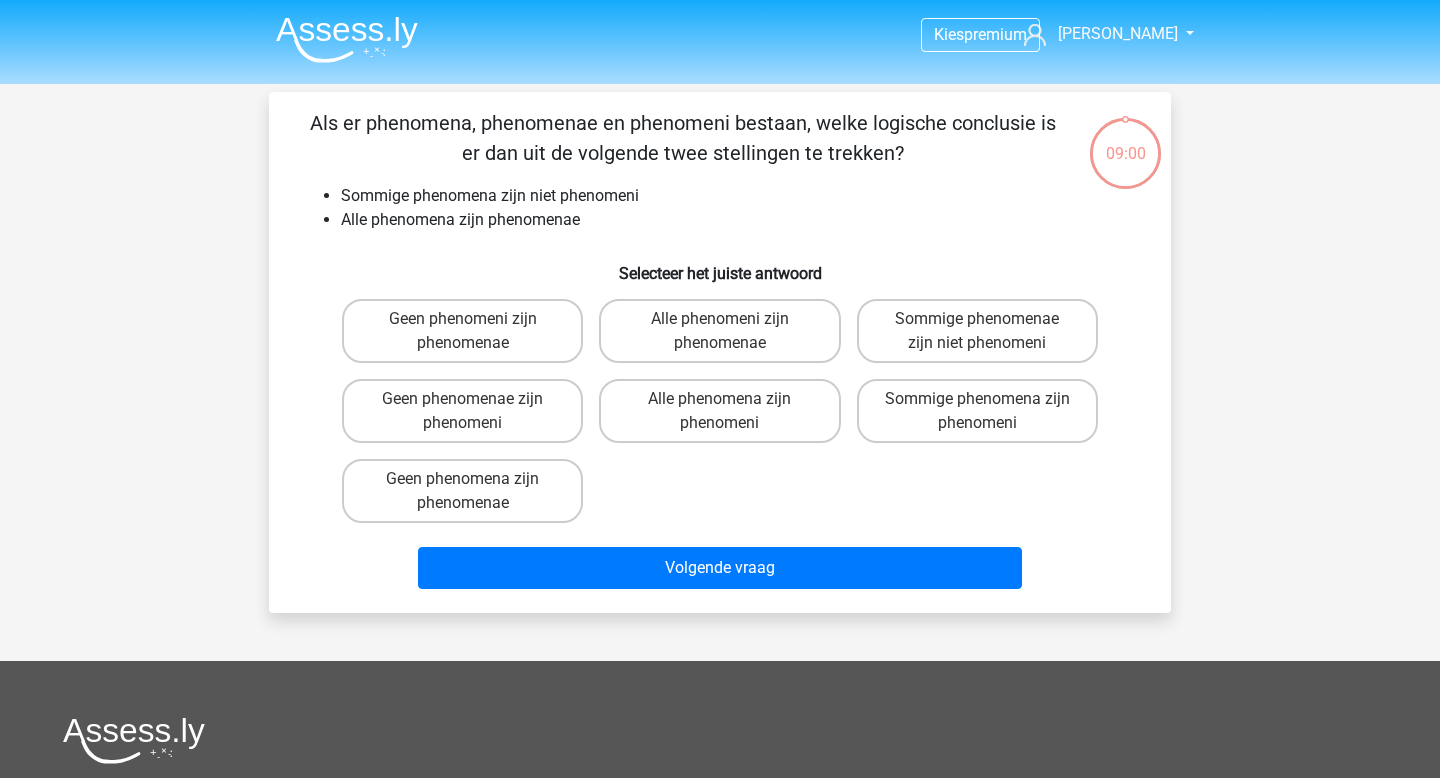 scroll, scrollTop: 0, scrollLeft: 0, axis: both 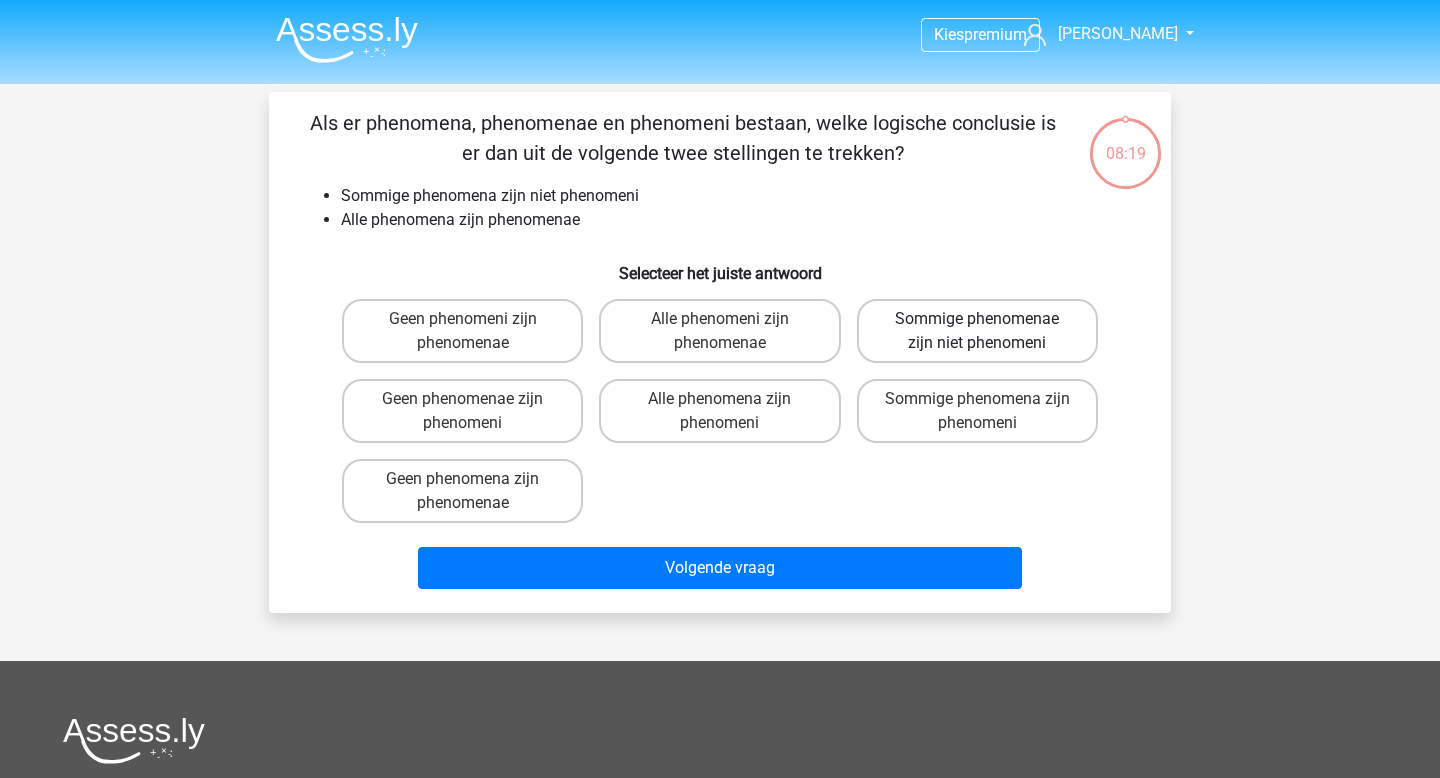 click on "Sommige phenomenae zijn niet phenomeni" at bounding box center [977, 331] 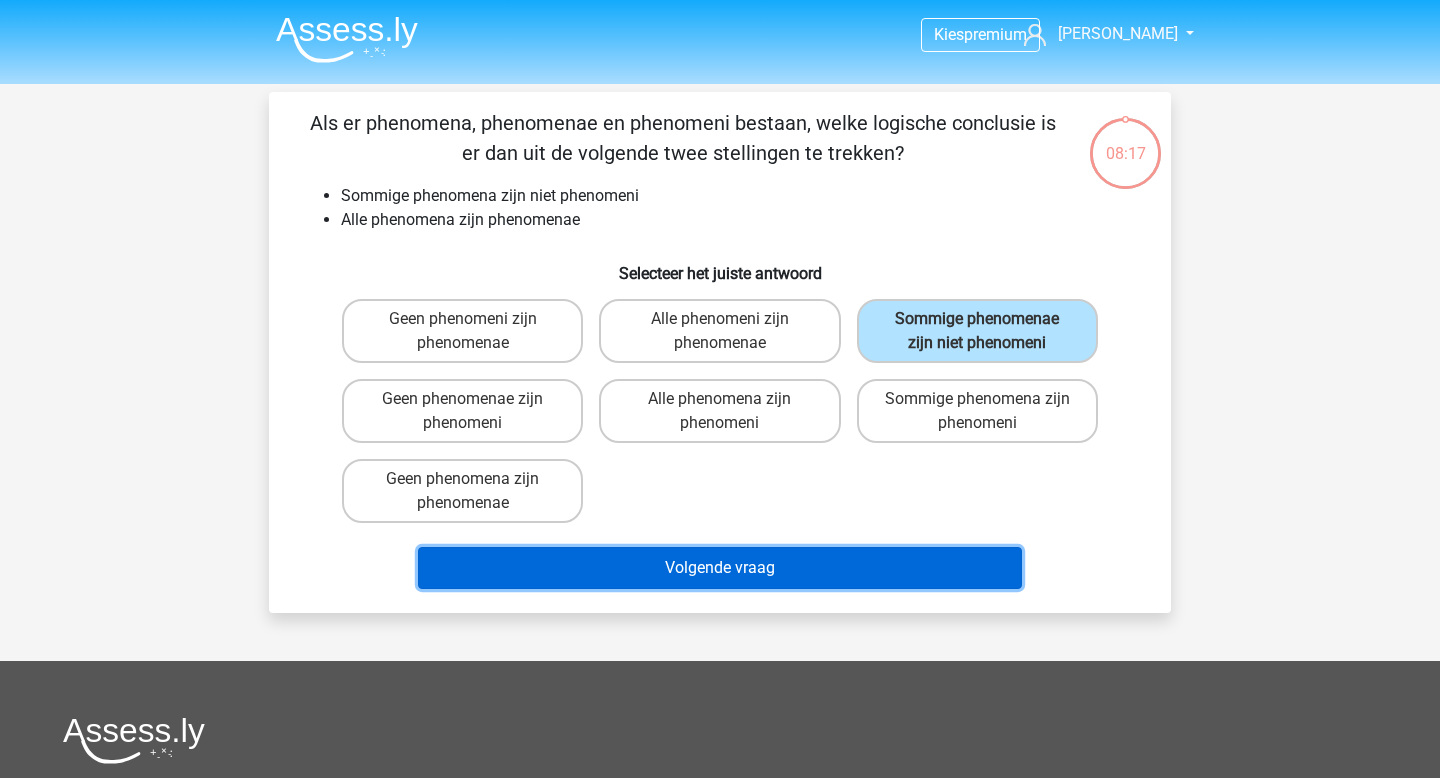 click on "Volgende vraag" at bounding box center (720, 568) 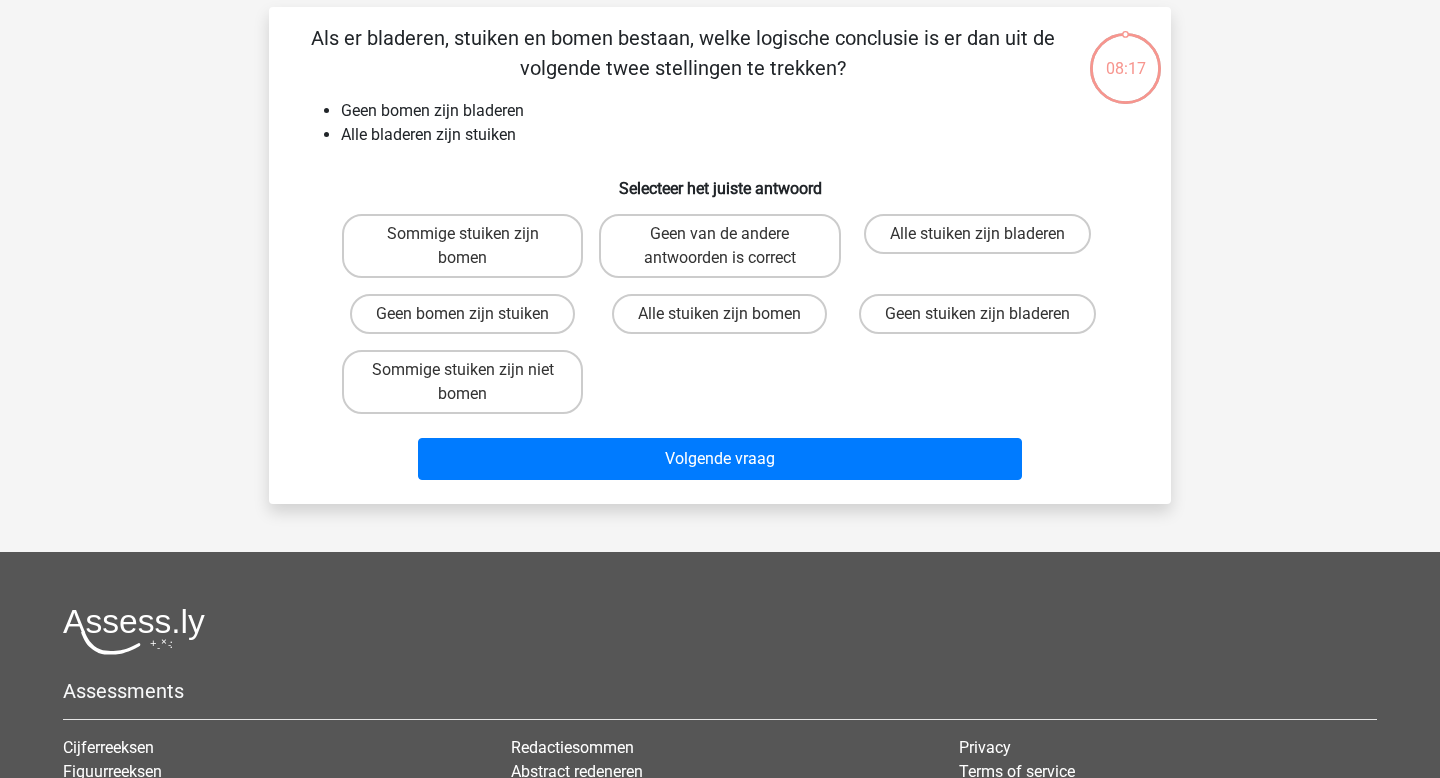 scroll, scrollTop: 92, scrollLeft: 0, axis: vertical 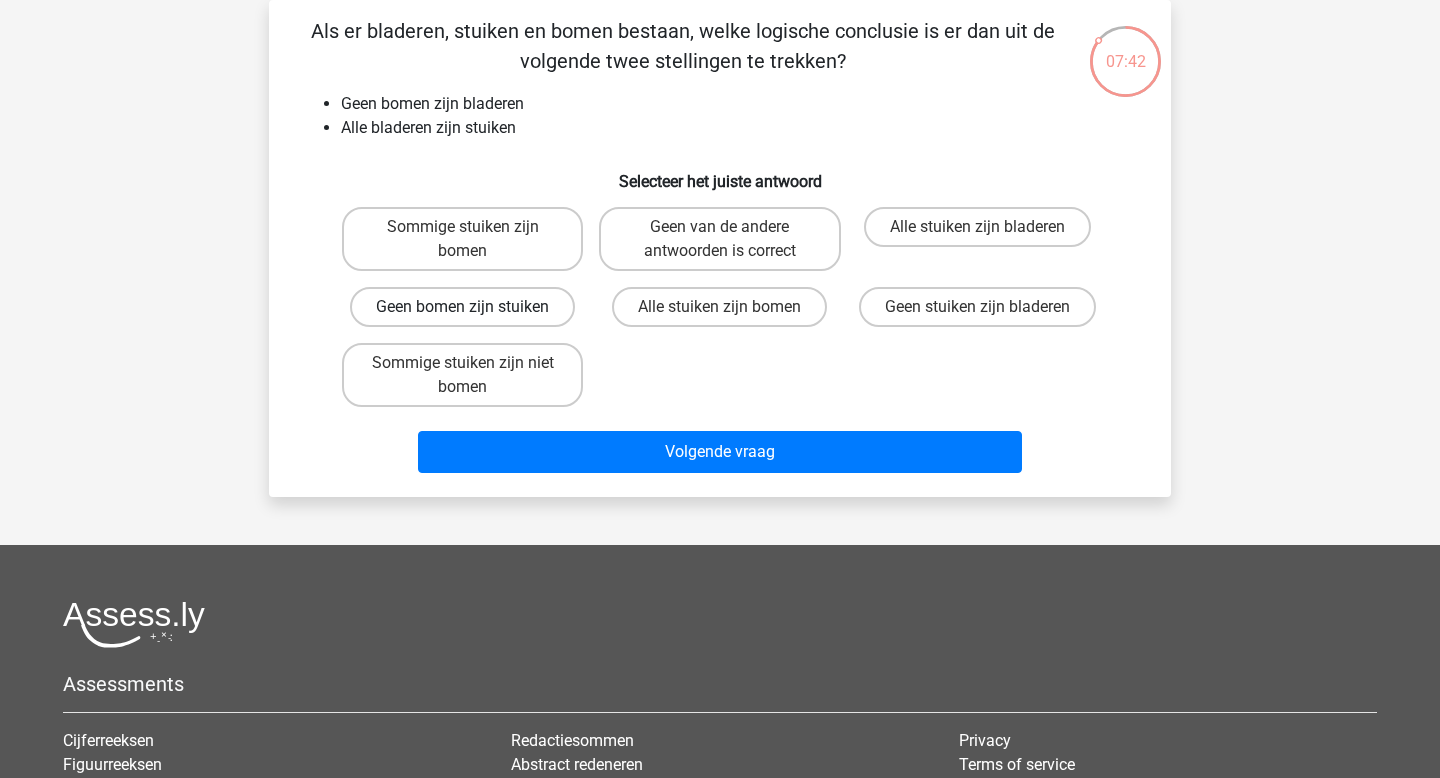 click on "Geen bomen zijn stuiken" at bounding box center (462, 307) 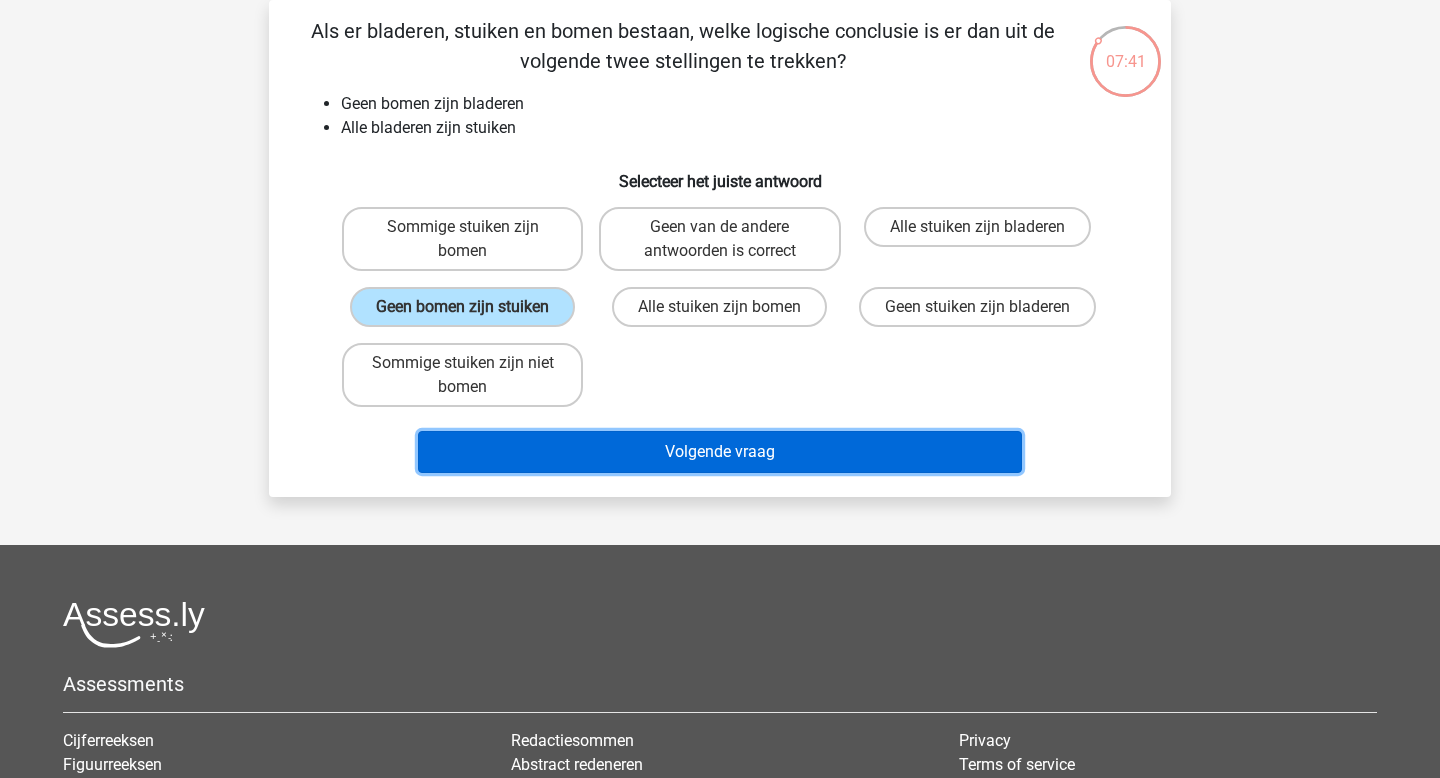 click on "Volgende vraag" at bounding box center [720, 452] 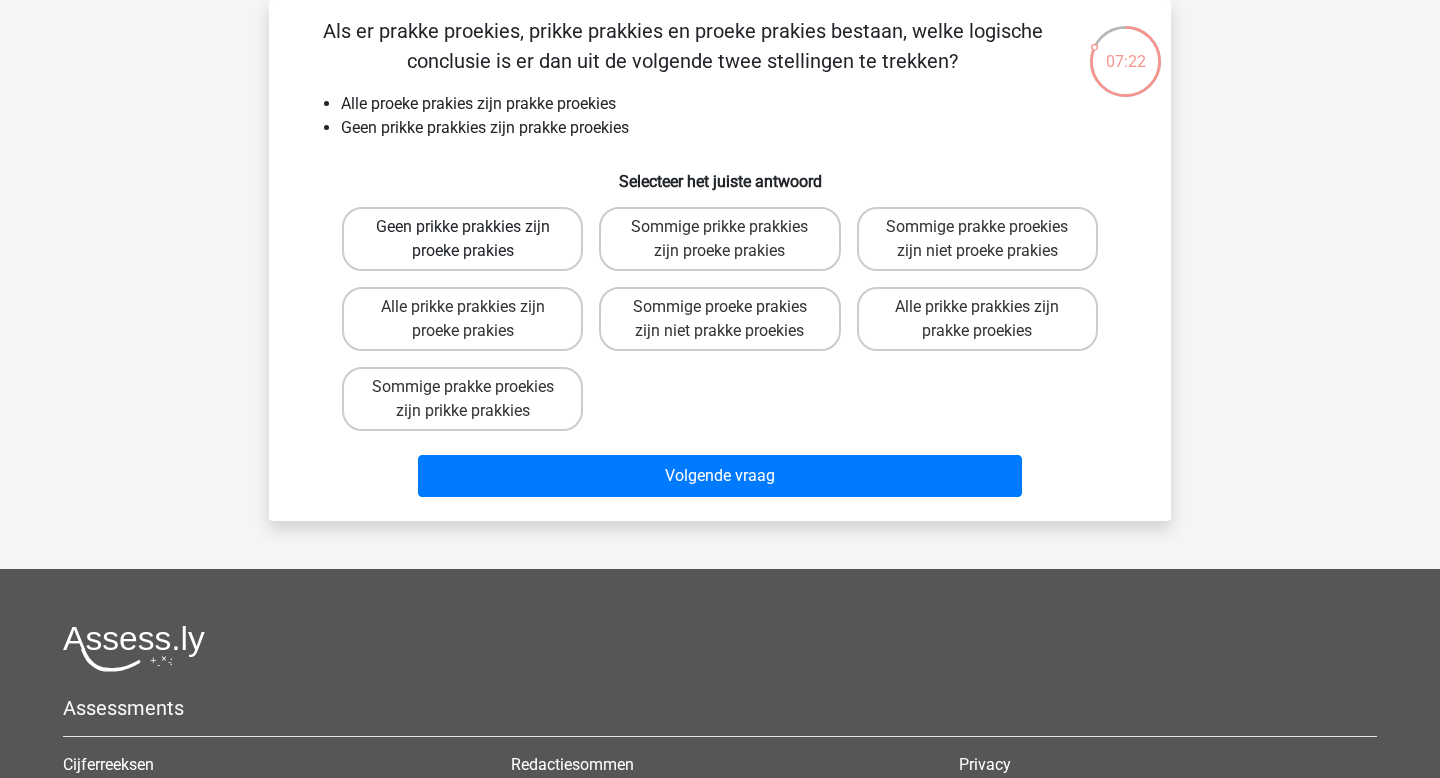 click on "Geen prikke prakkies zijn proeke prakies" at bounding box center (462, 239) 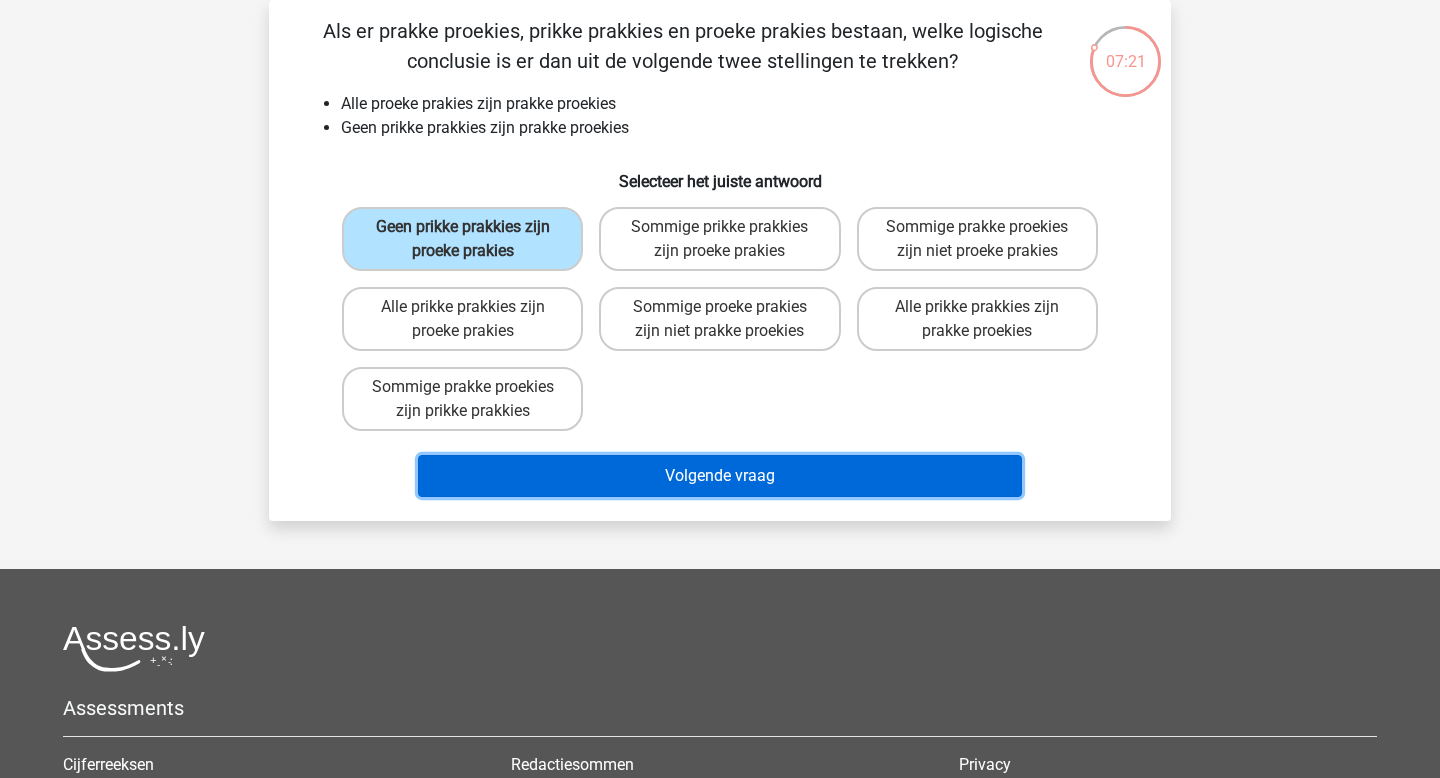 click on "Volgende vraag" at bounding box center (720, 476) 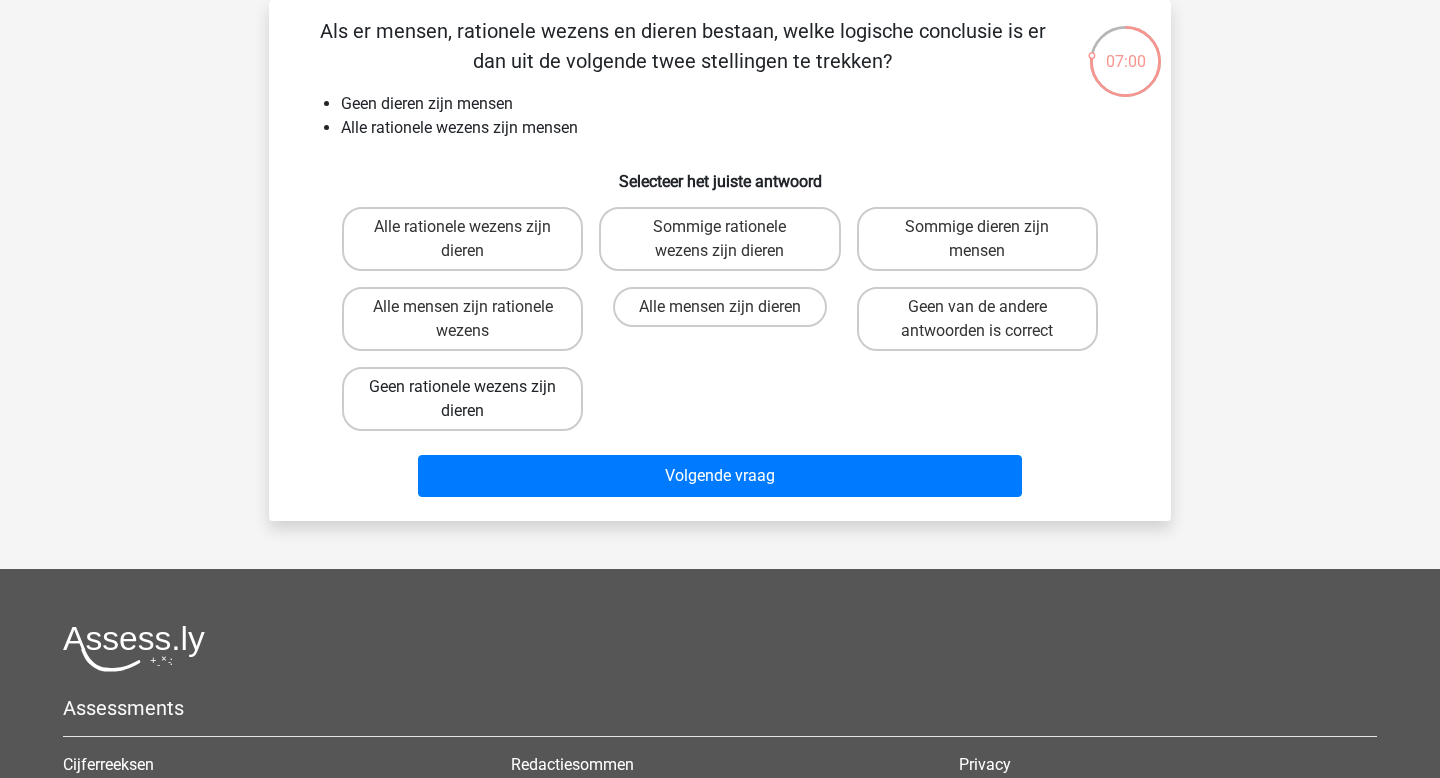 click on "Geen rationele wezens zijn dieren" at bounding box center [462, 399] 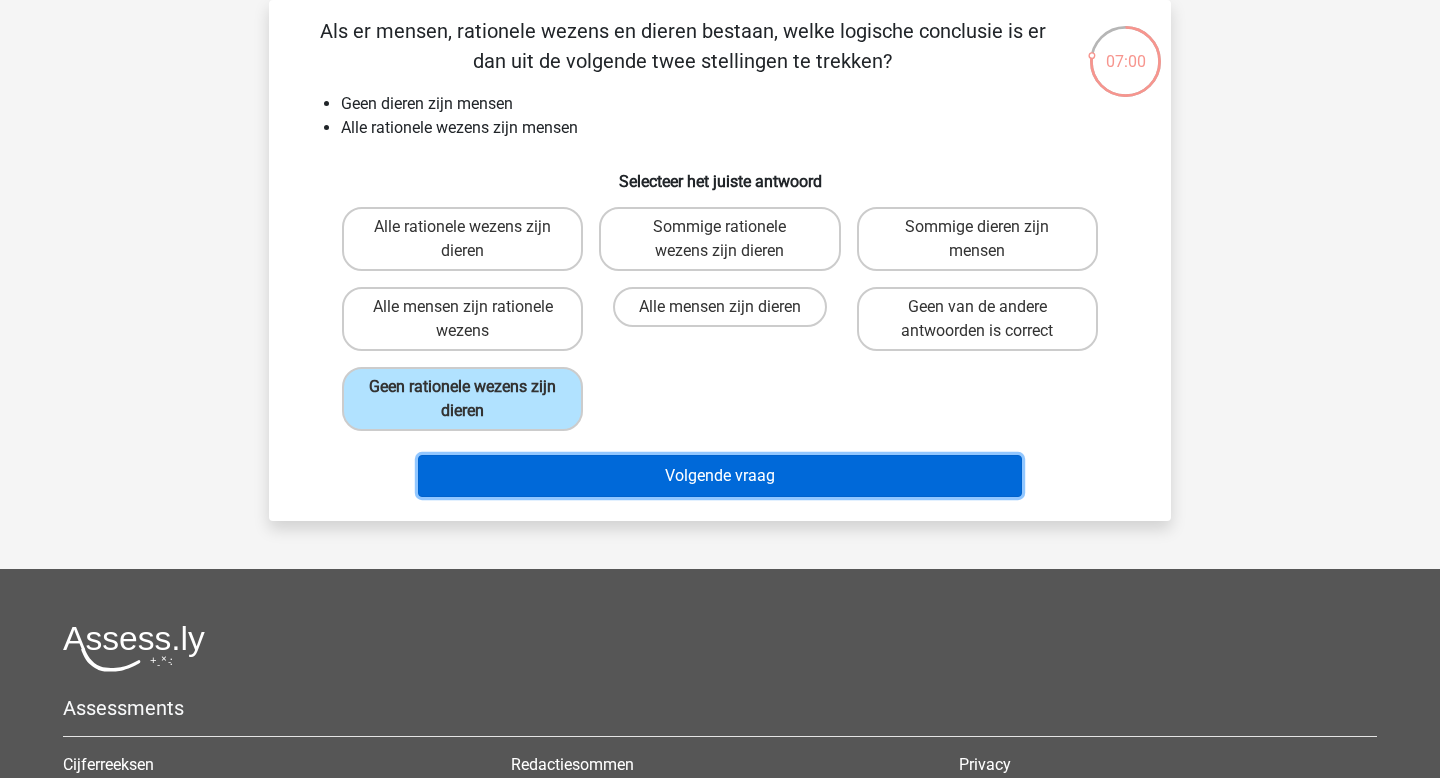click on "Volgende vraag" at bounding box center (720, 476) 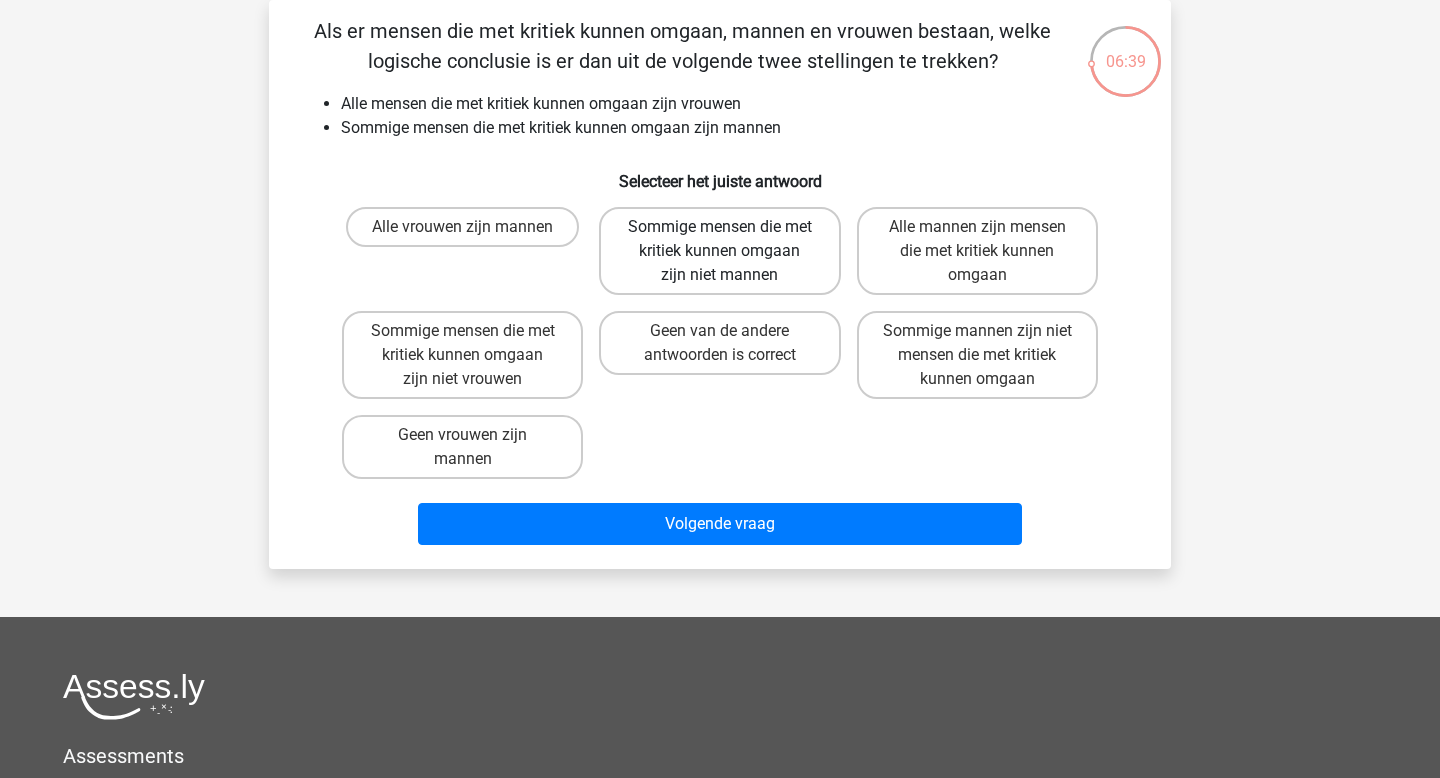click on "Sommige mensen die met kritiek kunnen omgaan zijn niet mannen" at bounding box center [719, 251] 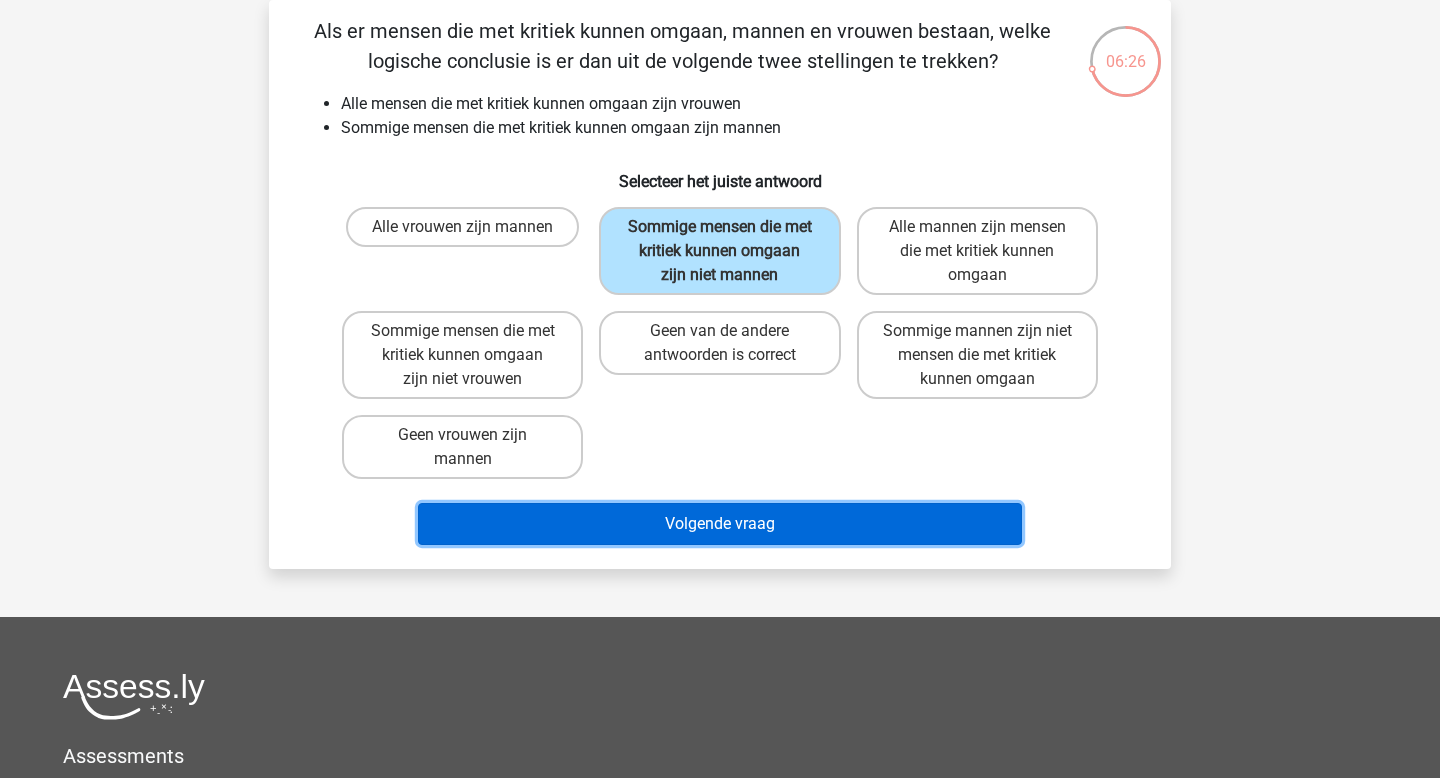 click on "Volgende vraag" at bounding box center [720, 524] 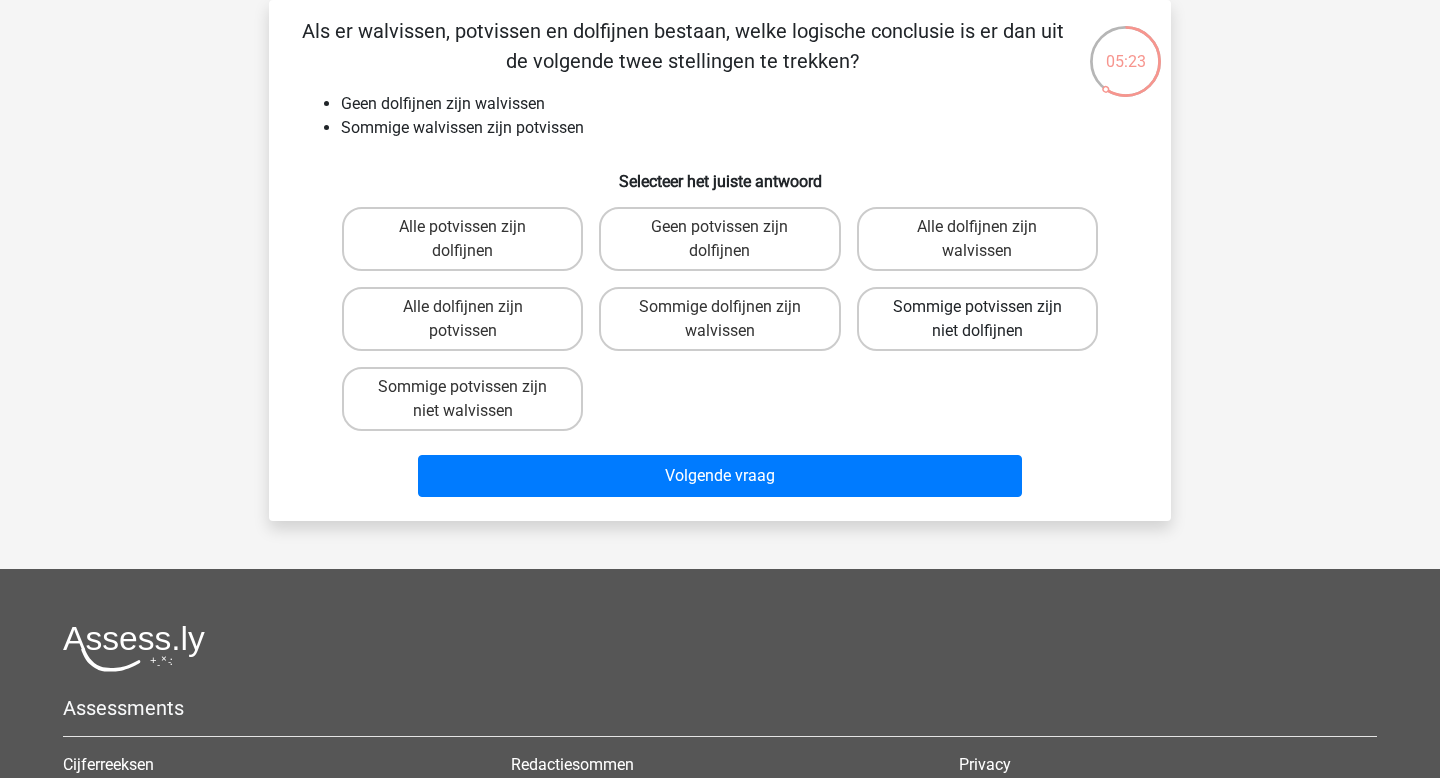 click on "Sommige potvissen zijn niet dolfijnen" at bounding box center [977, 319] 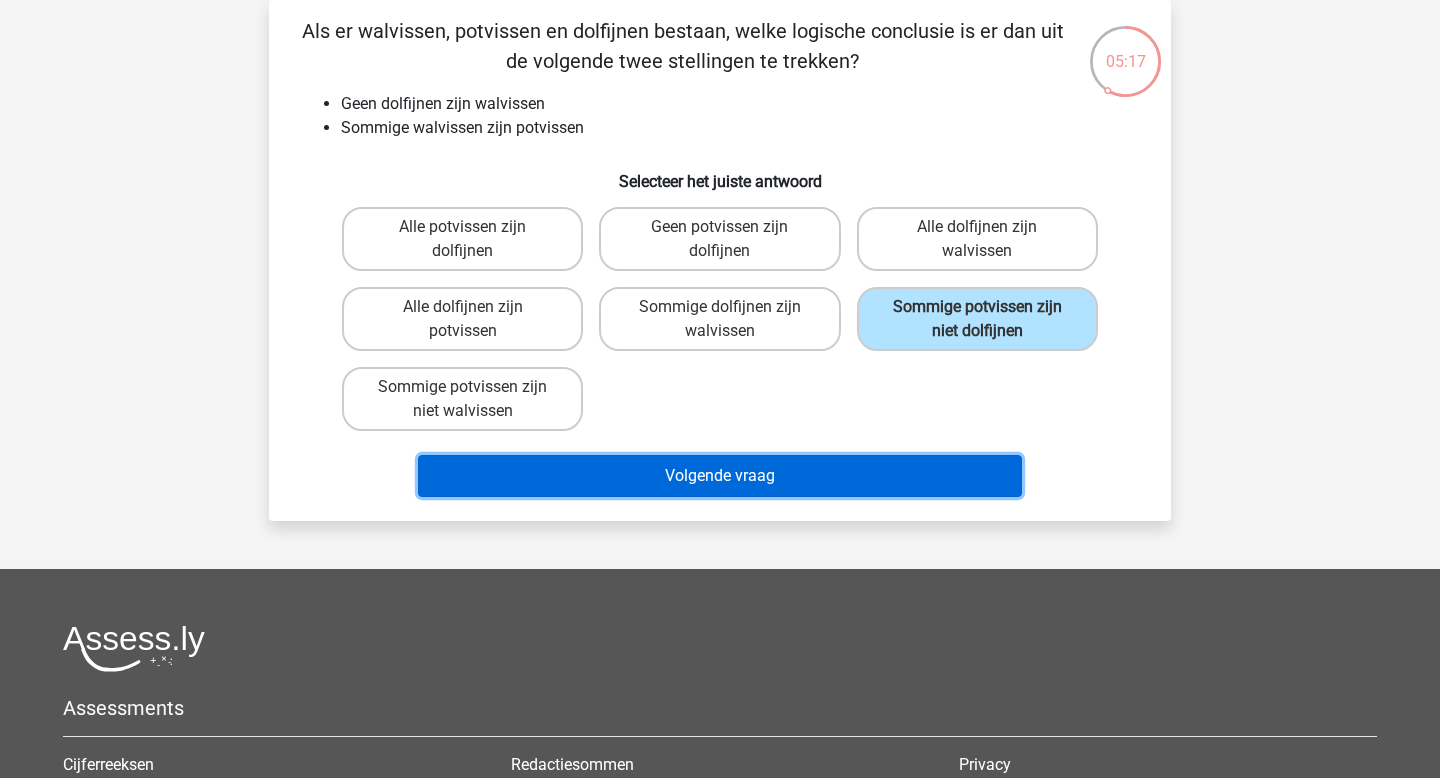 click on "Volgende vraag" at bounding box center [720, 476] 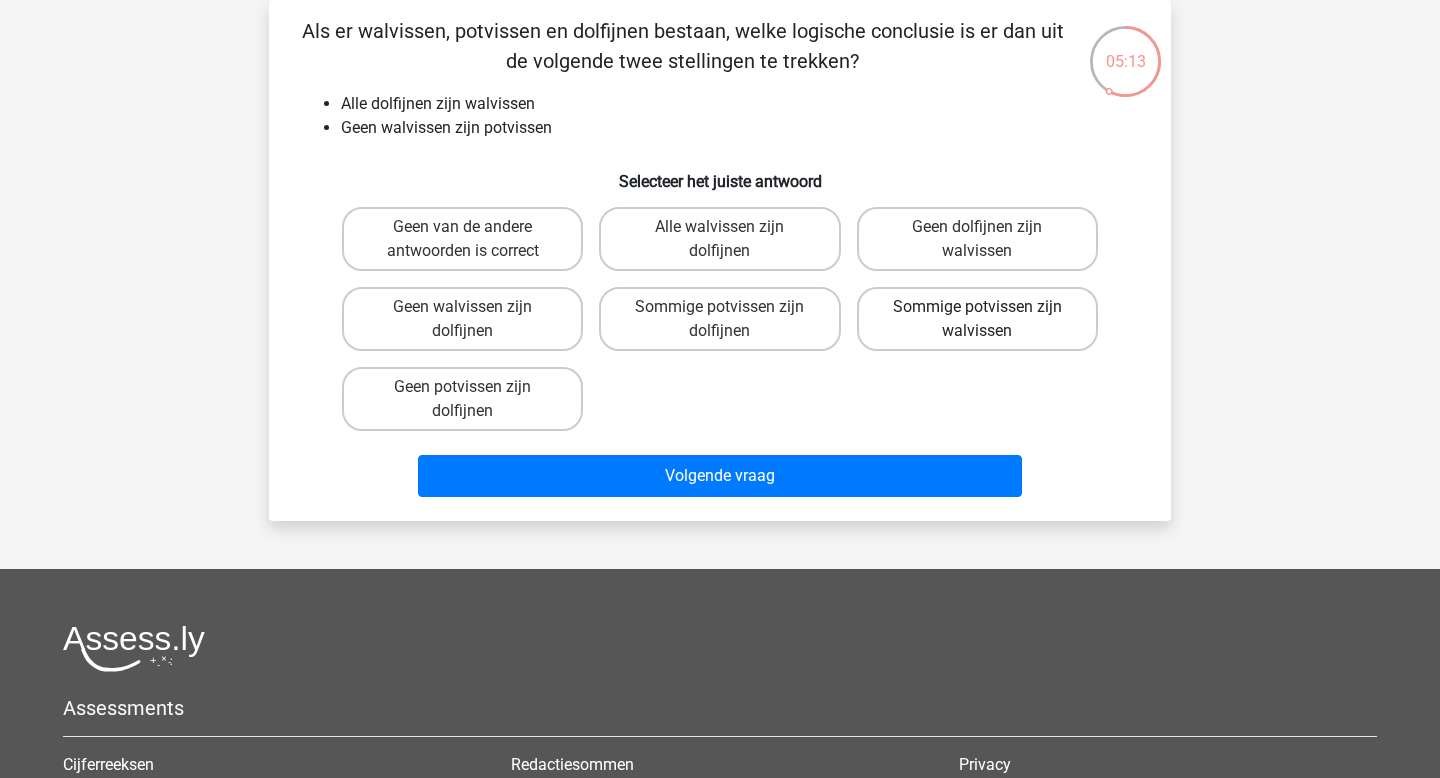 click on "Sommige potvissen zijn walvissen" at bounding box center [977, 319] 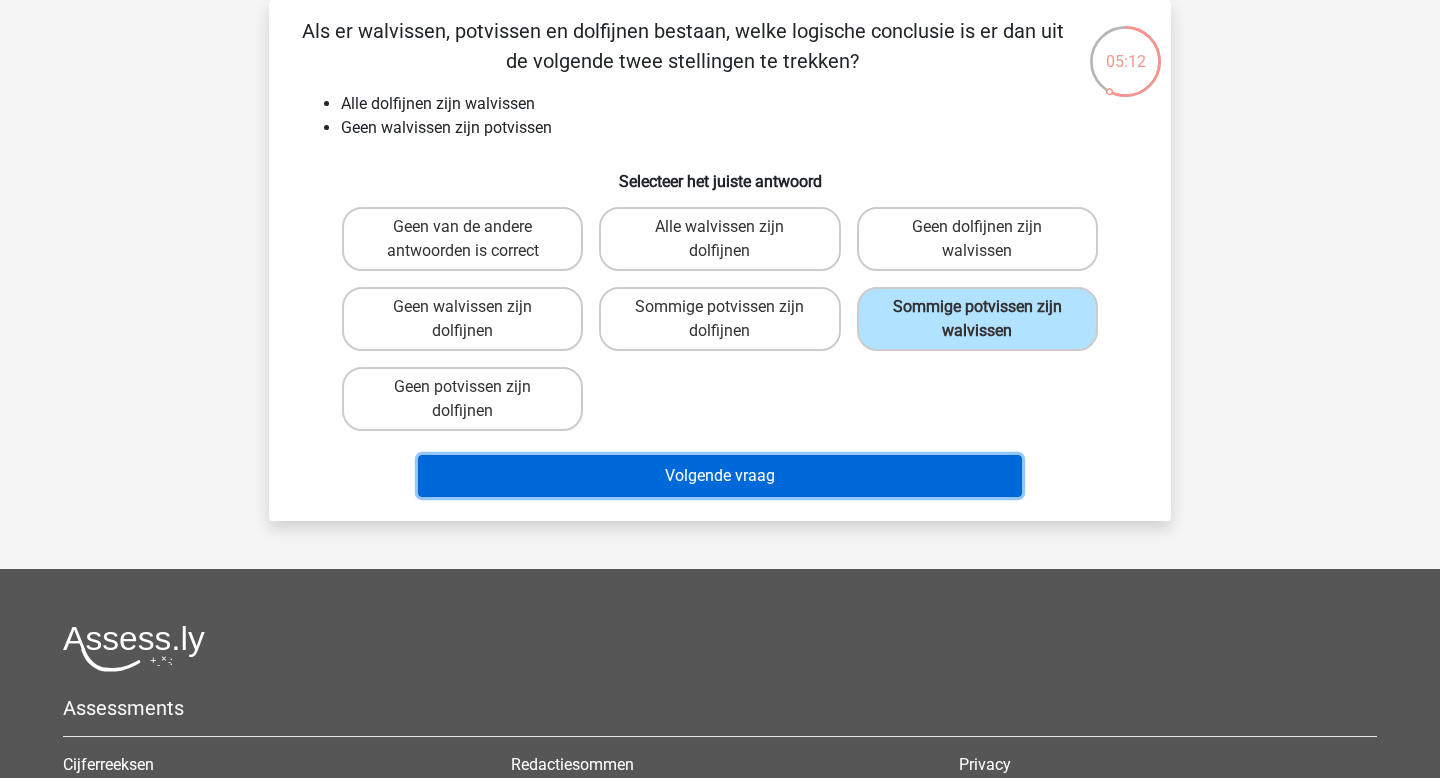 click on "Volgende vraag" at bounding box center [720, 476] 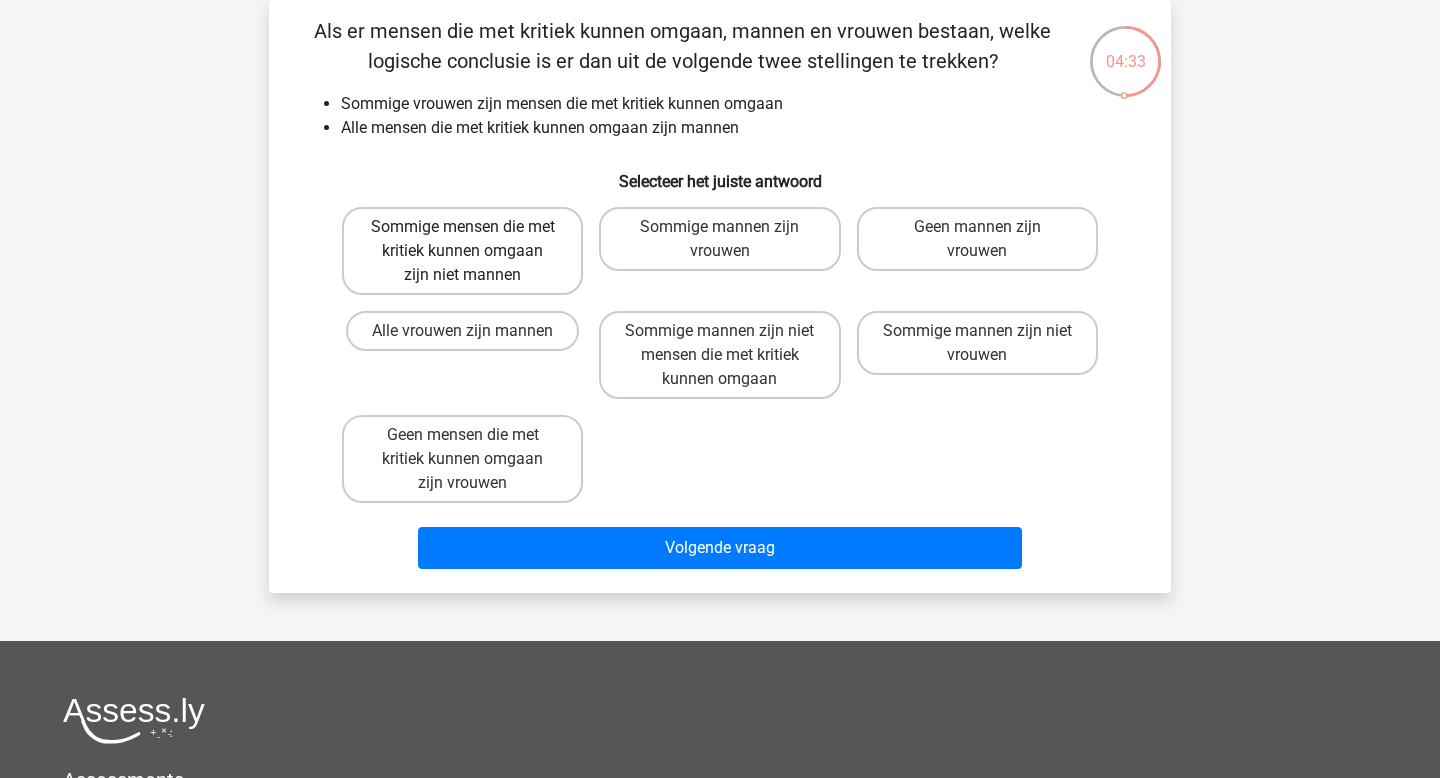 click on "Sommige mensen die met kritiek kunnen omgaan zijn niet mannen" at bounding box center (462, 251) 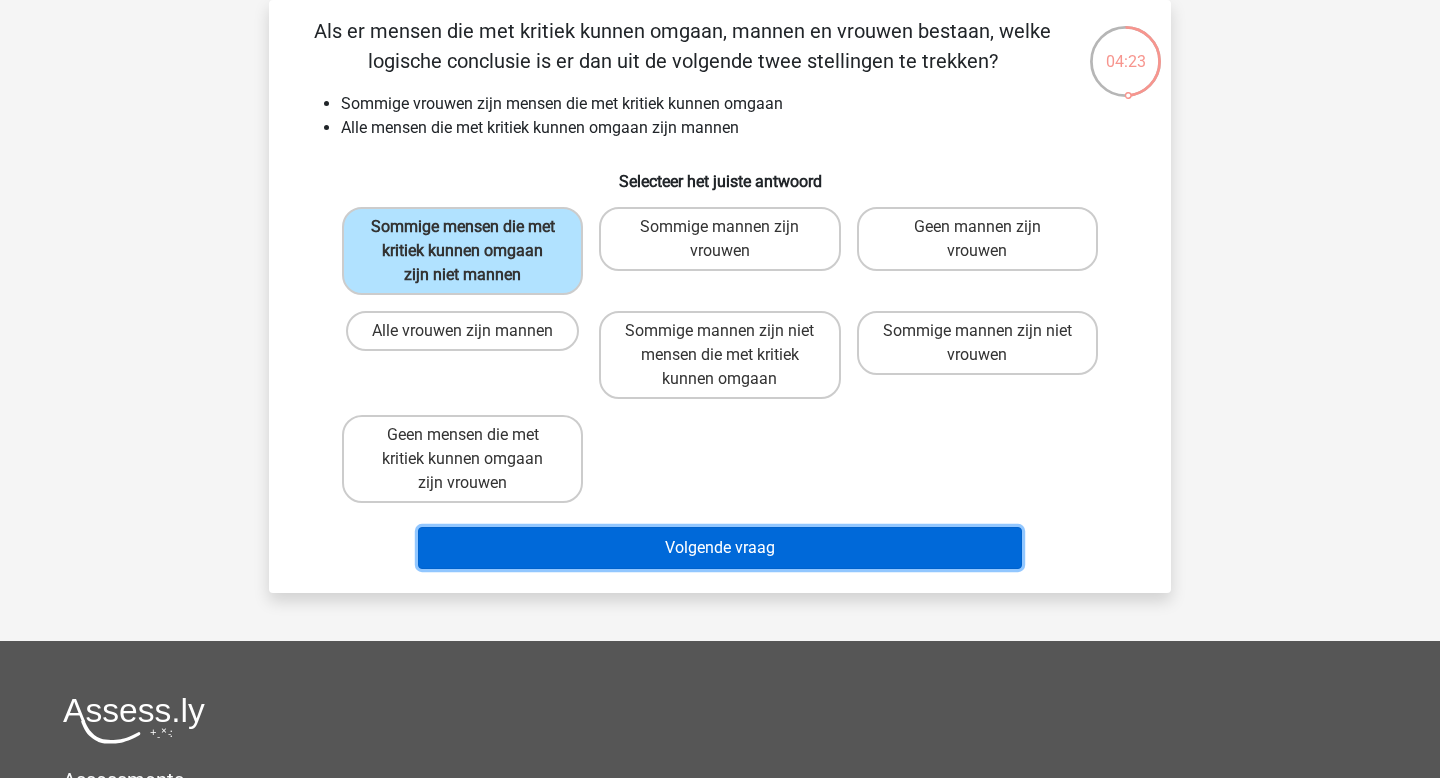 click on "Volgende vraag" at bounding box center (720, 548) 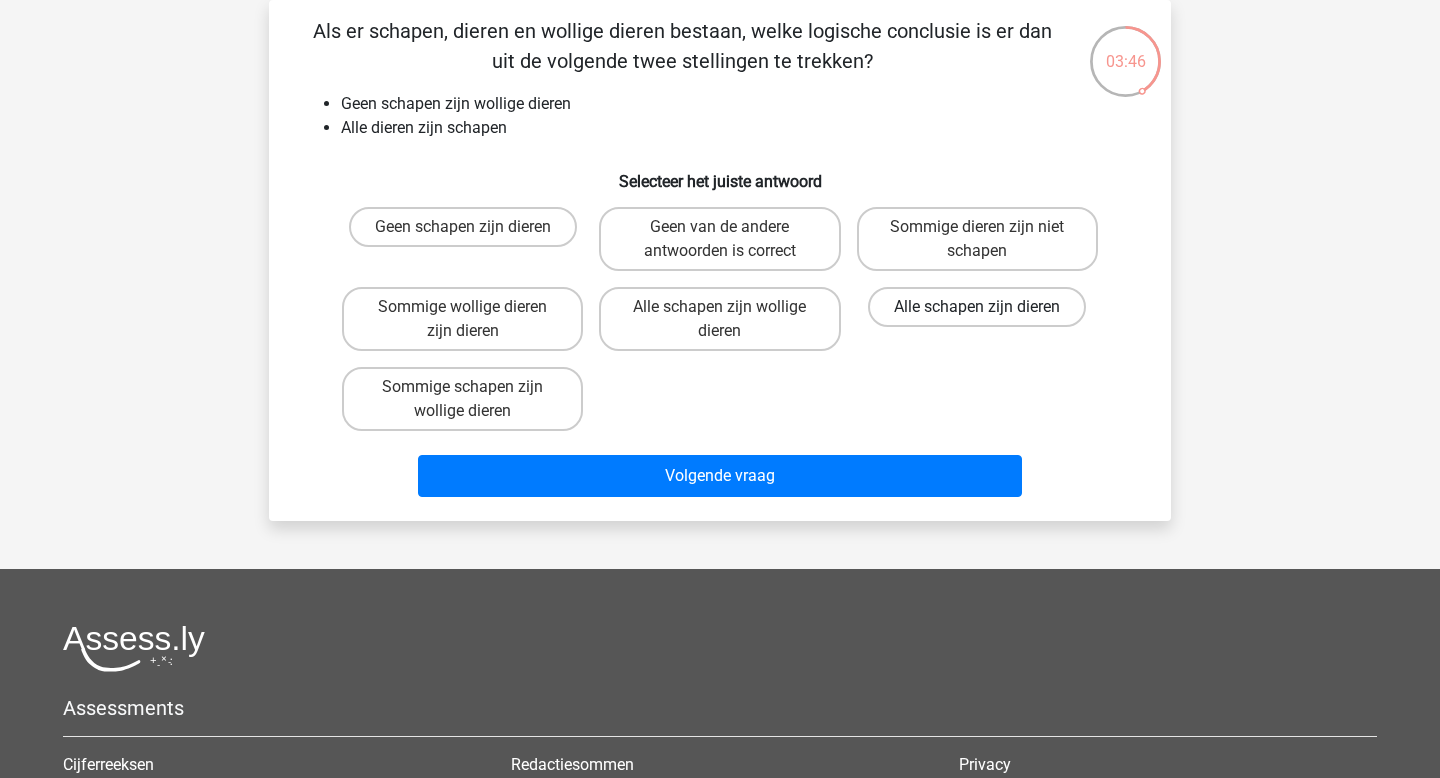 click on "Alle schapen zijn dieren" at bounding box center [977, 307] 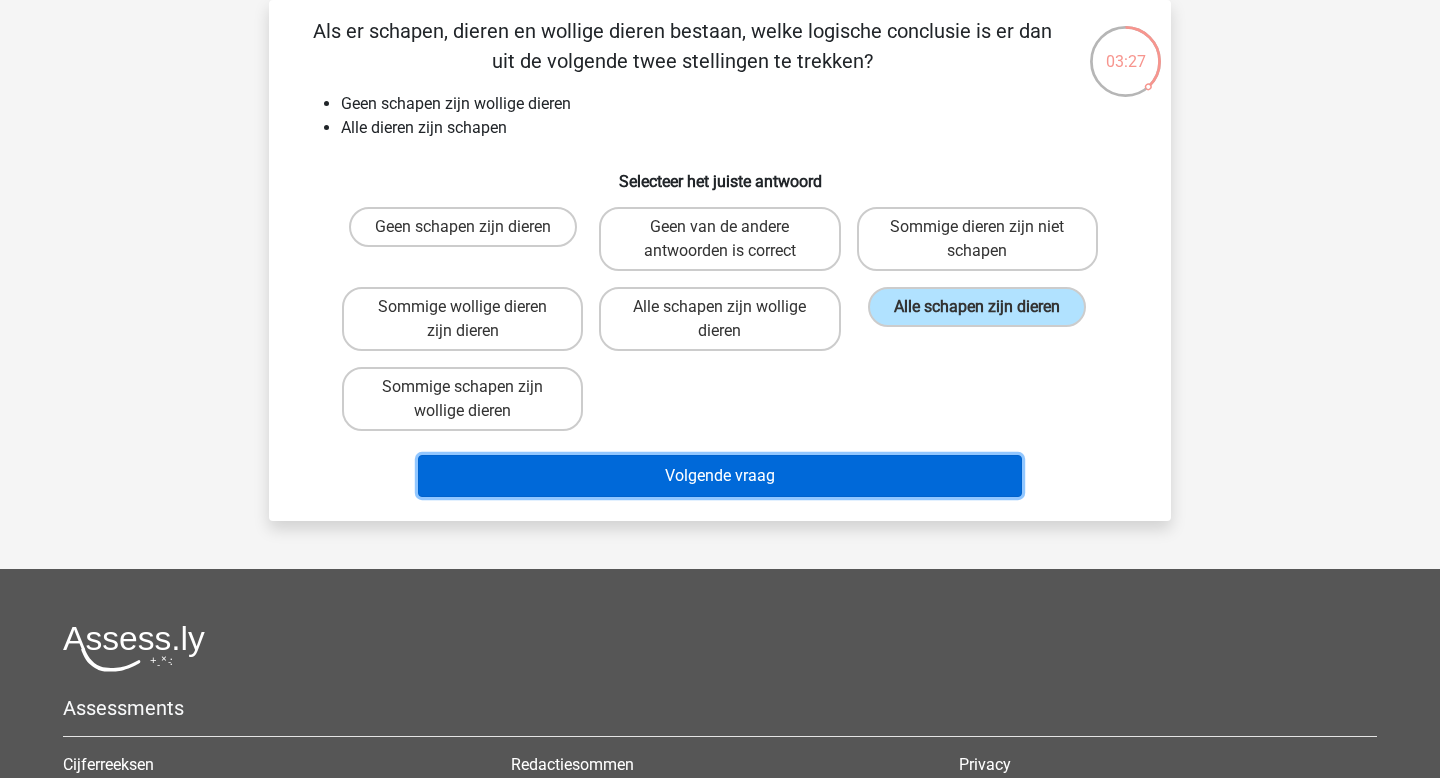 click on "Volgende vraag" at bounding box center (720, 476) 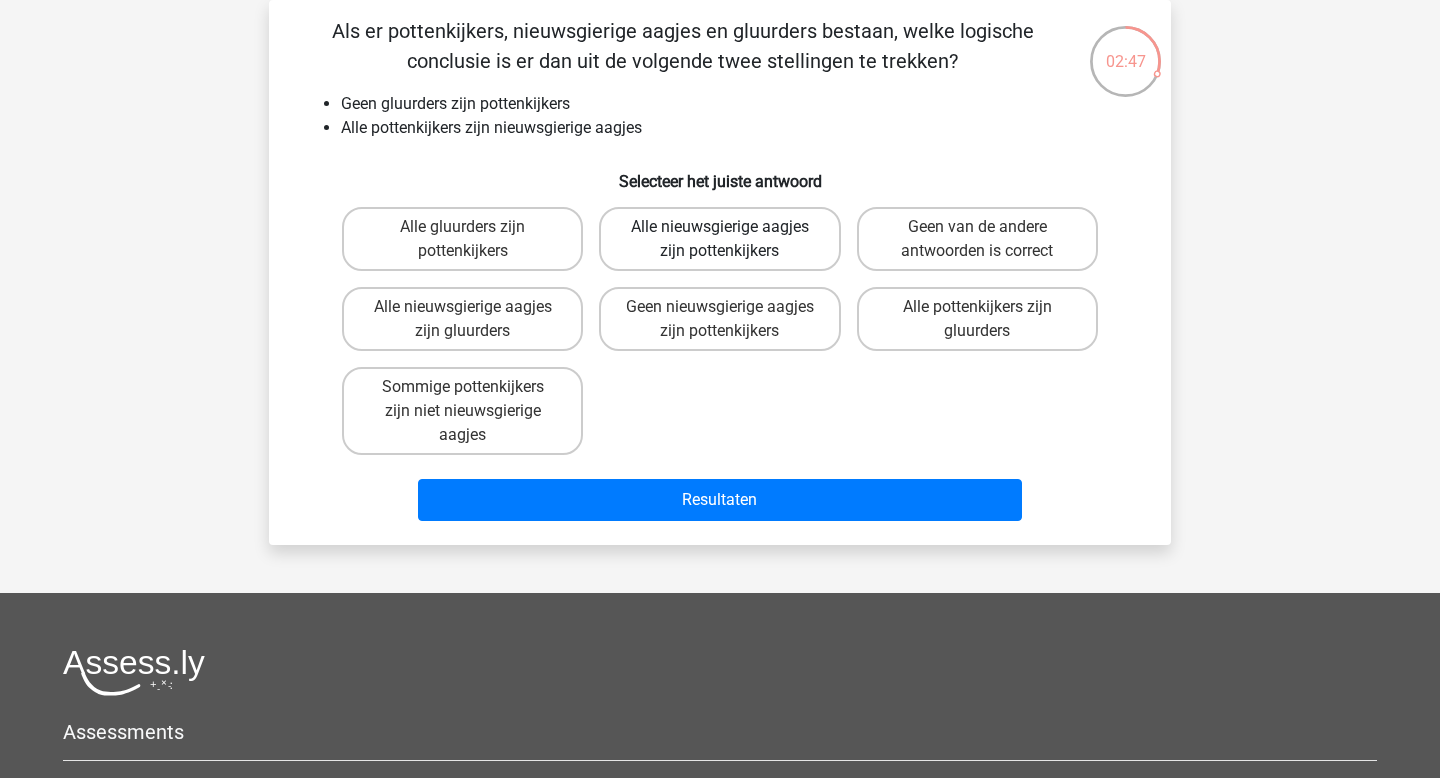 click on "Alle nieuwsgierige aagjes zijn pottenkijkers" at bounding box center [719, 239] 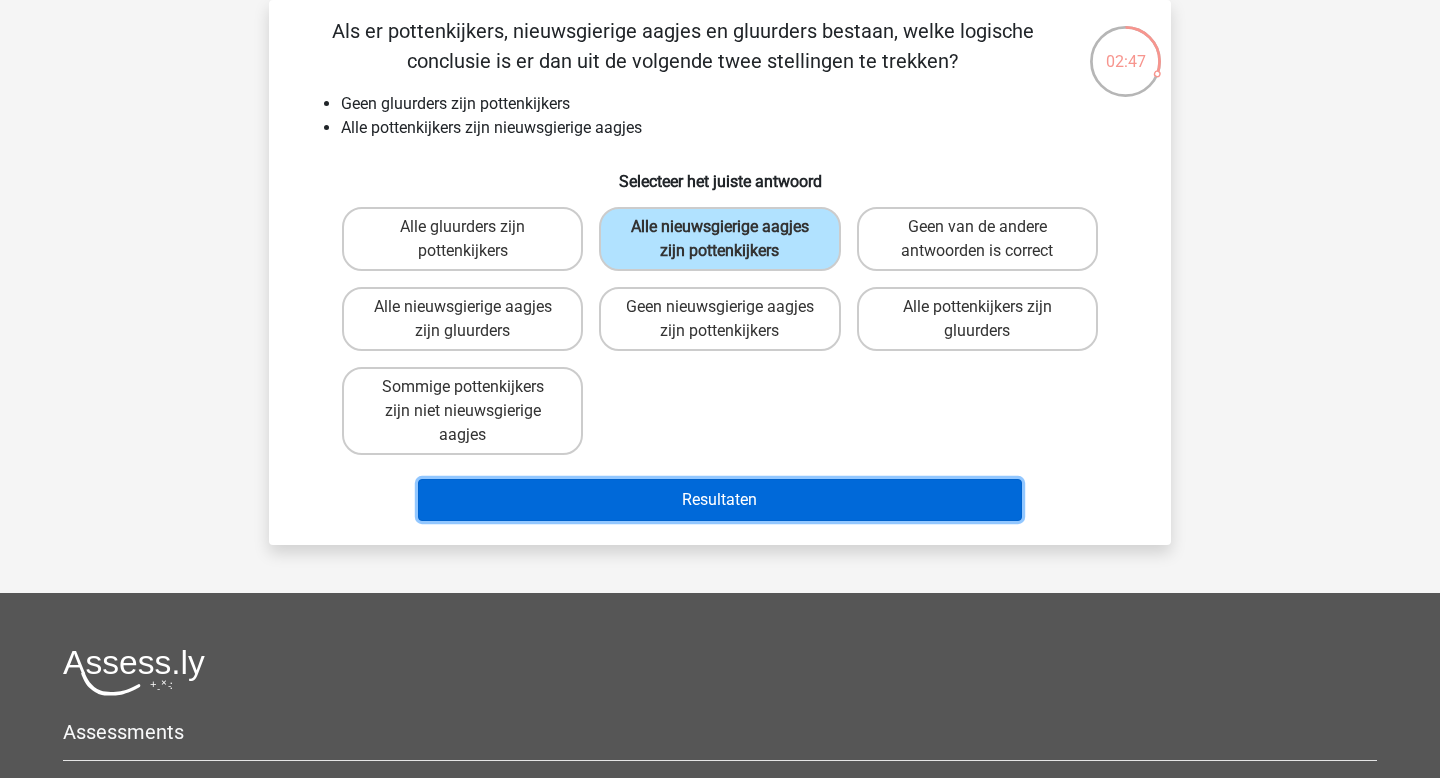 click on "Resultaten" at bounding box center [720, 500] 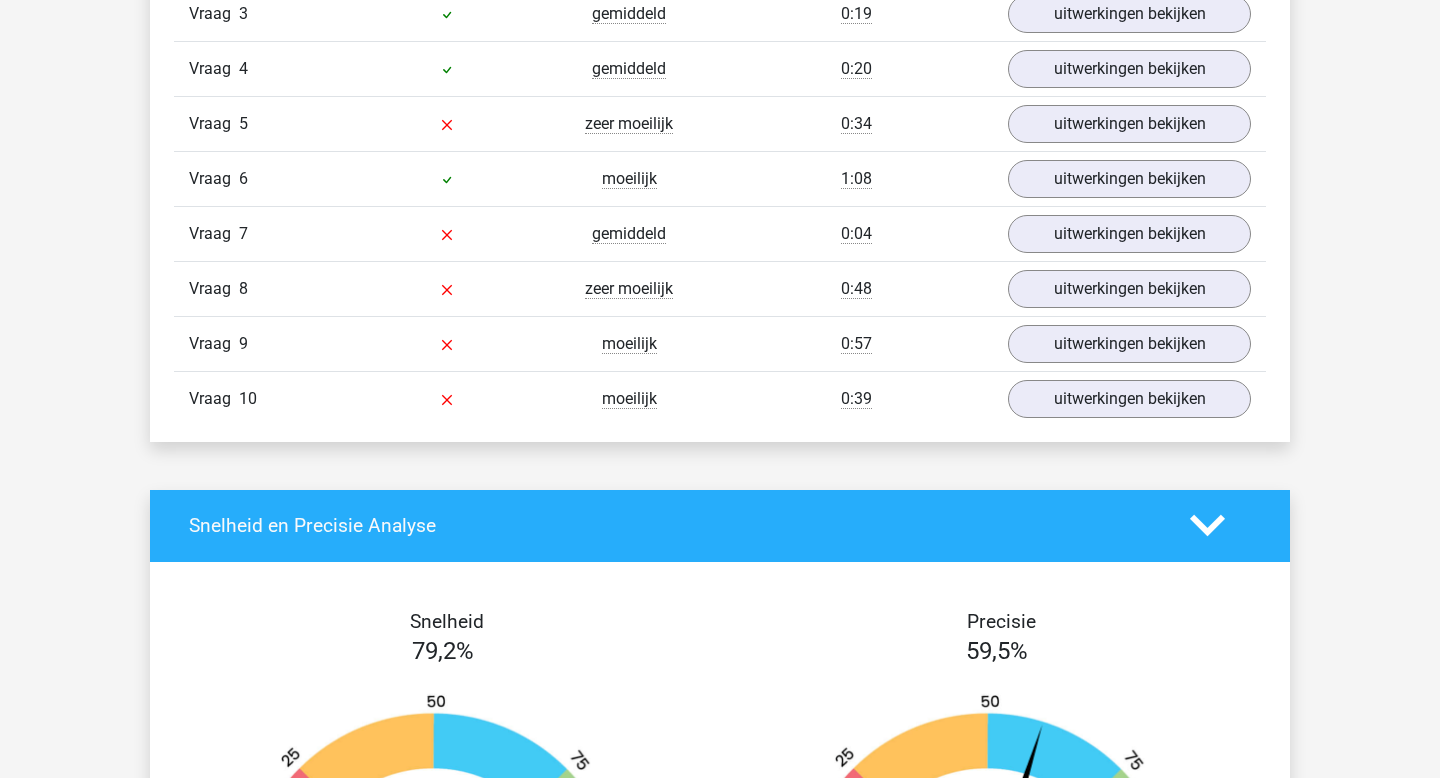 scroll, scrollTop: 1588, scrollLeft: 0, axis: vertical 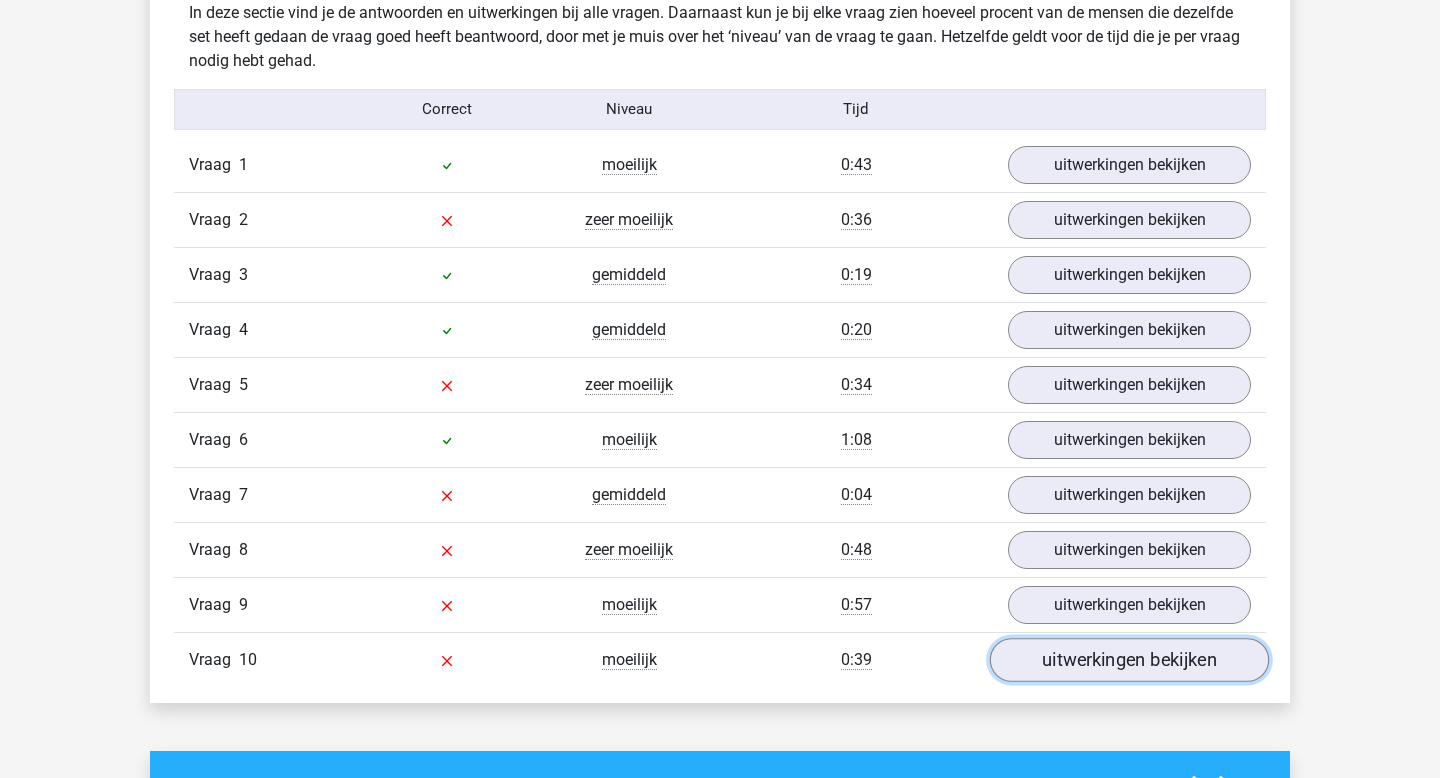 click on "uitwerkingen bekijken" at bounding box center [1129, 660] 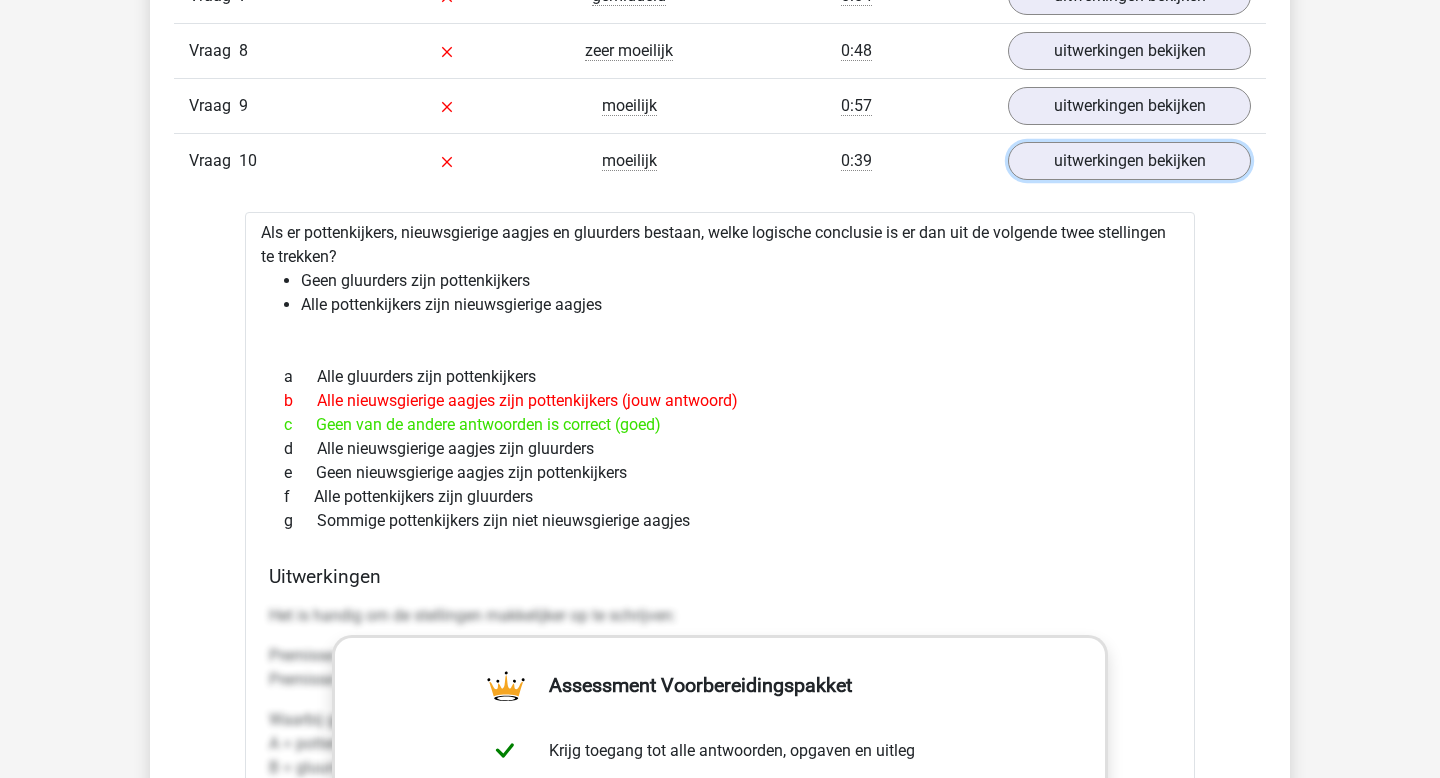 scroll, scrollTop: 2070, scrollLeft: 0, axis: vertical 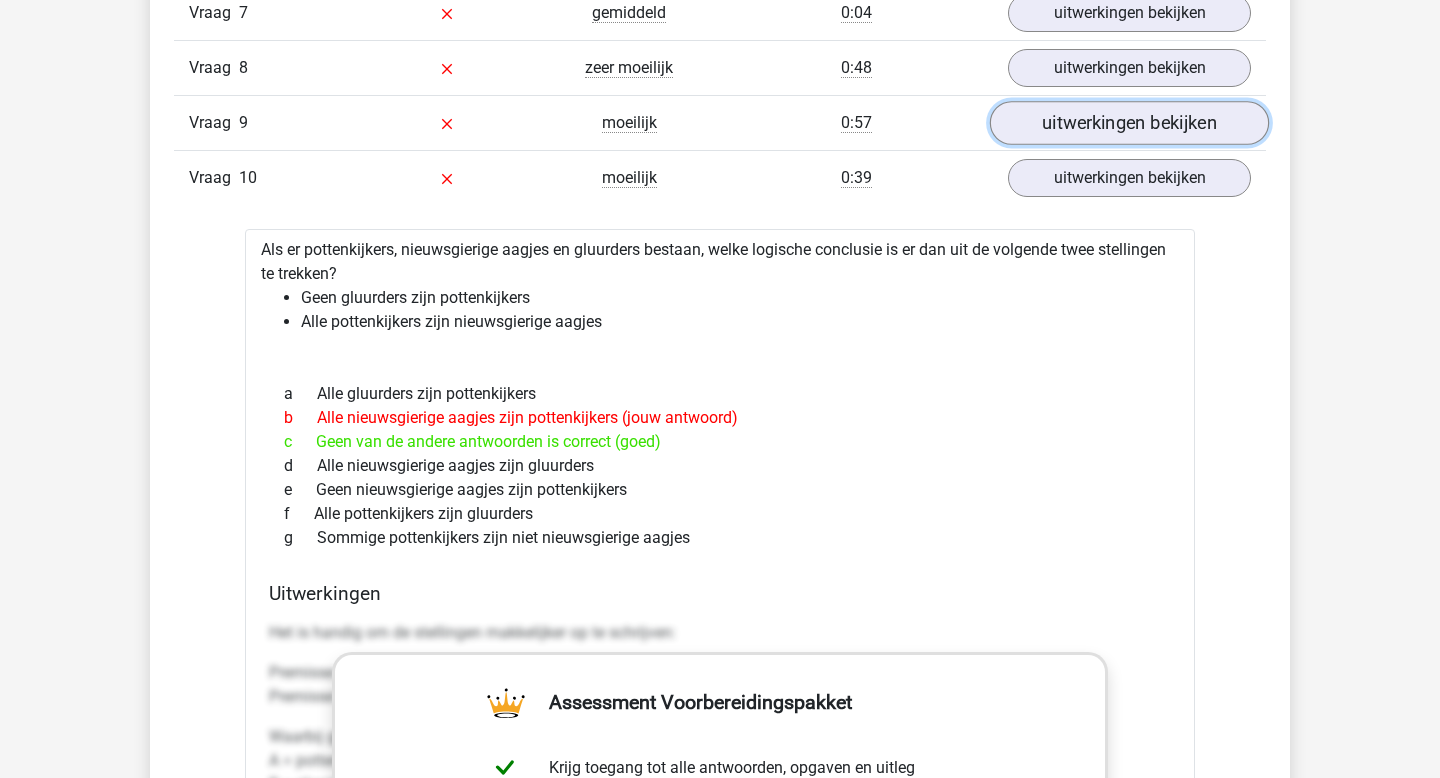 click on "uitwerkingen bekijken" at bounding box center [1129, 123] 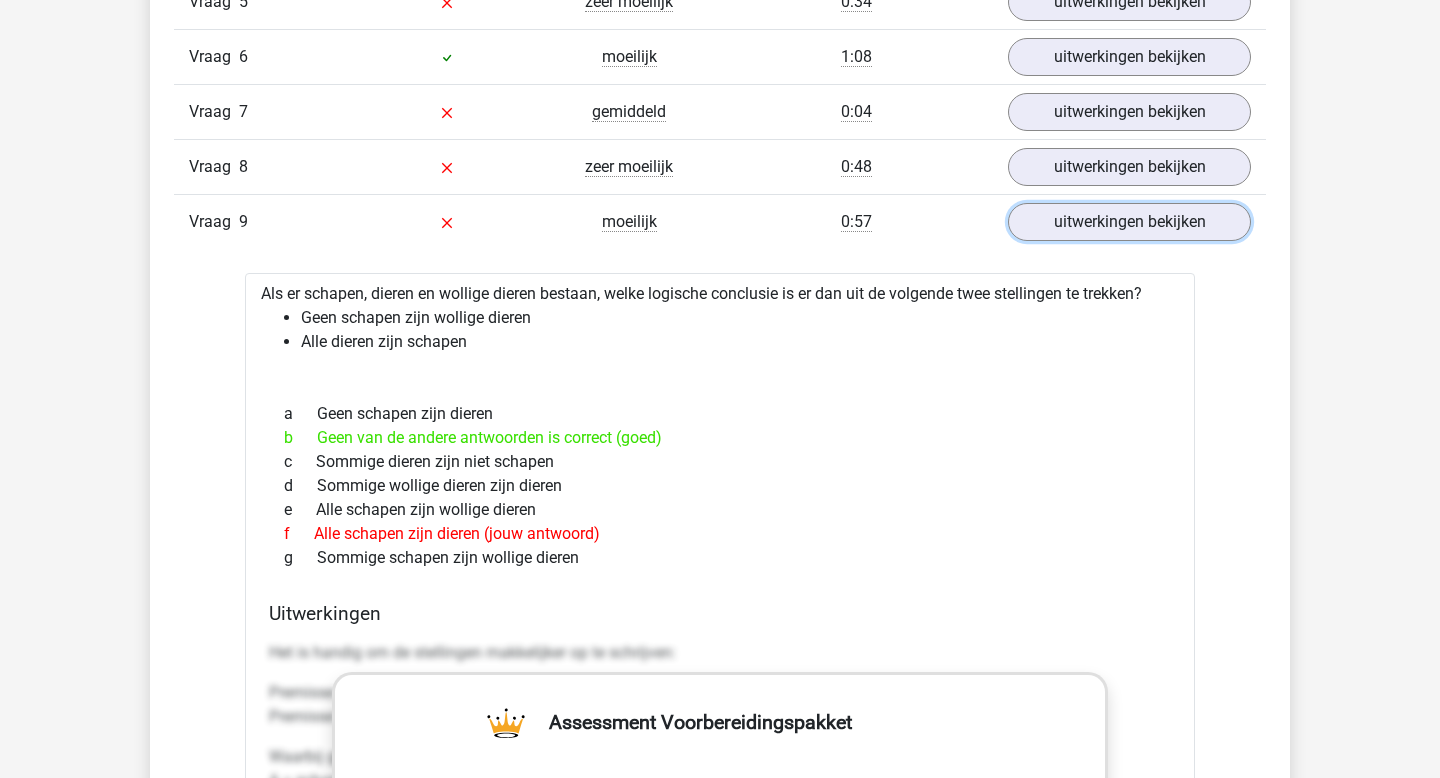 scroll, scrollTop: 1967, scrollLeft: 0, axis: vertical 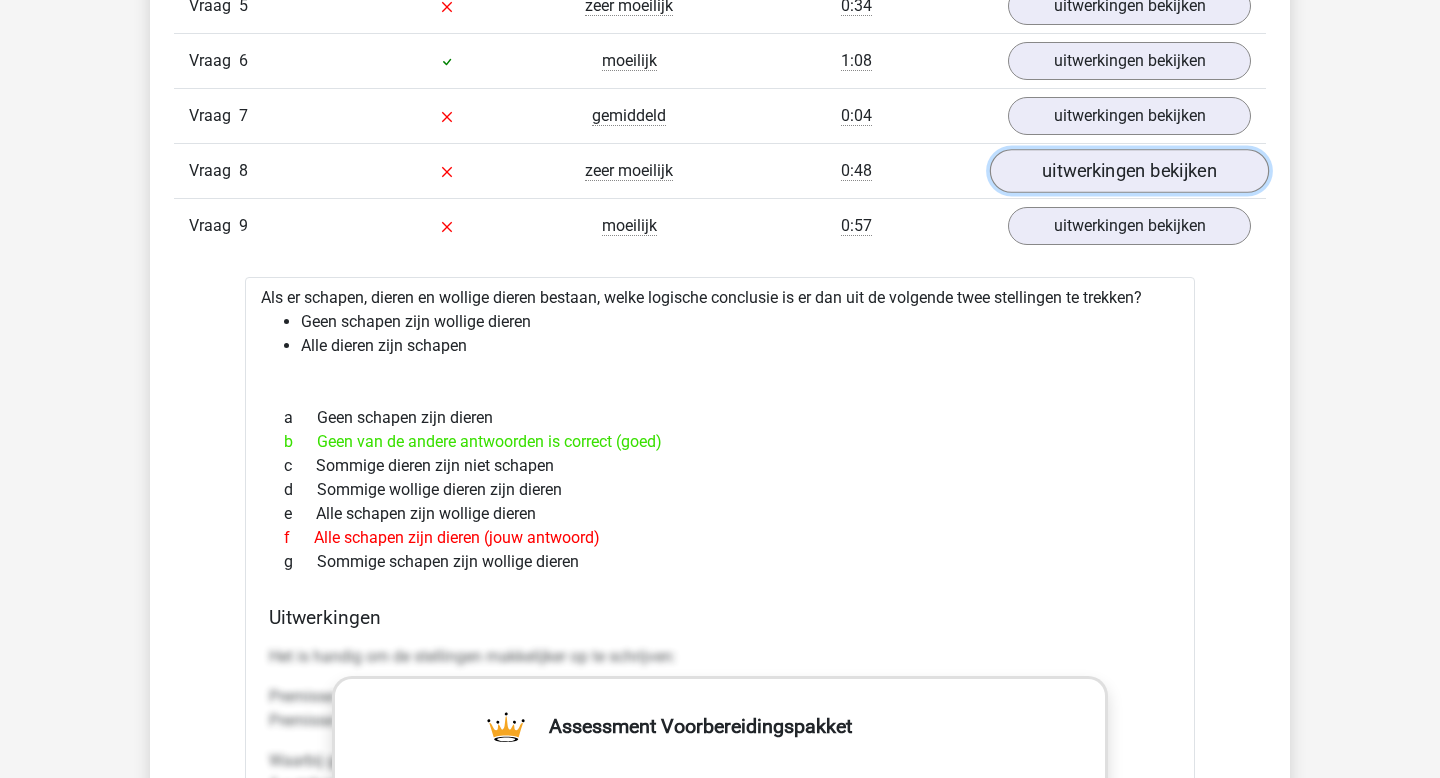 click on "uitwerkingen bekijken" at bounding box center (1129, 171) 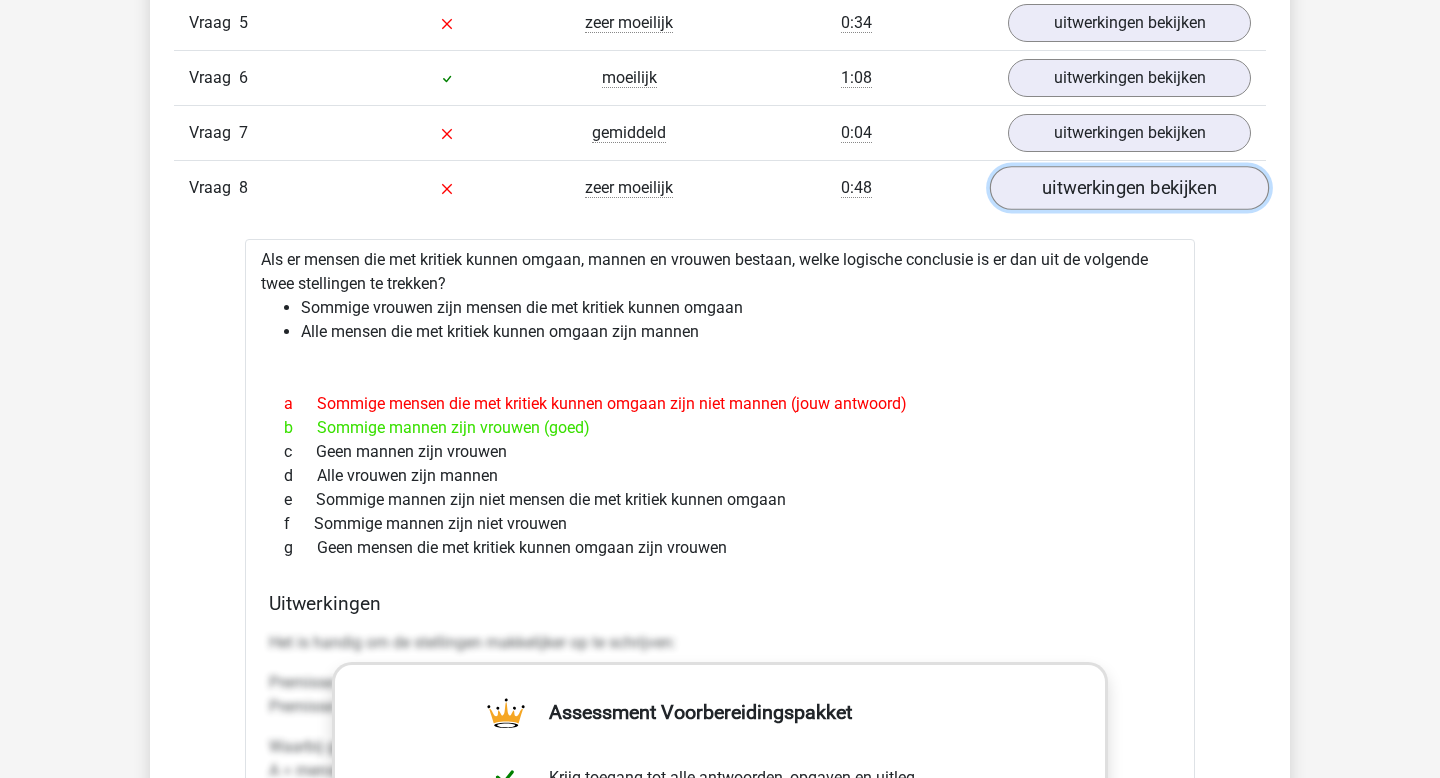 scroll, scrollTop: 1947, scrollLeft: 0, axis: vertical 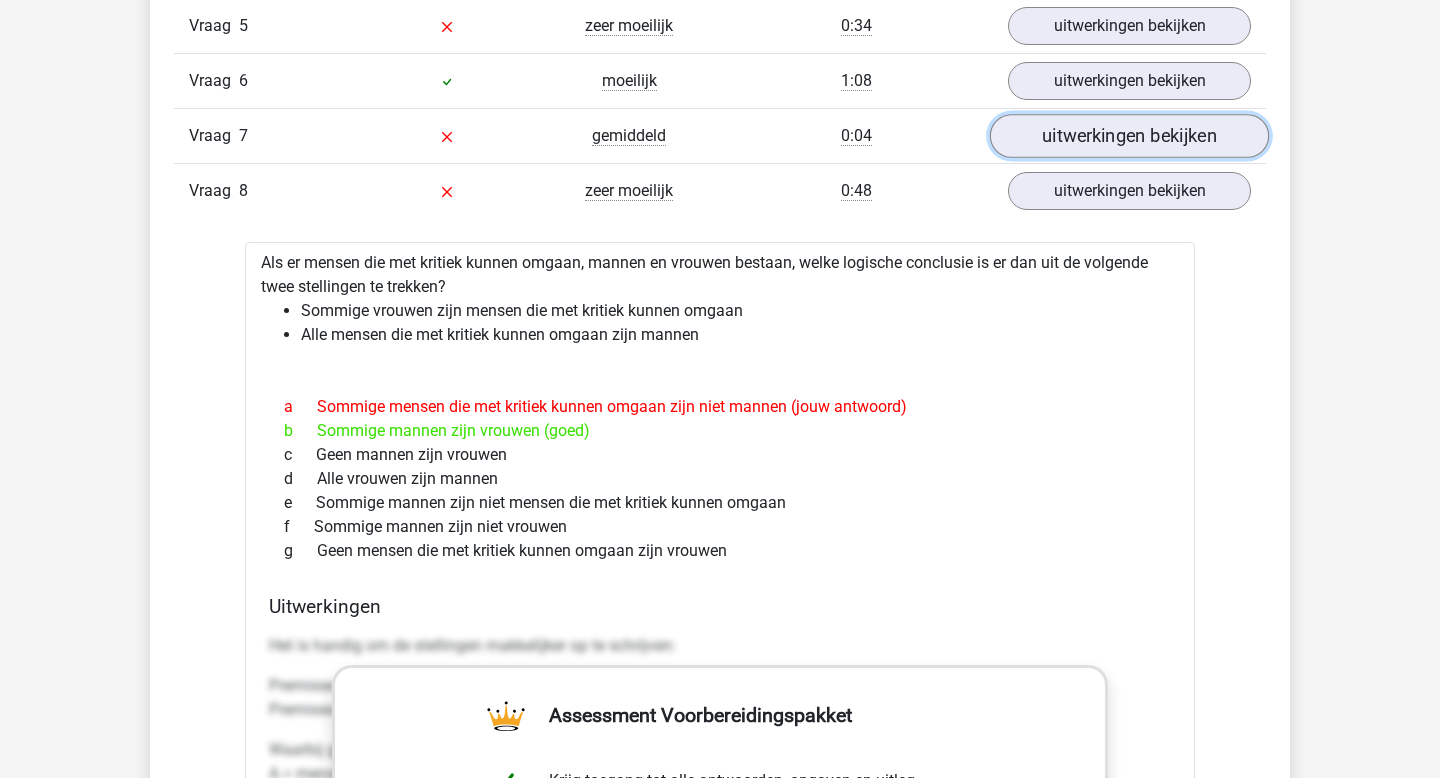 click on "uitwerkingen bekijken" at bounding box center [1129, 136] 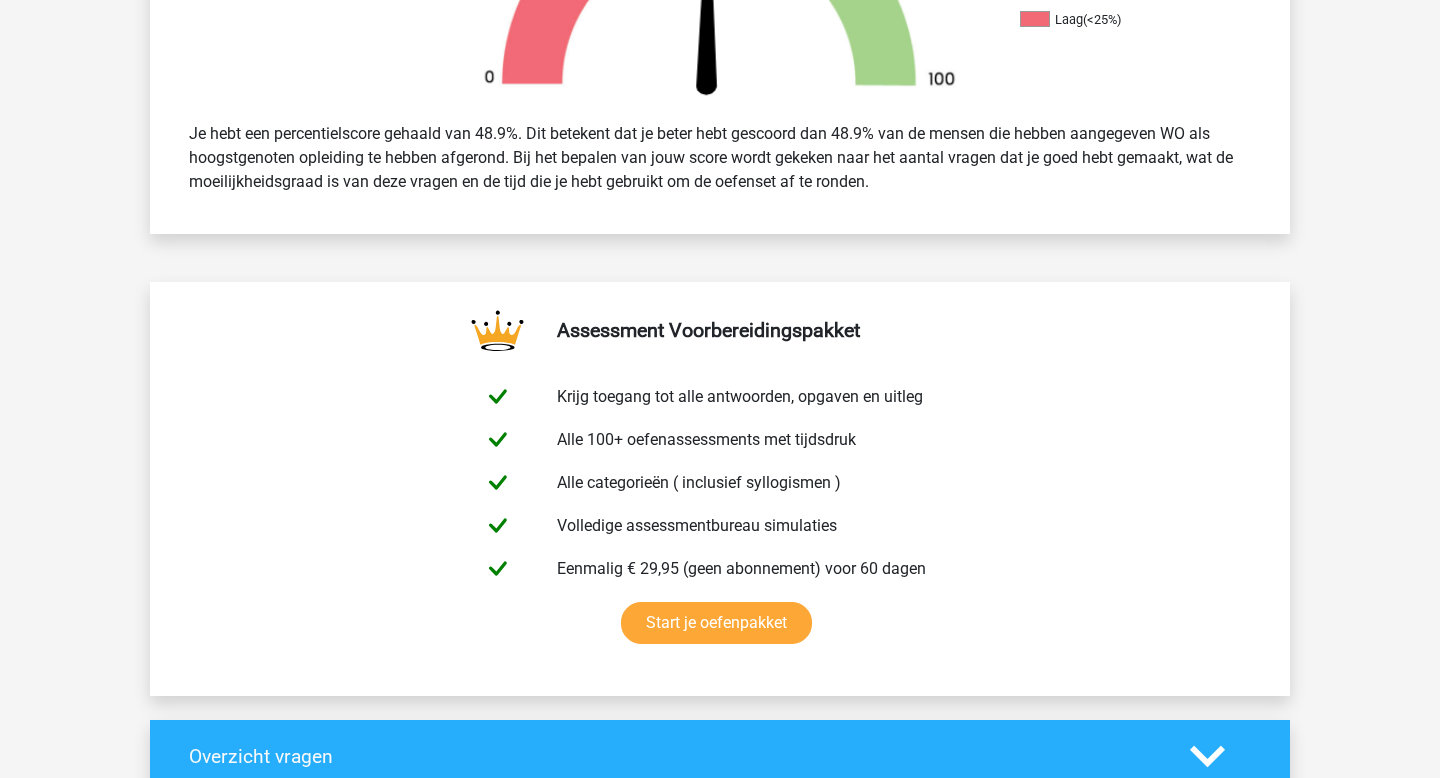 scroll, scrollTop: 751, scrollLeft: 0, axis: vertical 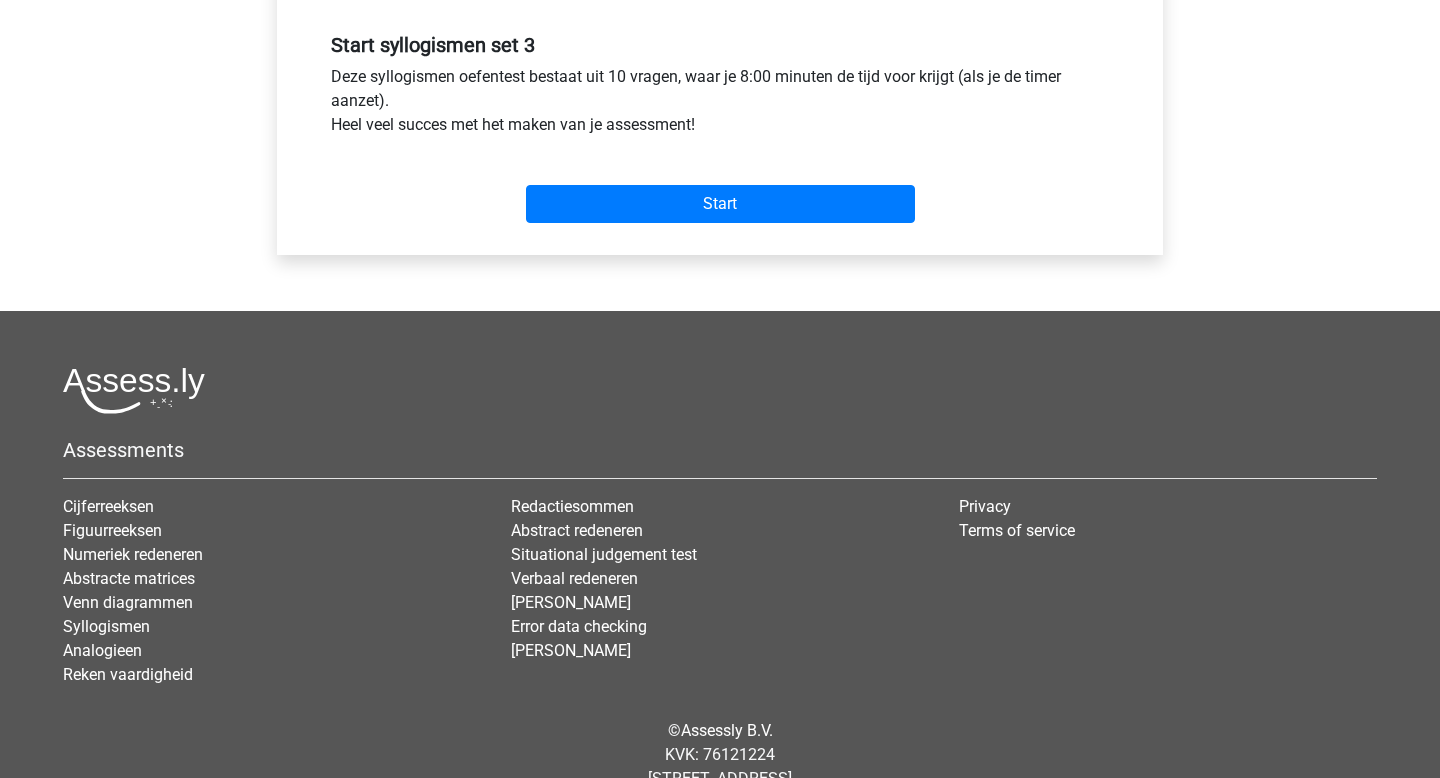 click on "Start" at bounding box center (720, 188) 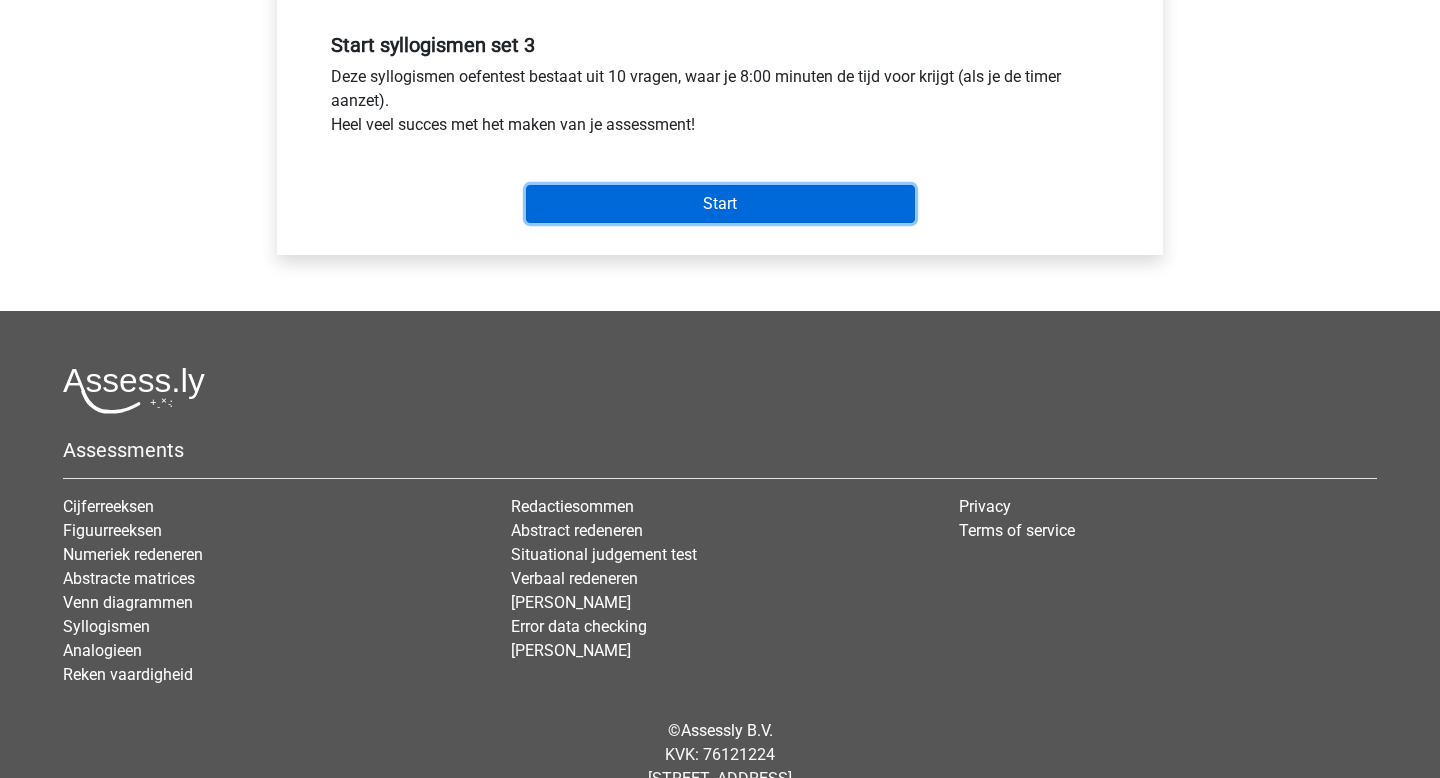 click on "Start" at bounding box center [720, 204] 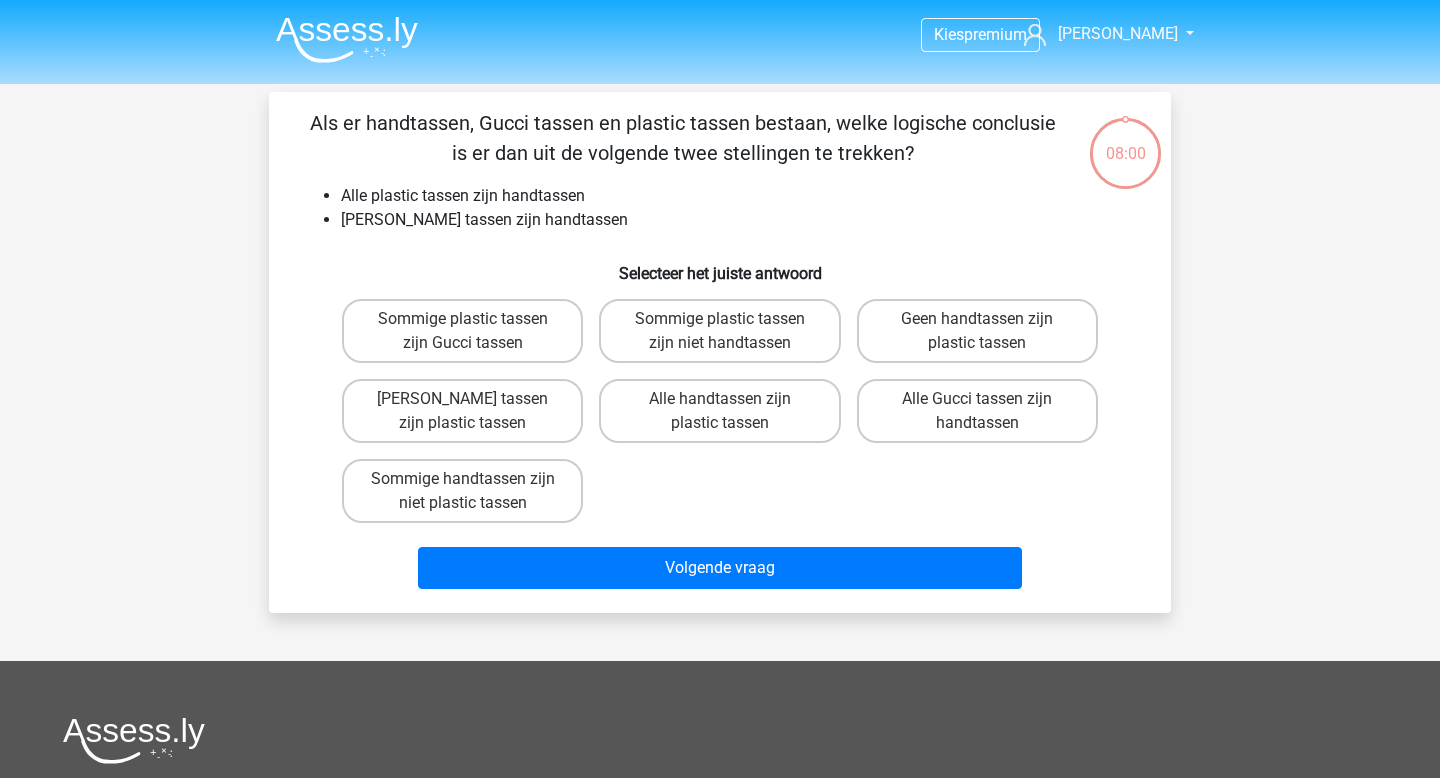 scroll, scrollTop: 0, scrollLeft: 0, axis: both 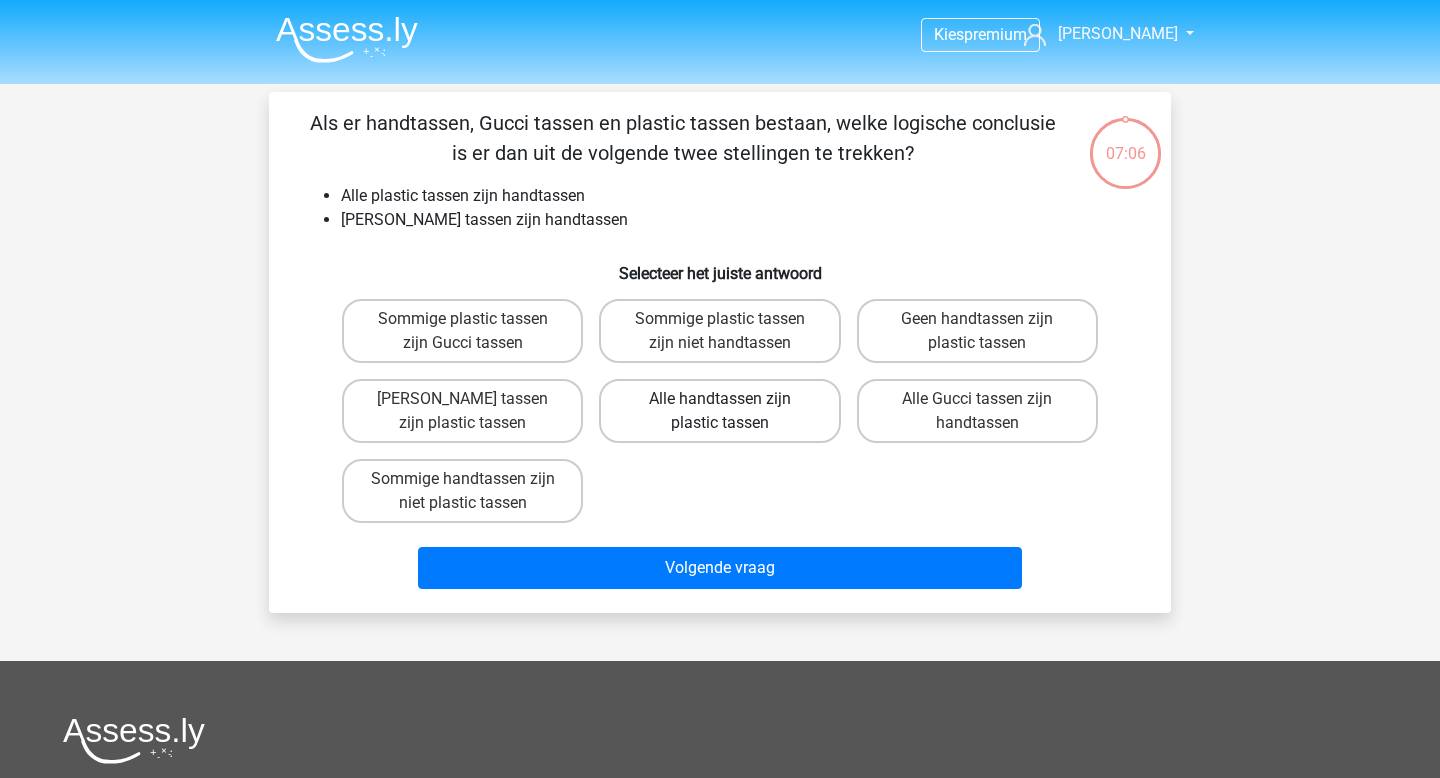 click on "Alle handtassen zijn plastic tassen" at bounding box center [719, 411] 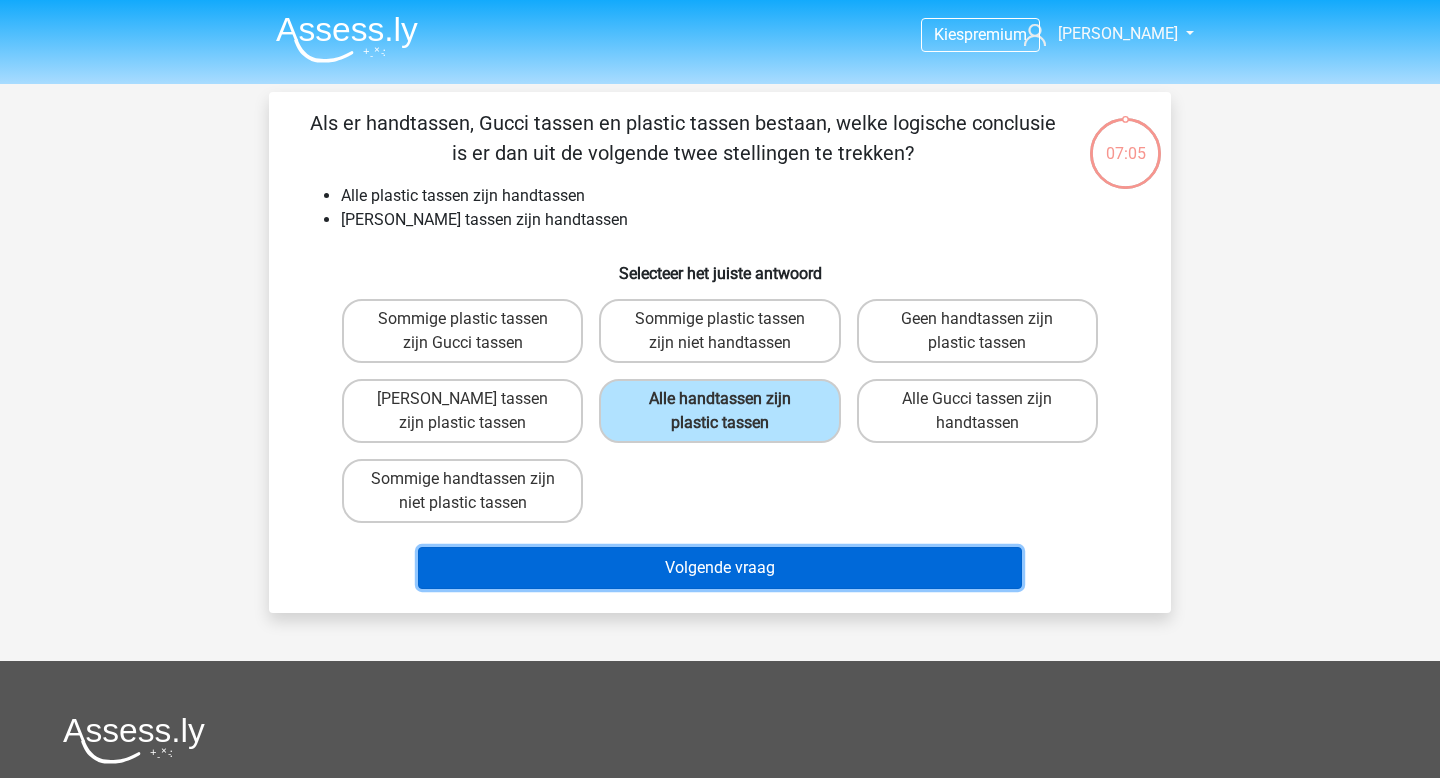 click on "Volgende vraag" at bounding box center [720, 568] 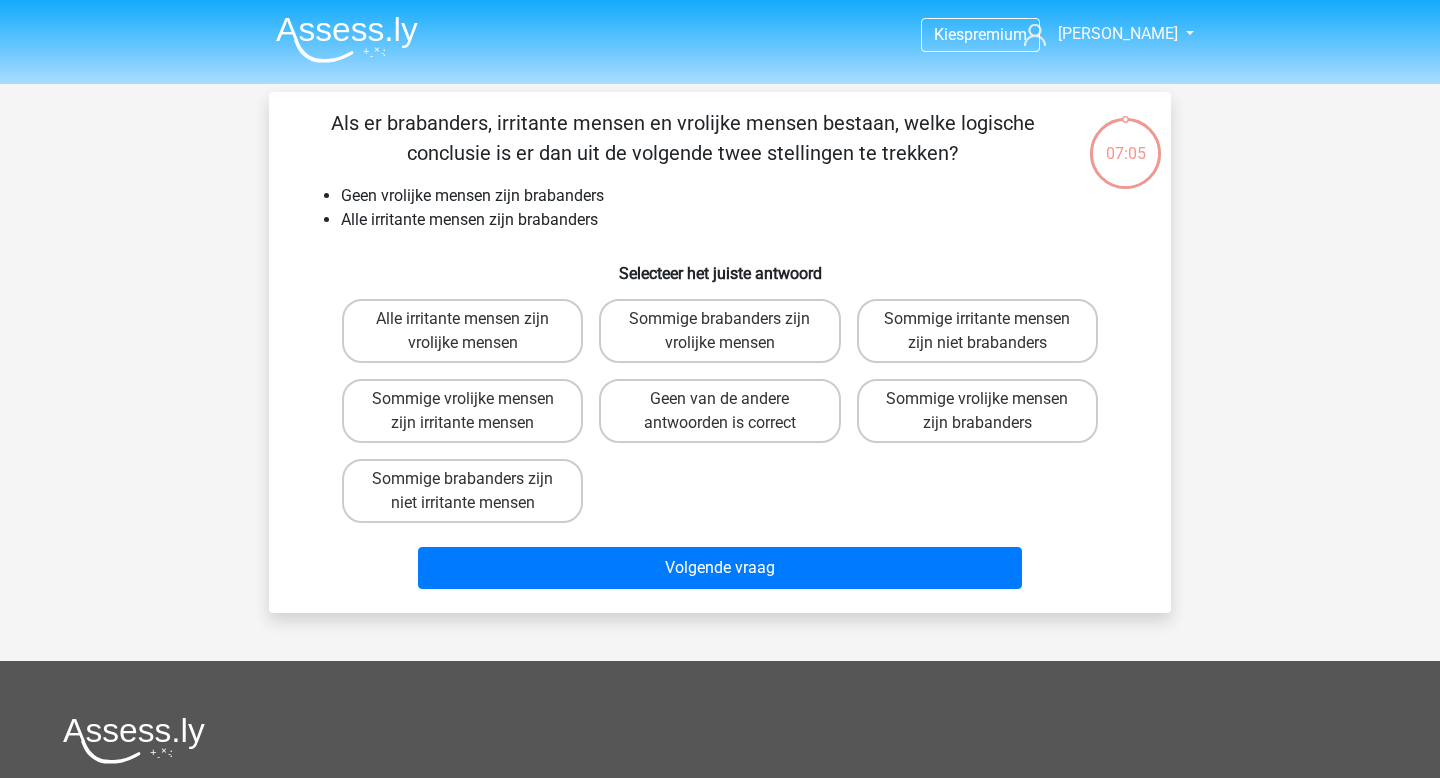 scroll, scrollTop: 92, scrollLeft: 0, axis: vertical 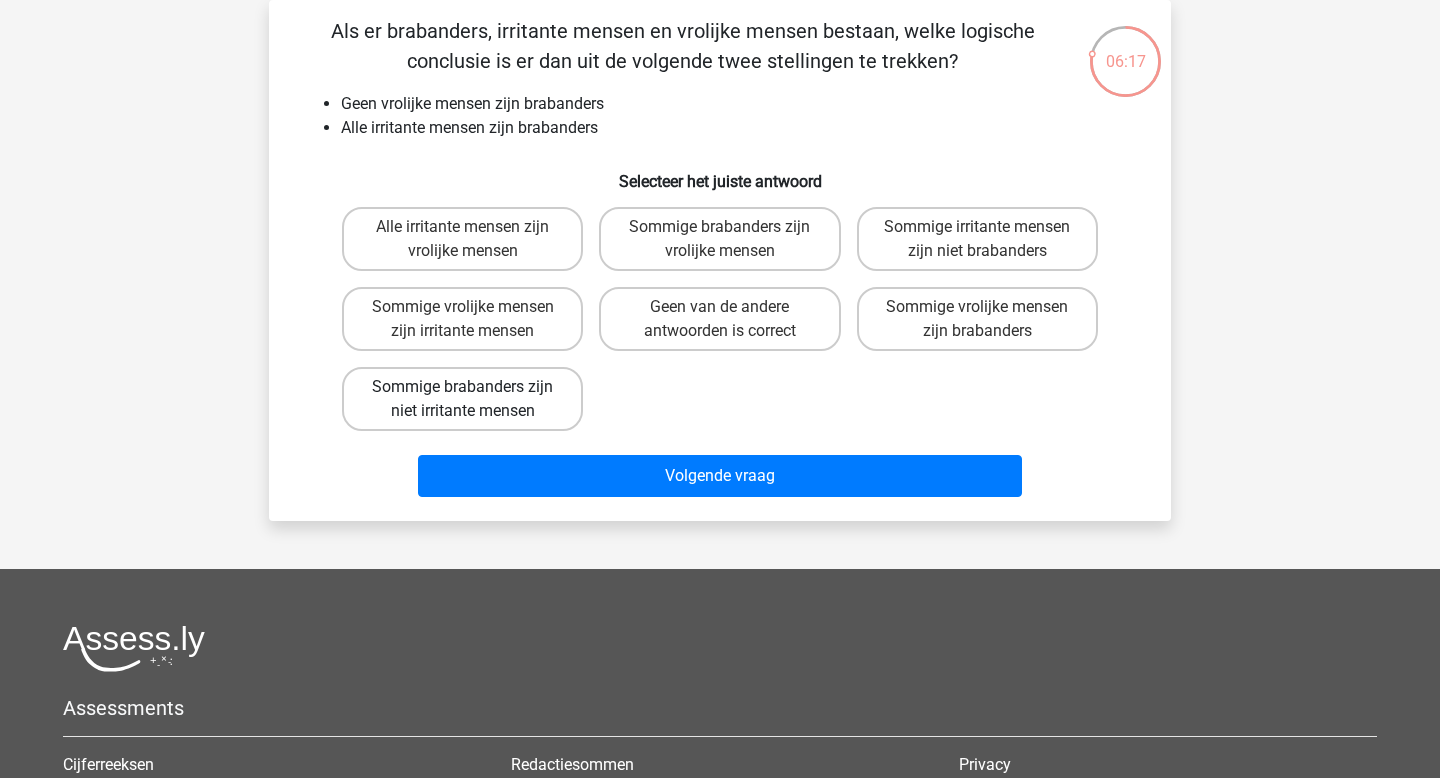 click on "Sommige brabanders zijn niet irritante mensen" at bounding box center (462, 399) 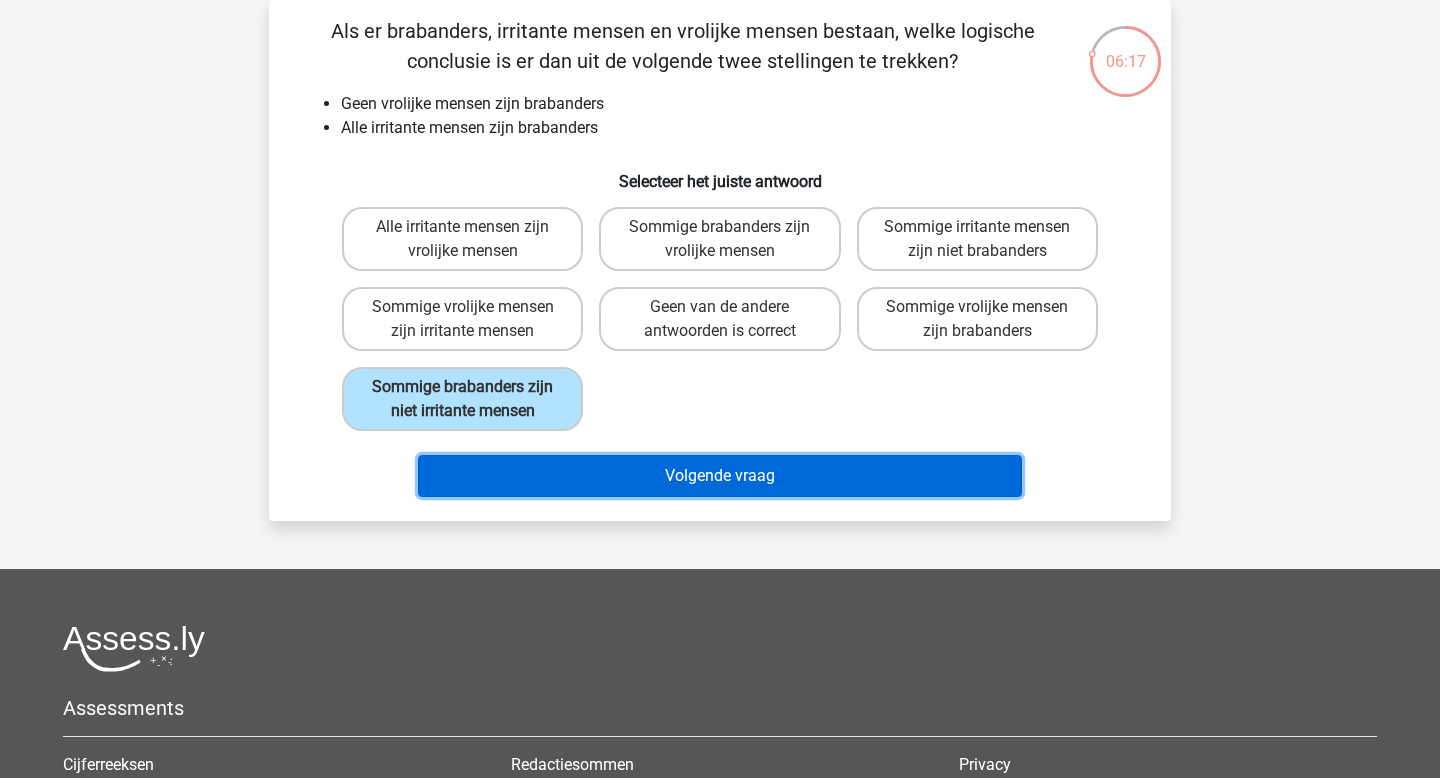 click on "Volgende vraag" at bounding box center (720, 476) 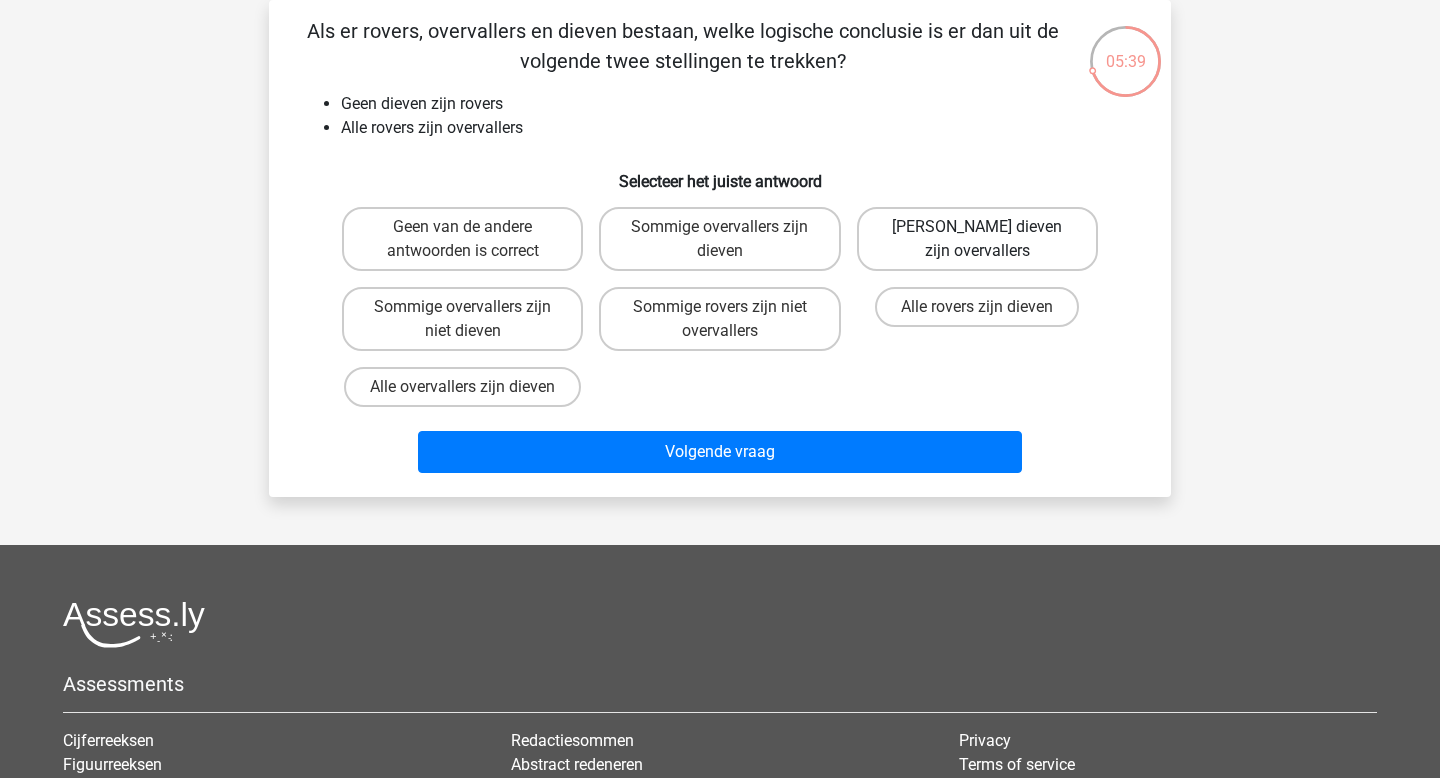 click on "Geen dieven zijn overvallers" at bounding box center [977, 239] 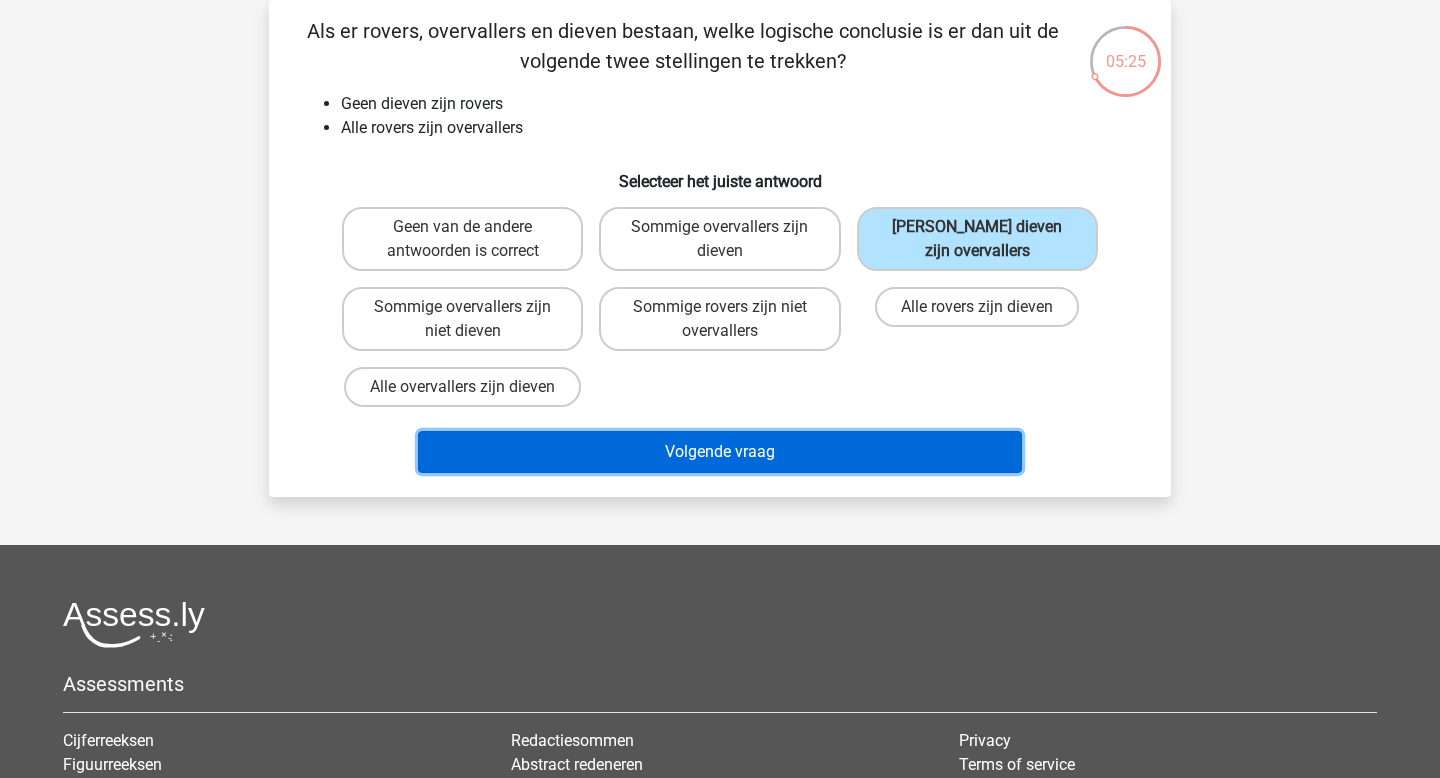 click on "Volgende vraag" at bounding box center [720, 452] 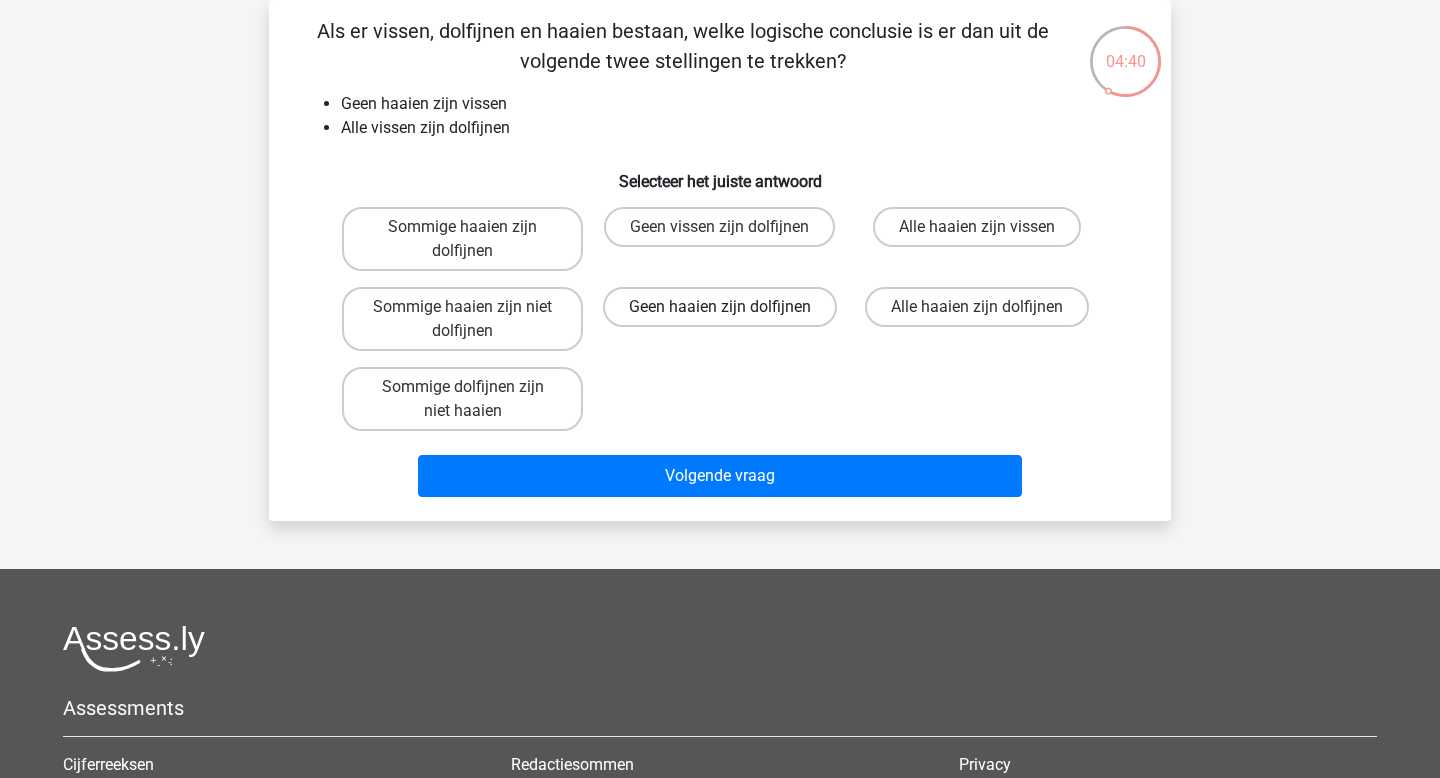 click on "Geen haaien zijn dolfijnen" at bounding box center [720, 307] 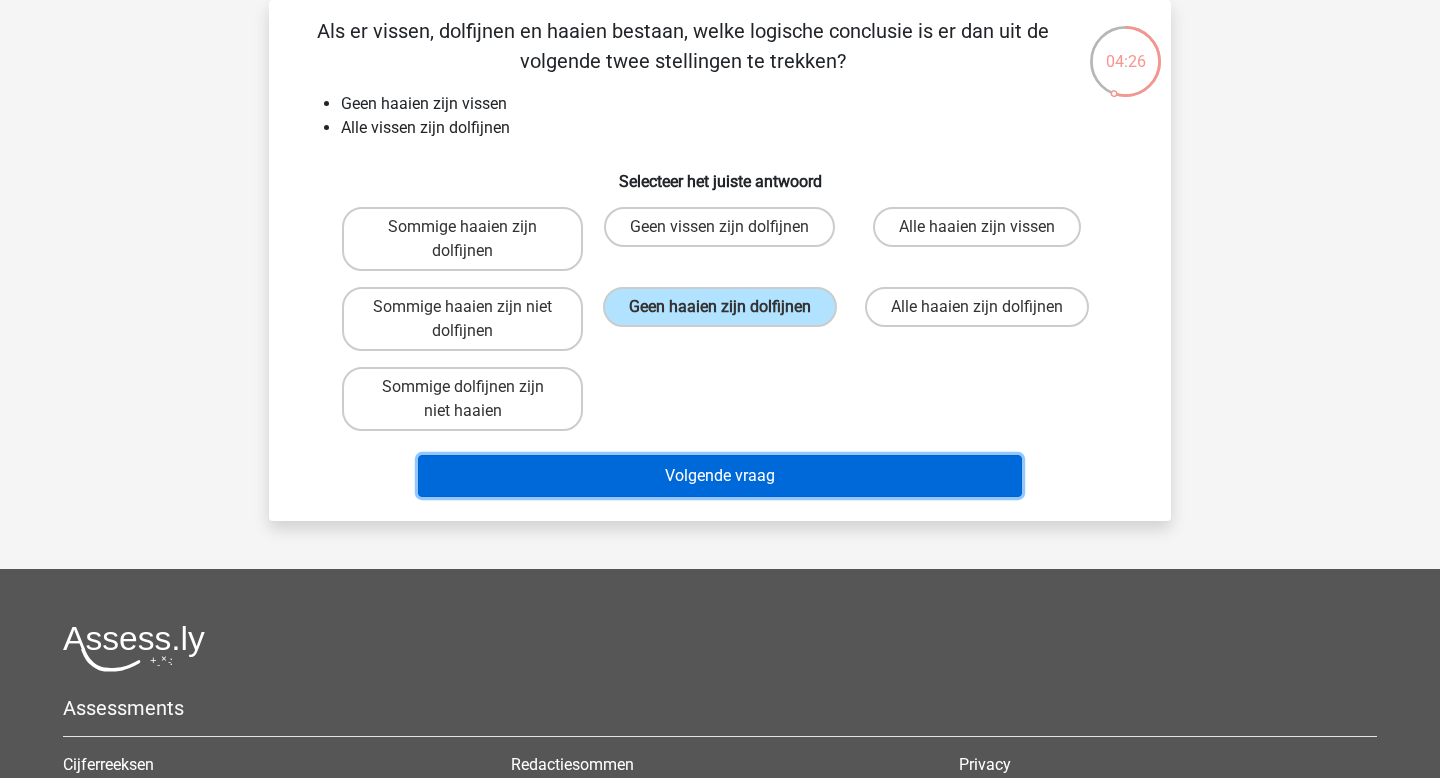 click on "Volgende vraag" at bounding box center (720, 476) 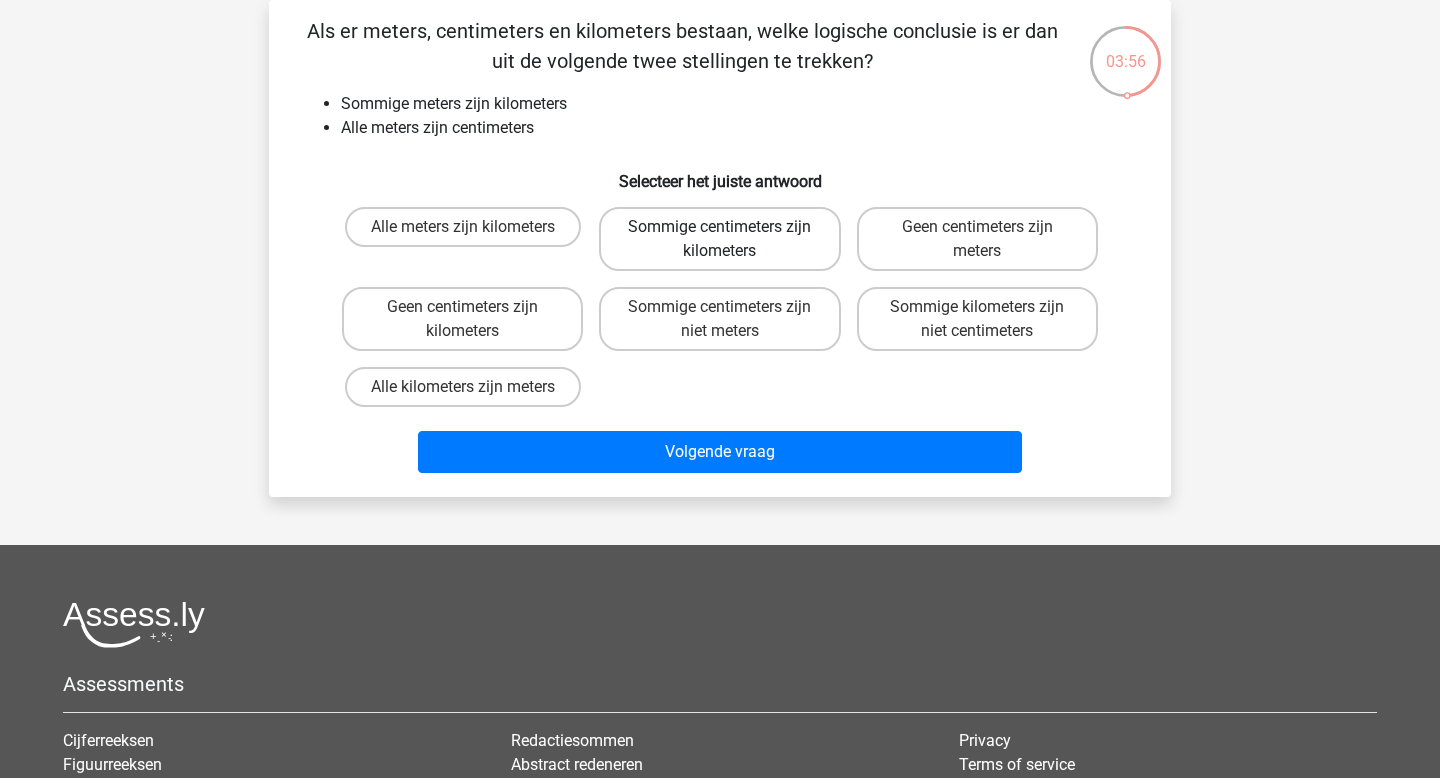 click on "Sommige centimeters zijn kilometers" at bounding box center (719, 239) 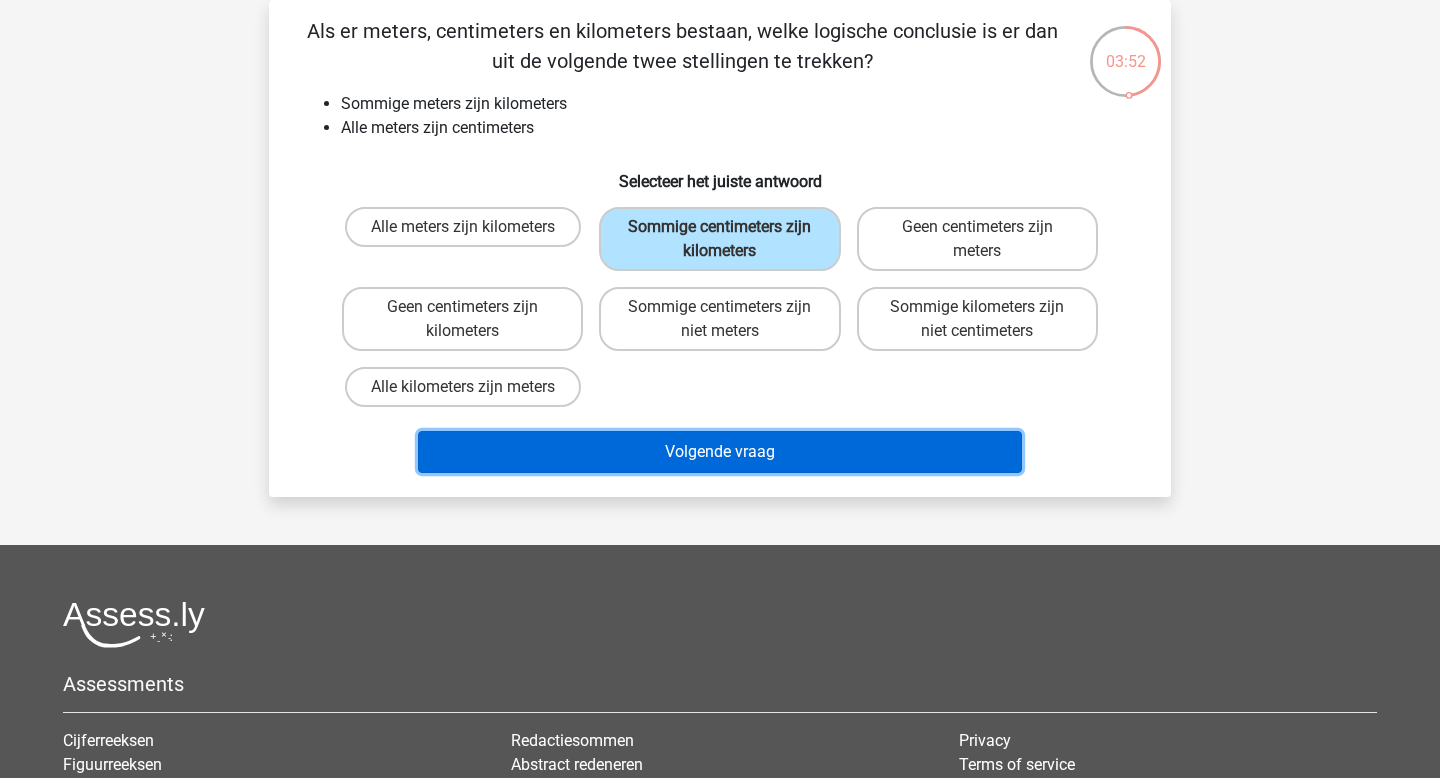 click on "Volgende vraag" at bounding box center [720, 452] 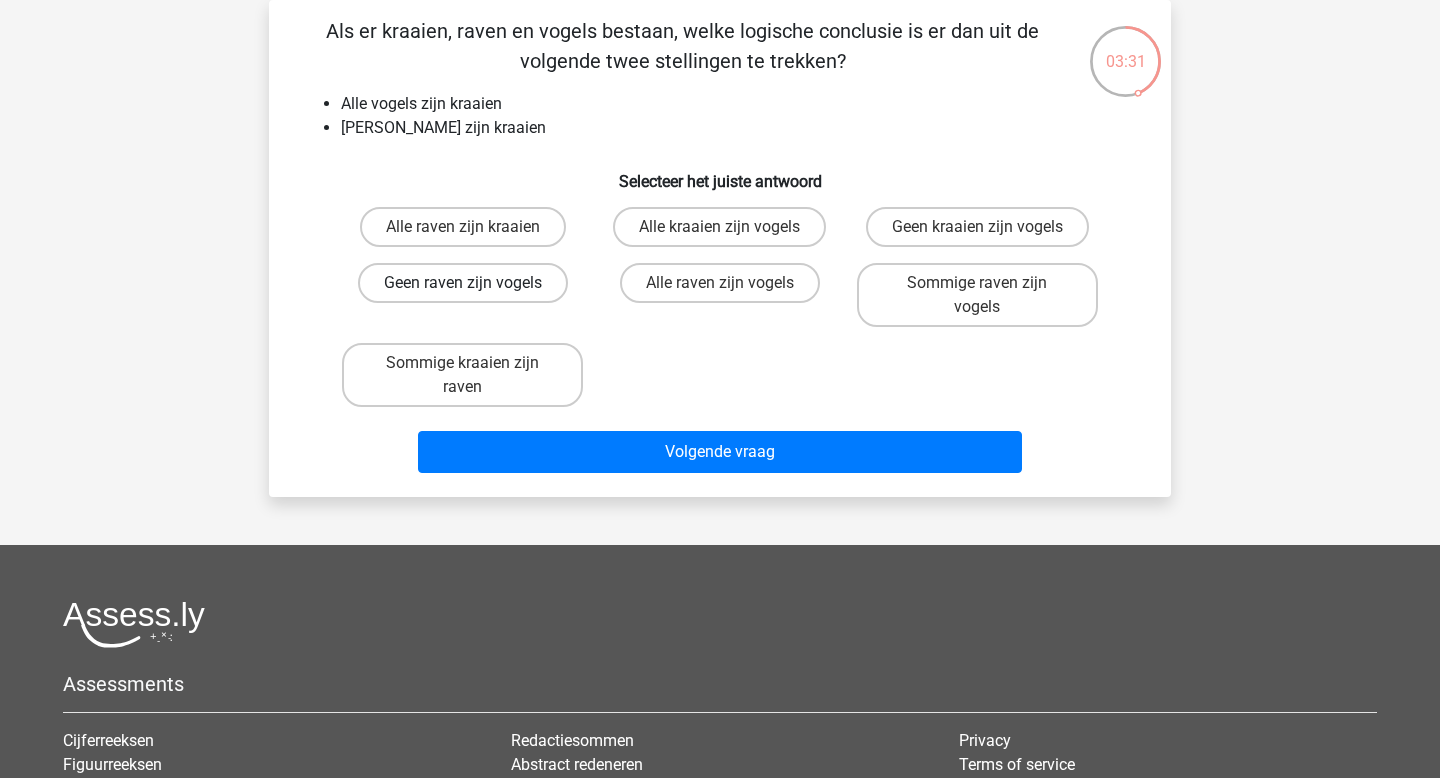 click on "Geen raven zijn vogels" at bounding box center [463, 283] 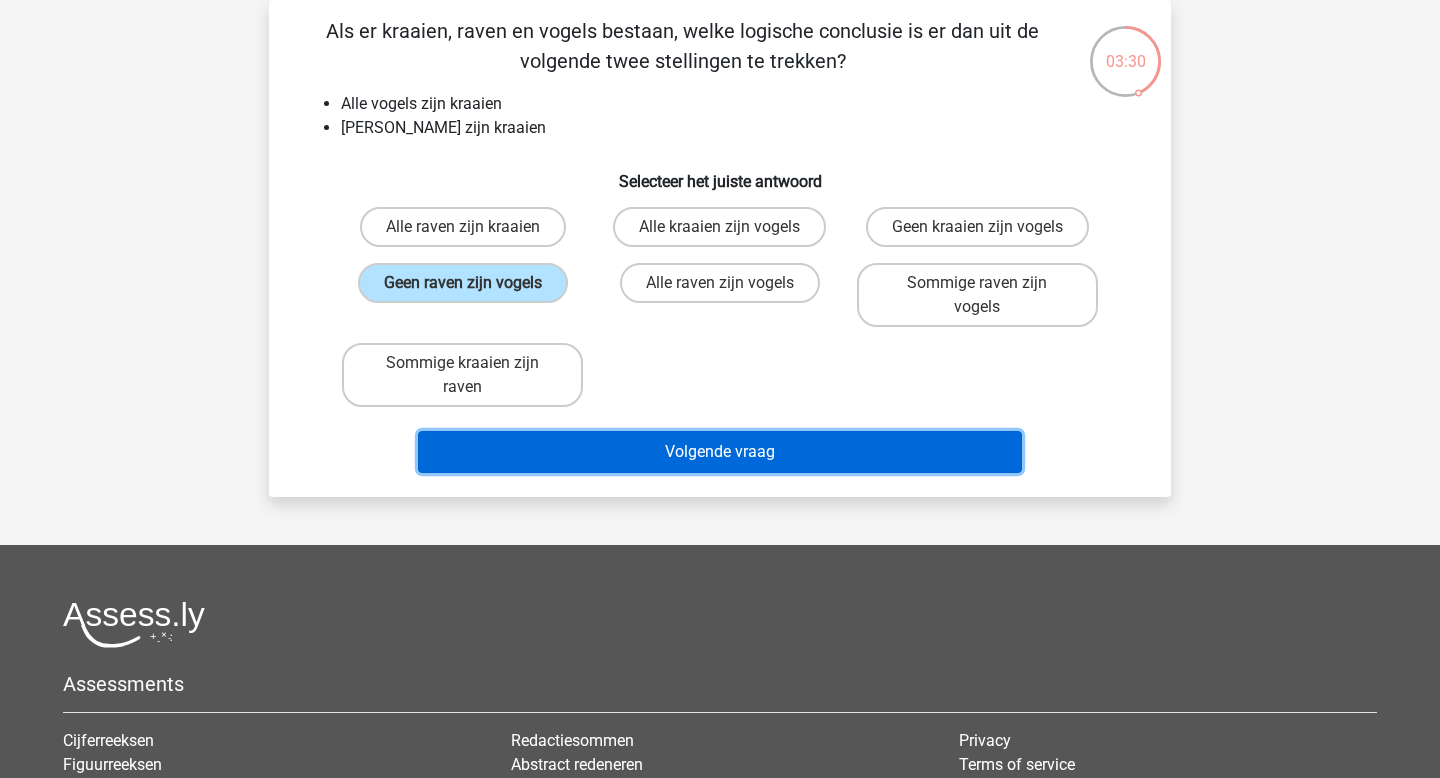 click on "Volgende vraag" at bounding box center (720, 452) 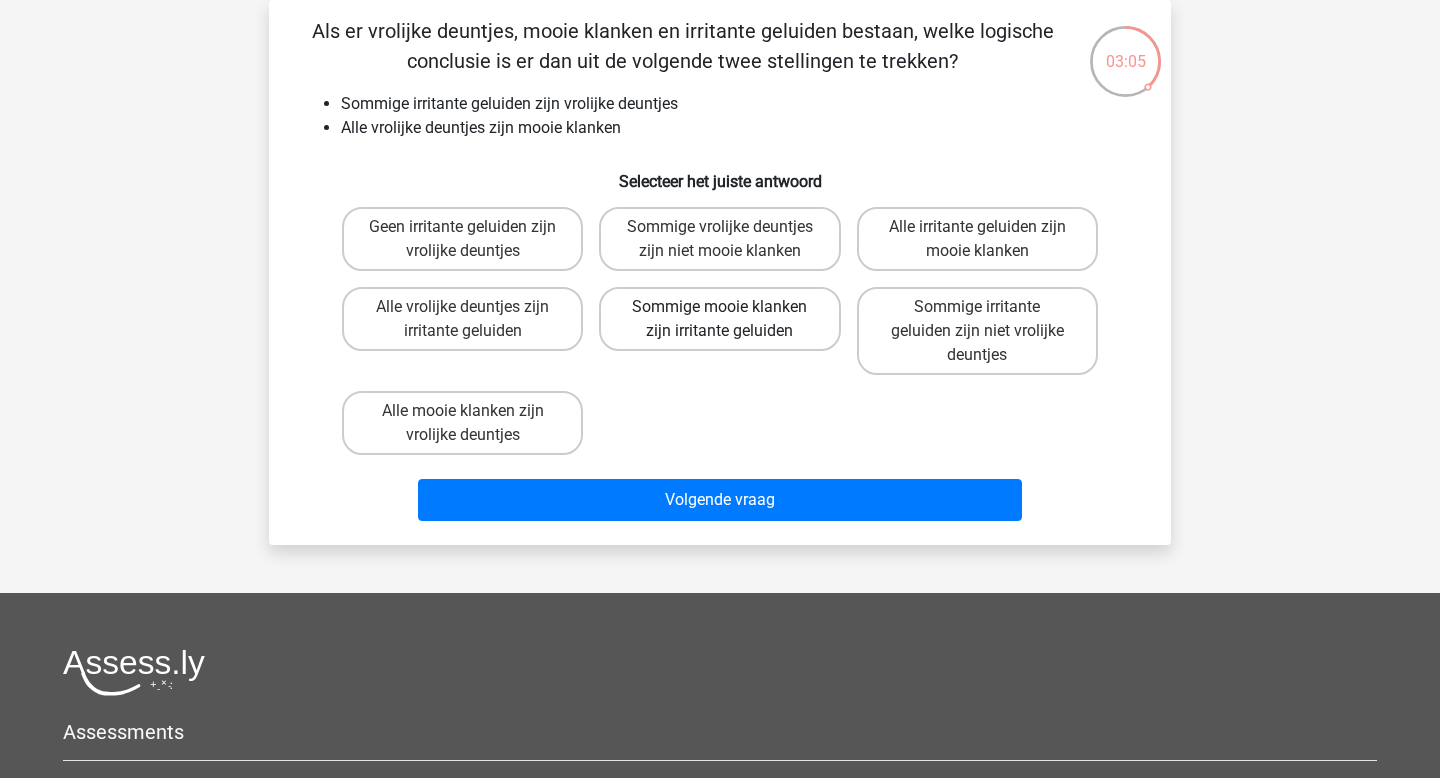 click on "Sommige mooie klanken zijn irritante geluiden" at bounding box center (719, 319) 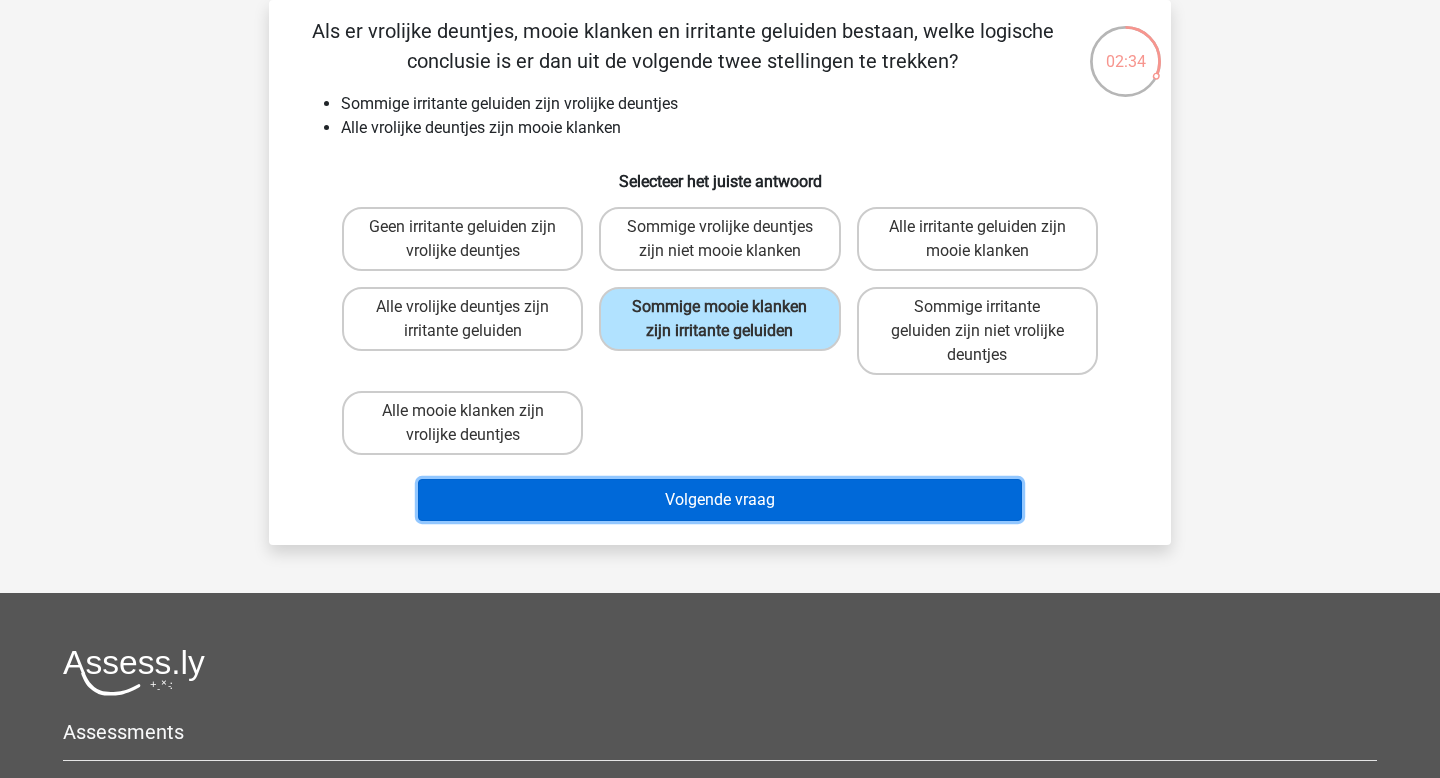 click on "Volgende vraag" at bounding box center [720, 500] 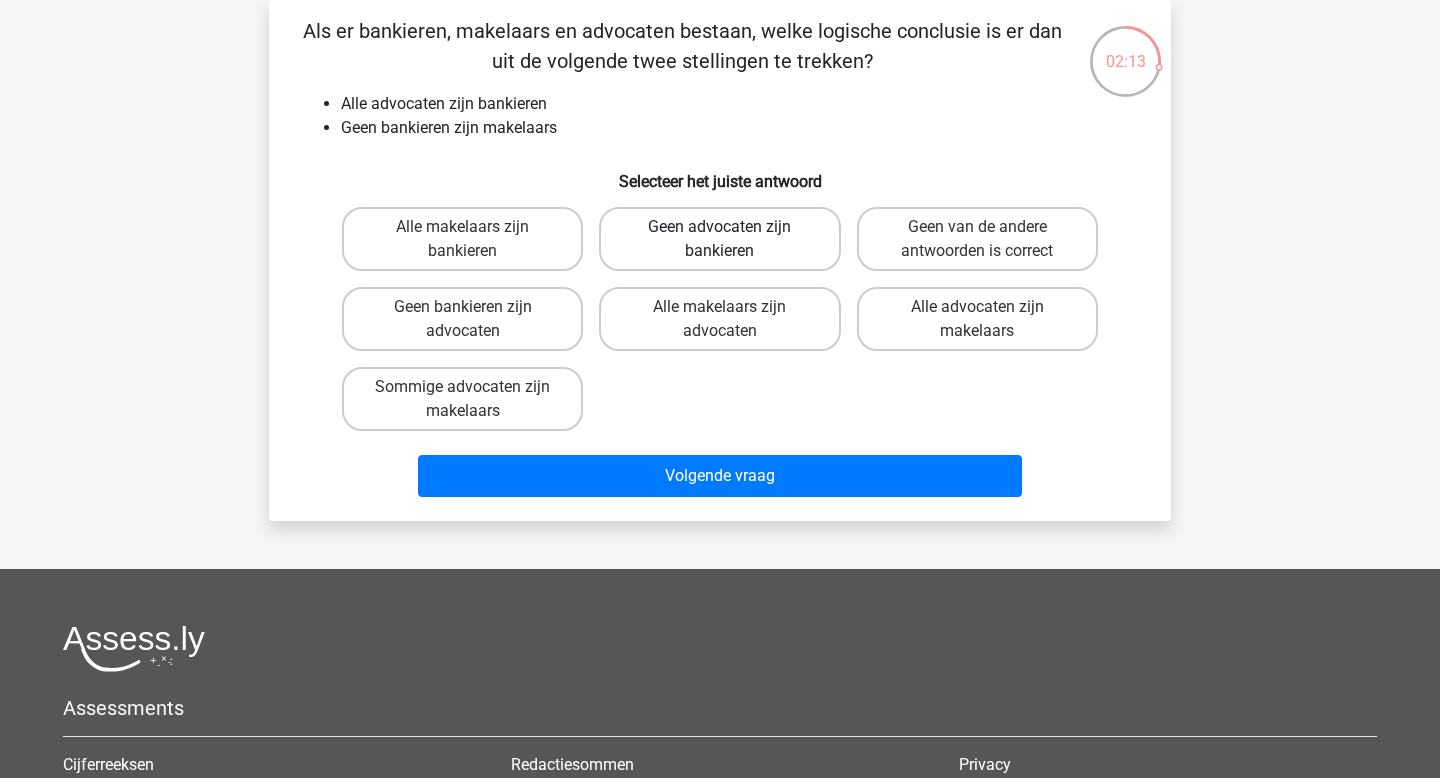 click on "Geen advocaten zijn bankieren" at bounding box center (719, 239) 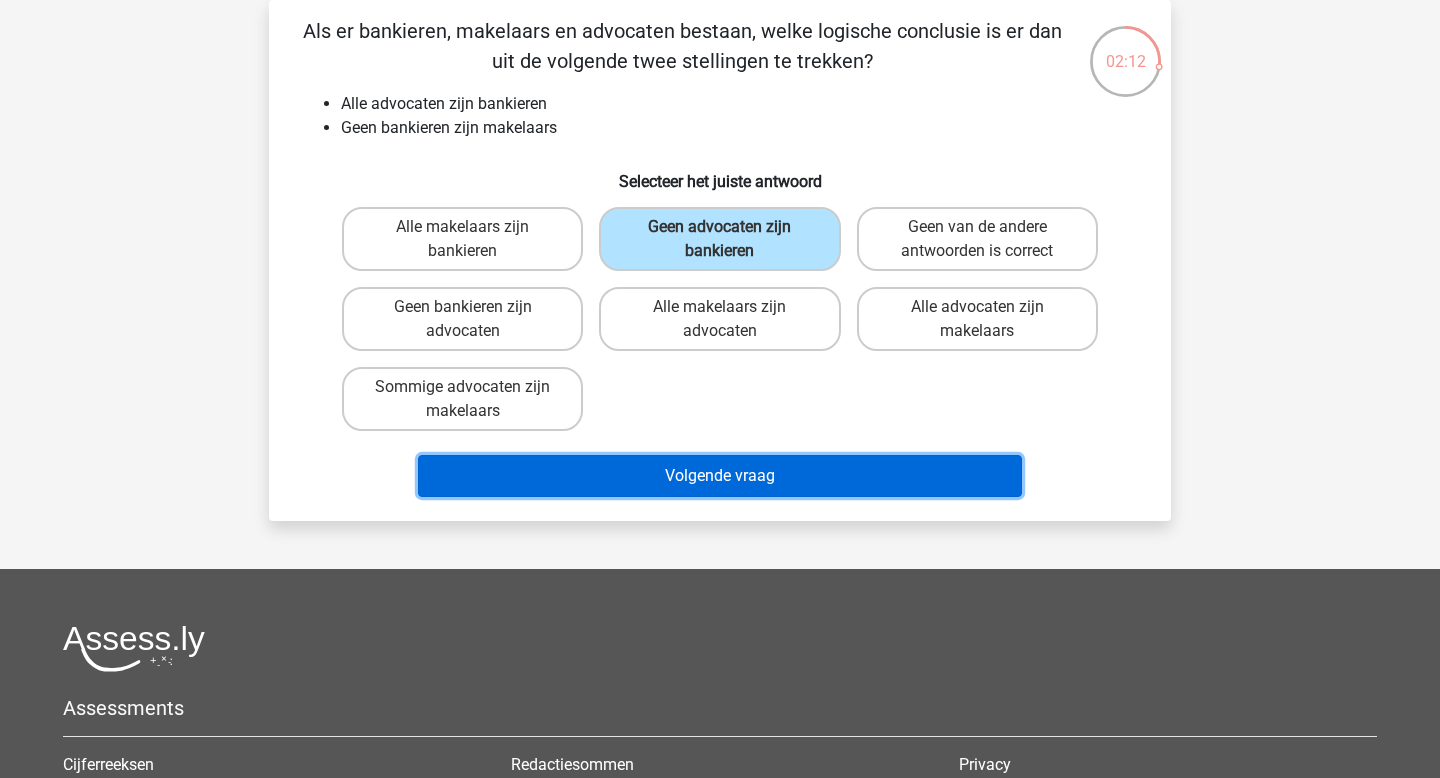click on "Volgende vraag" at bounding box center (720, 476) 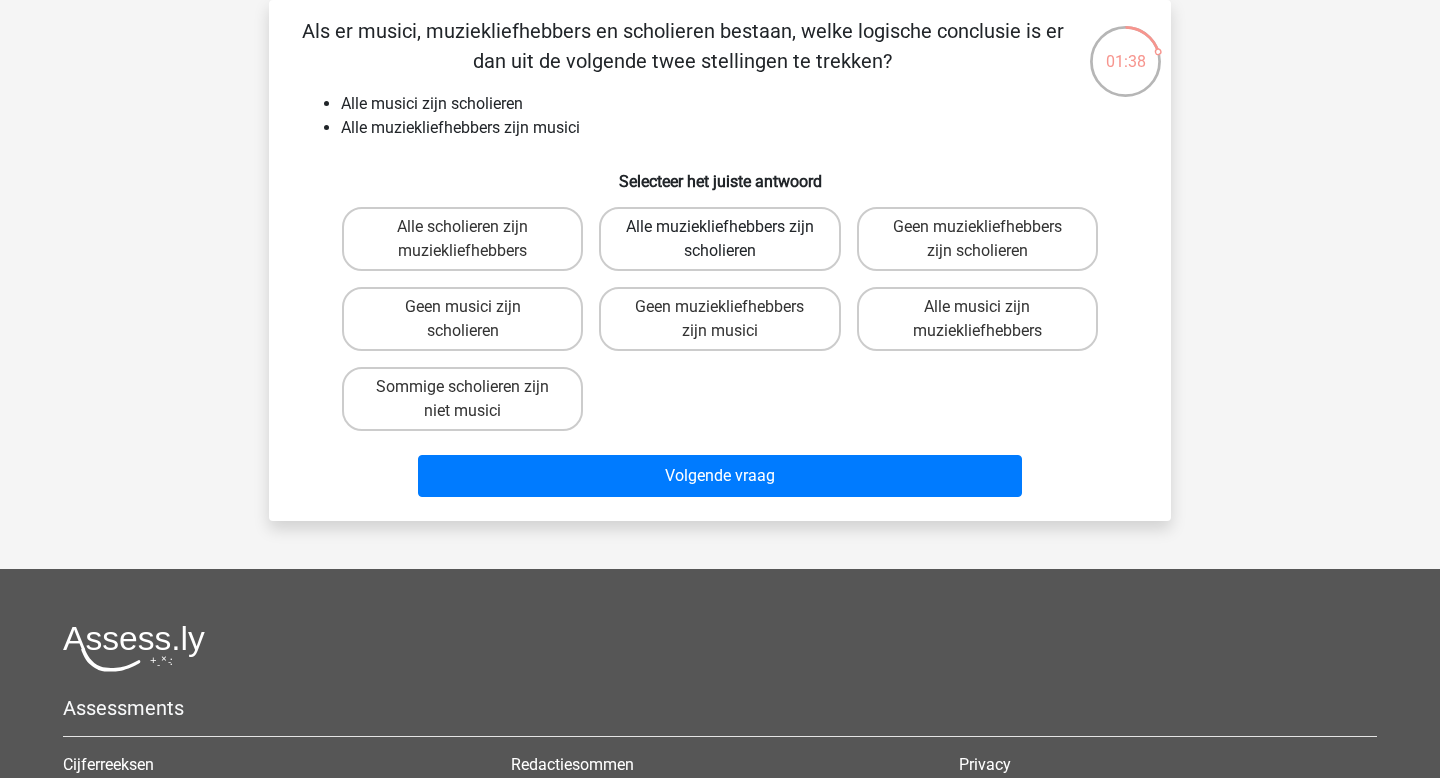 click on "Alle muziekliefhebbers zijn scholieren" at bounding box center [719, 239] 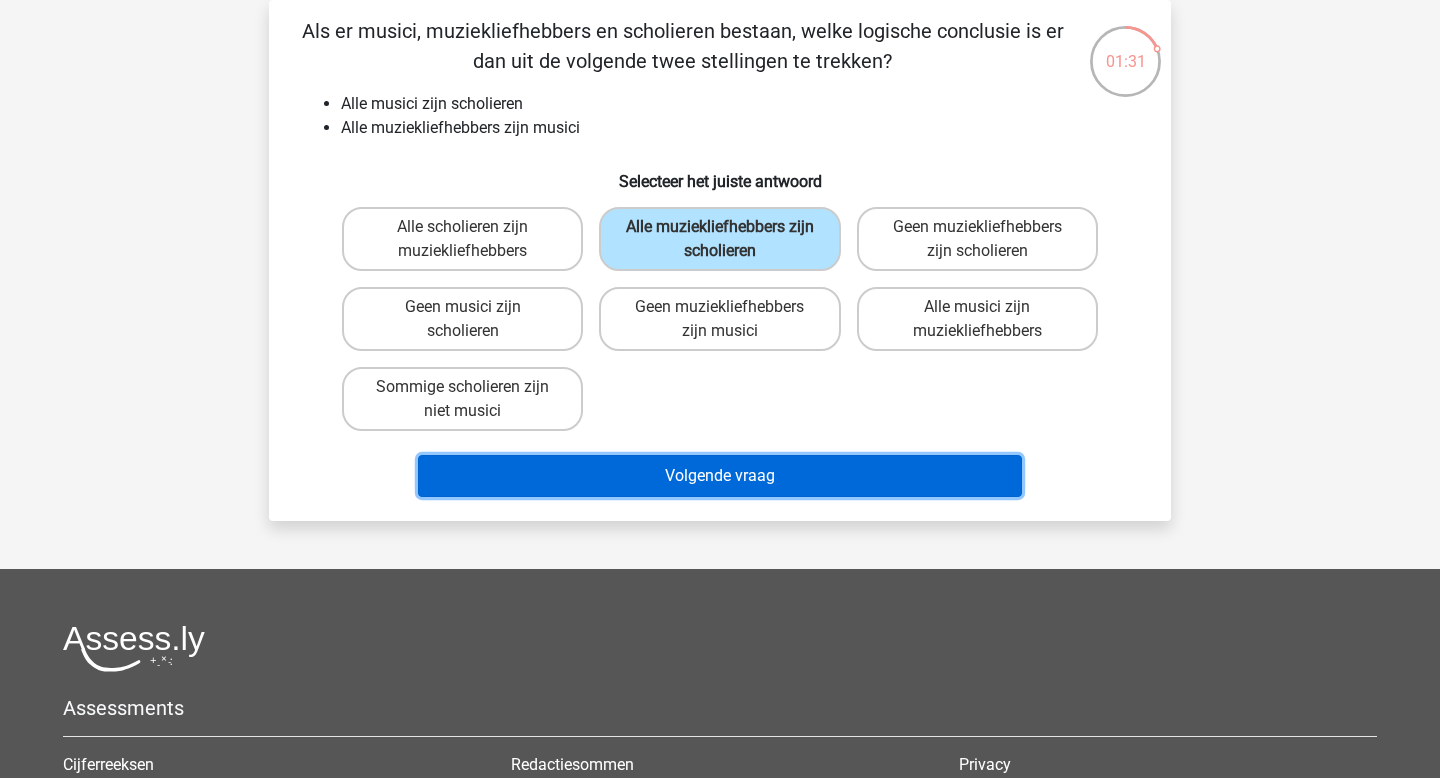 click on "Volgende vraag" at bounding box center [720, 476] 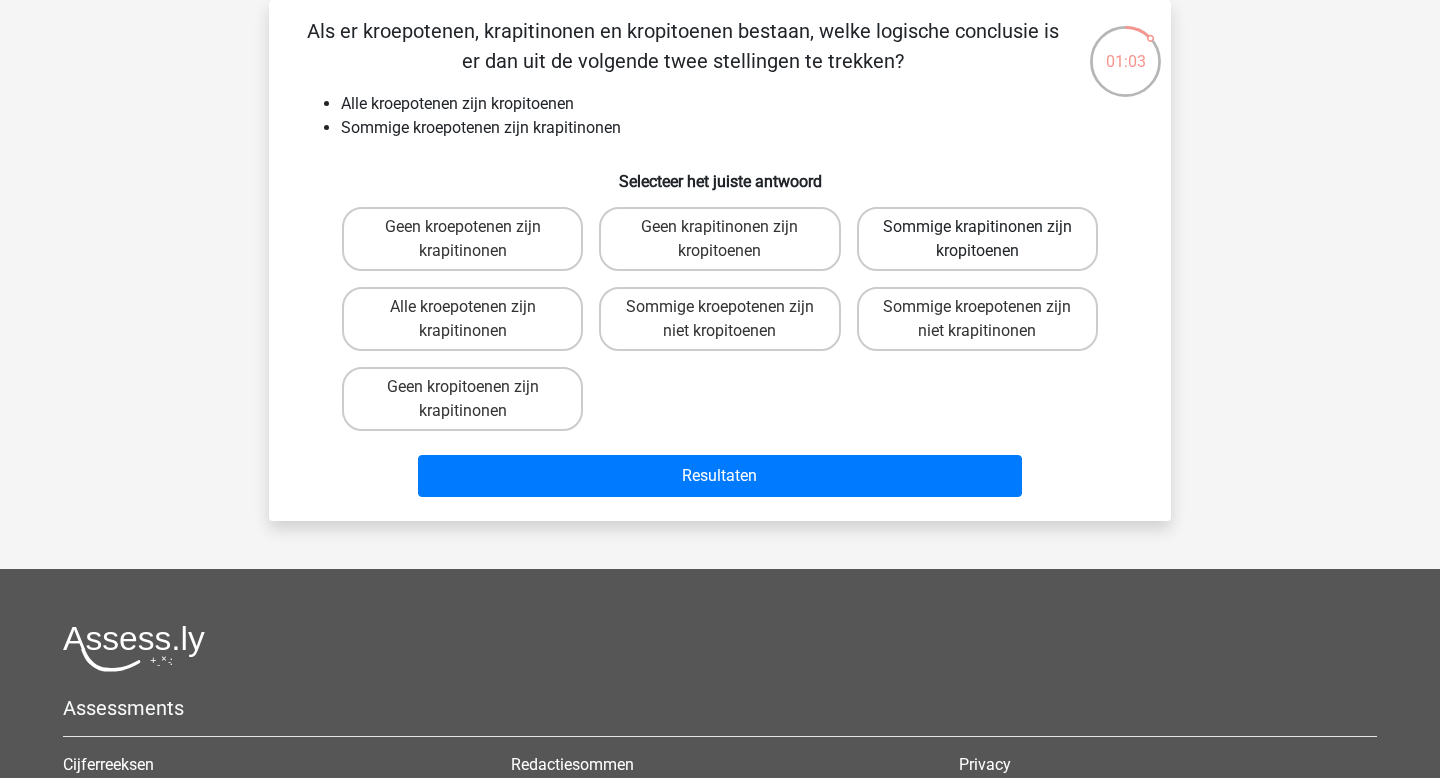 click on "Sommige krapitinonen zijn kropitoenen" at bounding box center (977, 239) 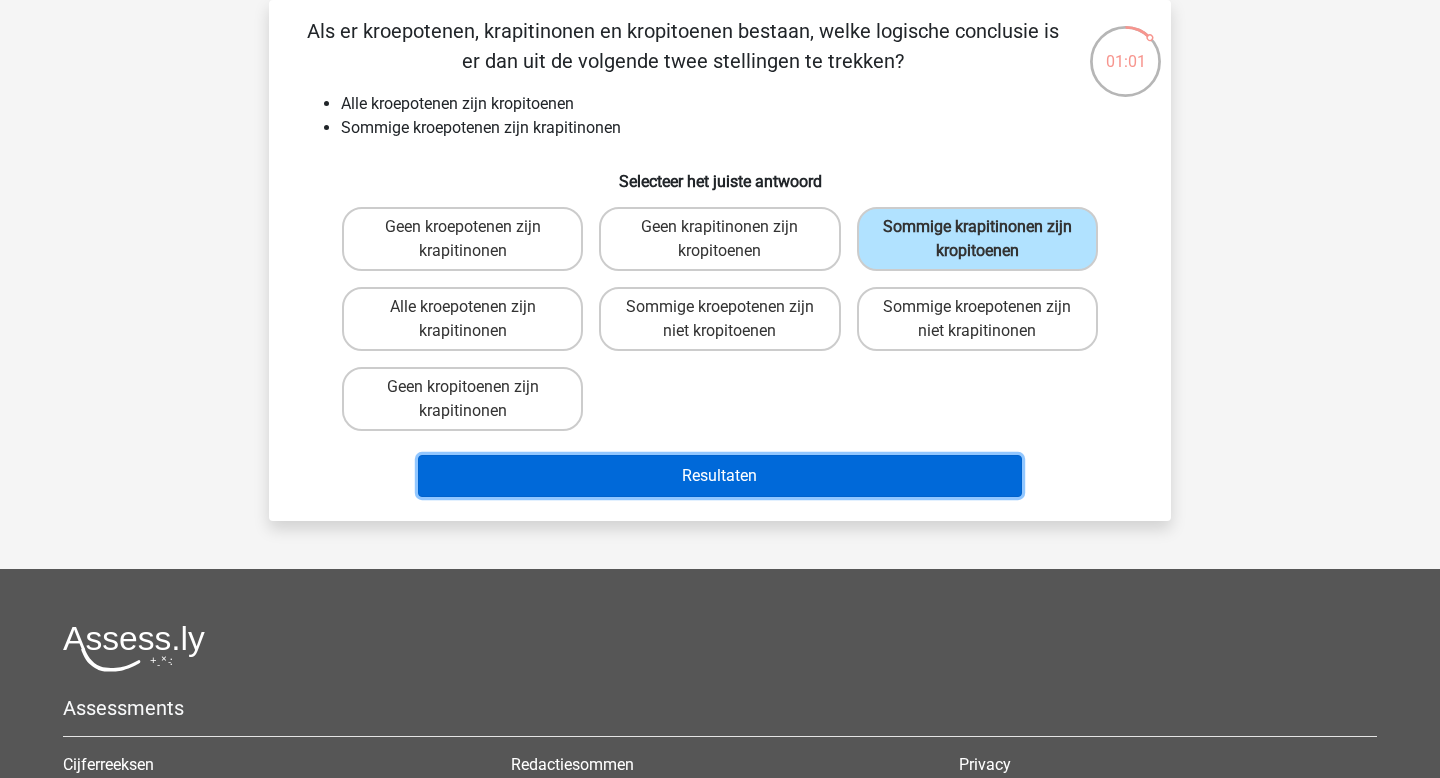 click on "Resultaten" at bounding box center [720, 476] 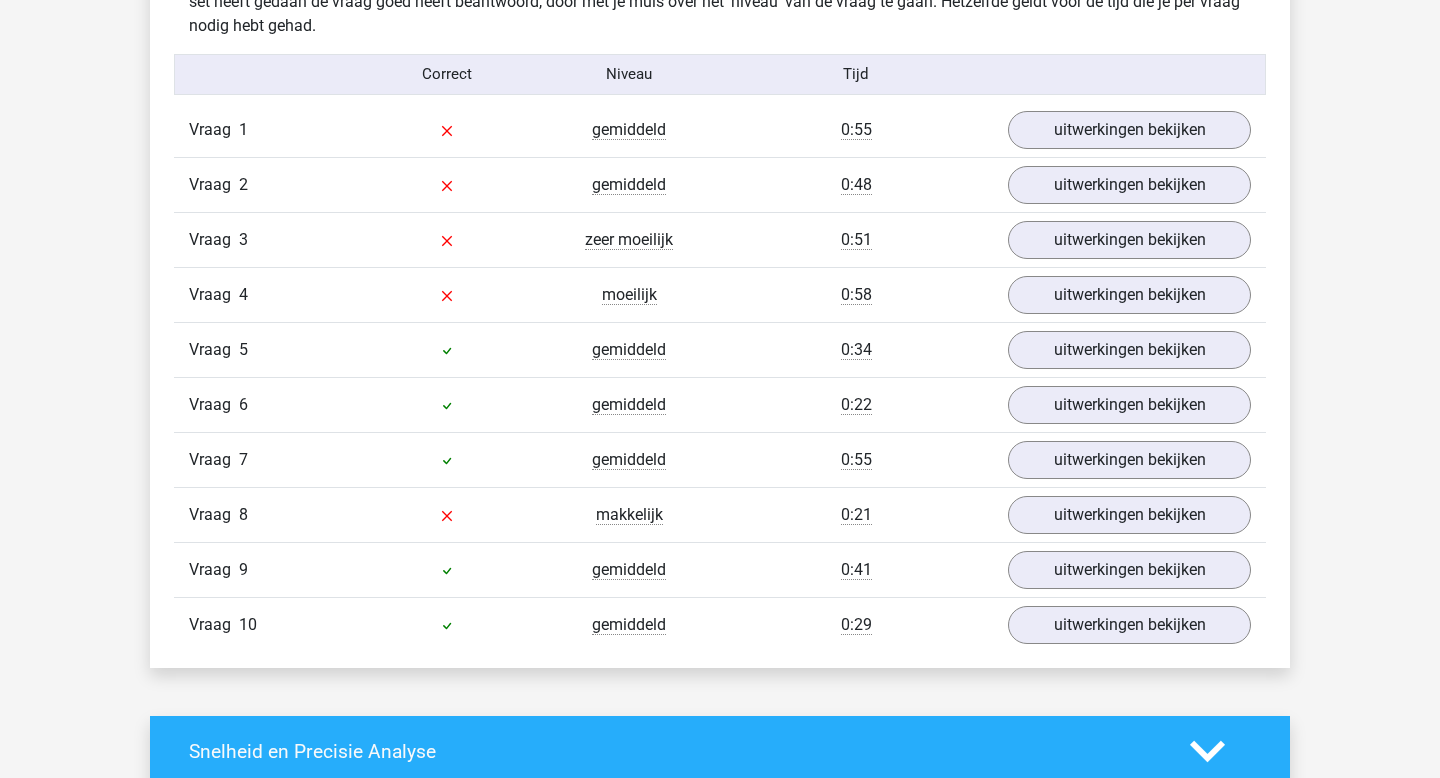 scroll, scrollTop: 1650, scrollLeft: 0, axis: vertical 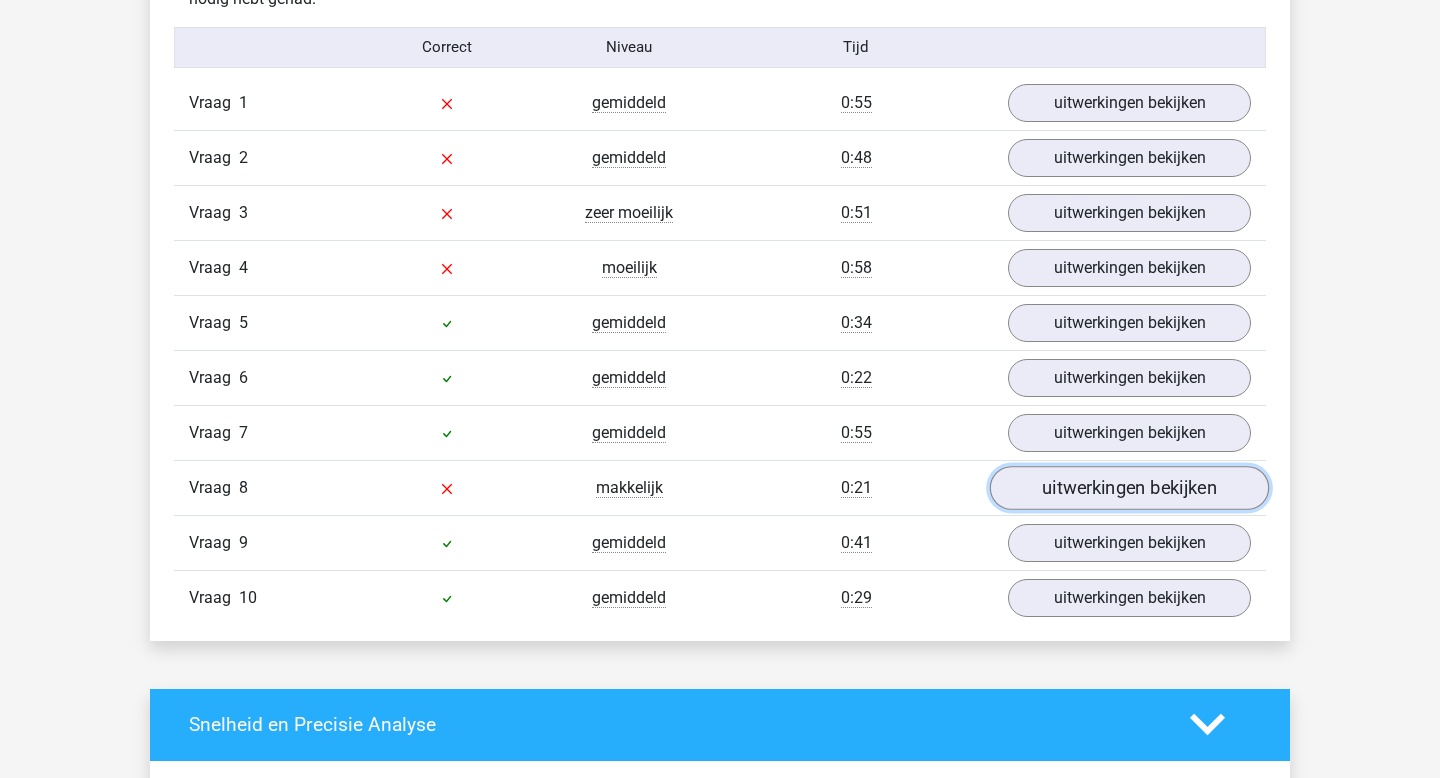 click on "uitwerkingen bekijken" at bounding box center (1129, 488) 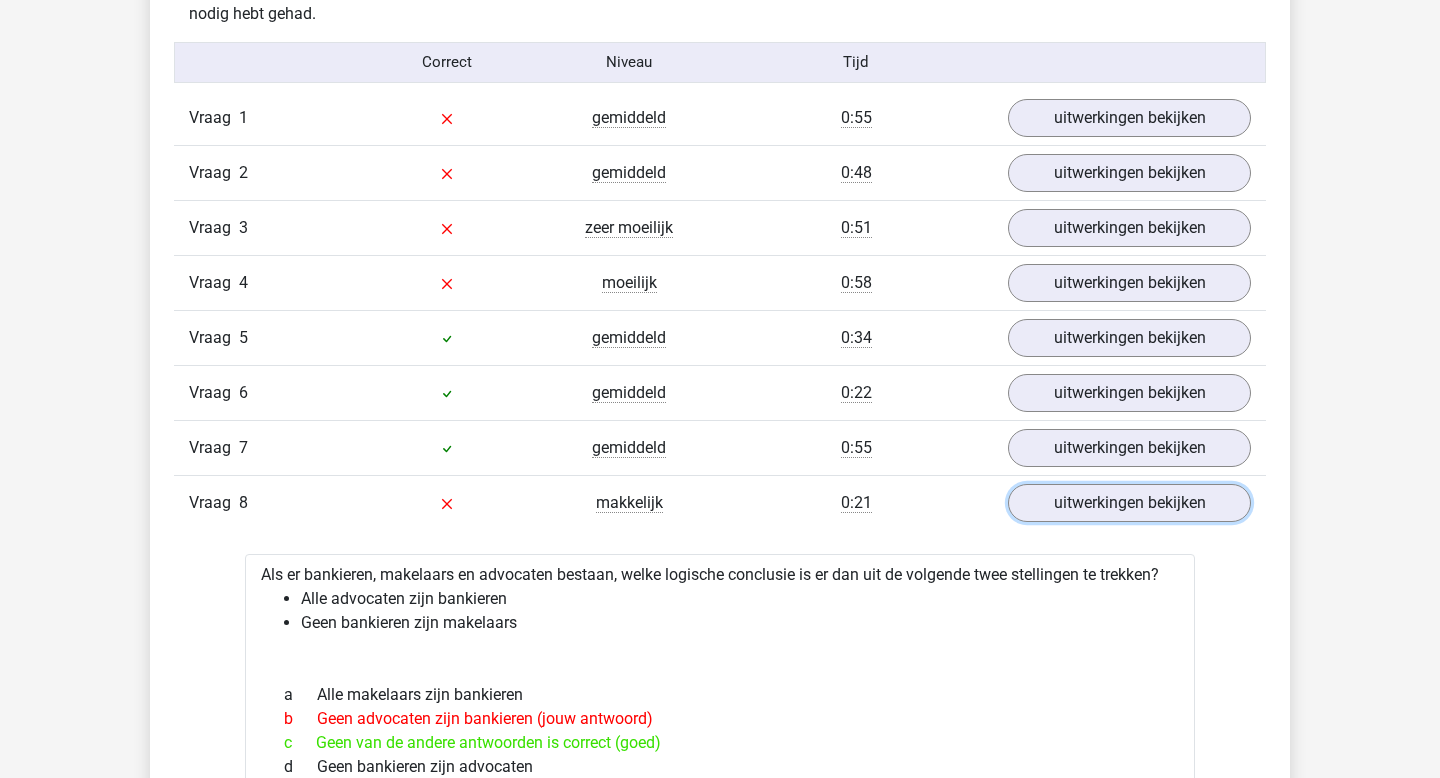 scroll, scrollTop: 1634, scrollLeft: 0, axis: vertical 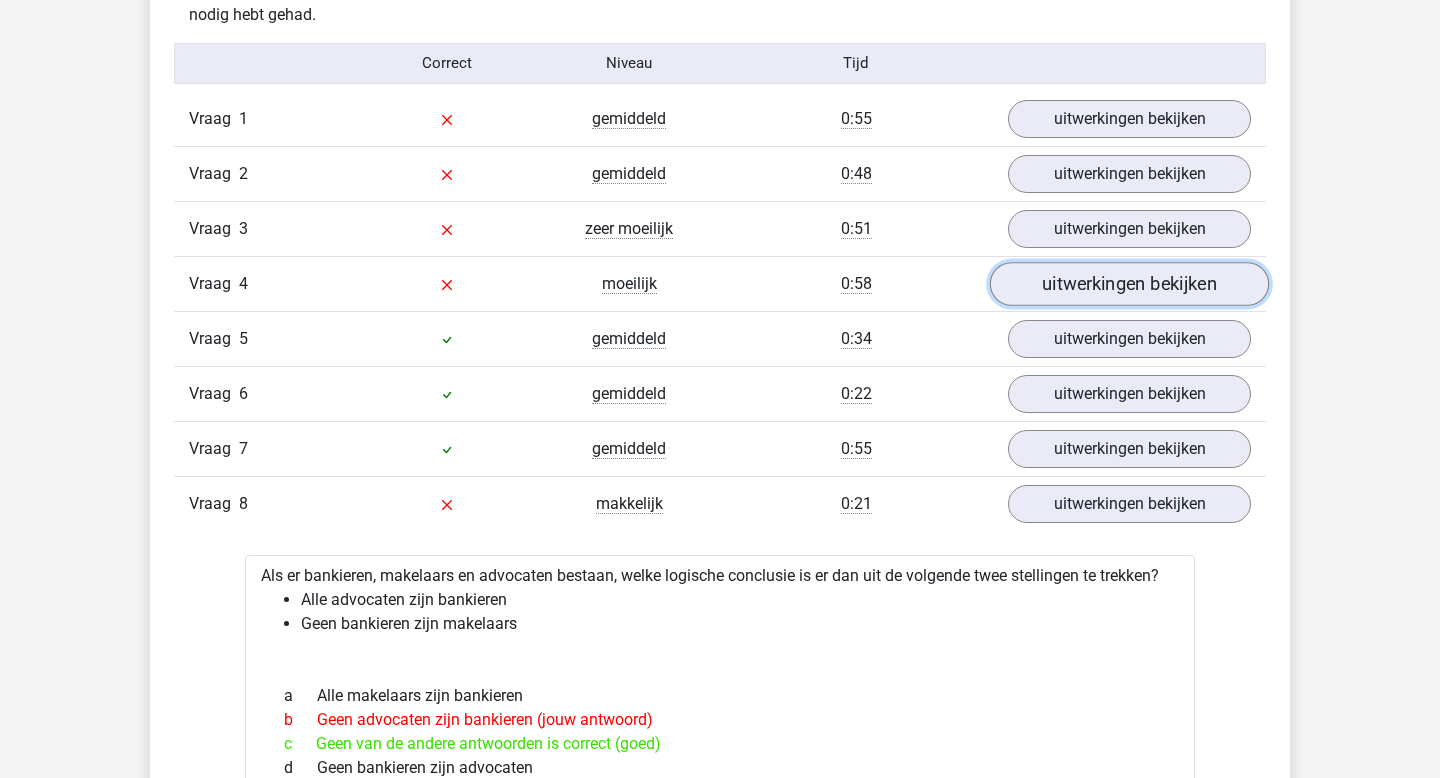 click on "uitwerkingen bekijken" at bounding box center [1129, 284] 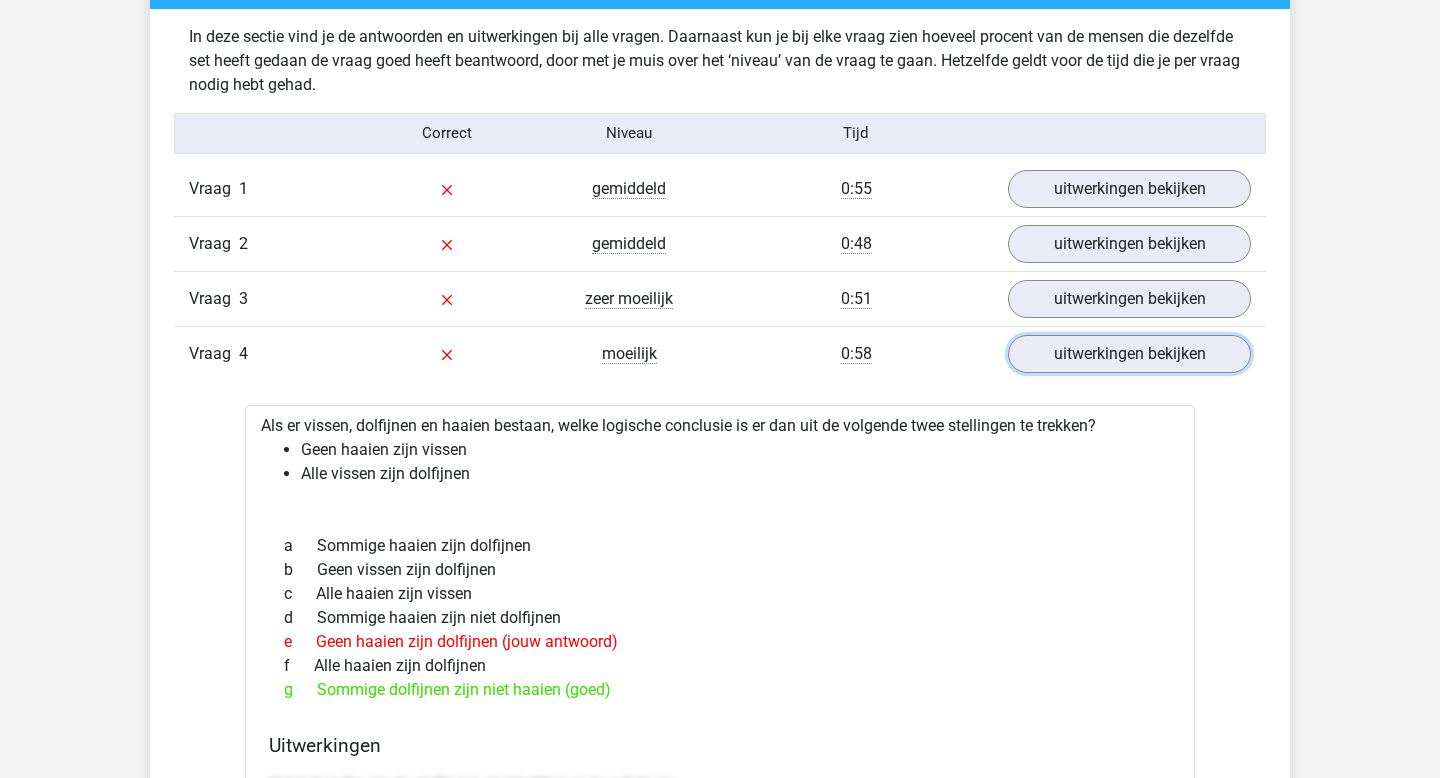 scroll, scrollTop: 1563, scrollLeft: 0, axis: vertical 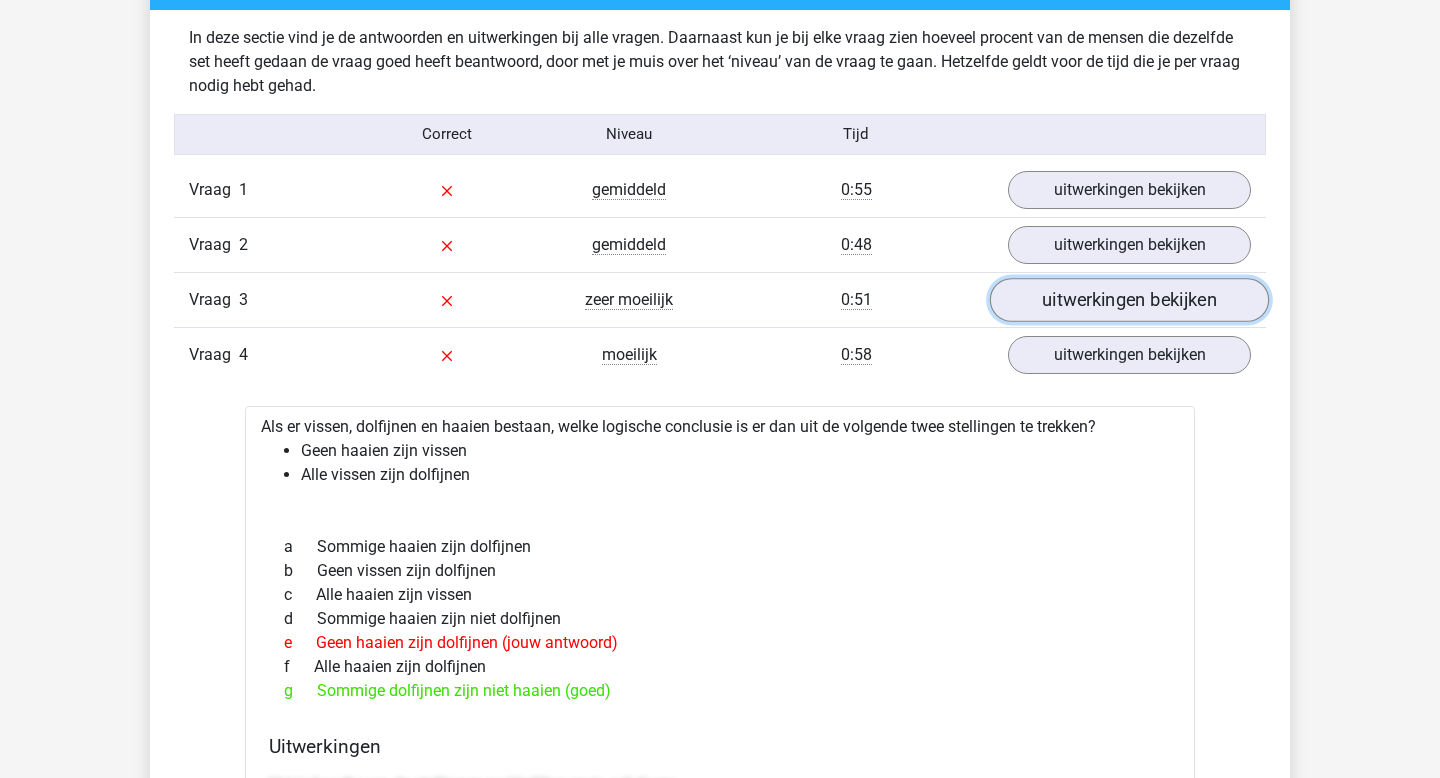 click on "uitwerkingen bekijken" at bounding box center (1129, 300) 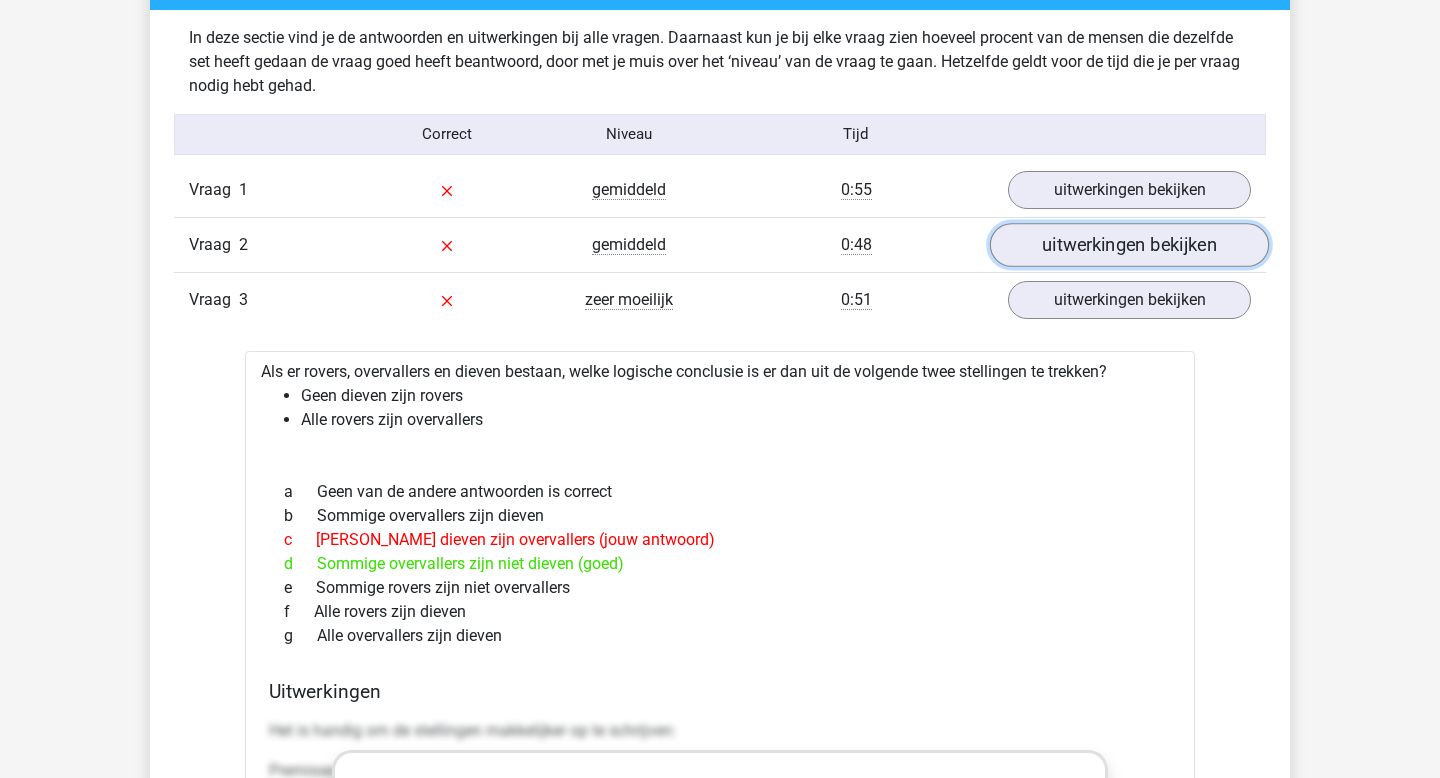 click on "uitwerkingen bekijken" at bounding box center (1129, 245) 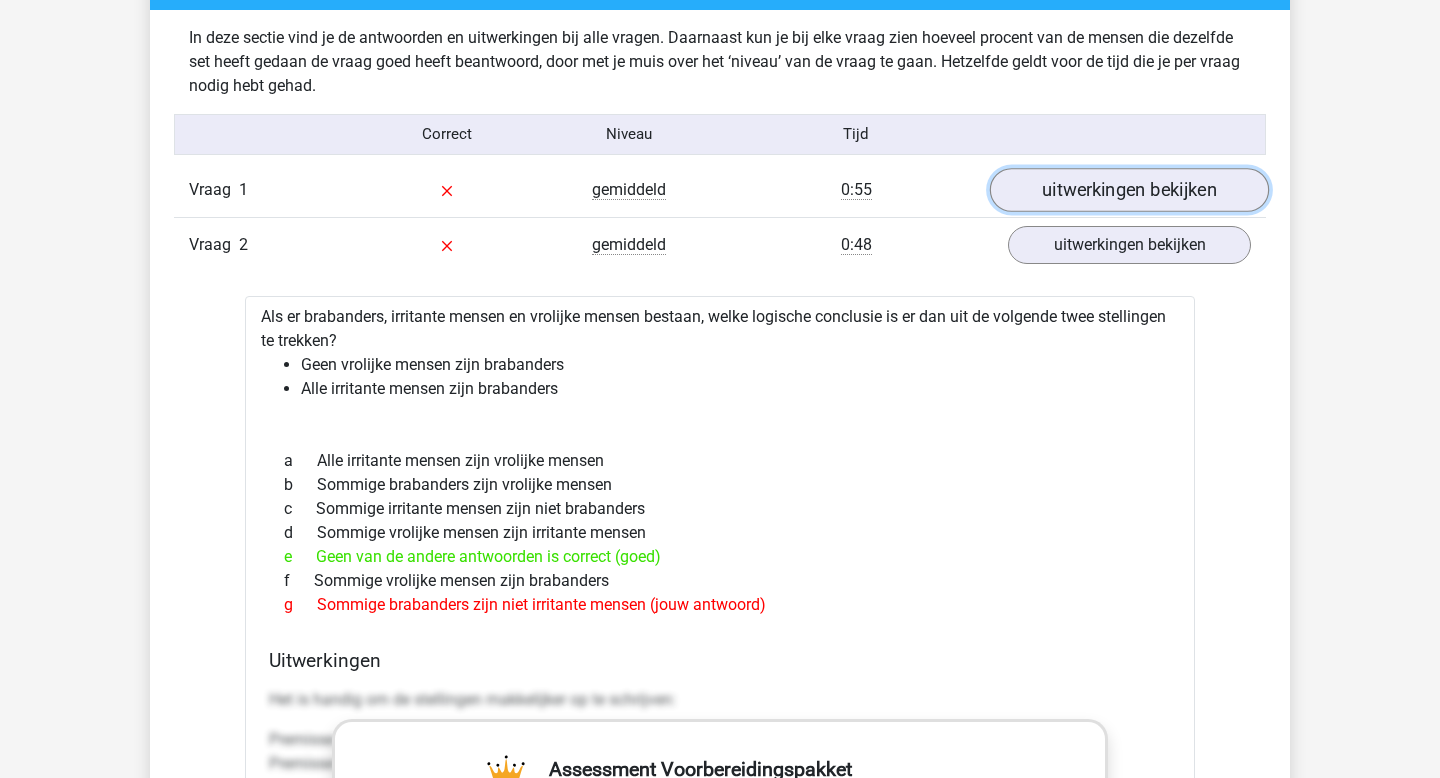click on "uitwerkingen bekijken" at bounding box center (1129, 190) 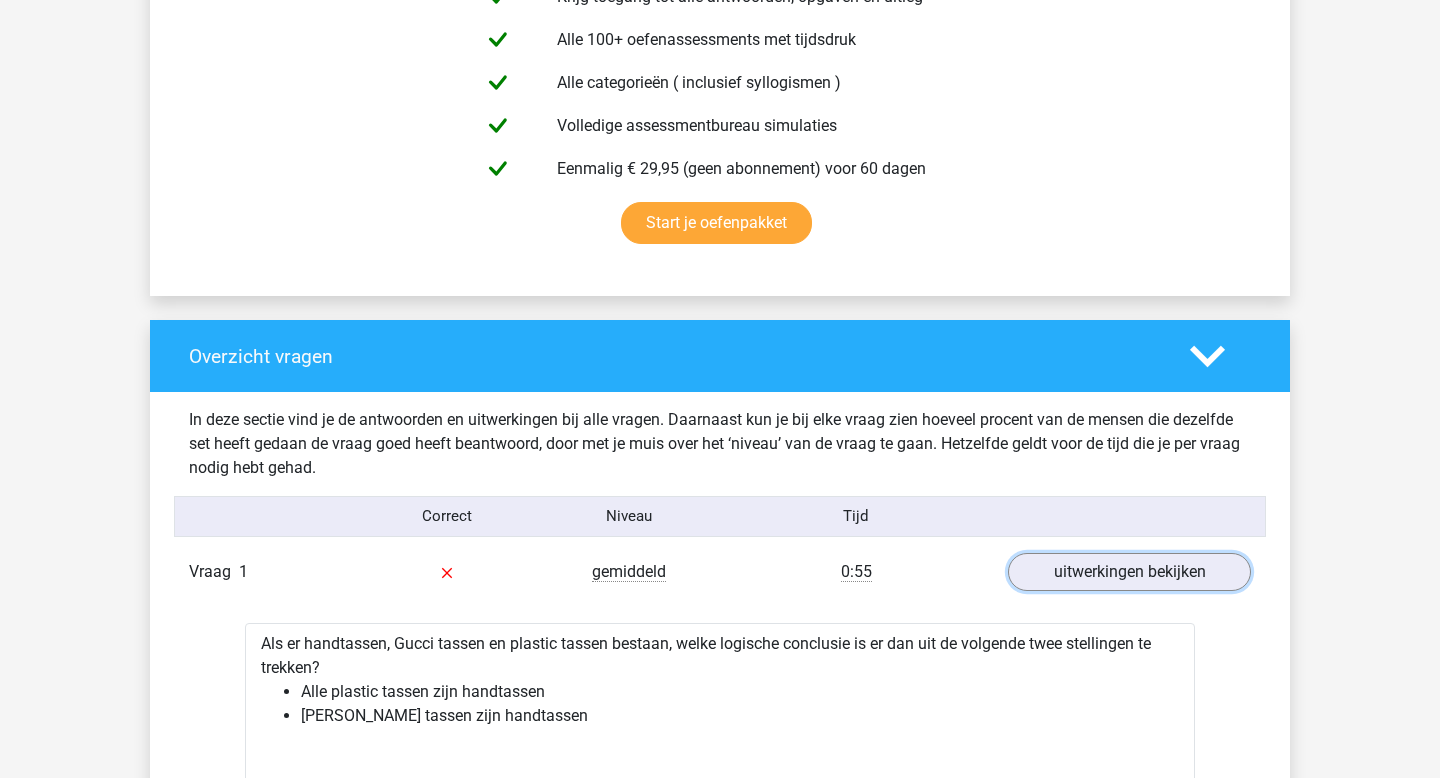 scroll, scrollTop: 825, scrollLeft: 0, axis: vertical 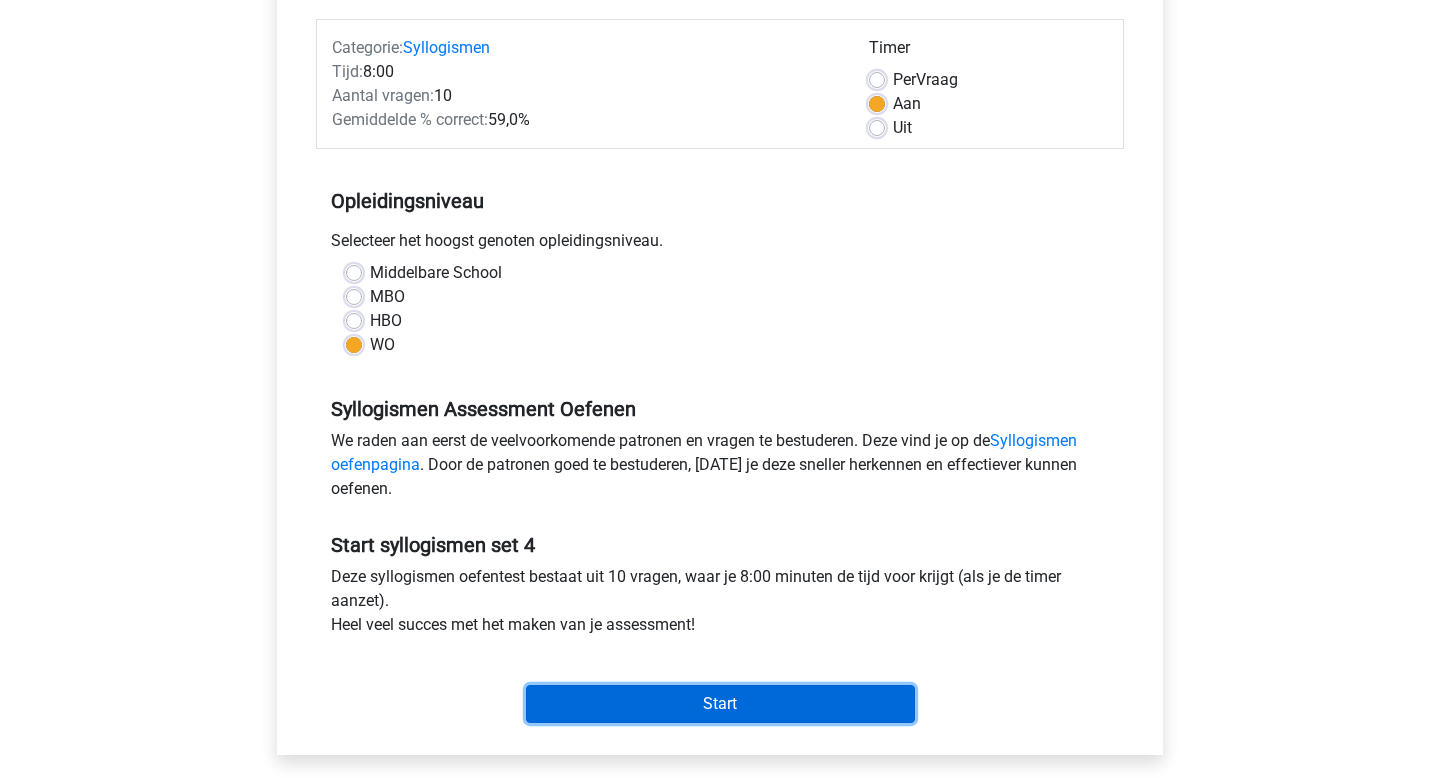 click on "Start" at bounding box center [720, 704] 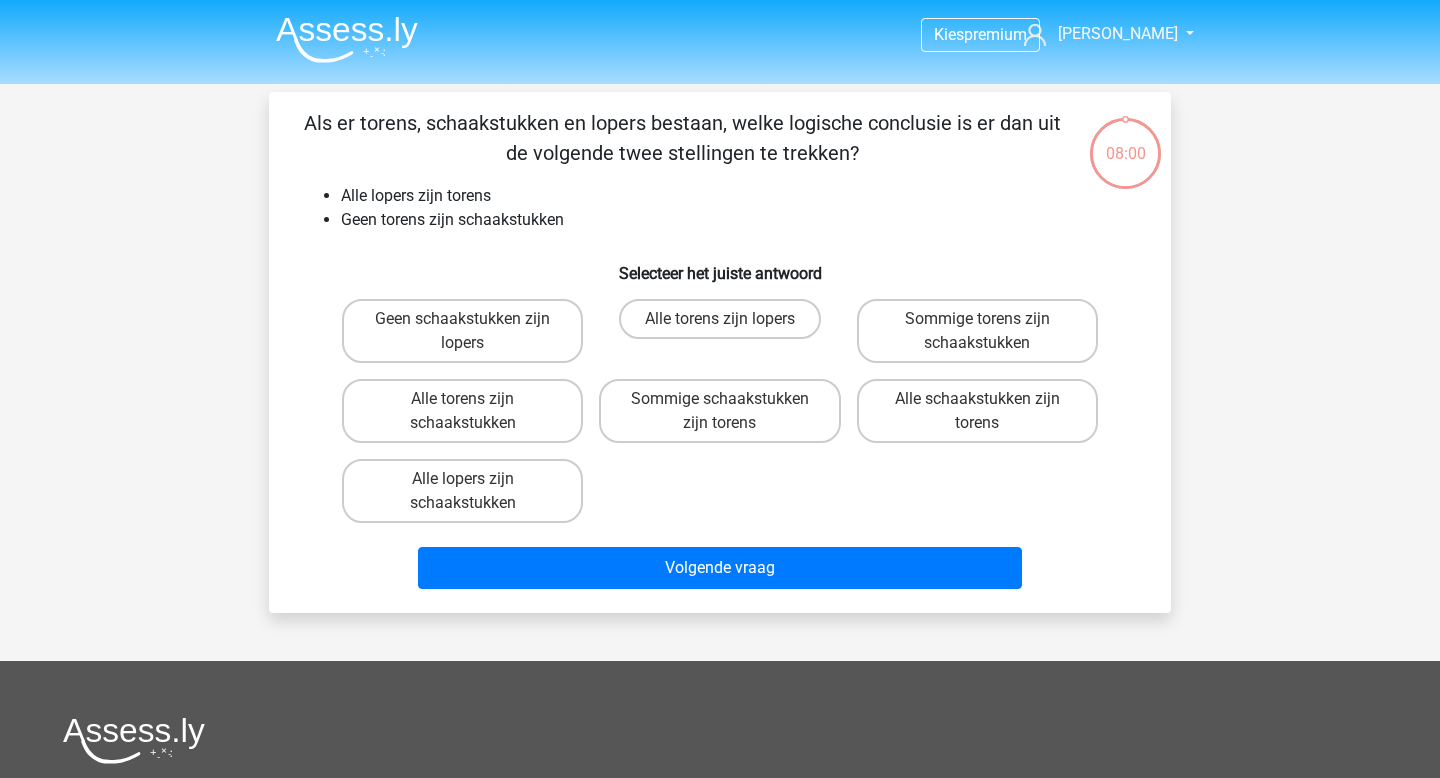 scroll, scrollTop: 0, scrollLeft: 0, axis: both 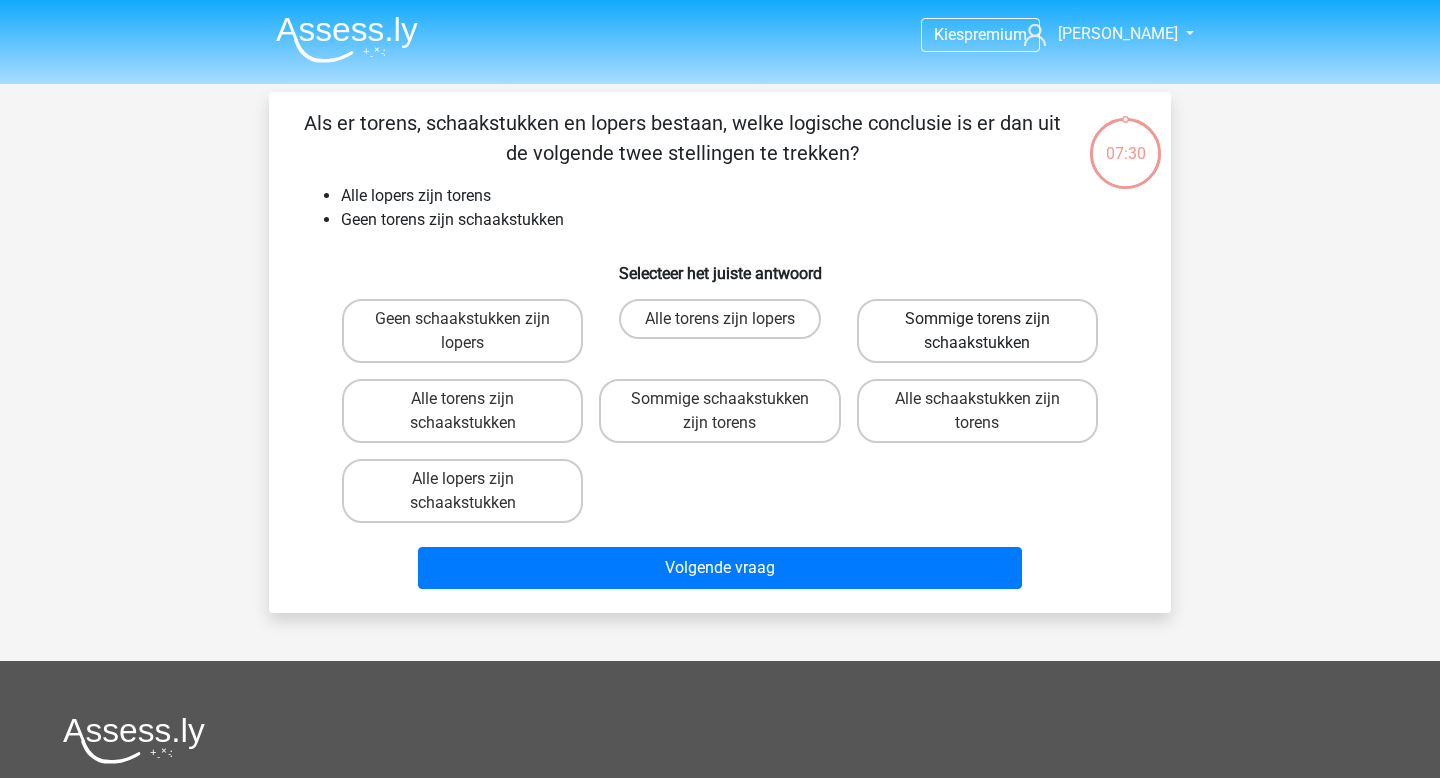 click on "Sommige torens zijn schaakstukken" at bounding box center (977, 331) 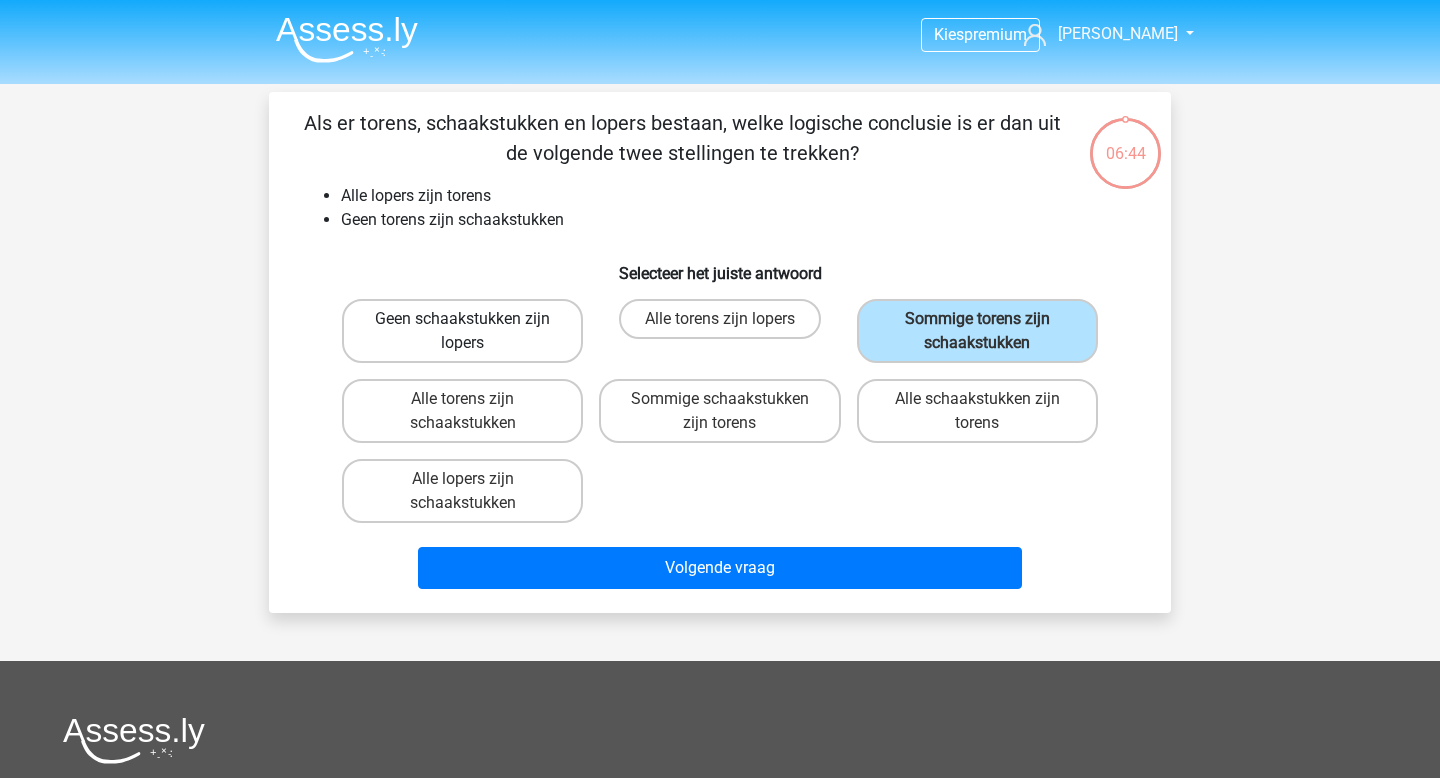 click on "Geen schaakstukken zijn lopers" at bounding box center [462, 331] 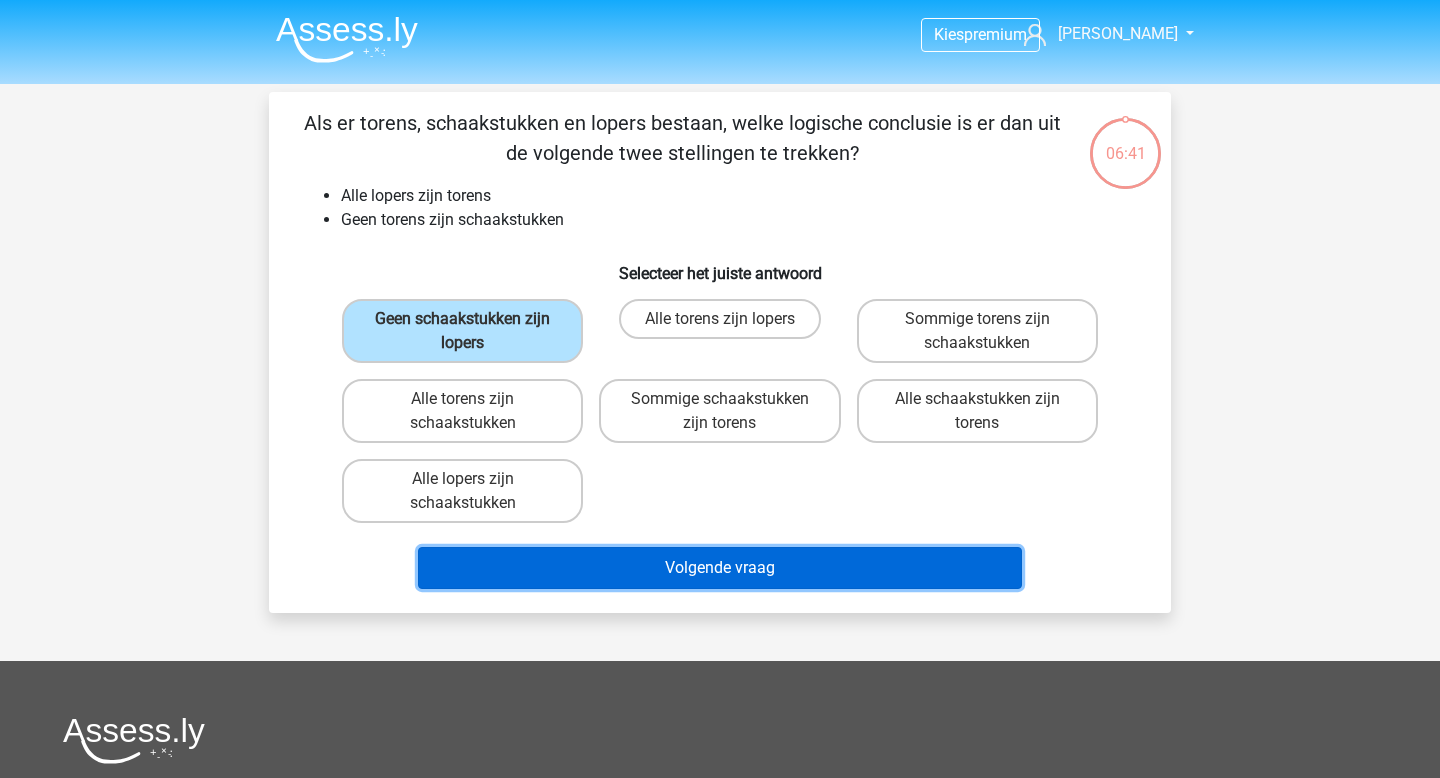 click on "Volgende vraag" at bounding box center (720, 568) 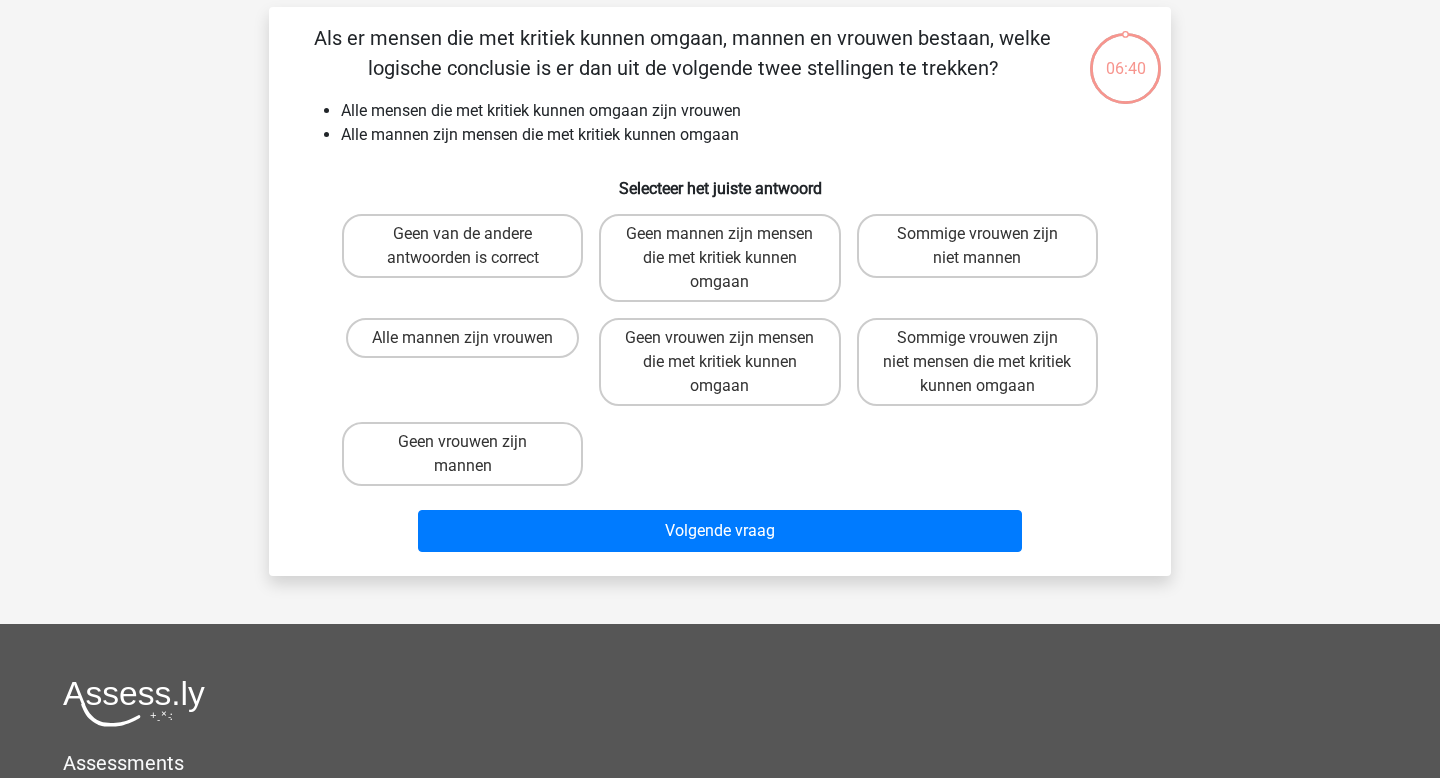 scroll, scrollTop: 92, scrollLeft: 0, axis: vertical 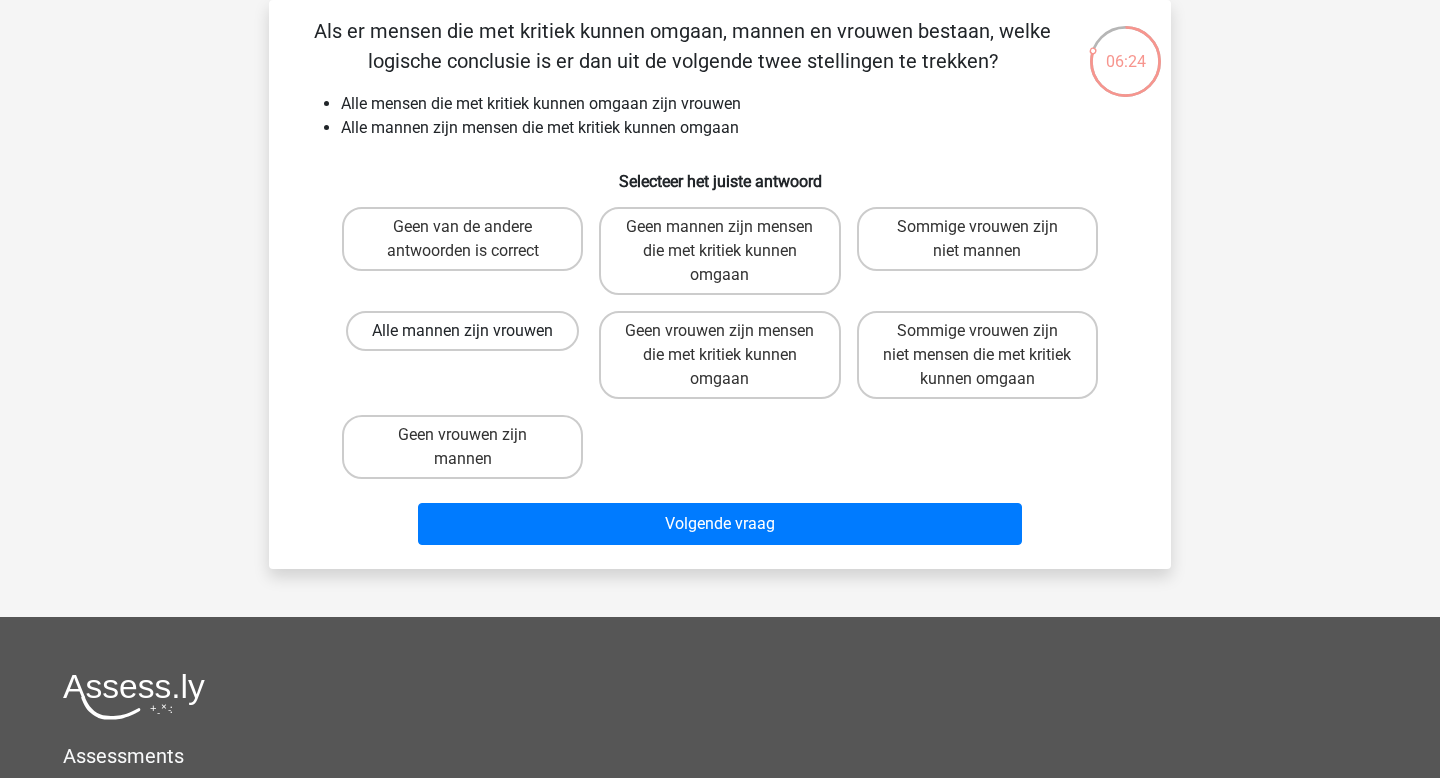 click on "Alle mannen zijn vrouwen" at bounding box center [462, 331] 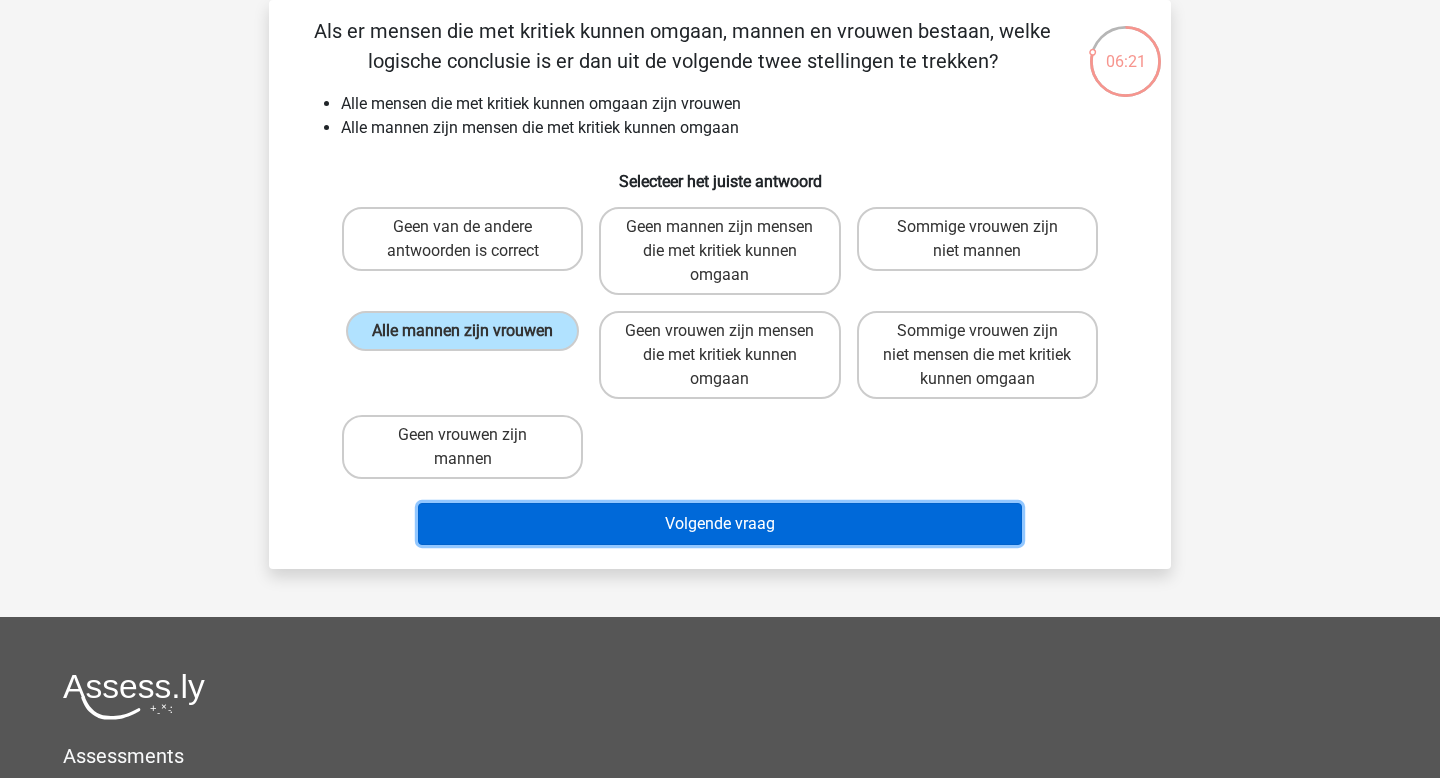 click on "Volgende vraag" at bounding box center (720, 524) 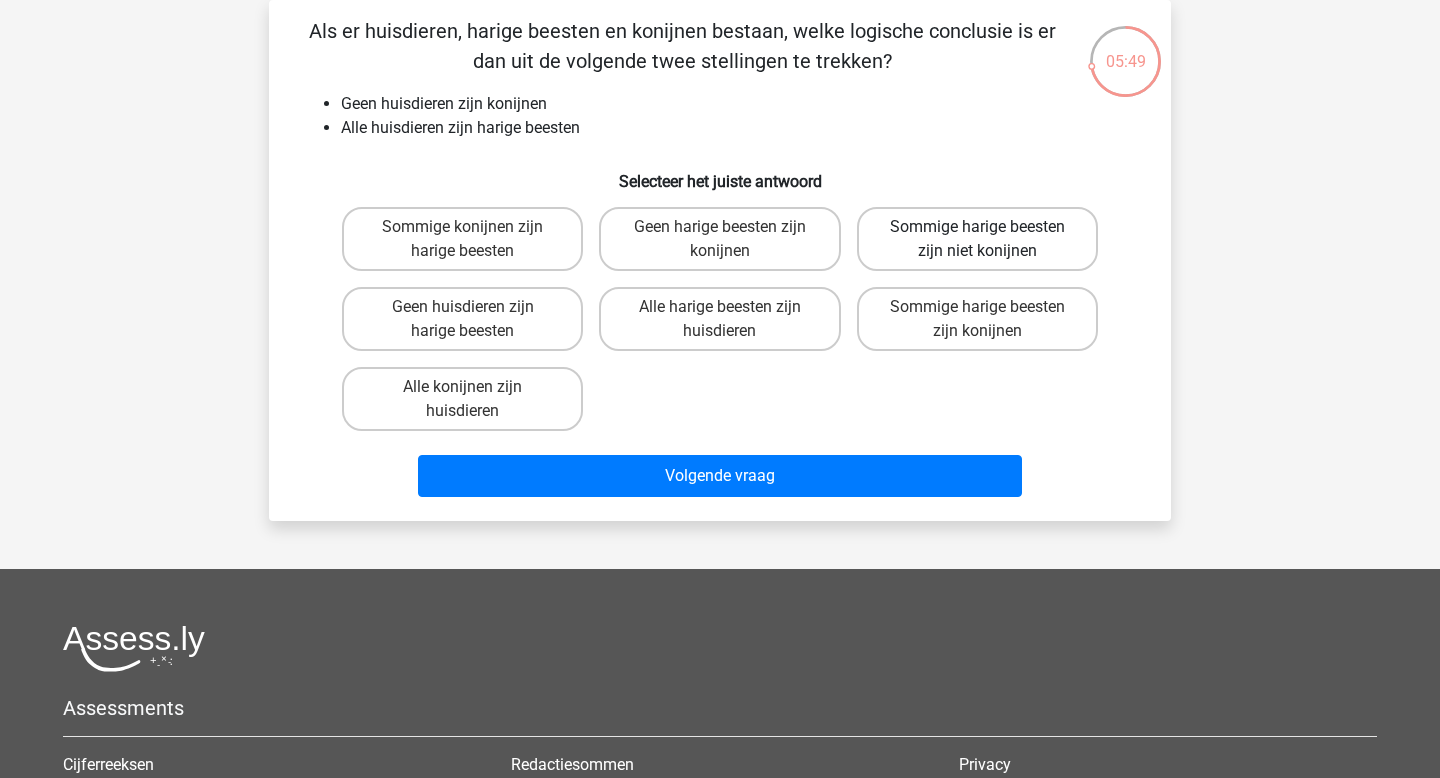 click on "Sommige harige beesten zijn niet konijnen" at bounding box center [977, 239] 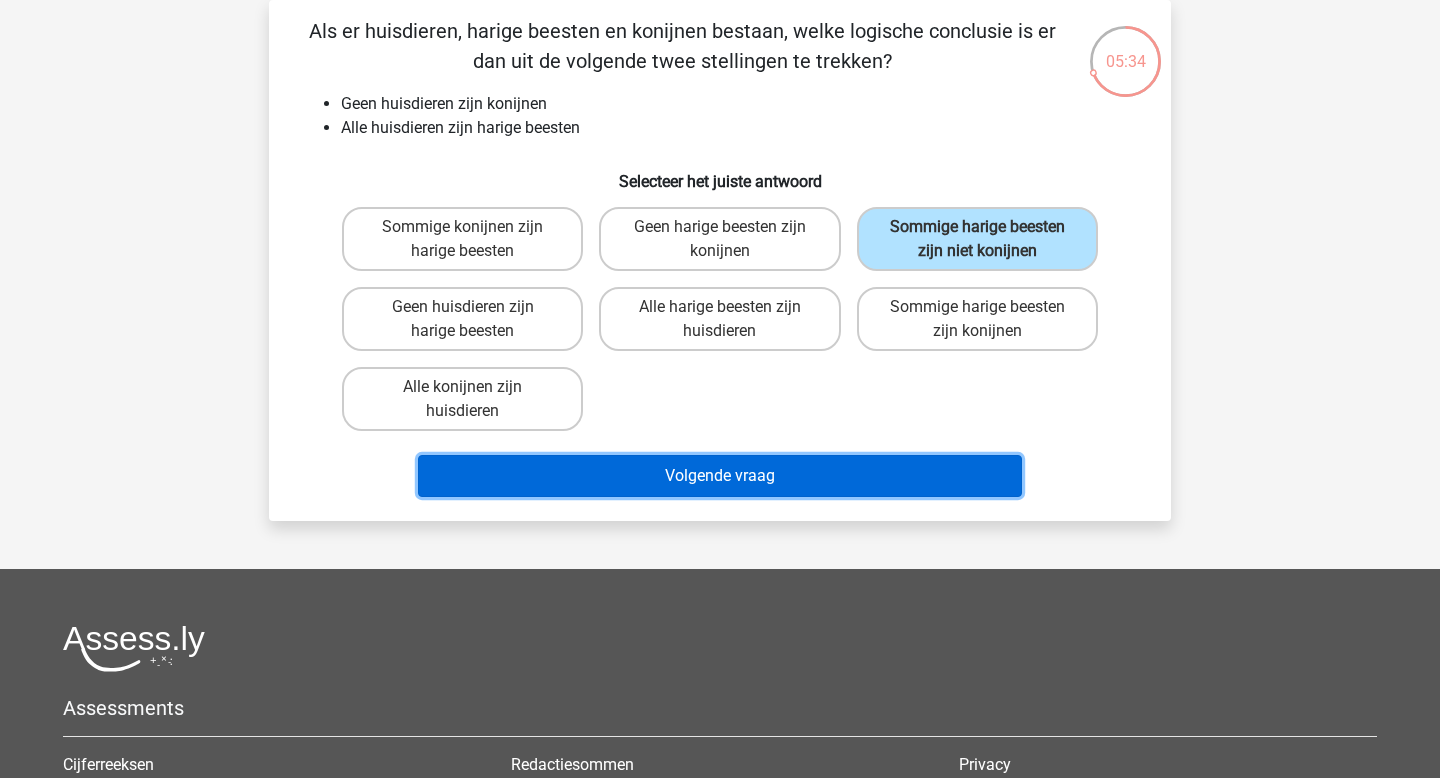 click on "Volgende vraag" at bounding box center (720, 476) 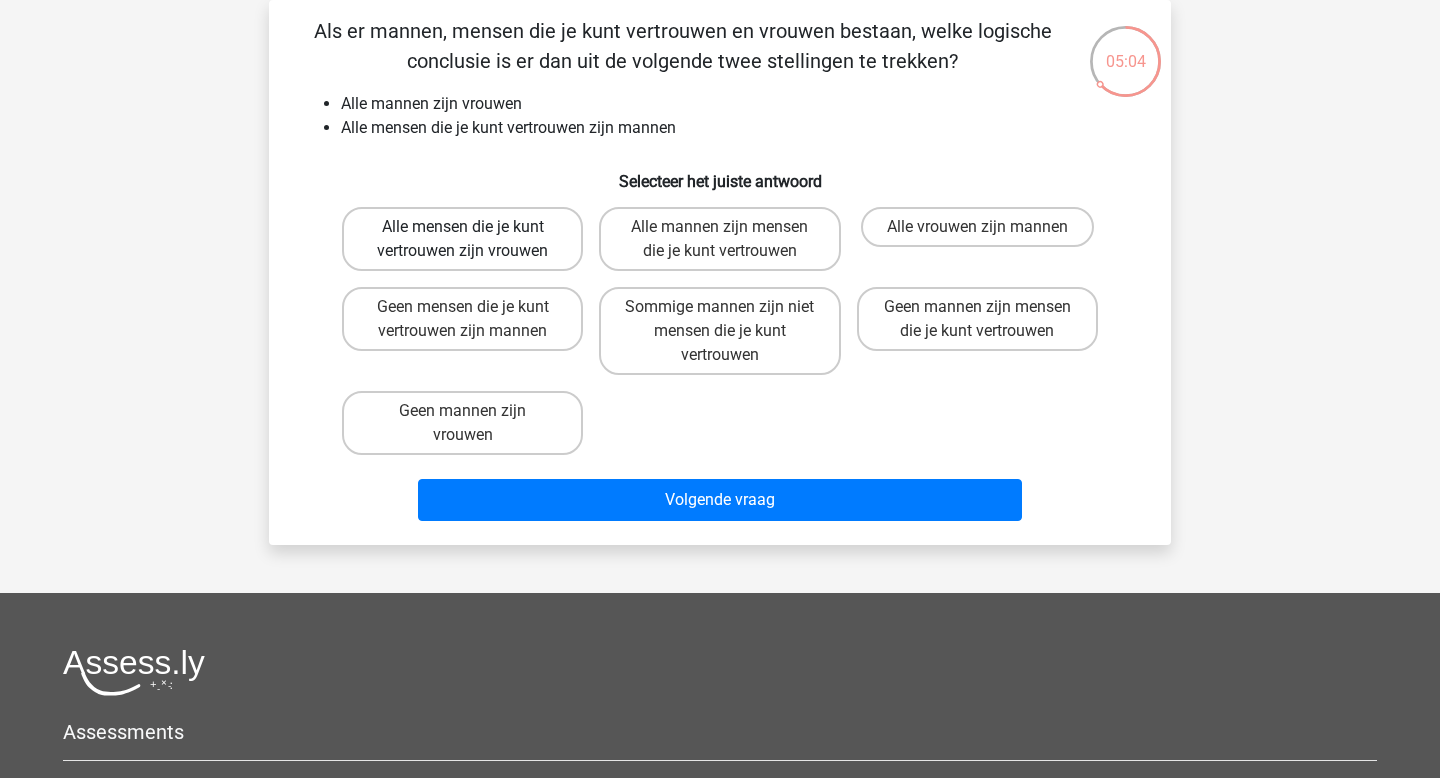 click on "Alle mensen die je kunt vertrouwen zijn vrouwen" at bounding box center (462, 239) 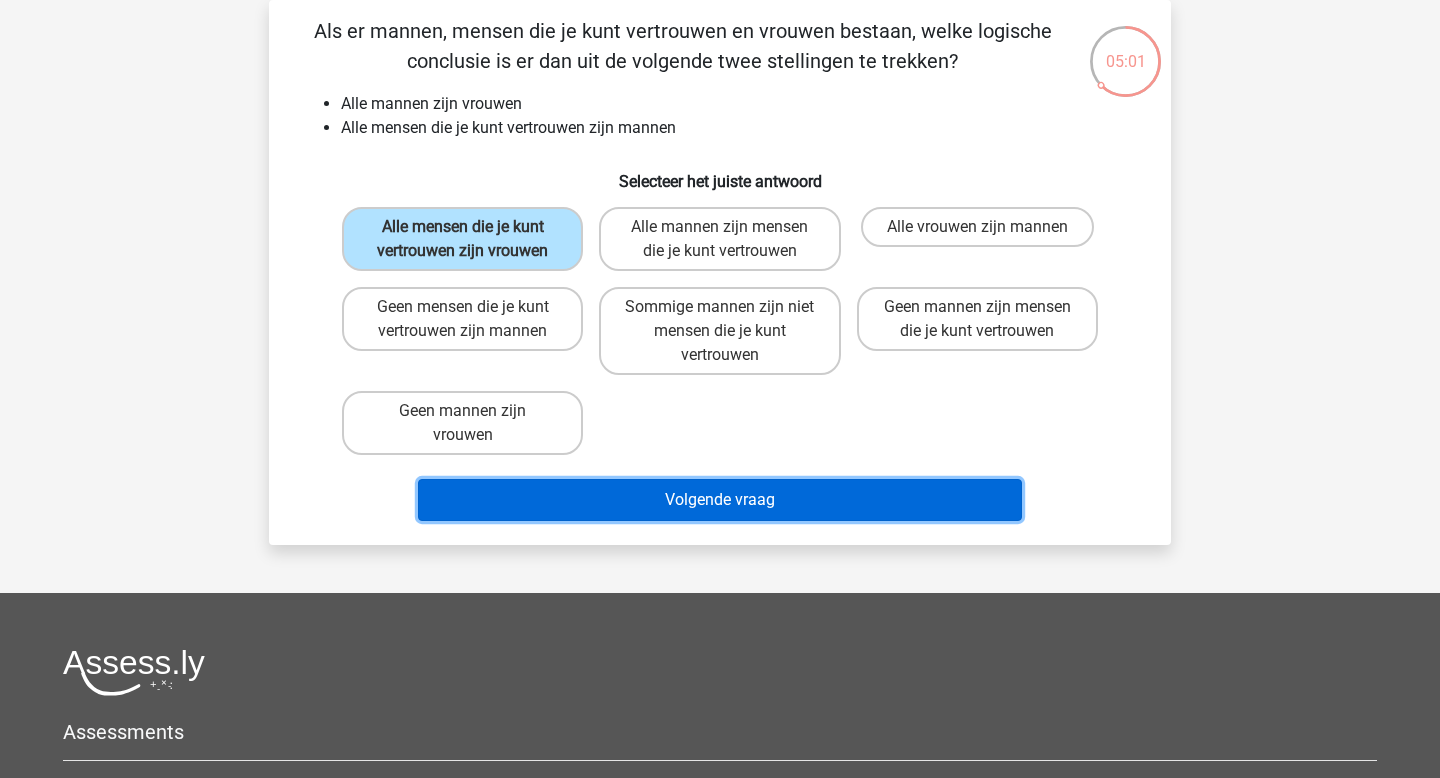 click on "Volgende vraag" at bounding box center [720, 500] 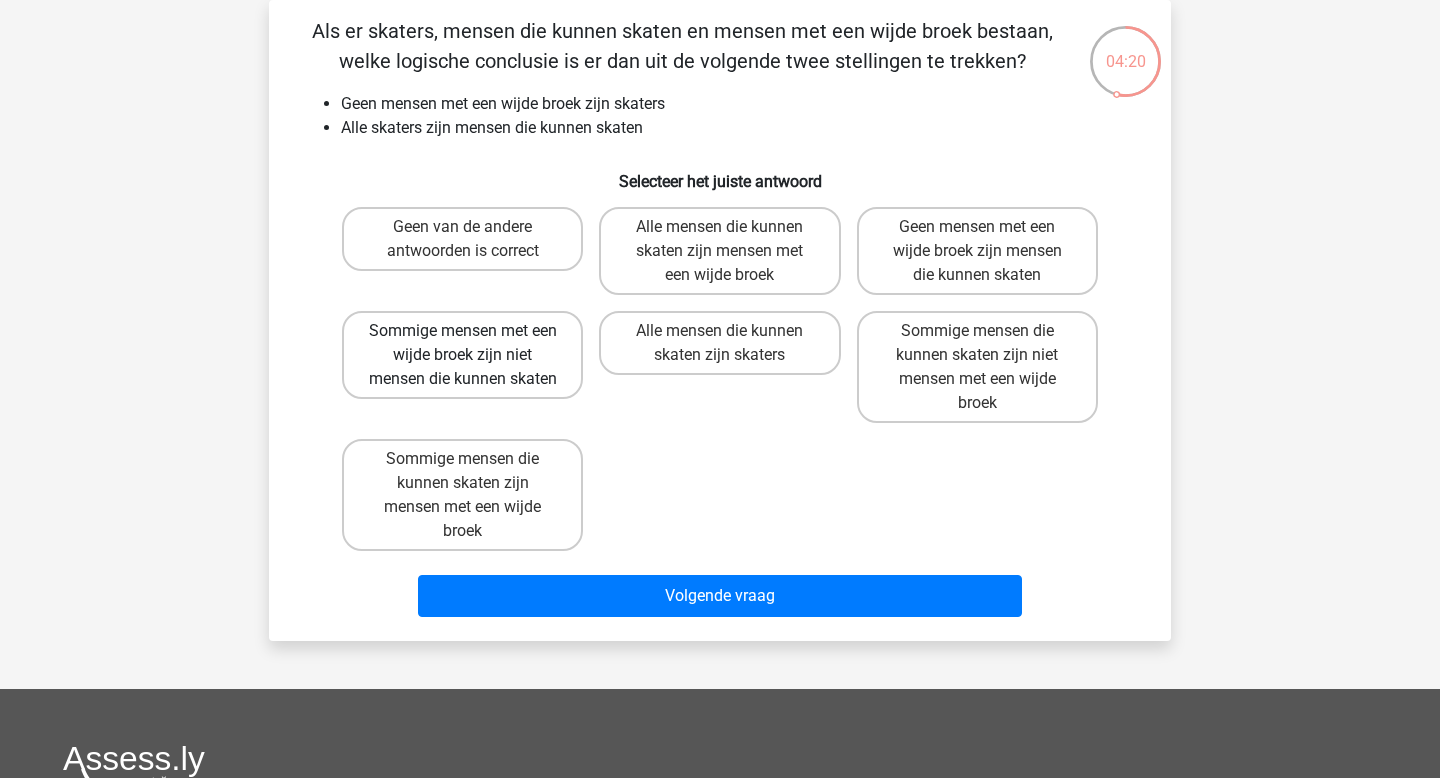 click on "Sommige mensen met een wijde broek zijn niet mensen die kunnen skaten" at bounding box center [462, 355] 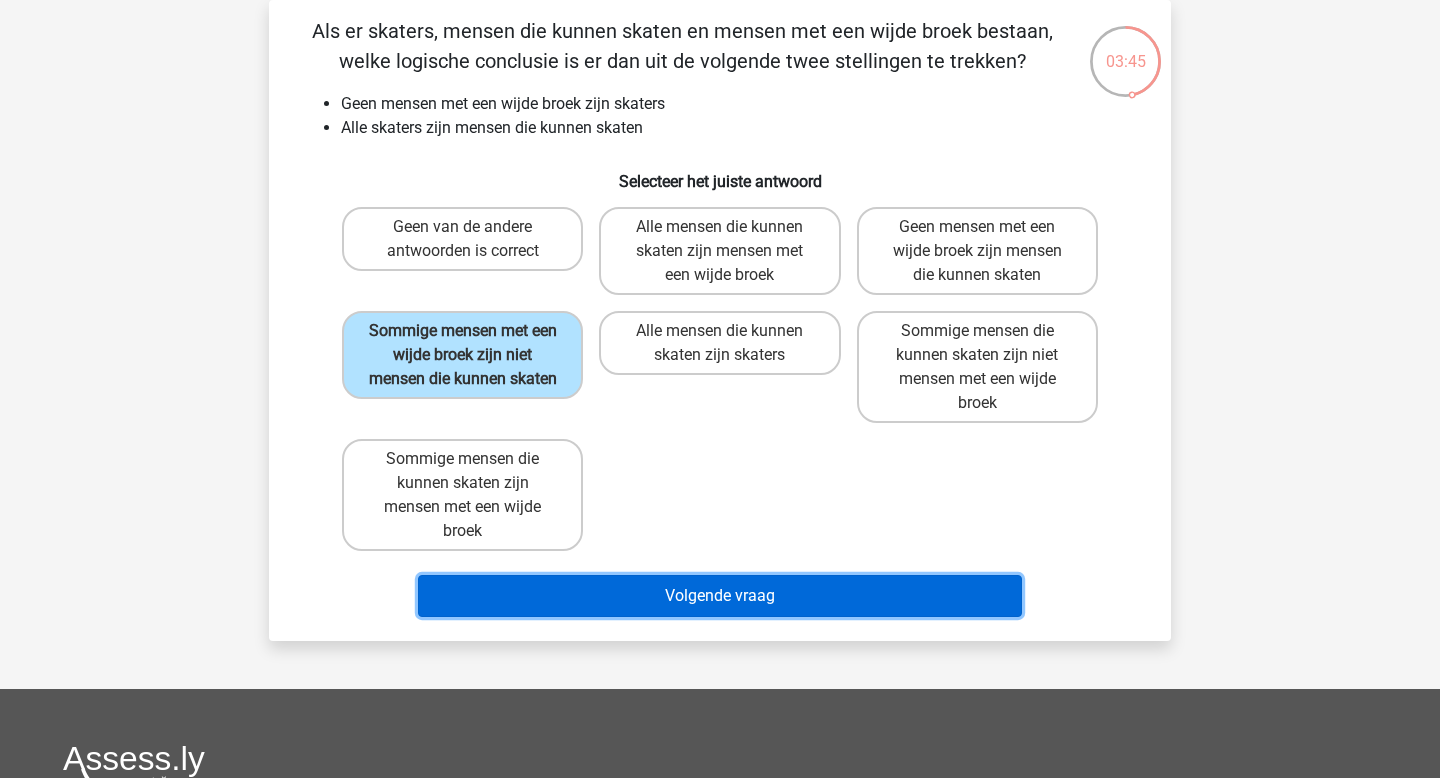 click on "Volgende vraag" at bounding box center [720, 596] 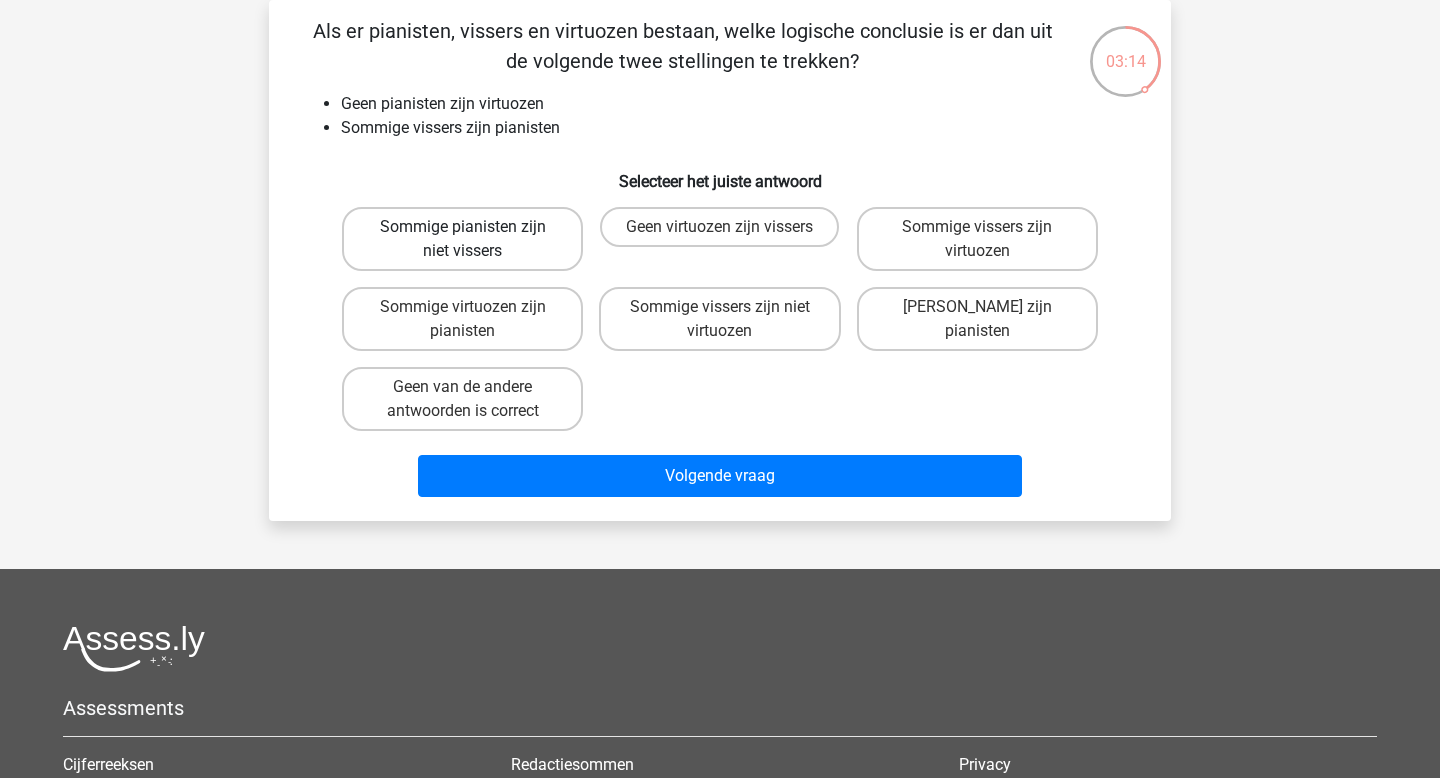 click on "Sommige pianisten zijn niet vissers" at bounding box center (462, 239) 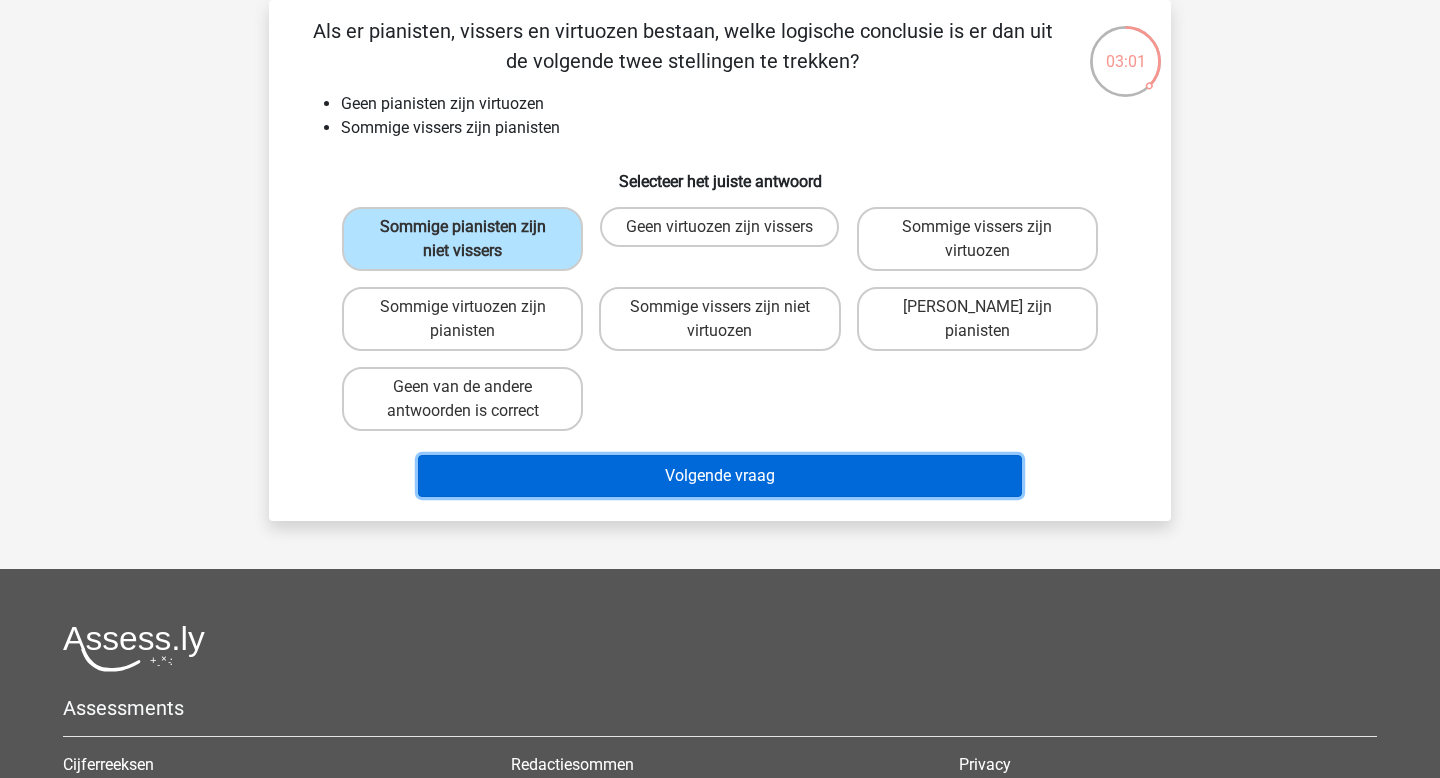 click on "Volgende vraag" at bounding box center [720, 476] 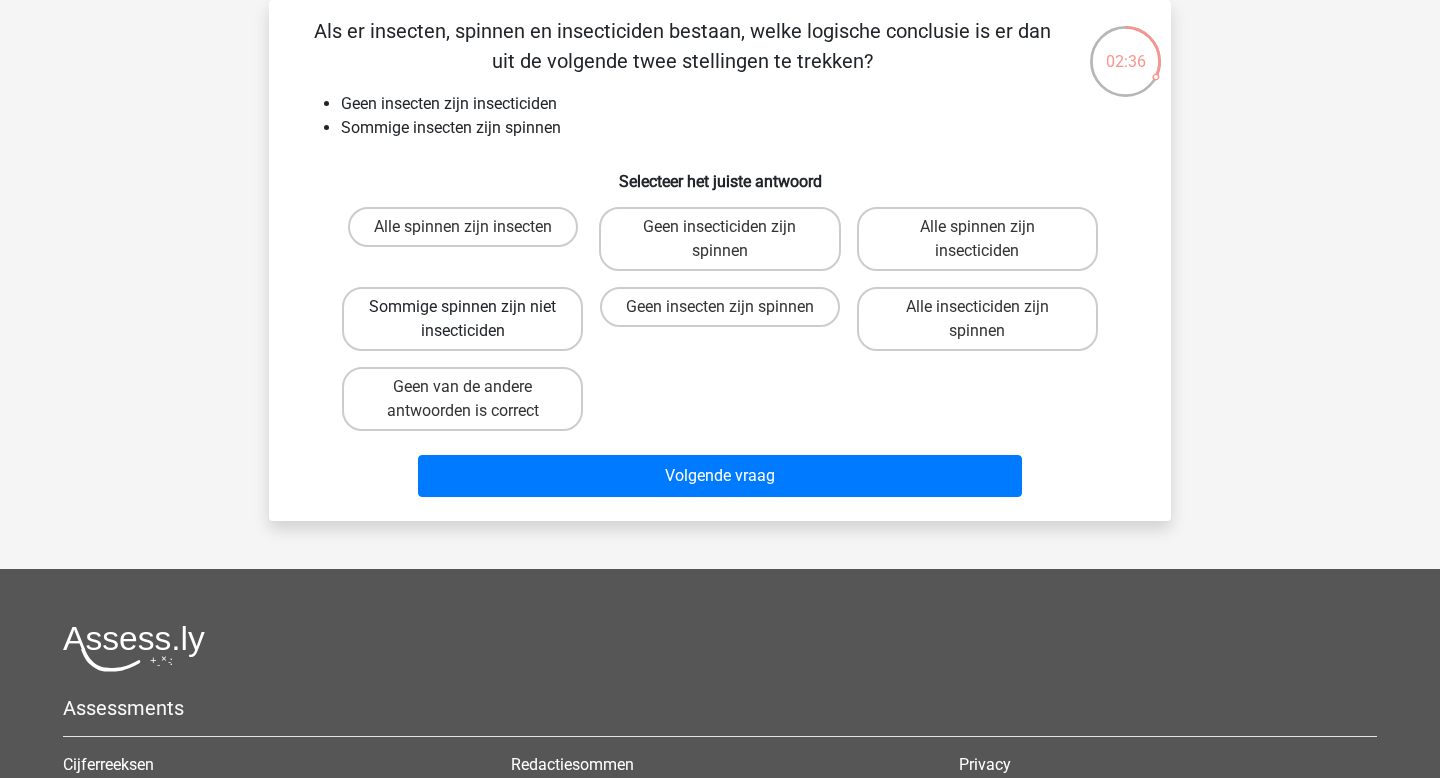 click on "Sommige spinnen zijn niet insecticiden" at bounding box center (462, 319) 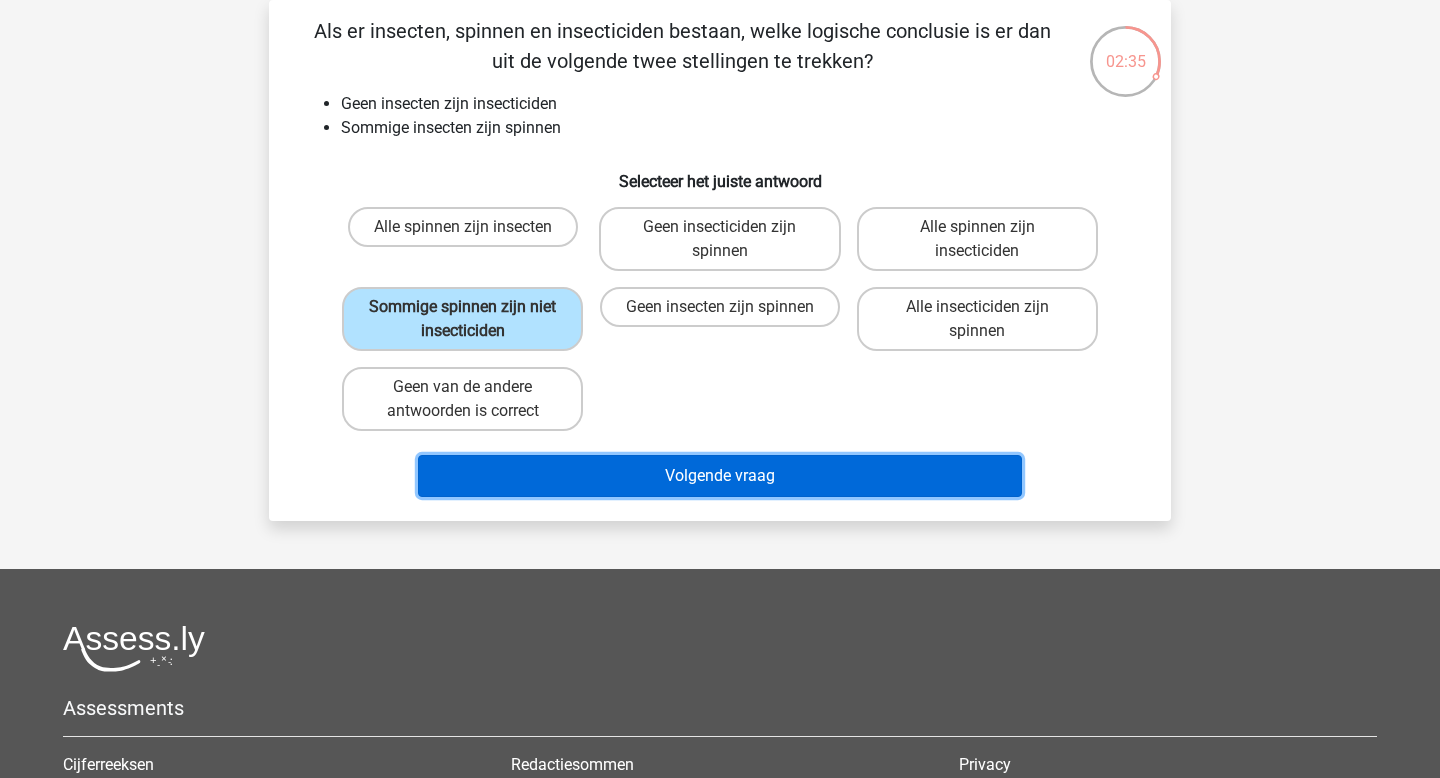 click on "Volgende vraag" at bounding box center [720, 476] 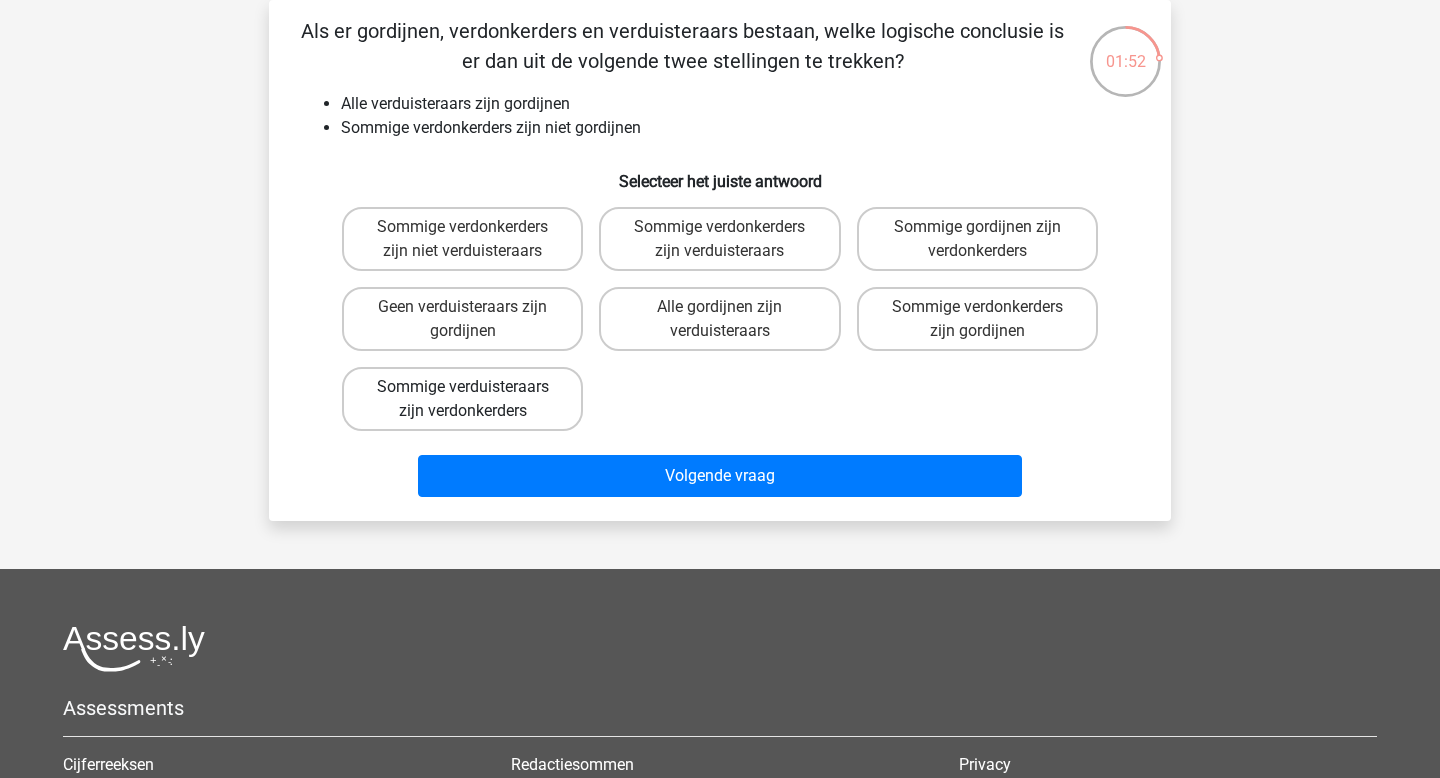 click on "Sommige verduisteraars zijn verdonkerders" at bounding box center [462, 399] 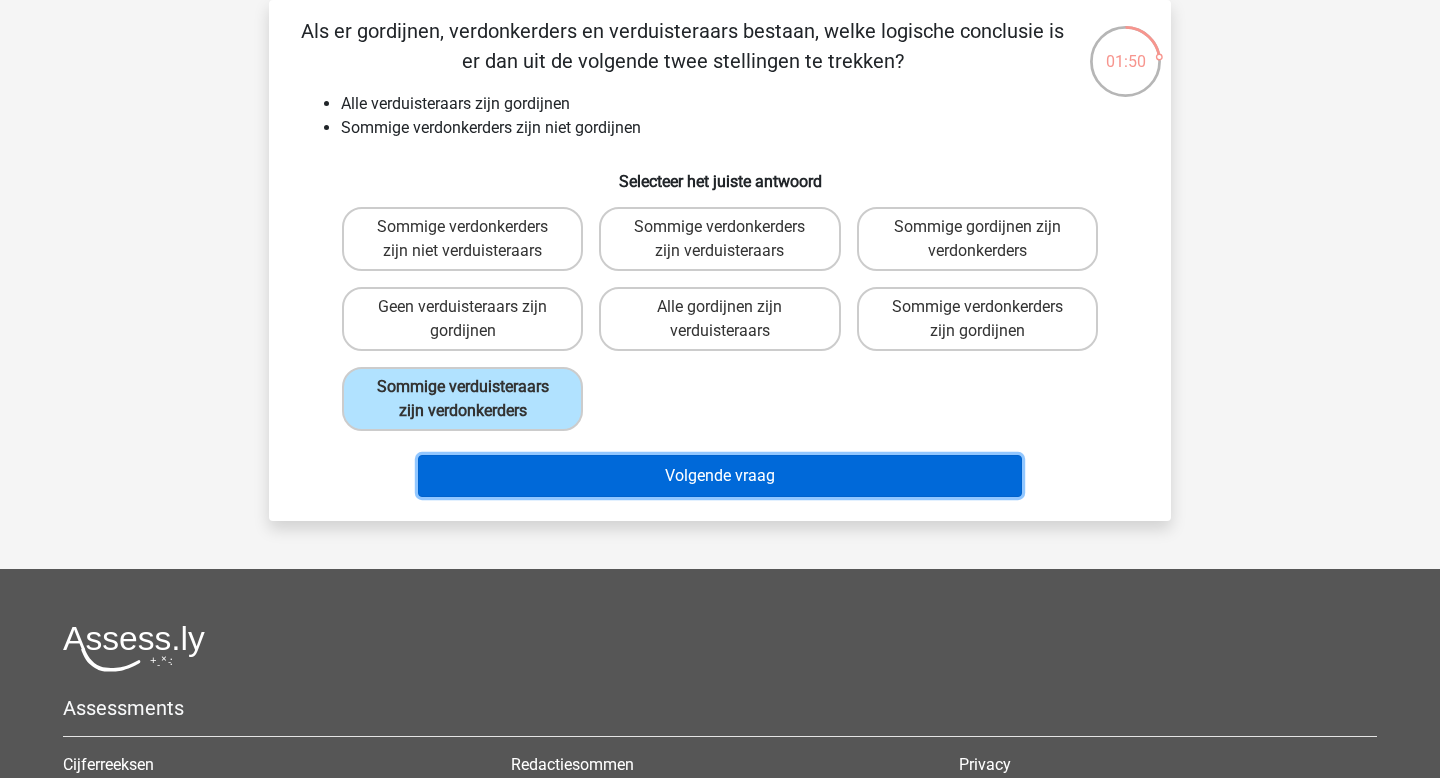 click on "Volgende vraag" at bounding box center (720, 476) 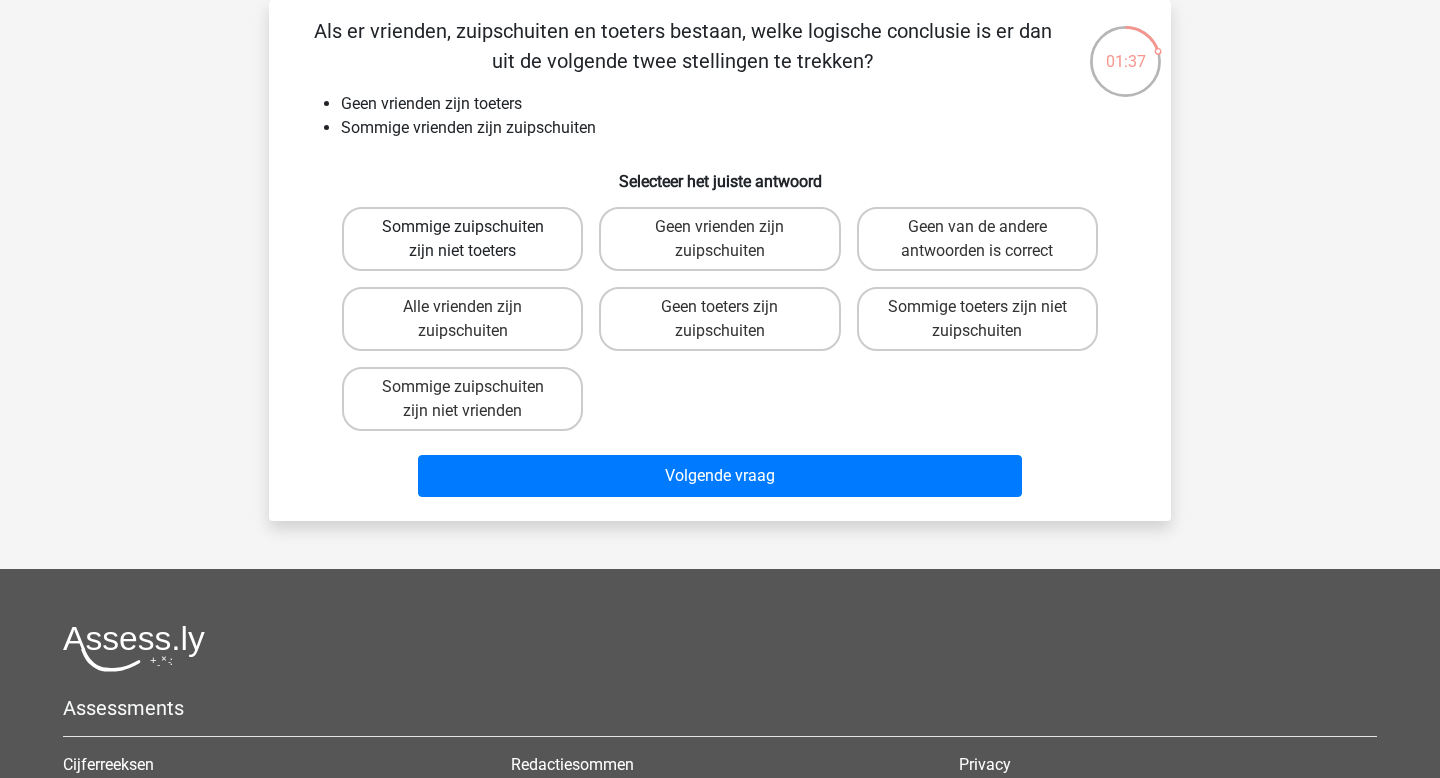 click on "Sommige zuipschuiten zijn niet toeters" at bounding box center [462, 239] 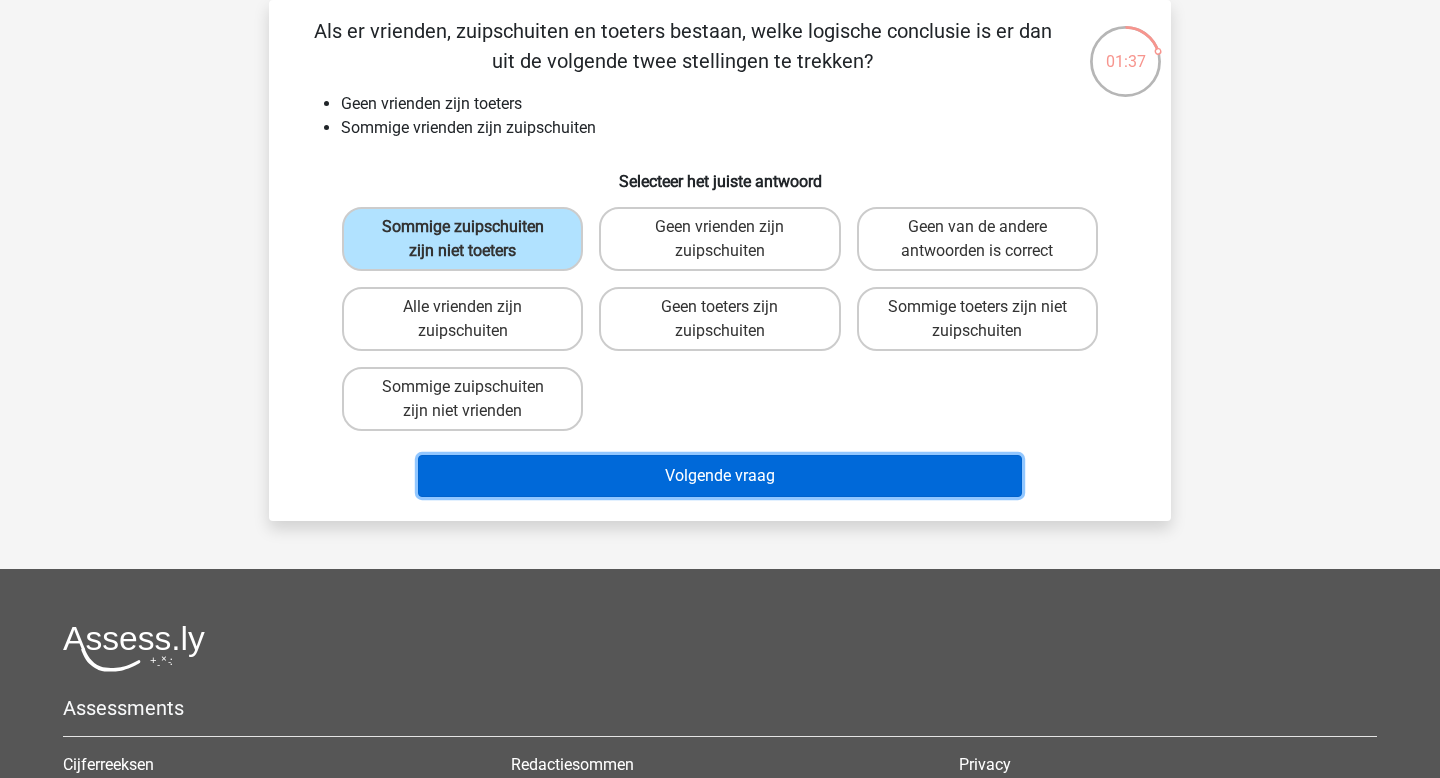 click on "Volgende vraag" at bounding box center [720, 476] 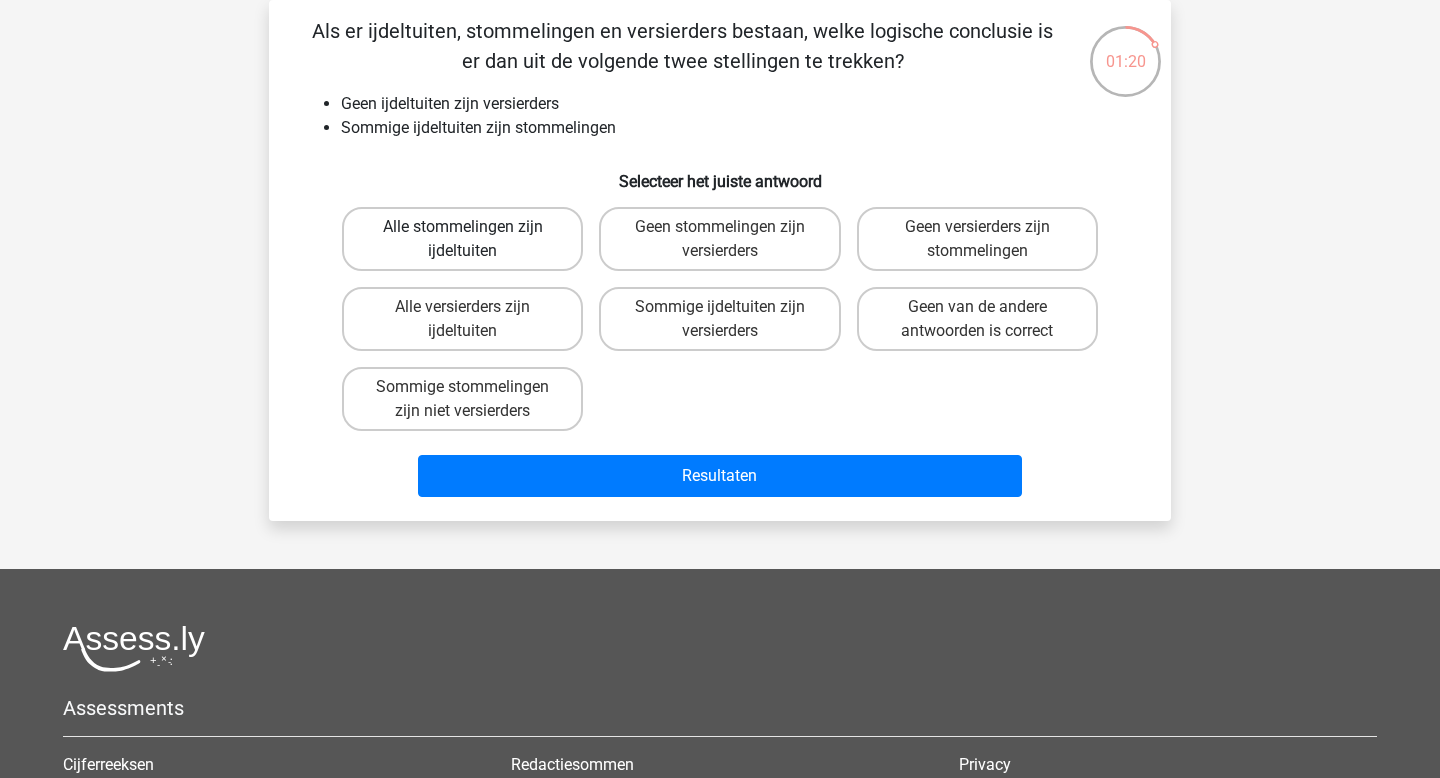 click on "Alle stommelingen zijn ijdeltuiten" at bounding box center (462, 239) 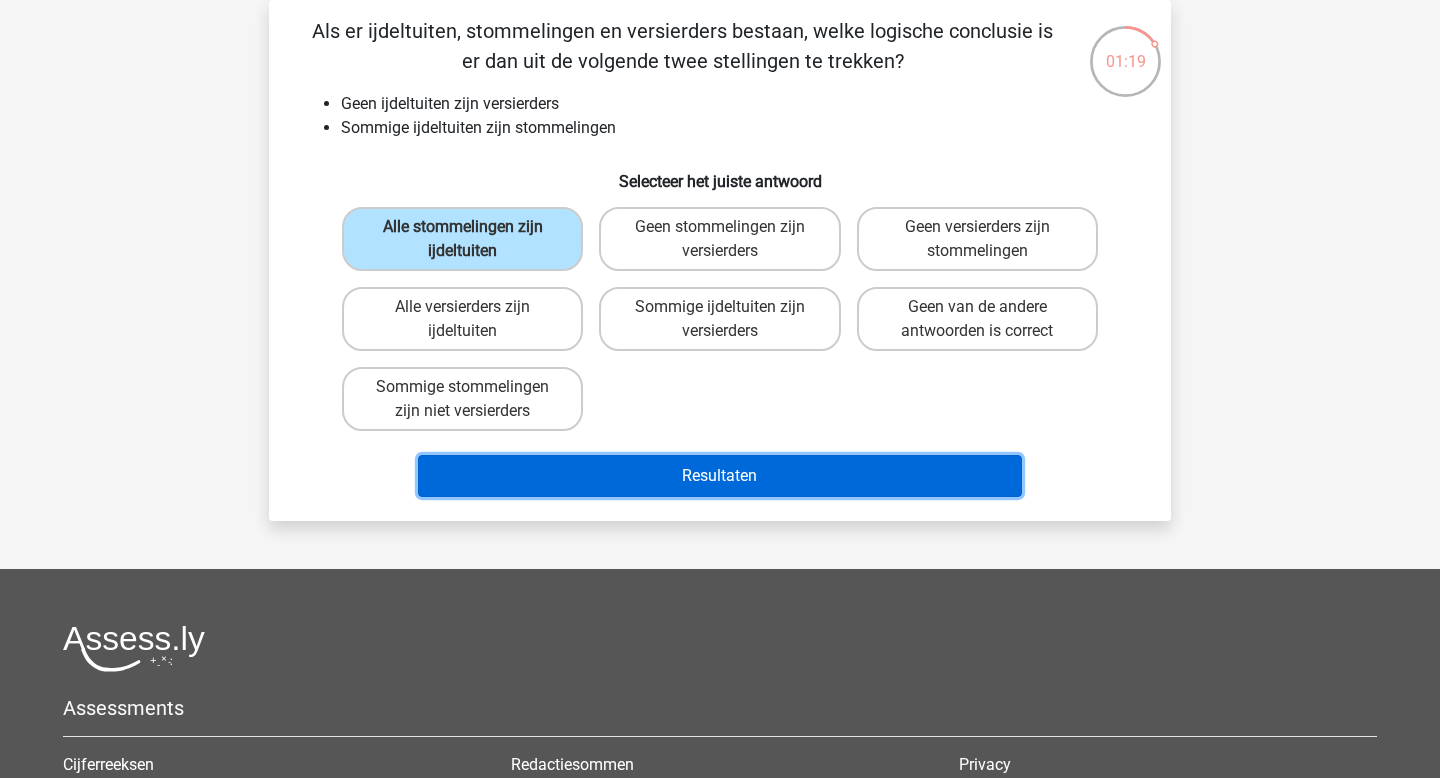 click on "Resultaten" at bounding box center [720, 476] 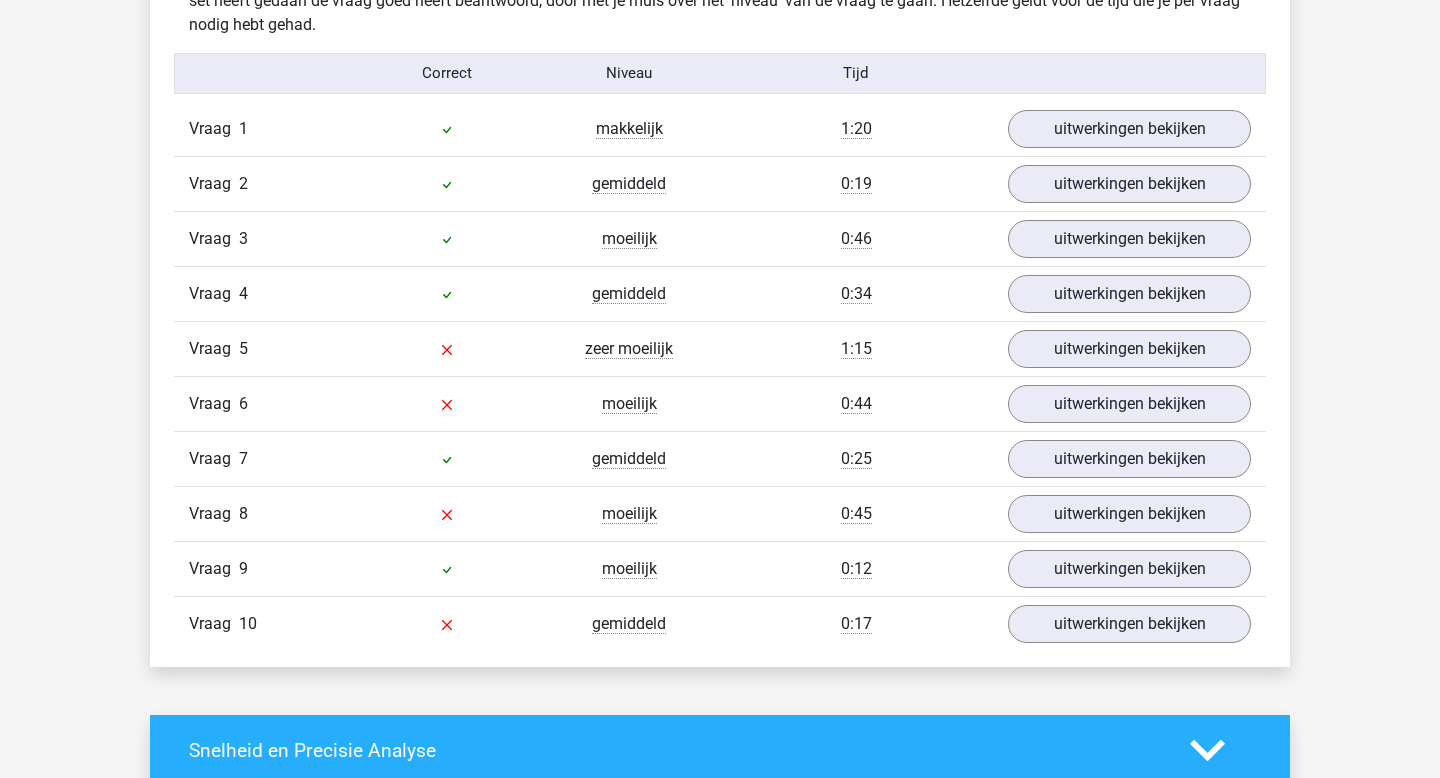 scroll, scrollTop: 1766, scrollLeft: 0, axis: vertical 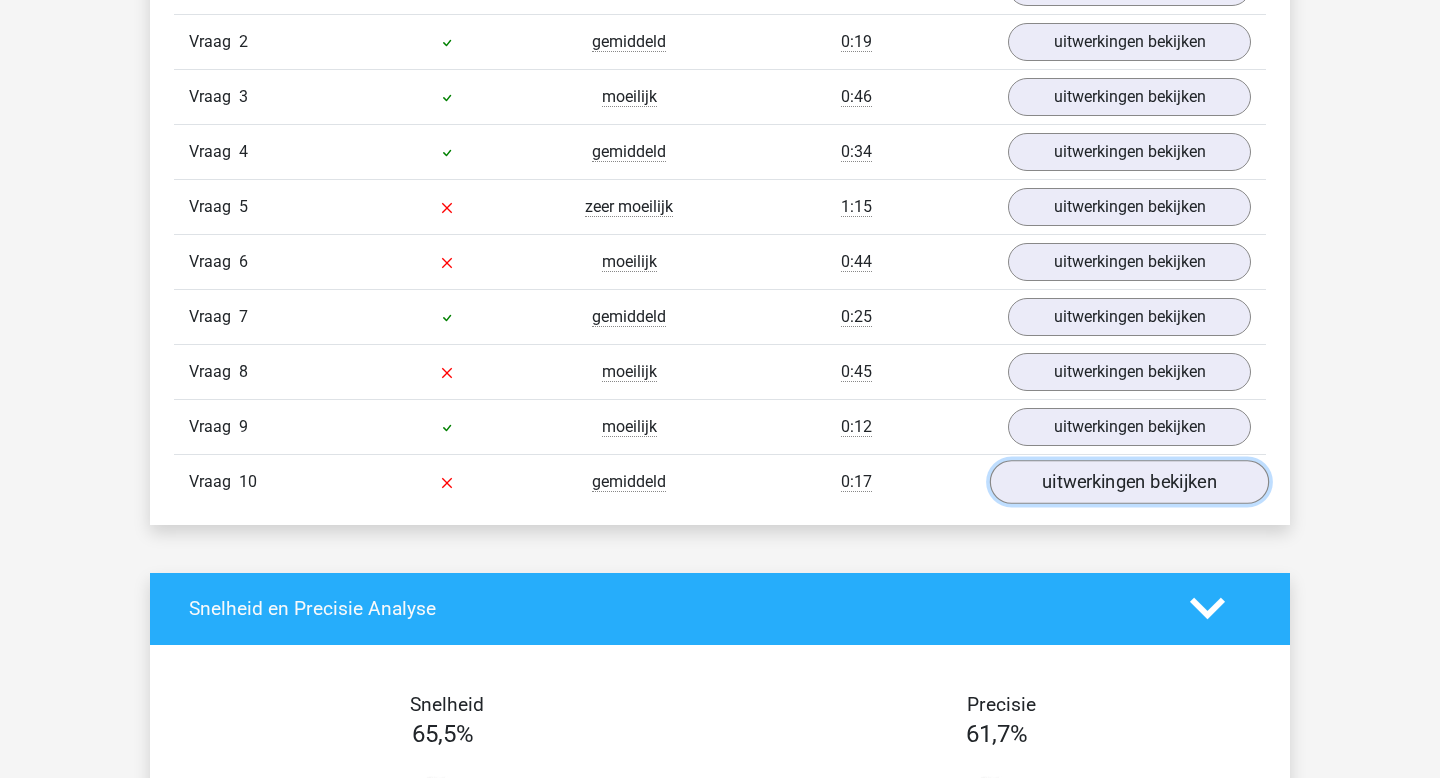 click on "uitwerkingen bekijken" at bounding box center [1129, 482] 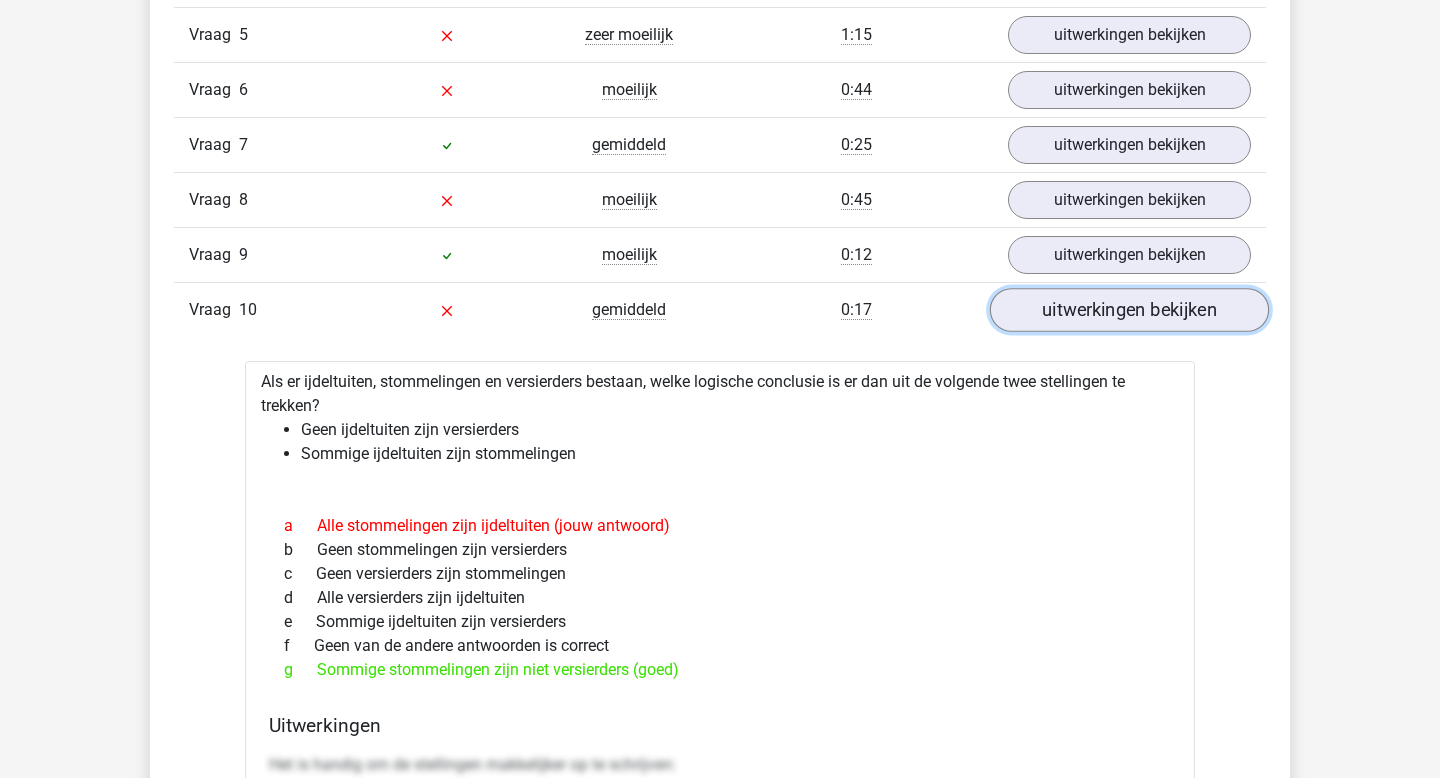 scroll, scrollTop: 1520, scrollLeft: 0, axis: vertical 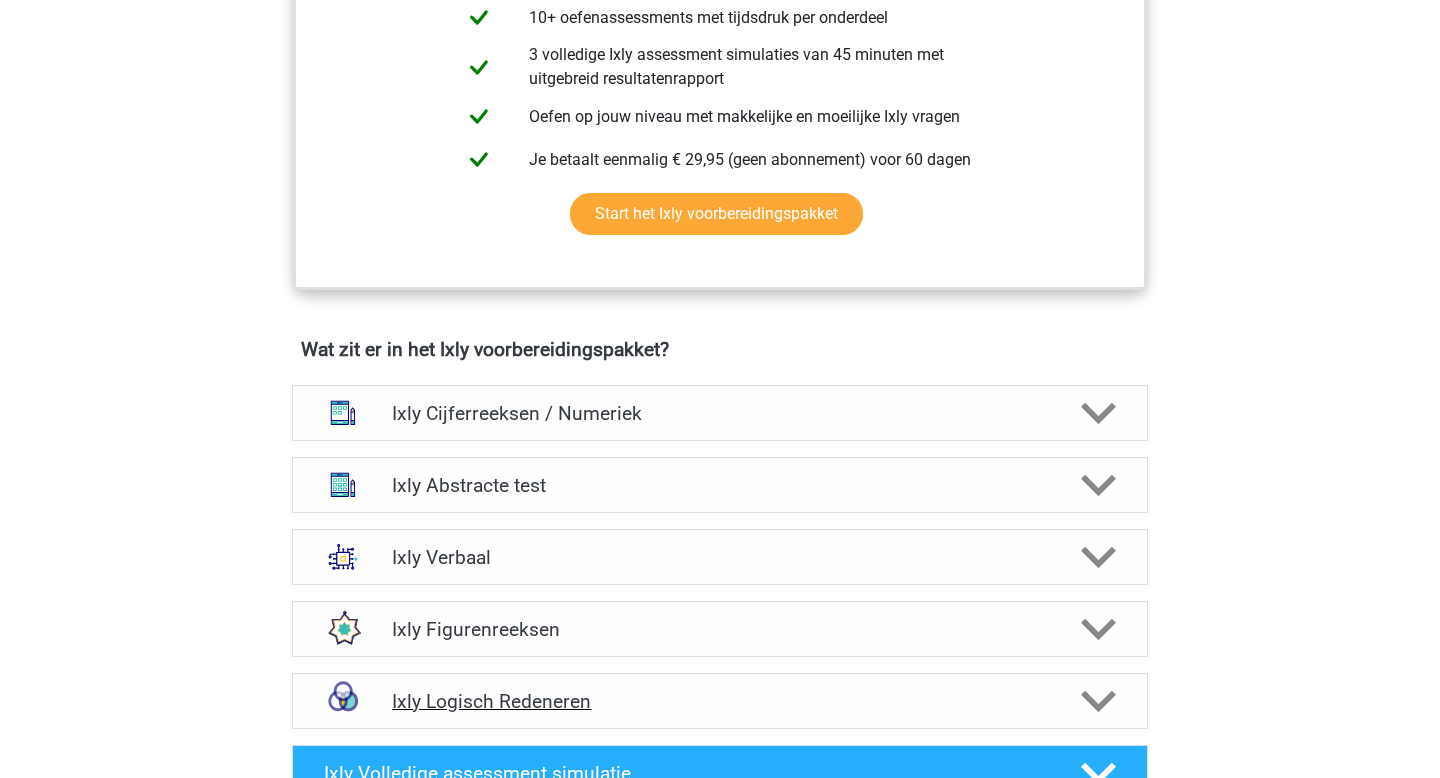 click on "Ixly Logisch Redeneren" at bounding box center [719, 701] 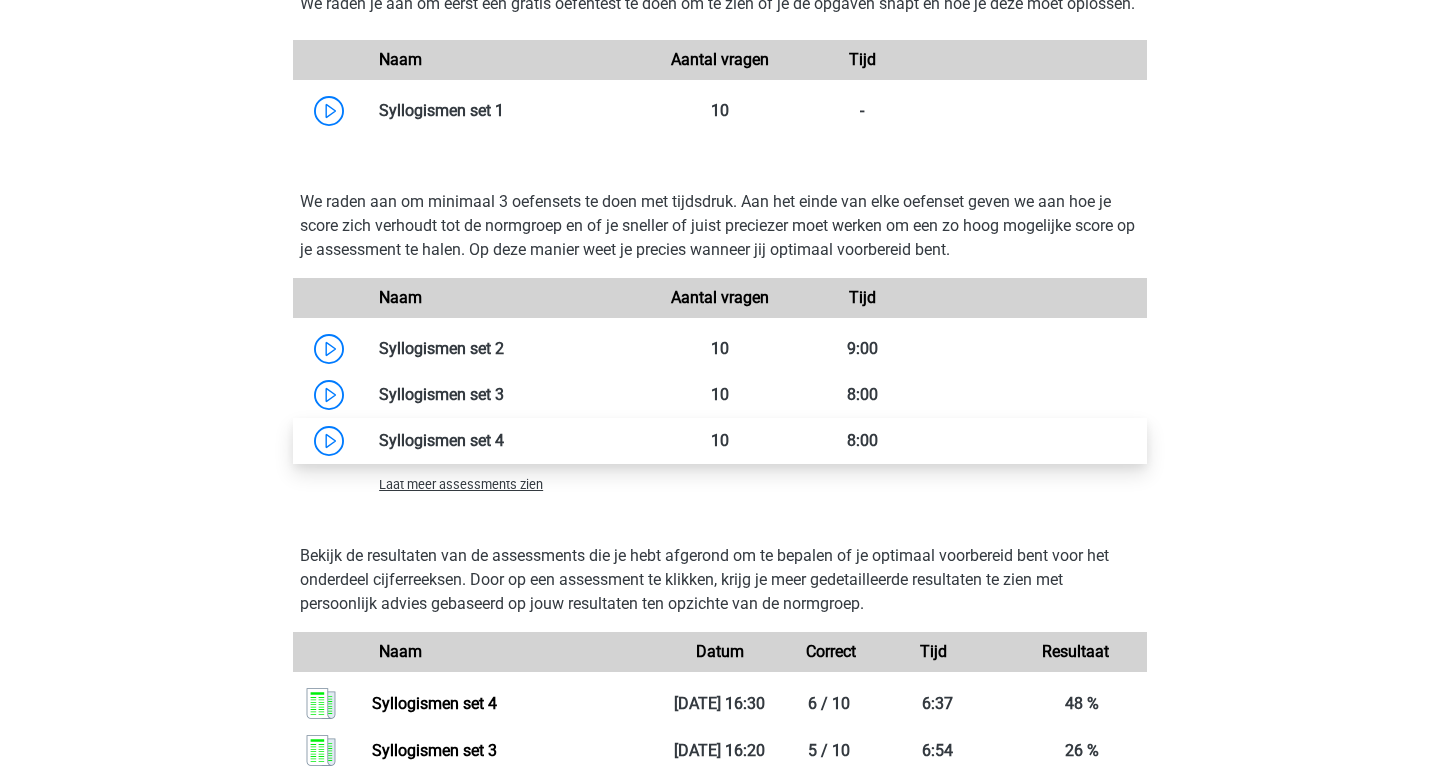 scroll, scrollTop: 1858, scrollLeft: 0, axis: vertical 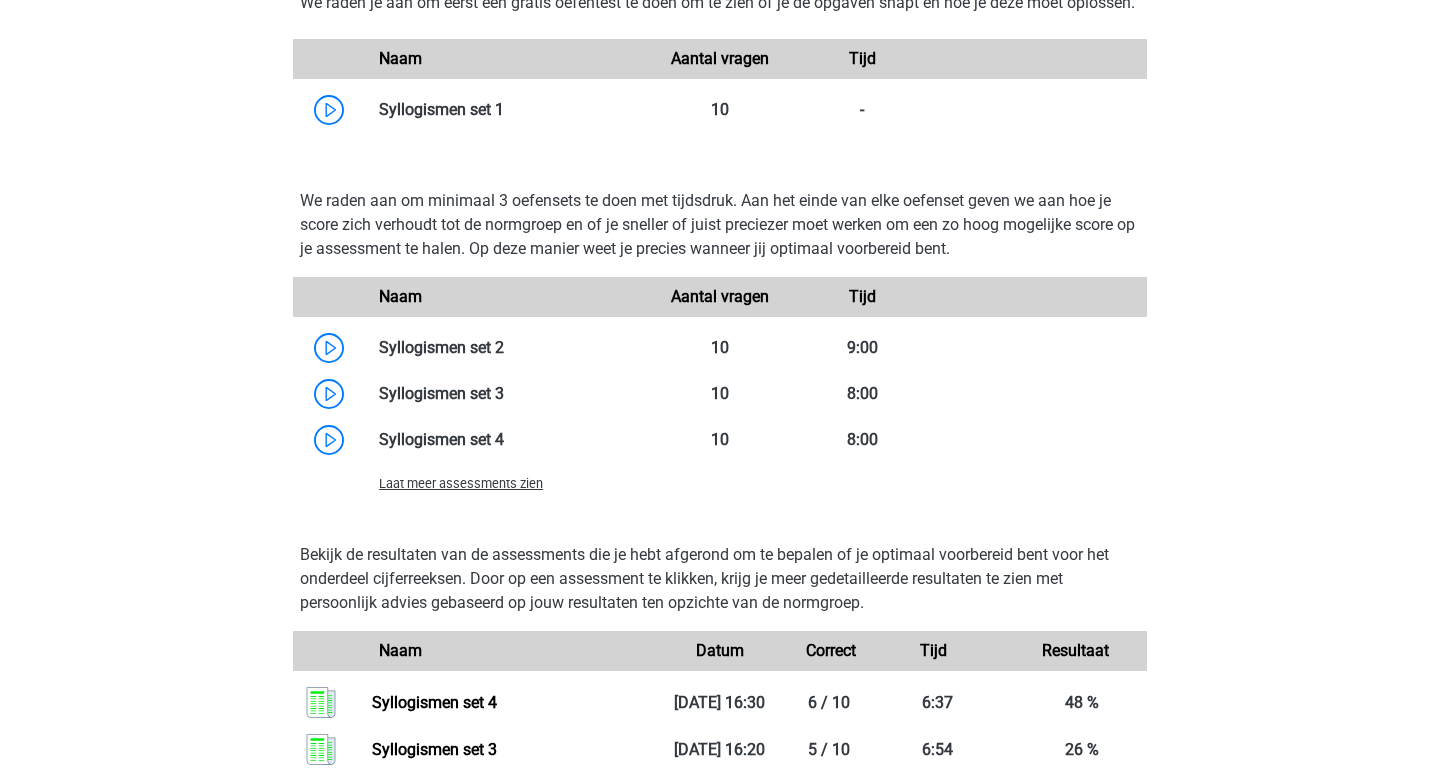 click on "Laat meer assessments zien" at bounding box center [461, 483] 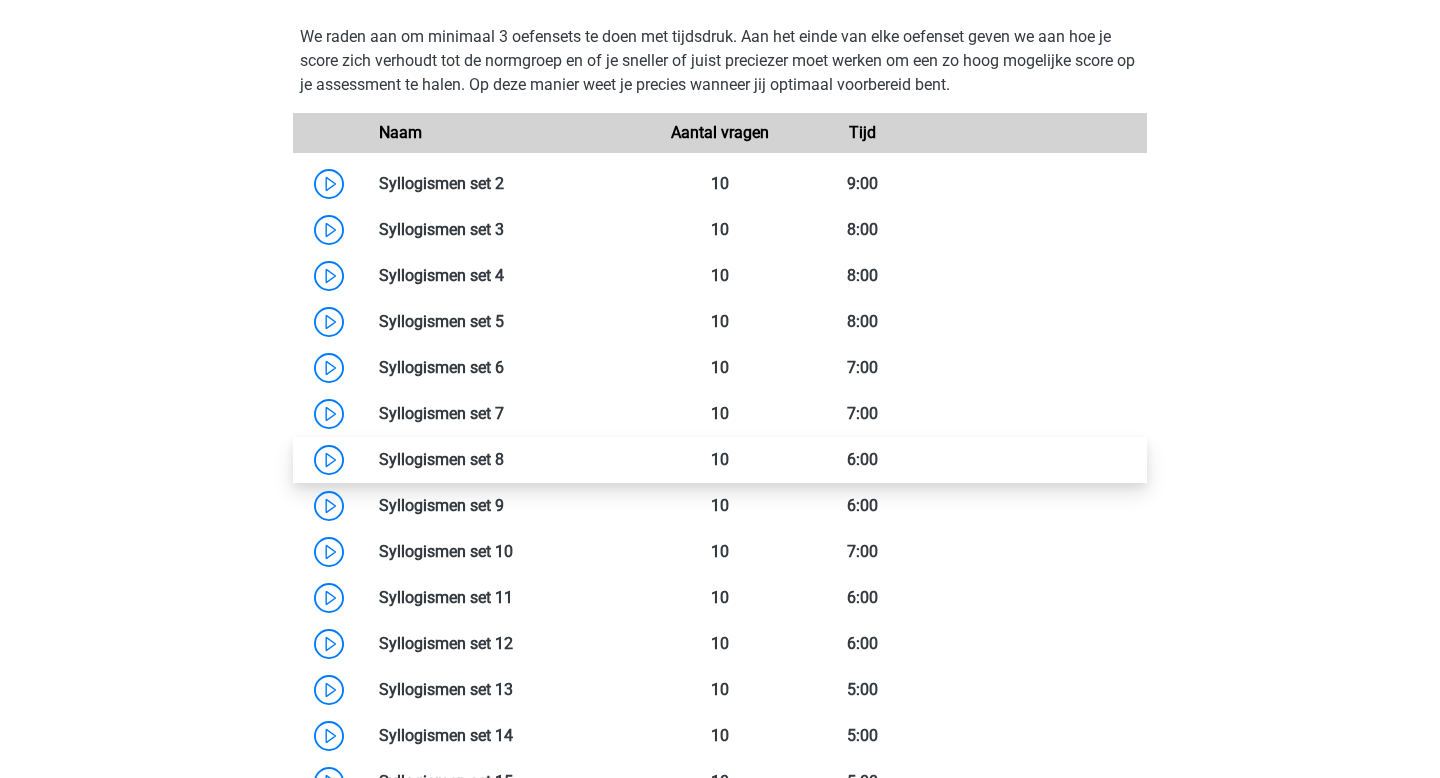 scroll, scrollTop: 2023, scrollLeft: 0, axis: vertical 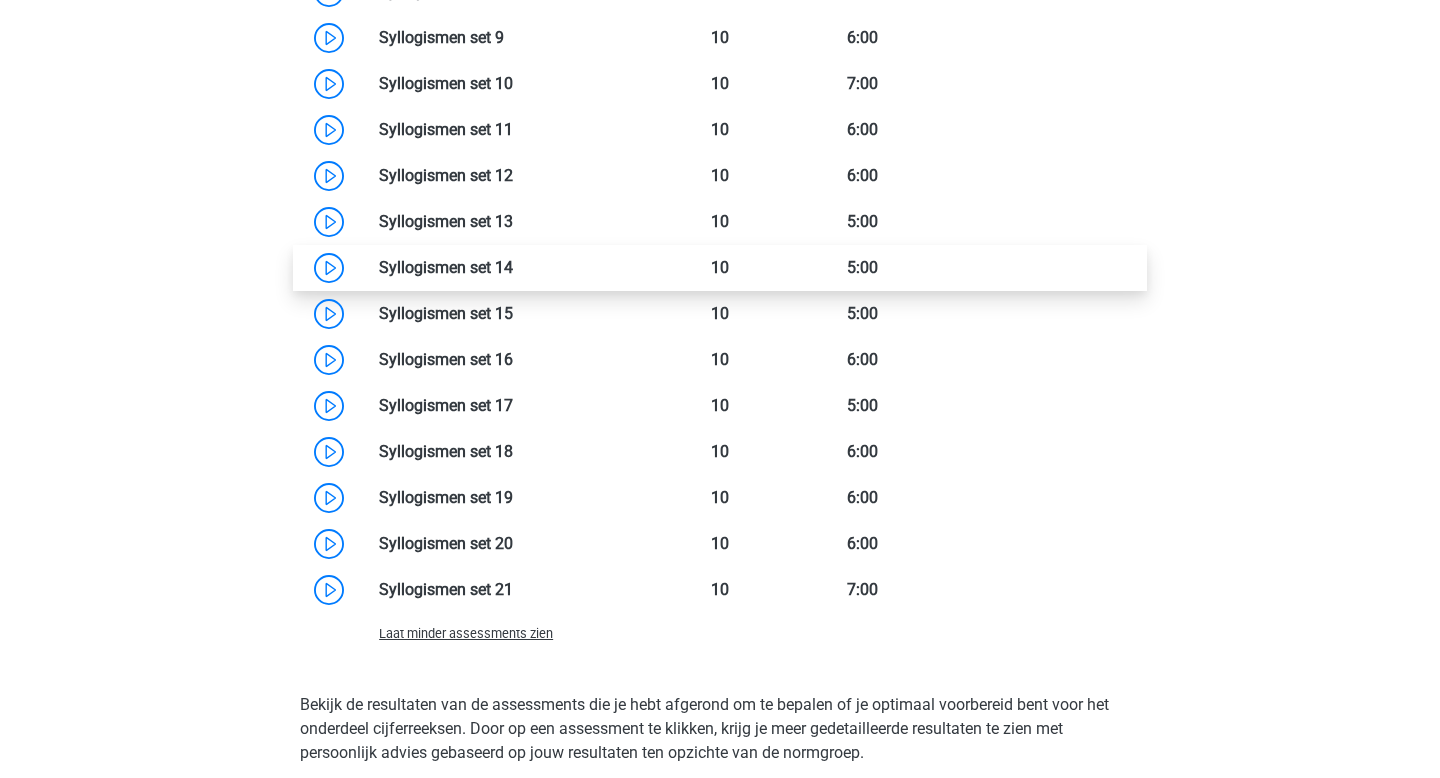 click at bounding box center [513, 267] 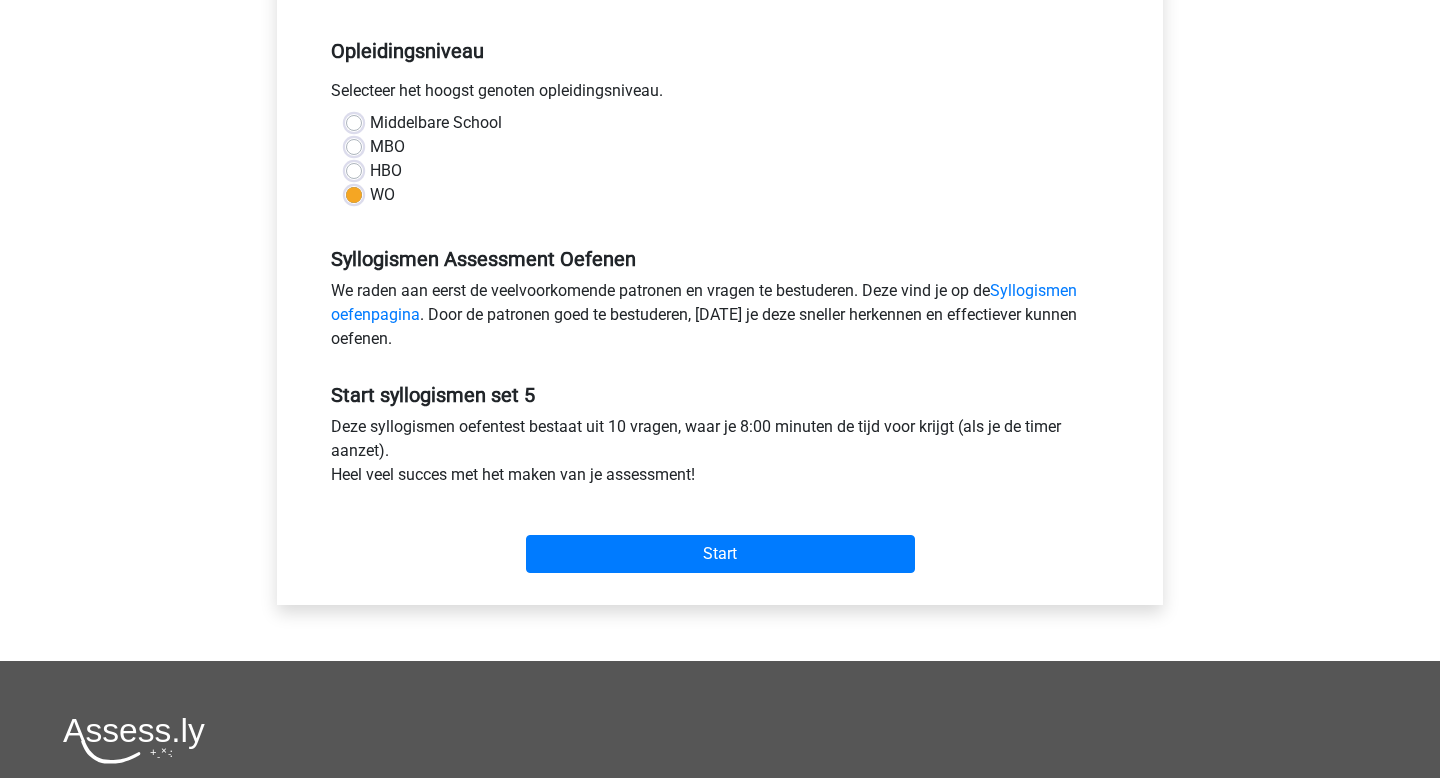 scroll, scrollTop: 467, scrollLeft: 0, axis: vertical 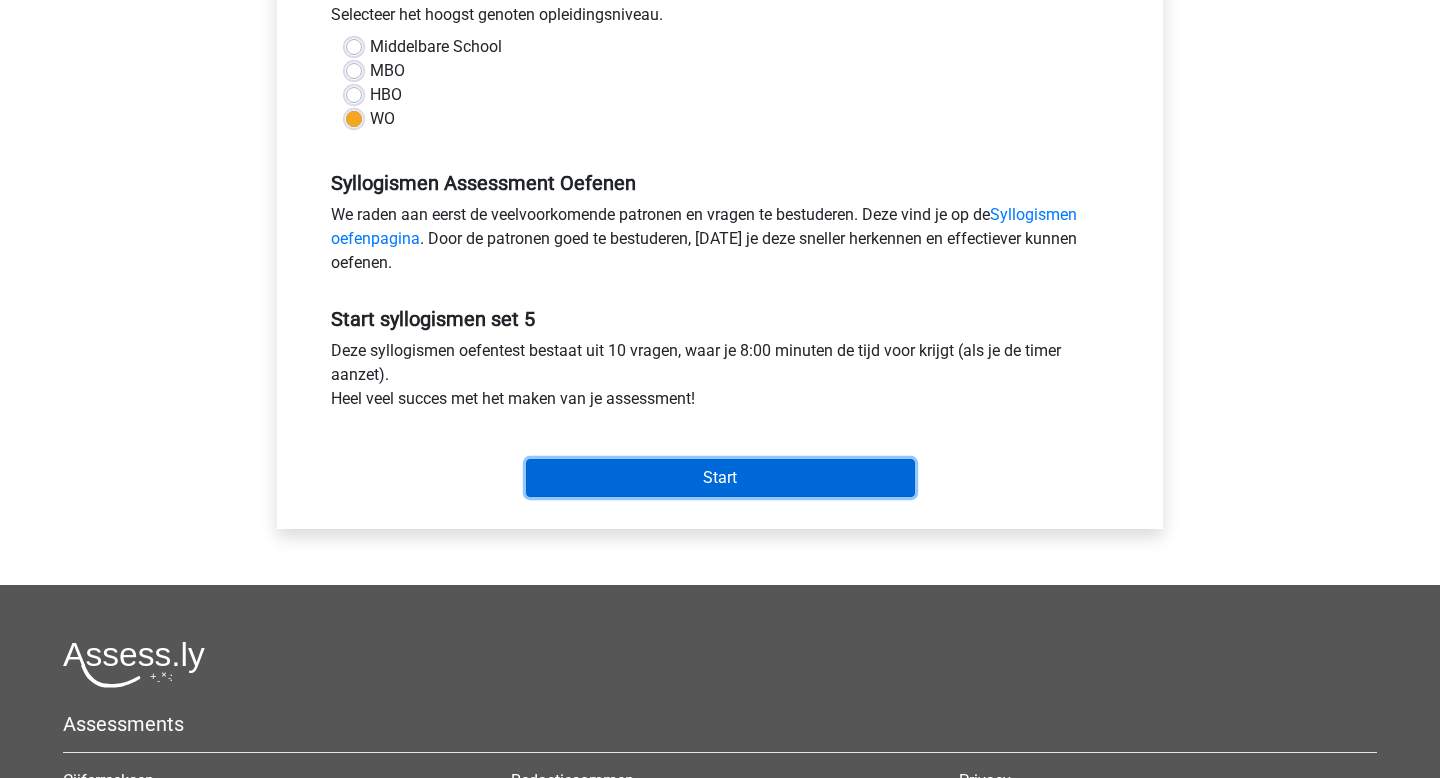 click on "Start" at bounding box center (720, 478) 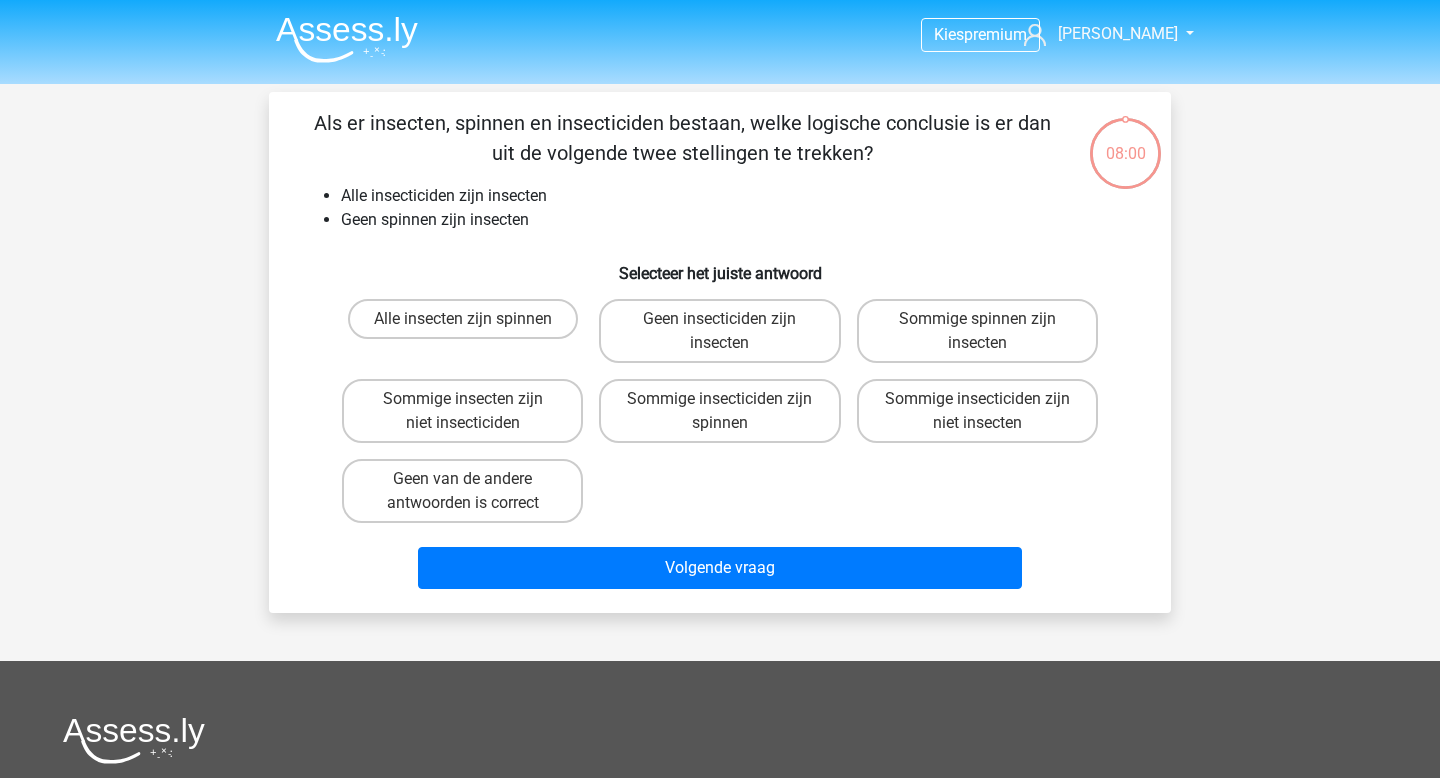 scroll, scrollTop: 0, scrollLeft: 0, axis: both 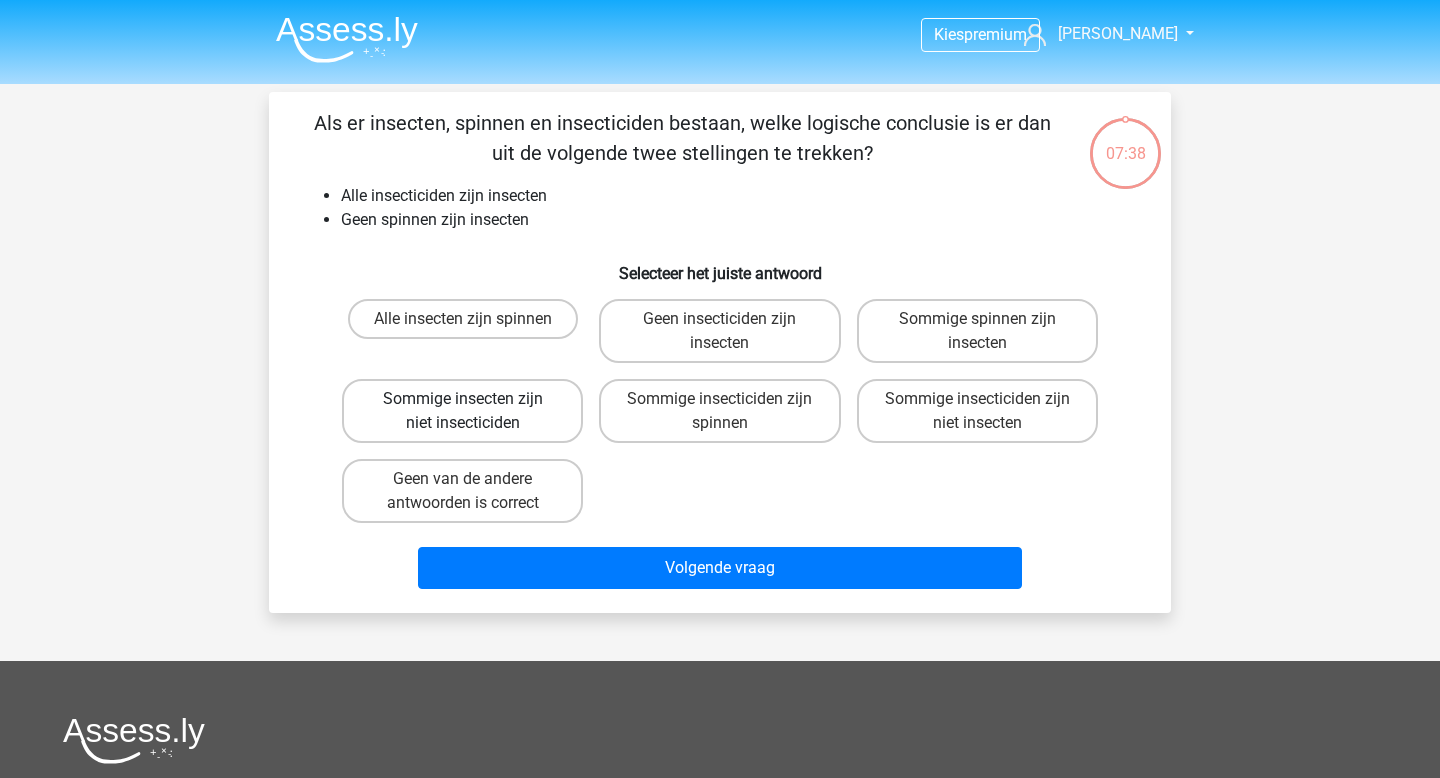 click on "Sommige insecten zijn niet insecticiden" at bounding box center (462, 411) 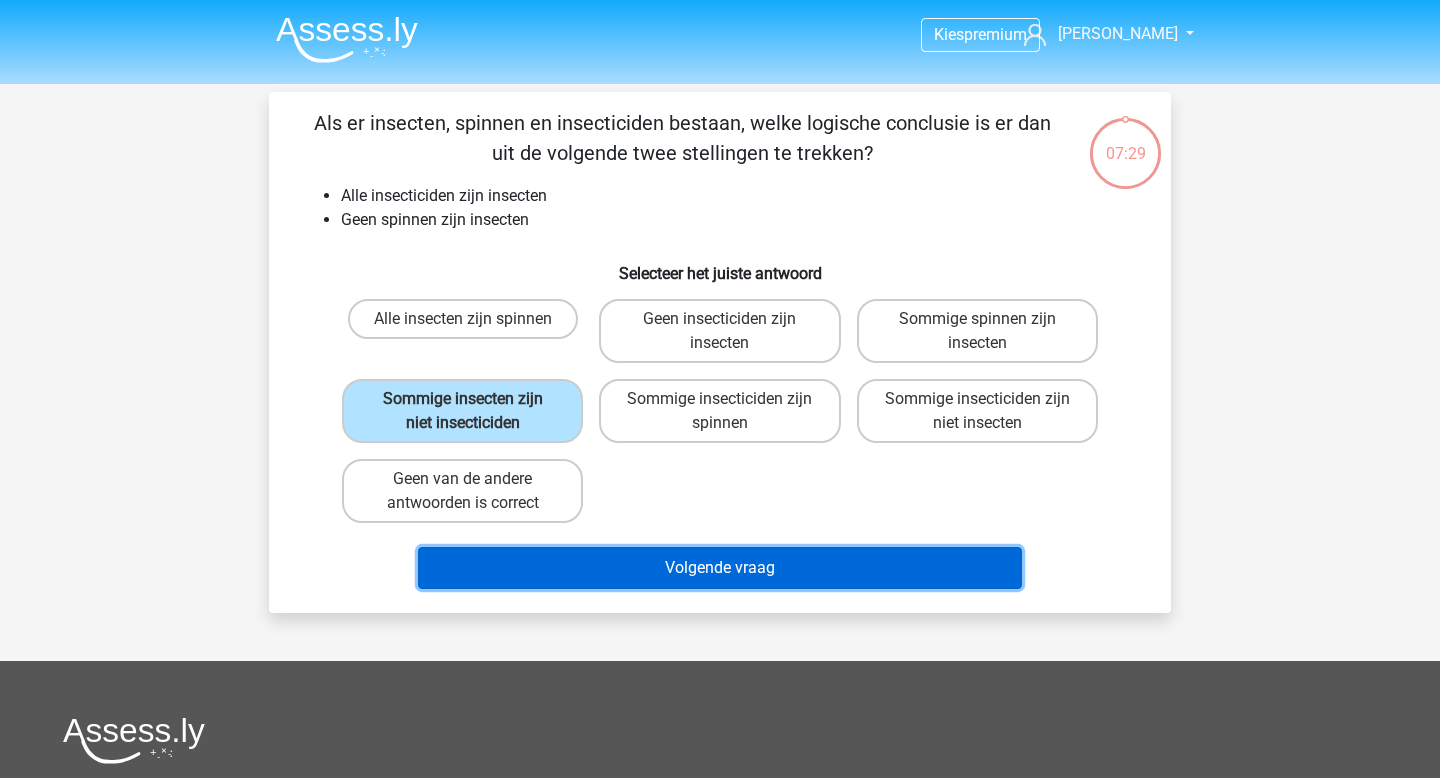 click on "Volgende vraag" at bounding box center (720, 568) 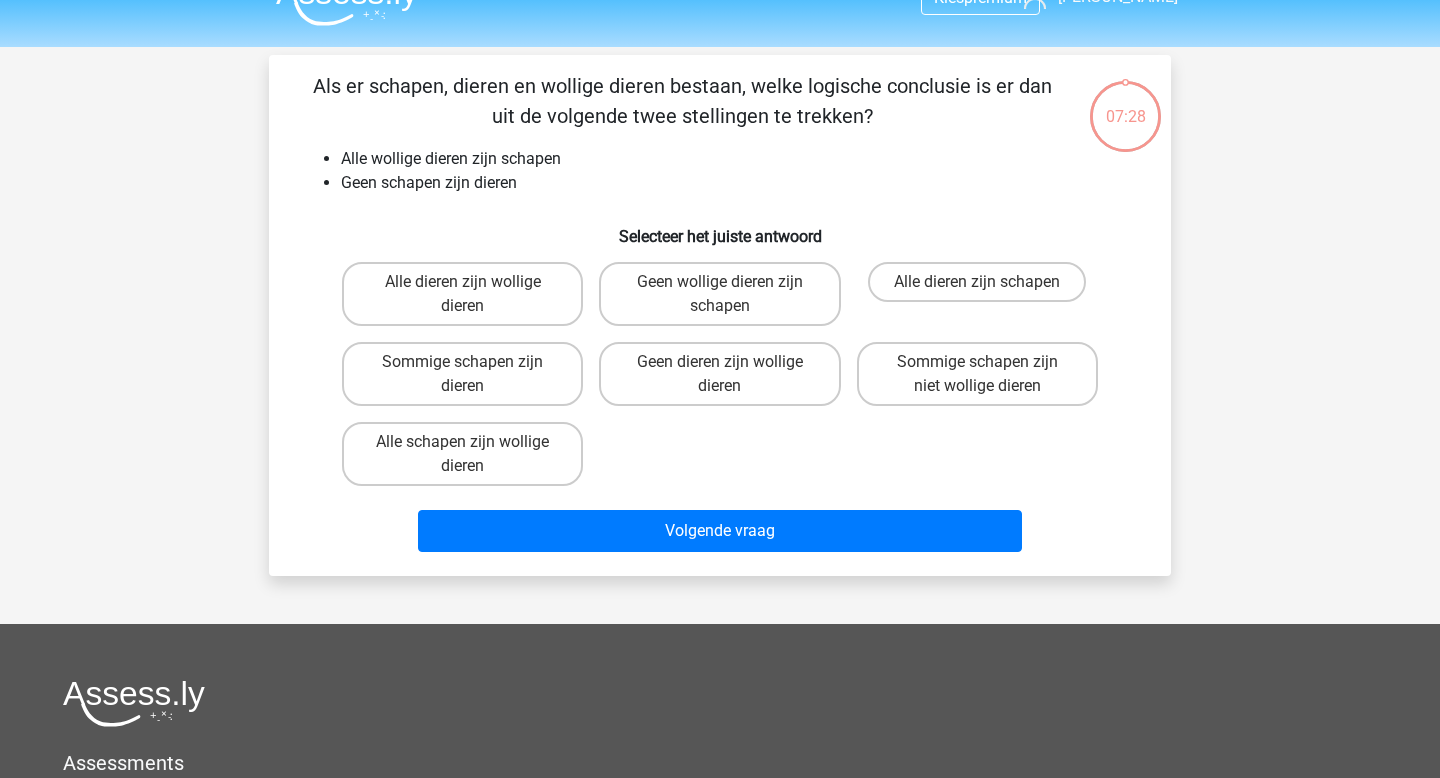 scroll, scrollTop: 92, scrollLeft: 0, axis: vertical 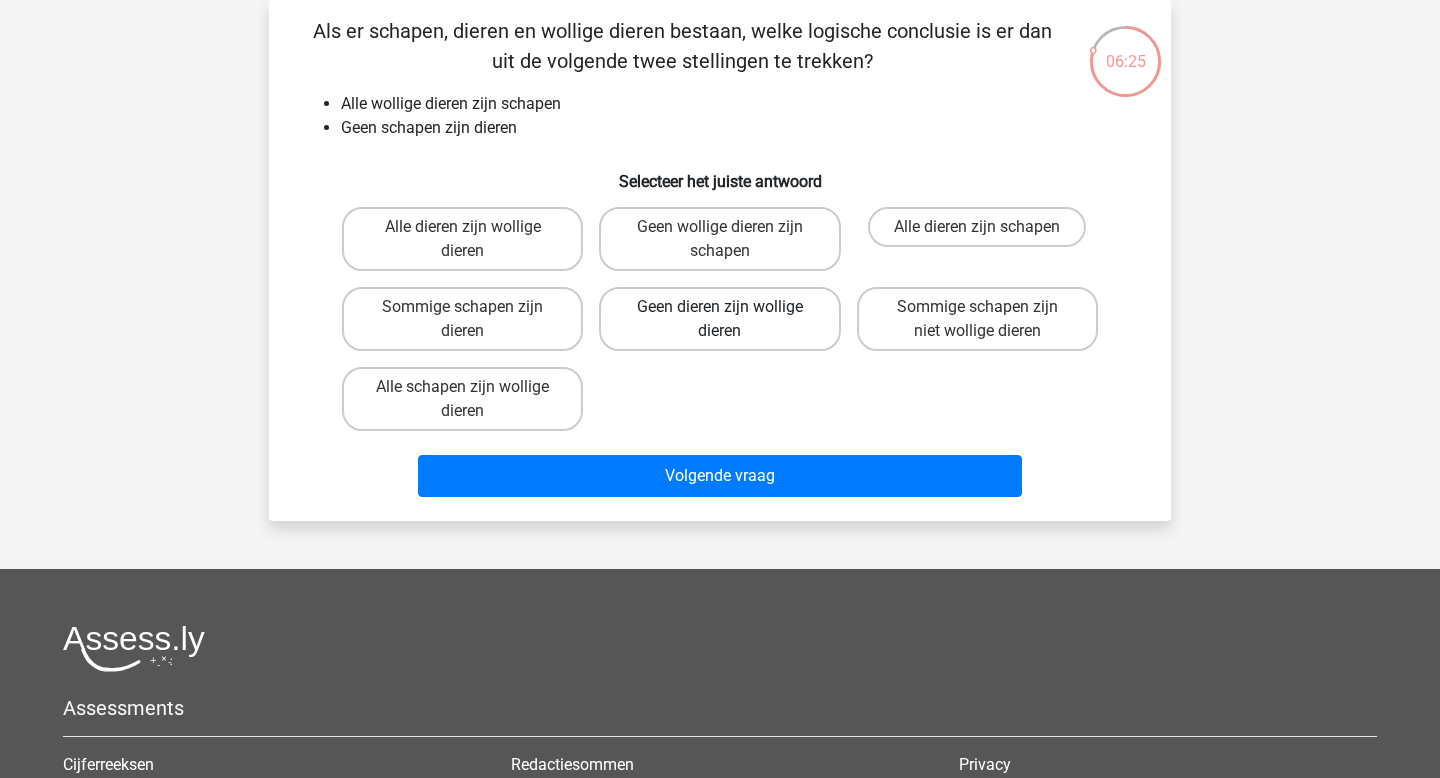 click on "Geen dieren zijn wollige dieren" at bounding box center (719, 319) 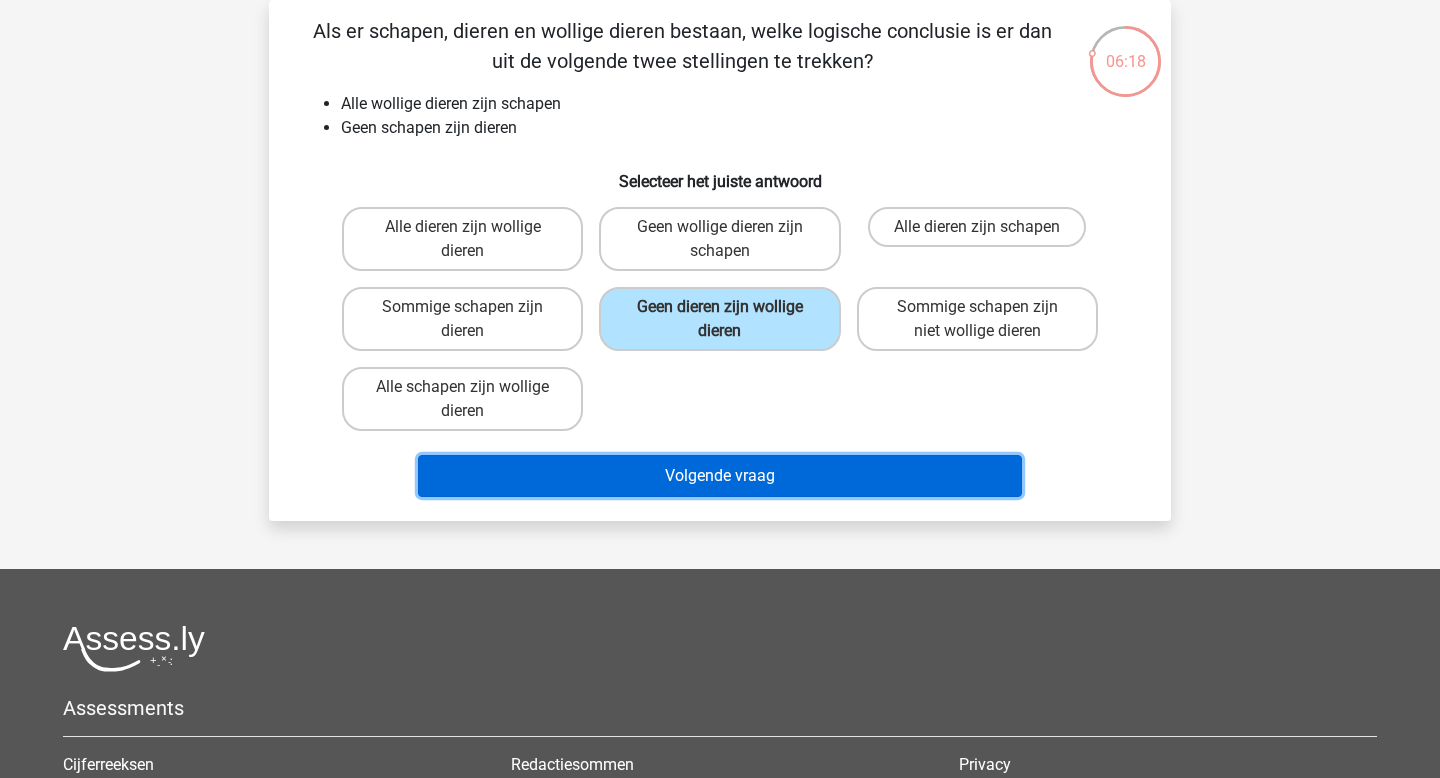 click on "Volgende vraag" at bounding box center [720, 476] 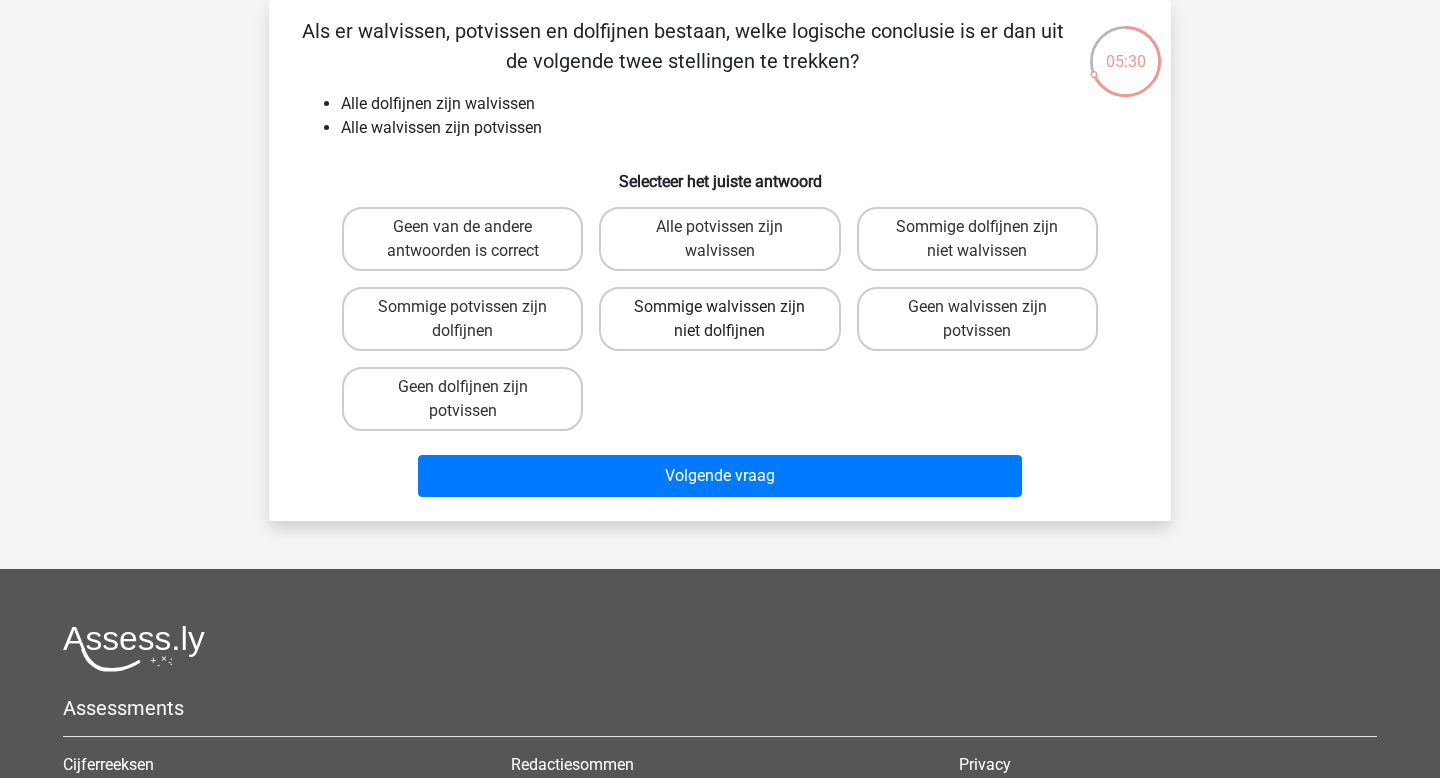 click on "Sommige walvissen zijn niet dolfijnen" at bounding box center (719, 319) 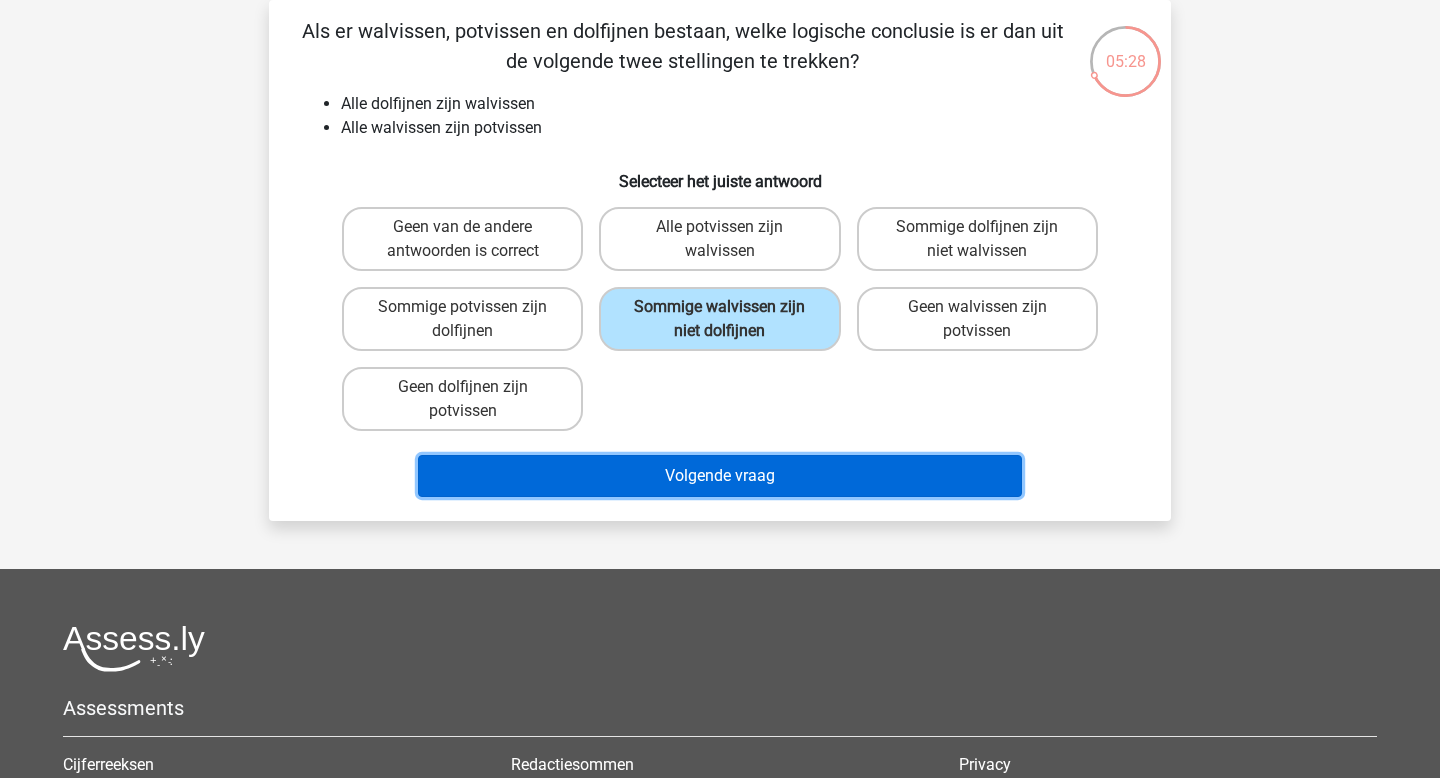 click on "Volgende vraag" at bounding box center (720, 476) 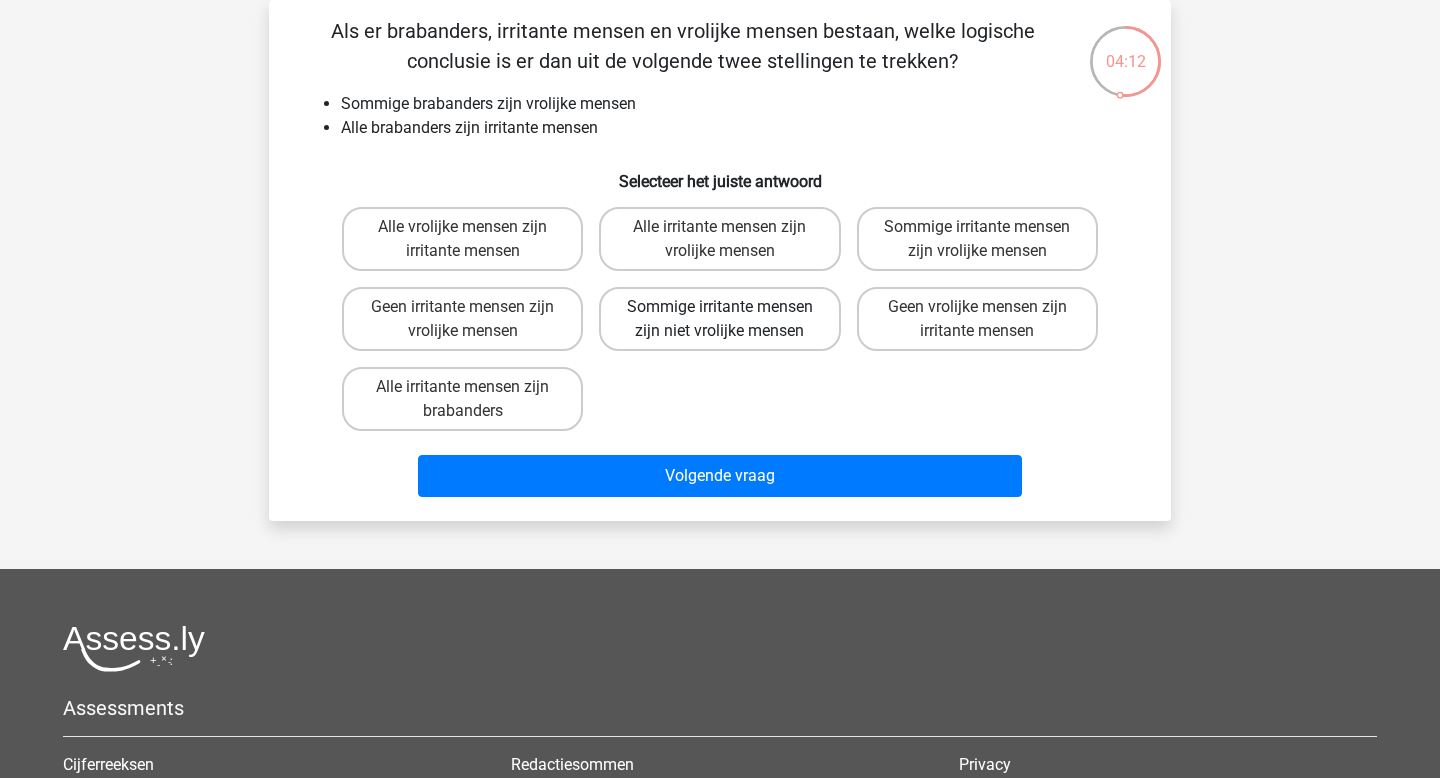 click on "Sommige irritante mensen zijn niet vrolijke mensen" at bounding box center (719, 319) 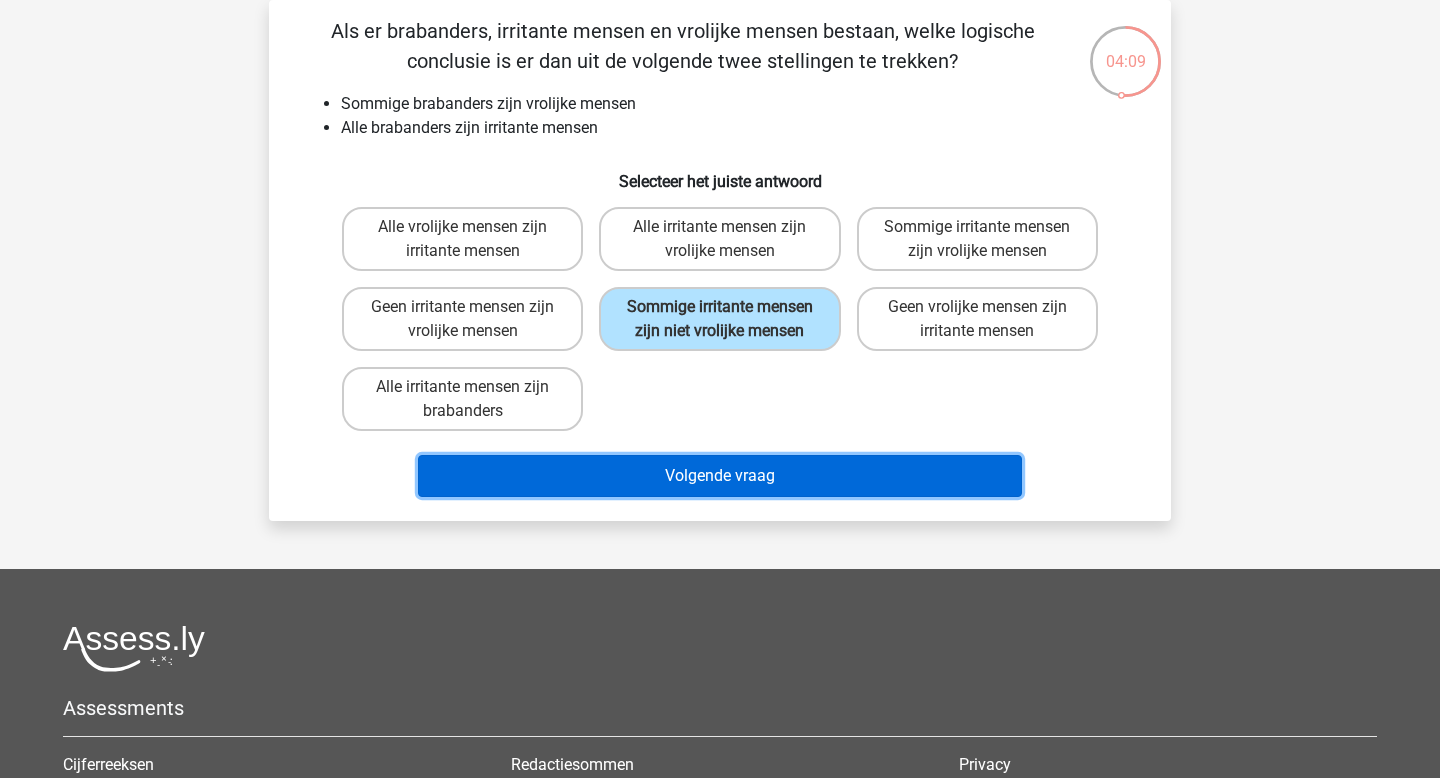 click on "Volgende vraag" at bounding box center [720, 476] 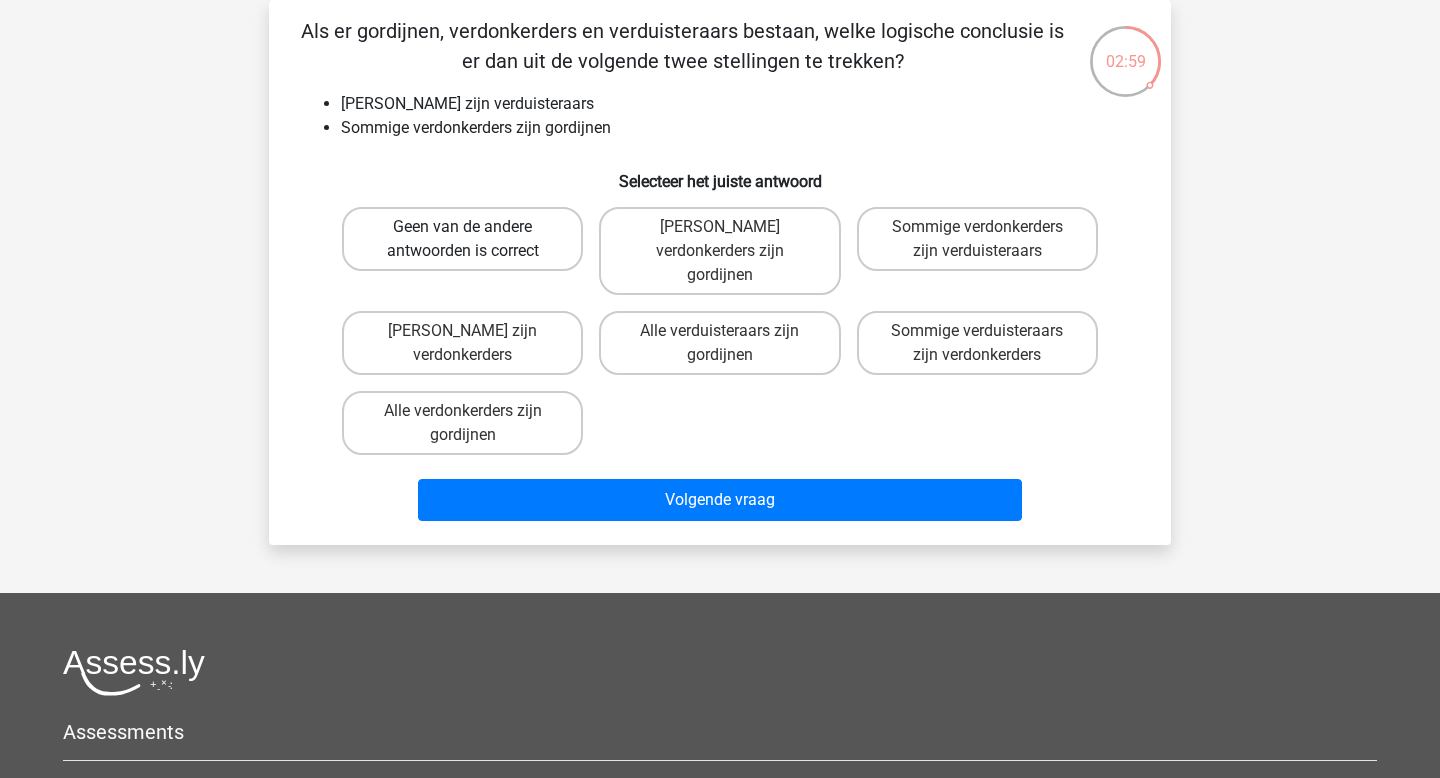 click on "Geen van de andere antwoorden is correct" at bounding box center [462, 239] 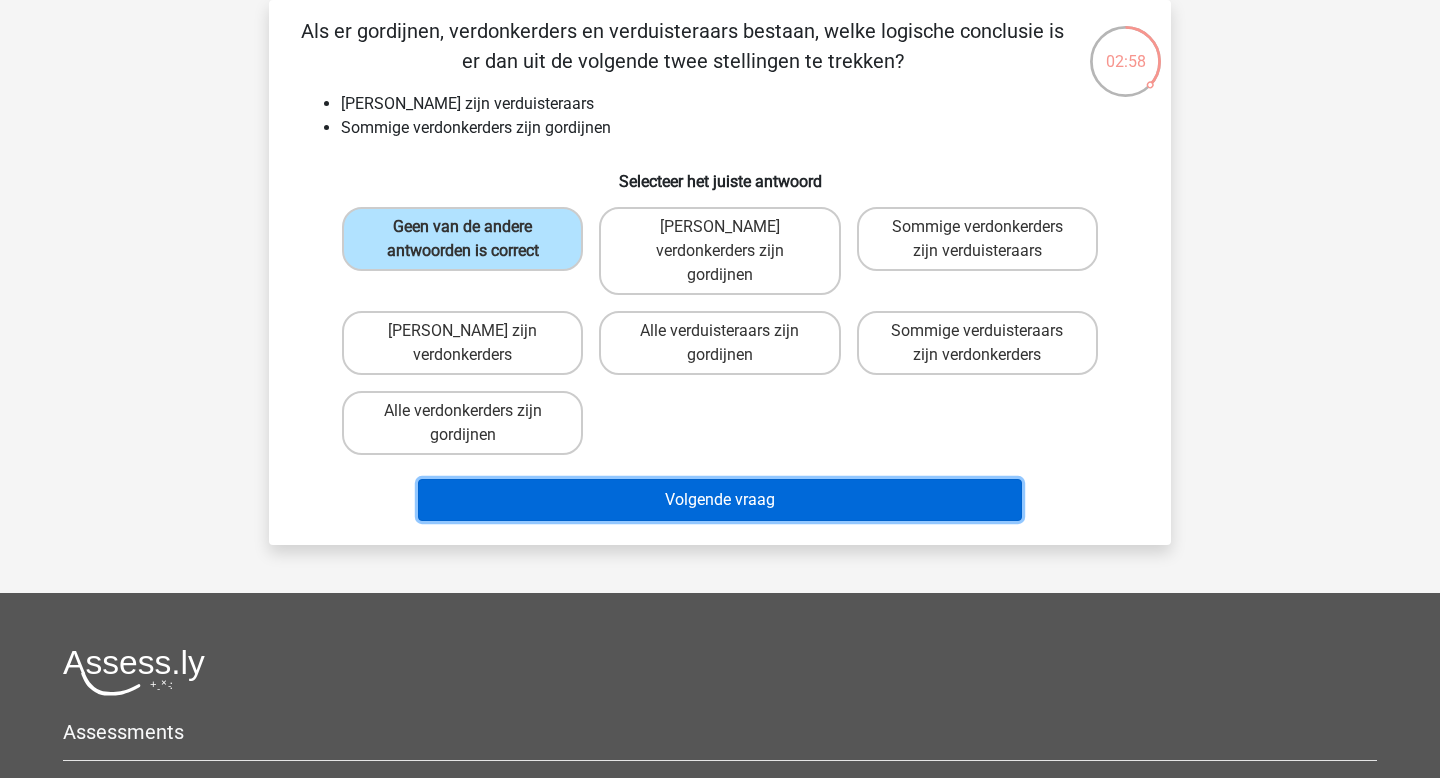 click on "Volgende vraag" at bounding box center [720, 500] 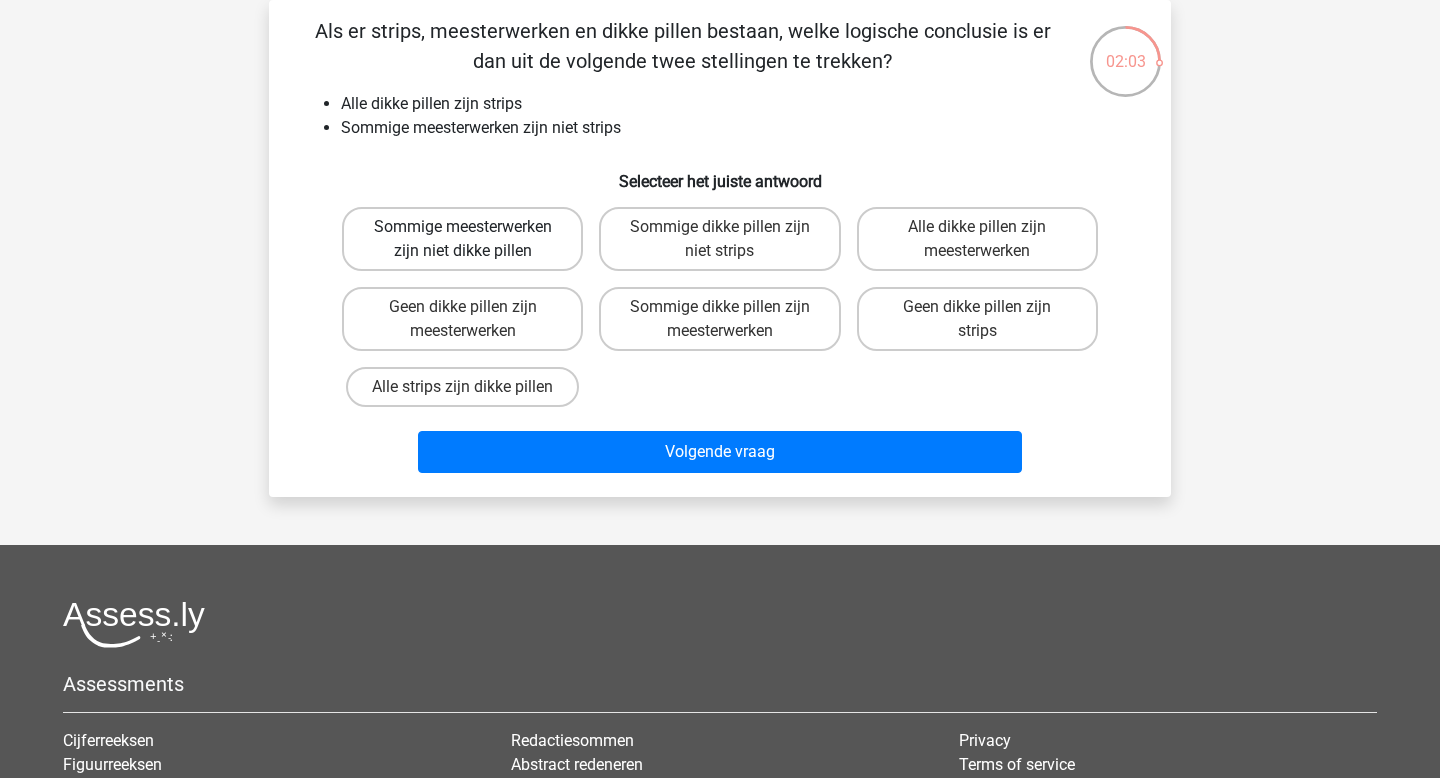 click on "Sommige meesterwerken zijn niet dikke pillen" at bounding box center (462, 239) 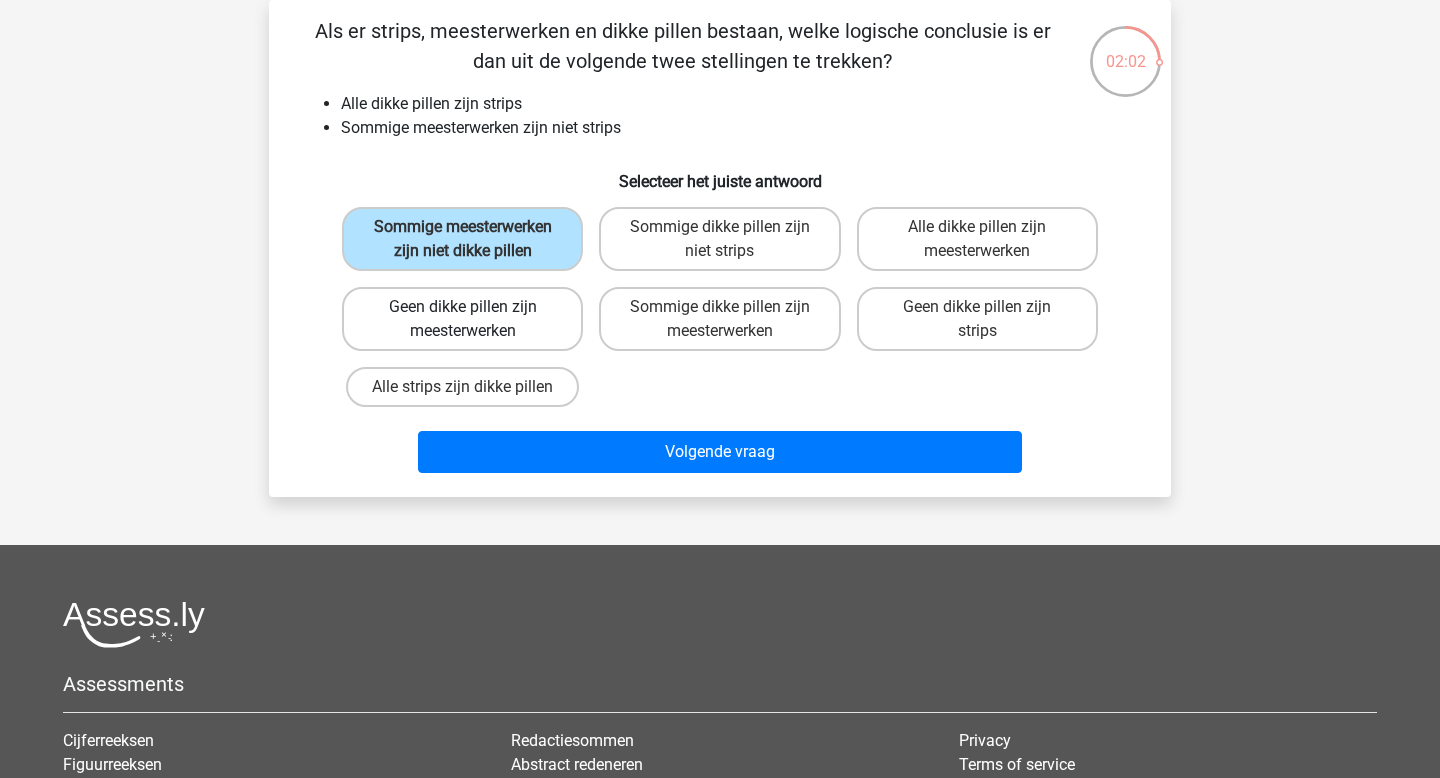 click on "Geen dikke pillen zijn meesterwerken" at bounding box center [462, 319] 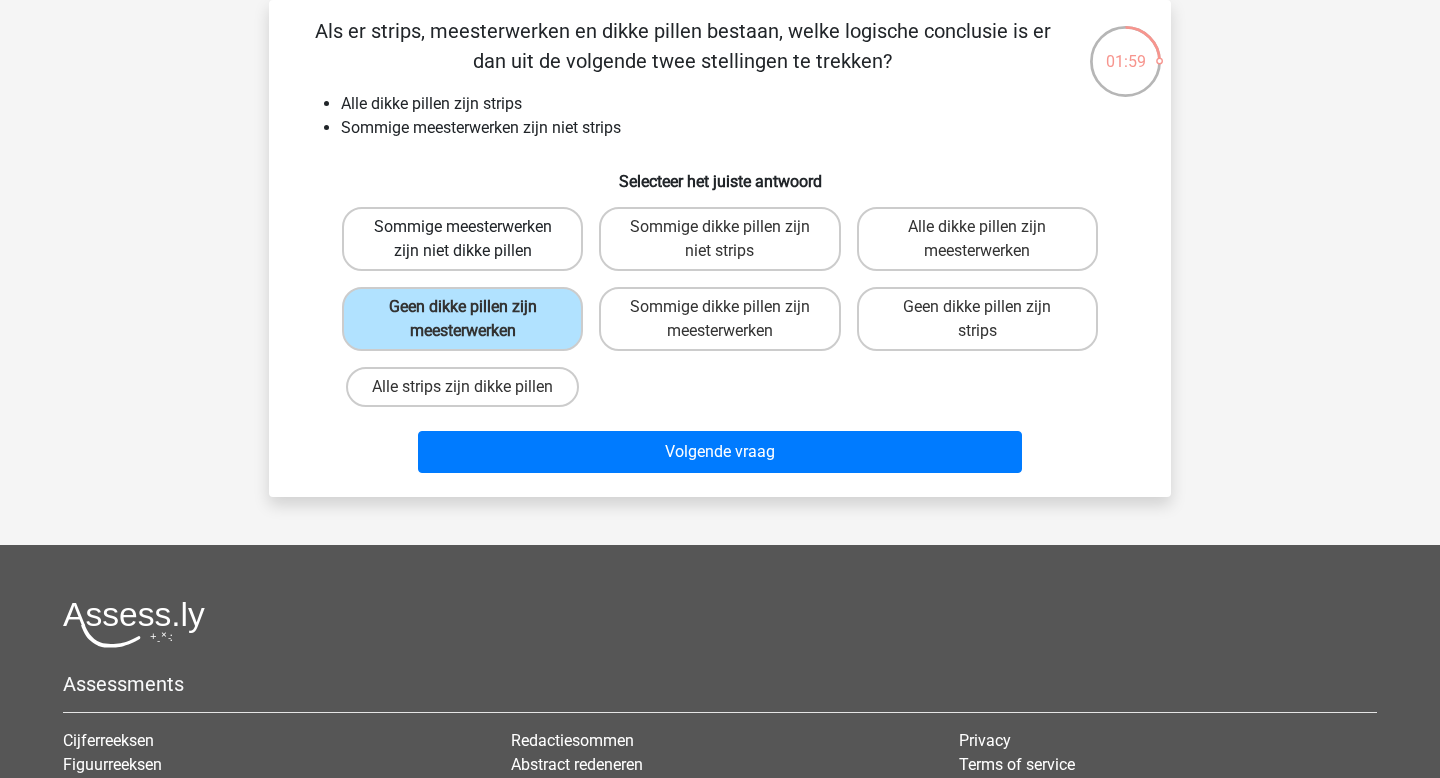 click on "Sommige meesterwerken zijn niet dikke pillen" at bounding box center (462, 239) 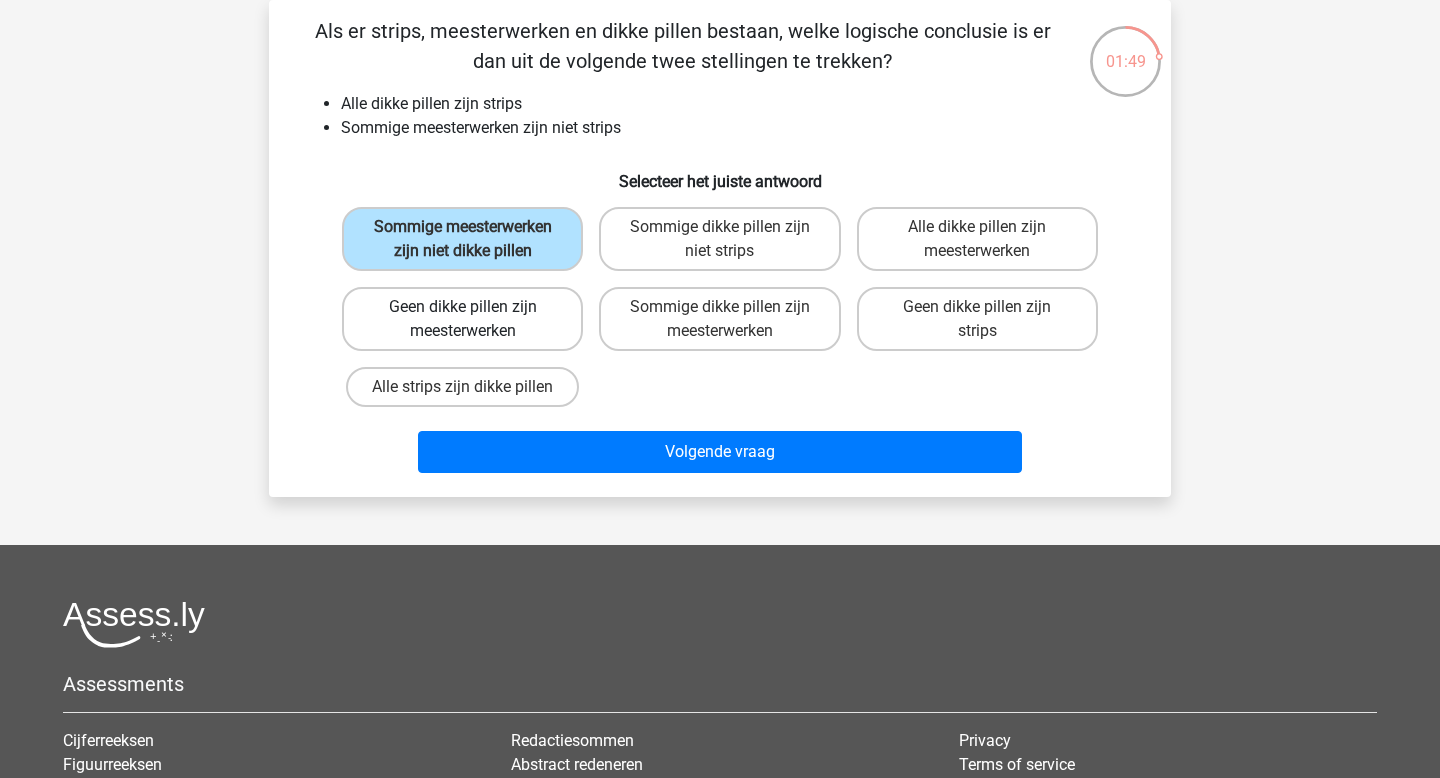 click on "Geen dikke pillen zijn meesterwerken" at bounding box center (462, 319) 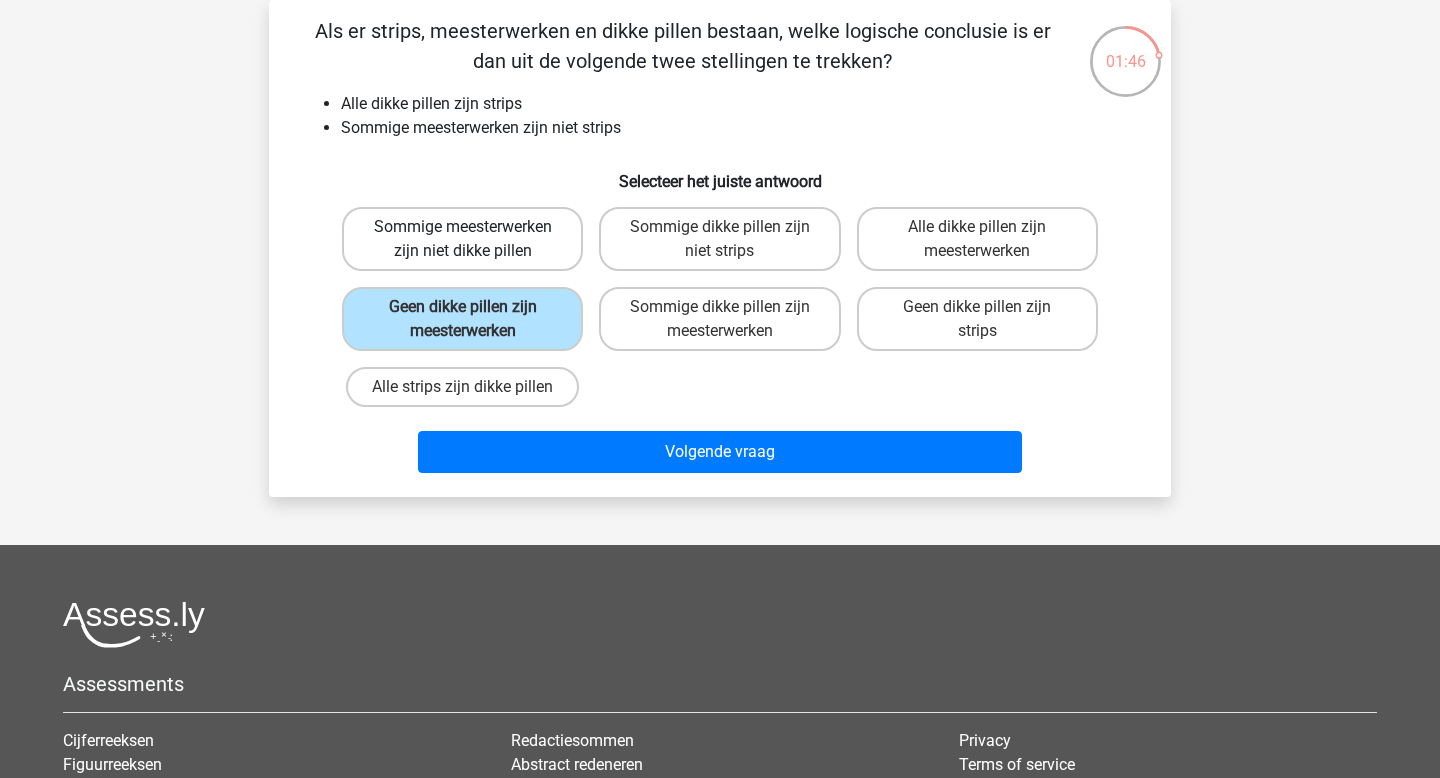 click on "Sommige meesterwerken zijn niet dikke pillen" at bounding box center (462, 239) 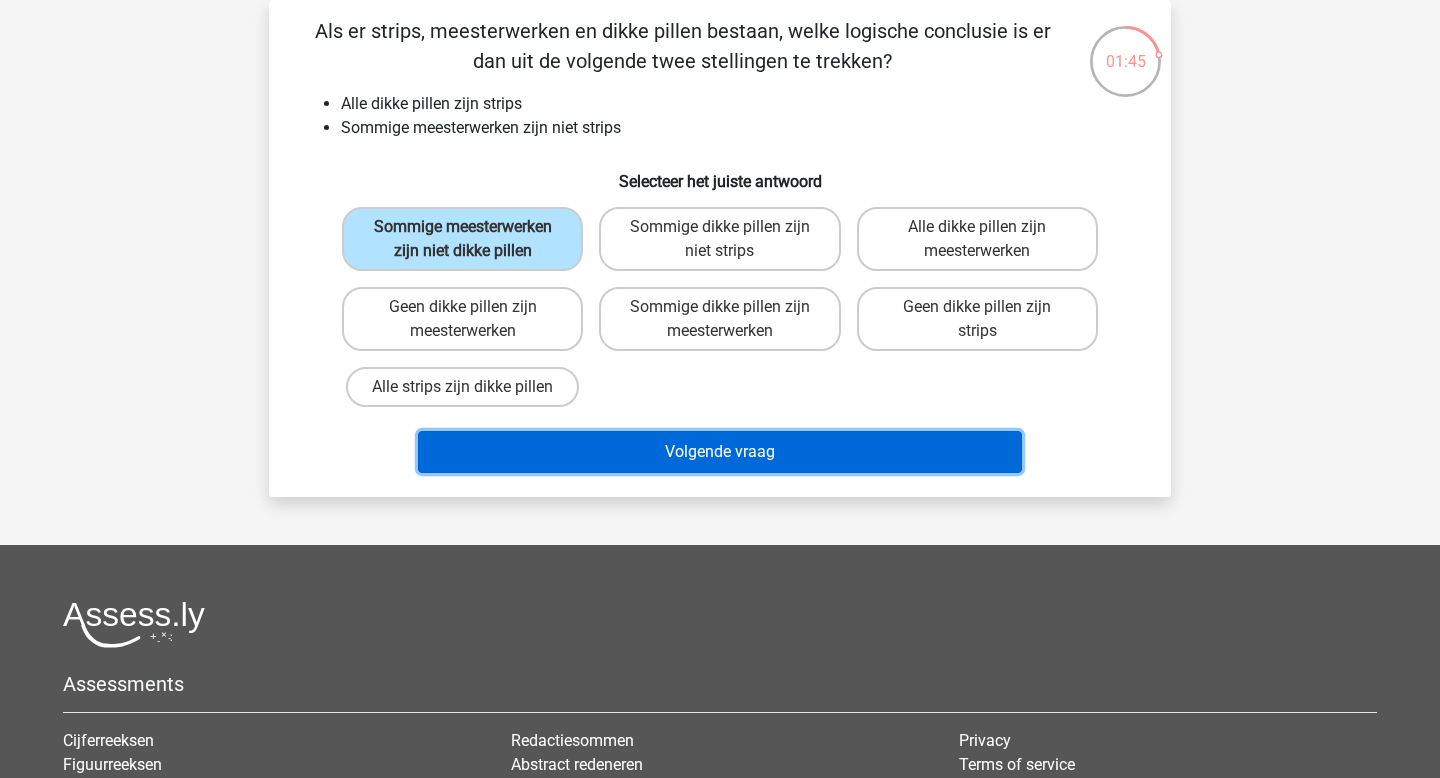 click on "Volgende vraag" at bounding box center [720, 452] 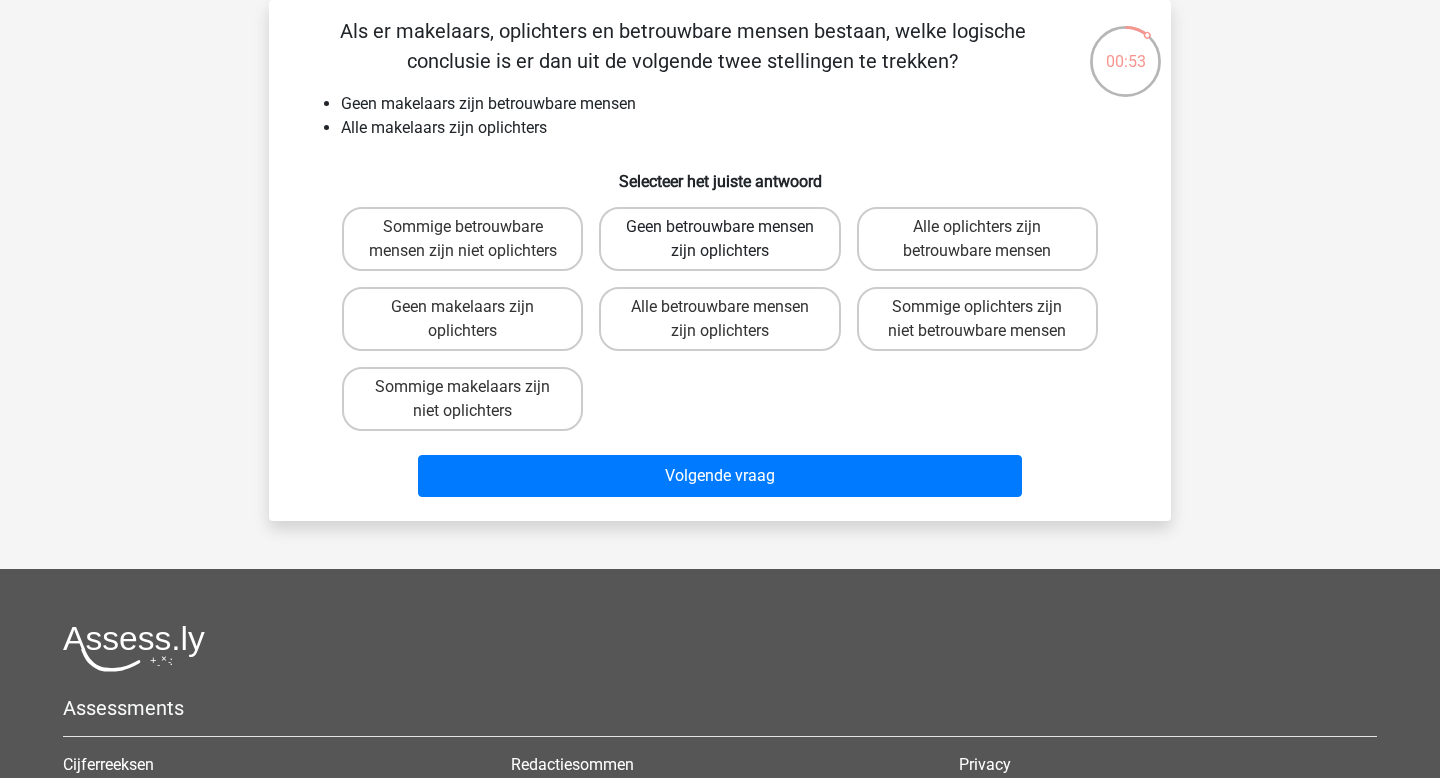 click on "Geen betrouwbare mensen zijn oplichters" at bounding box center (719, 239) 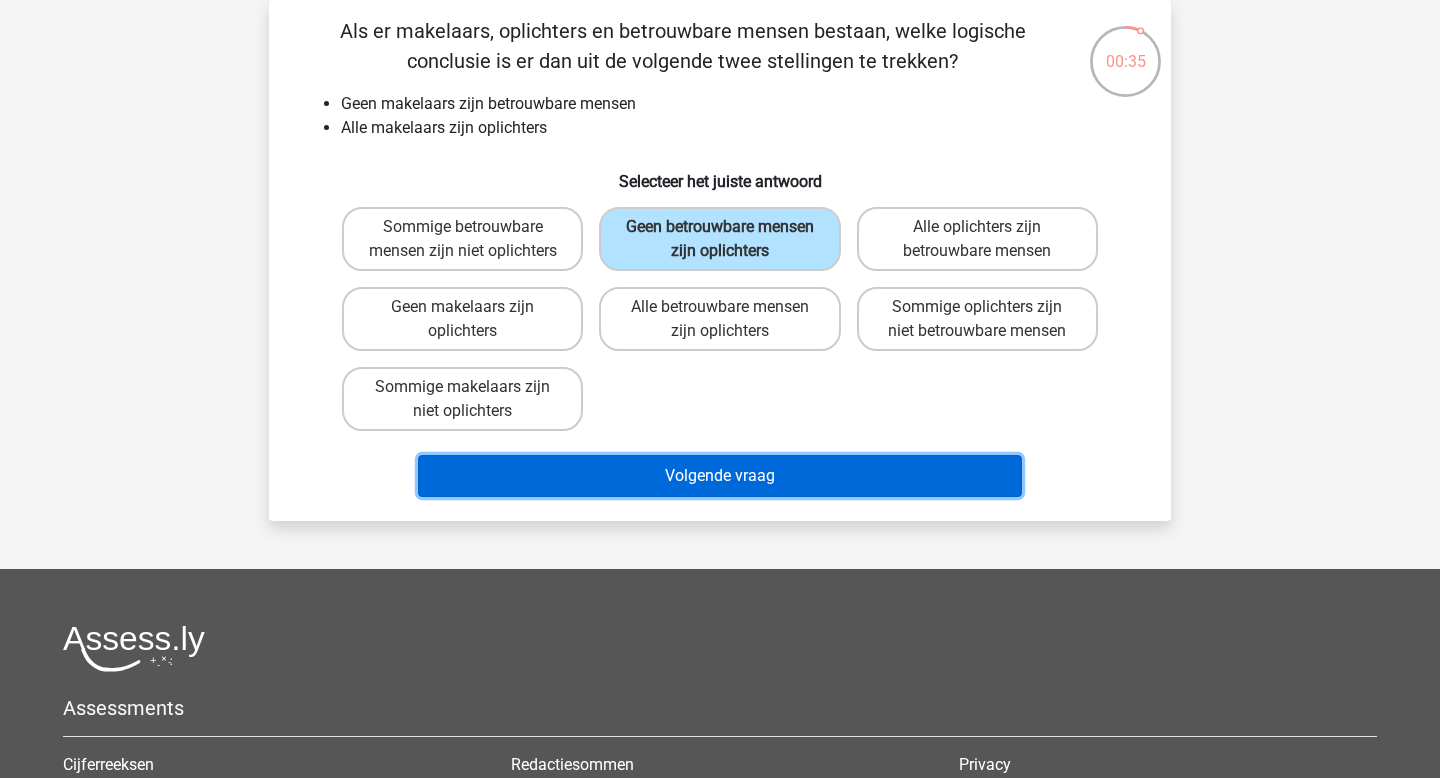 click on "Volgende vraag" at bounding box center [720, 476] 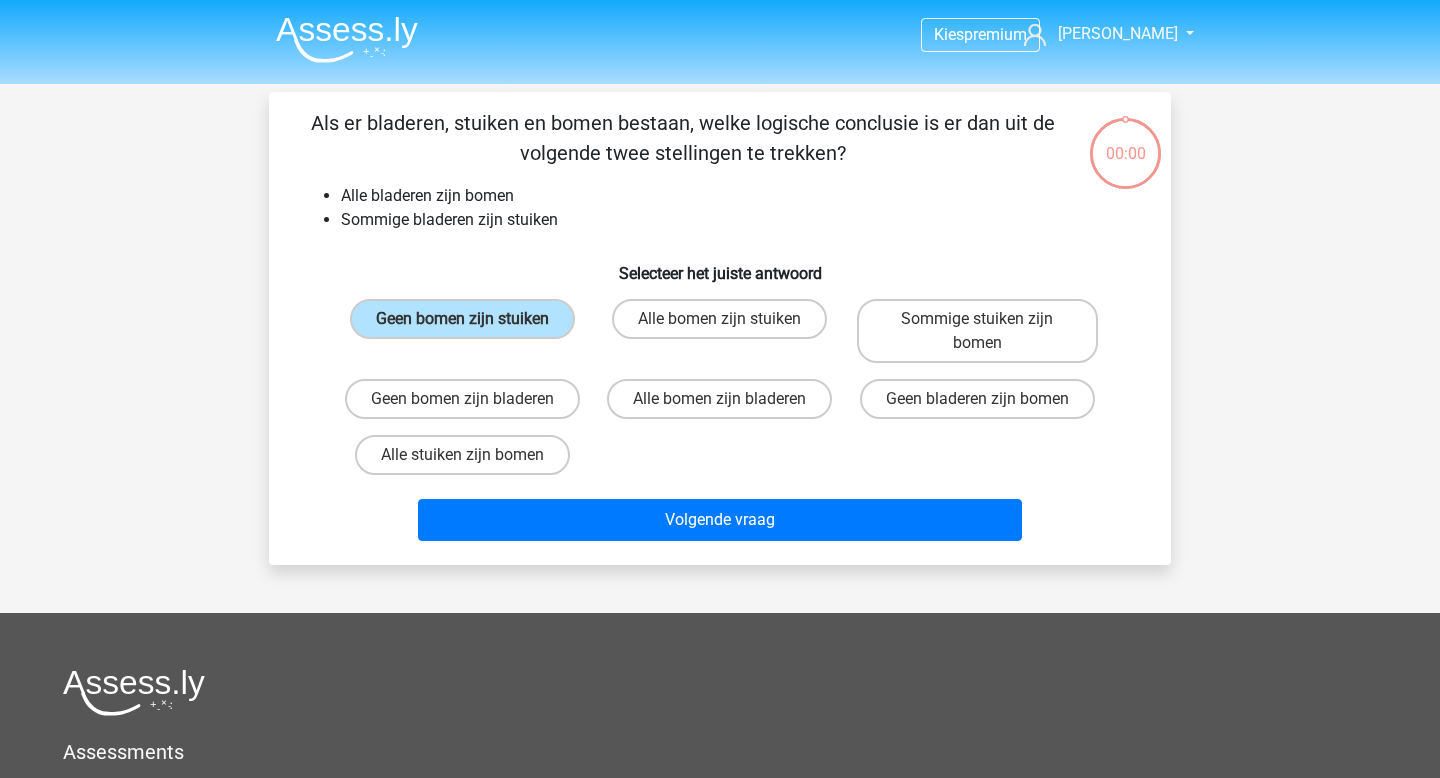 scroll, scrollTop: 92, scrollLeft: 0, axis: vertical 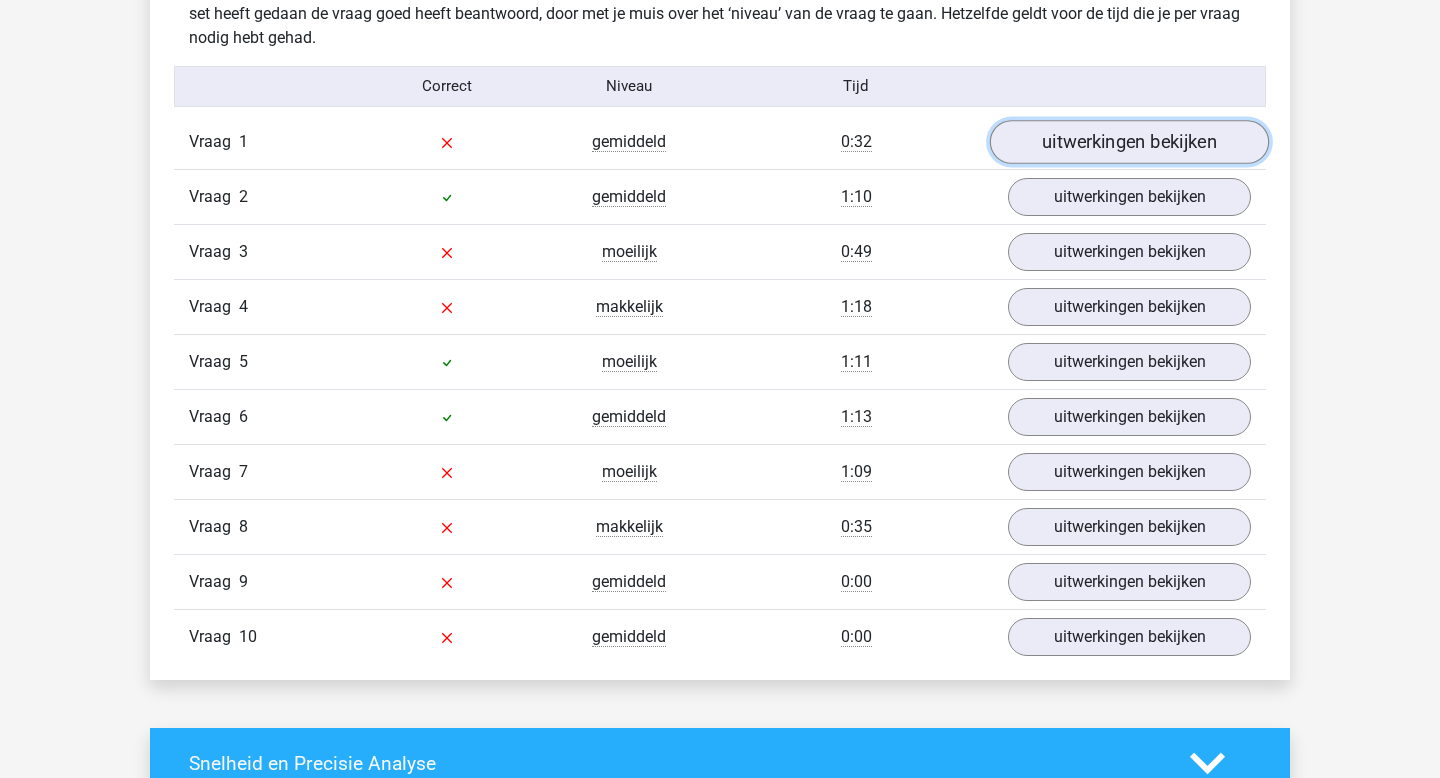 click on "uitwerkingen bekijken" at bounding box center [1129, 142] 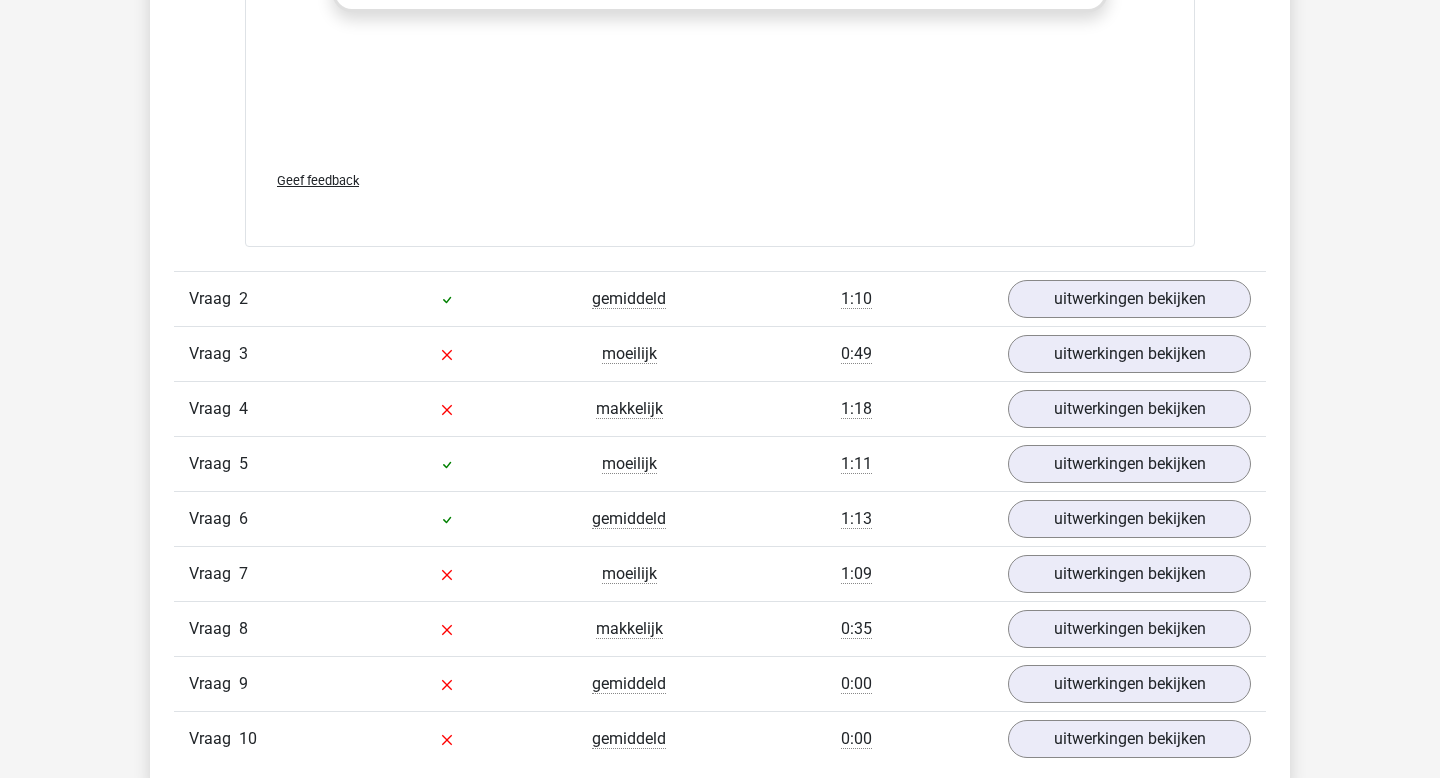 scroll, scrollTop: 2608, scrollLeft: 0, axis: vertical 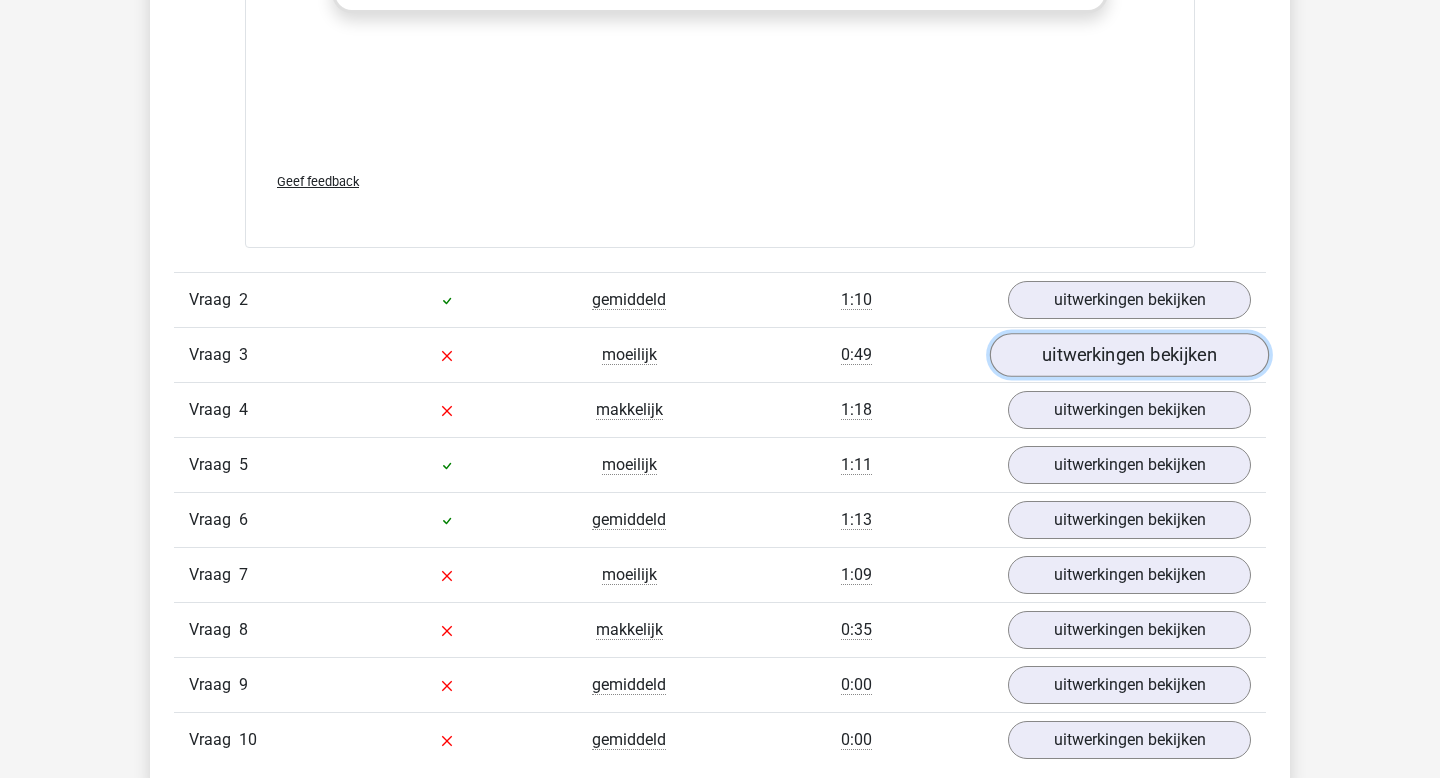 click on "uitwerkingen bekijken" at bounding box center (1129, 355) 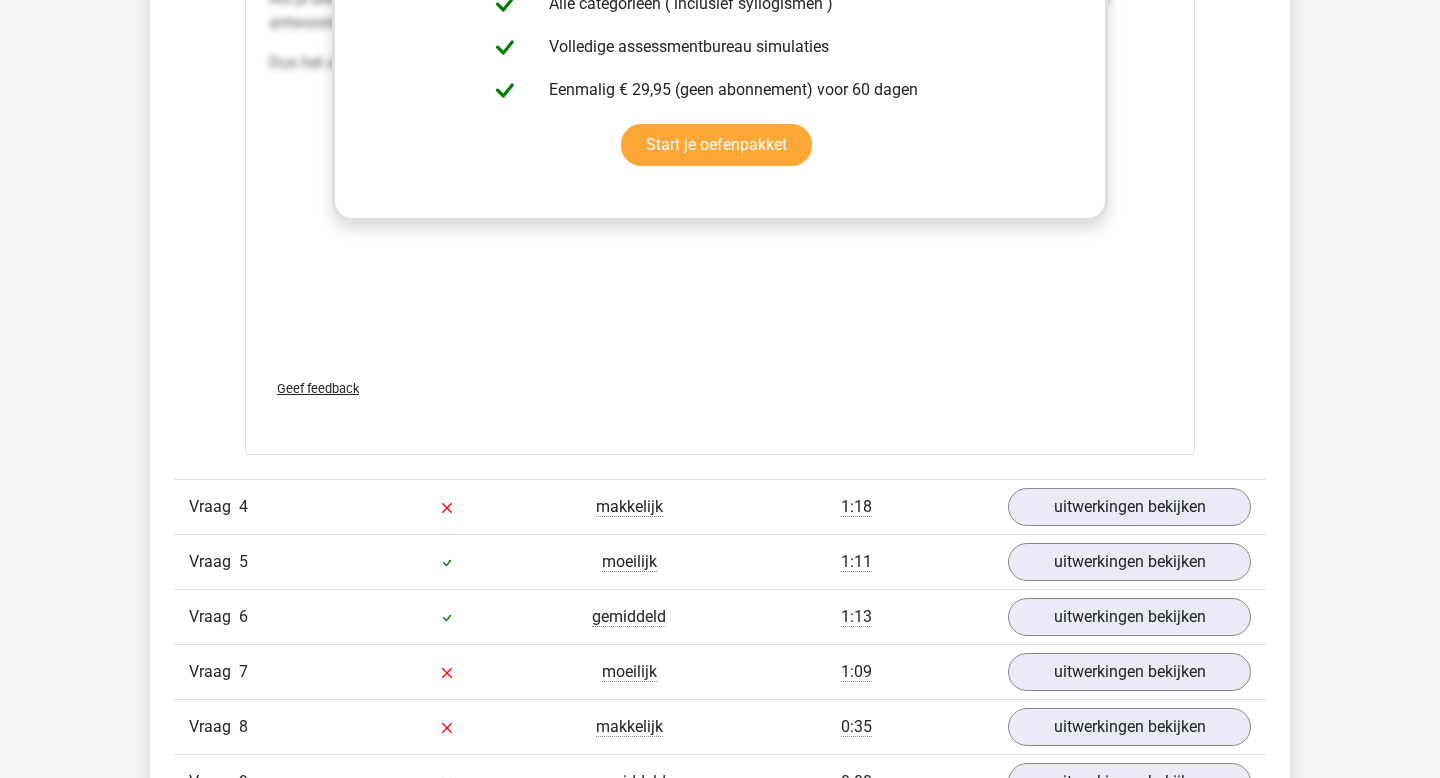 scroll, scrollTop: 3808, scrollLeft: 0, axis: vertical 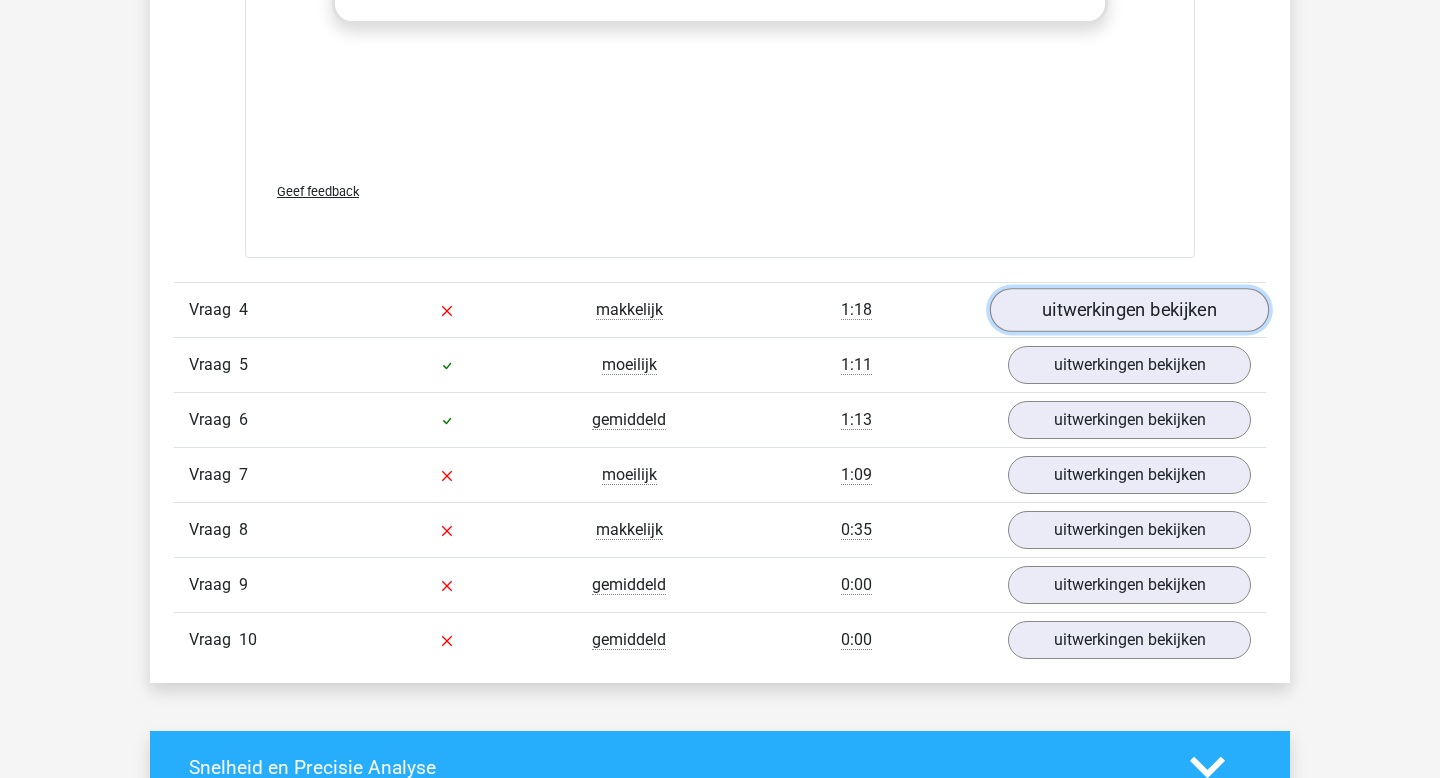 click on "uitwerkingen bekijken" at bounding box center (1129, 310) 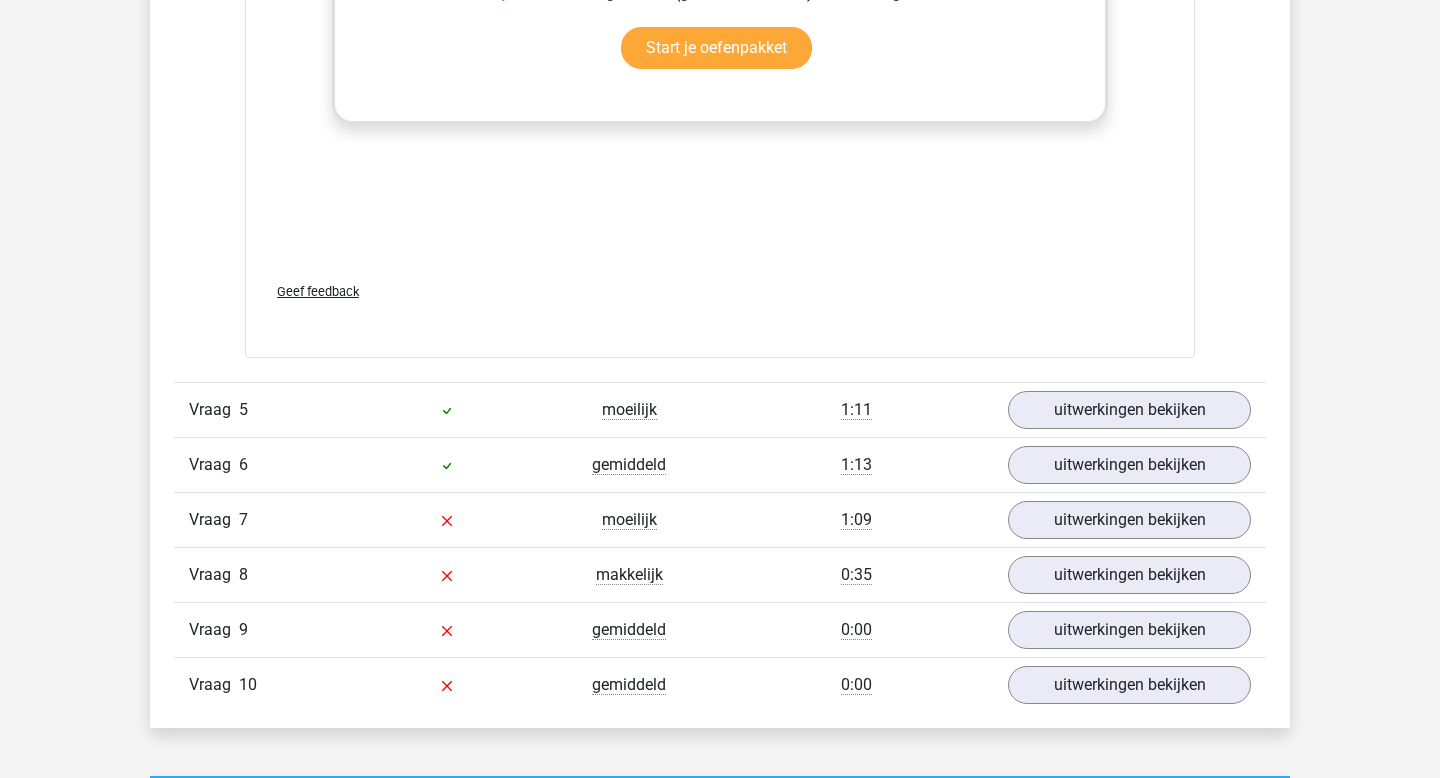 scroll, scrollTop: 4929, scrollLeft: 0, axis: vertical 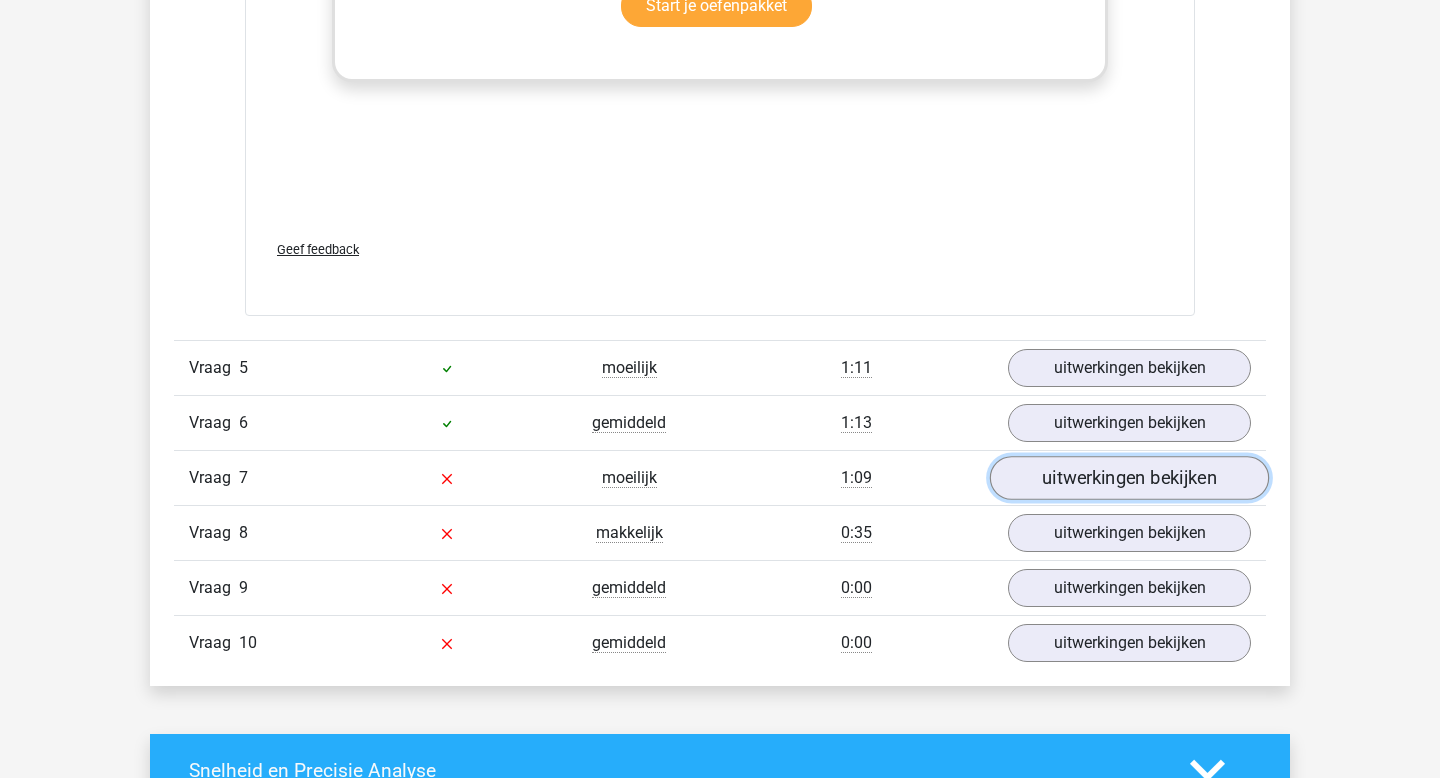 click on "uitwerkingen bekijken" at bounding box center (1129, 479) 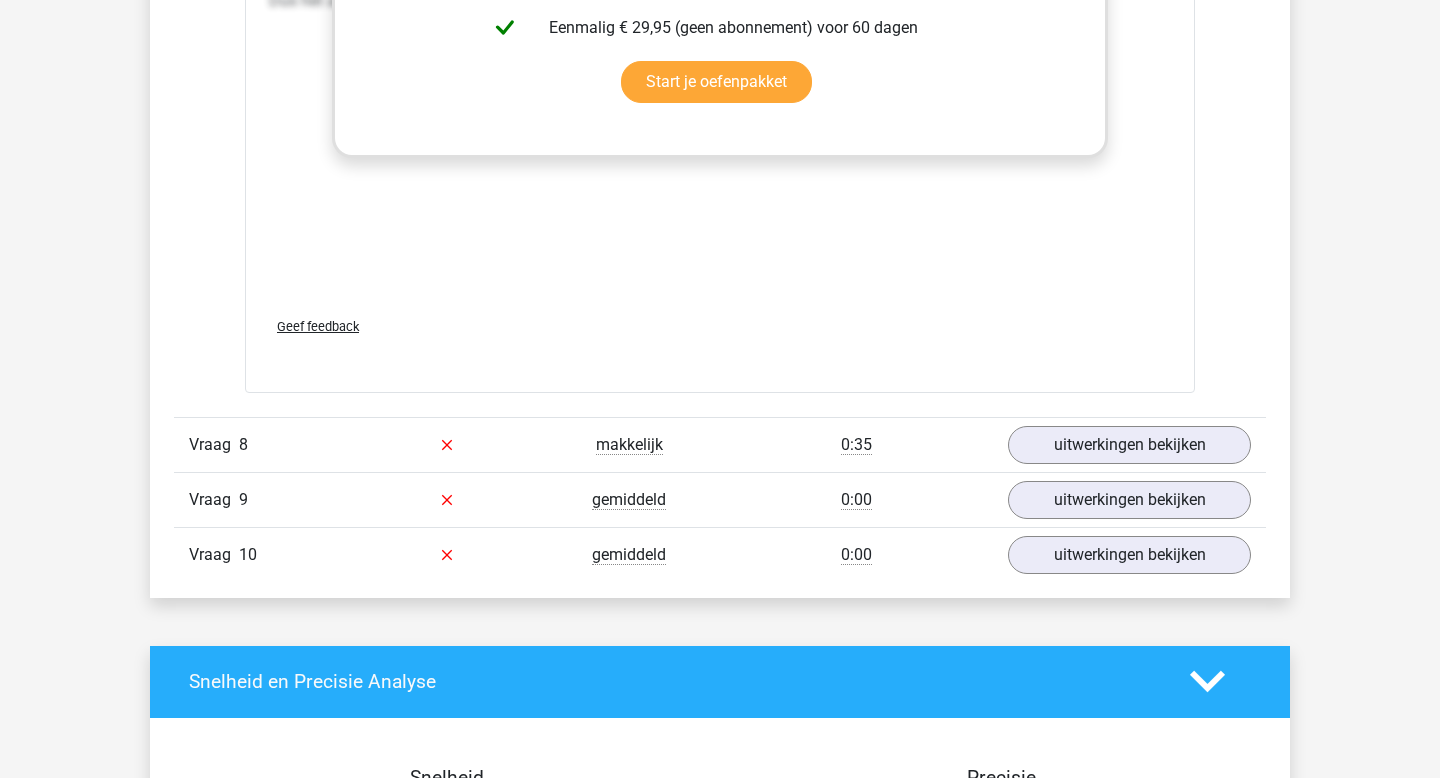 scroll, scrollTop: 6162, scrollLeft: 0, axis: vertical 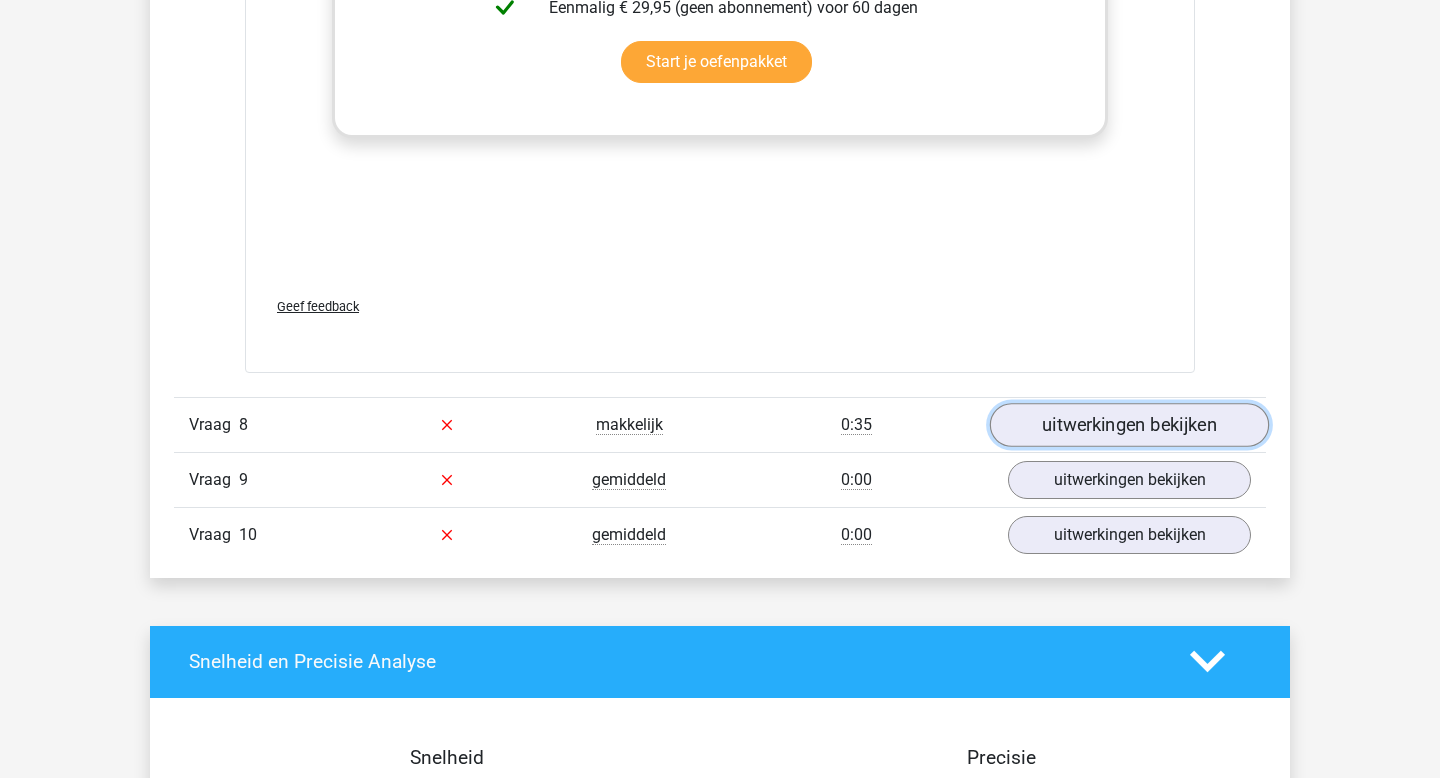 click on "uitwerkingen bekijken" at bounding box center [1129, 425] 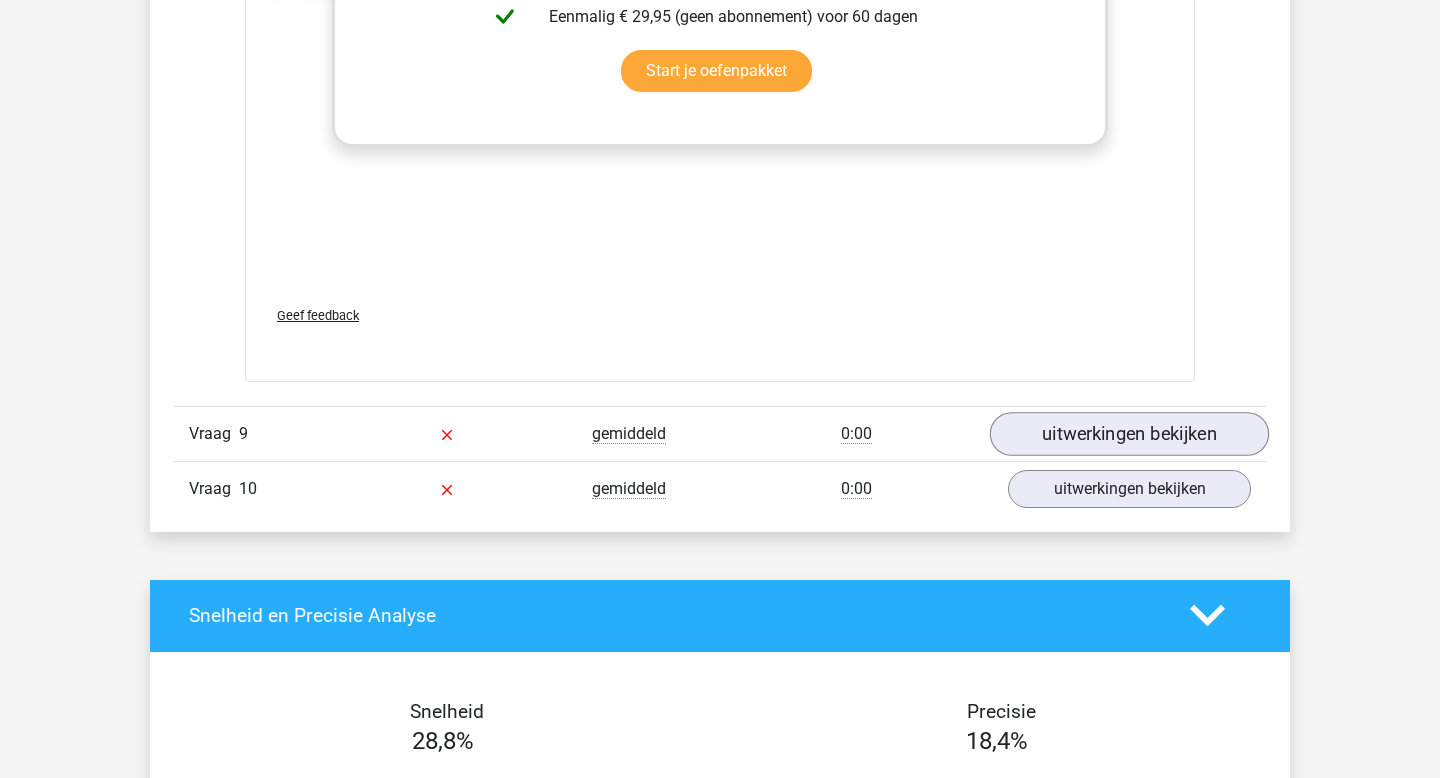 scroll, scrollTop: 7311, scrollLeft: 0, axis: vertical 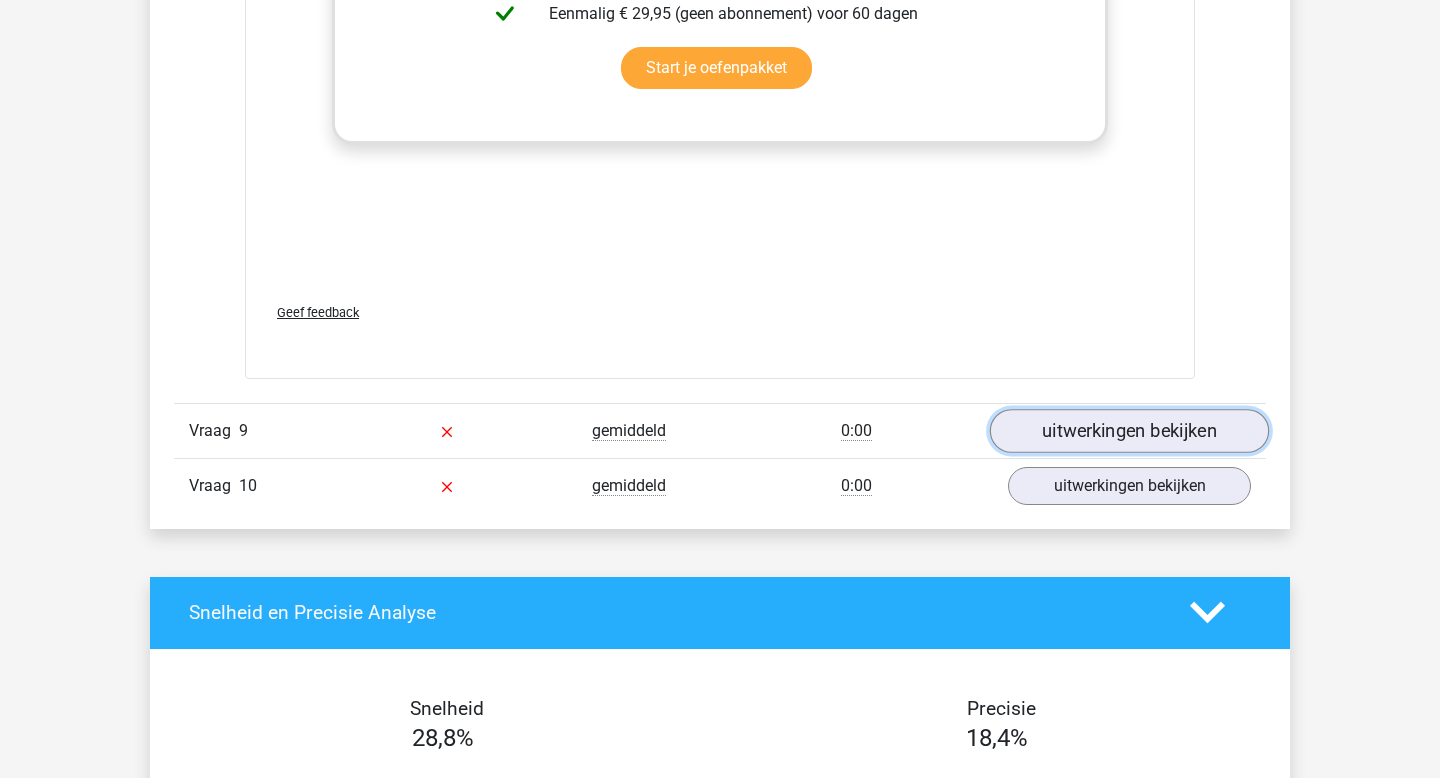 click on "uitwerkingen bekijken" at bounding box center (1129, 431) 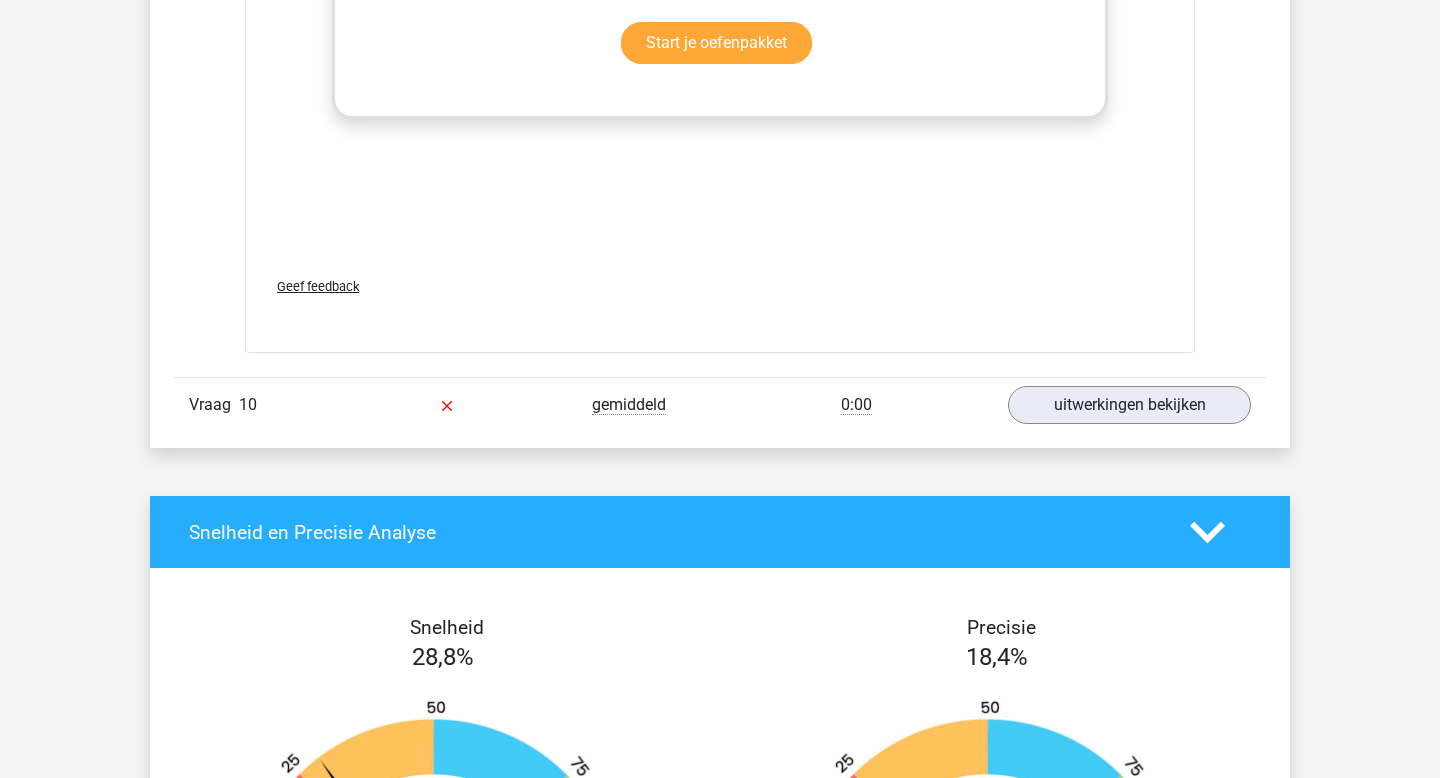 scroll, scrollTop: 8753, scrollLeft: 0, axis: vertical 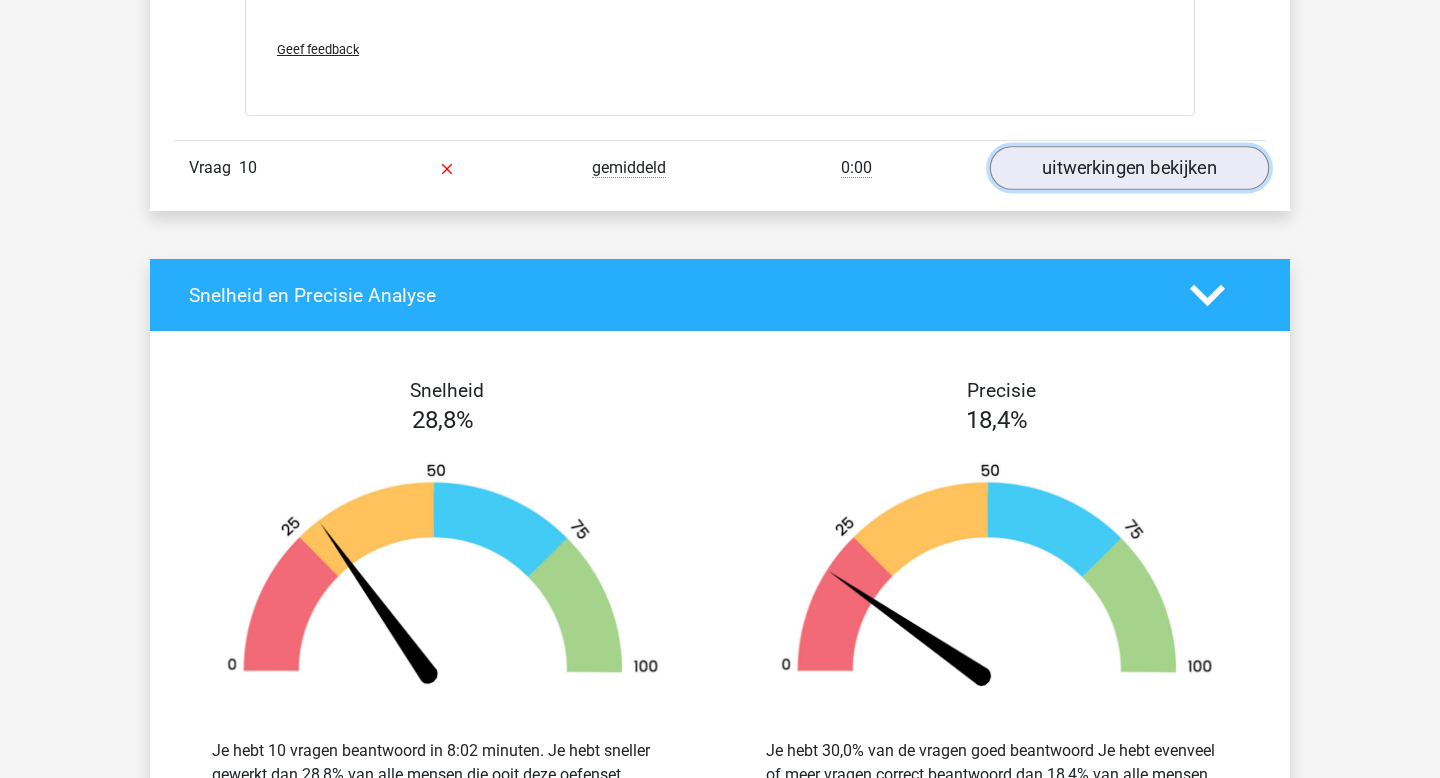 click on "uitwerkingen bekijken" at bounding box center (1129, 168) 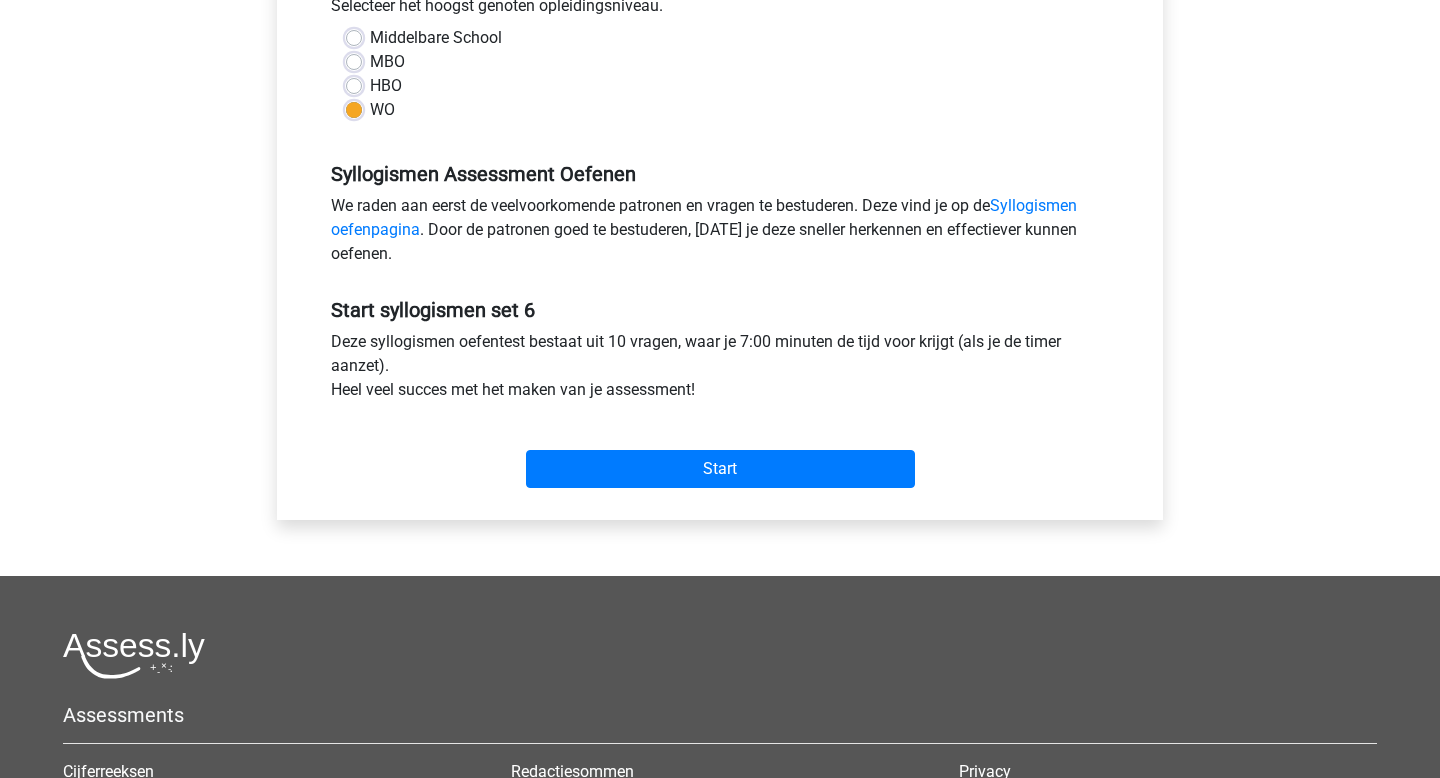 scroll, scrollTop: 802, scrollLeft: 0, axis: vertical 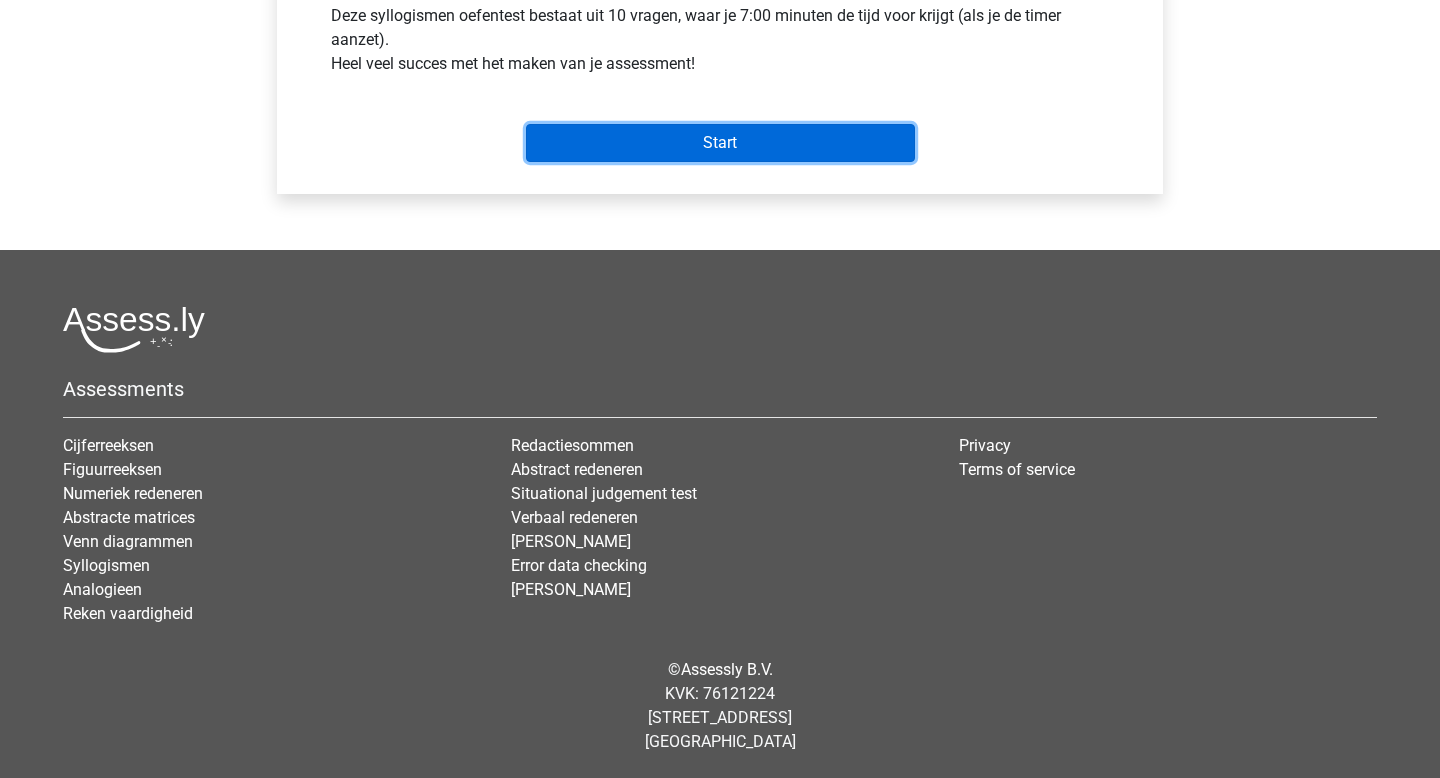 click on "Start" at bounding box center [720, 143] 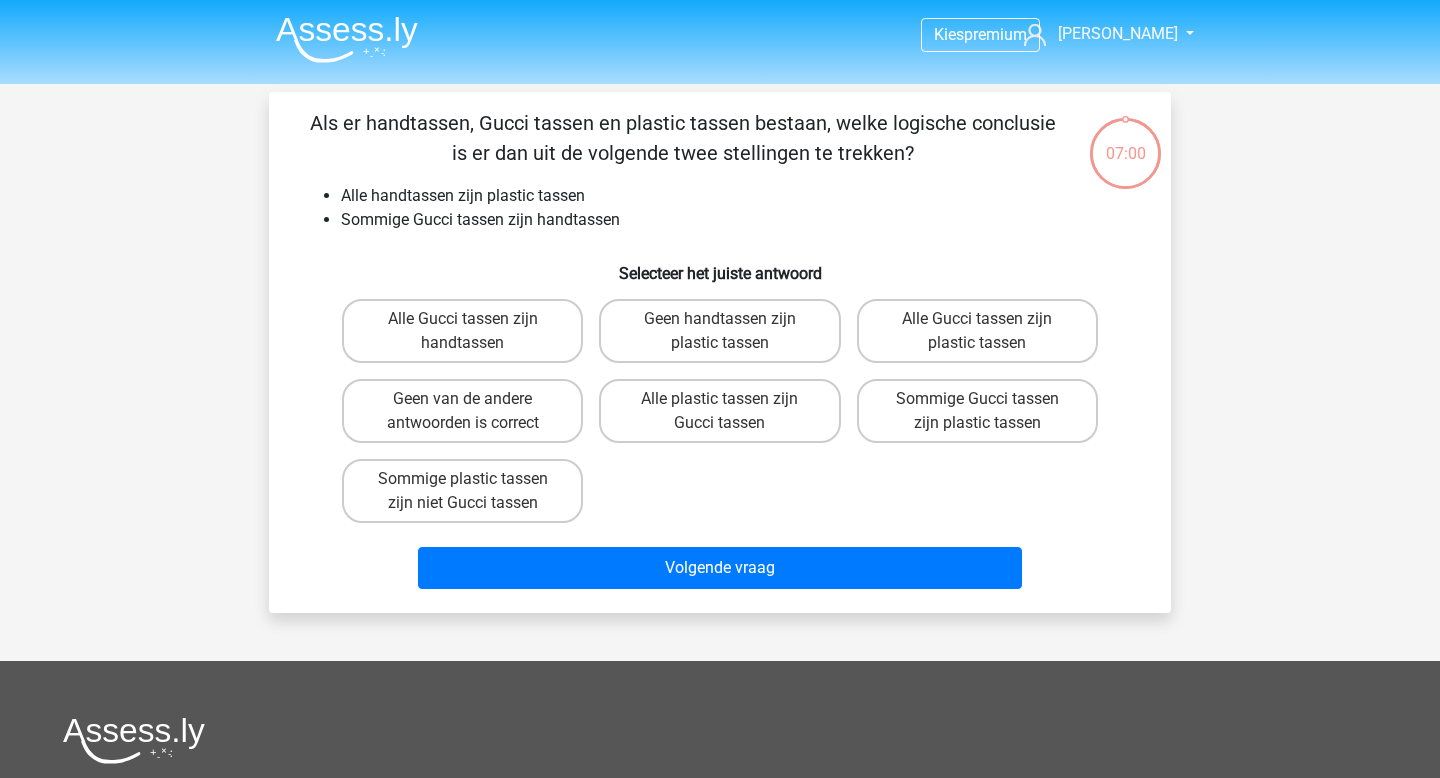 scroll, scrollTop: 0, scrollLeft: 0, axis: both 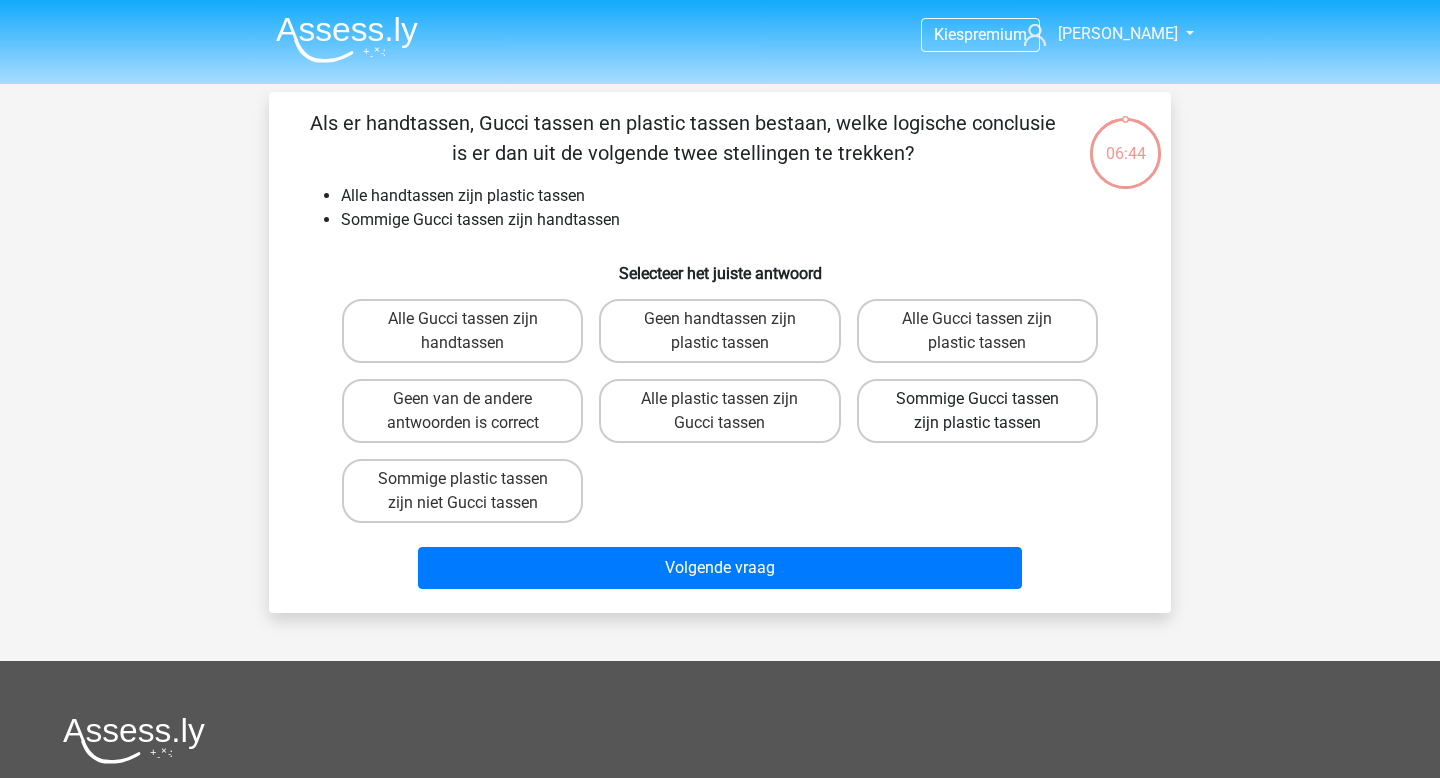 click on "Sommige Gucci tassen zijn plastic tassen" at bounding box center (977, 411) 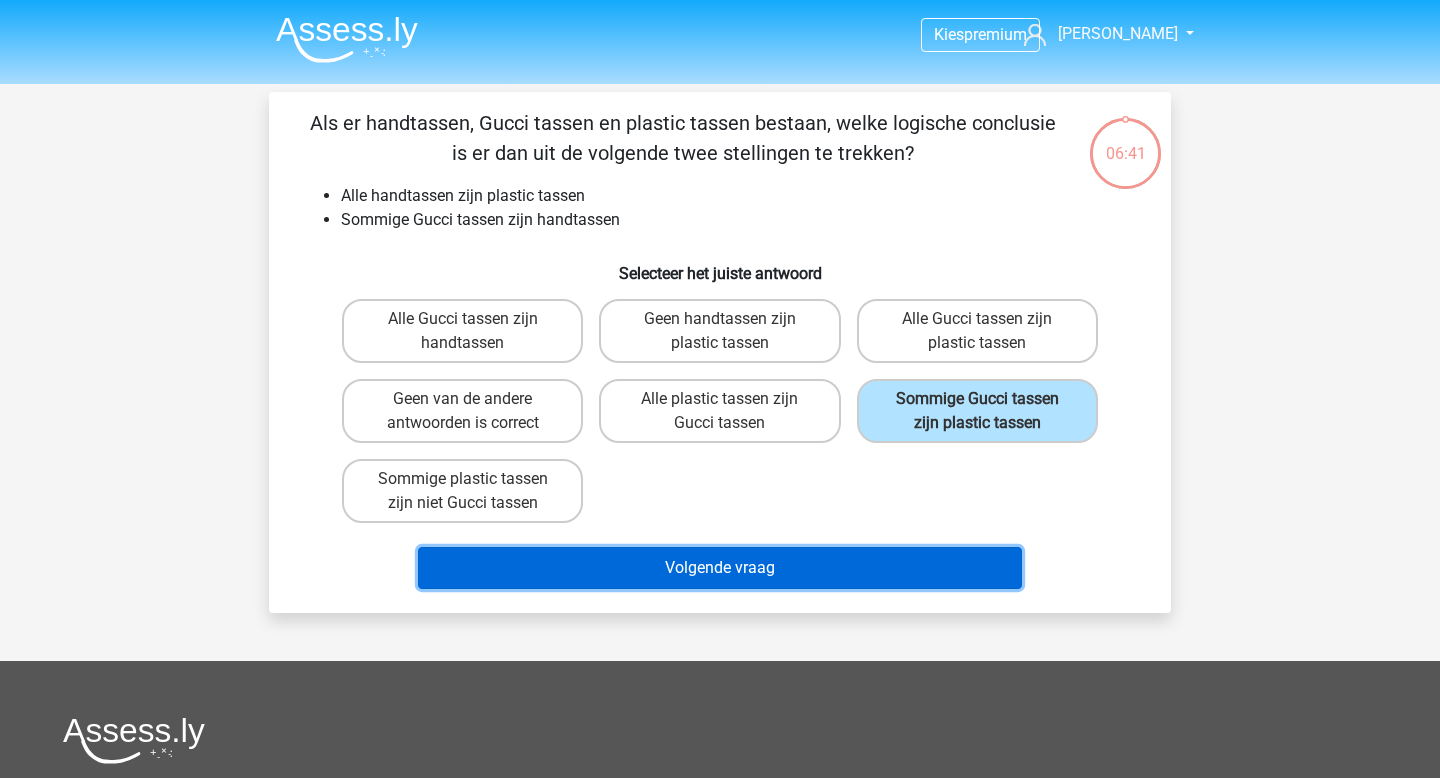 click on "Volgende vraag" at bounding box center (720, 568) 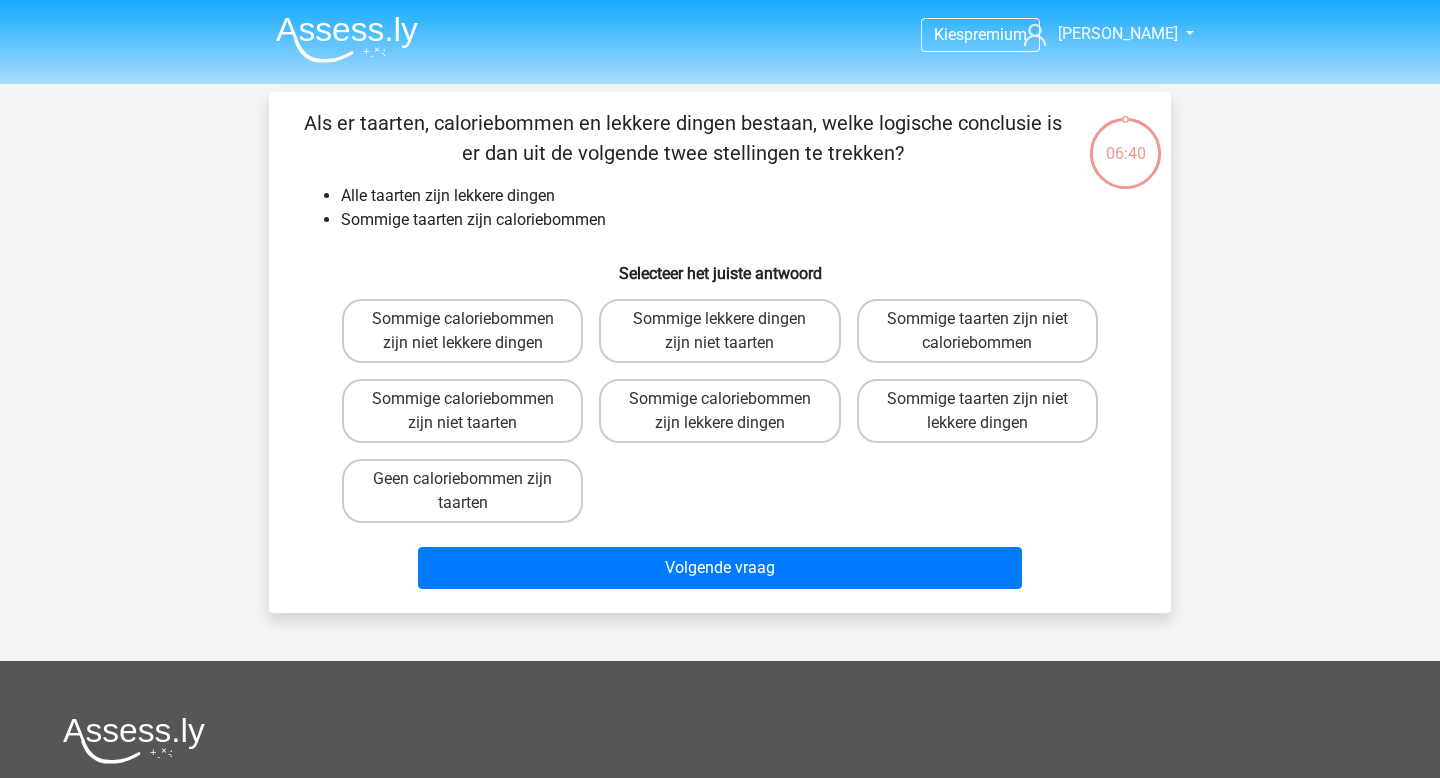 scroll, scrollTop: 92, scrollLeft: 0, axis: vertical 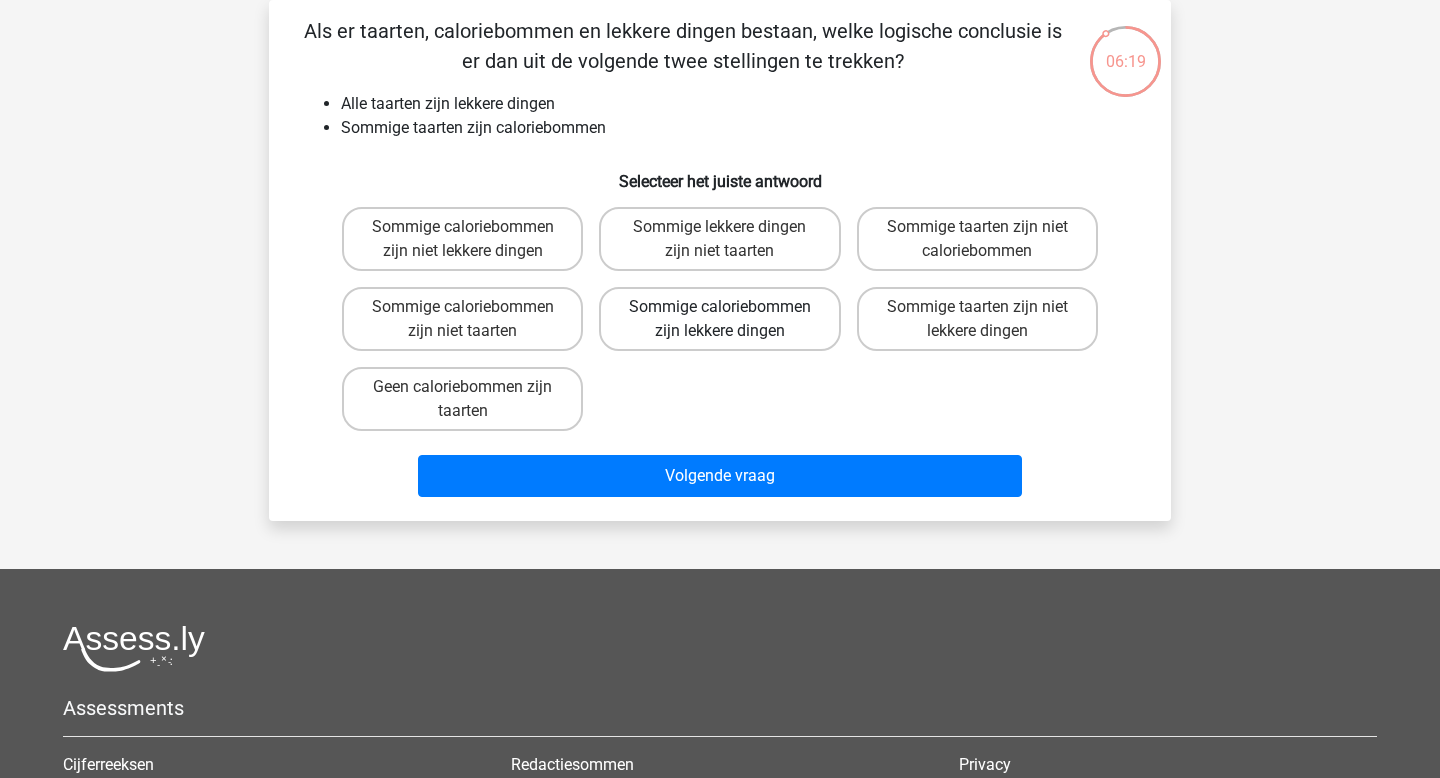 click on "Sommige caloriebommen zijn lekkere dingen" at bounding box center (719, 319) 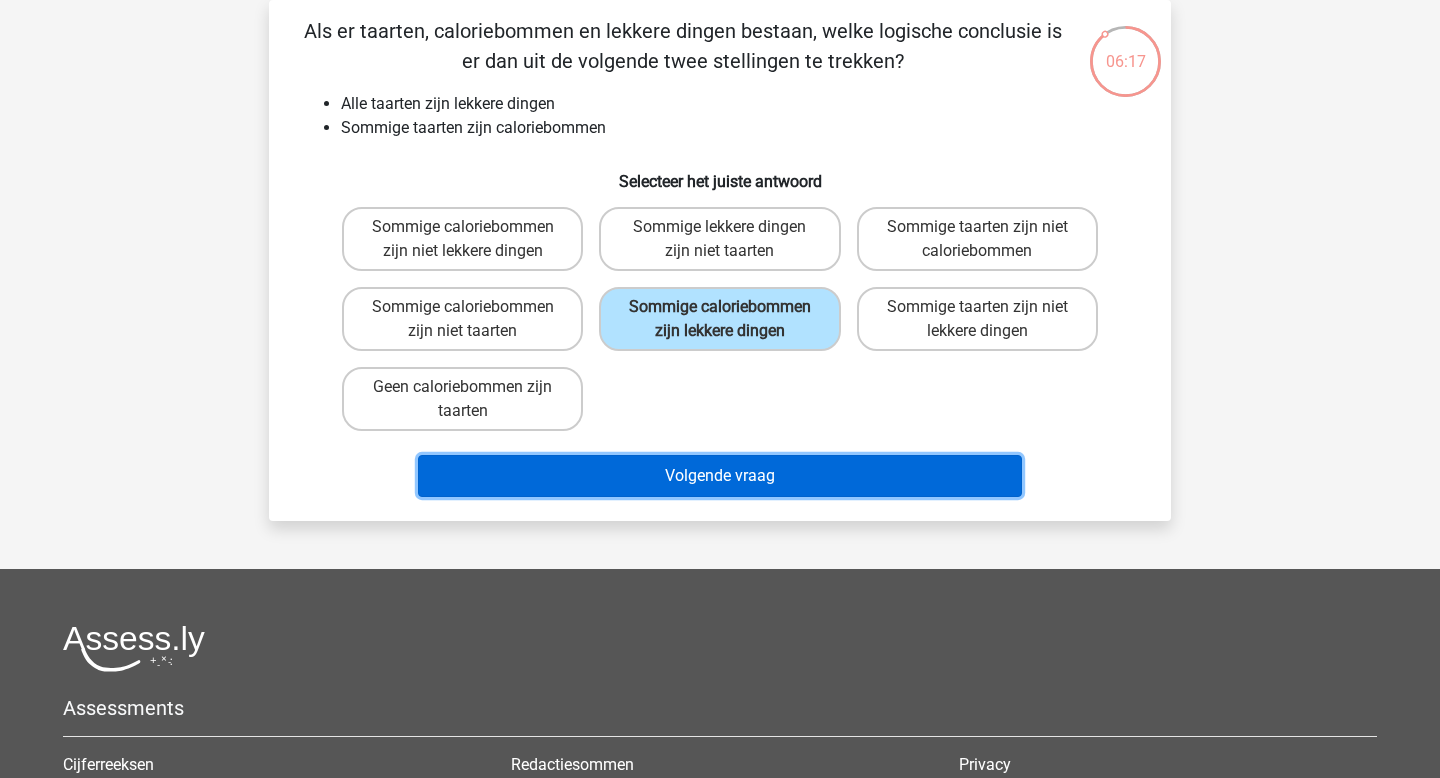 click on "Volgende vraag" at bounding box center [720, 476] 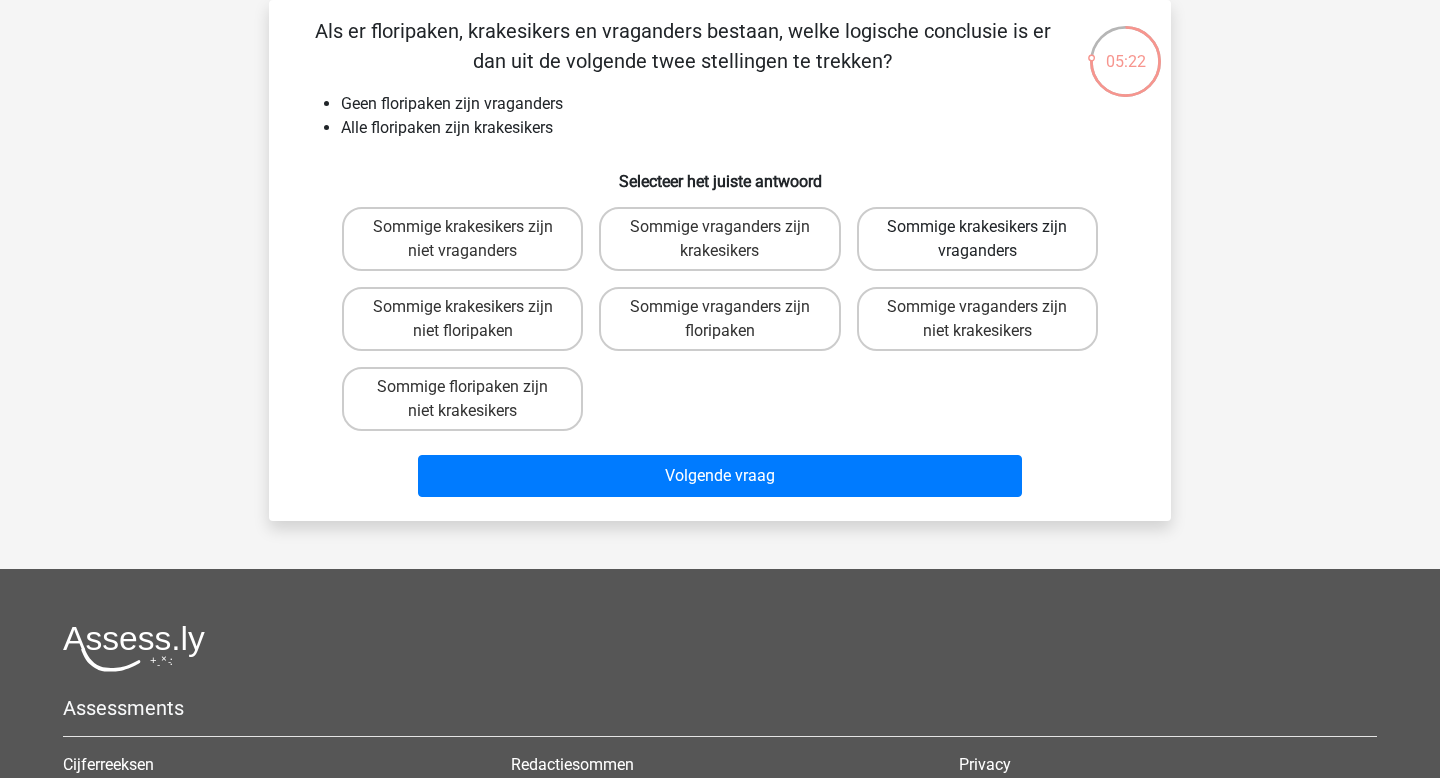click on "Sommige krakesikers zijn vraganders" at bounding box center [977, 239] 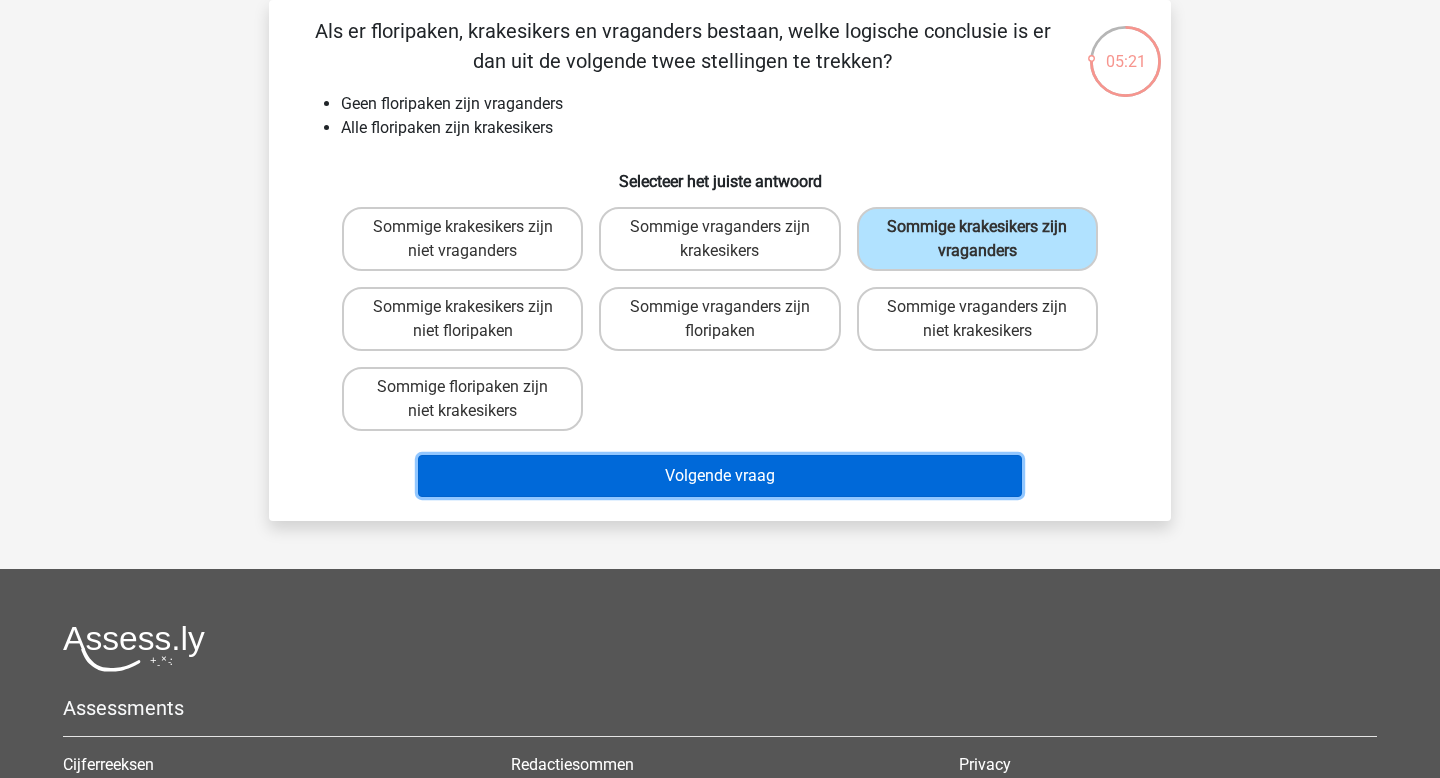 click on "Volgende vraag" at bounding box center (720, 476) 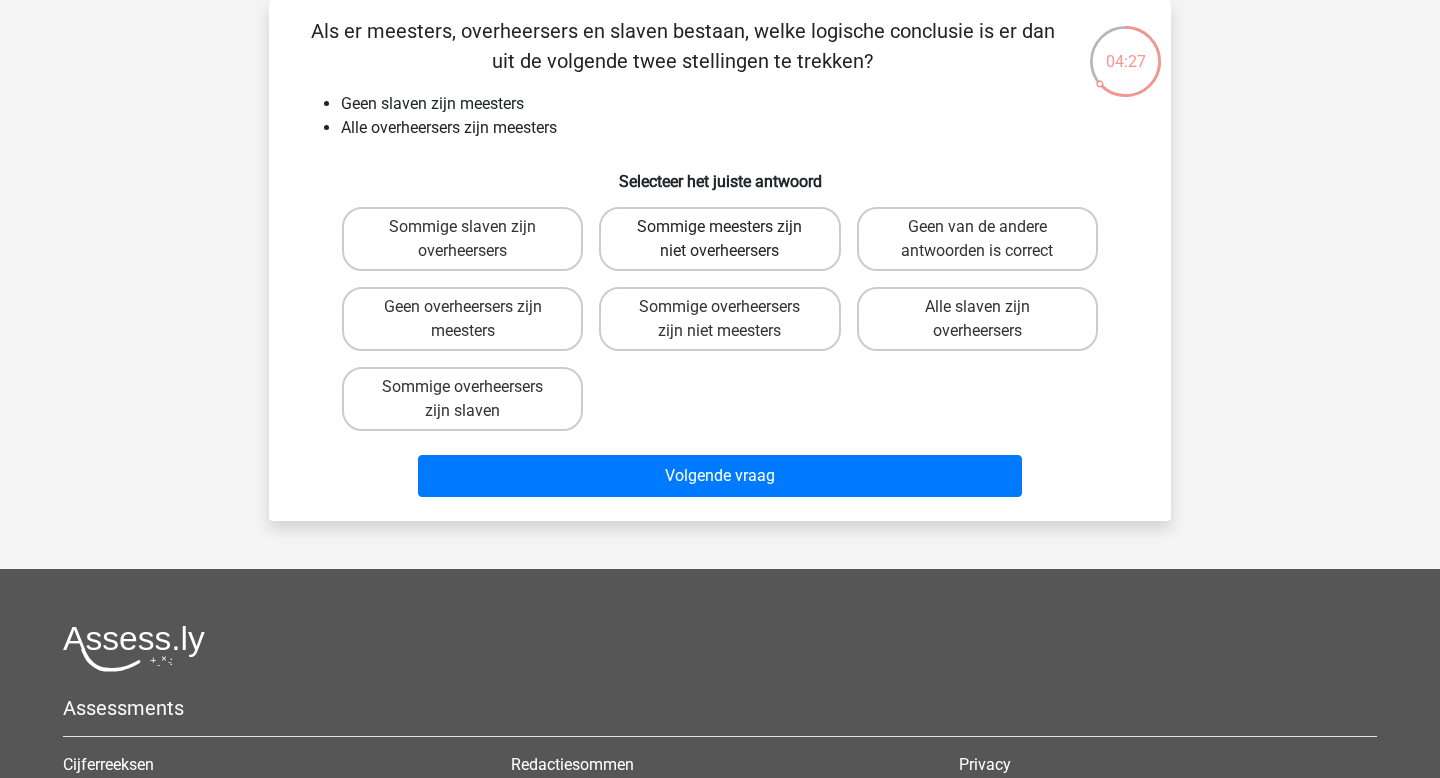 click on "Sommige meesters zijn niet overheersers" at bounding box center [719, 239] 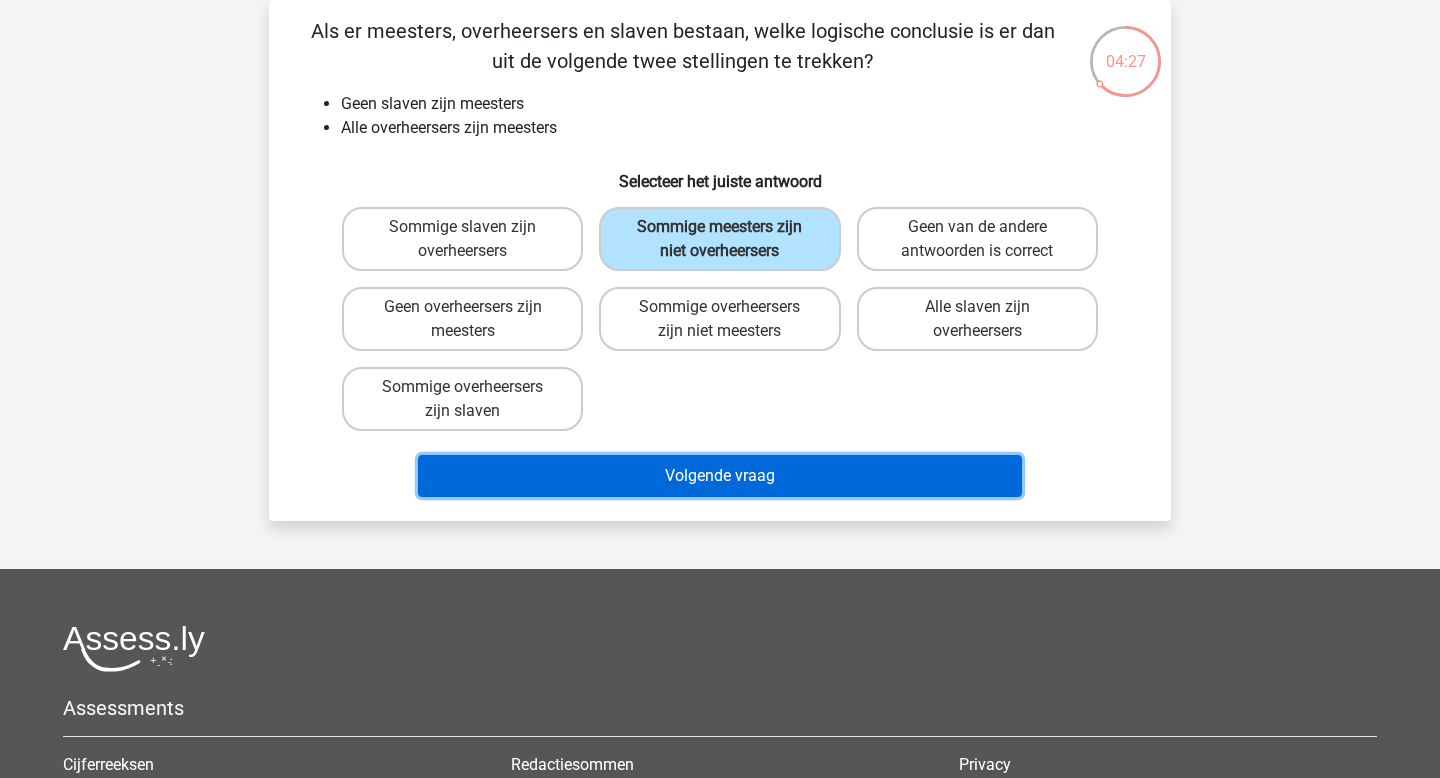 click on "Volgende vraag" at bounding box center (720, 476) 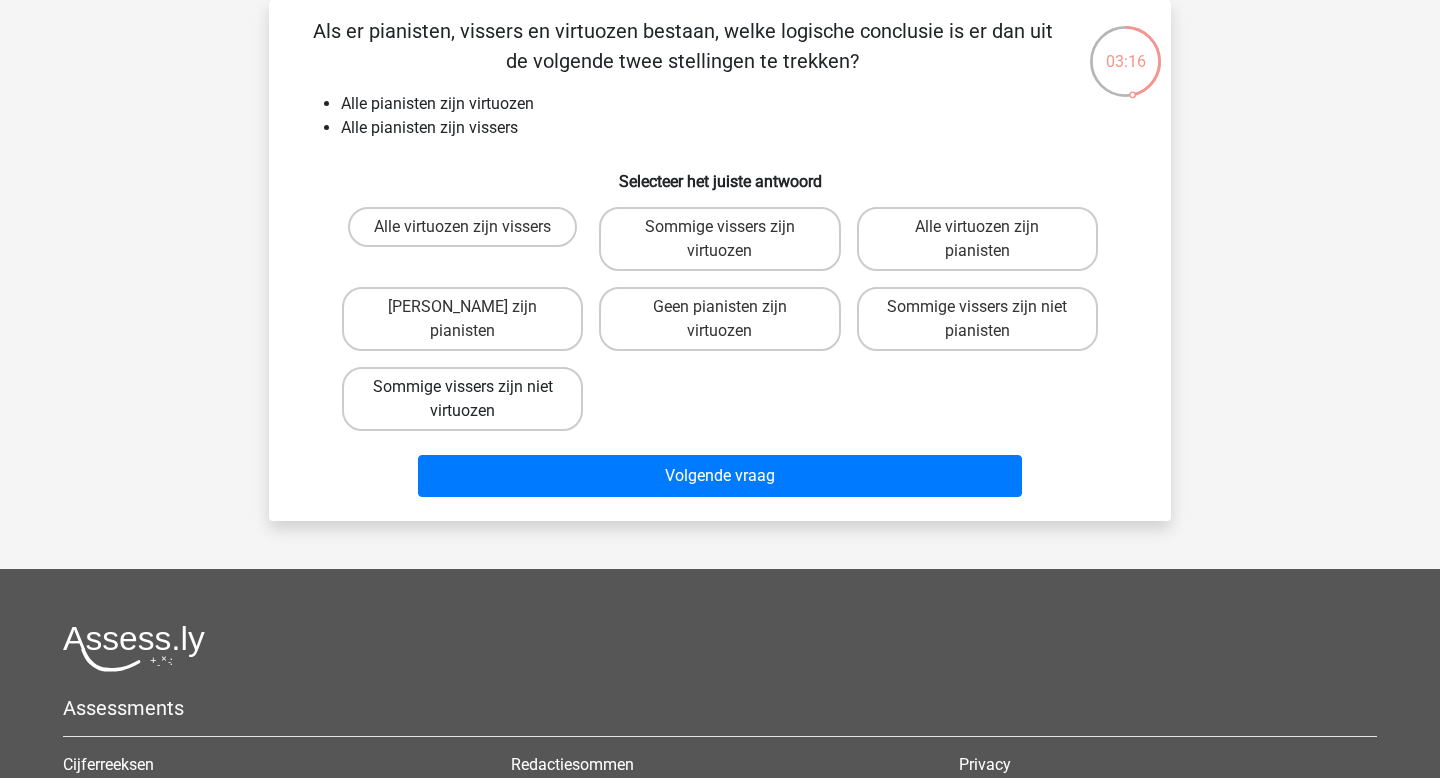 click on "Sommige vissers zijn niet virtuozen" at bounding box center [462, 399] 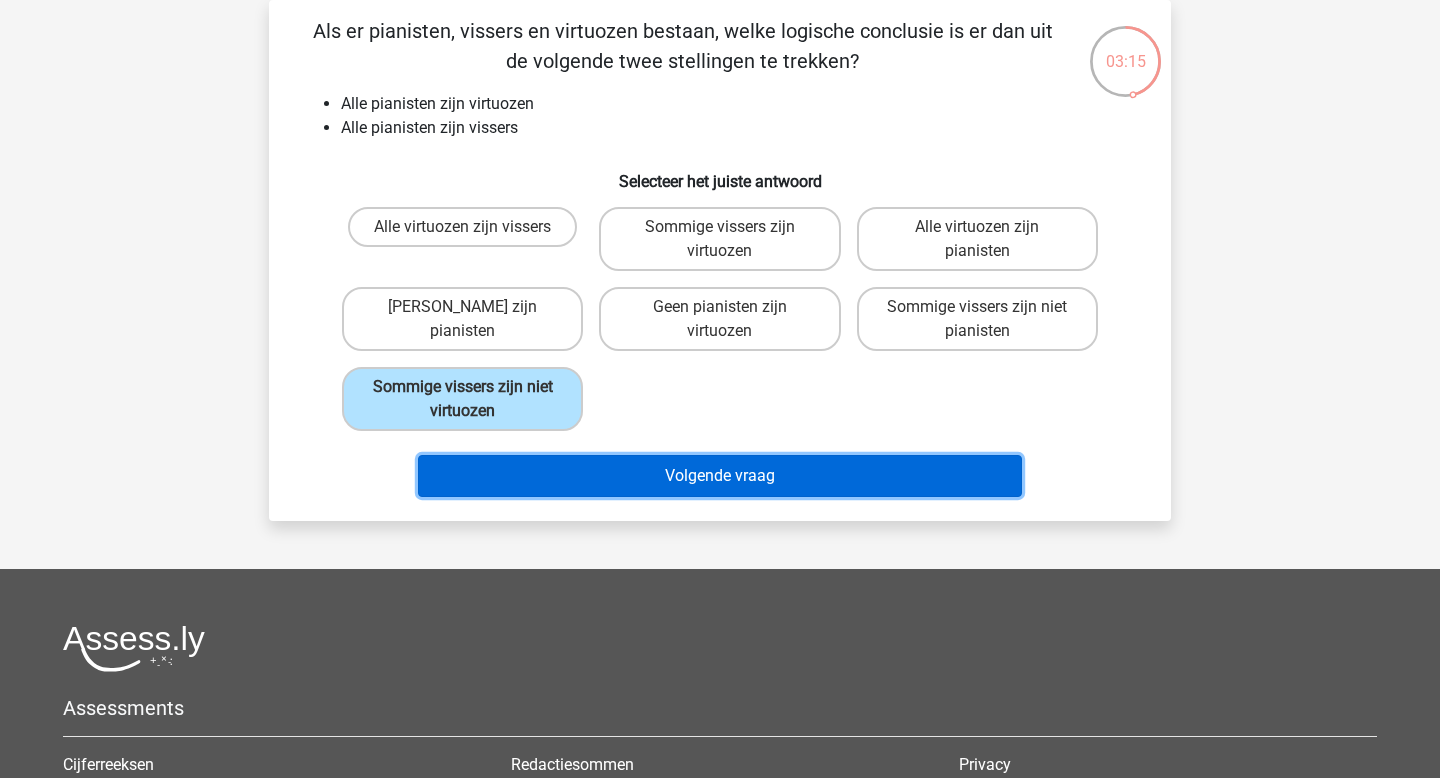 click on "Volgende vraag" at bounding box center (720, 476) 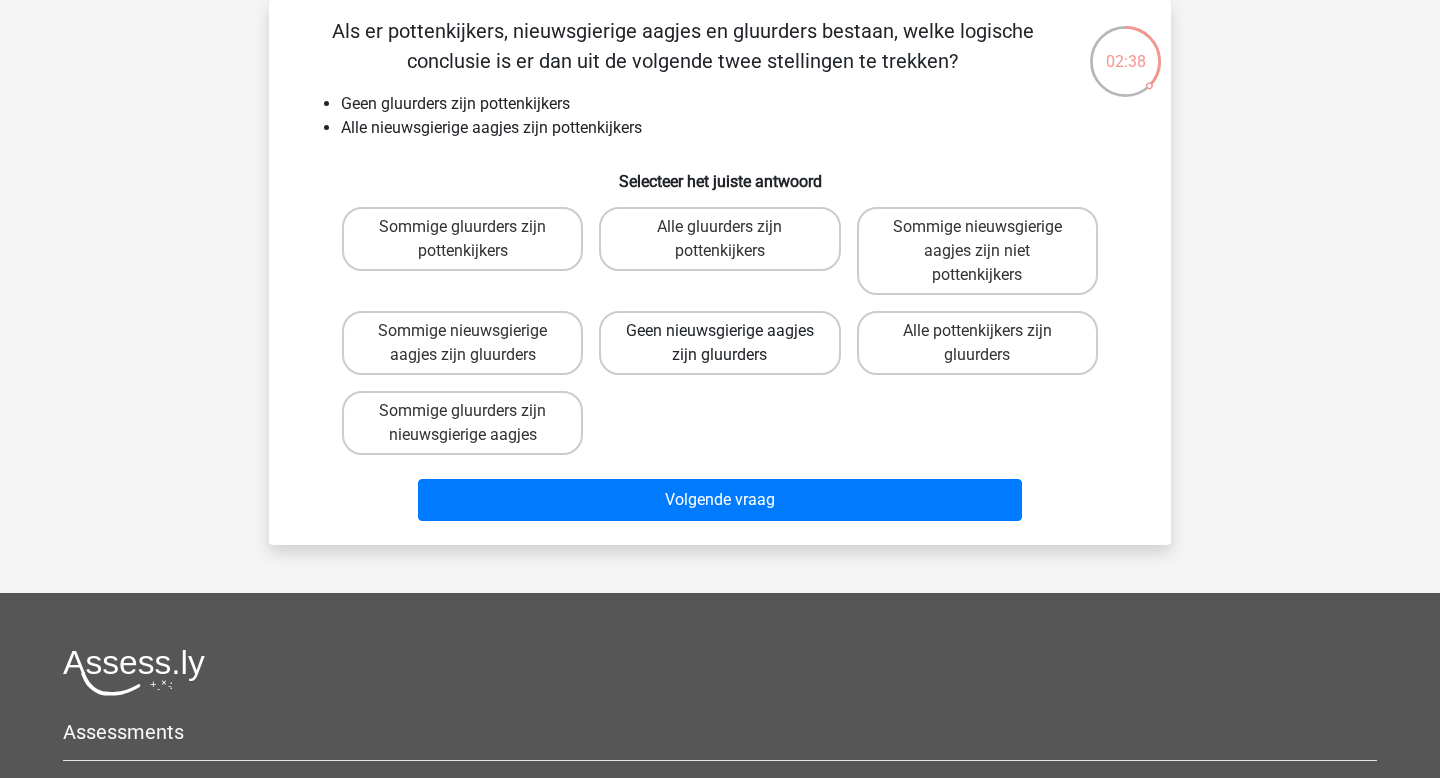 click on "Geen nieuwsgierige aagjes zijn gluurders" at bounding box center (719, 343) 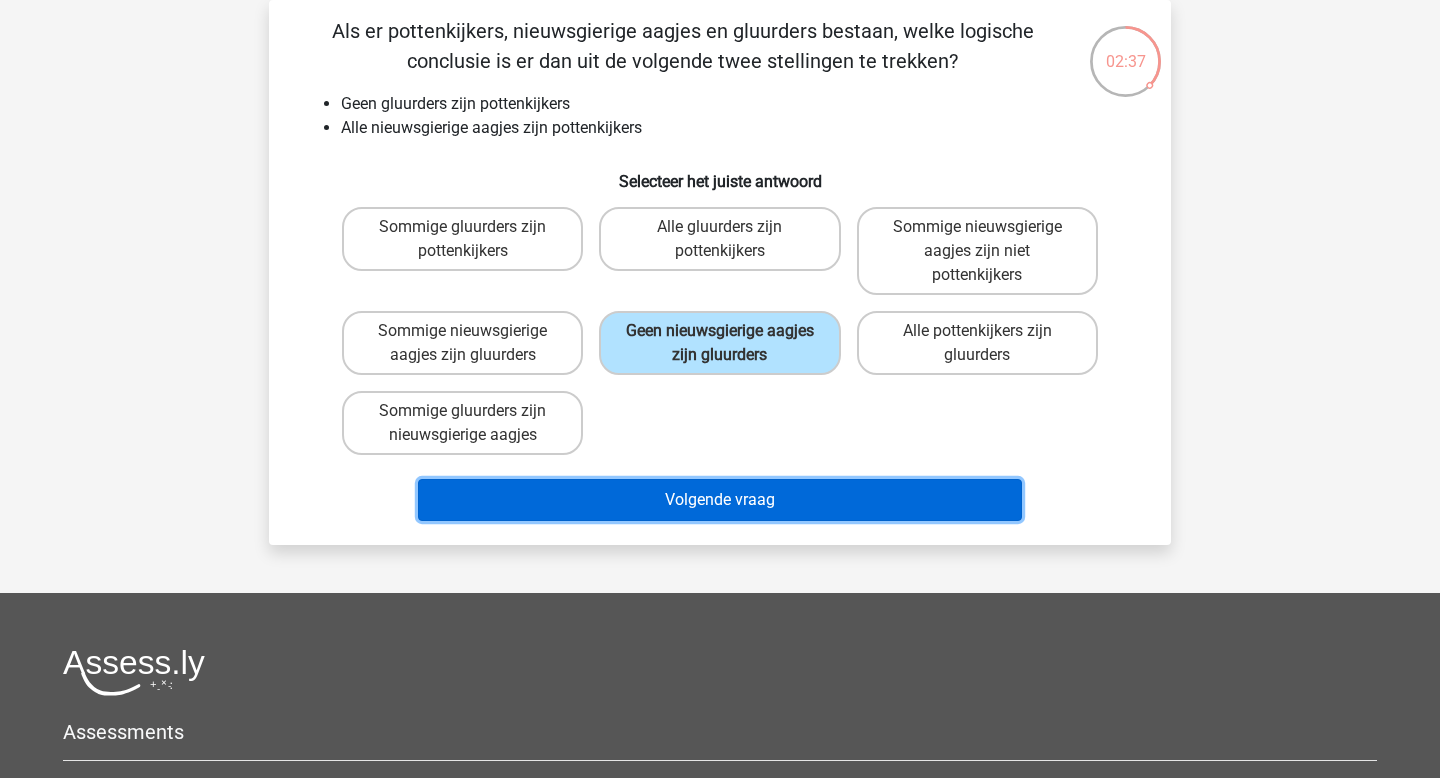 click on "Volgende vraag" at bounding box center (720, 500) 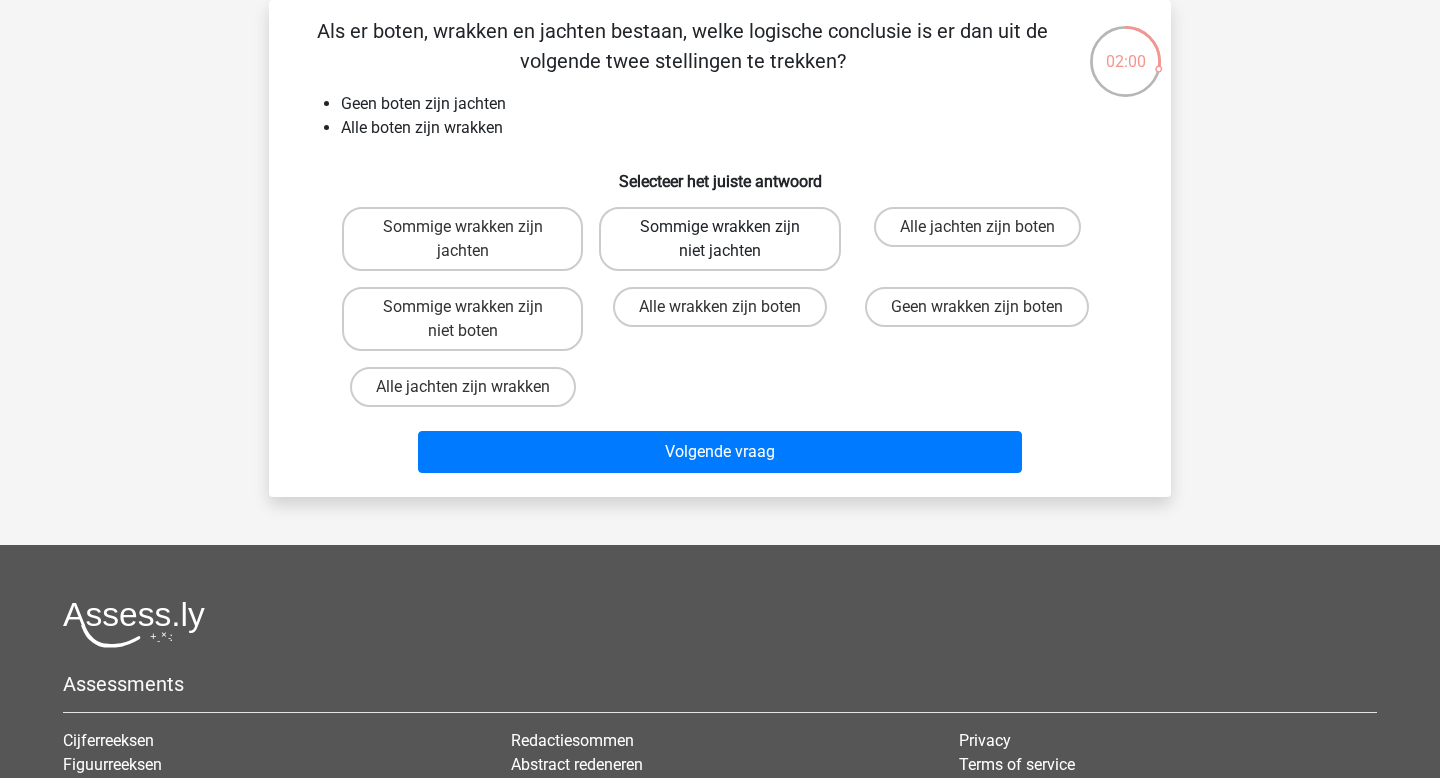 click on "Sommige wrakken zijn niet jachten" at bounding box center [719, 239] 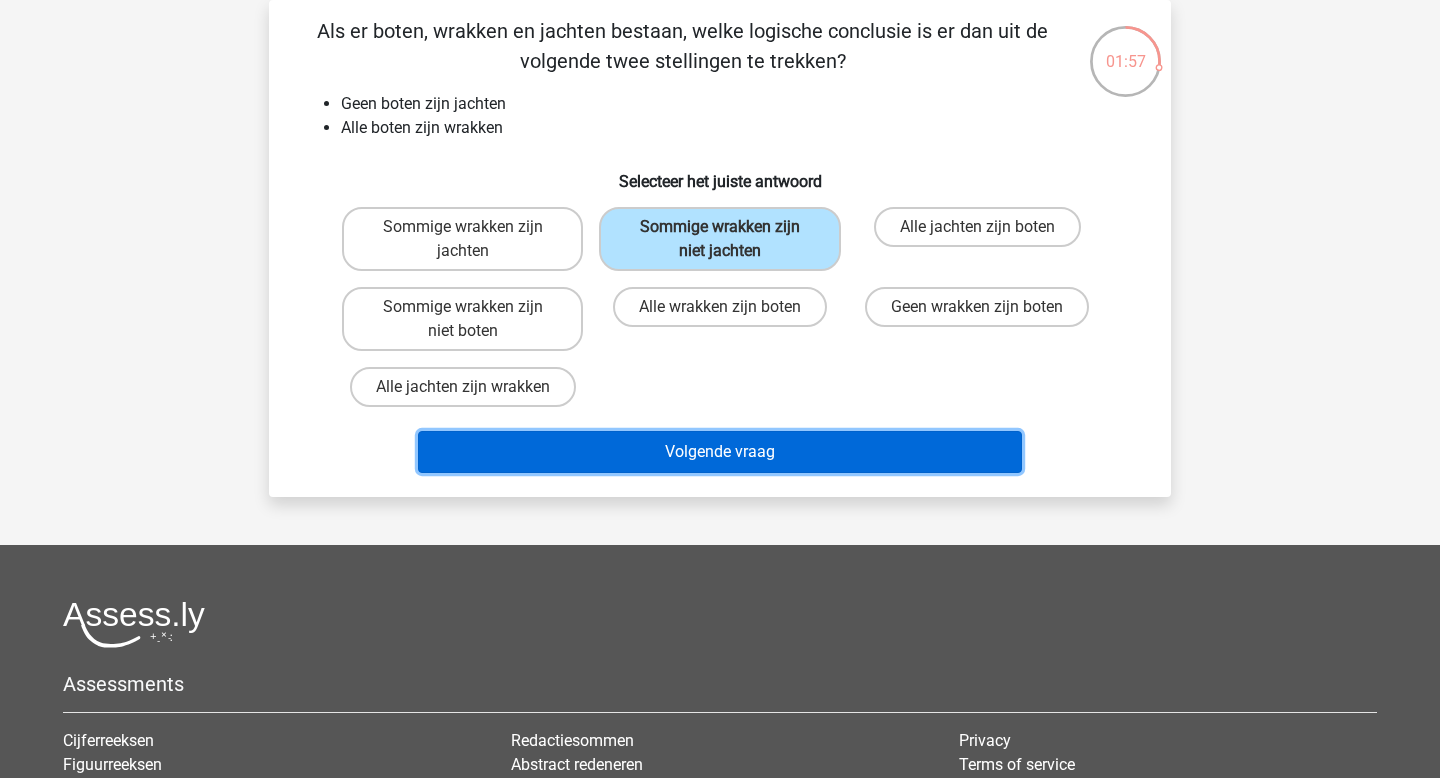 click on "Volgende vraag" at bounding box center [720, 452] 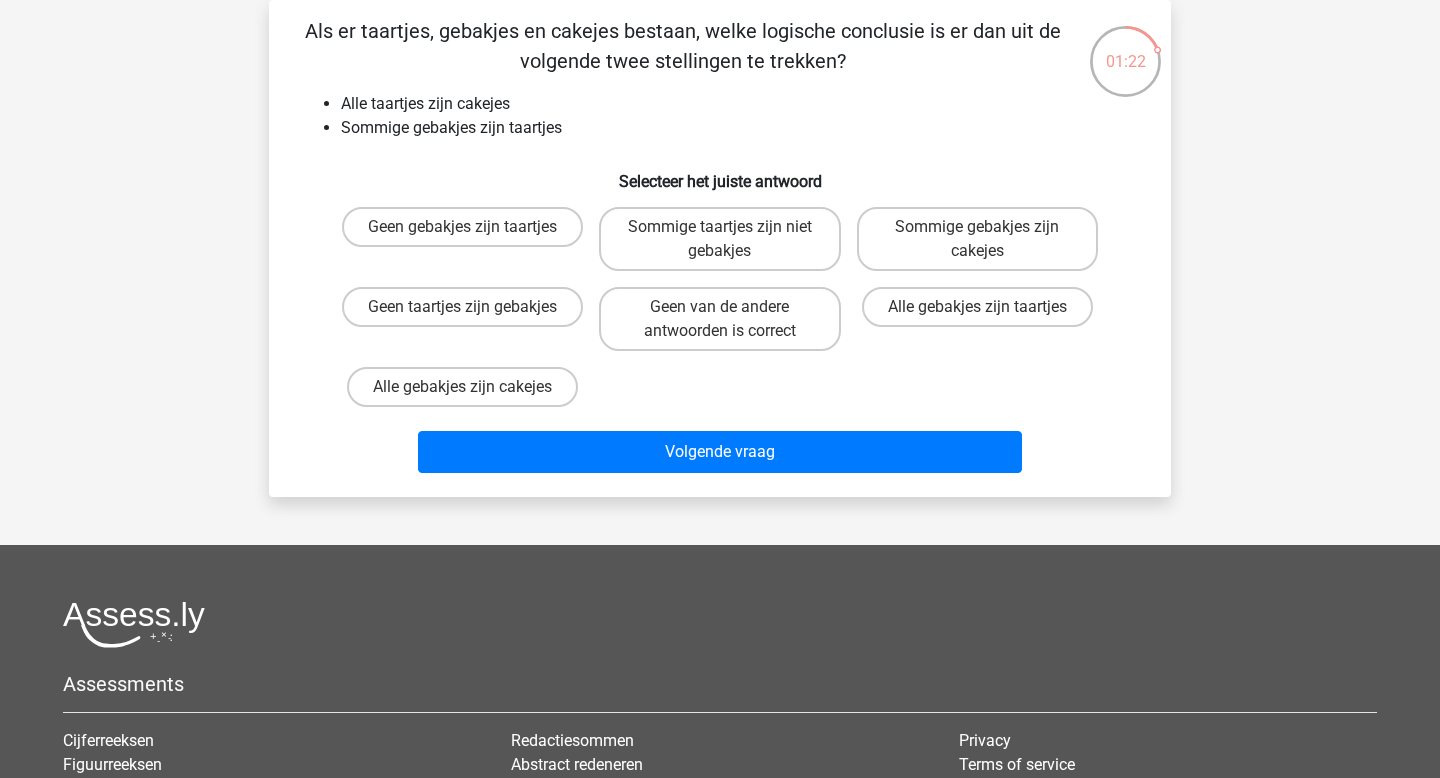 click on "Sommige taartjes zijn niet gebakjes" at bounding box center [726, 233] 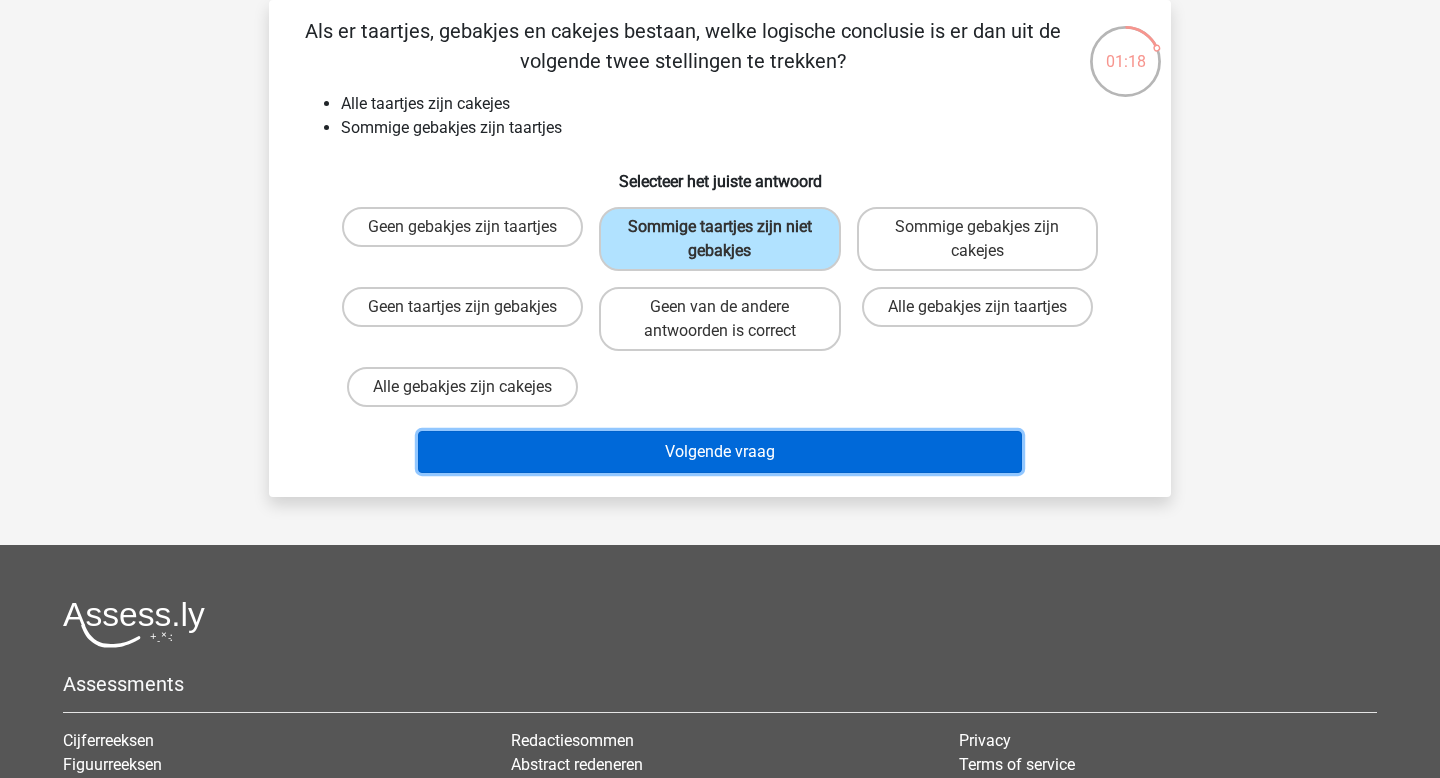 click on "Volgende vraag" at bounding box center (720, 452) 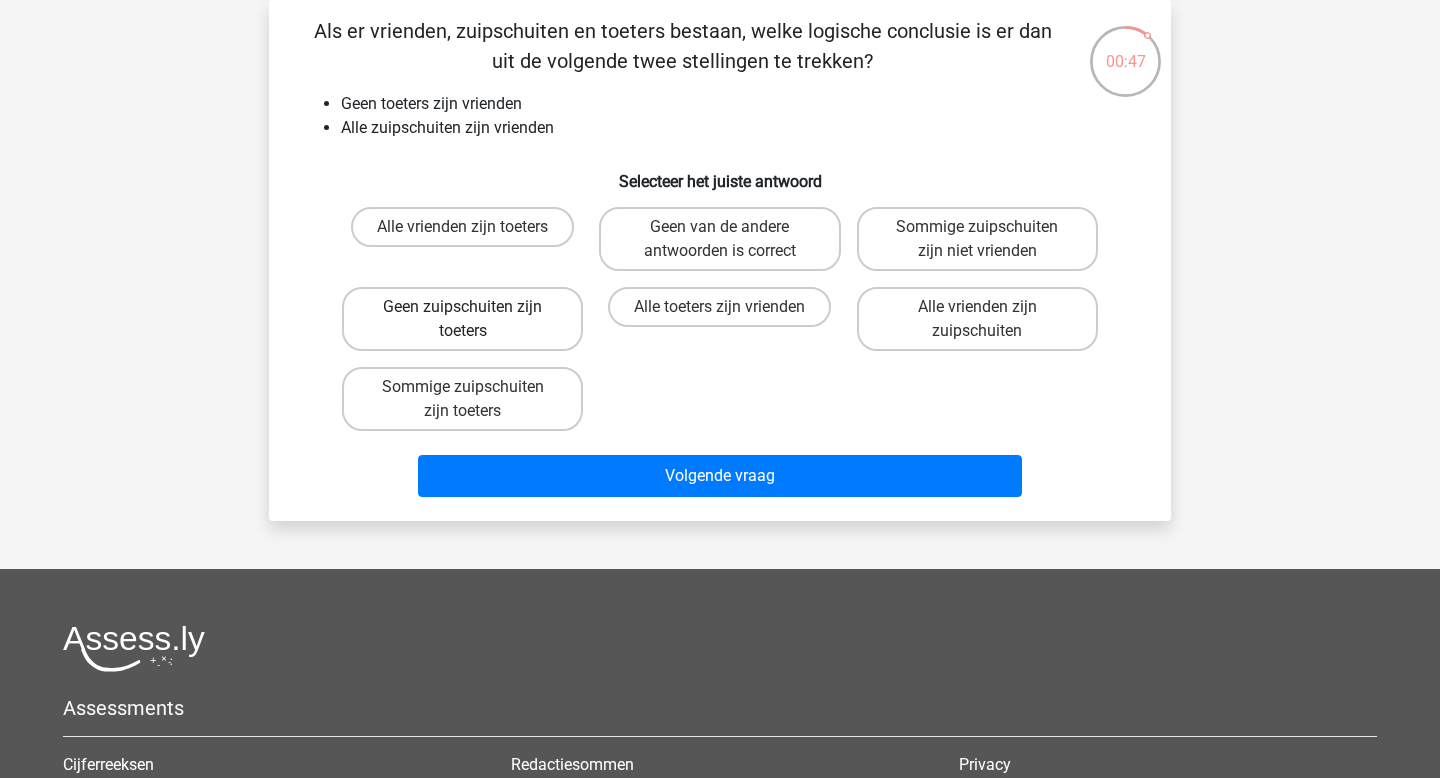 click on "Geen zuipschuiten zijn toeters" at bounding box center [462, 319] 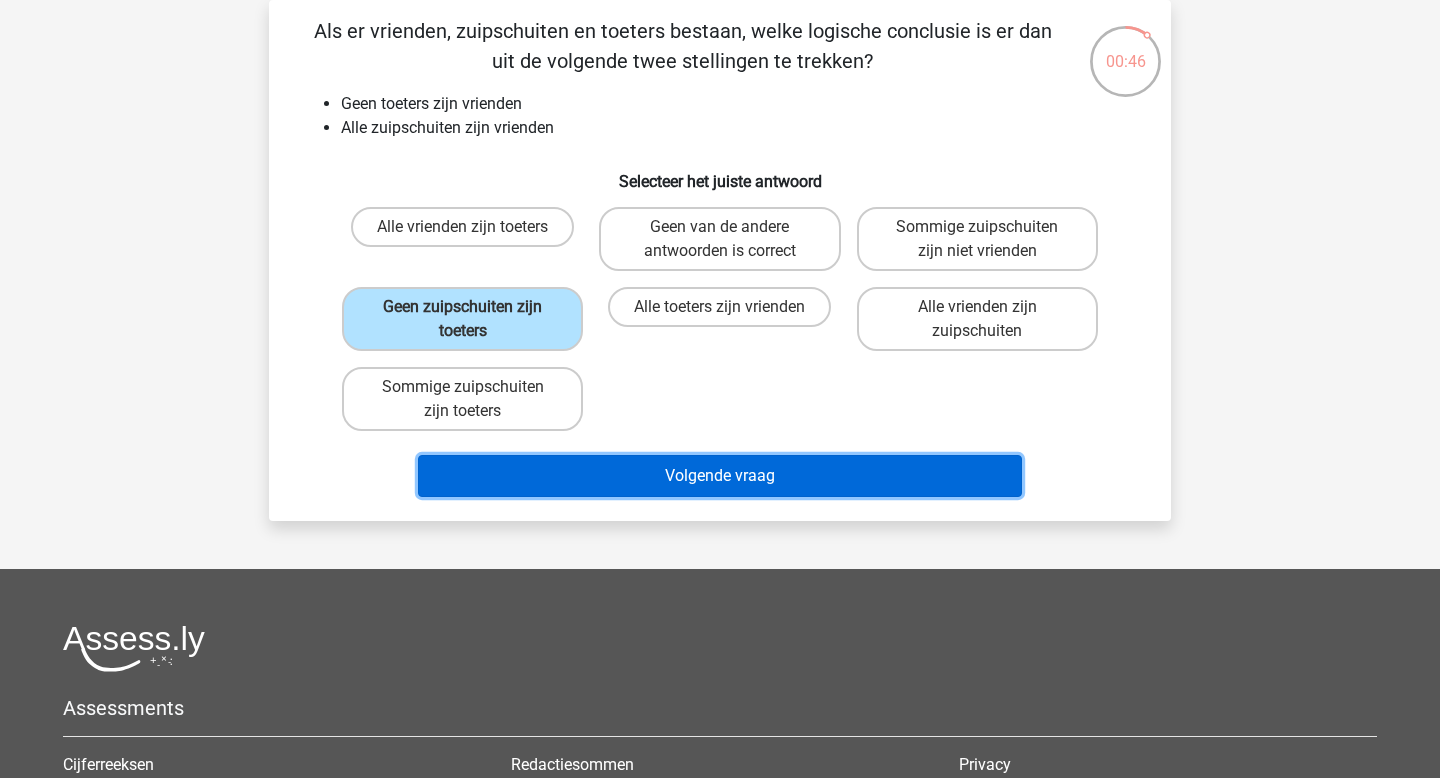 click on "Volgende vraag" at bounding box center [720, 476] 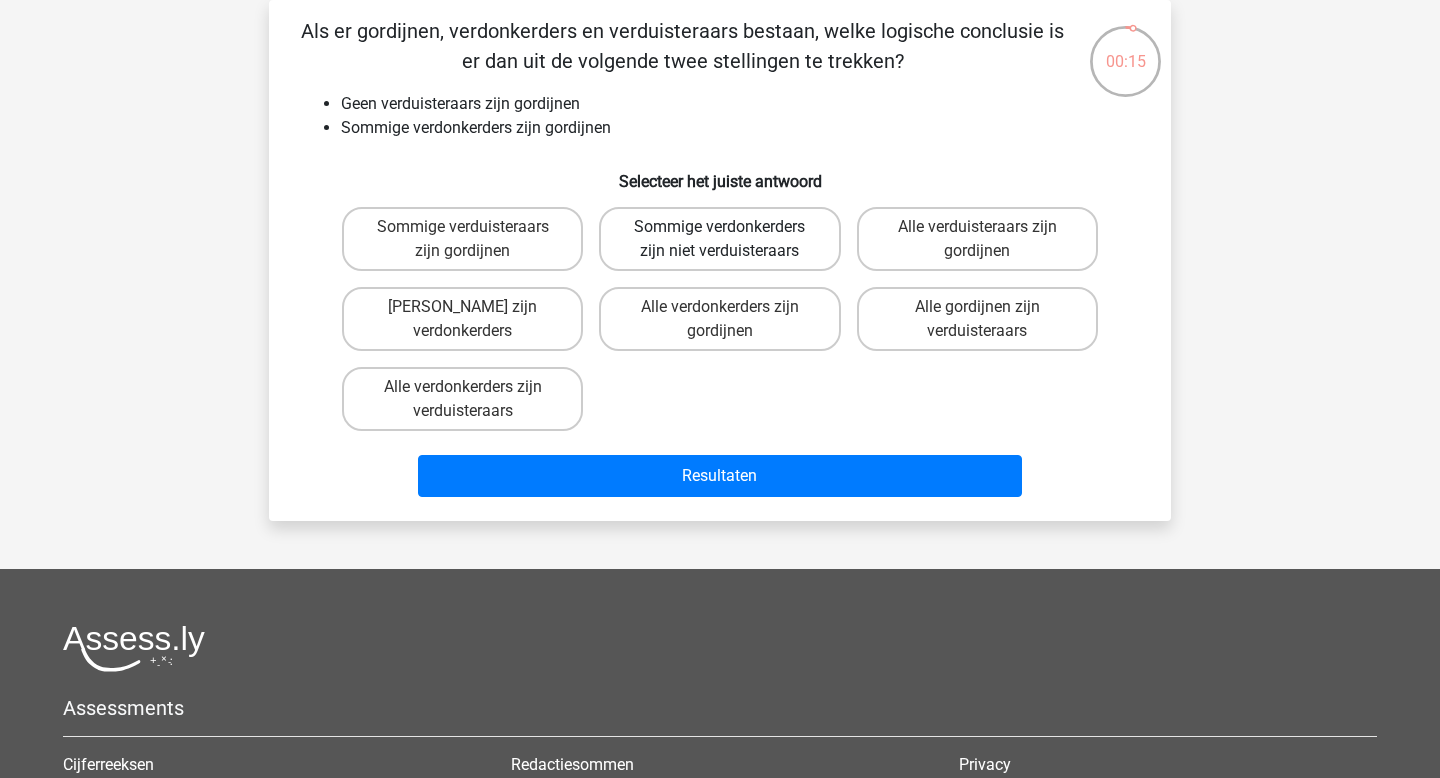 click on "Sommige verdonkerders zijn niet verduisteraars" at bounding box center (719, 239) 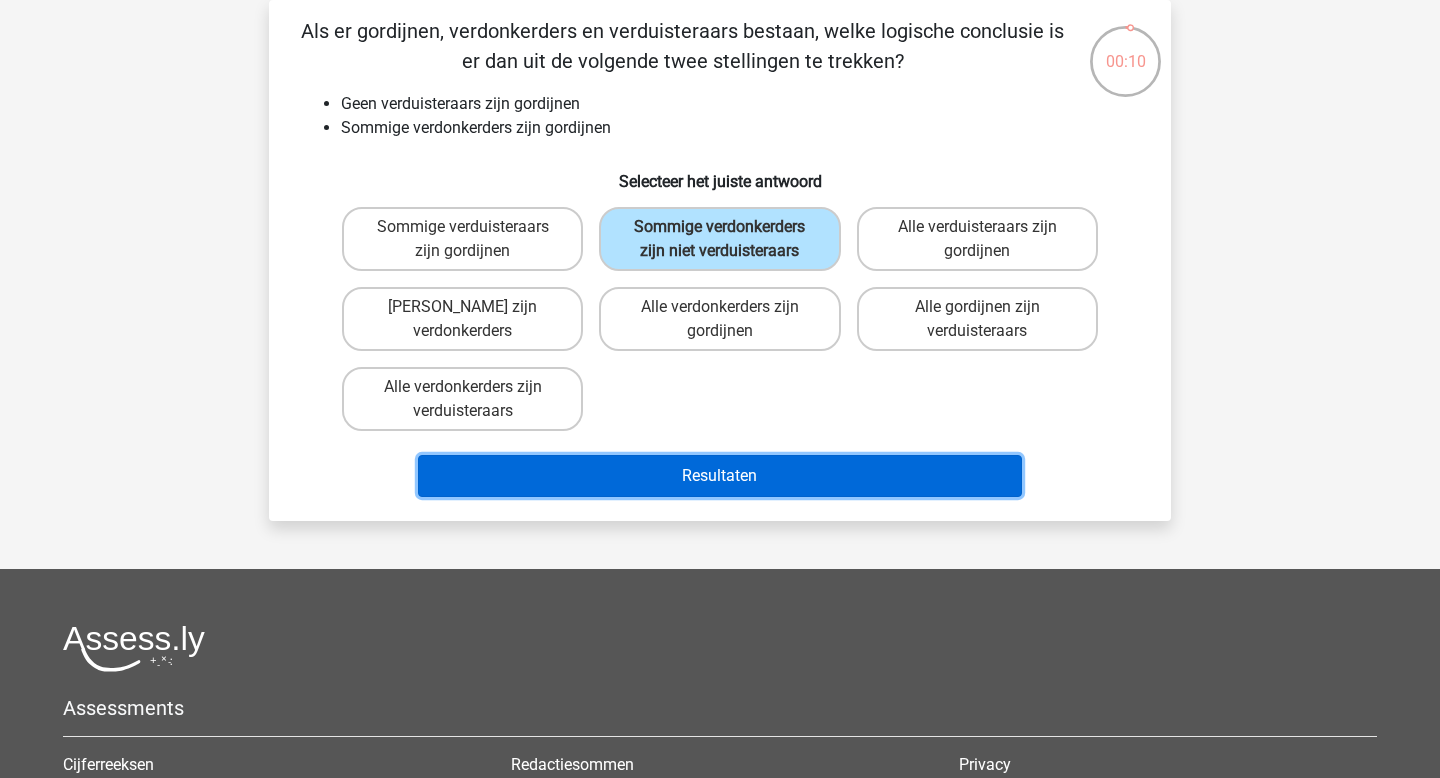 click on "Resultaten" at bounding box center [720, 476] 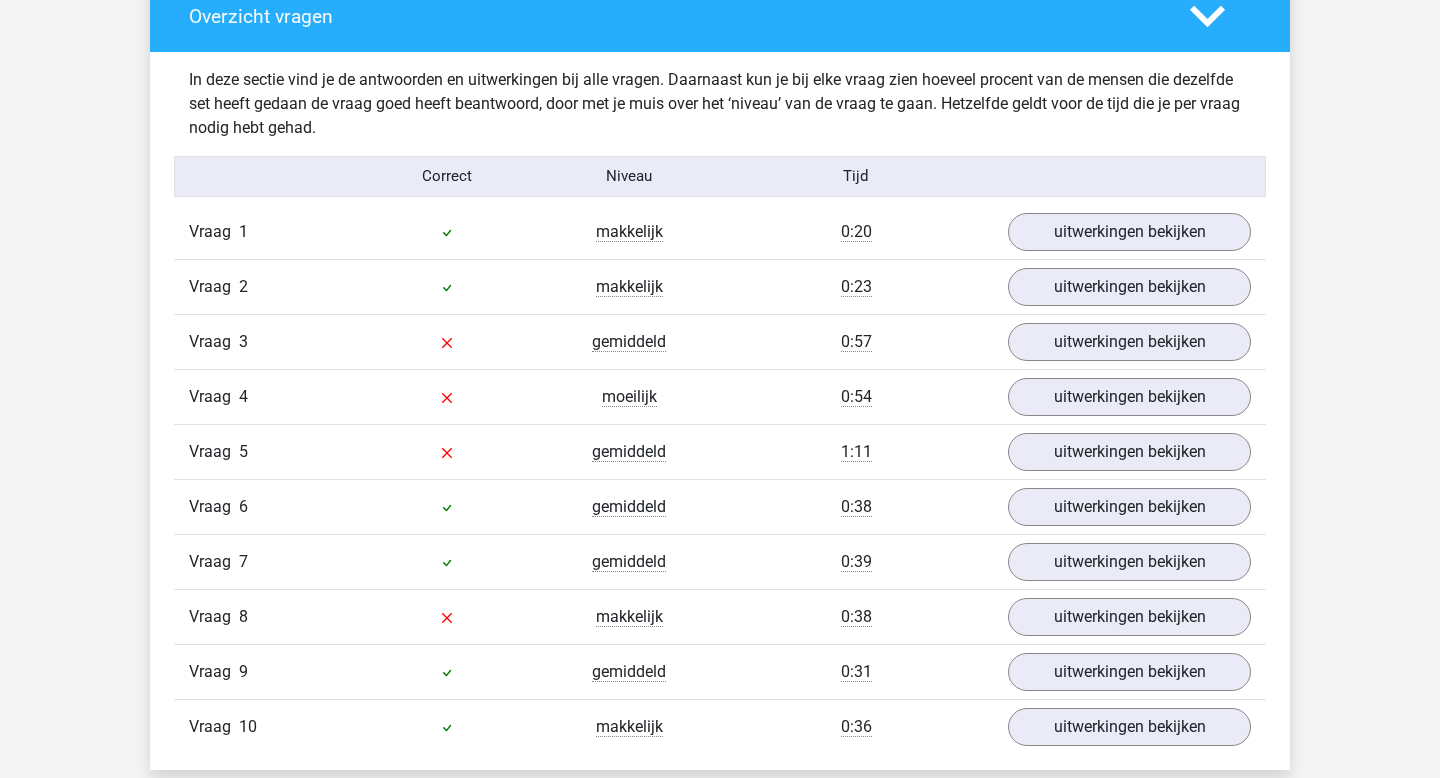 scroll, scrollTop: 1527, scrollLeft: 0, axis: vertical 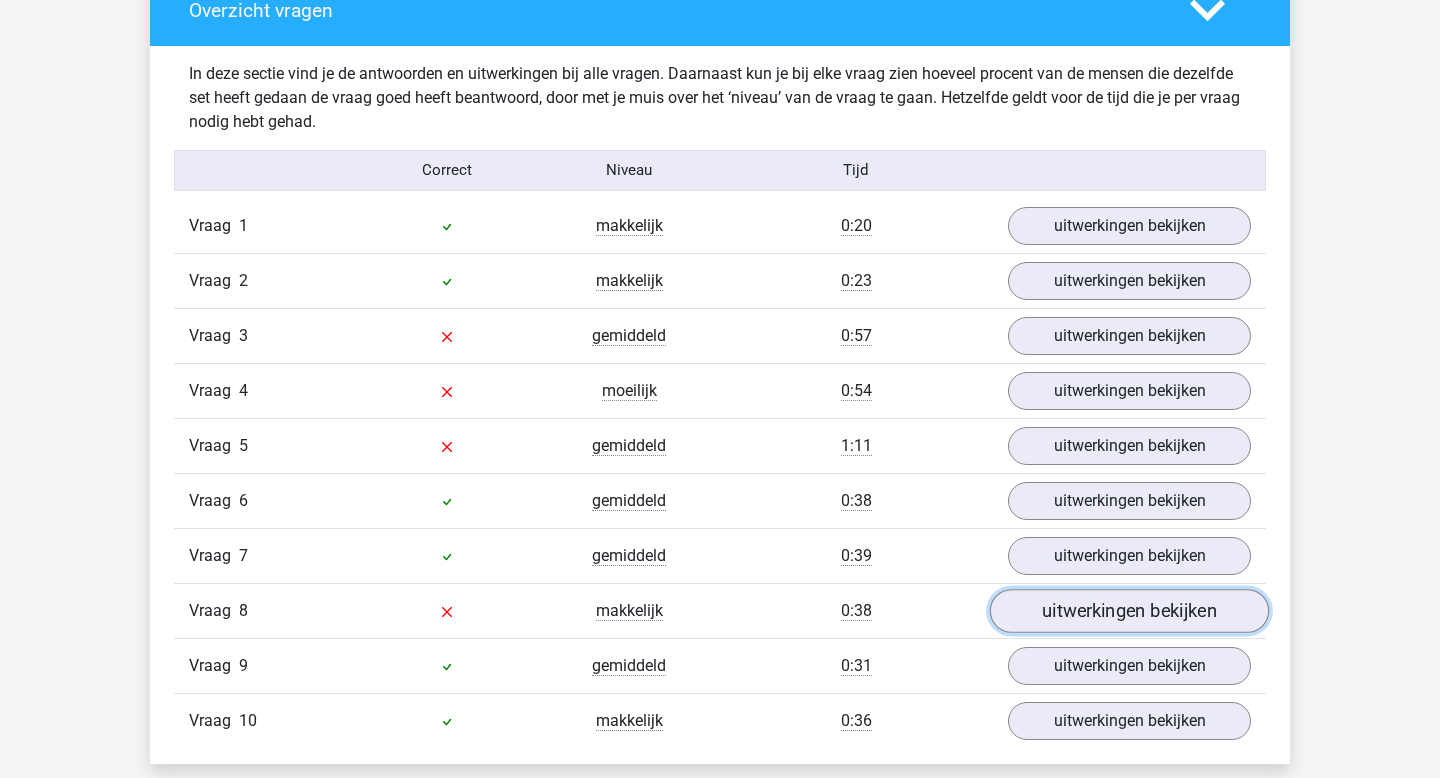 click on "uitwerkingen bekijken" at bounding box center (1129, 611) 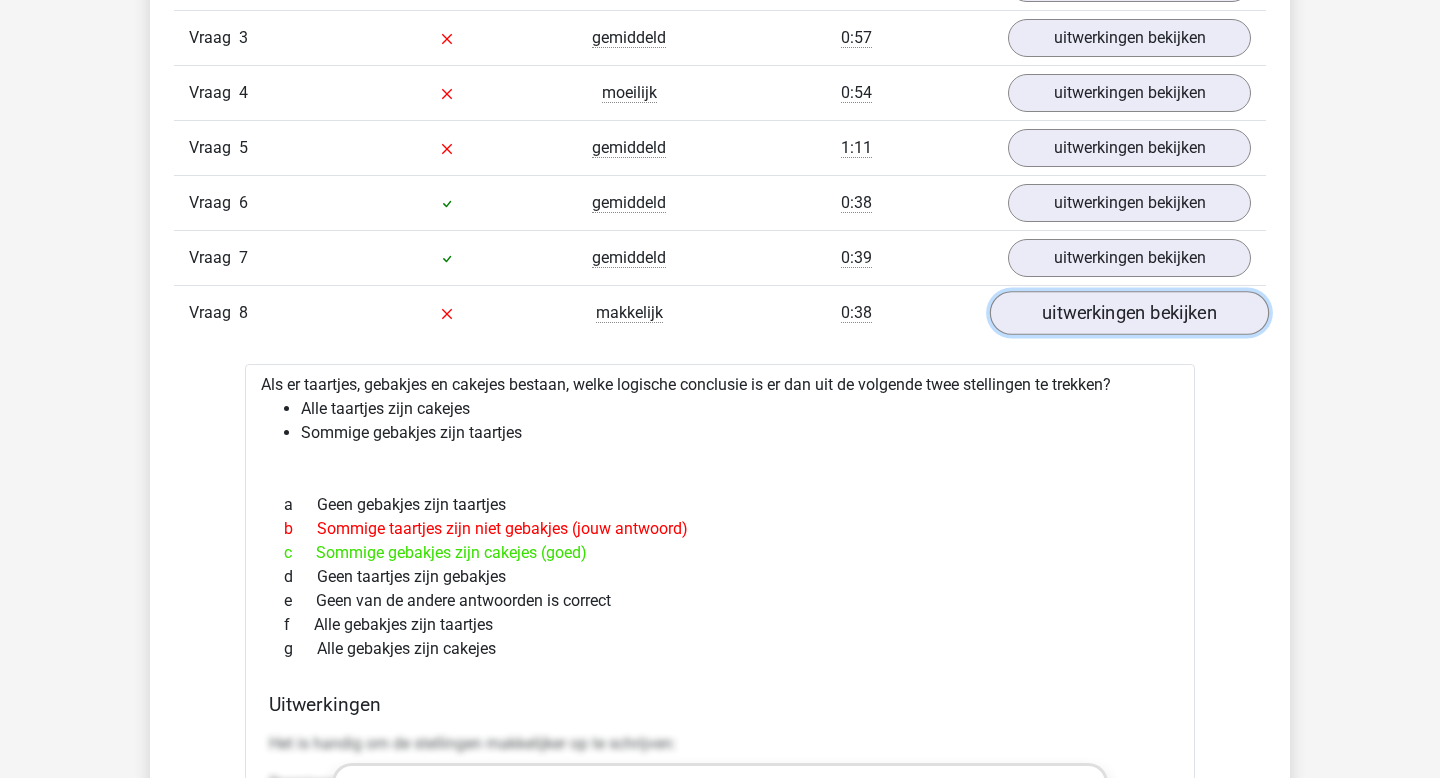 scroll, scrollTop: 1827, scrollLeft: 0, axis: vertical 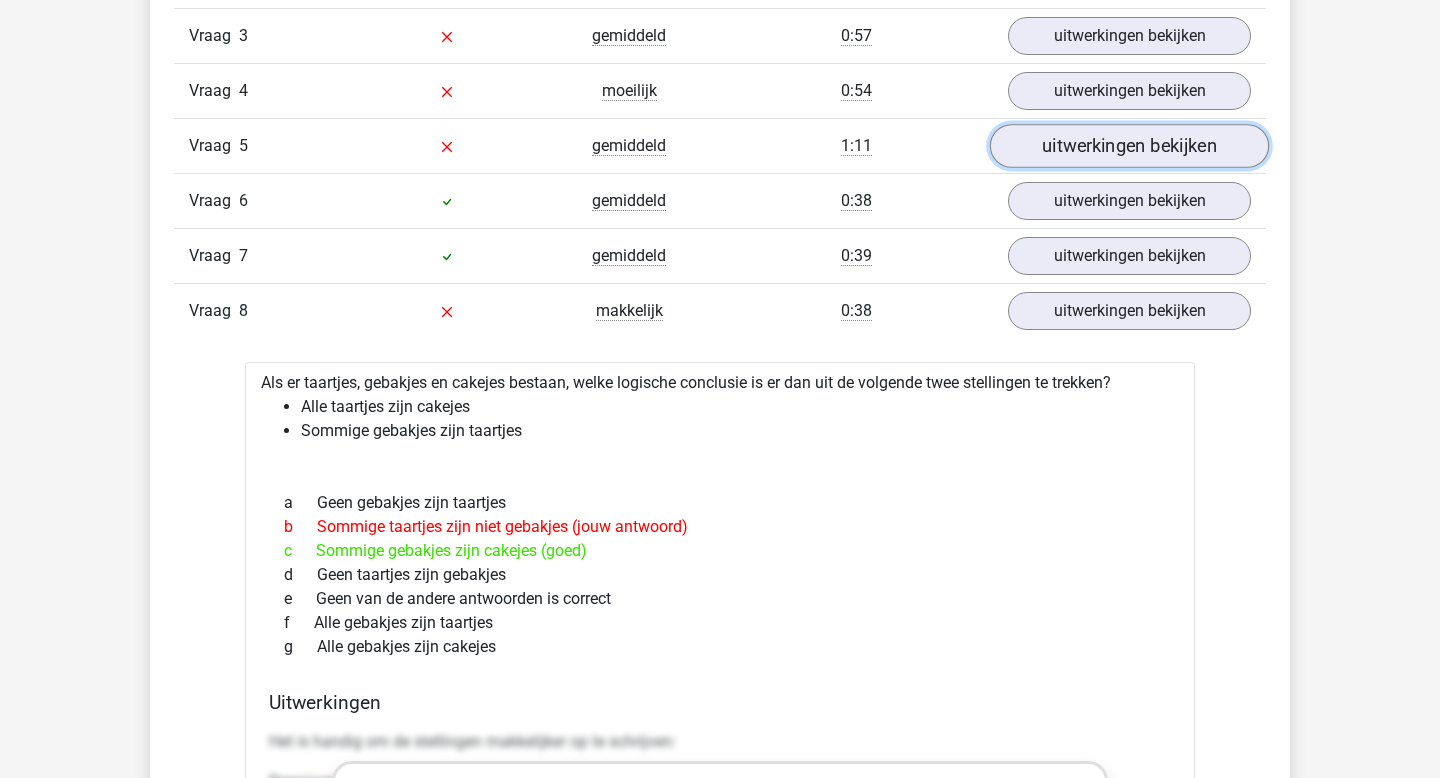 click on "uitwerkingen bekijken" at bounding box center [1129, 146] 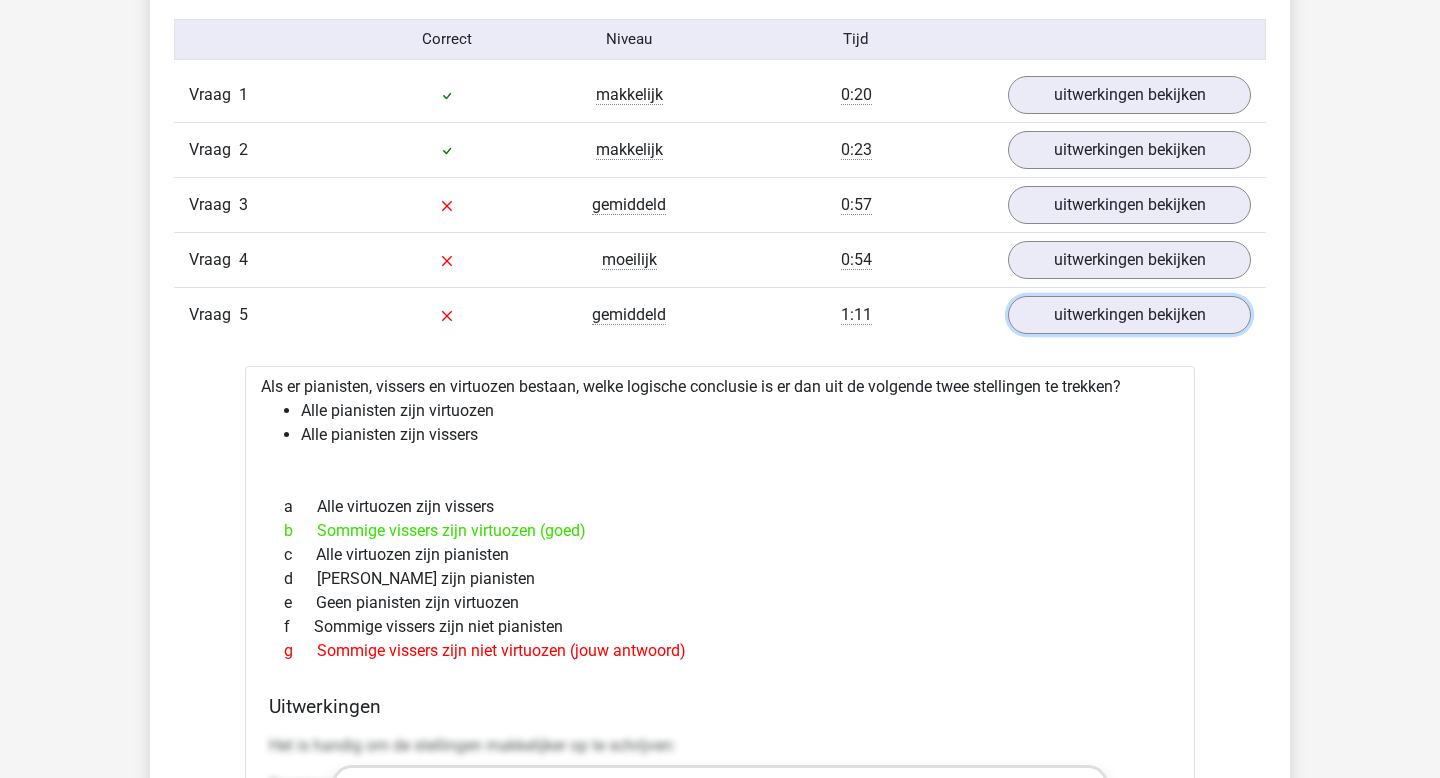 scroll, scrollTop: 1661, scrollLeft: 0, axis: vertical 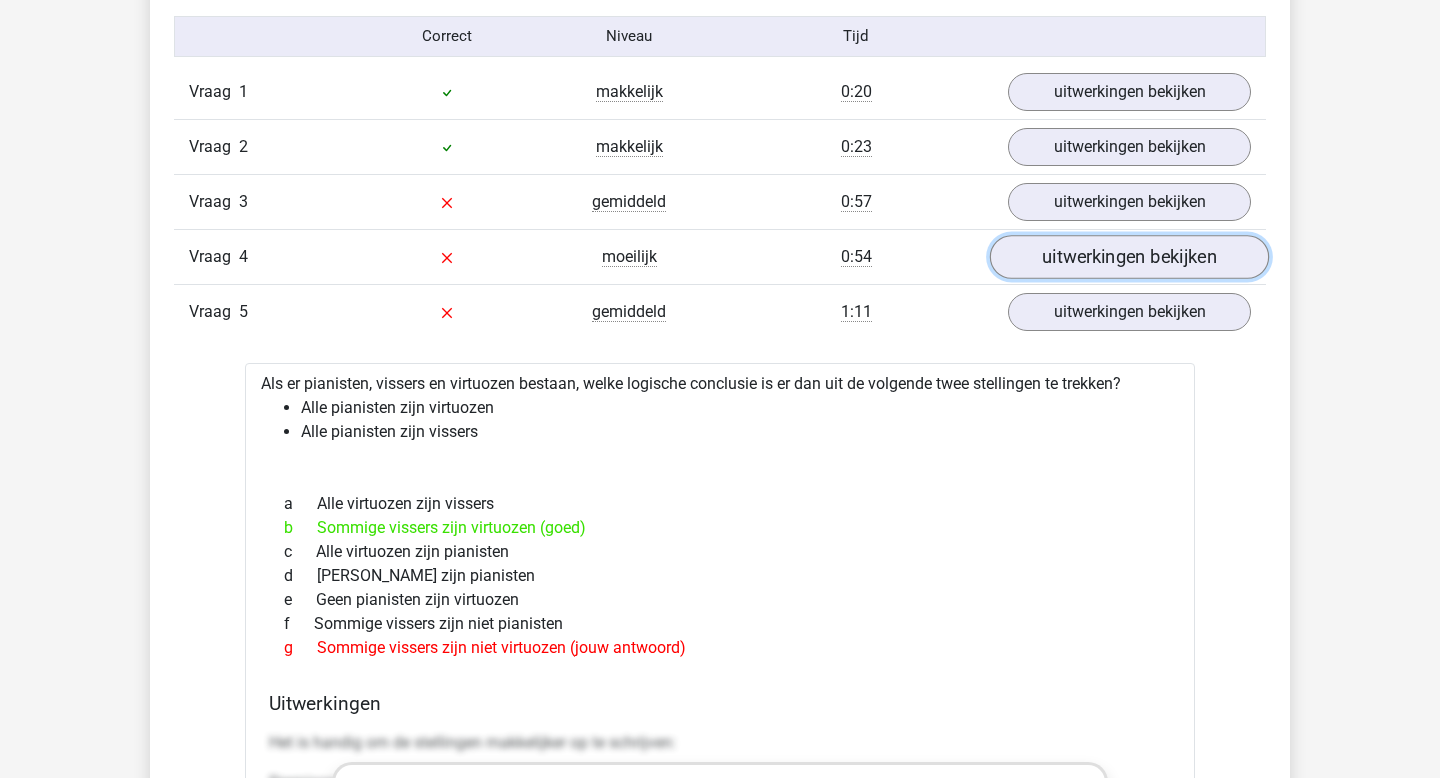 click on "uitwerkingen bekijken" at bounding box center (1129, 257) 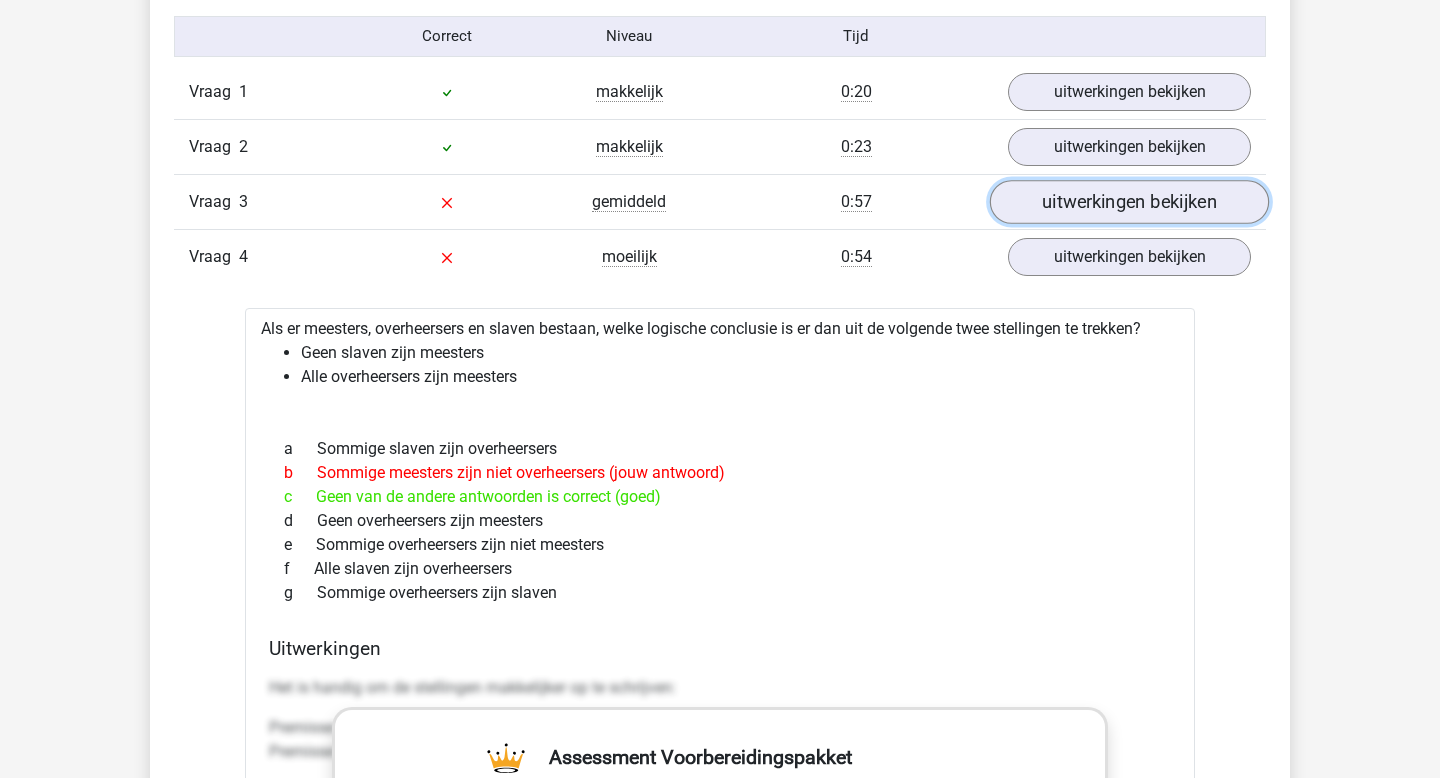 click on "uitwerkingen bekijken" at bounding box center [1129, 202] 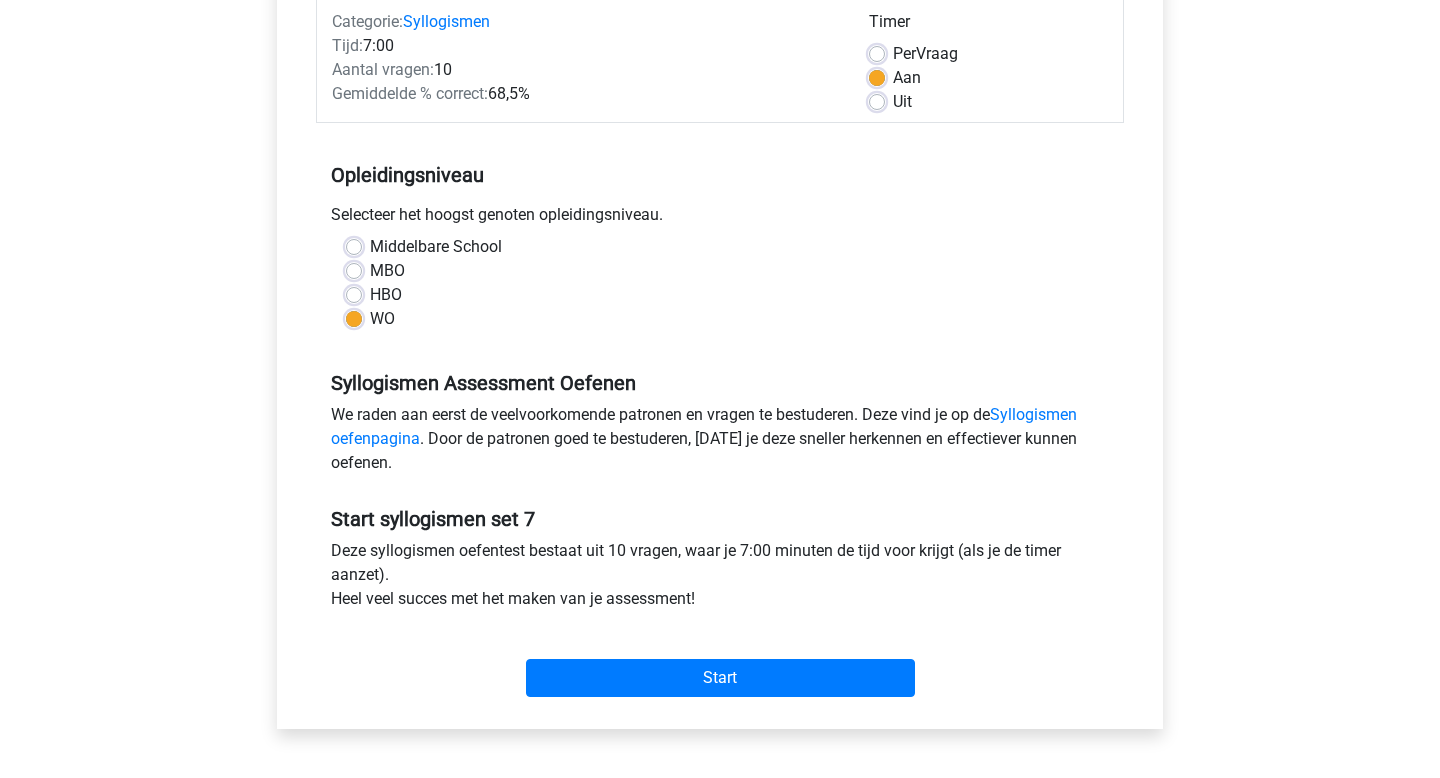 scroll, scrollTop: 368, scrollLeft: 0, axis: vertical 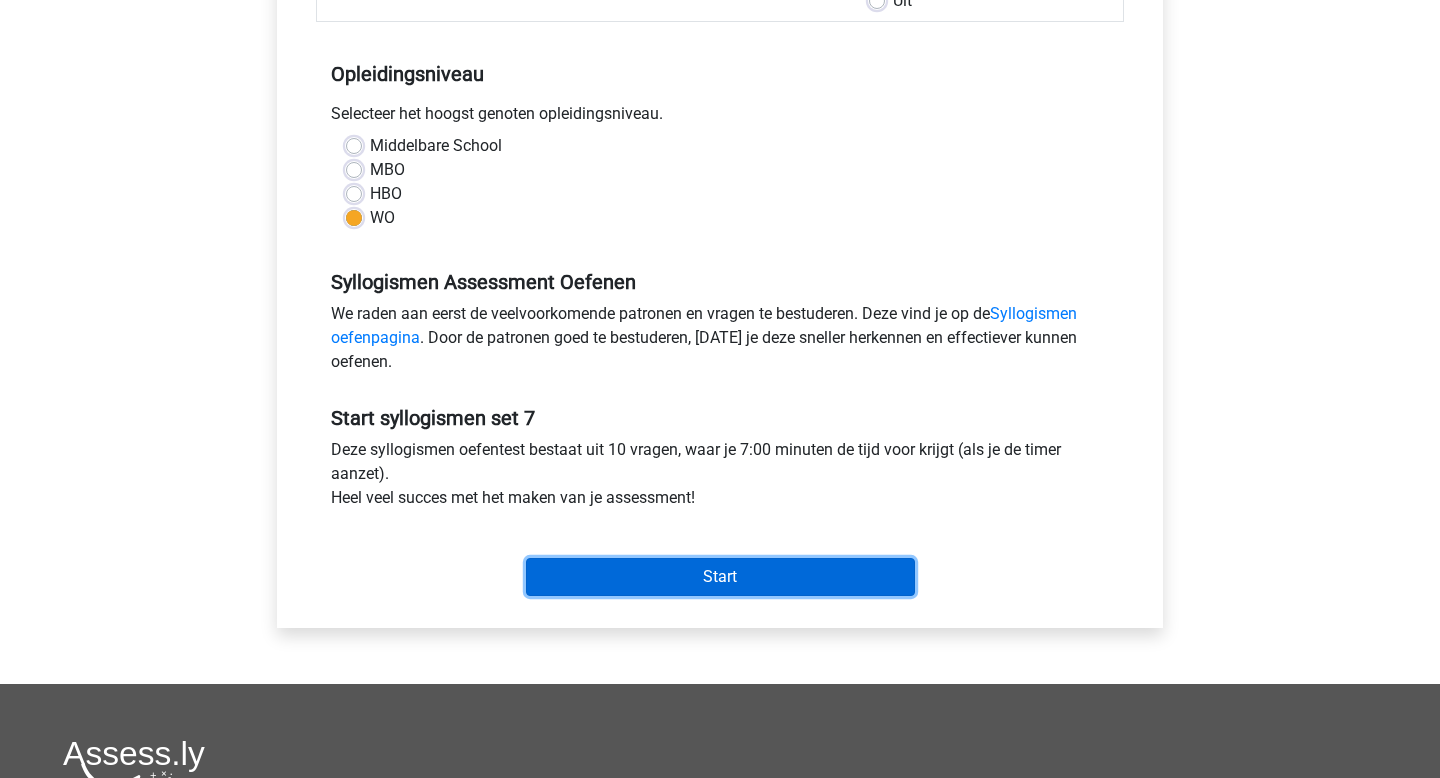click on "Start" at bounding box center [720, 577] 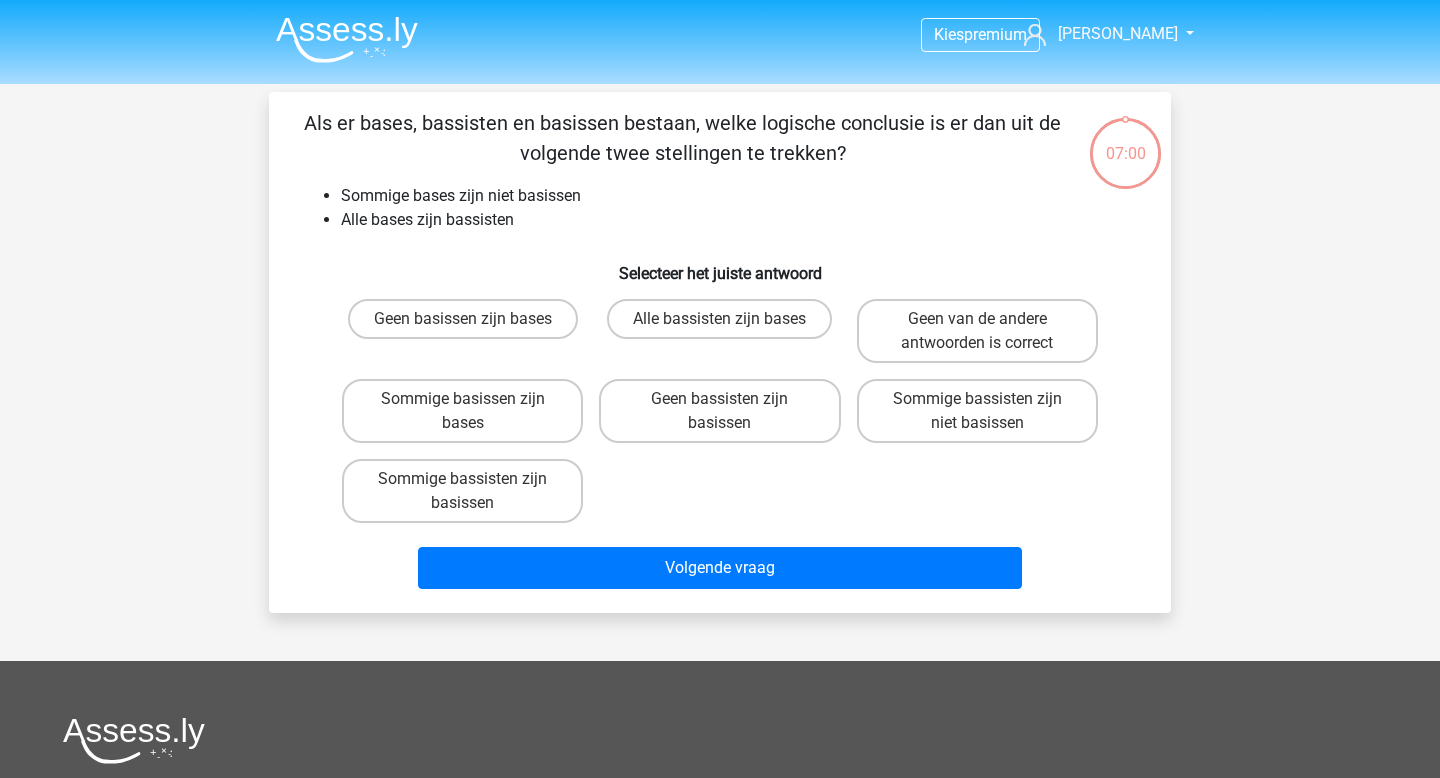 scroll, scrollTop: 0, scrollLeft: 0, axis: both 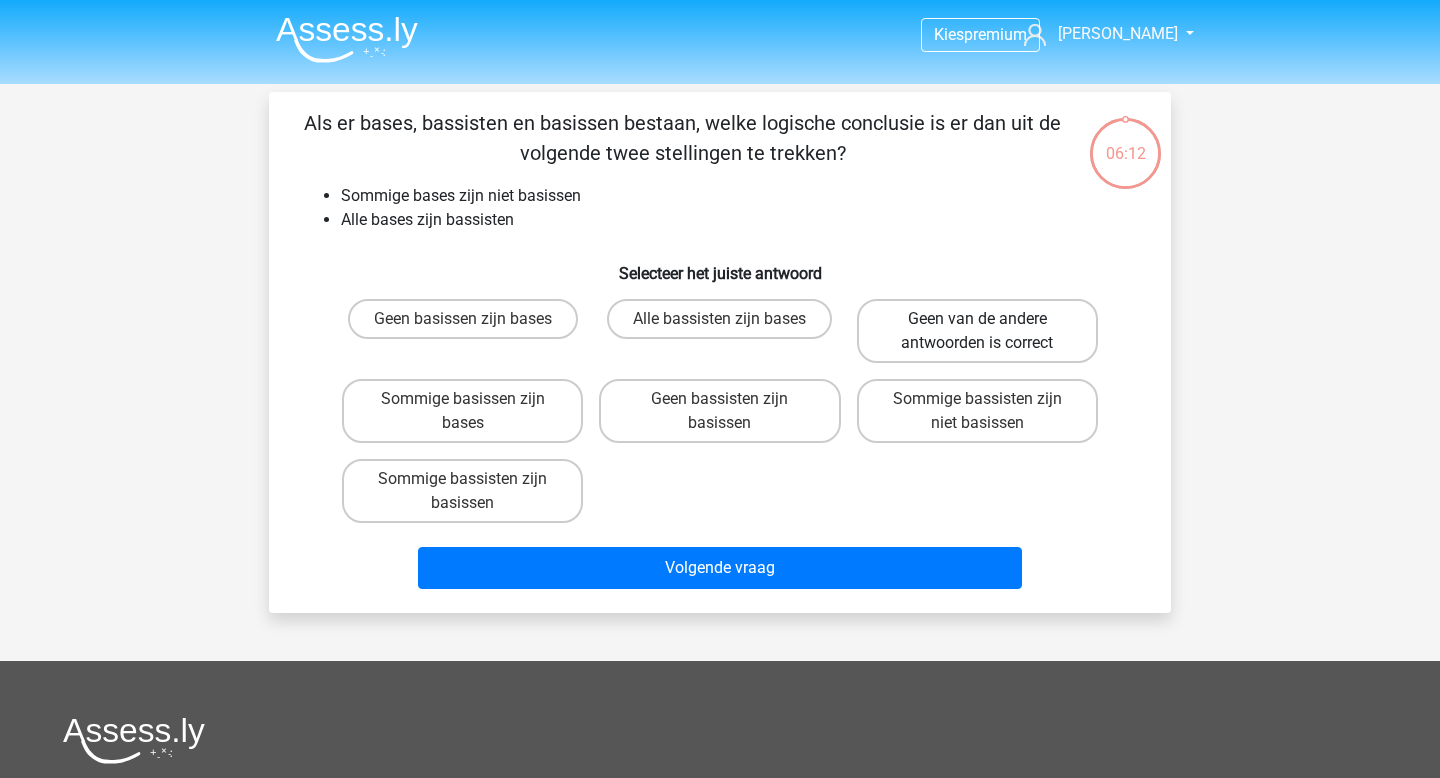 click on "Geen van de andere antwoorden is correct" at bounding box center [977, 331] 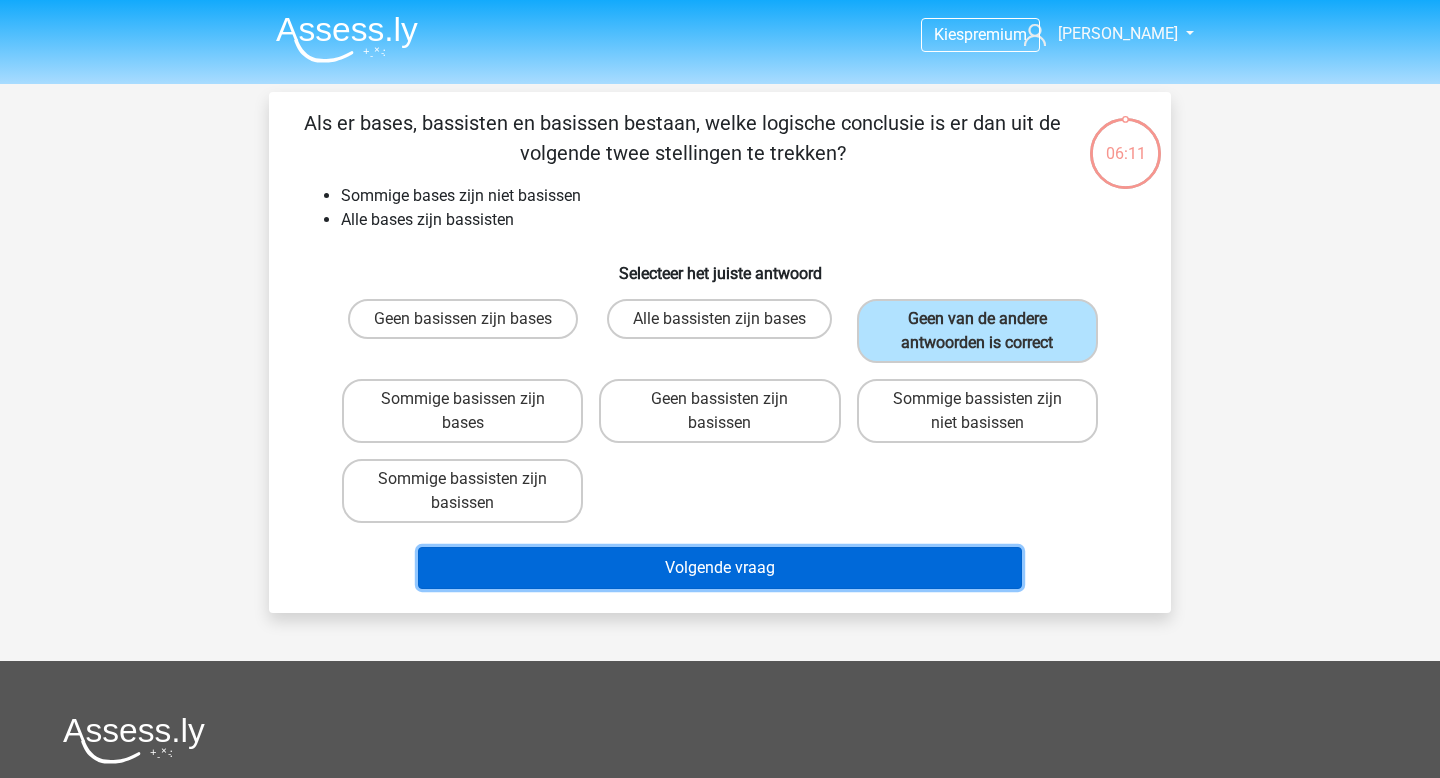 click on "Volgende vraag" at bounding box center [720, 568] 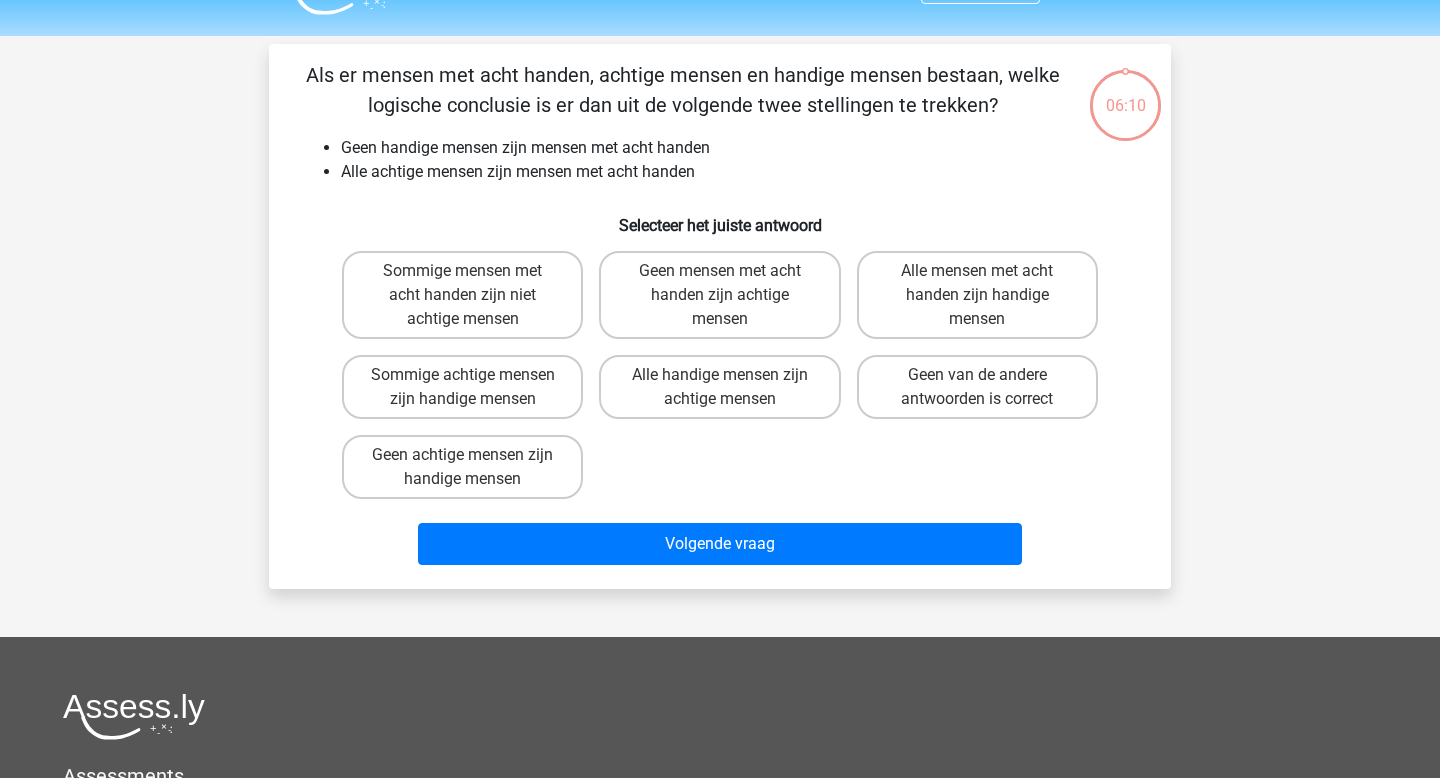 scroll, scrollTop: 92, scrollLeft: 0, axis: vertical 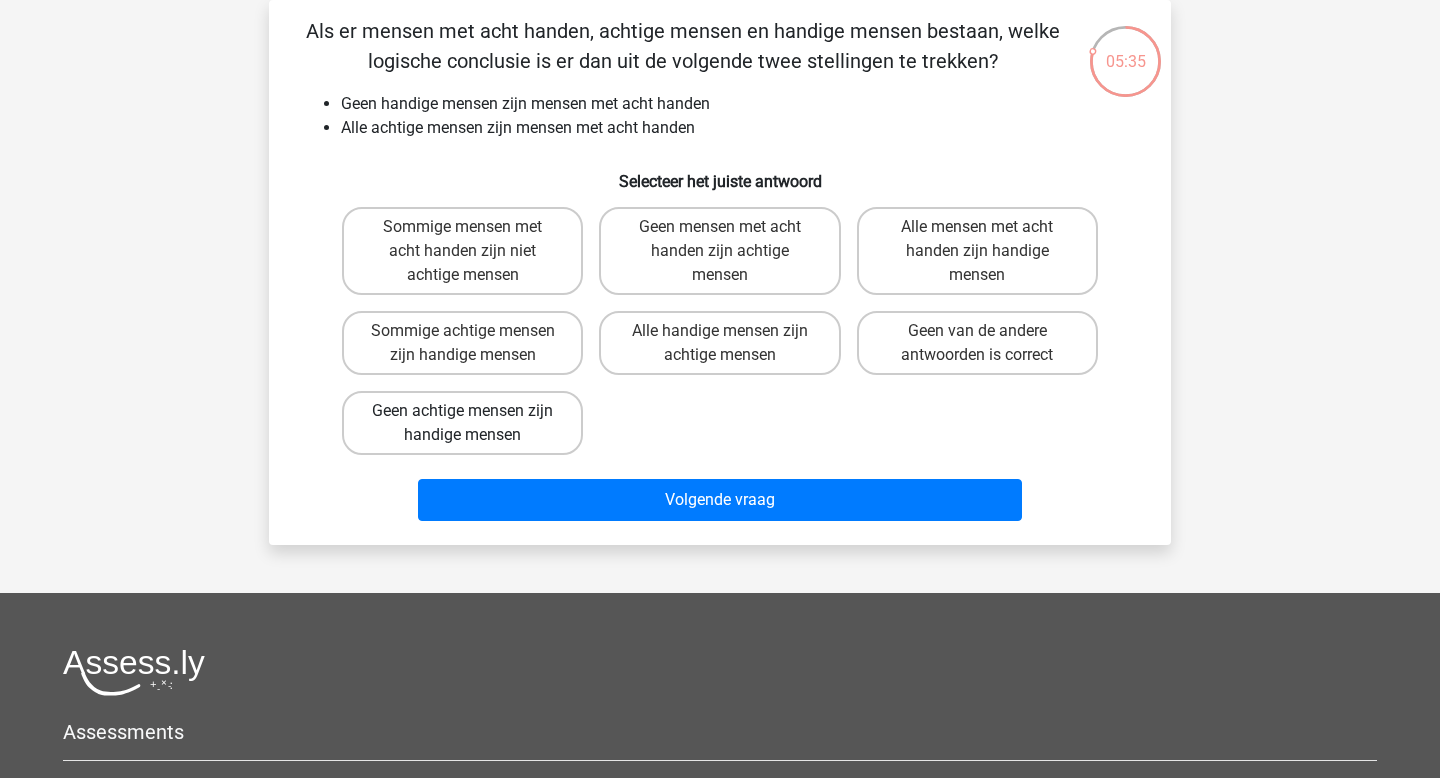 click on "Geen achtige mensen zijn handige mensen" at bounding box center (462, 423) 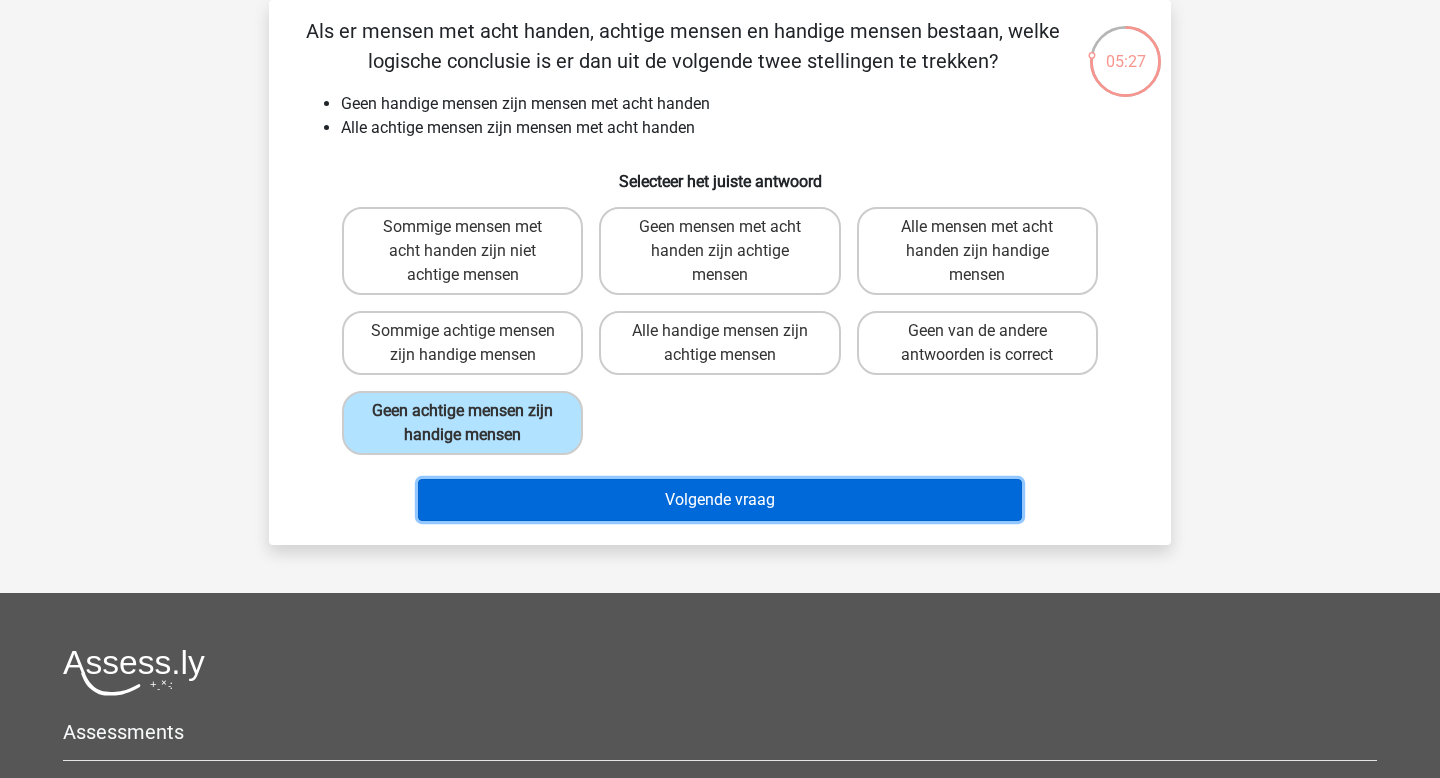 click on "Volgende vraag" at bounding box center [720, 500] 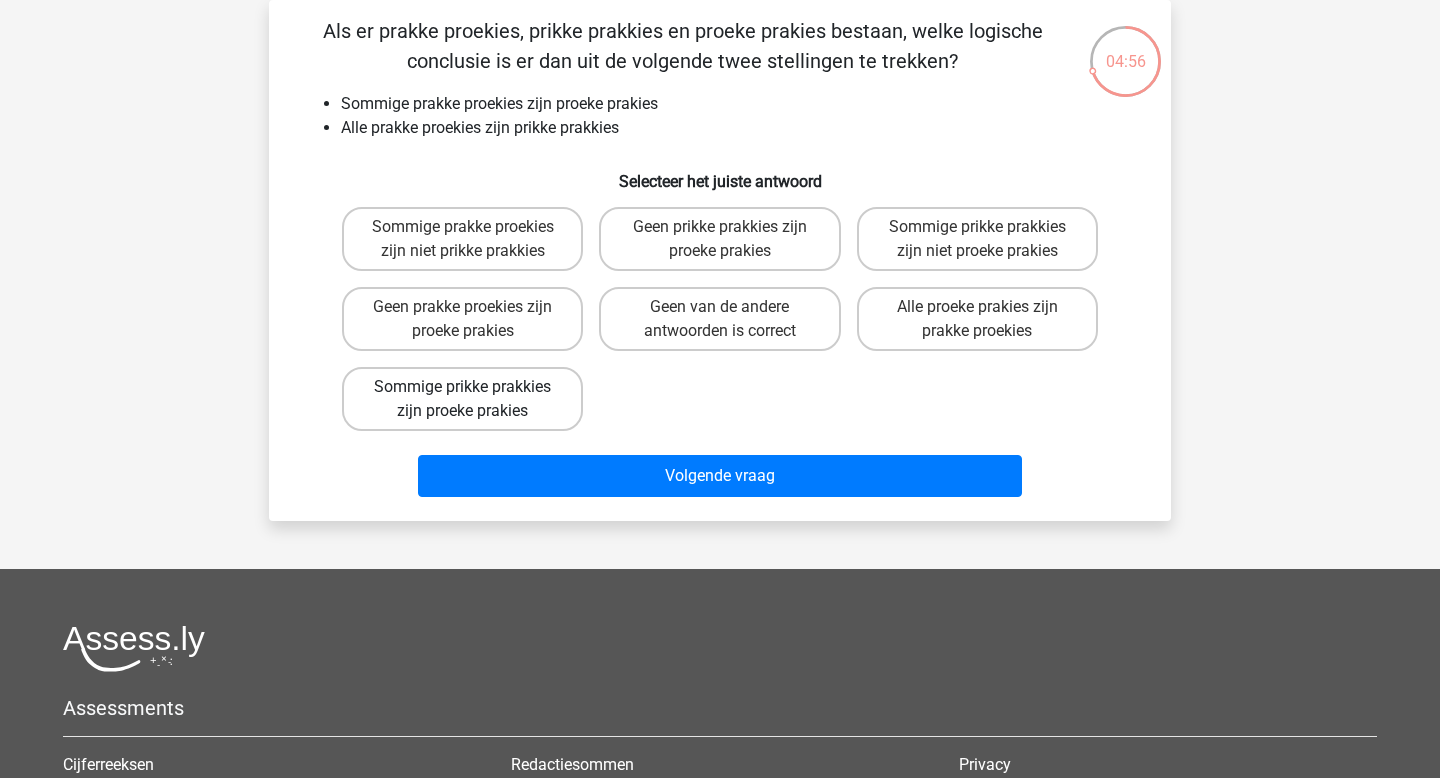 click on "Sommige prikke prakkies zijn proeke prakies" at bounding box center [462, 399] 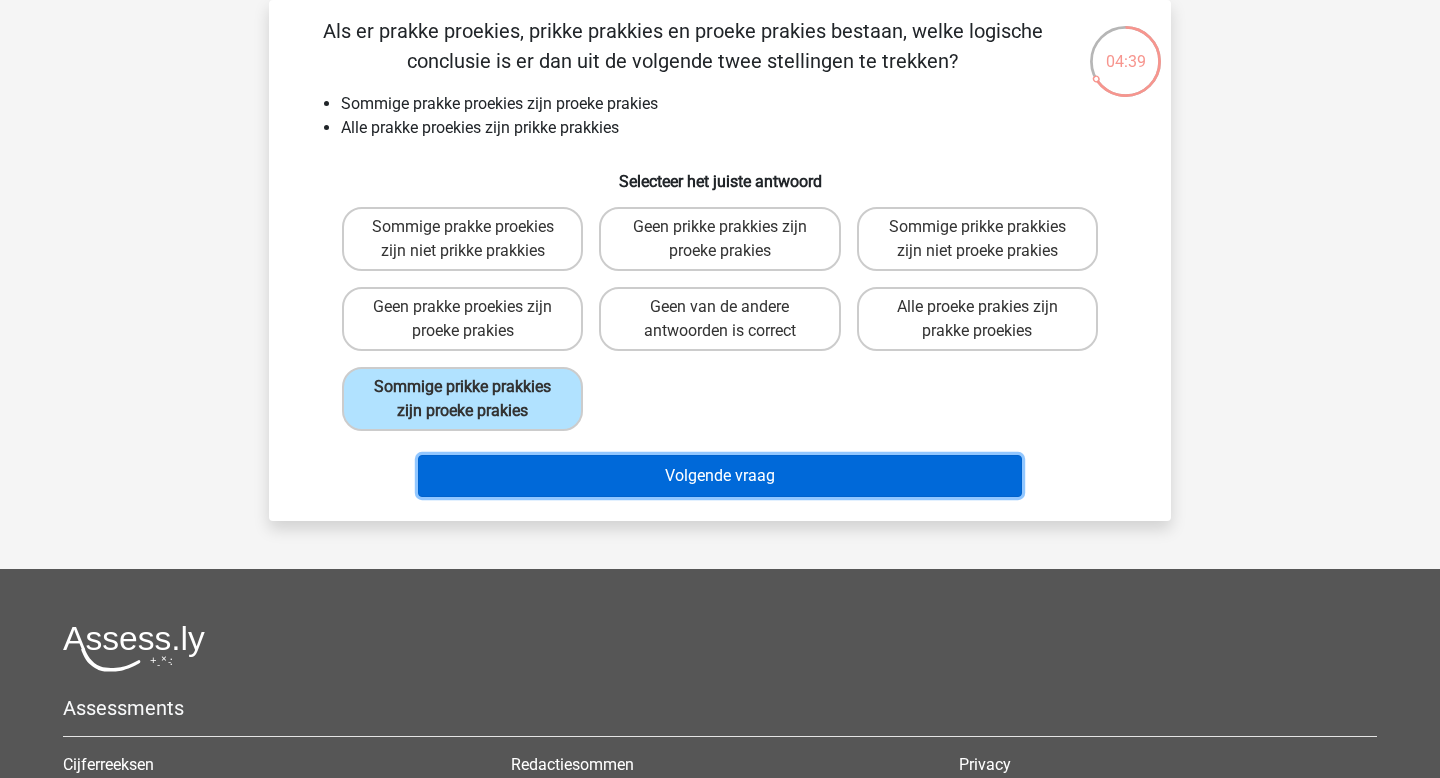 click on "Volgende vraag" at bounding box center [720, 476] 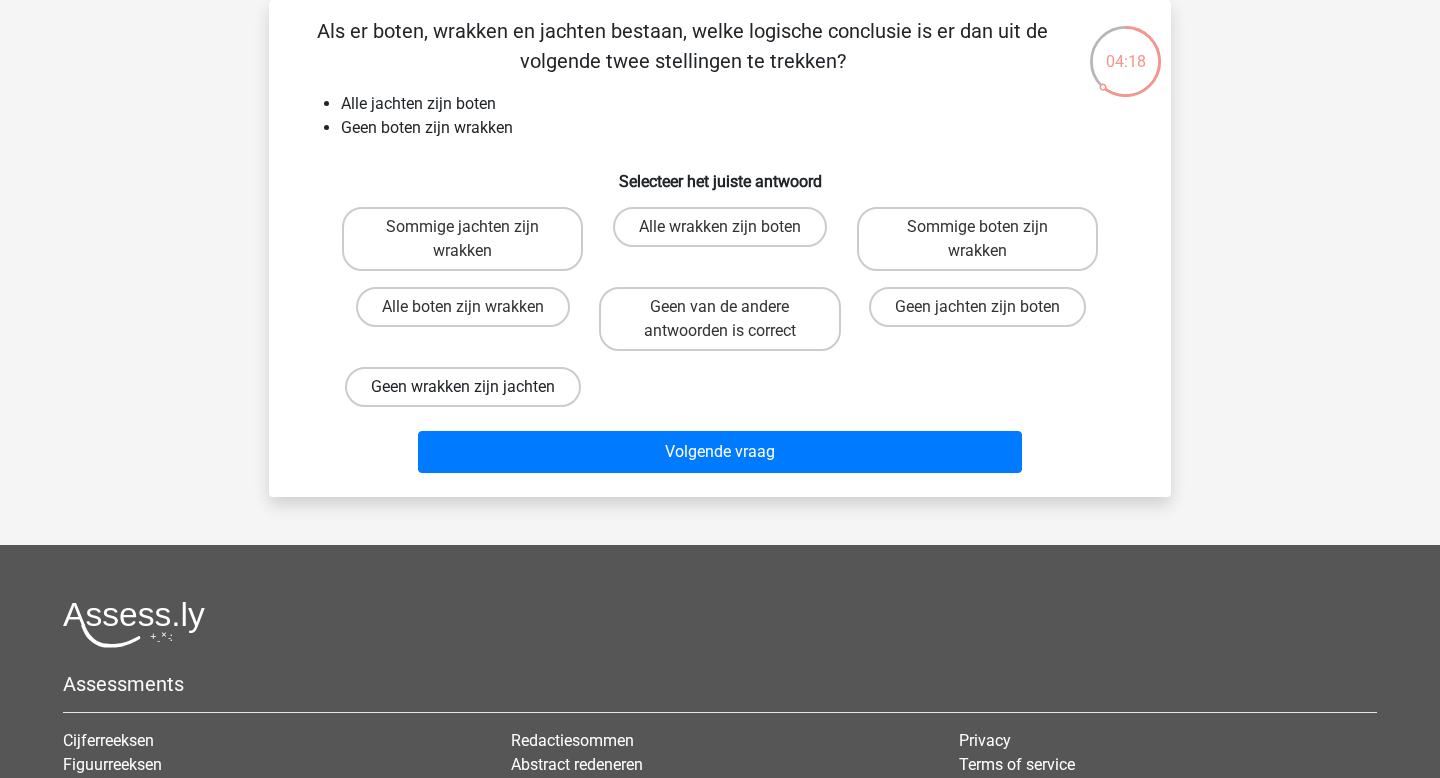 click on "Geen wrakken zijn jachten" at bounding box center (463, 387) 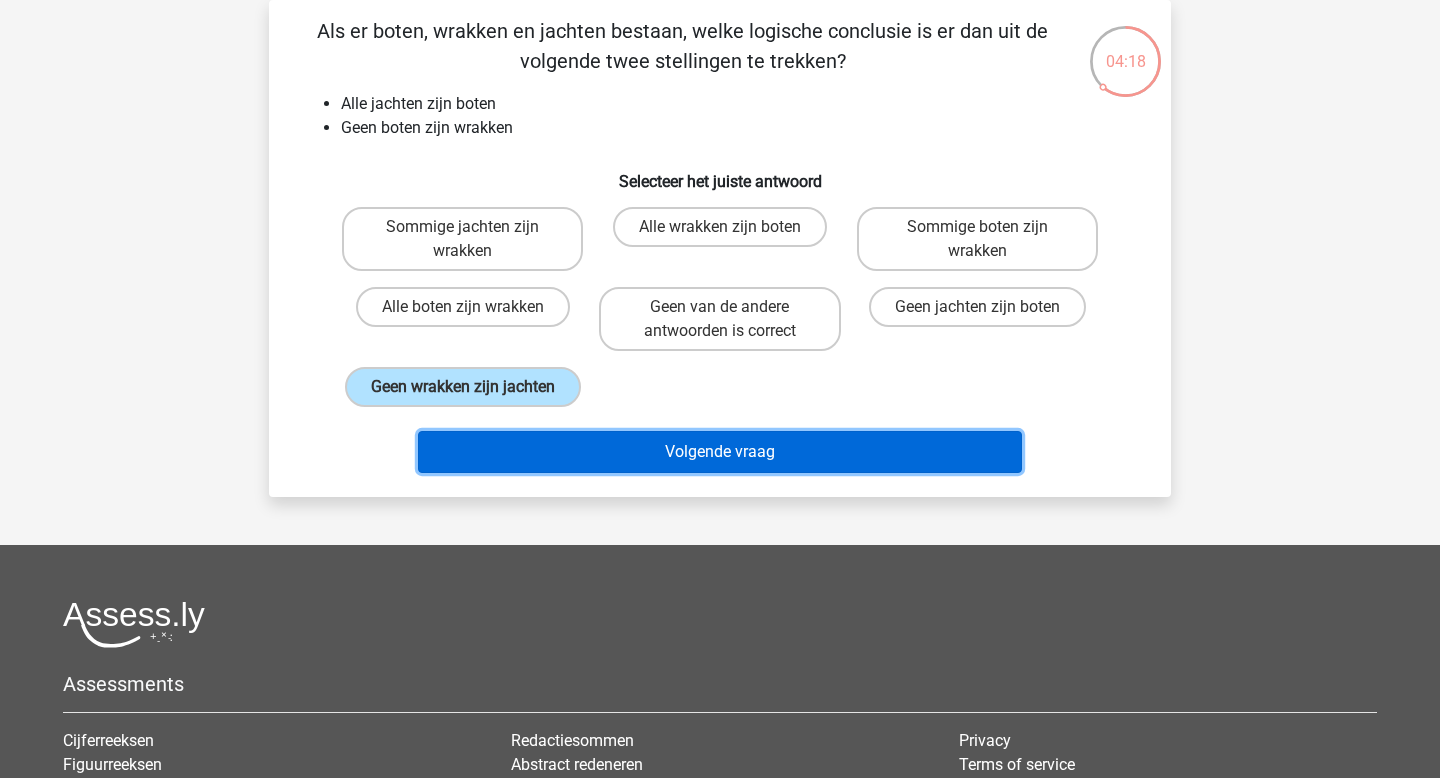 click on "Volgende vraag" at bounding box center [720, 452] 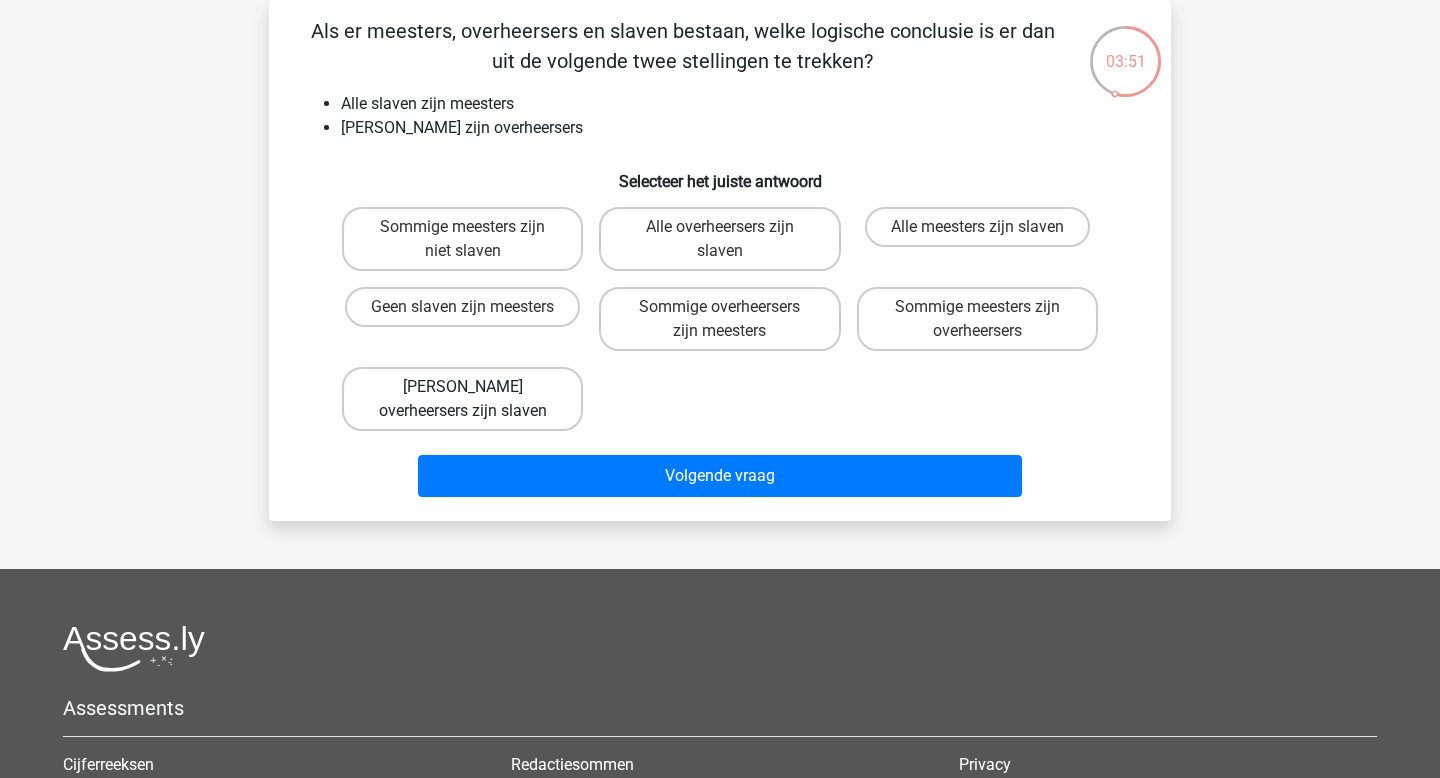 click on "Geen overheersers zijn slaven" at bounding box center [462, 399] 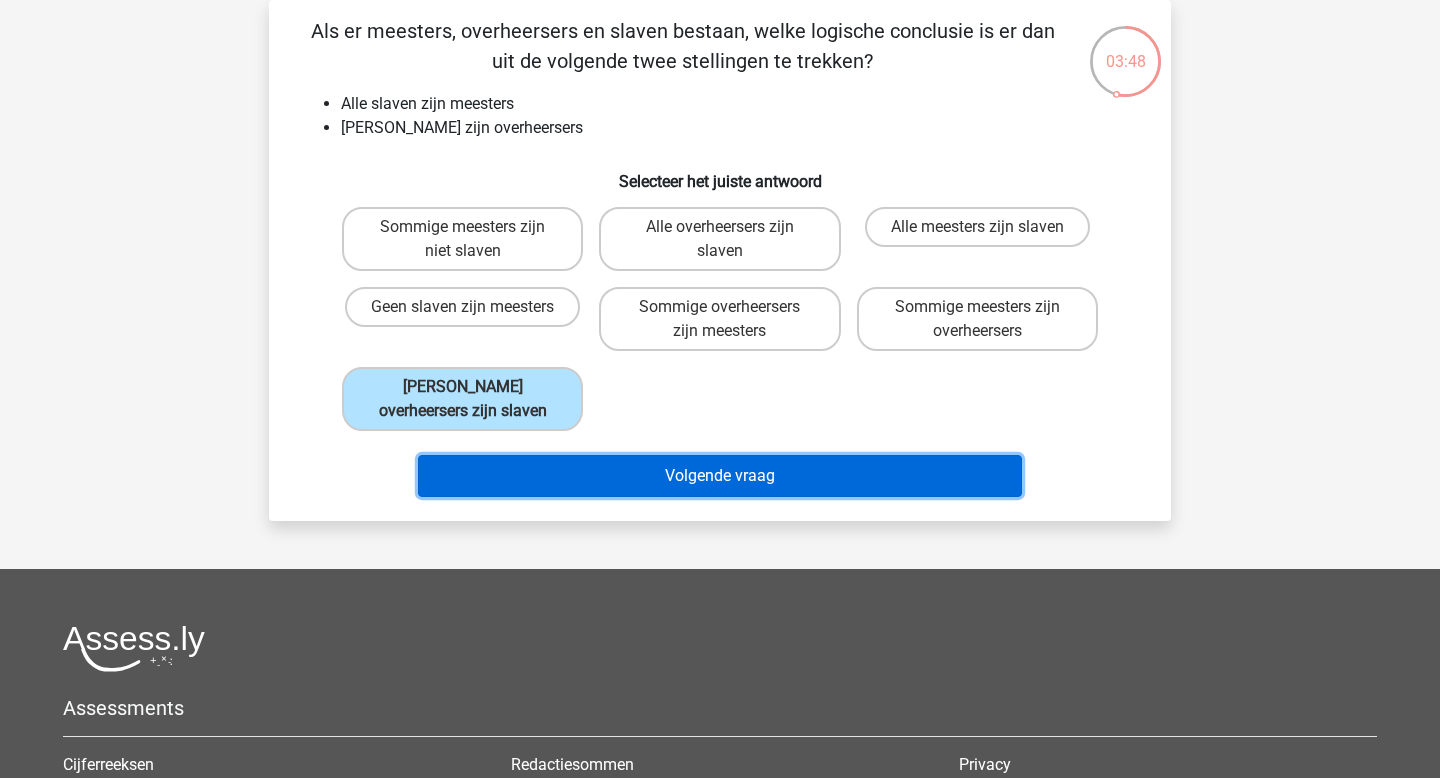 click on "Volgende vraag" at bounding box center (720, 476) 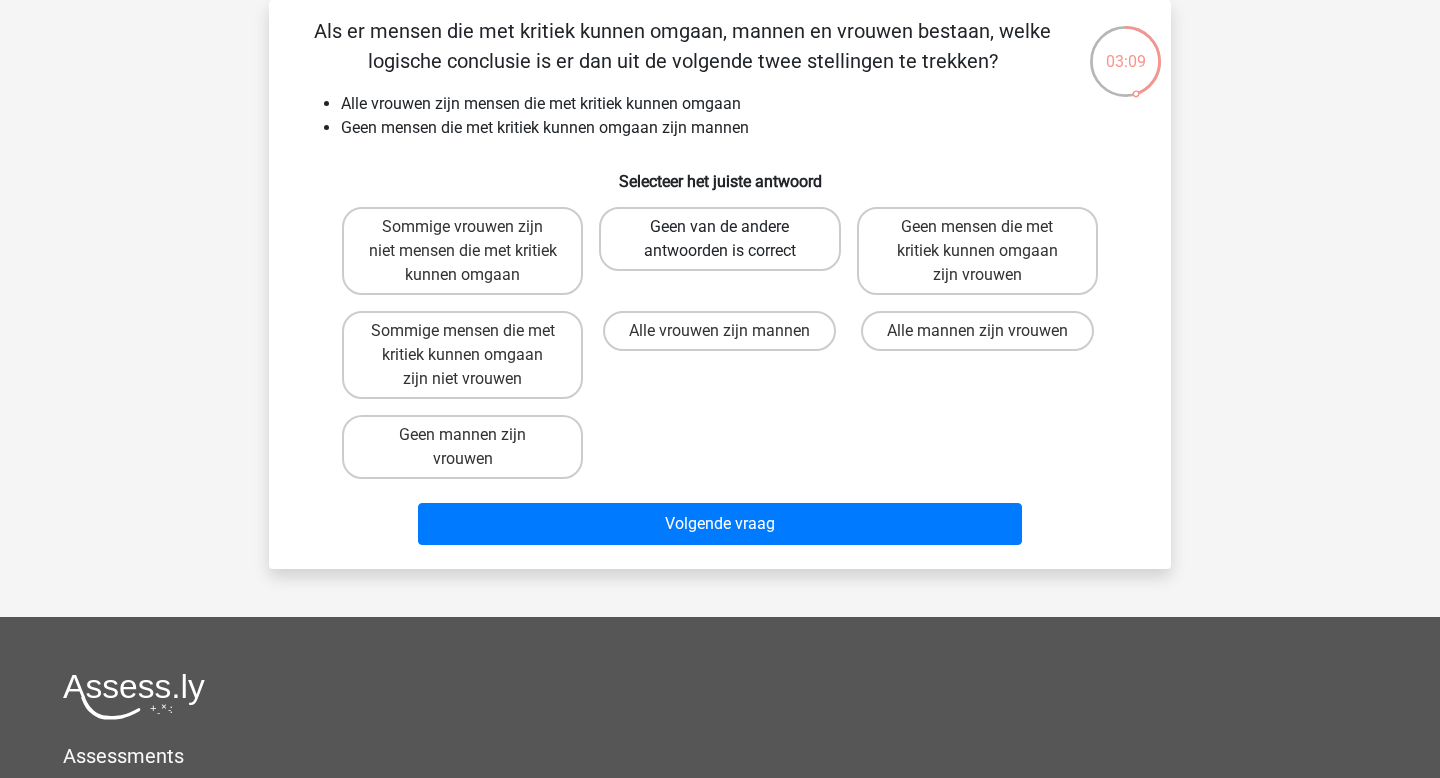 click on "Geen van de andere antwoorden is correct" at bounding box center (719, 239) 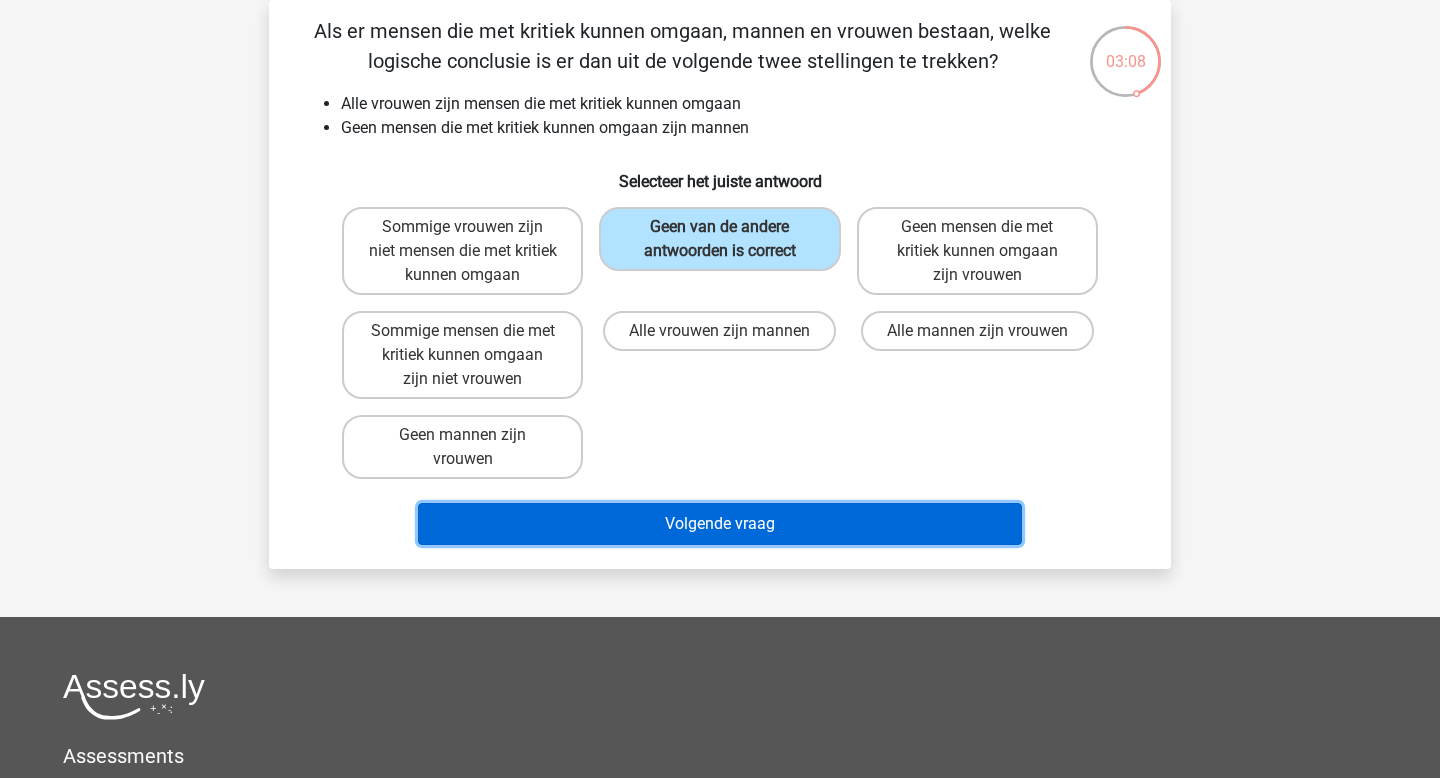 click on "Volgende vraag" at bounding box center [720, 524] 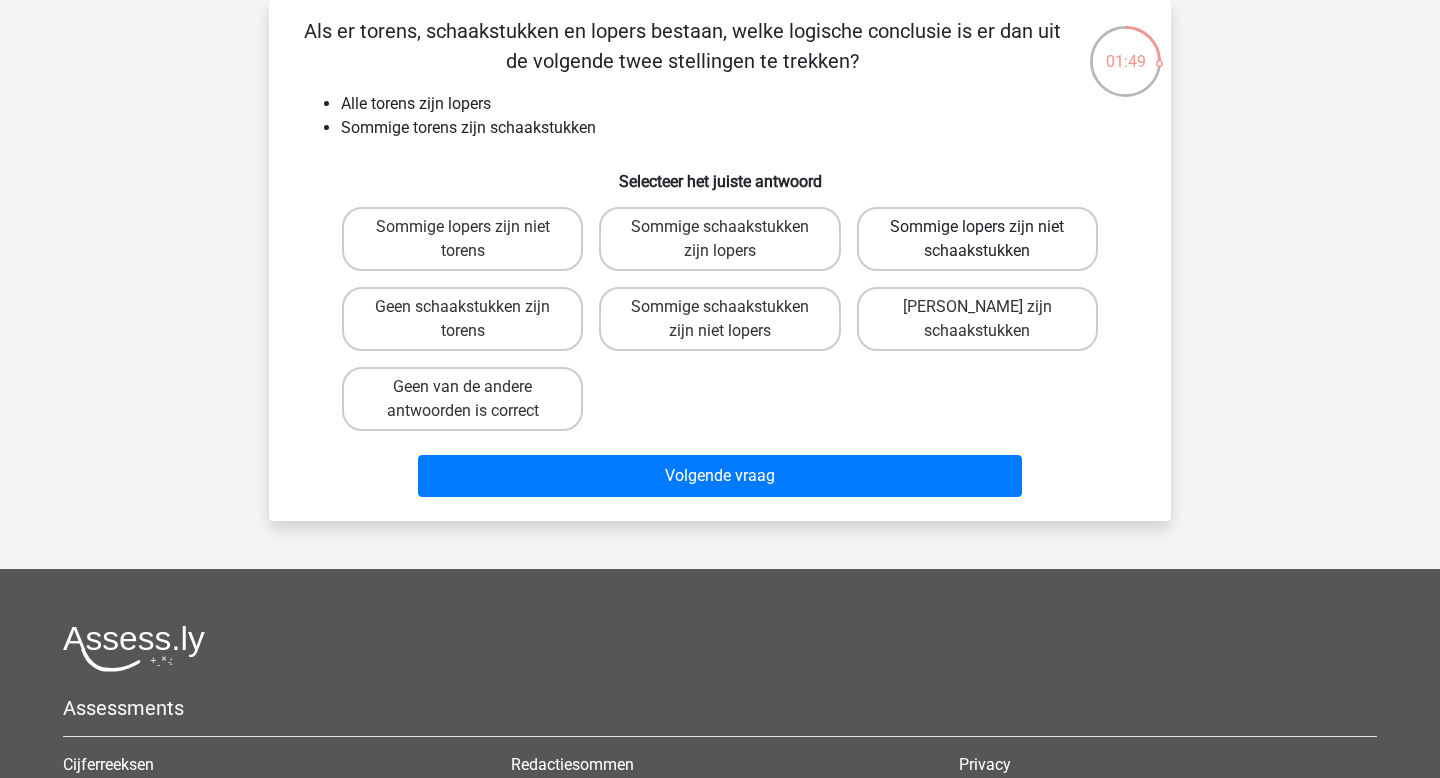 click on "Sommige lopers zijn niet schaakstukken" at bounding box center (977, 239) 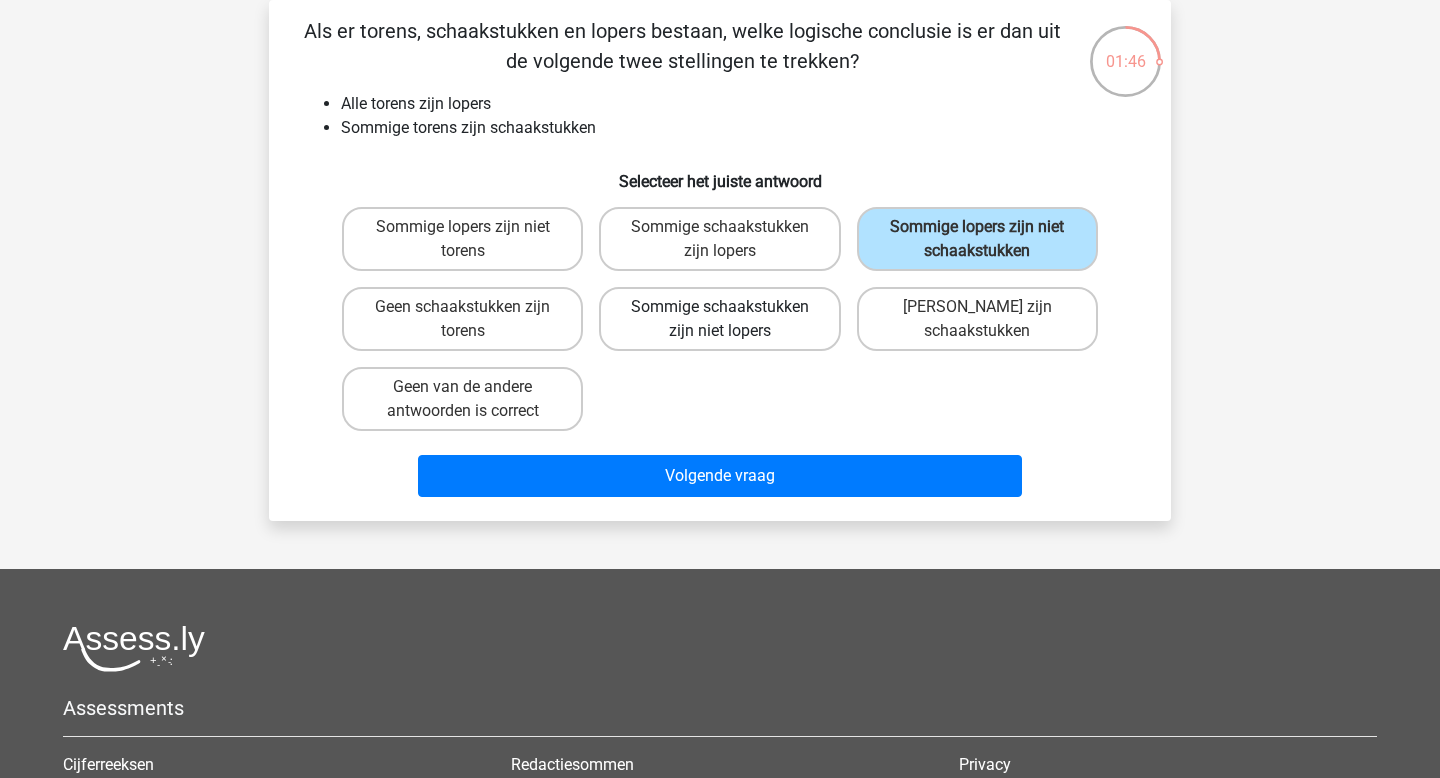 click on "Sommige schaakstukken zijn niet lopers" at bounding box center [719, 319] 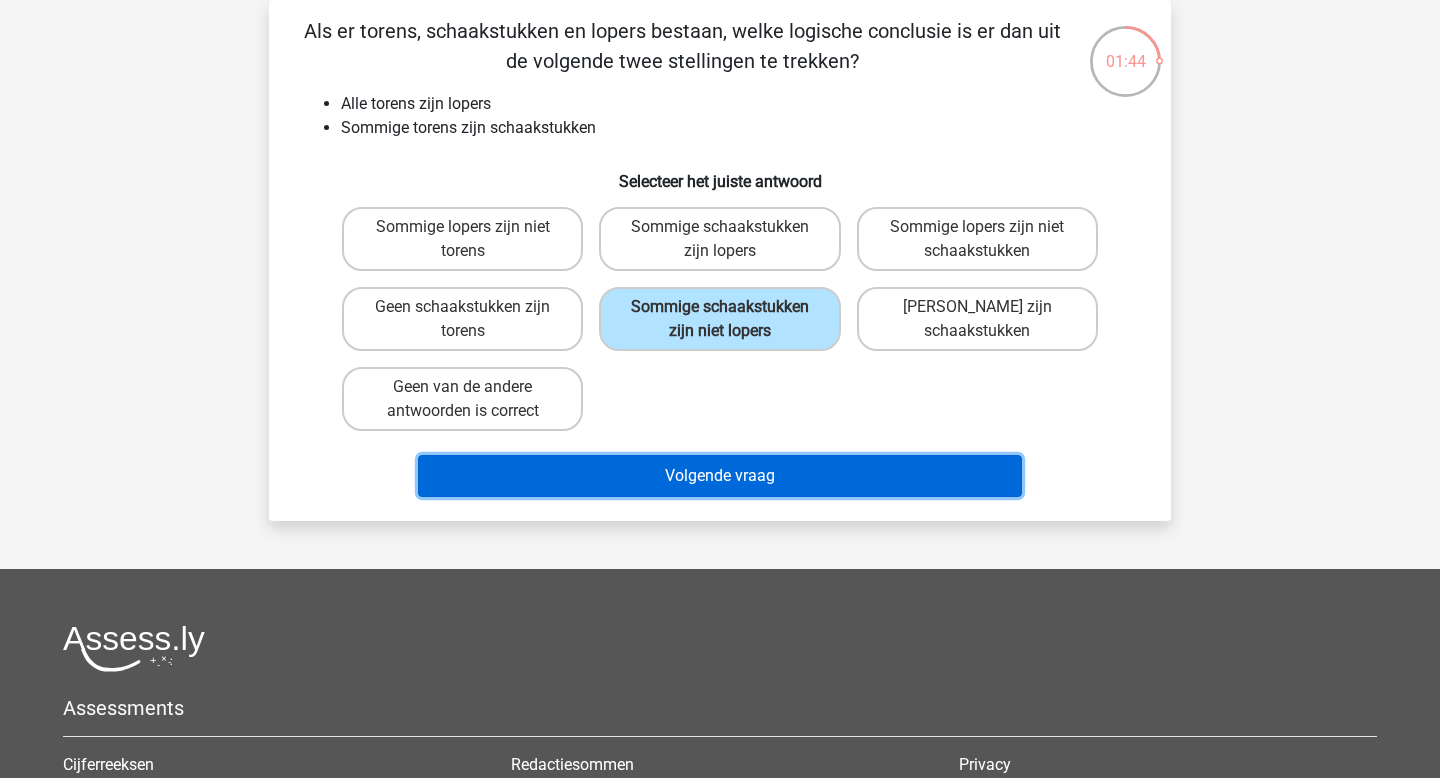 click on "Volgende vraag" at bounding box center [720, 476] 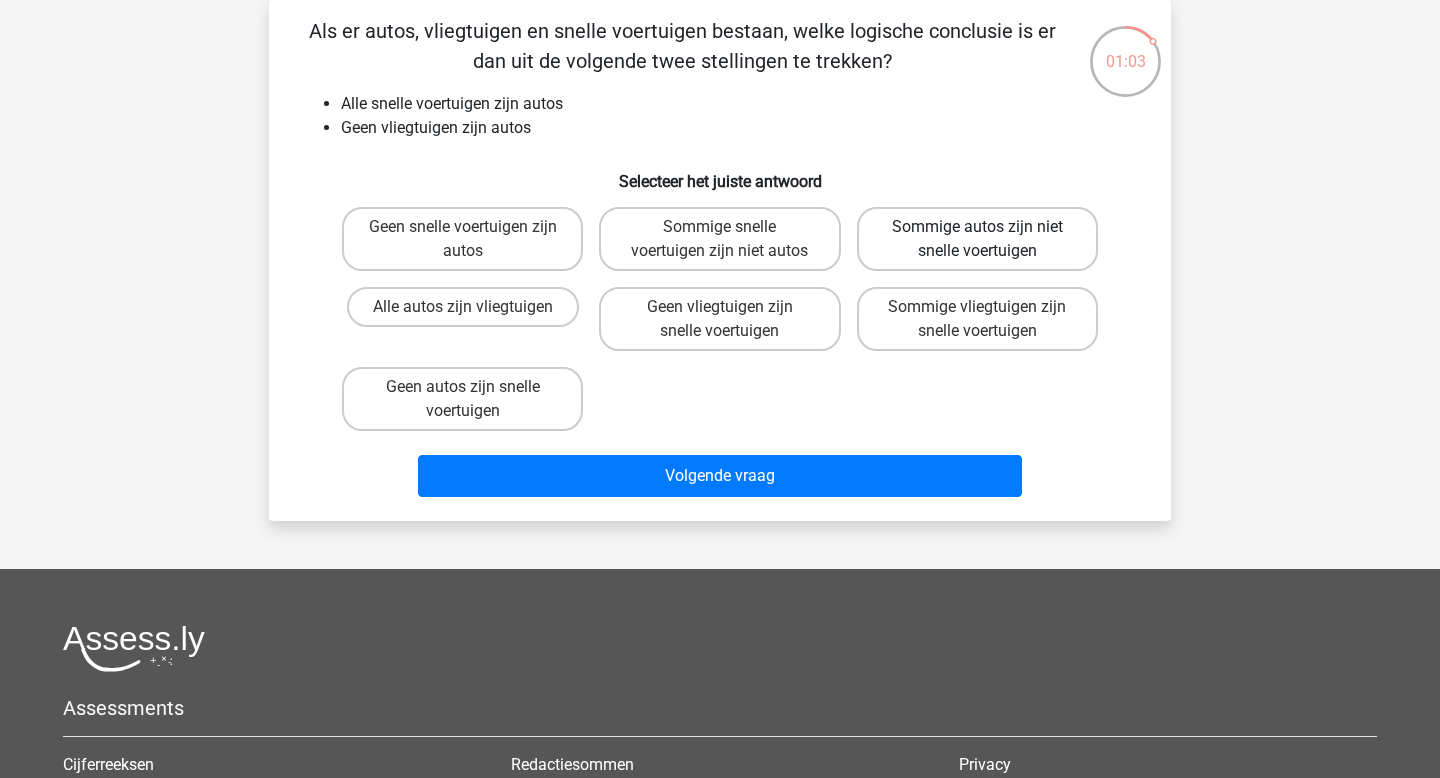click on "Sommige autos zijn niet snelle voertuigen" at bounding box center (977, 239) 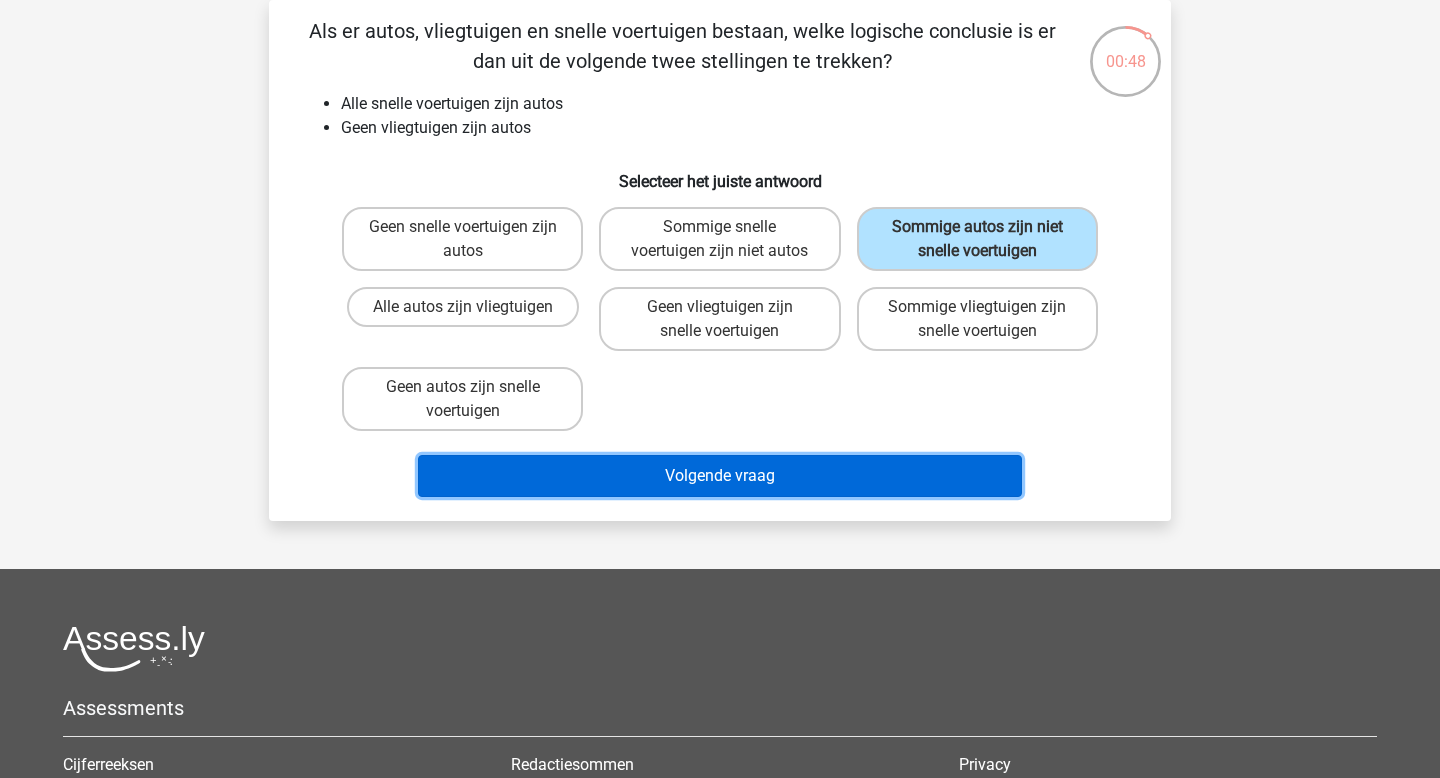 click on "Volgende vraag" at bounding box center (720, 476) 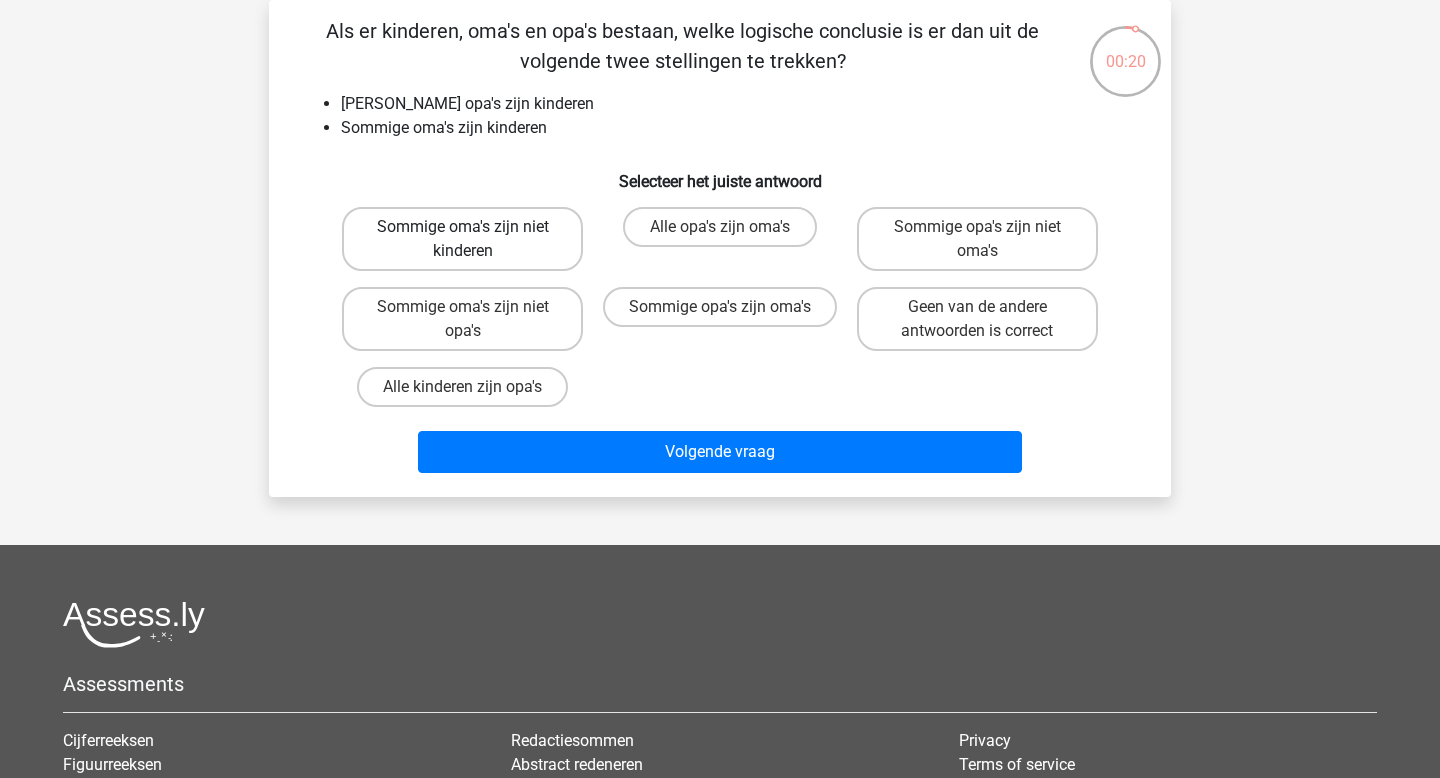 click on "Sommige oma's zijn niet kinderen" at bounding box center (462, 239) 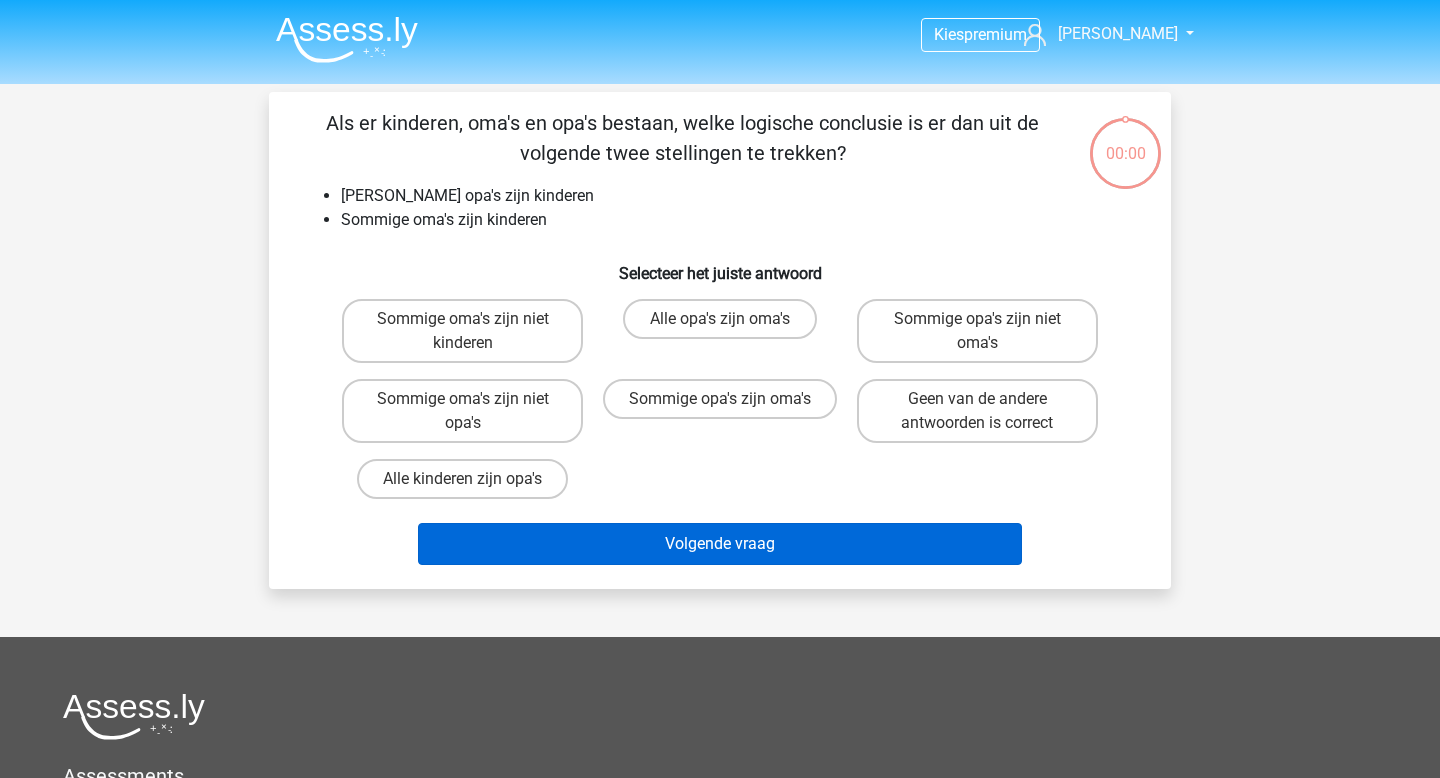 scroll, scrollTop: 92, scrollLeft: 0, axis: vertical 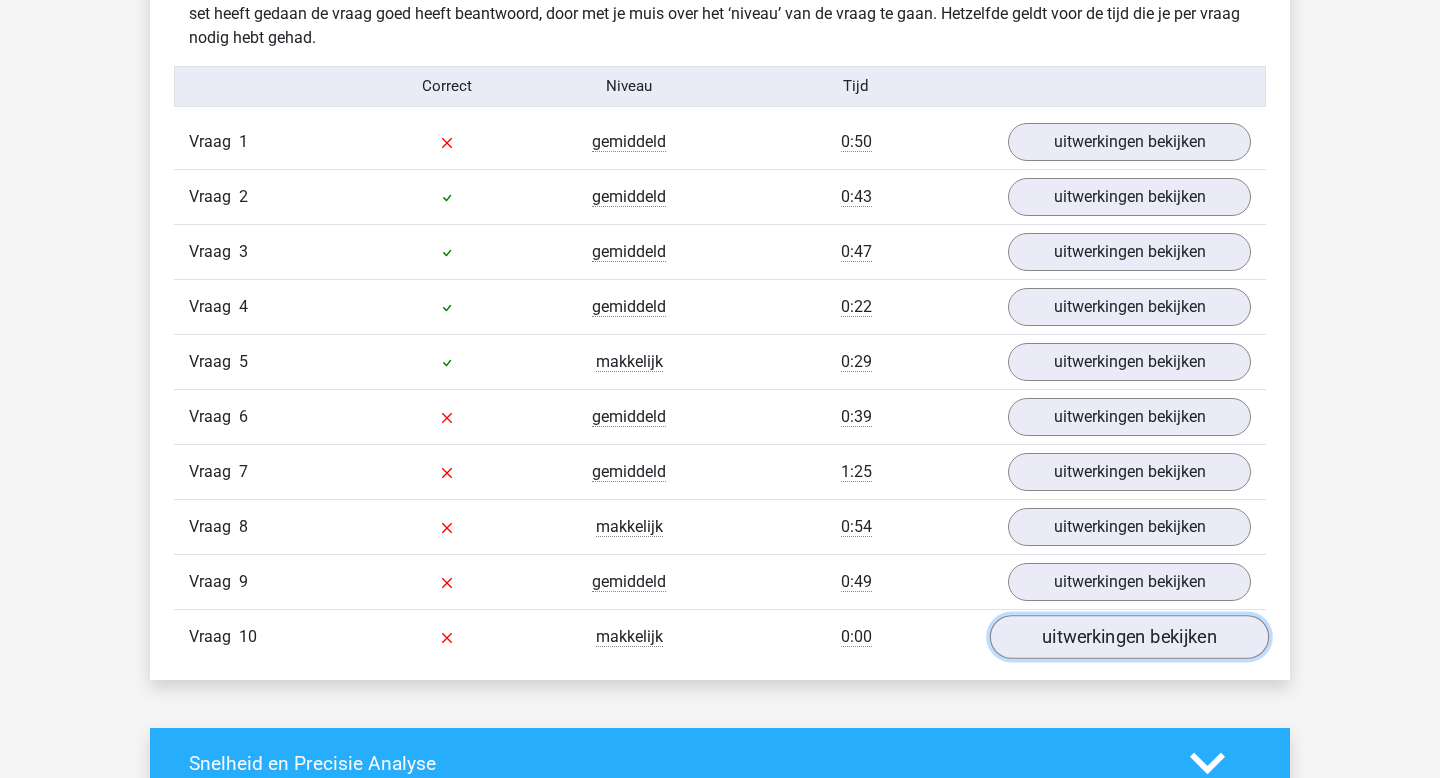 click on "uitwerkingen bekijken" at bounding box center [1129, 637] 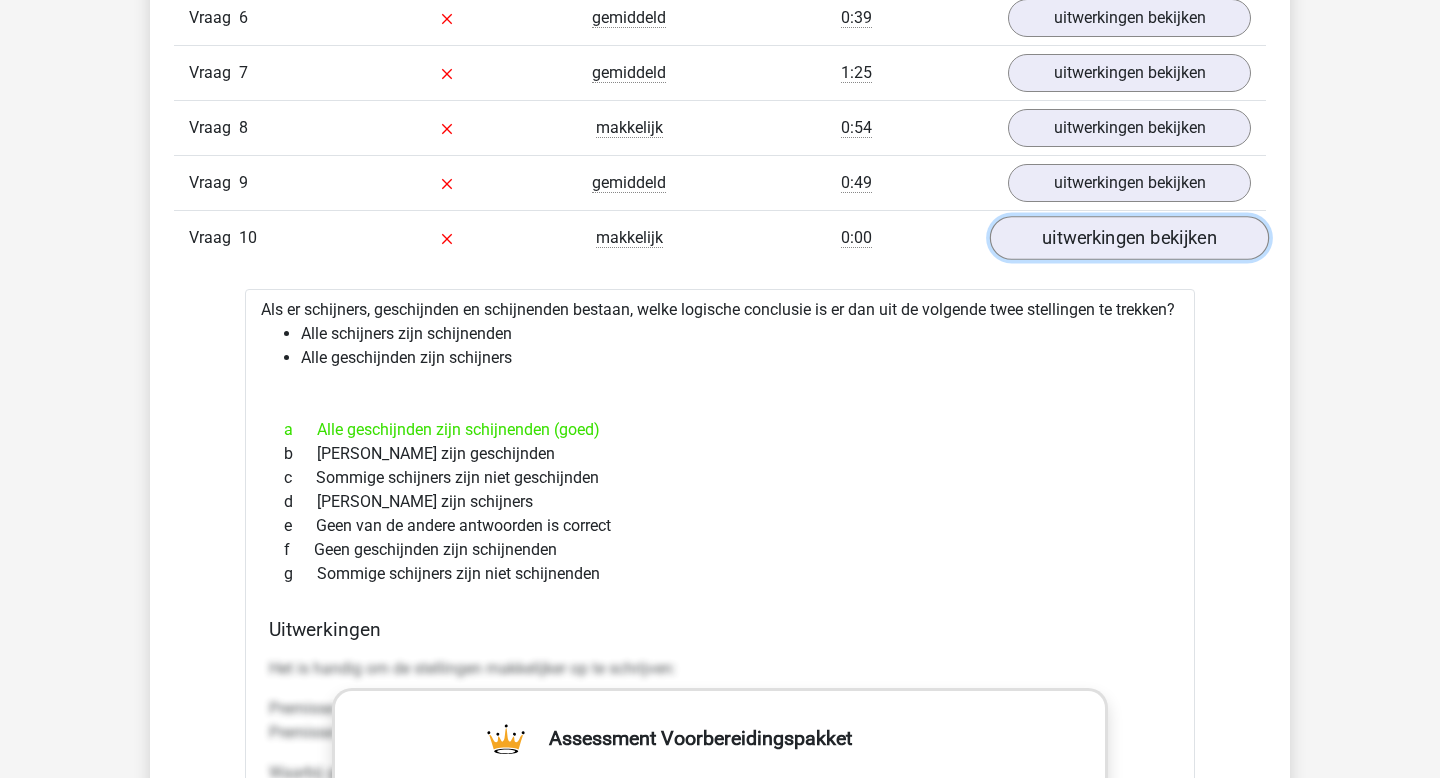 scroll, scrollTop: 2057, scrollLeft: 0, axis: vertical 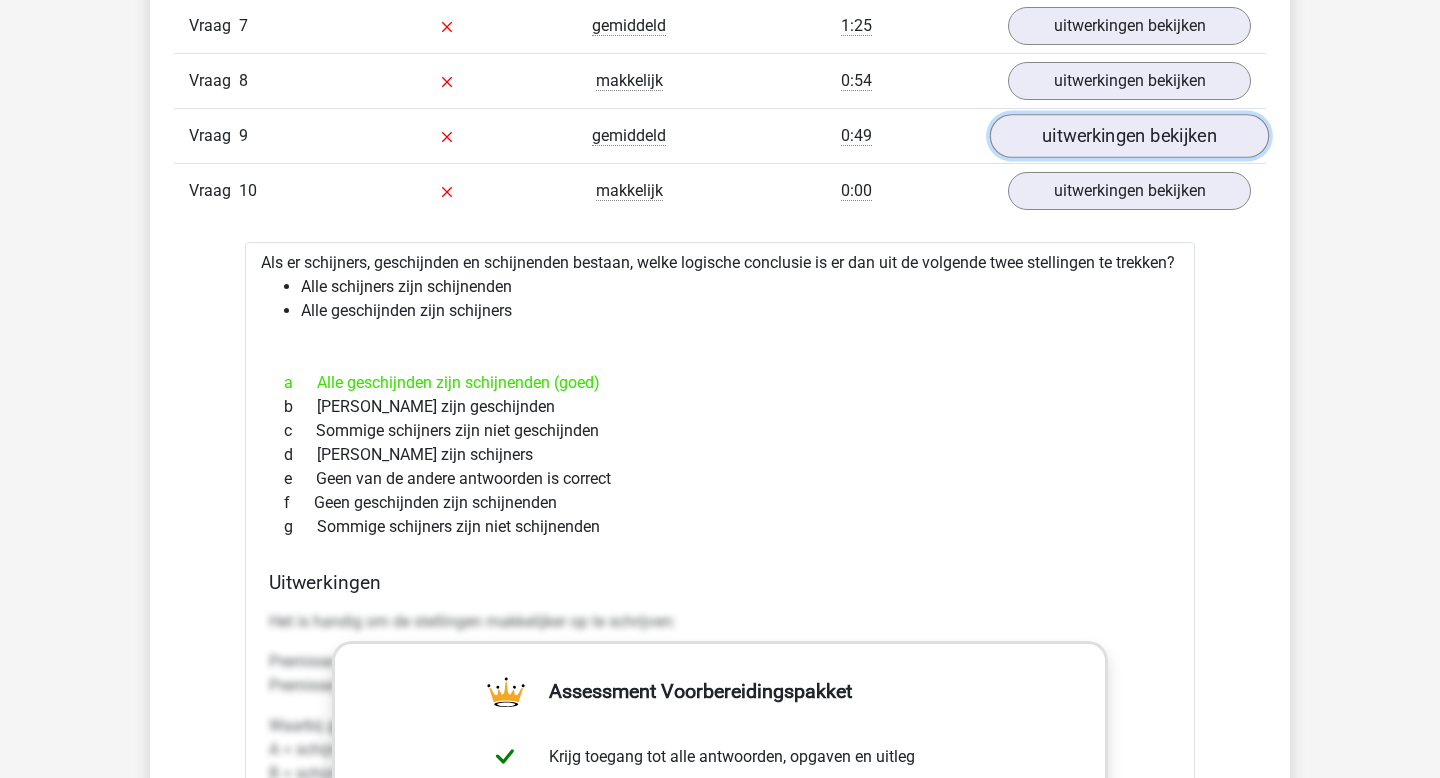 click on "uitwerkingen bekijken" at bounding box center [1129, 136] 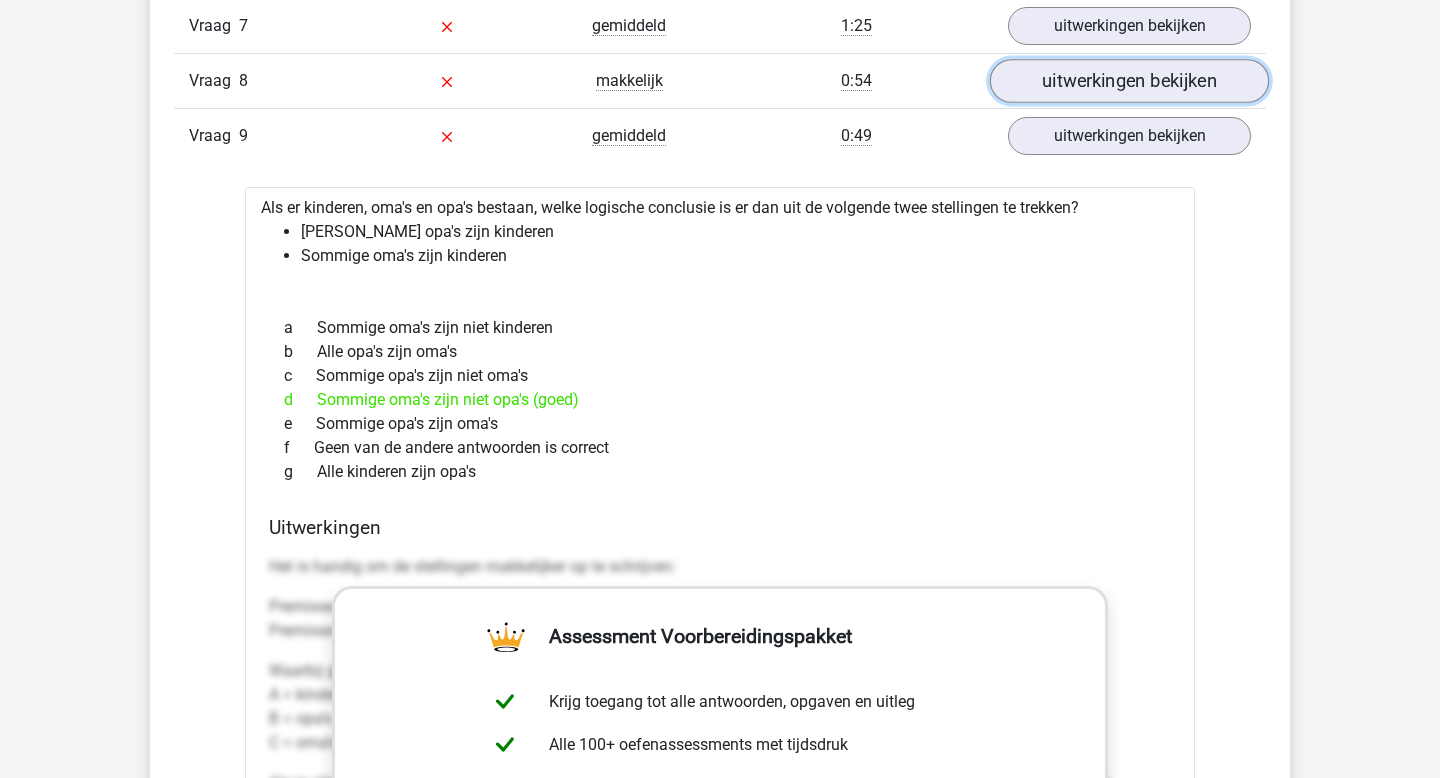 click on "uitwerkingen bekijken" at bounding box center [1129, 81] 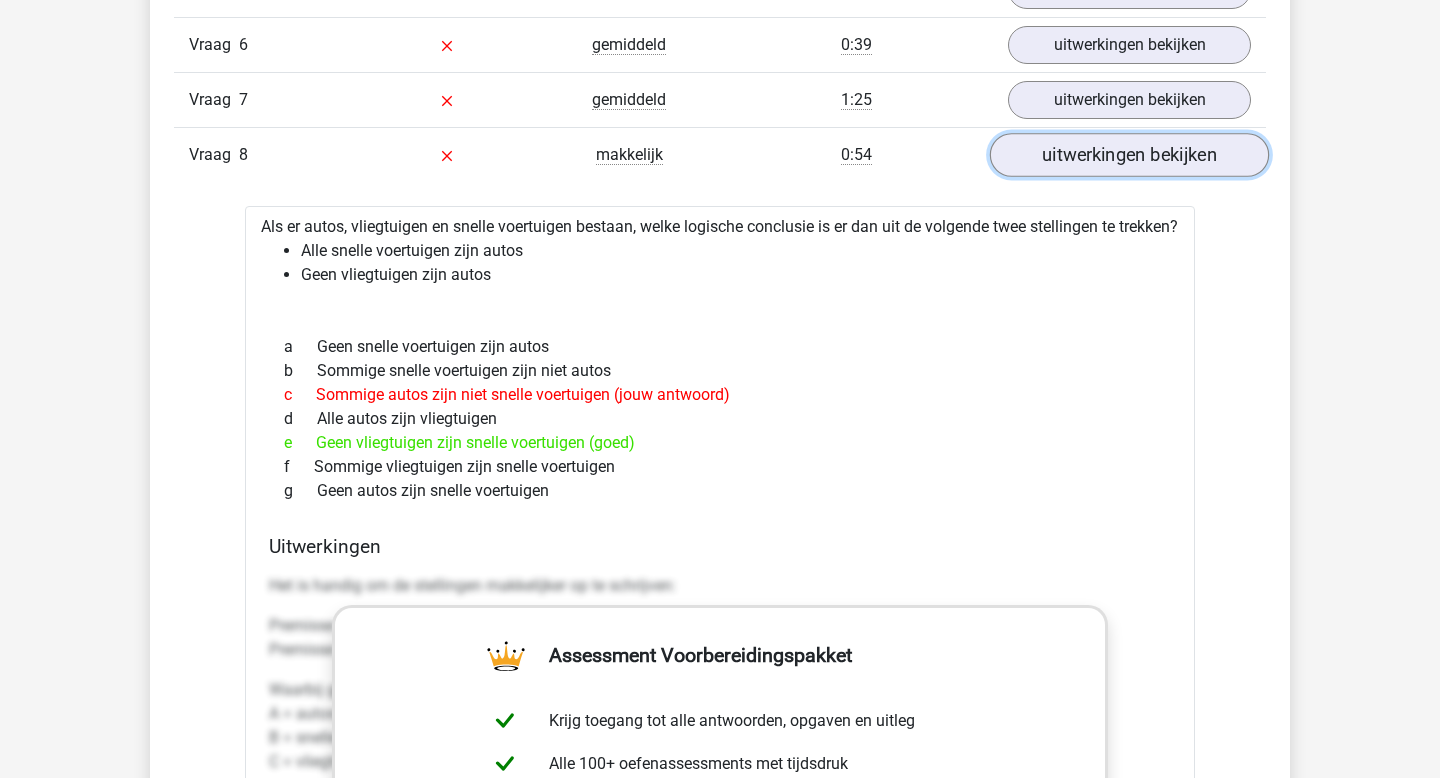 scroll, scrollTop: 1957, scrollLeft: 0, axis: vertical 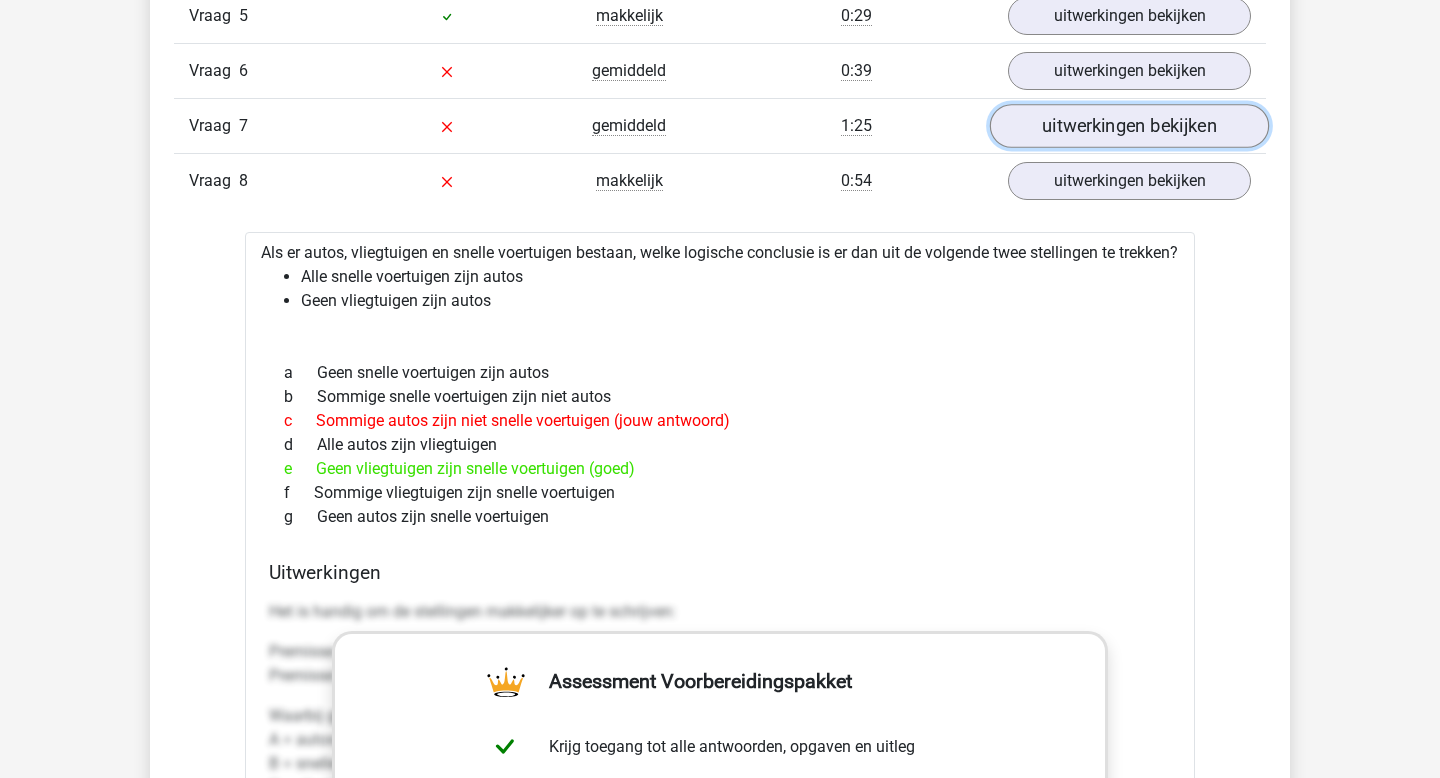 click on "uitwerkingen bekijken" at bounding box center (1129, 126) 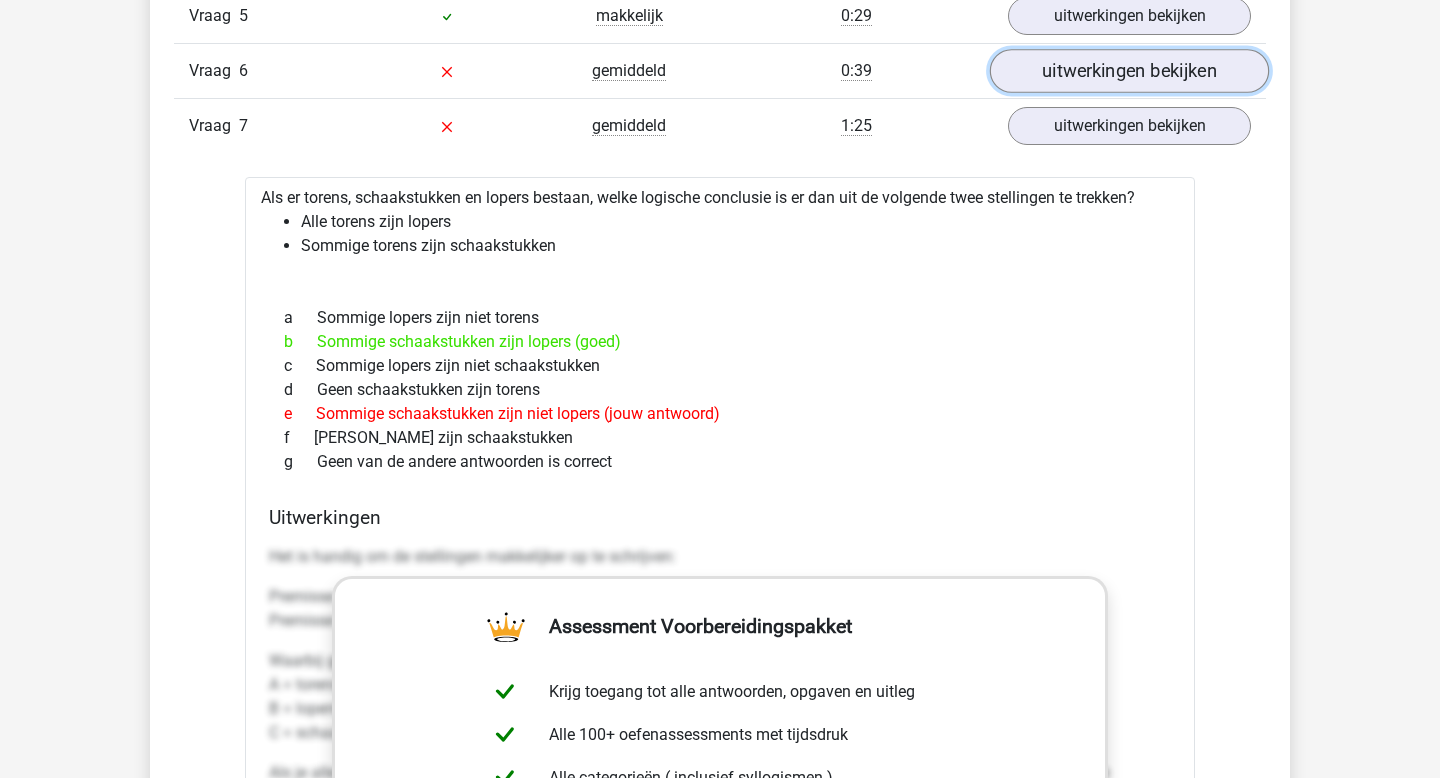 click on "uitwerkingen bekijken" at bounding box center [1129, 71] 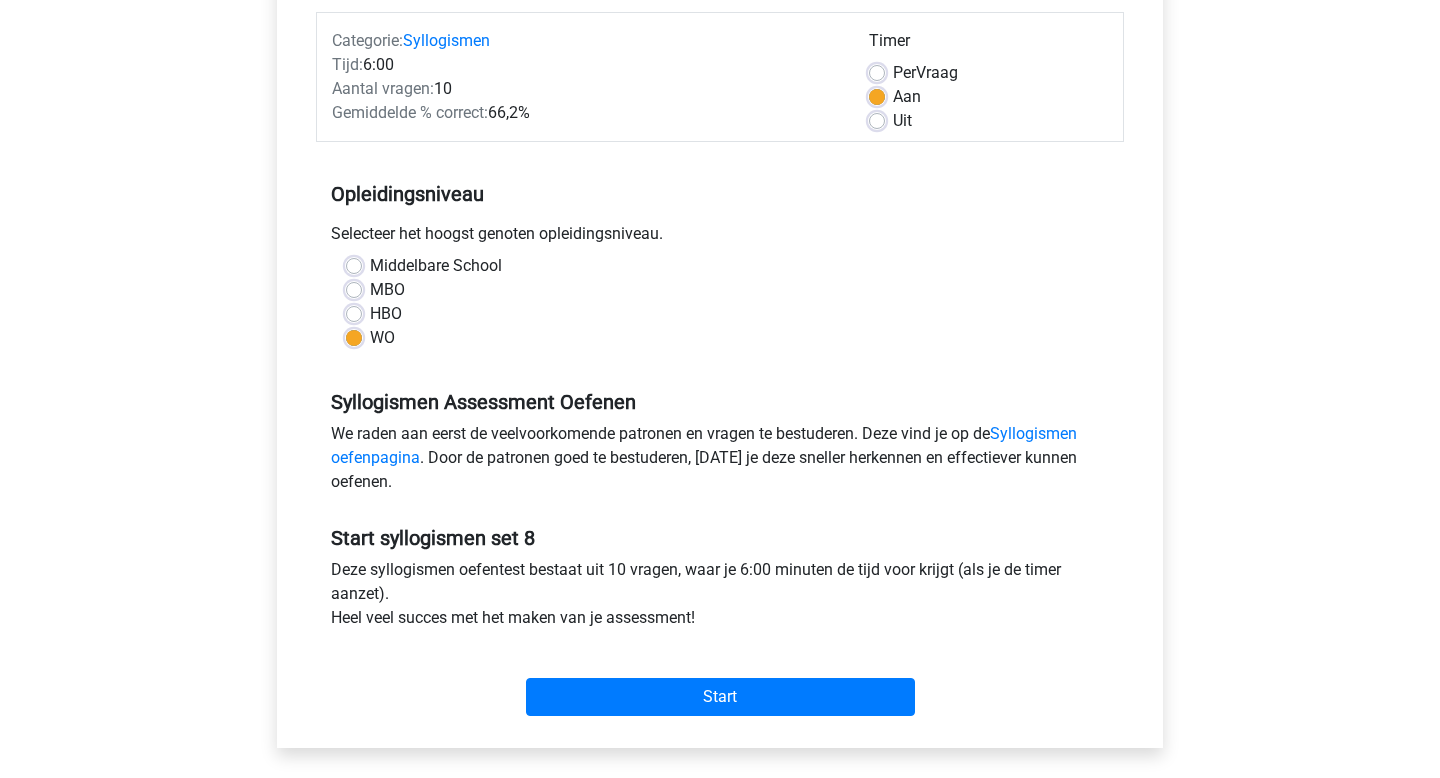 scroll, scrollTop: 251, scrollLeft: 0, axis: vertical 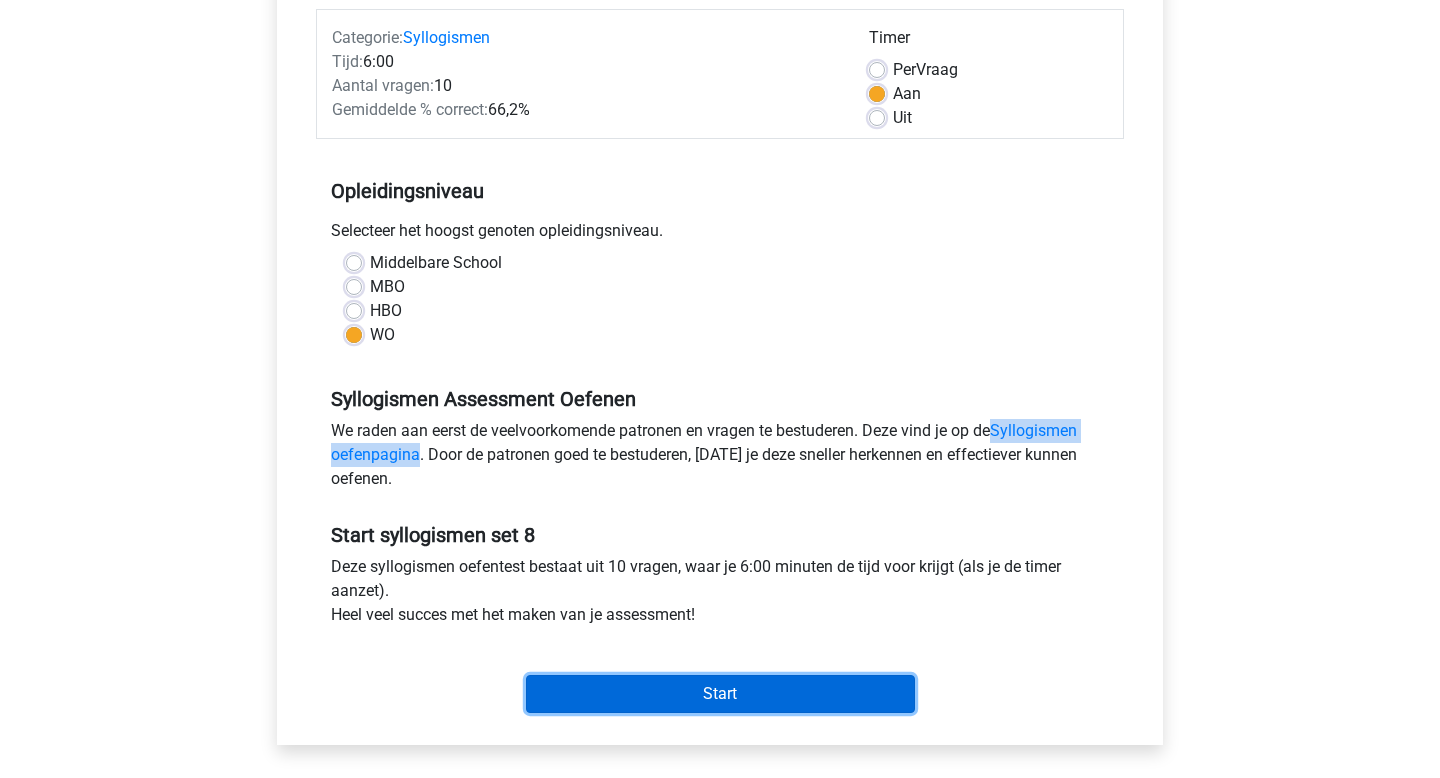 click on "Start" at bounding box center [720, 694] 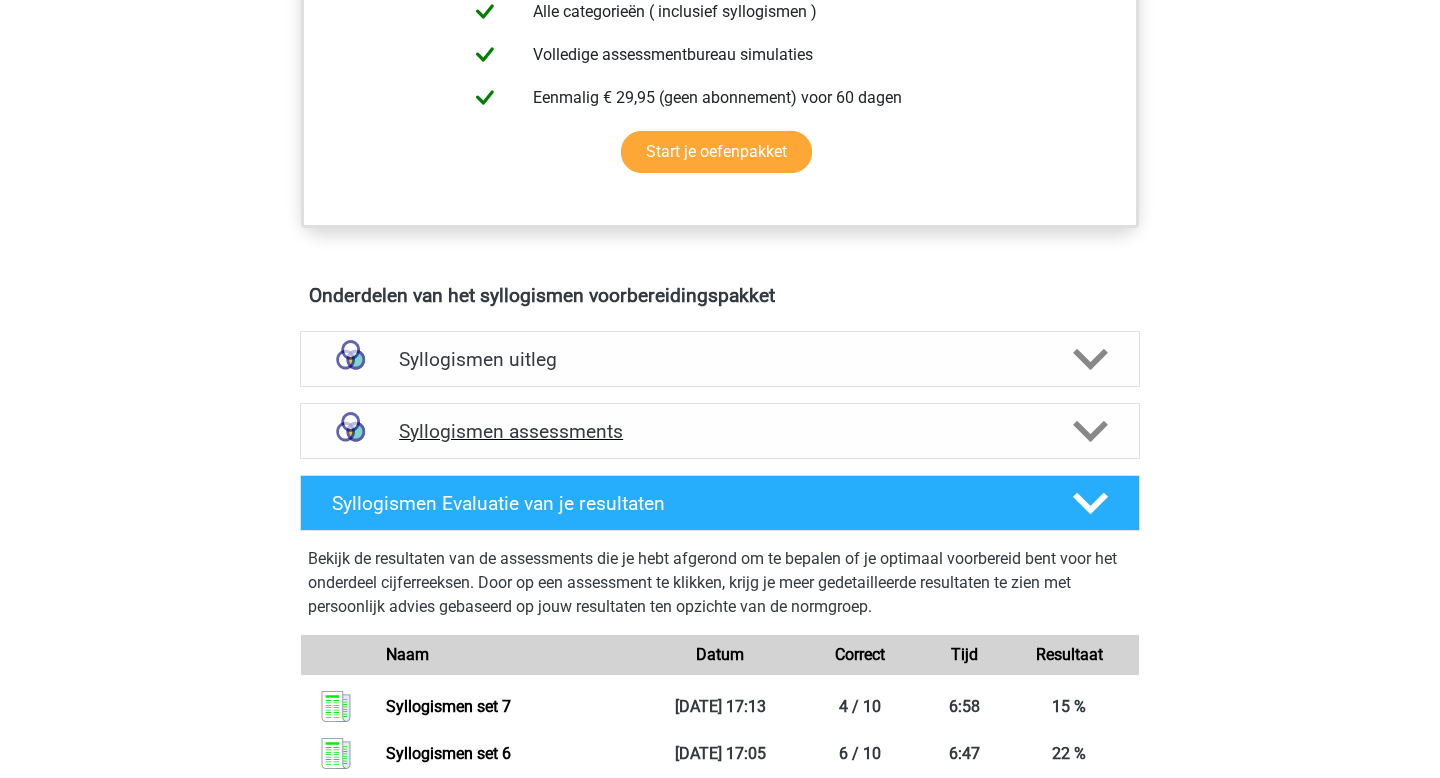 scroll, scrollTop: 890, scrollLeft: 0, axis: vertical 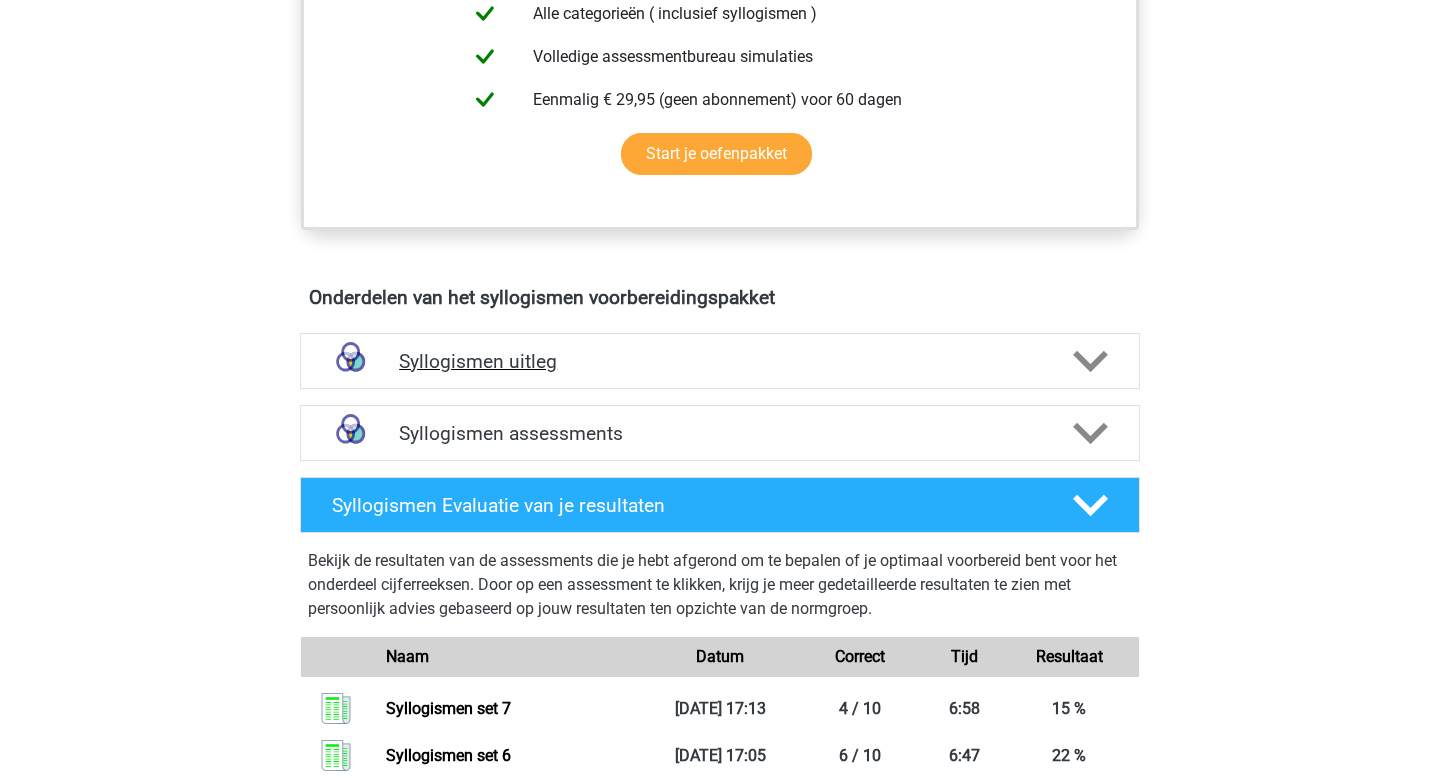 click on "Syllogismen uitleg" at bounding box center [720, 361] 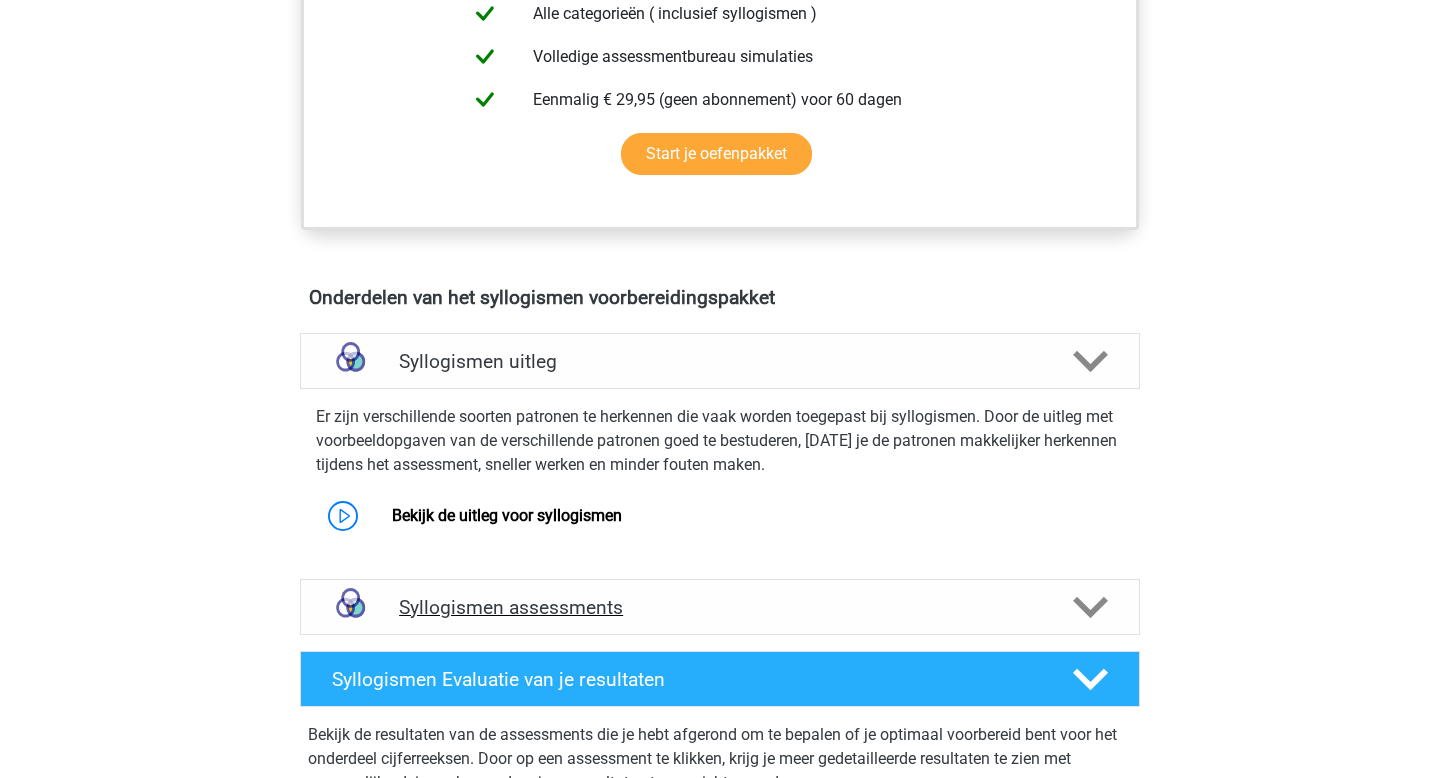 click on "Syllogismen assessments" at bounding box center (720, 607) 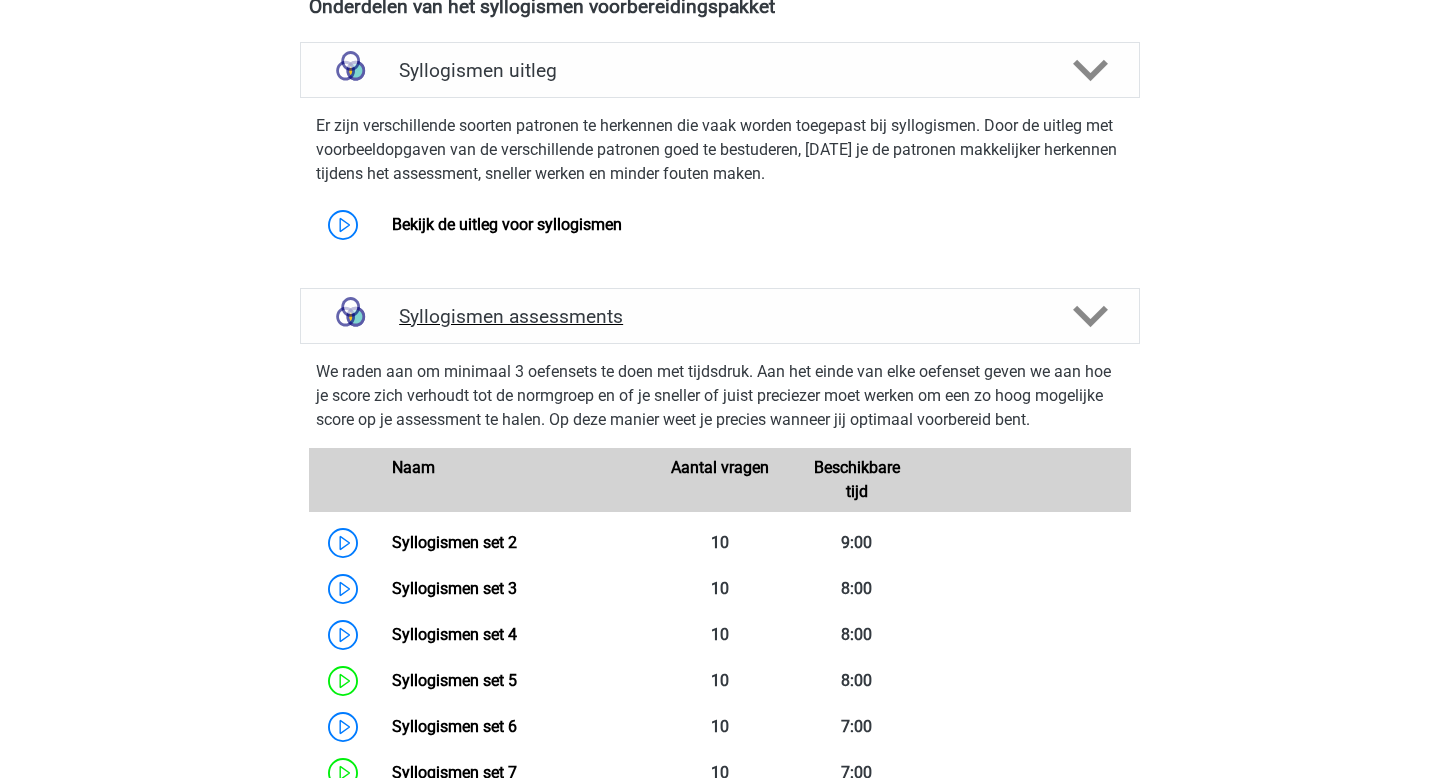 scroll, scrollTop: 1199, scrollLeft: 0, axis: vertical 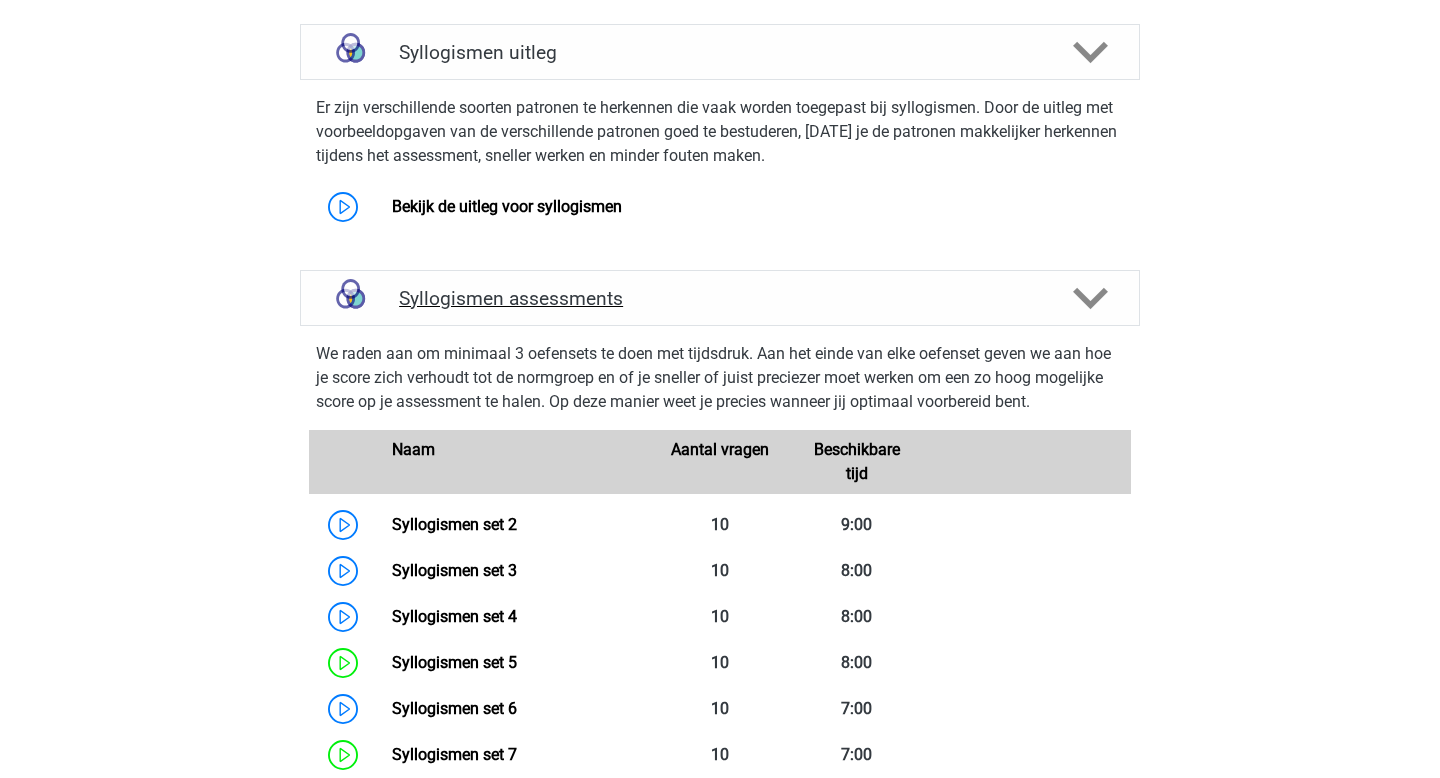 click on "Syllogismen assessments" at bounding box center [720, 298] 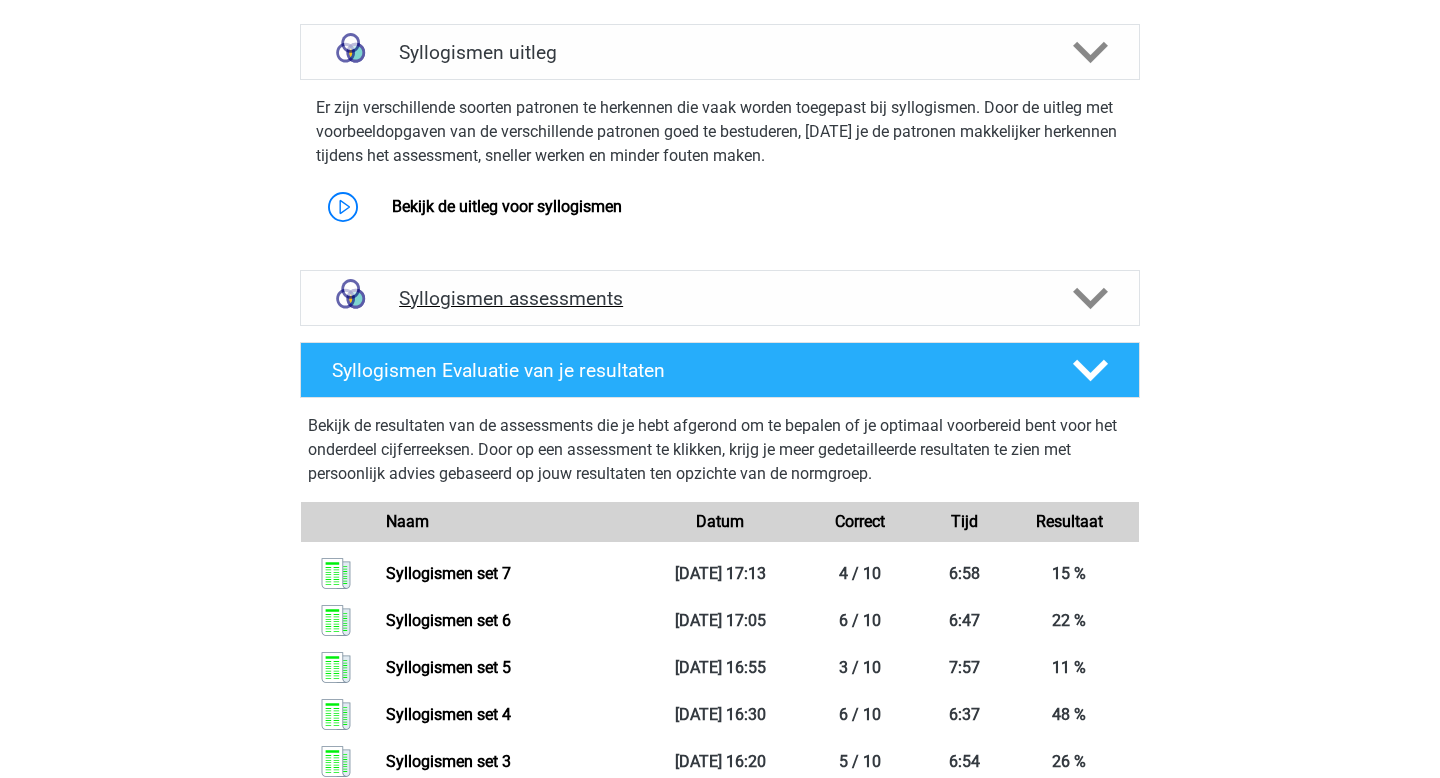 click on "Syllogismen assessments" at bounding box center [720, 298] 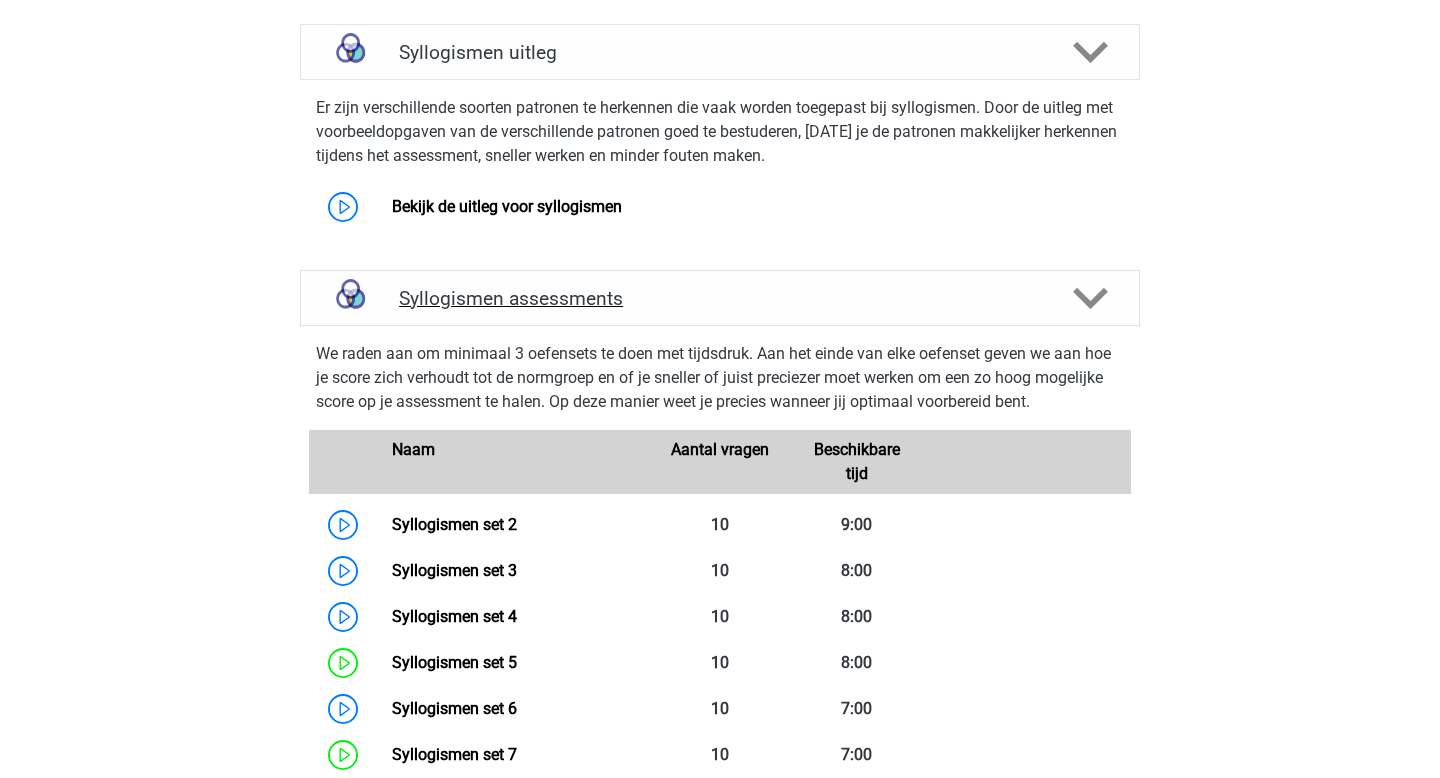 click on "Syllogismen assessments" at bounding box center (720, 298) 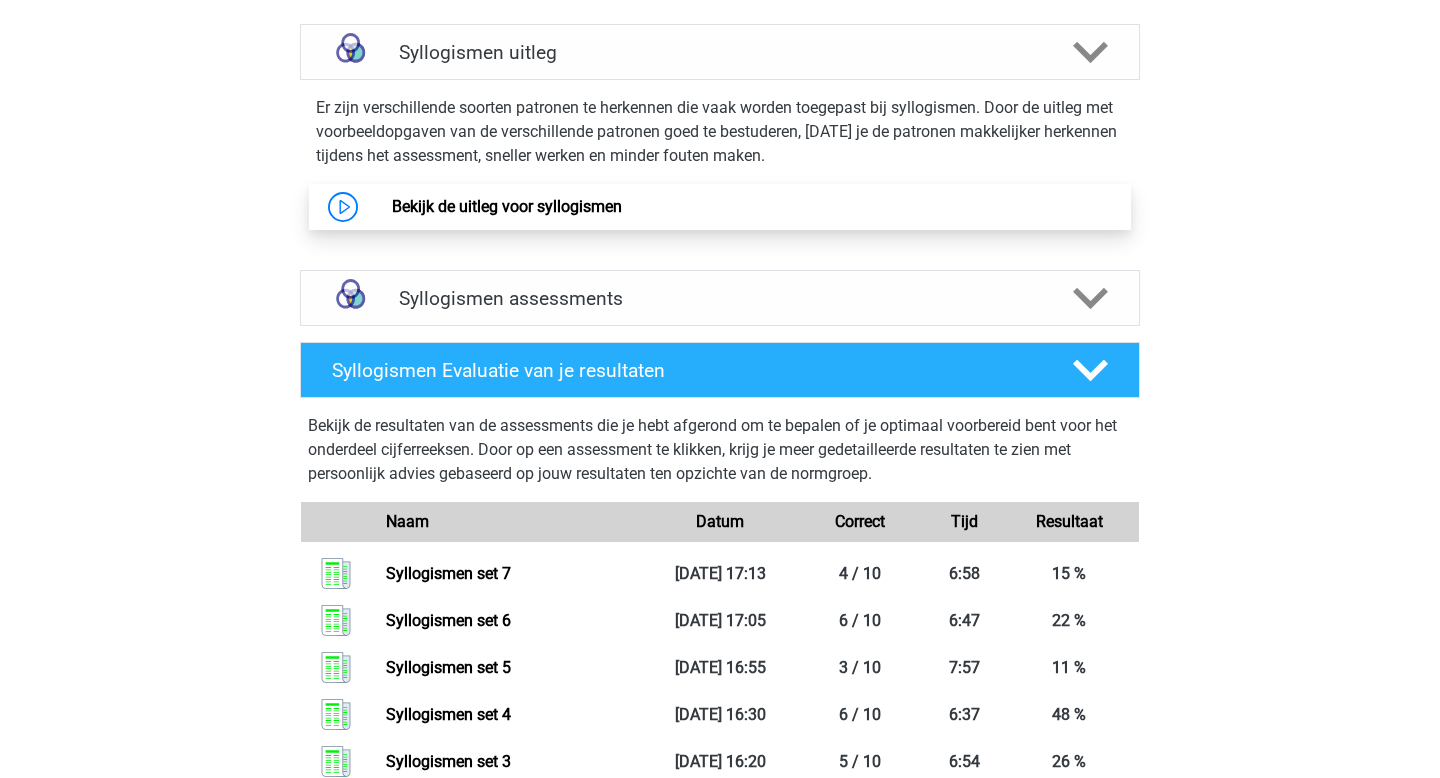 click on "Bekijk de uitleg voor
syllogismen" at bounding box center [507, 206] 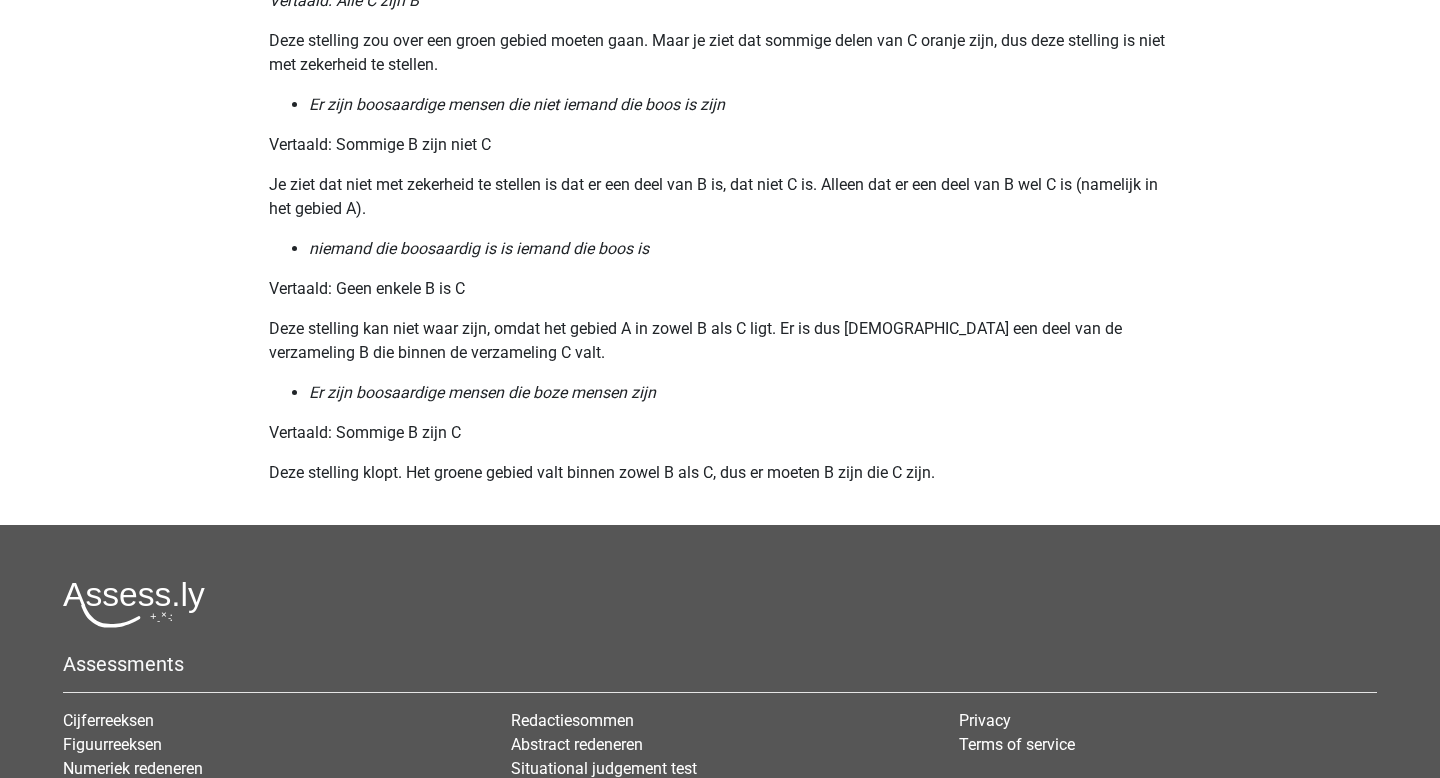 scroll, scrollTop: 2663, scrollLeft: 0, axis: vertical 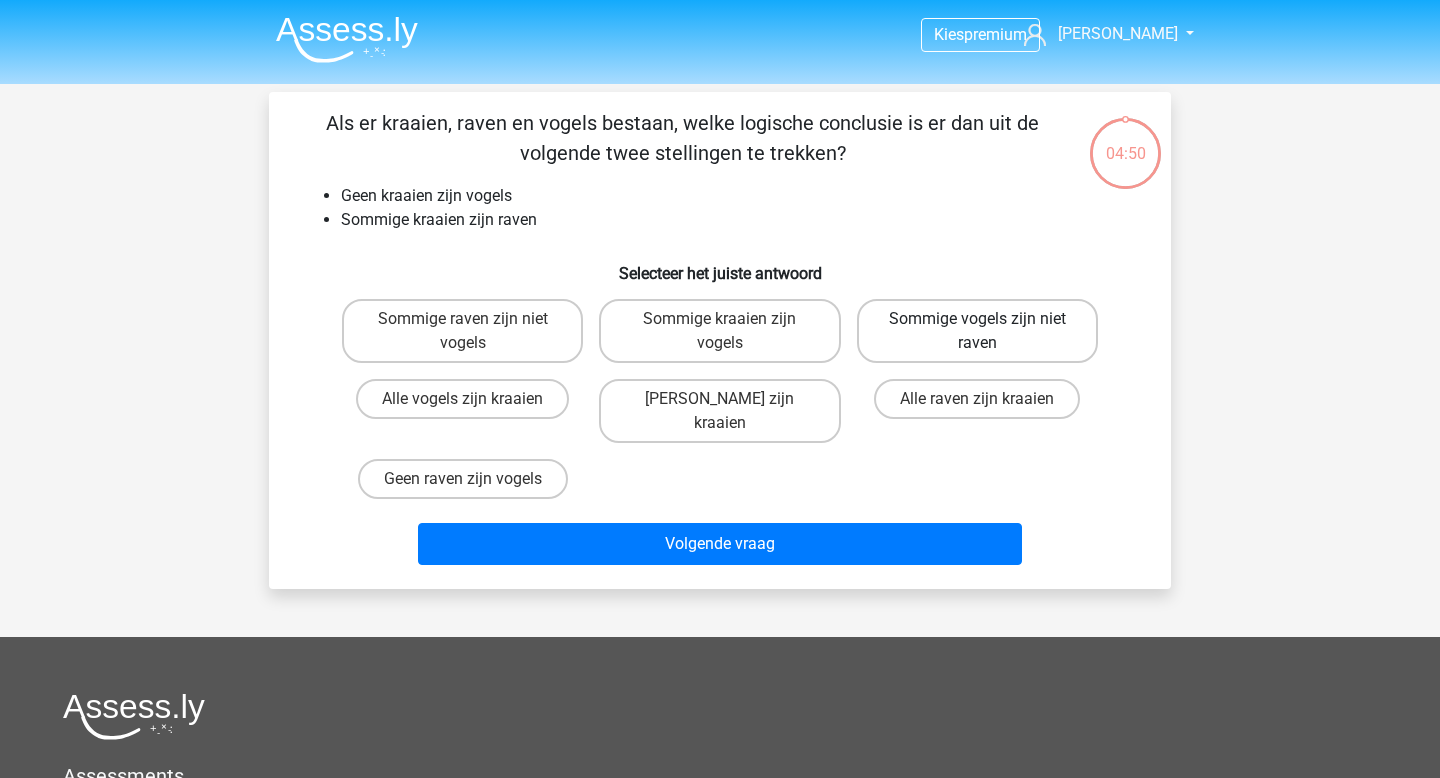 click on "Sommige vogels zijn niet raven" at bounding box center (977, 331) 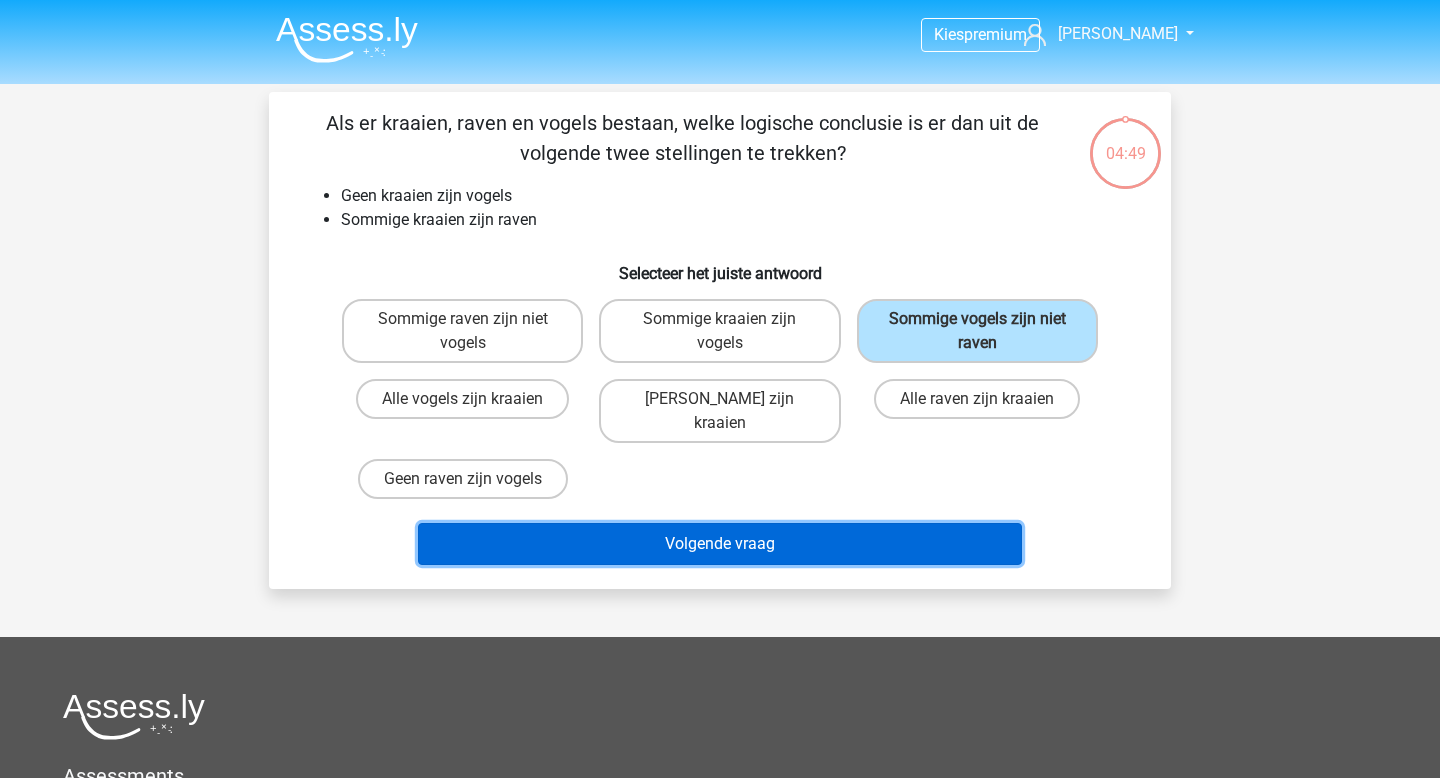 click on "Volgende vraag" at bounding box center [720, 544] 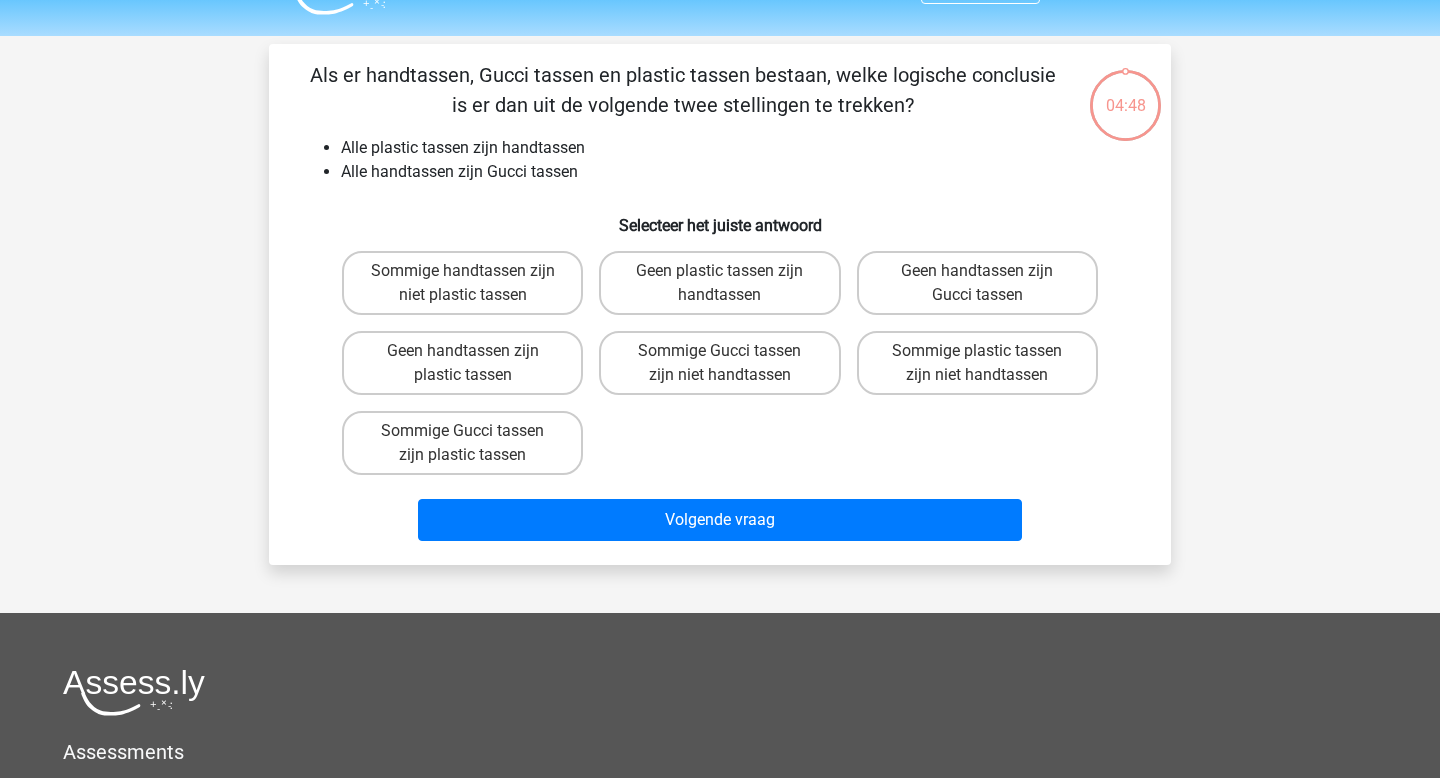scroll, scrollTop: 92, scrollLeft: 0, axis: vertical 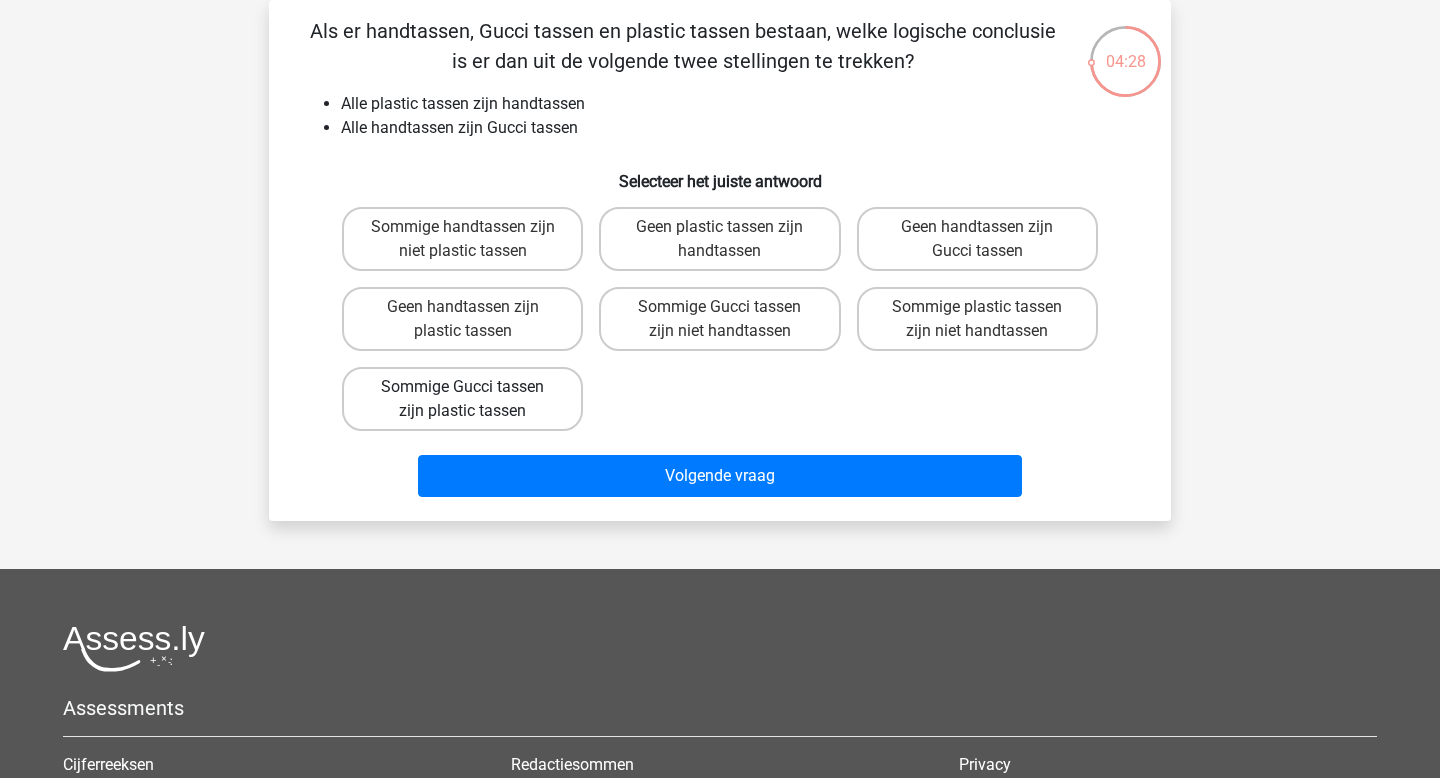 click on "Sommige Gucci tassen zijn plastic tassen" at bounding box center [462, 399] 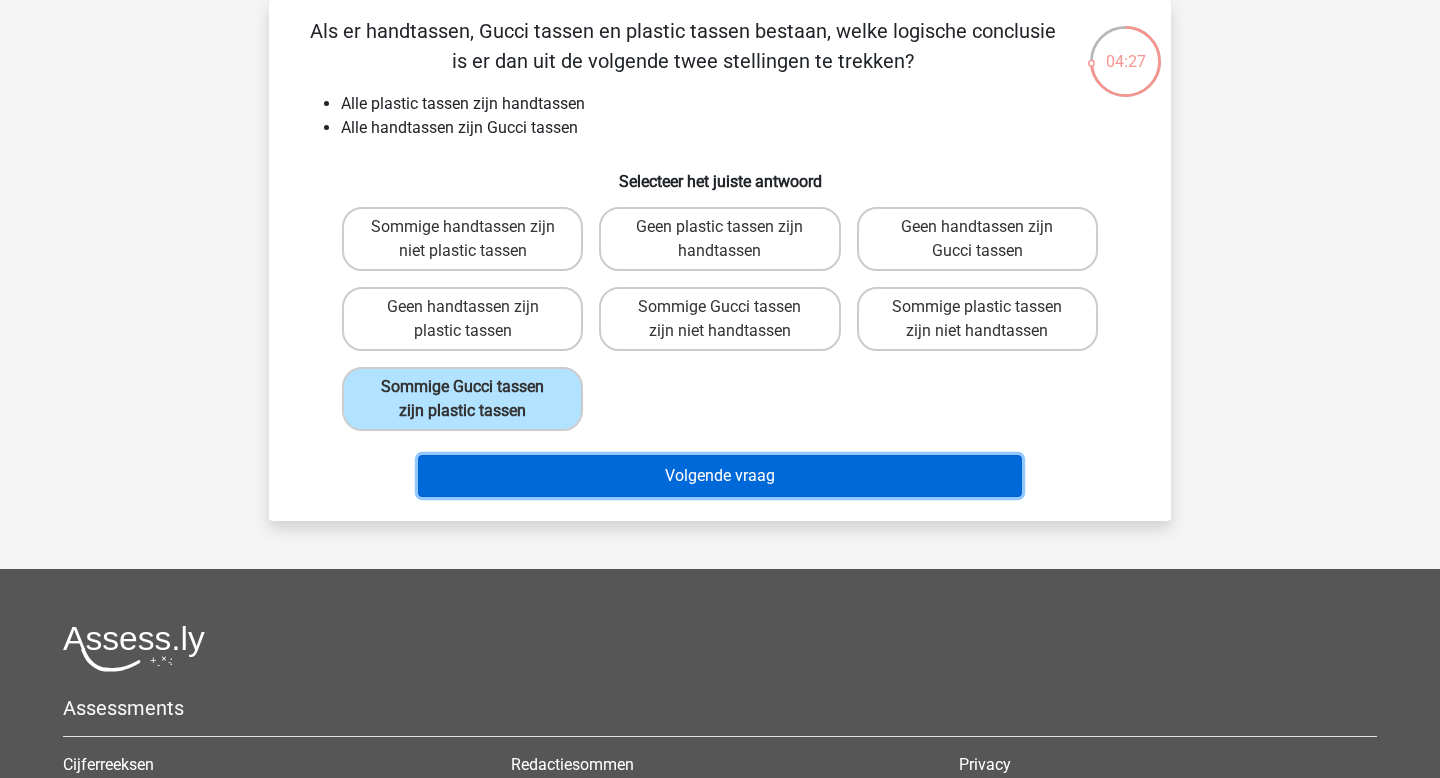 click on "Volgende vraag" at bounding box center (720, 476) 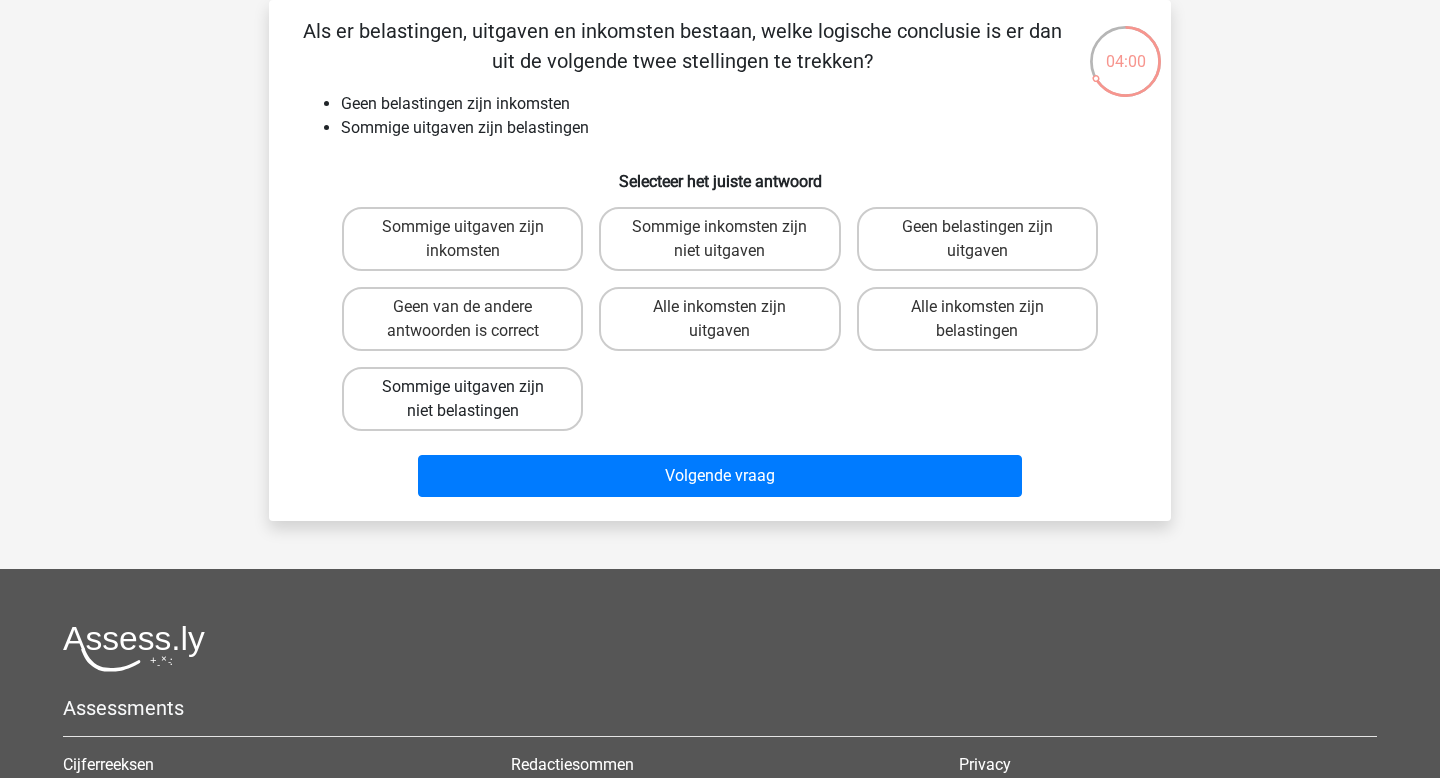 click on "Sommige uitgaven zijn niet belastingen" at bounding box center (462, 399) 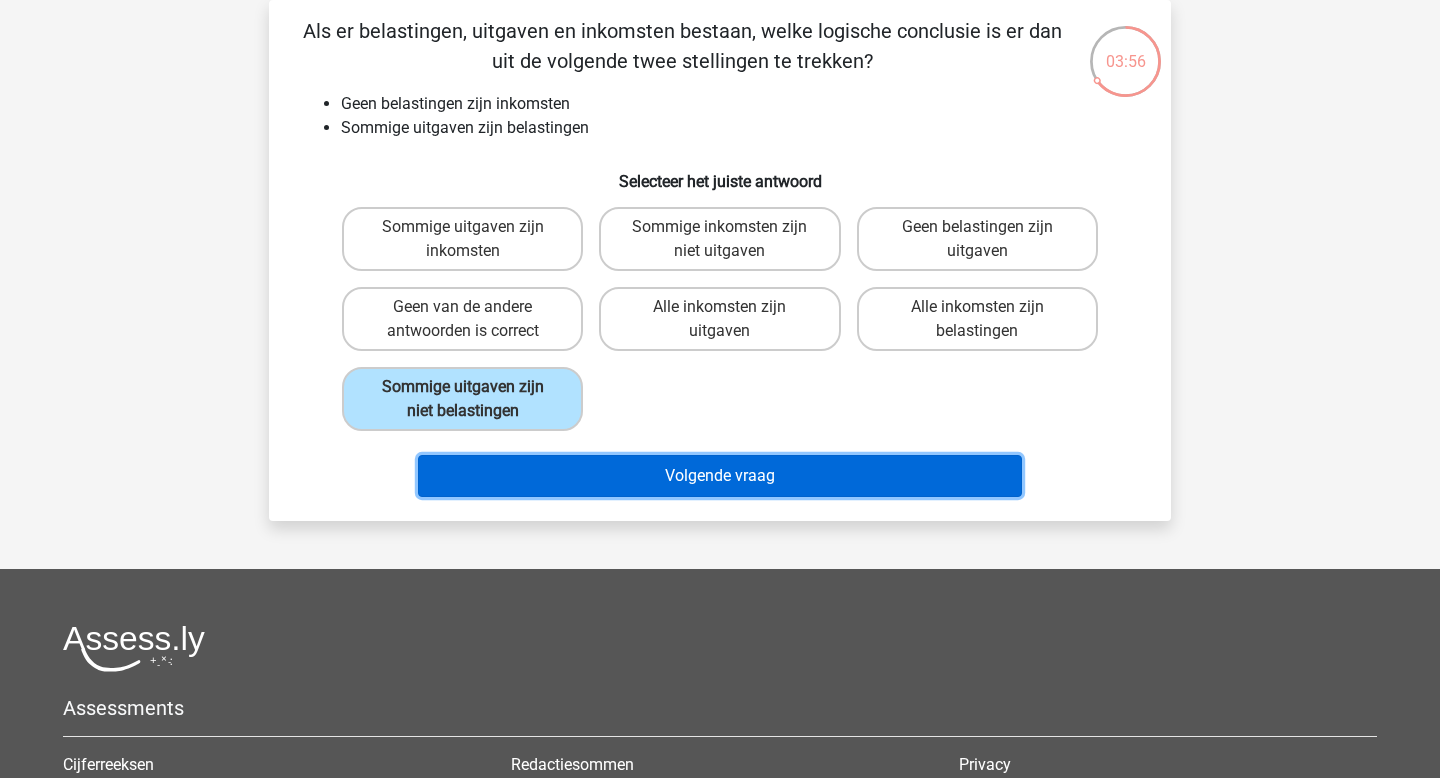 click on "Volgende vraag" at bounding box center (720, 476) 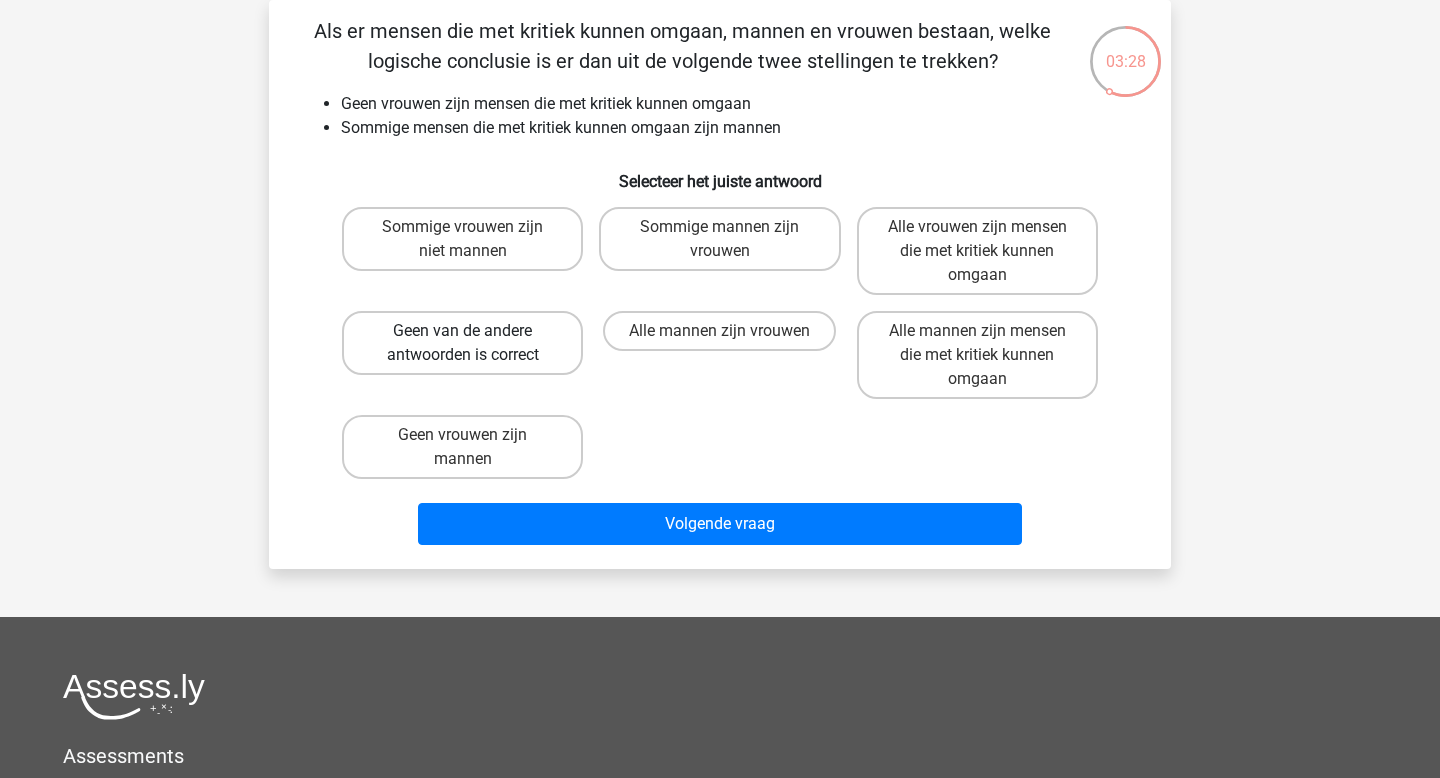 click on "Geen van de andere antwoorden is correct" at bounding box center [462, 343] 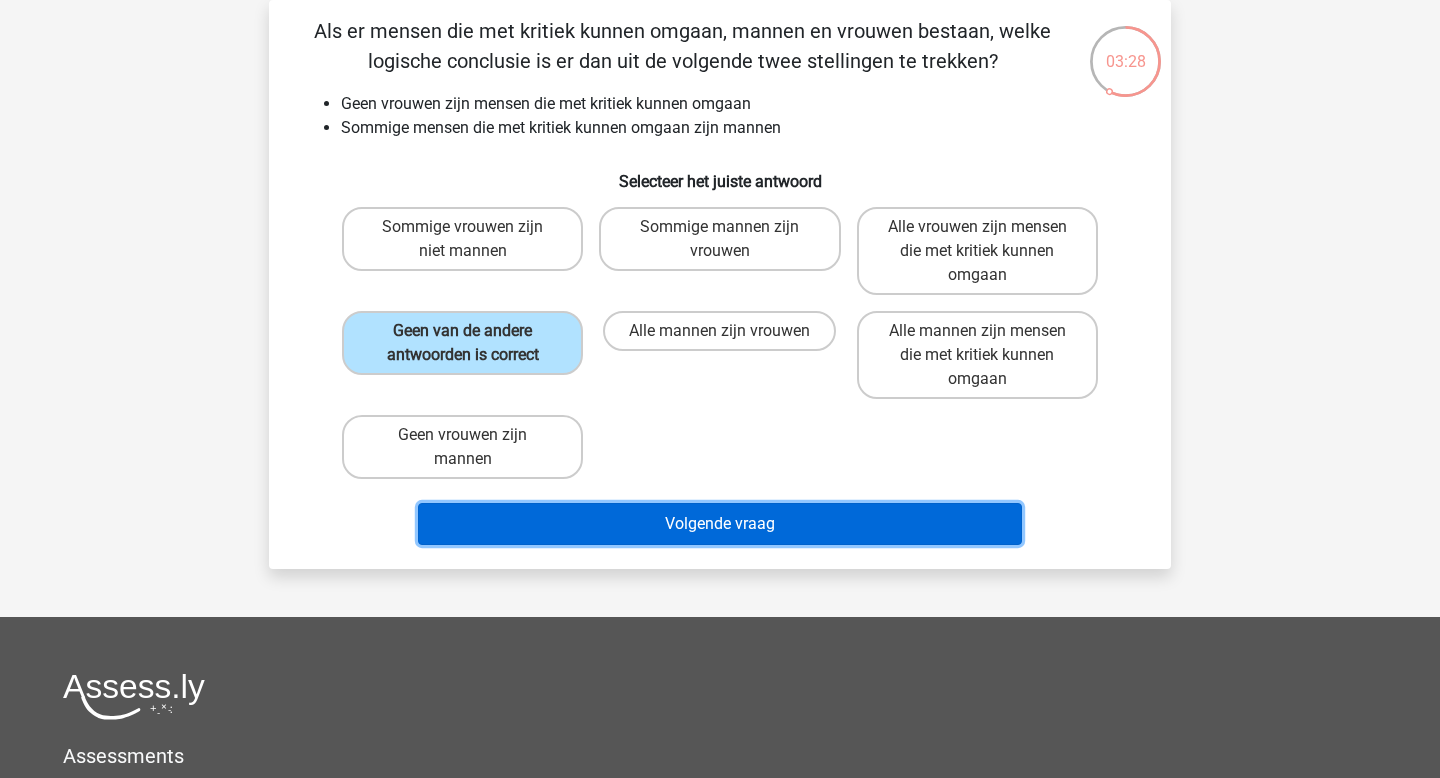 click on "Volgende vraag" at bounding box center [720, 524] 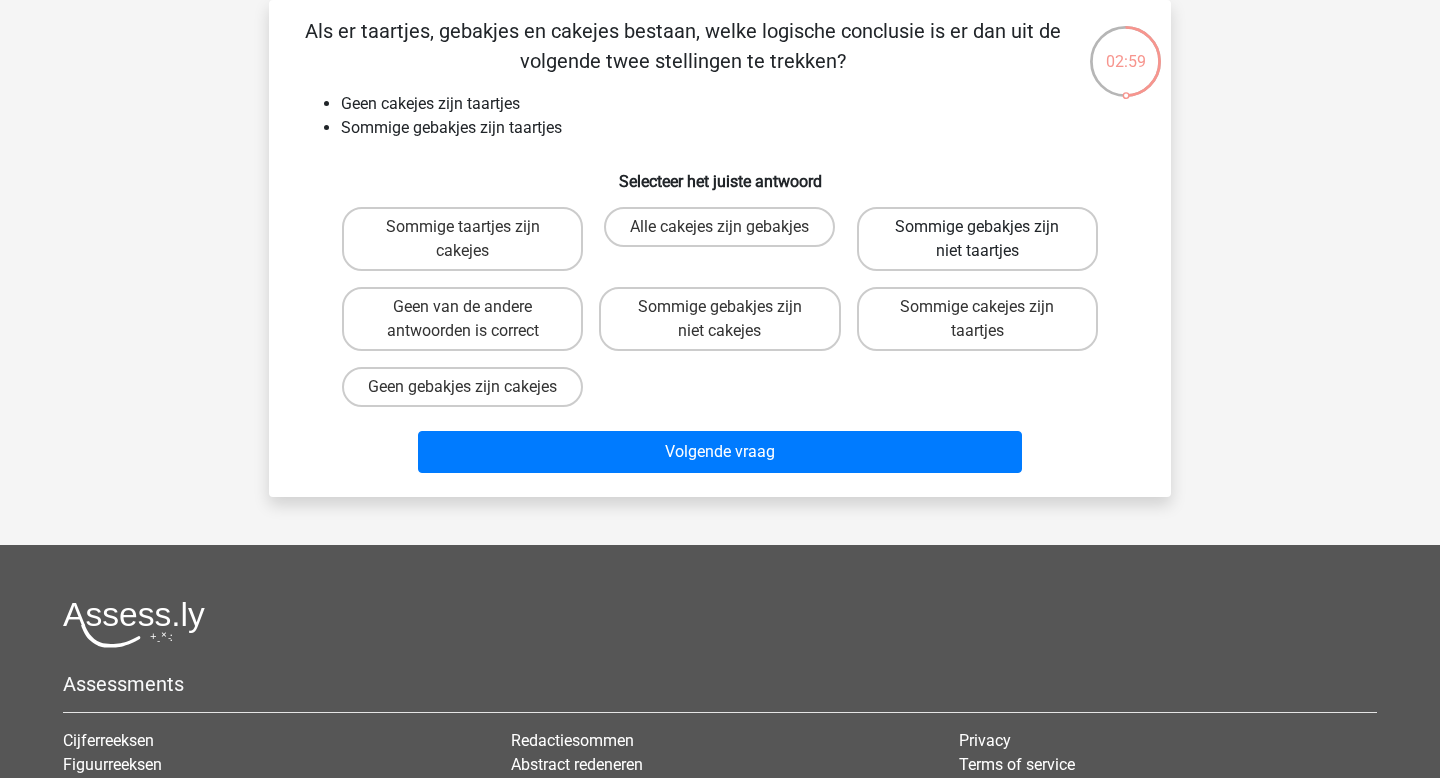 click on "Sommige gebakjes zijn niet taartjes" at bounding box center [977, 239] 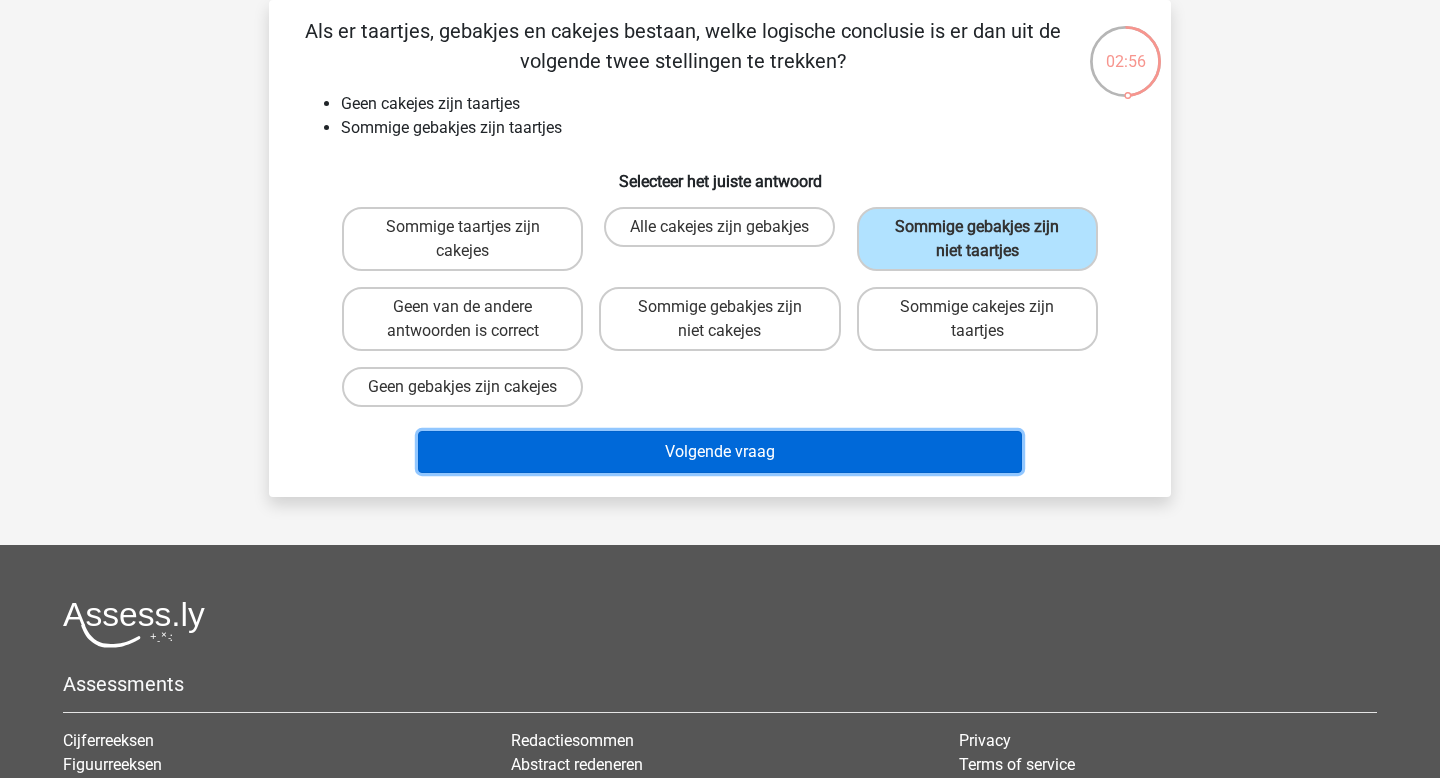 click on "Volgende vraag" at bounding box center (720, 452) 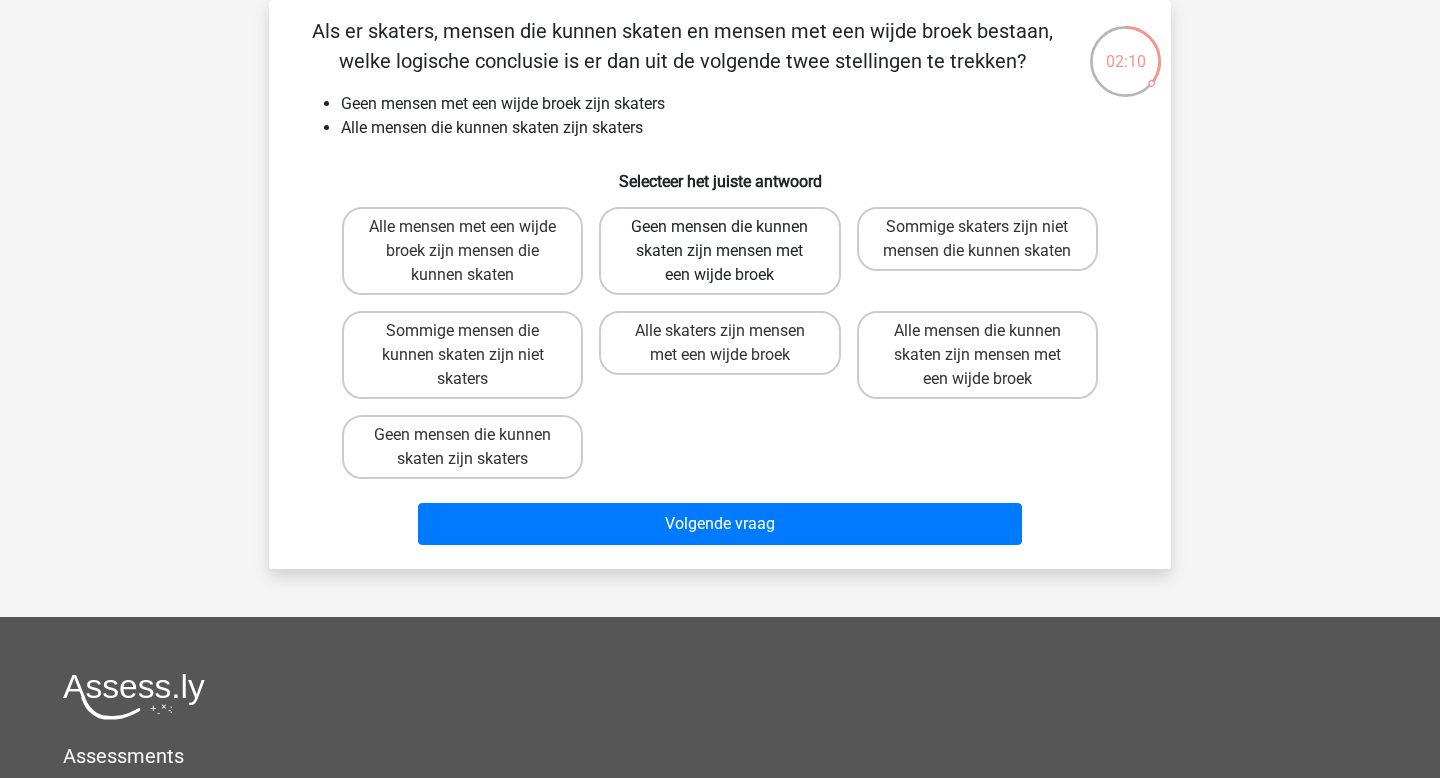 click on "Geen mensen die kunnen skaten zijn mensen met een wijde broek" at bounding box center [719, 251] 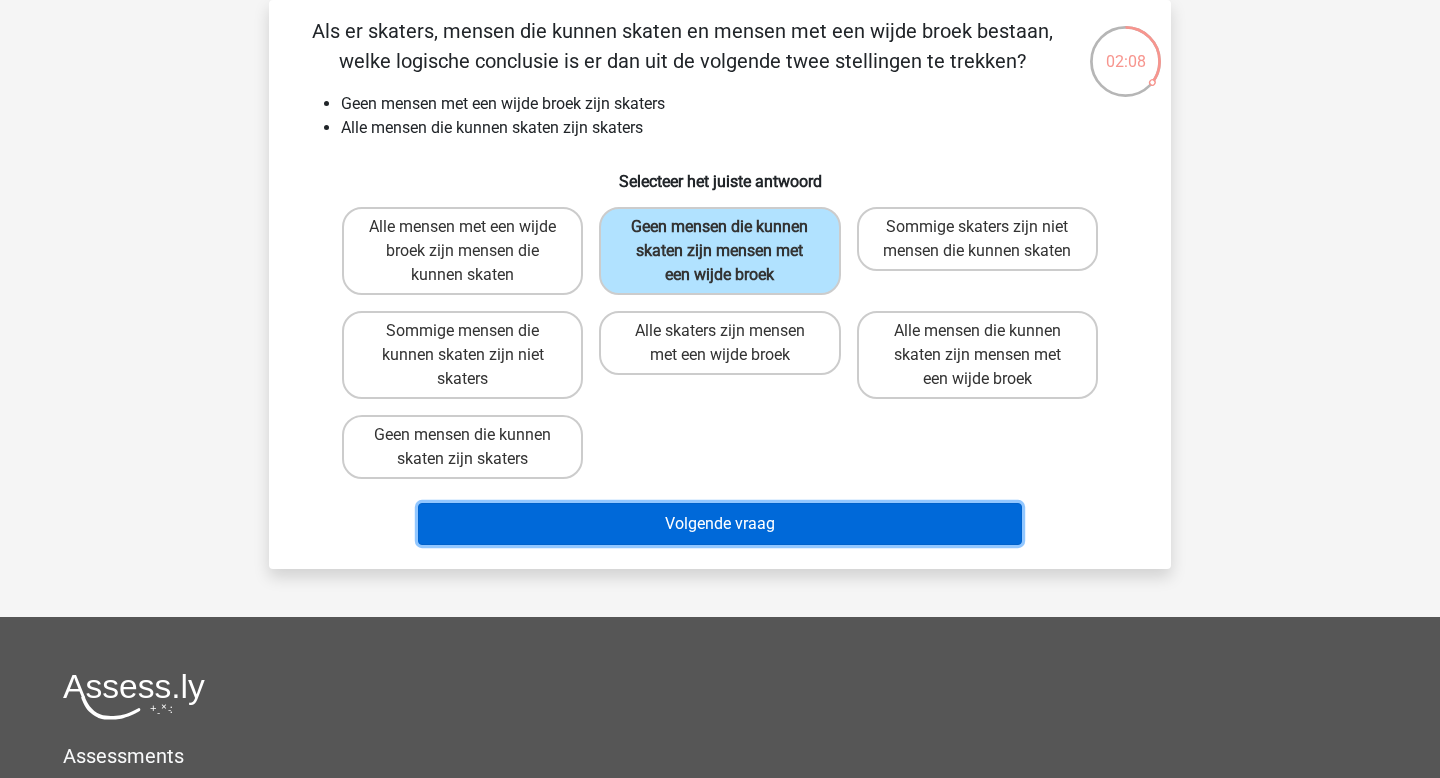 click on "Volgende vraag" at bounding box center [720, 524] 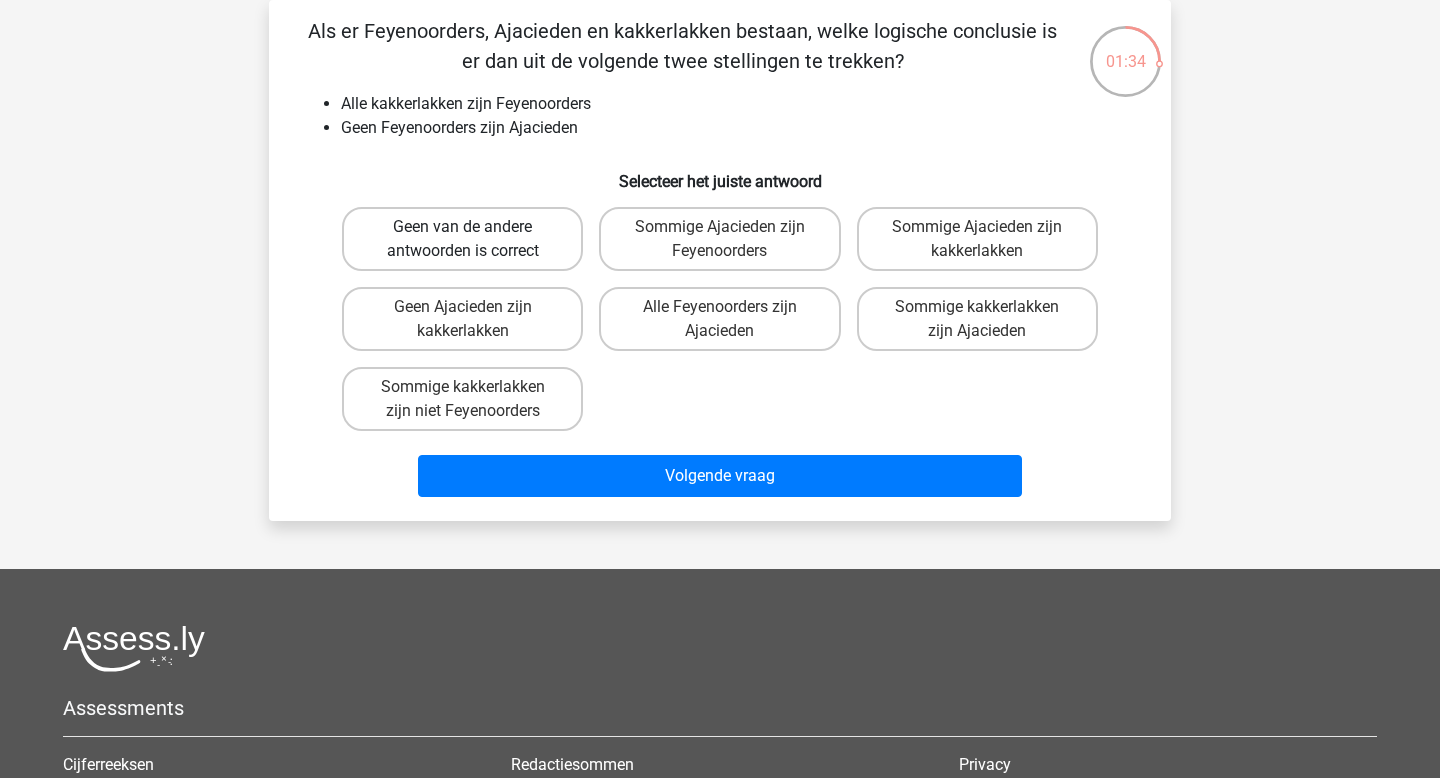 click on "Geen van de andere antwoorden is correct" at bounding box center [462, 239] 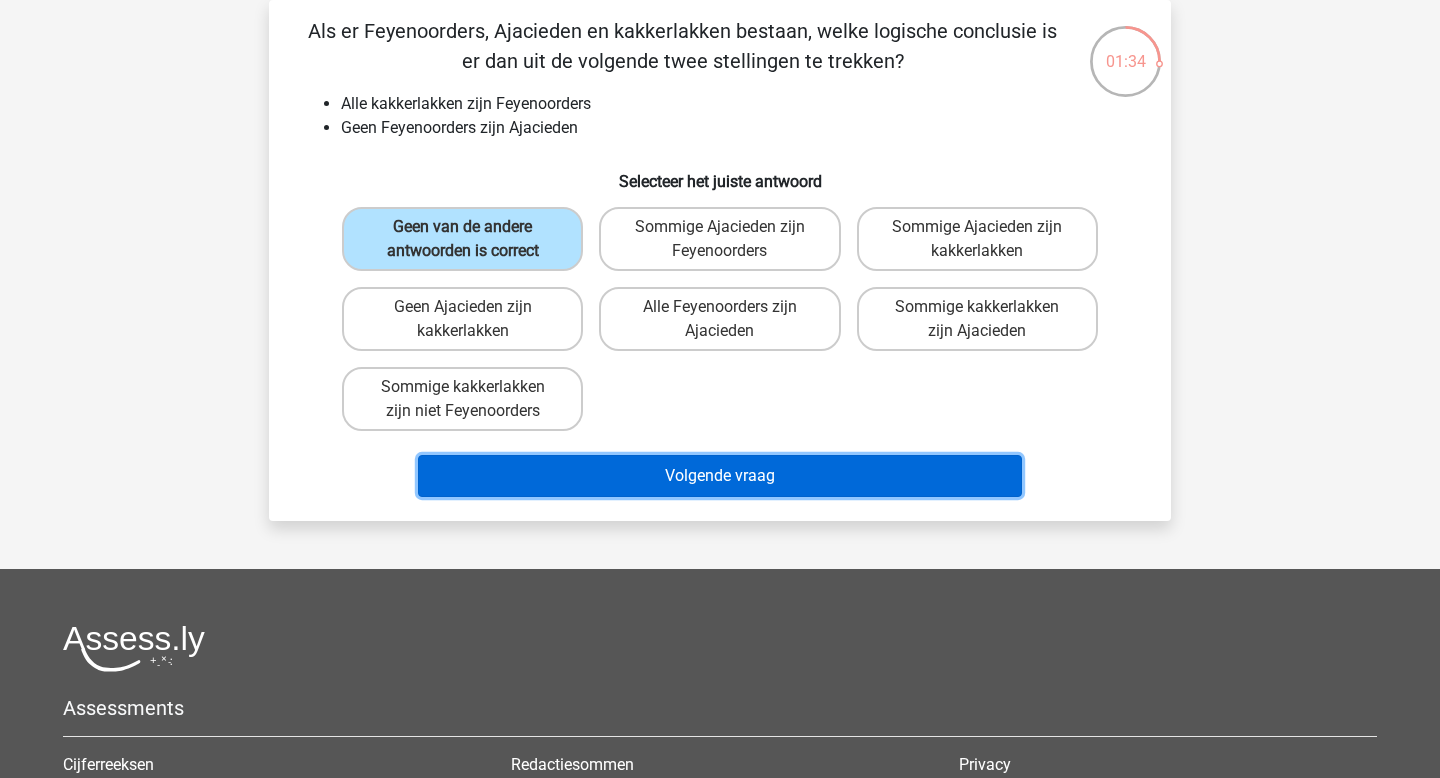 click on "Volgende vraag" at bounding box center (720, 476) 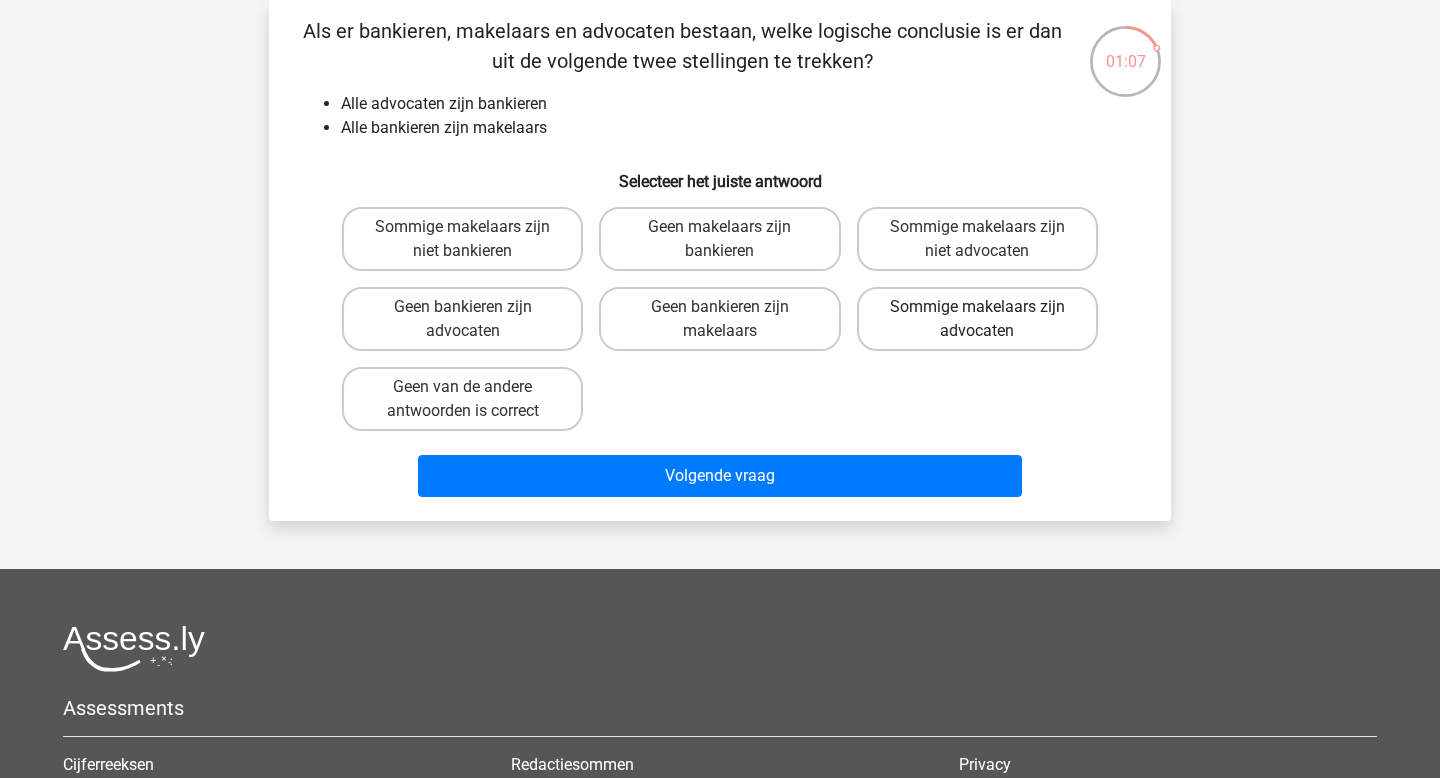 click on "Sommige makelaars zijn advocaten" at bounding box center (977, 319) 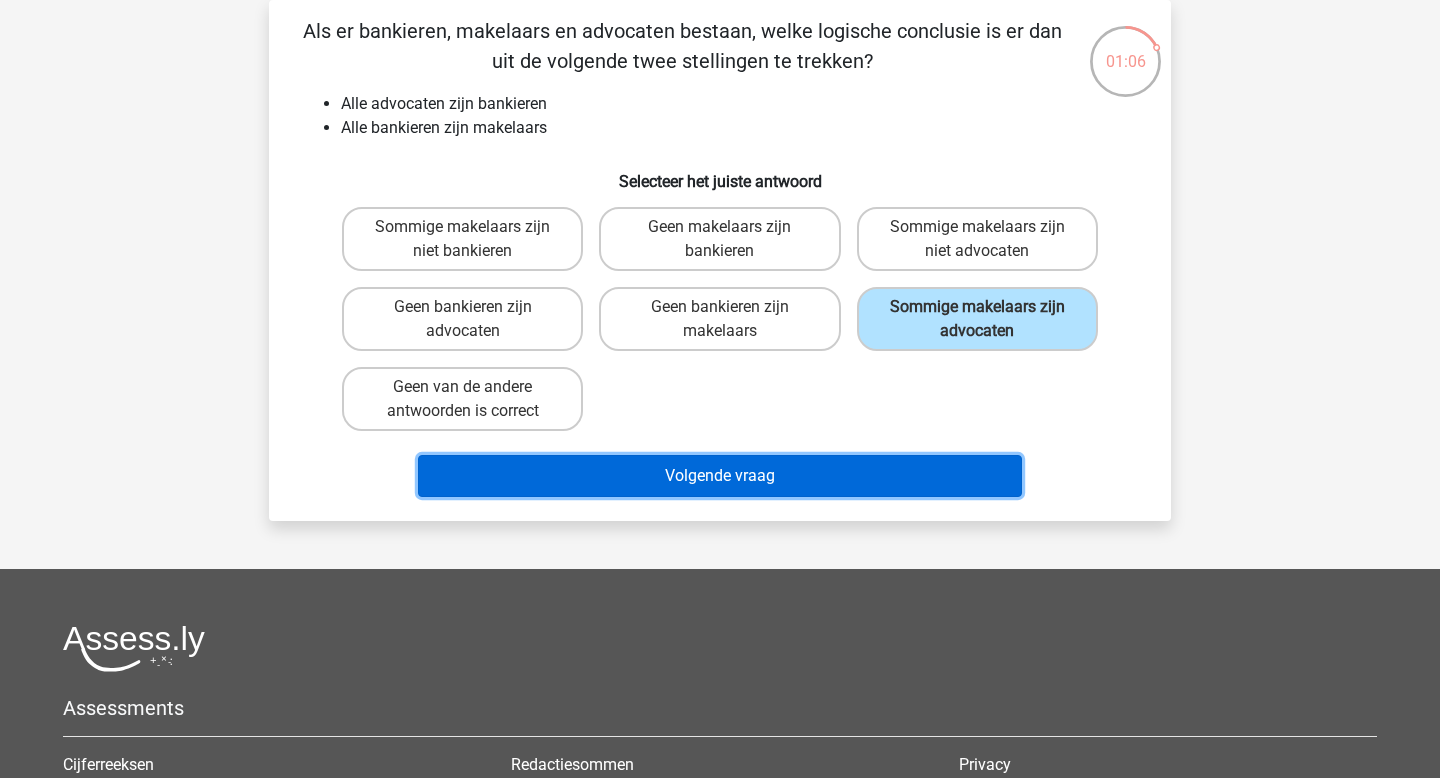click on "Volgende vraag" at bounding box center [720, 476] 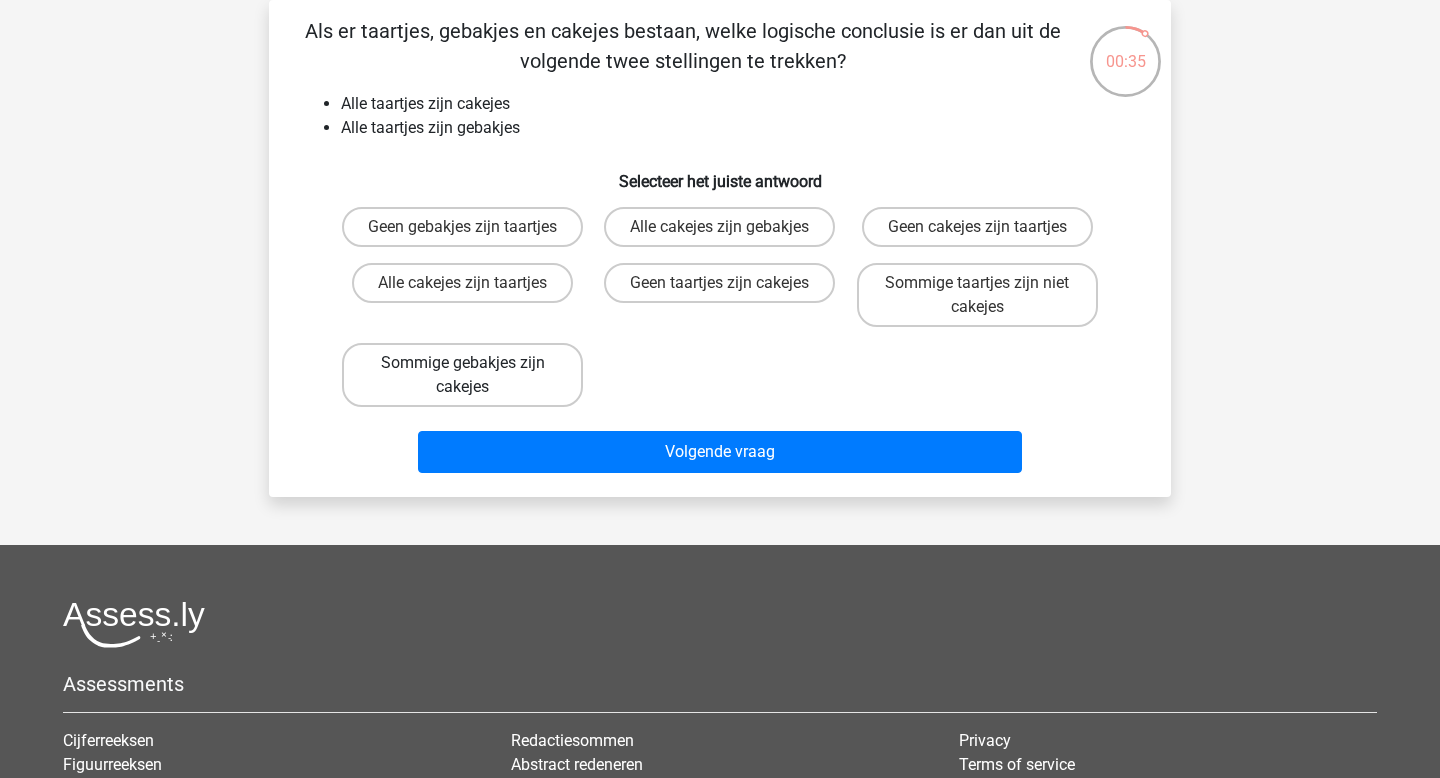 click on "Sommige gebakjes zijn cakejes" at bounding box center [462, 375] 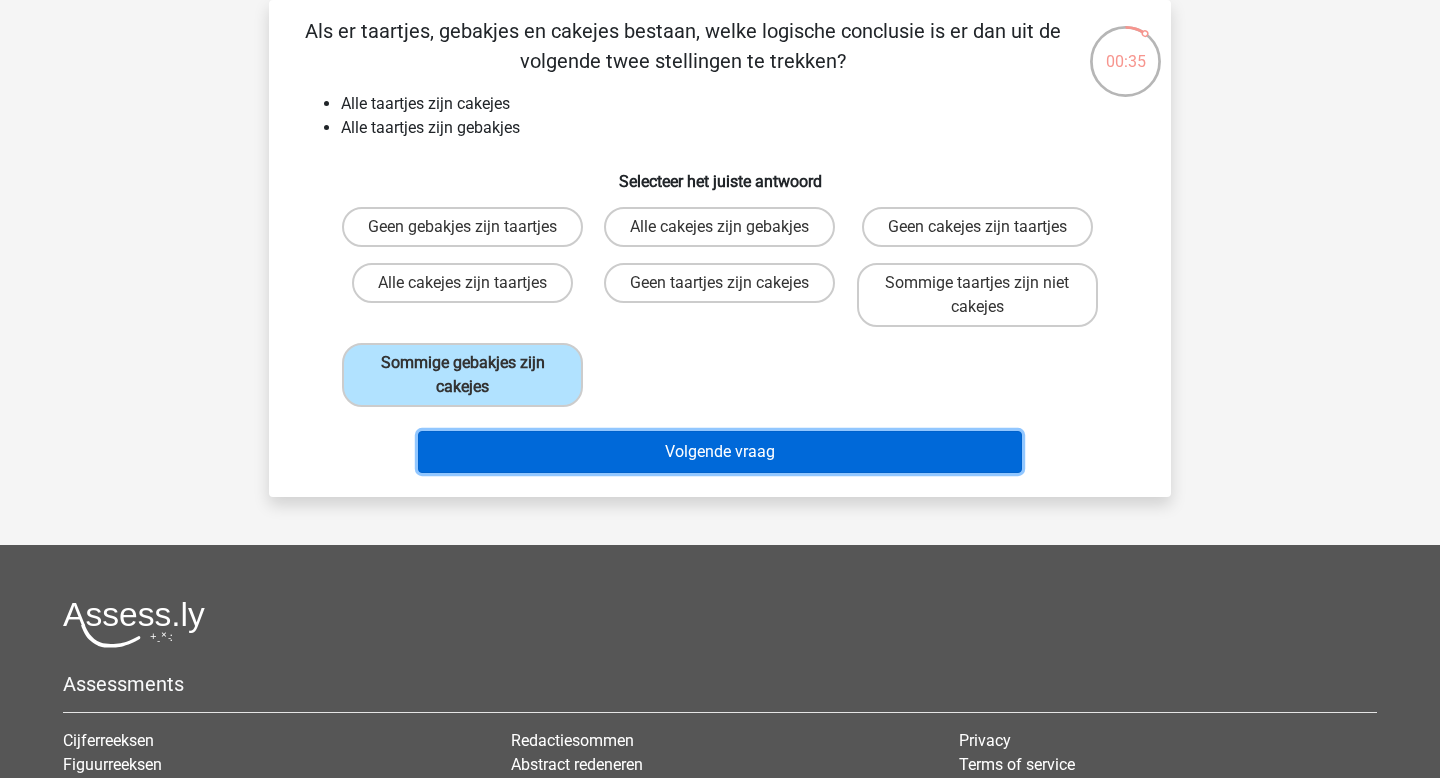 click on "Volgende vraag" at bounding box center [720, 452] 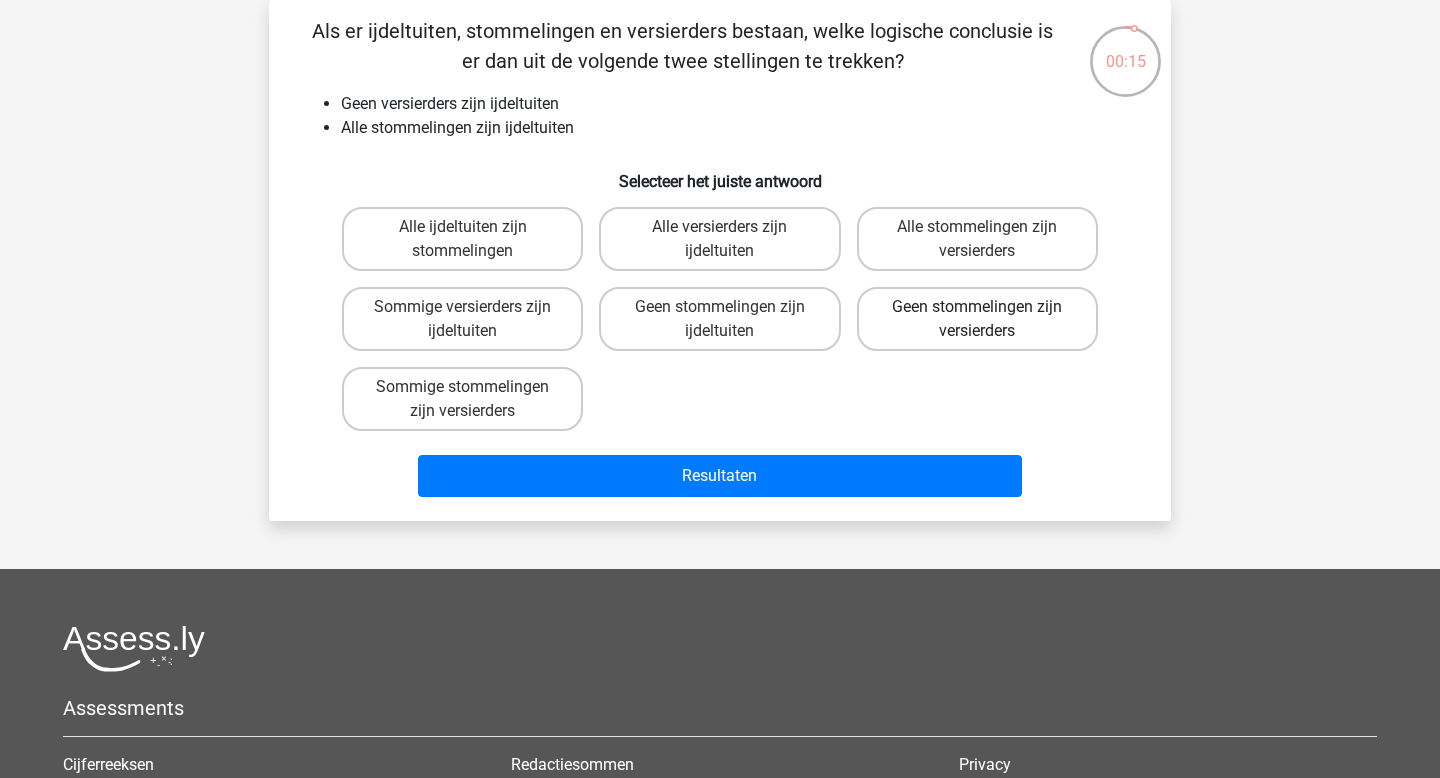 click on "Geen stommelingen zijn versierders" at bounding box center (977, 319) 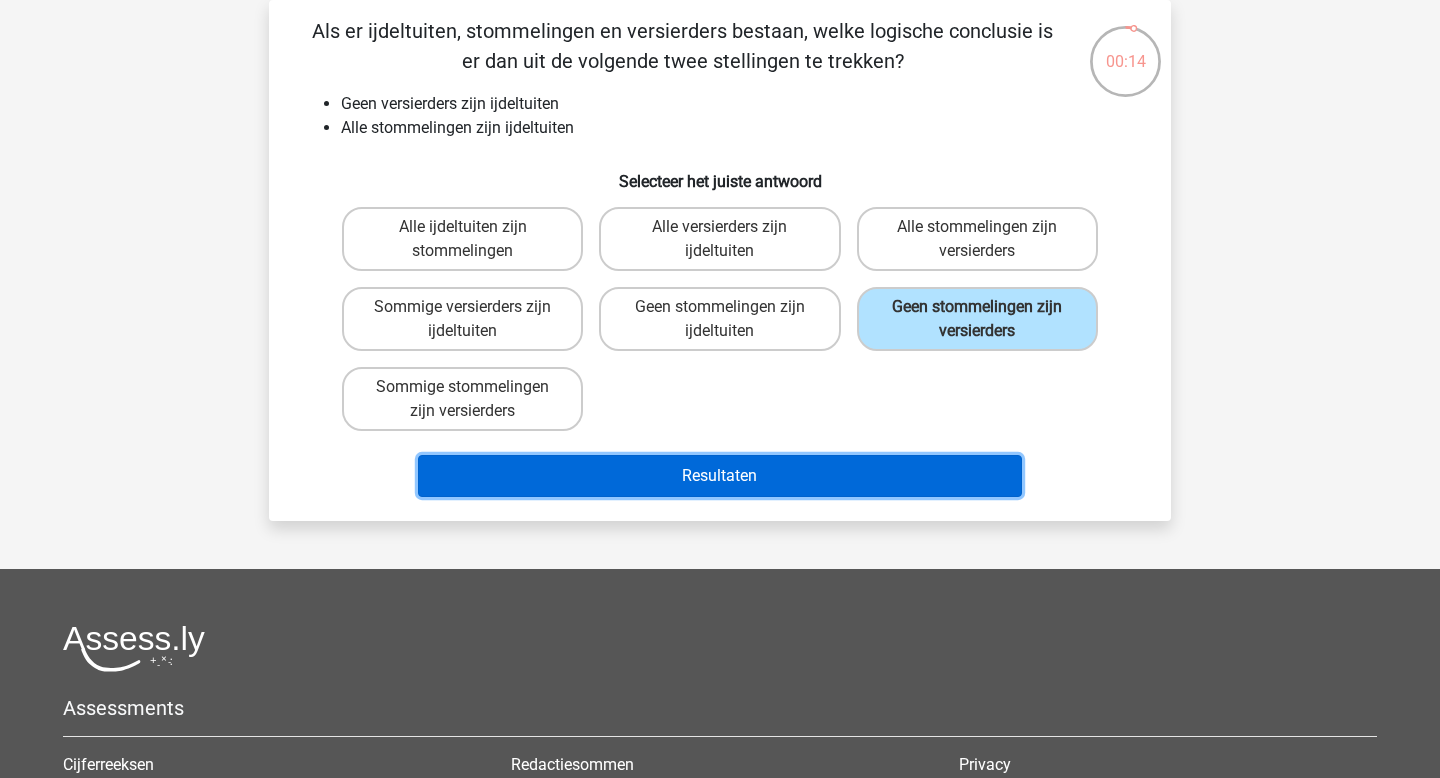 click on "Resultaten" at bounding box center (720, 476) 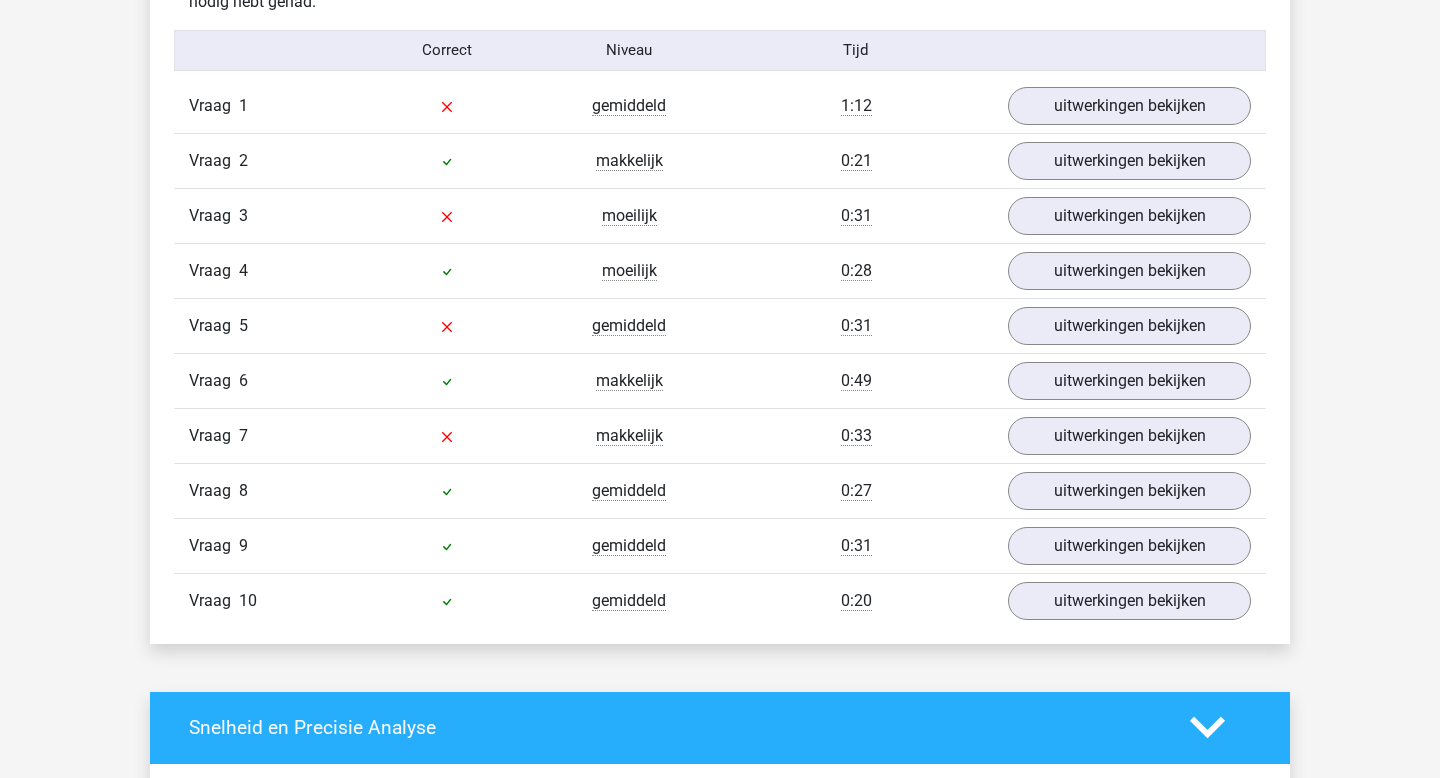 scroll, scrollTop: 1684, scrollLeft: 0, axis: vertical 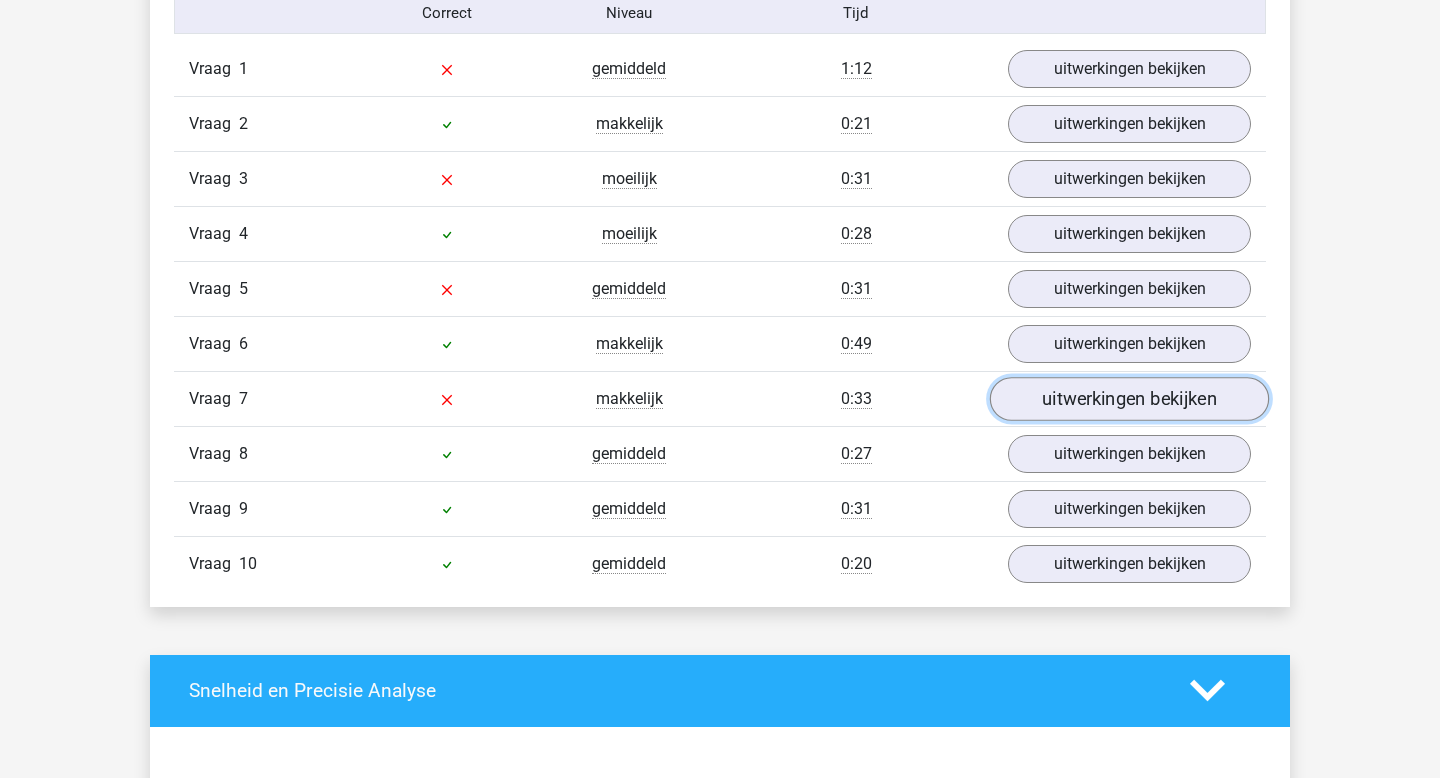 click on "uitwerkingen bekijken" at bounding box center (1129, 399) 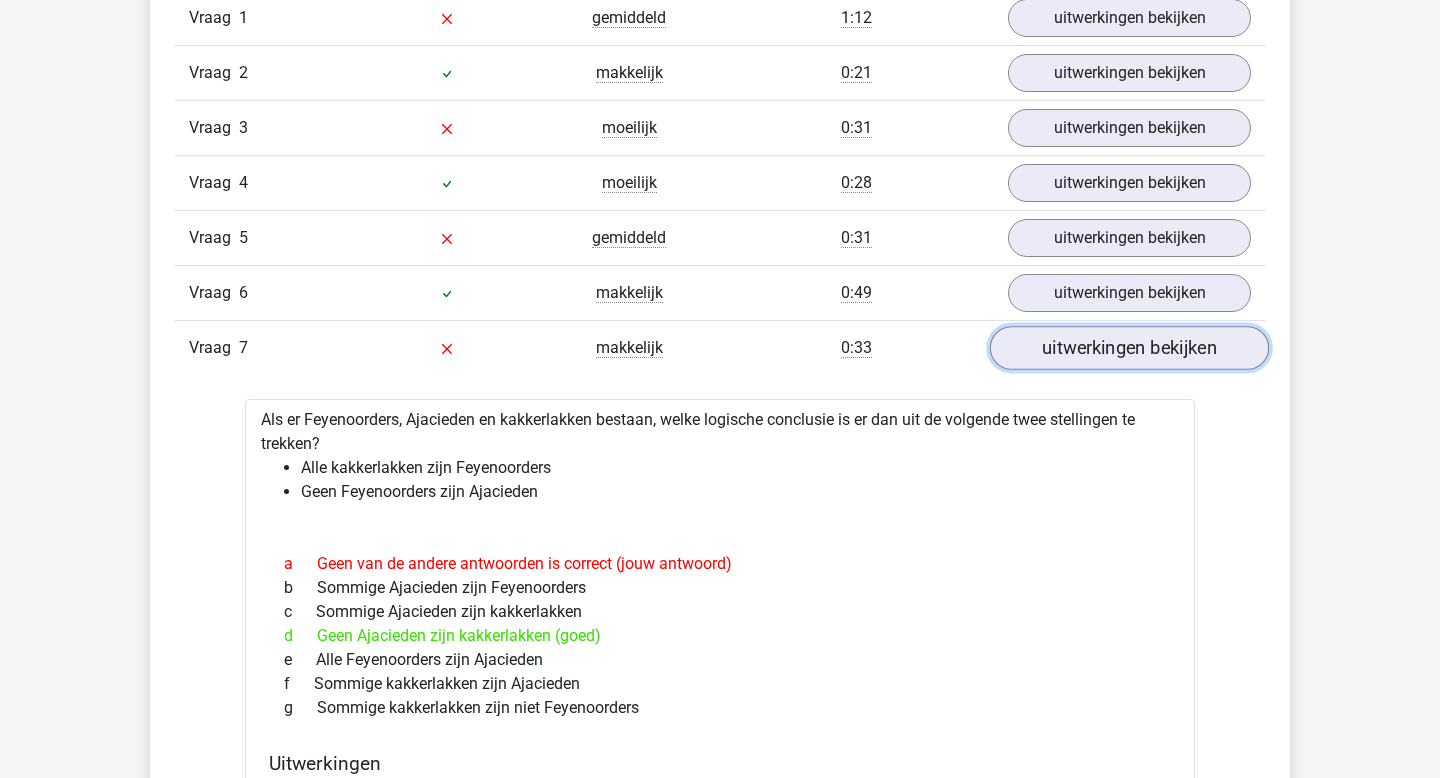 scroll, scrollTop: 1734, scrollLeft: 0, axis: vertical 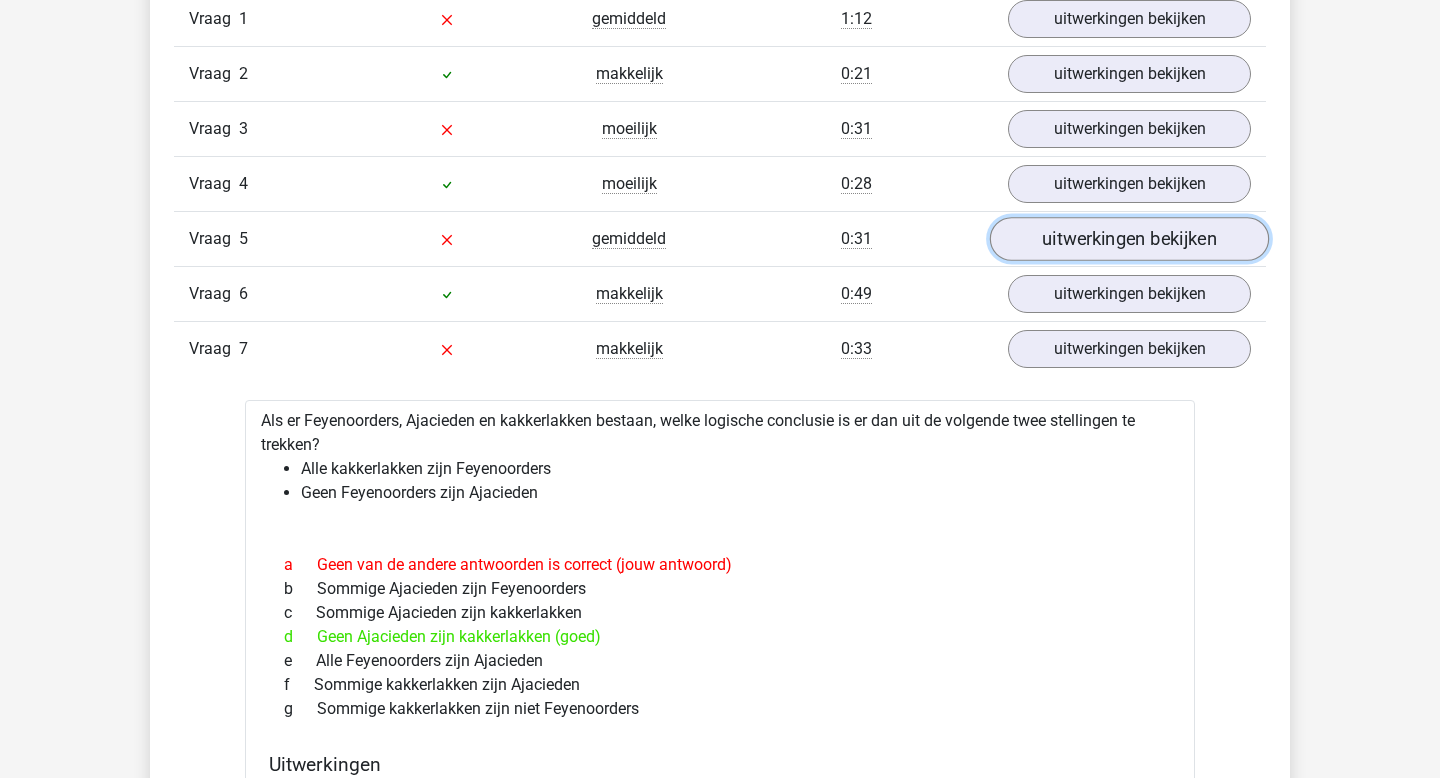click on "uitwerkingen bekijken" at bounding box center [1129, 239] 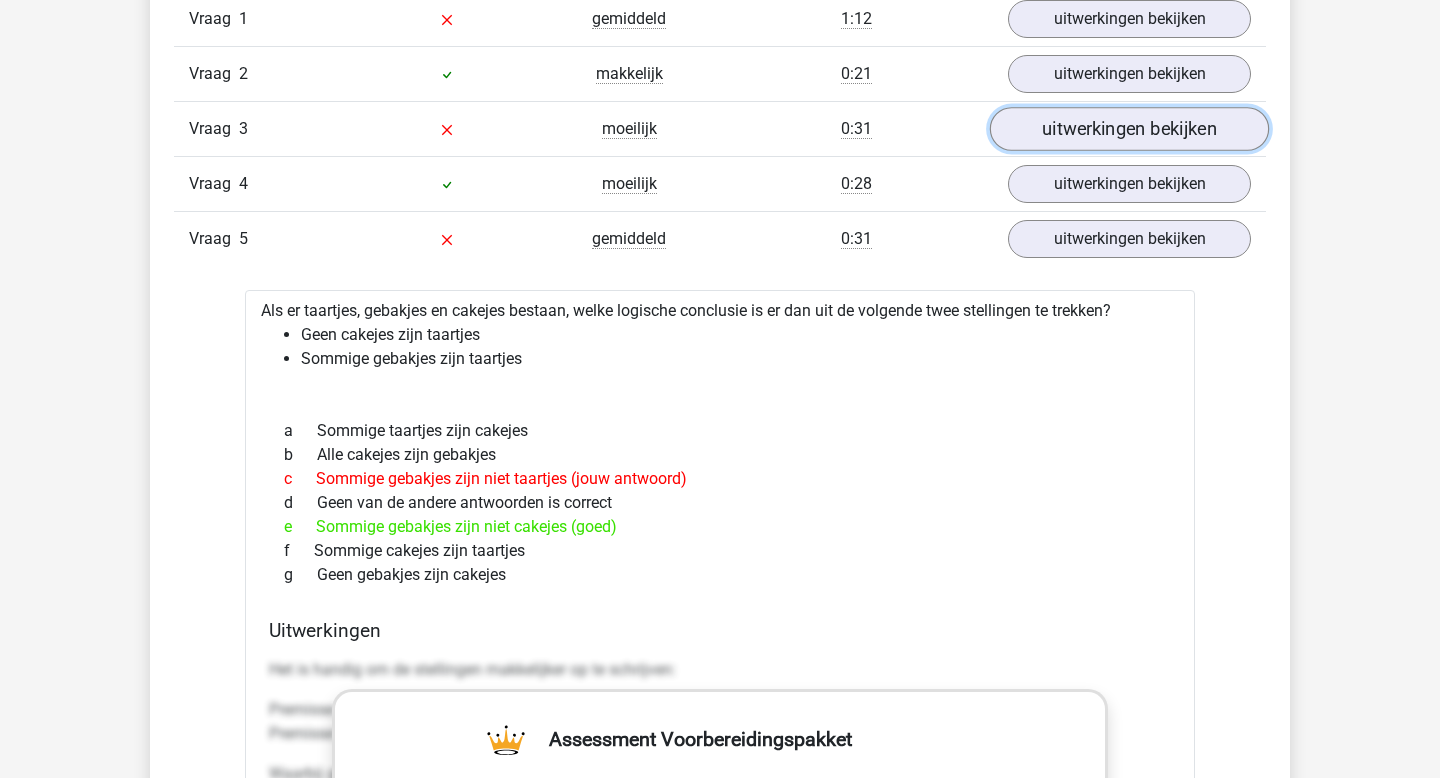 click on "uitwerkingen bekijken" at bounding box center (1129, 129) 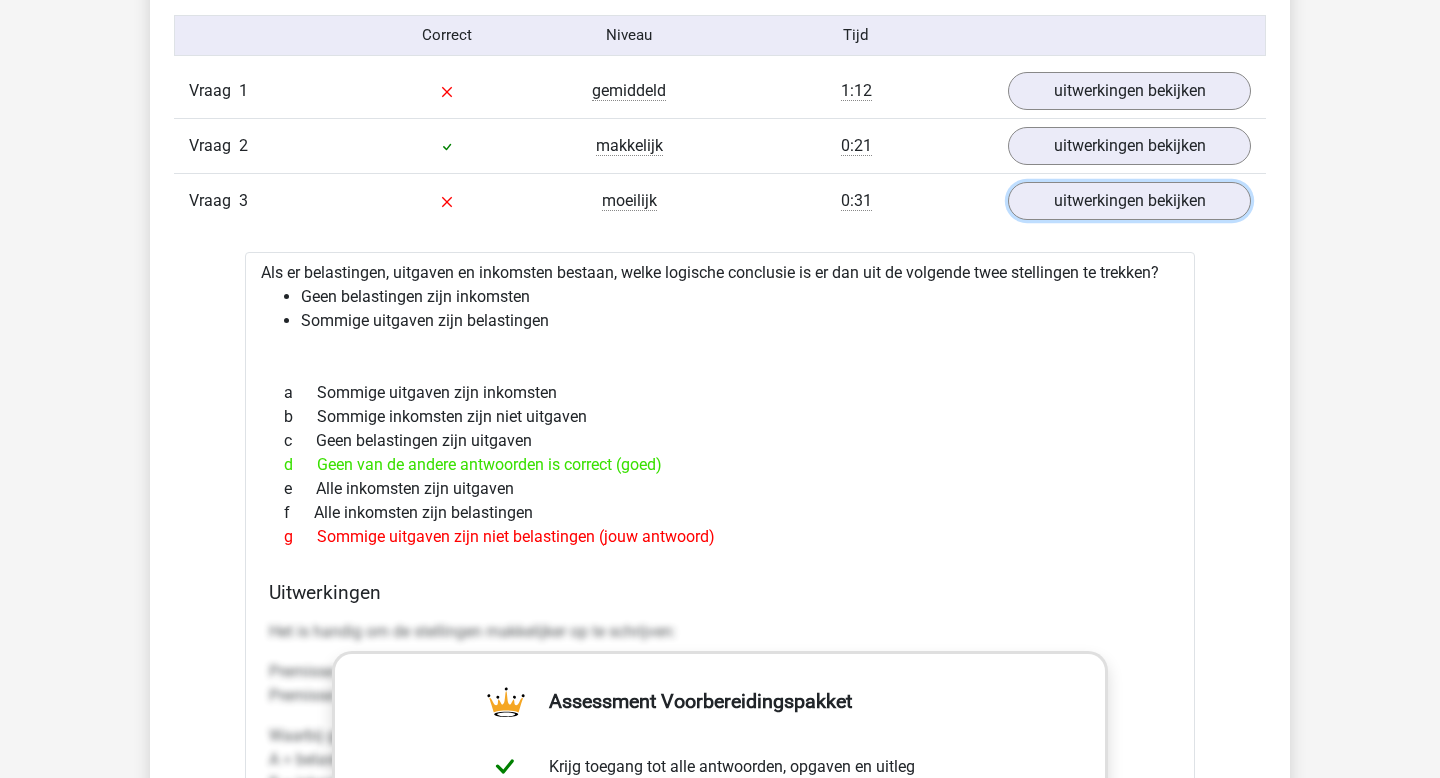 scroll, scrollTop: 1656, scrollLeft: 0, axis: vertical 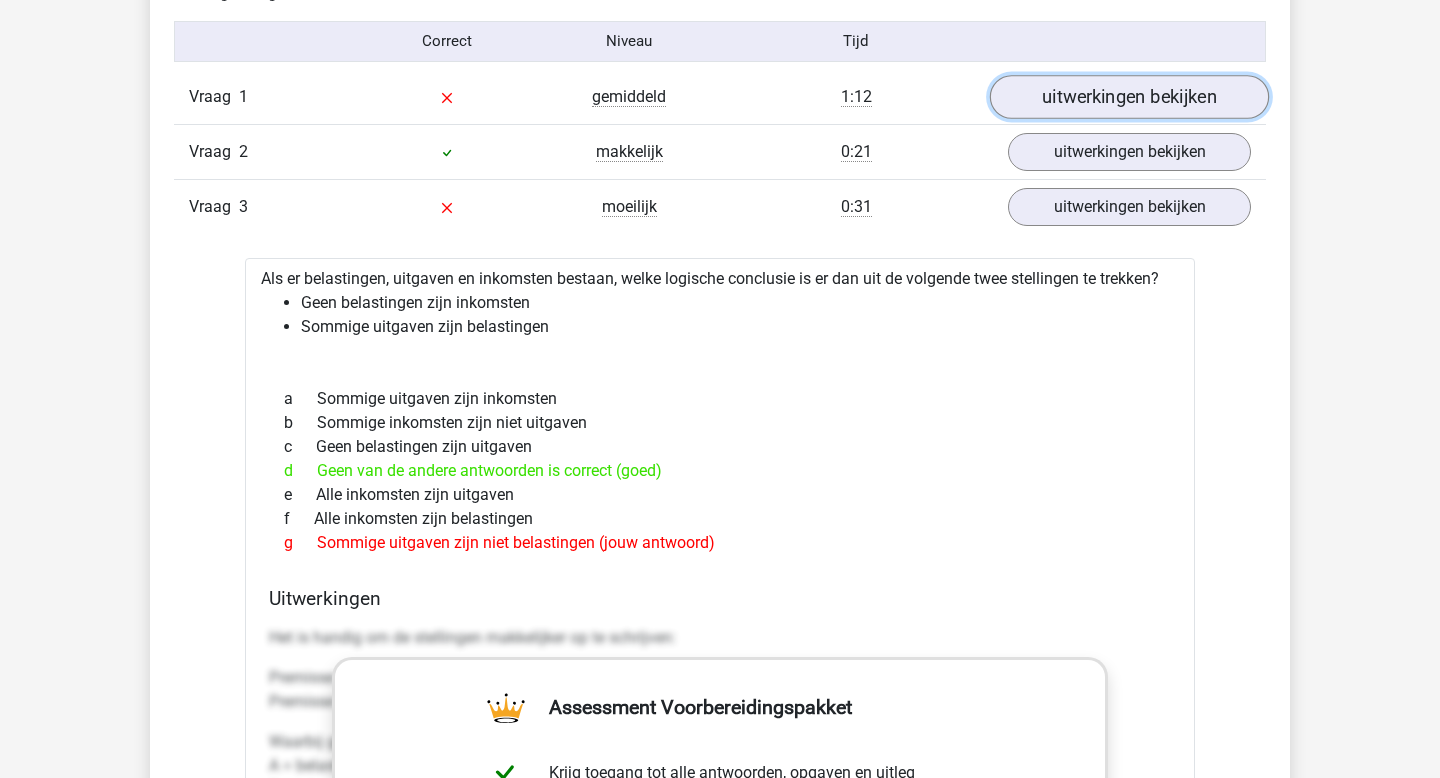 click on "uitwerkingen bekijken" at bounding box center [1129, 97] 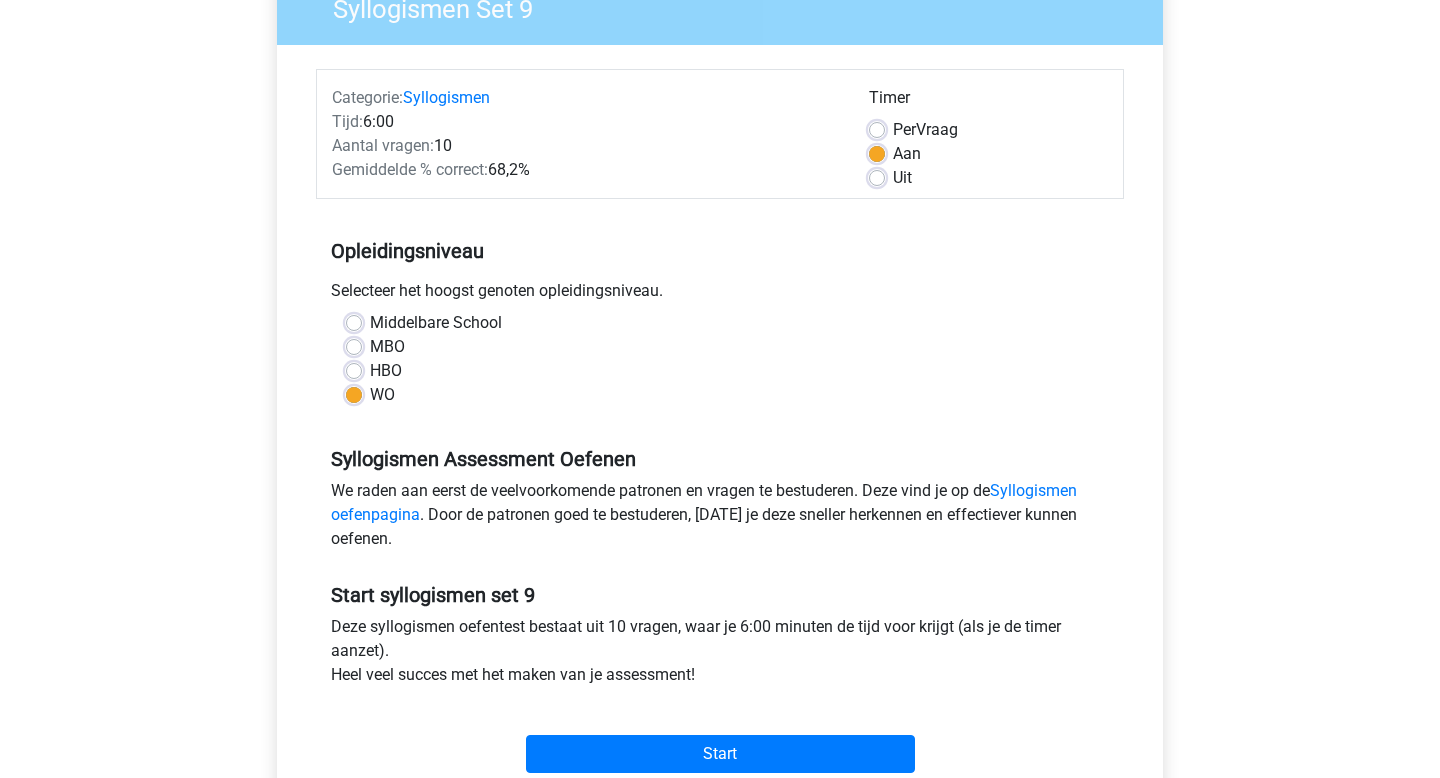 scroll, scrollTop: 196, scrollLeft: 0, axis: vertical 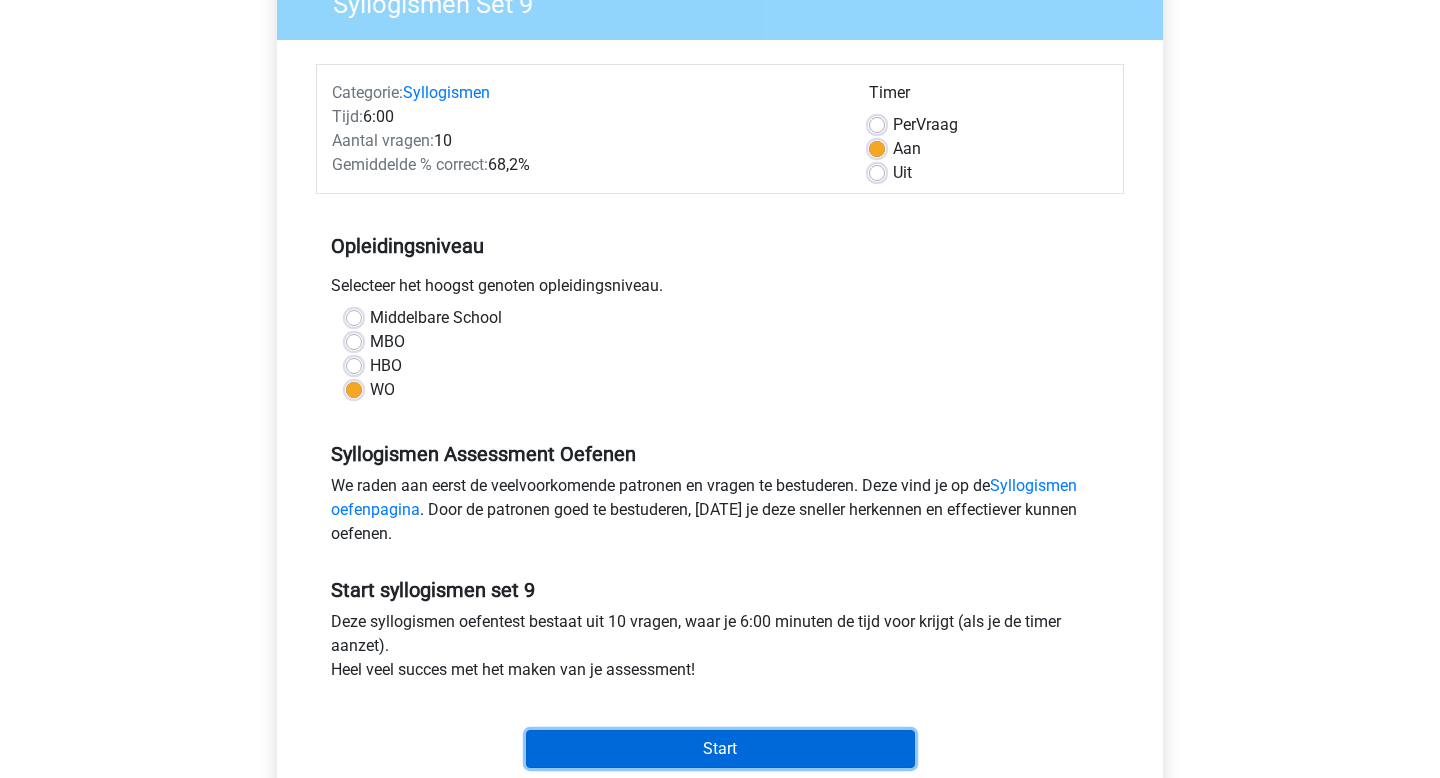 click on "Start" at bounding box center [720, 749] 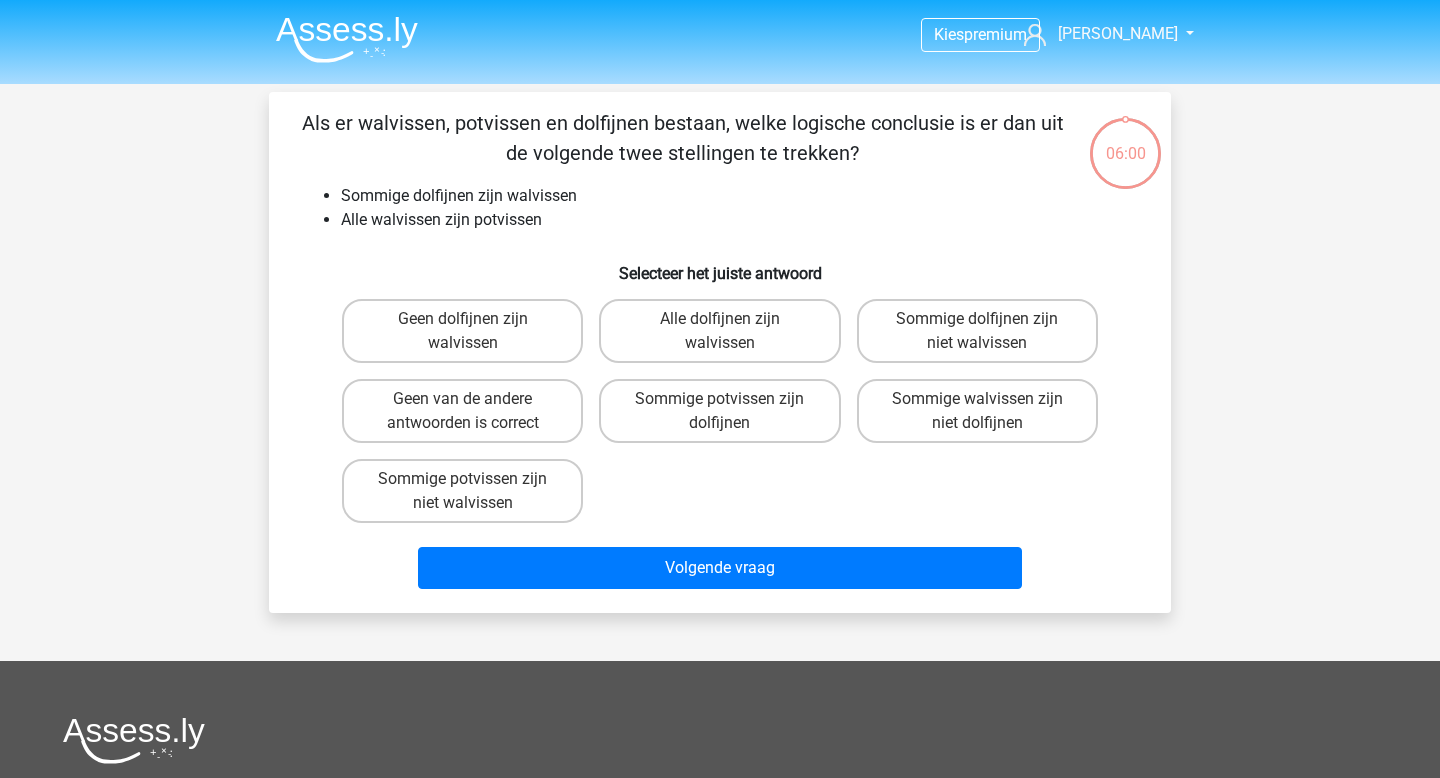 scroll, scrollTop: 0, scrollLeft: 0, axis: both 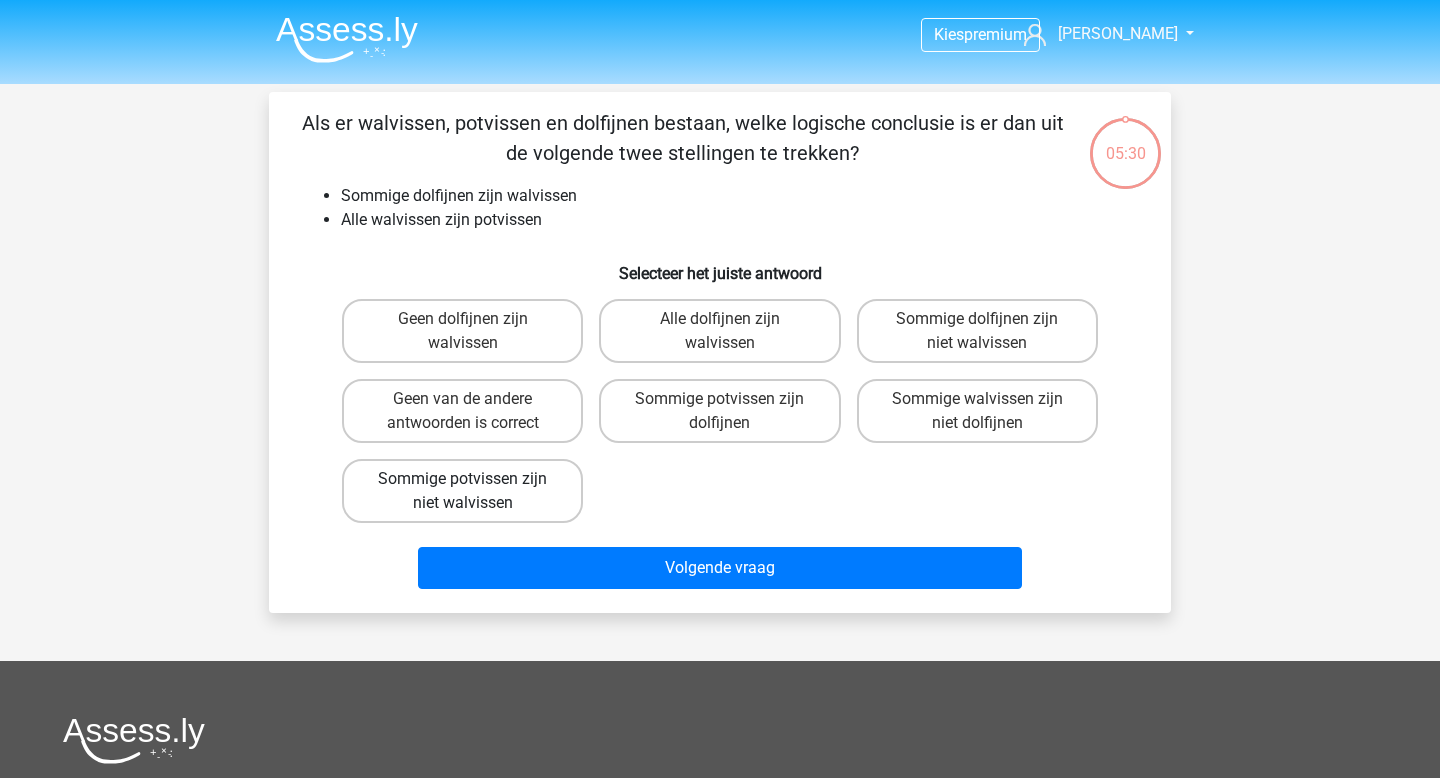 click on "Sommige potvissen zijn niet walvissen" at bounding box center (462, 491) 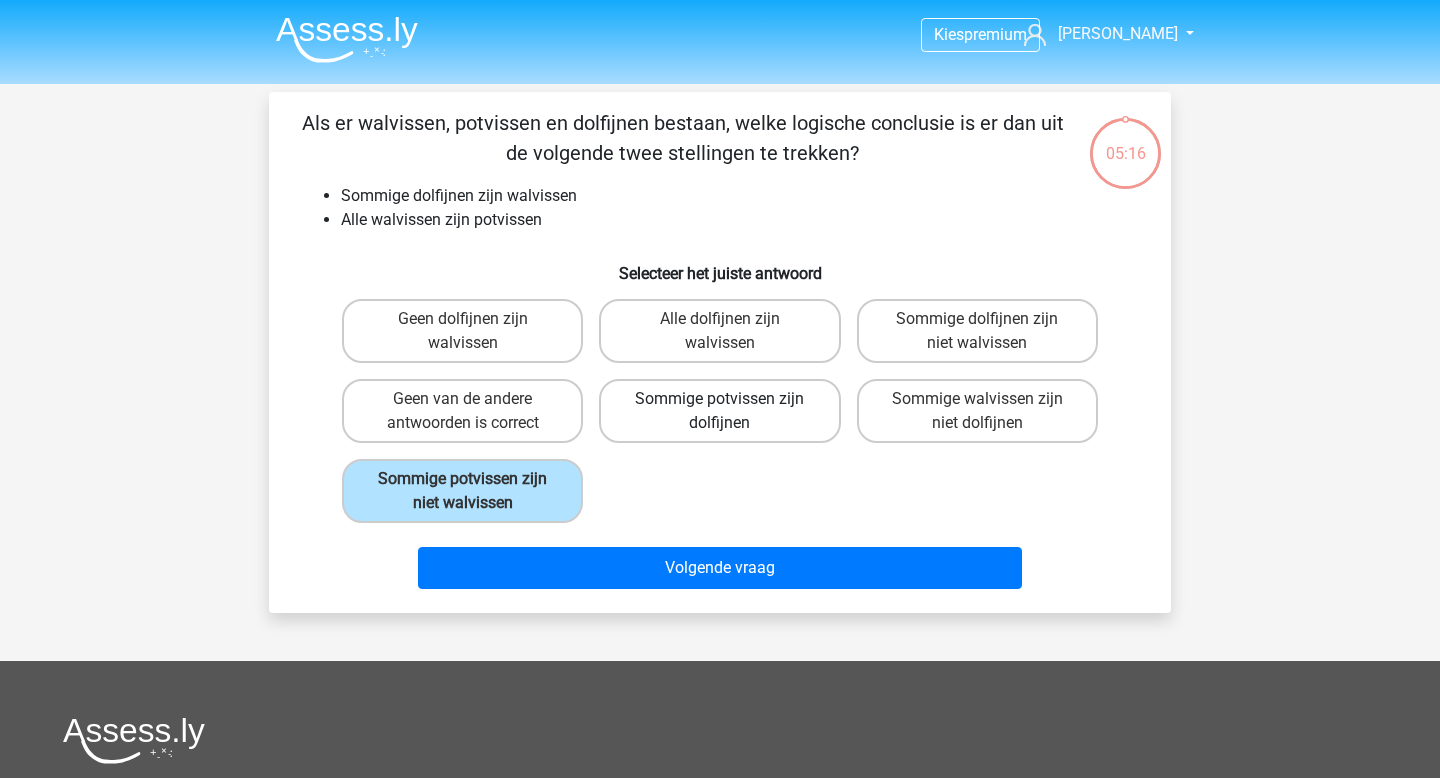 click on "Sommige potvissen zijn dolfijnen" at bounding box center (719, 411) 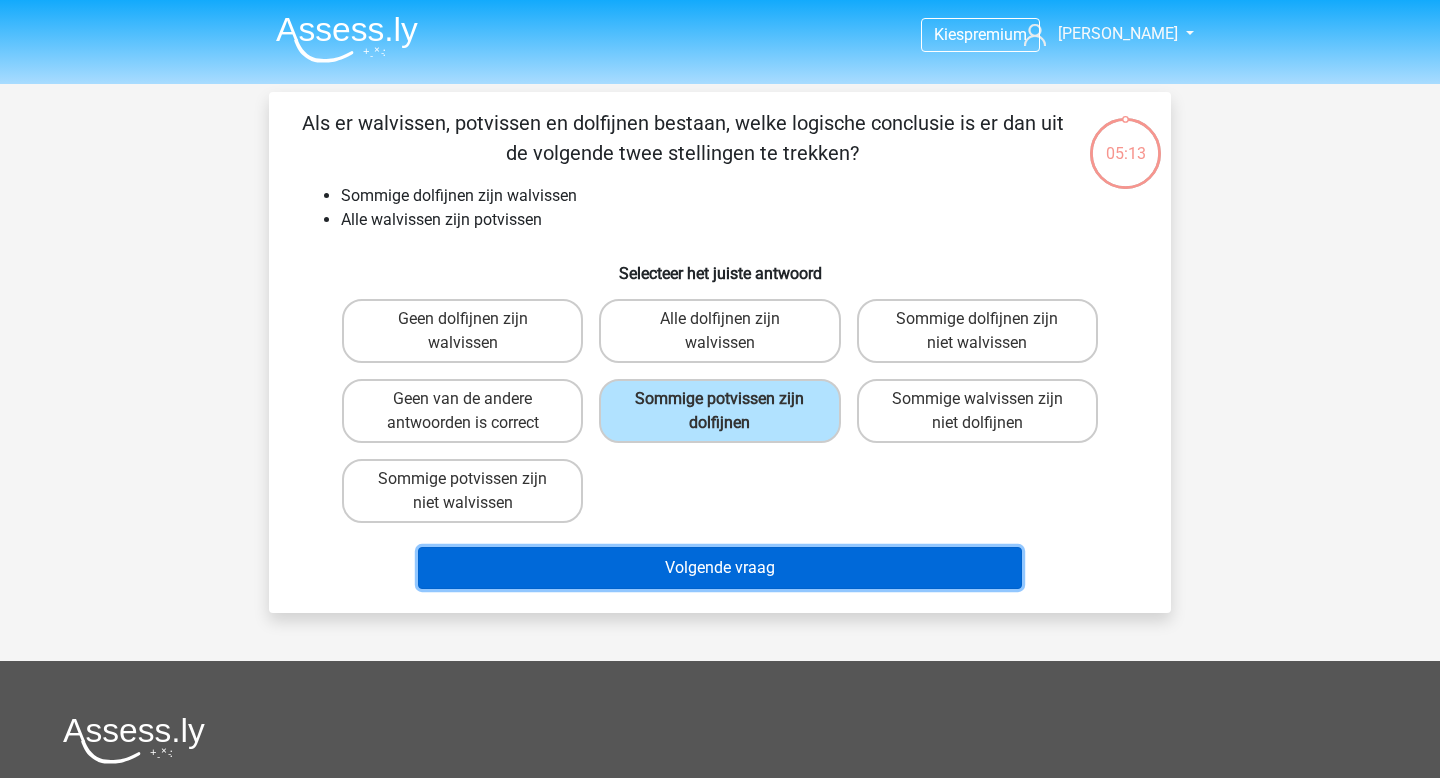 click on "Volgende vraag" at bounding box center (720, 568) 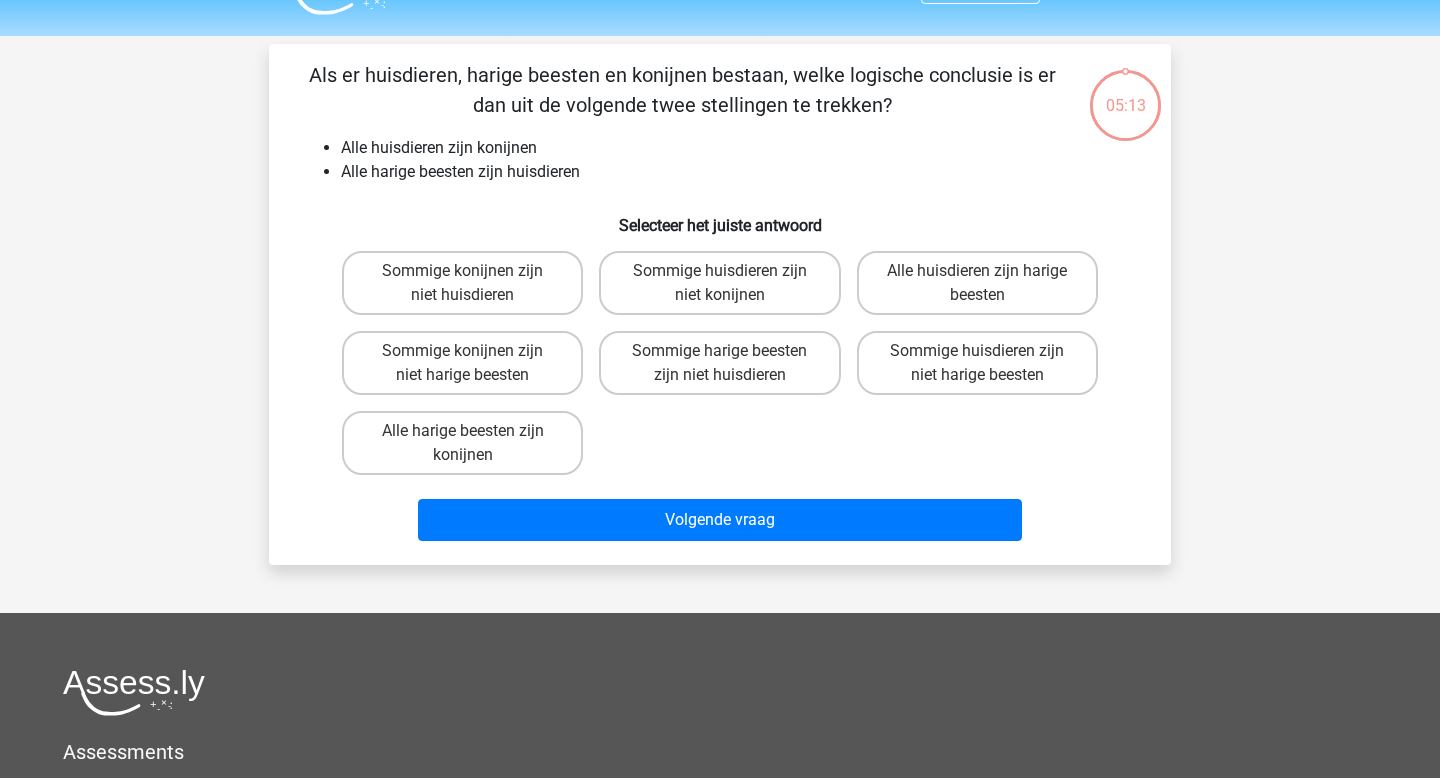 scroll, scrollTop: 92, scrollLeft: 0, axis: vertical 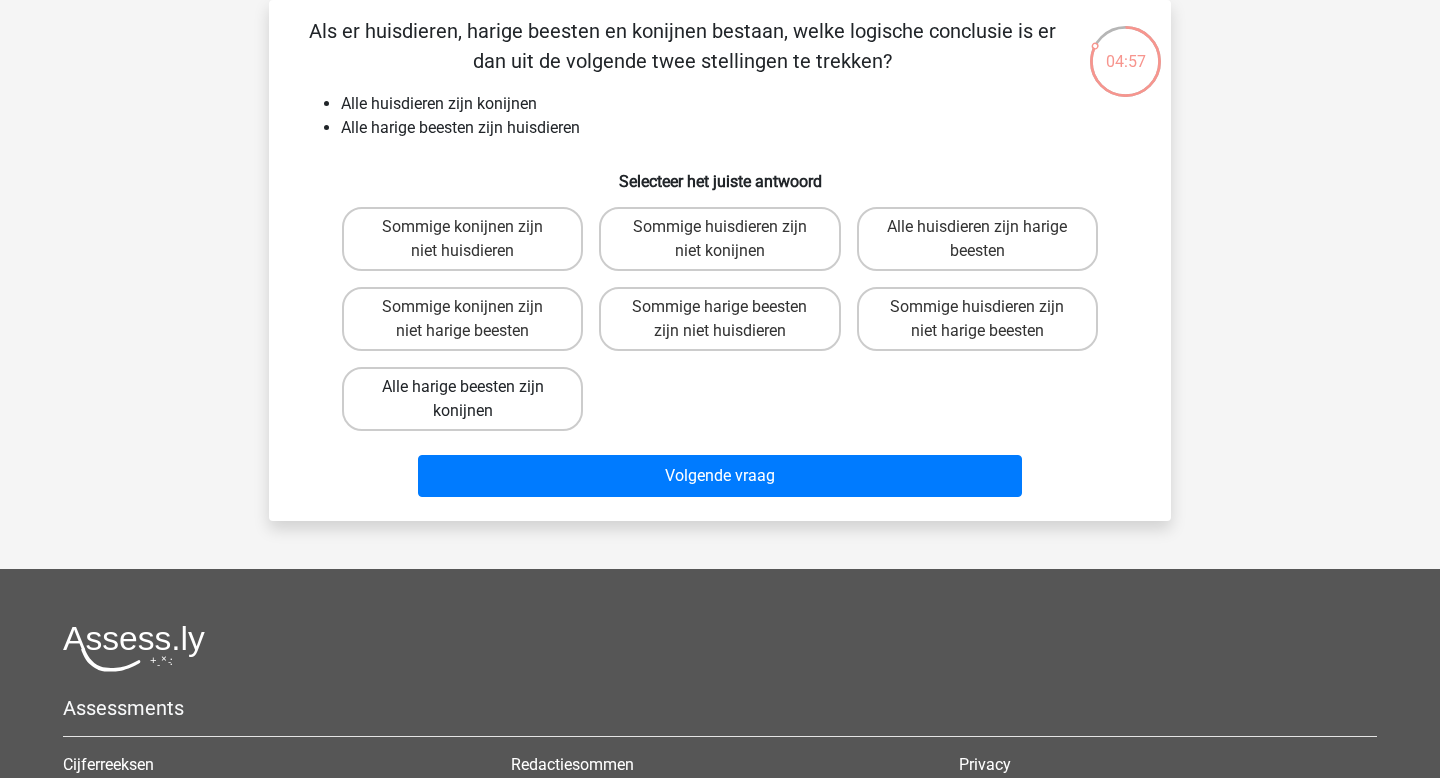 click on "Alle harige beesten zijn konijnen" at bounding box center [462, 399] 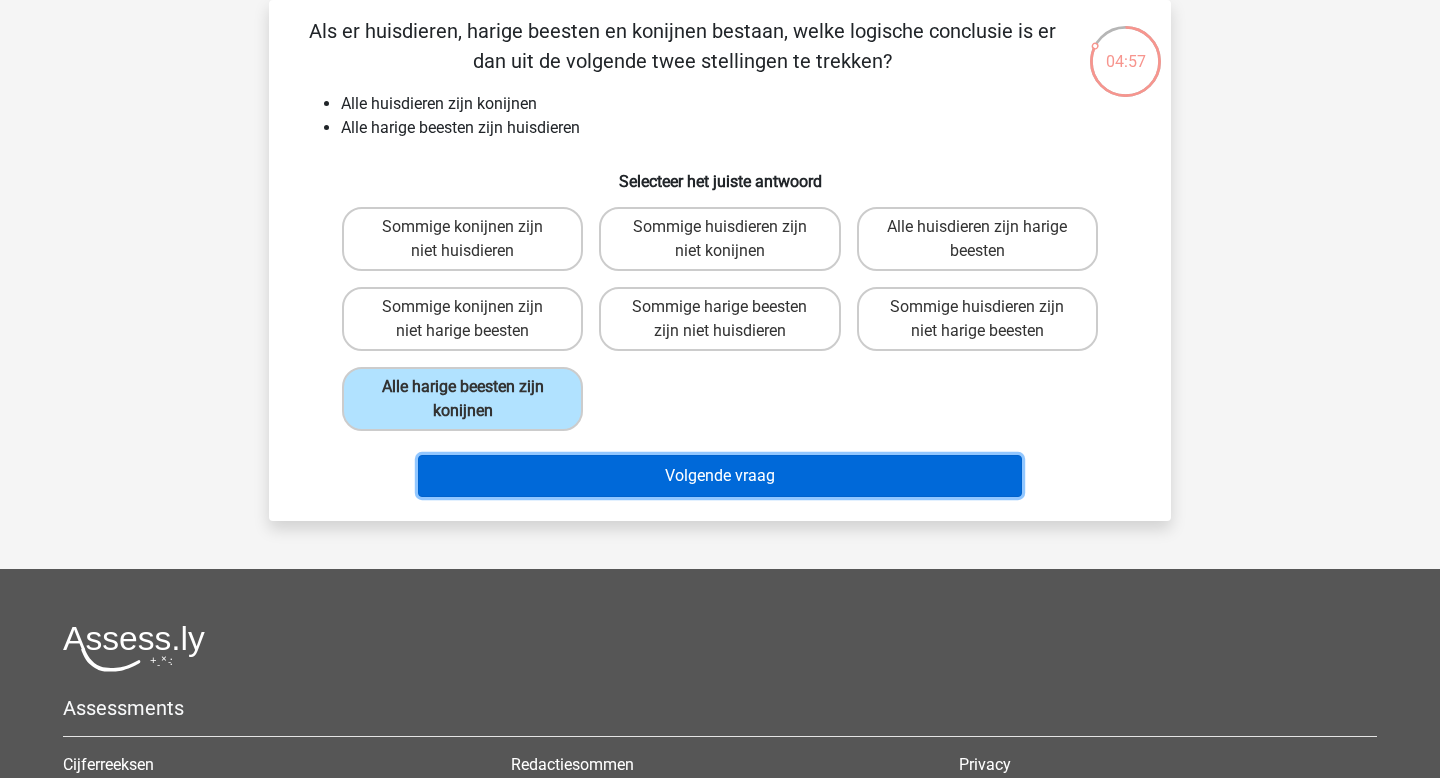 click on "Volgende vraag" at bounding box center [720, 476] 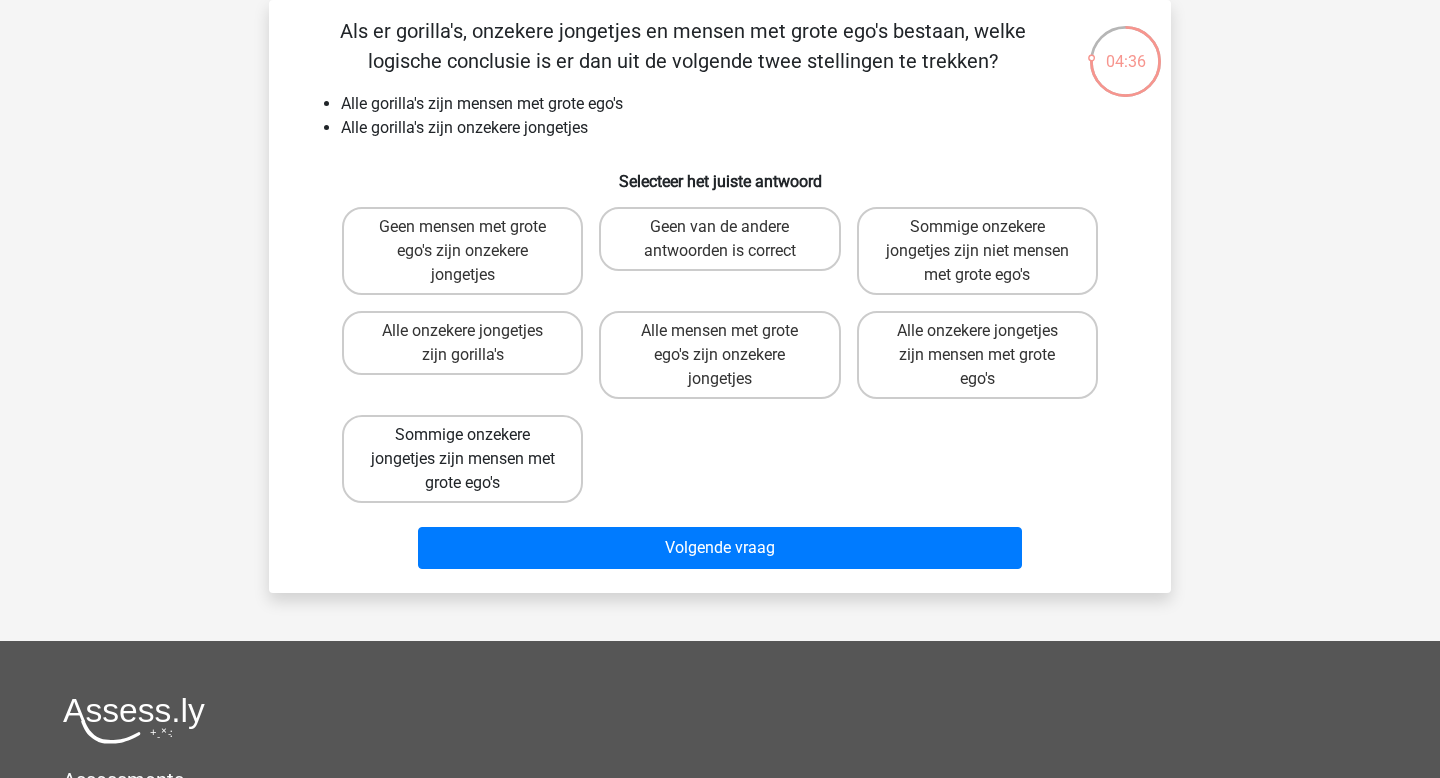 click on "Sommige onzekere jongetjes zijn mensen met grote ego's" at bounding box center (462, 459) 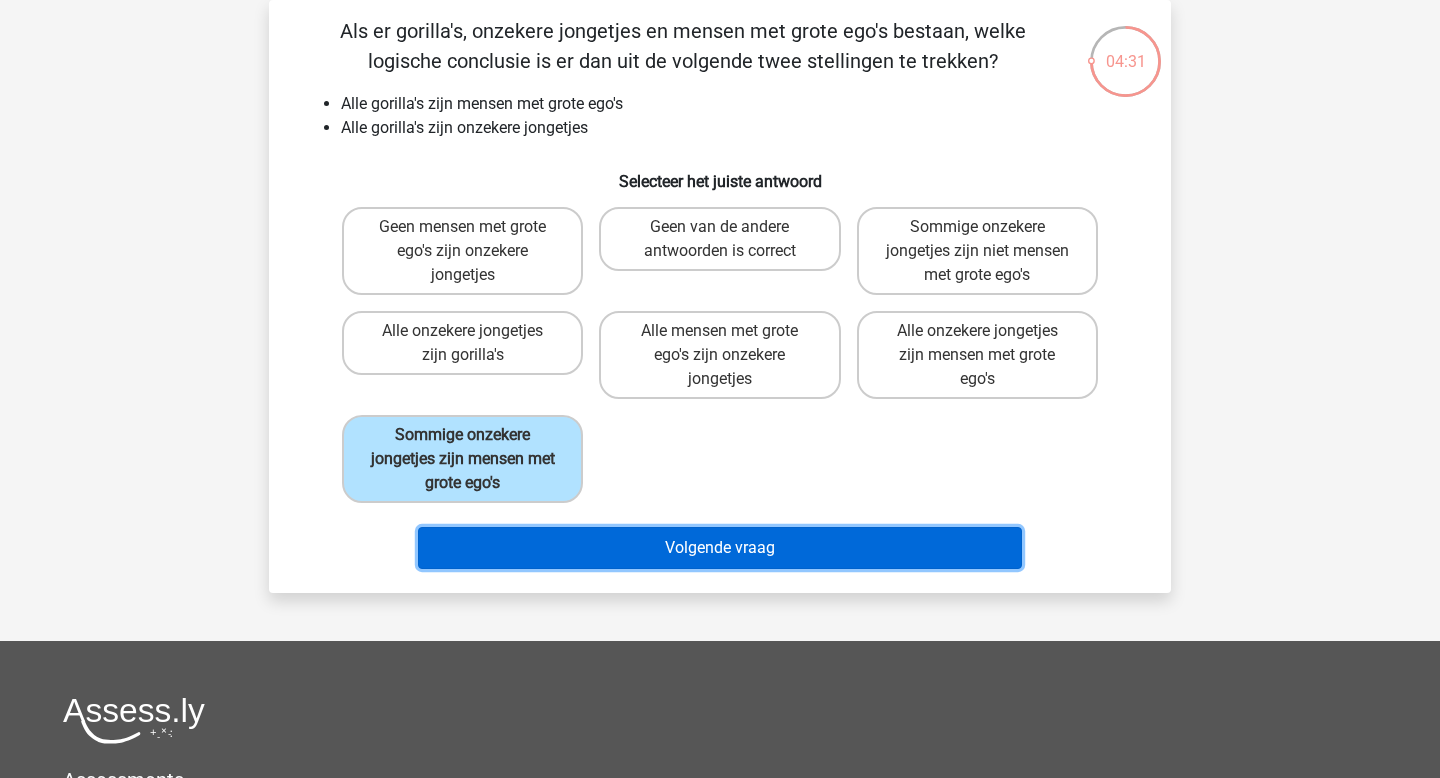 click on "Volgende vraag" at bounding box center (720, 548) 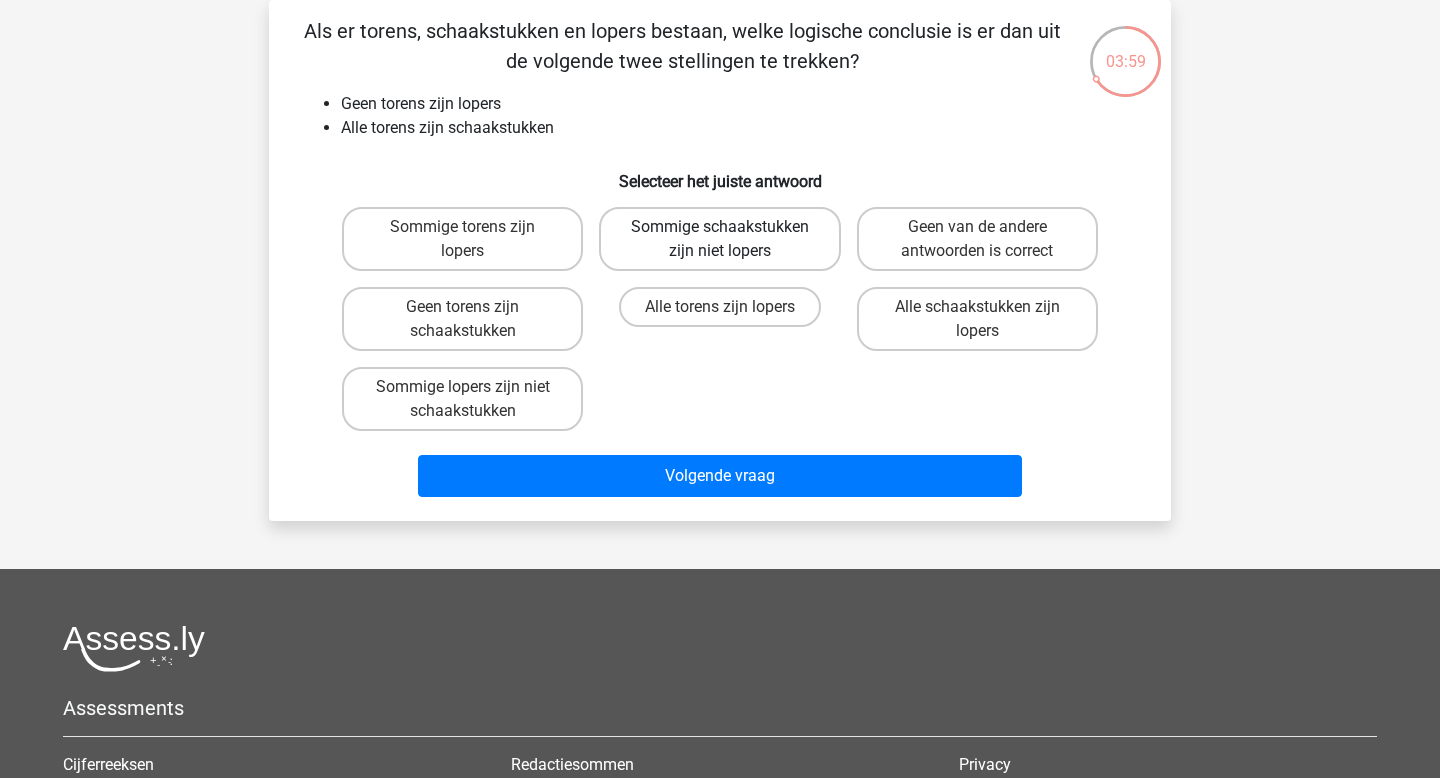 click on "Sommige schaakstukken zijn niet lopers" at bounding box center (719, 239) 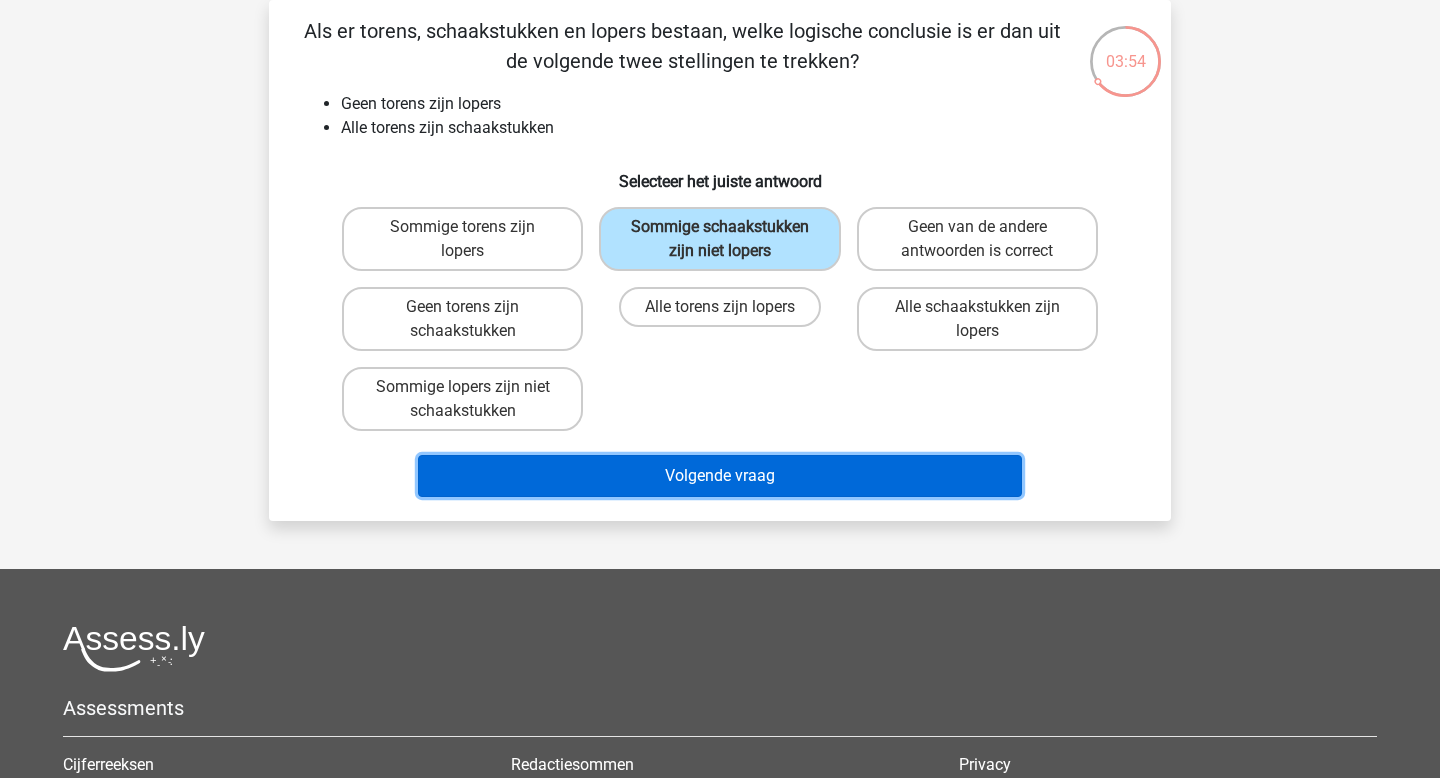 click on "Volgende vraag" at bounding box center [720, 476] 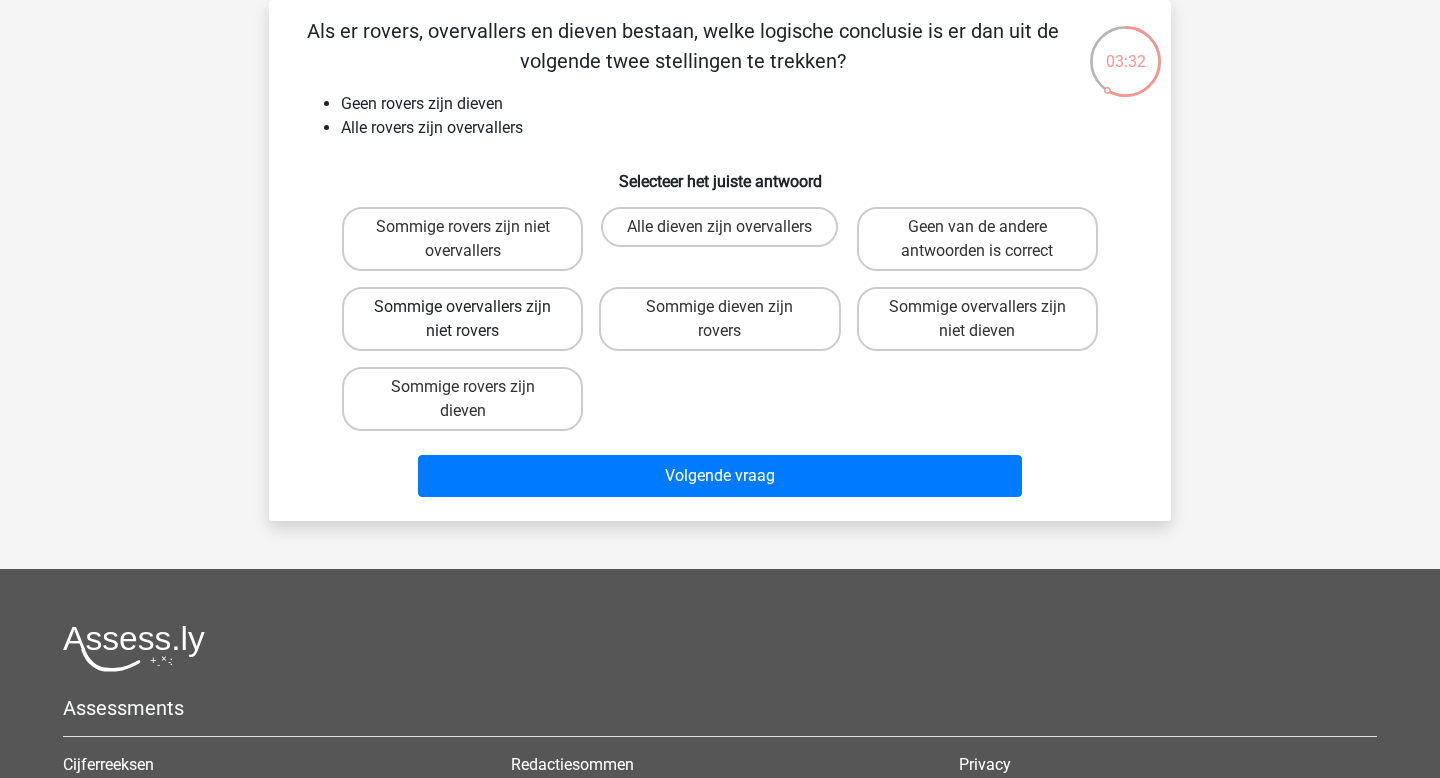 click on "Sommige overvallers zijn niet rovers" at bounding box center (462, 319) 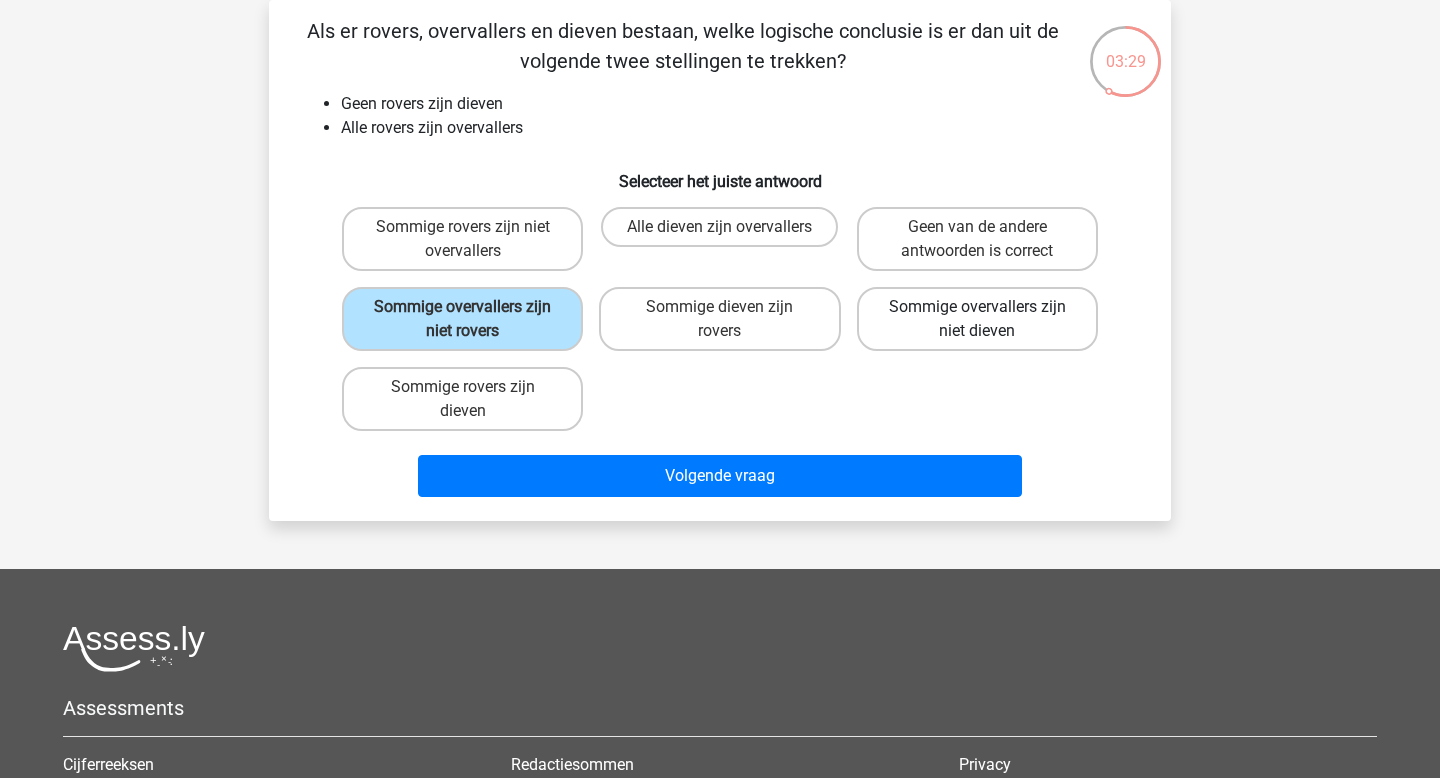 click on "Sommige overvallers zijn niet dieven" at bounding box center (977, 319) 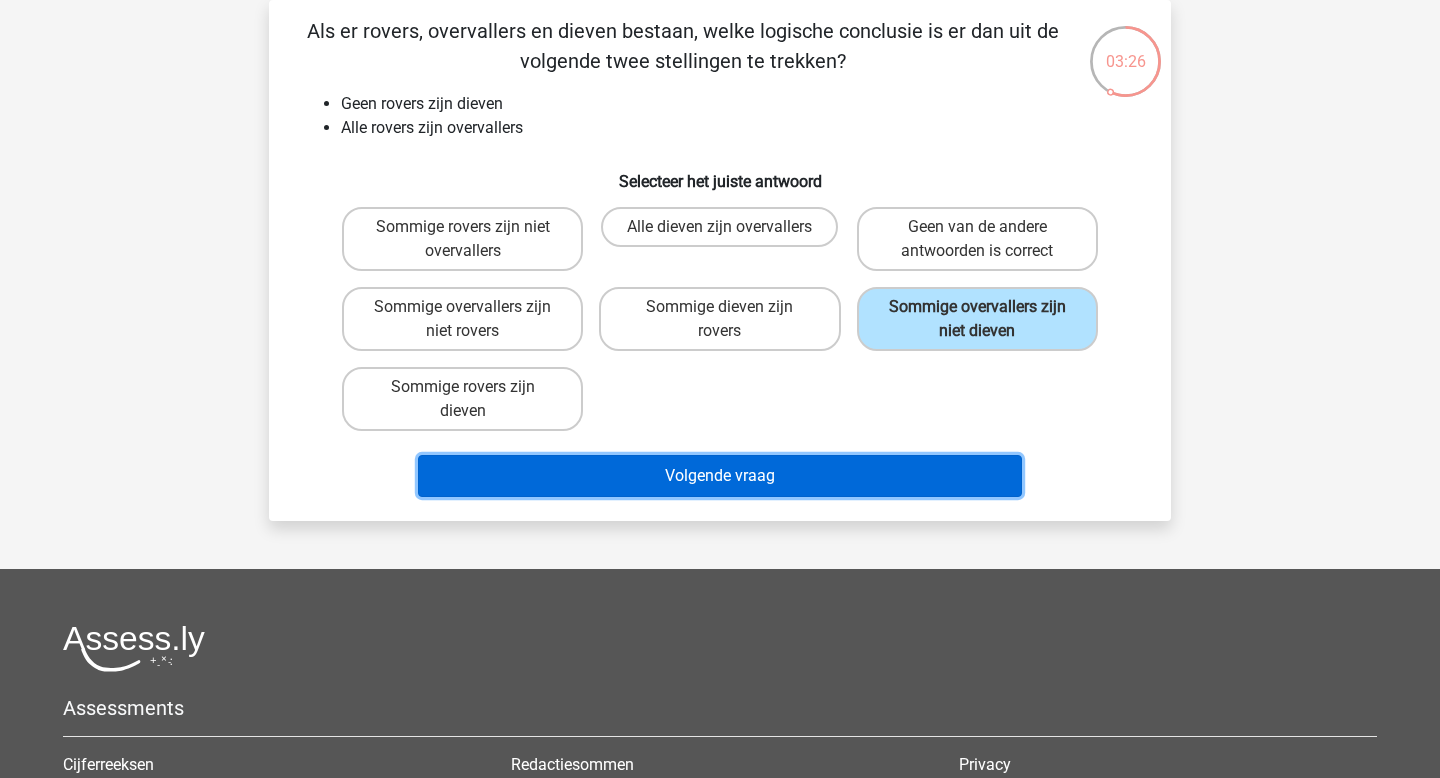 click on "Volgende vraag" at bounding box center [720, 476] 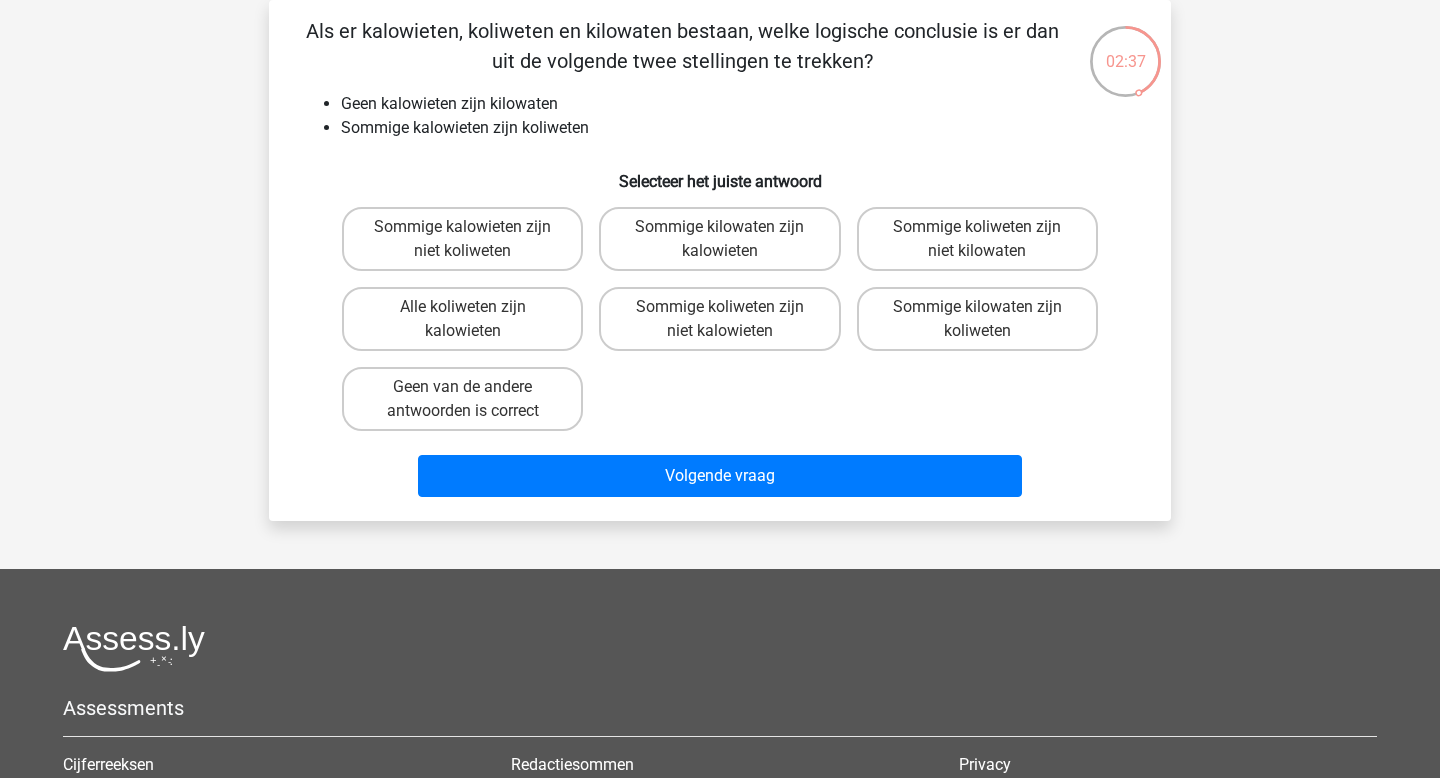 click on "Geen van de andere antwoorden is correct" at bounding box center (469, 393) 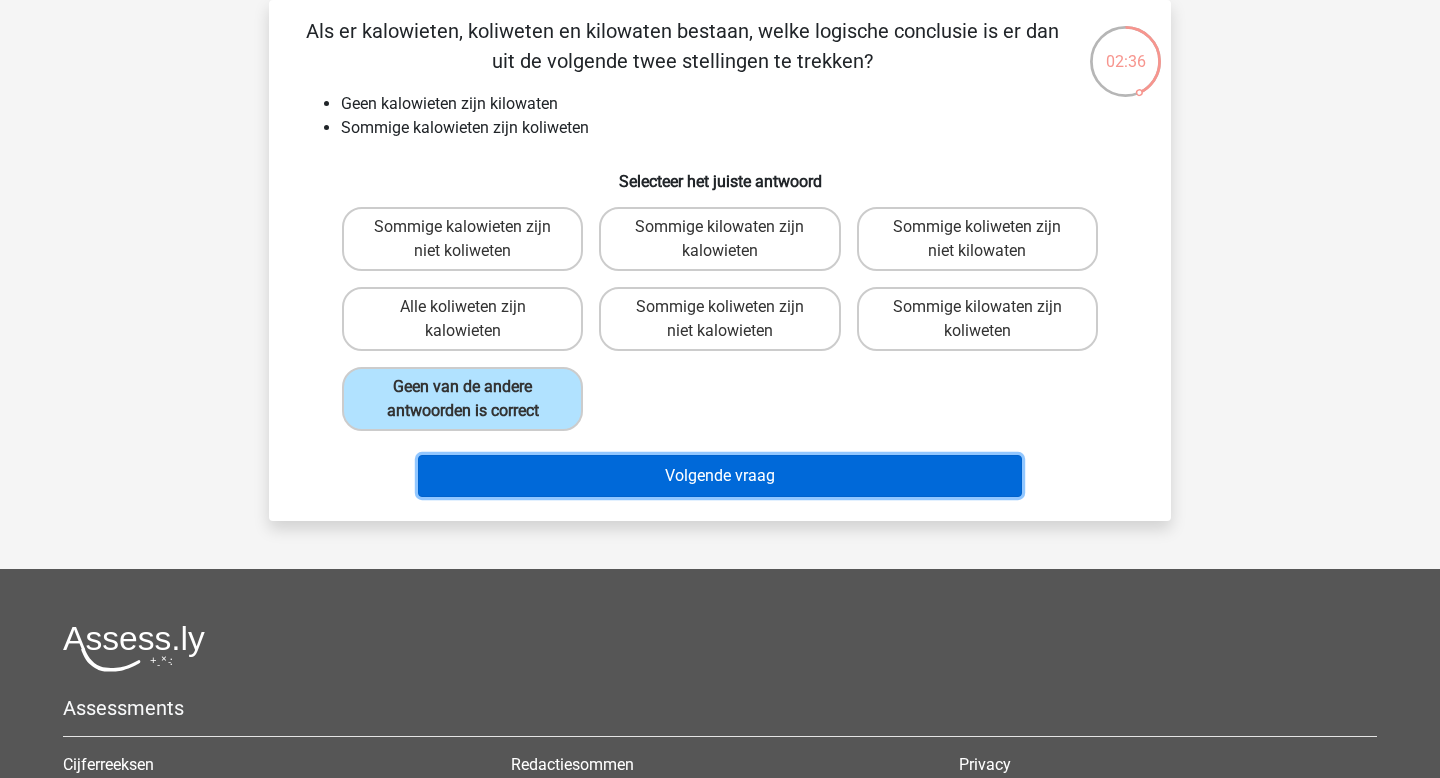 click on "Volgende vraag" at bounding box center [720, 476] 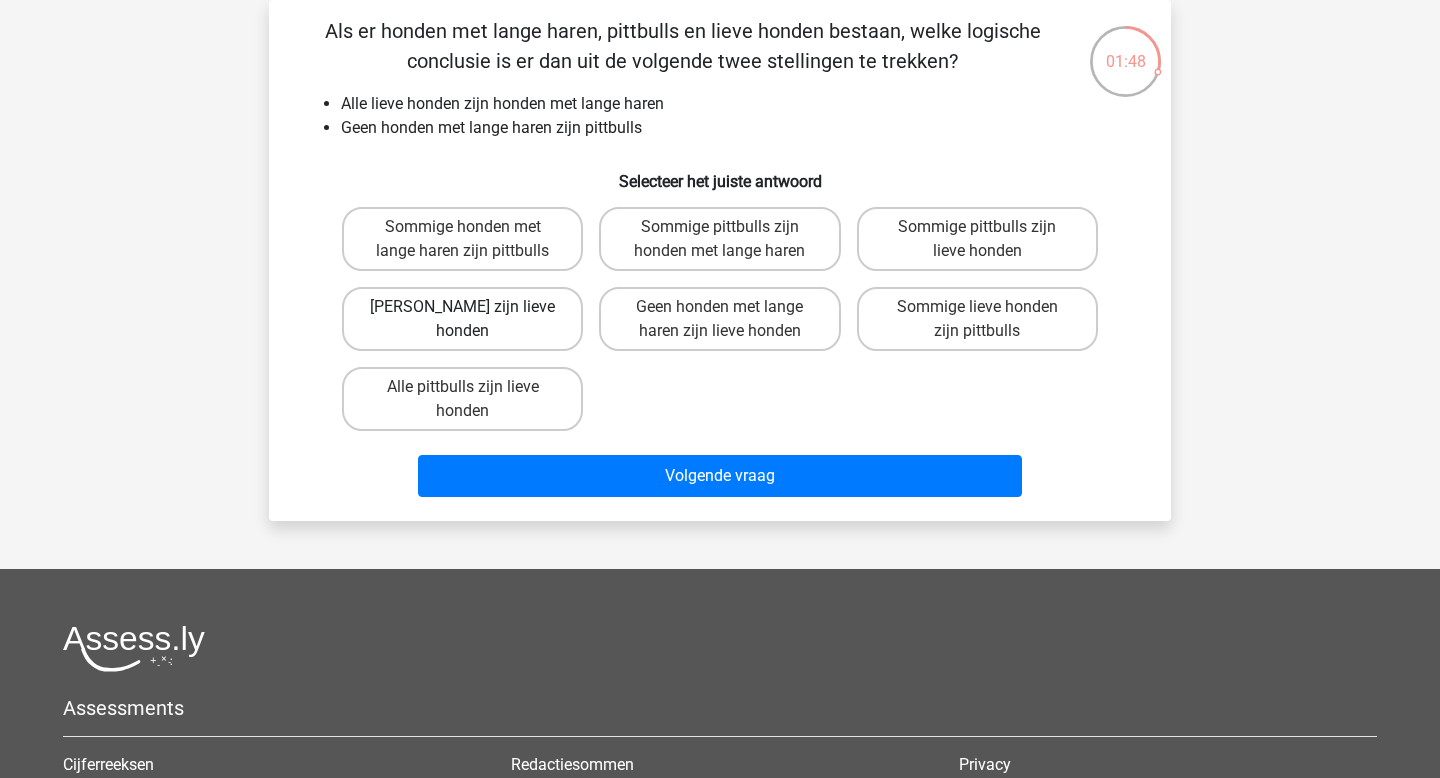 click on "Geen pittbulls zijn lieve honden" at bounding box center [462, 319] 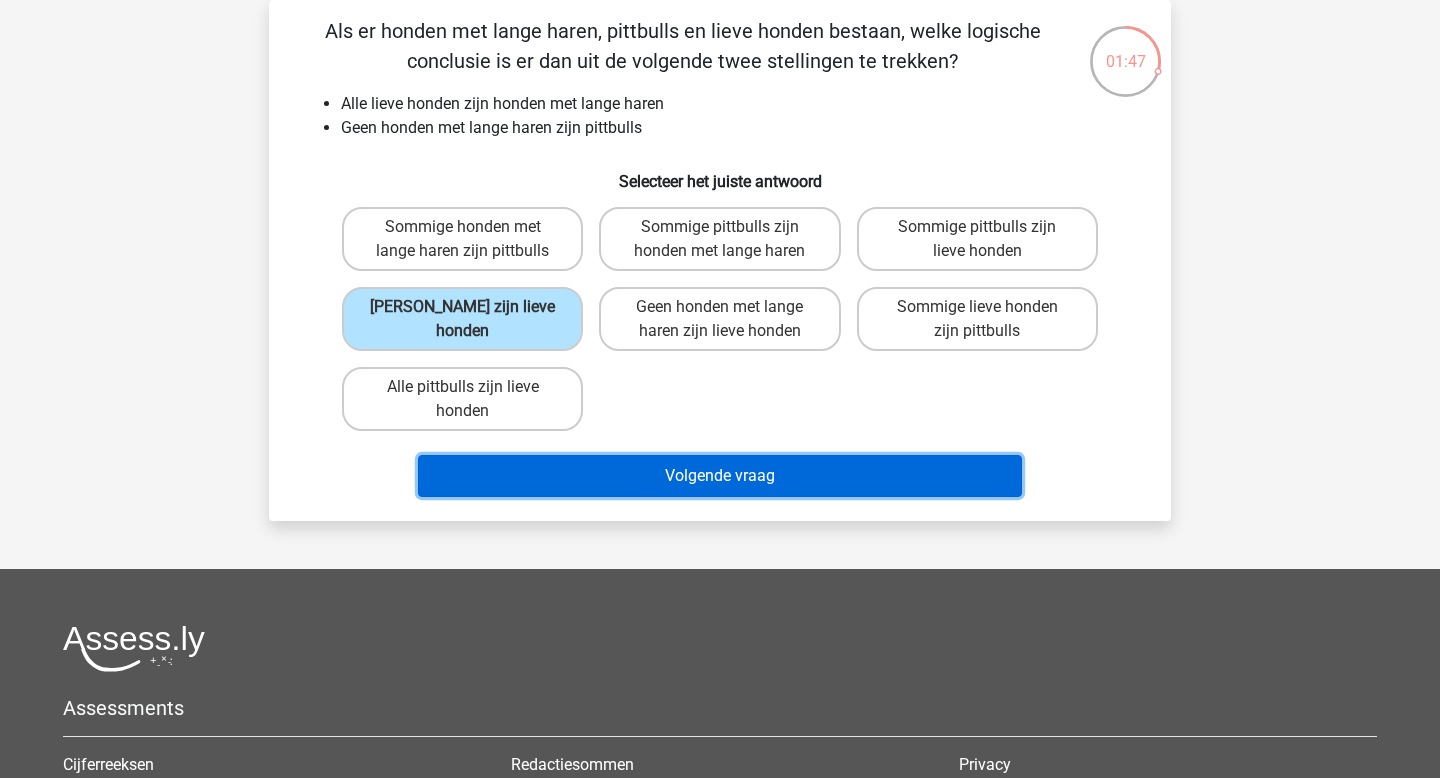 click on "Volgende vraag" at bounding box center [720, 476] 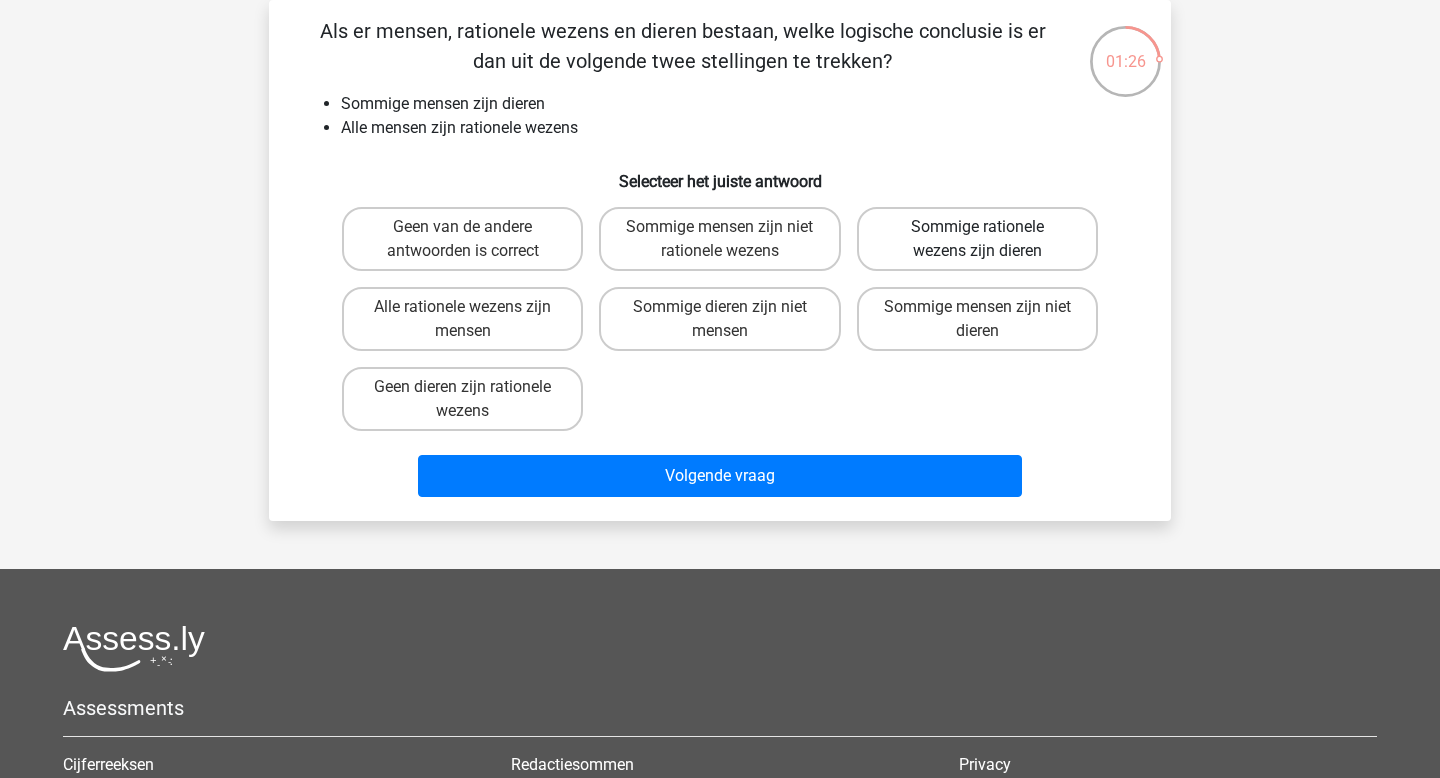 click on "Sommige rationele wezens zijn dieren" at bounding box center [977, 239] 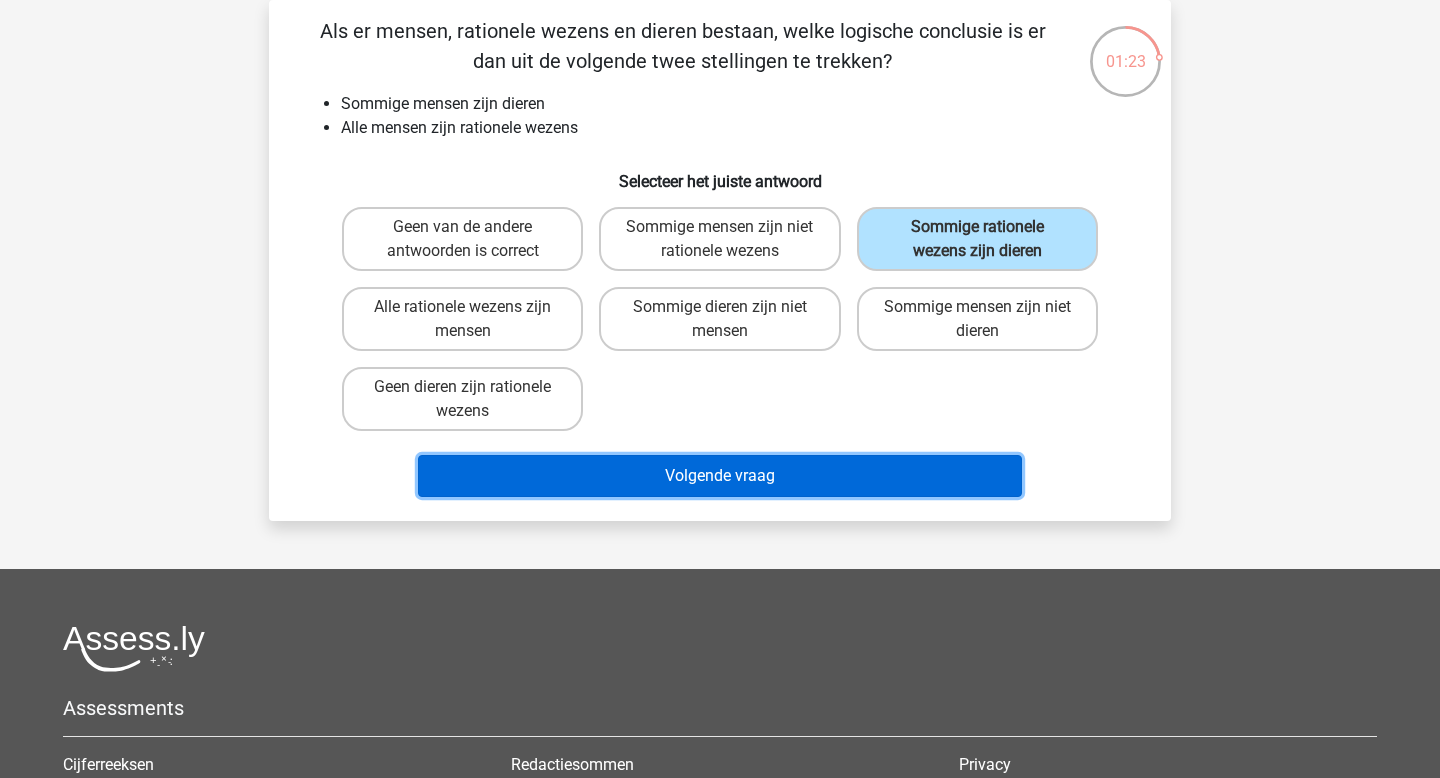 click on "Volgende vraag" at bounding box center [720, 476] 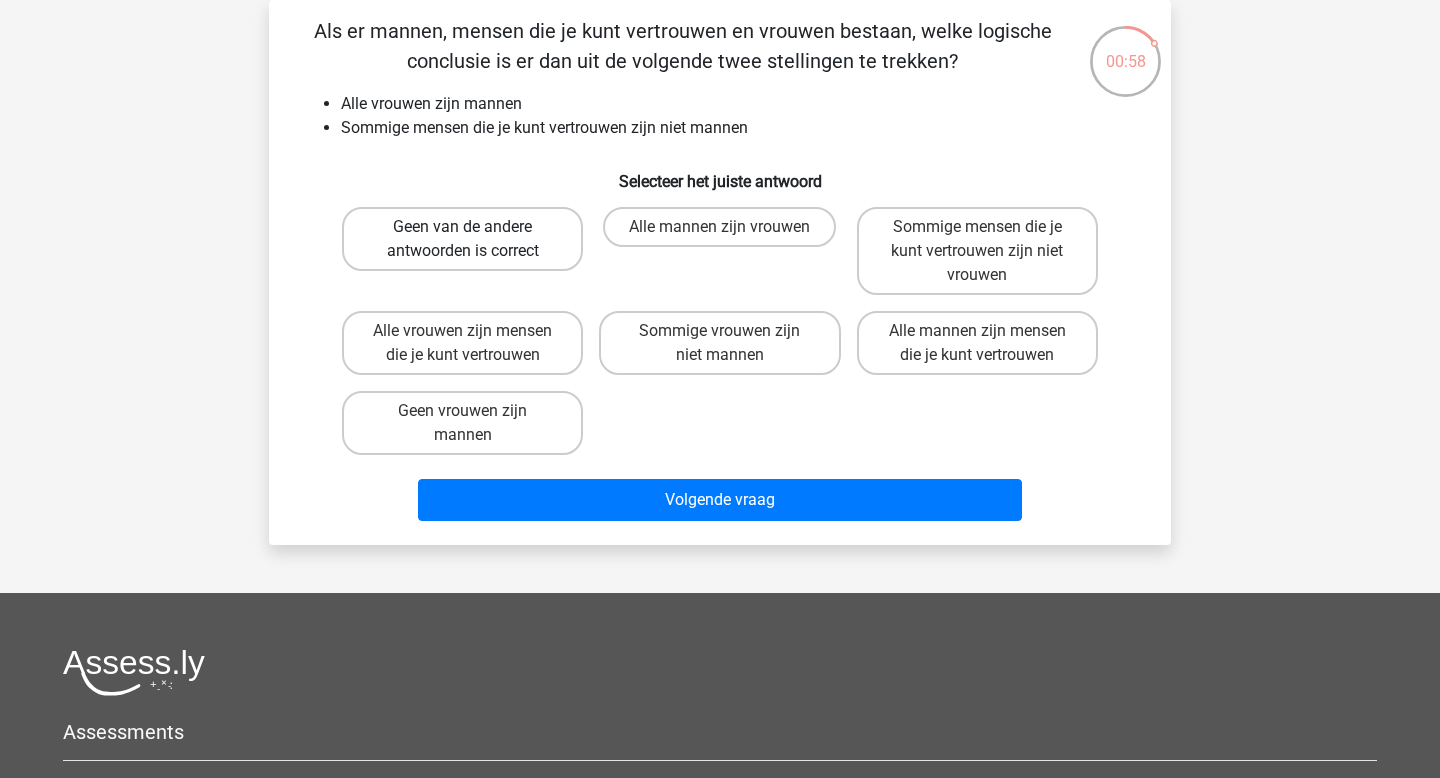 click on "Geen van de andere antwoorden is correct" at bounding box center [462, 239] 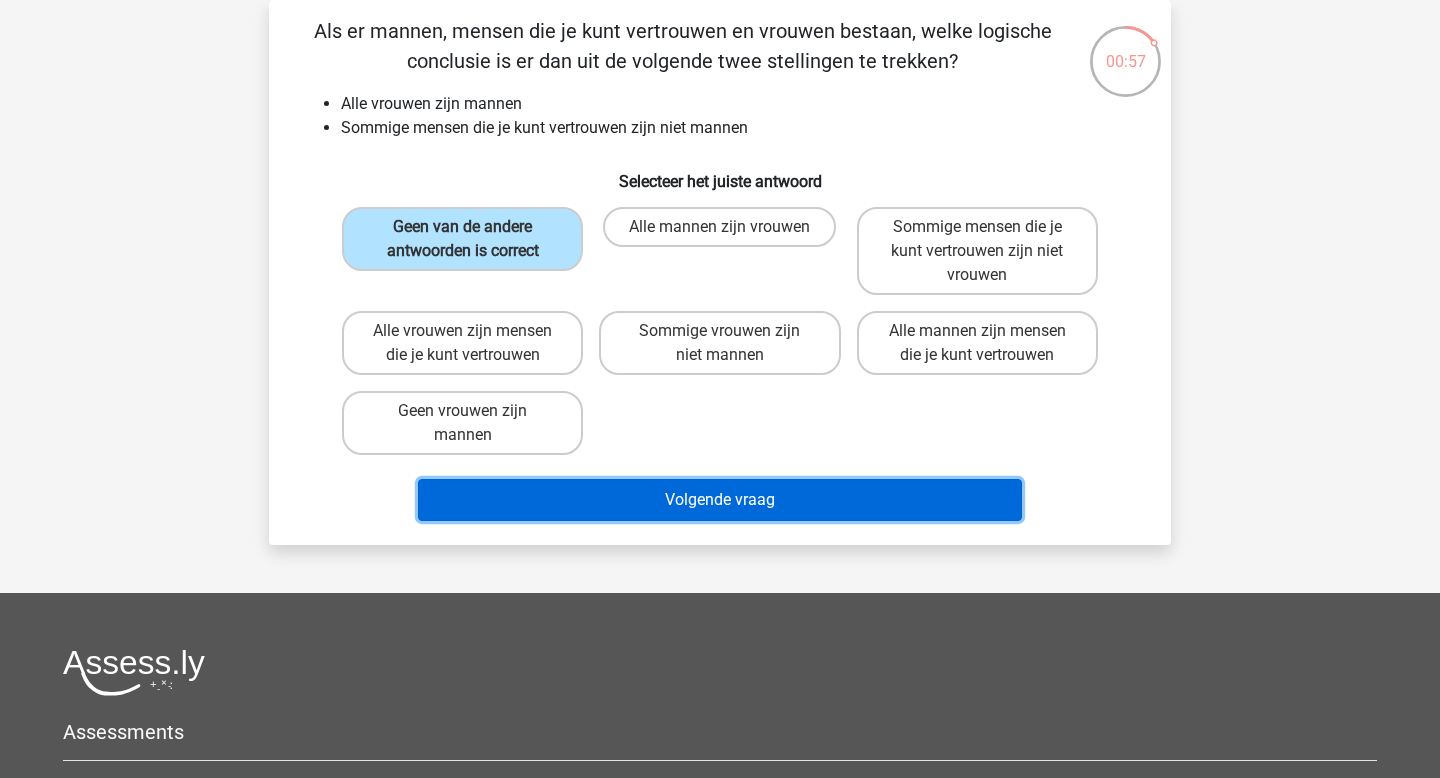 click on "Volgende vraag" at bounding box center [720, 500] 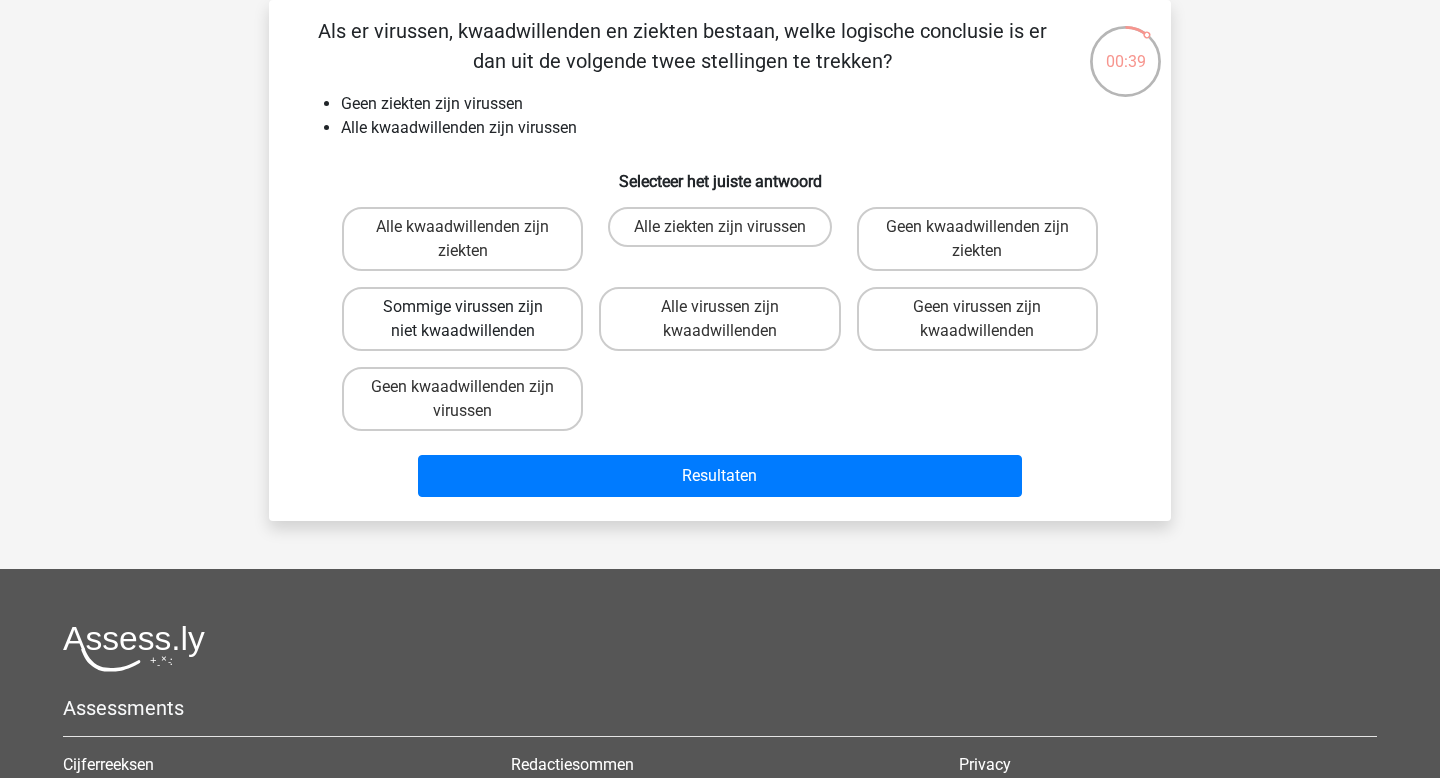 click on "Sommige virussen zijn niet kwaadwillenden" at bounding box center [462, 319] 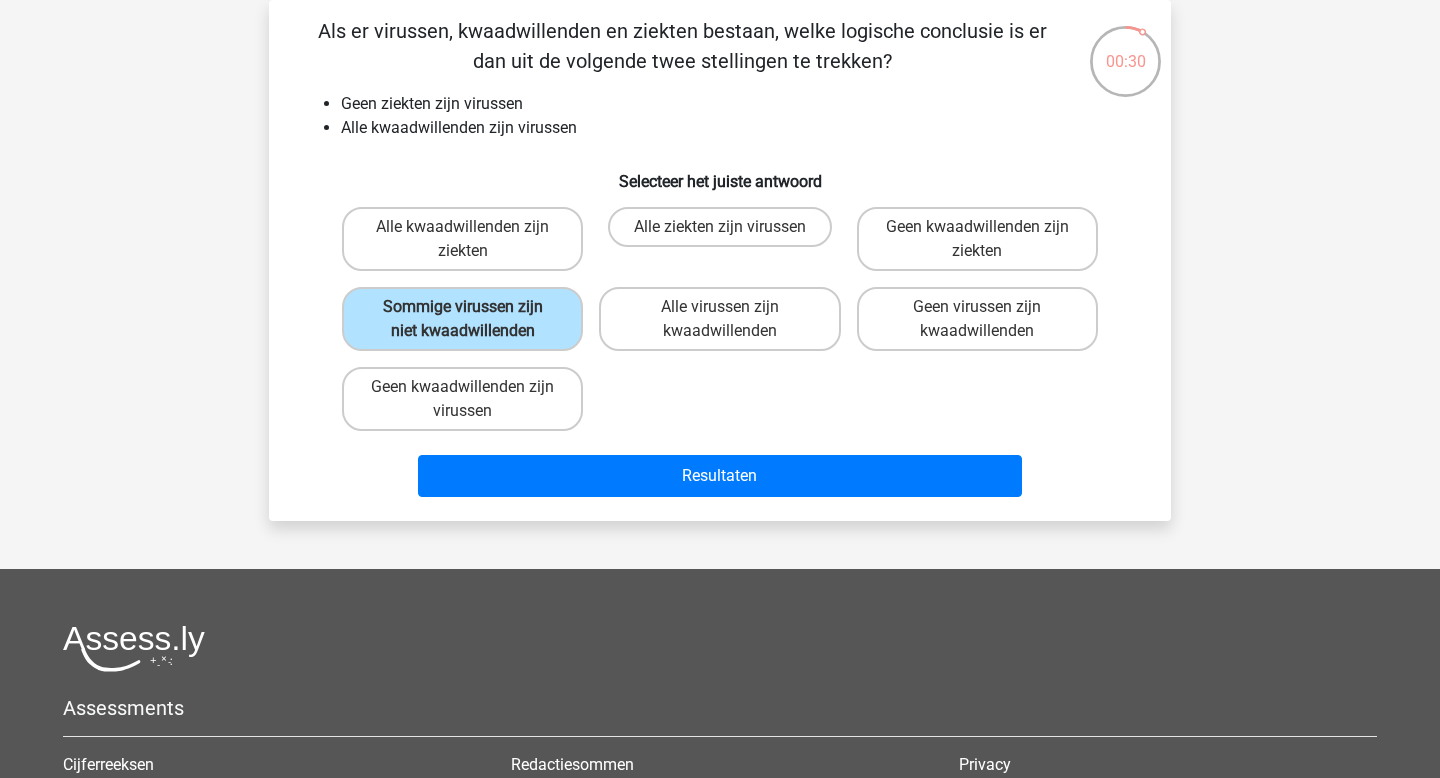 click on "Als er virussen, kwaadwillenden en ziekten bestaan, welke logische conclusie is er dan uit de volgende twee stellingen te trekken? Geen ziekten zijn virussen Alle kwaadwillenden zijn virussen
Selecteer het juiste antwoord
Alle kwaadwillenden zijn ziekten
Alle ziekten zijn virussen" at bounding box center (720, 260) 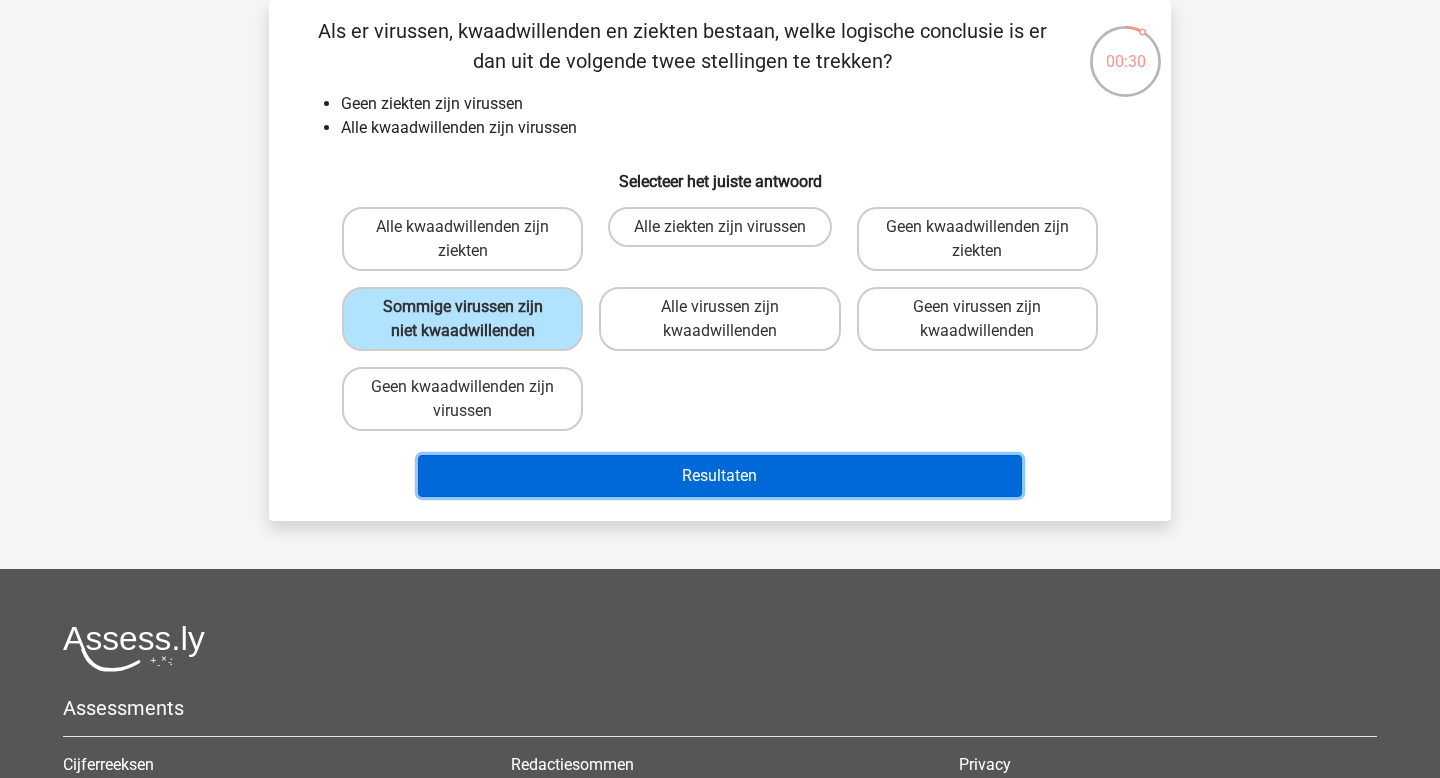 click on "Resultaten" at bounding box center [720, 476] 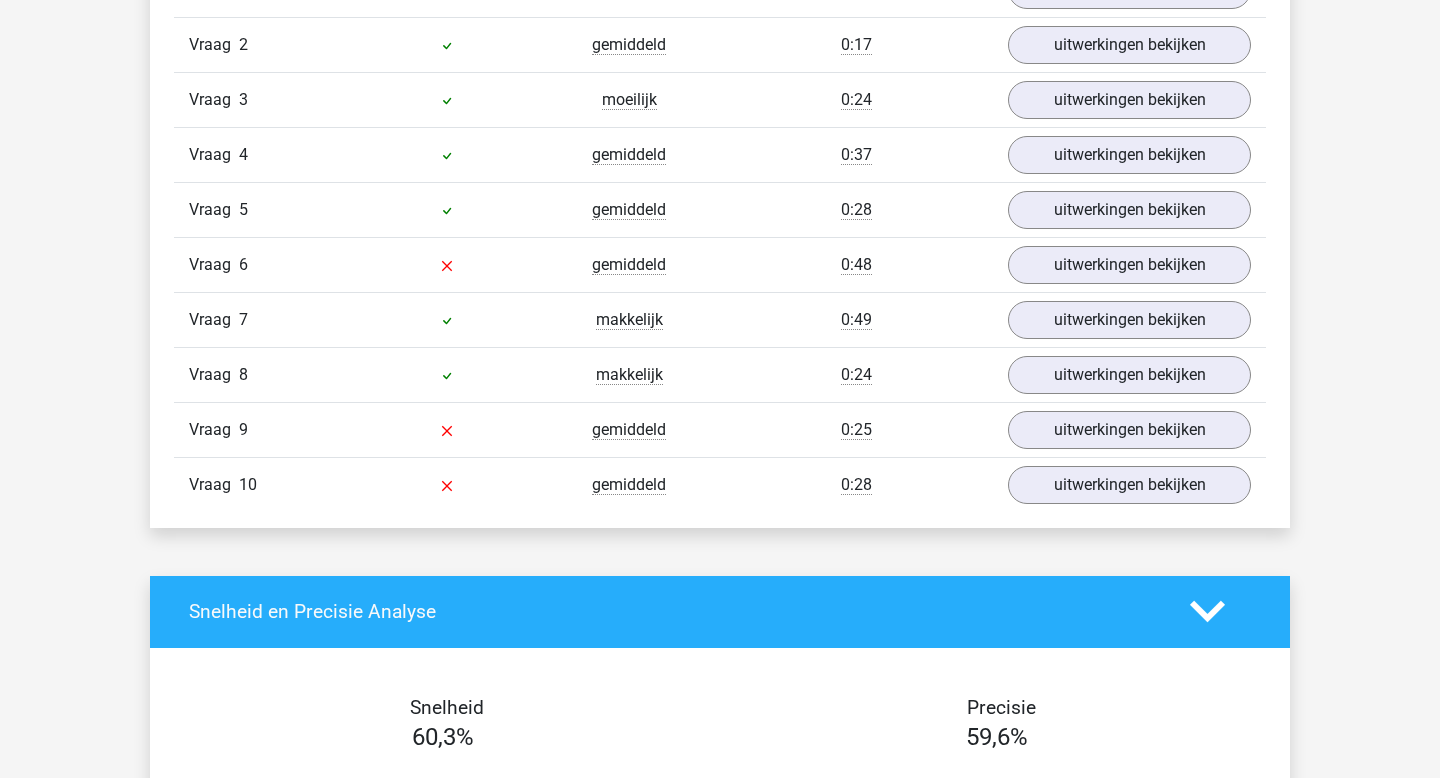 scroll, scrollTop: 1753, scrollLeft: 0, axis: vertical 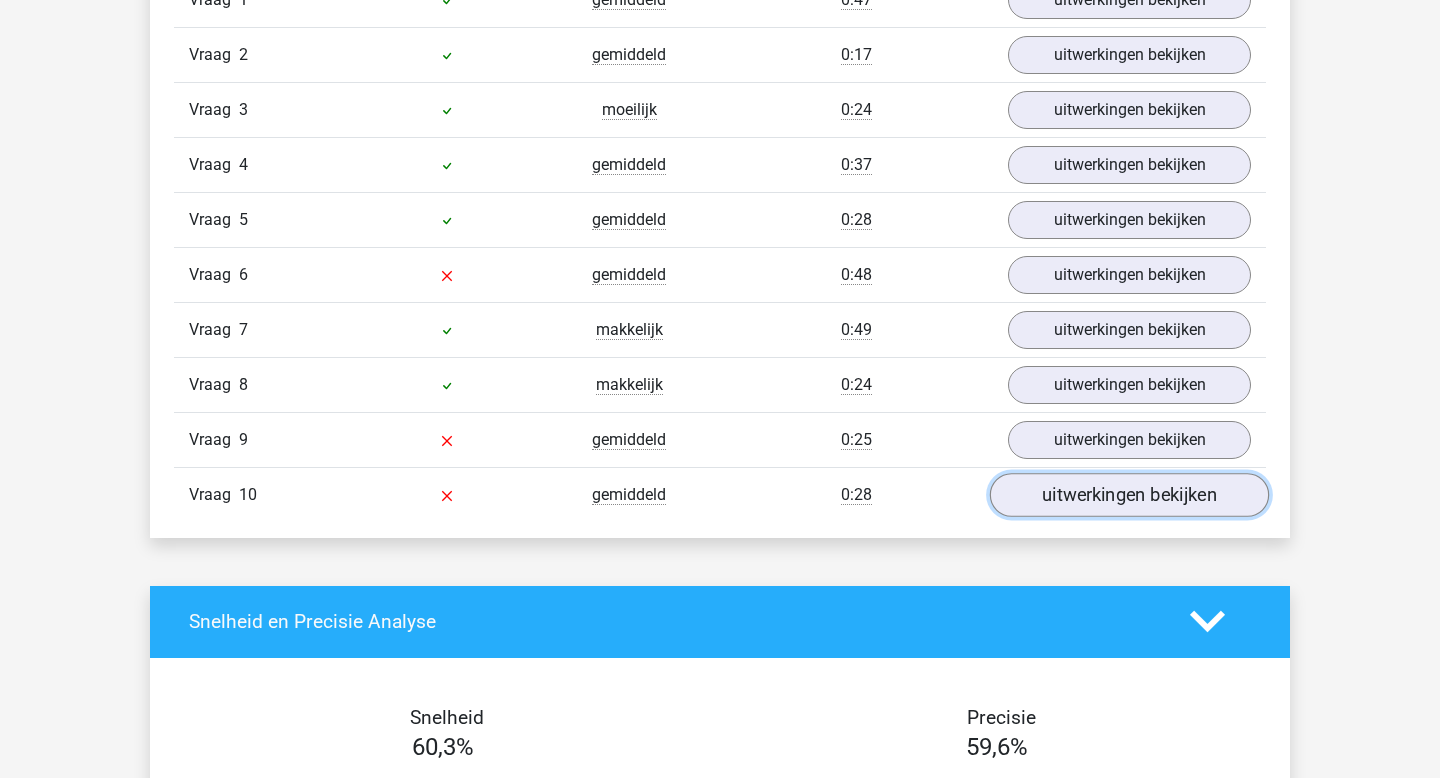 click on "uitwerkingen bekijken" at bounding box center [1129, 495] 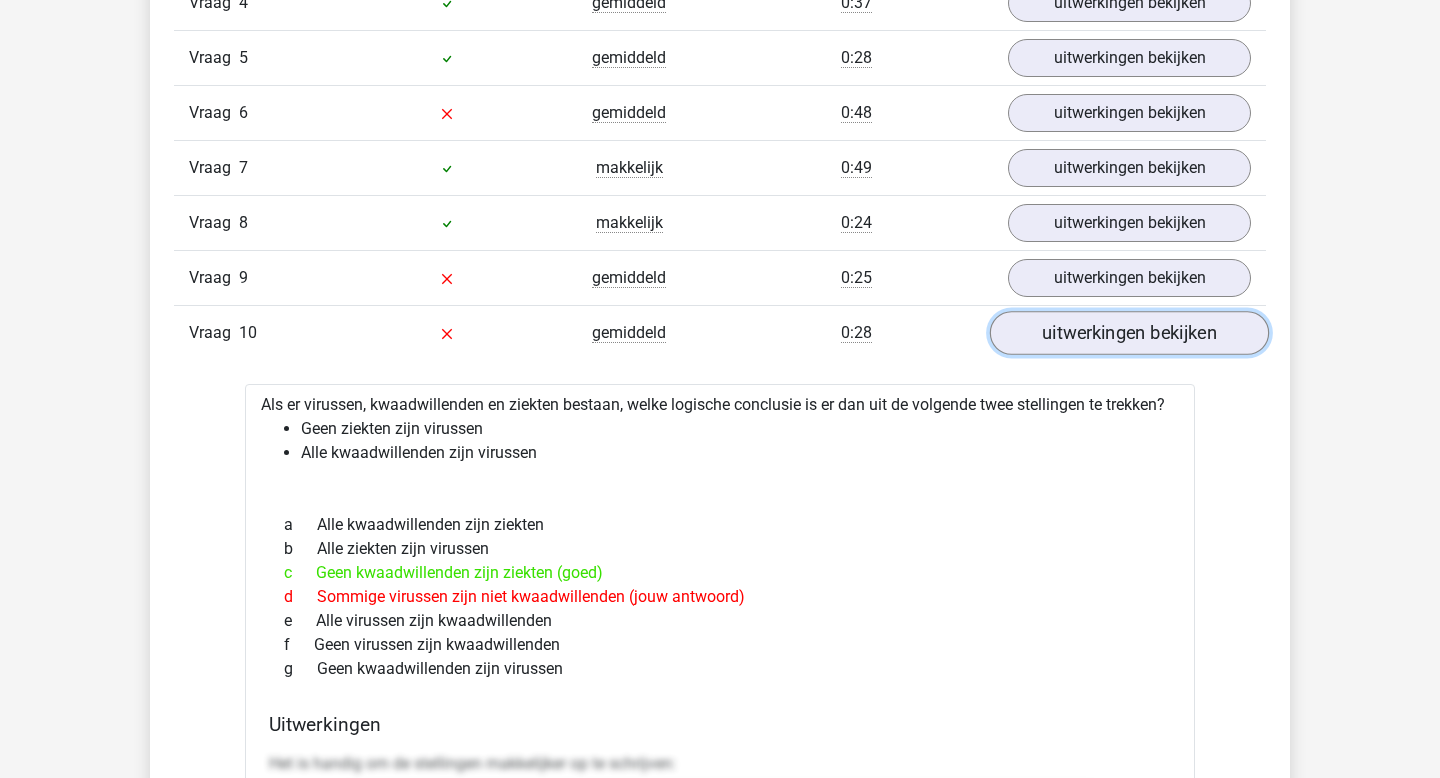 scroll, scrollTop: 1927, scrollLeft: 0, axis: vertical 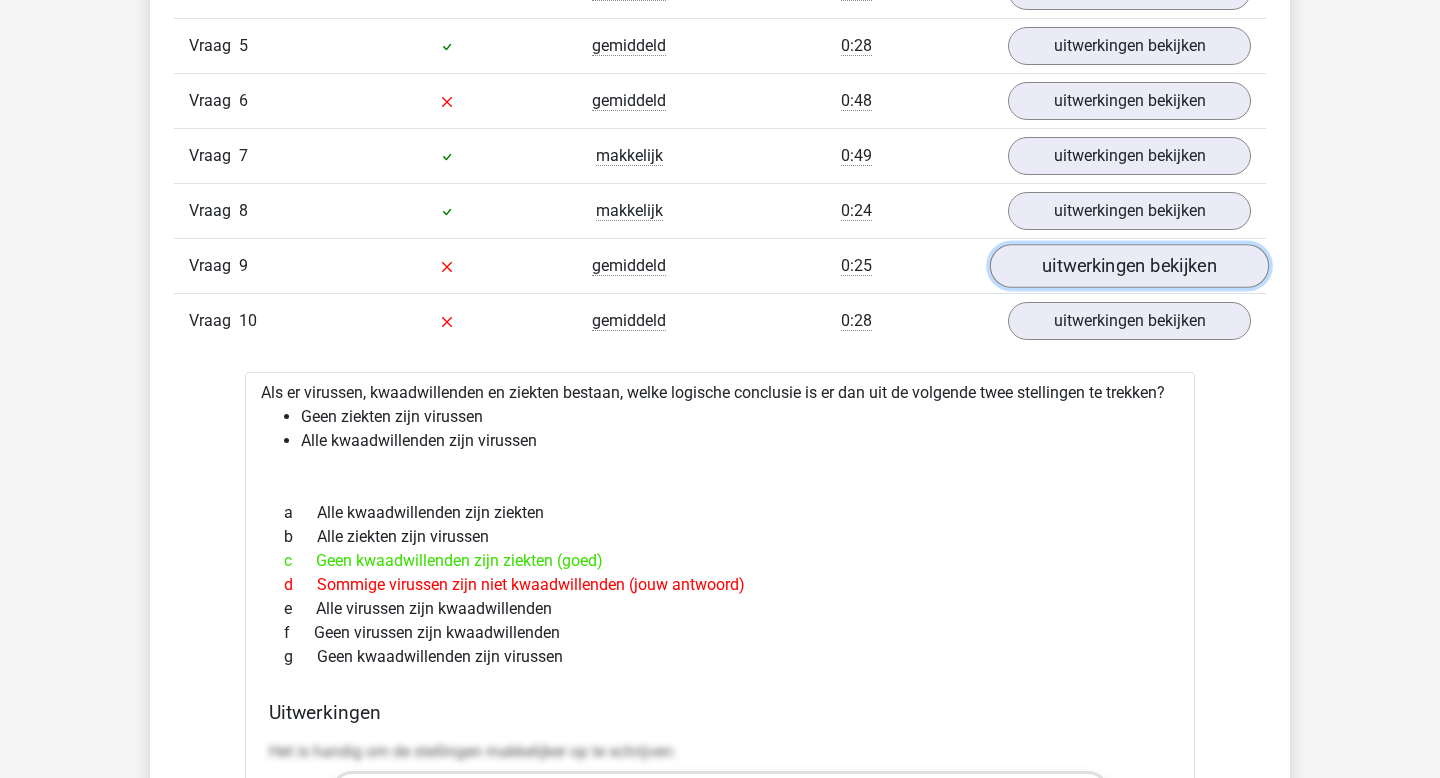 click on "uitwerkingen bekijken" at bounding box center [1129, 266] 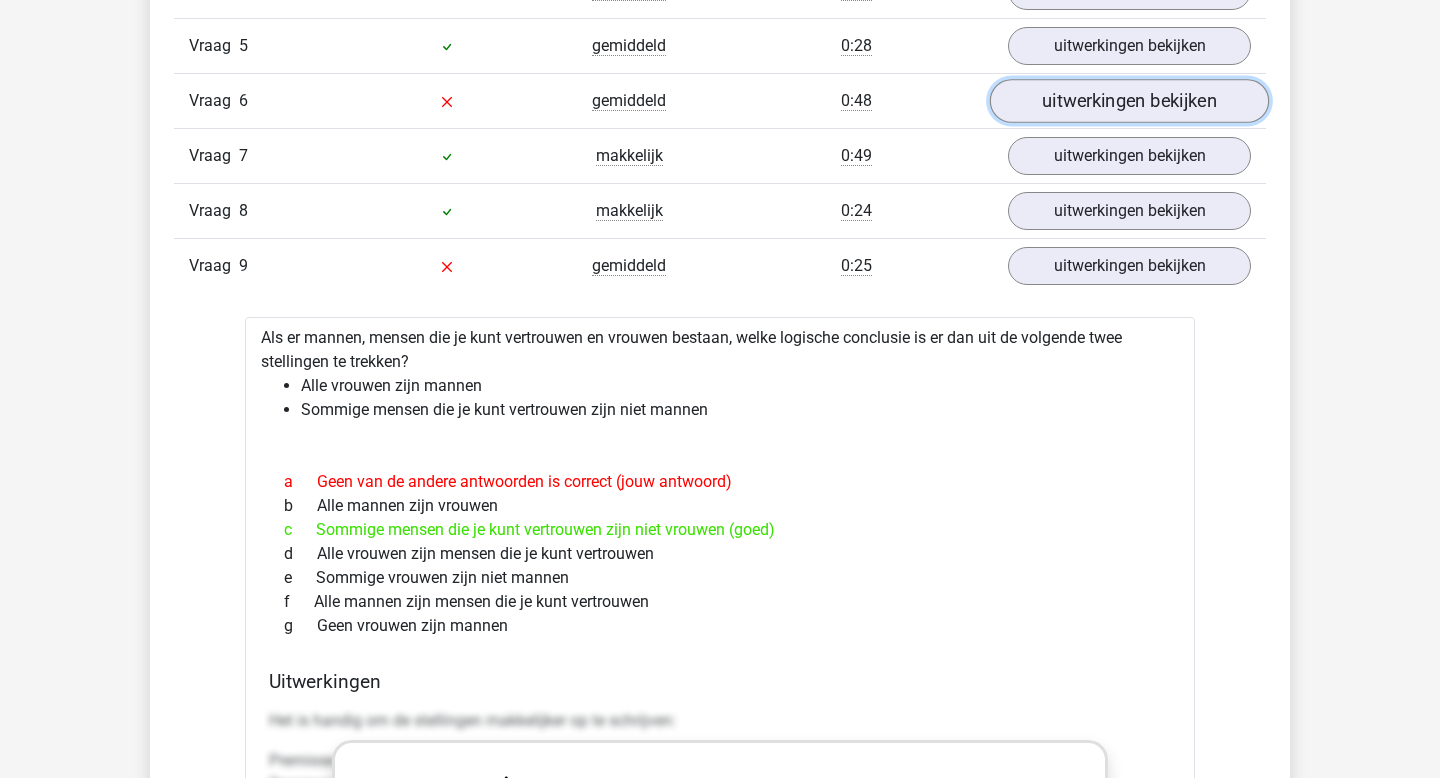 click on "uitwerkingen bekijken" at bounding box center [1129, 101] 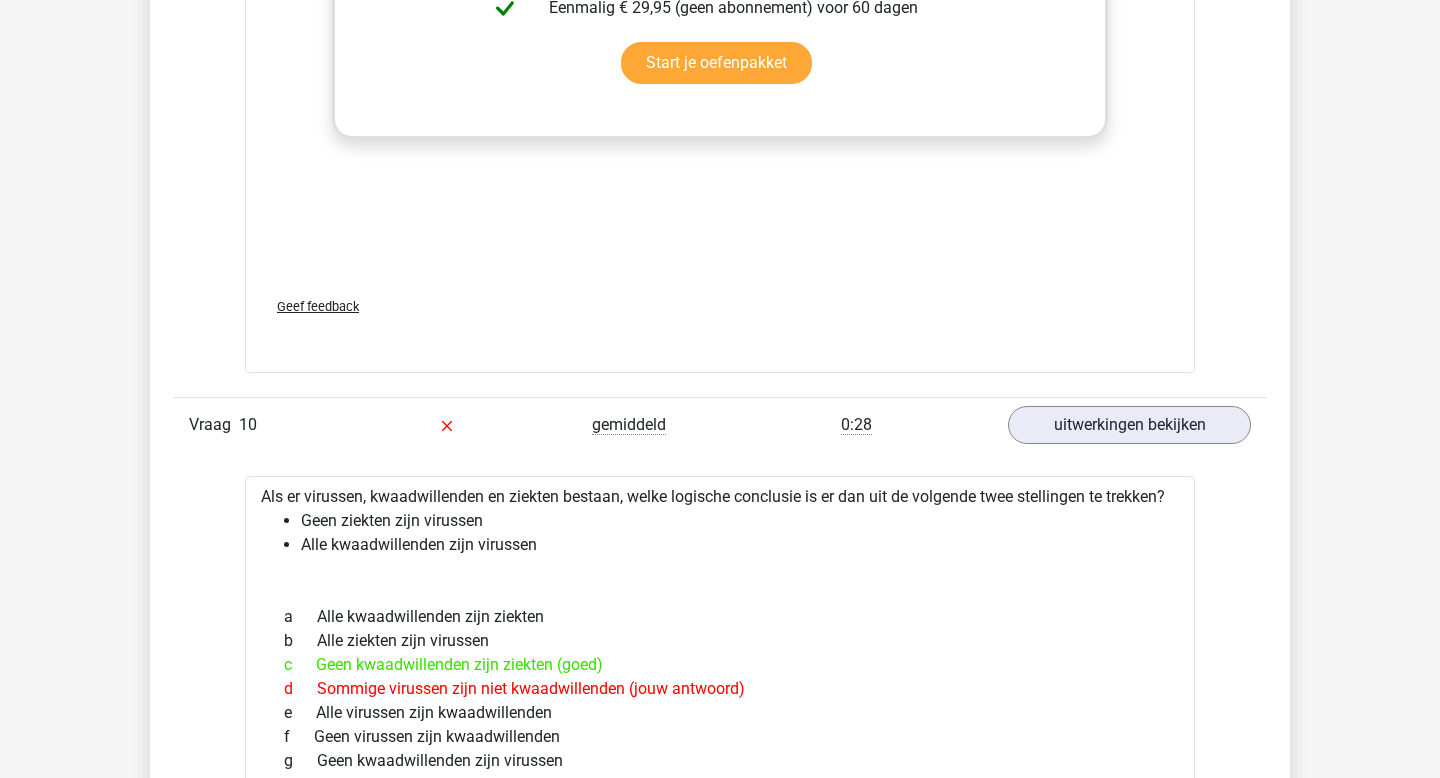 scroll, scrollTop: 4049, scrollLeft: 0, axis: vertical 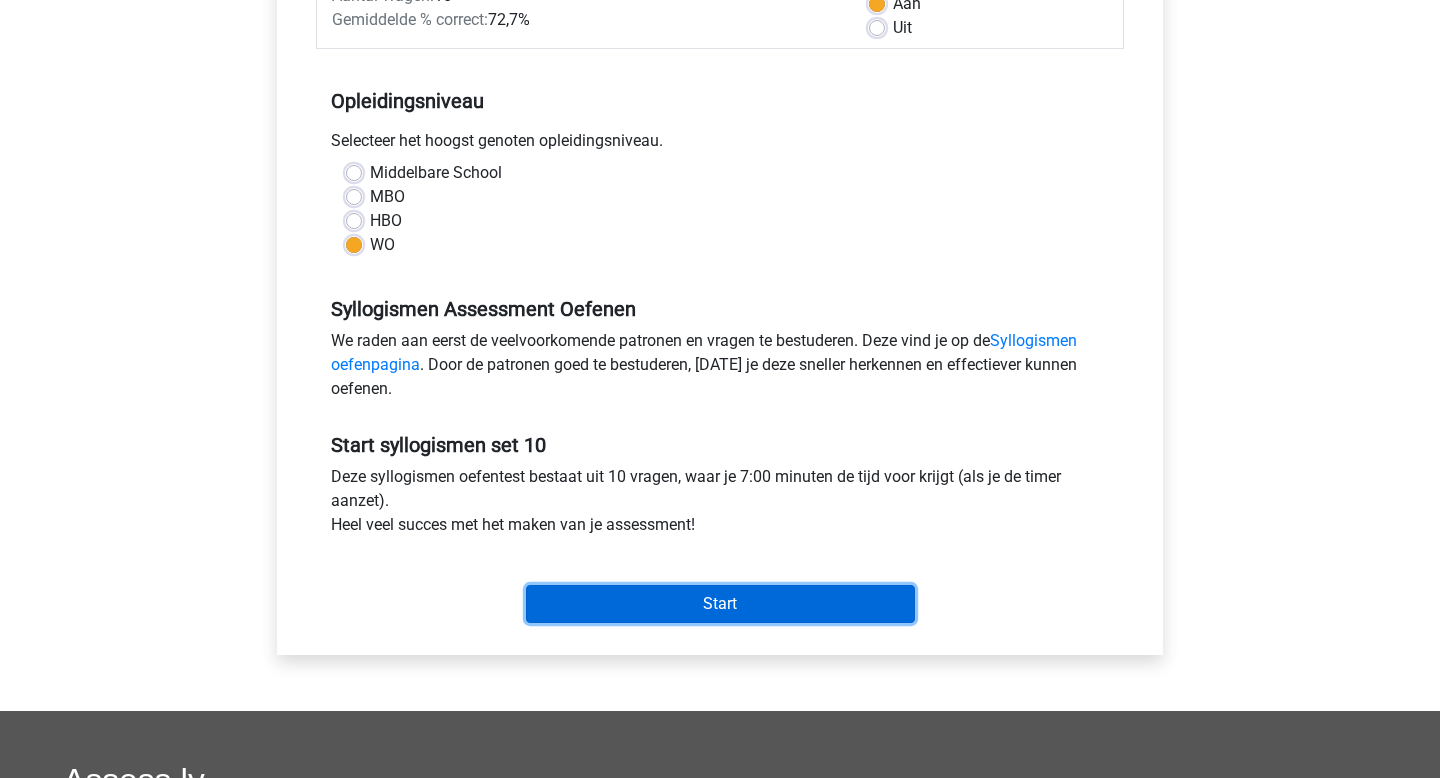 click on "Start" at bounding box center [720, 604] 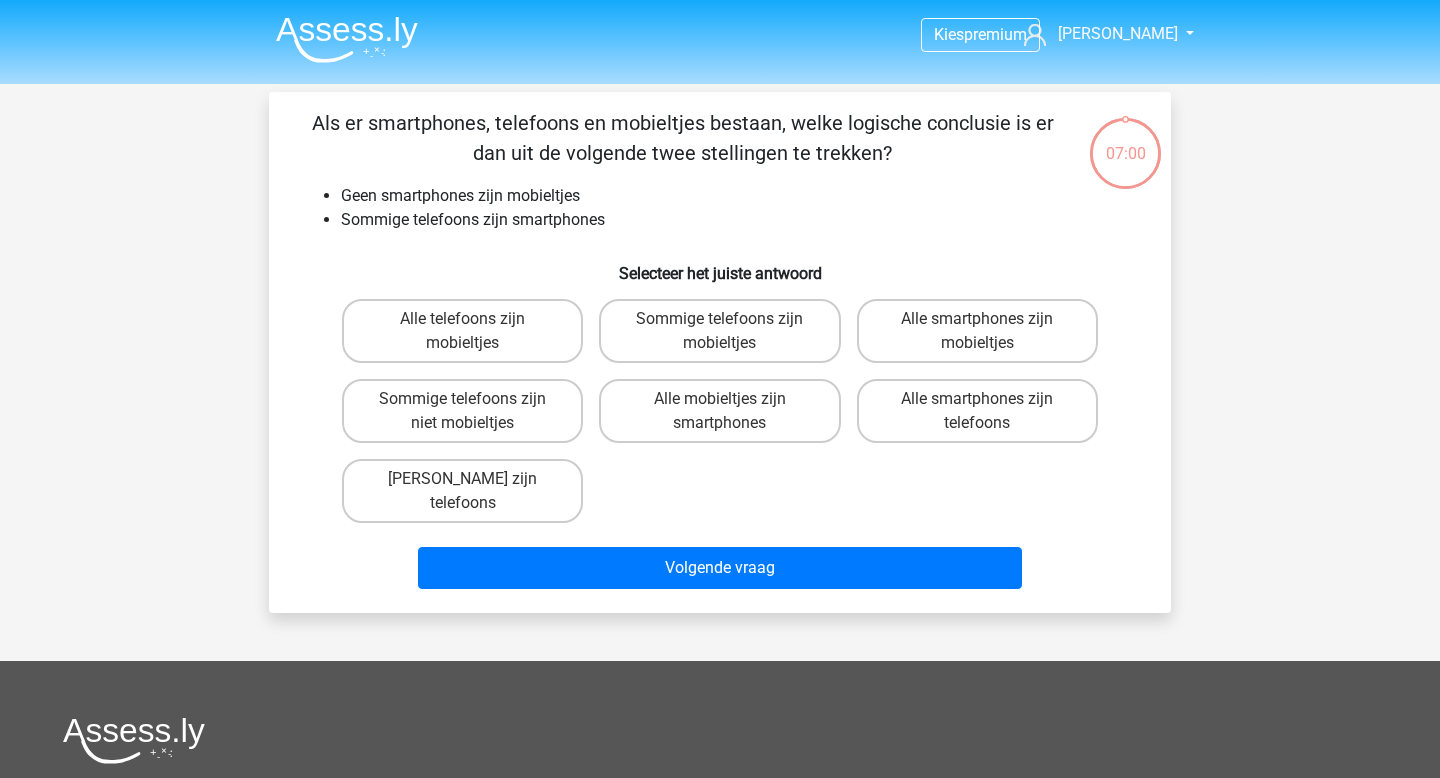 scroll, scrollTop: 0, scrollLeft: 0, axis: both 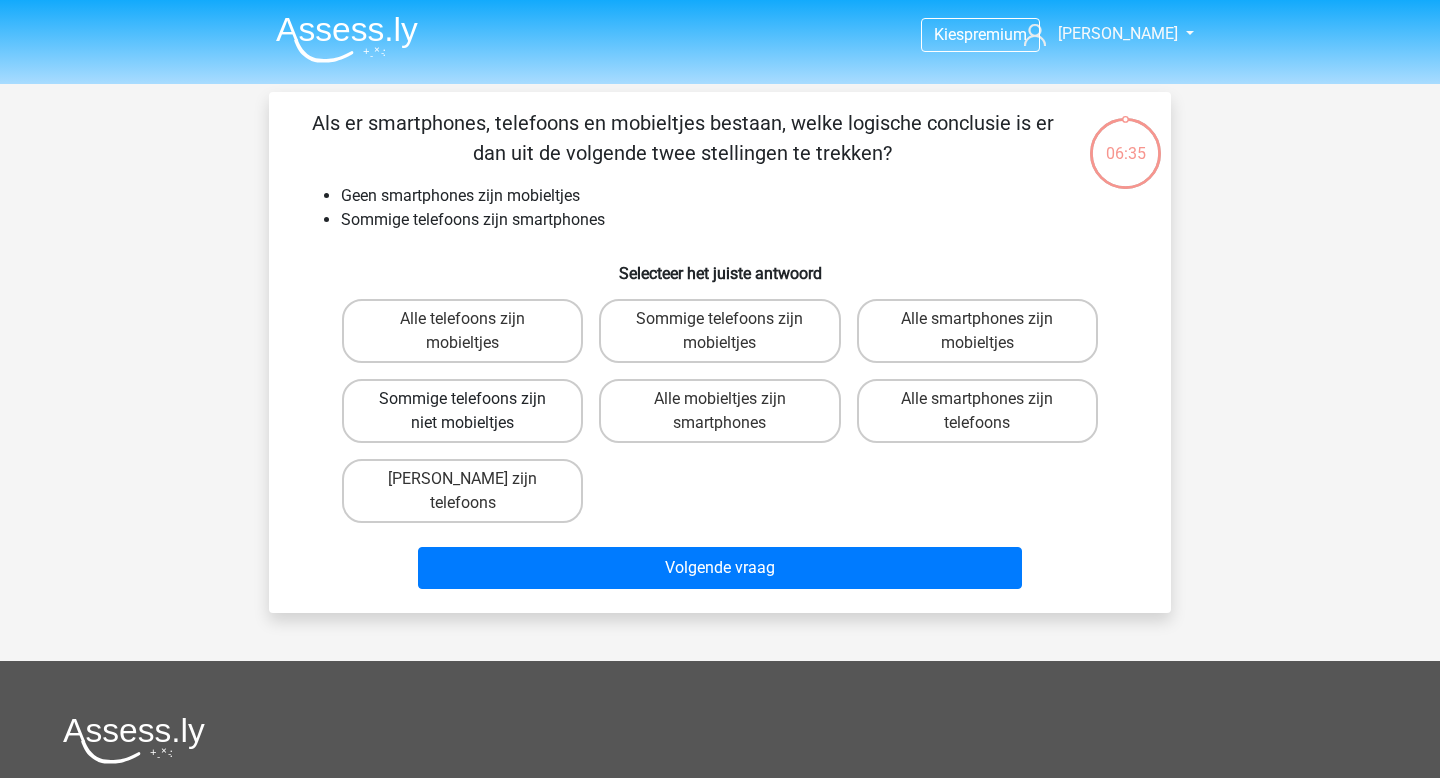 click on "Sommige telefoons zijn niet mobieltjes" at bounding box center (462, 411) 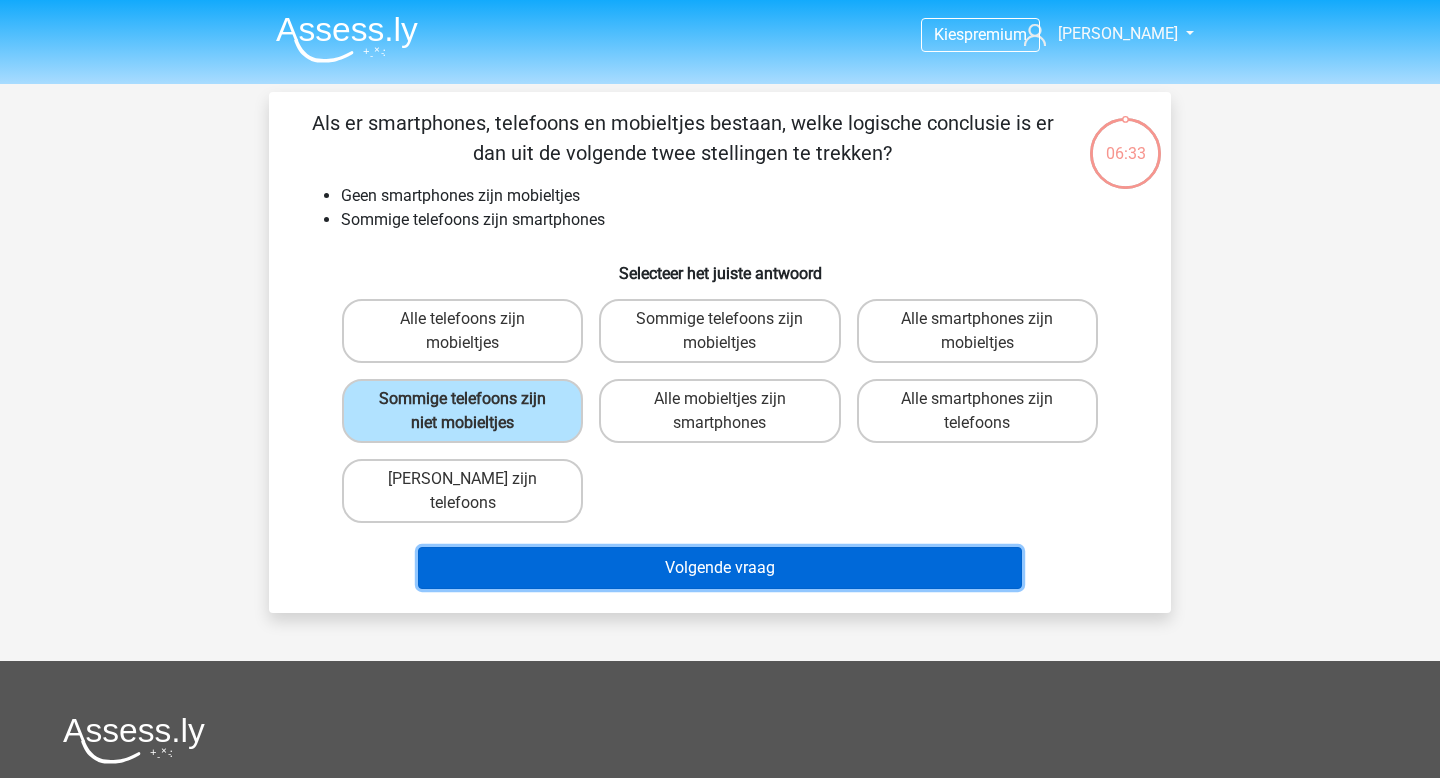 click on "Volgende vraag" at bounding box center (720, 568) 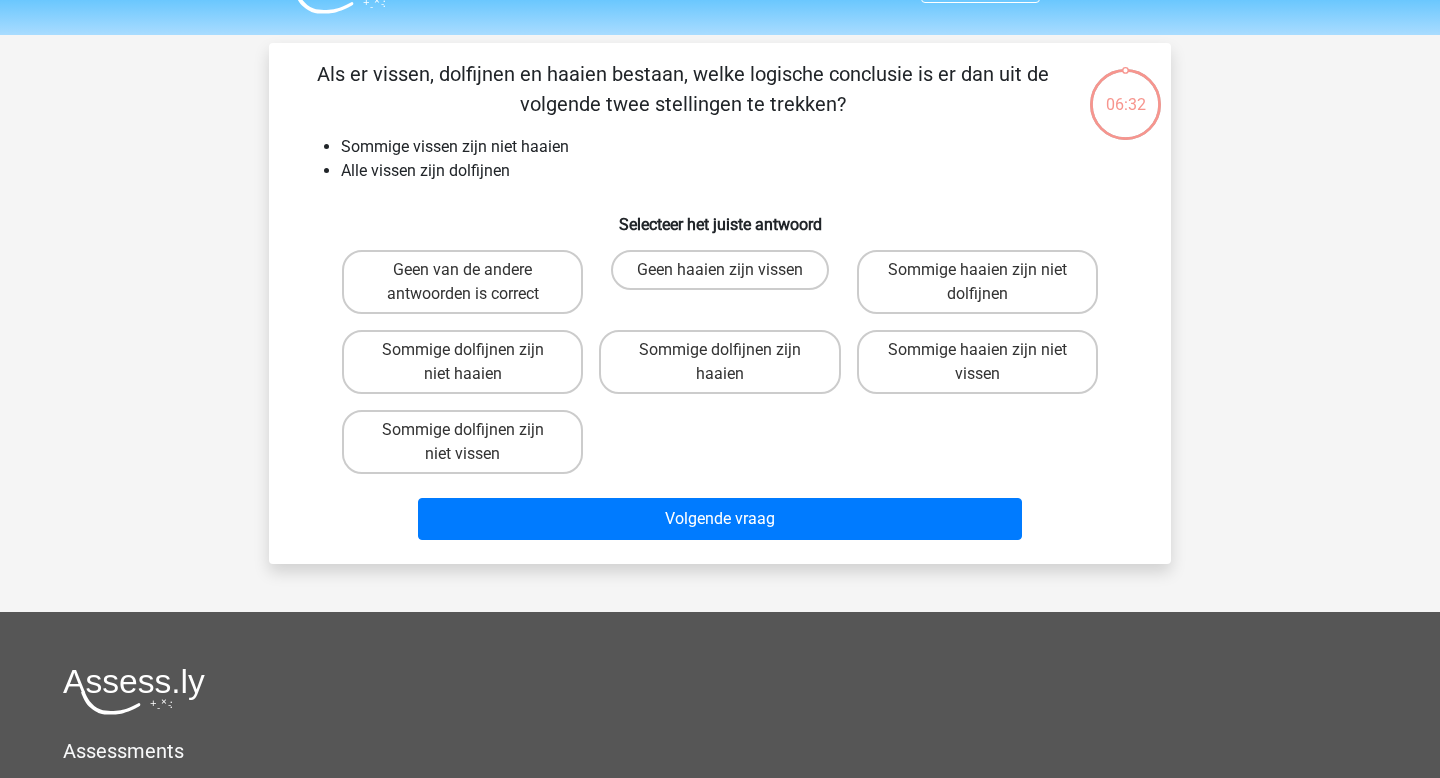 scroll, scrollTop: 92, scrollLeft: 0, axis: vertical 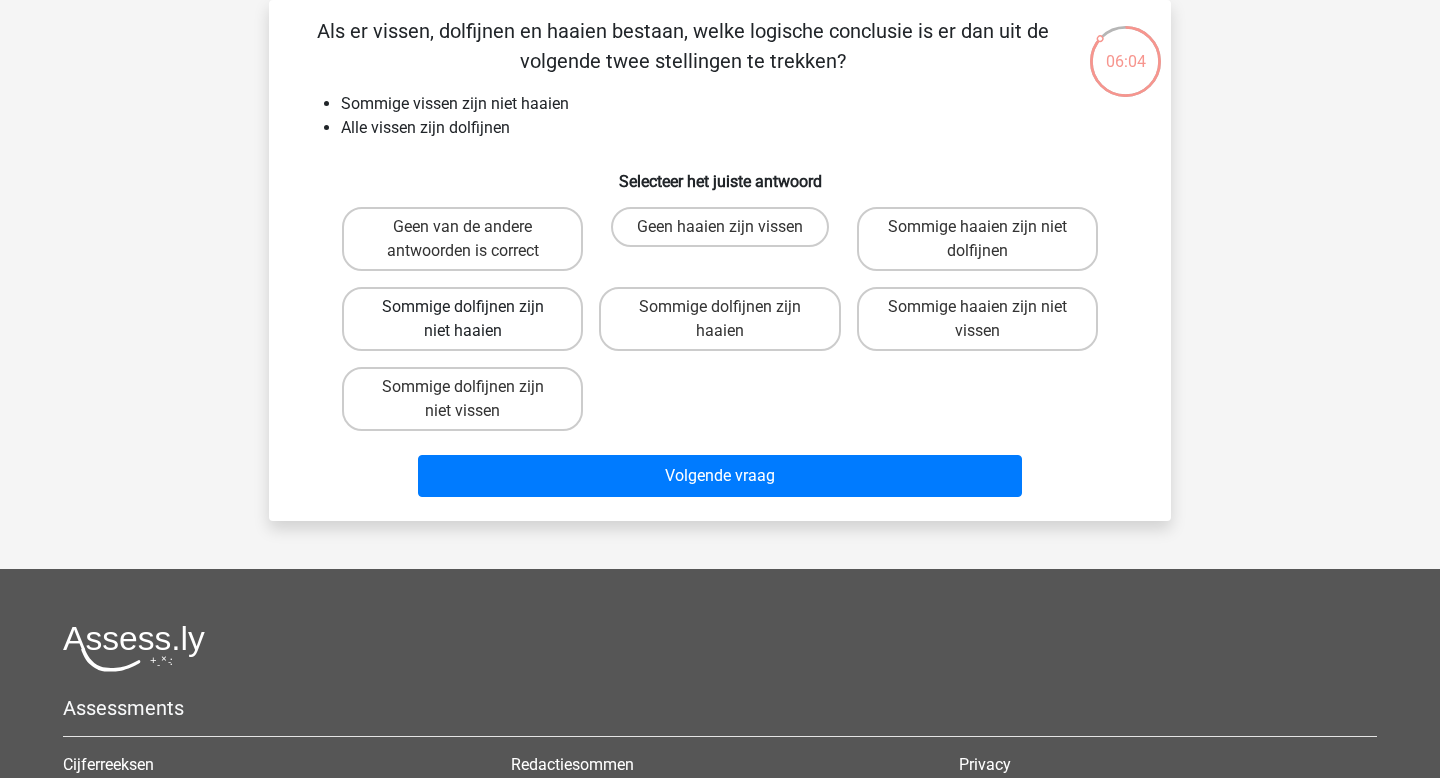 click on "Sommige dolfijnen zijn niet haaien" at bounding box center [462, 319] 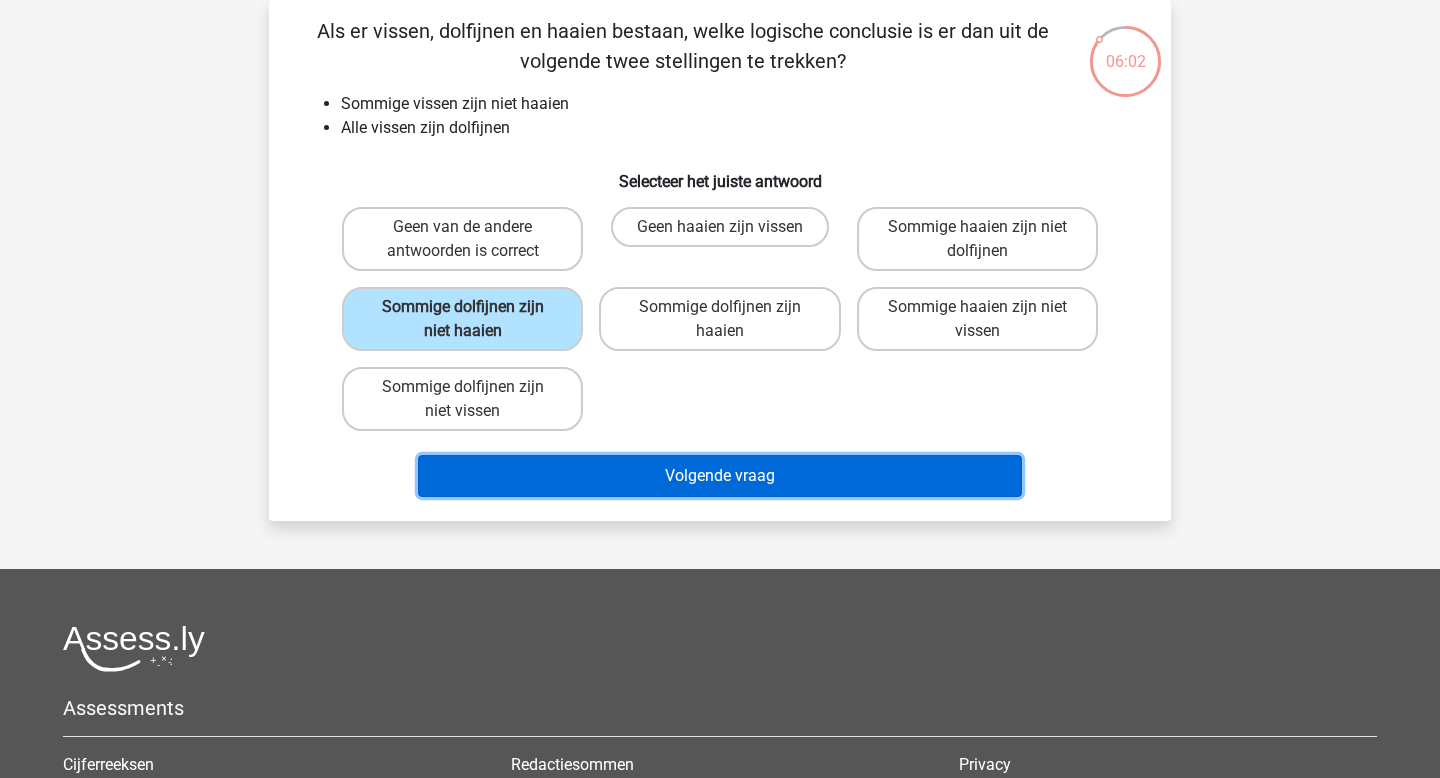 click on "Volgende vraag" at bounding box center (720, 476) 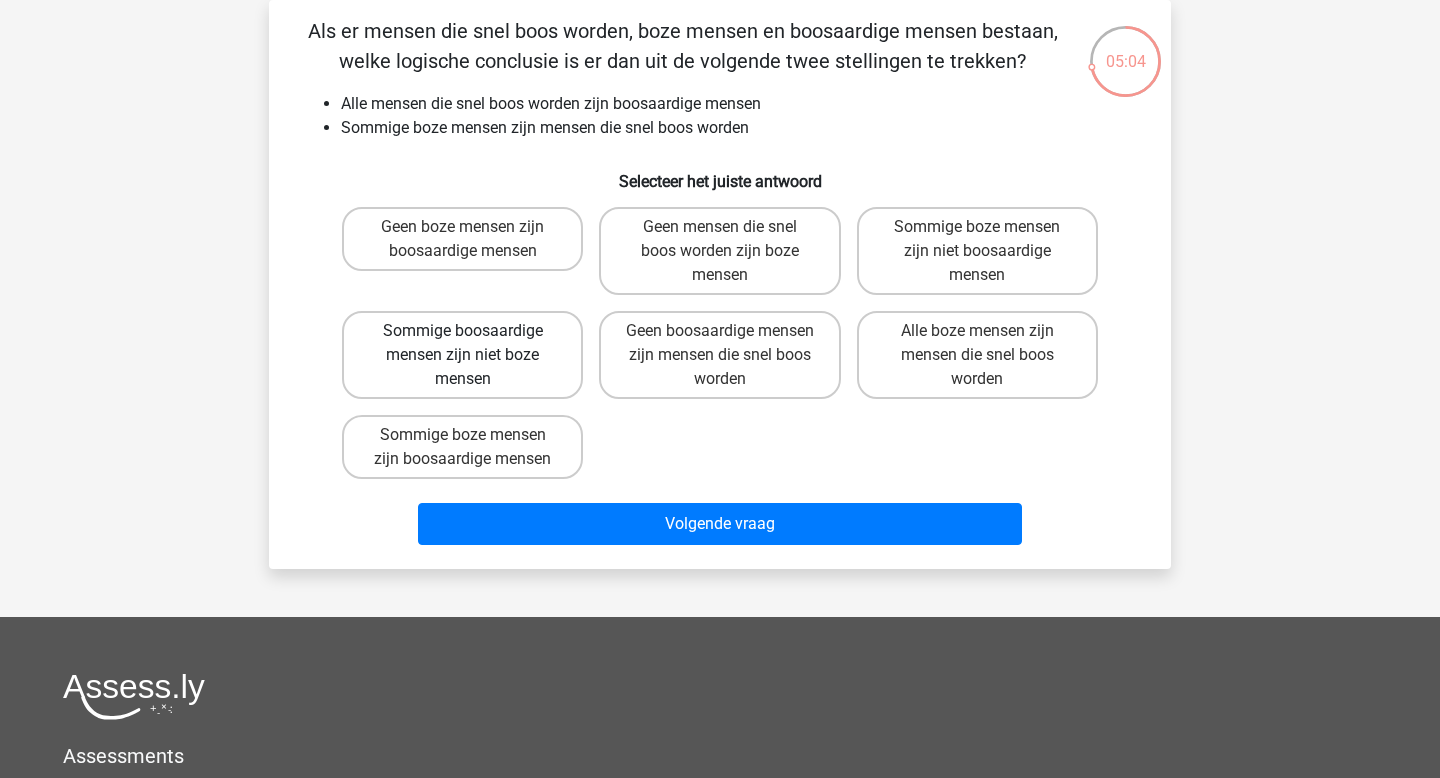 click on "Sommige boosaardige mensen zijn niet boze mensen" at bounding box center (462, 355) 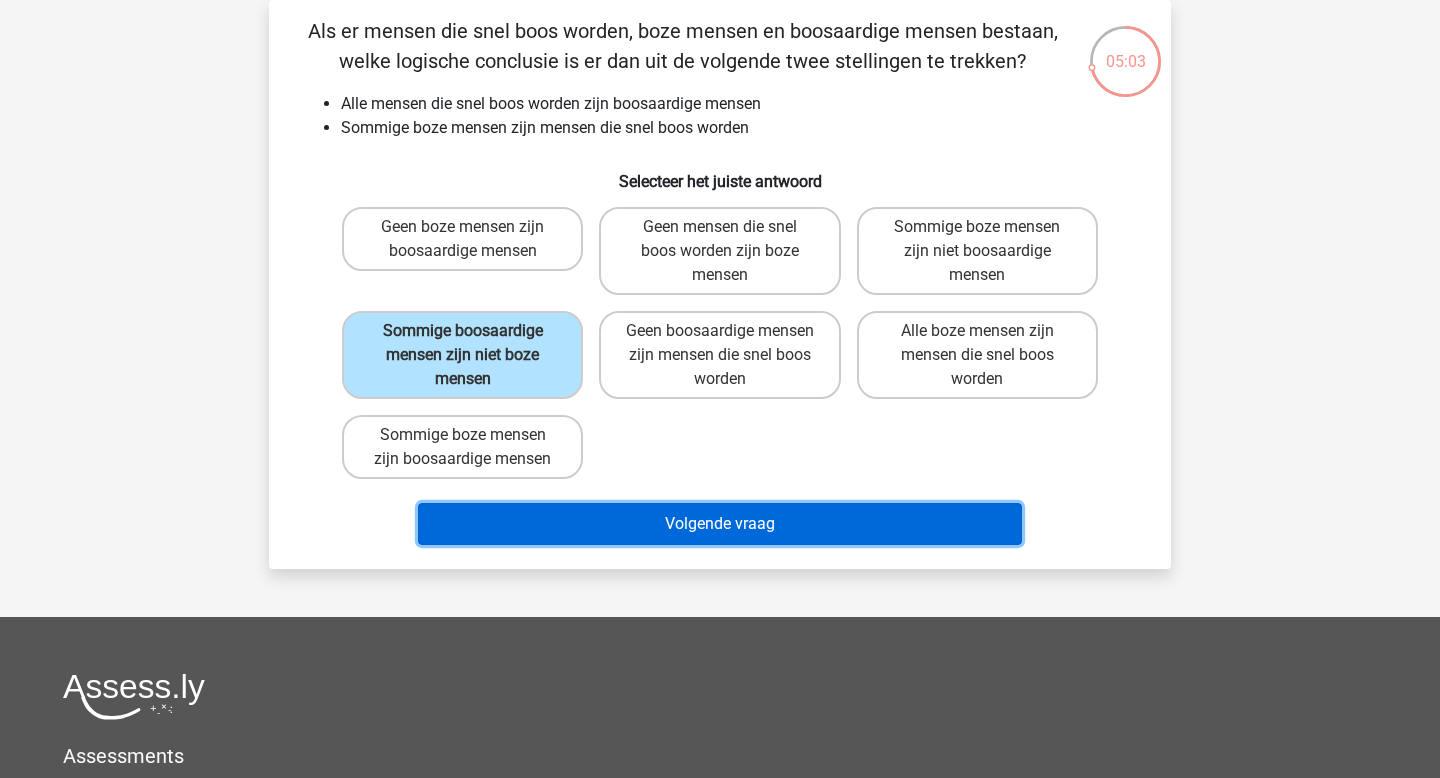 click on "Volgende vraag" at bounding box center [720, 524] 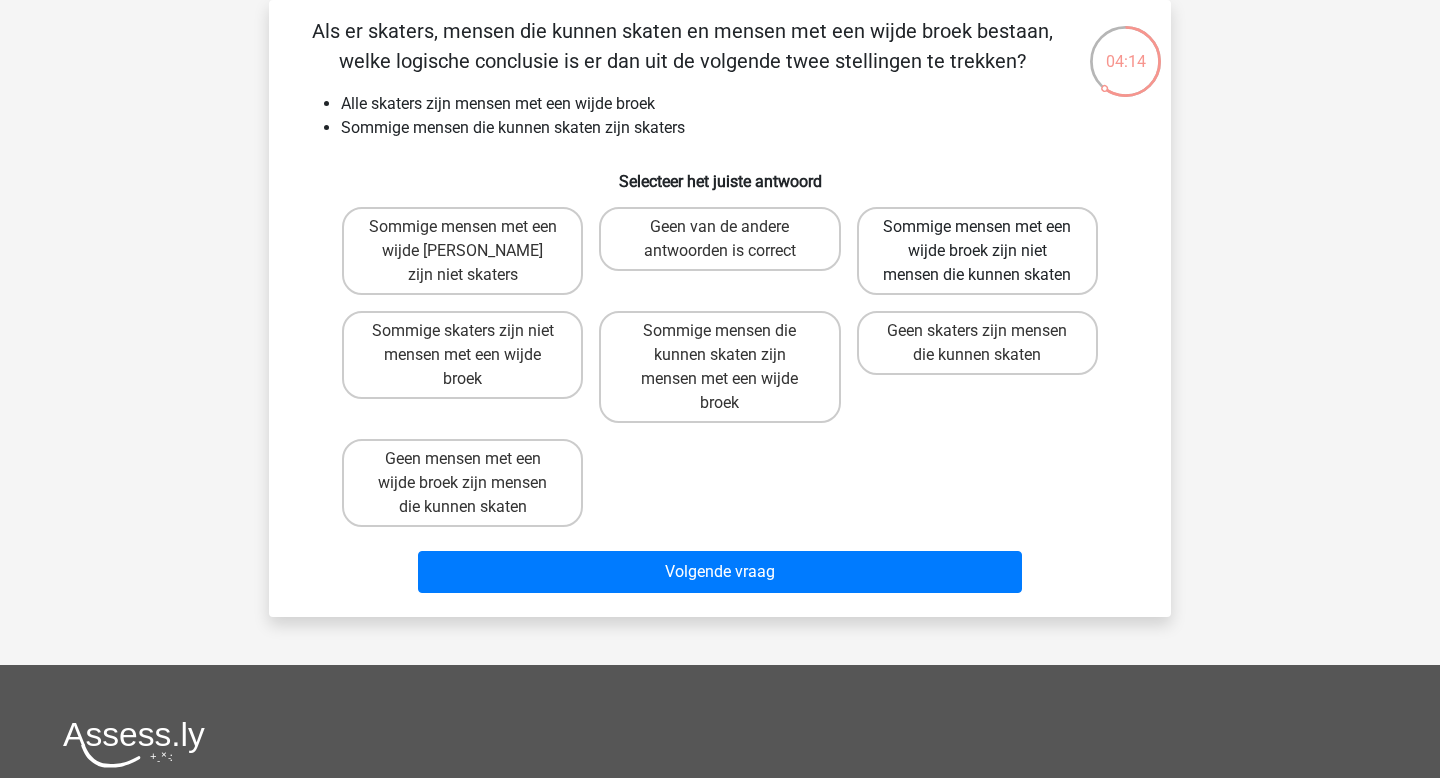 click on "Sommige mensen met een wijde broek zijn niet mensen die kunnen skaten" at bounding box center [977, 251] 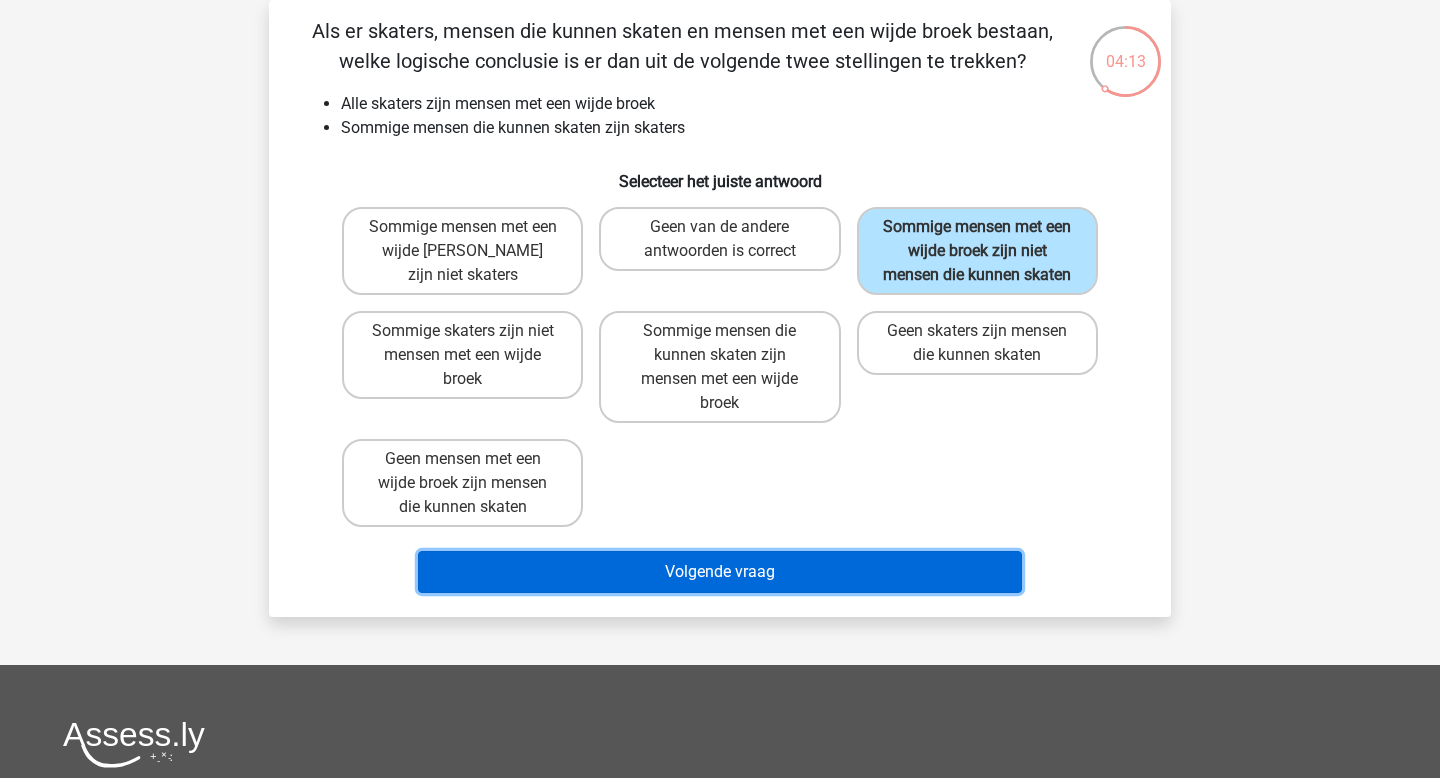 click on "Volgende vraag" at bounding box center (720, 572) 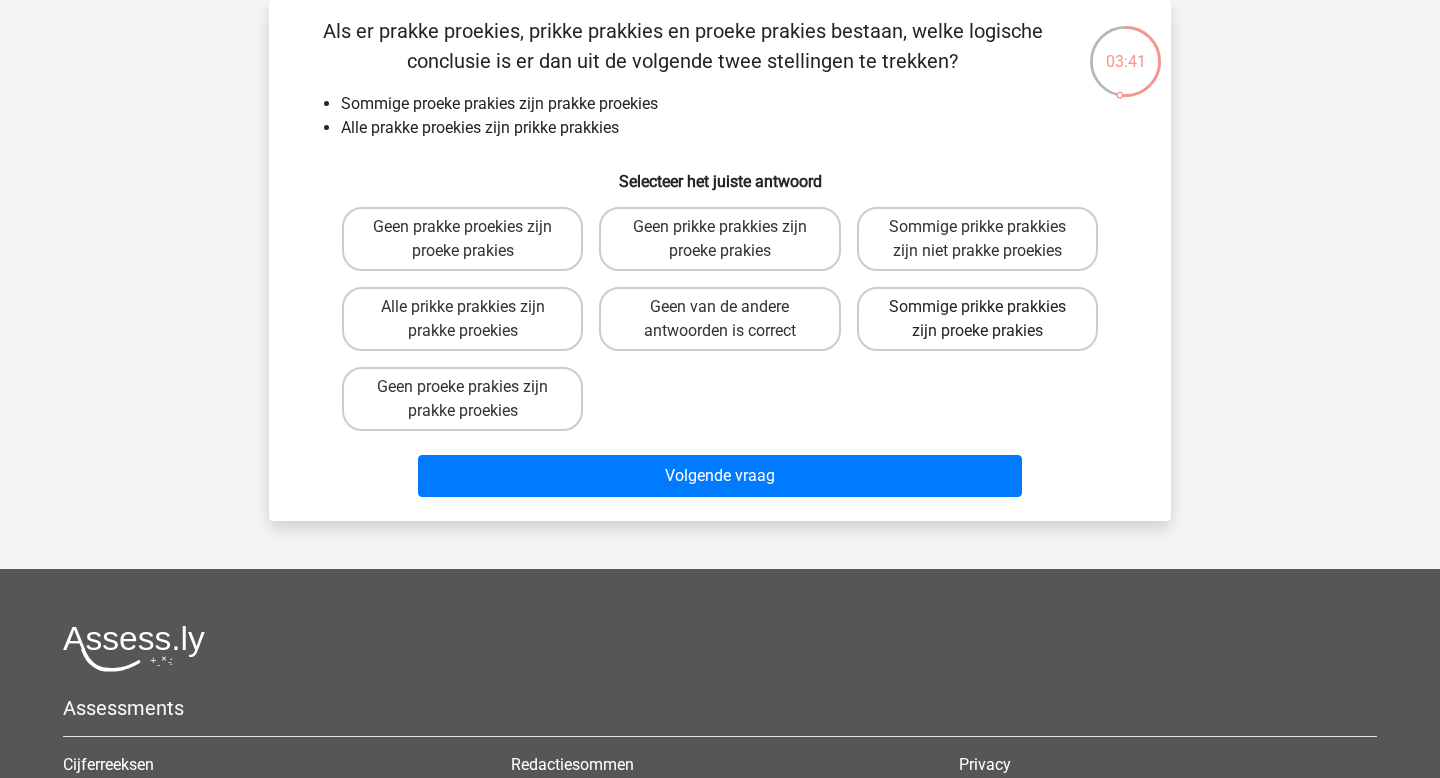 click on "Sommige prikke prakkies zijn proeke prakies" at bounding box center (977, 319) 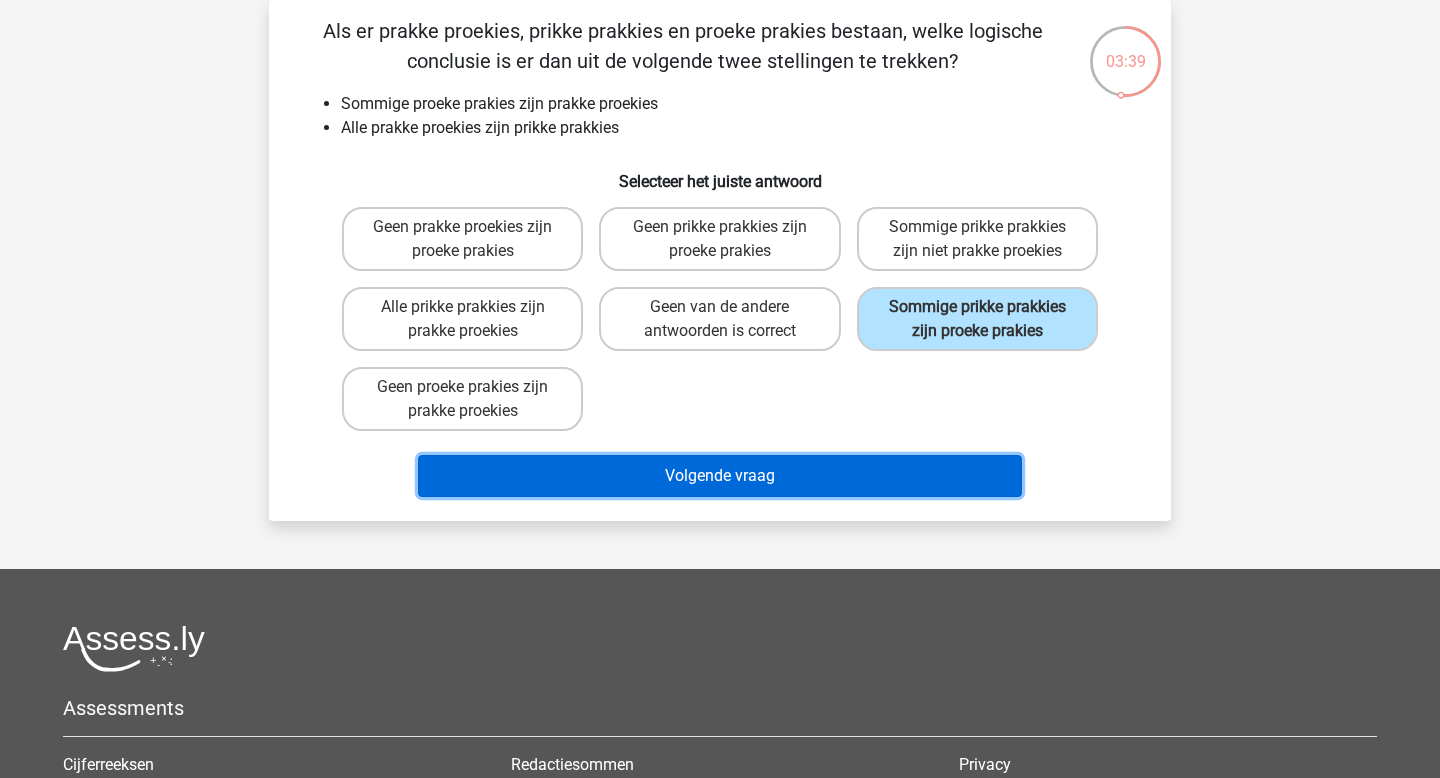 click on "Volgende vraag" at bounding box center (720, 476) 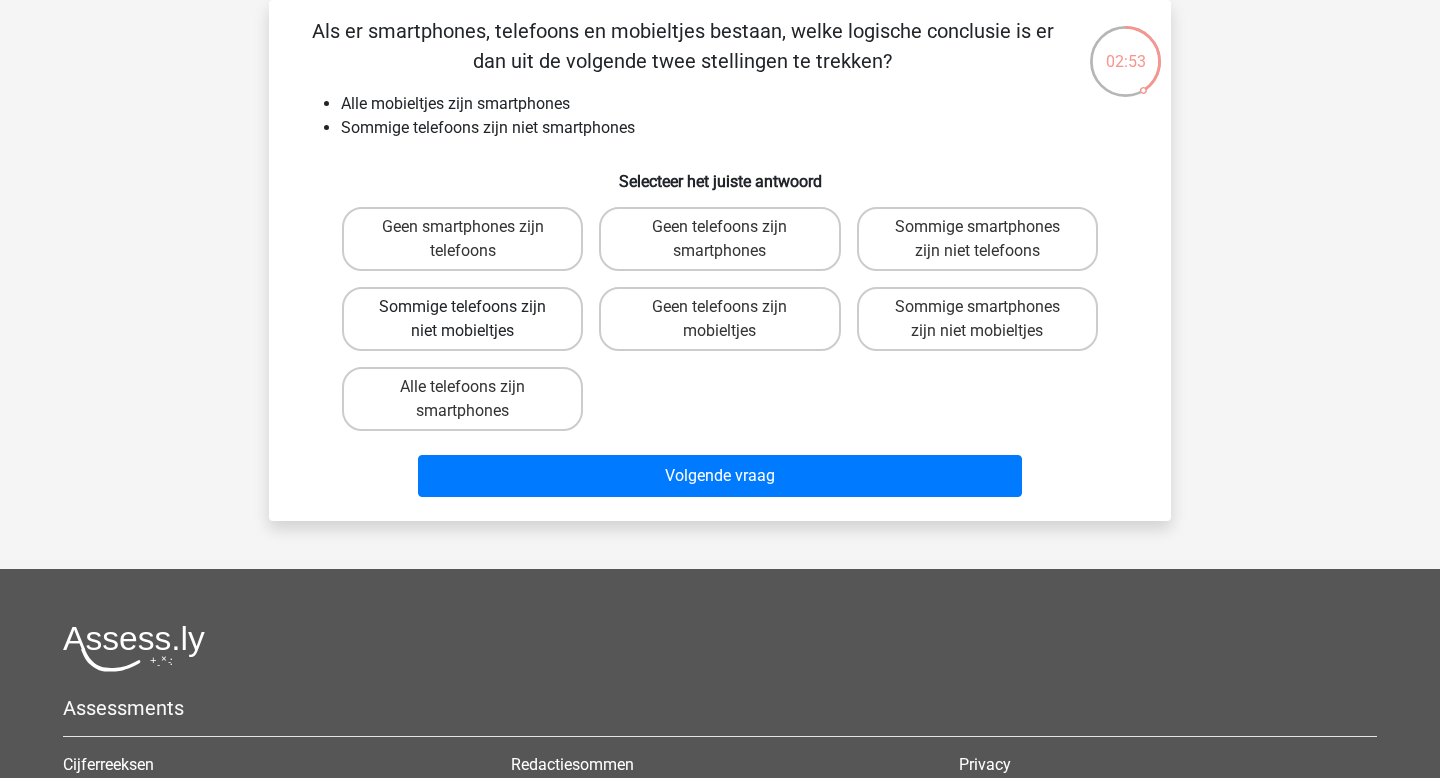 click on "Sommige telefoons zijn niet mobieltjes" at bounding box center [462, 319] 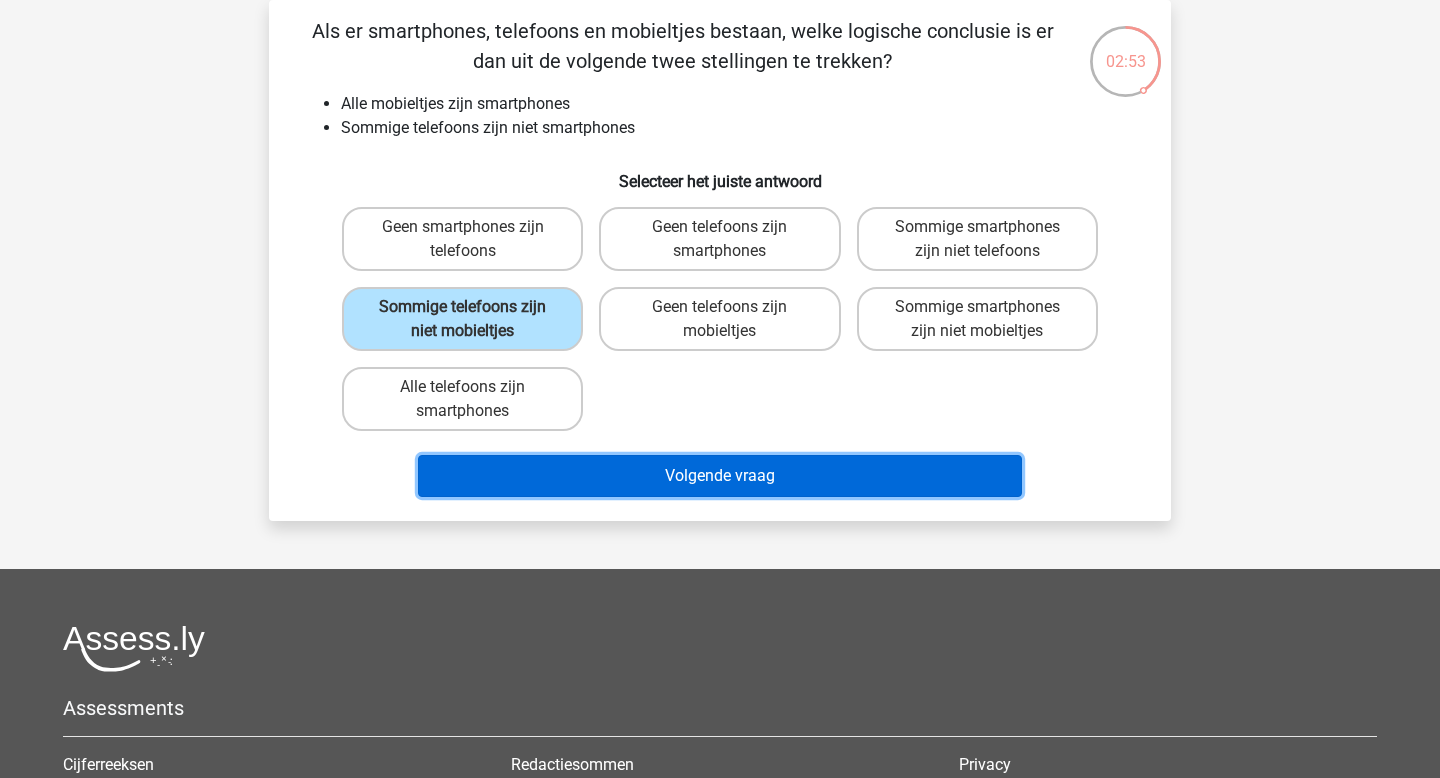 click on "Volgende vraag" at bounding box center (720, 476) 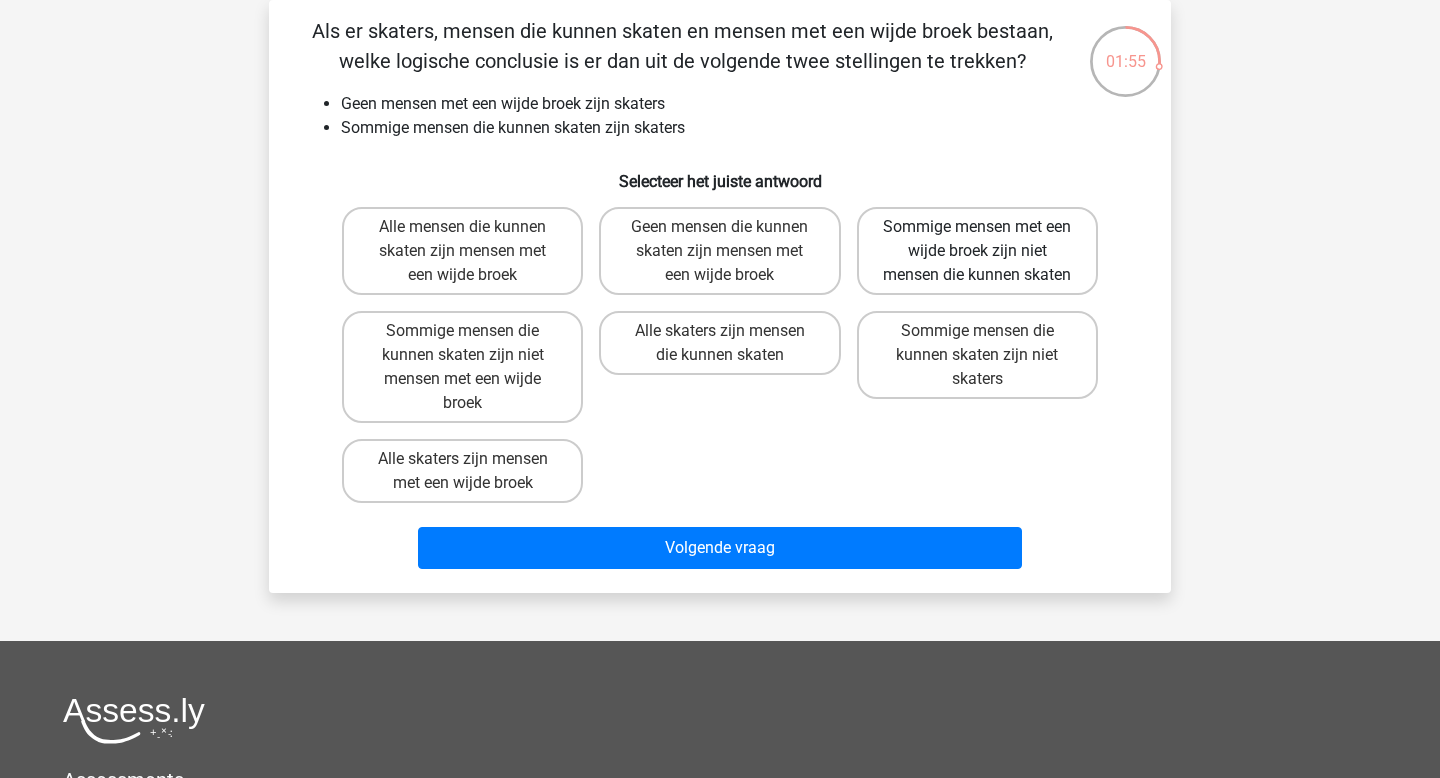 click on "Sommige mensen met een wijde broek zijn niet mensen die kunnen skaten" at bounding box center [977, 251] 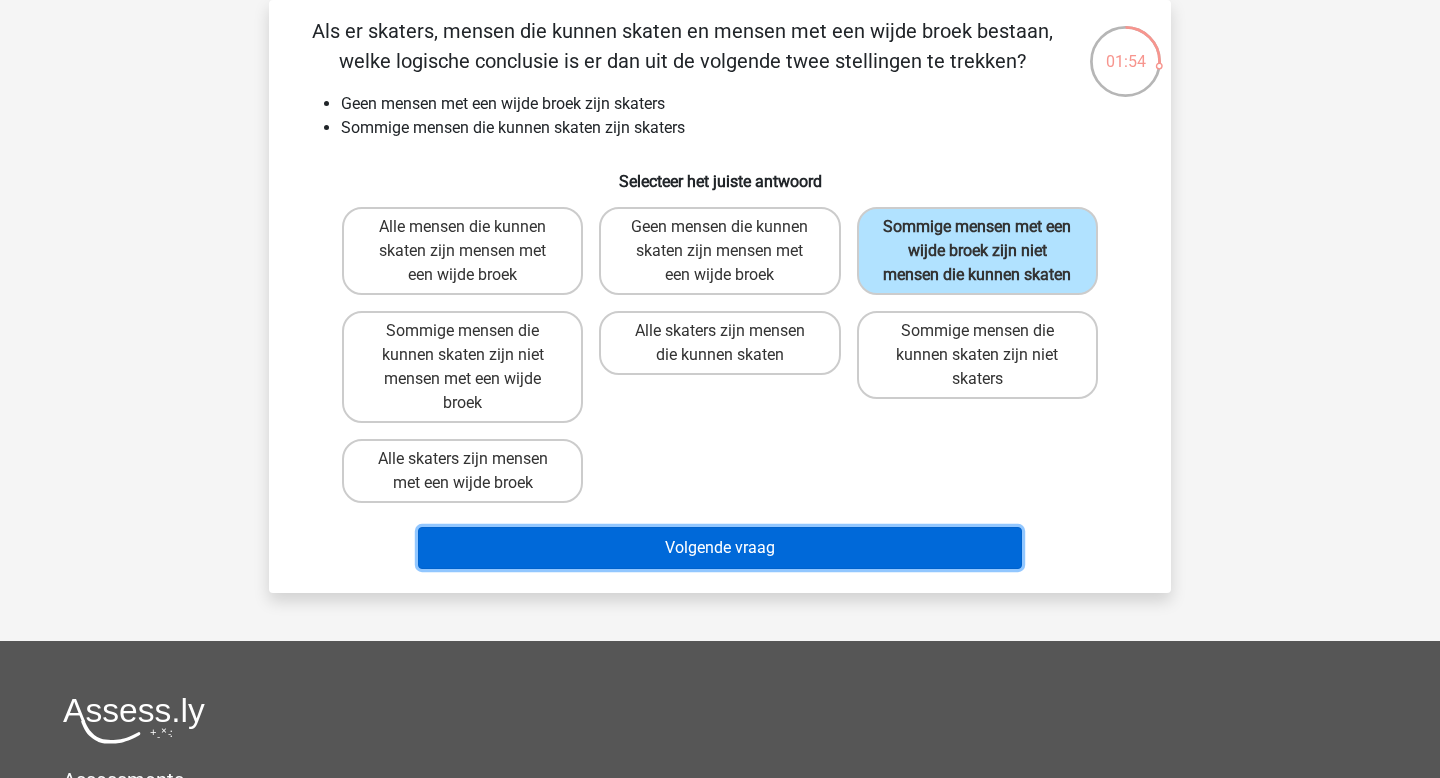 click on "Volgende vraag" at bounding box center (720, 548) 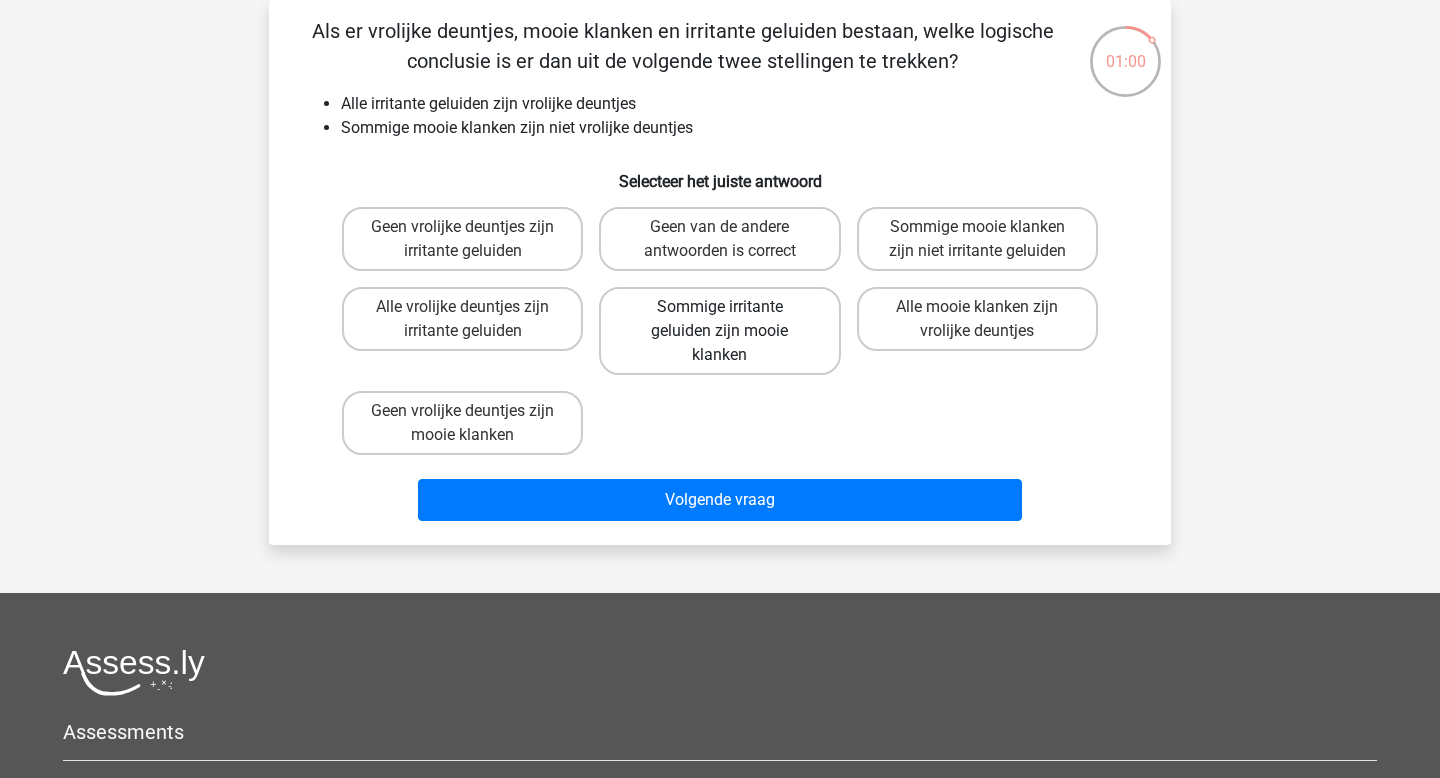 click on "Sommige irritante geluiden zijn mooie klanken" at bounding box center [719, 331] 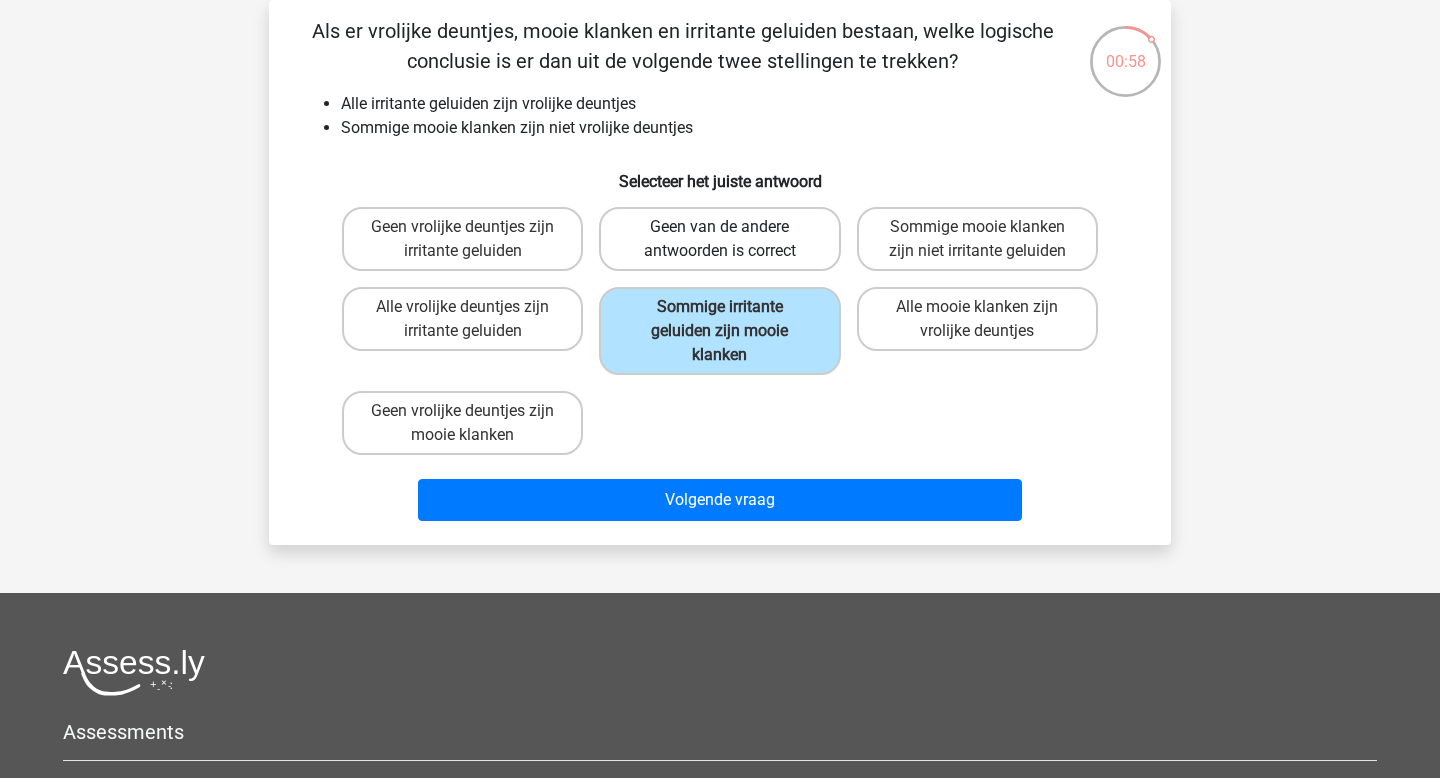 click on "Geen van de andere antwoorden is correct" at bounding box center (719, 239) 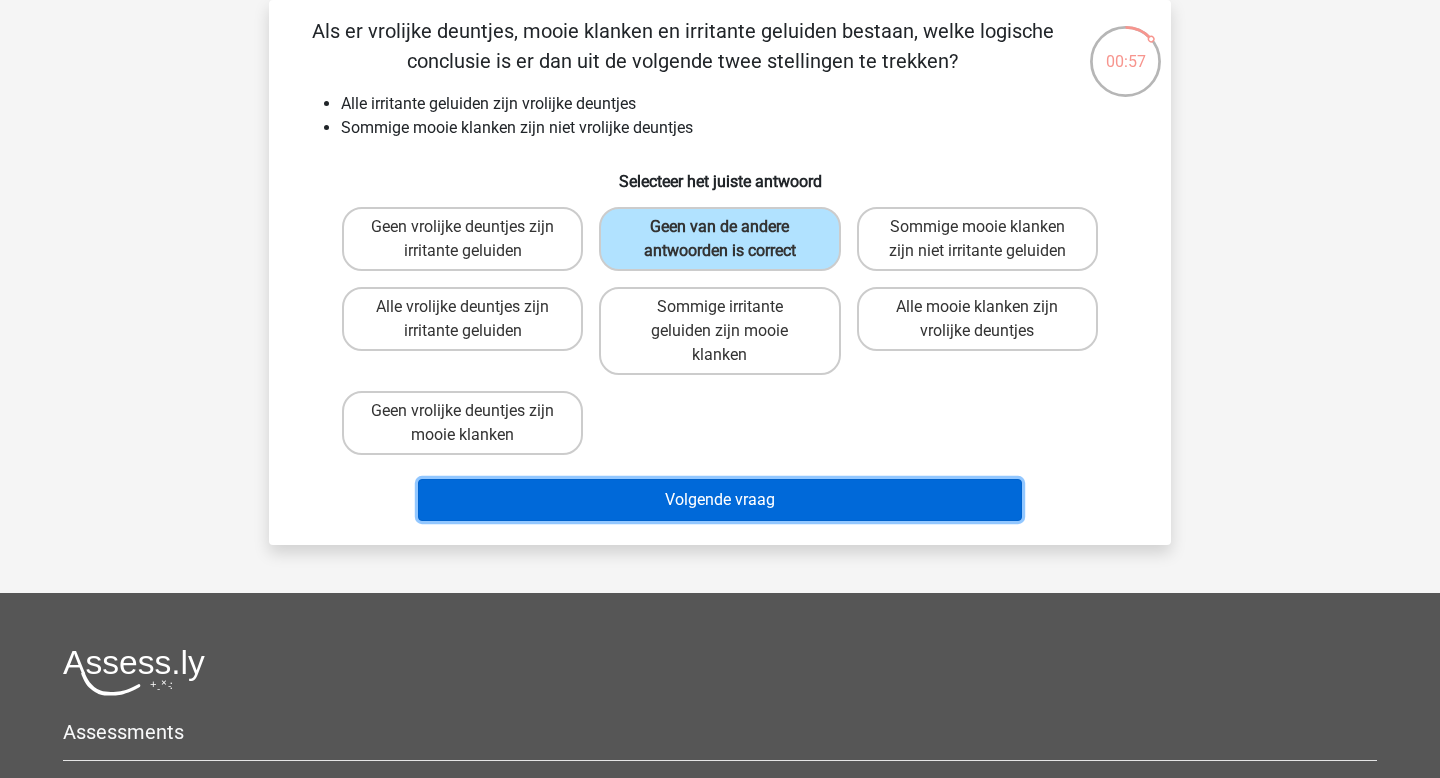 click on "Volgende vraag" at bounding box center (720, 500) 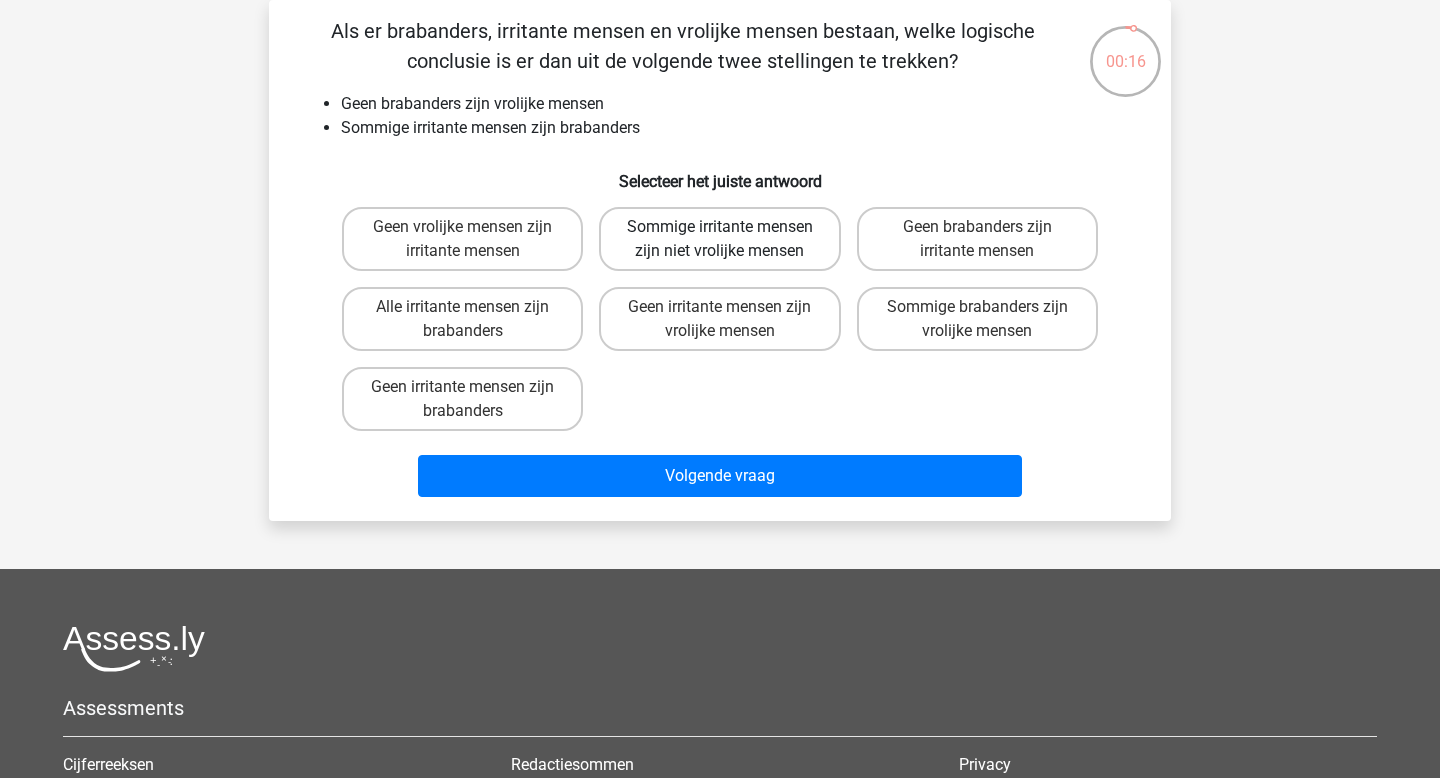 click on "Sommige irritante mensen zijn niet vrolijke mensen" at bounding box center (719, 239) 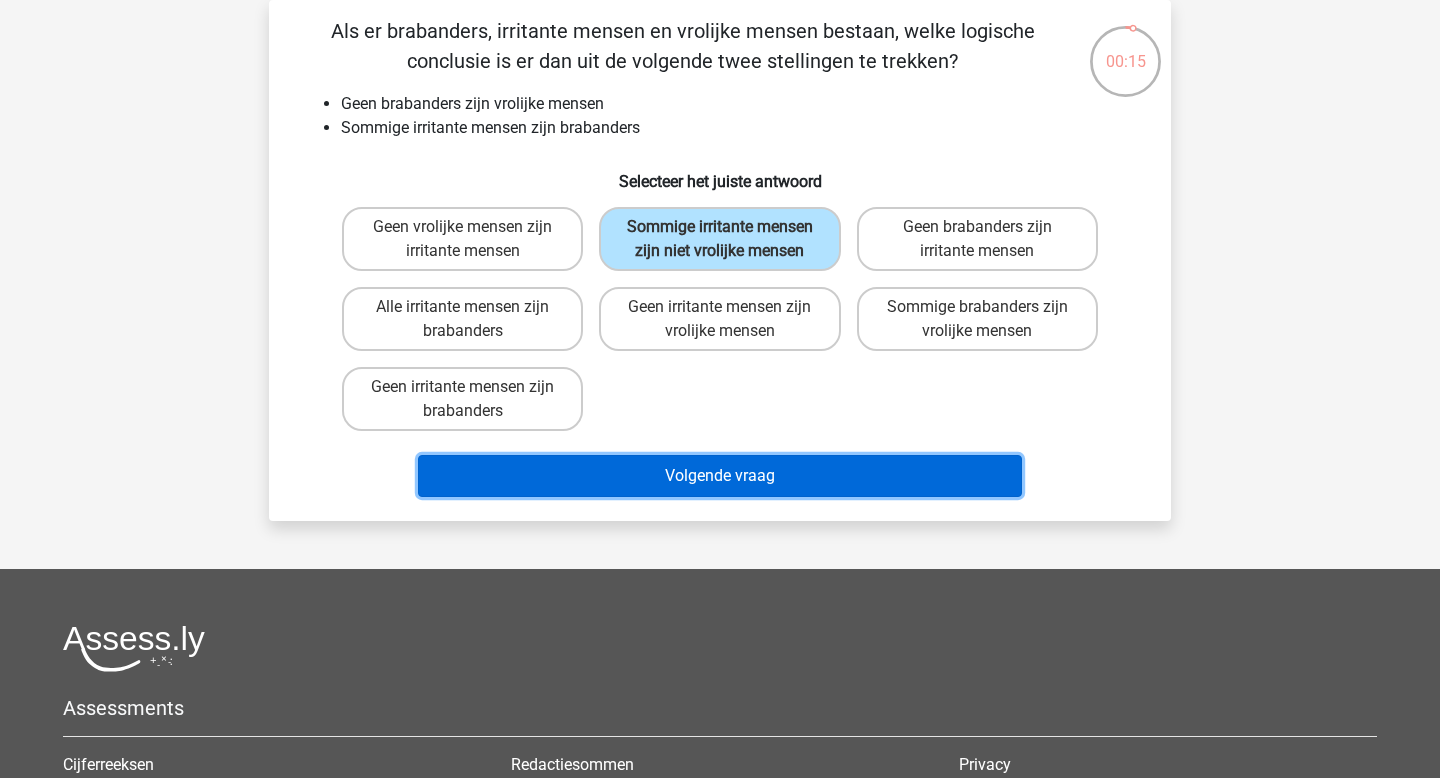 click on "Volgende vraag" at bounding box center (720, 476) 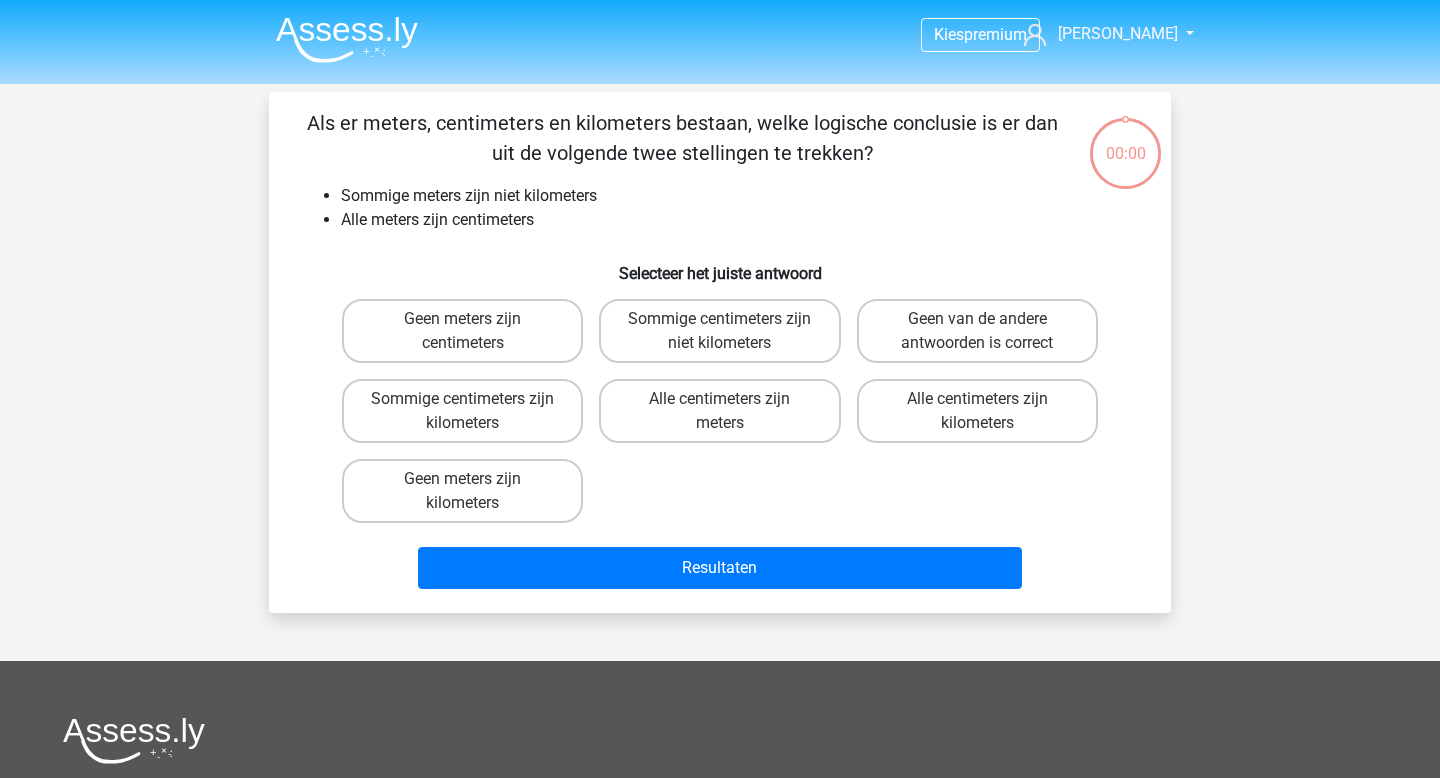 scroll, scrollTop: 92, scrollLeft: 0, axis: vertical 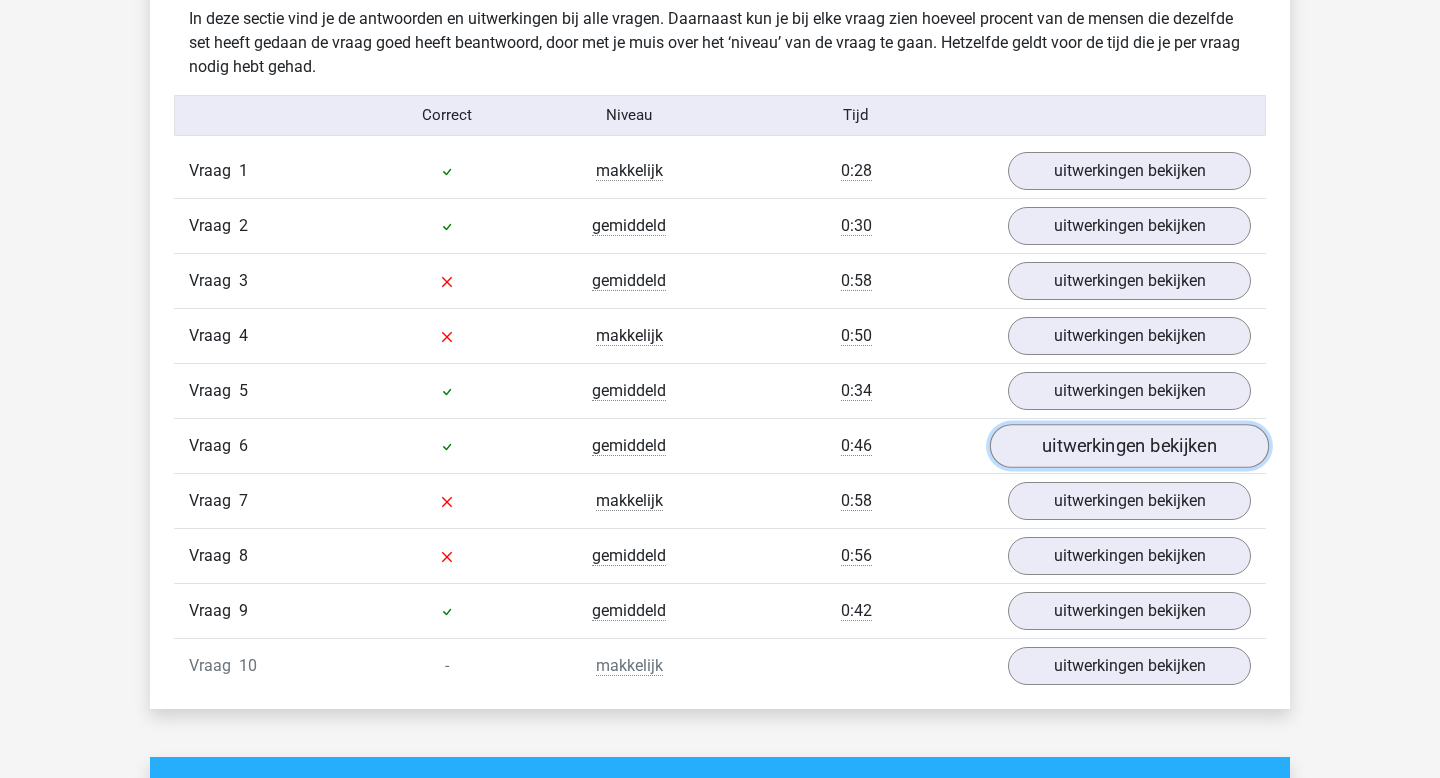 click on "uitwerkingen bekijken" at bounding box center [1129, 446] 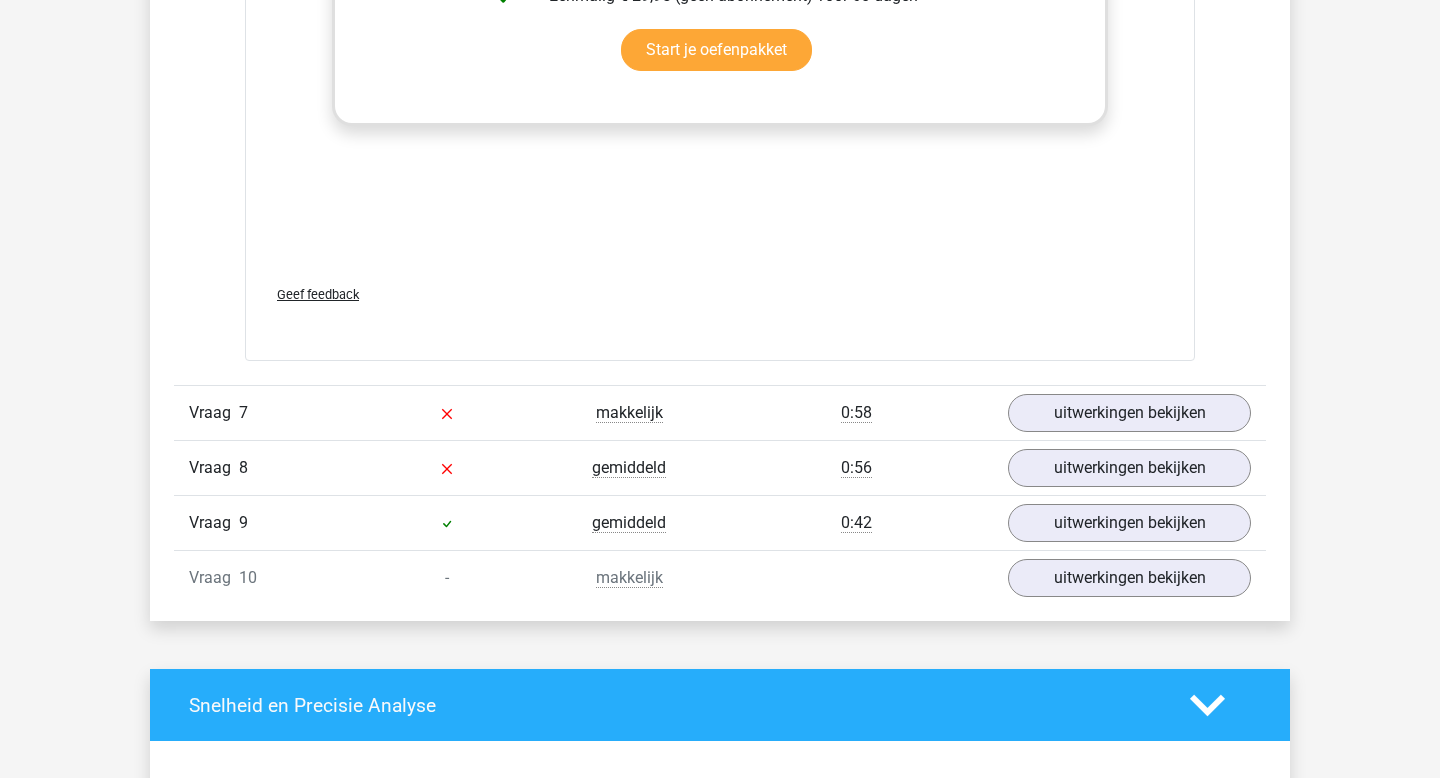 scroll, scrollTop: 2795, scrollLeft: 0, axis: vertical 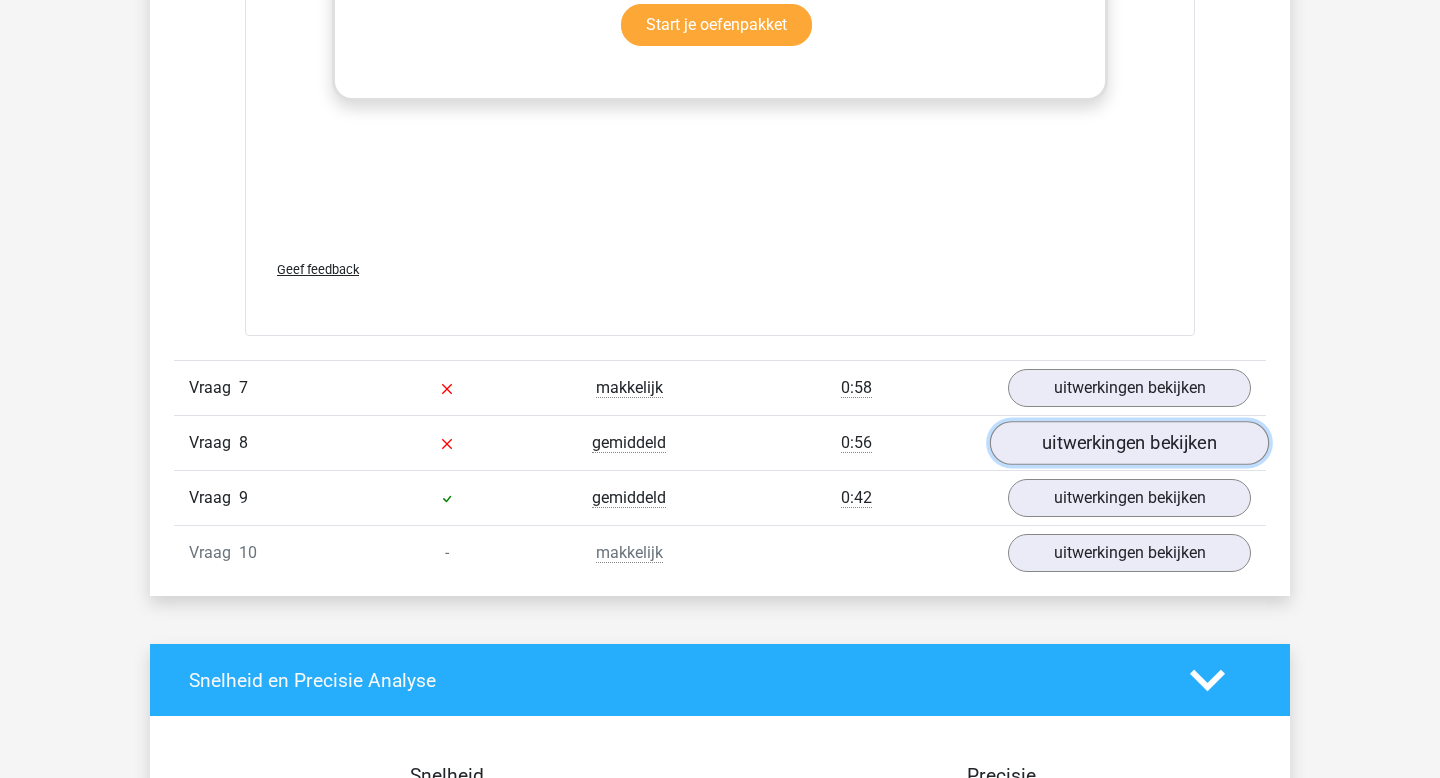 click on "uitwerkingen bekijken" at bounding box center (1129, 443) 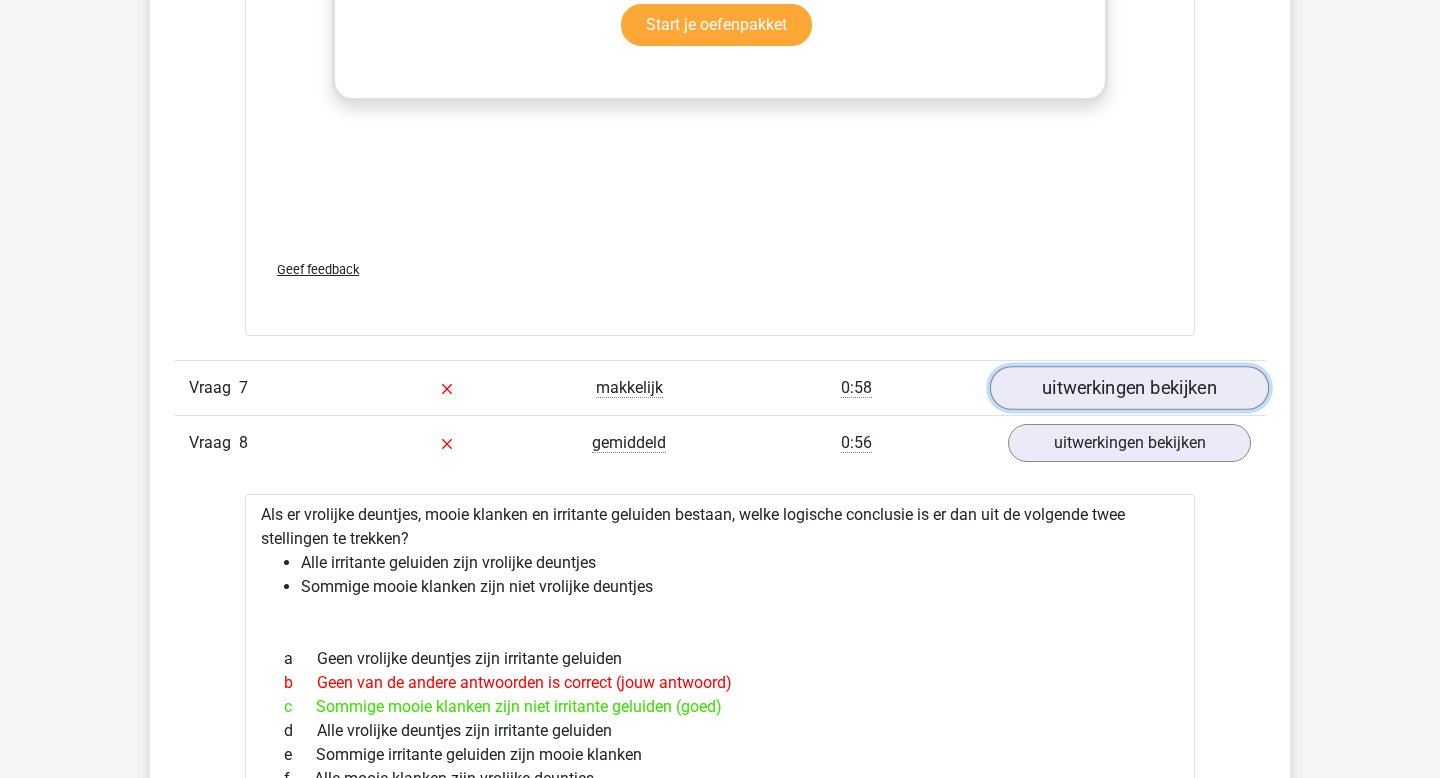 click on "uitwerkingen bekijken" at bounding box center (1129, 388) 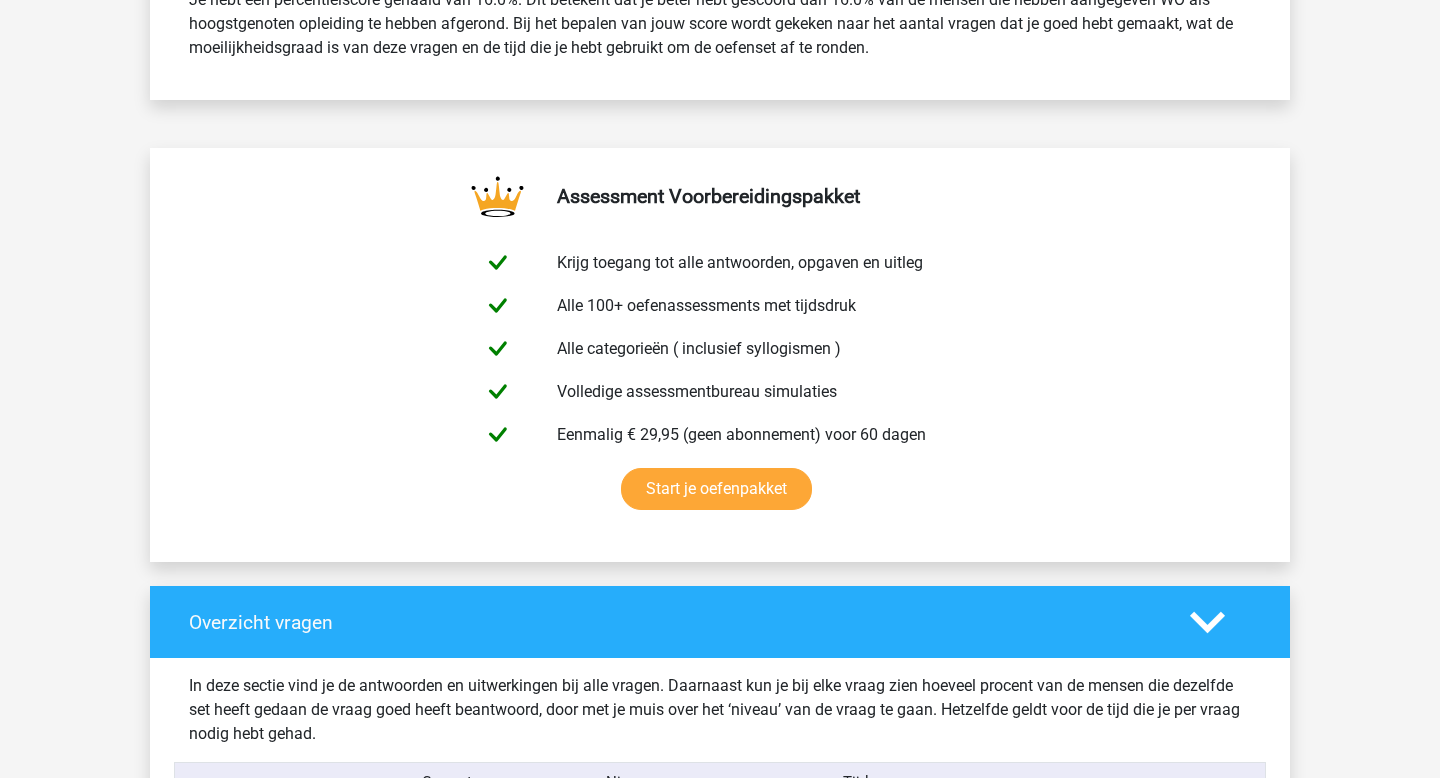 scroll, scrollTop: 811, scrollLeft: 0, axis: vertical 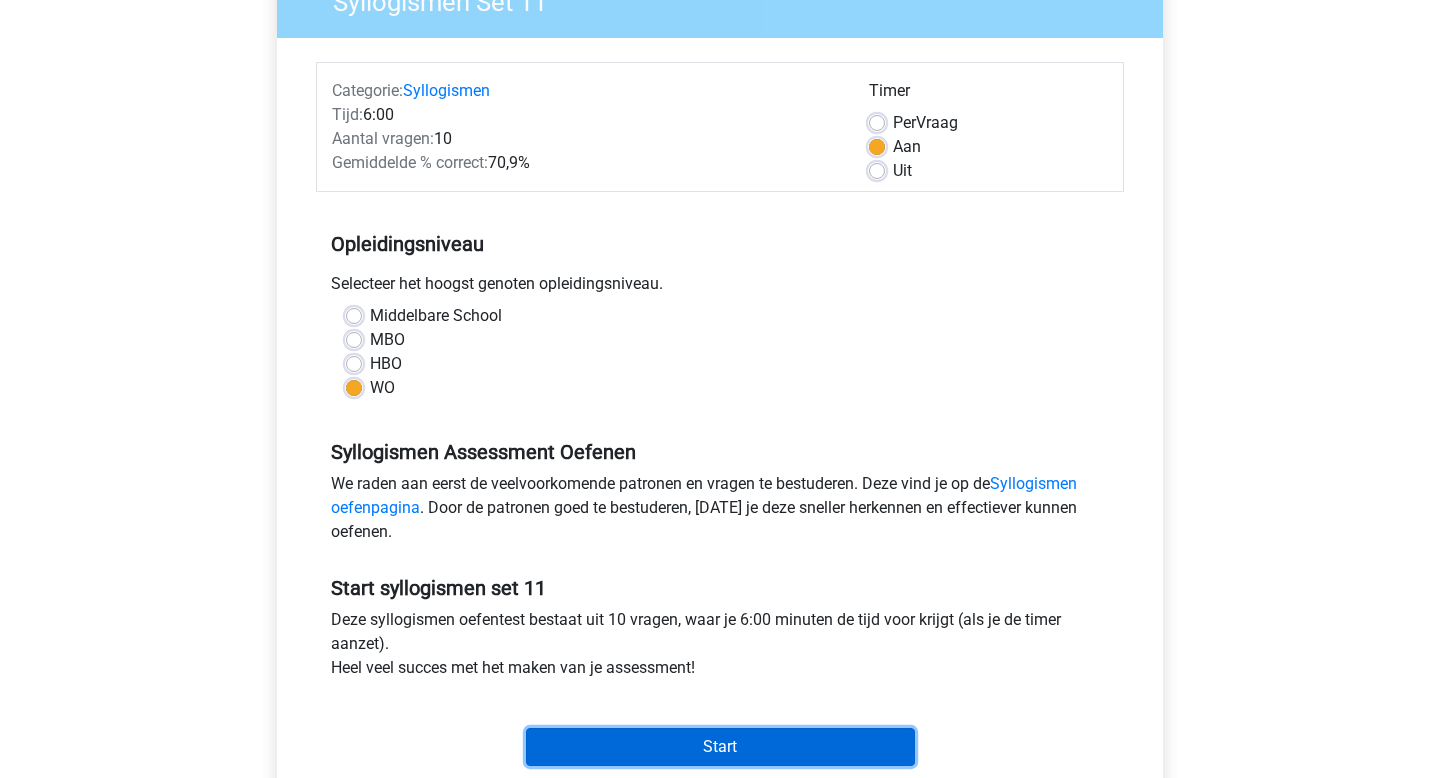 click on "Start" at bounding box center (720, 747) 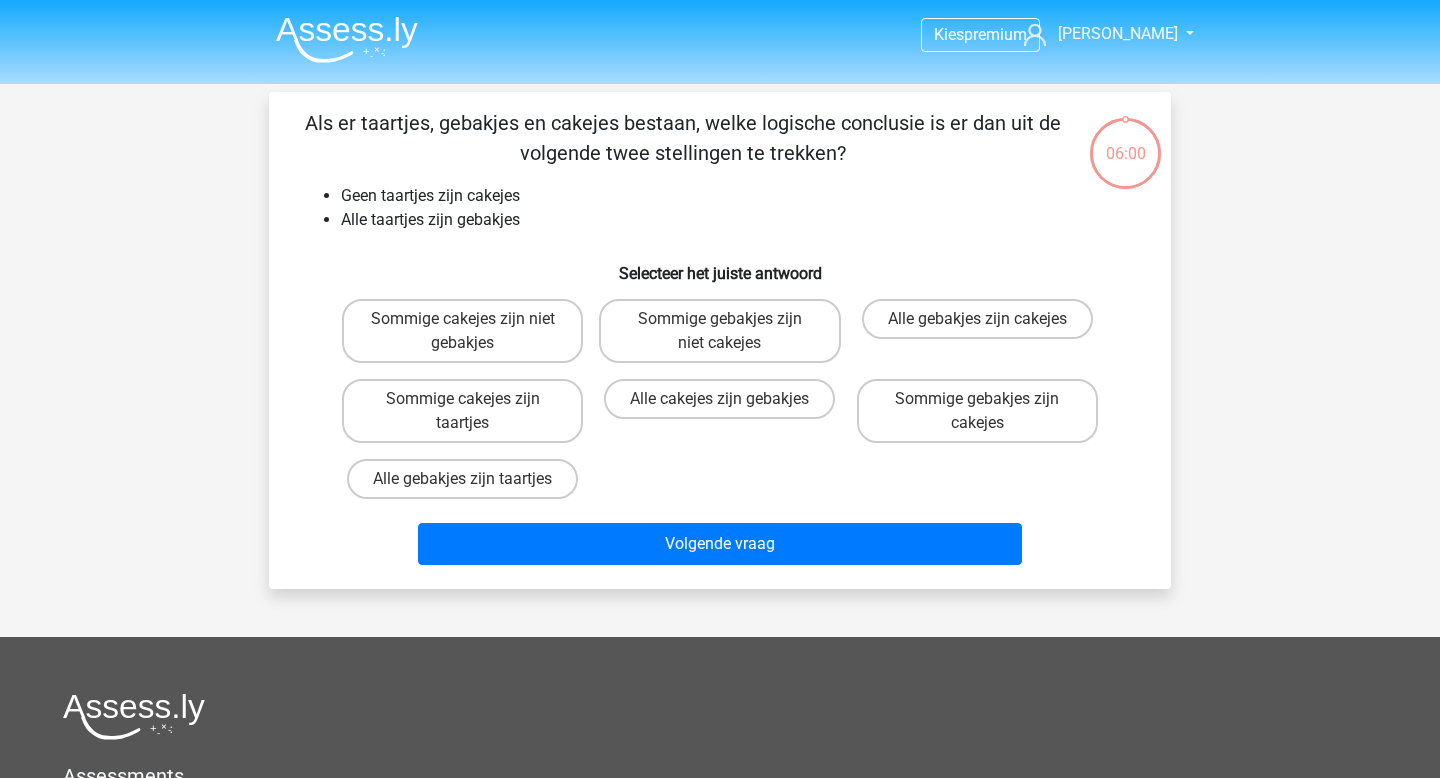 scroll, scrollTop: 0, scrollLeft: 0, axis: both 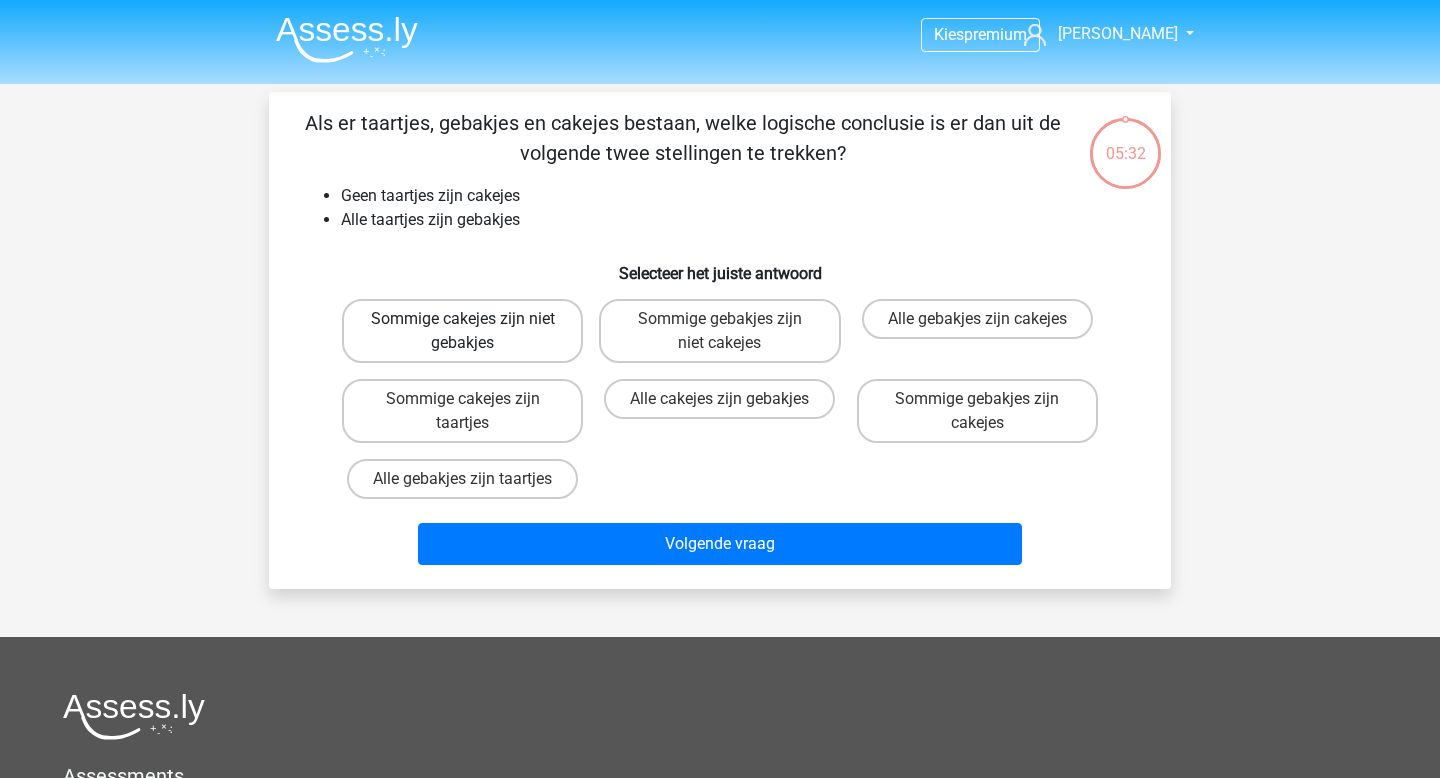 click on "Sommige cakejes zijn niet gebakjes" at bounding box center [462, 331] 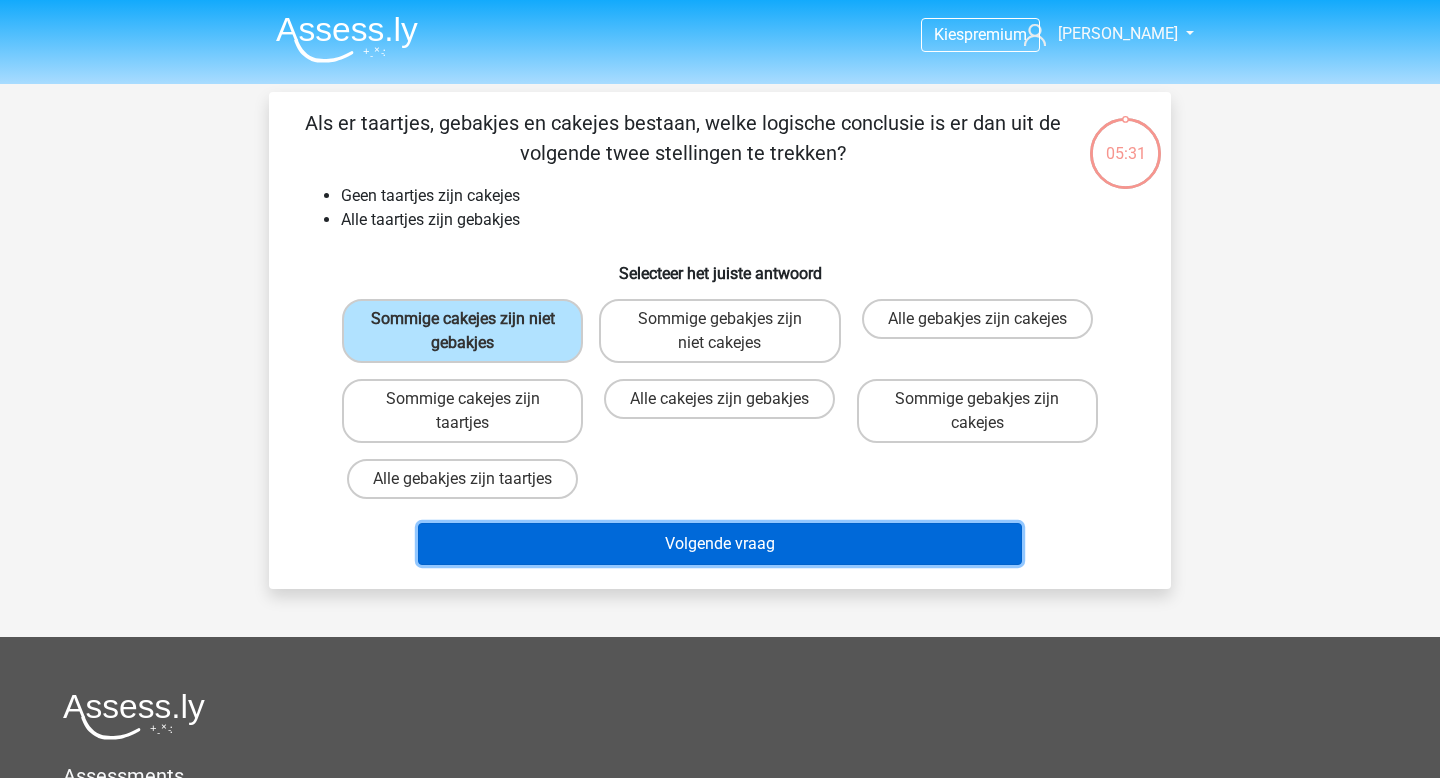 click on "Volgende vraag" at bounding box center [720, 544] 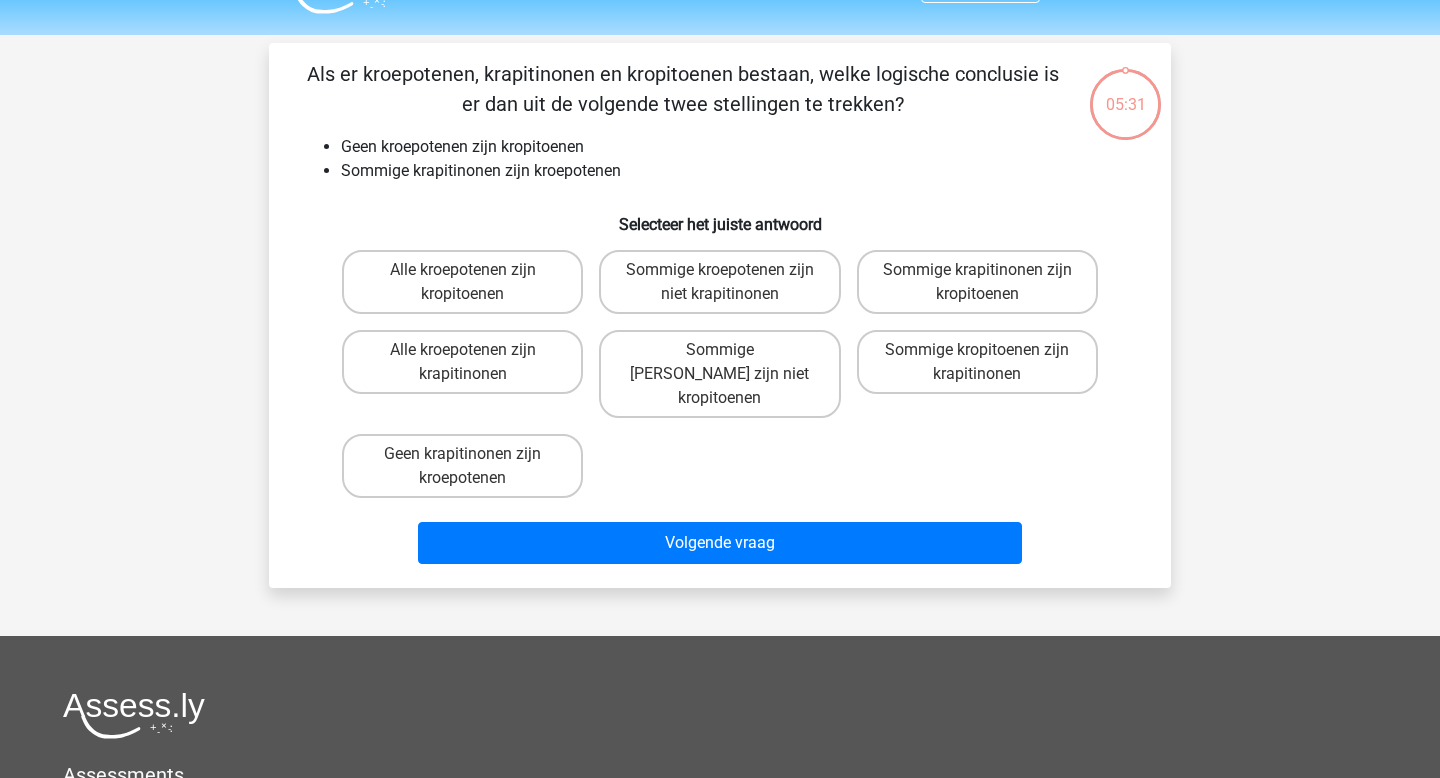 scroll, scrollTop: 92, scrollLeft: 0, axis: vertical 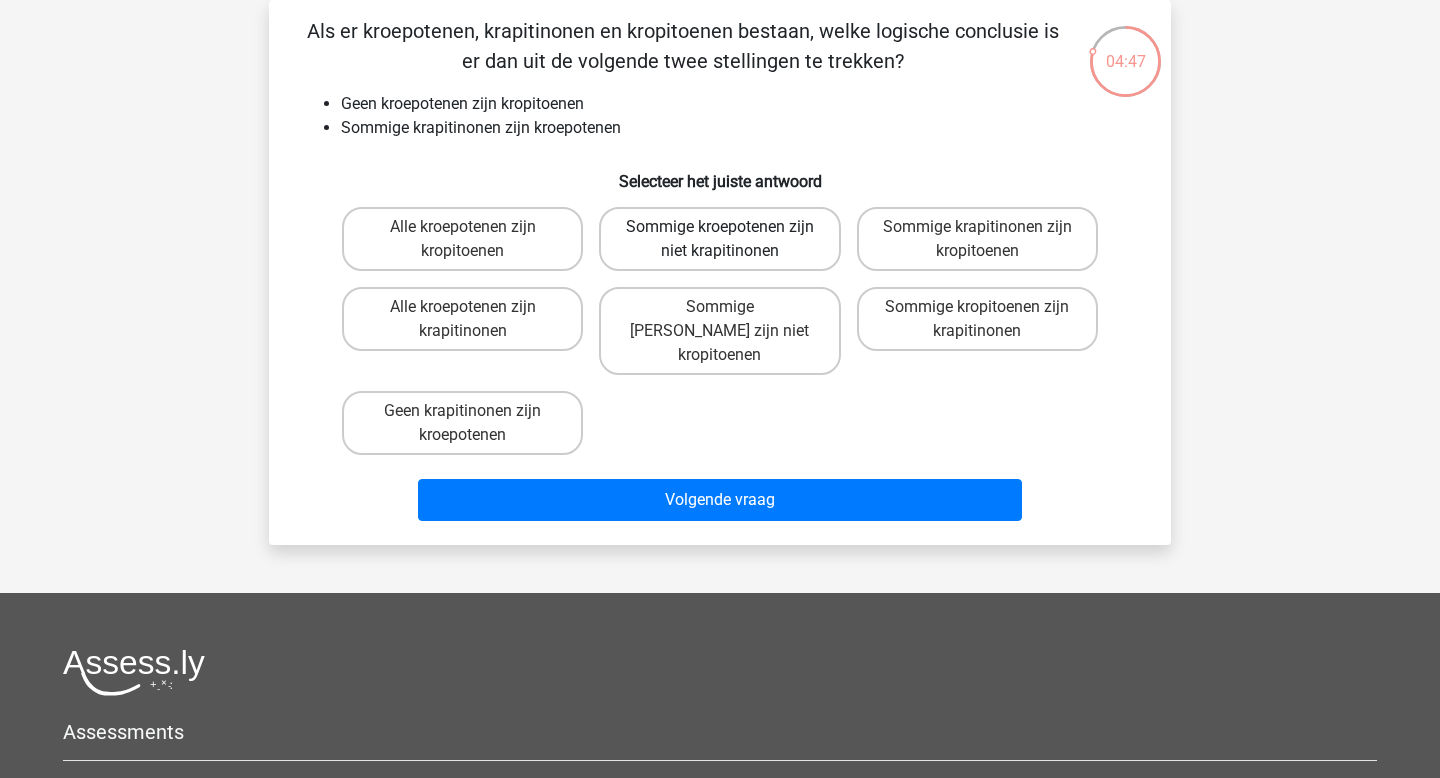 click on "Sommige kroepotenen zijn niet krapitinonen" at bounding box center (719, 239) 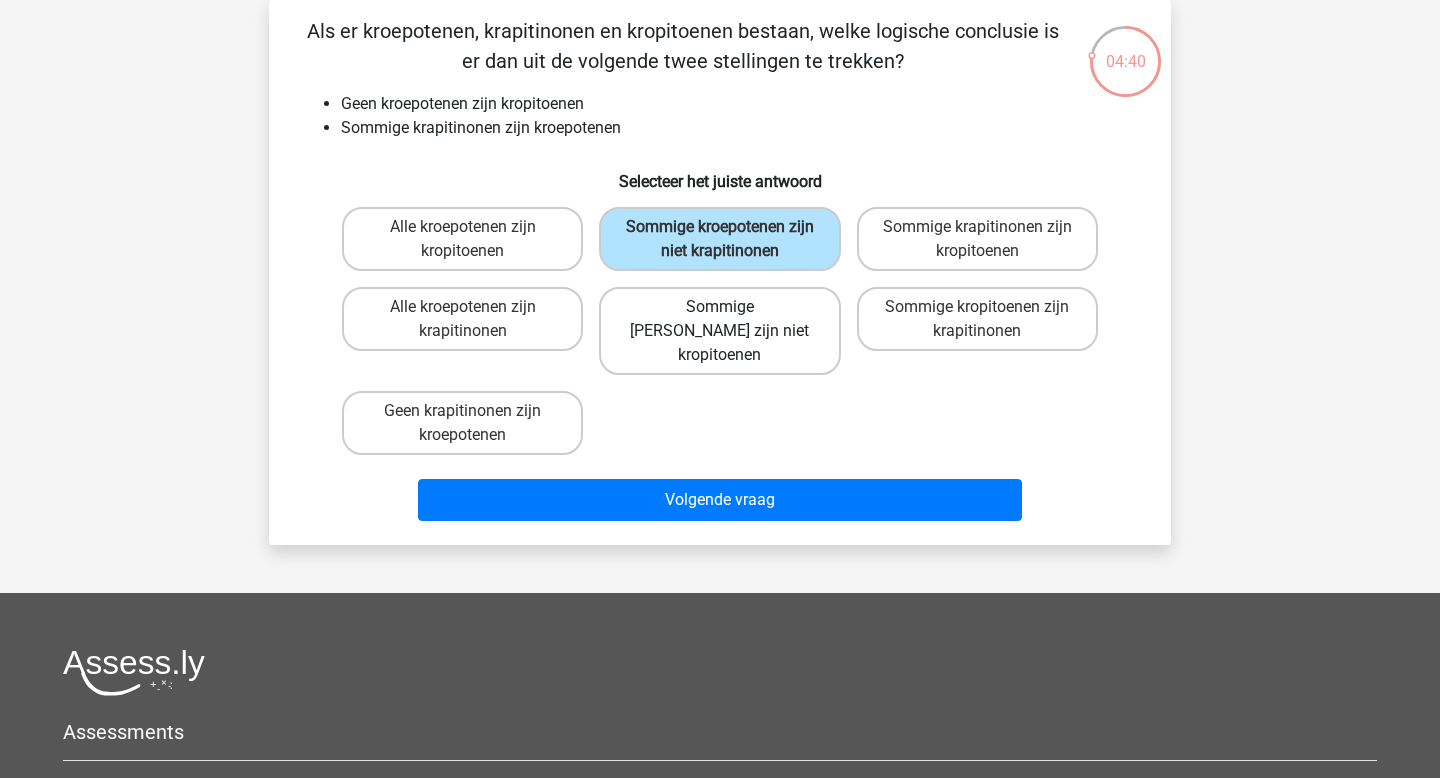 click on "Sommige krapitinonen zijn niet kropitoenen" at bounding box center [719, 331] 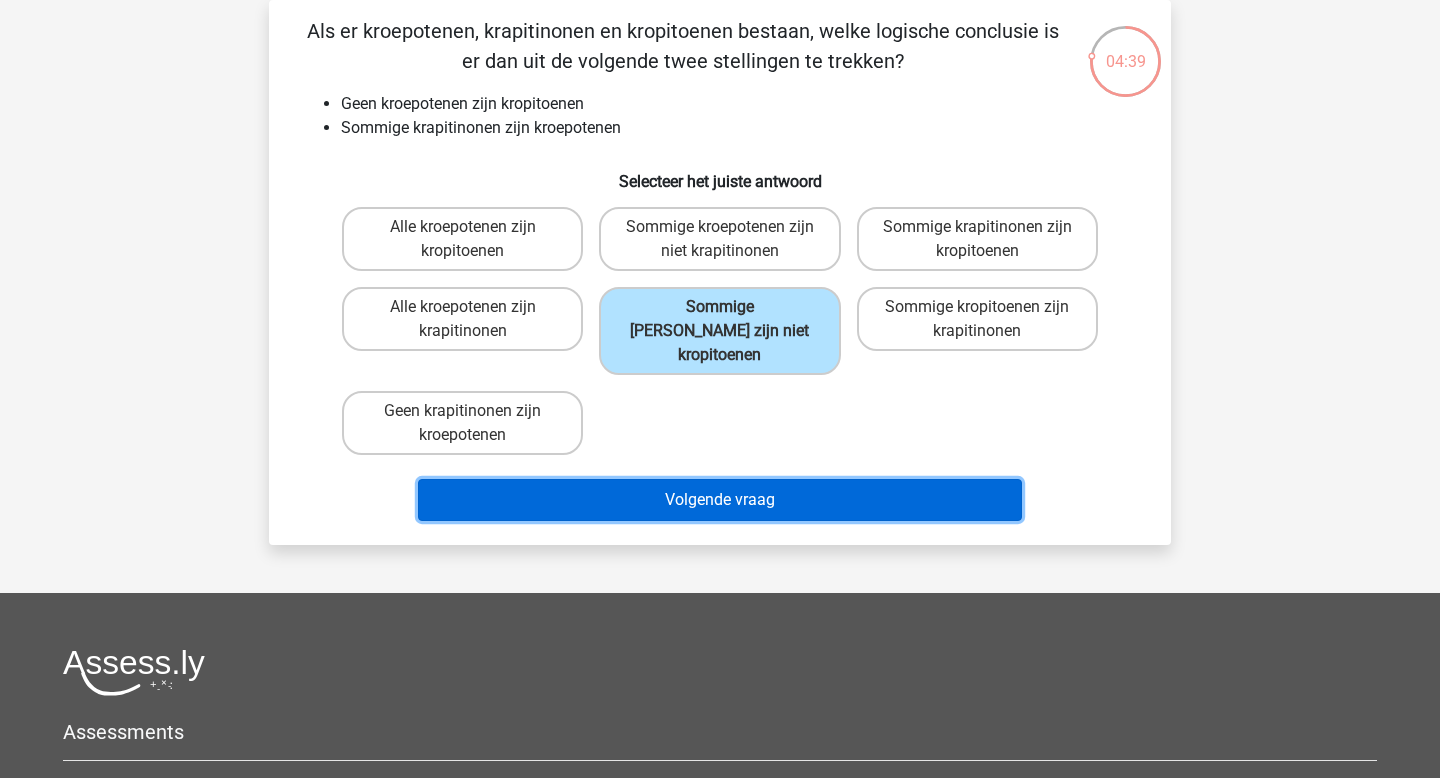 click on "Volgende vraag" at bounding box center [720, 500] 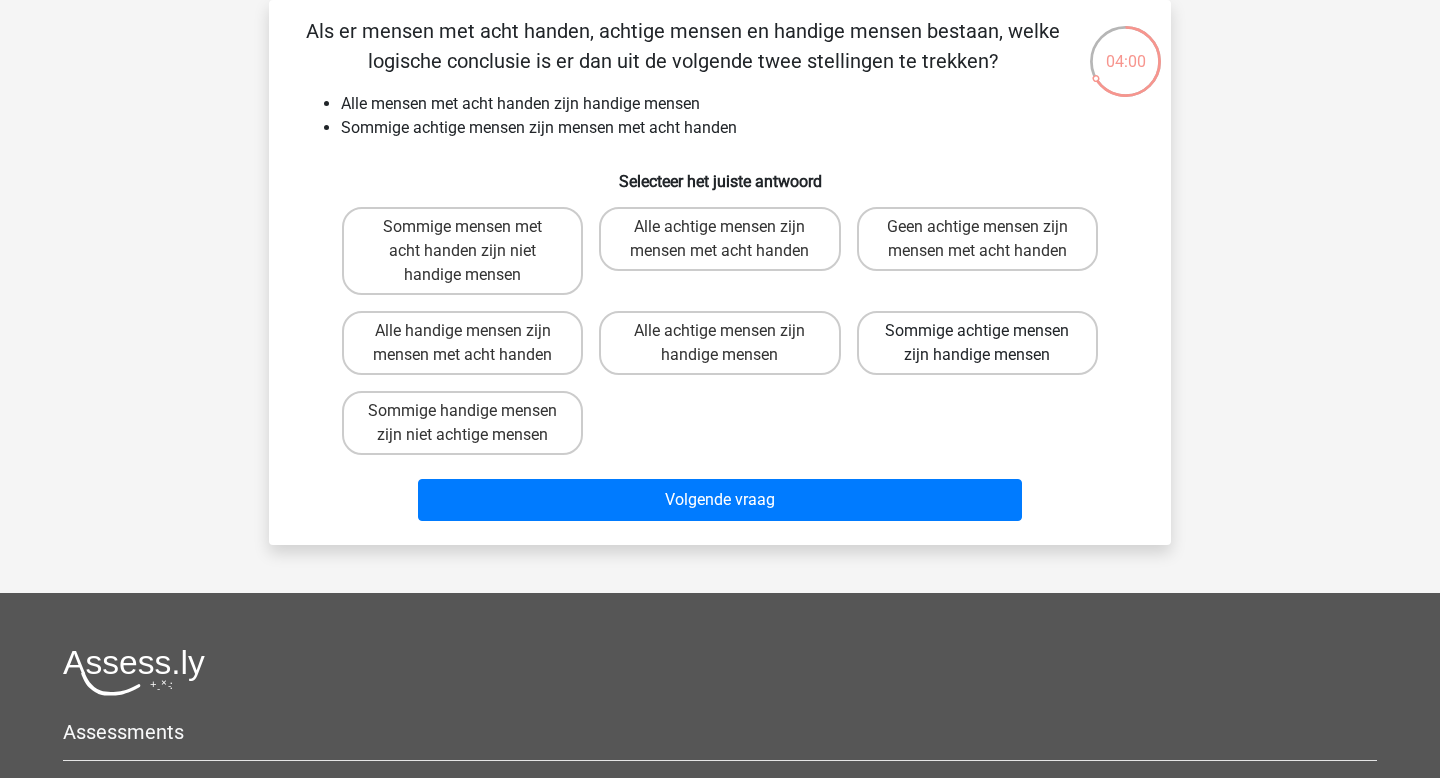 click on "Sommige achtige mensen zijn handige mensen" at bounding box center [977, 343] 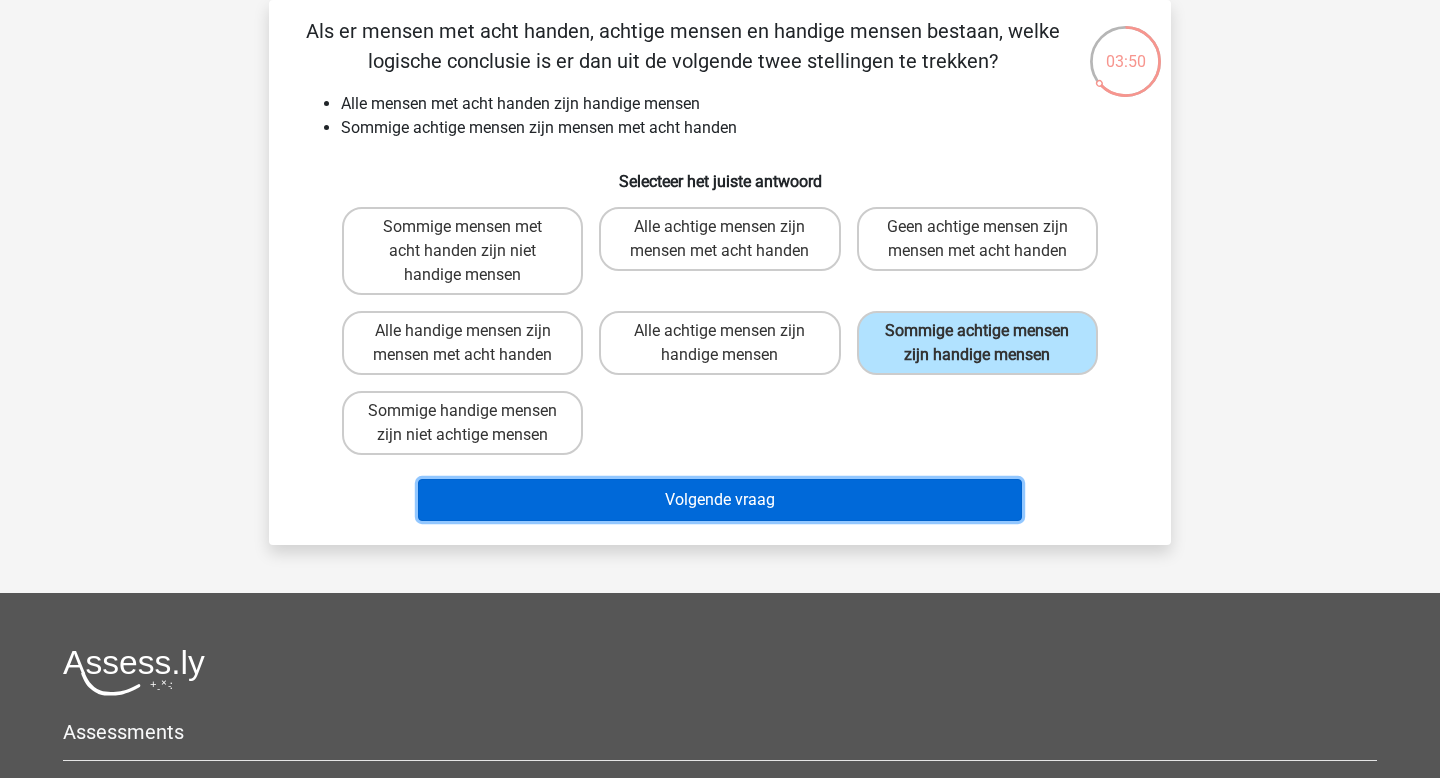 click on "Volgende vraag" at bounding box center (720, 500) 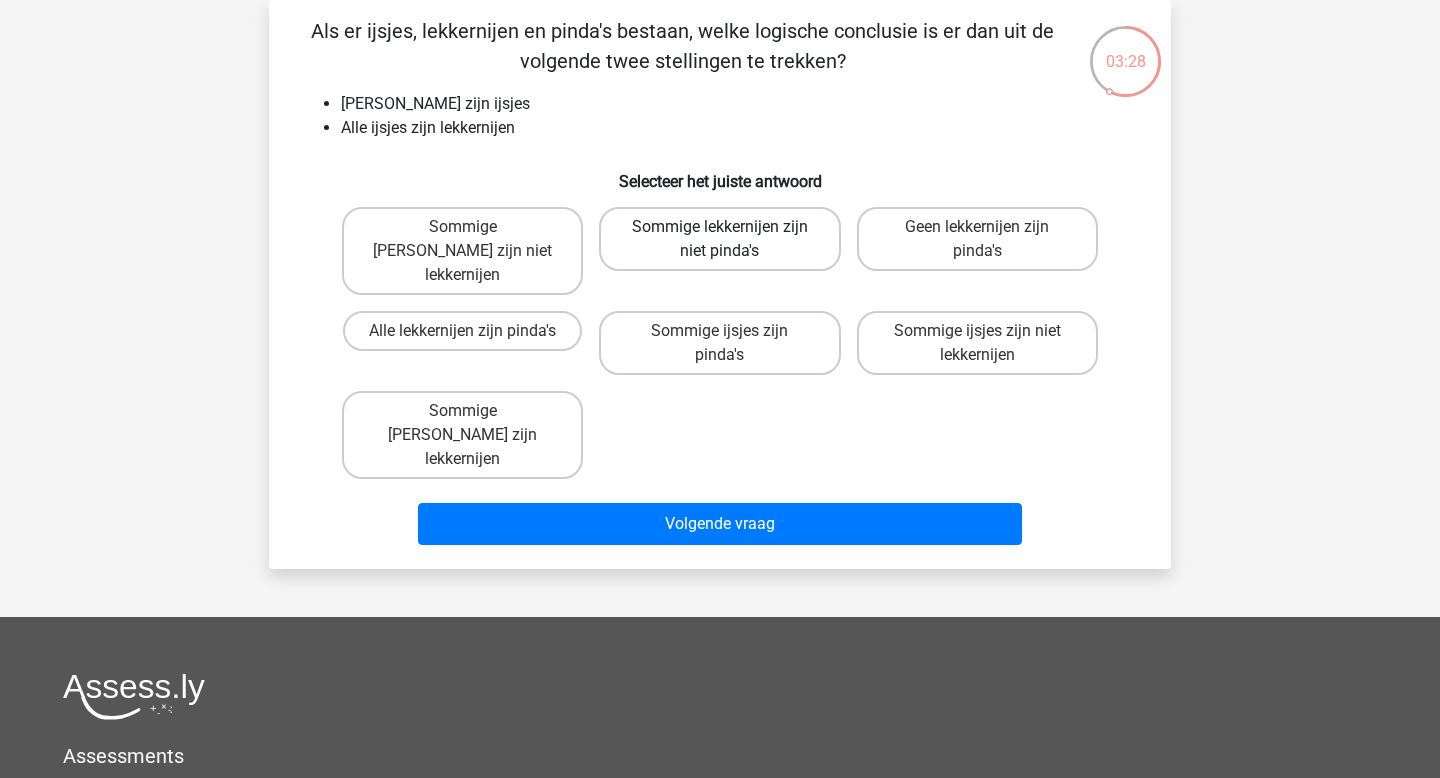 click on "Sommige lekkernijen zijn niet pinda's" at bounding box center [719, 239] 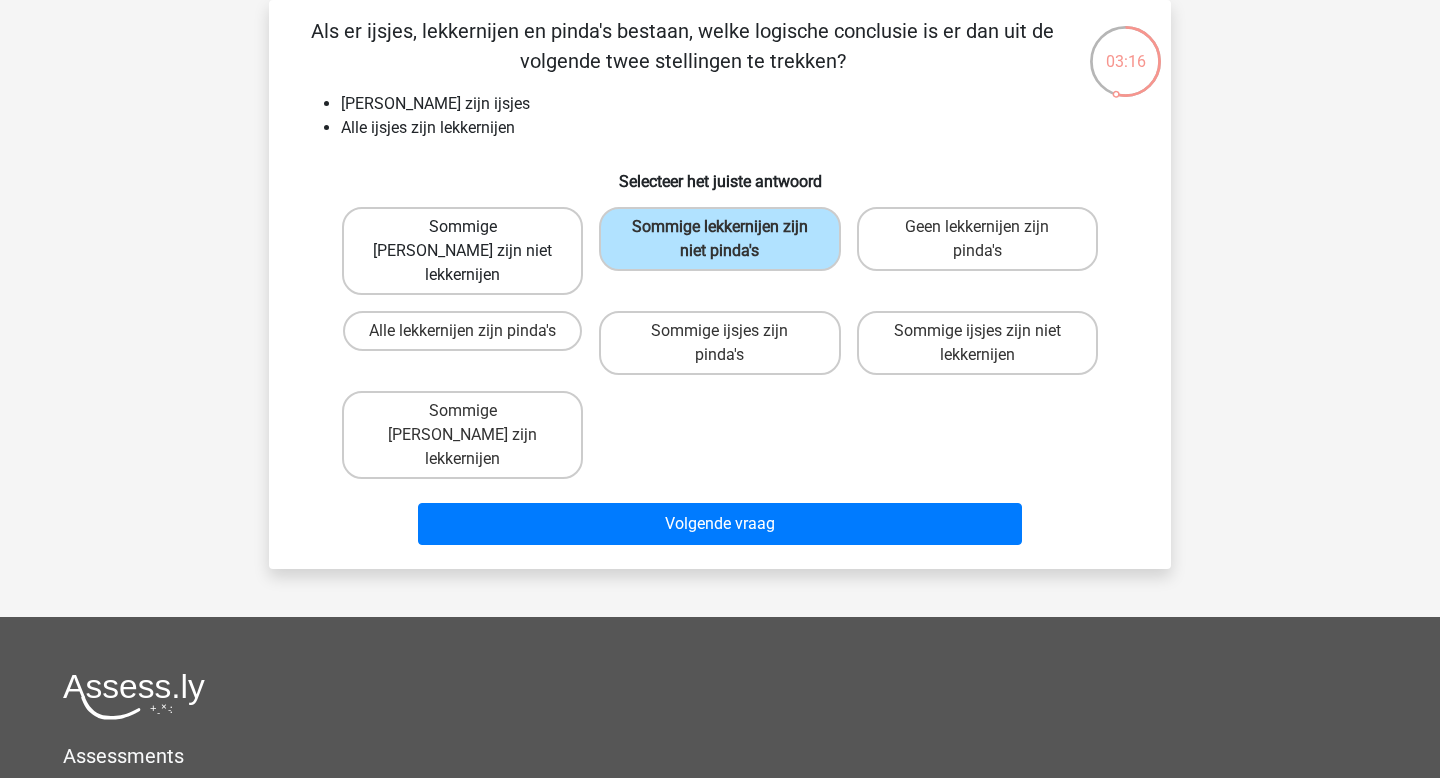click on "Sommige pinda's zijn niet lekkernijen" at bounding box center (462, 251) 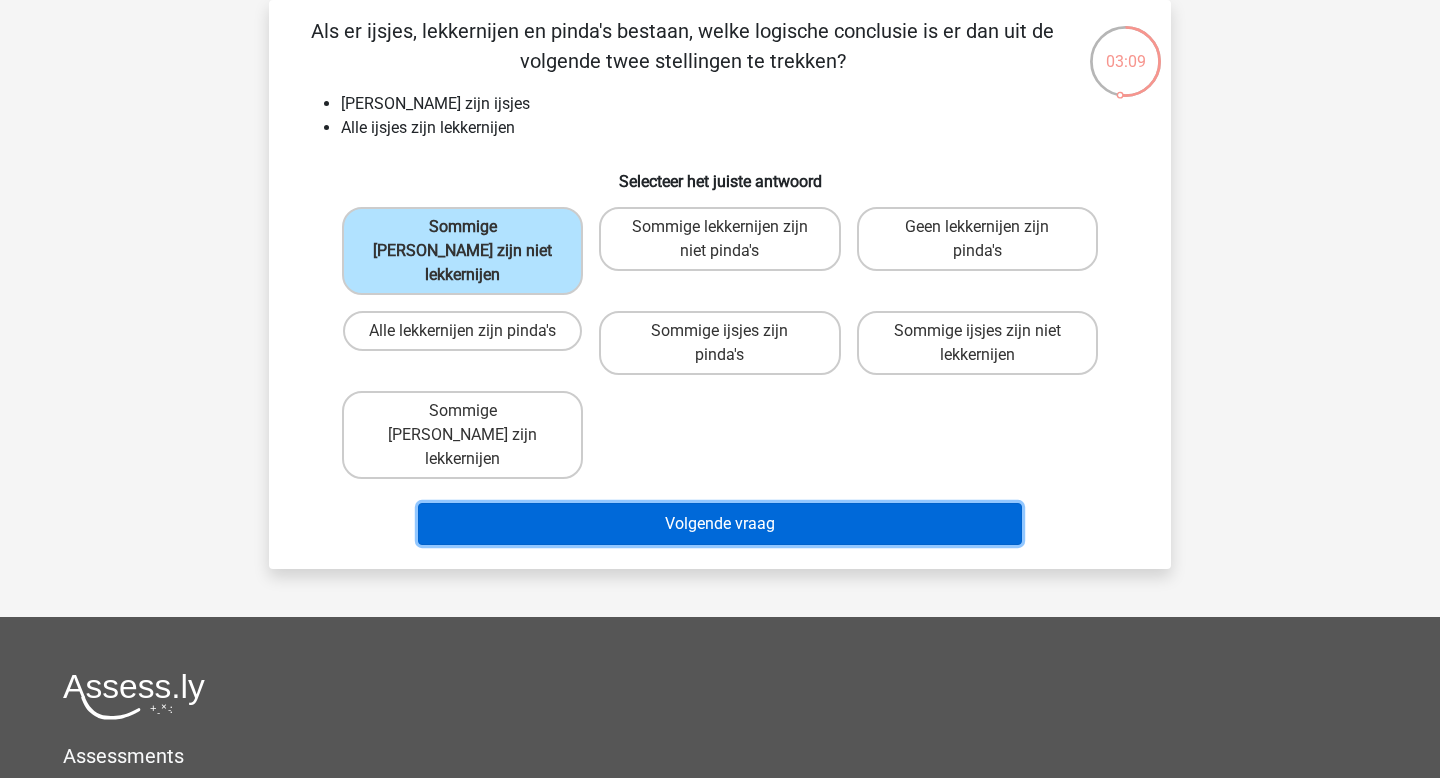 click on "Volgende vraag" at bounding box center (720, 524) 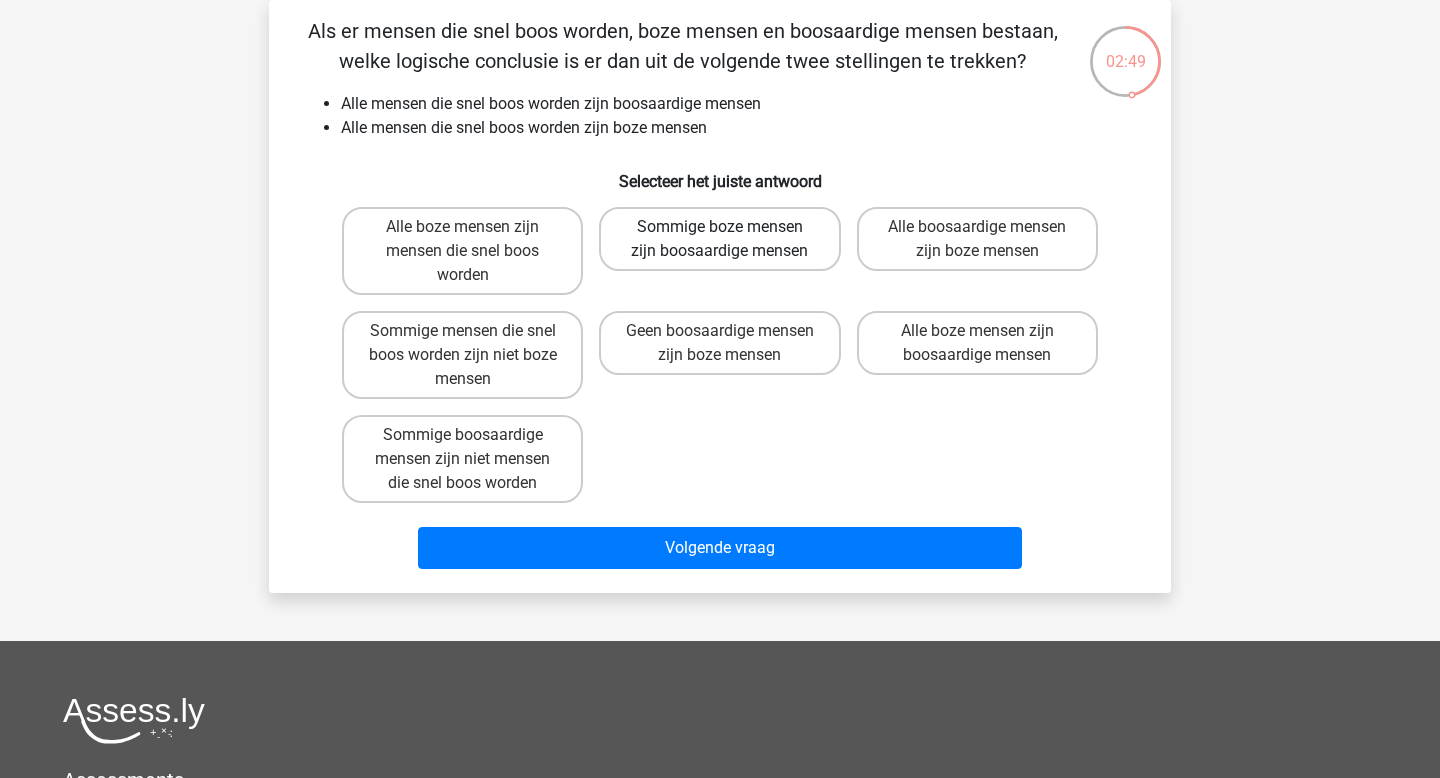 click on "Sommige boze mensen zijn boosaardige mensen" at bounding box center (719, 239) 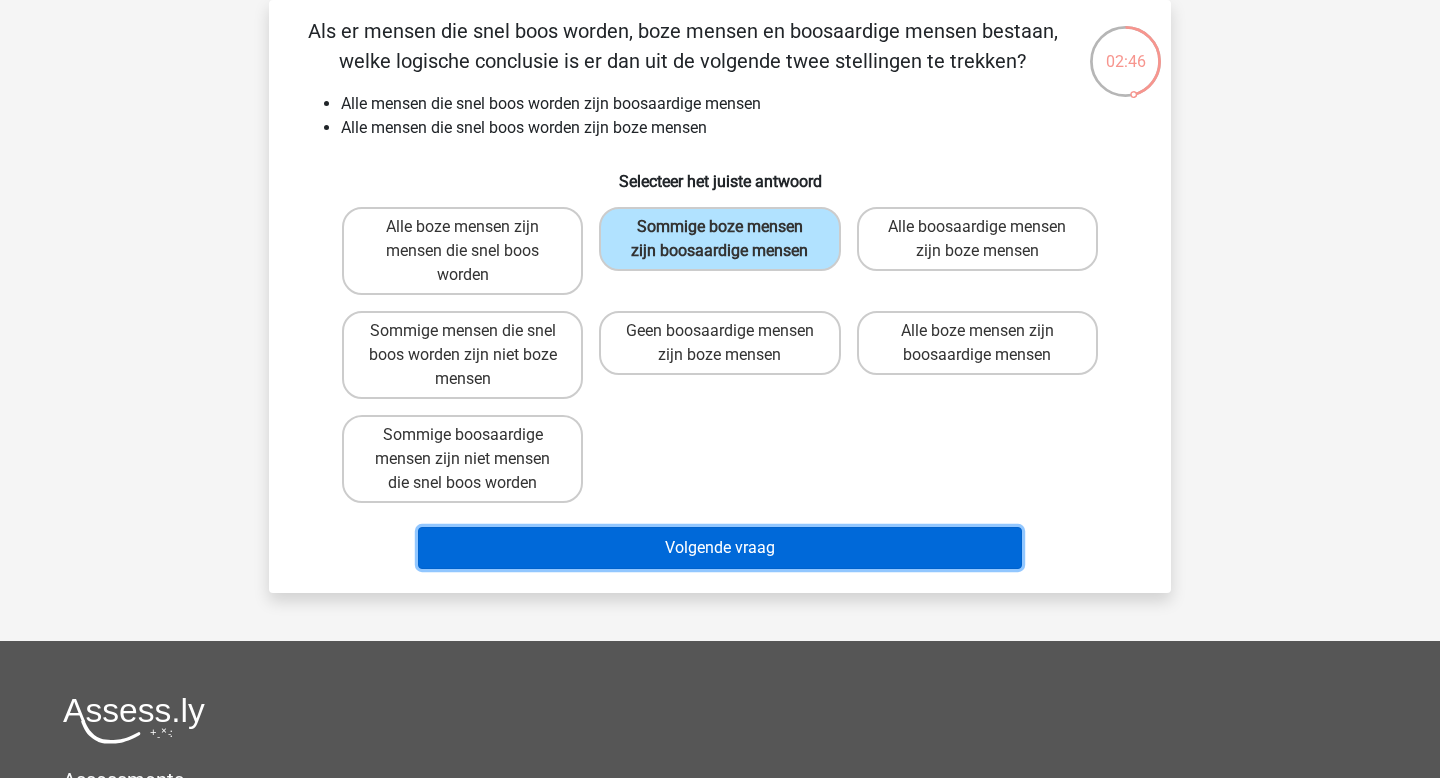 click on "Volgende vraag" at bounding box center (720, 548) 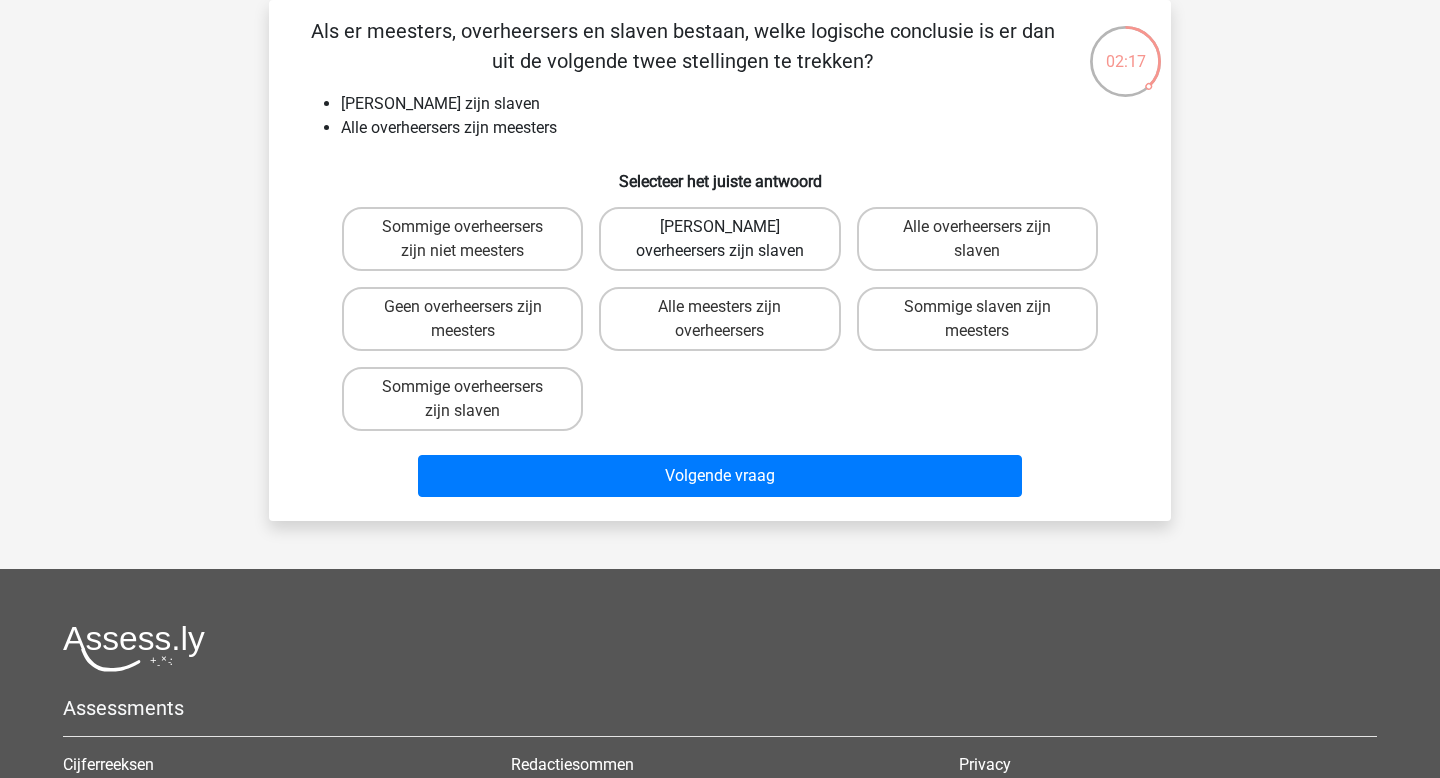 click on "[PERSON_NAME] overheersers zijn slaven" at bounding box center (719, 239) 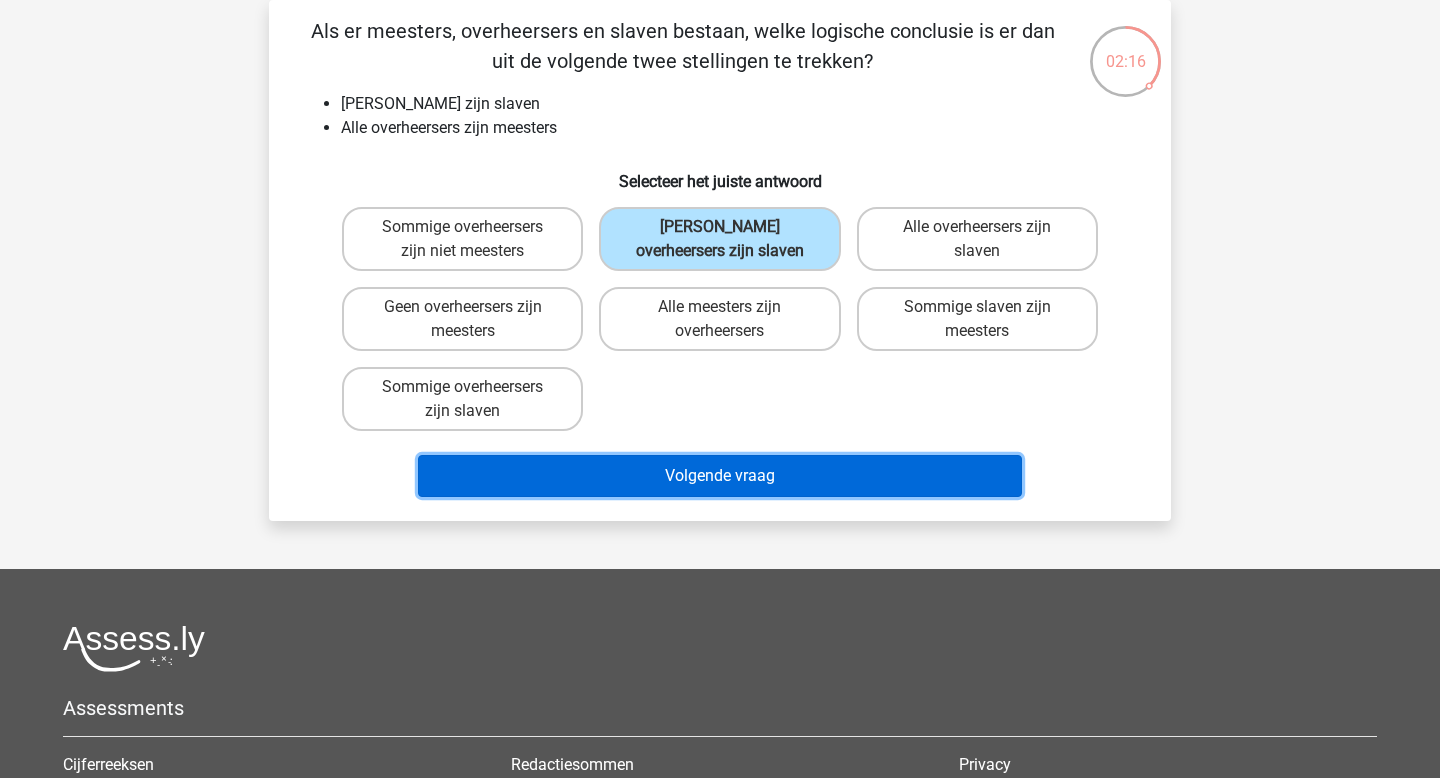 click on "Volgende vraag" at bounding box center [720, 476] 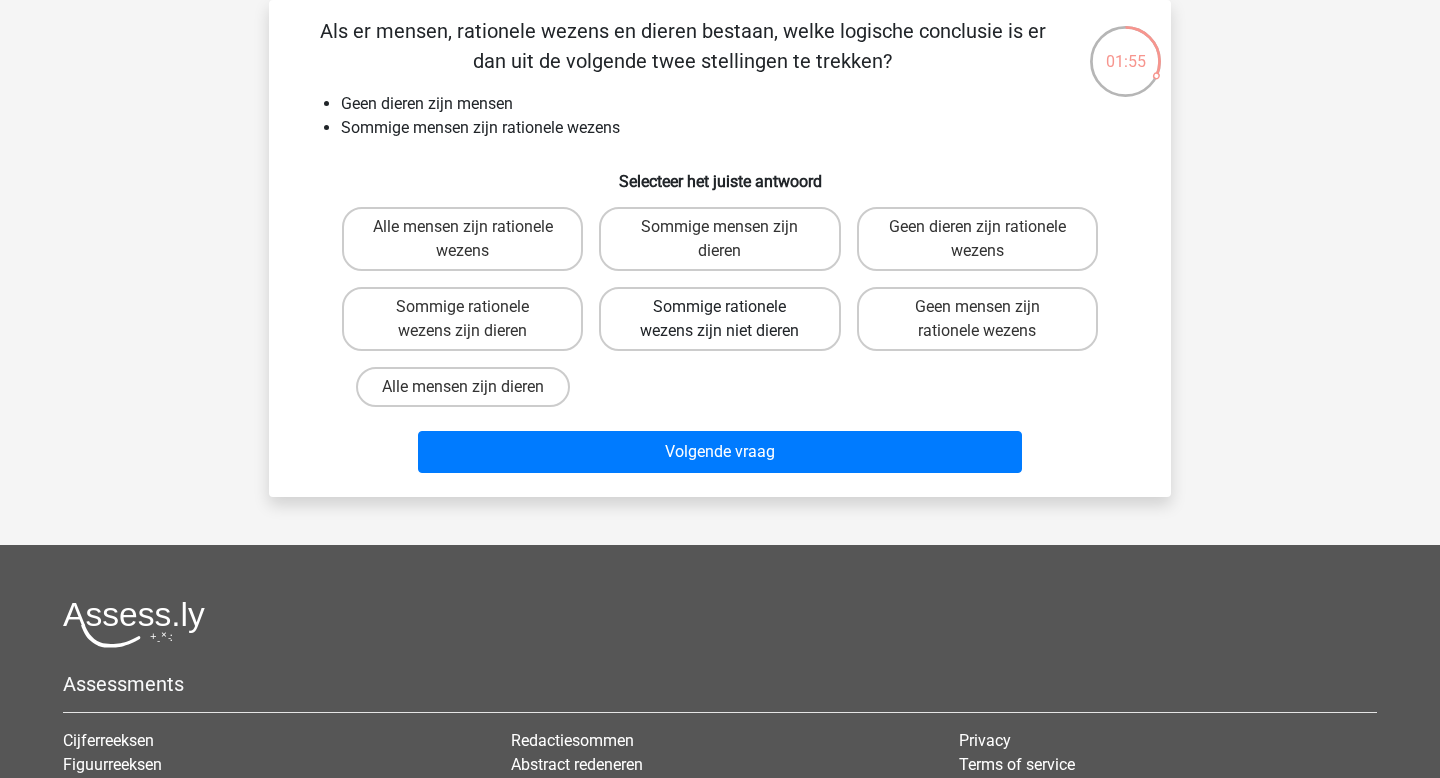 click on "Sommige rationele wezens zijn niet dieren" at bounding box center [719, 319] 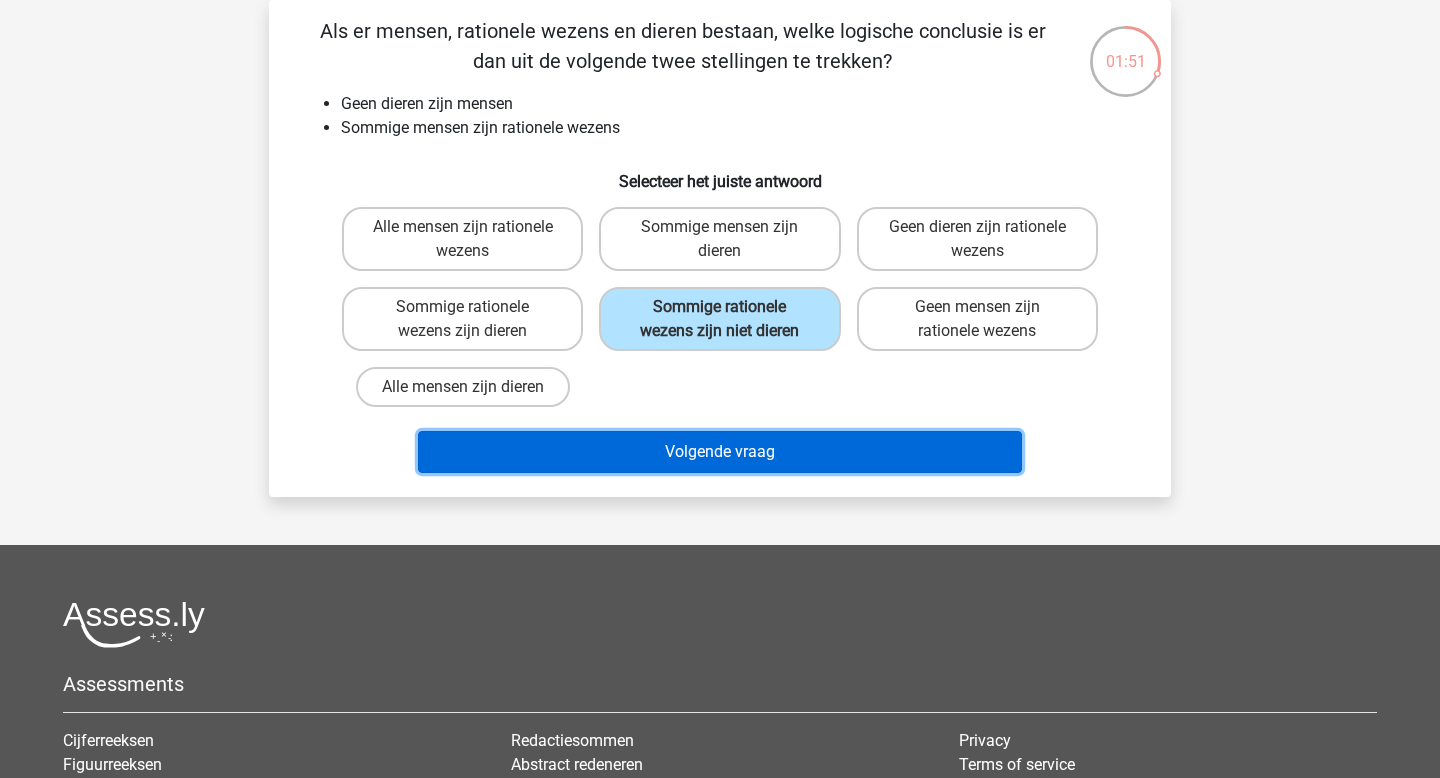 click on "Volgende vraag" at bounding box center [720, 452] 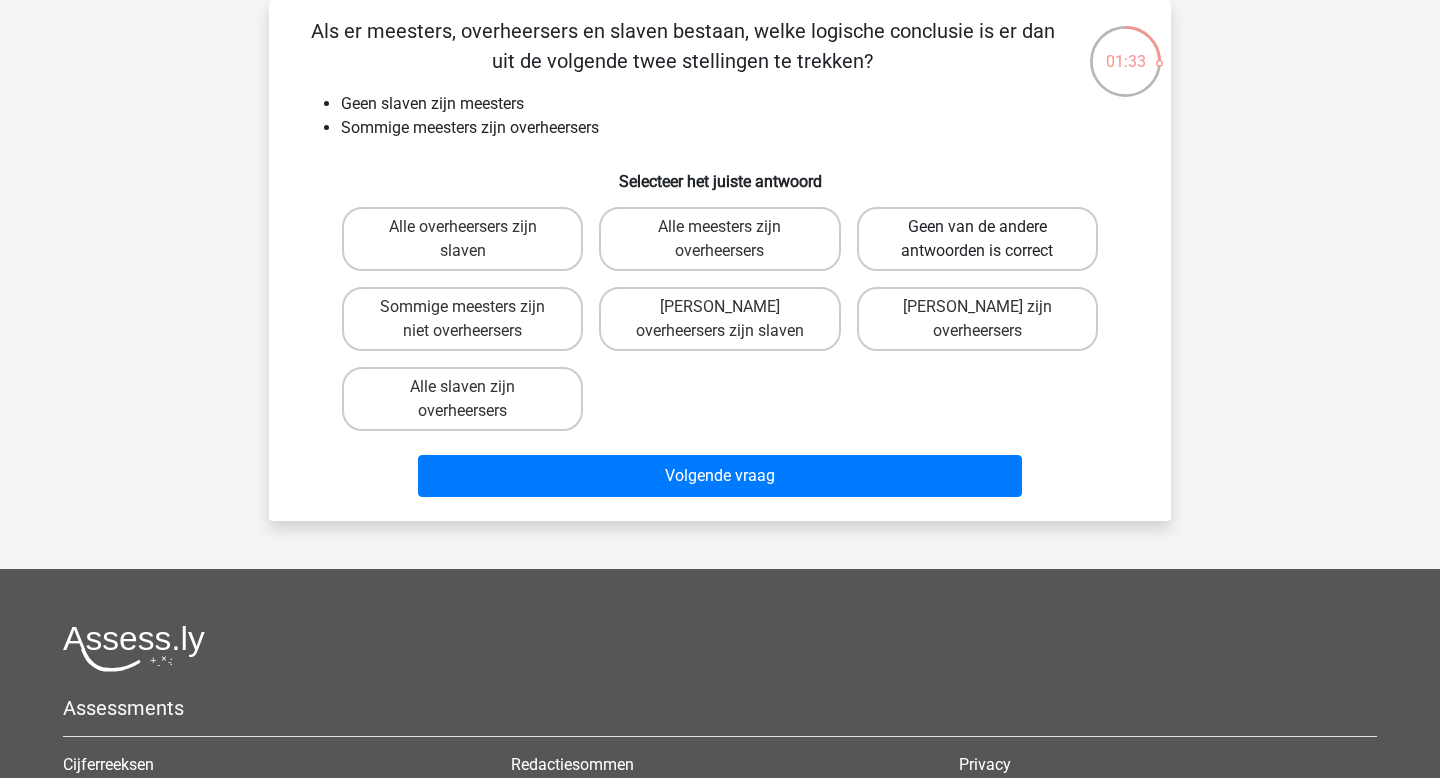 click on "Geen van de andere antwoorden is correct" at bounding box center [977, 239] 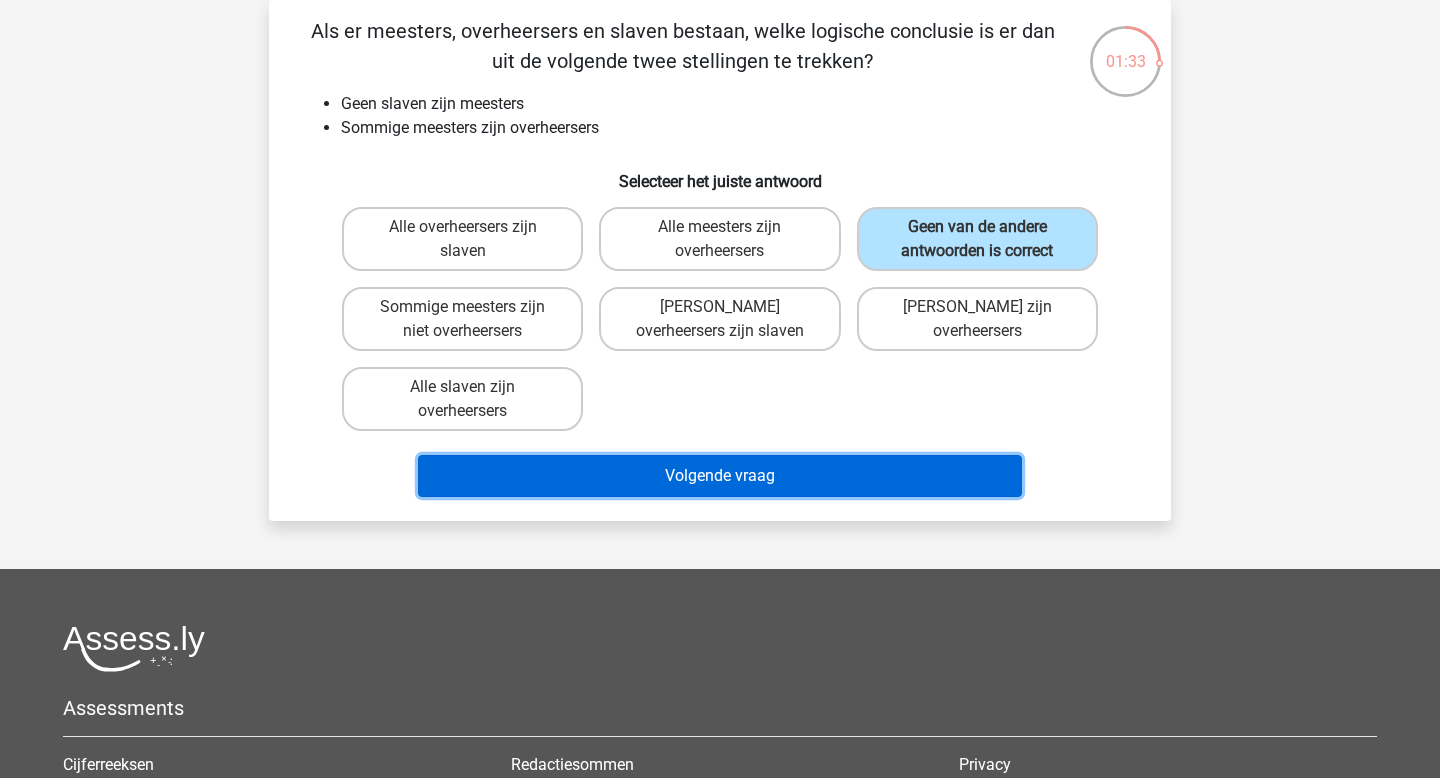 click on "Volgende vraag" at bounding box center [720, 476] 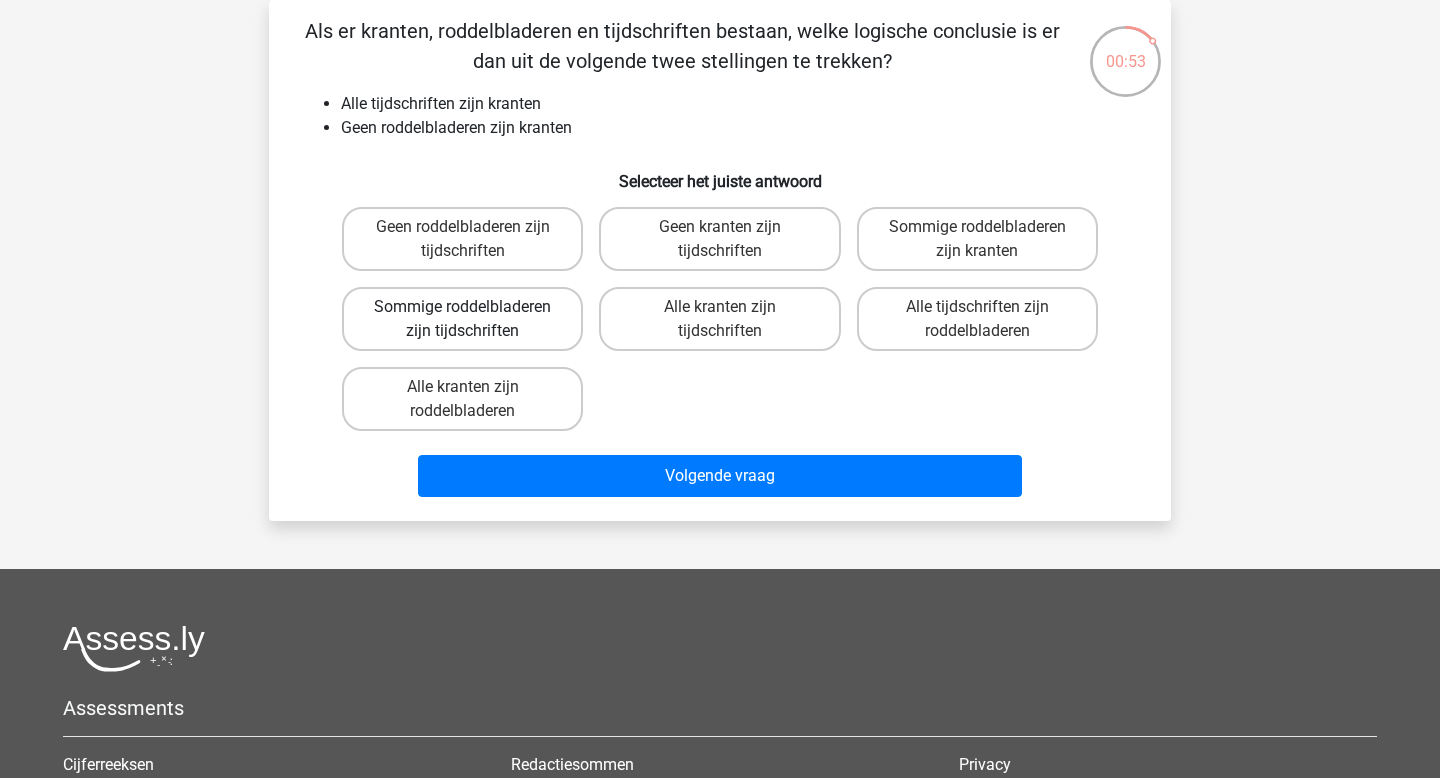 click on "Sommige roddelbladeren zijn tijdschriften" at bounding box center [462, 319] 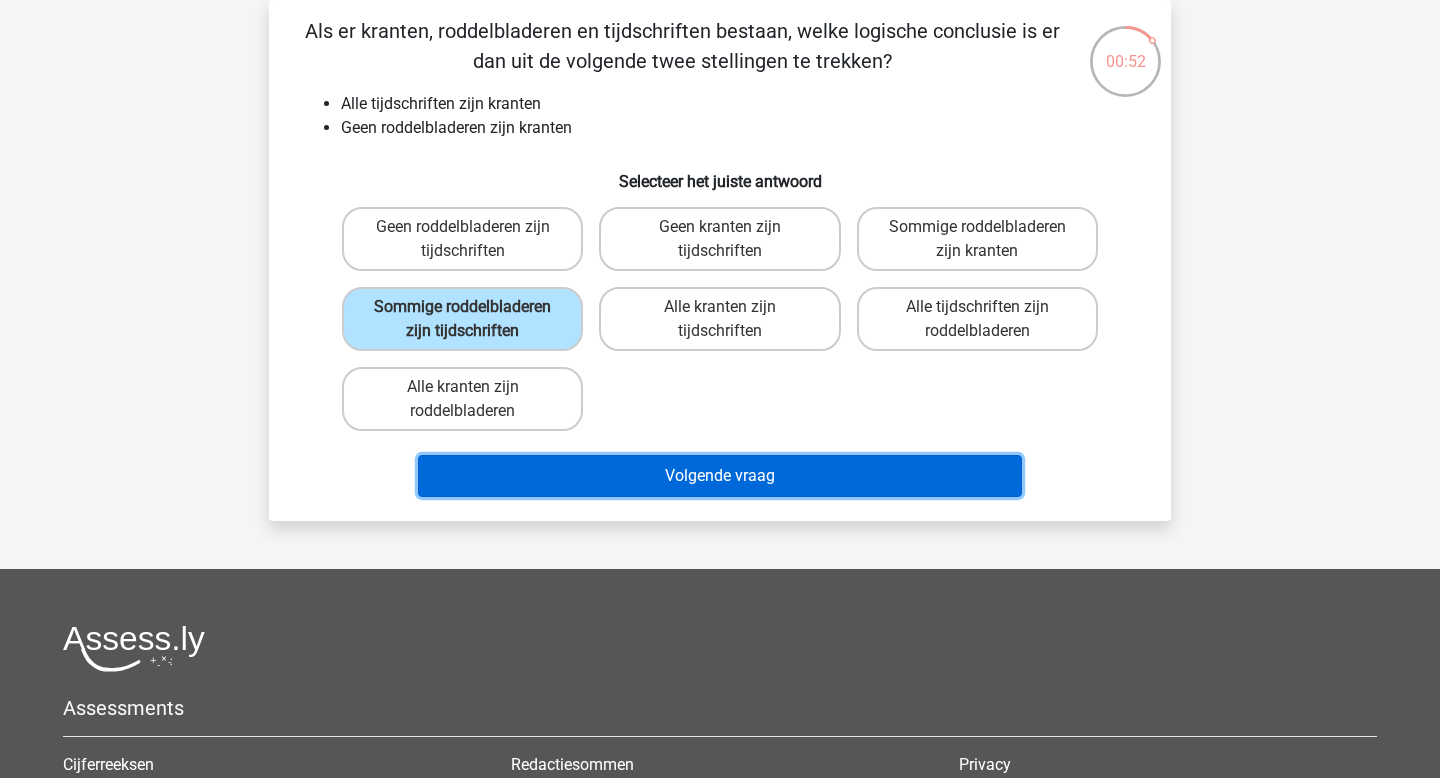 click on "Volgende vraag" at bounding box center (720, 476) 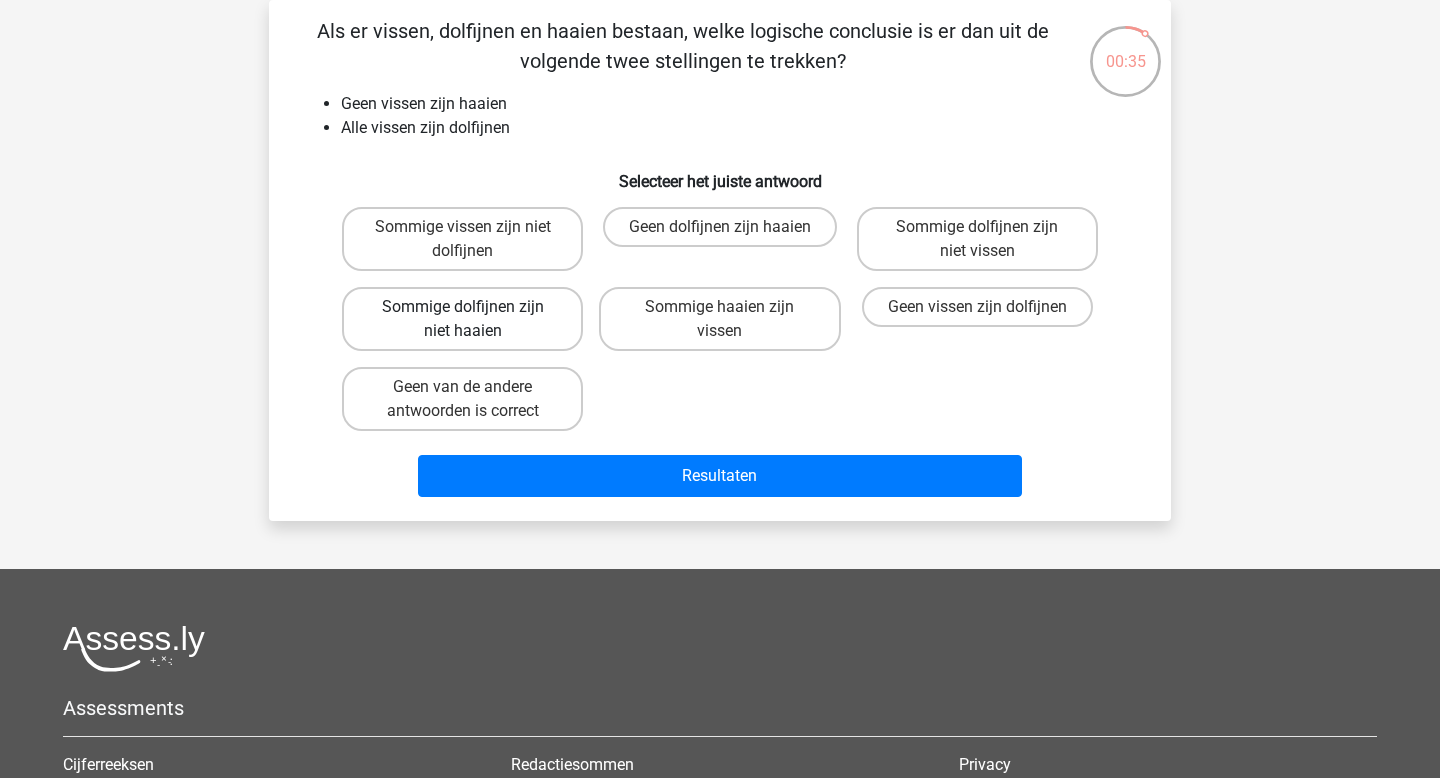 click on "Sommige dolfijnen zijn niet haaien" at bounding box center [462, 319] 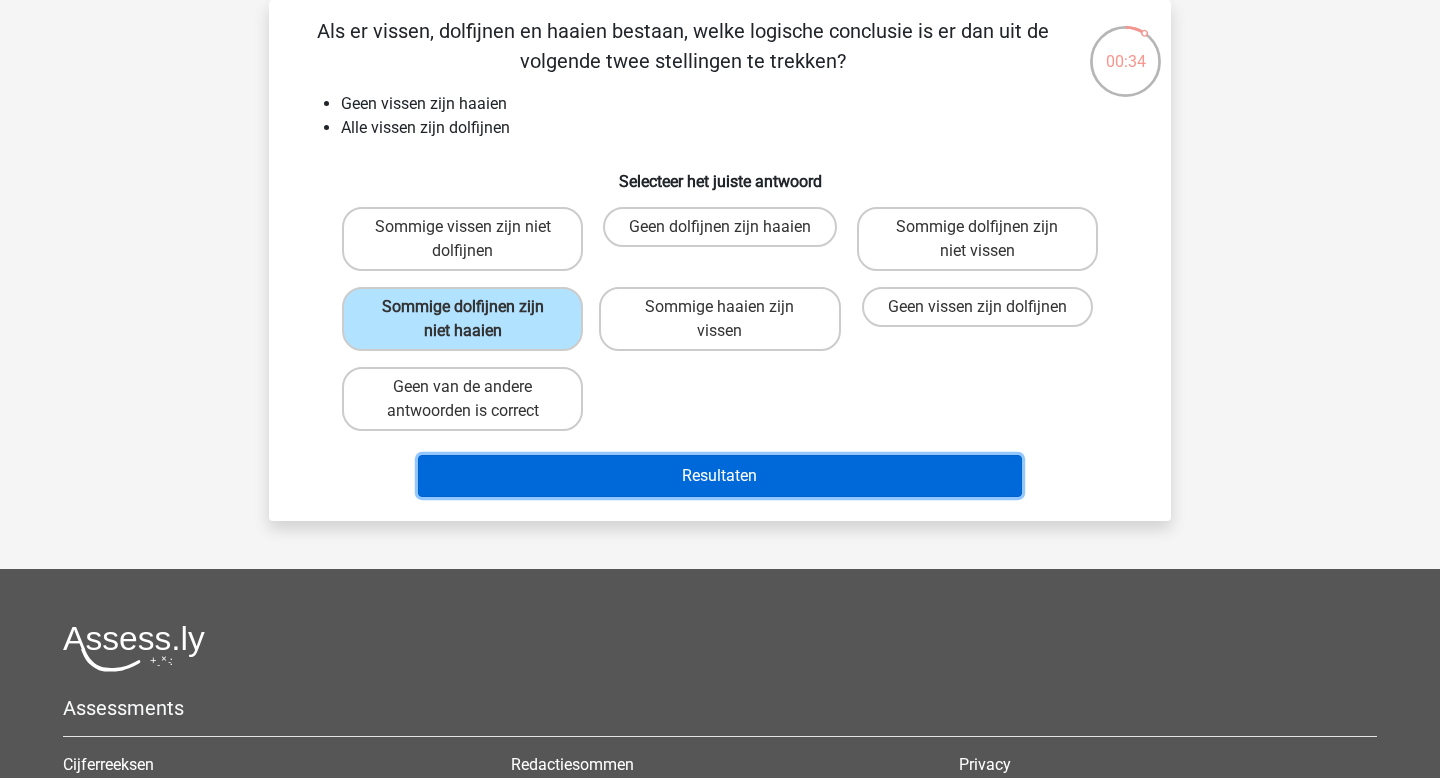 click on "Resultaten" at bounding box center [720, 476] 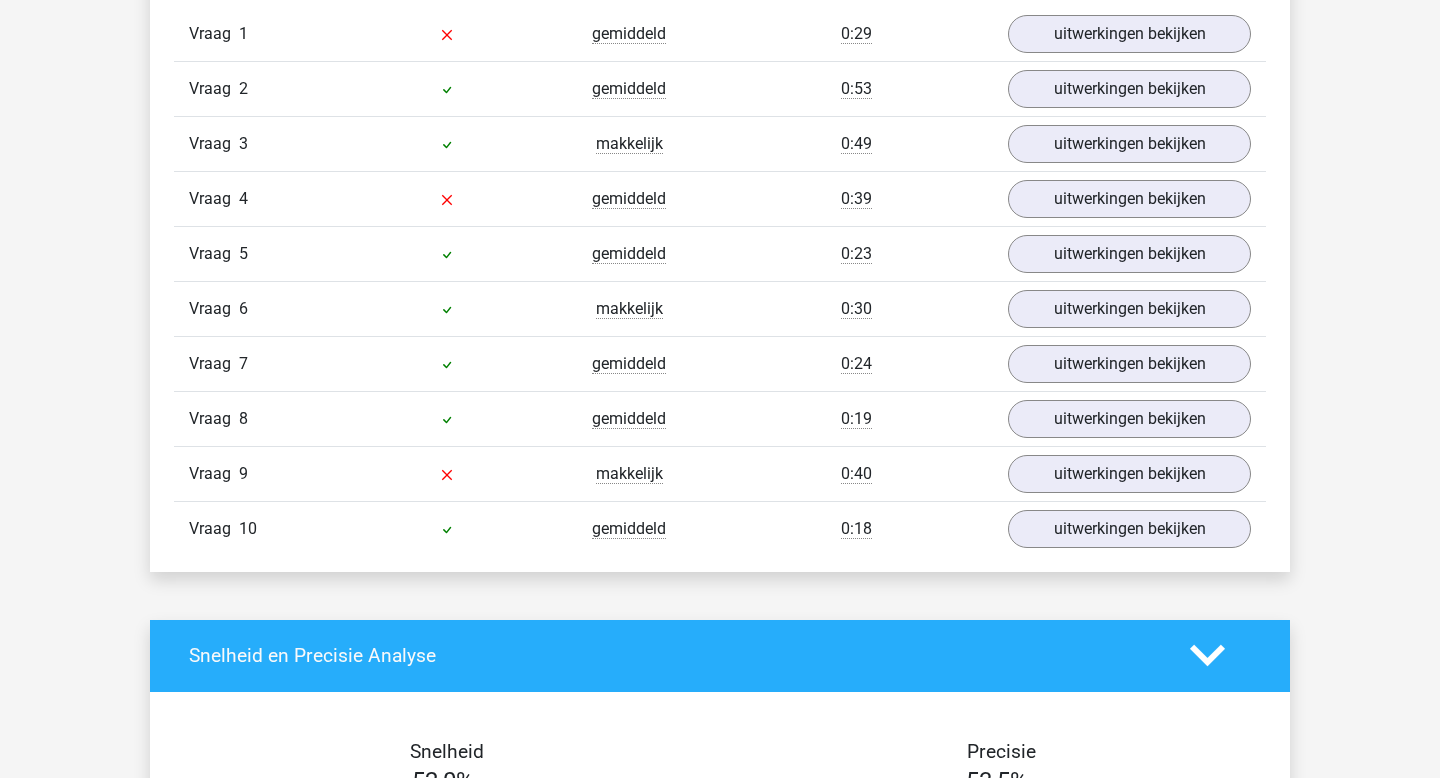 scroll, scrollTop: 1854, scrollLeft: 0, axis: vertical 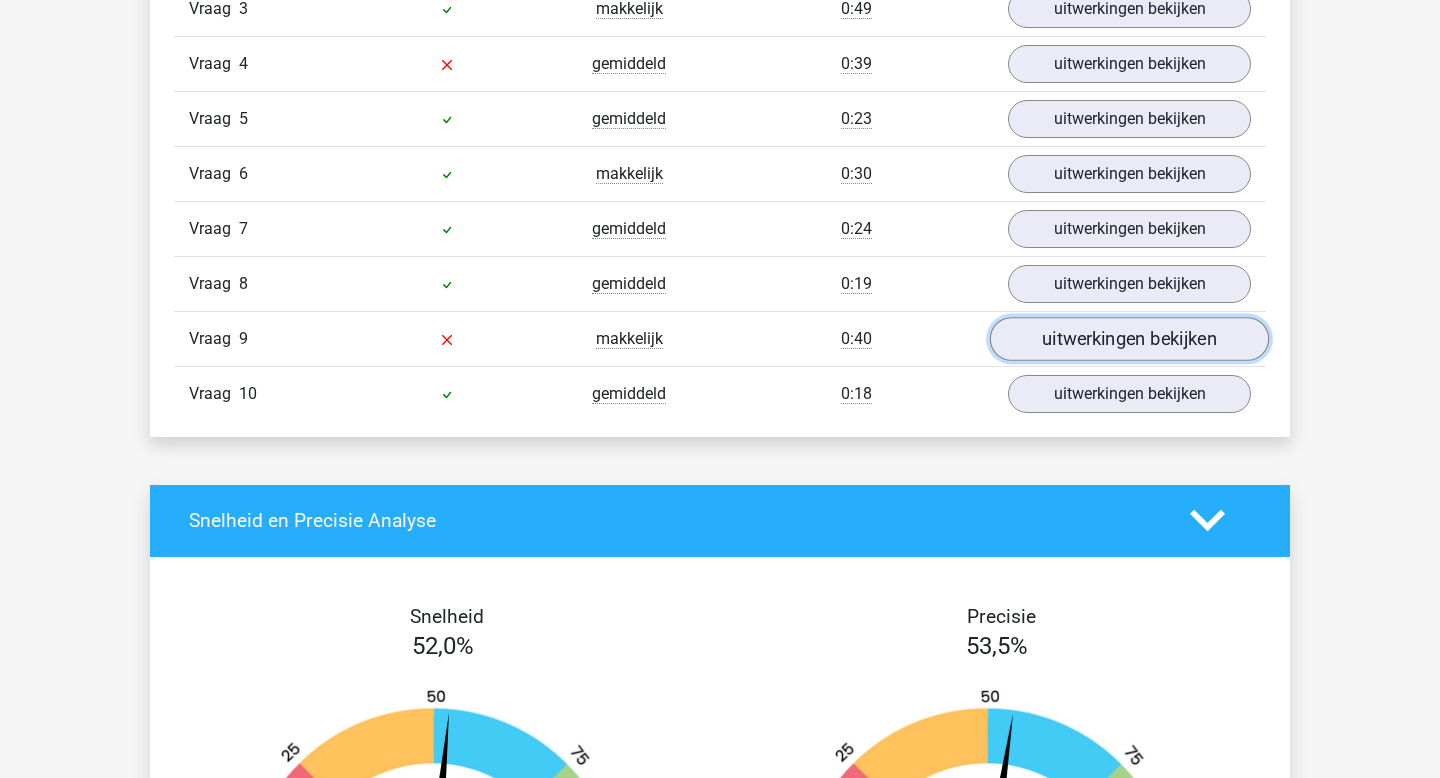 click on "uitwerkingen bekijken" at bounding box center [1129, 339] 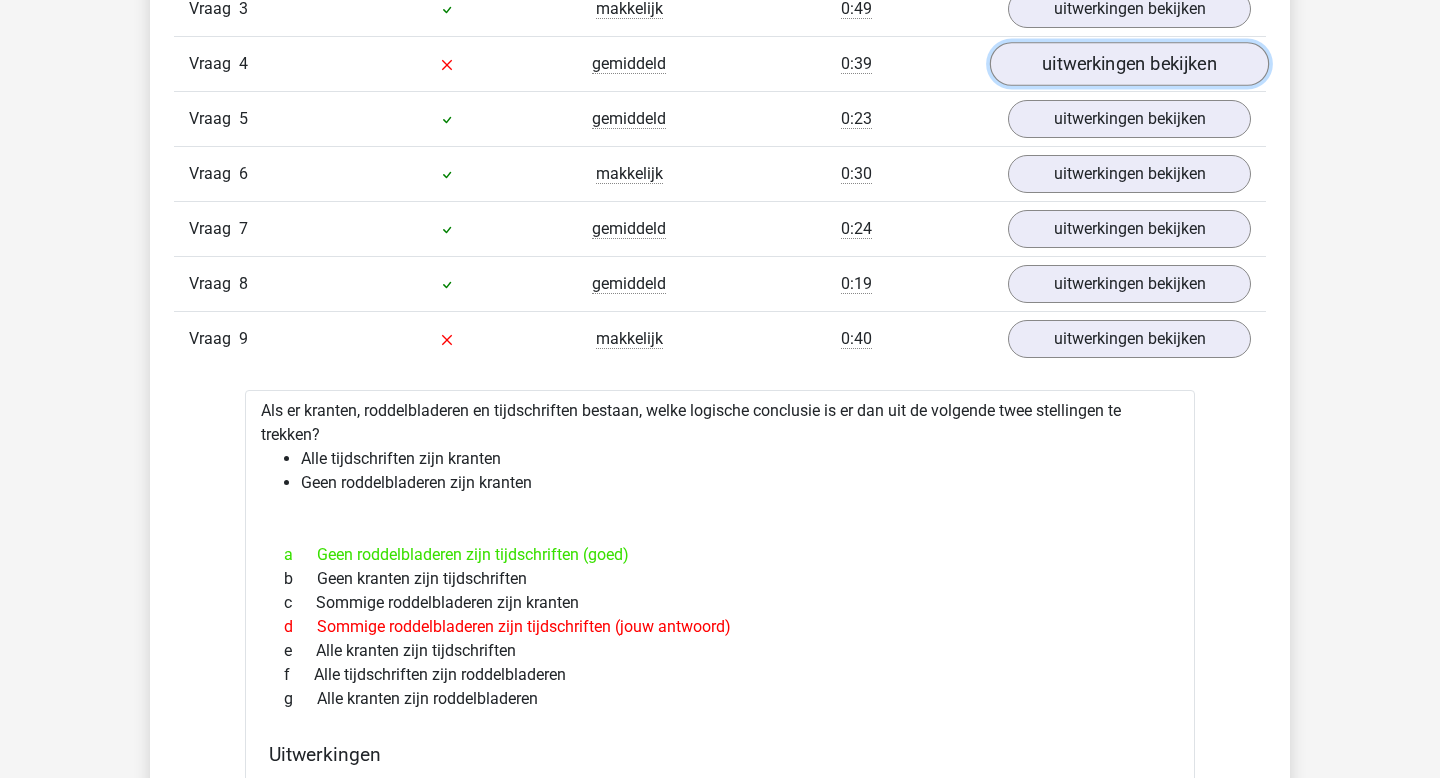 click on "uitwerkingen bekijken" at bounding box center [1129, 64] 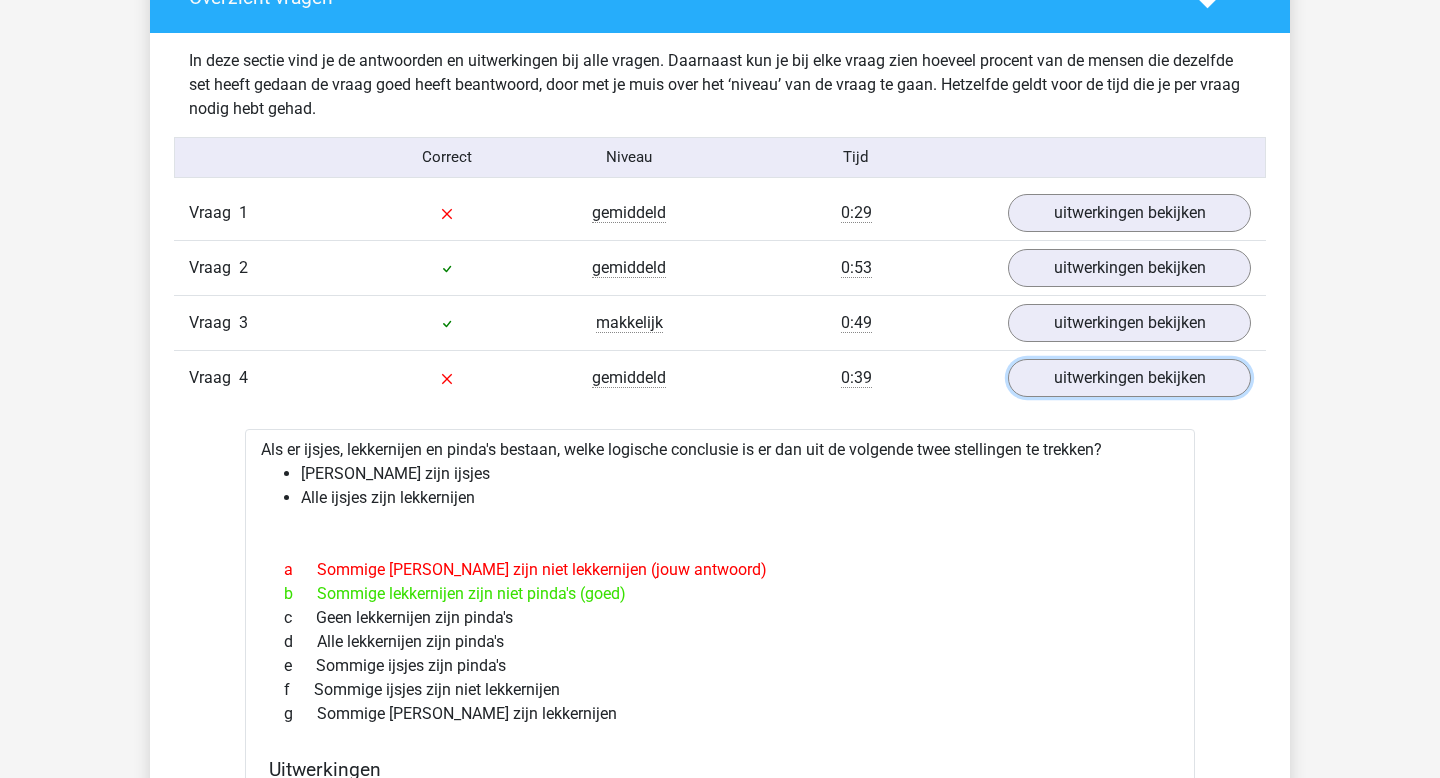 scroll, scrollTop: 1538, scrollLeft: 0, axis: vertical 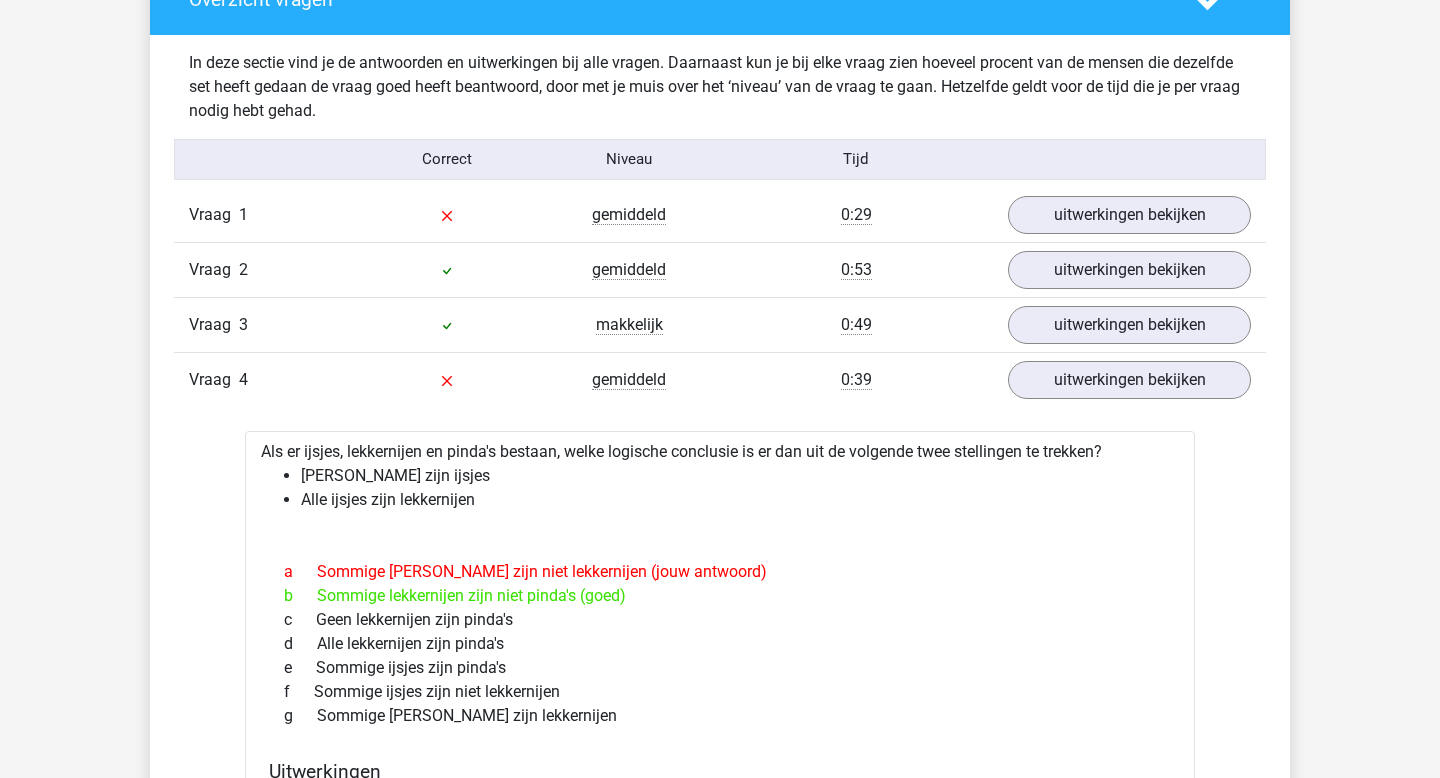 click on "Vraag
1
gemiddeld
0:29
uitwerkingen bekijken" at bounding box center (720, 215) 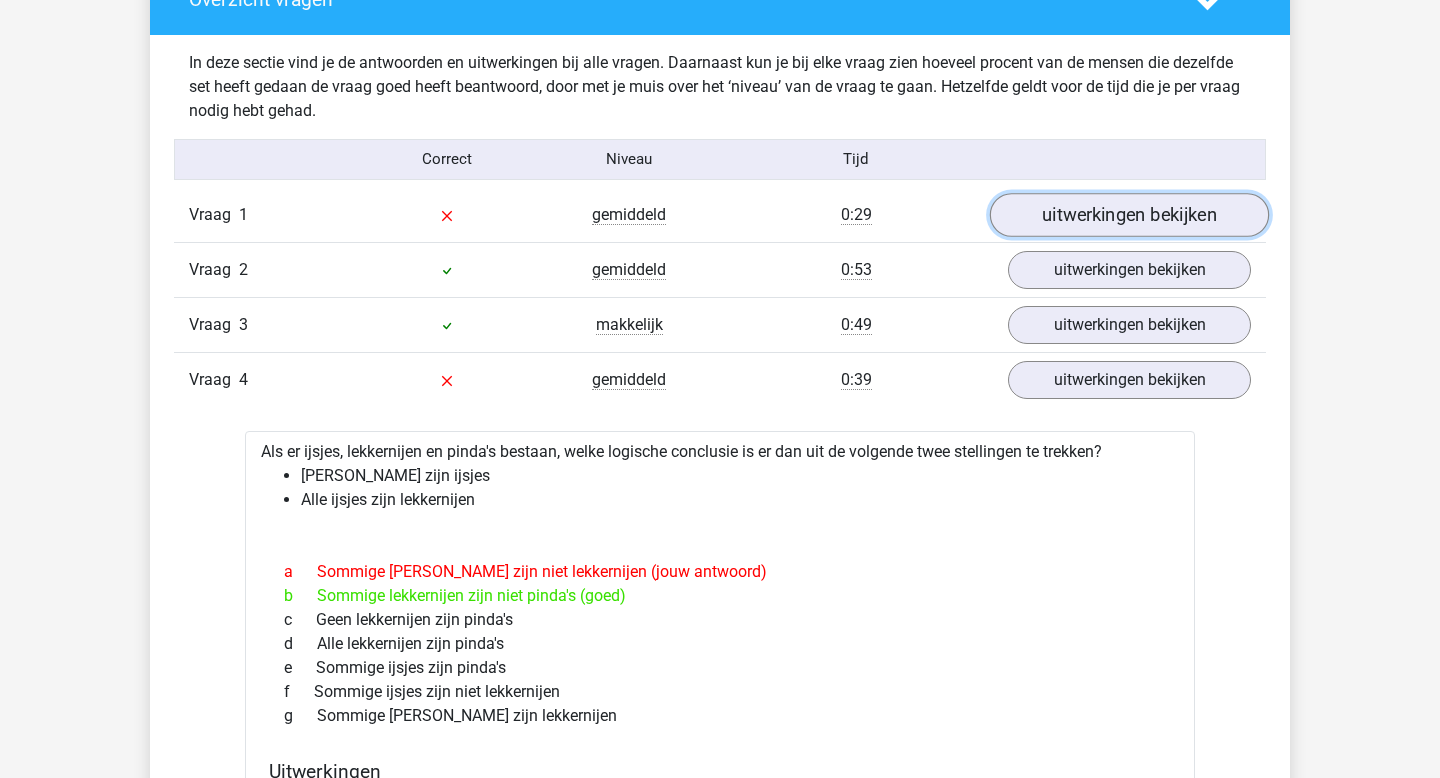 click on "uitwerkingen bekijken" at bounding box center [1129, 215] 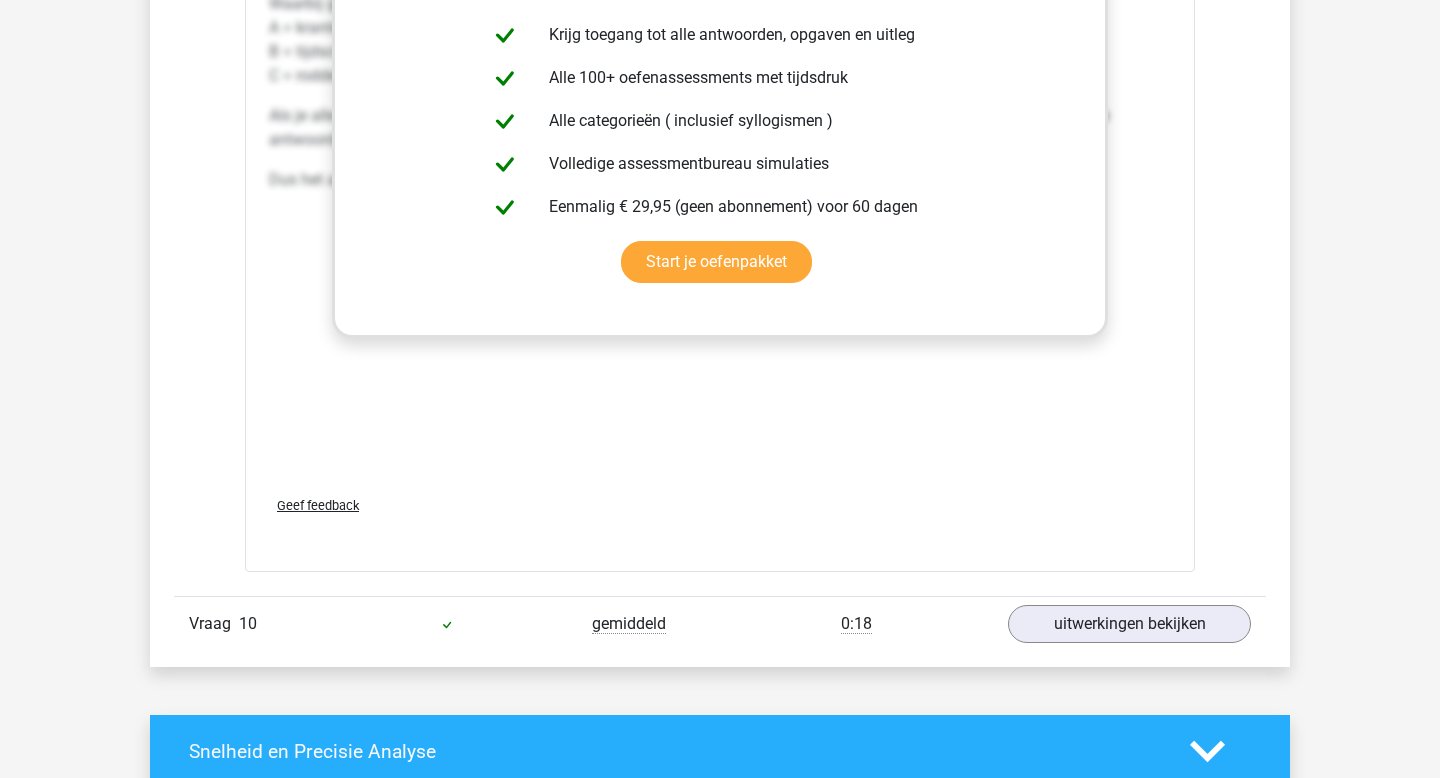scroll, scrollTop: 5037, scrollLeft: 0, axis: vertical 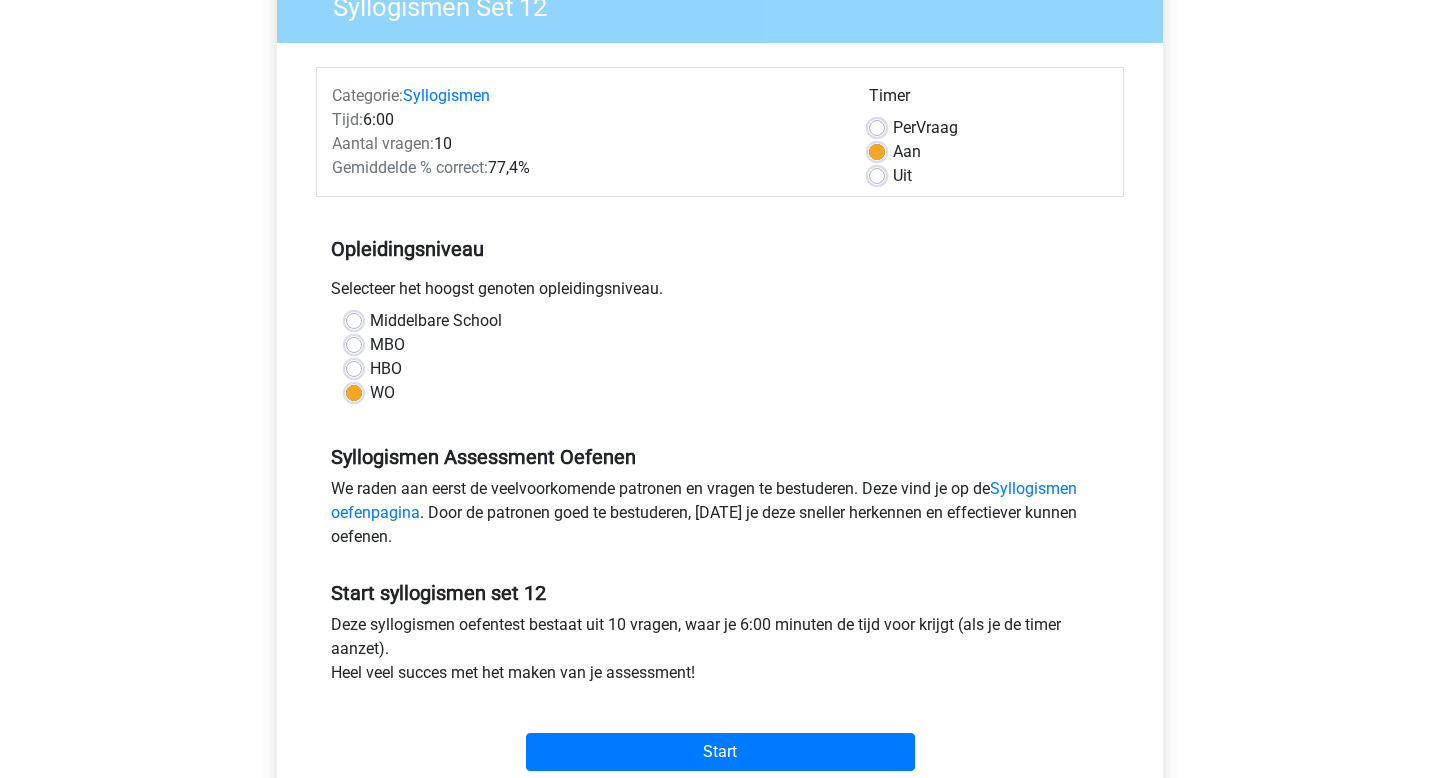 click on "Start" at bounding box center [720, 736] 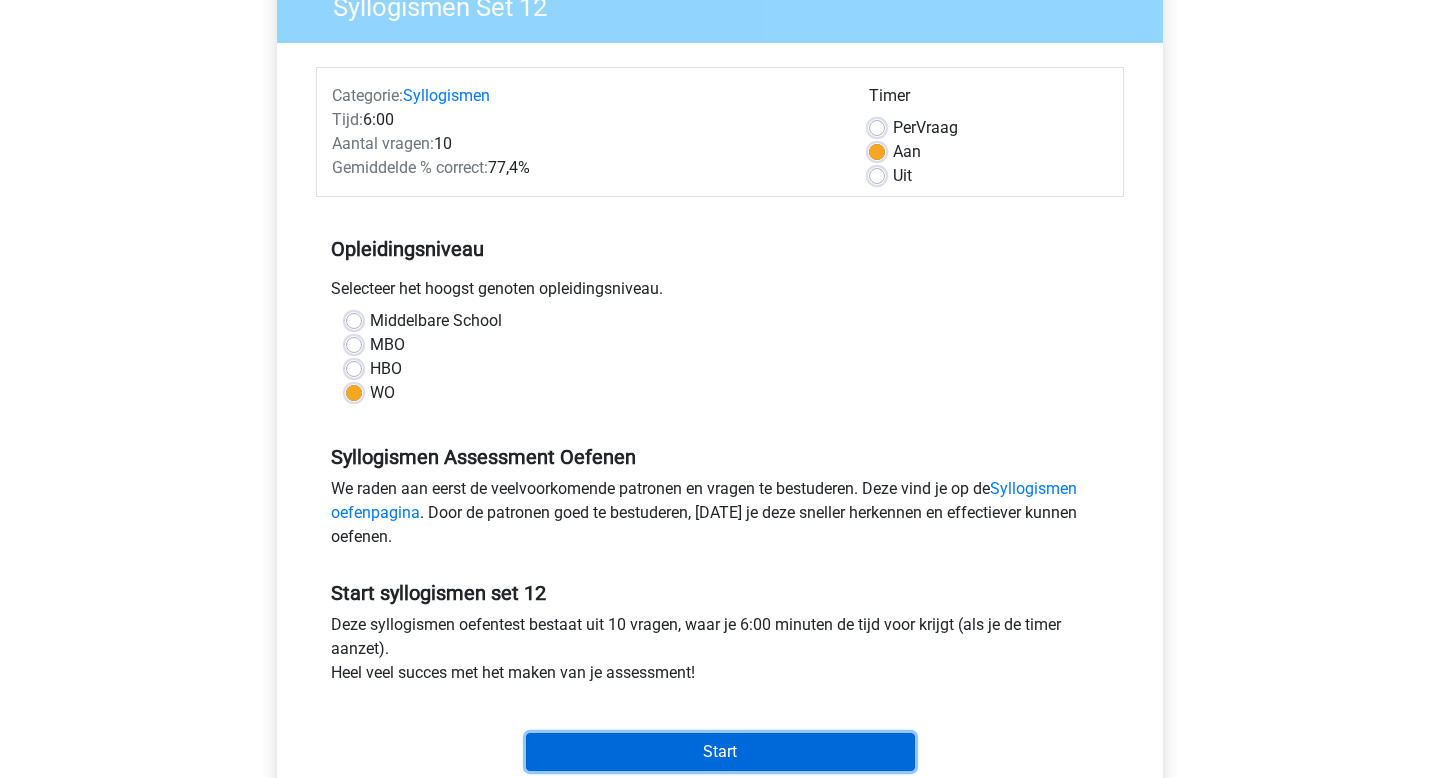 click on "Start" at bounding box center (720, 752) 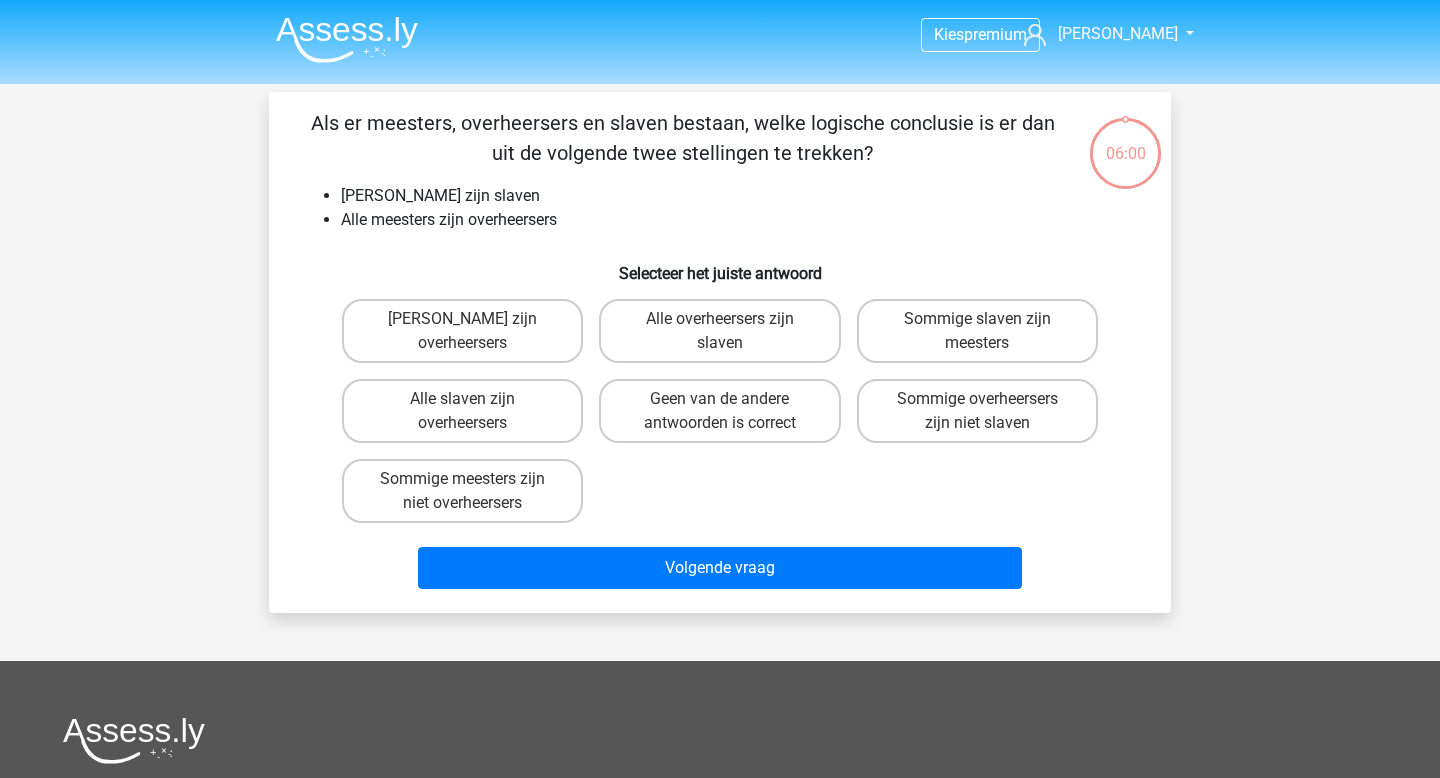 scroll, scrollTop: 0, scrollLeft: 0, axis: both 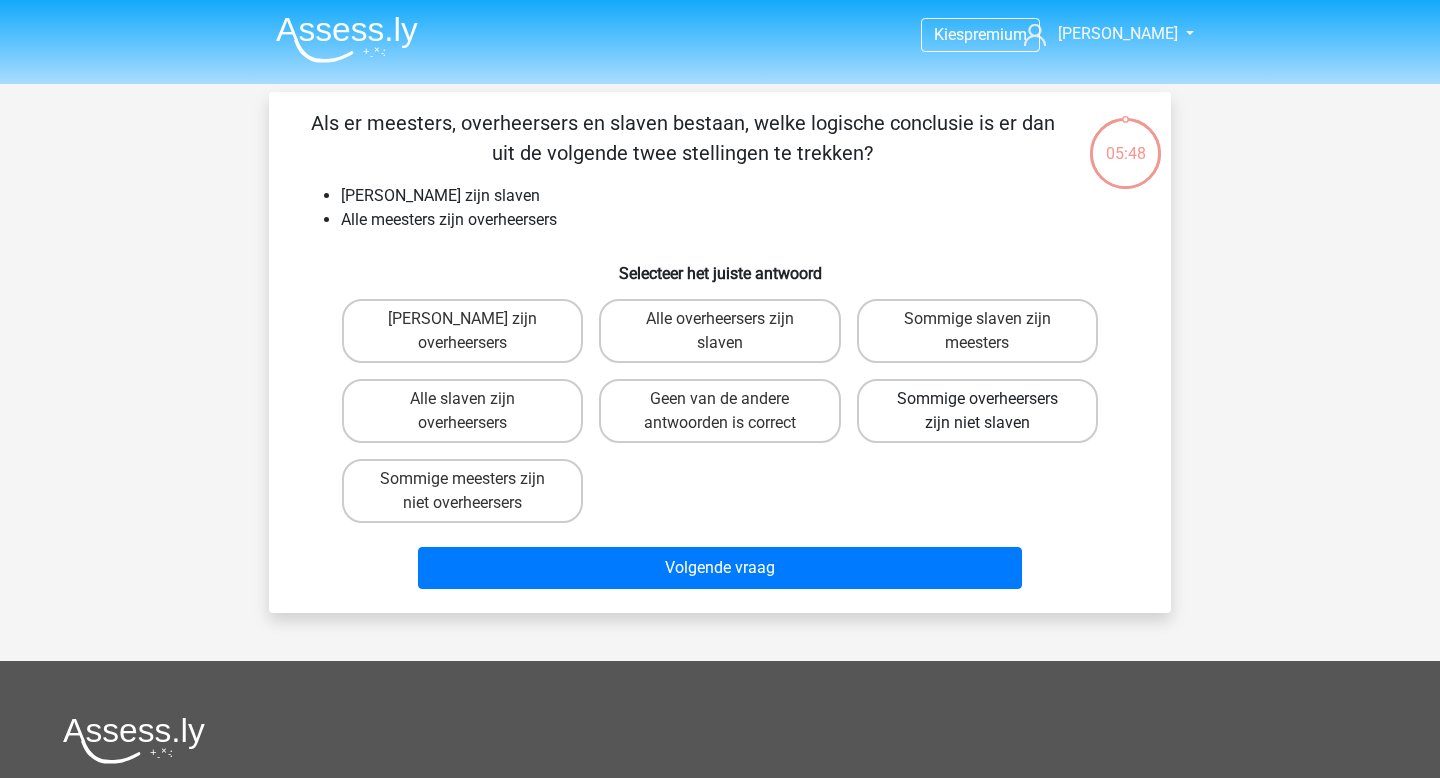 click on "Sommige overheersers zijn niet slaven" at bounding box center [977, 411] 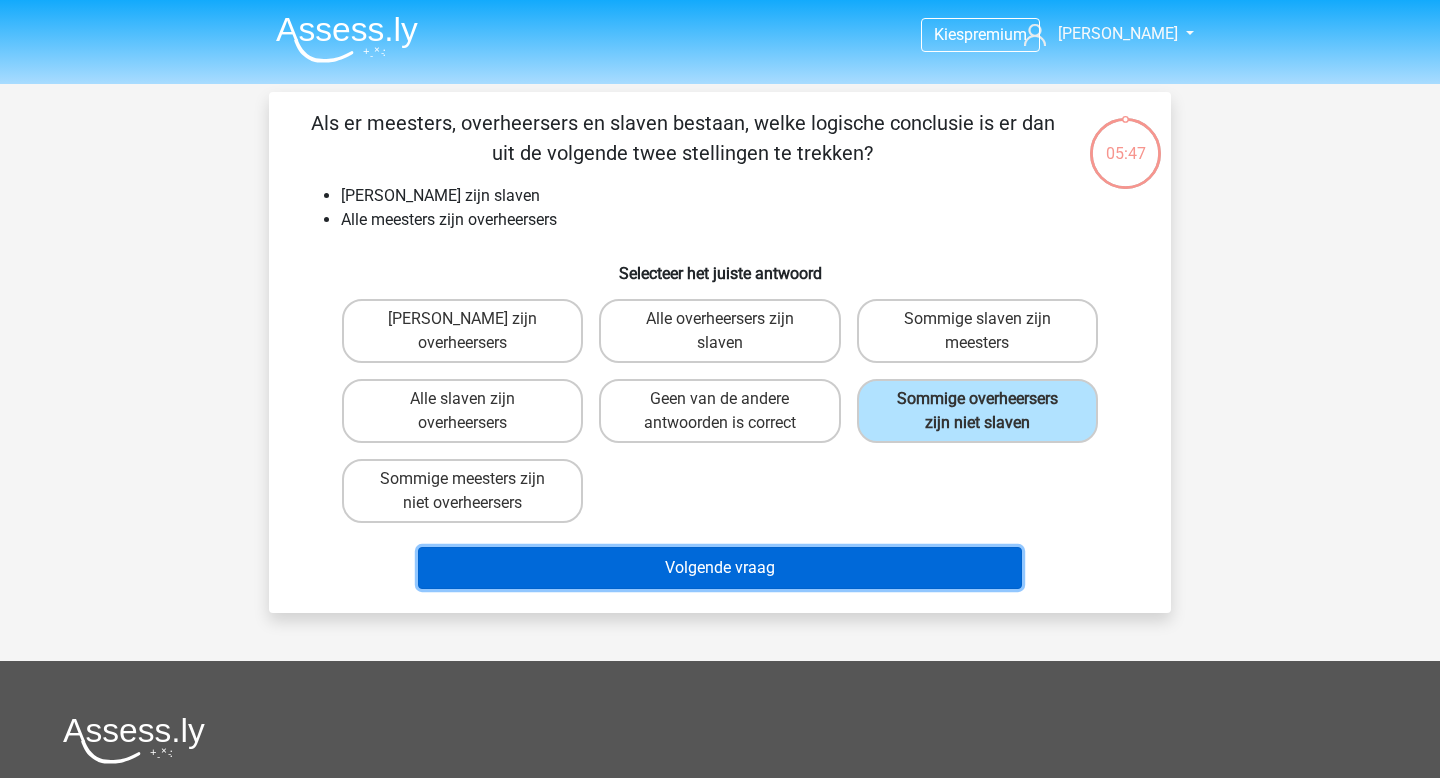 click on "Volgende vraag" at bounding box center [720, 568] 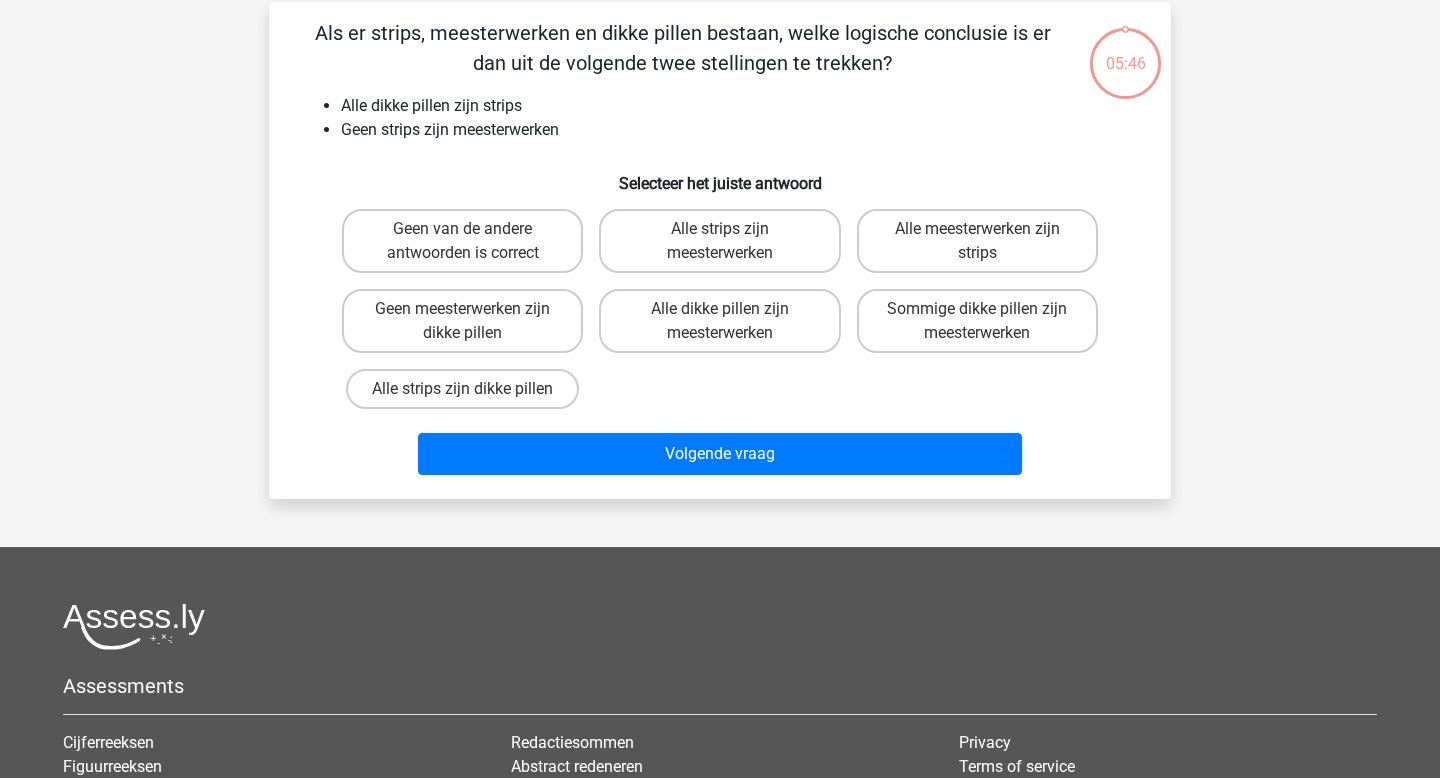 scroll, scrollTop: 92, scrollLeft: 0, axis: vertical 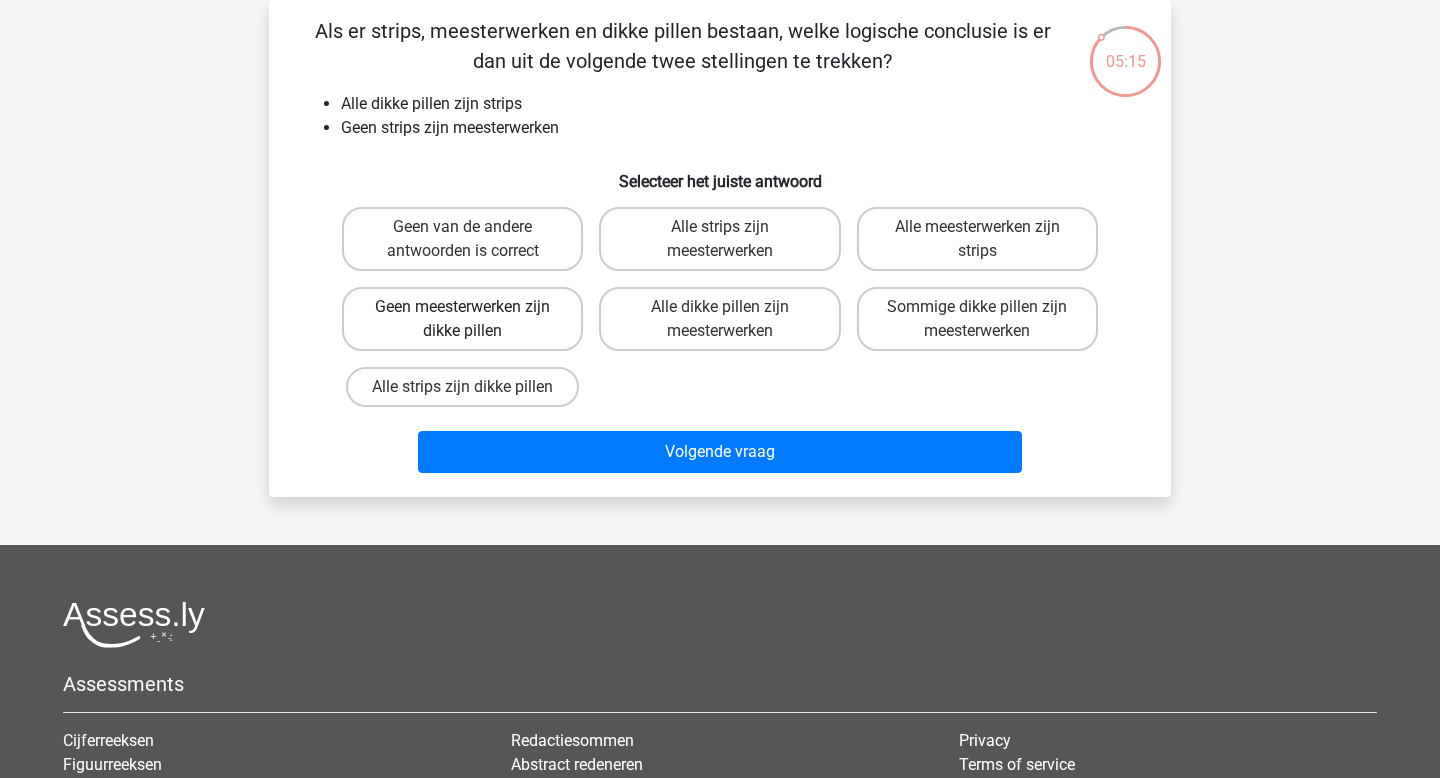 click on "Geen meesterwerken zijn dikke pillen" at bounding box center (462, 319) 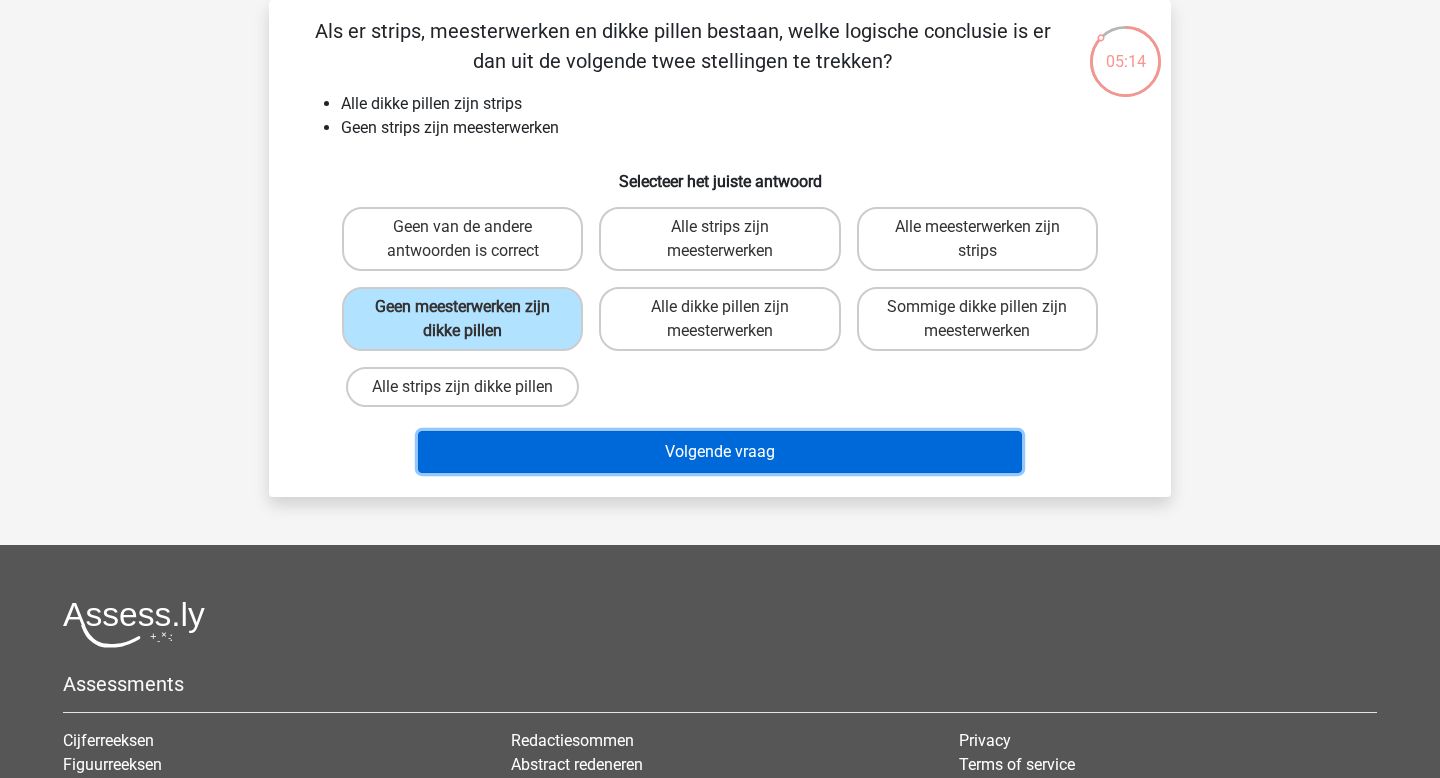 click on "Volgende vraag" at bounding box center (720, 452) 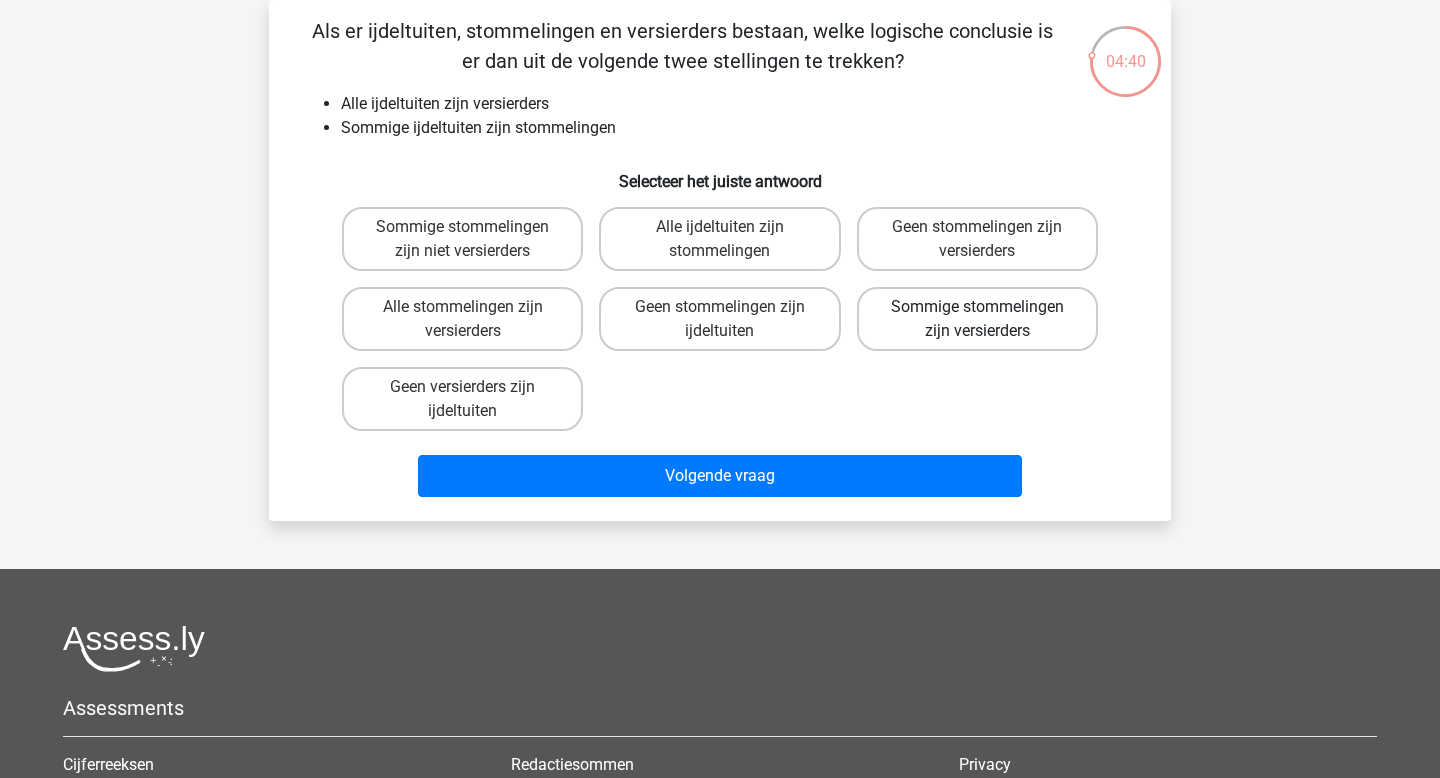 click on "Sommige stommelingen zijn versierders" at bounding box center (977, 319) 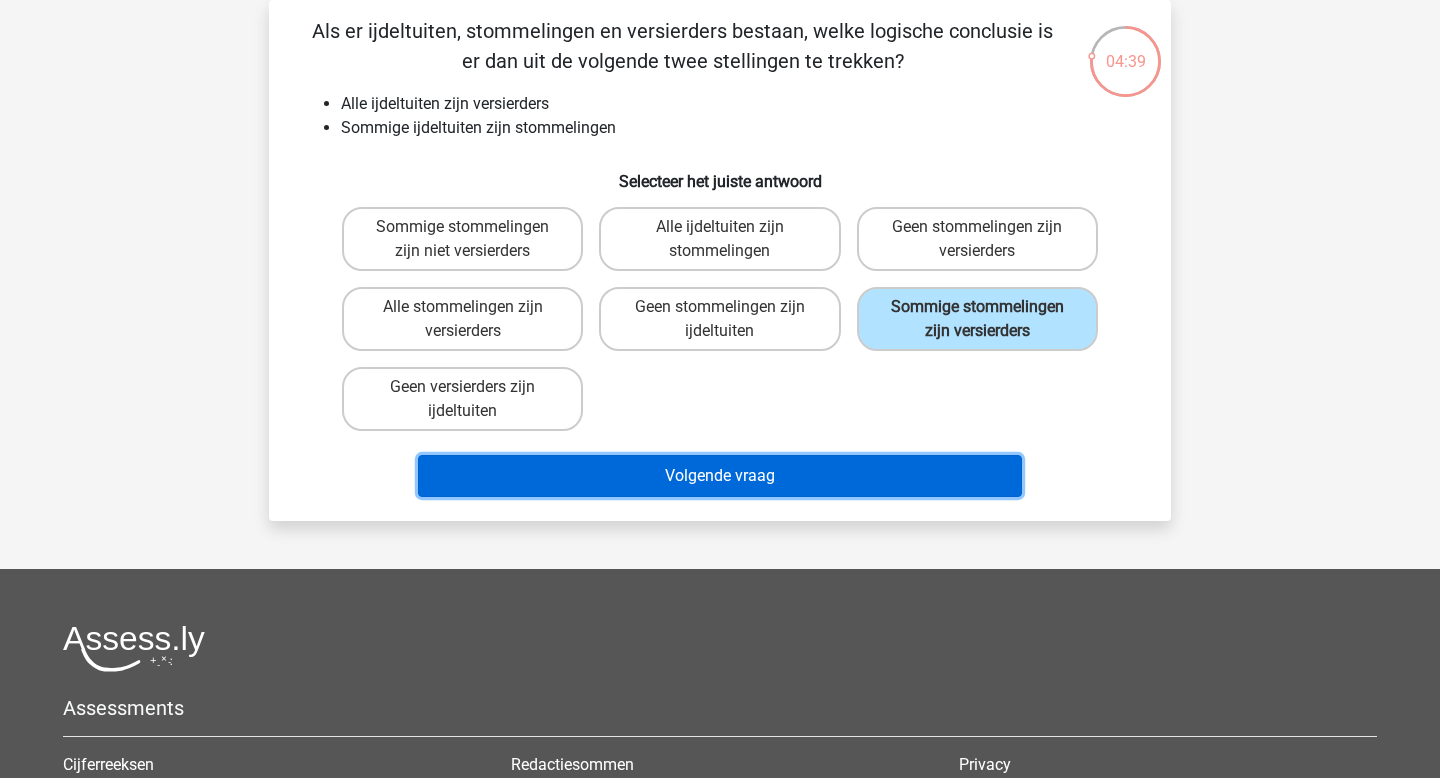 click on "Volgende vraag" at bounding box center (720, 476) 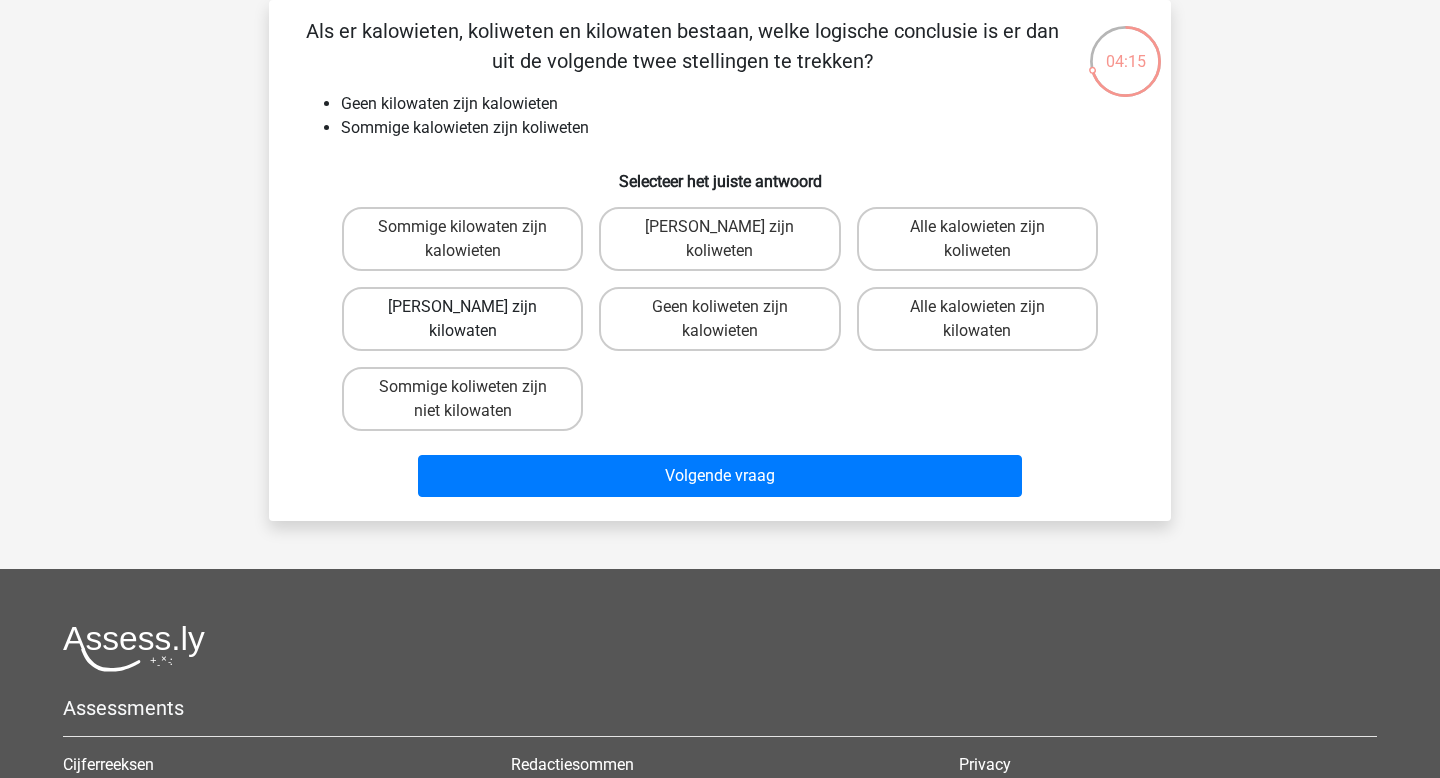 click on "Geen koliweten zijn kilowaten" at bounding box center [462, 319] 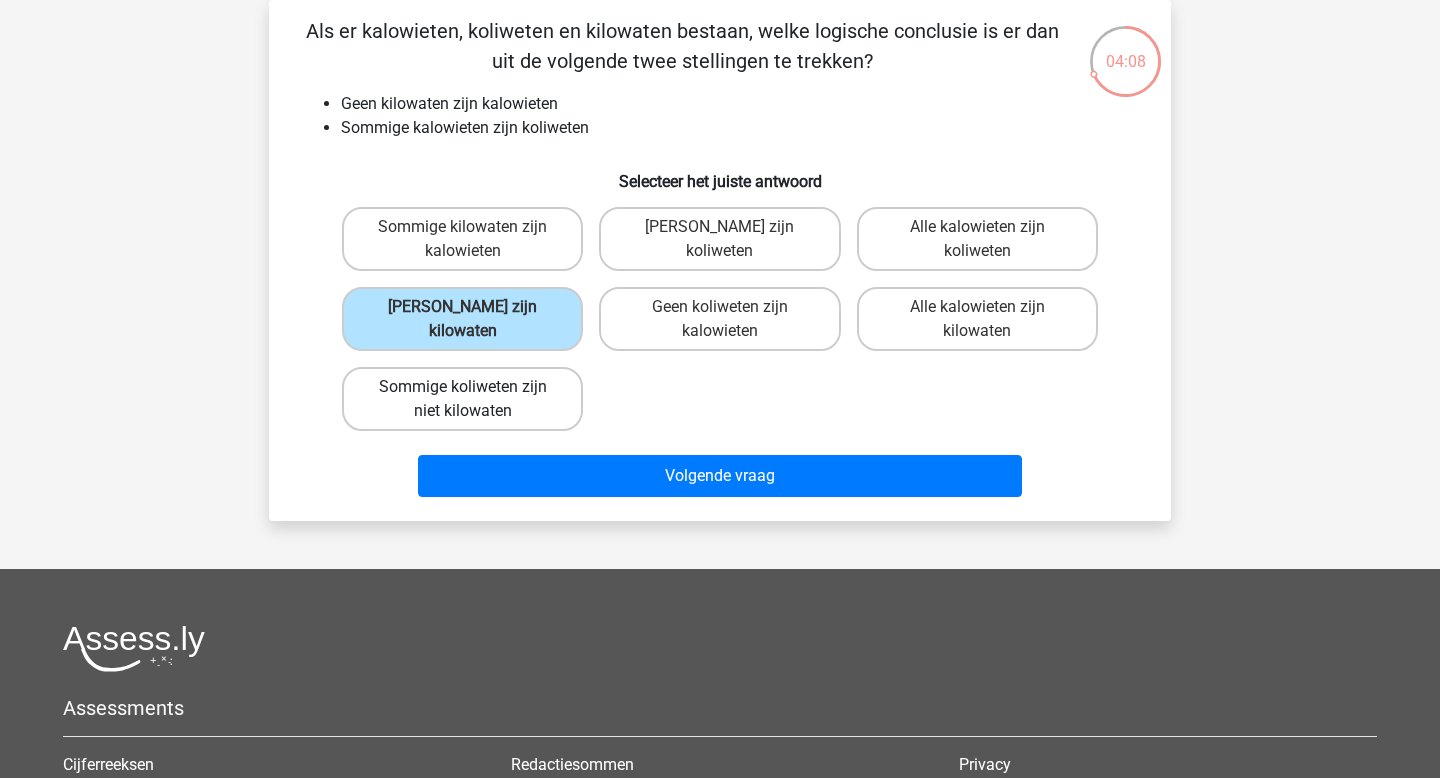 click on "Sommige koliweten zijn niet kilowaten" at bounding box center (462, 399) 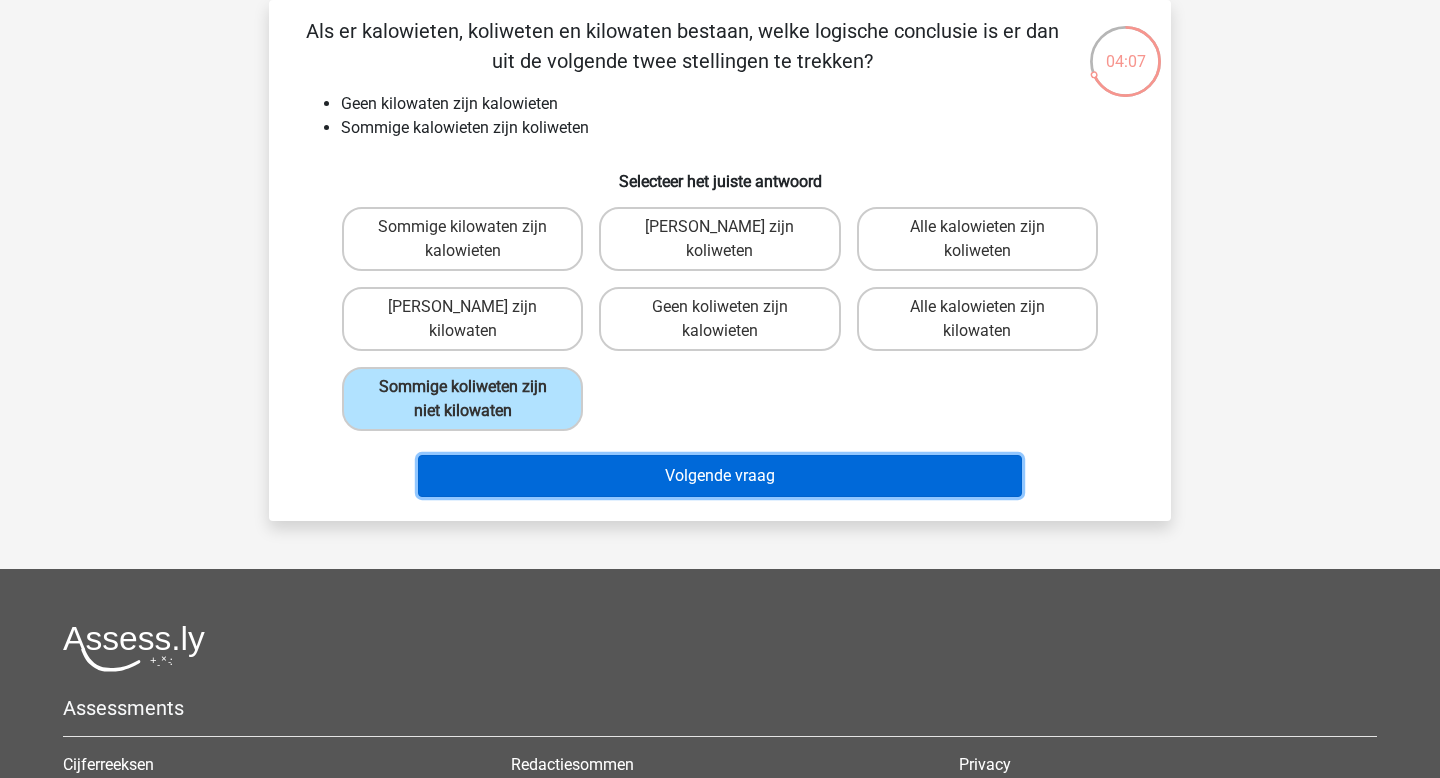 click on "Volgende vraag" at bounding box center [720, 476] 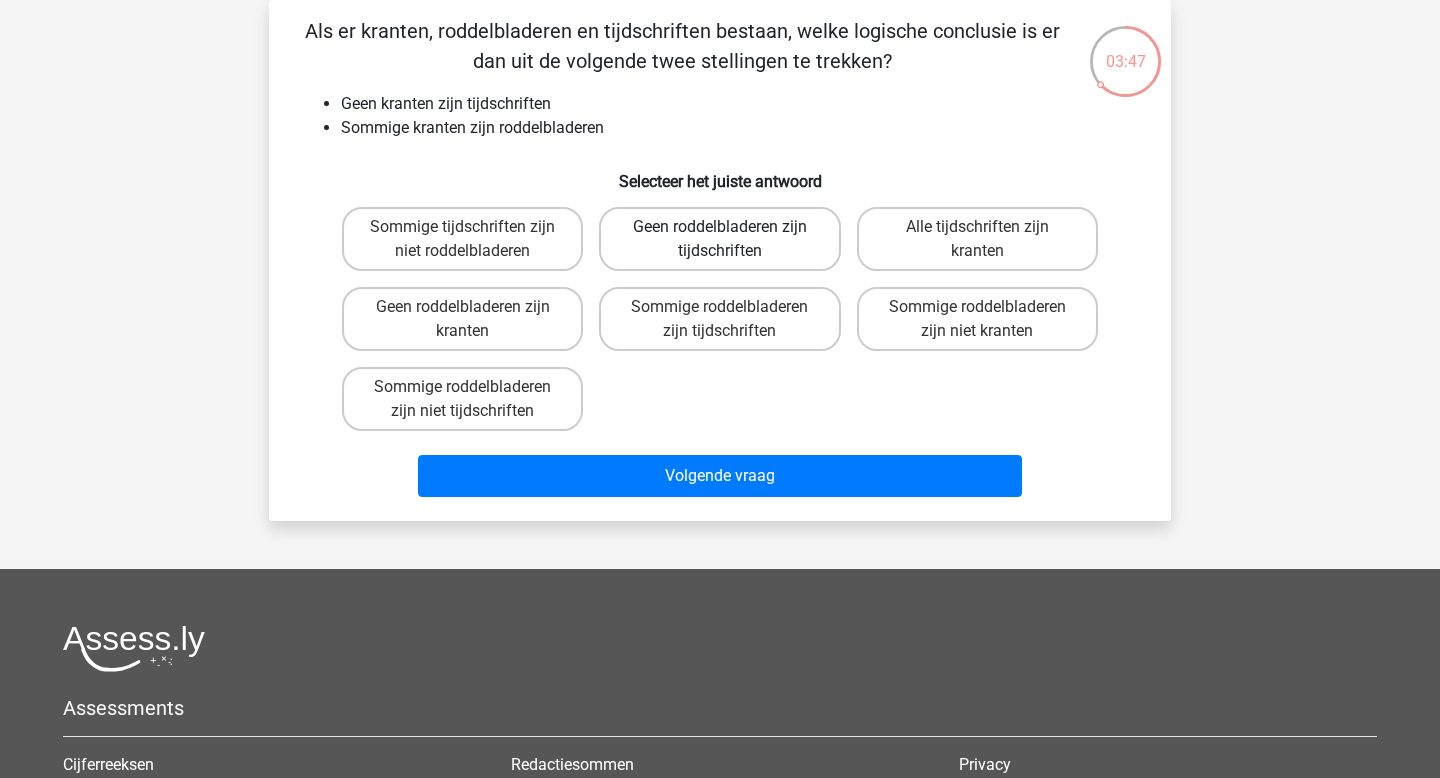 click on "Geen roddelbladeren zijn tijdschriften" at bounding box center (719, 239) 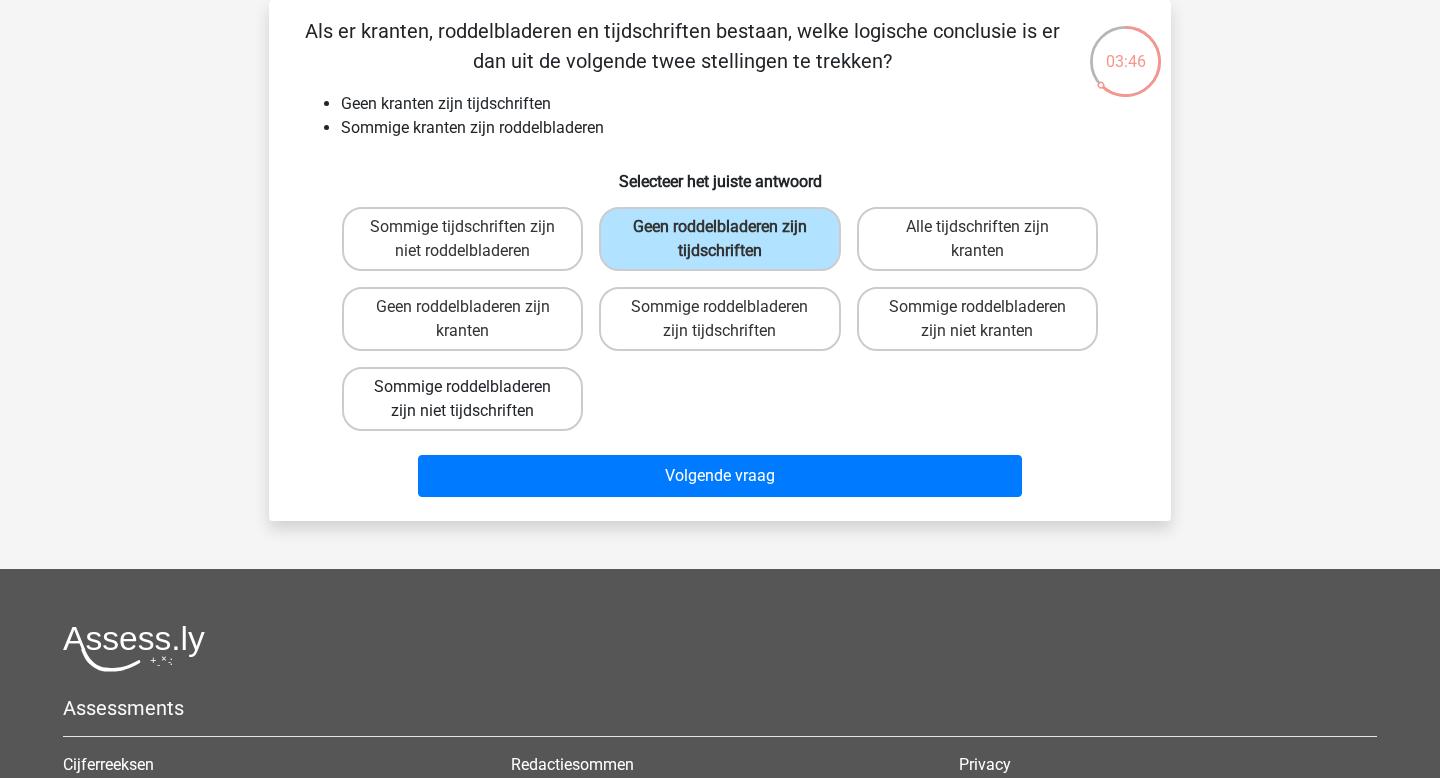 click on "Sommige roddelbladeren zijn niet tijdschriften" at bounding box center [462, 399] 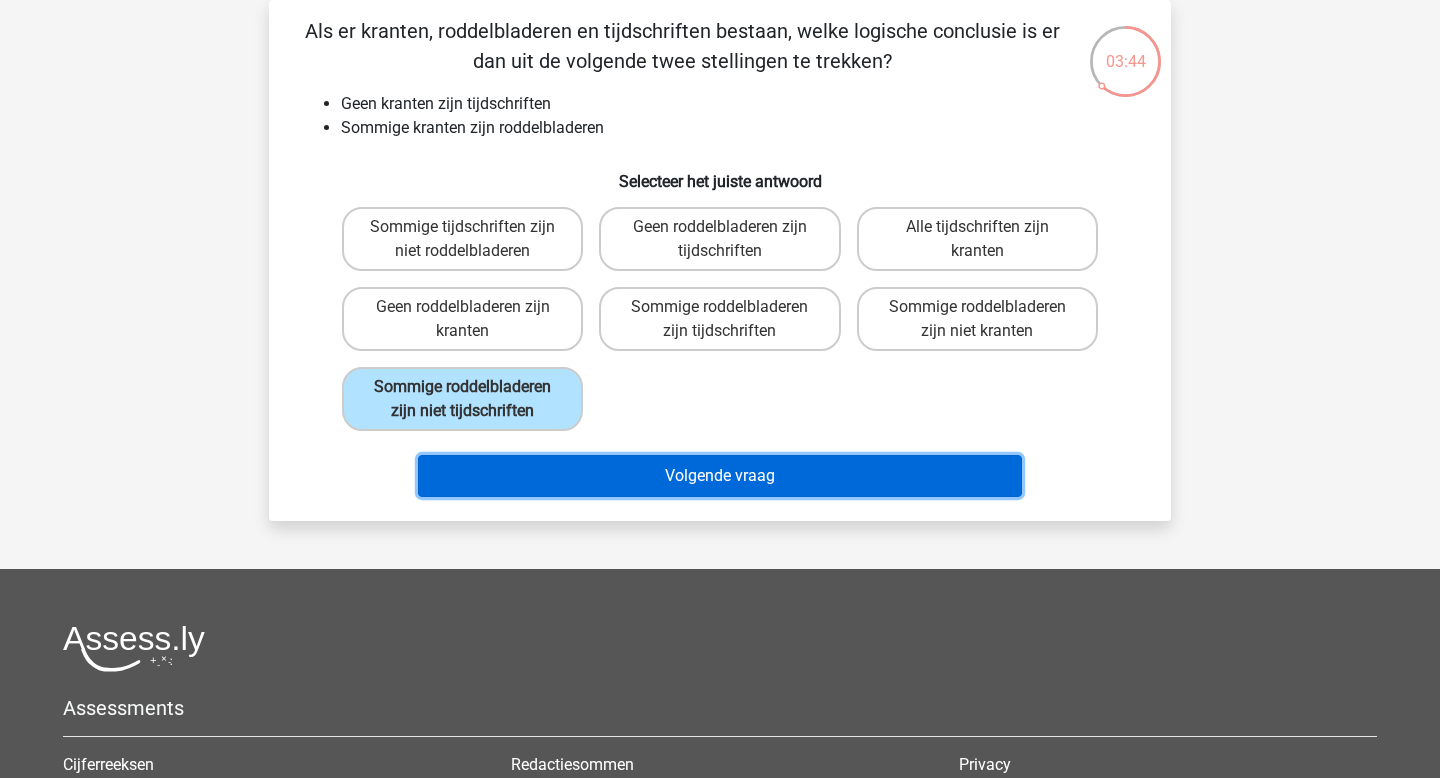 click on "Volgende vraag" at bounding box center [720, 476] 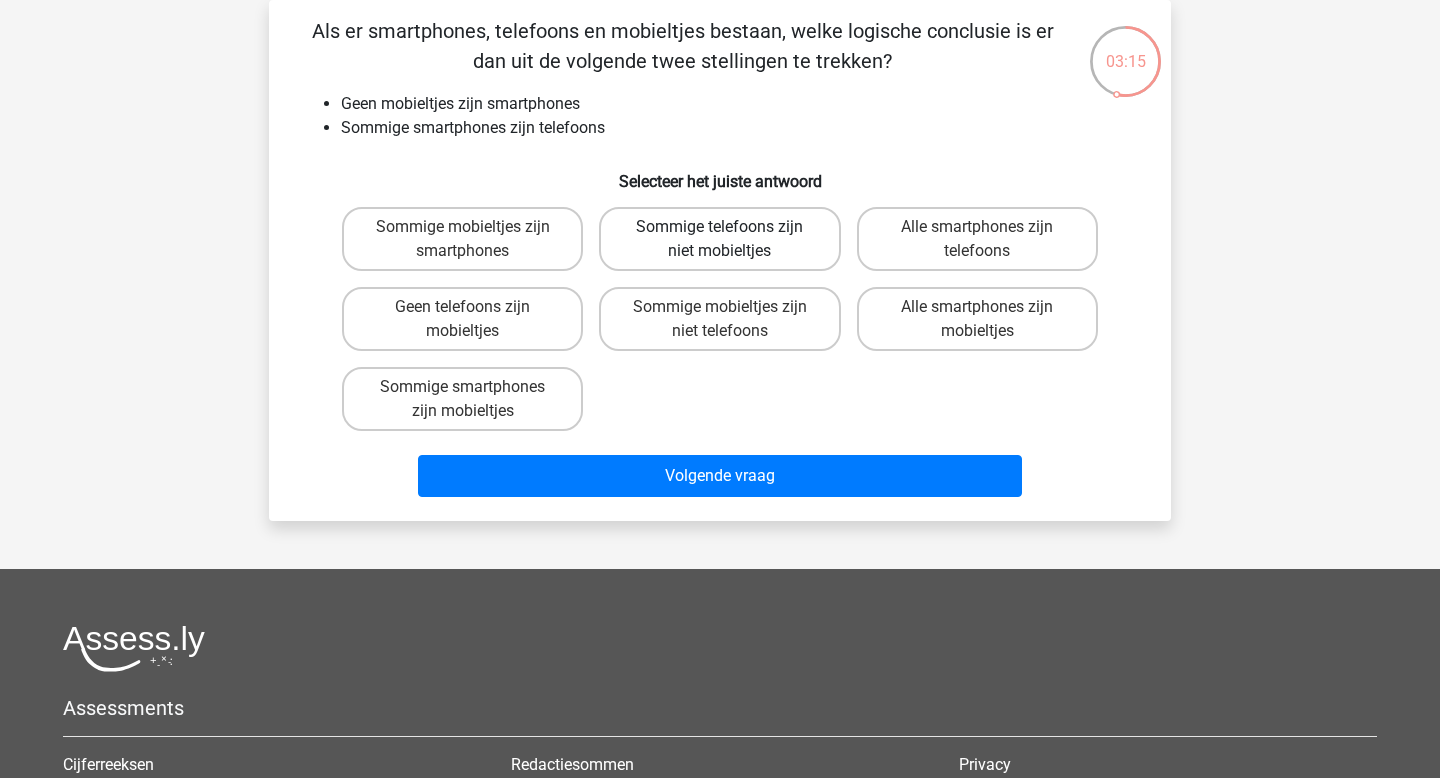 click on "Sommige telefoons zijn niet mobieltjes" at bounding box center (719, 239) 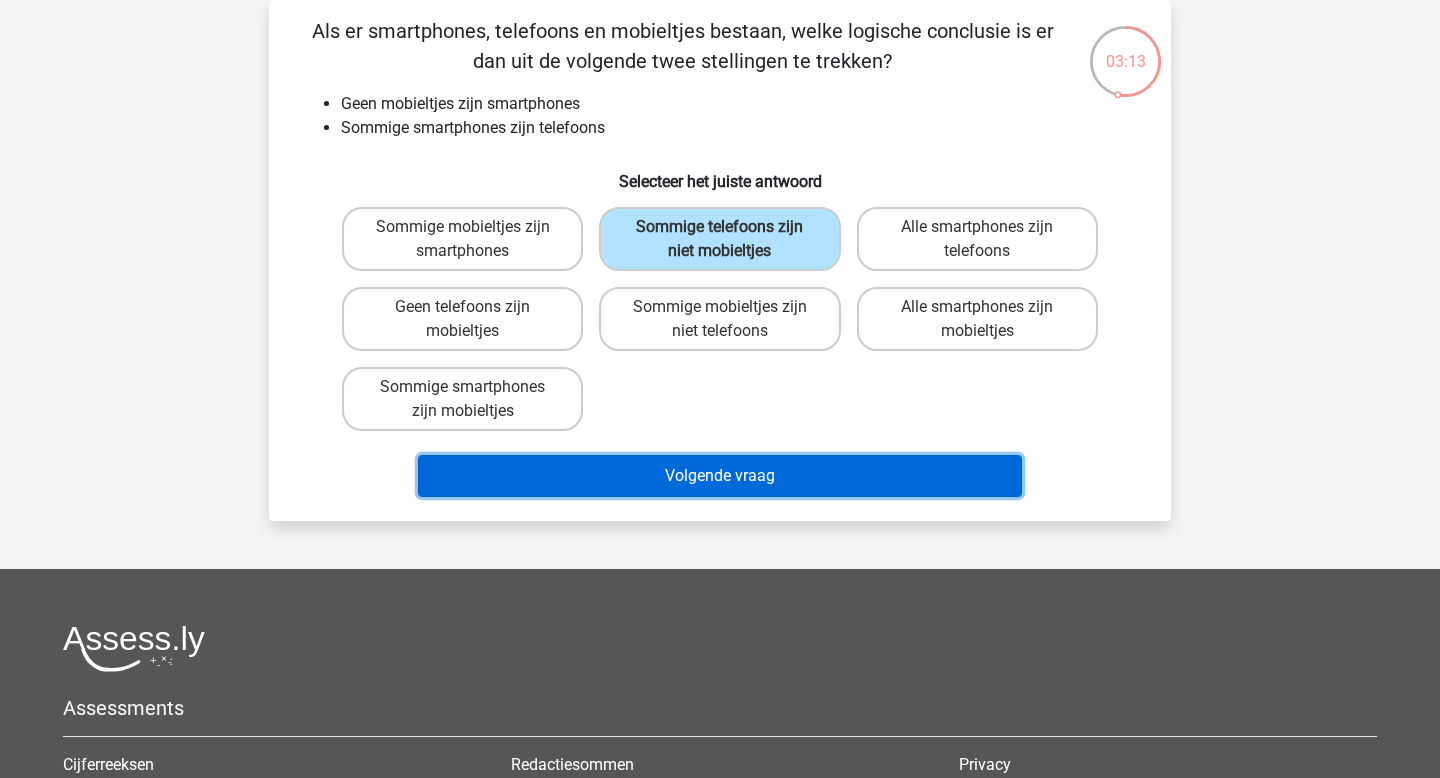 click on "Volgende vraag" at bounding box center [720, 476] 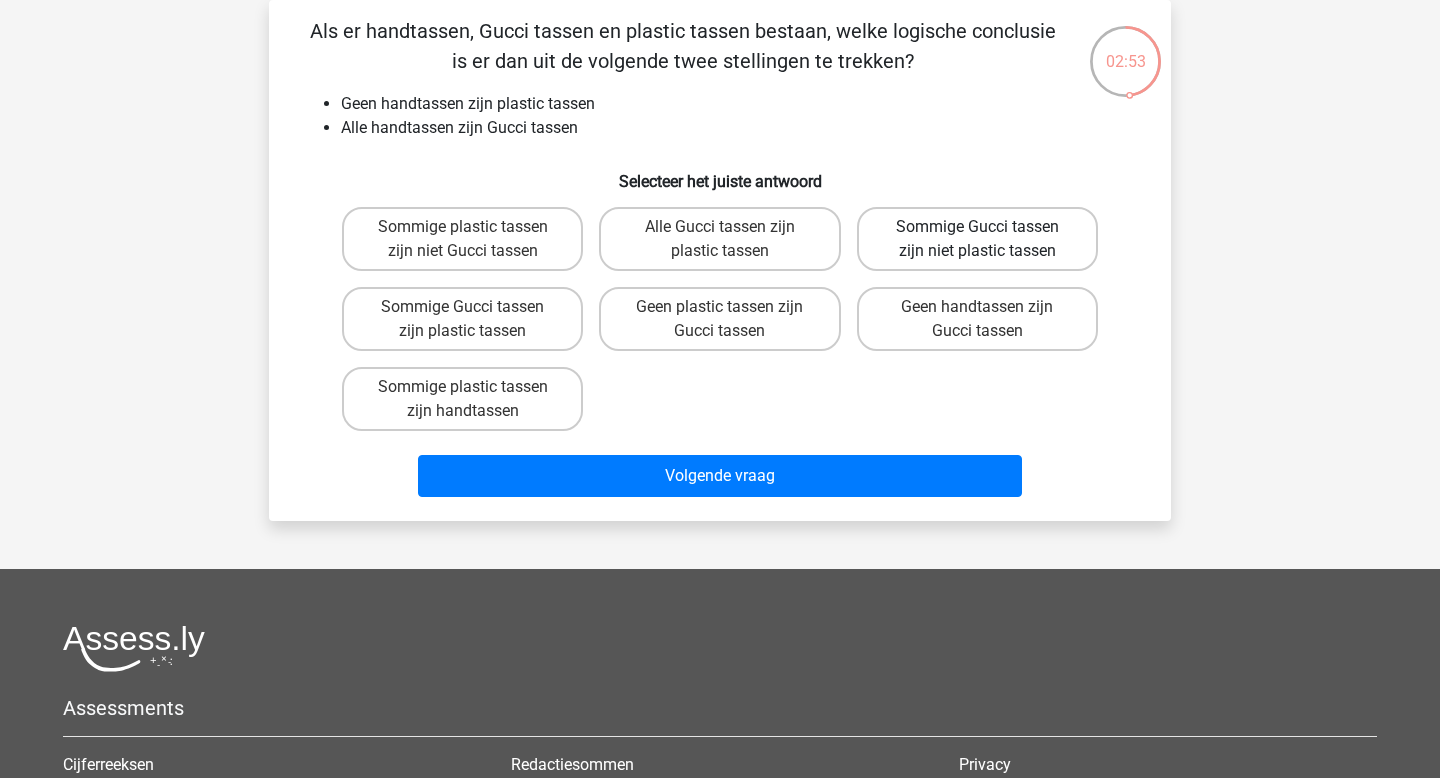 click on "Sommige Gucci tassen zijn niet plastic tassen" at bounding box center [977, 239] 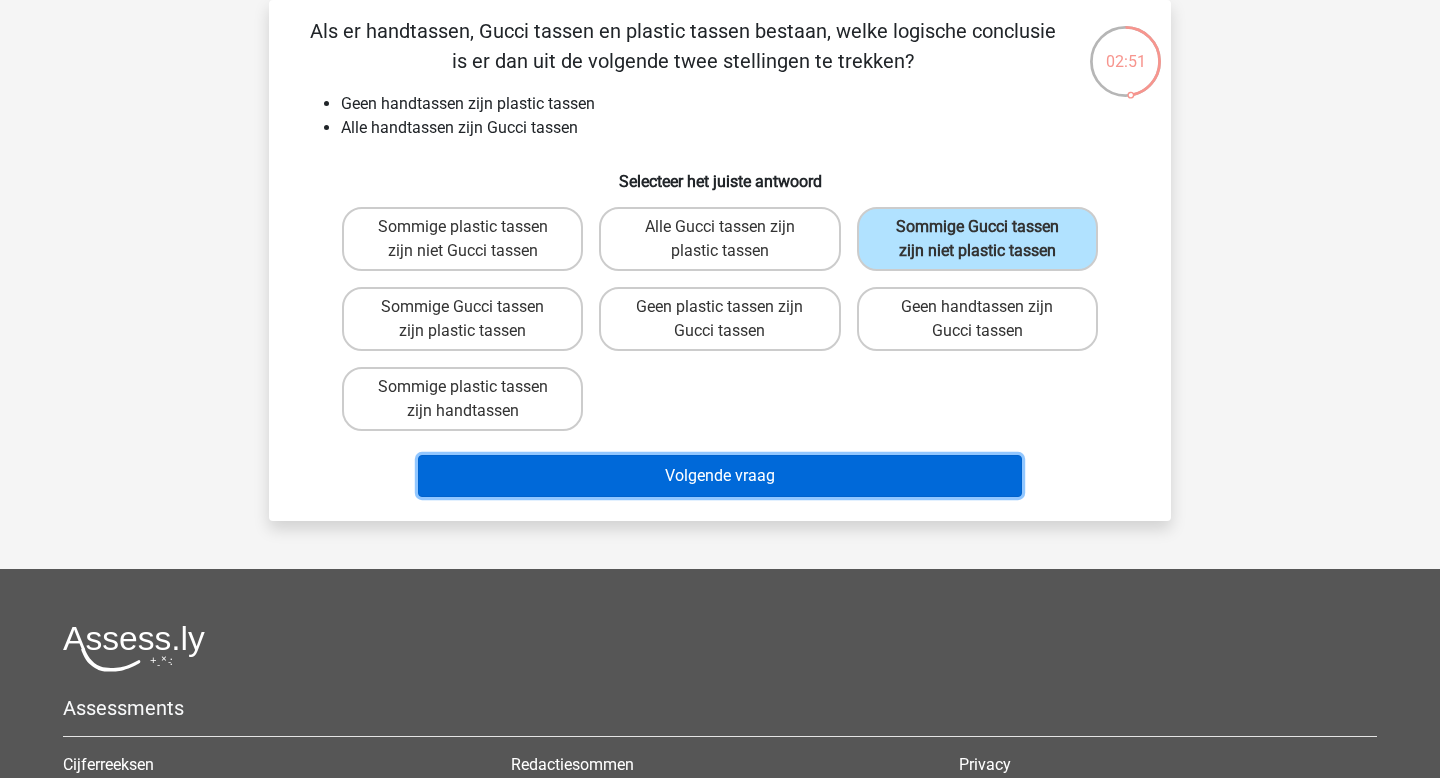 click on "Volgende vraag" at bounding box center (720, 476) 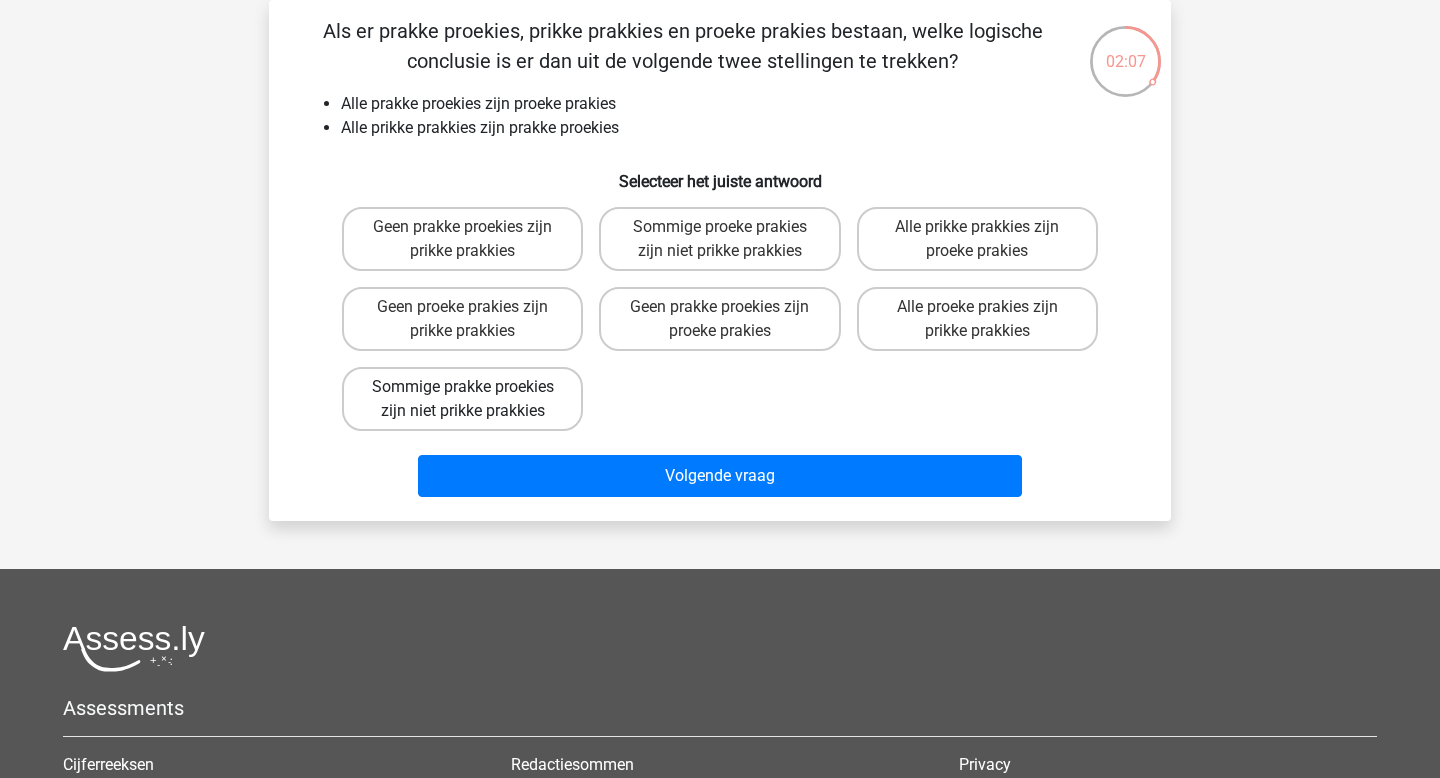 click on "Sommige prakke proekies zijn niet prikke prakkies" at bounding box center (462, 399) 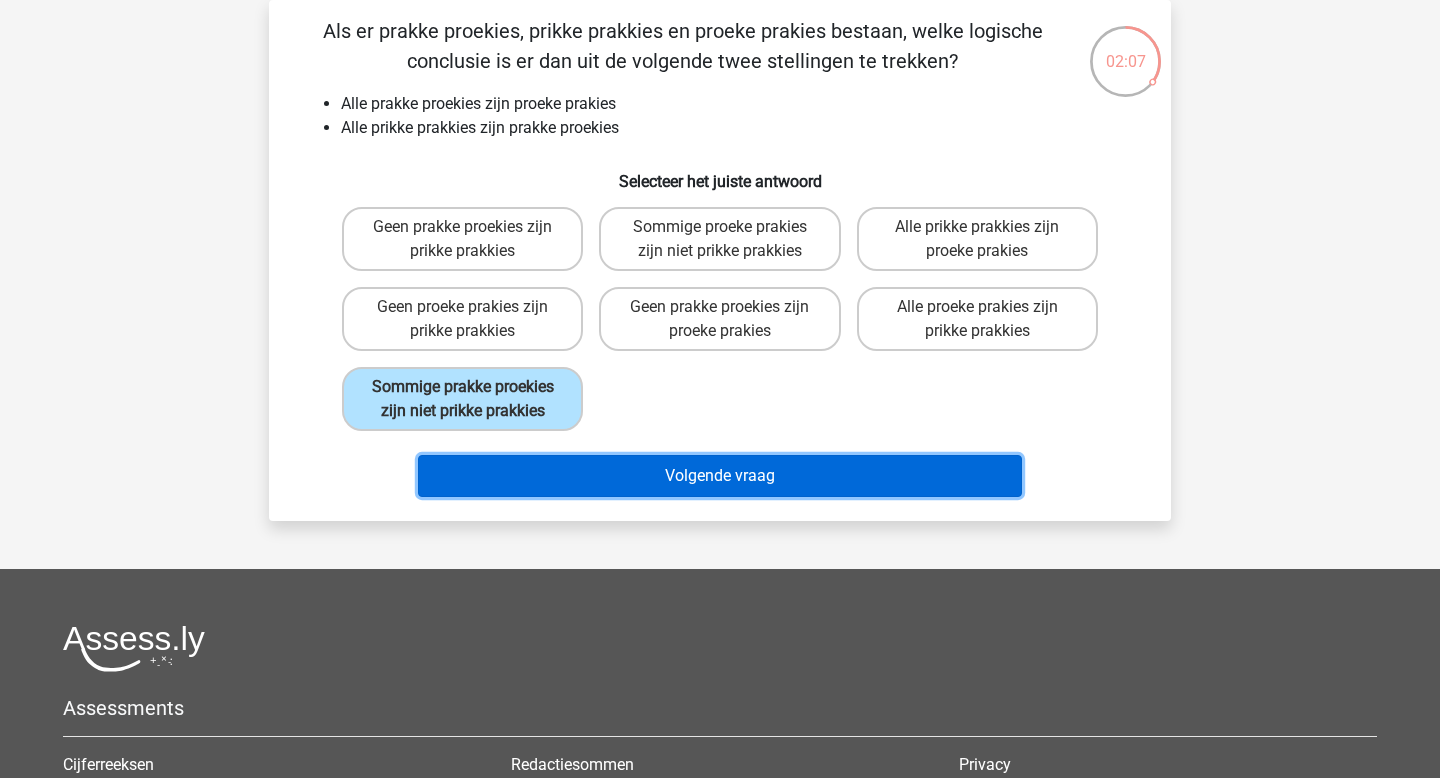 click on "Volgende vraag" at bounding box center (720, 476) 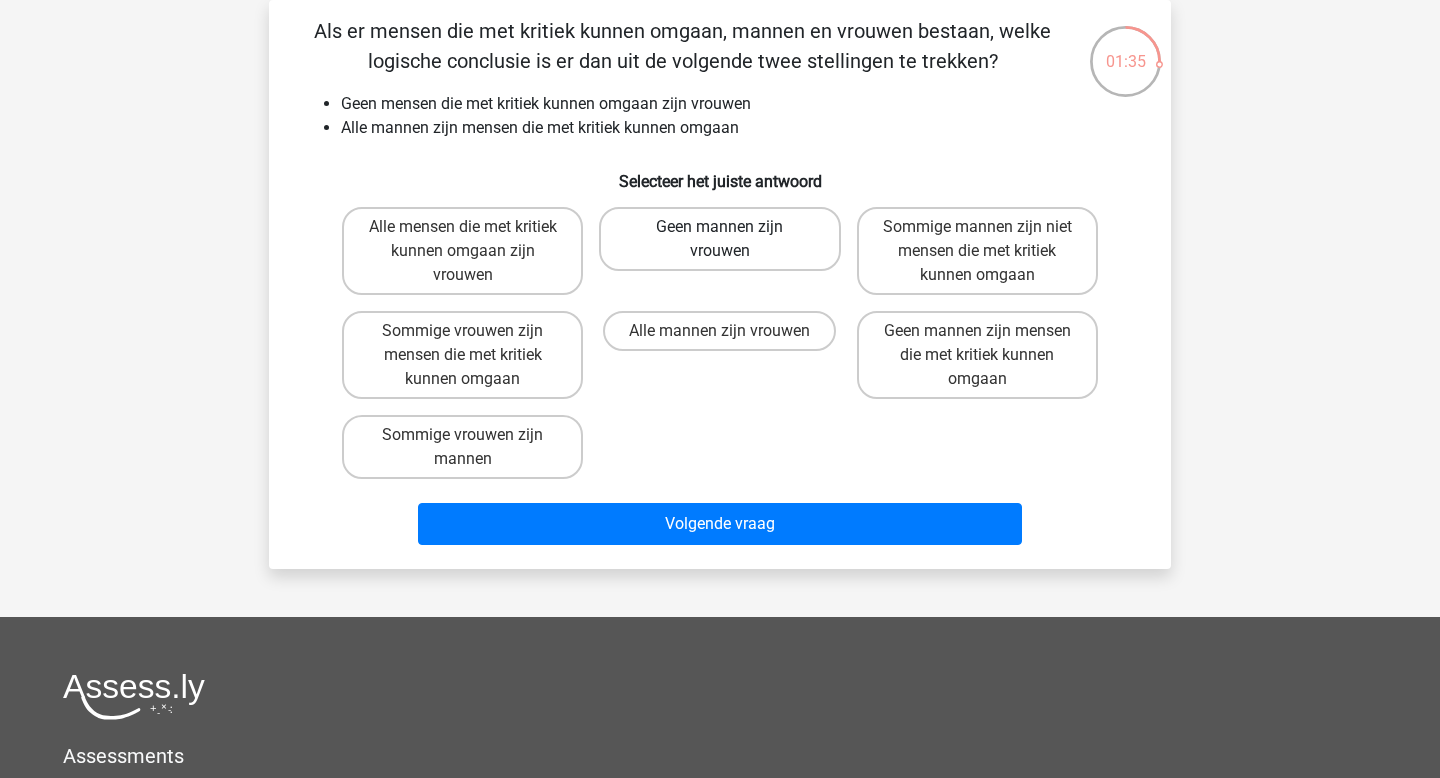 click on "Geen mannen zijn vrouwen" at bounding box center [719, 239] 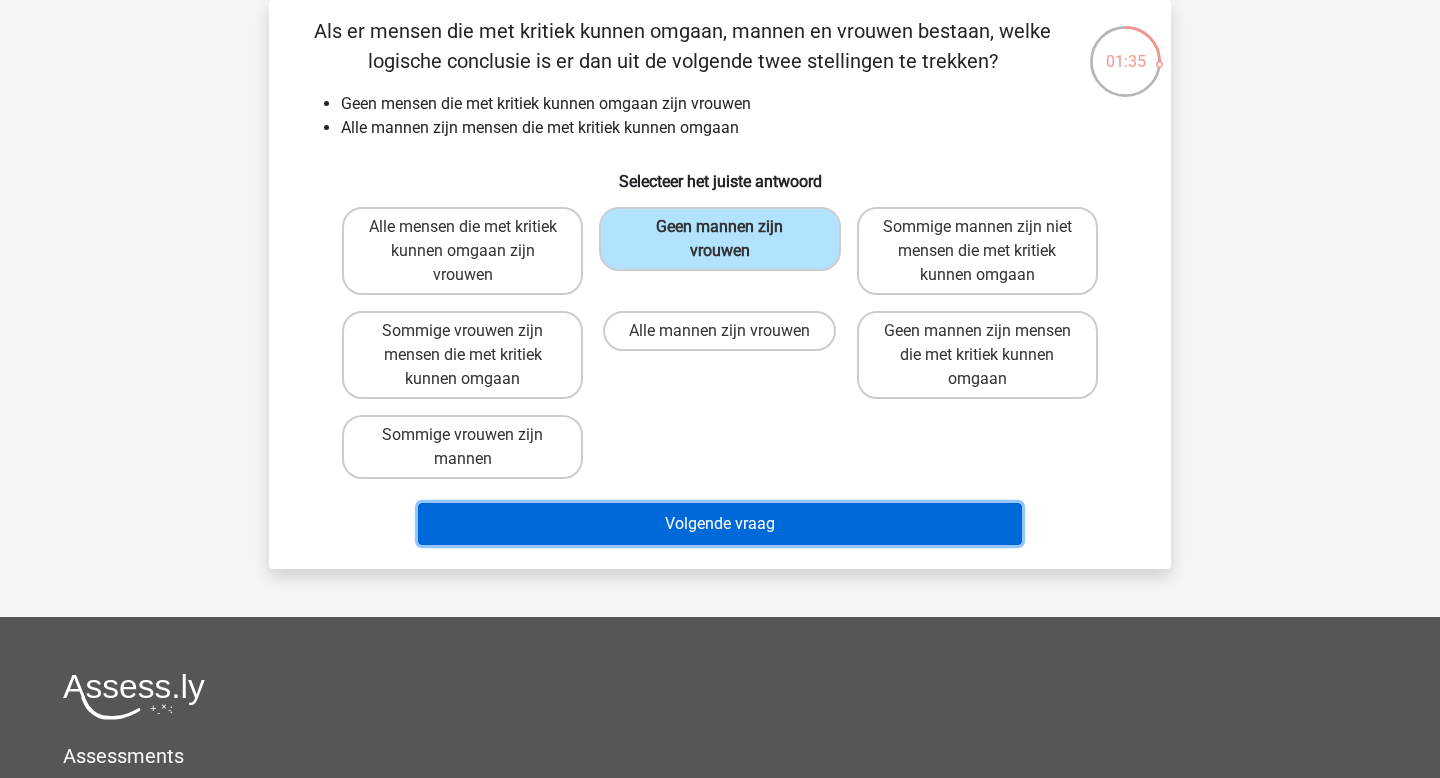 click on "Volgende vraag" at bounding box center [720, 524] 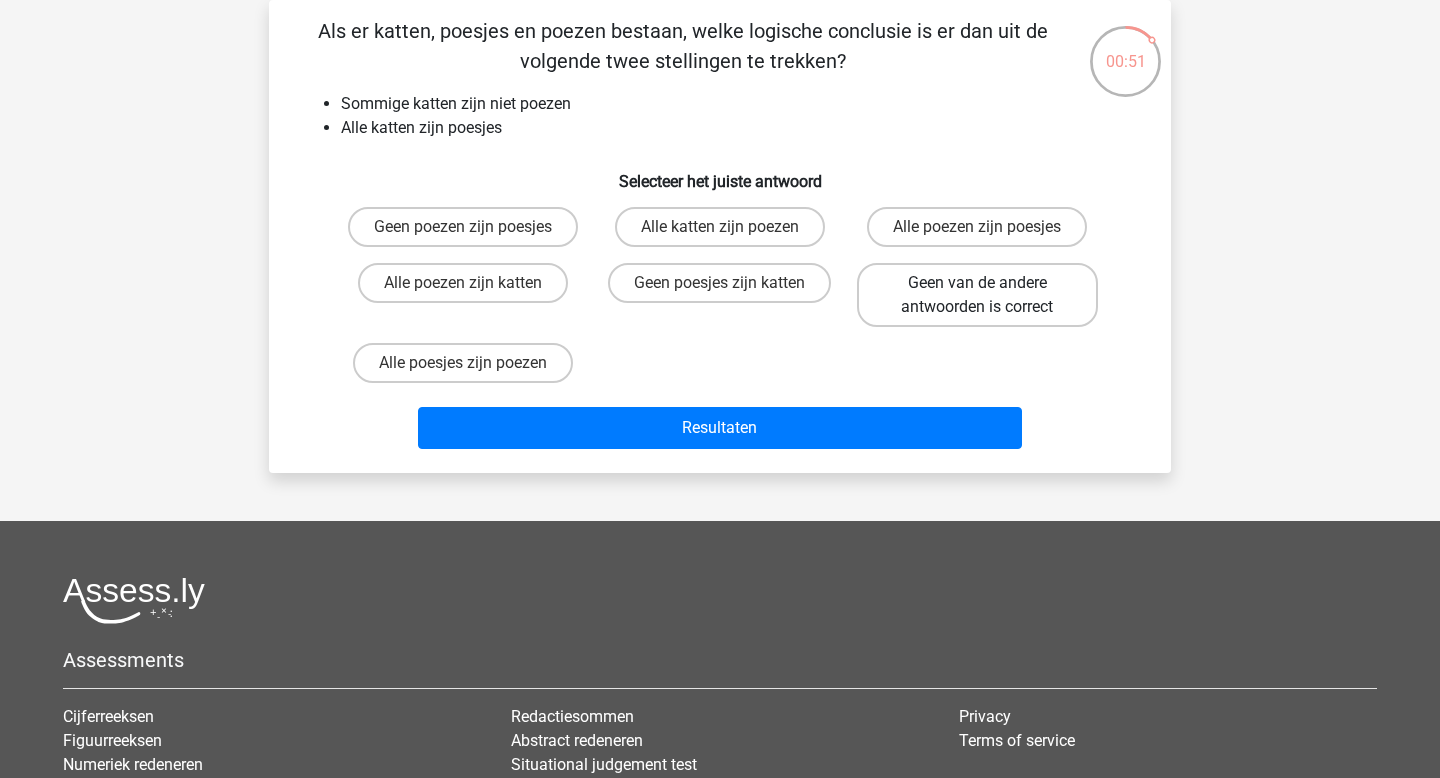click on "Geen van de andere antwoorden is correct" at bounding box center [977, 295] 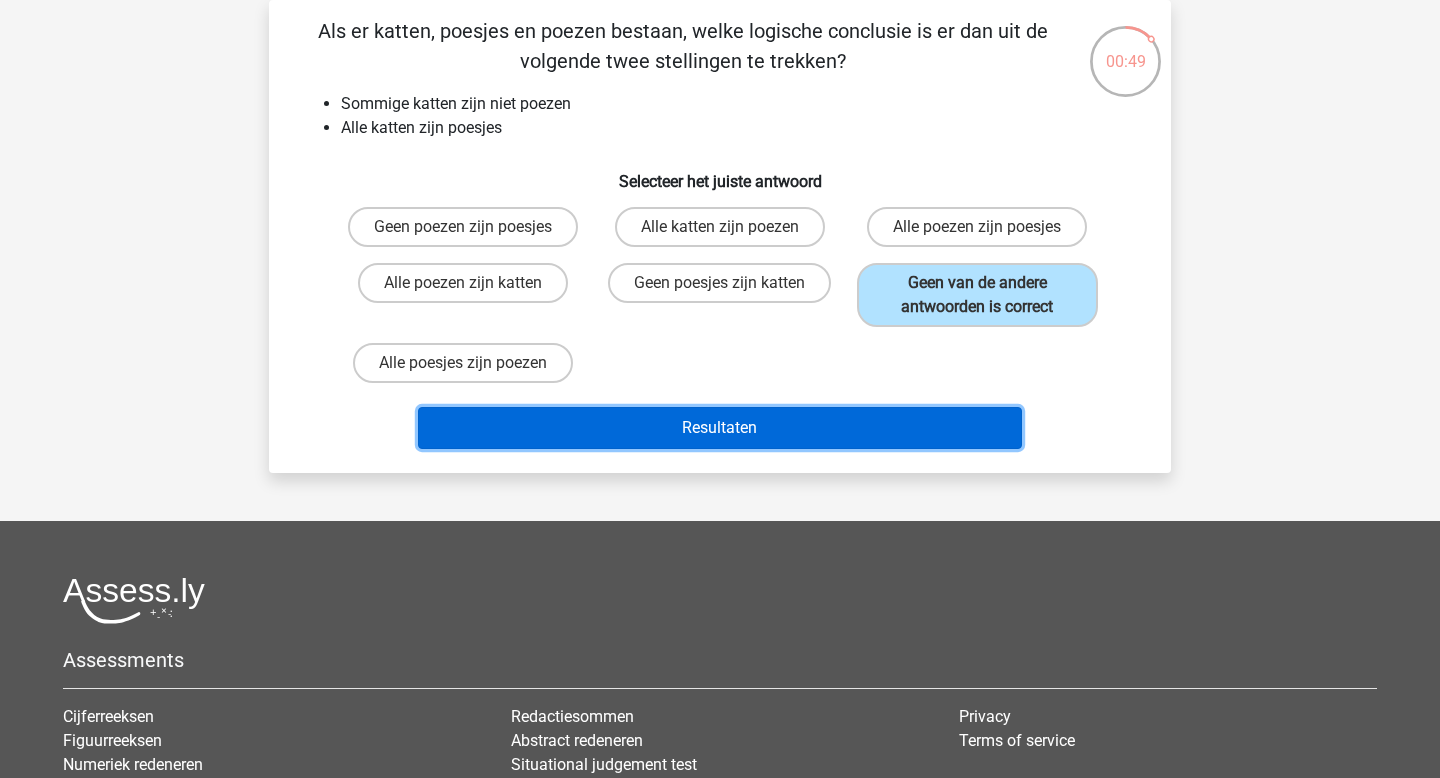 click on "Resultaten" at bounding box center (720, 428) 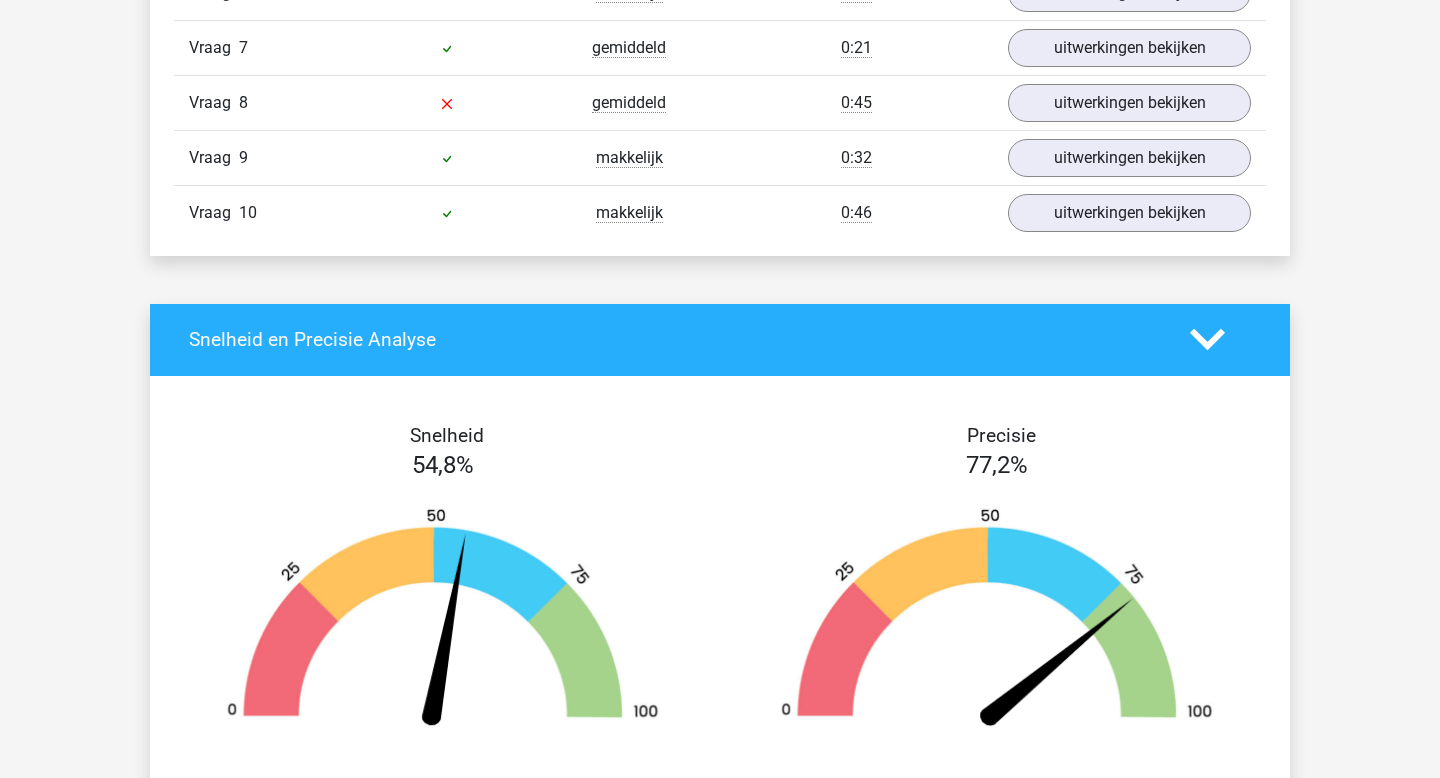 scroll, scrollTop: 1631, scrollLeft: 0, axis: vertical 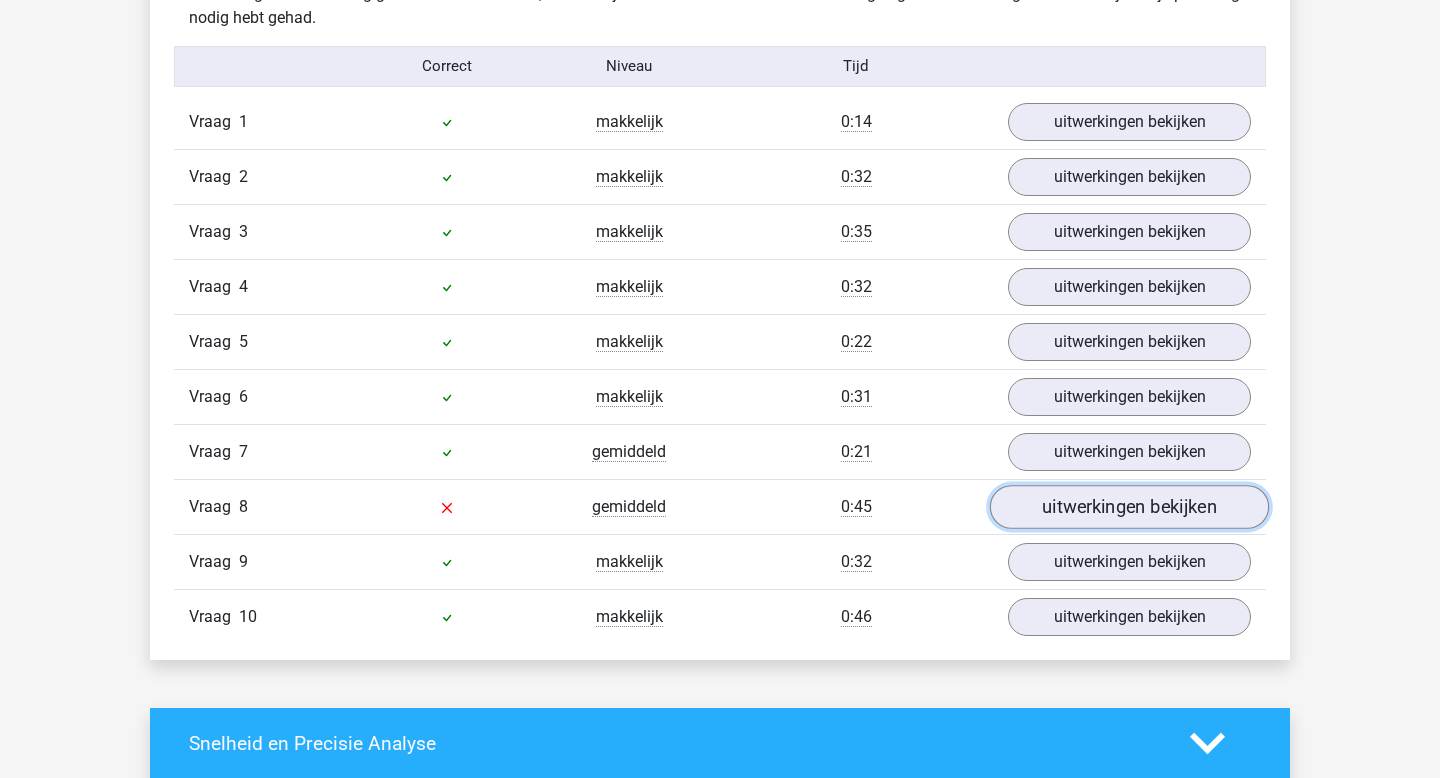 click on "uitwerkingen bekijken" at bounding box center [1129, 507] 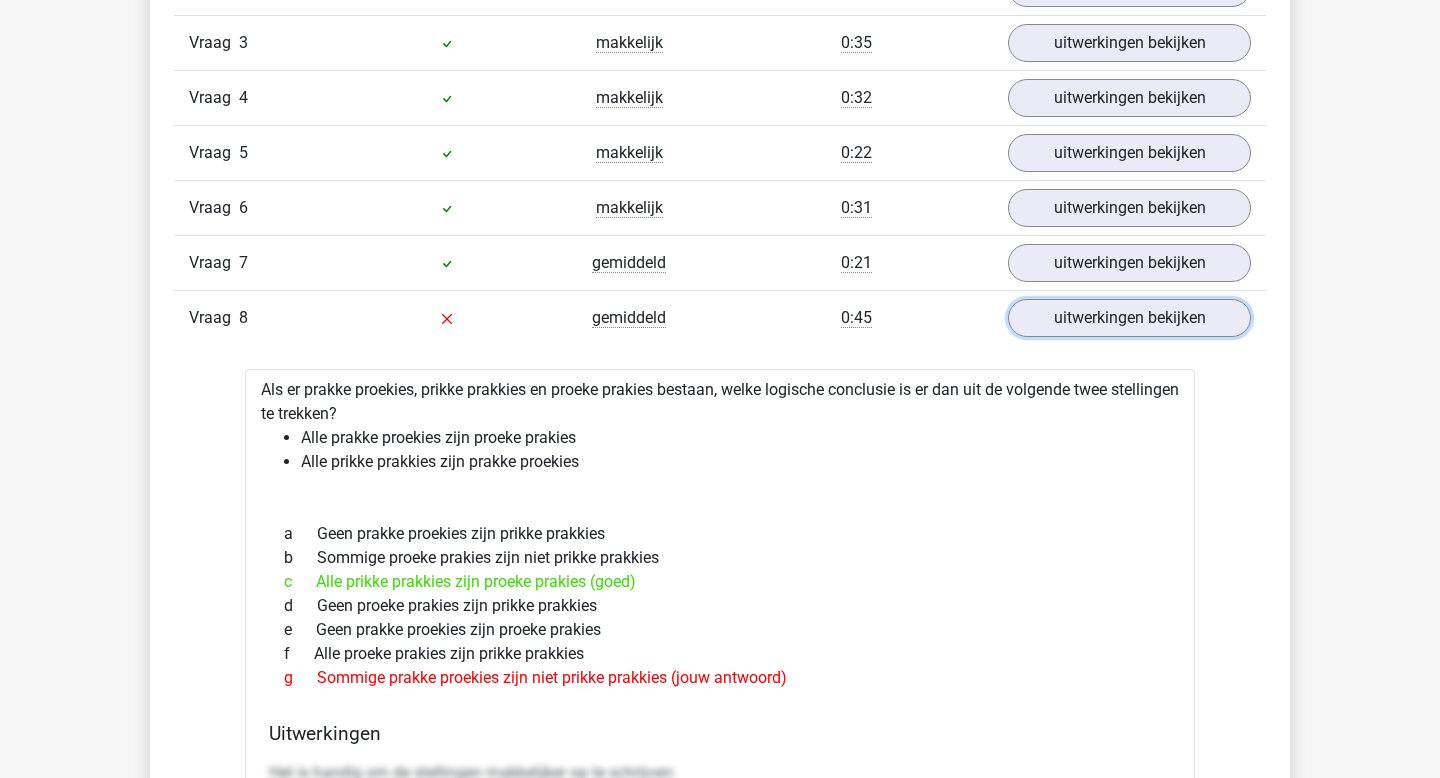 scroll, scrollTop: 1891, scrollLeft: 0, axis: vertical 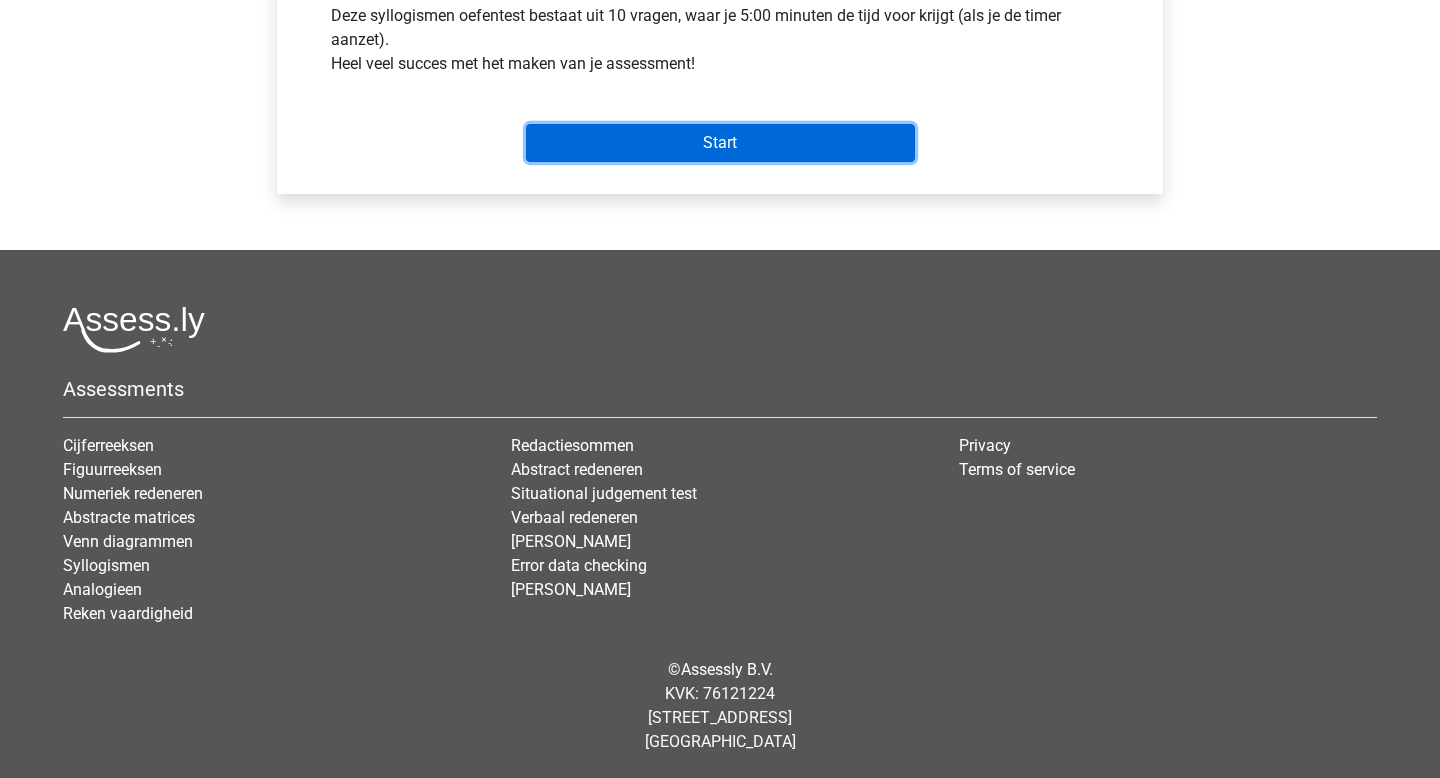 click on "Start" at bounding box center [720, 143] 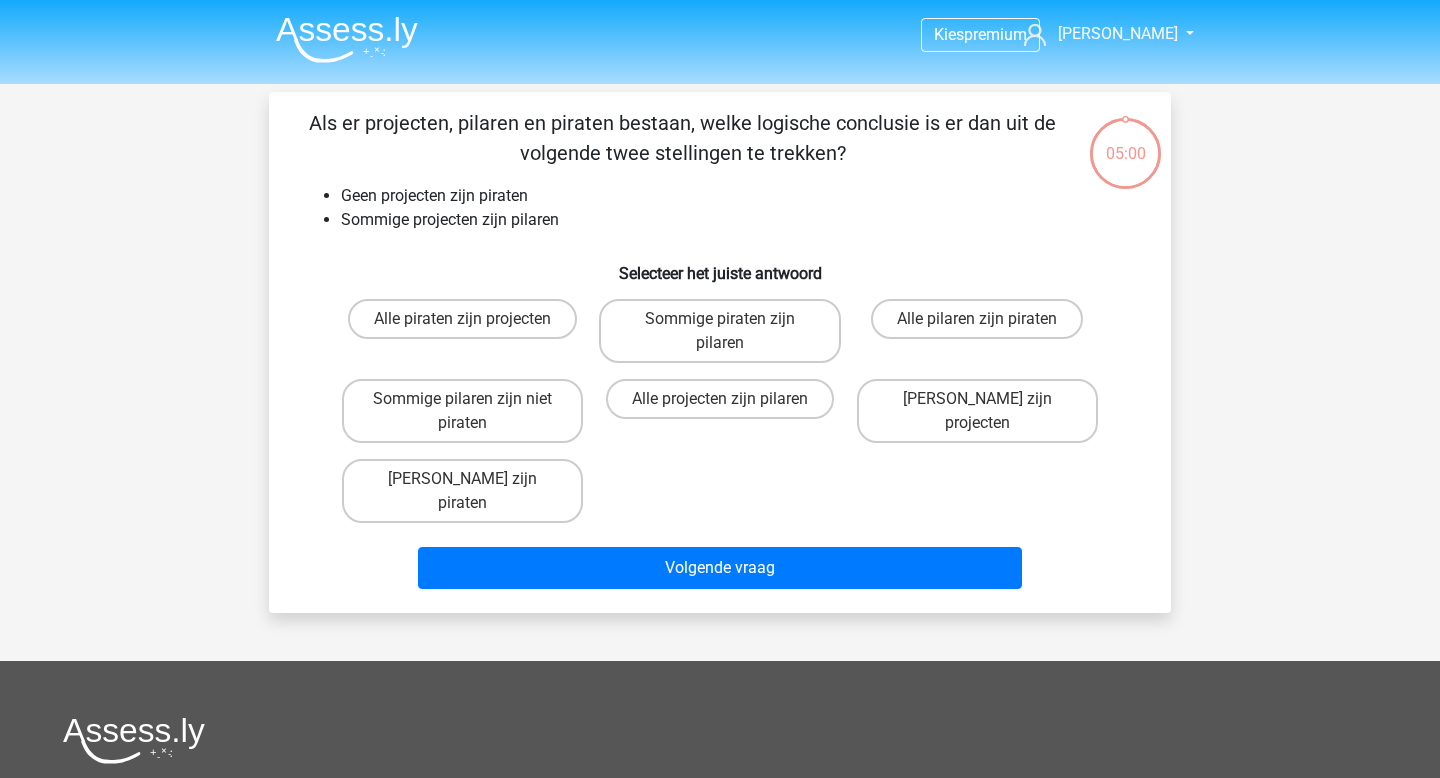 scroll, scrollTop: 0, scrollLeft: 0, axis: both 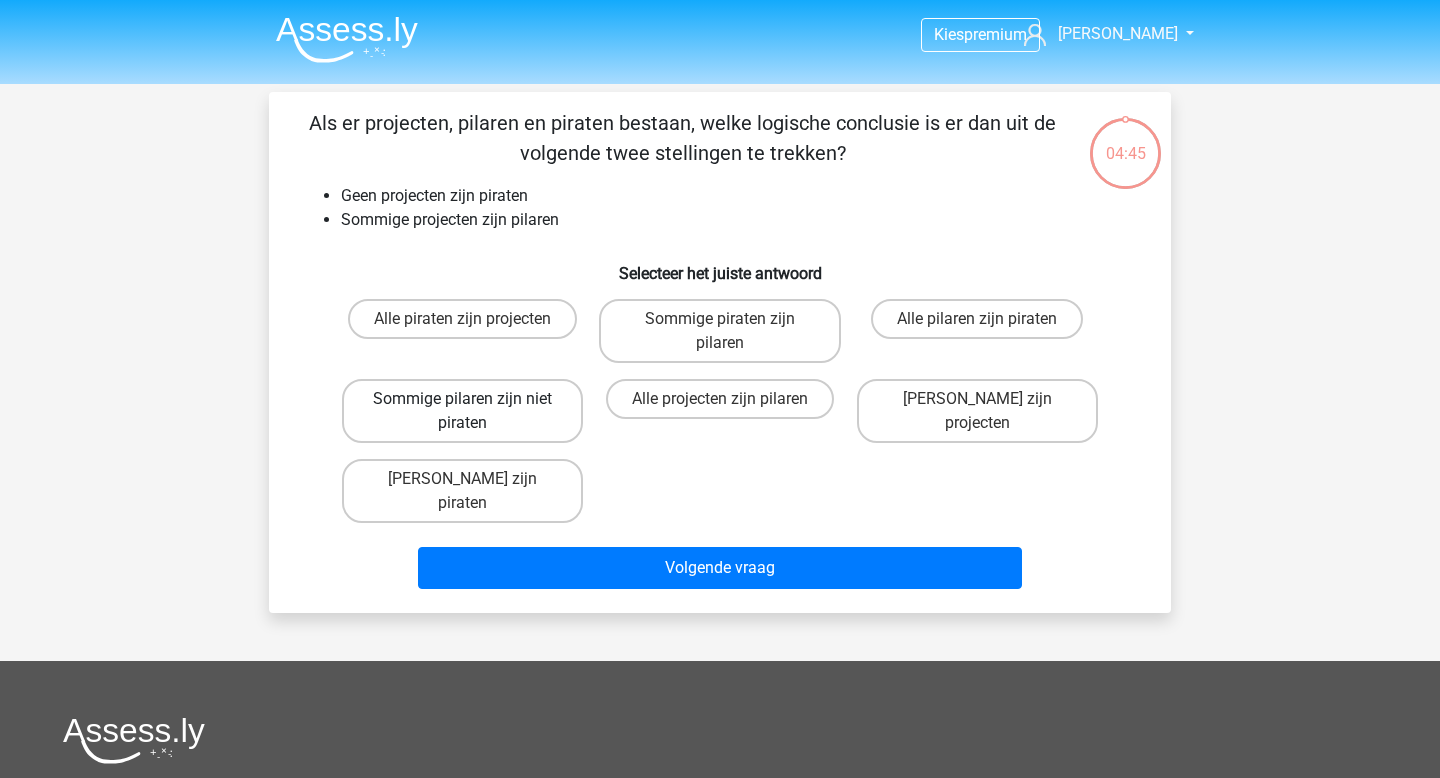 click on "Sommige pilaren zijn niet piraten" at bounding box center [462, 411] 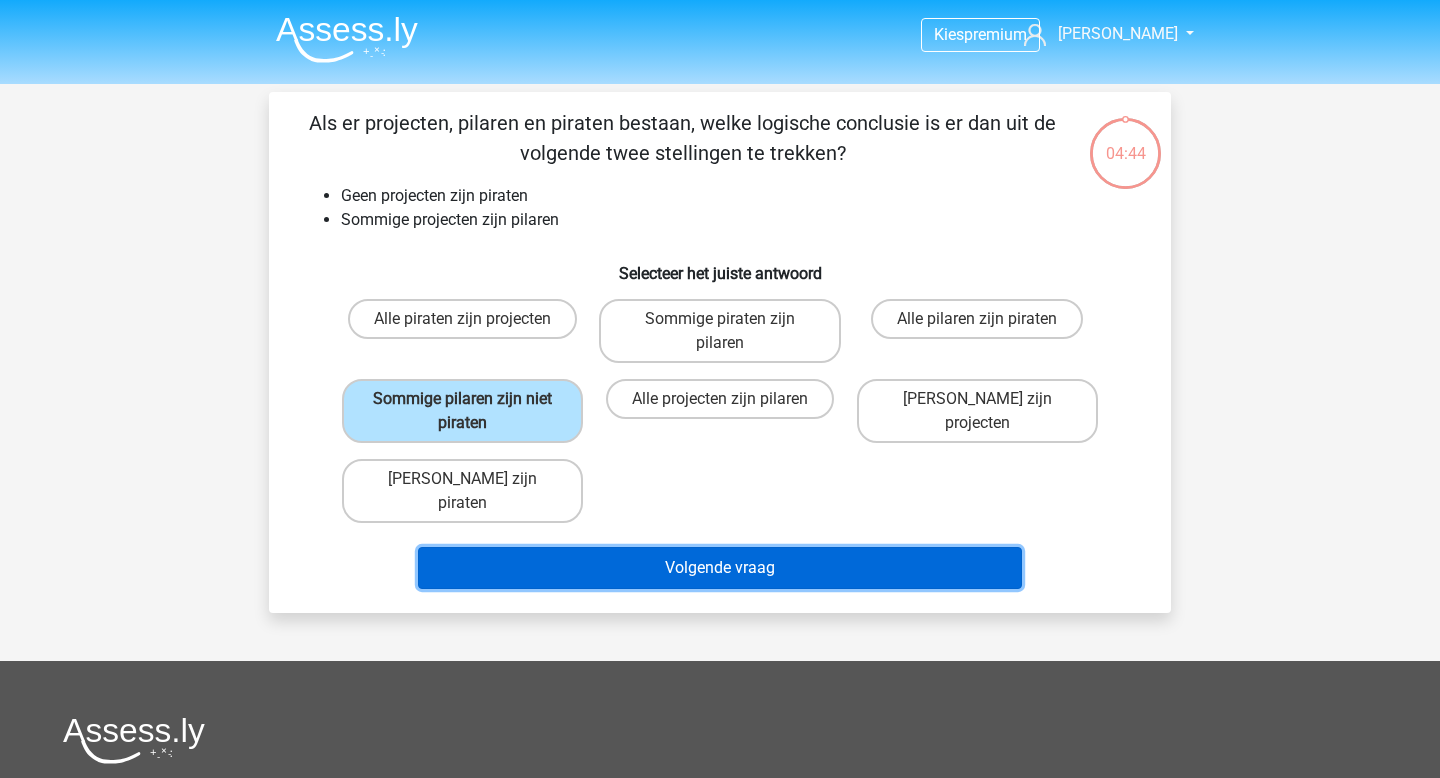 click on "Volgende vraag" at bounding box center [720, 568] 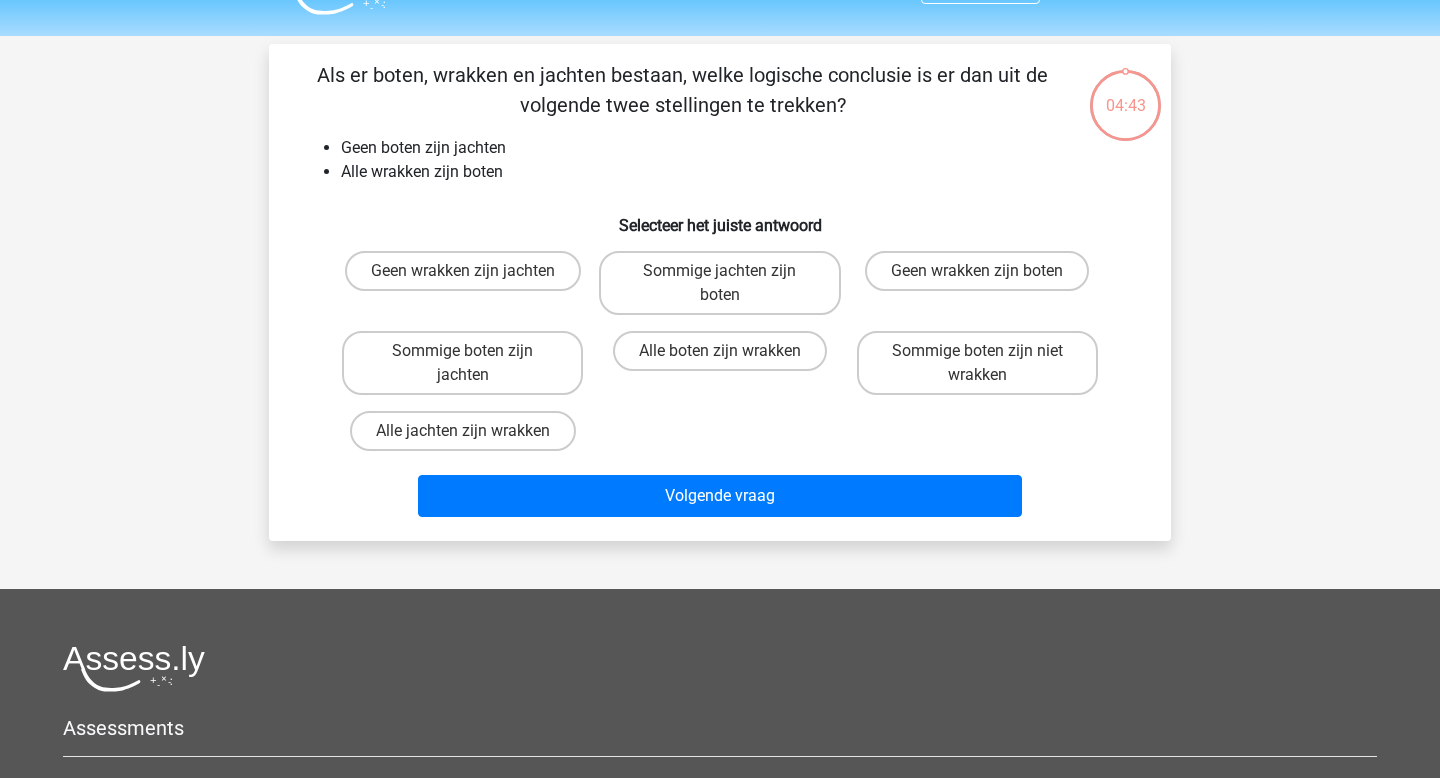 scroll, scrollTop: 92, scrollLeft: 0, axis: vertical 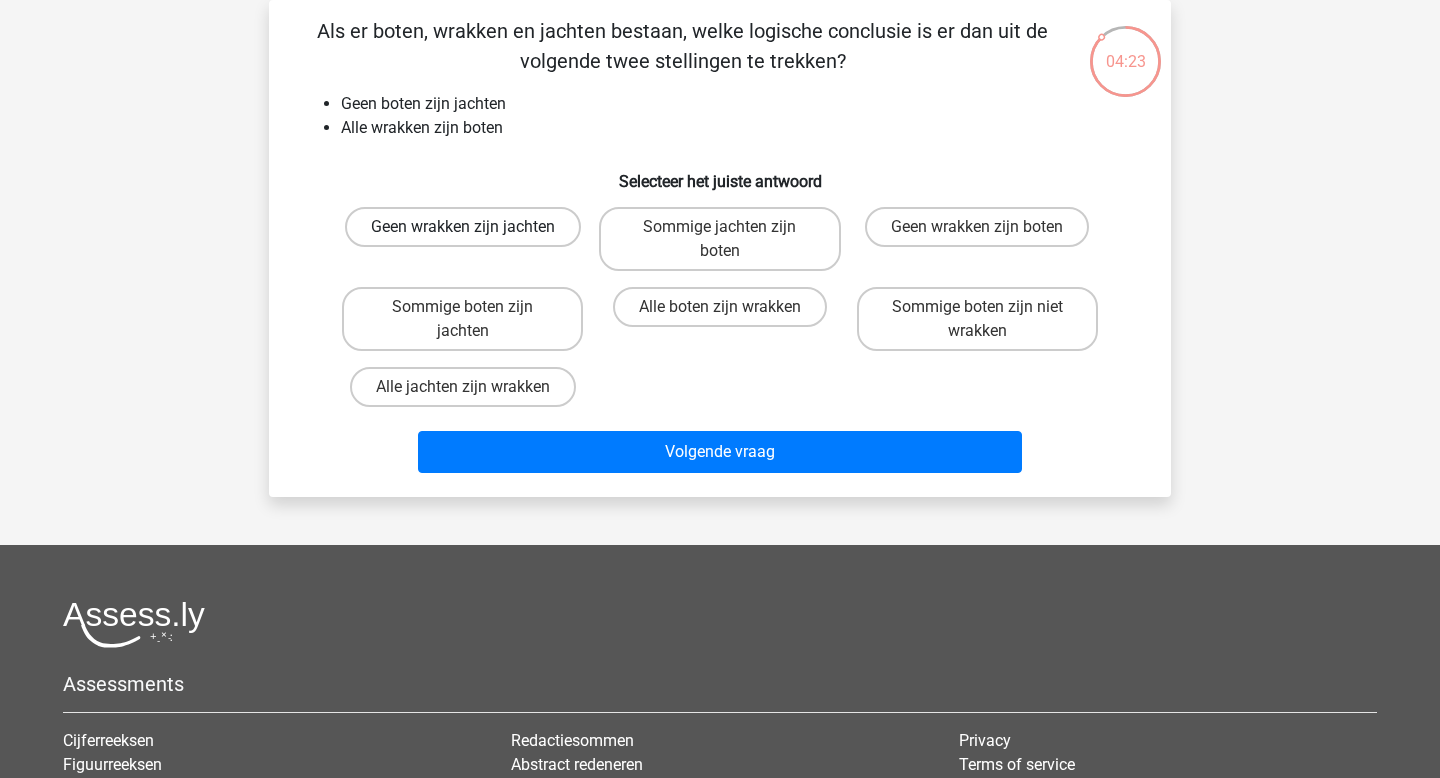 click on "Geen wrakken zijn jachten" at bounding box center [463, 227] 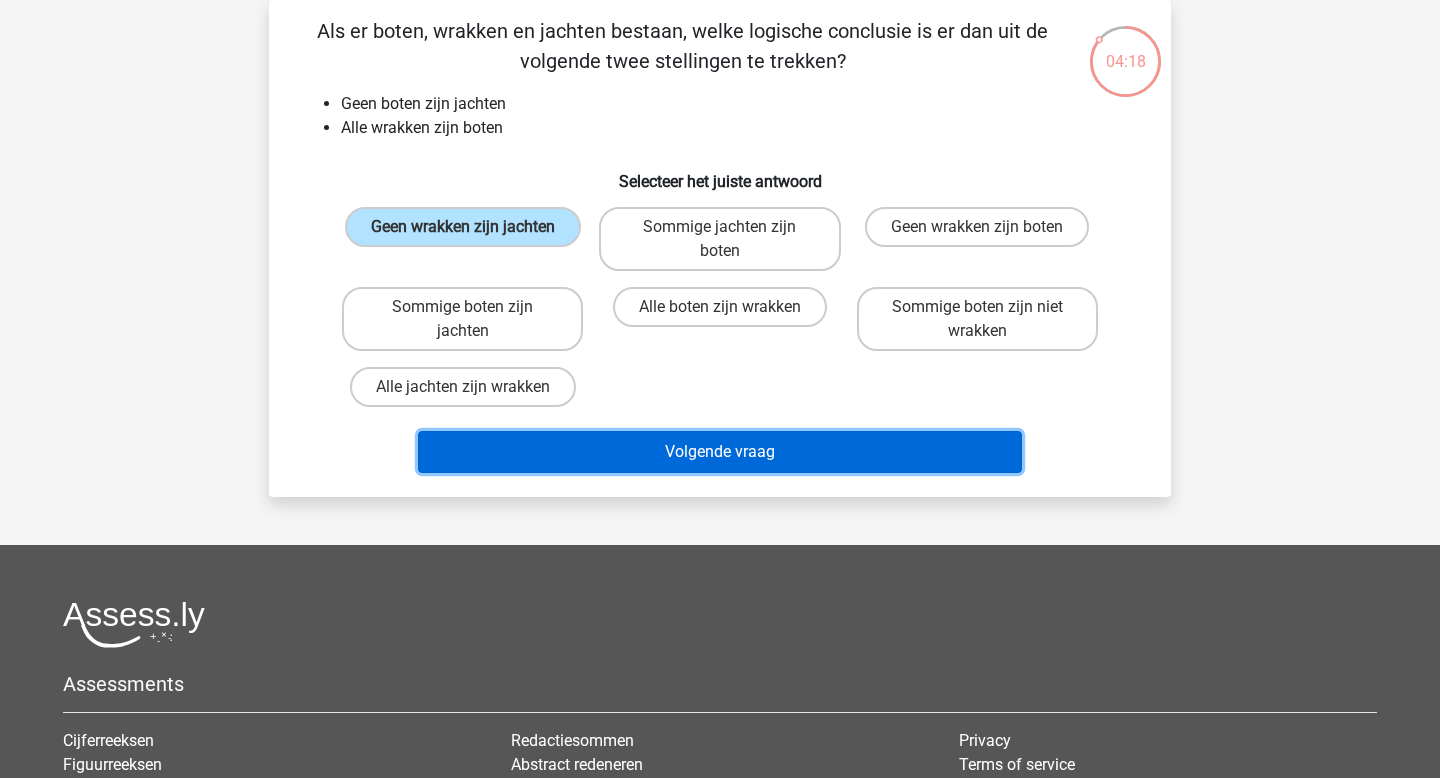 click on "Volgende vraag" at bounding box center [720, 452] 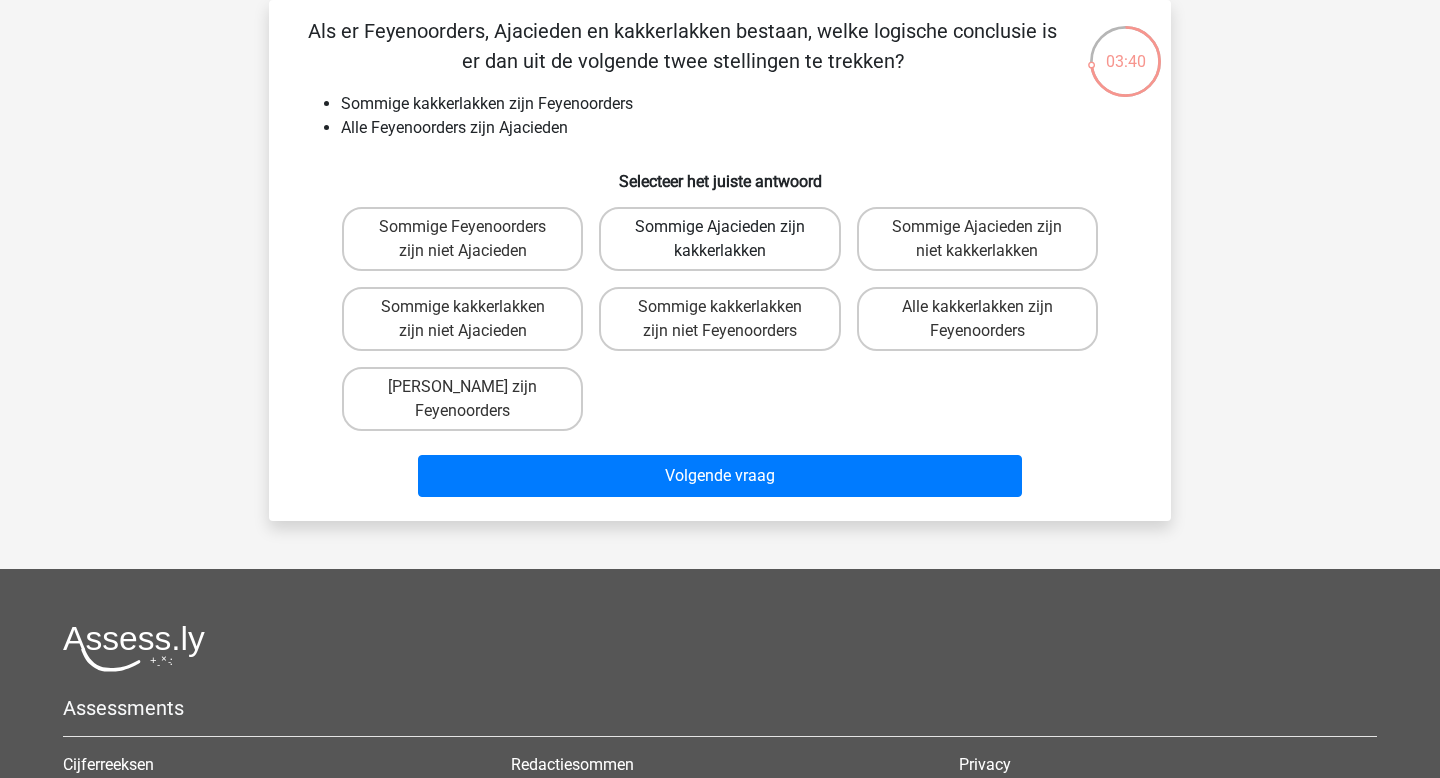 click on "Sommige Ajacieden zijn kakkerlakken" at bounding box center [719, 239] 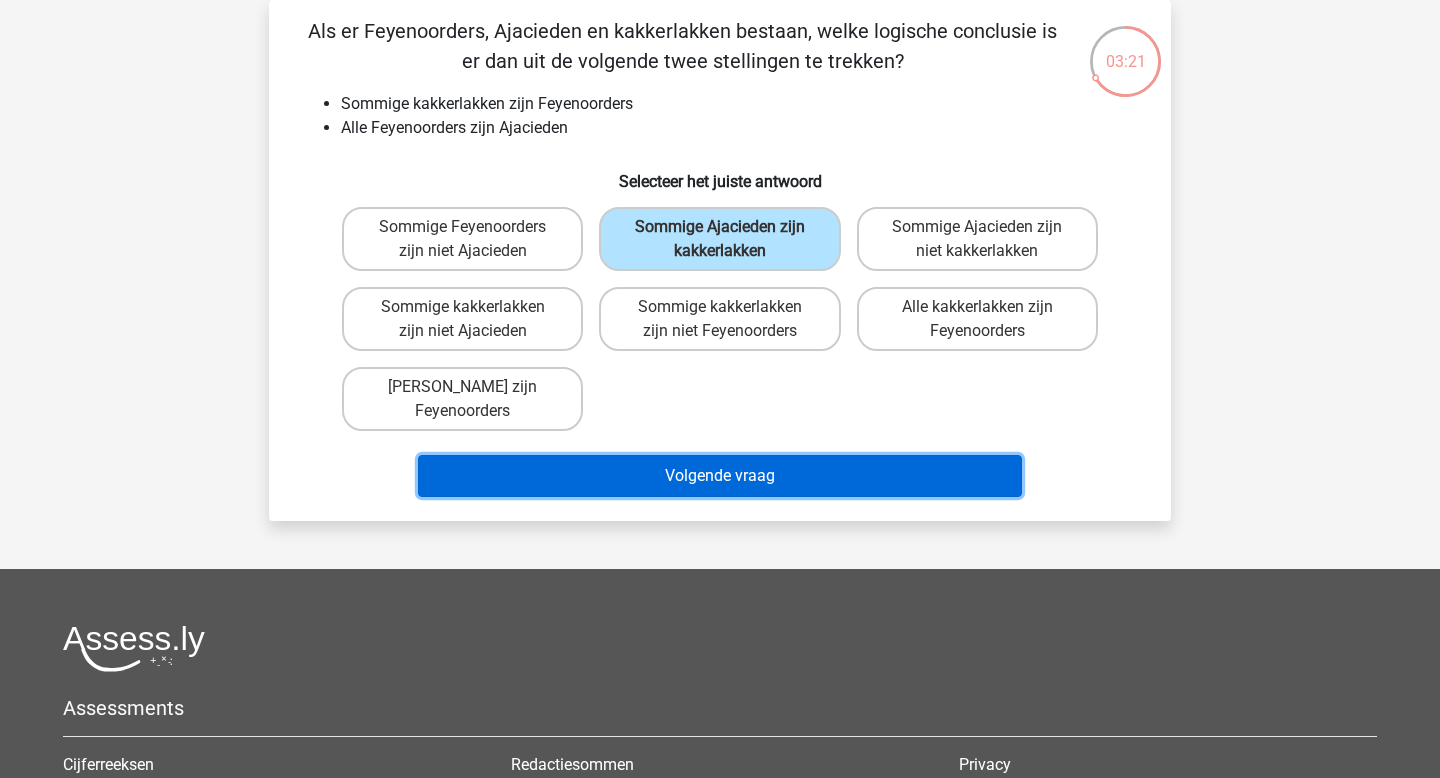 click on "Volgende vraag" at bounding box center (720, 476) 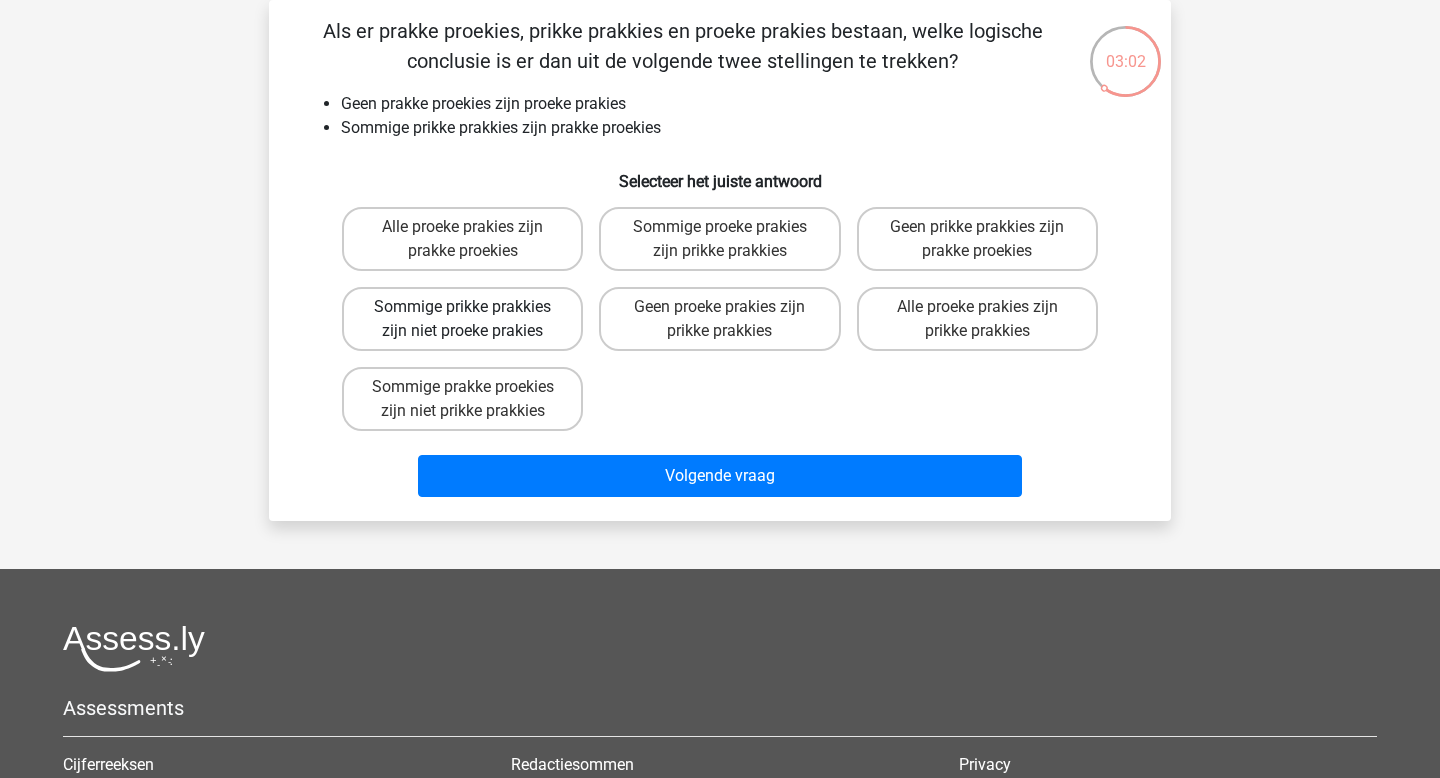 click on "Sommige prikke prakkies zijn niet proeke prakies" at bounding box center [462, 319] 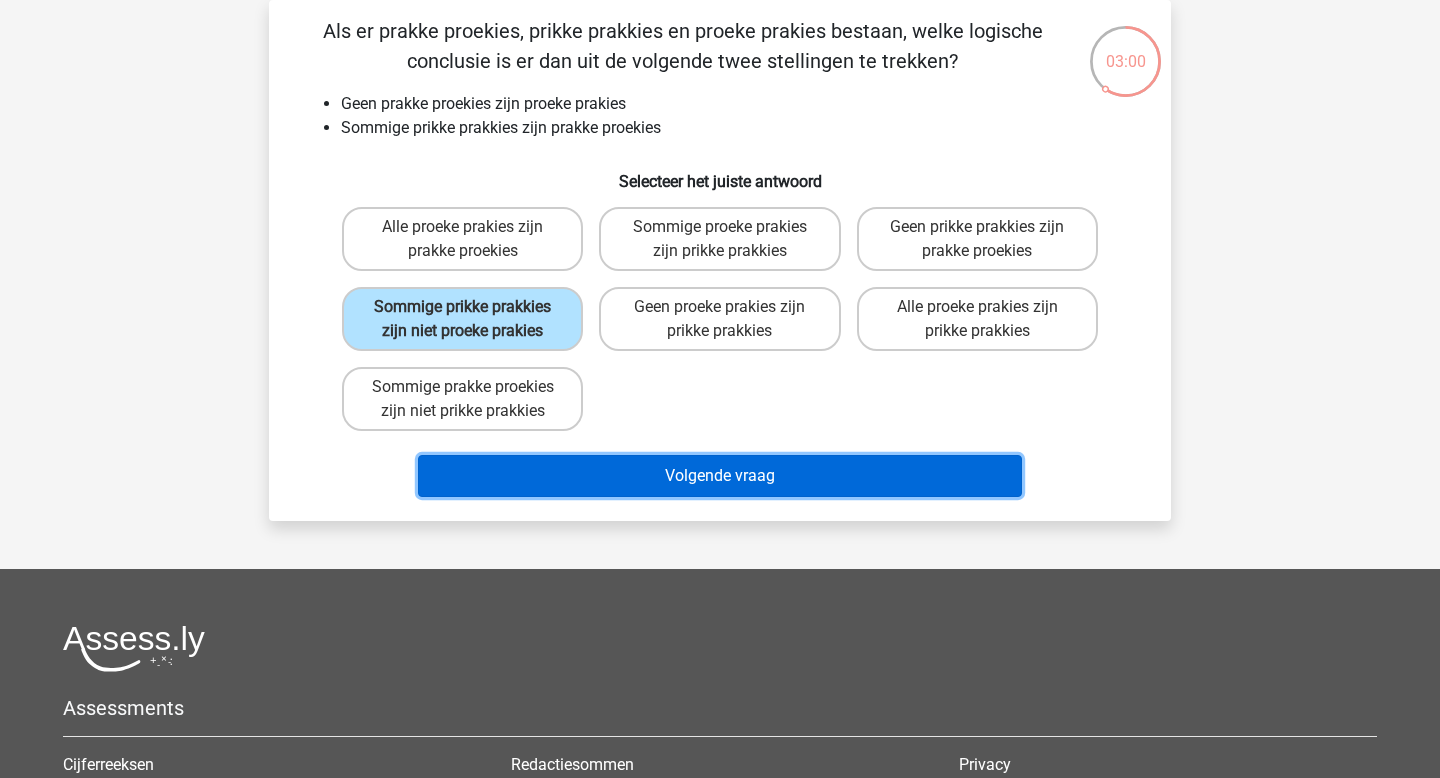 click on "Volgende vraag" at bounding box center (720, 476) 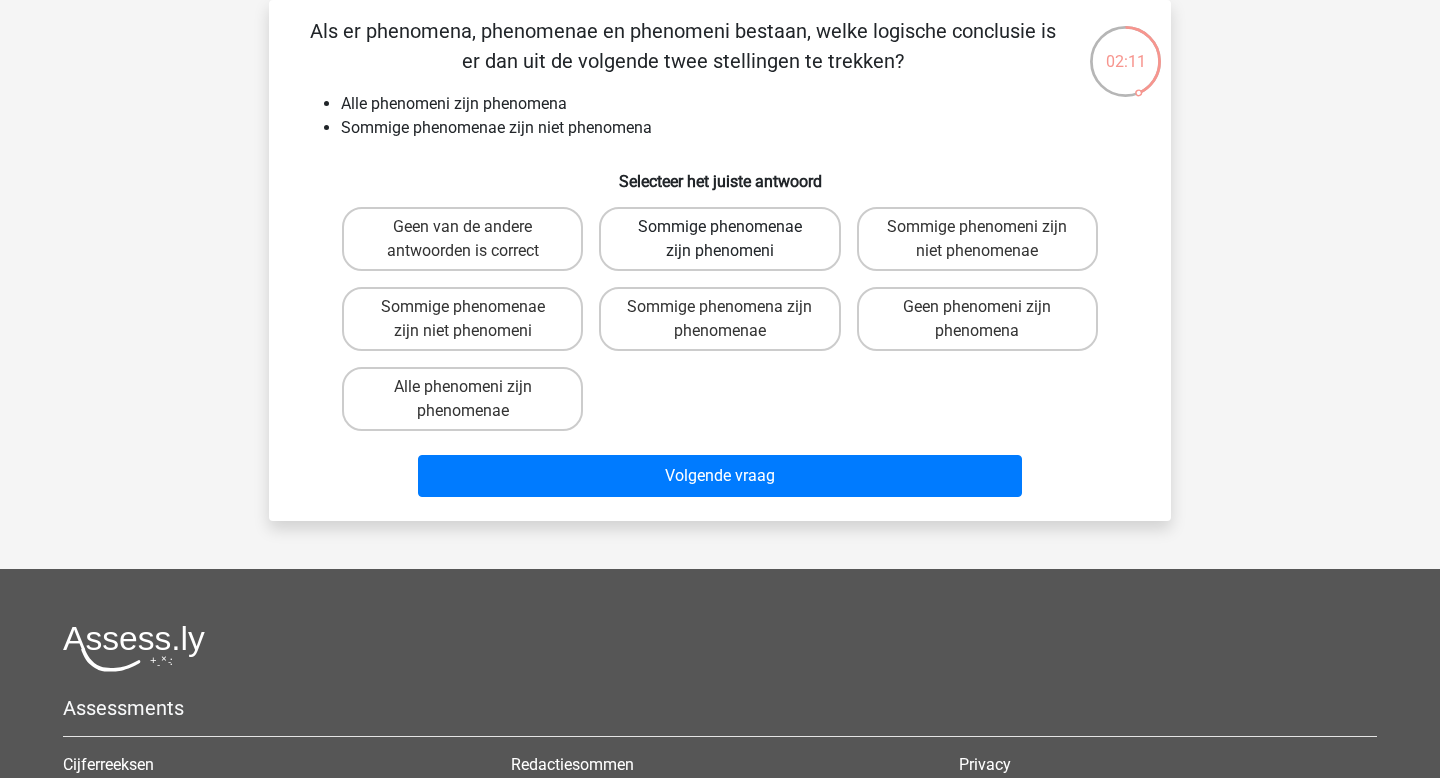 click on "Sommige phenomenae zijn phenomeni" at bounding box center (719, 239) 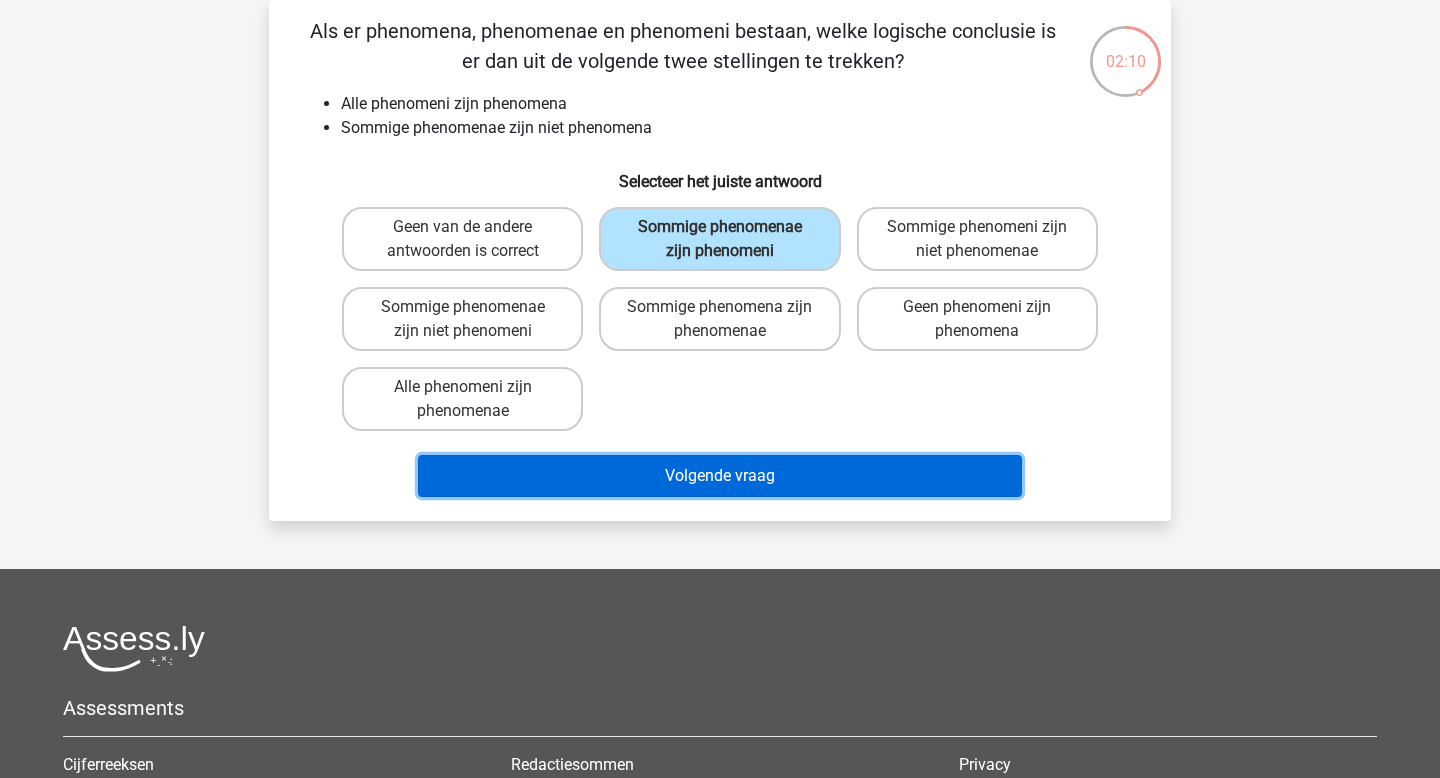 click on "Volgende vraag" at bounding box center (720, 476) 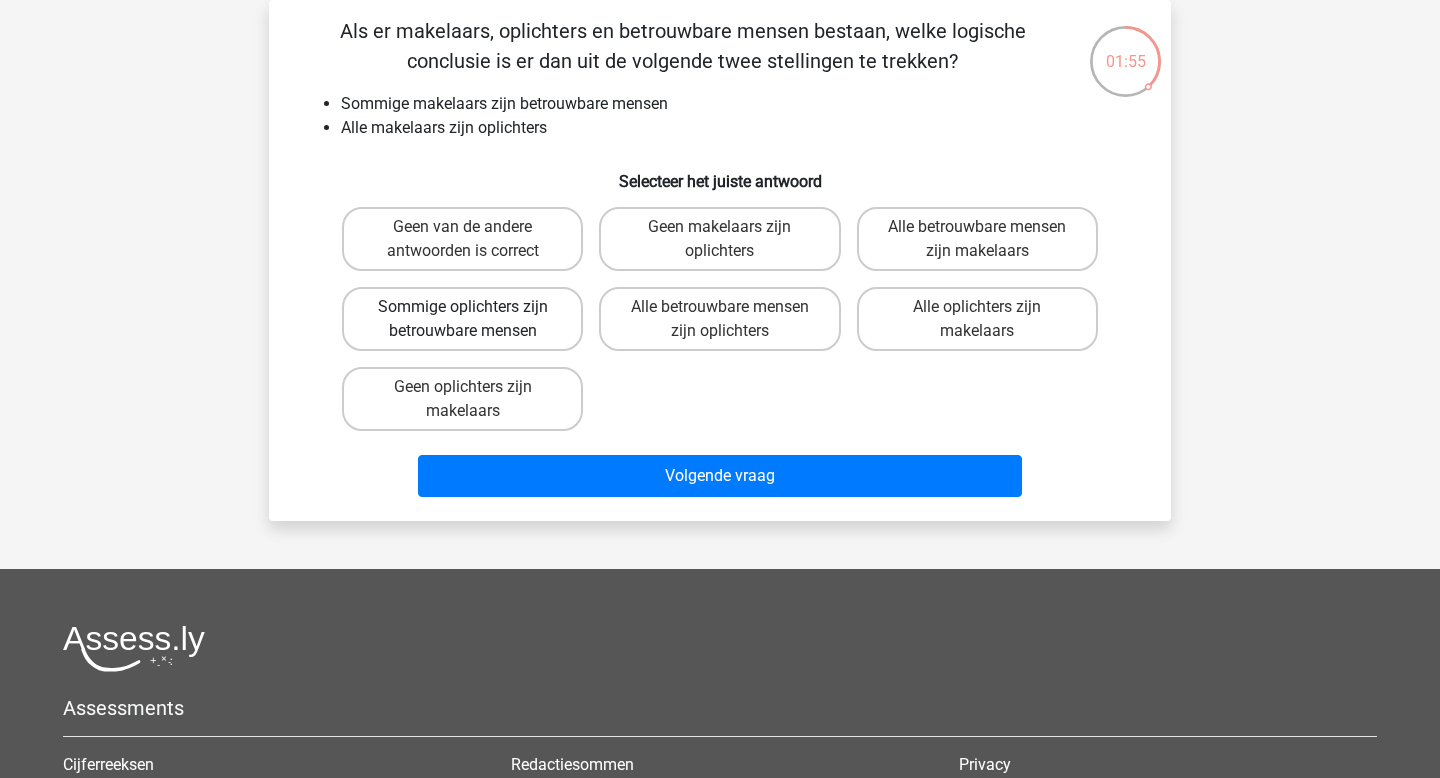 click on "Sommige oplichters zijn betrouwbare mensen" at bounding box center (462, 319) 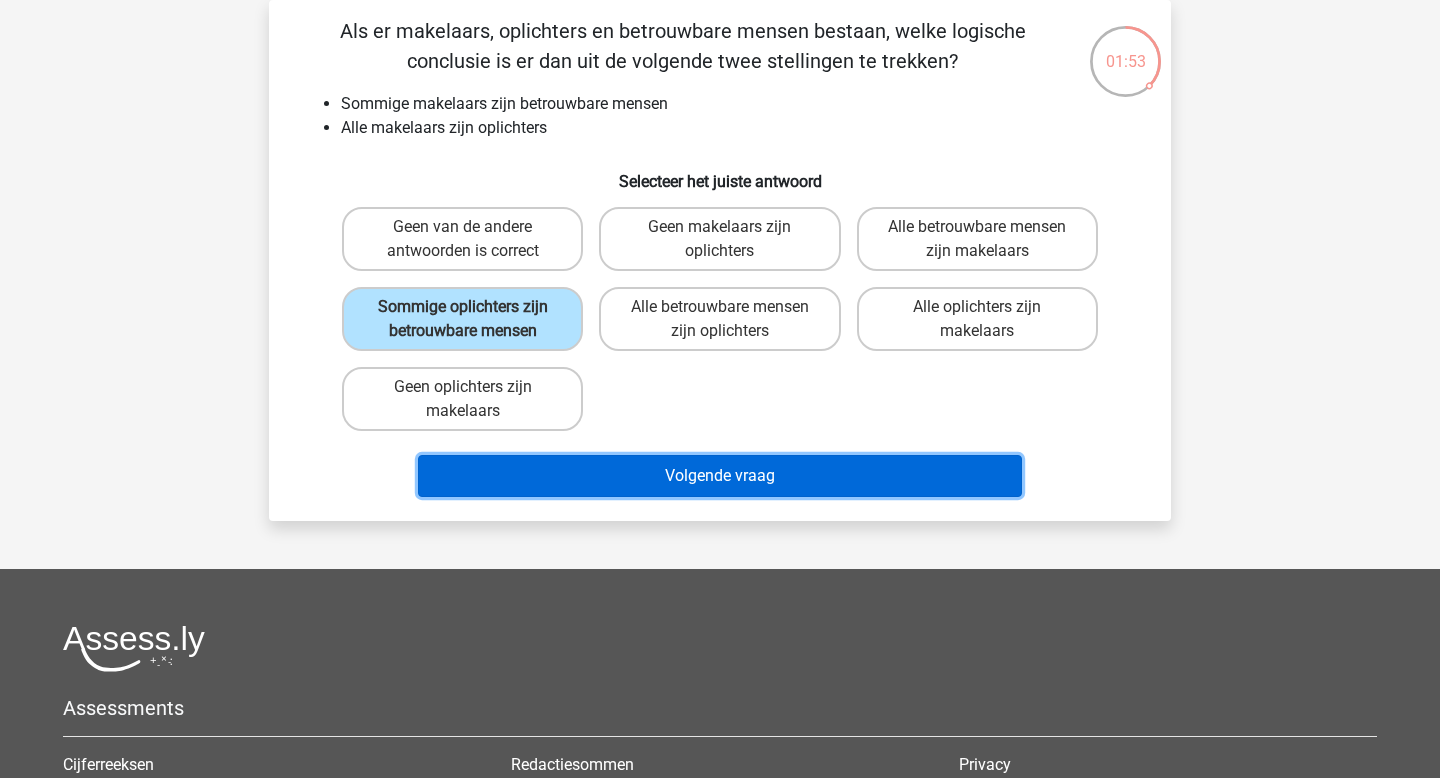 click on "Volgende vraag" at bounding box center (720, 476) 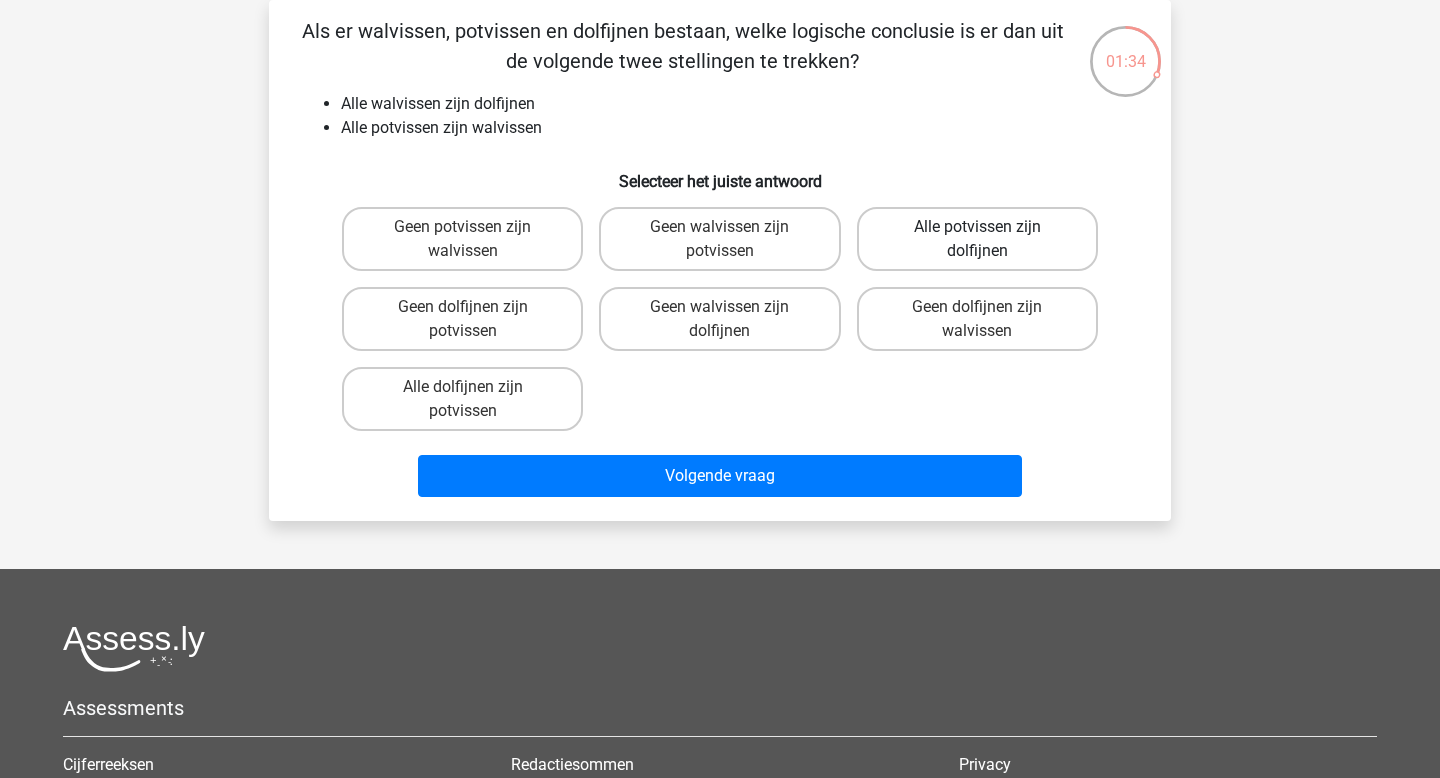 click on "Alle potvissen zijn dolfijnen" at bounding box center [977, 239] 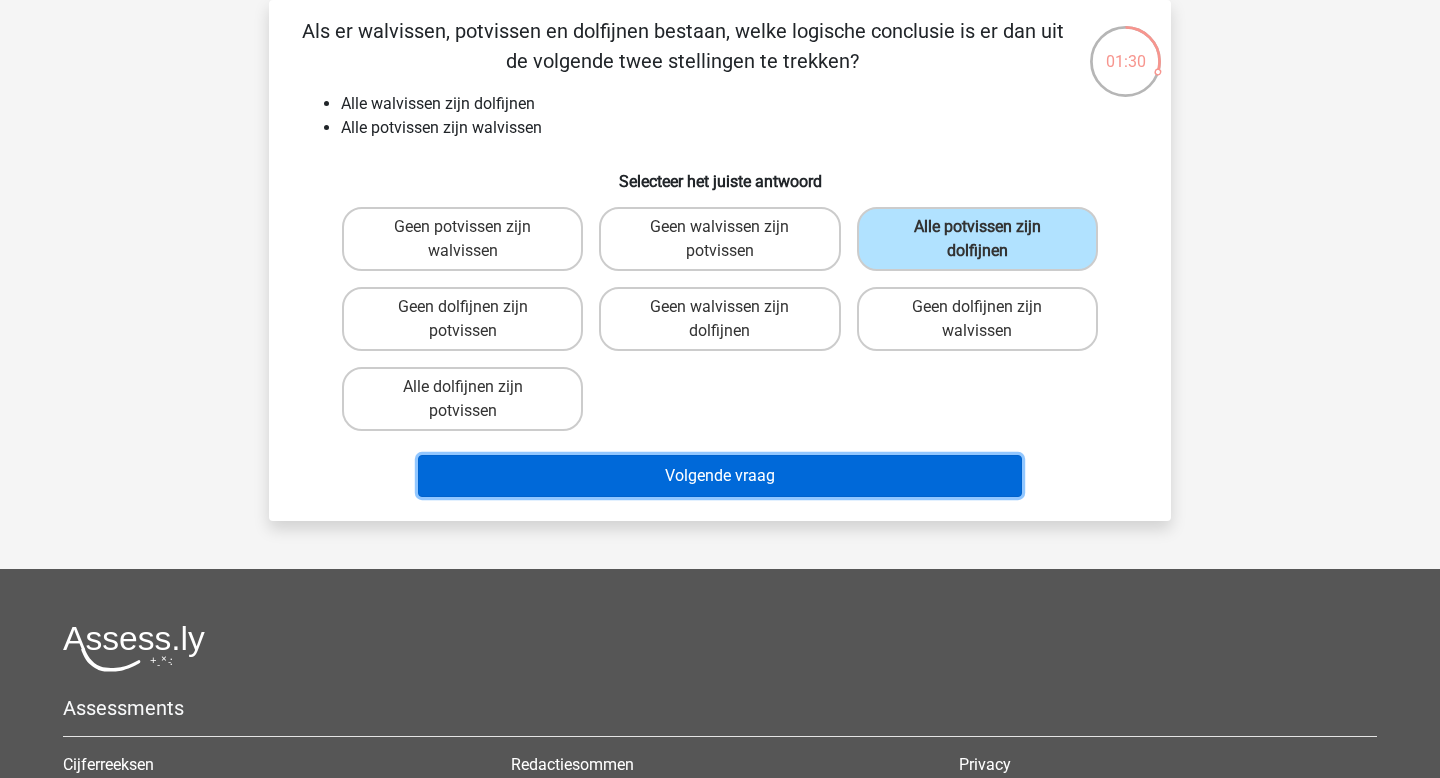 click on "Volgende vraag" at bounding box center (720, 476) 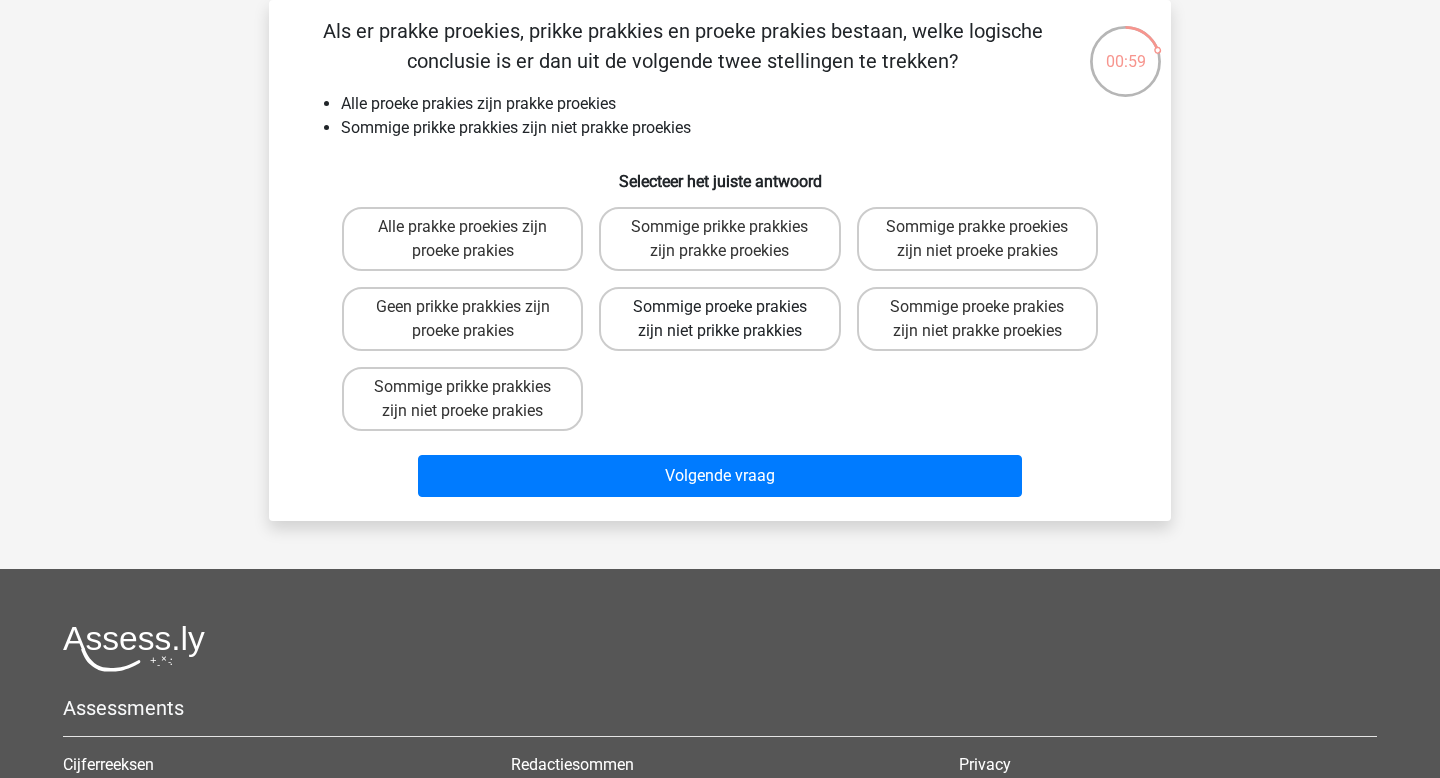 click on "Sommige proeke prakies zijn niet prikke prakkies" at bounding box center [719, 319] 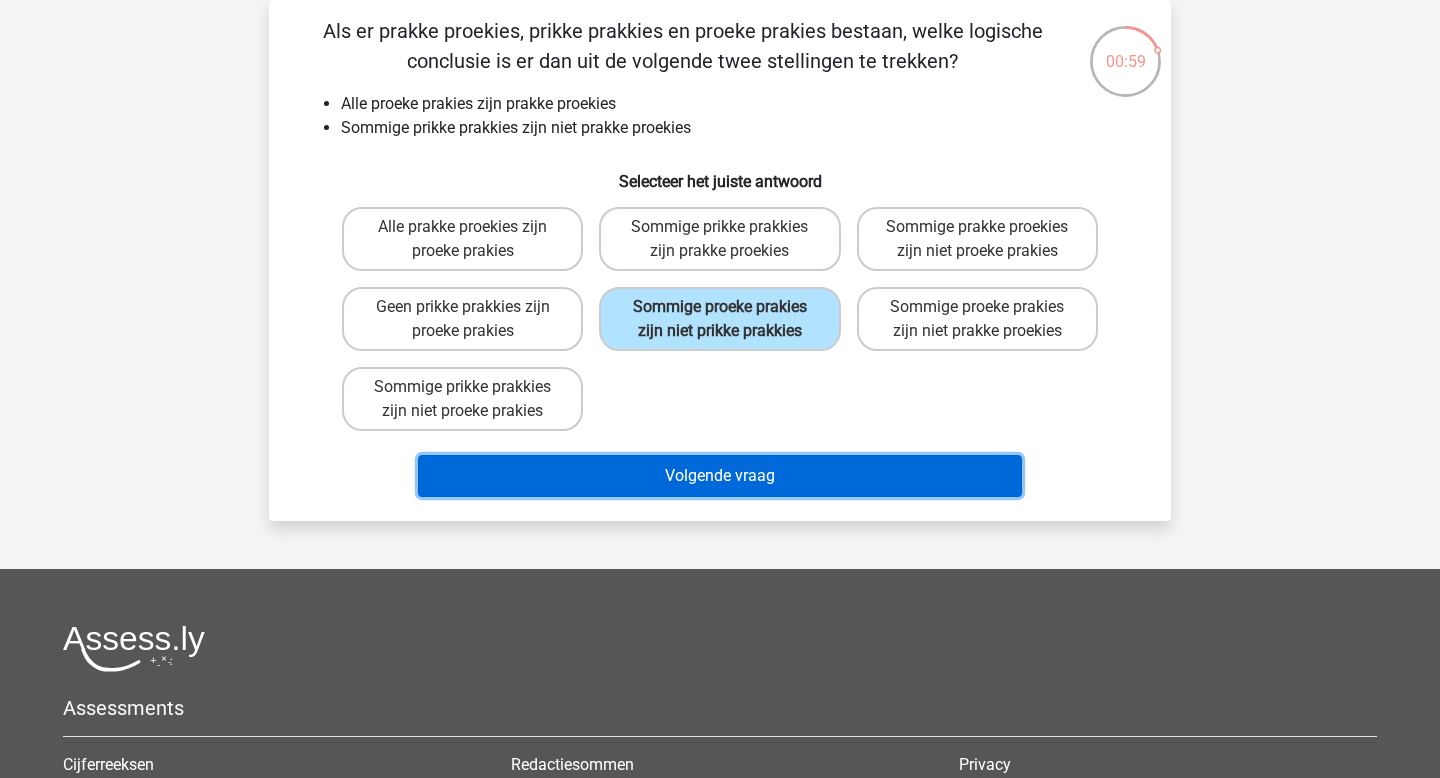 click on "Volgende vraag" at bounding box center [720, 476] 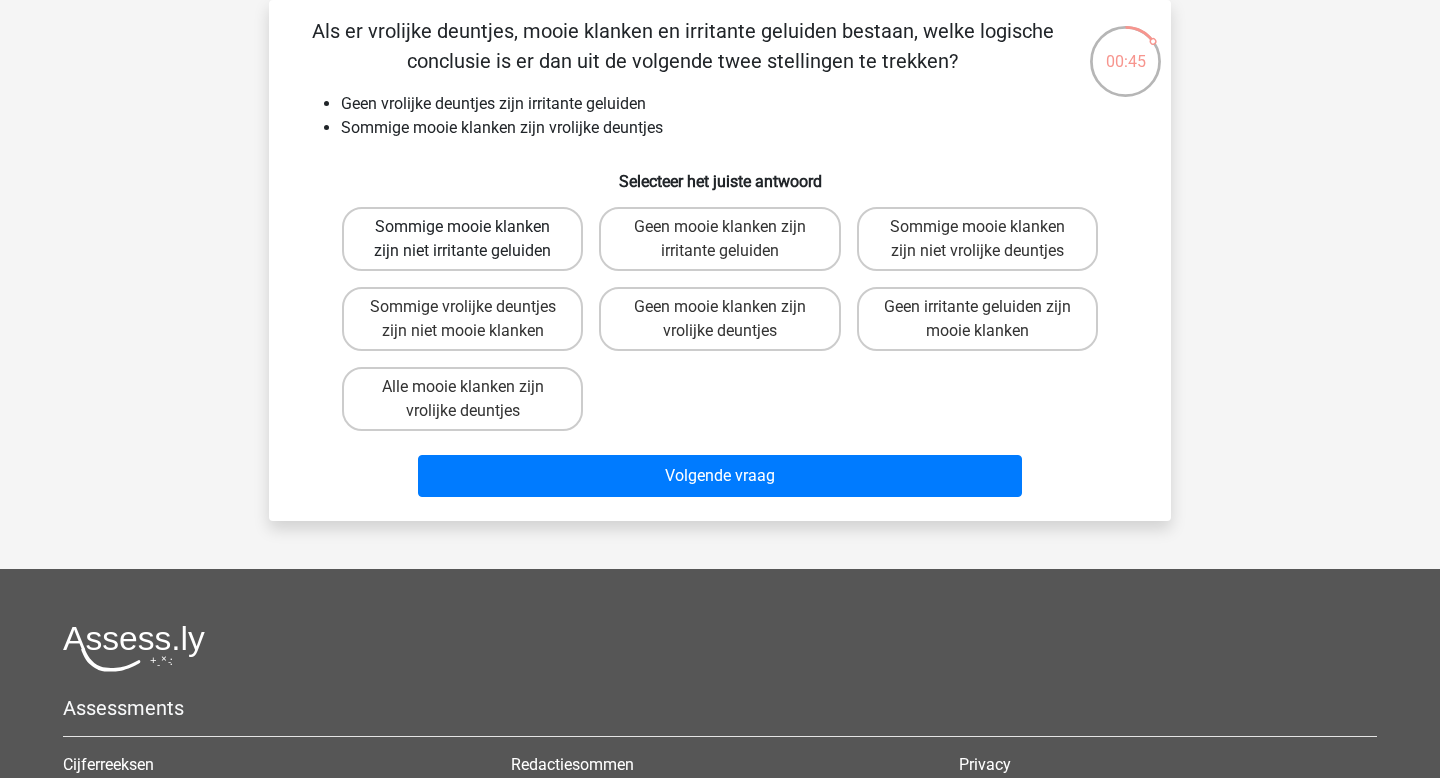 click on "Sommige mooie klanken zijn niet irritante geluiden" at bounding box center [462, 239] 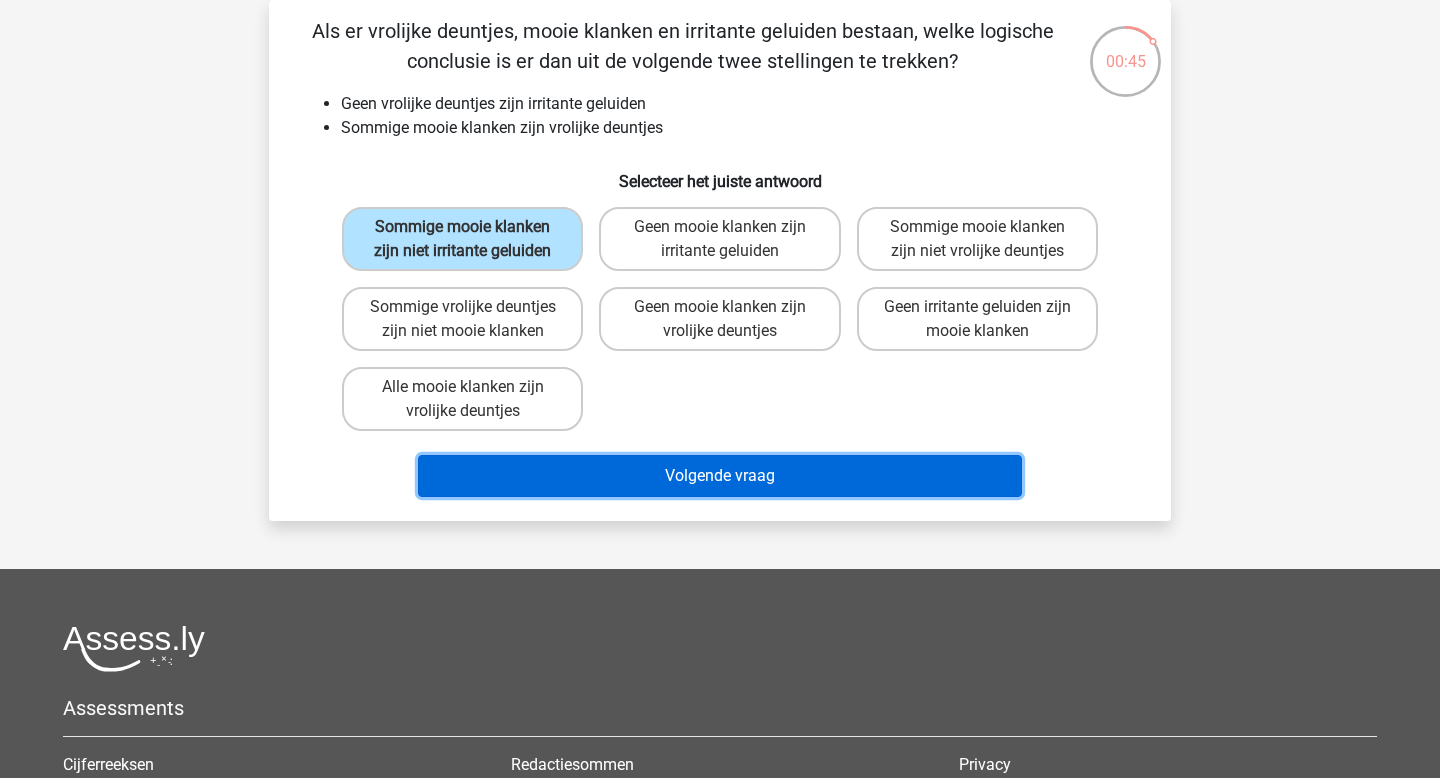 click on "Volgende vraag" at bounding box center (720, 476) 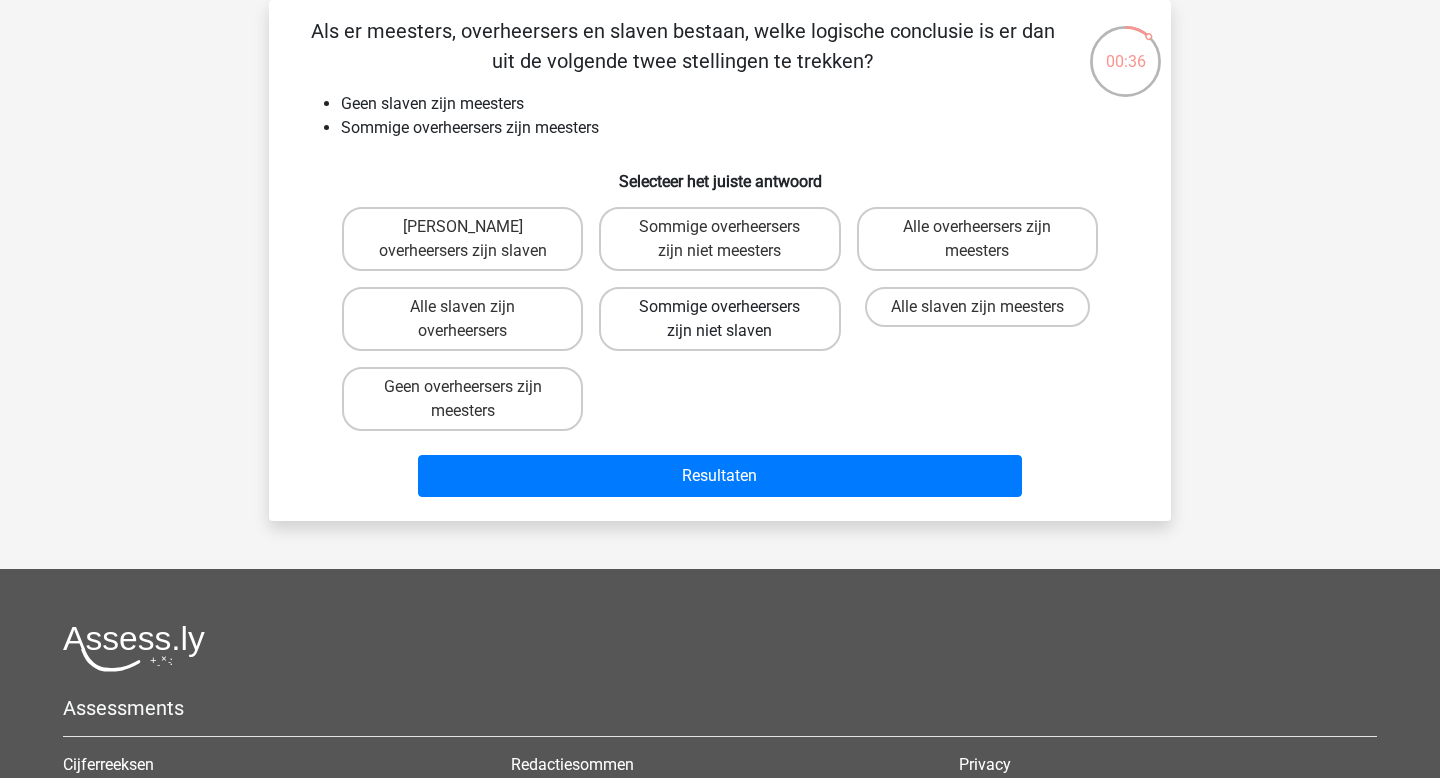 click on "Sommige overheersers zijn niet slaven" at bounding box center (719, 319) 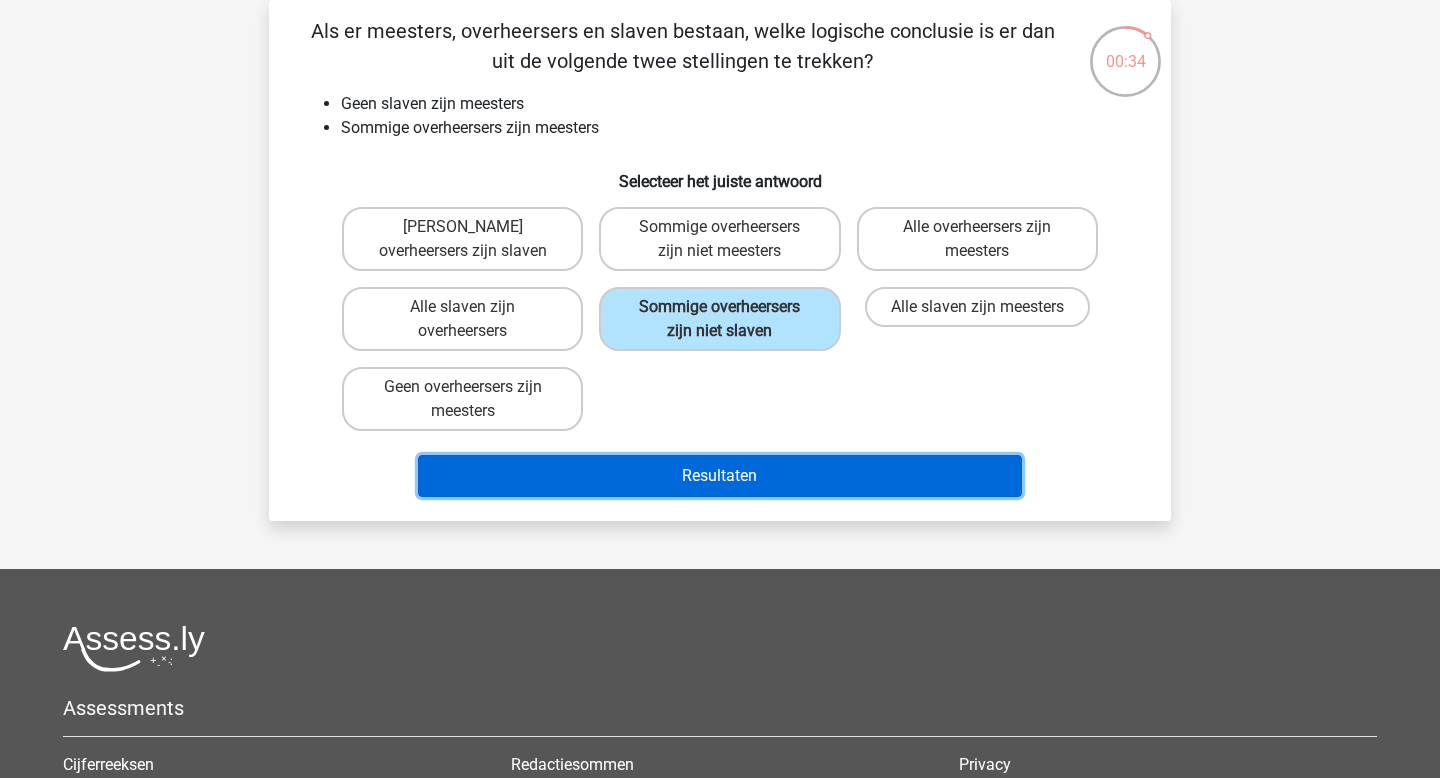 click on "Resultaten" at bounding box center [720, 476] 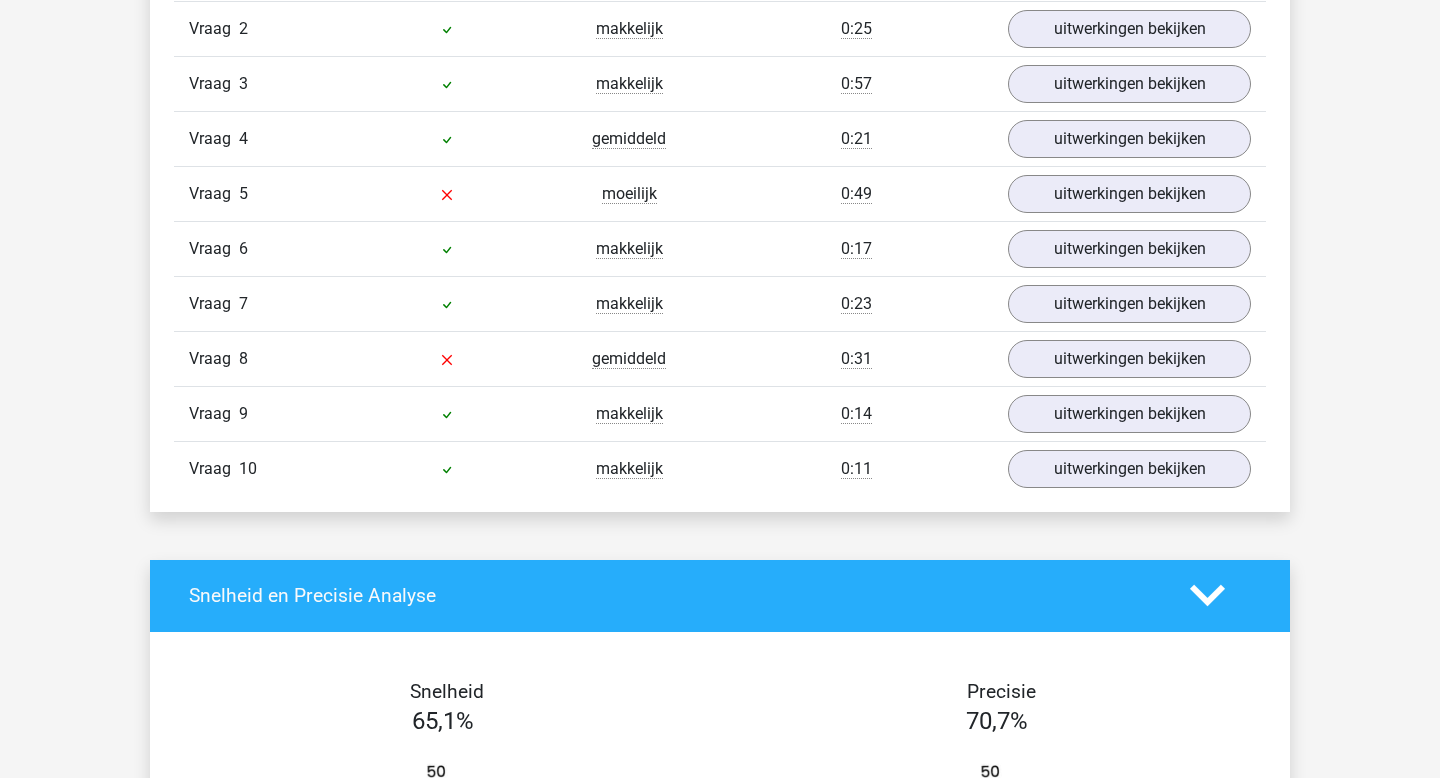 scroll, scrollTop: 1775, scrollLeft: 0, axis: vertical 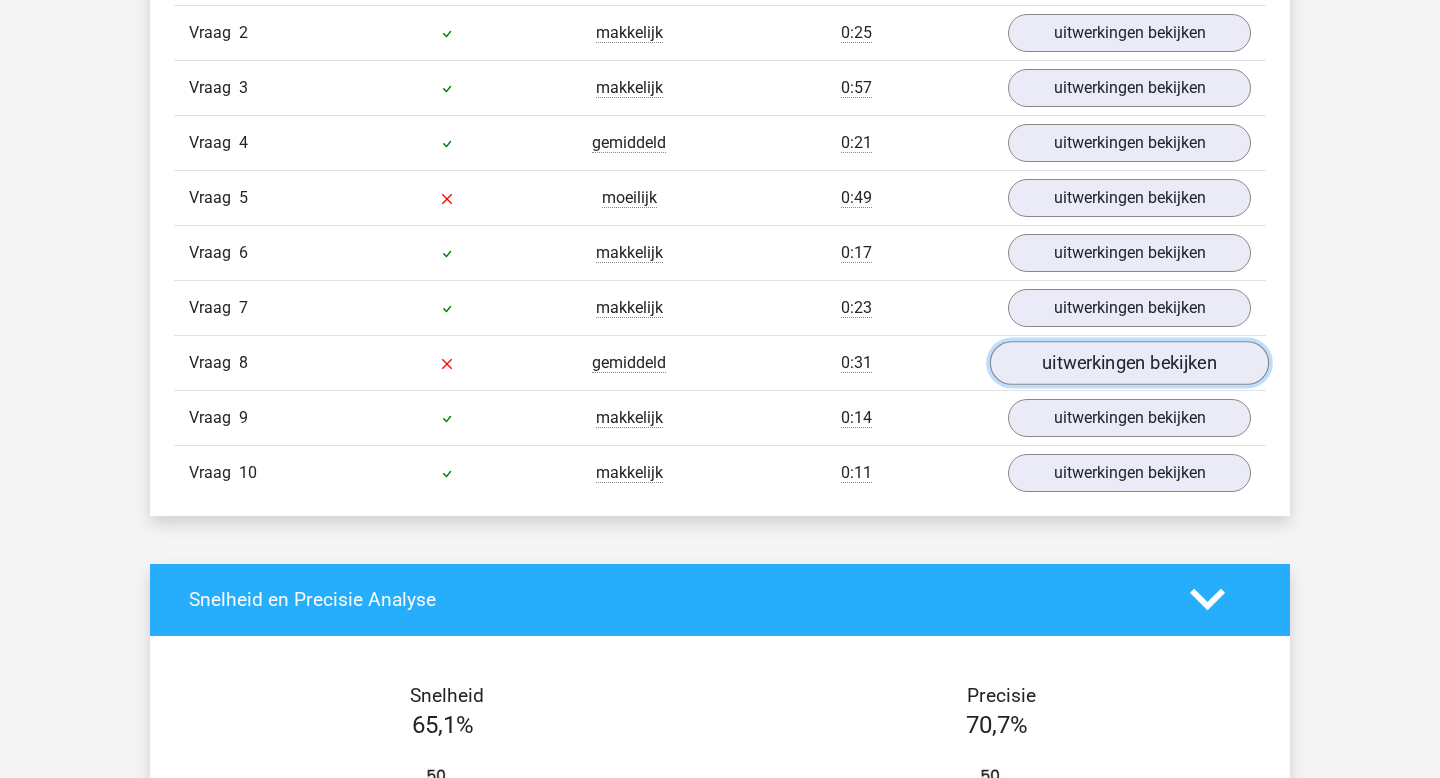 click on "uitwerkingen bekijken" at bounding box center (1129, 363) 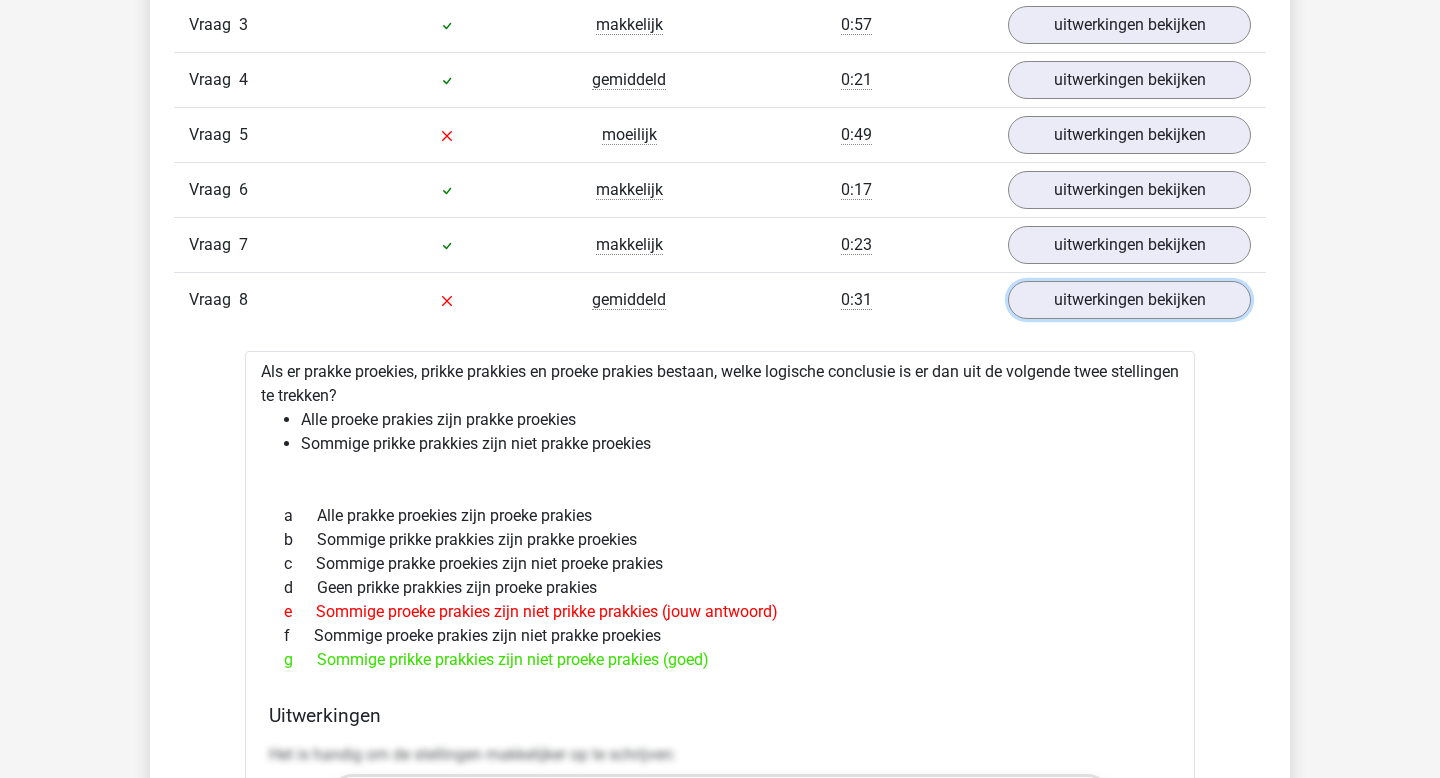 scroll, scrollTop: 1850, scrollLeft: 0, axis: vertical 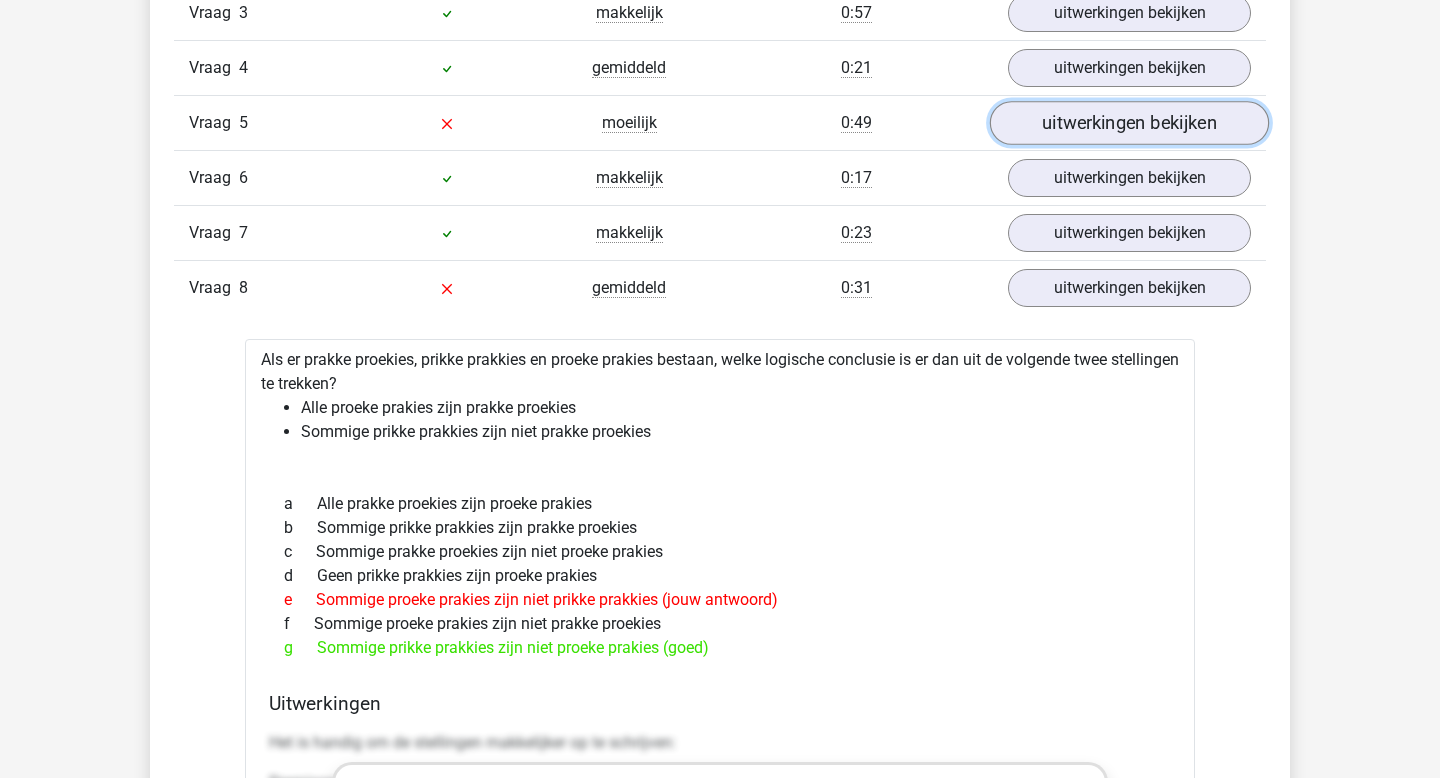 click on "uitwerkingen bekijken" at bounding box center [1129, 123] 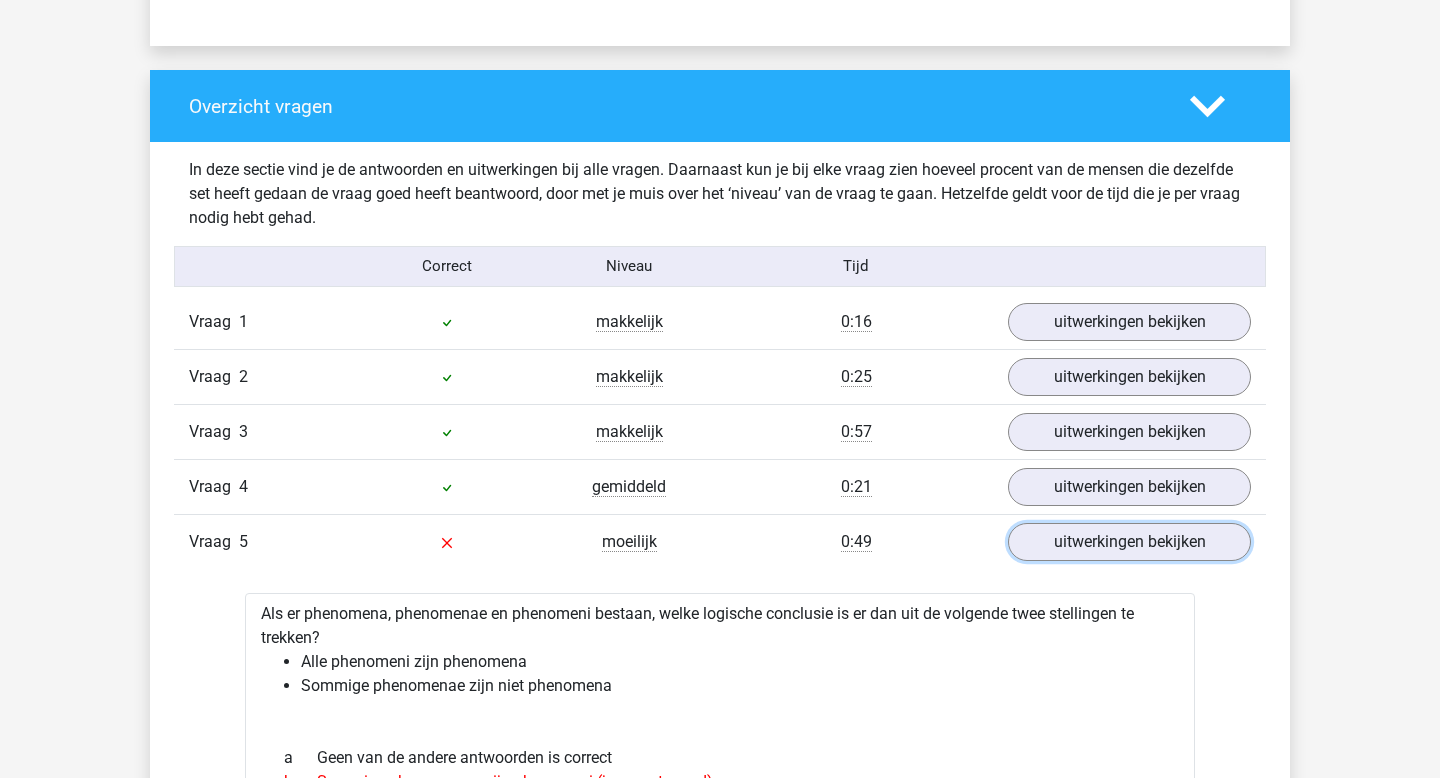 scroll, scrollTop: 1404, scrollLeft: 0, axis: vertical 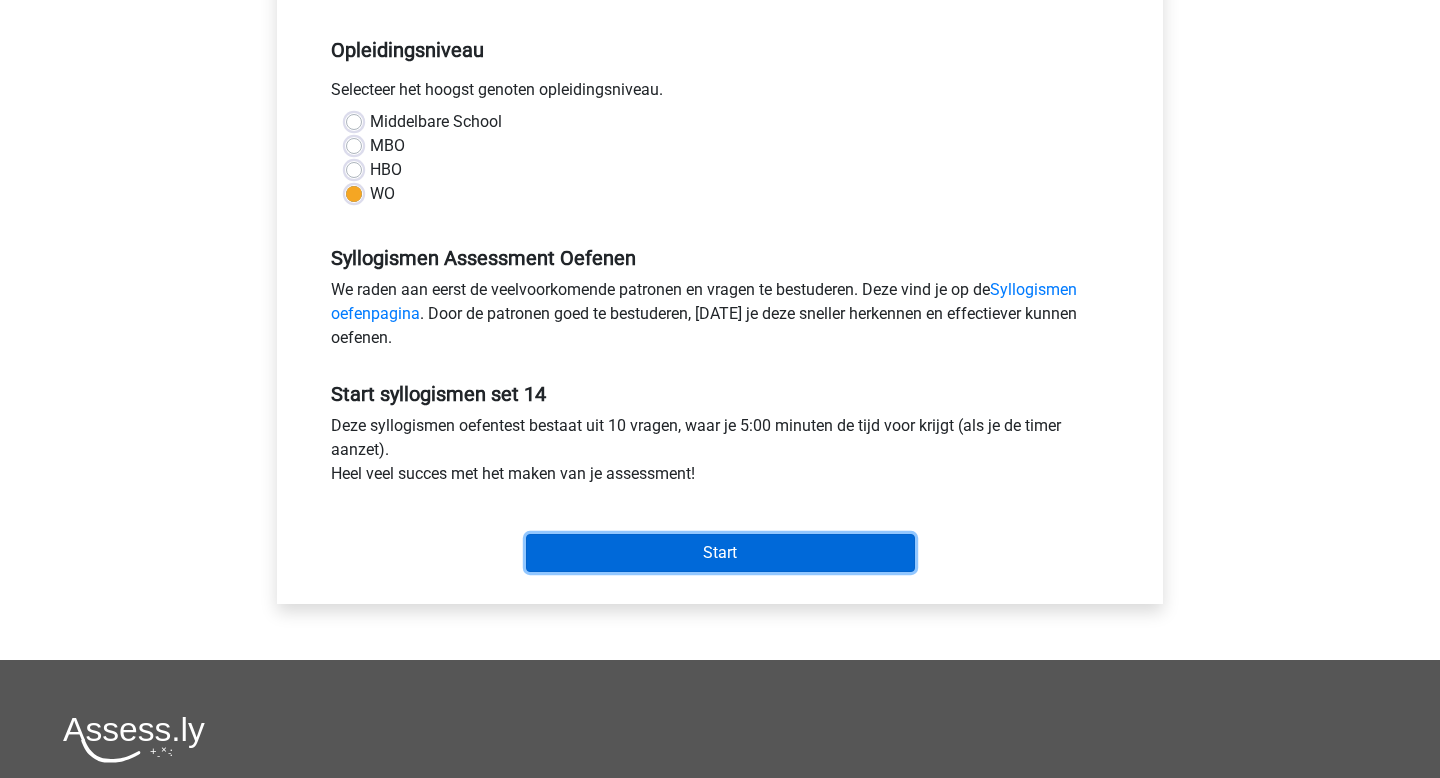 click on "Start" at bounding box center [720, 553] 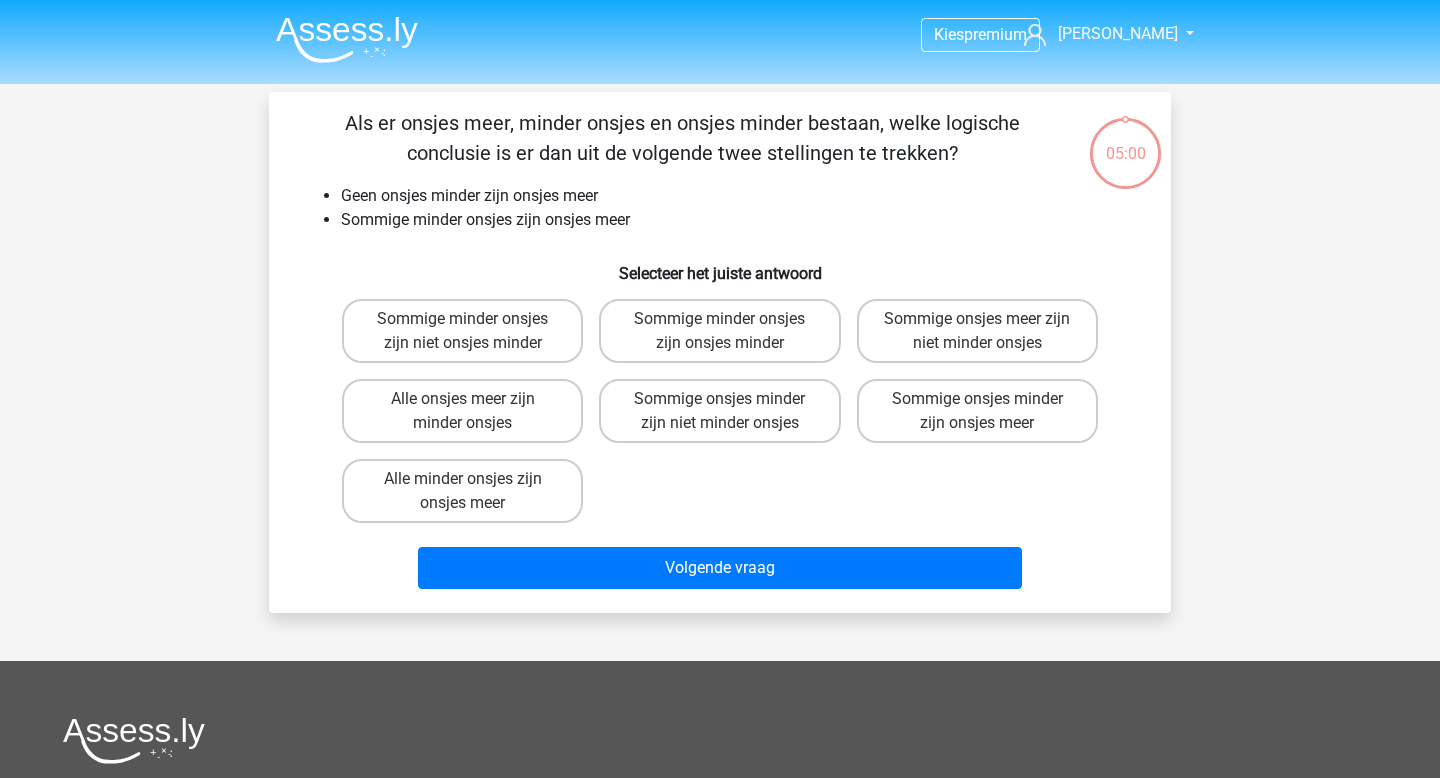 scroll, scrollTop: 0, scrollLeft: 0, axis: both 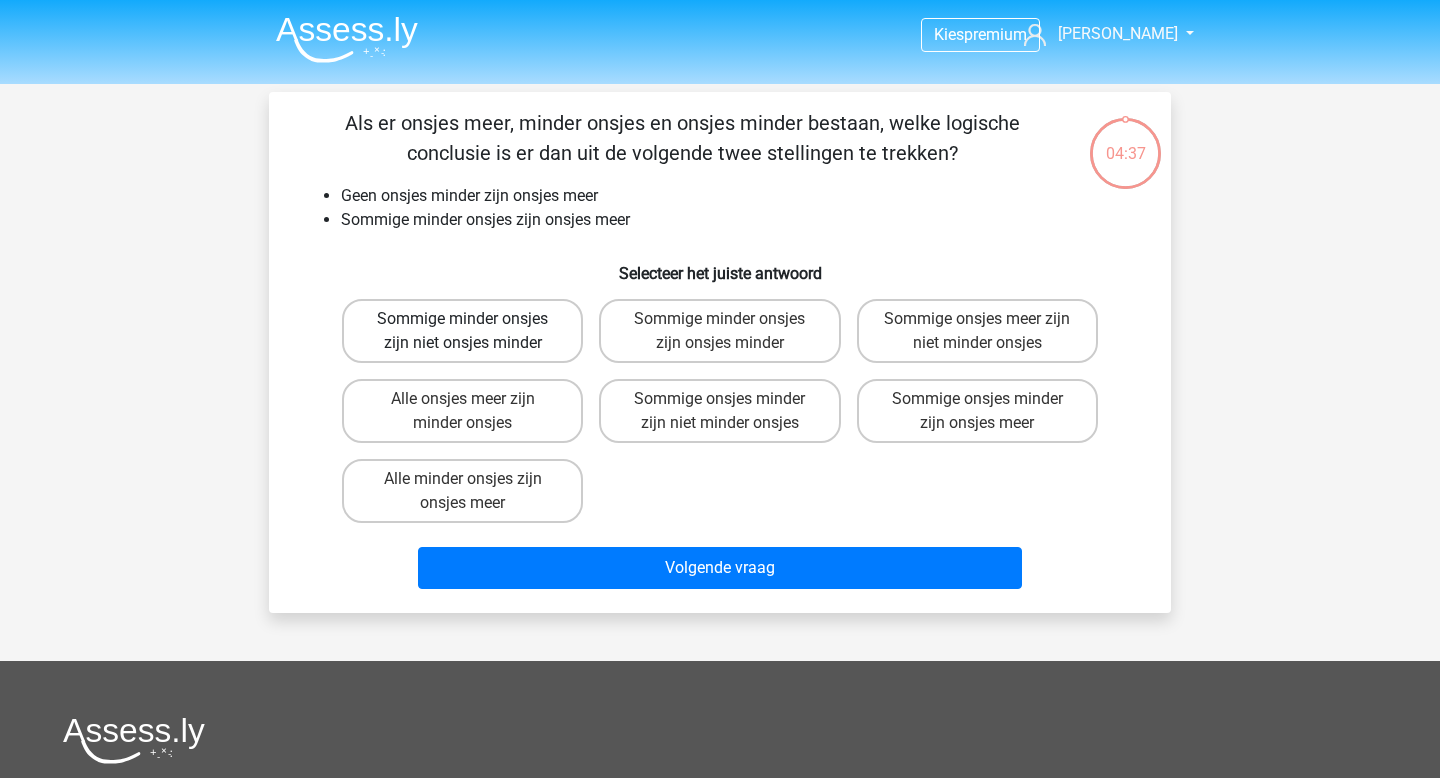 click on "Sommige minder onsjes zijn niet onsjes minder" at bounding box center [462, 331] 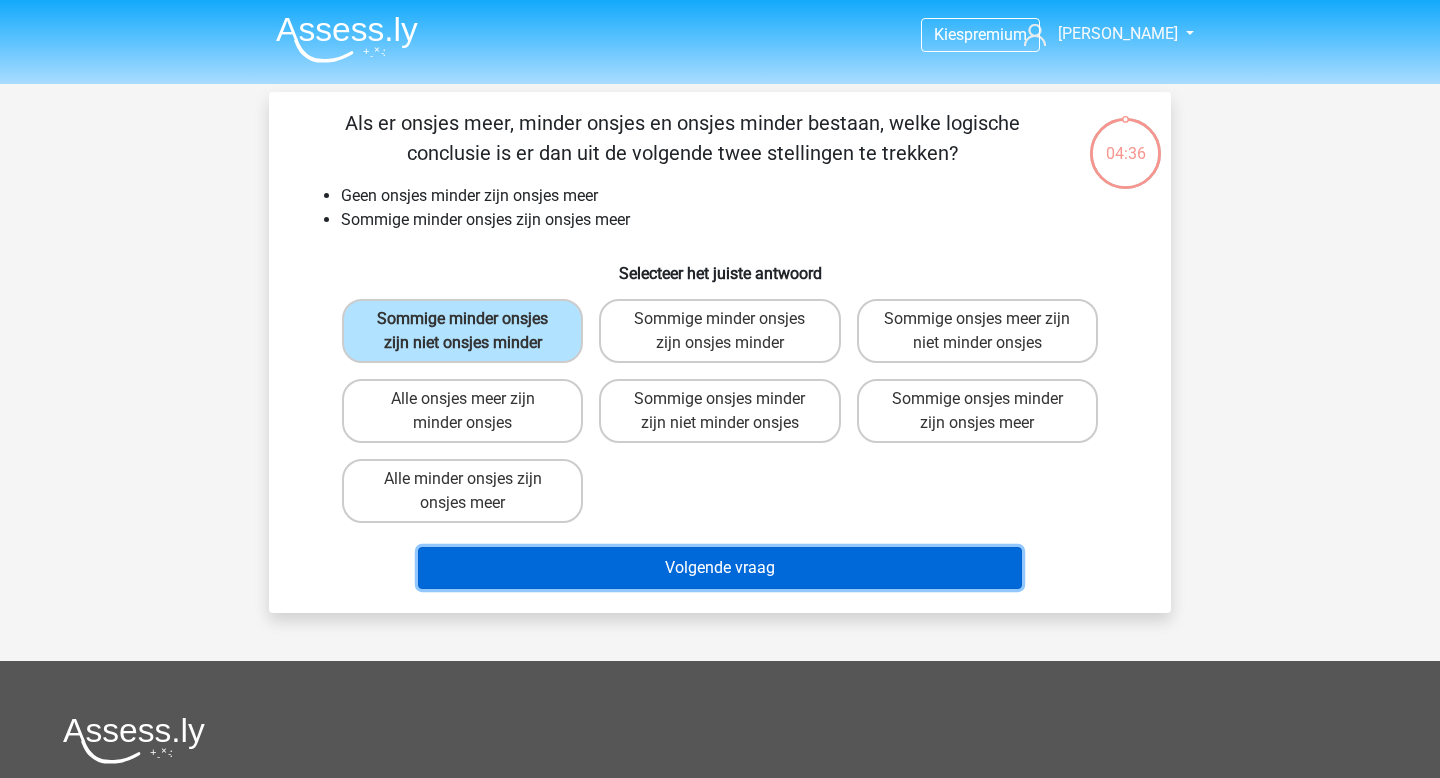 click on "Volgende vraag" at bounding box center [720, 568] 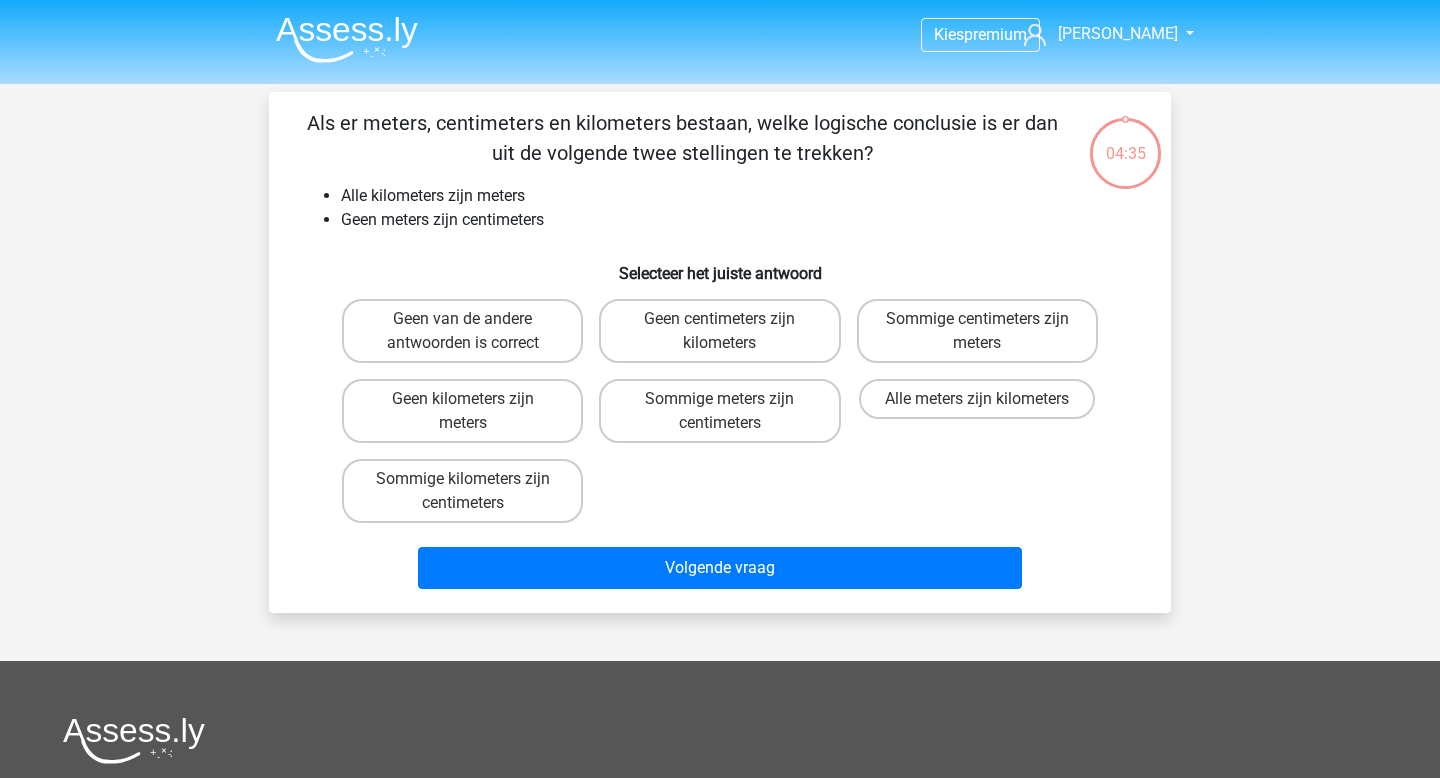scroll, scrollTop: 92, scrollLeft: 0, axis: vertical 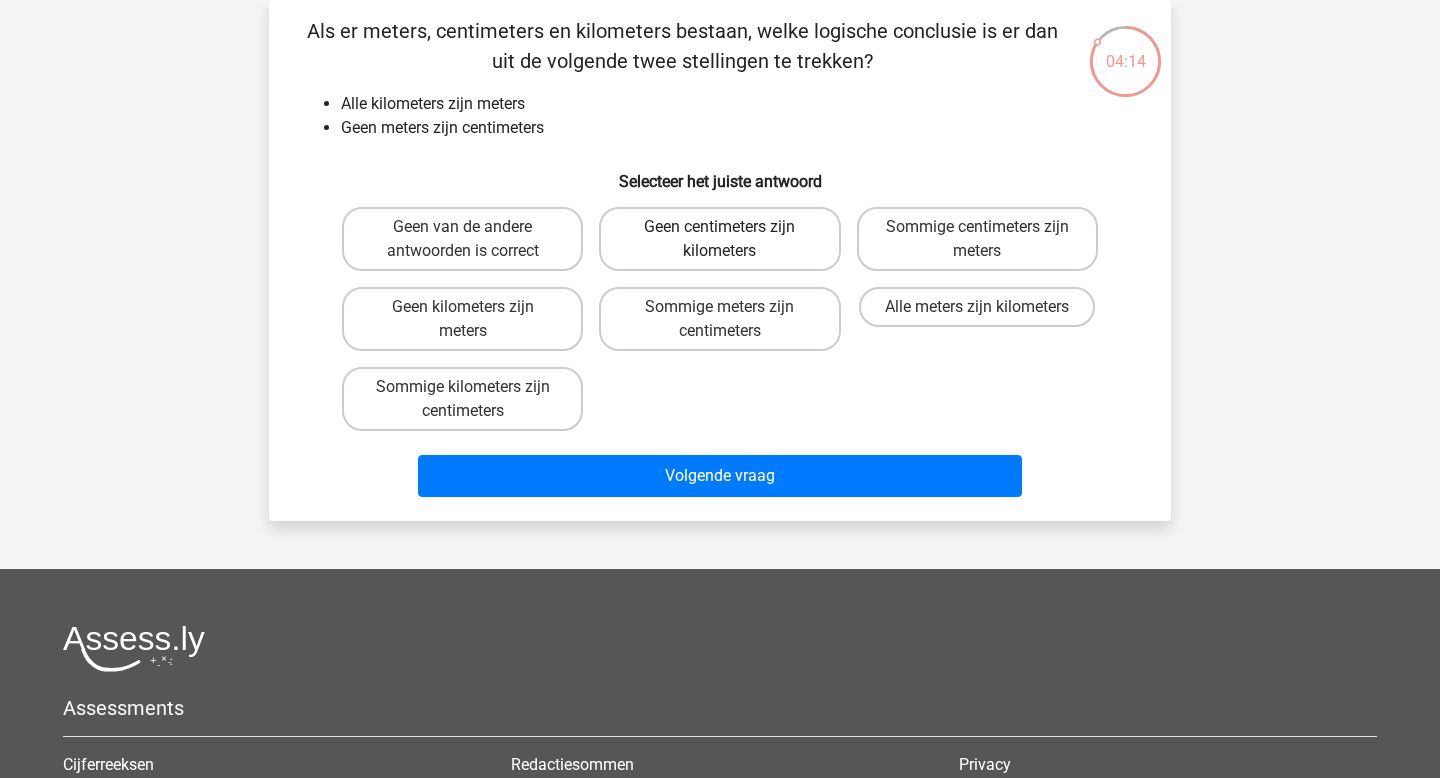click on "Geen centimeters zijn kilometers" at bounding box center [719, 239] 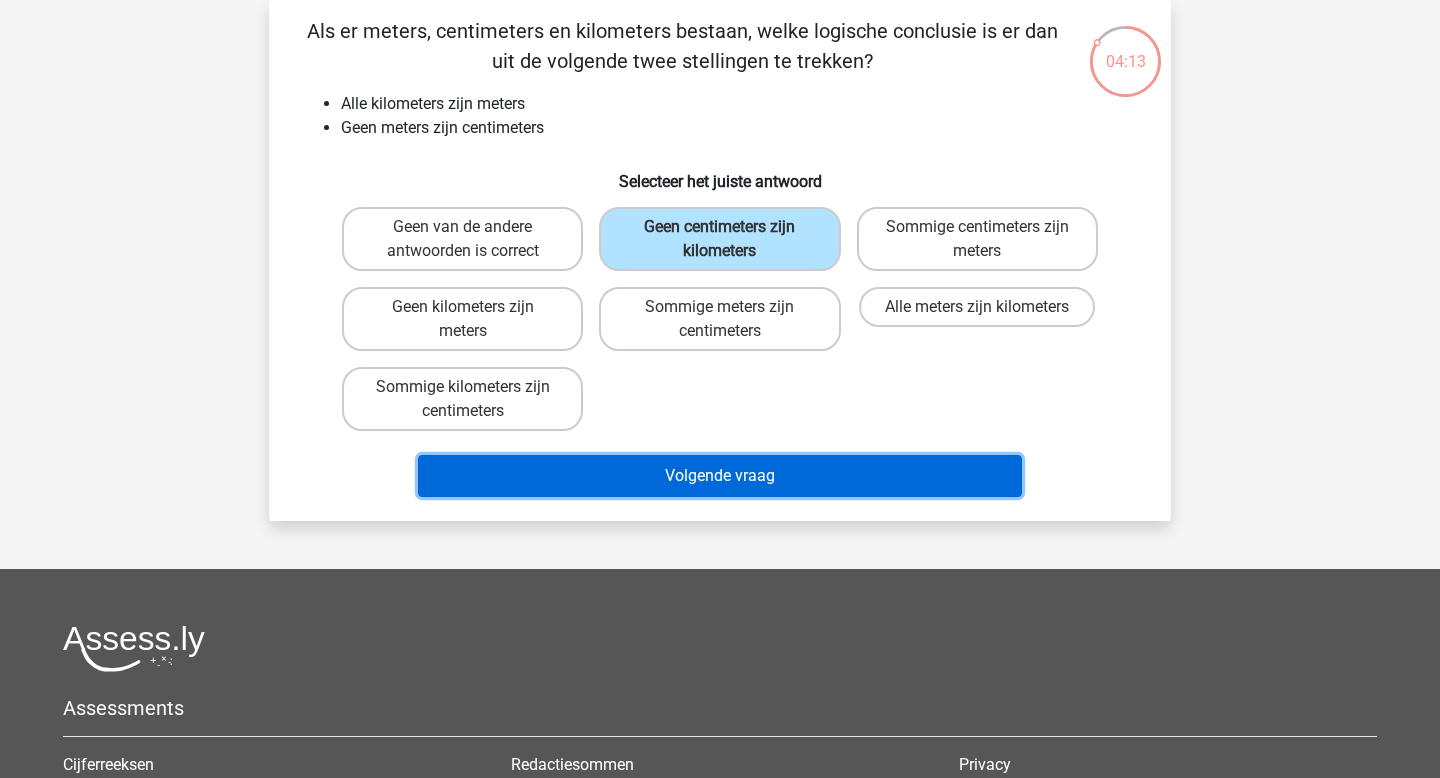 click on "Volgende vraag" at bounding box center [720, 476] 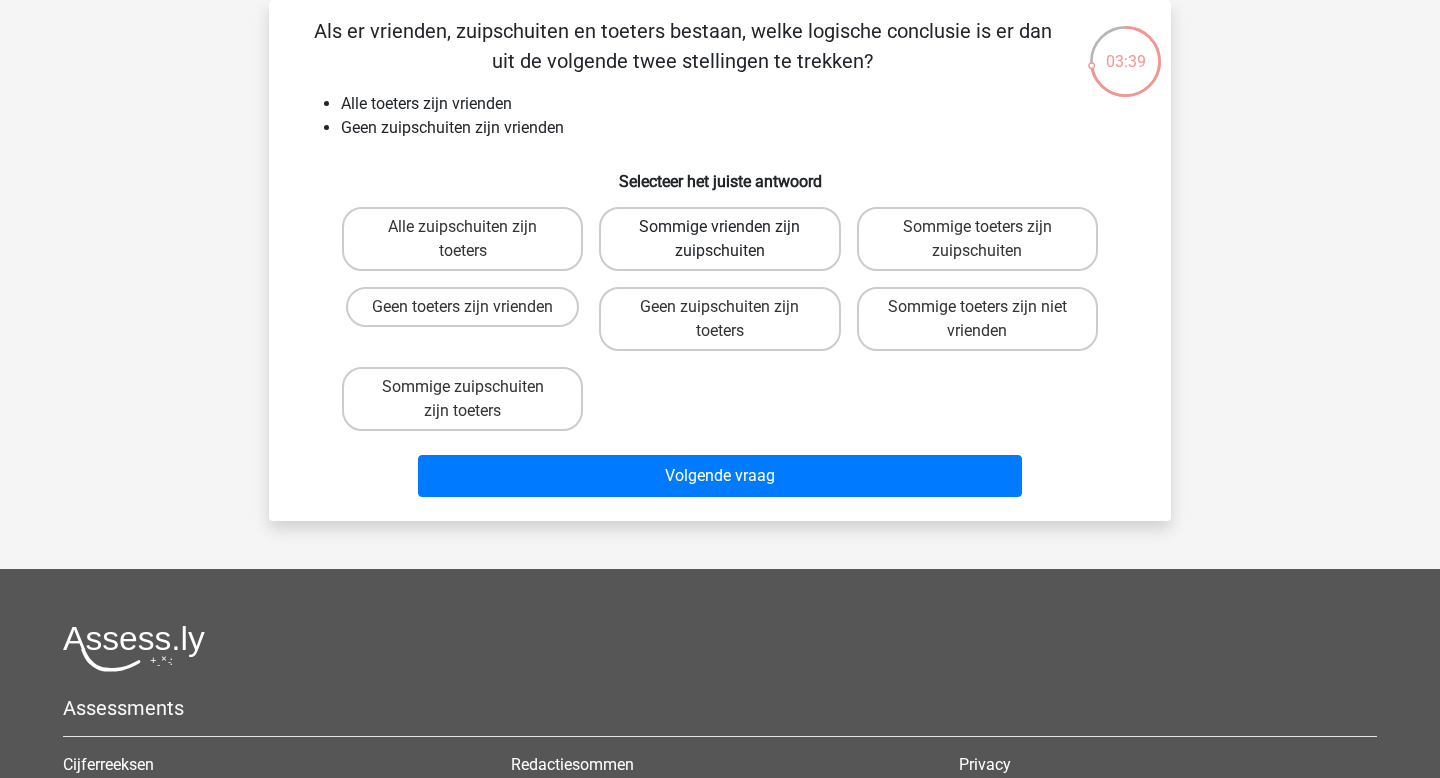 click on "Sommige vrienden zijn zuipschuiten" at bounding box center (719, 239) 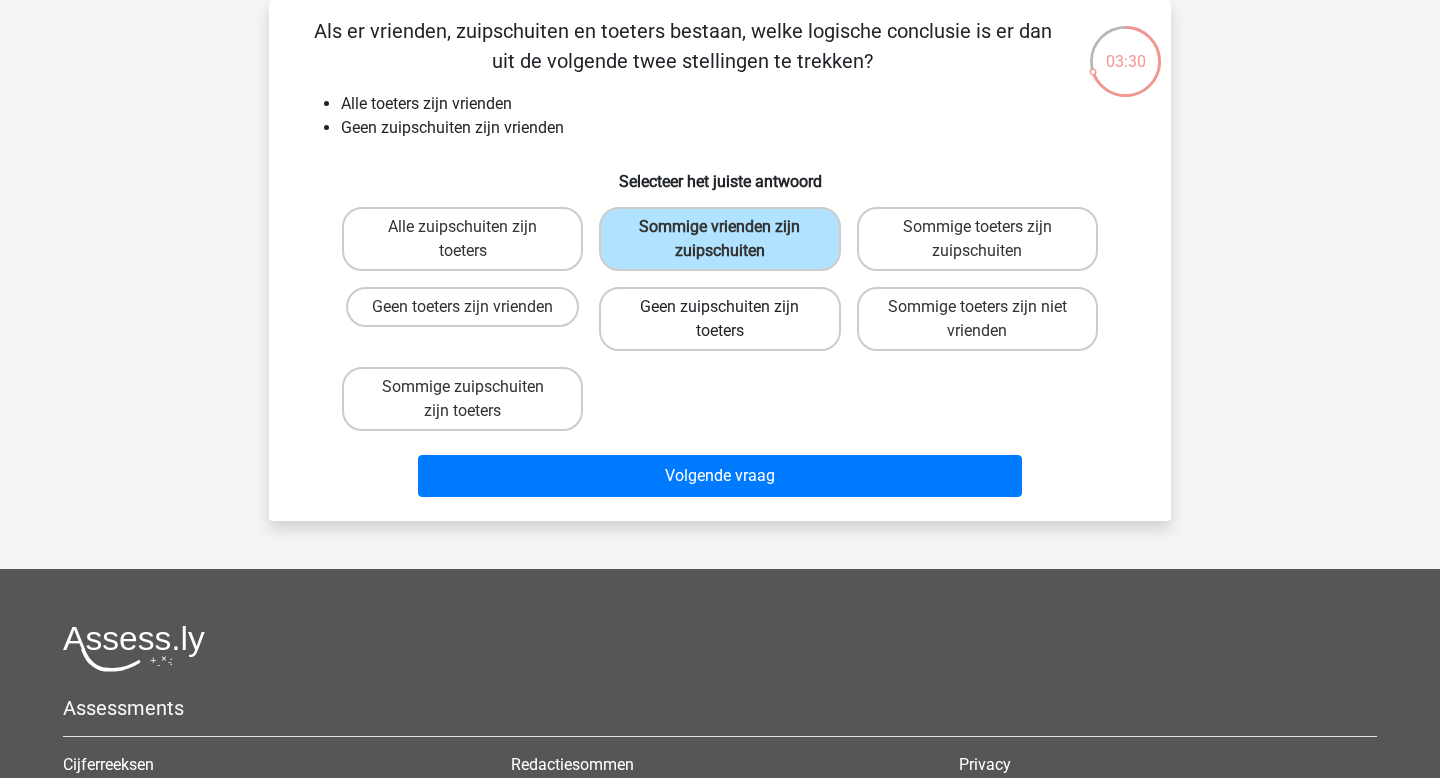 click on "Geen zuipschuiten zijn toeters" at bounding box center [719, 319] 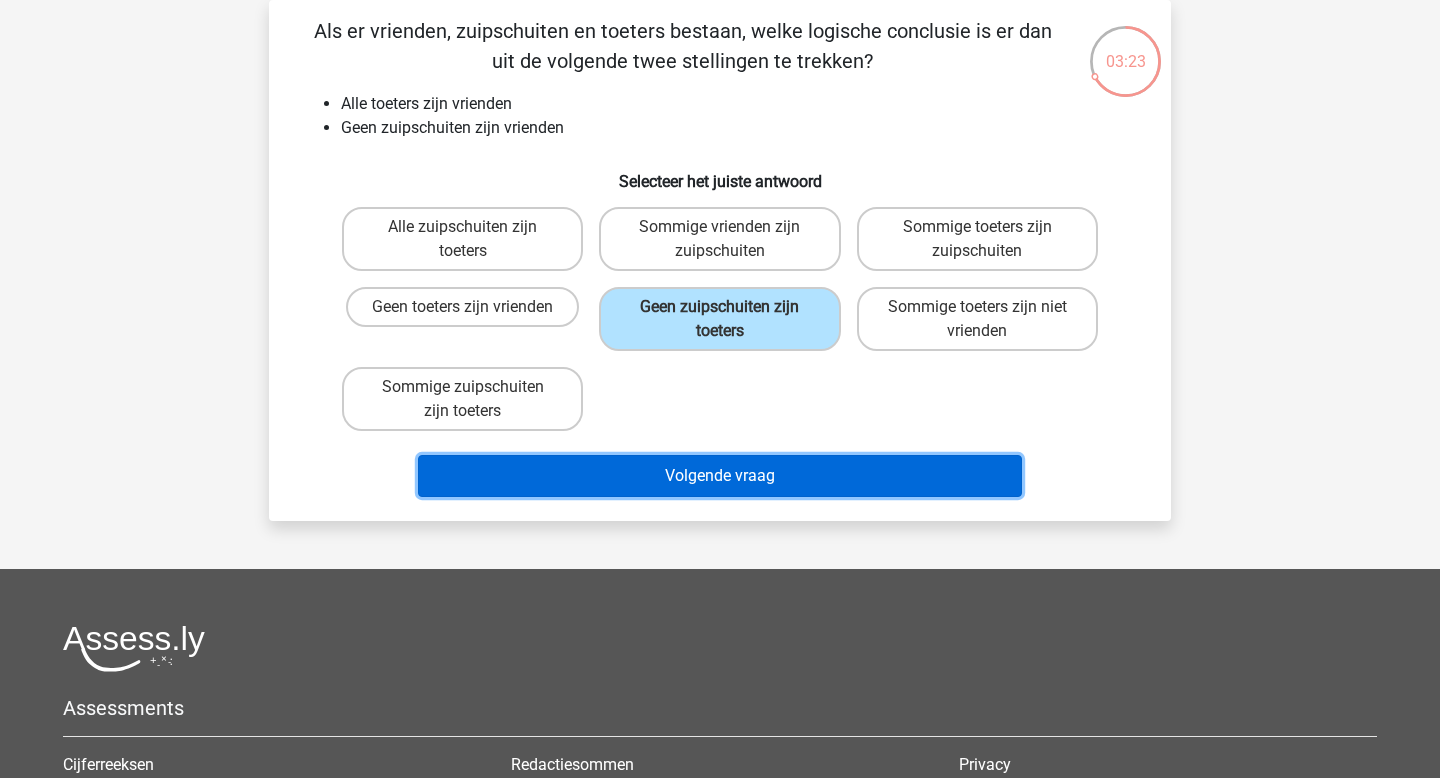 click on "Volgende vraag" at bounding box center (720, 476) 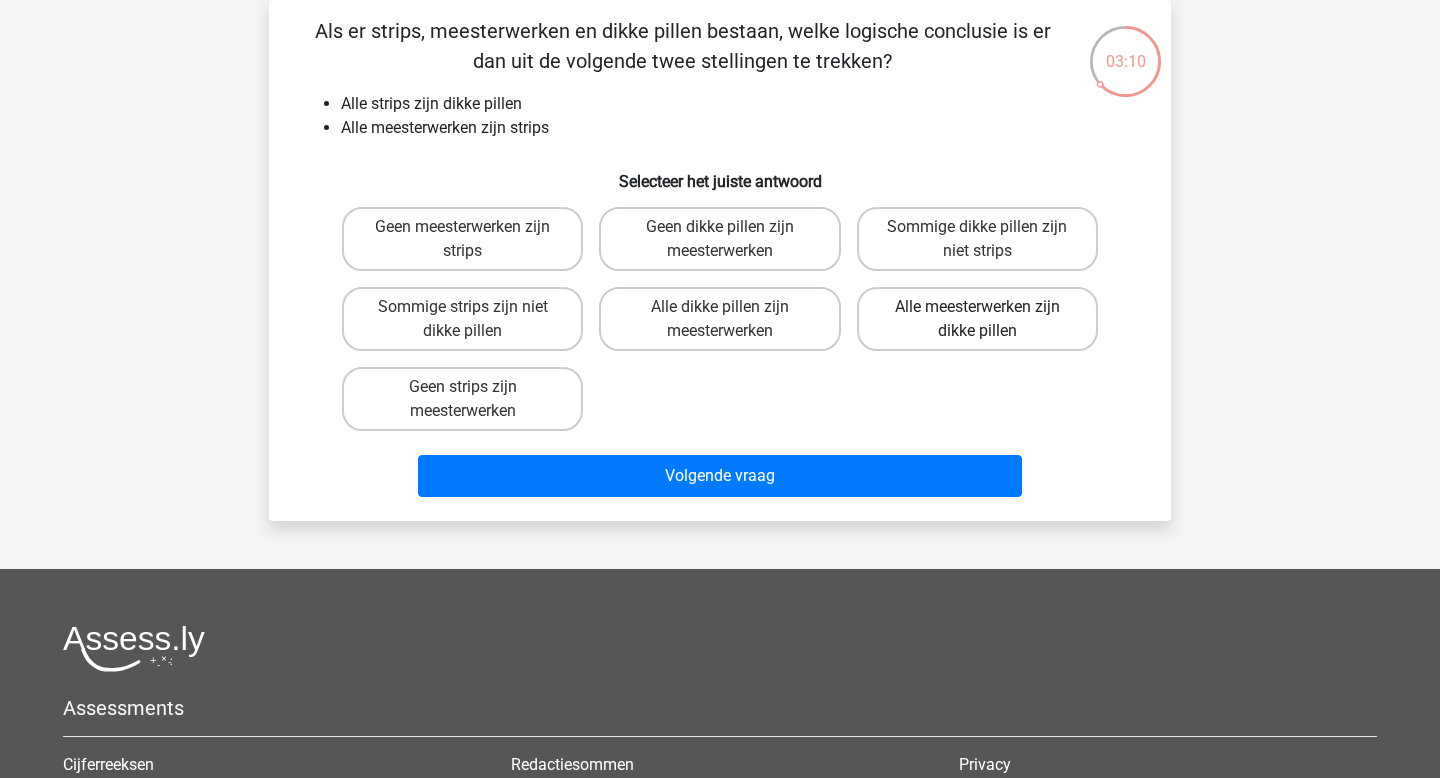 click on "Alle meesterwerken zijn dikke pillen" at bounding box center [977, 319] 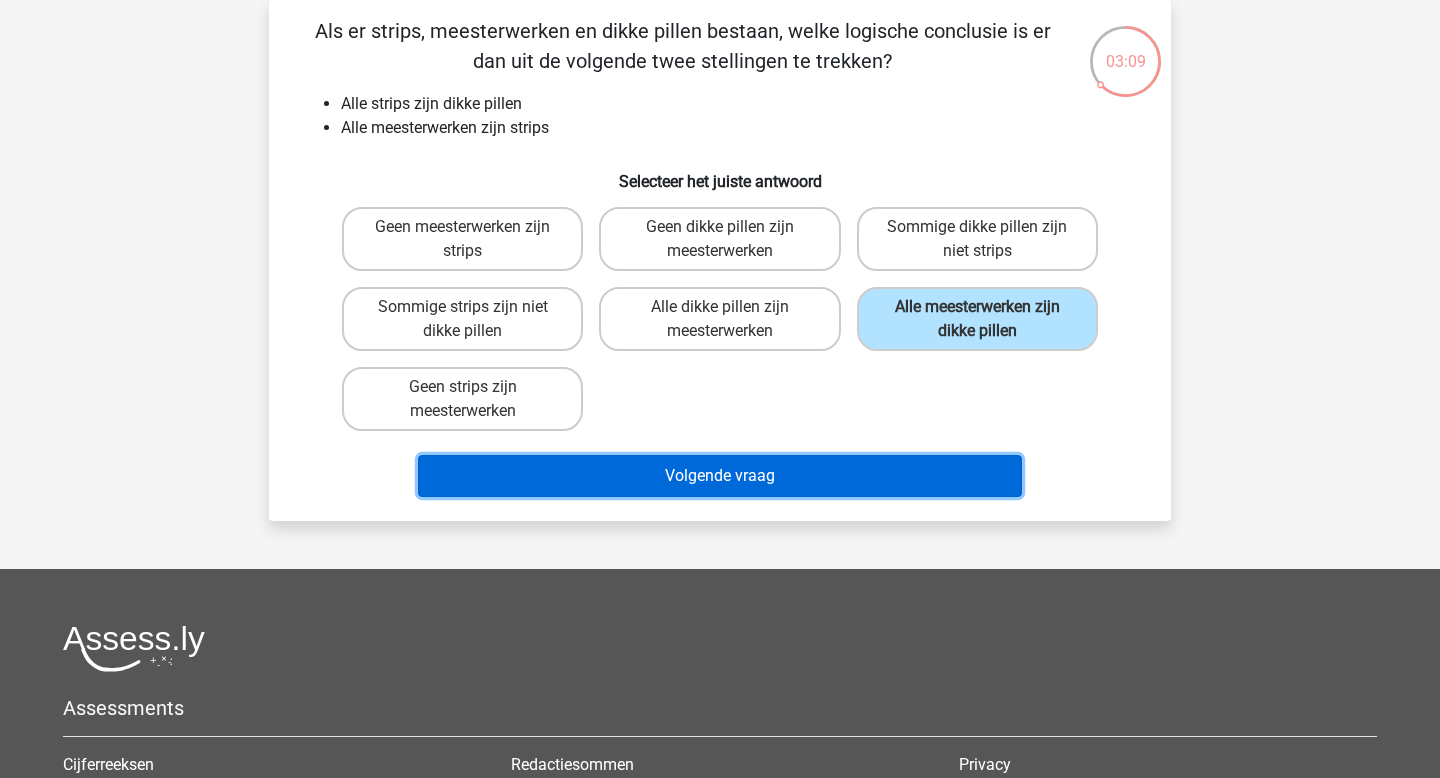 click on "Volgende vraag" at bounding box center [720, 476] 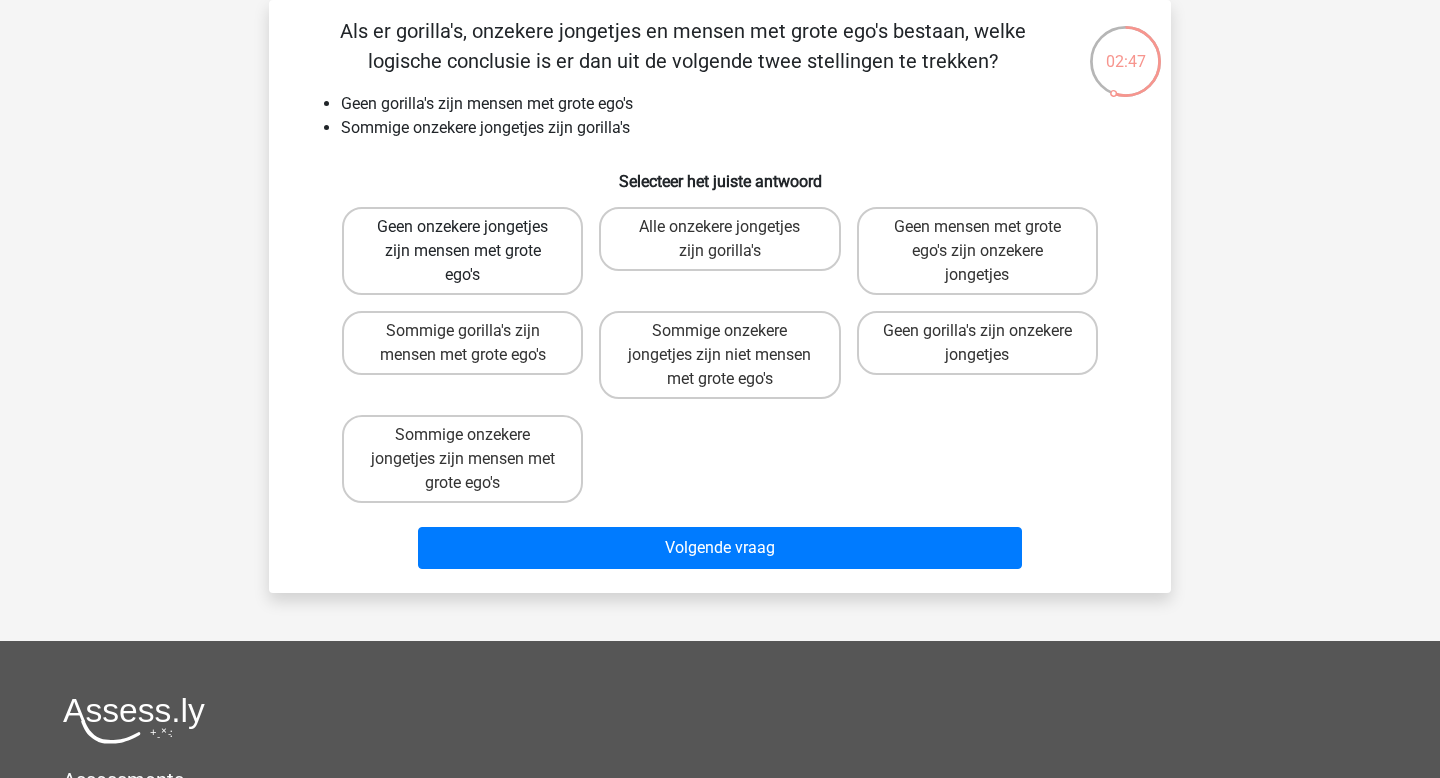 click on "Geen onzekere jongetjes zijn mensen met grote ego's" at bounding box center (462, 251) 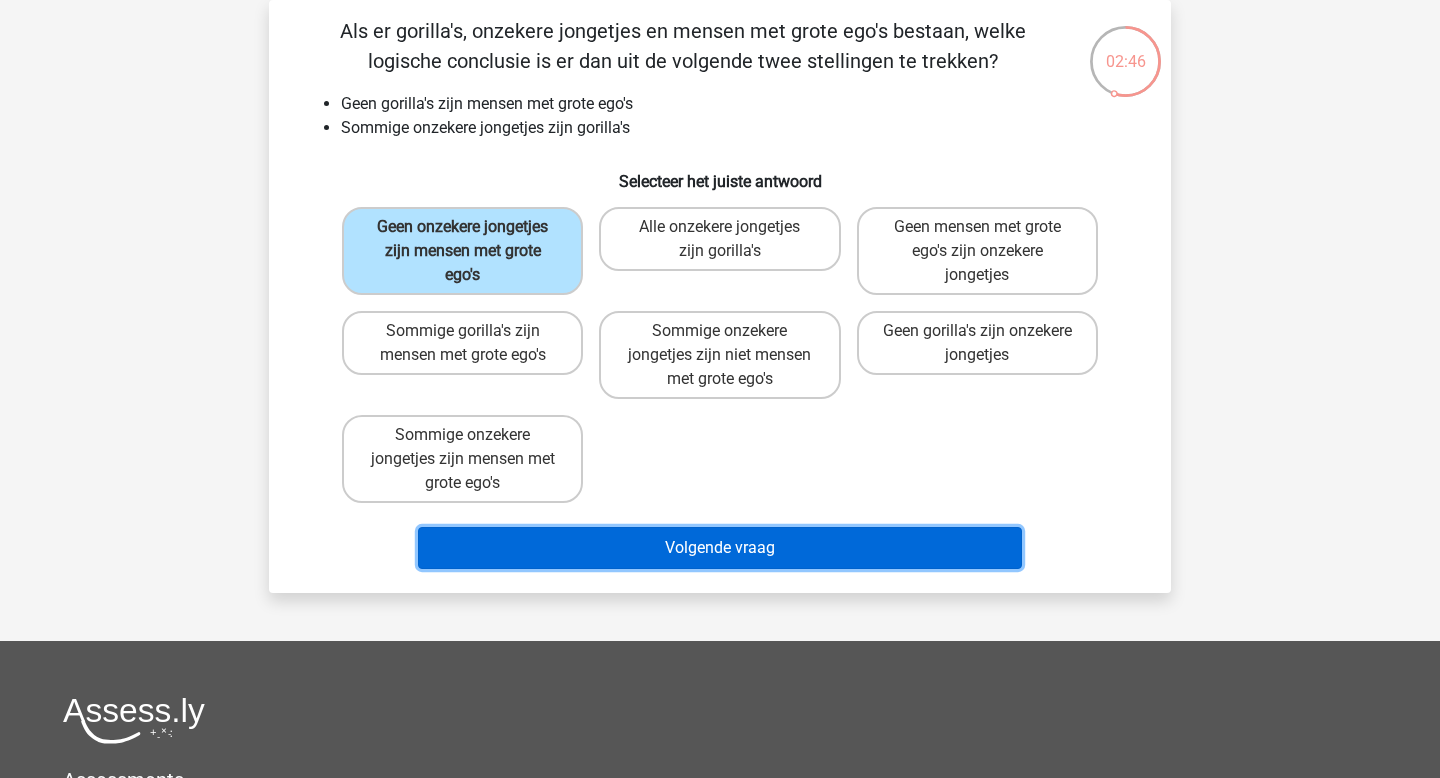 click on "Volgende vraag" at bounding box center (720, 548) 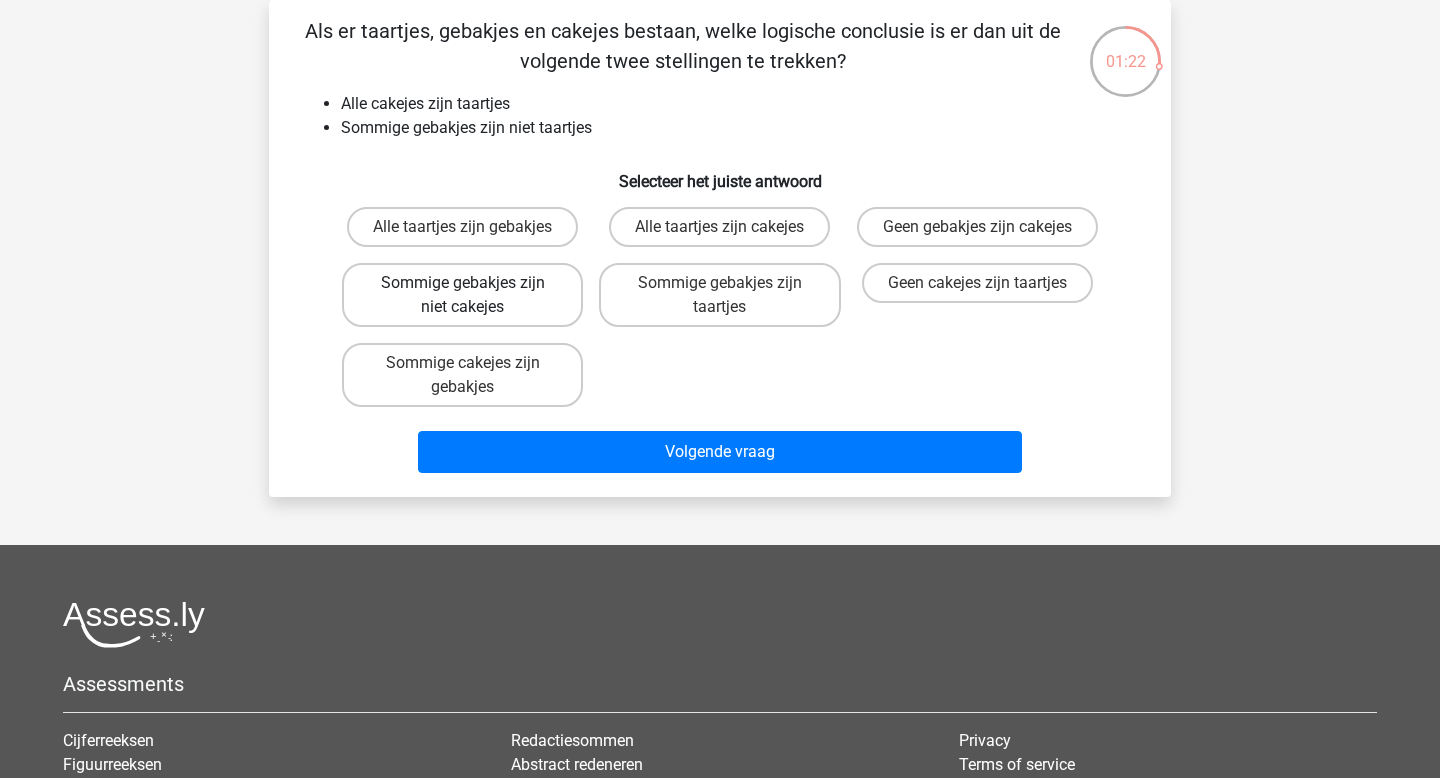 click on "Sommige gebakjes zijn niet cakejes" at bounding box center (462, 295) 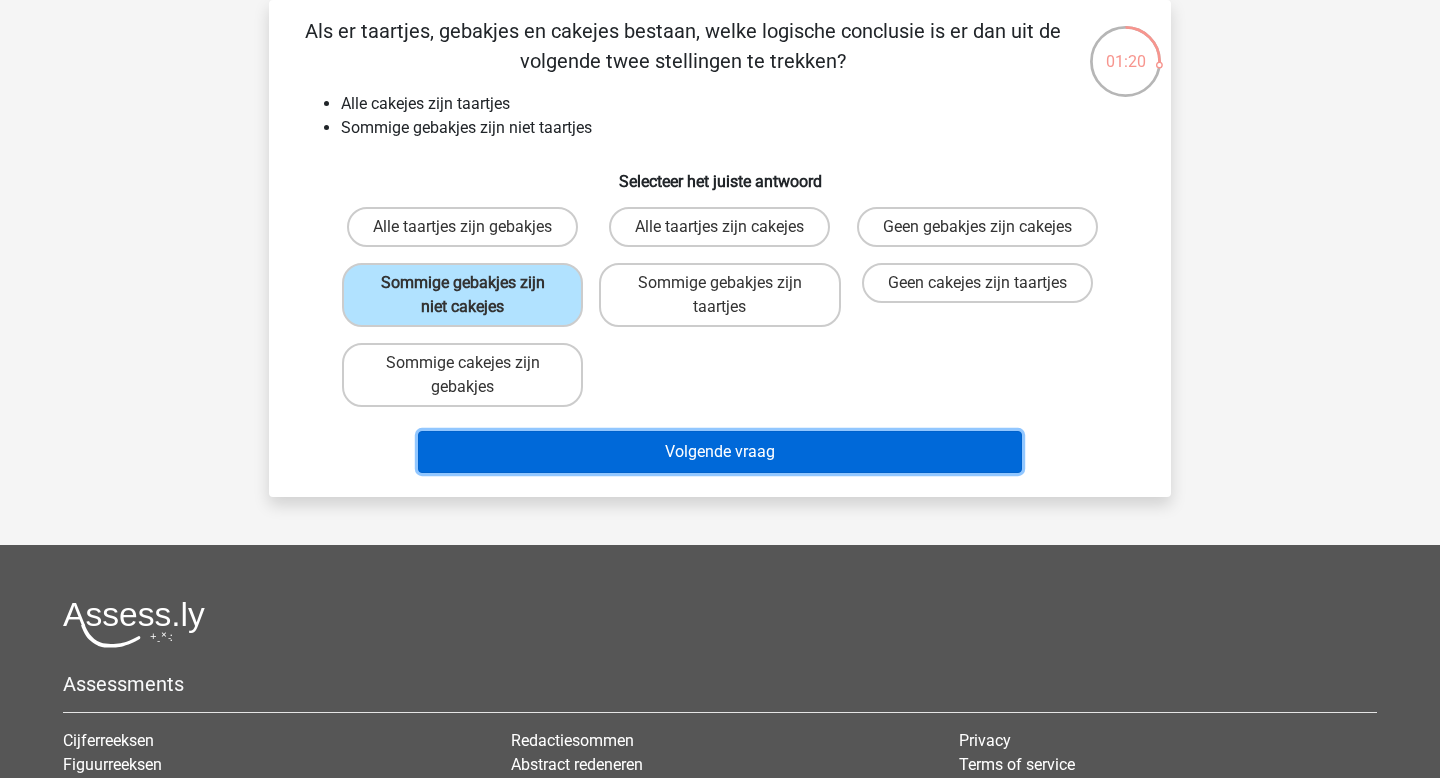 click on "Volgende vraag" at bounding box center (720, 452) 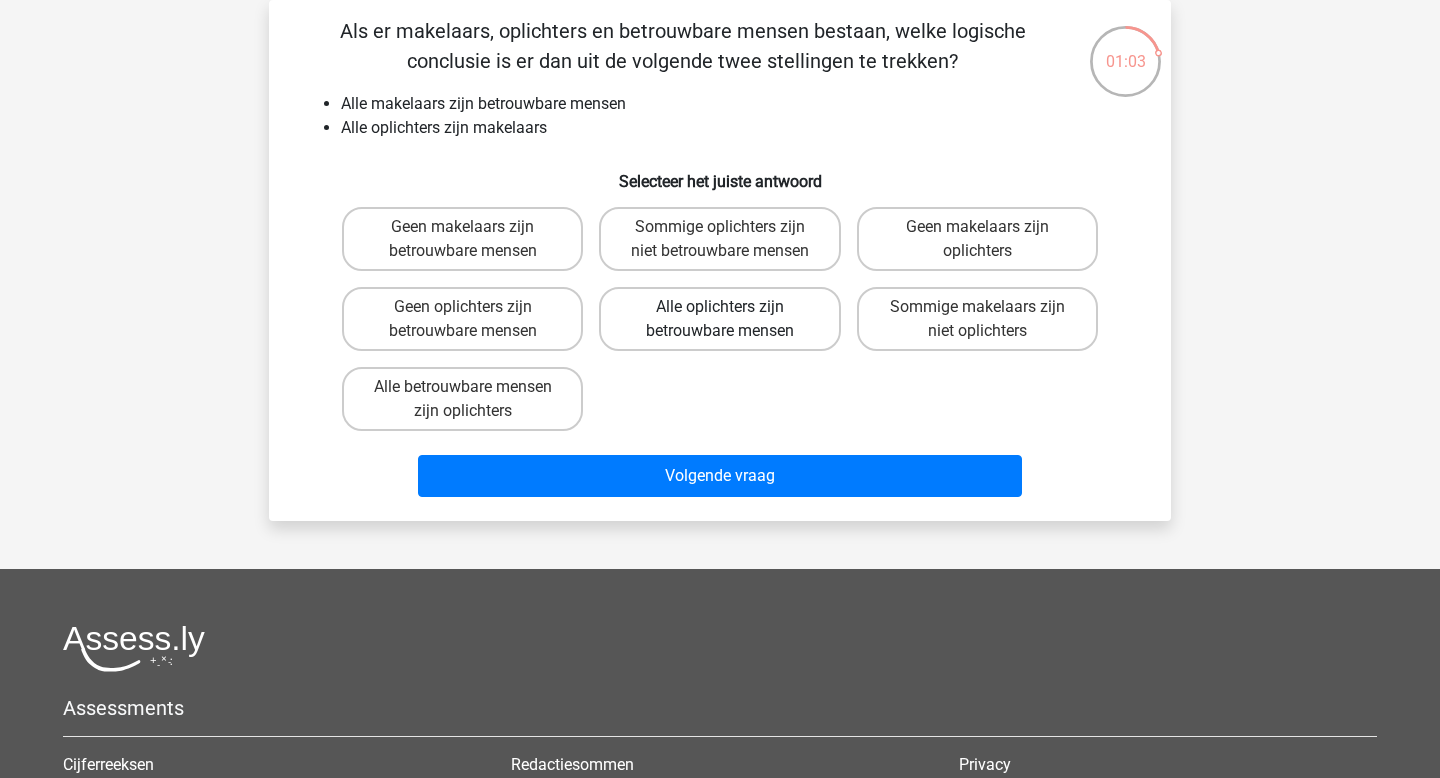 click on "Alle oplichters zijn betrouwbare mensen" at bounding box center (719, 319) 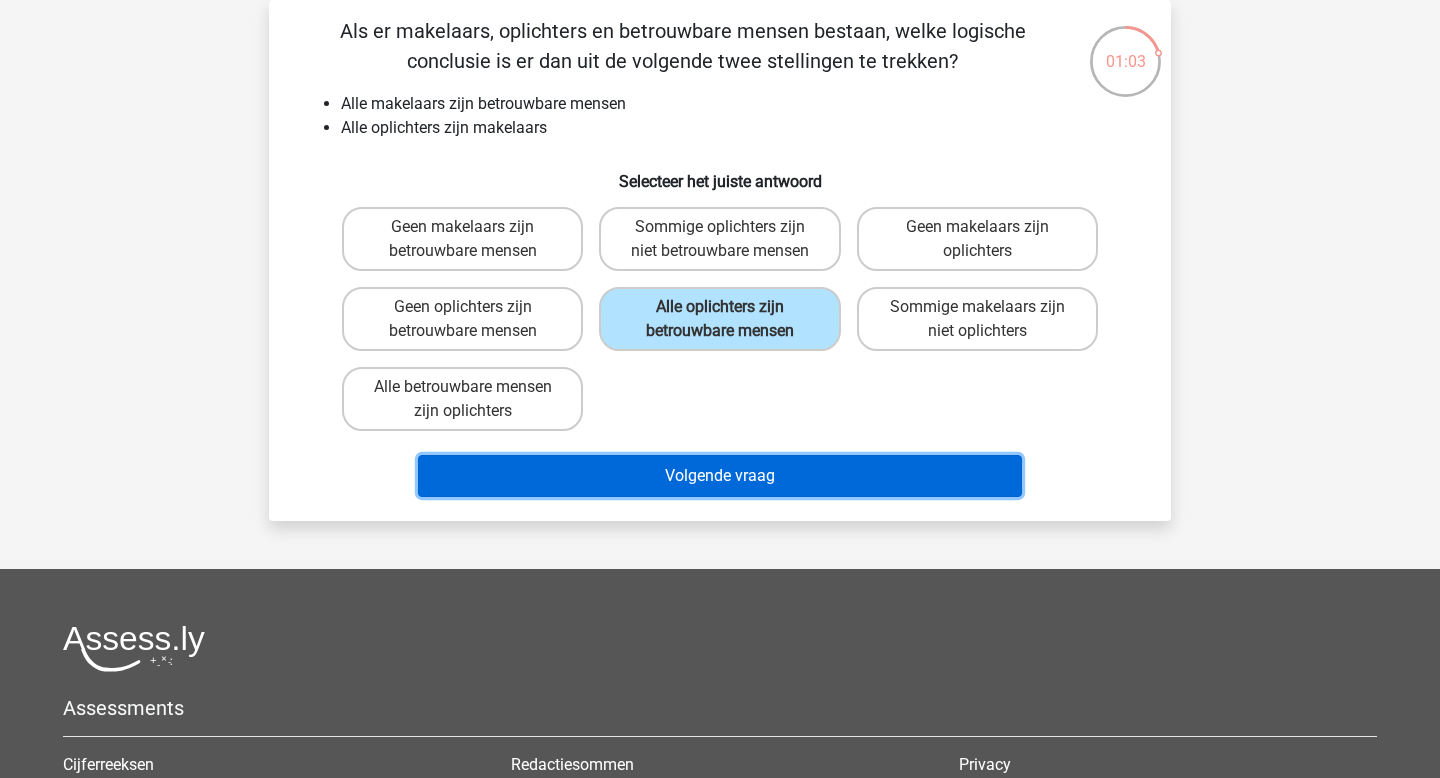 click on "Volgende vraag" at bounding box center (720, 480) 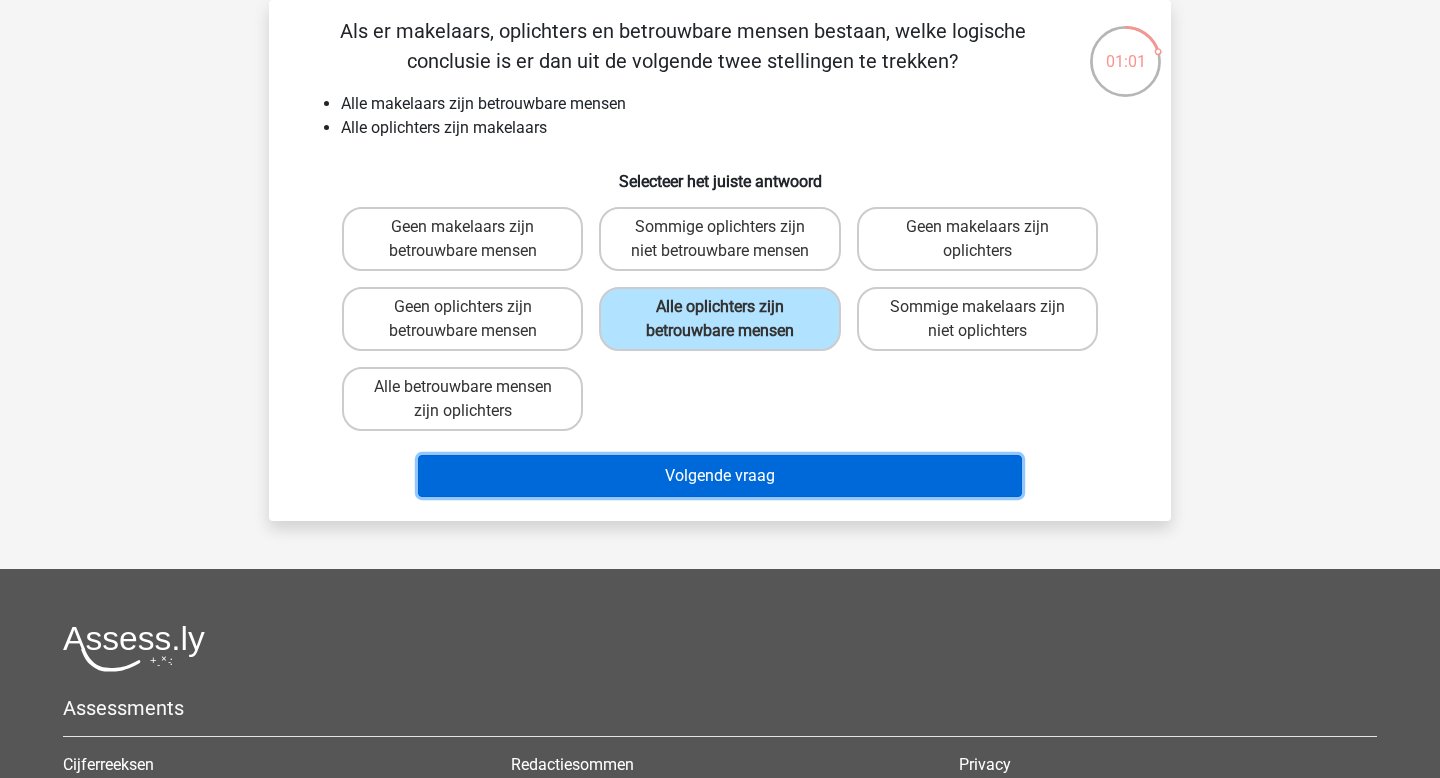 click on "Volgende vraag" at bounding box center (720, 476) 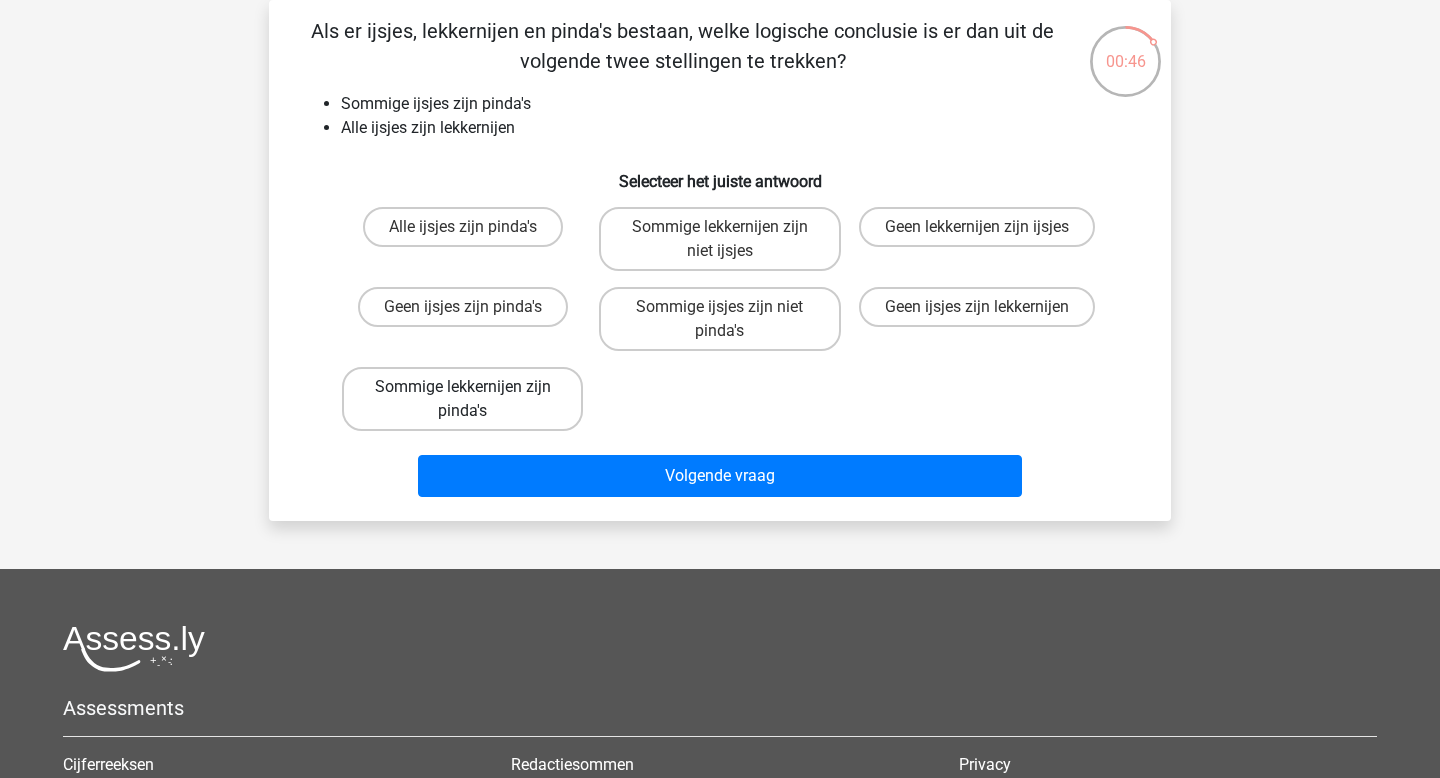 click on "Sommige lekkernijen zijn pinda's" at bounding box center [462, 399] 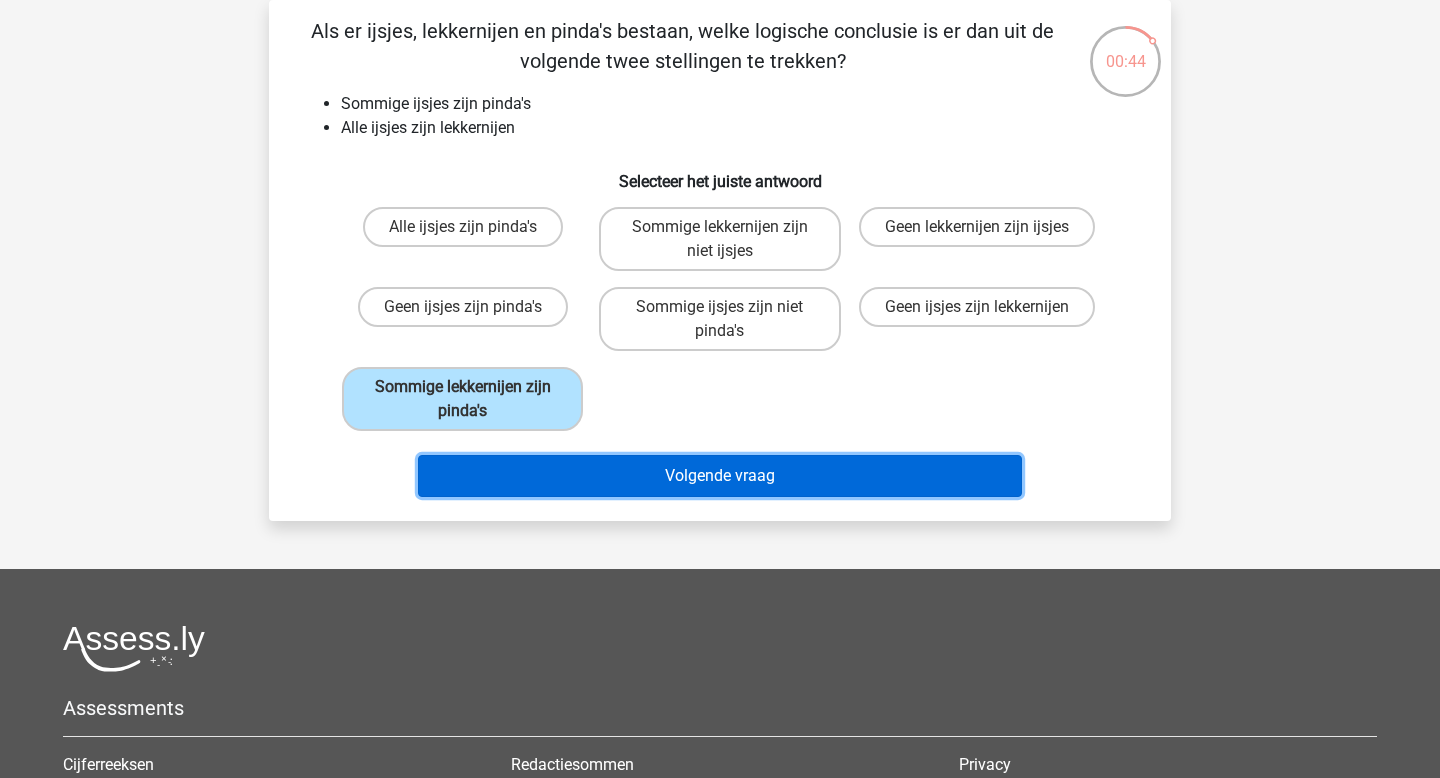 click on "Volgende vraag" at bounding box center [720, 476] 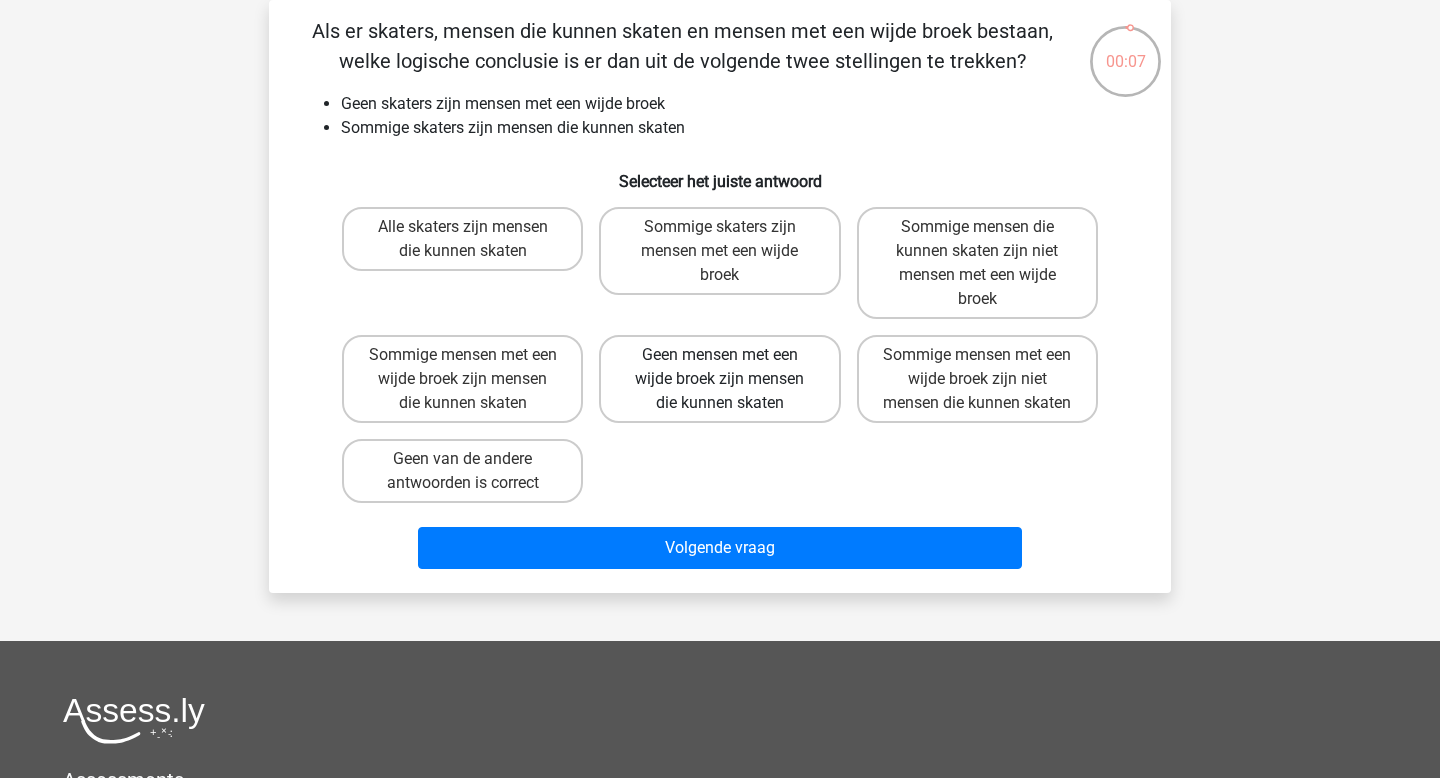 click on "Geen mensen met een wijde broek zijn mensen die kunnen skaten" at bounding box center [719, 379] 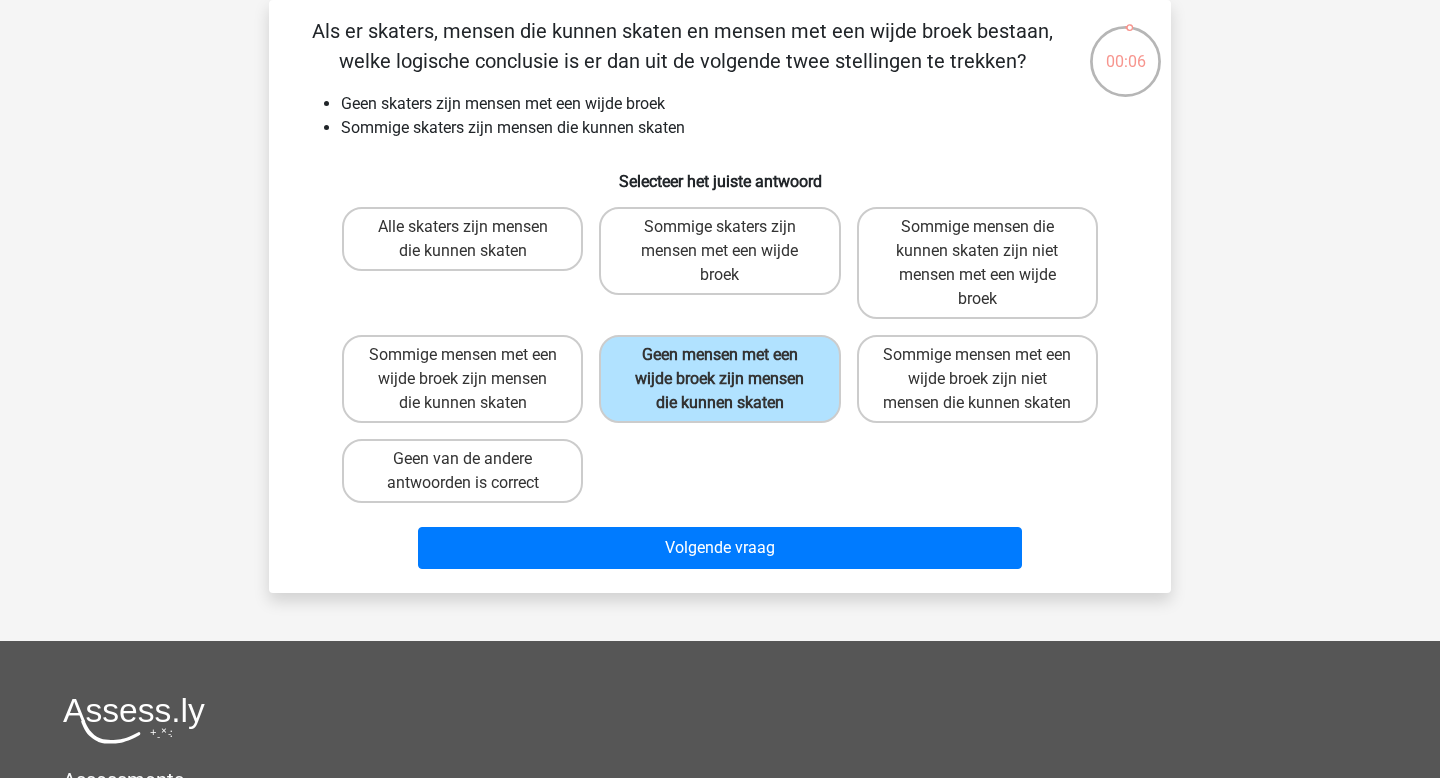 click on "Als er skaters, mensen die kunnen skaten en mensen met een wijde broek bestaan, welke logische conclusie is er dan uit de volgende twee stellingen te trekken? Geen skaters zijn mensen met een wijde broek Sommige skaters zijn mensen die kunnen skaten
Selecteer het juiste antwoord
Alle skaters zijn mensen die kunnen skaten
Sommige skaters zijn mensen met een wijde broek" at bounding box center (720, 296) 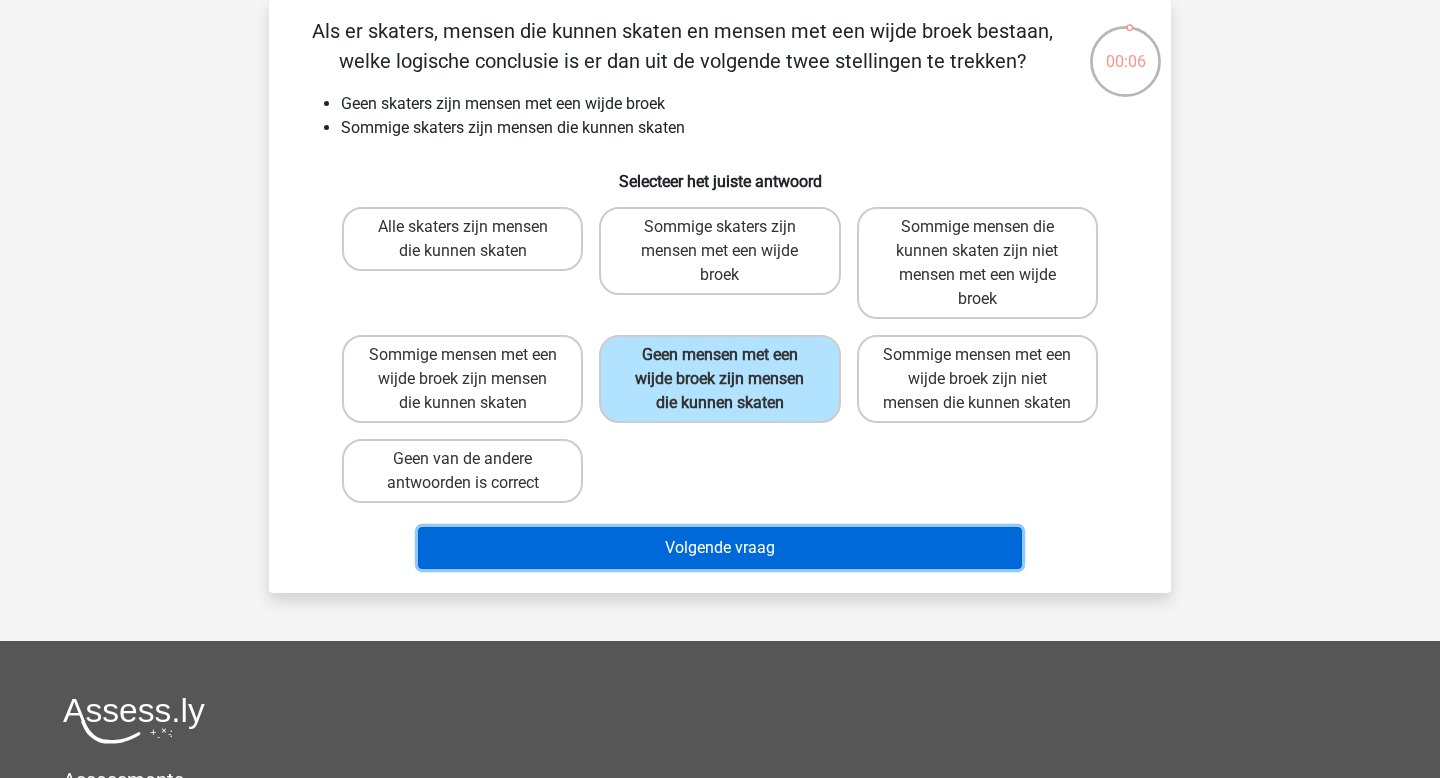 click on "Volgende vraag" at bounding box center (720, 548) 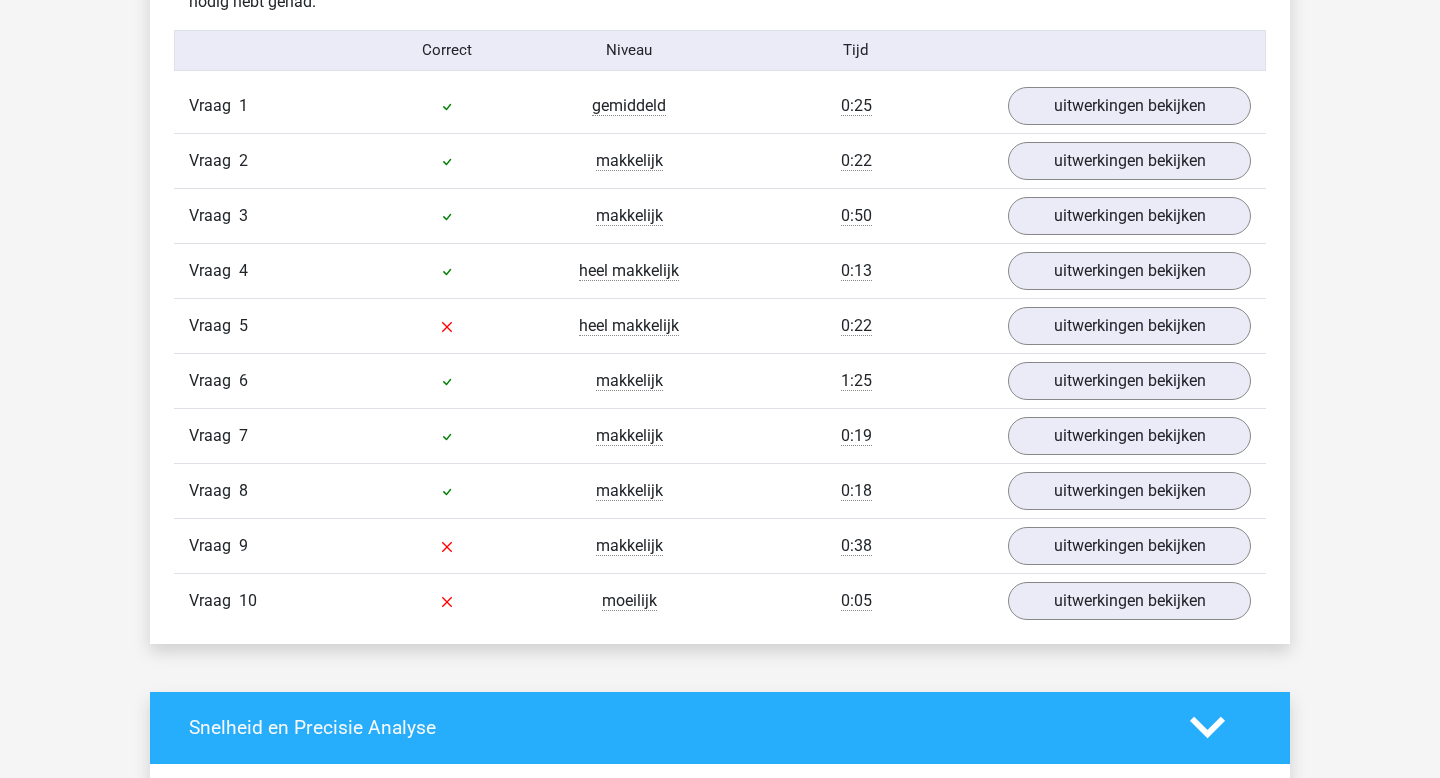 scroll, scrollTop: 1669, scrollLeft: 0, axis: vertical 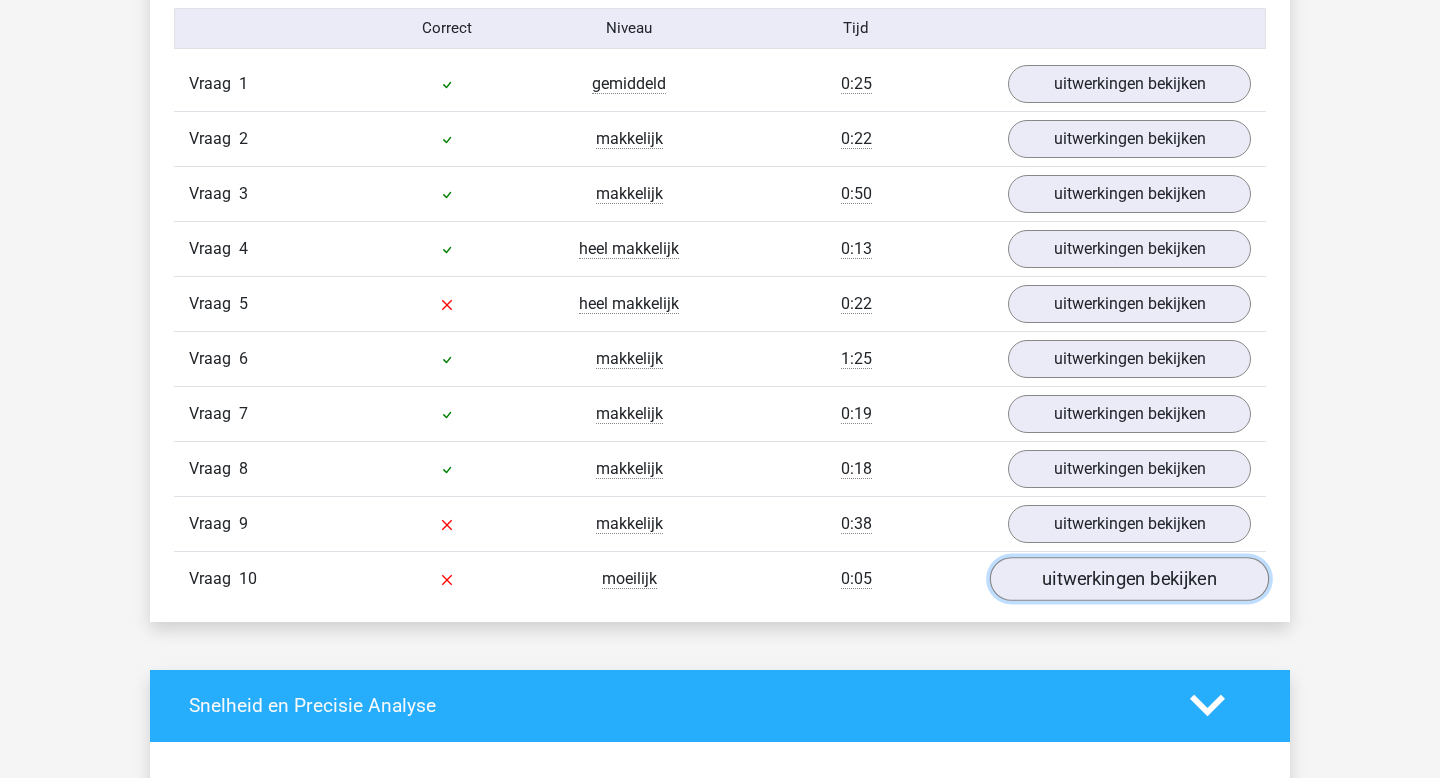 click on "uitwerkingen bekijken" at bounding box center [1129, 579] 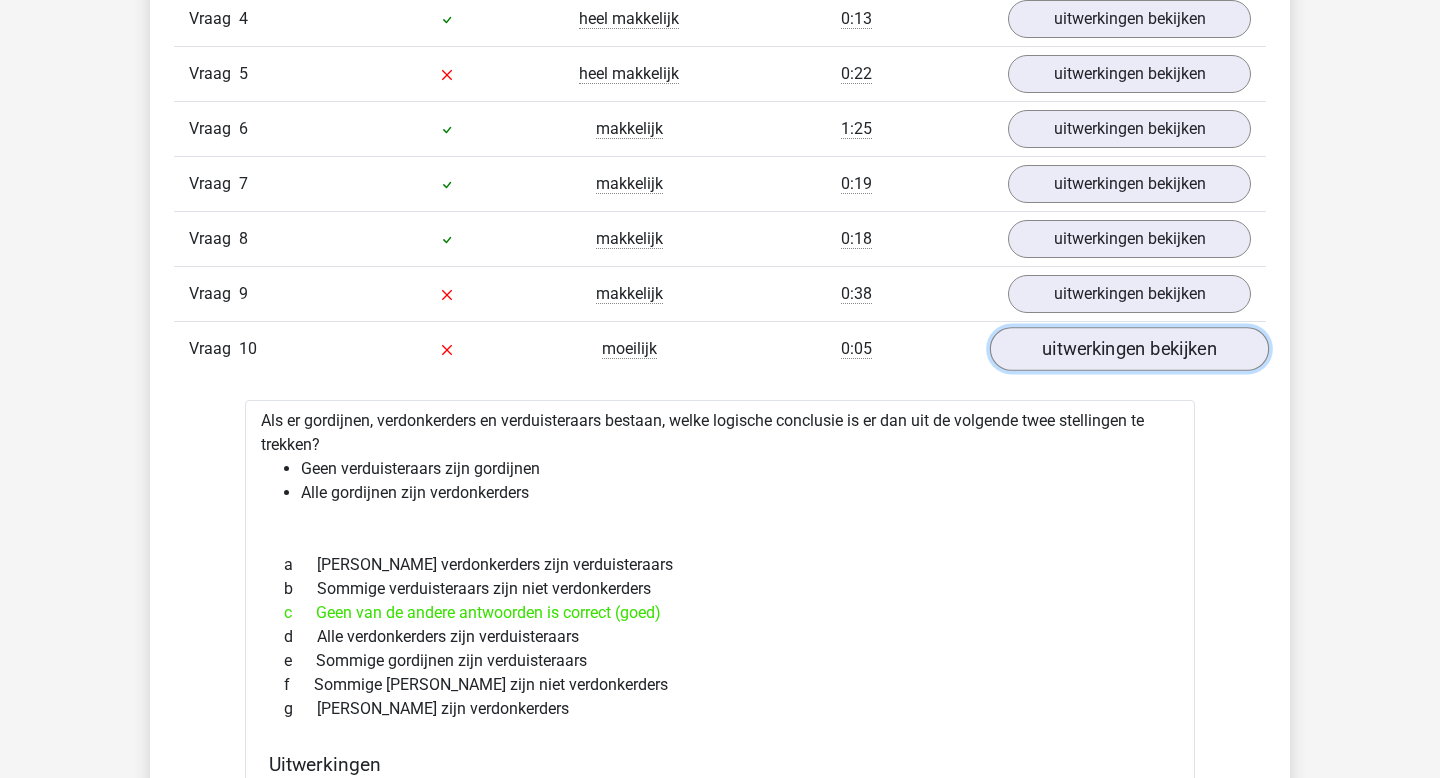scroll, scrollTop: 1900, scrollLeft: 0, axis: vertical 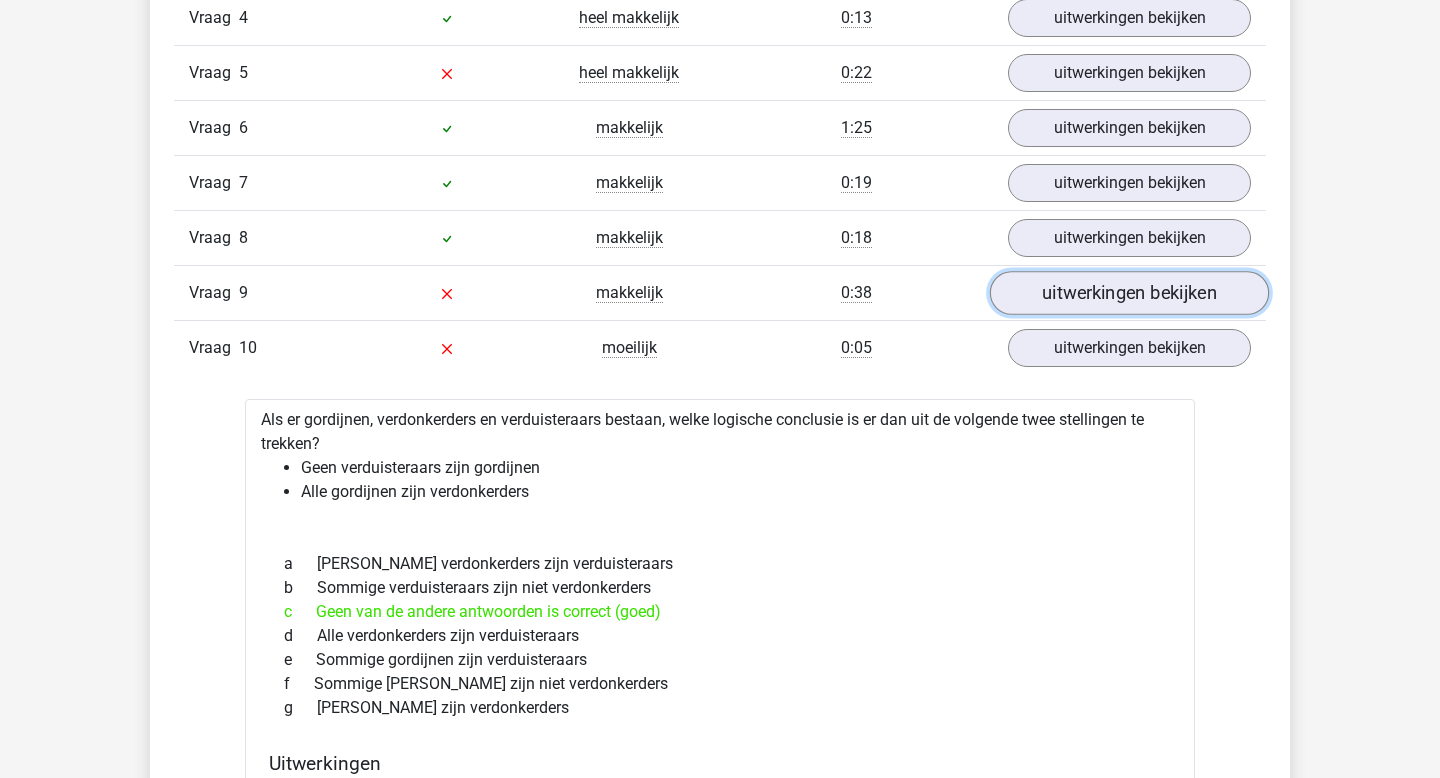 click on "uitwerkingen bekijken" at bounding box center (1129, 293) 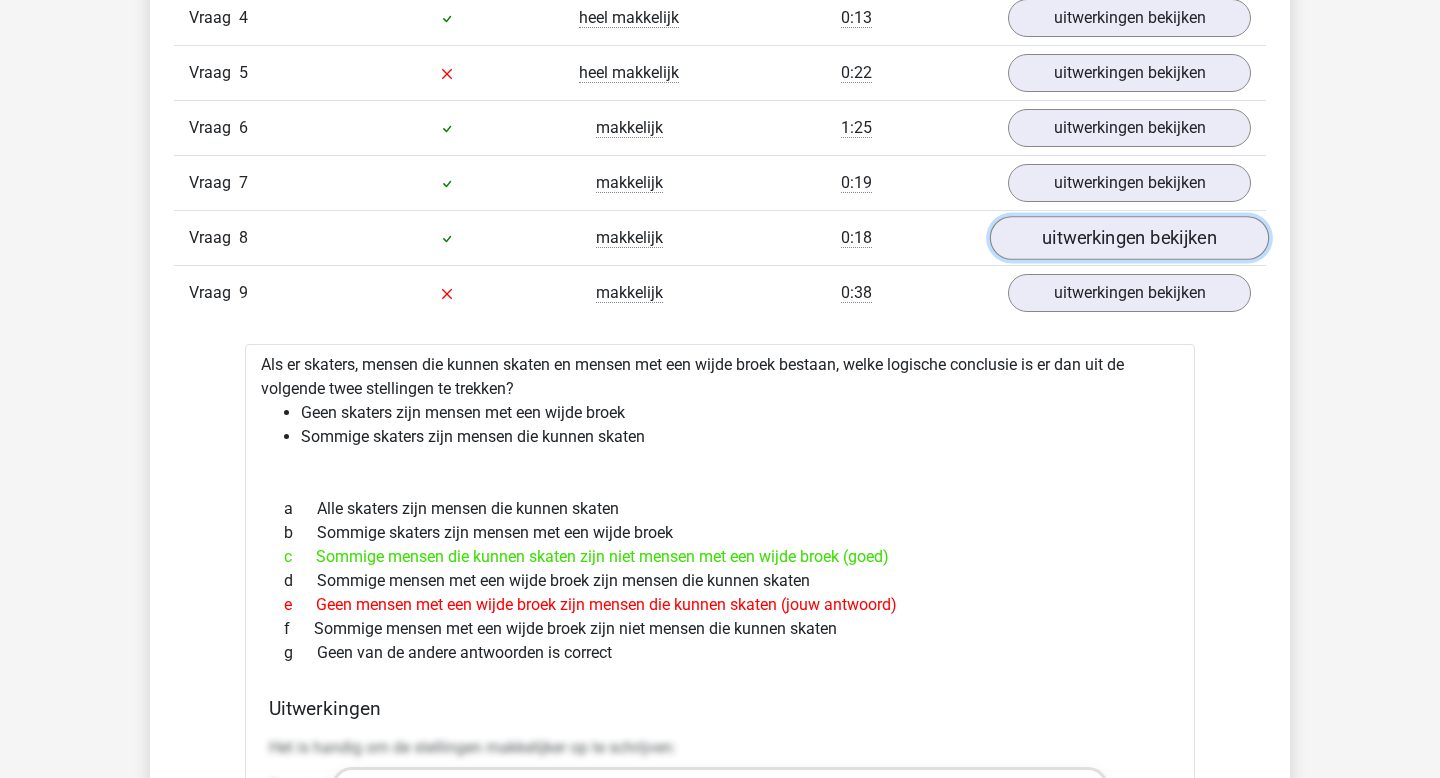 click on "uitwerkingen bekijken" at bounding box center [1129, 238] 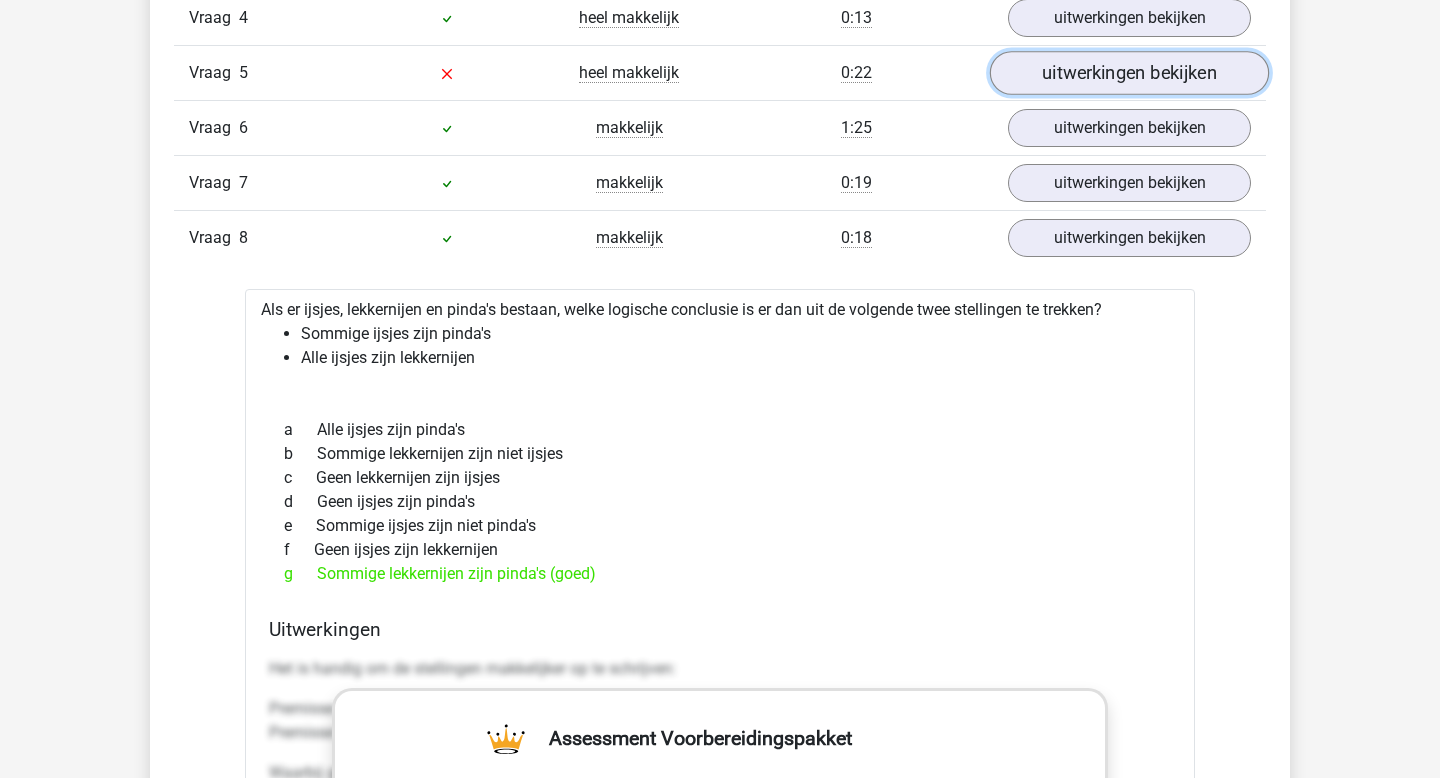 click on "uitwerkingen bekijken" at bounding box center [1129, 73] 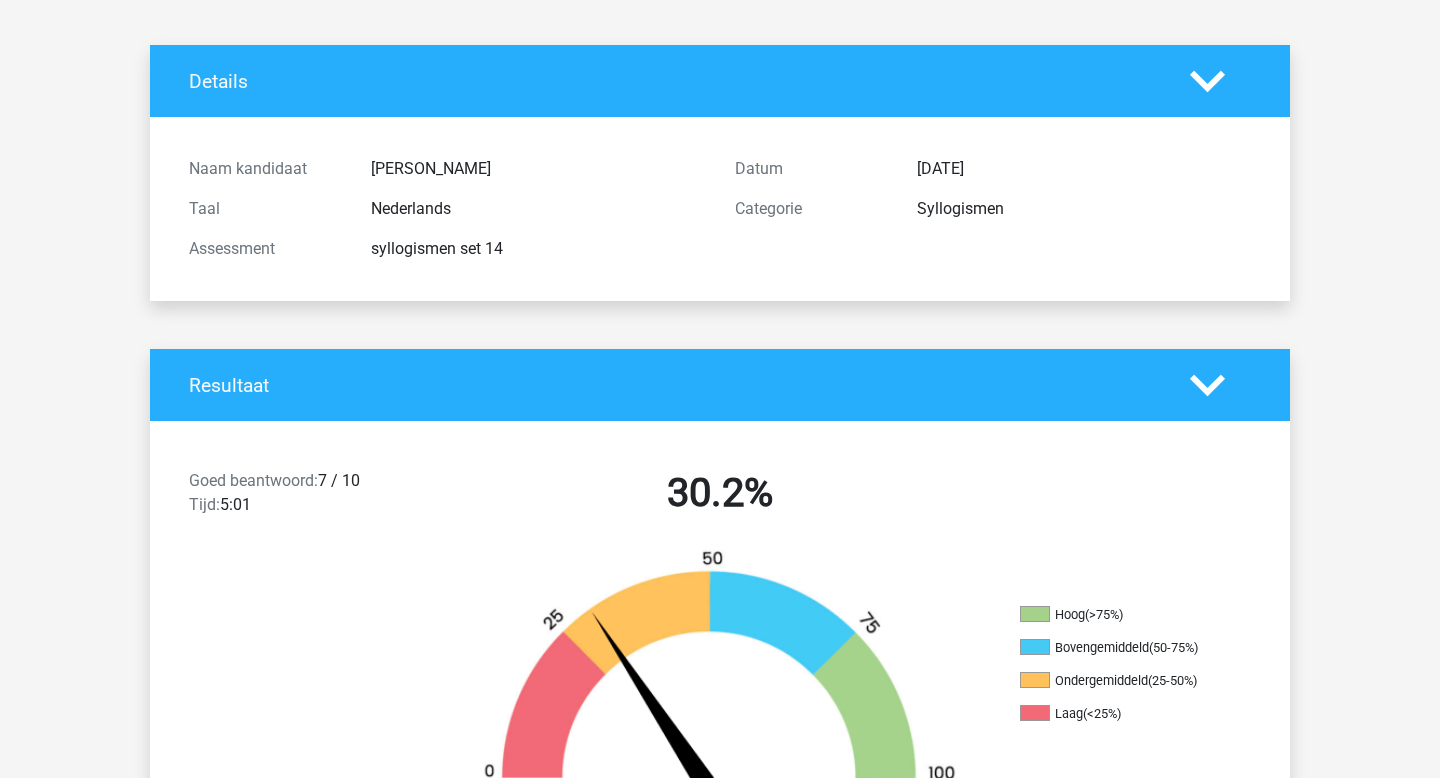 scroll, scrollTop: 0, scrollLeft: 0, axis: both 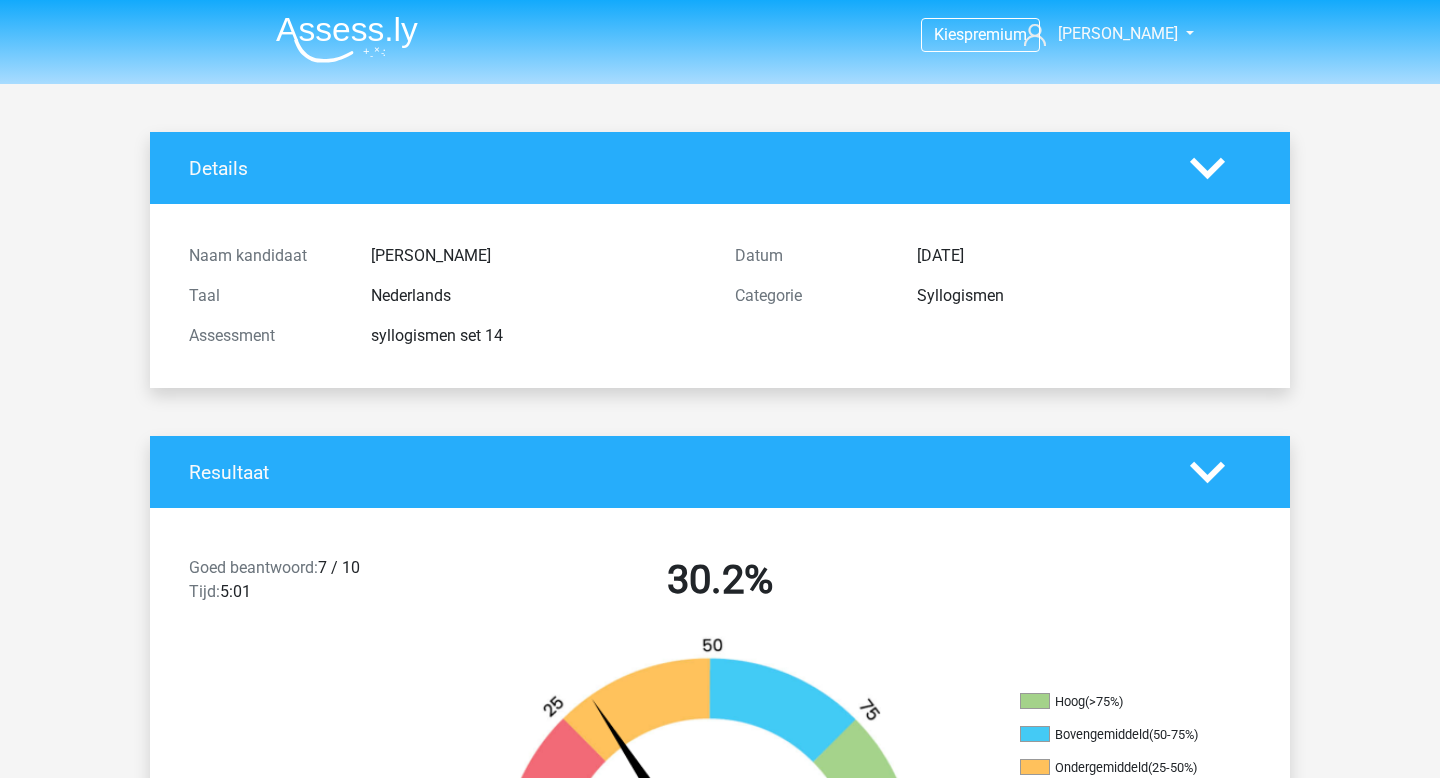 click at bounding box center [347, 39] 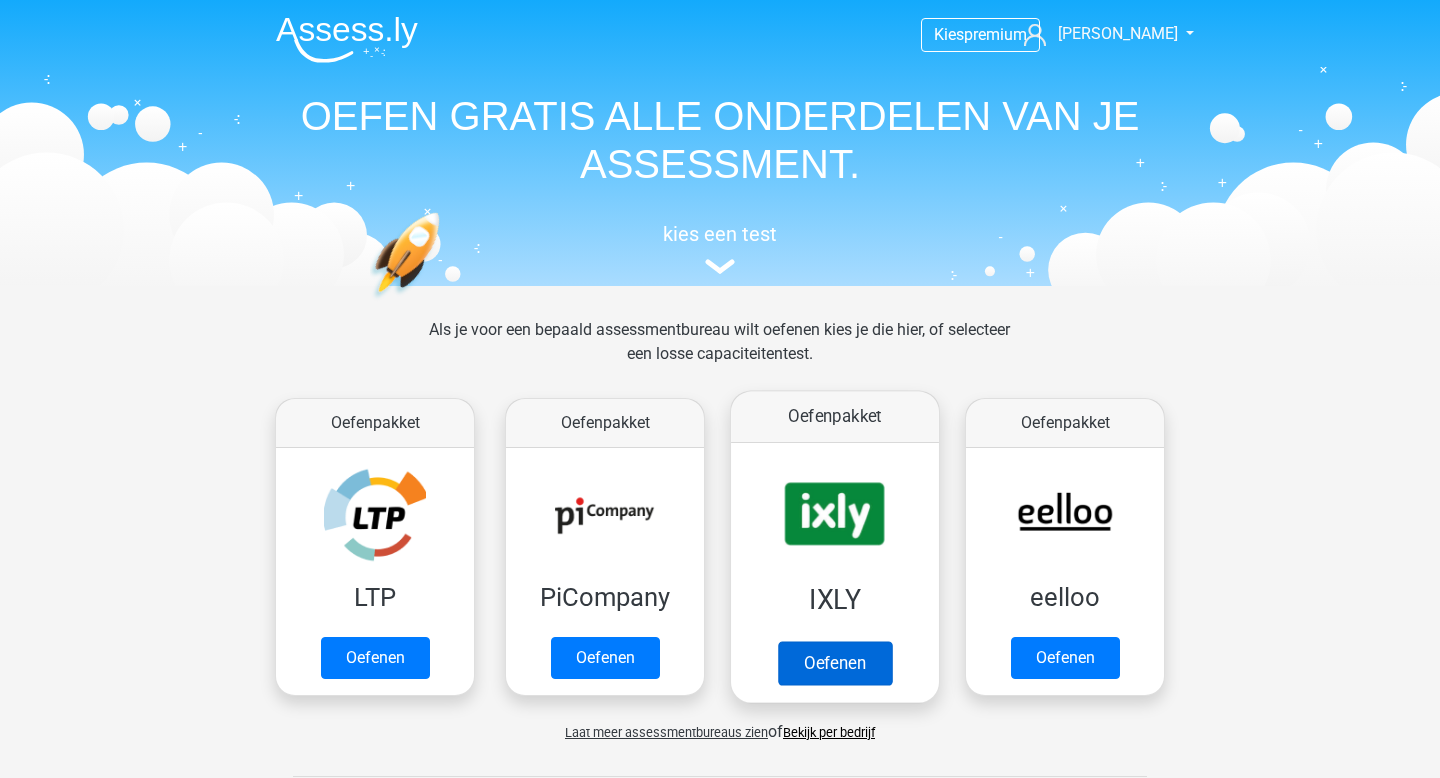 scroll, scrollTop: 0, scrollLeft: 0, axis: both 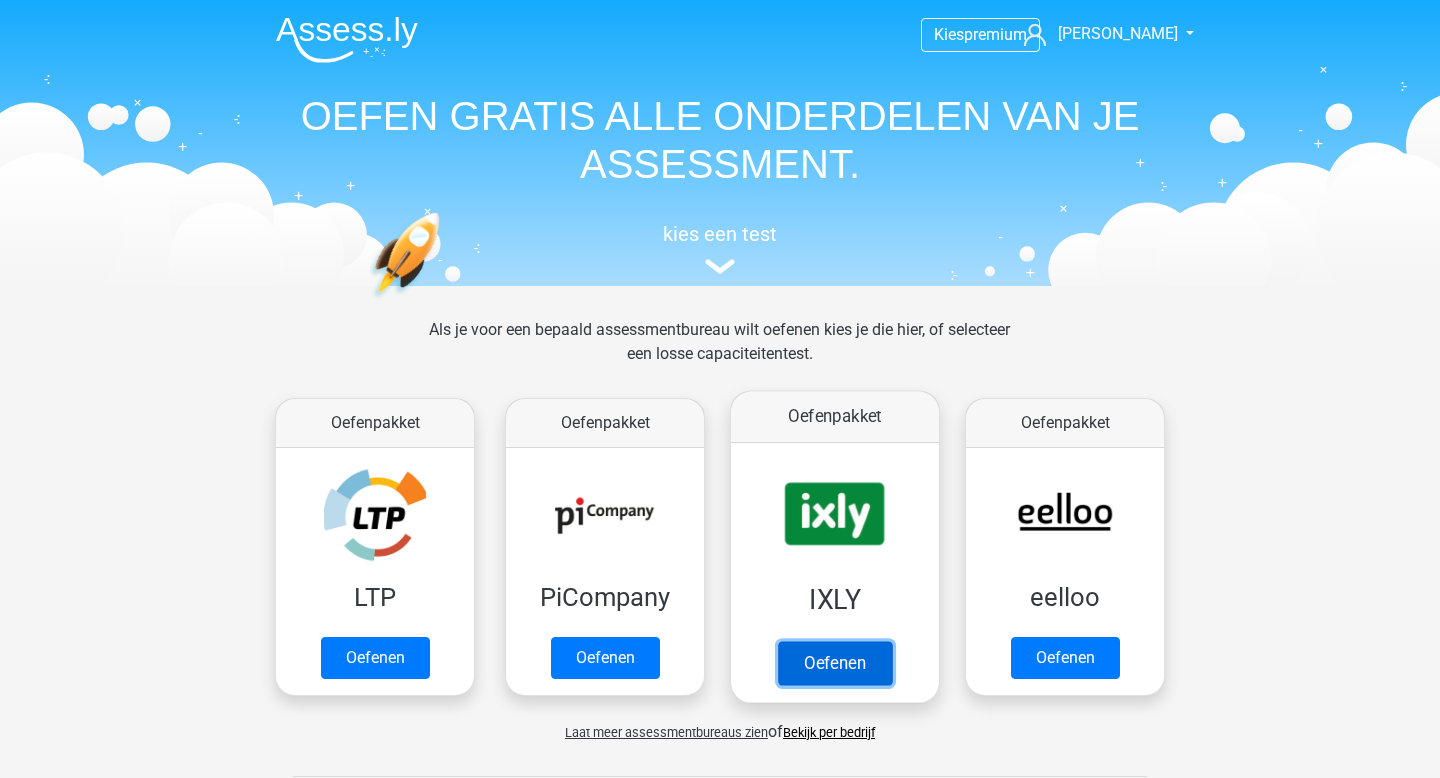 click on "Oefenen" at bounding box center (835, 663) 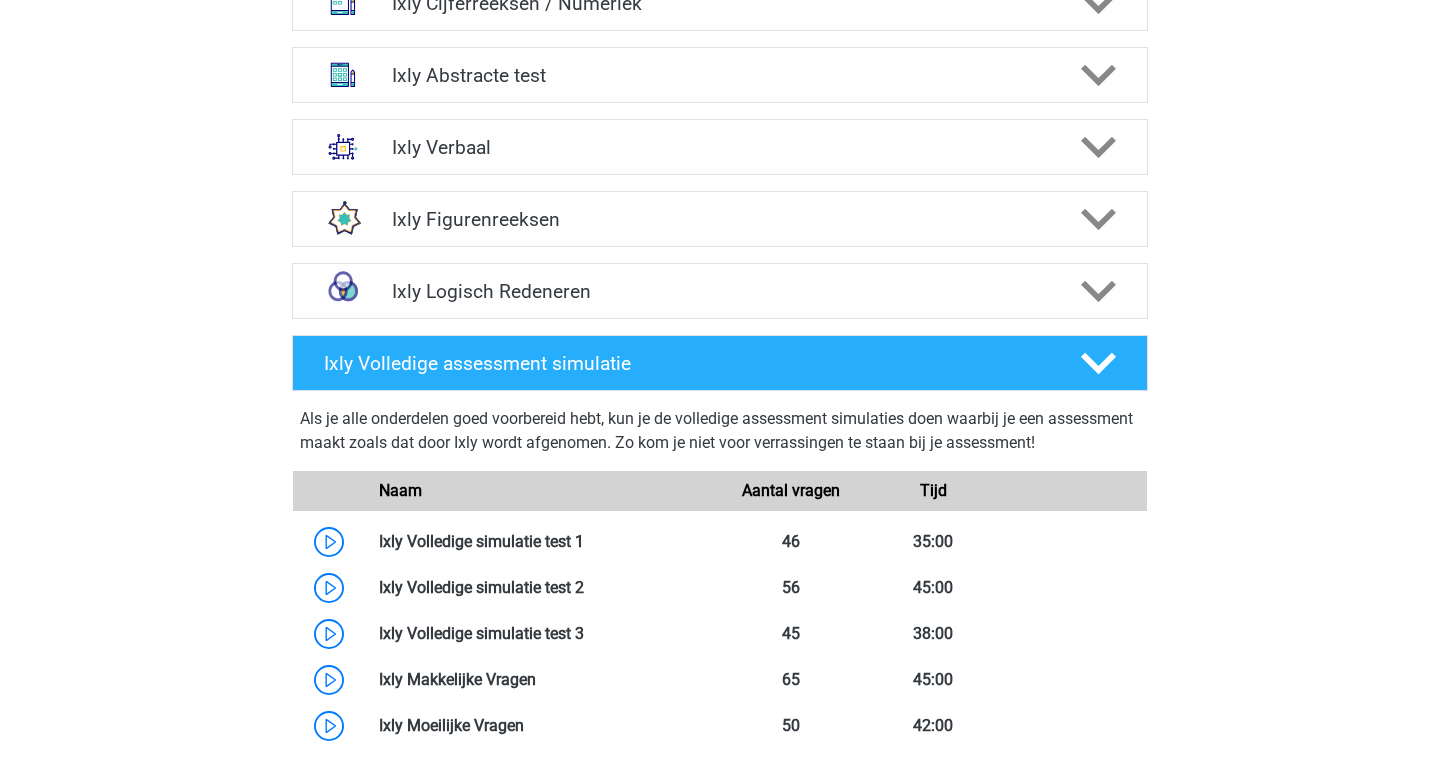 scroll, scrollTop: 1270, scrollLeft: 0, axis: vertical 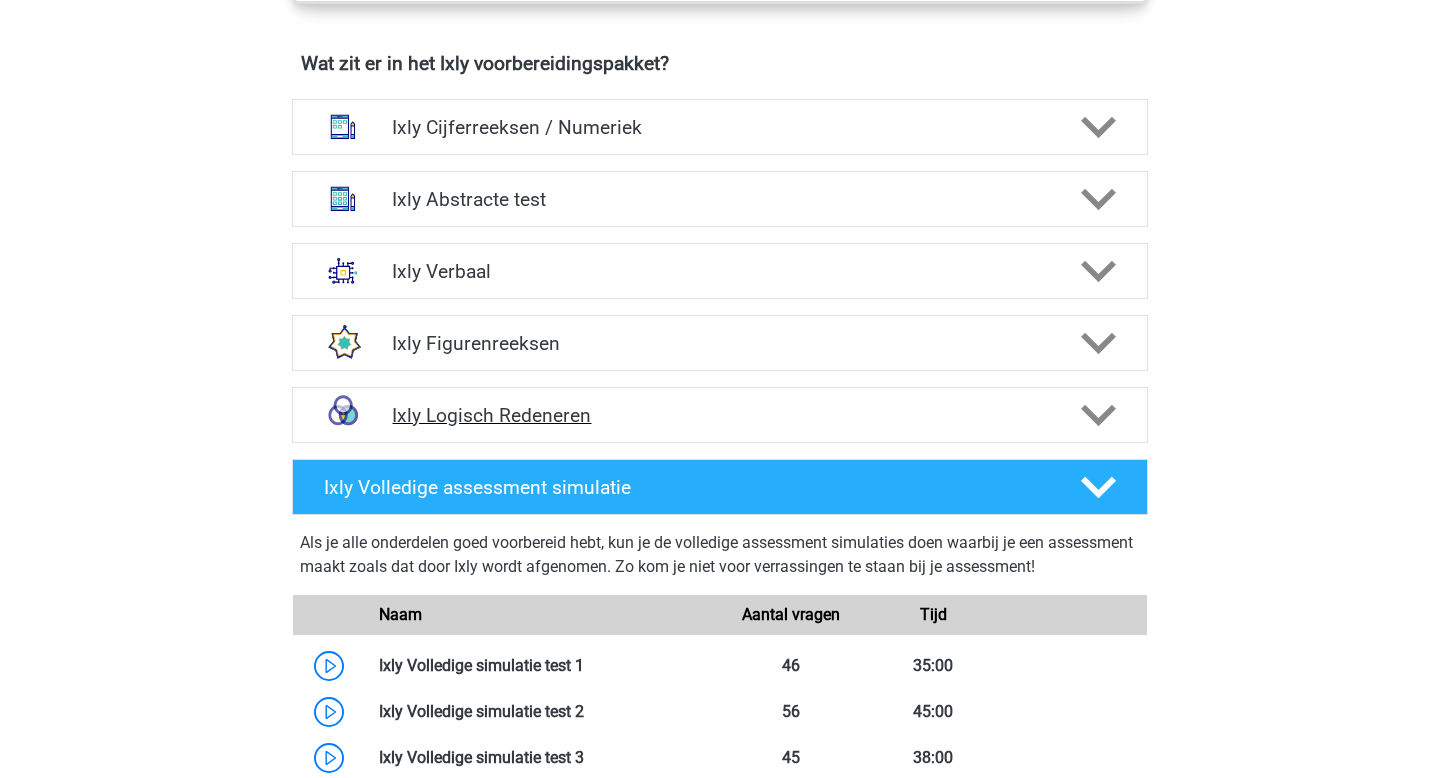 click on "Ixly Logisch Redeneren" at bounding box center [720, 415] 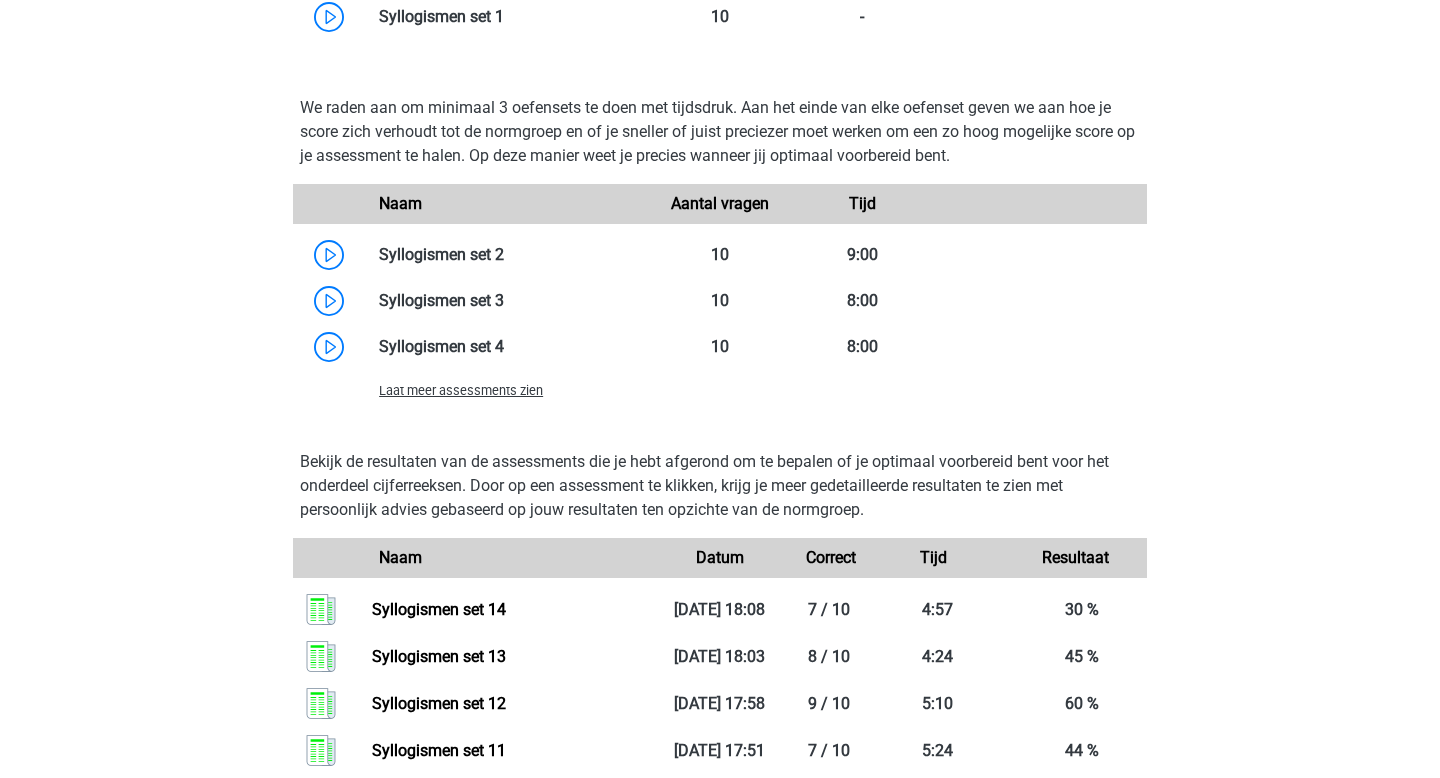 scroll, scrollTop: 1948, scrollLeft: 0, axis: vertical 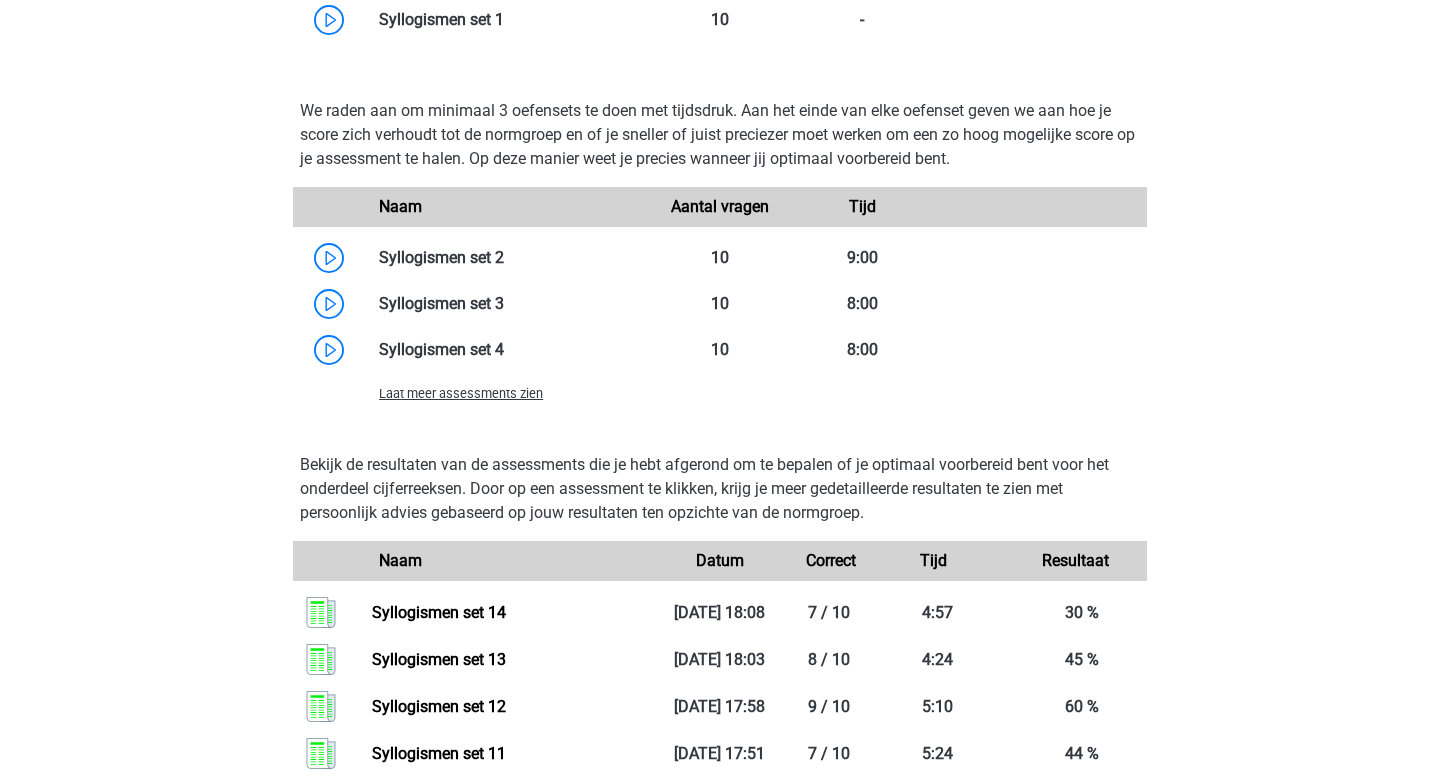 click on "Laat meer assessments zien" at bounding box center [461, 393] 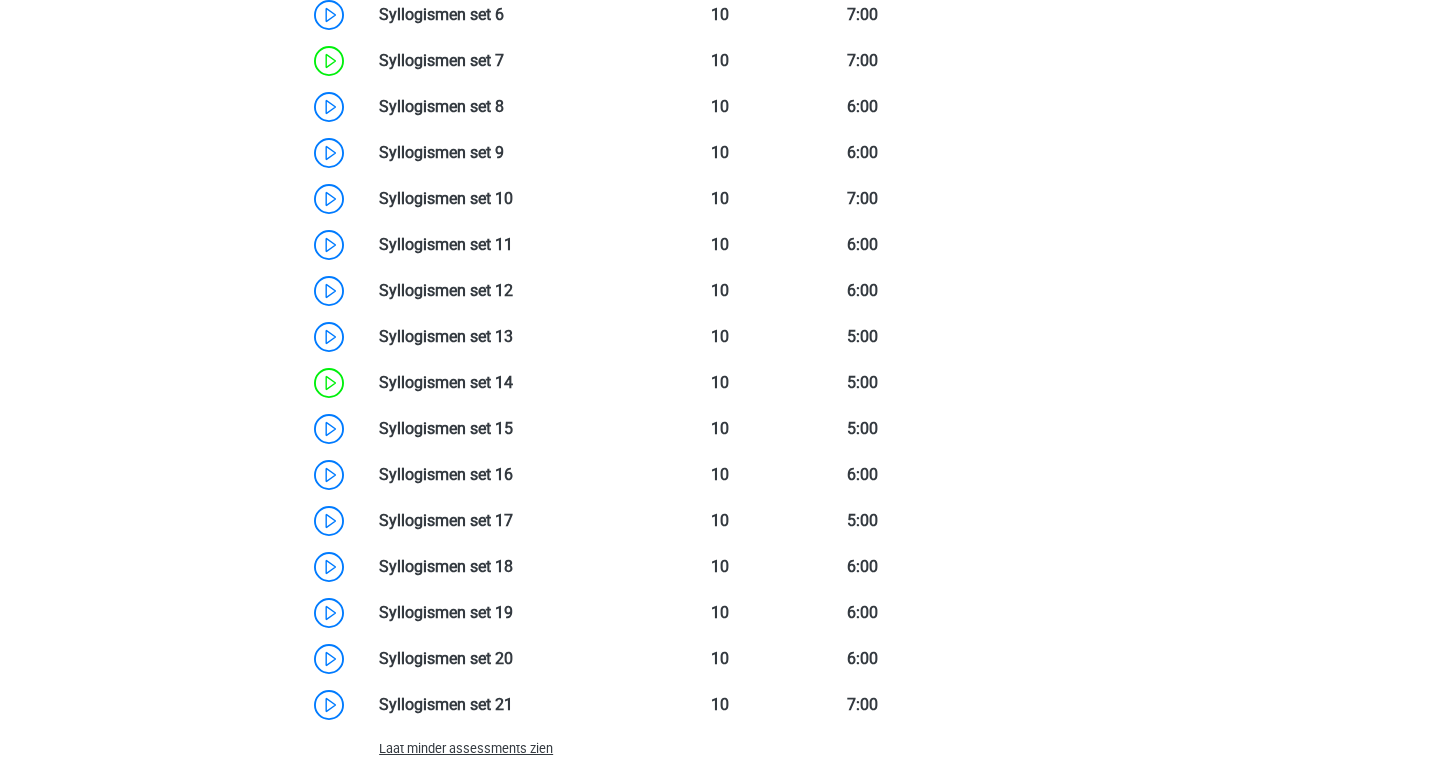 scroll, scrollTop: 2388, scrollLeft: 0, axis: vertical 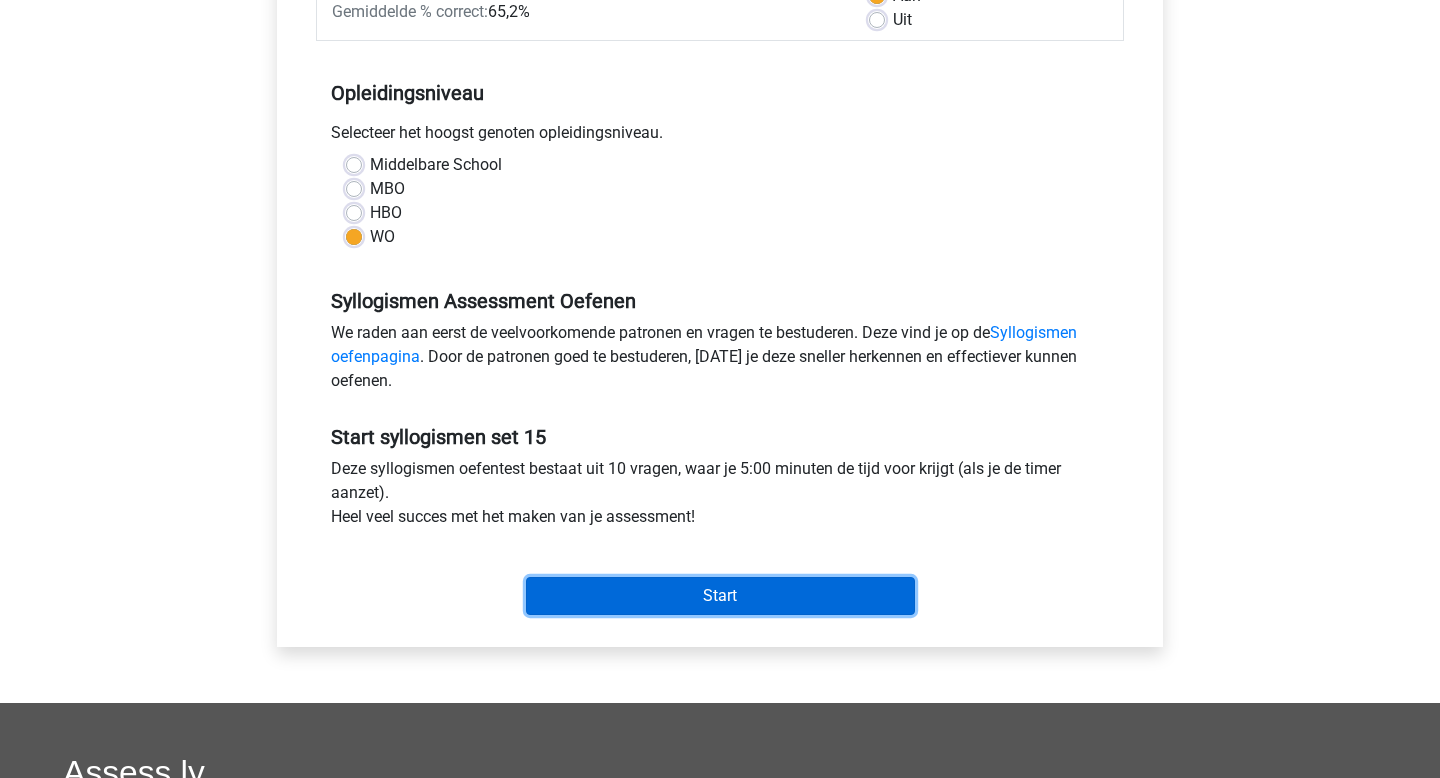 click on "Start" at bounding box center (720, 596) 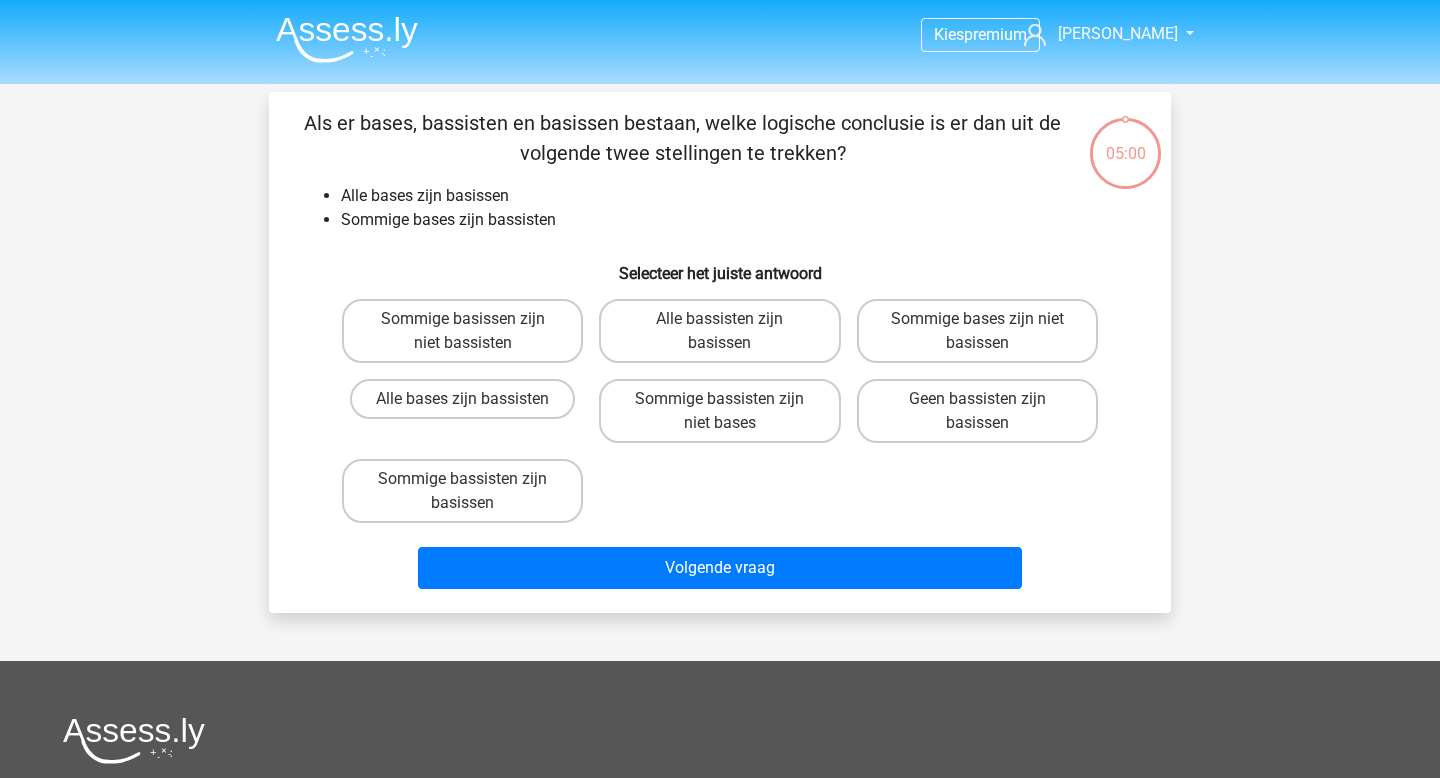scroll, scrollTop: 0, scrollLeft: 0, axis: both 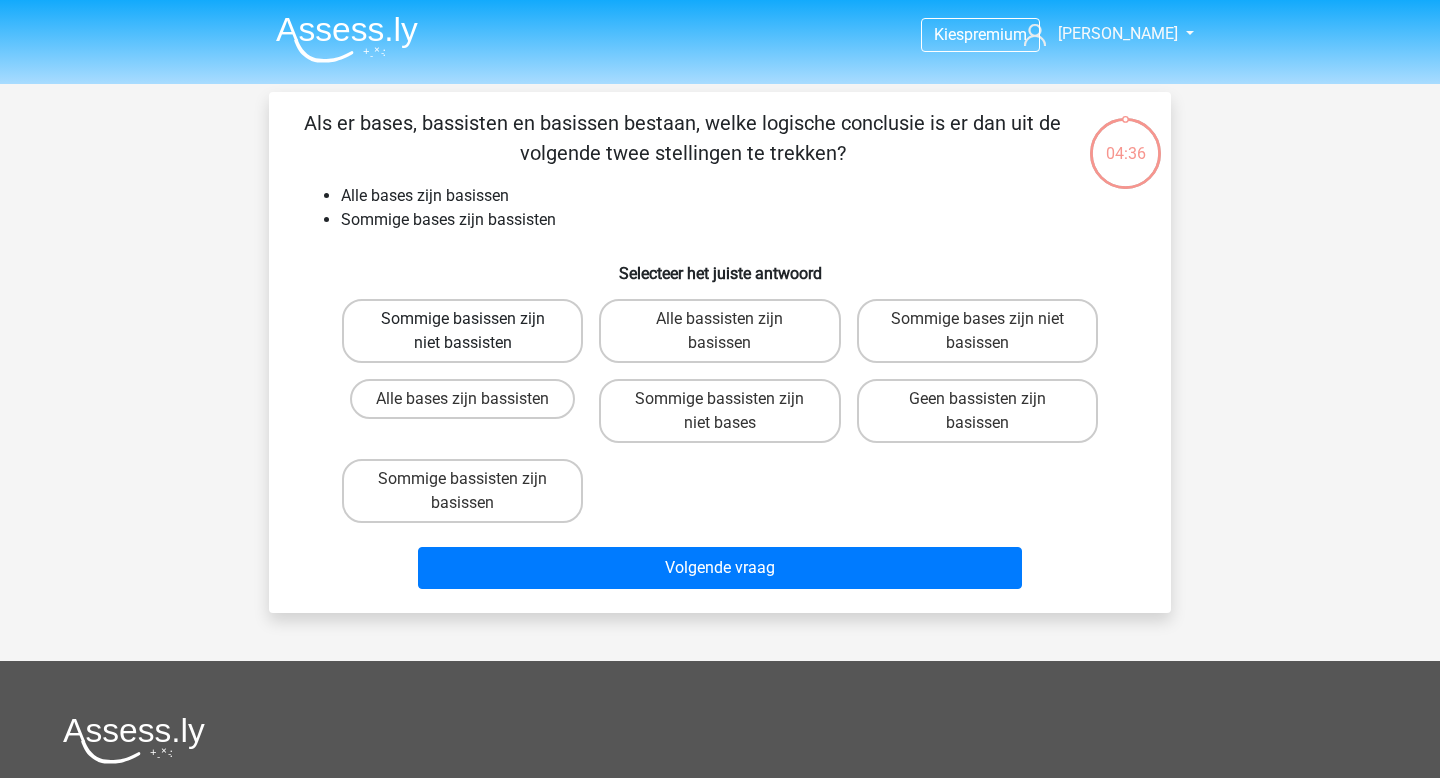 click on "Sommige basissen zijn niet bassisten" at bounding box center (462, 331) 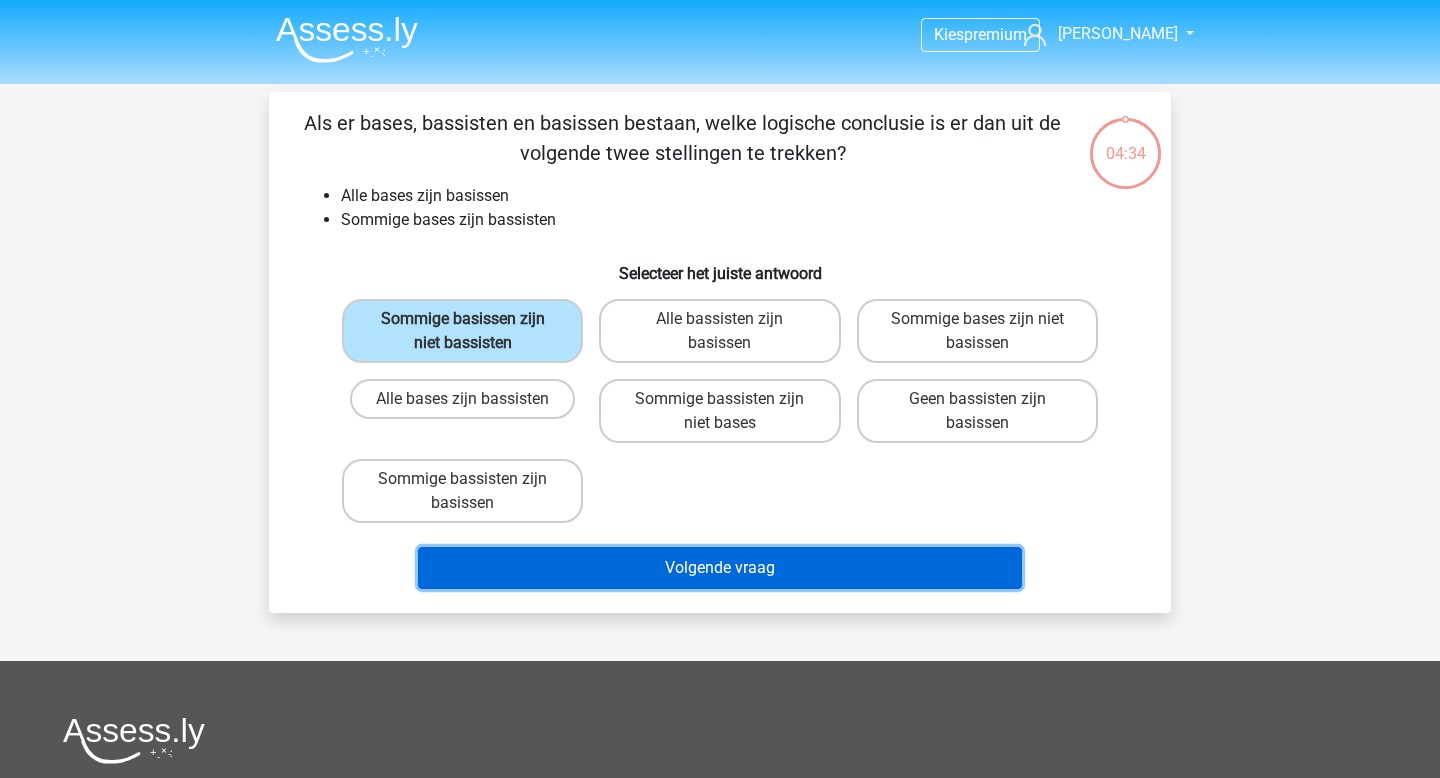 click on "Volgende vraag" at bounding box center (720, 568) 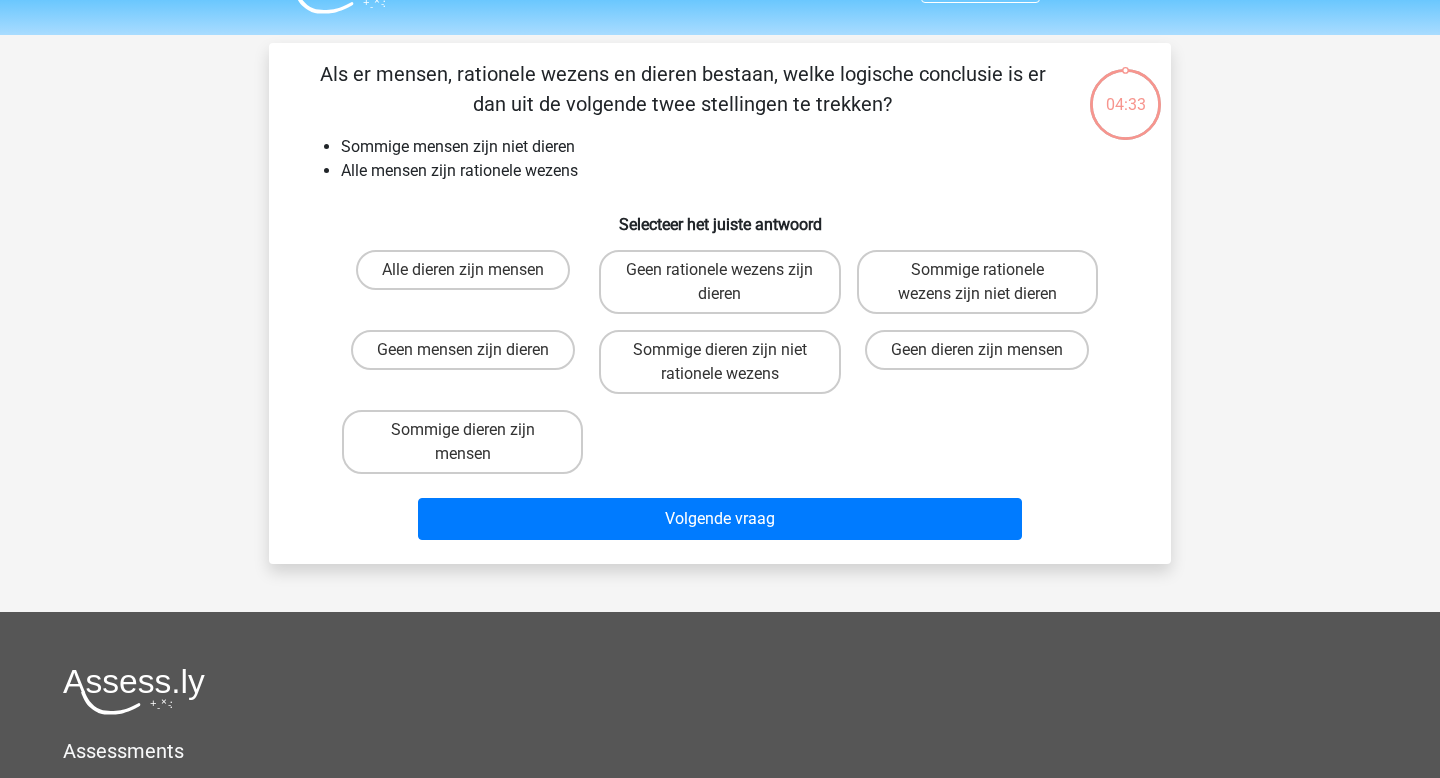 scroll, scrollTop: 92, scrollLeft: 0, axis: vertical 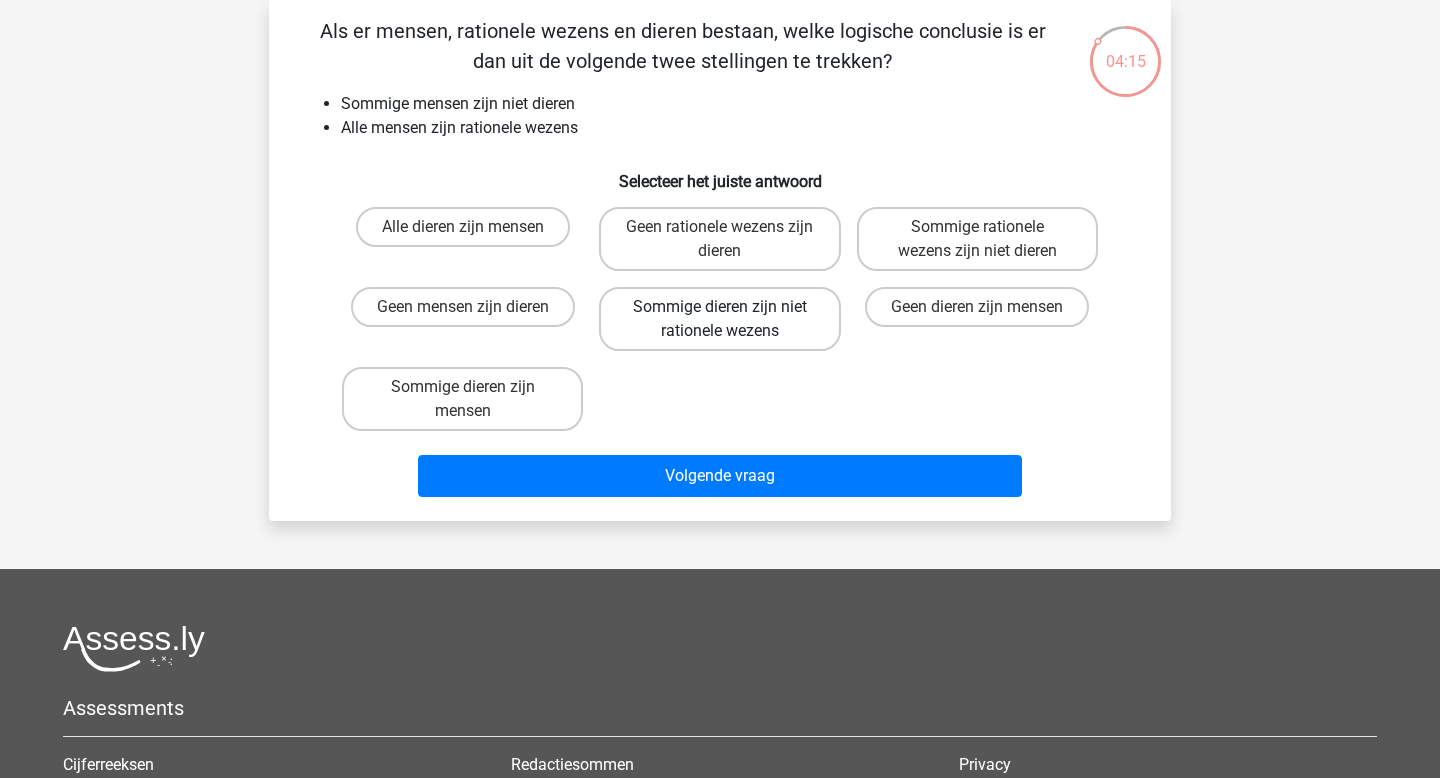click on "Sommige dieren zijn niet rationele wezens" at bounding box center [719, 319] 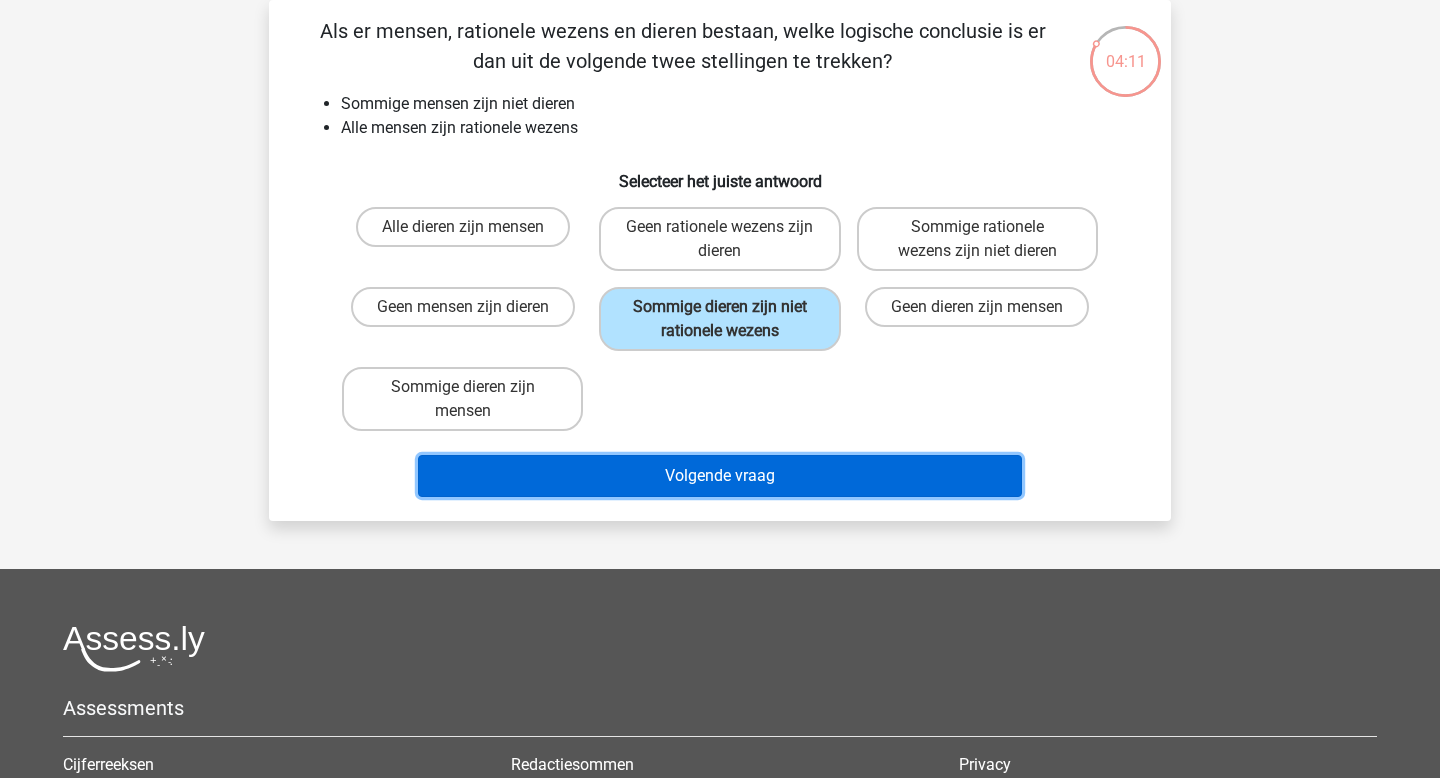 click on "Volgende vraag" at bounding box center (720, 476) 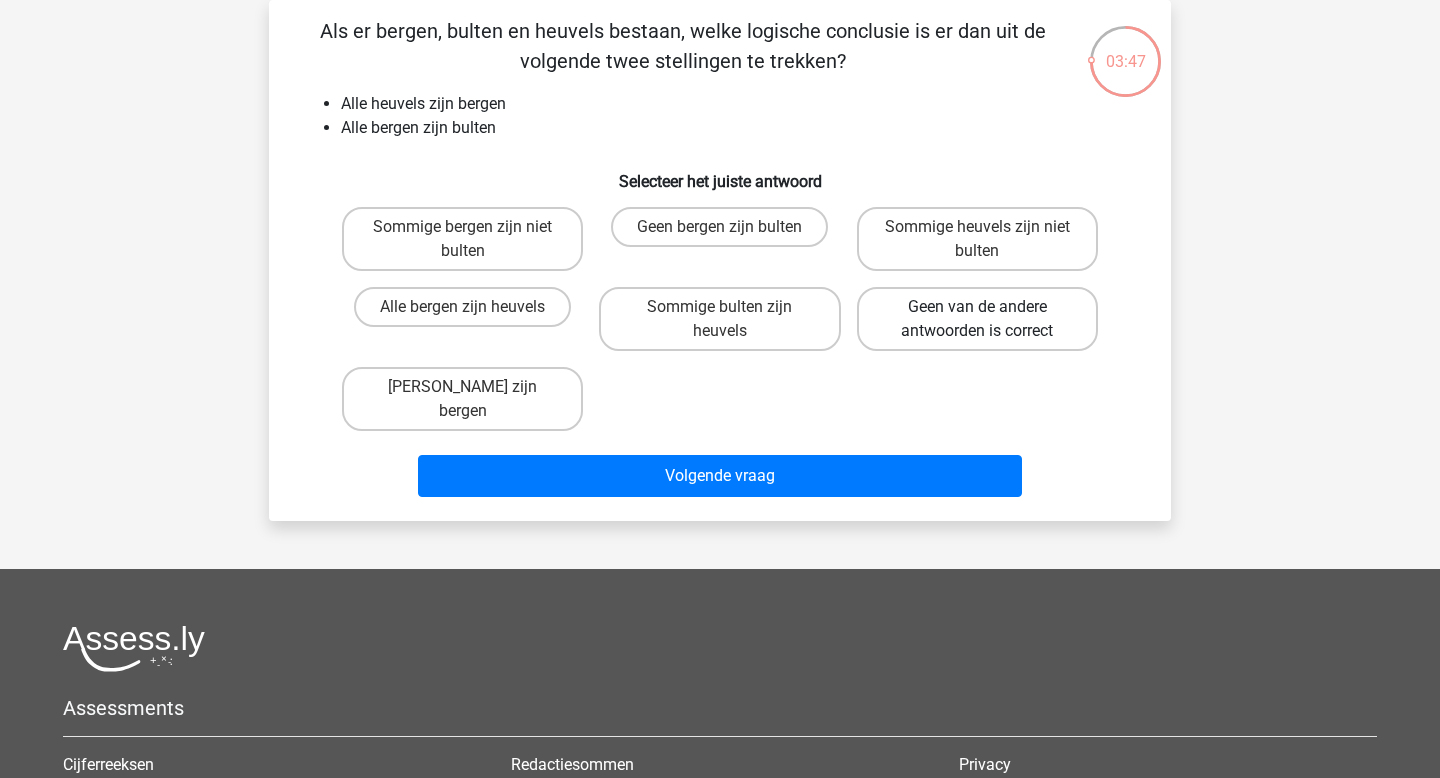 click on "Geen van de andere antwoorden is correct" at bounding box center [977, 319] 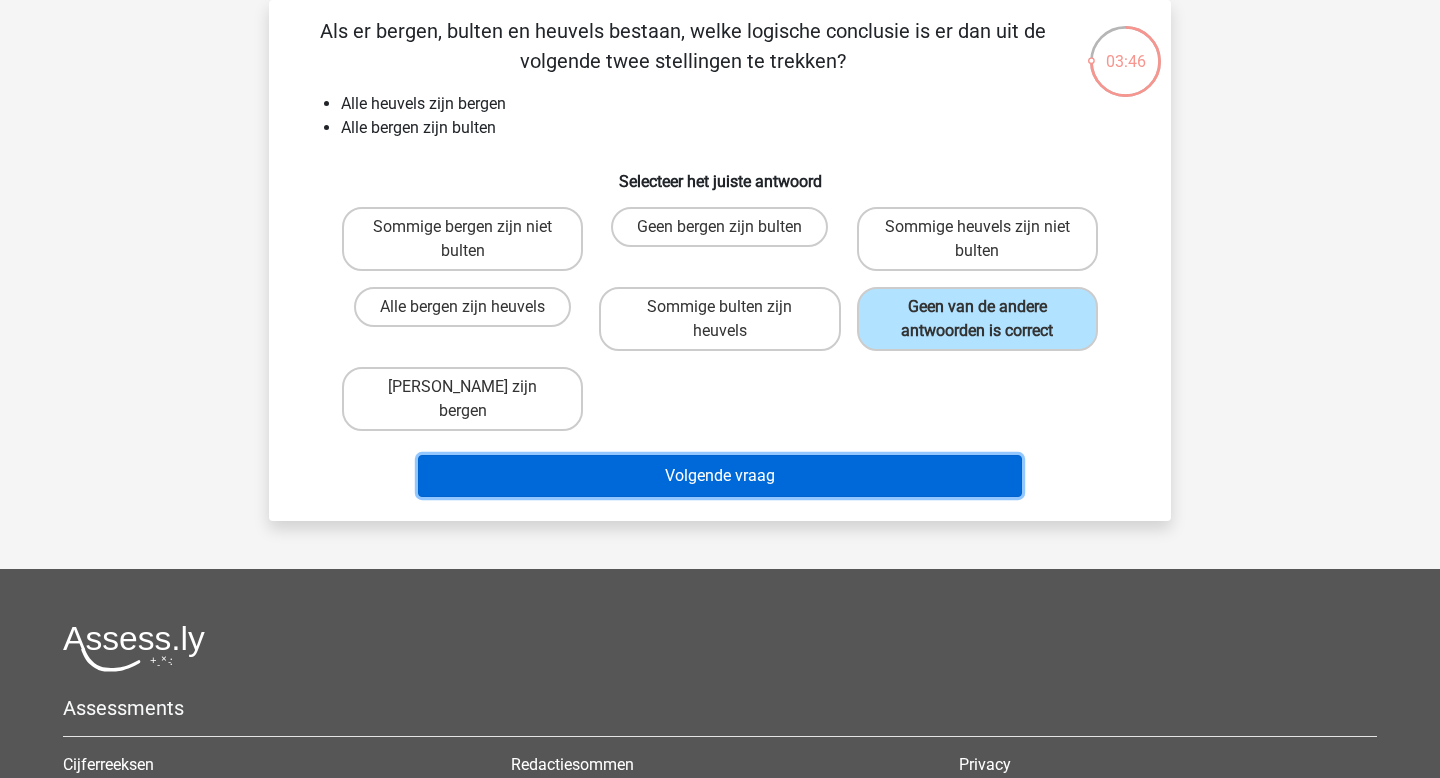 click on "Volgende vraag" at bounding box center [720, 476] 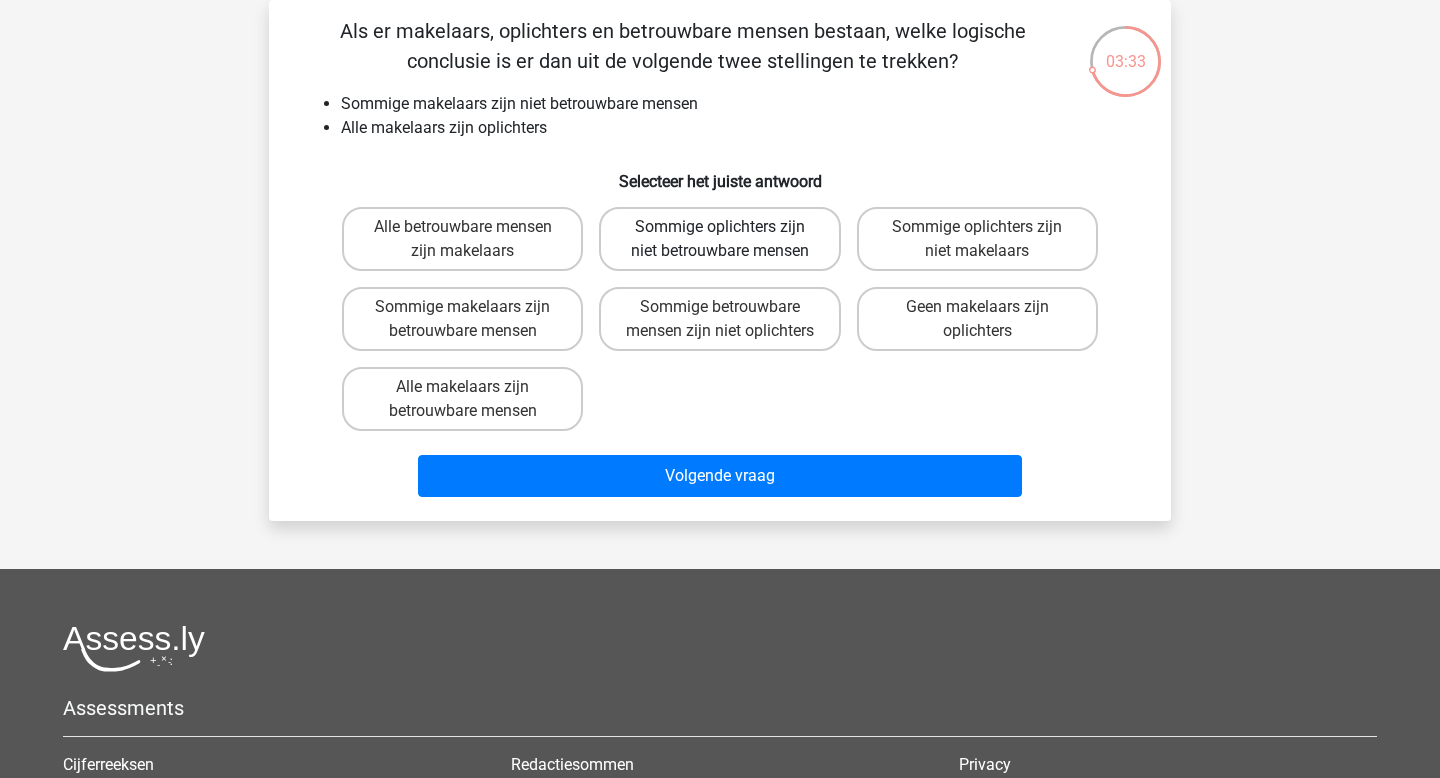 click on "Sommige oplichters zijn niet betrouwbare mensen" at bounding box center [719, 239] 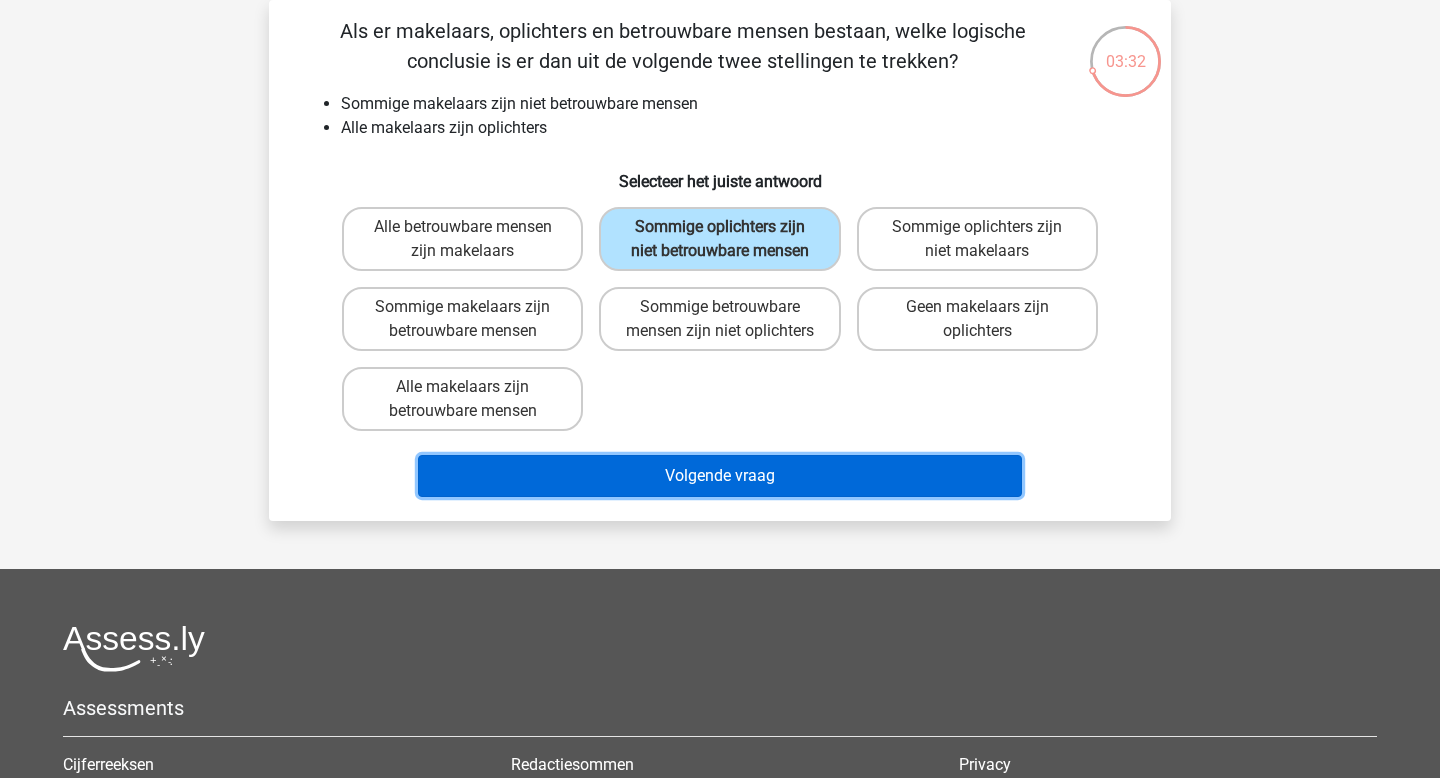 click on "Volgende vraag" at bounding box center [720, 476] 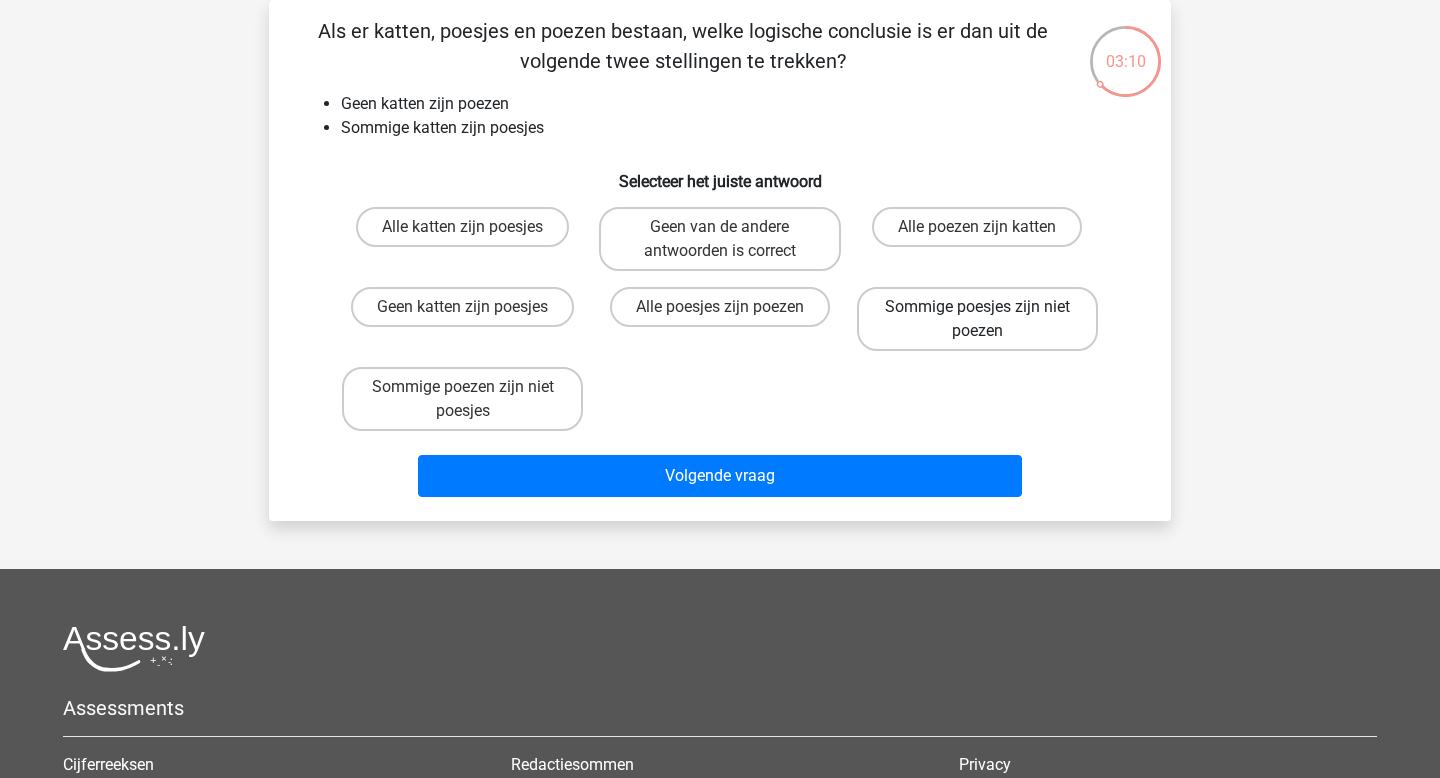 click on "Sommige poesjes zijn niet poezen" at bounding box center [977, 319] 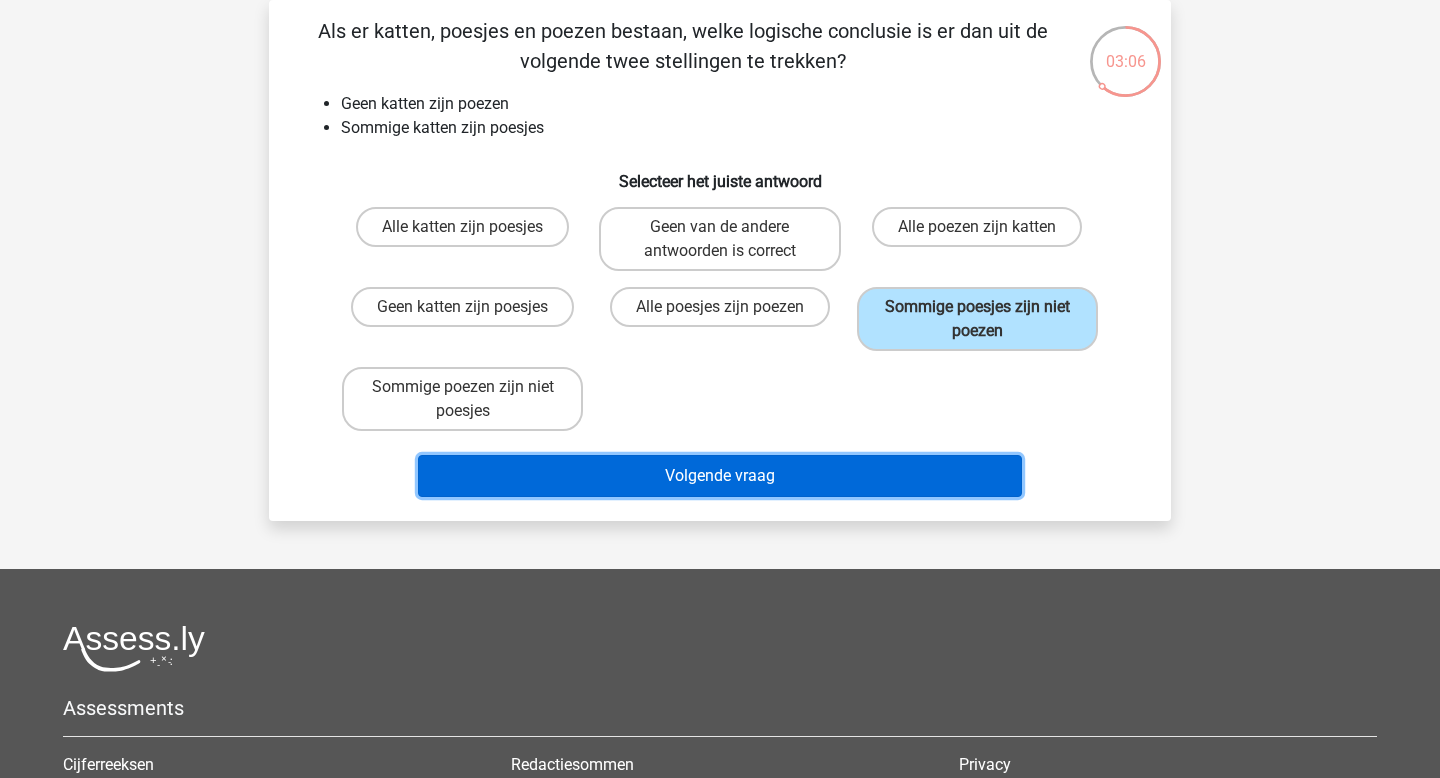 click on "Volgende vraag" at bounding box center [720, 476] 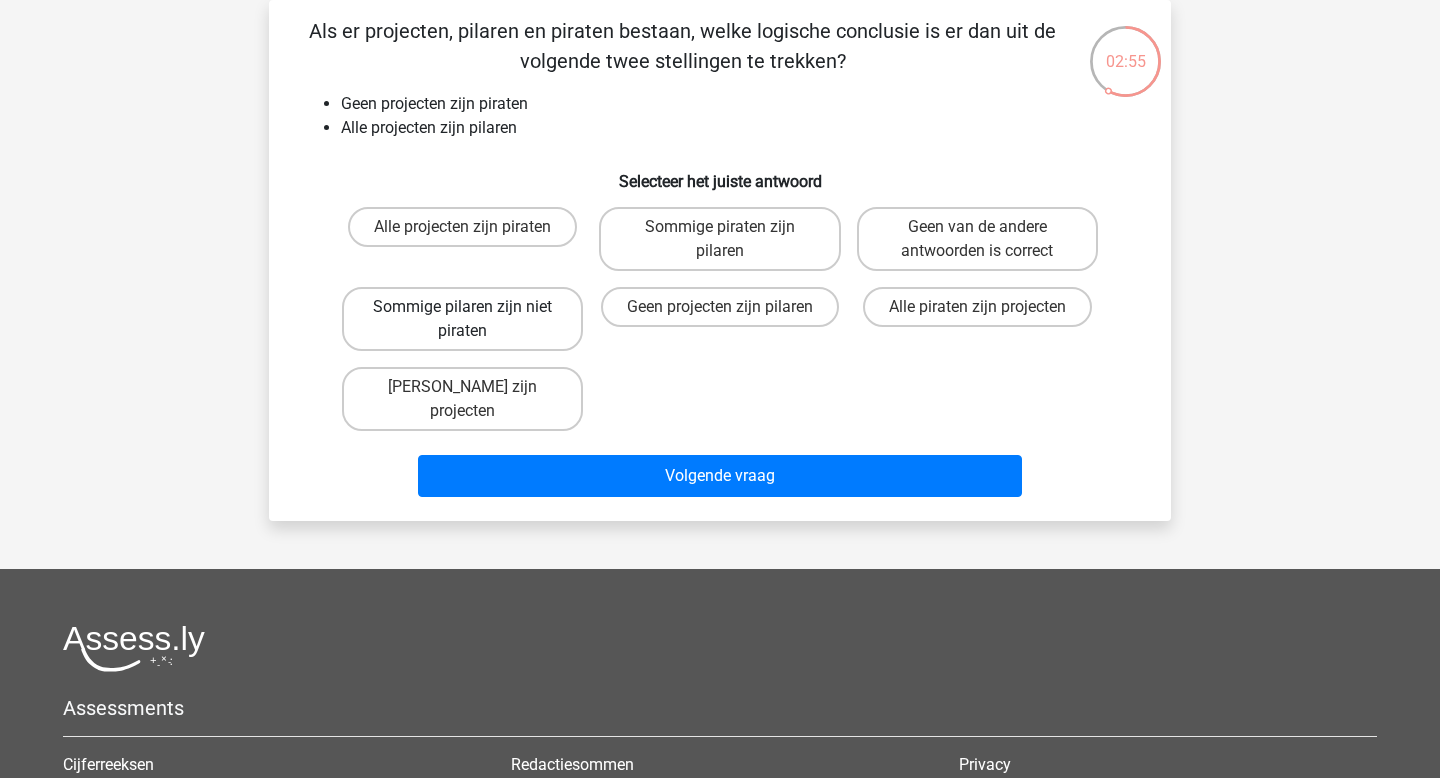 click on "Sommige pilaren zijn niet piraten" at bounding box center (462, 319) 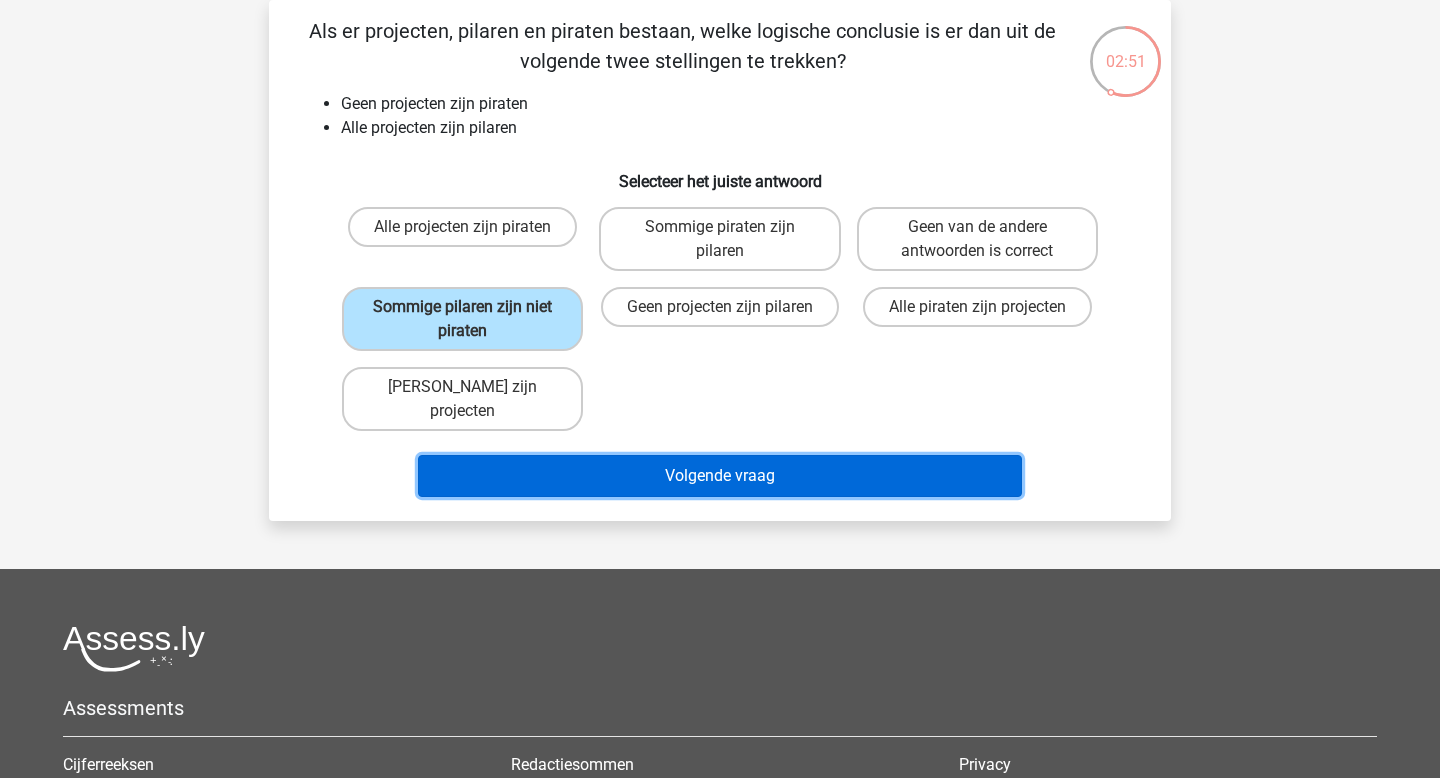 click on "Volgende vraag" at bounding box center (720, 476) 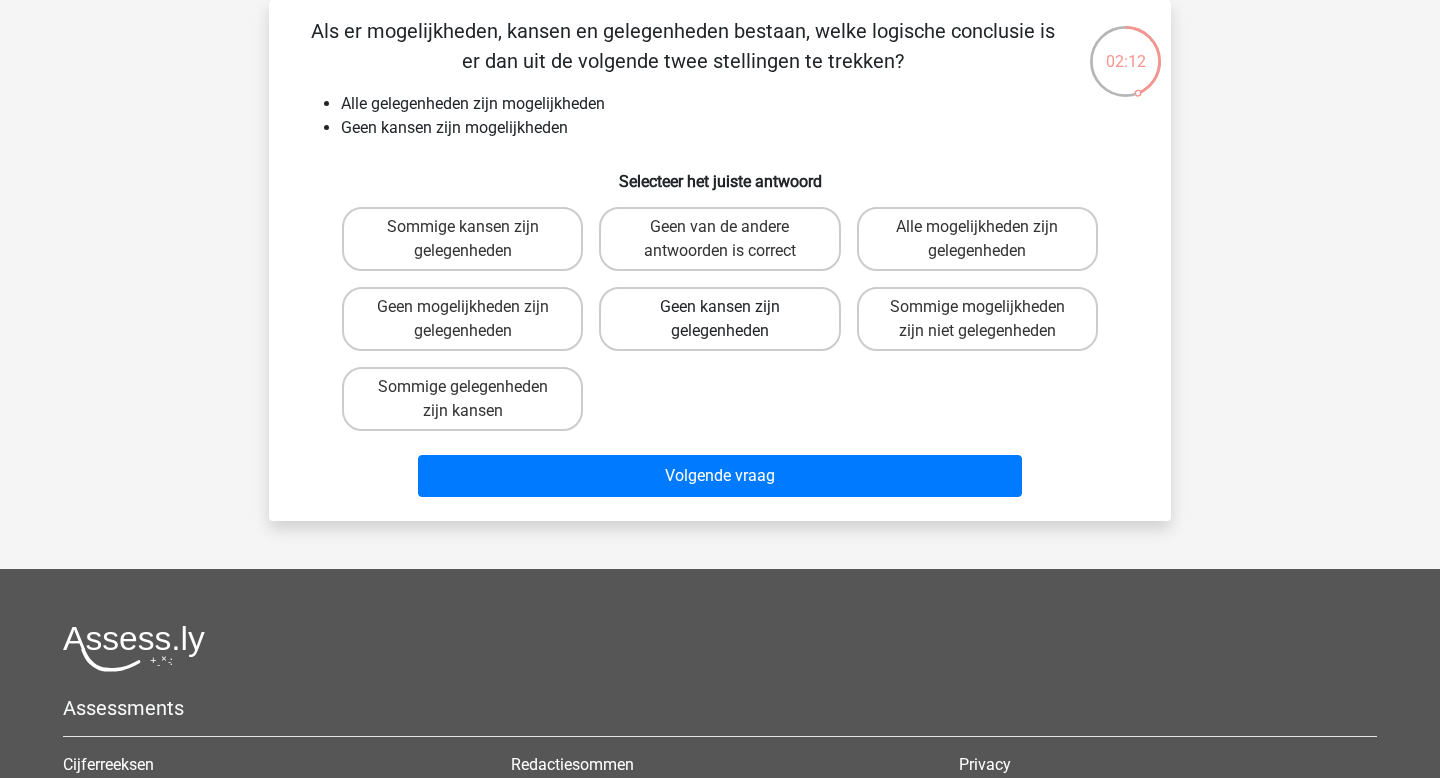 click on "Geen kansen zijn gelegenheden" at bounding box center [719, 319] 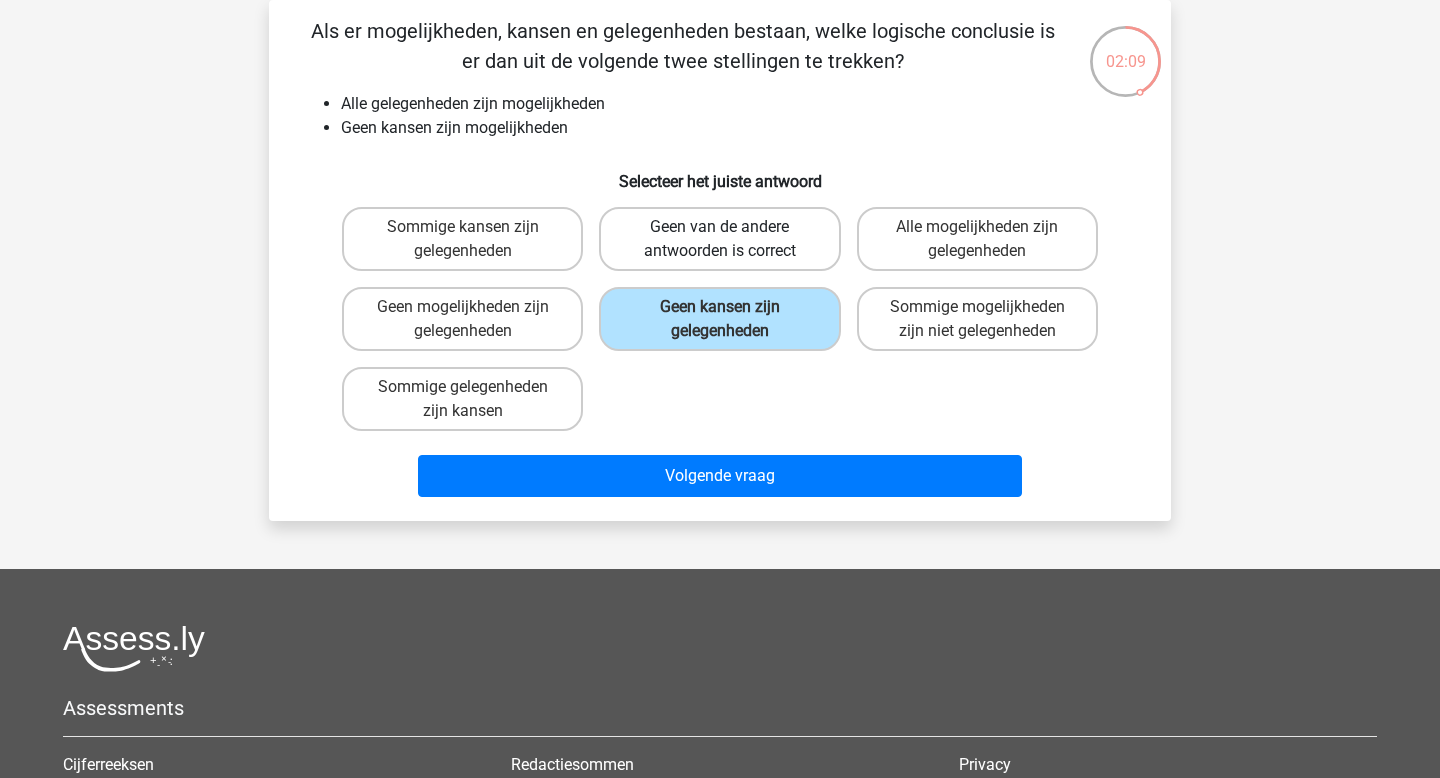 click on "Geen van de andere antwoorden is correct" at bounding box center [719, 239] 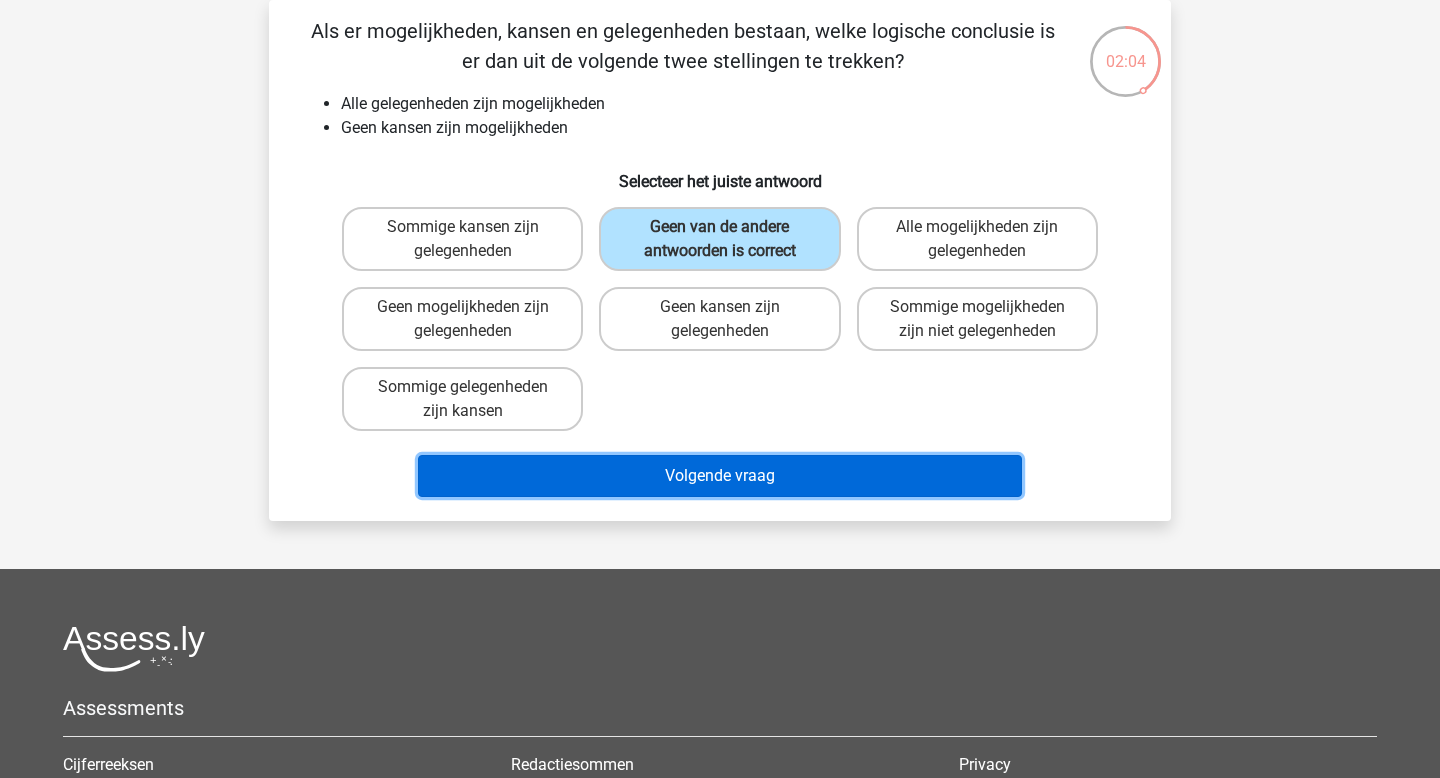 click on "Volgende vraag" at bounding box center [720, 476] 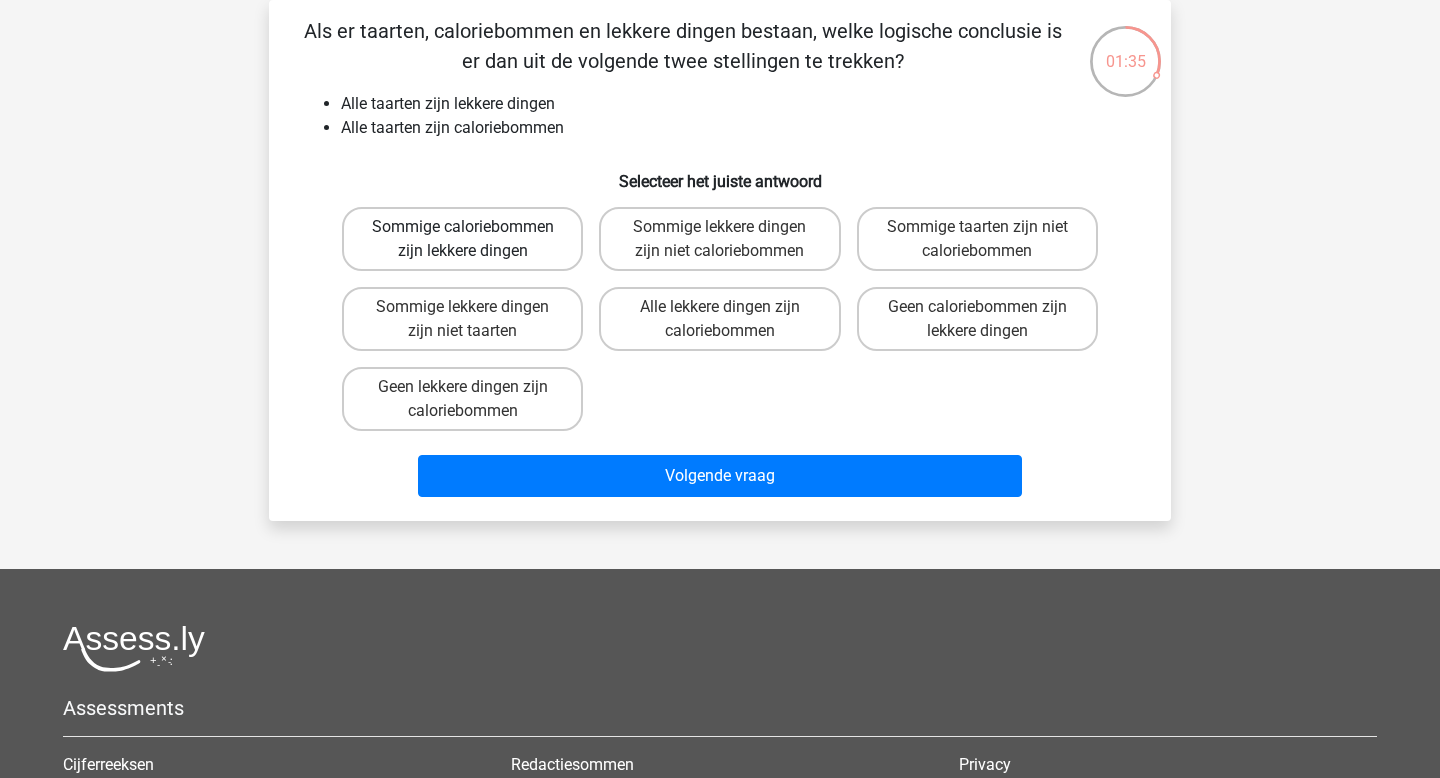 click on "Sommige caloriebommen zijn lekkere dingen" at bounding box center (462, 239) 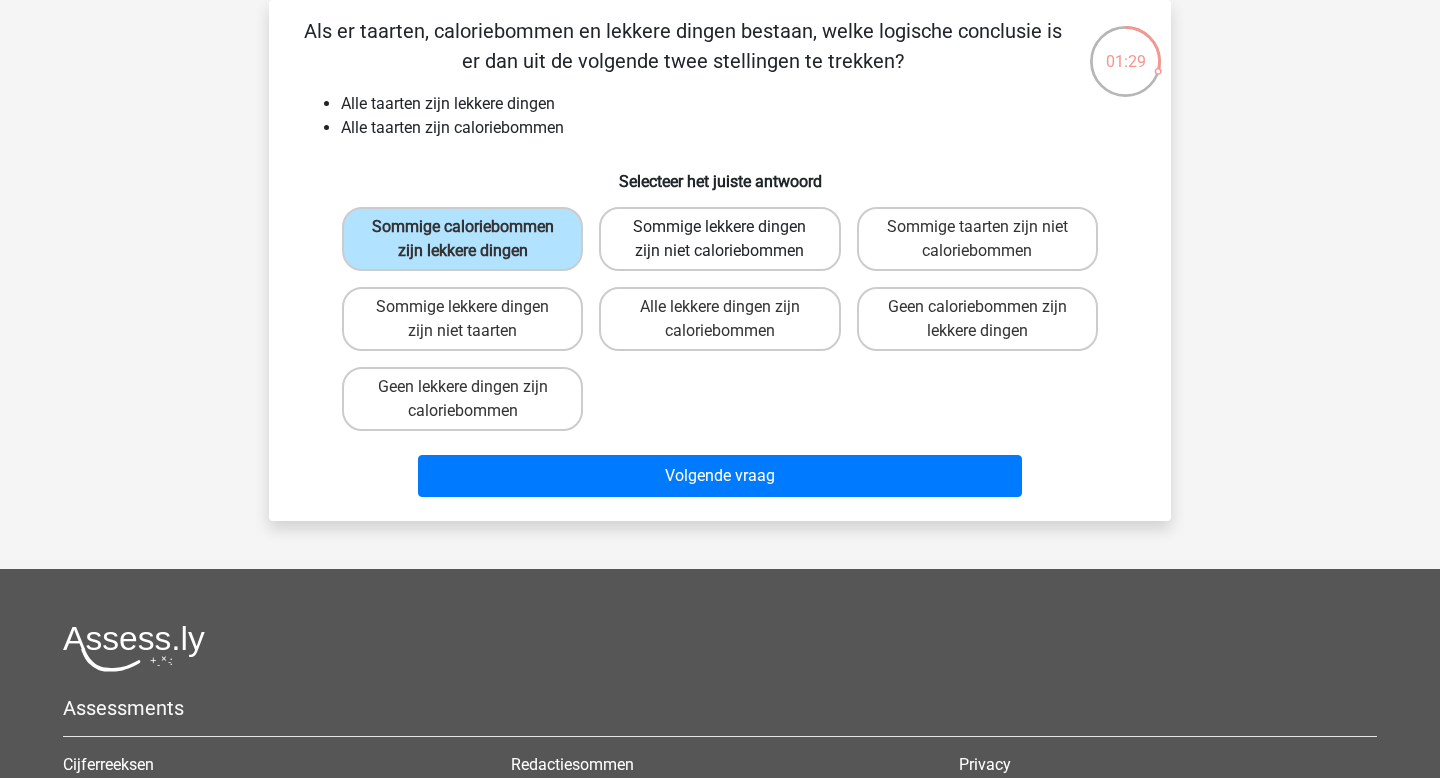 click on "Sommige lekkere dingen zijn niet caloriebommen" at bounding box center (719, 239) 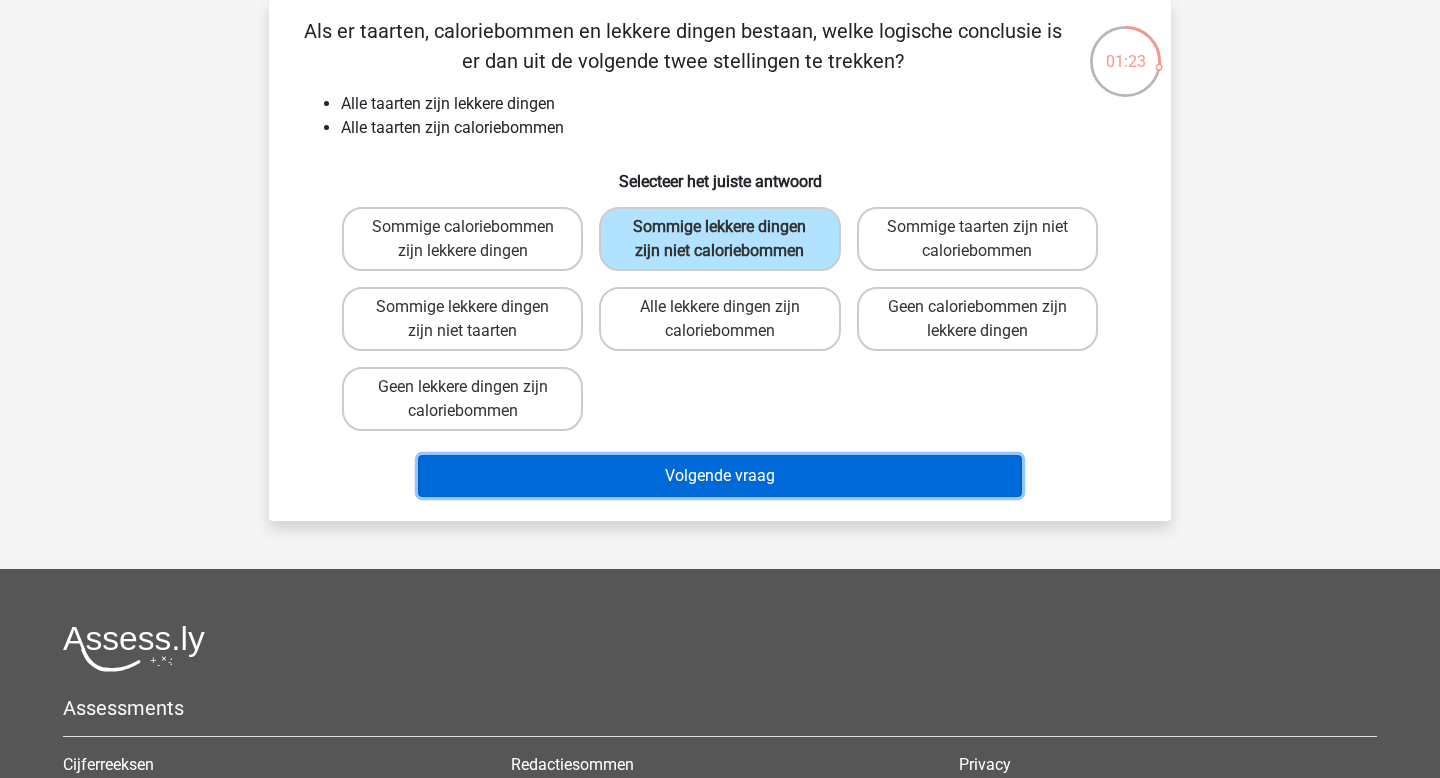 click on "Volgende vraag" at bounding box center (720, 476) 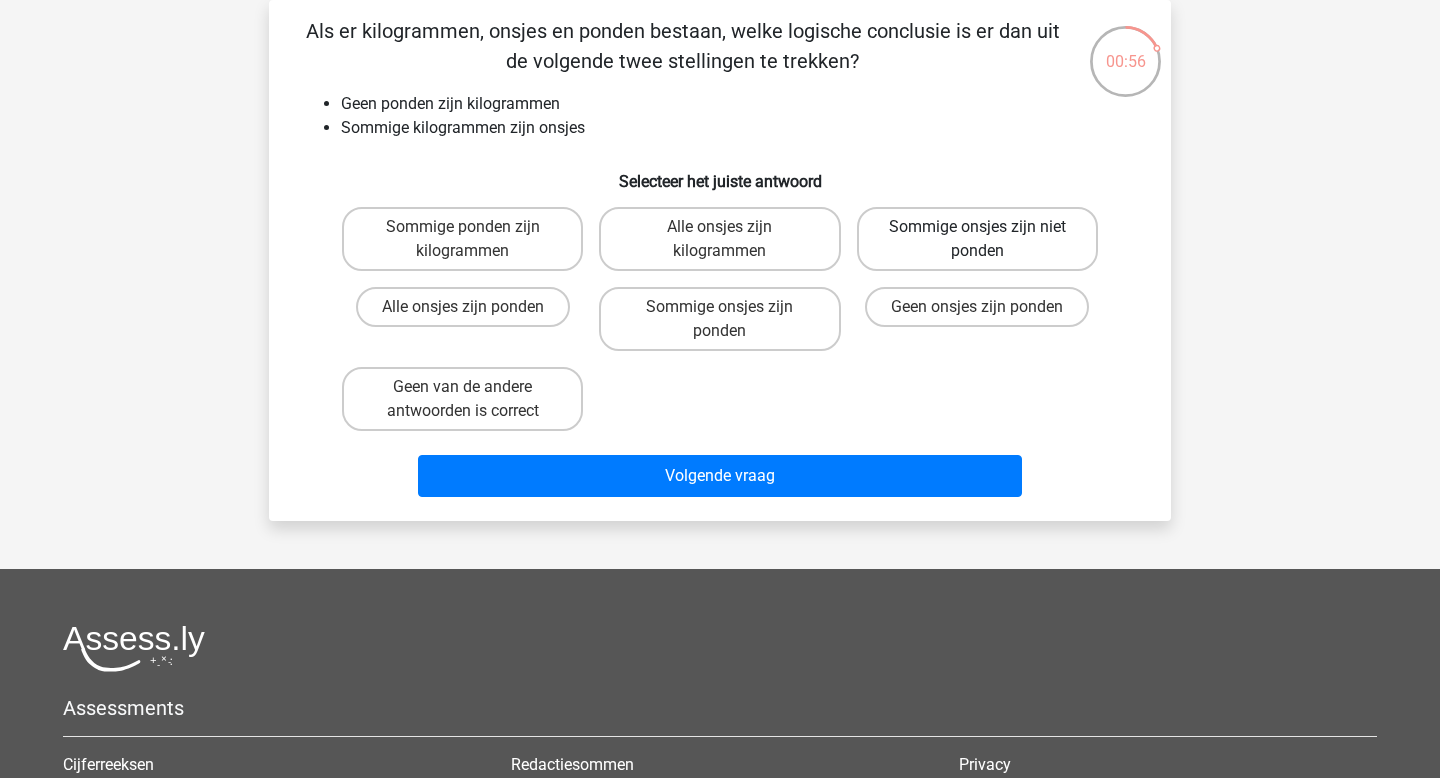 click on "Sommige onsjes zijn niet ponden" at bounding box center [977, 239] 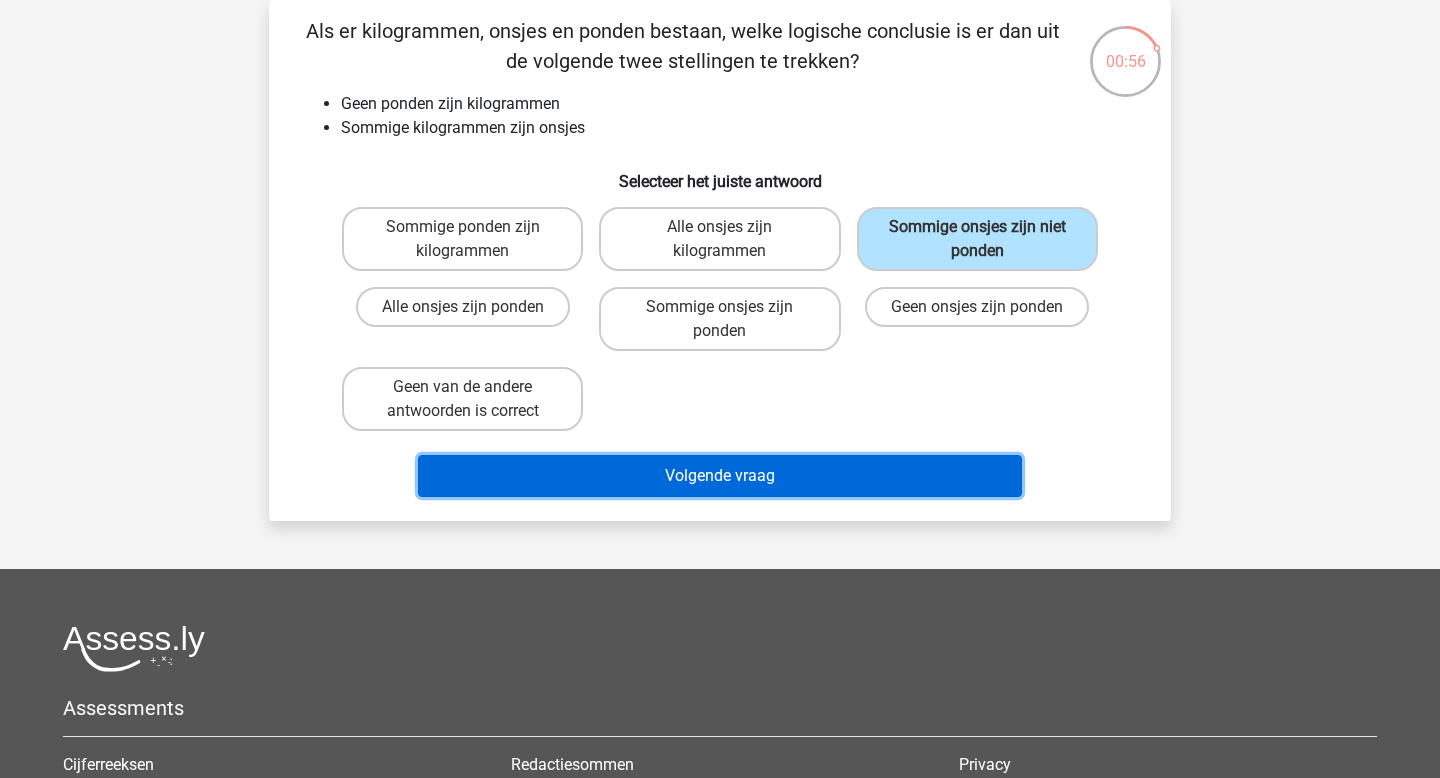 click on "Volgende vraag" at bounding box center (720, 476) 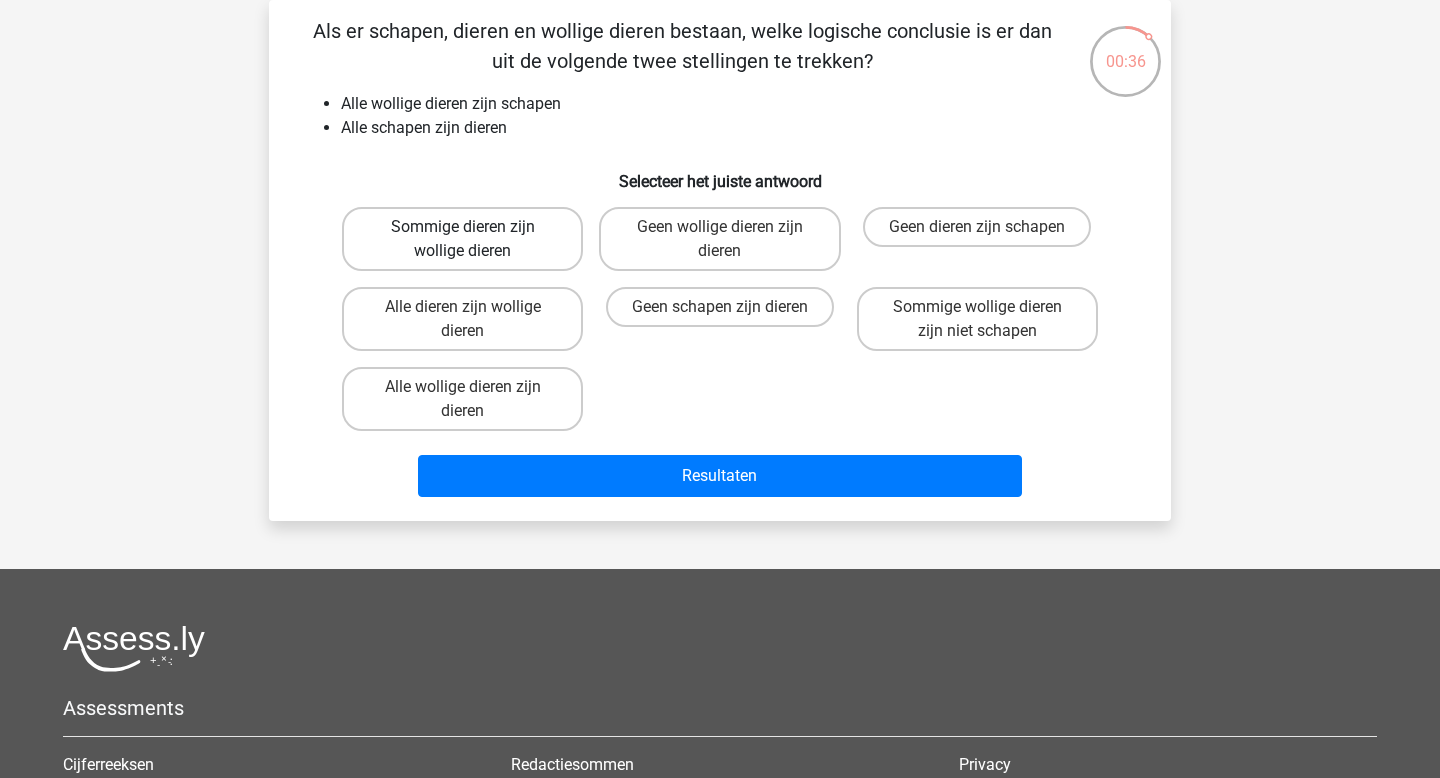 click on "Sommige dieren zijn wollige dieren" at bounding box center (462, 239) 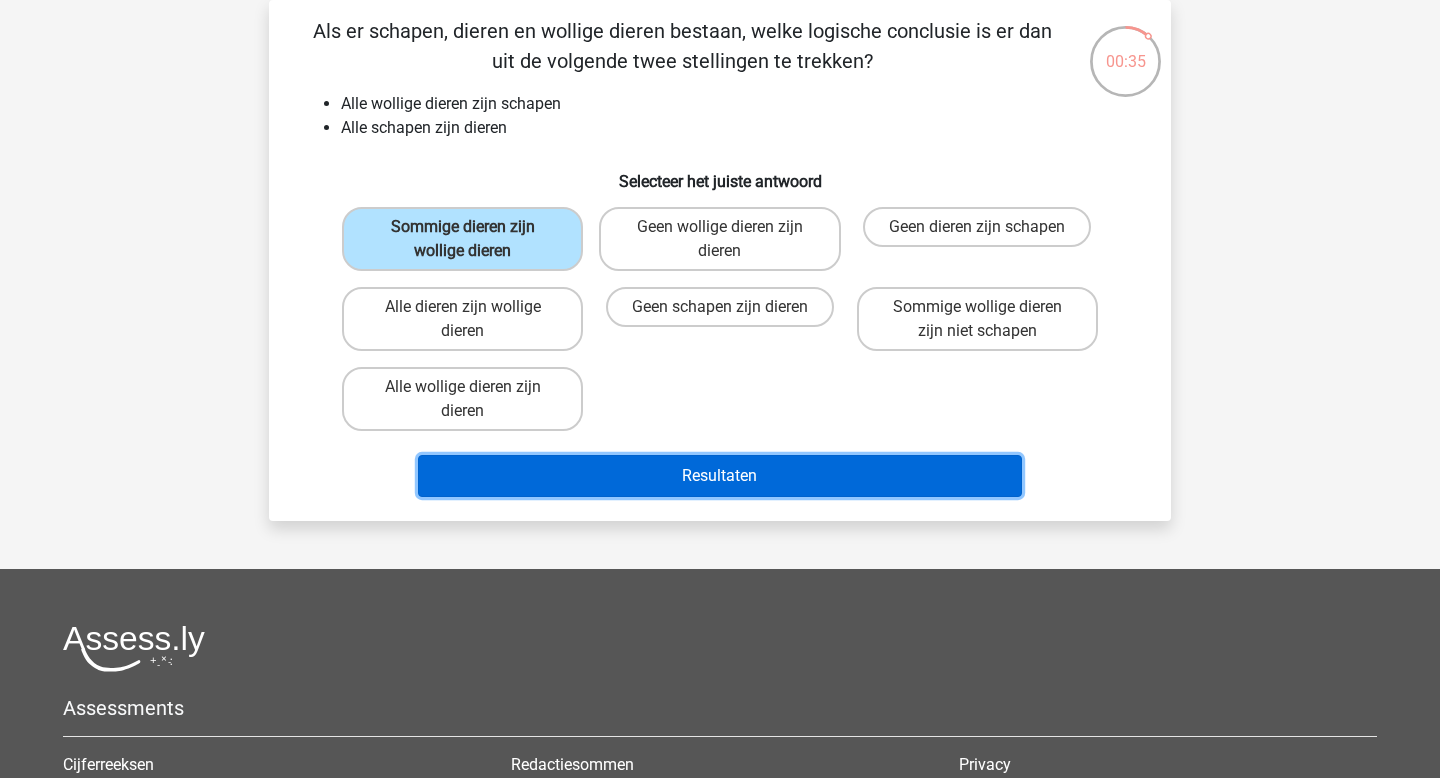click on "Resultaten" at bounding box center [720, 476] 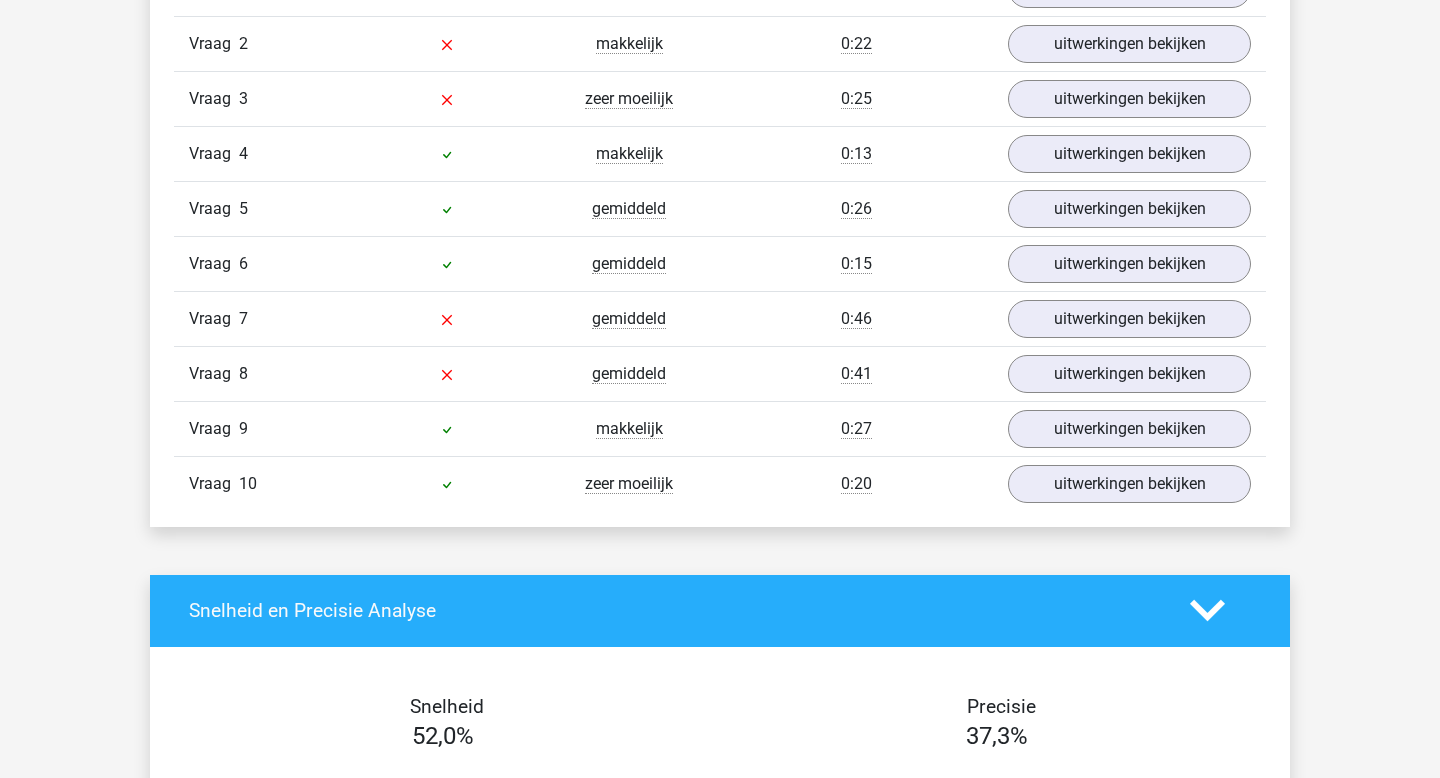 scroll, scrollTop: 1774, scrollLeft: 0, axis: vertical 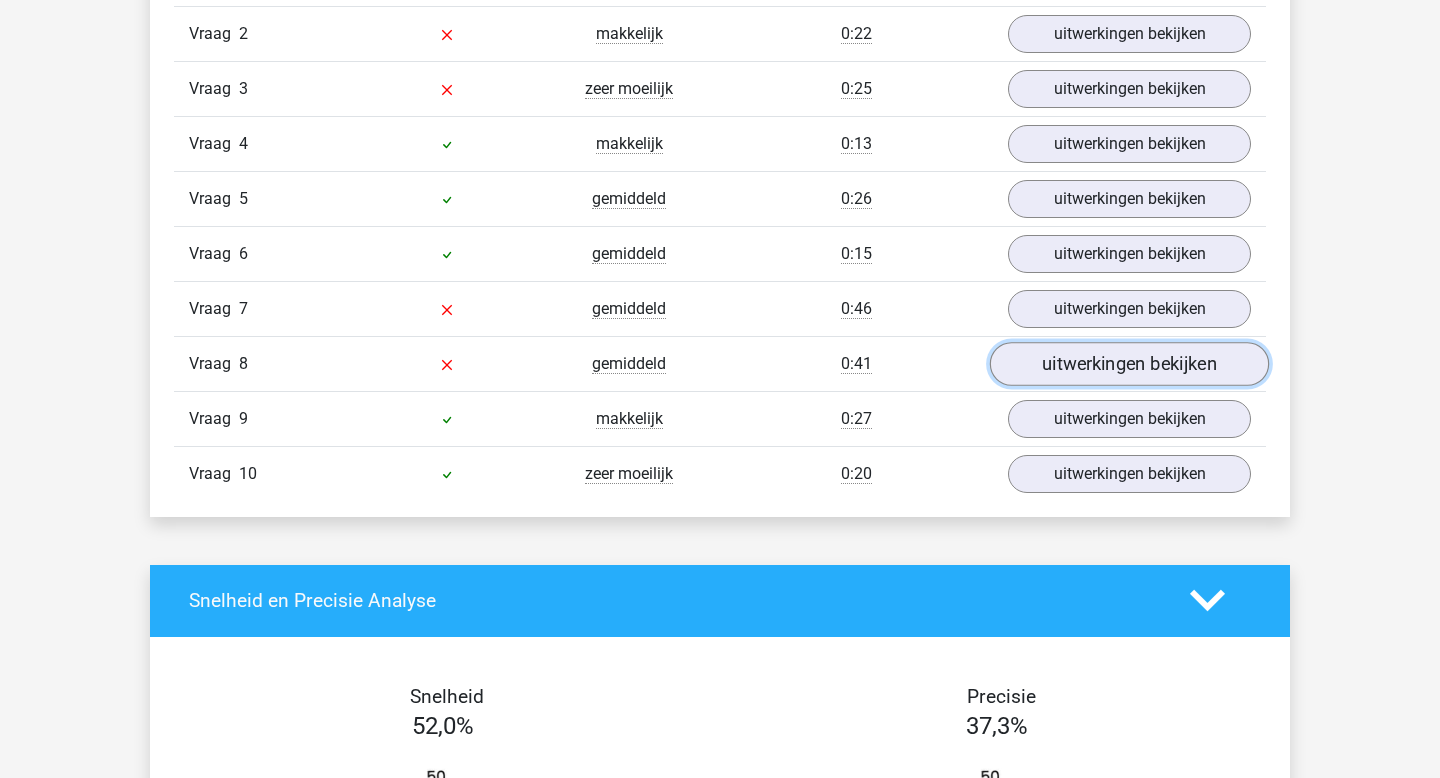 click on "uitwerkingen bekijken" at bounding box center (1129, 364) 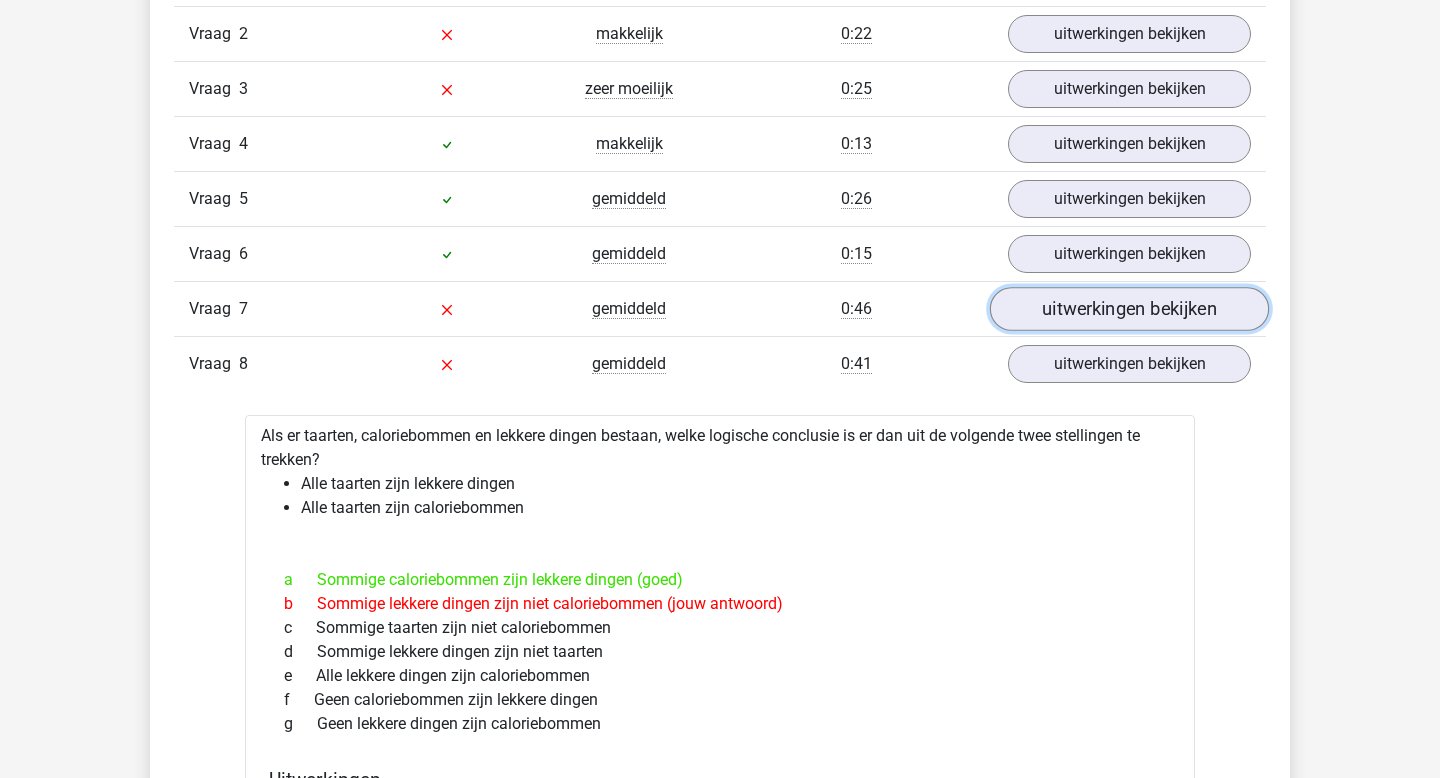 click on "uitwerkingen bekijken" at bounding box center [1129, 309] 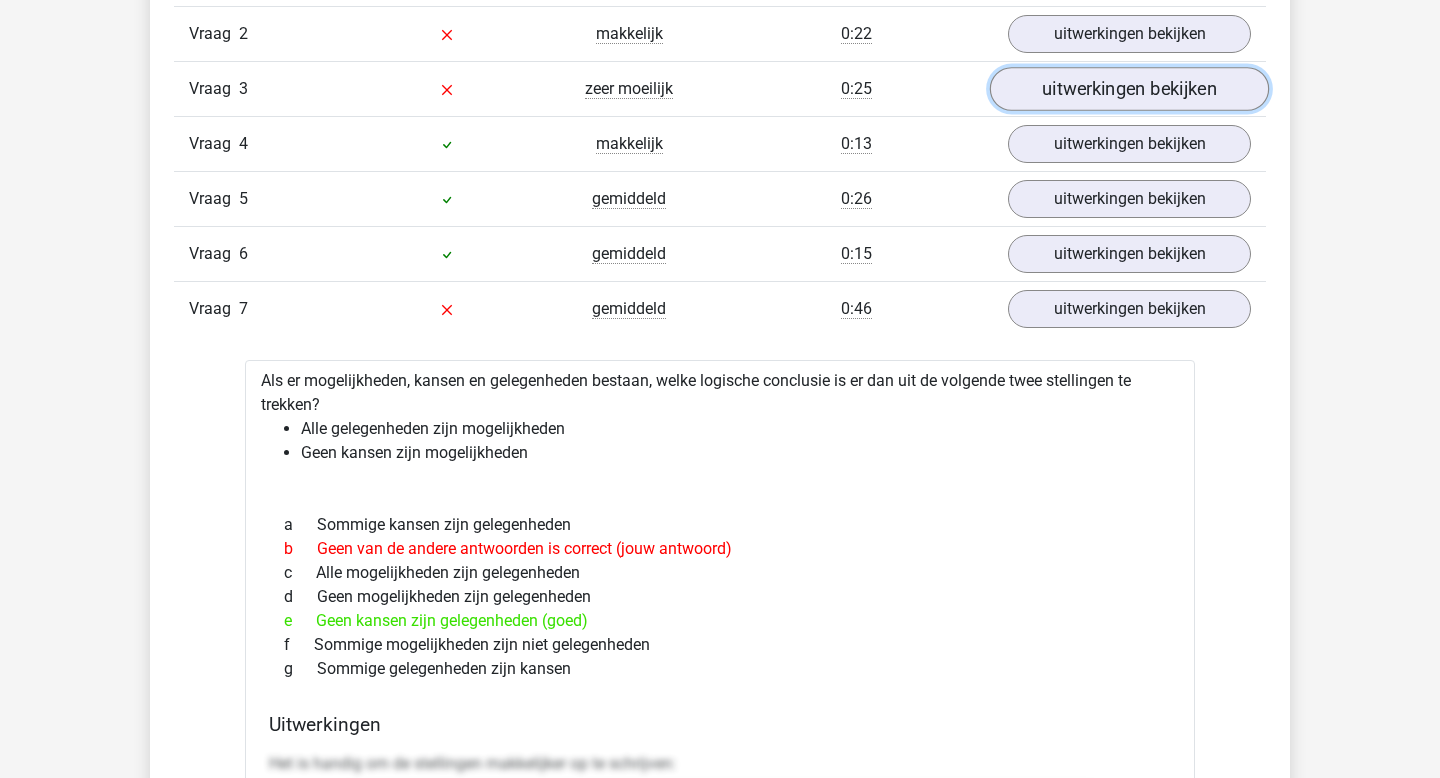 click on "uitwerkingen bekijken" at bounding box center [1129, 89] 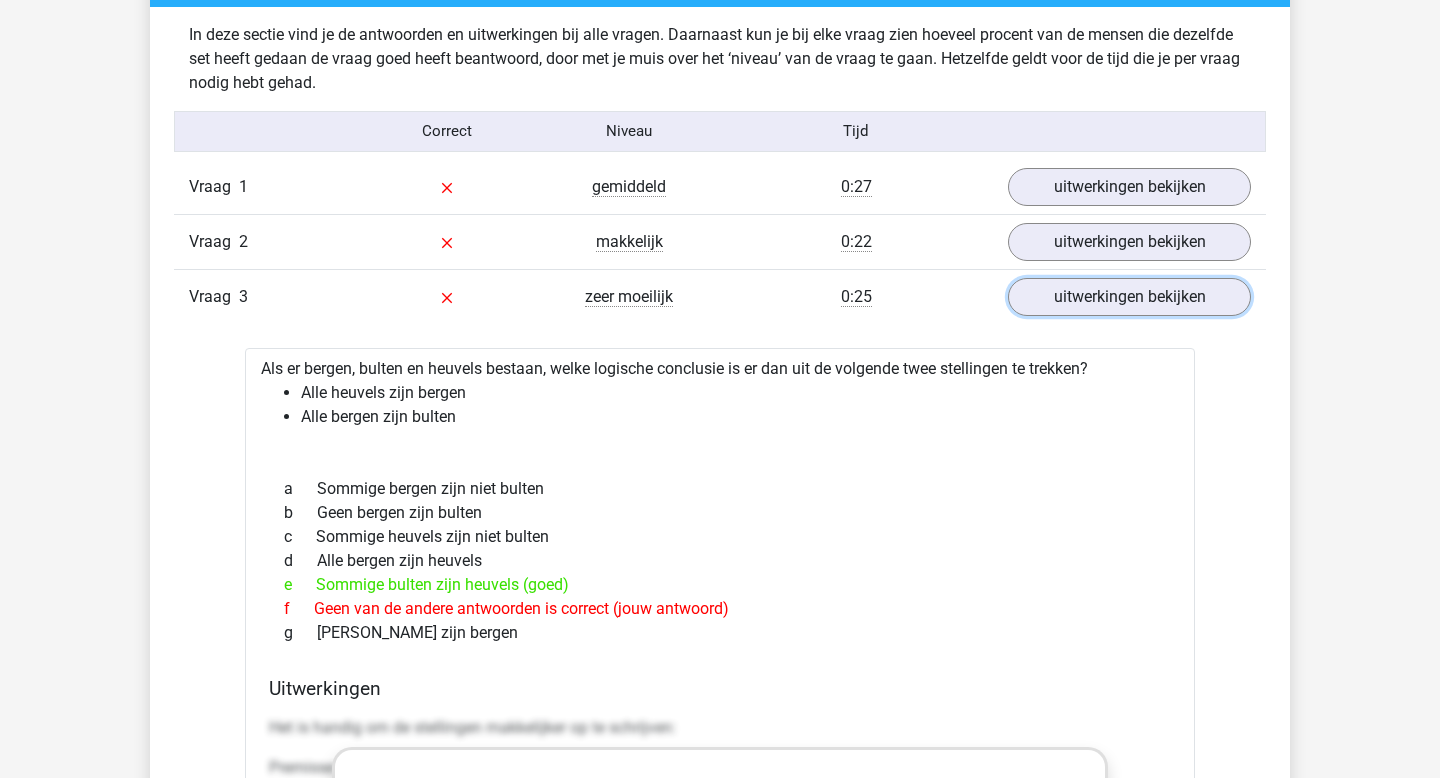 scroll, scrollTop: 1570, scrollLeft: 0, axis: vertical 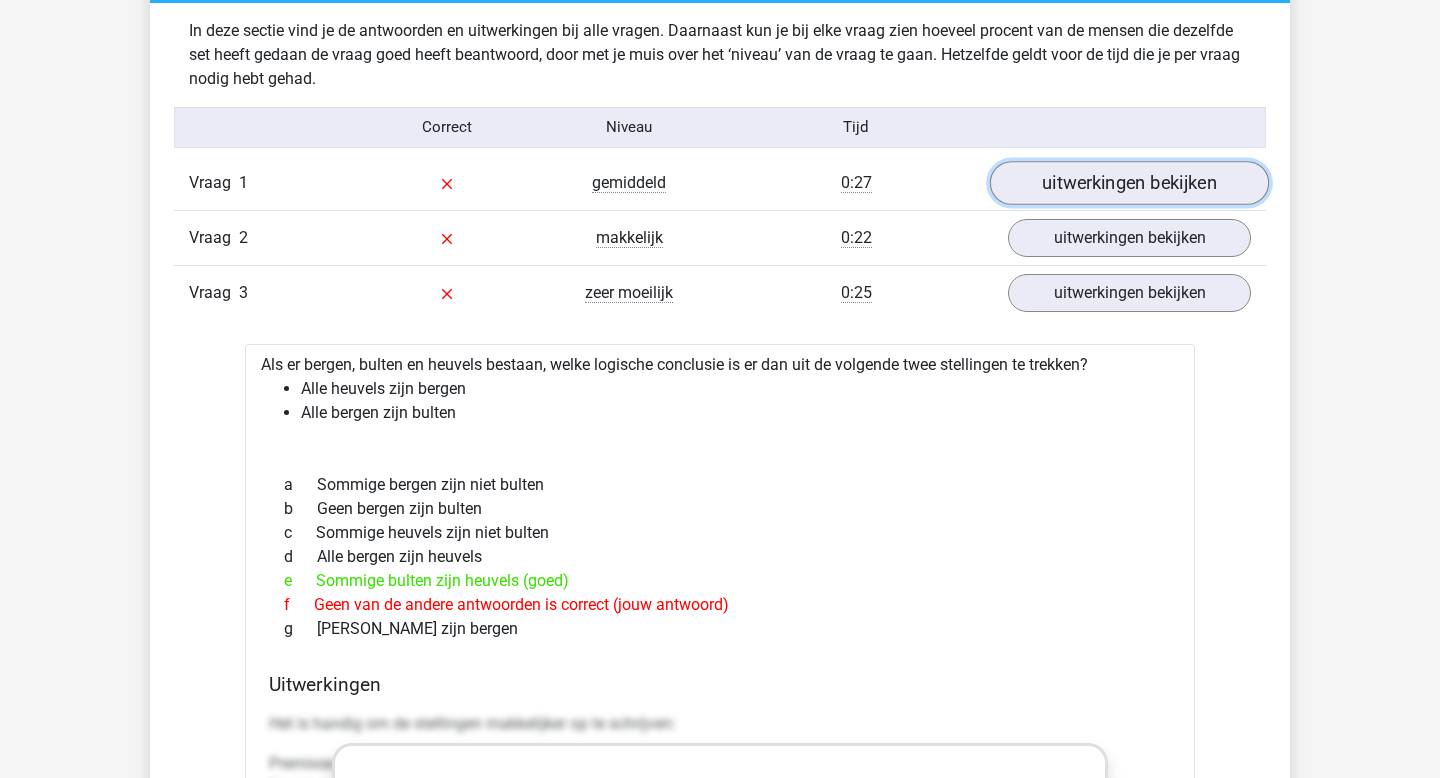 click on "uitwerkingen bekijken" at bounding box center [1129, 183] 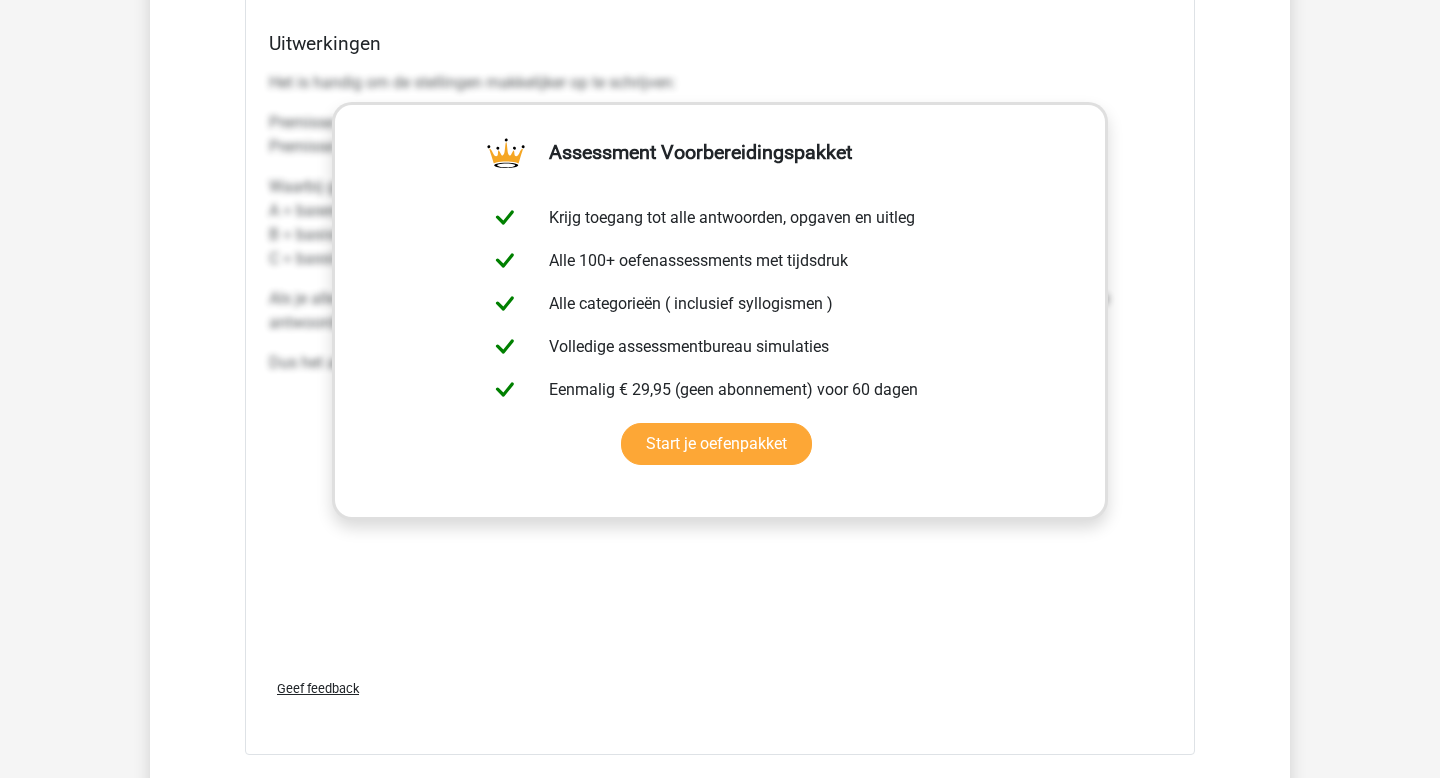 scroll, scrollTop: 2253, scrollLeft: 0, axis: vertical 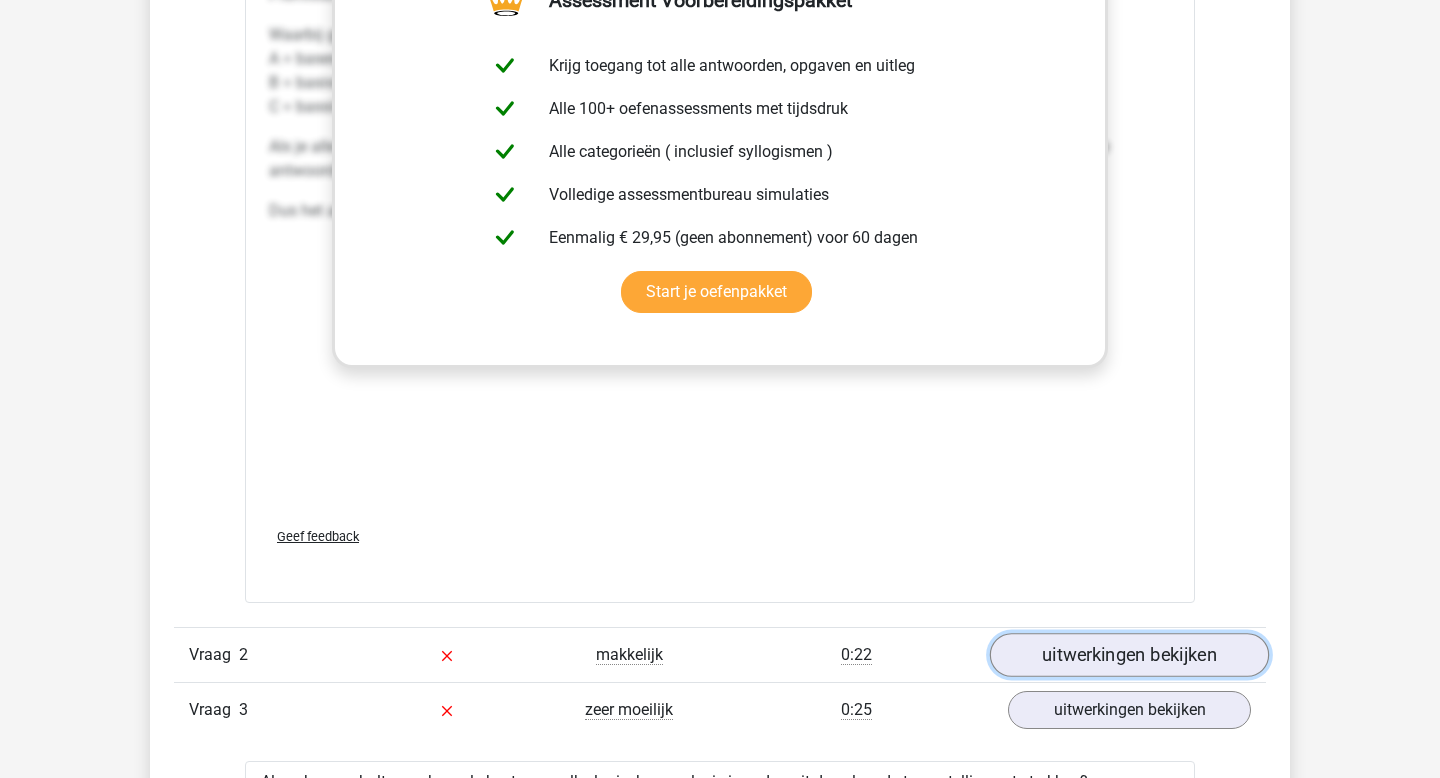 click on "uitwerkingen bekijken" at bounding box center [1129, 655] 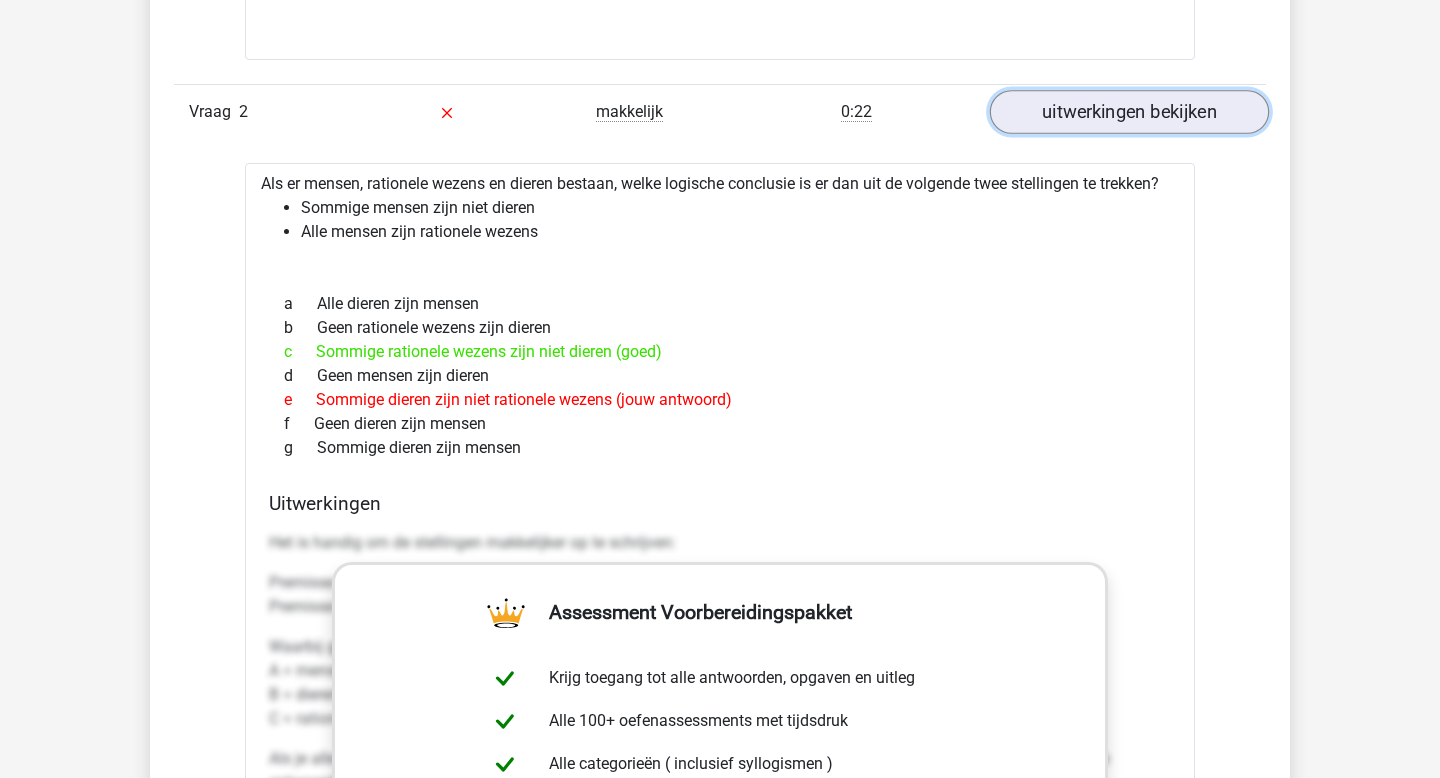 scroll, scrollTop: 2798, scrollLeft: 0, axis: vertical 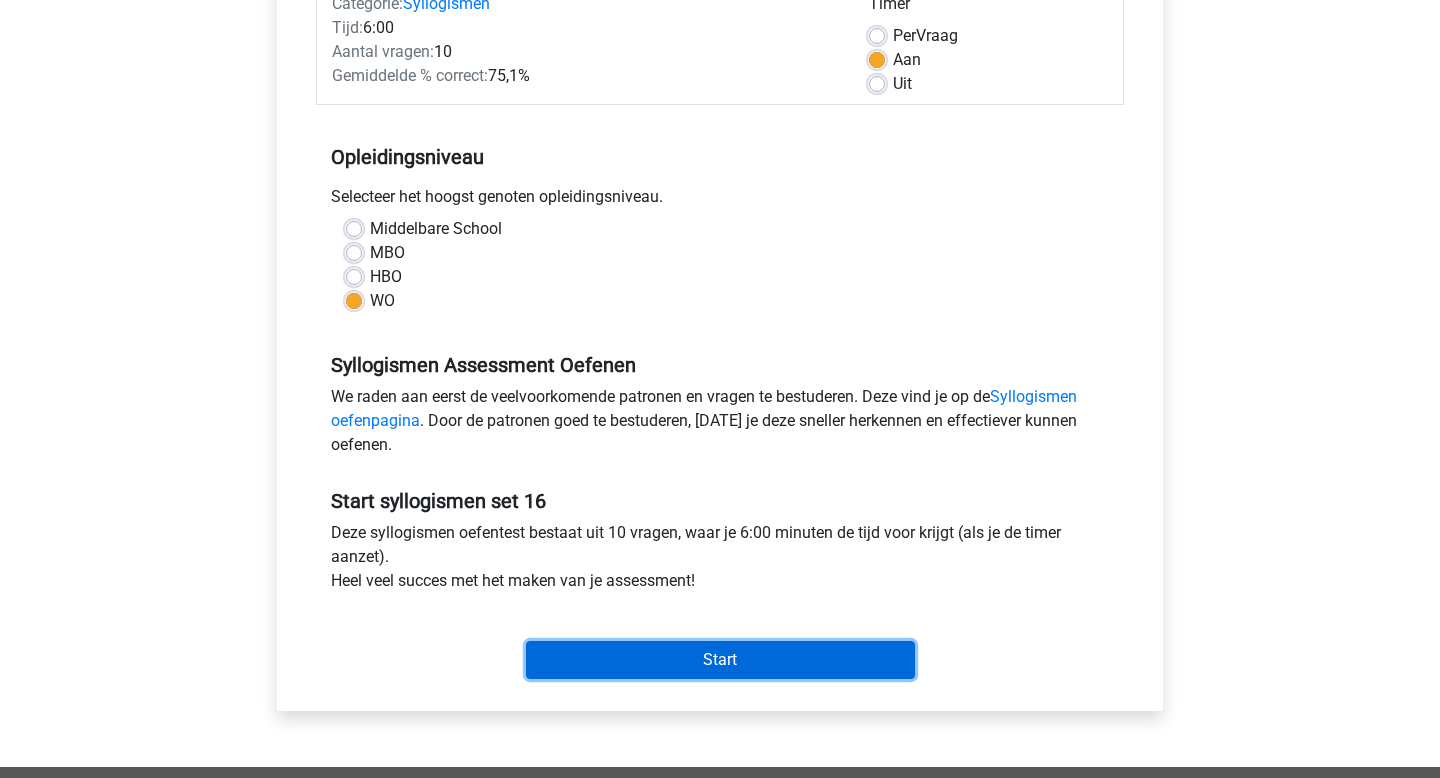 click on "Start" at bounding box center (720, 660) 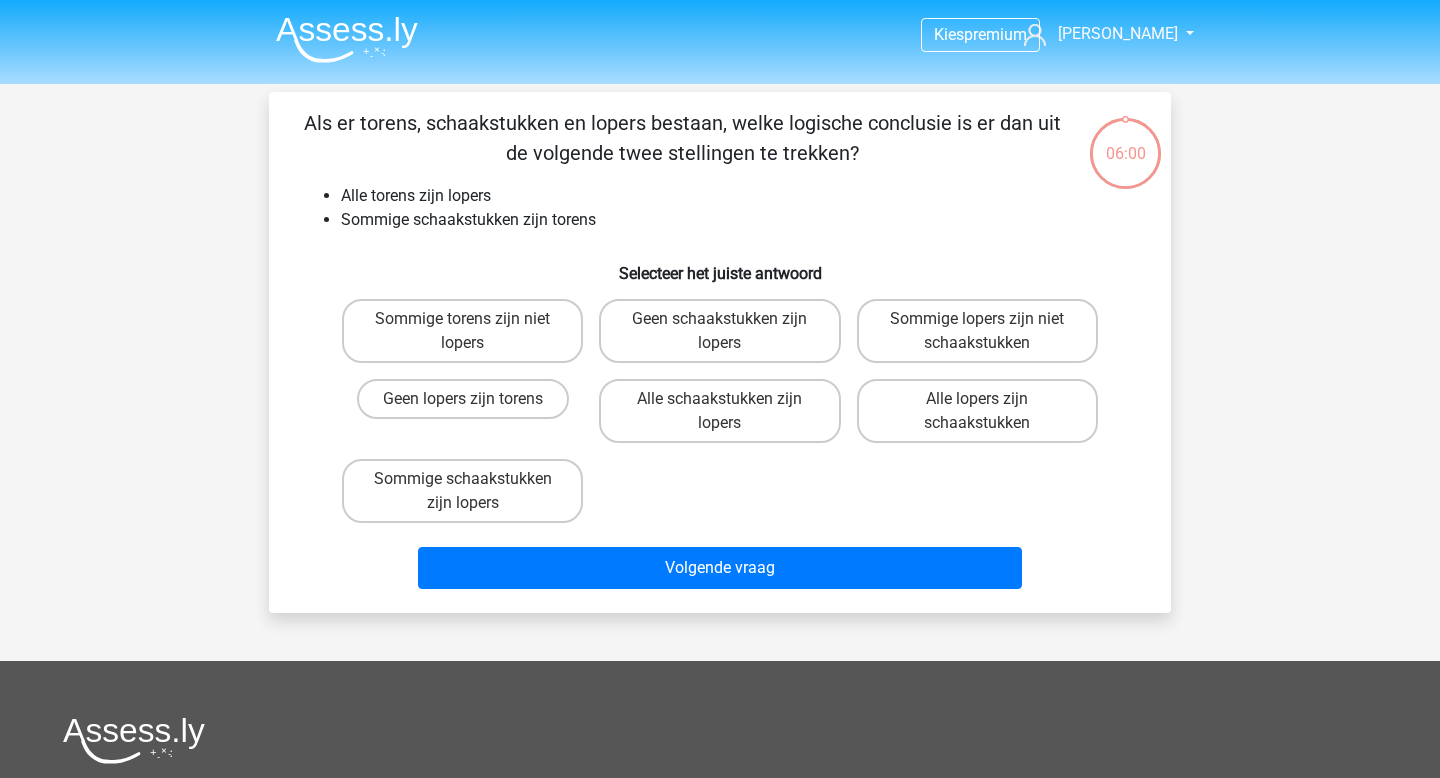scroll, scrollTop: 0, scrollLeft: 0, axis: both 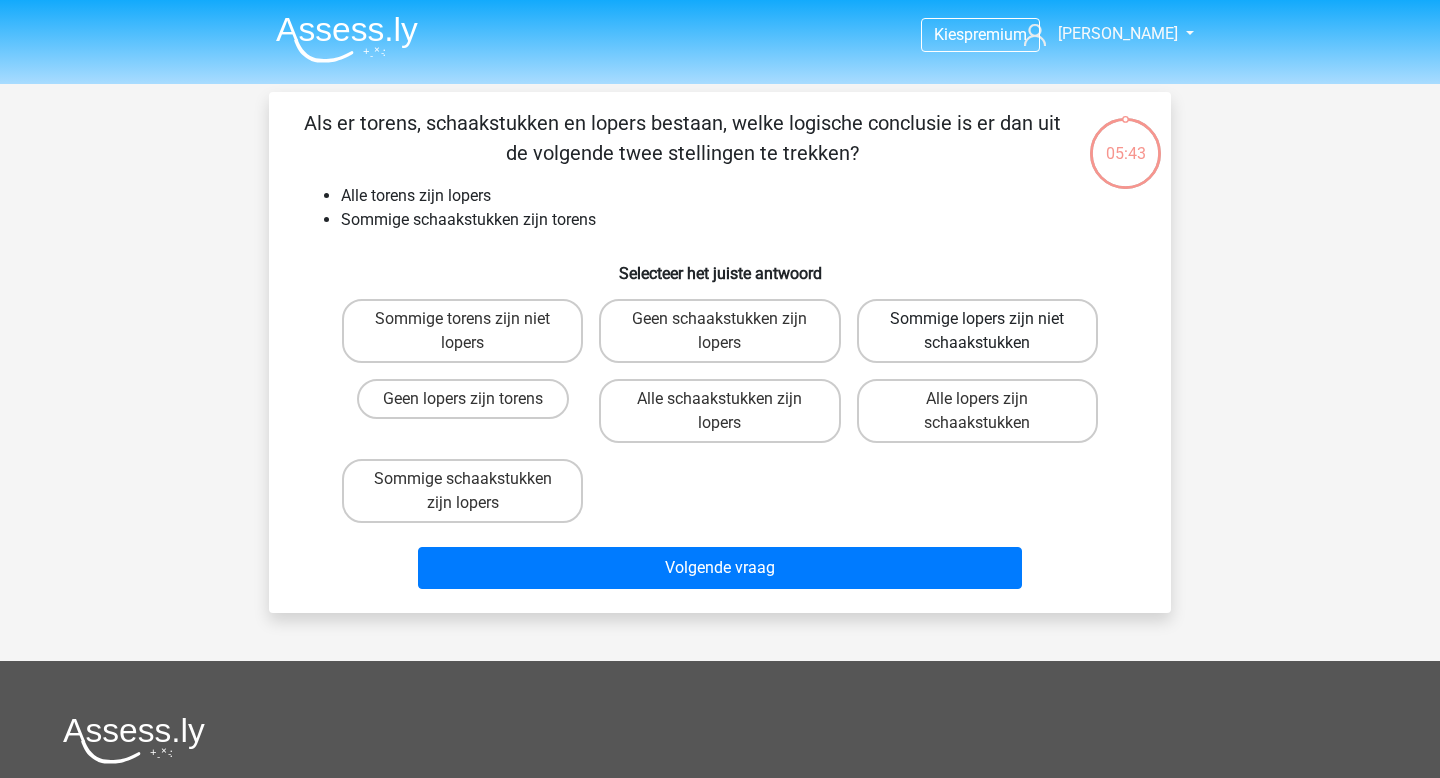 click on "Sommige lopers zijn niet schaakstukken" at bounding box center [977, 331] 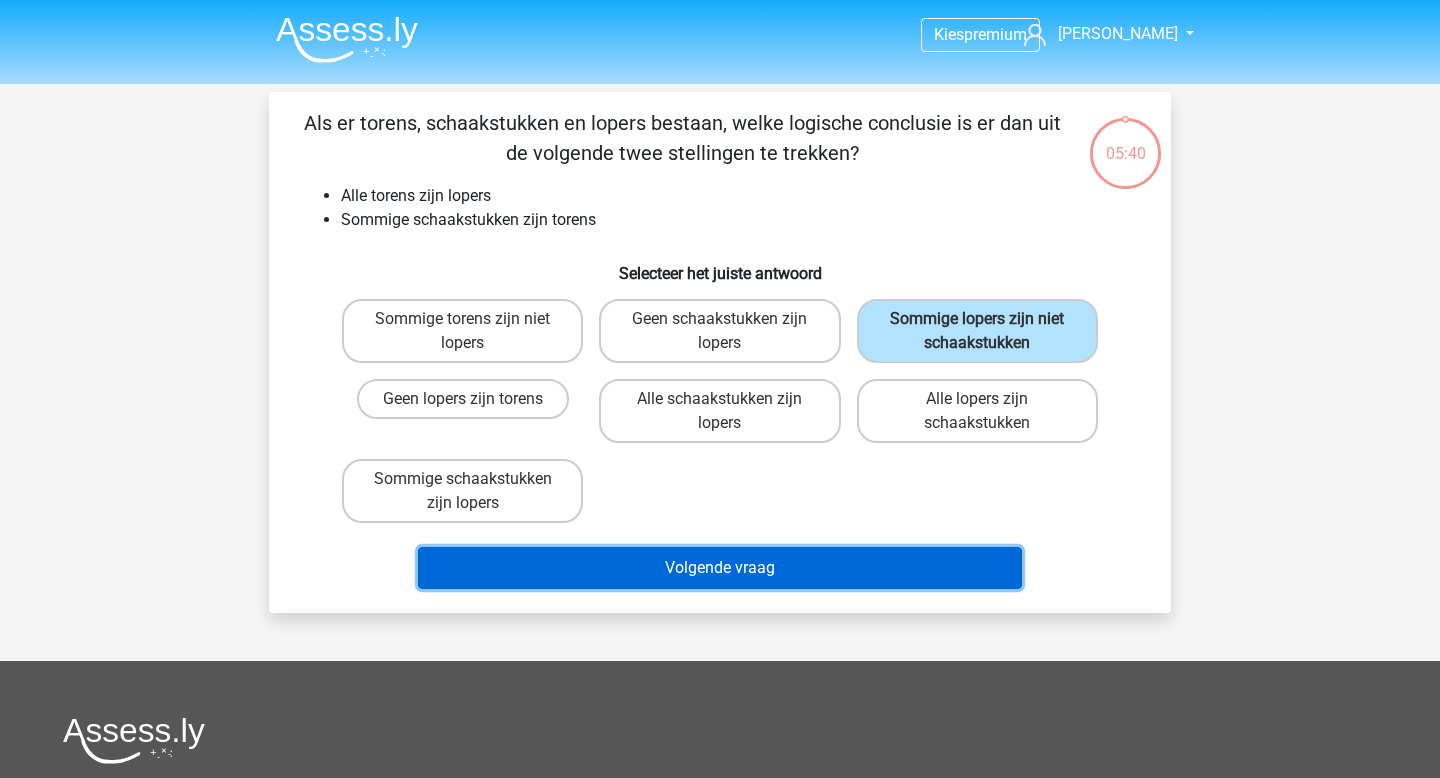 click on "Volgende vraag" at bounding box center [720, 568] 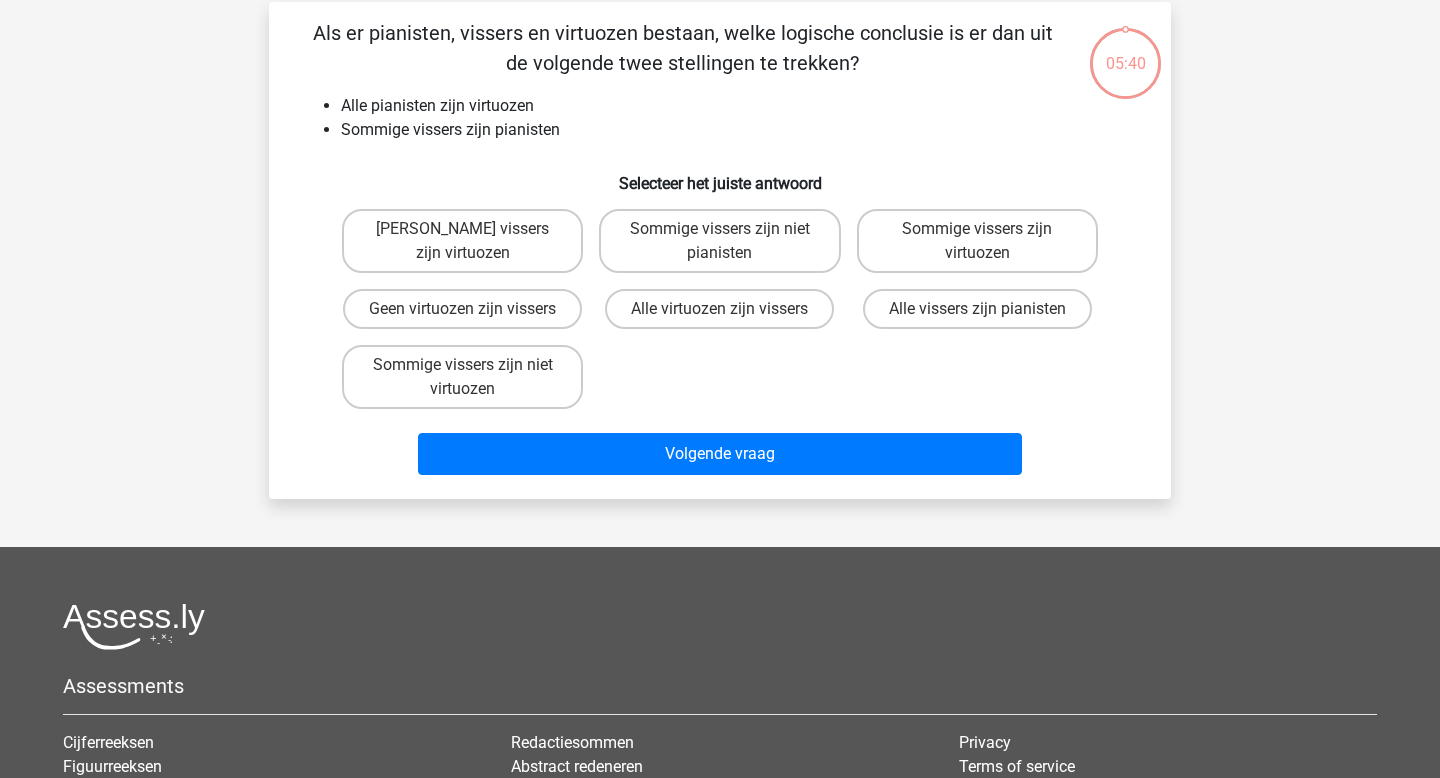 scroll, scrollTop: 92, scrollLeft: 0, axis: vertical 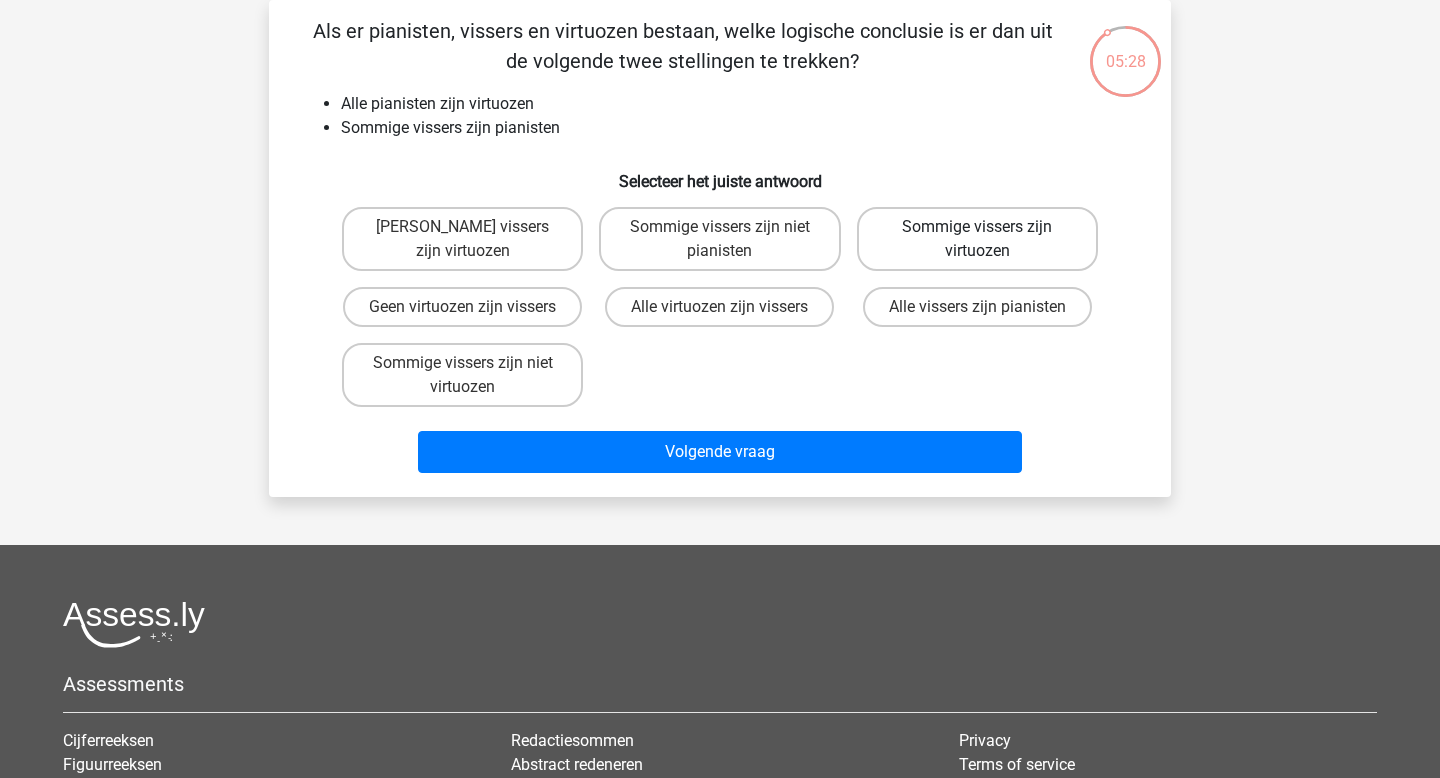 click on "Sommige vissers zijn virtuozen" at bounding box center (977, 239) 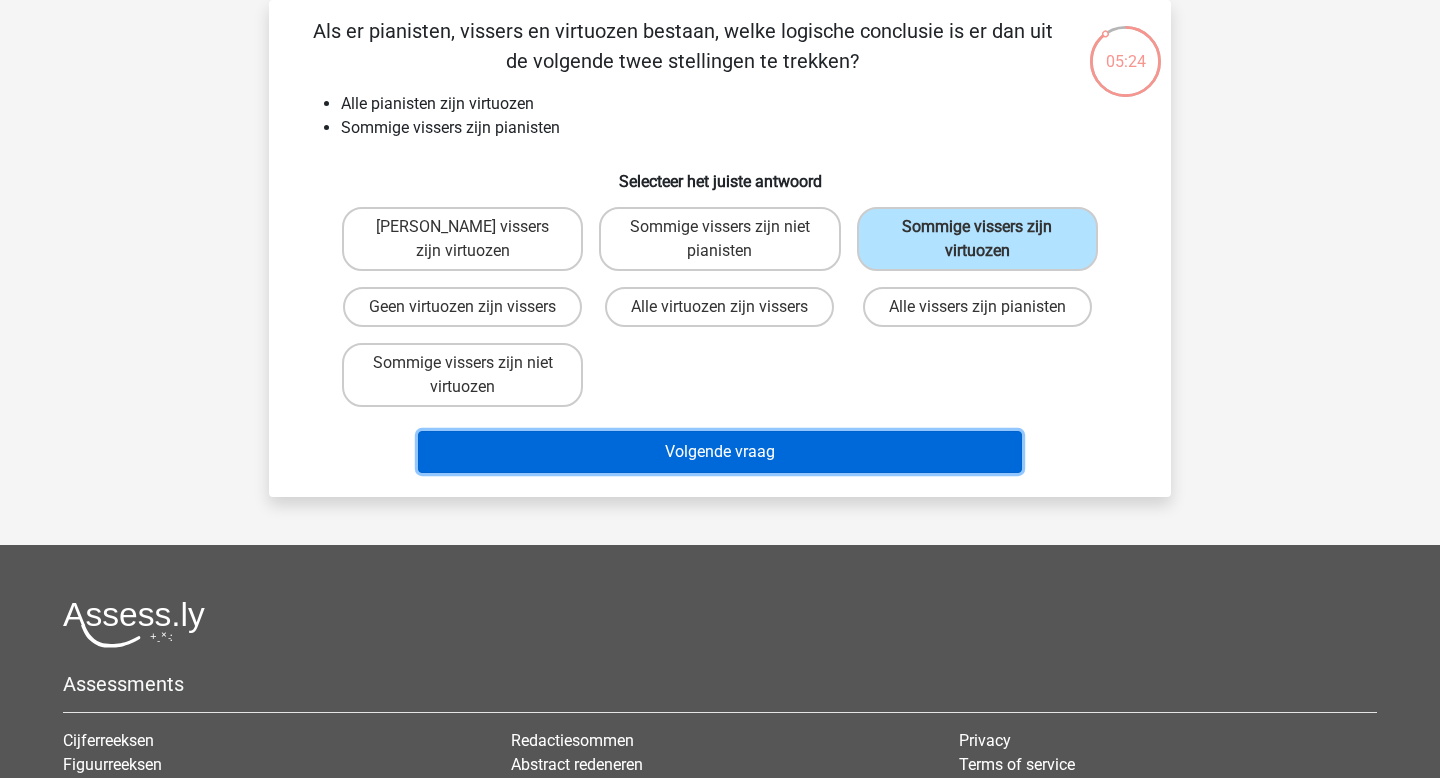 click on "Volgende vraag" at bounding box center [720, 452] 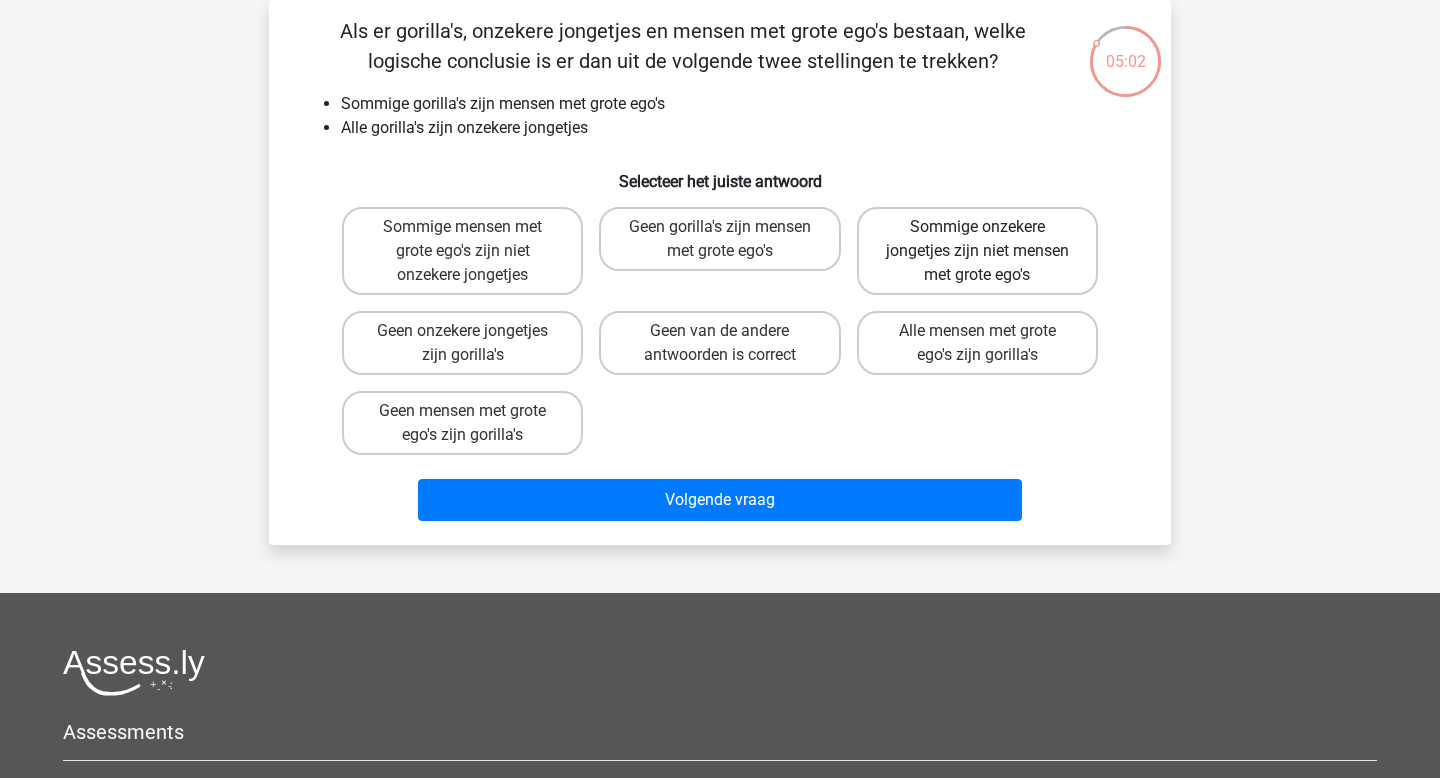 click on "Sommige onzekere jongetjes zijn niet mensen met grote ego's" at bounding box center [977, 251] 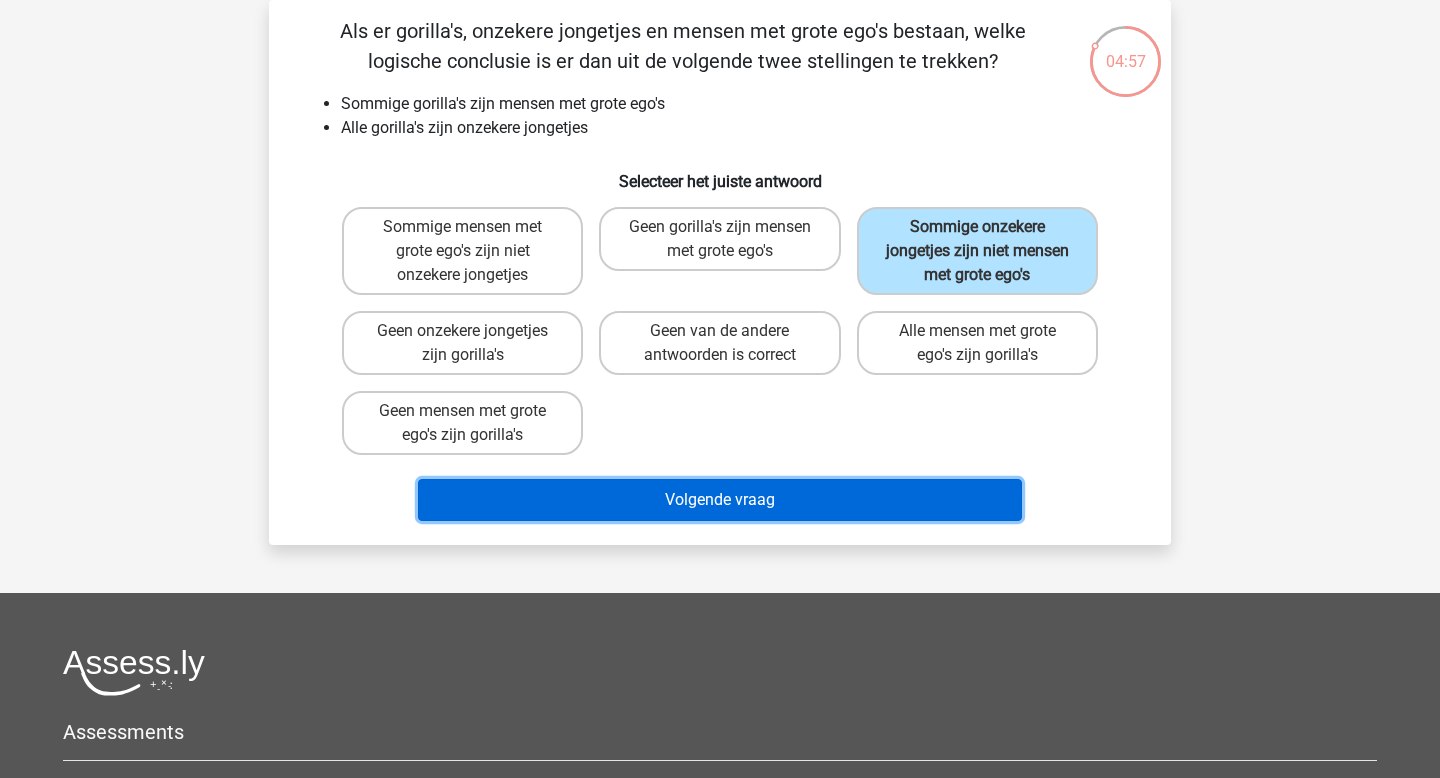 click on "Volgende vraag" at bounding box center [720, 500] 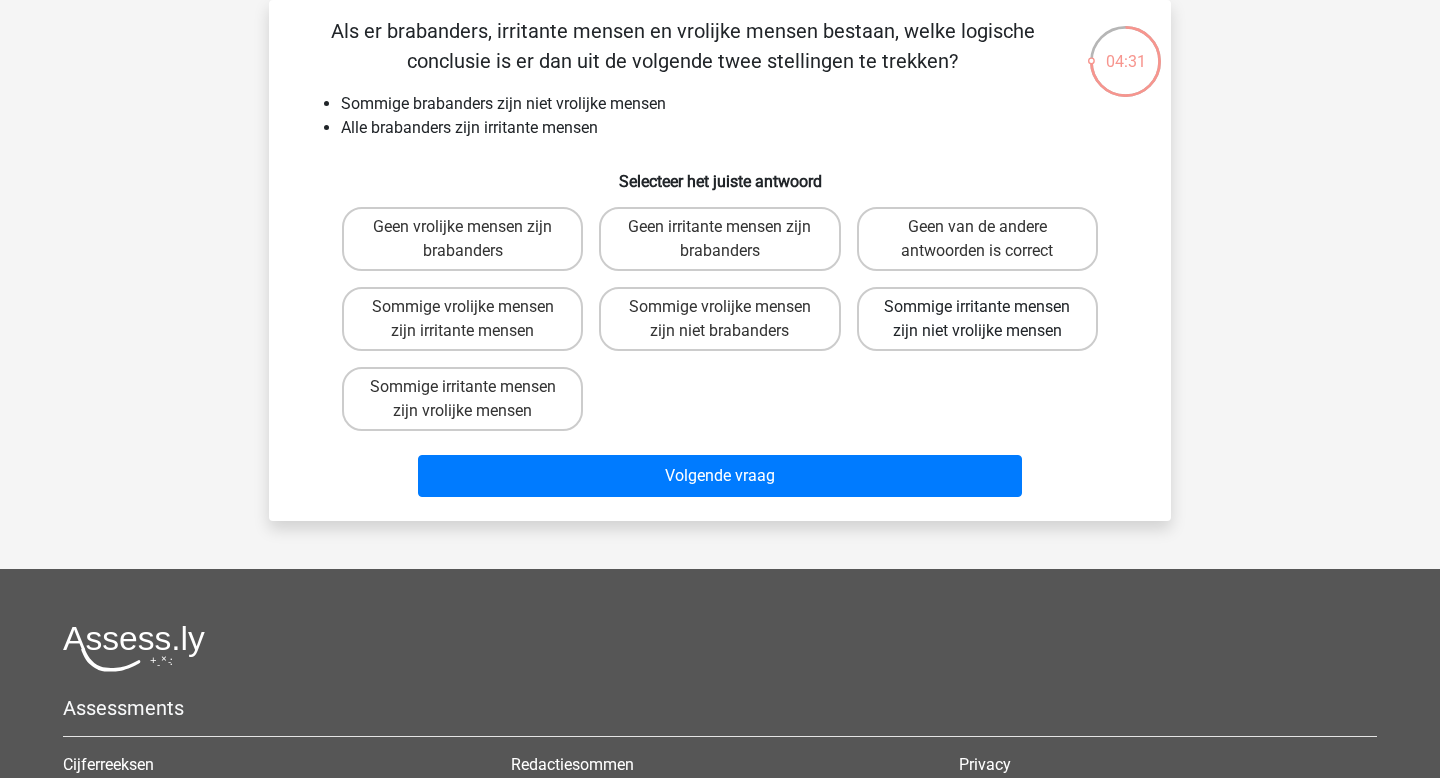 click on "Sommige irritante mensen zijn niet vrolijke mensen" at bounding box center [977, 319] 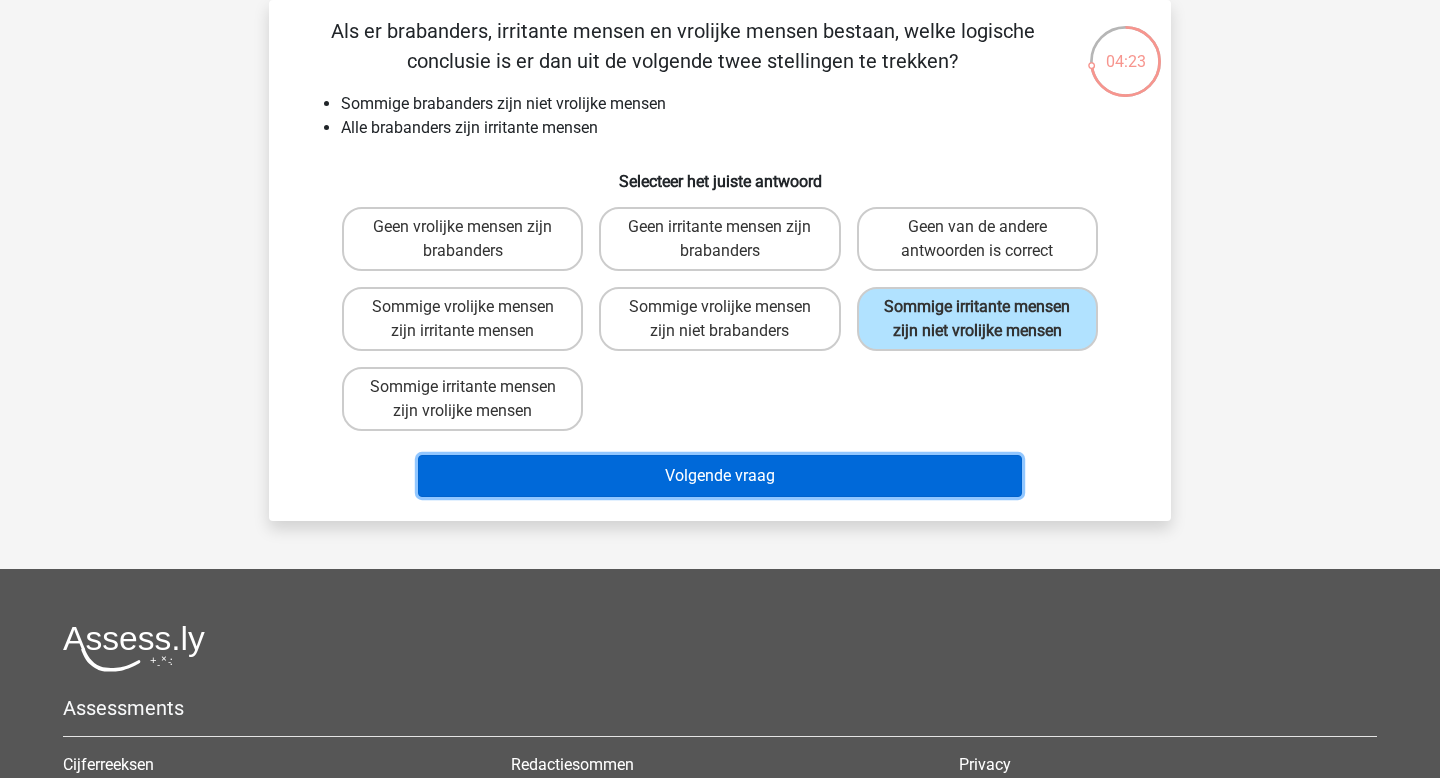 click on "Volgende vraag" at bounding box center [720, 476] 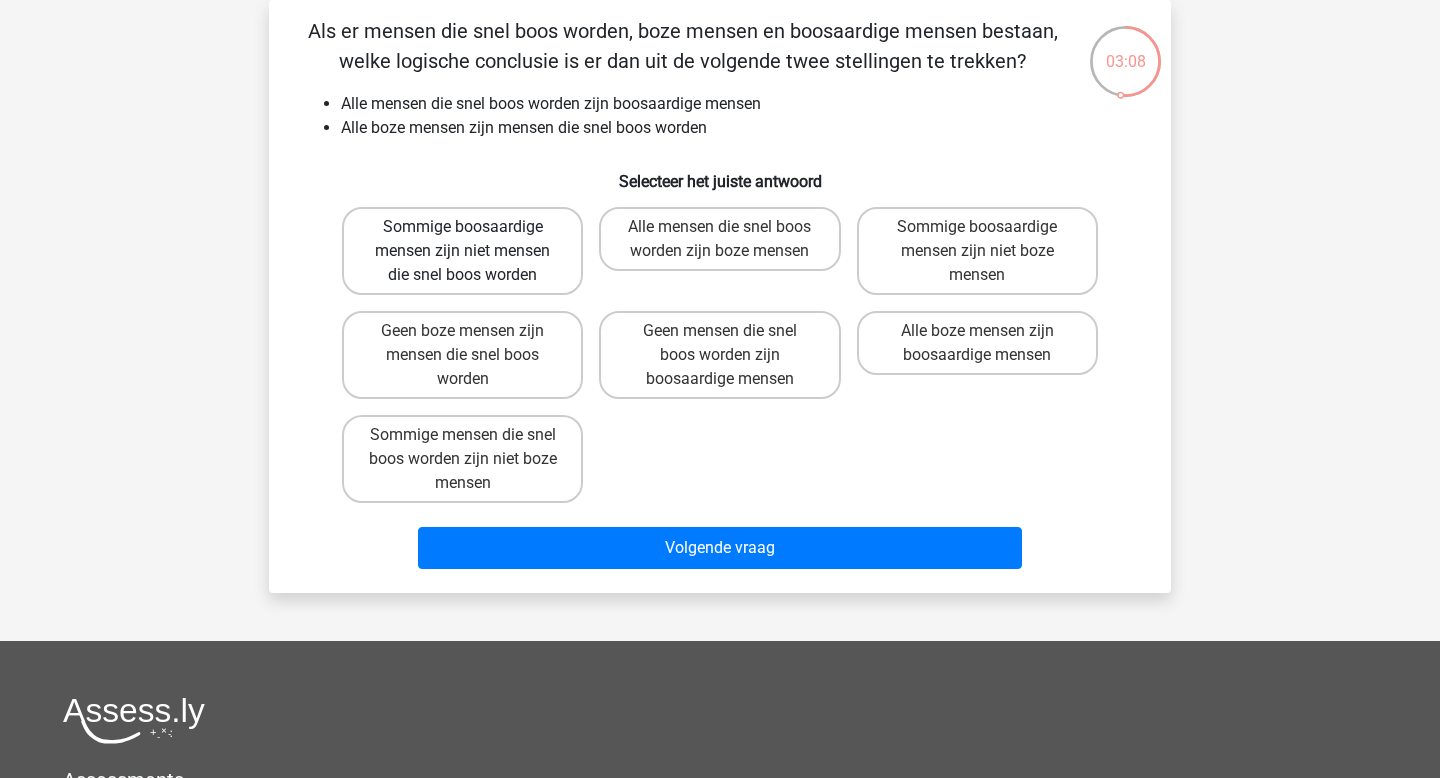 click on "Sommige boosaardige mensen zijn niet mensen die snel boos worden" at bounding box center [462, 251] 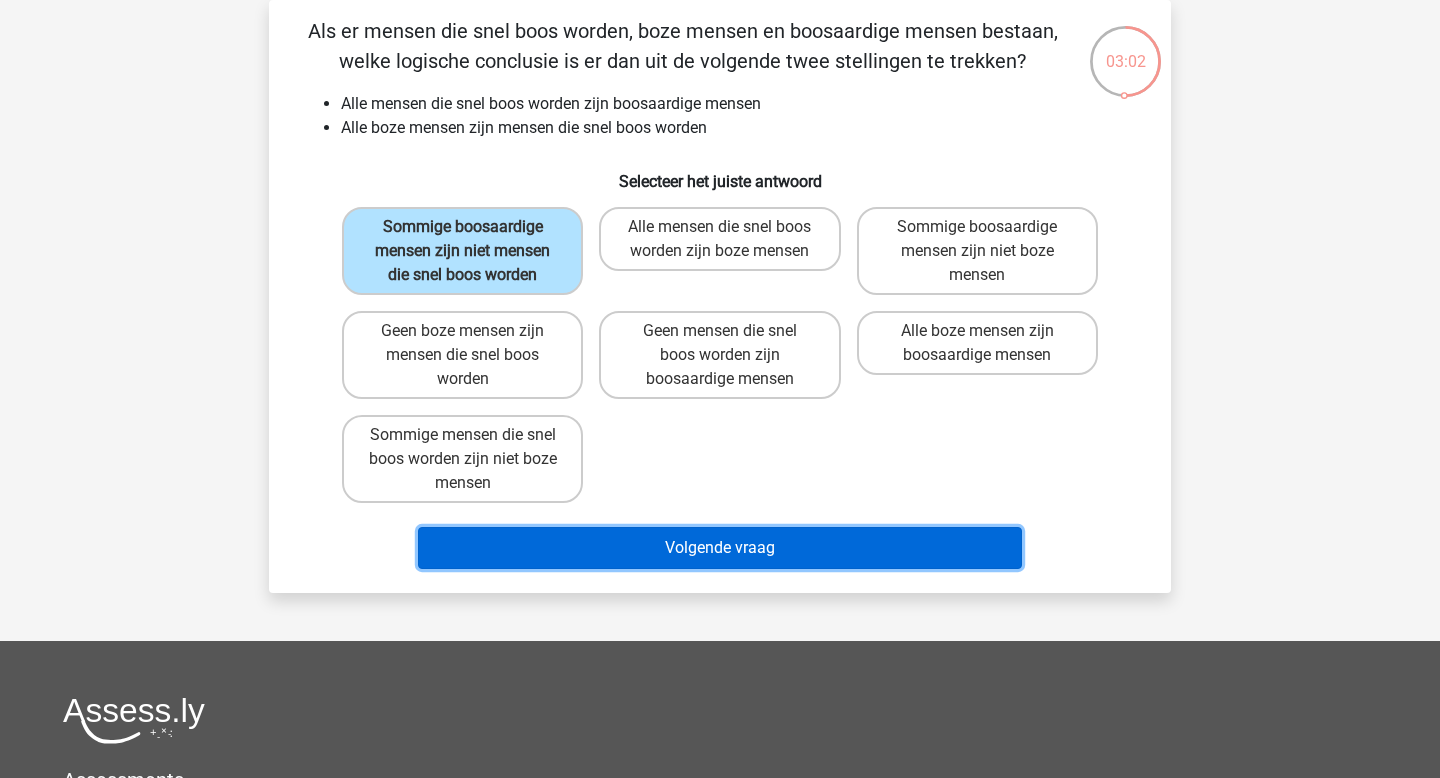 click on "Volgende vraag" at bounding box center (720, 548) 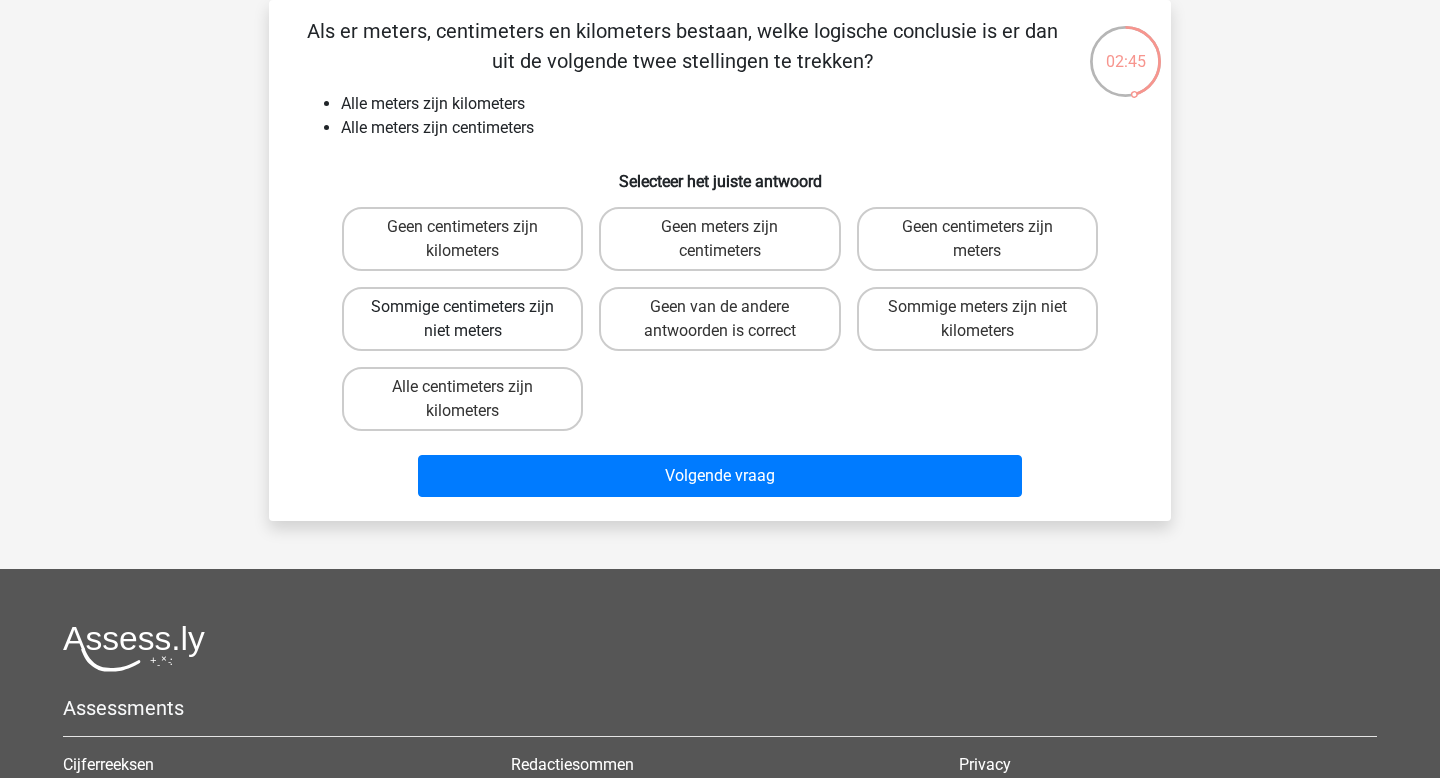 click on "Sommige centimeters zijn niet meters" at bounding box center (462, 319) 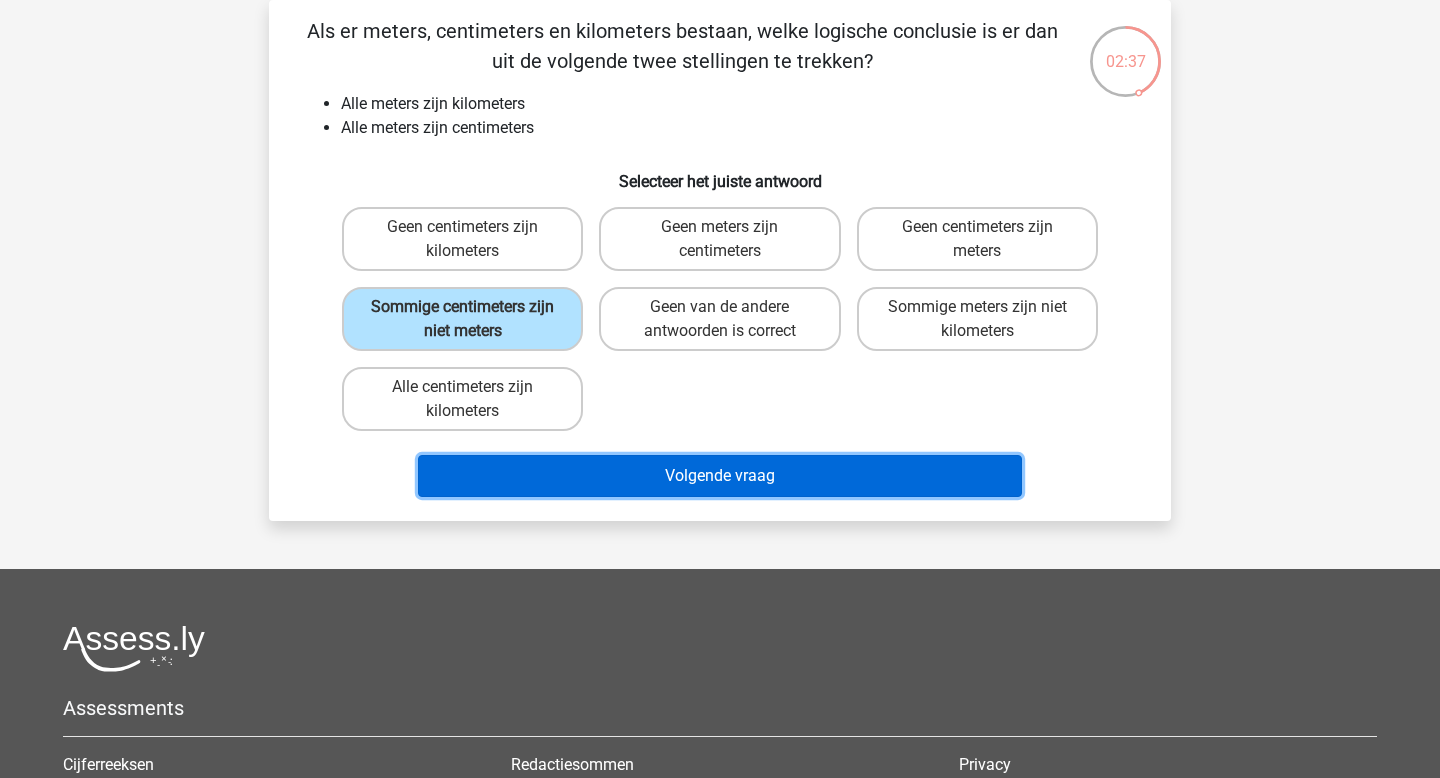 click on "Volgende vraag" at bounding box center (720, 476) 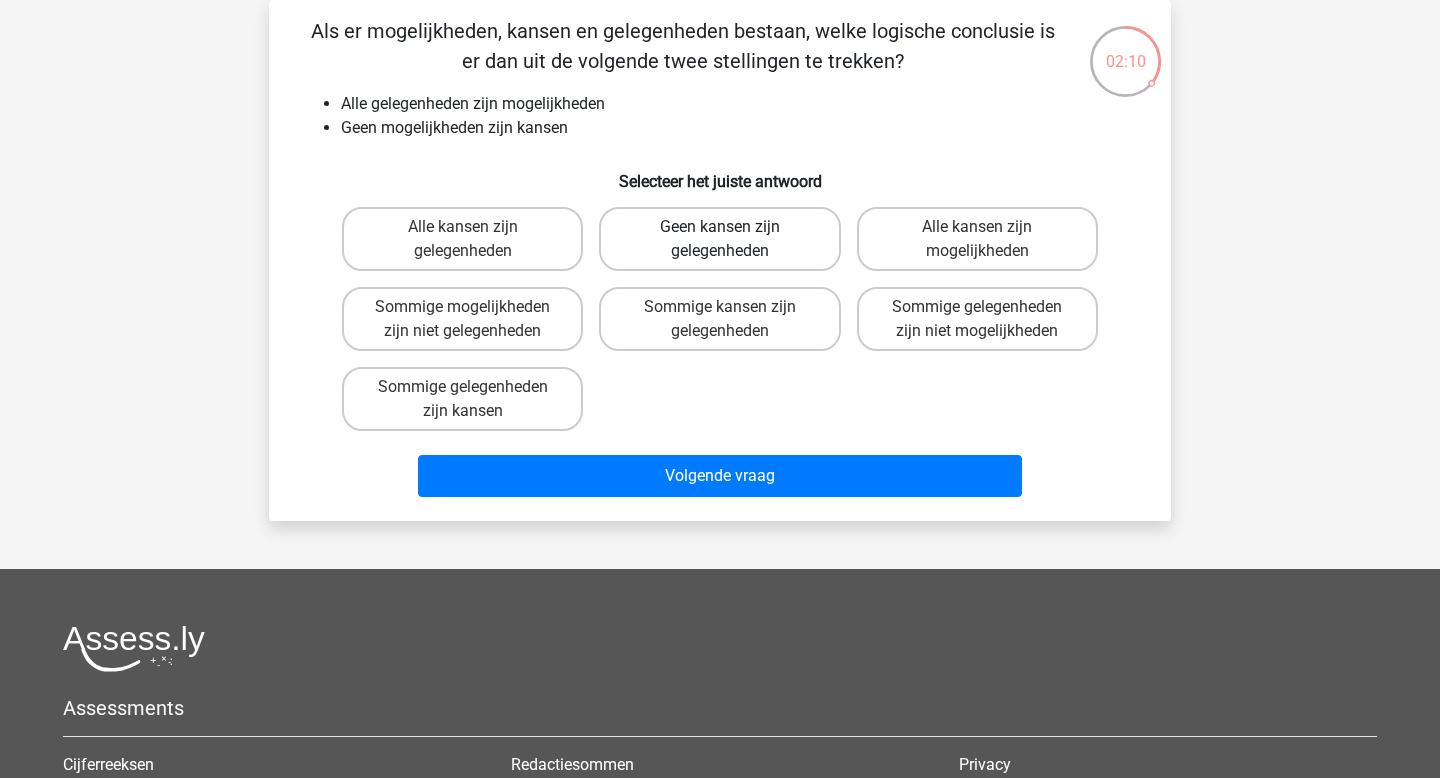 click on "Geen kansen zijn gelegenheden" at bounding box center (719, 239) 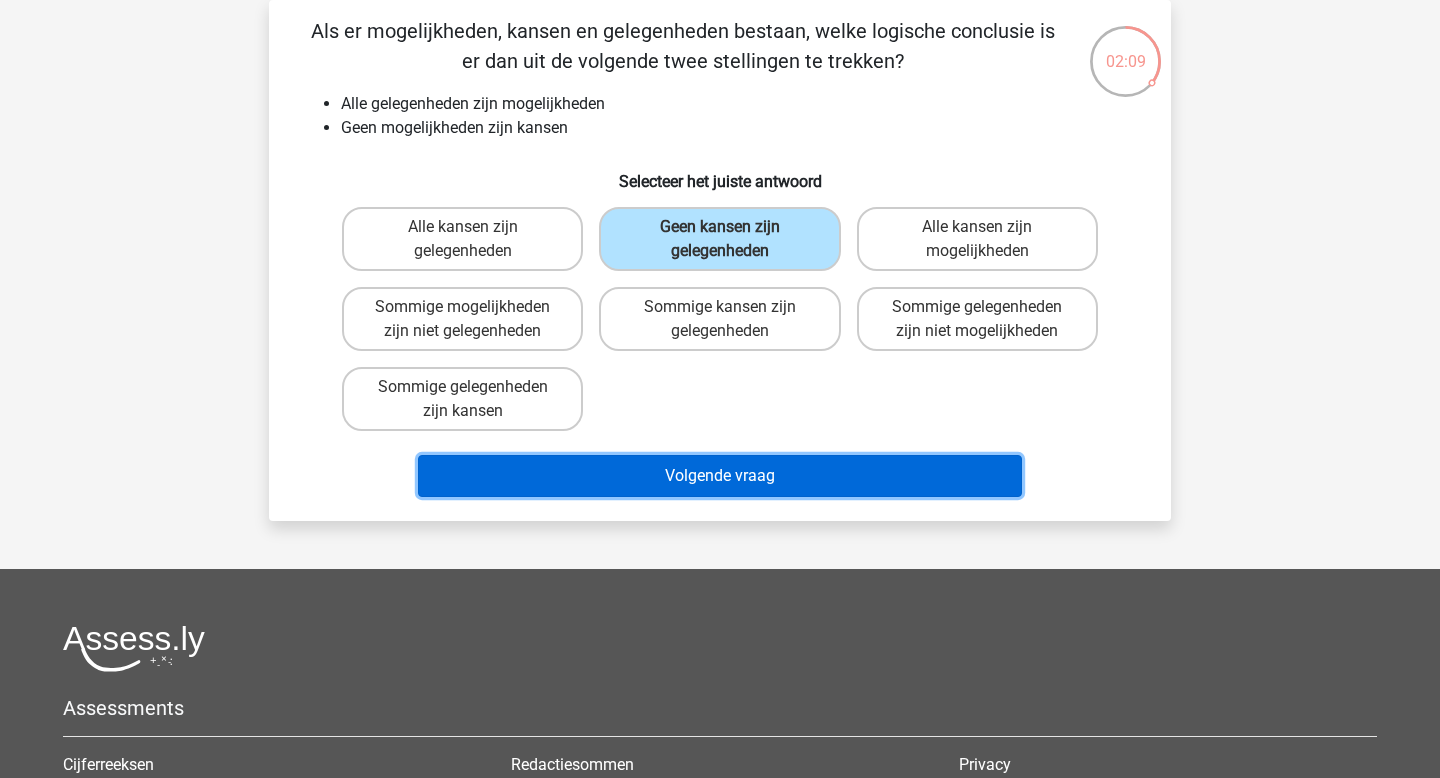 click on "Volgende vraag" at bounding box center (720, 476) 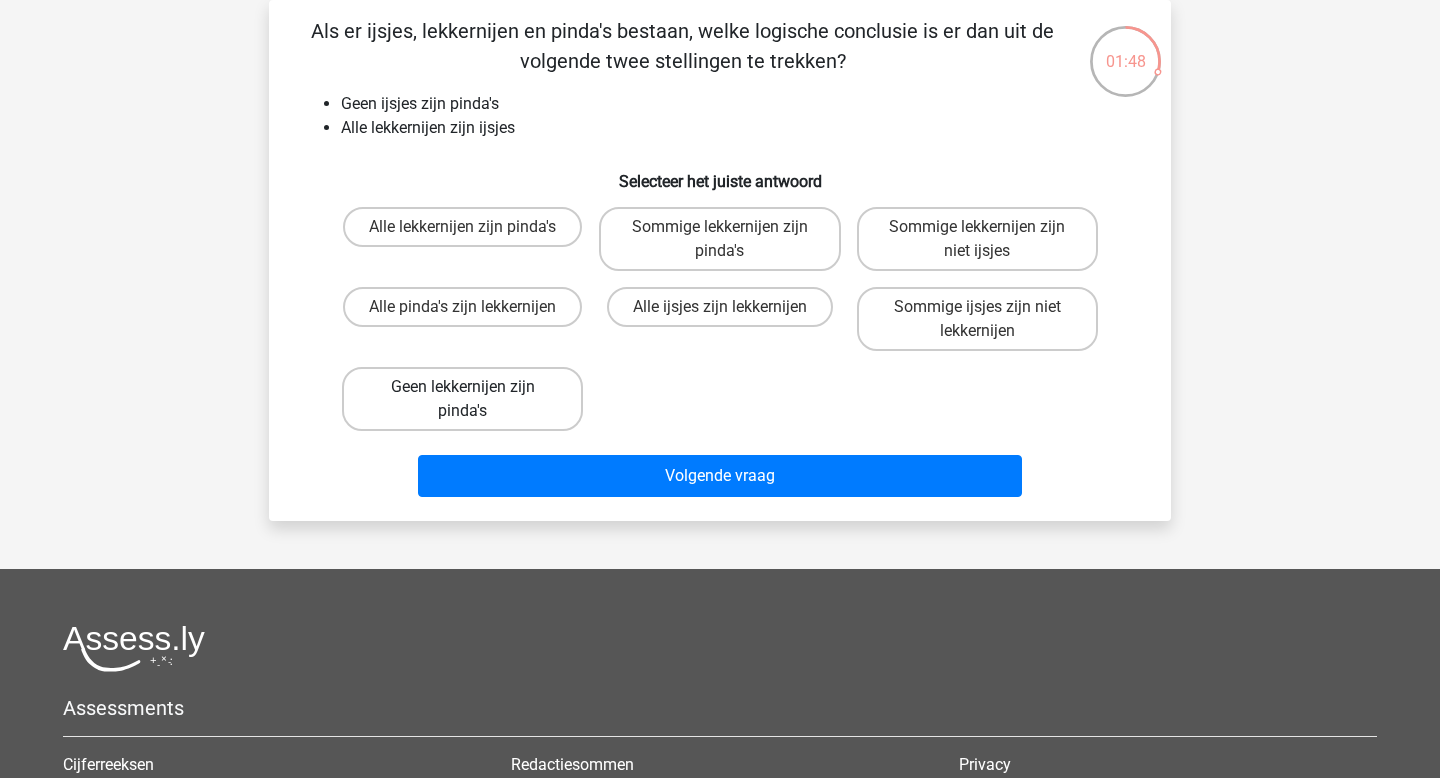 click on "Geen lekkernijen zijn pinda's" at bounding box center [462, 399] 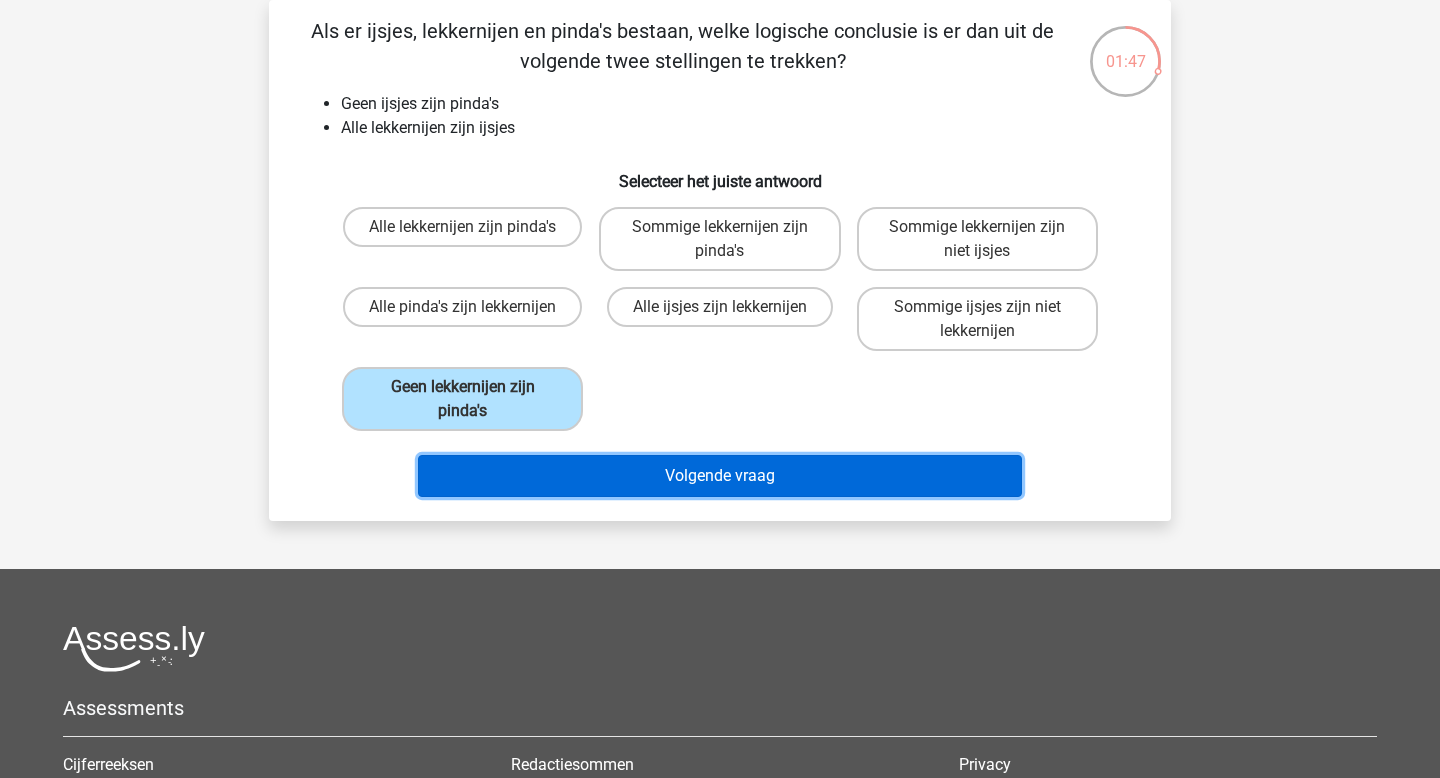 click on "Volgende vraag" at bounding box center (720, 476) 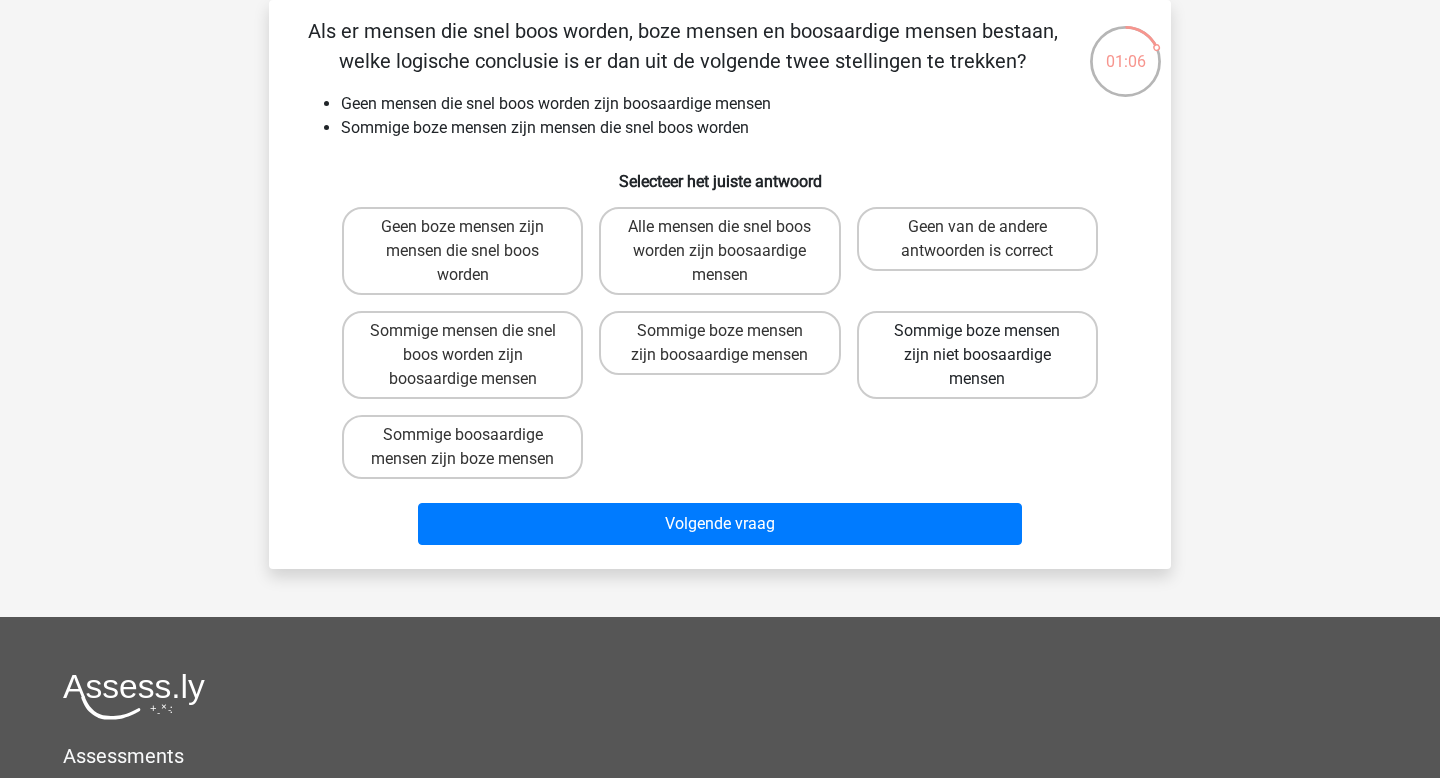 click on "Sommige boze mensen zijn niet boosaardige mensen" at bounding box center [977, 355] 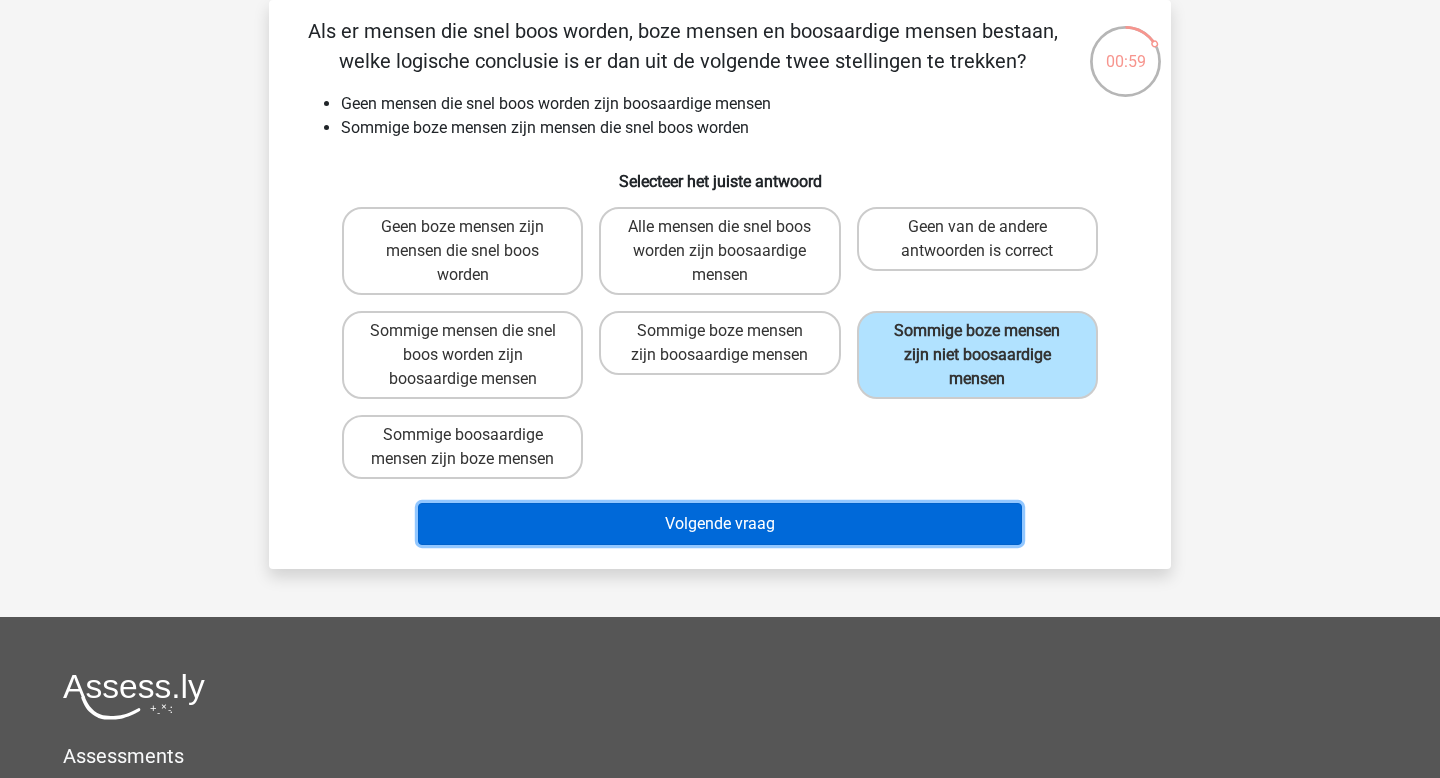 click on "Volgende vraag" at bounding box center [720, 524] 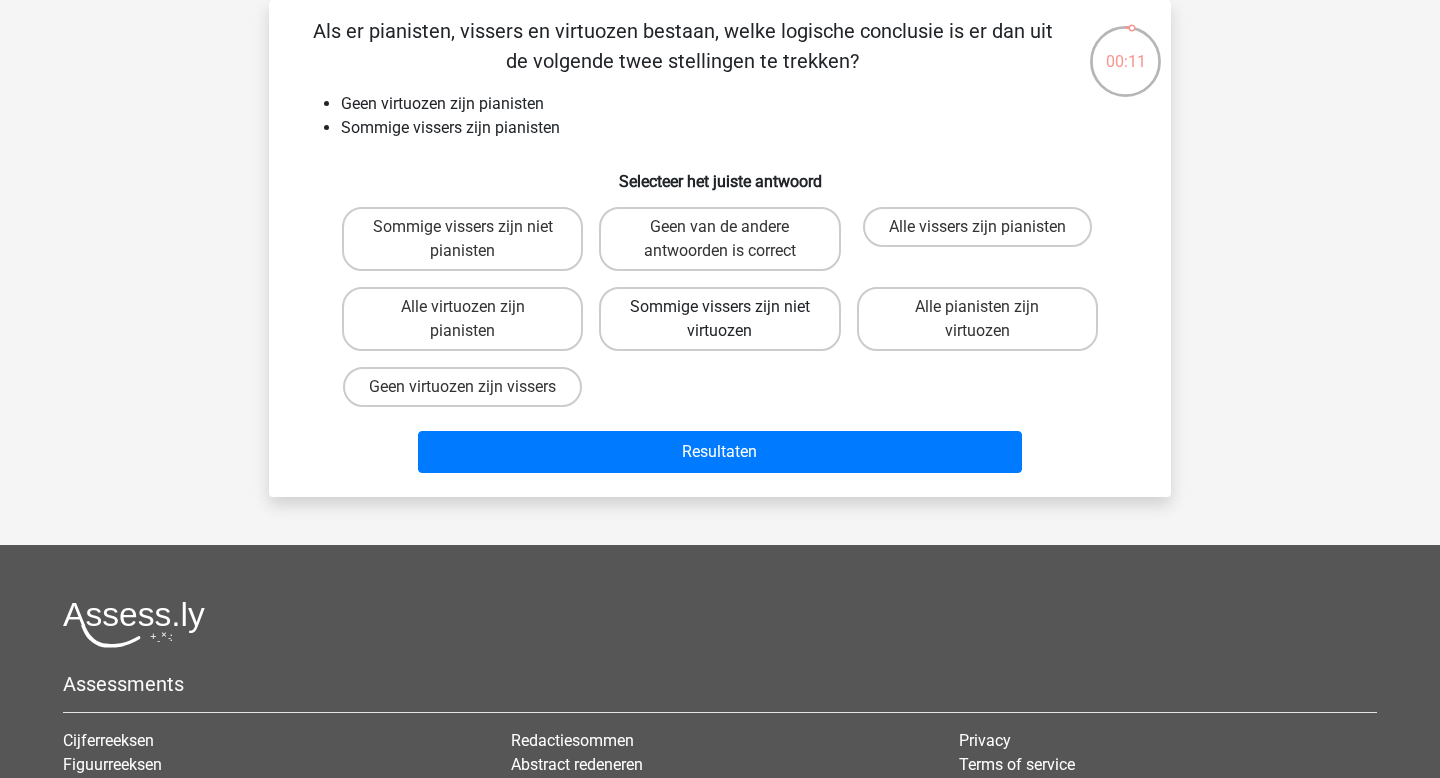 click on "Sommige vissers zijn niet virtuozen" at bounding box center [719, 319] 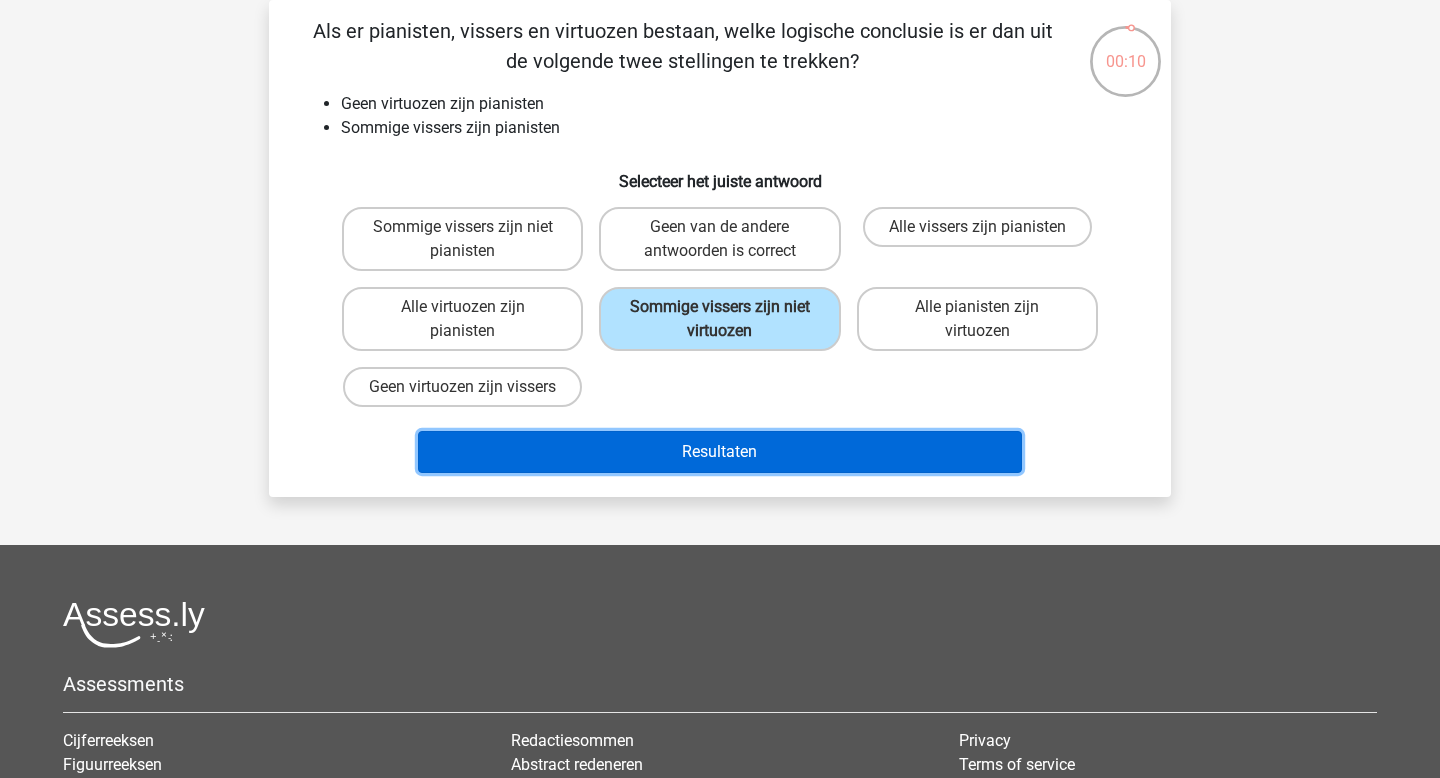 click on "Resultaten" at bounding box center (720, 452) 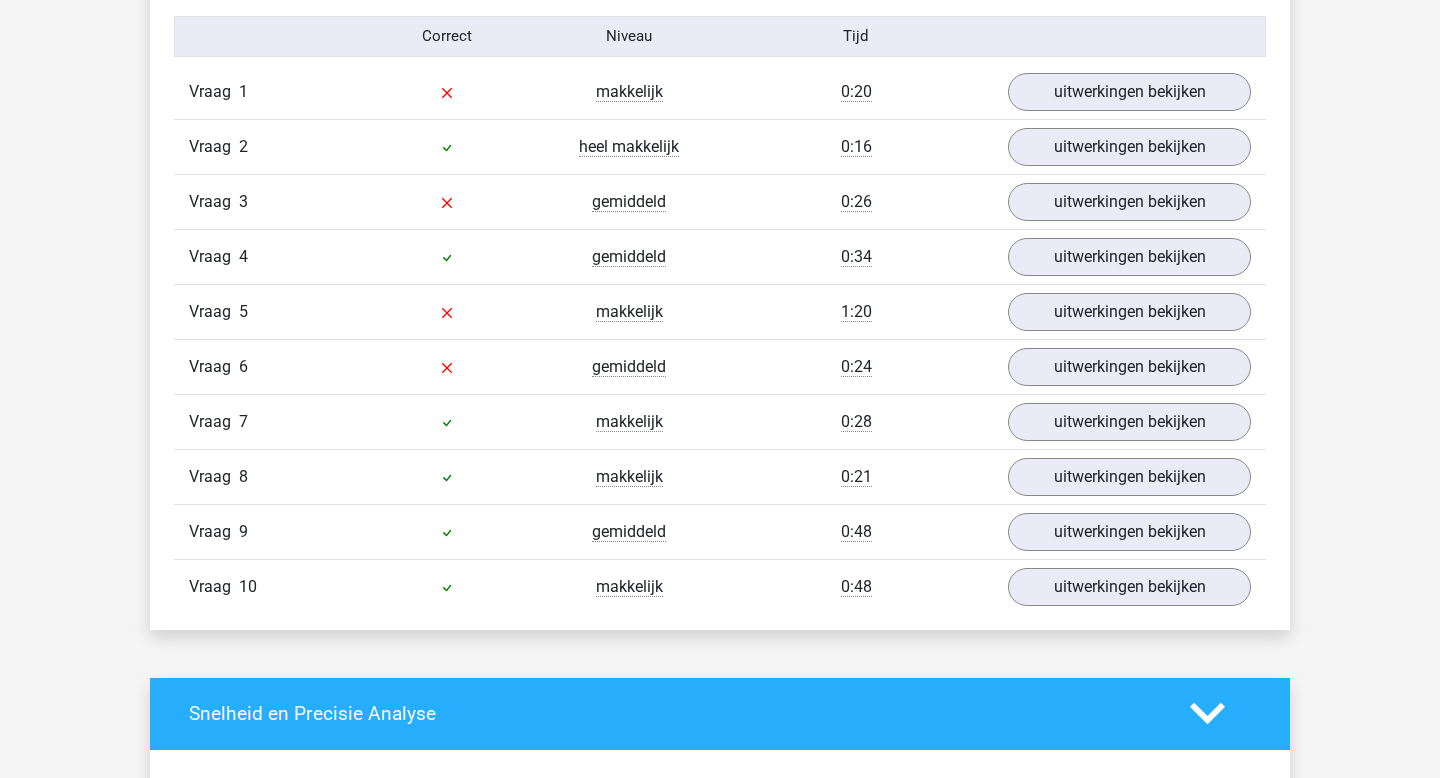 scroll, scrollTop: 1658, scrollLeft: 0, axis: vertical 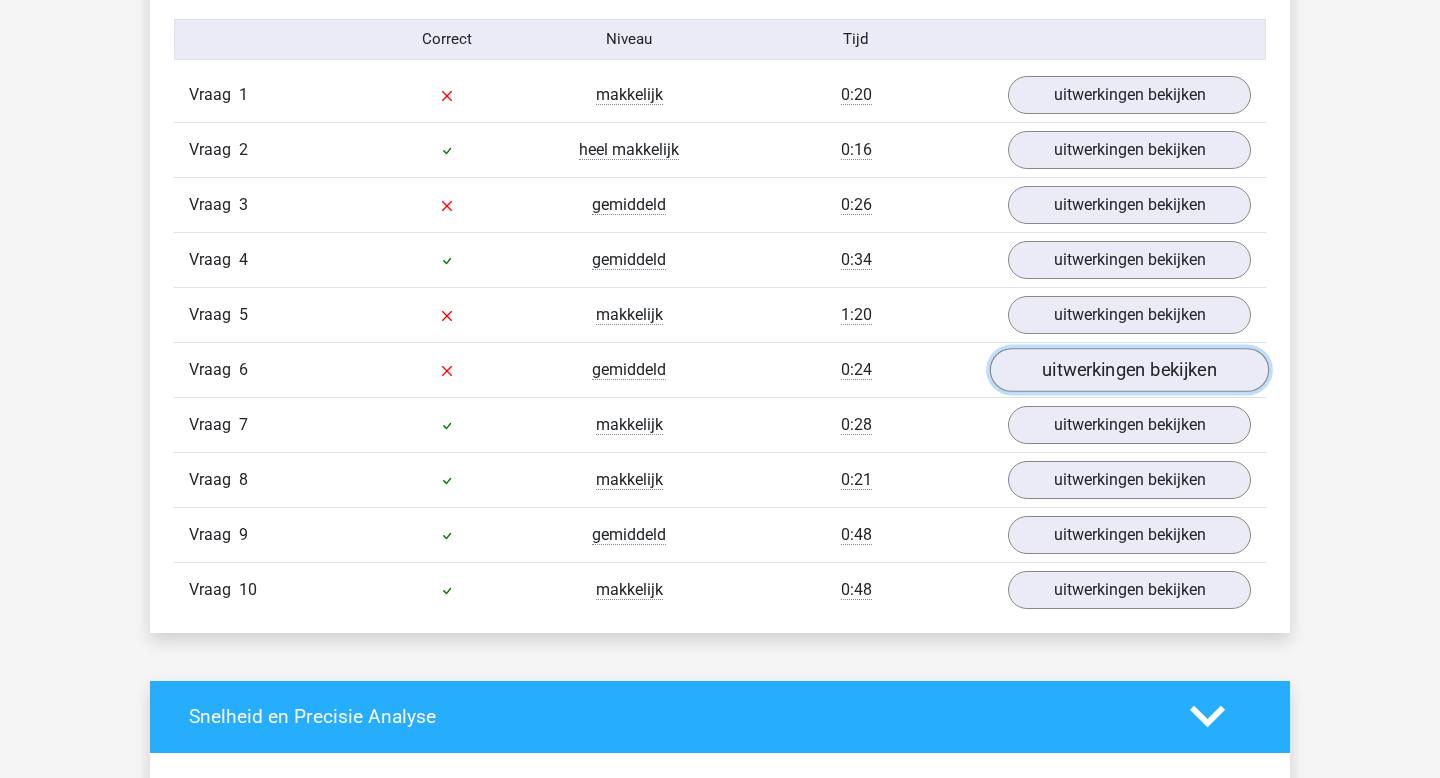 click on "uitwerkingen bekijken" at bounding box center (1129, 370) 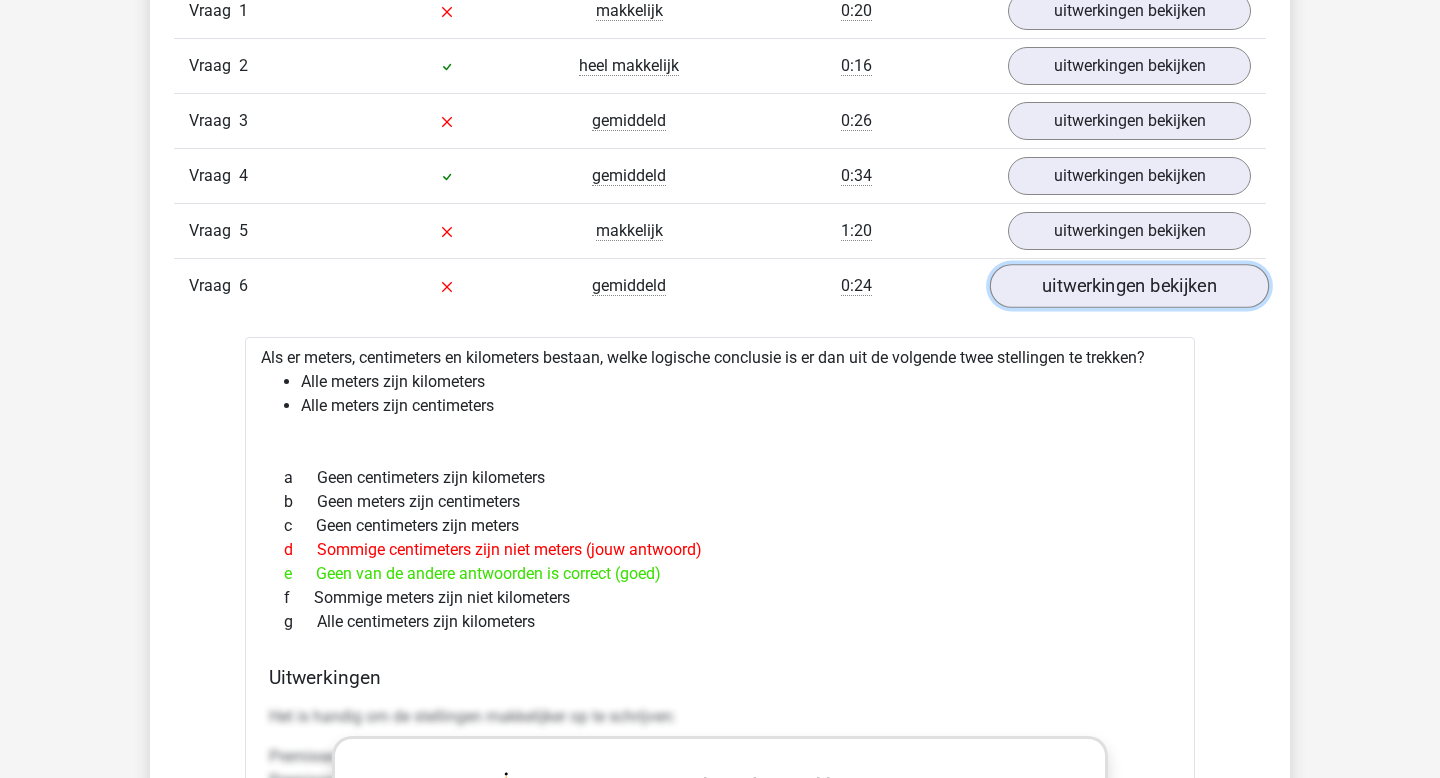 scroll, scrollTop: 1743, scrollLeft: 0, axis: vertical 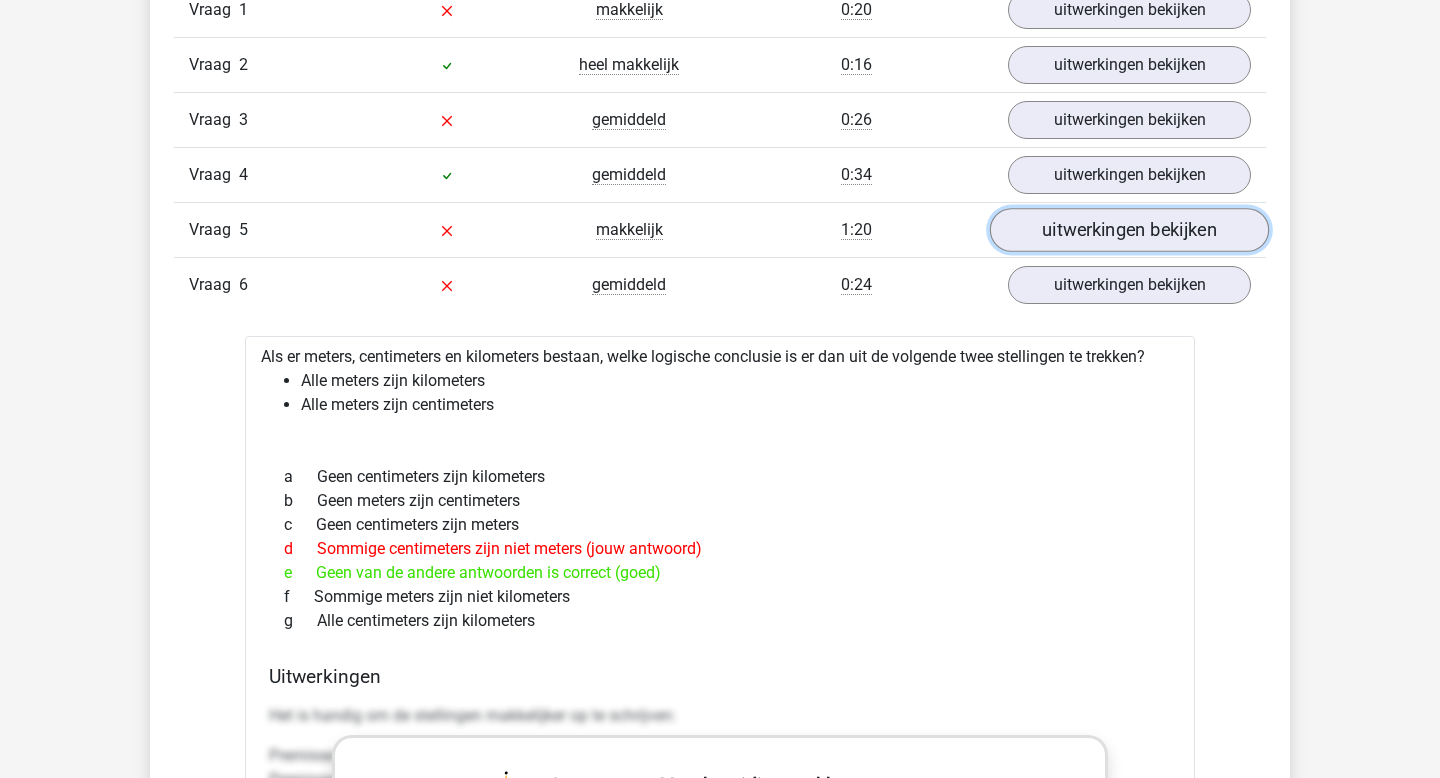 click on "uitwerkingen bekijken" at bounding box center (1129, 230) 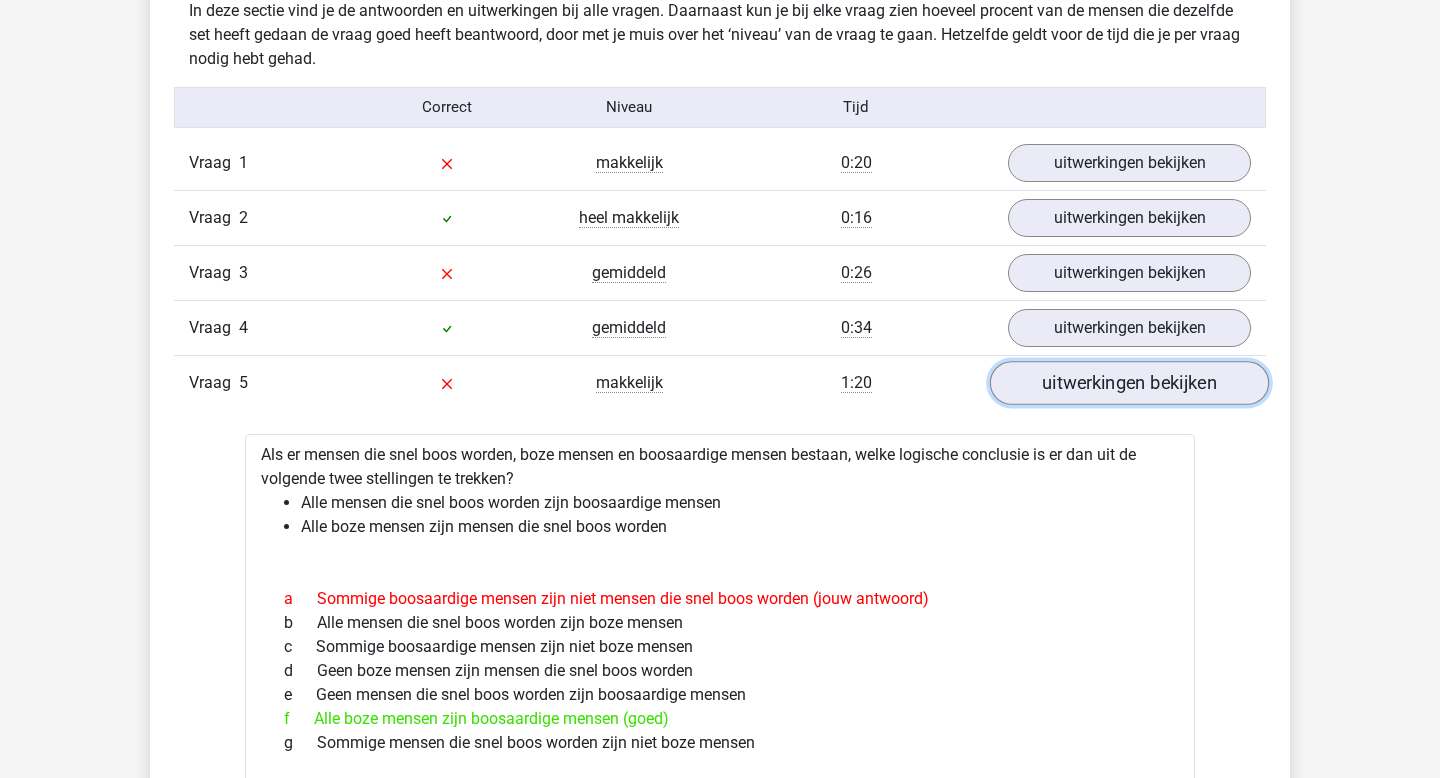 scroll, scrollTop: 1593, scrollLeft: 0, axis: vertical 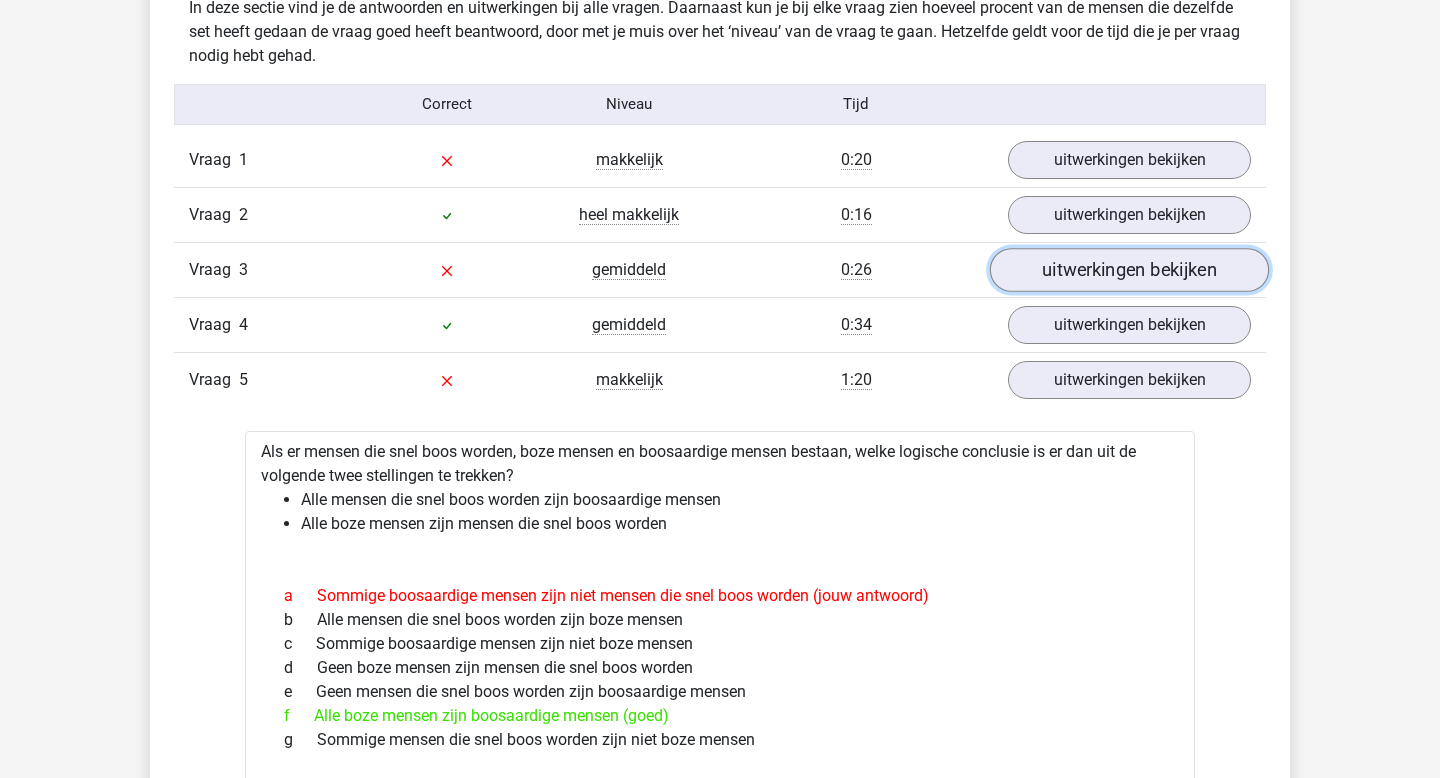 click on "uitwerkingen bekijken" at bounding box center [1129, 270] 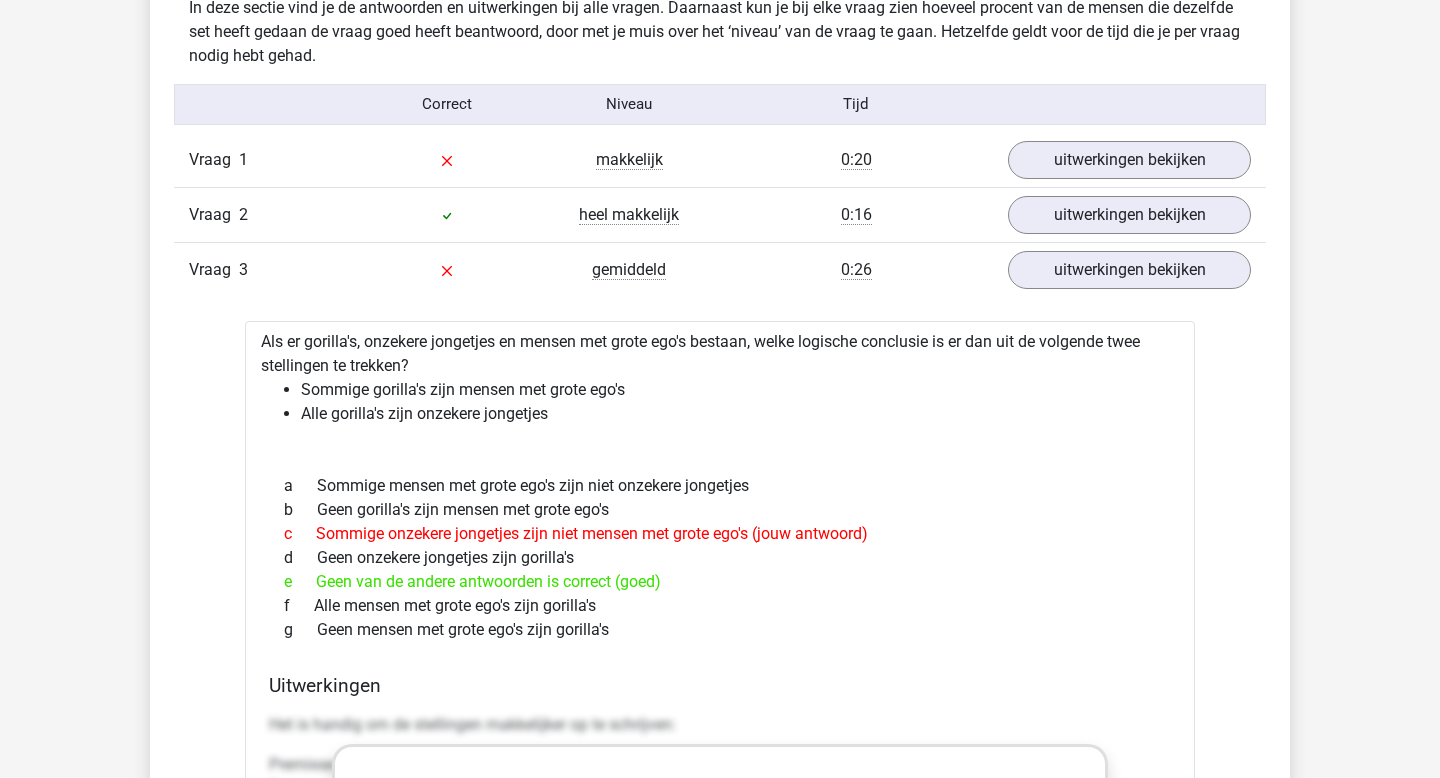 click on "Vraag
2
heel makkelijk
0:16
uitwerkingen bekijken" at bounding box center [720, 214] 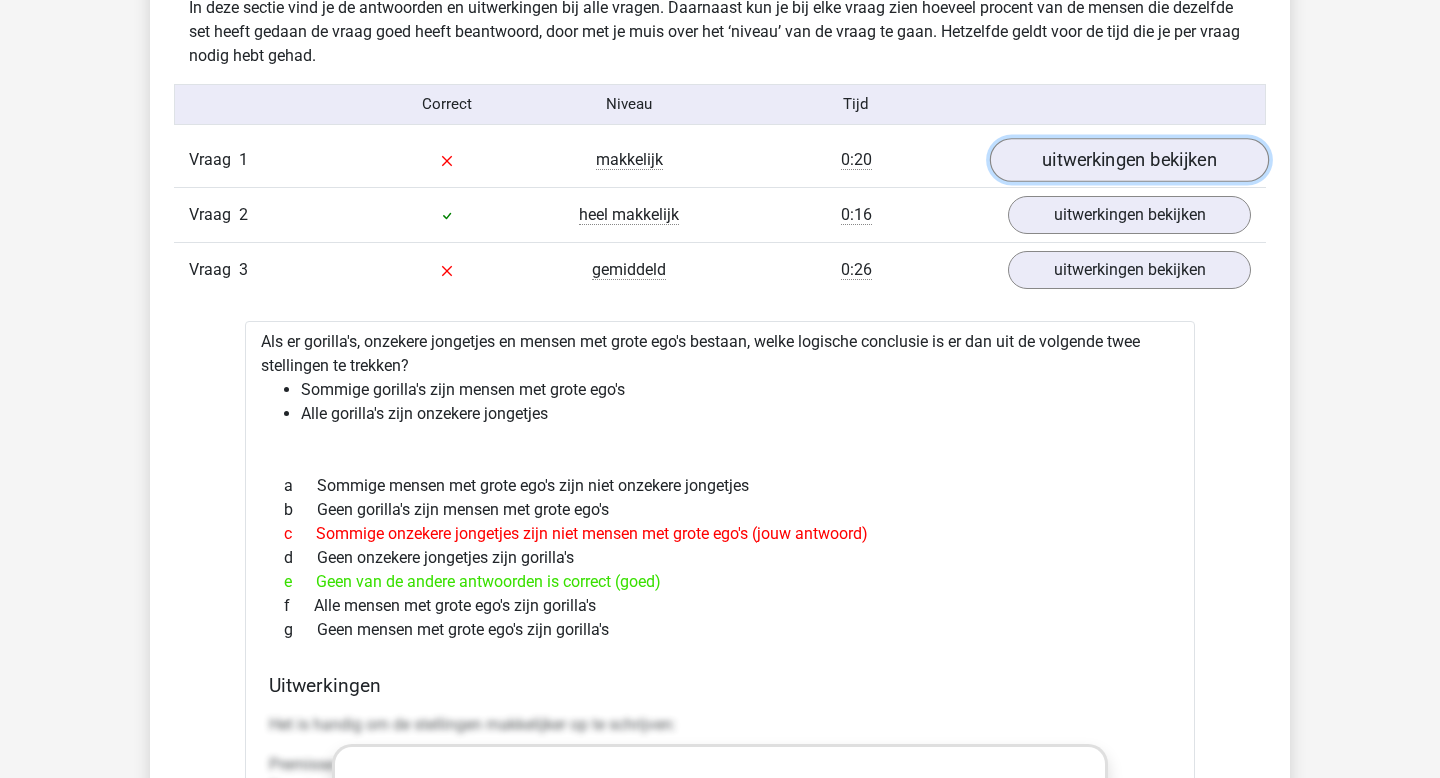 click on "uitwerkingen bekijken" at bounding box center (1129, 160) 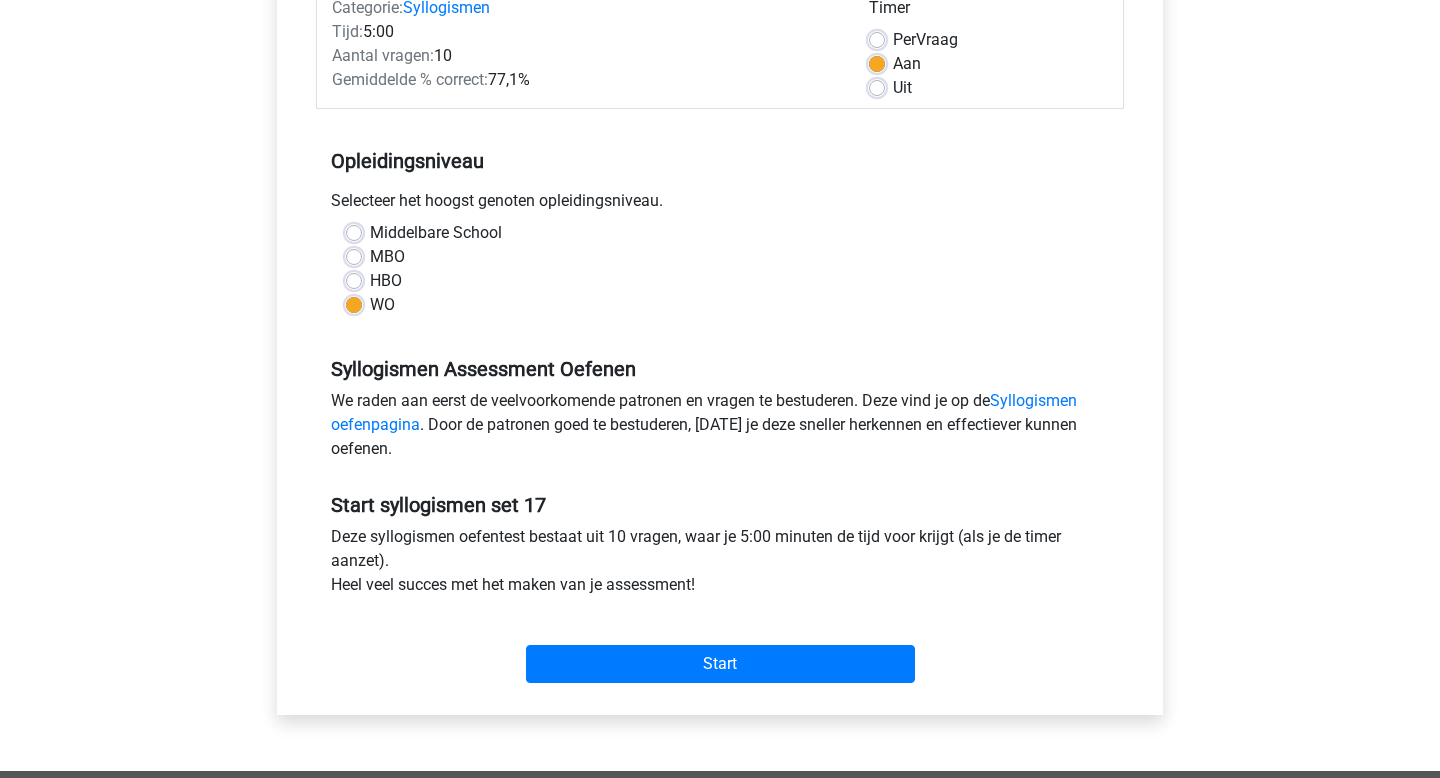 scroll, scrollTop: 322, scrollLeft: 0, axis: vertical 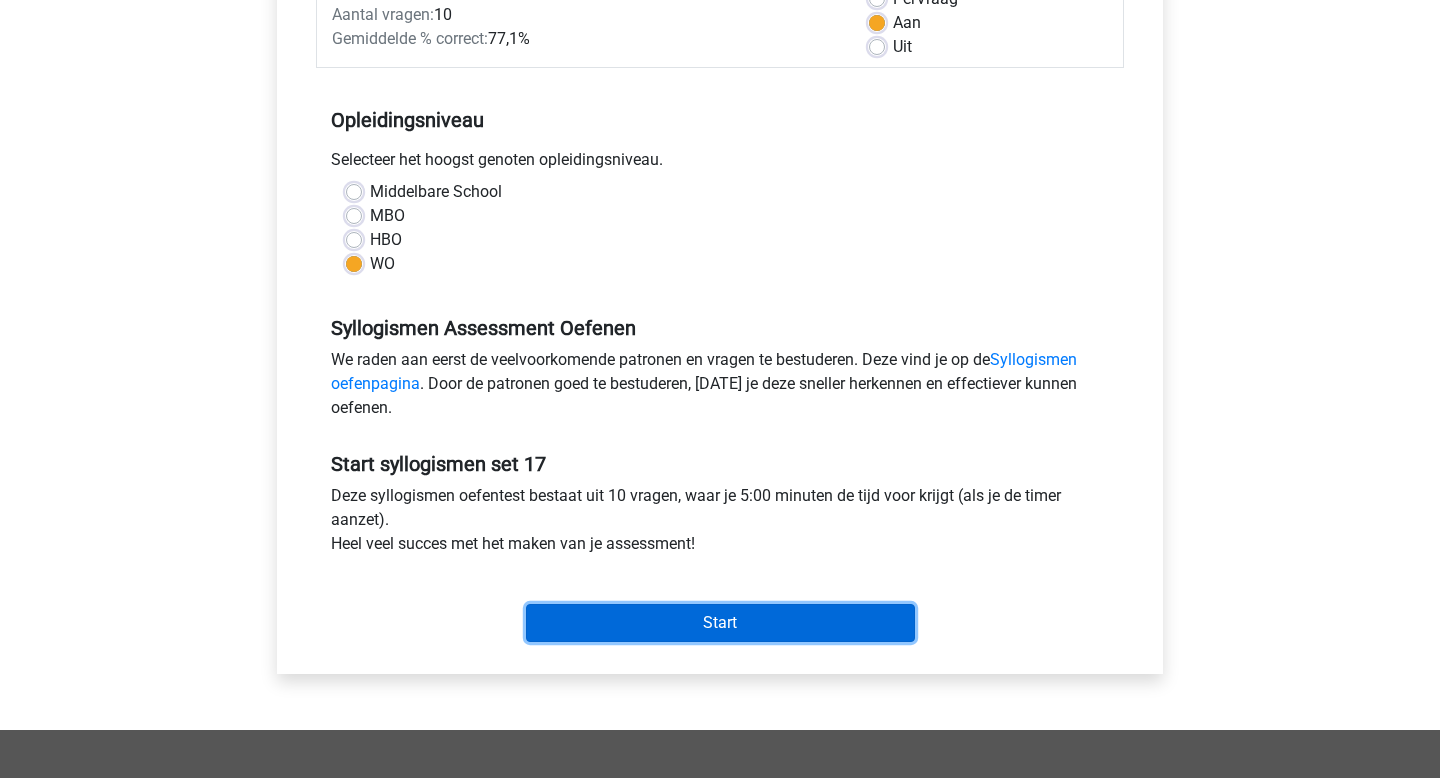 click on "Start" at bounding box center (720, 623) 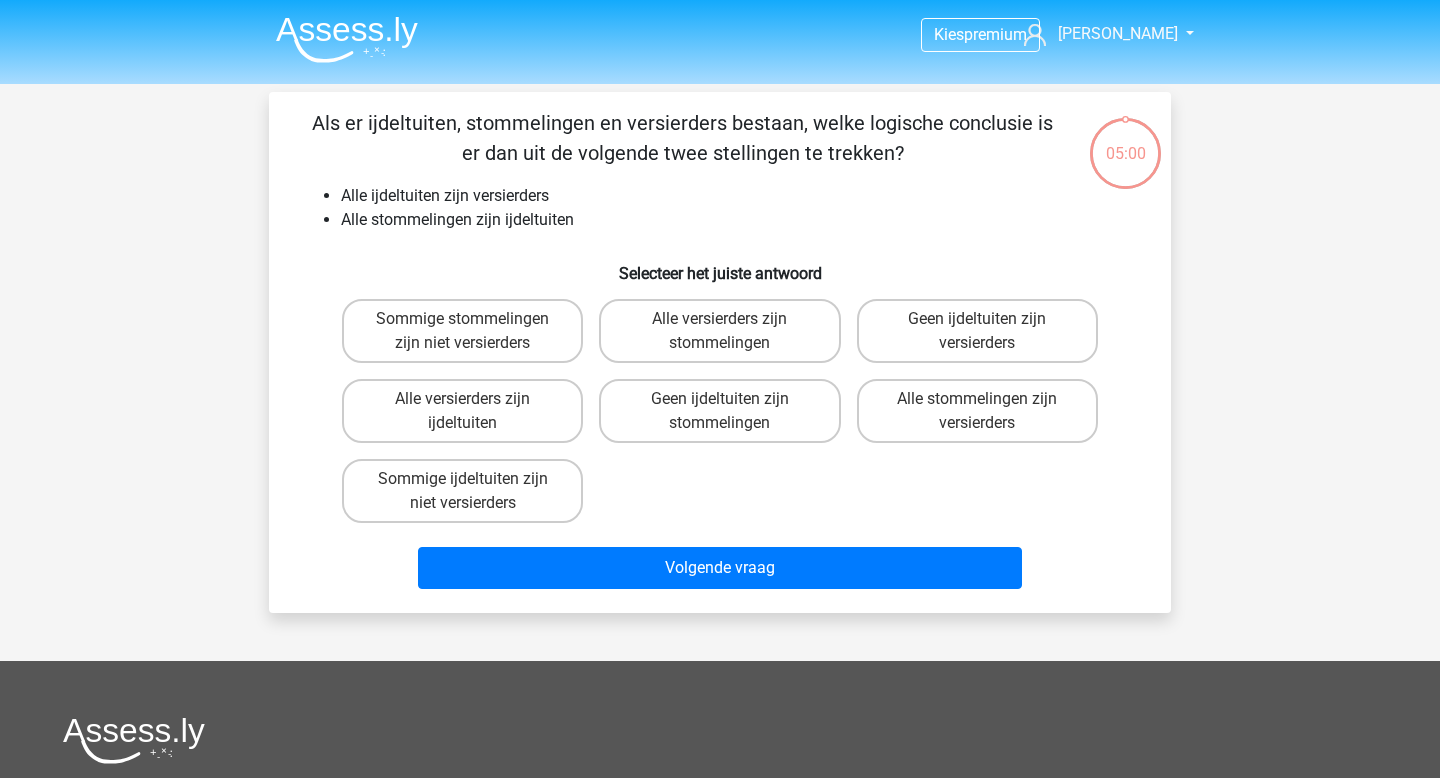 scroll, scrollTop: 0, scrollLeft: 0, axis: both 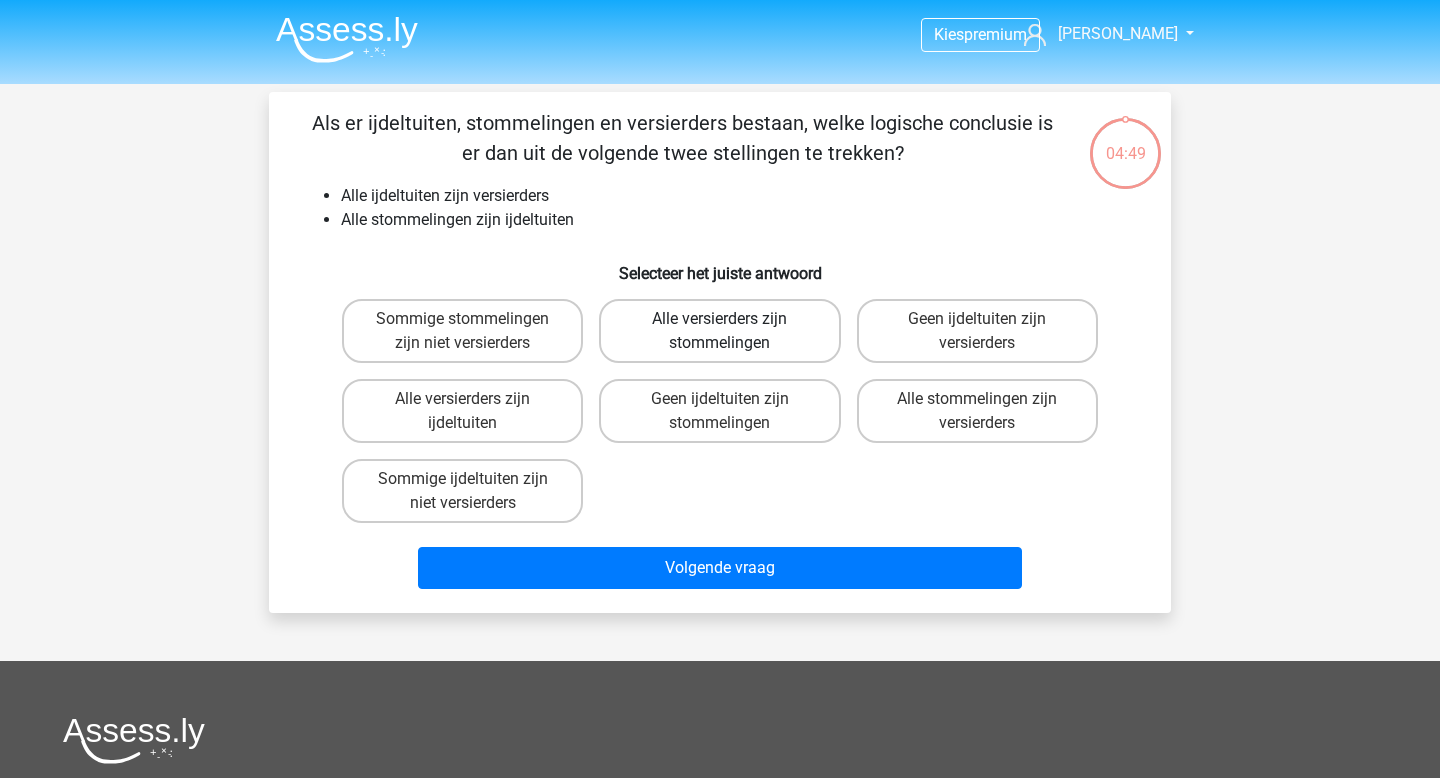 click on "Alle versierders zijn stommelingen" at bounding box center (719, 331) 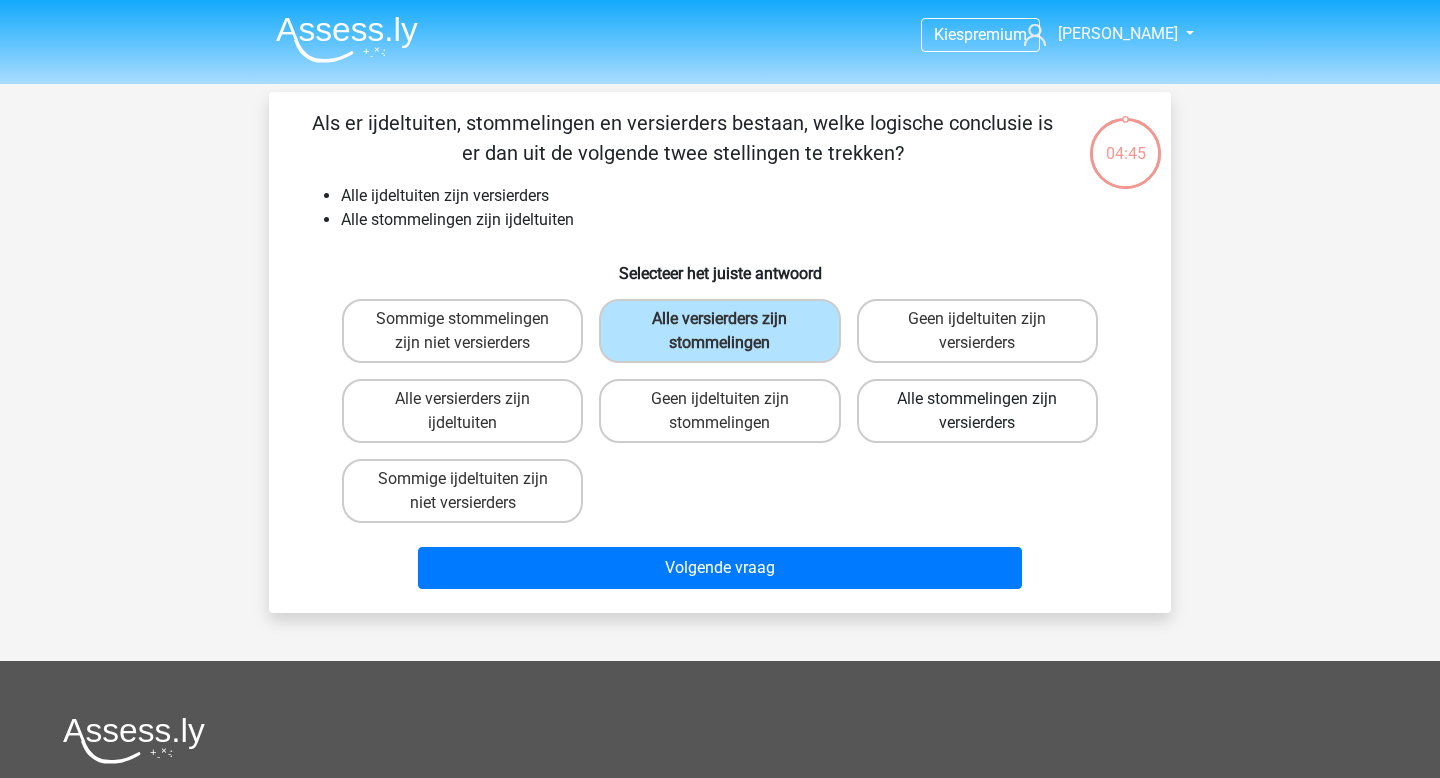 click on "Alle stommelingen zijn versierders" at bounding box center [977, 411] 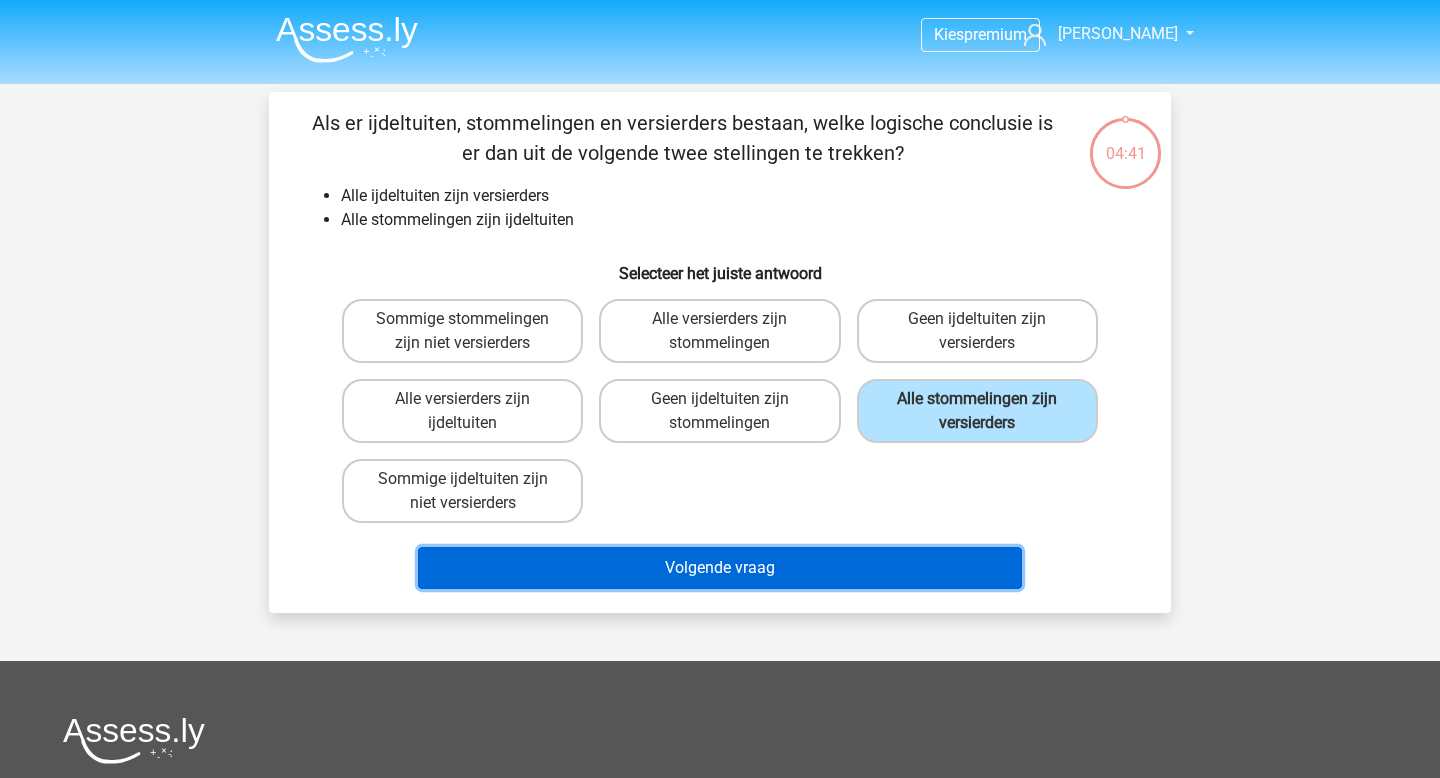 click on "Volgende vraag" at bounding box center [720, 568] 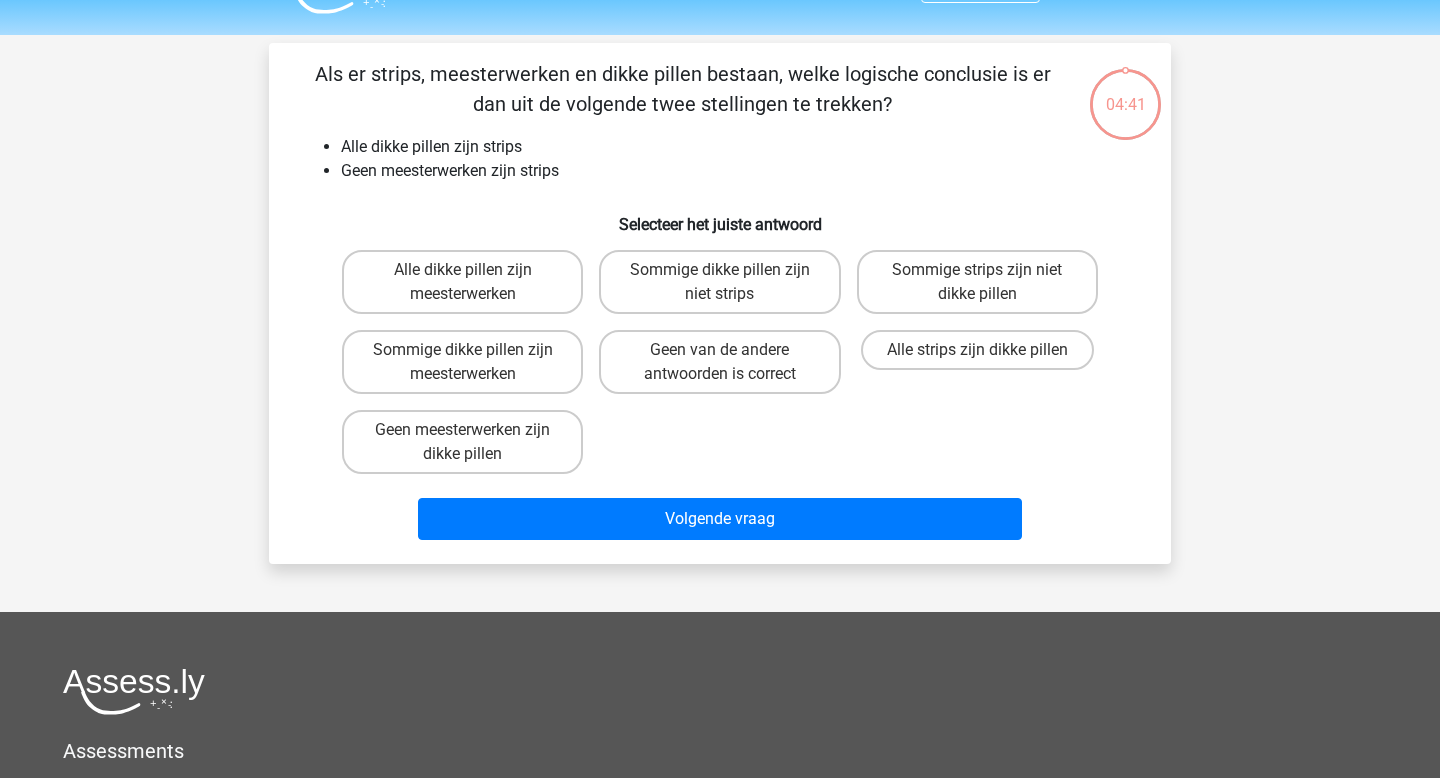 scroll, scrollTop: 92, scrollLeft: 0, axis: vertical 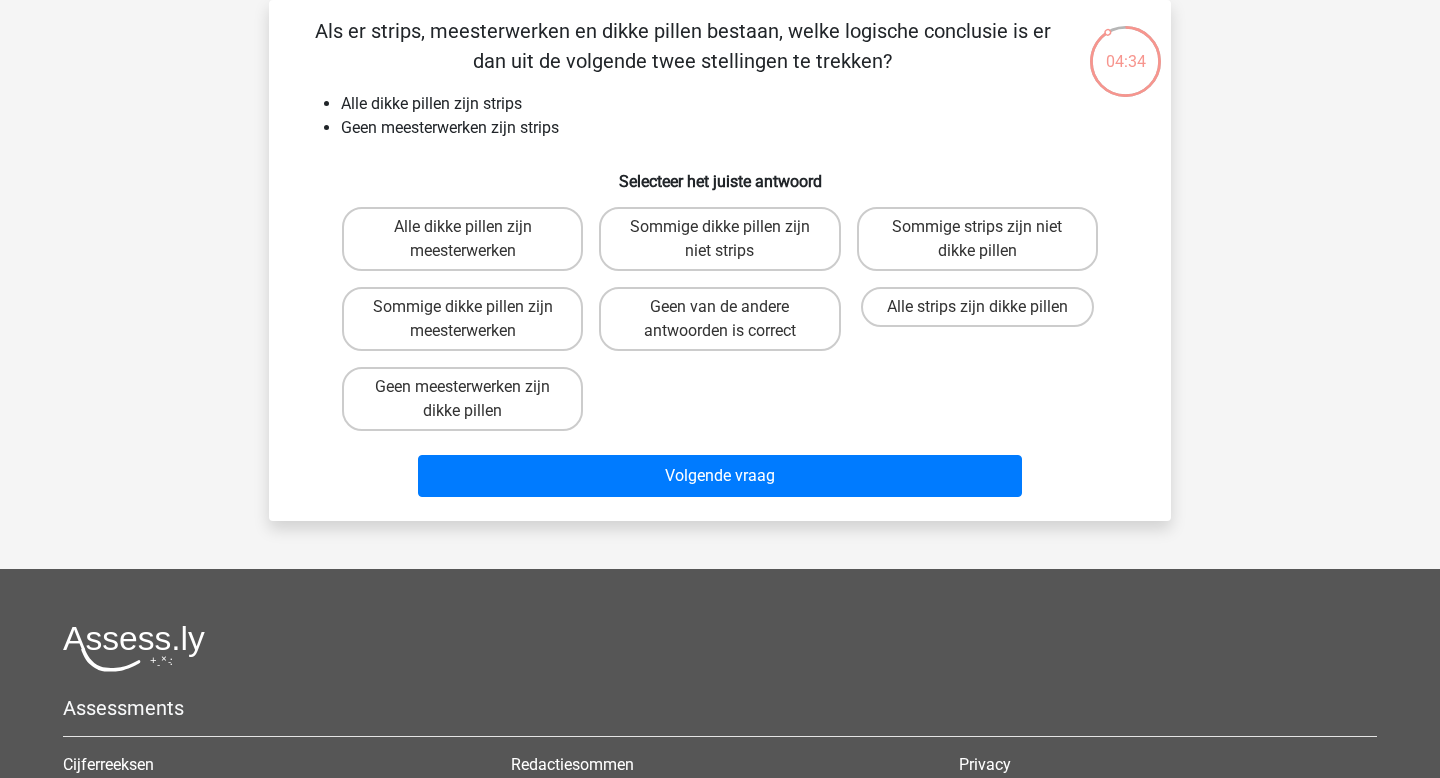 click on "Selecteer het juiste antwoord" at bounding box center (720, 173) 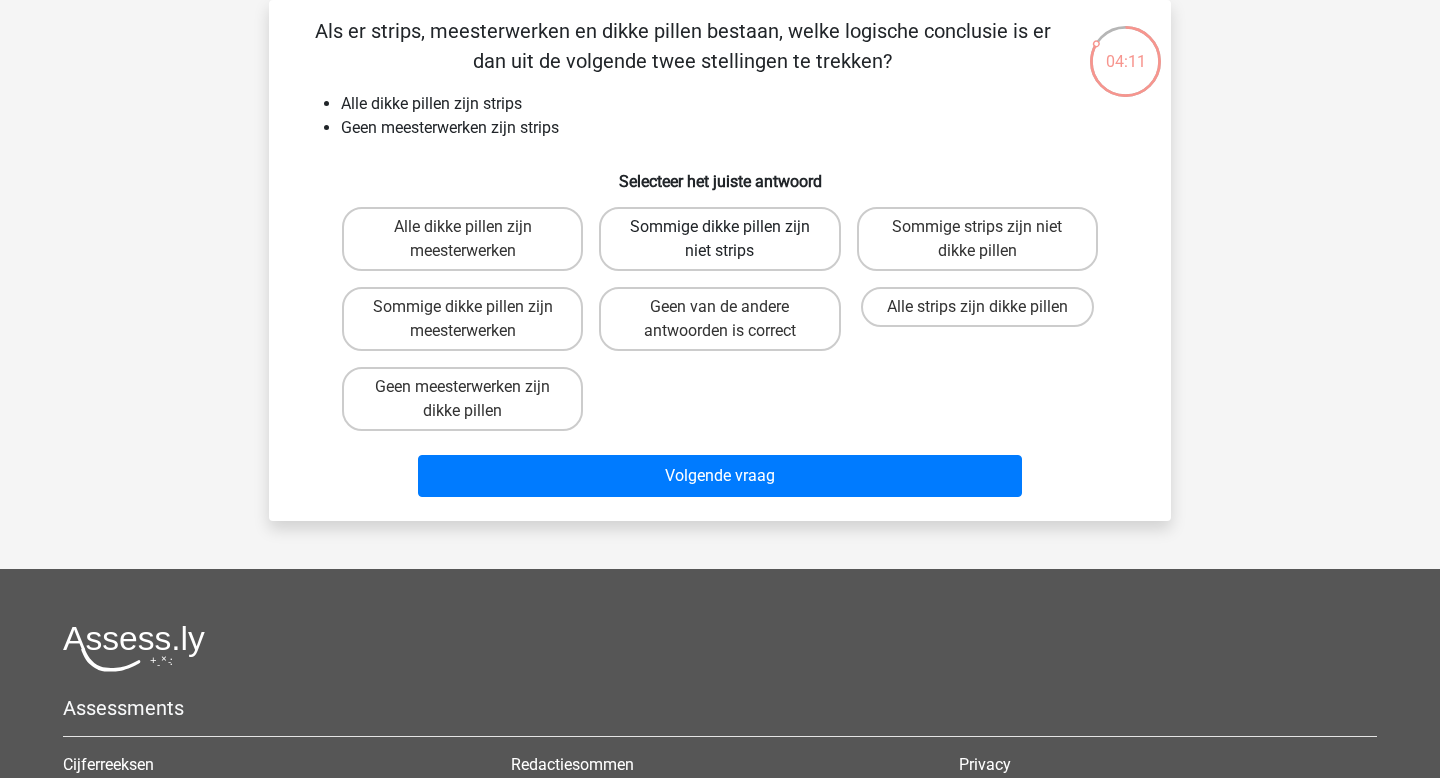 click on "Sommige dikke pillen zijn niet strips" at bounding box center (719, 239) 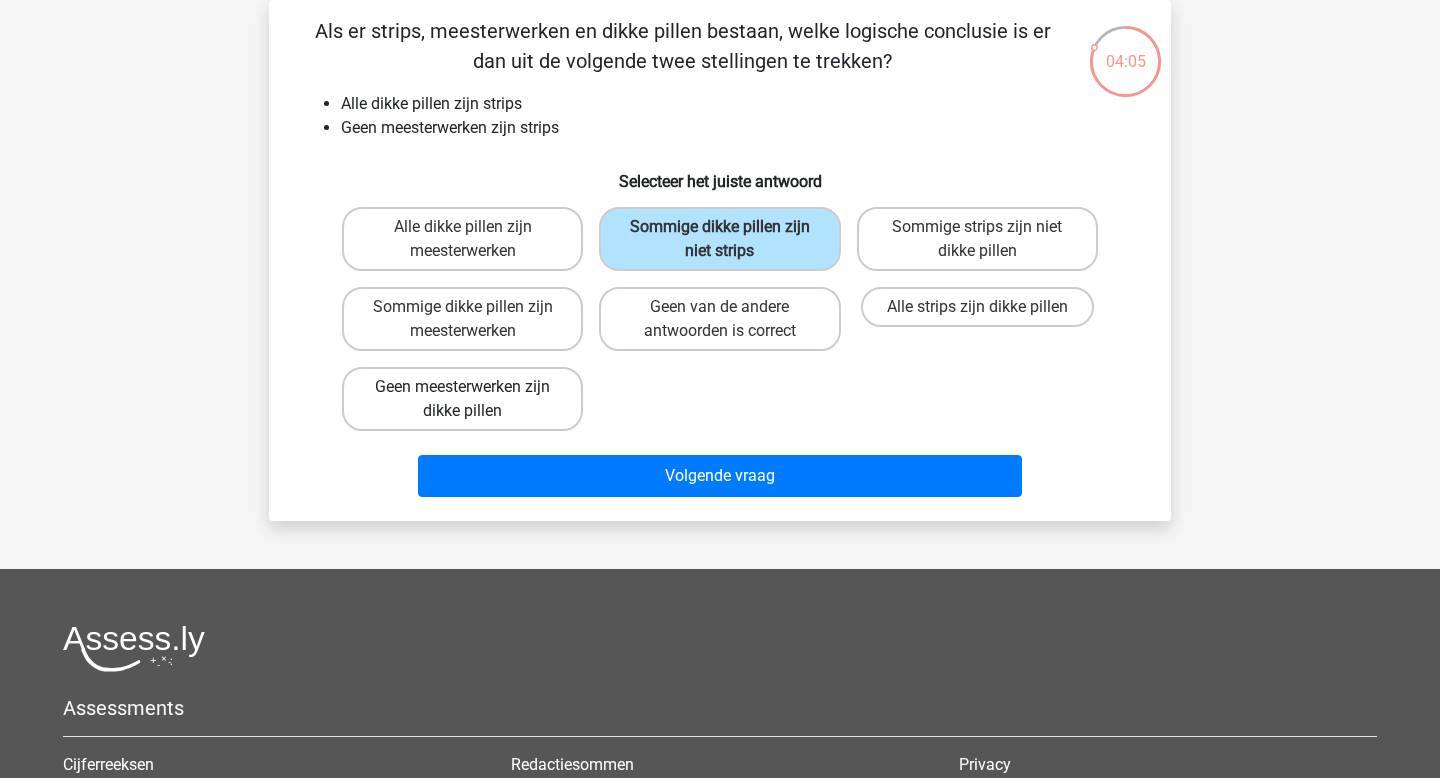 click on "Geen meesterwerken zijn dikke pillen" at bounding box center [462, 399] 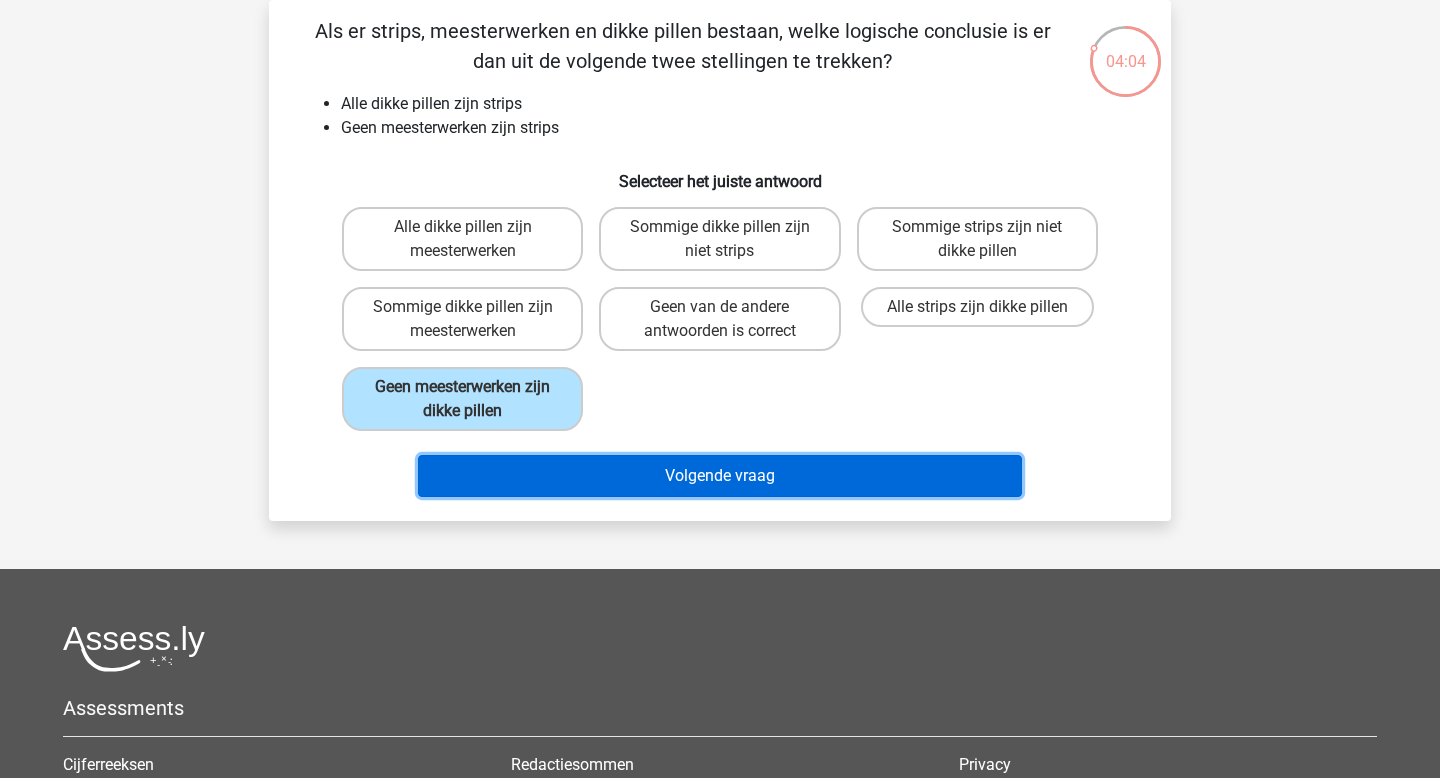 click on "Volgende vraag" at bounding box center [720, 476] 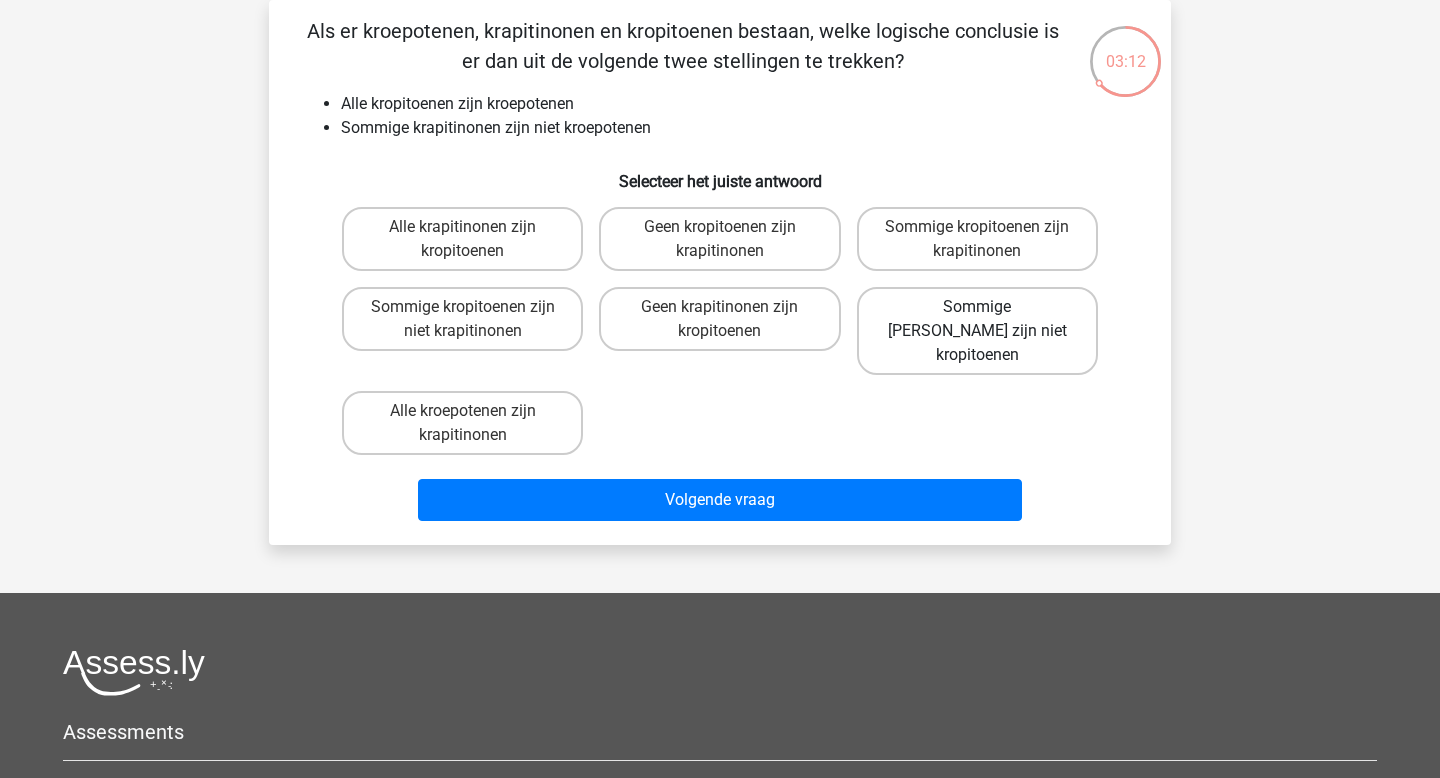 click on "Sommige krapitinonen zijn niet kropitoenen" at bounding box center (977, 331) 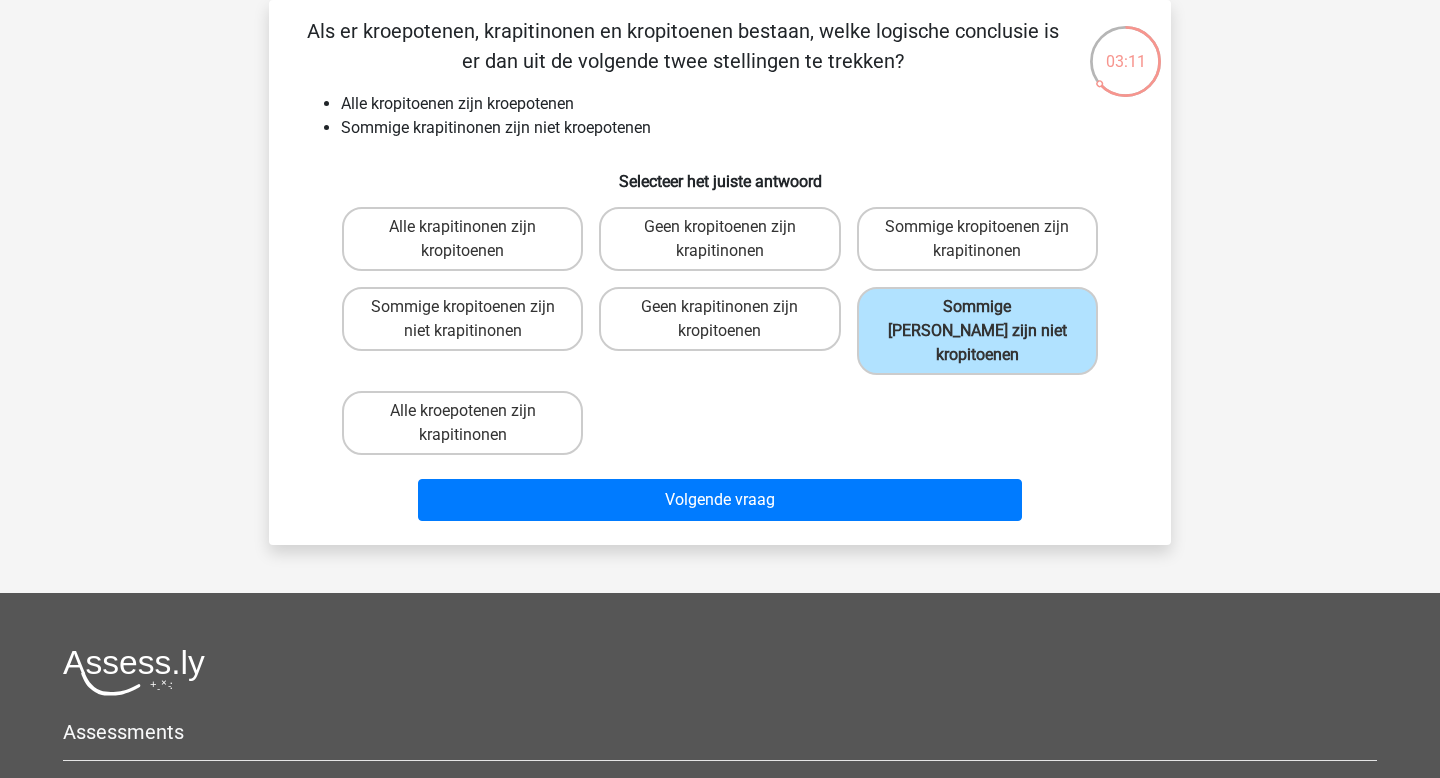 click on "Volgende vraag" at bounding box center [720, 504] 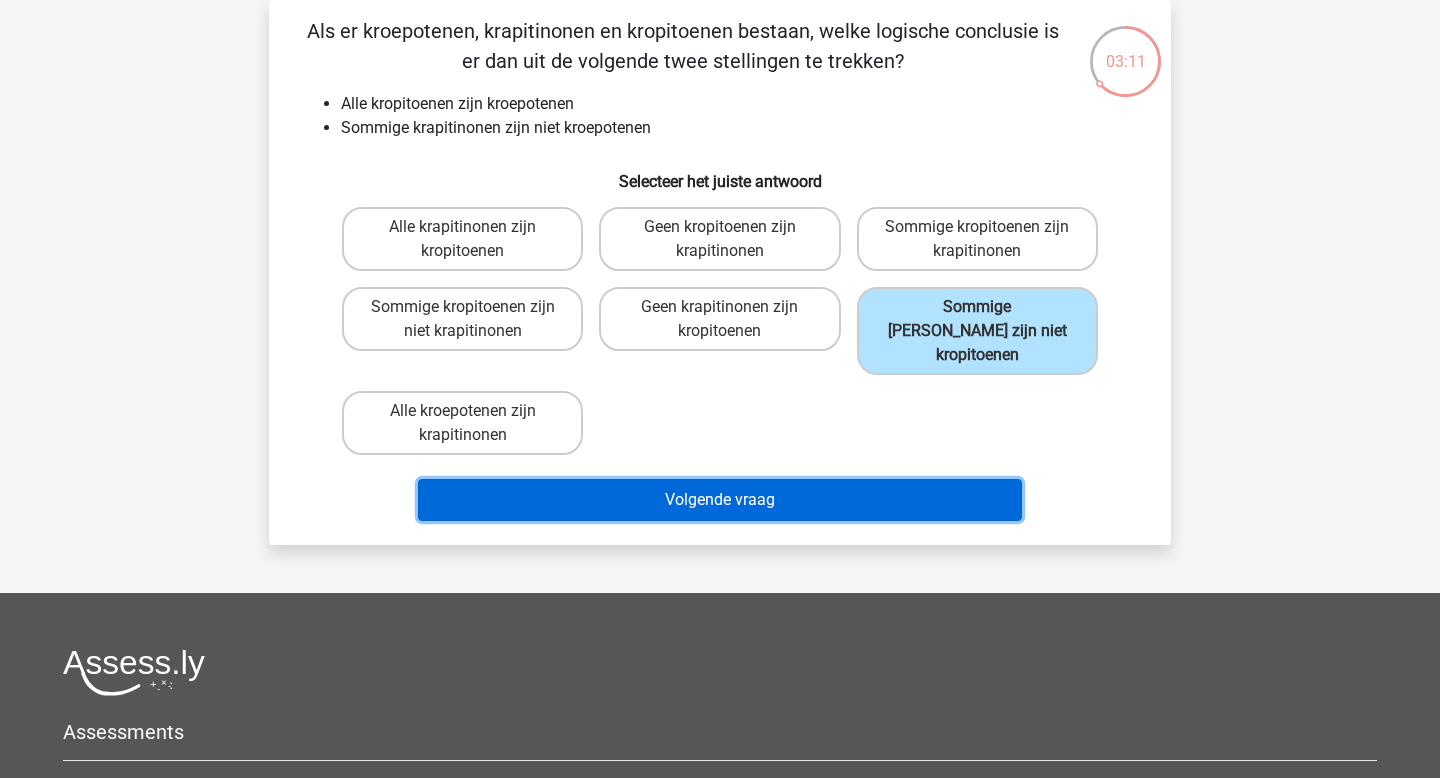 click on "Volgende vraag" at bounding box center (720, 500) 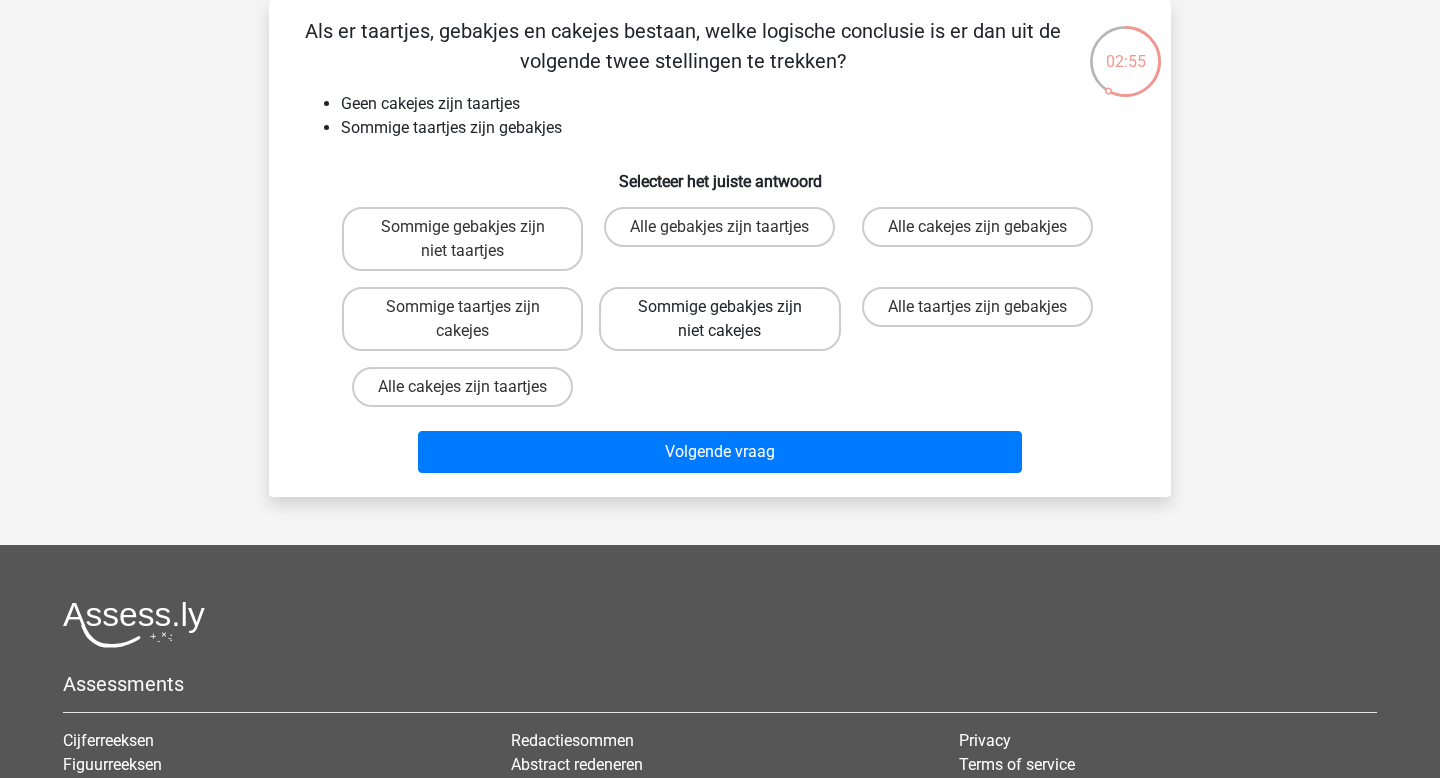 click on "Sommige gebakjes zijn niet cakejes" at bounding box center (719, 319) 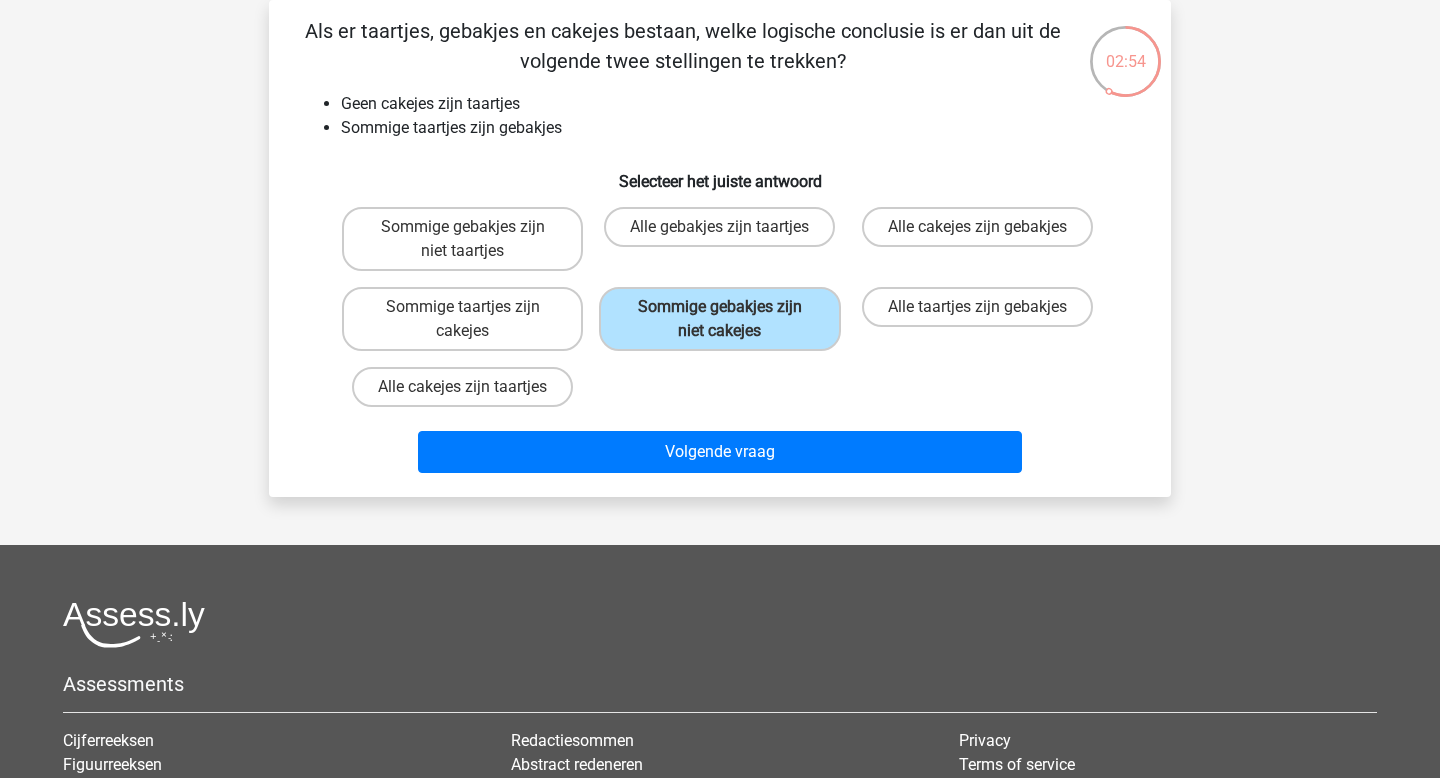 click on "Volgende vraag" at bounding box center [720, 456] 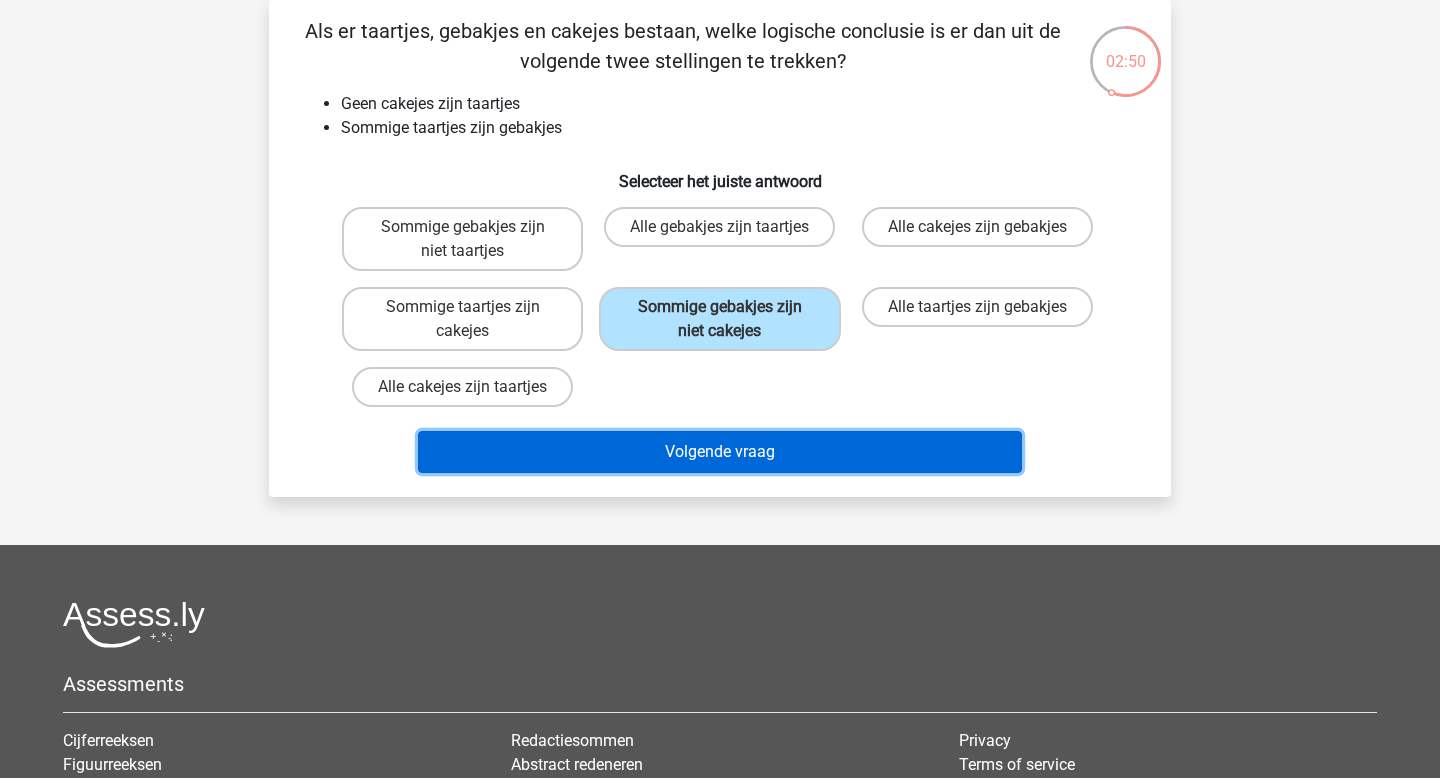 click on "Volgende vraag" at bounding box center (720, 452) 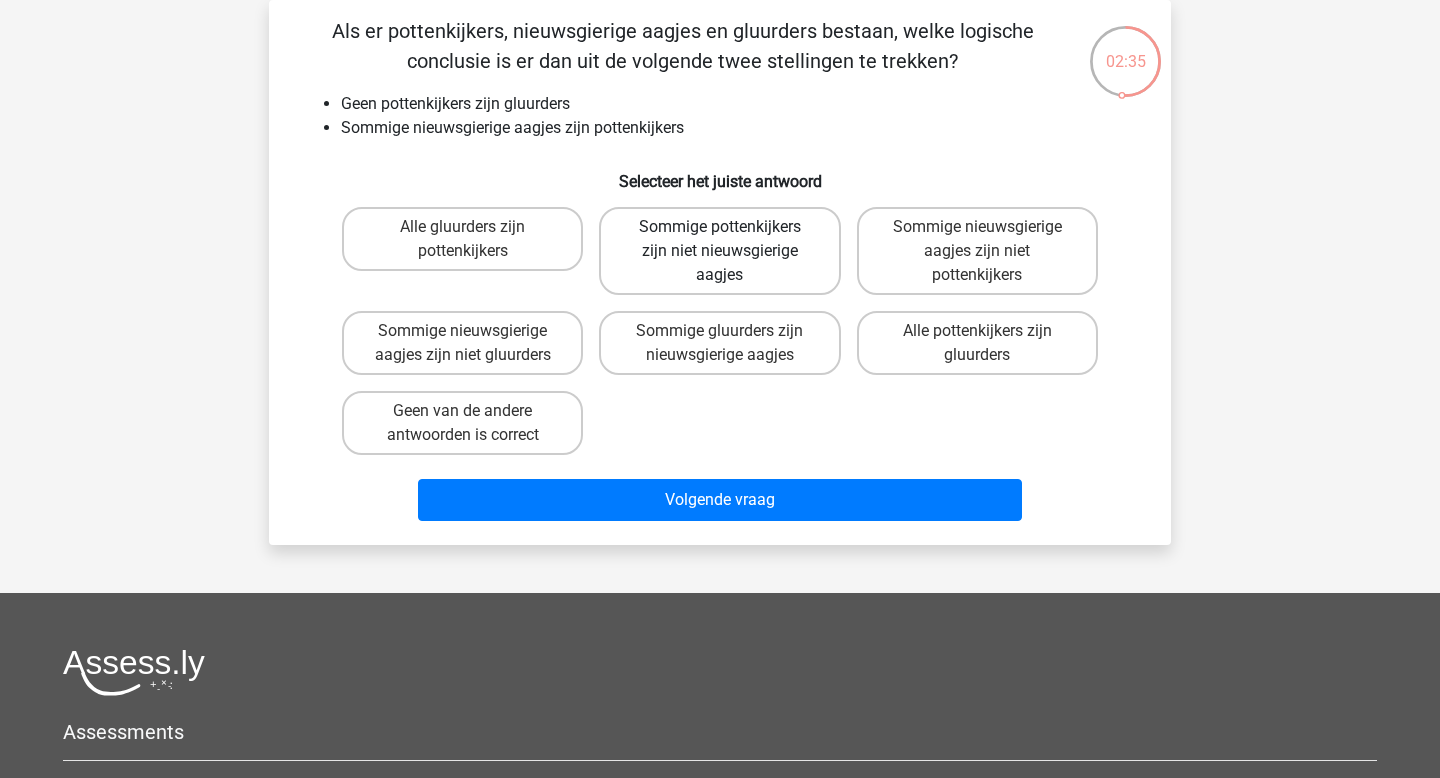 click on "Sommige pottenkijkers zijn niet nieuwsgierige aagjes" at bounding box center (719, 251) 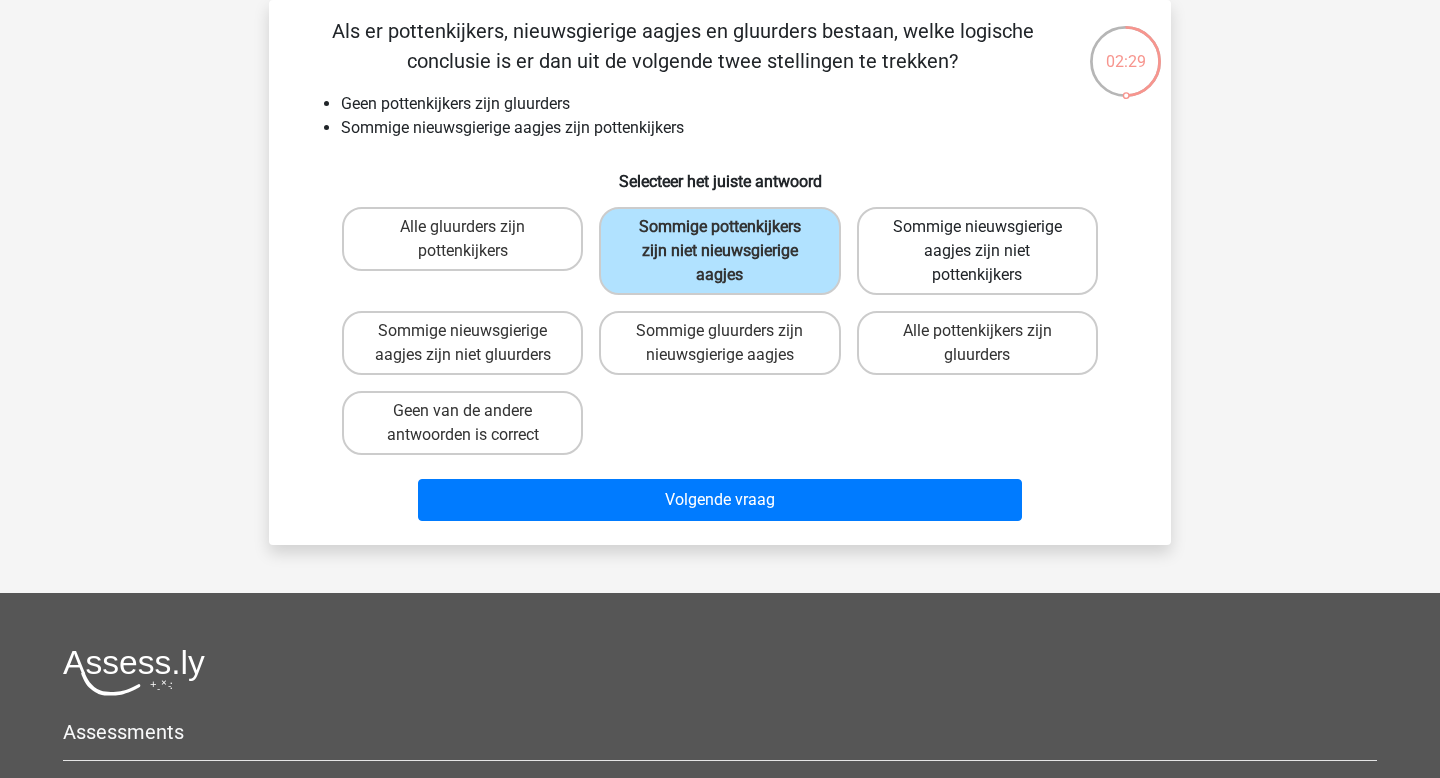 click on "Sommige nieuwsgierige aagjes zijn niet pottenkijkers" at bounding box center (977, 251) 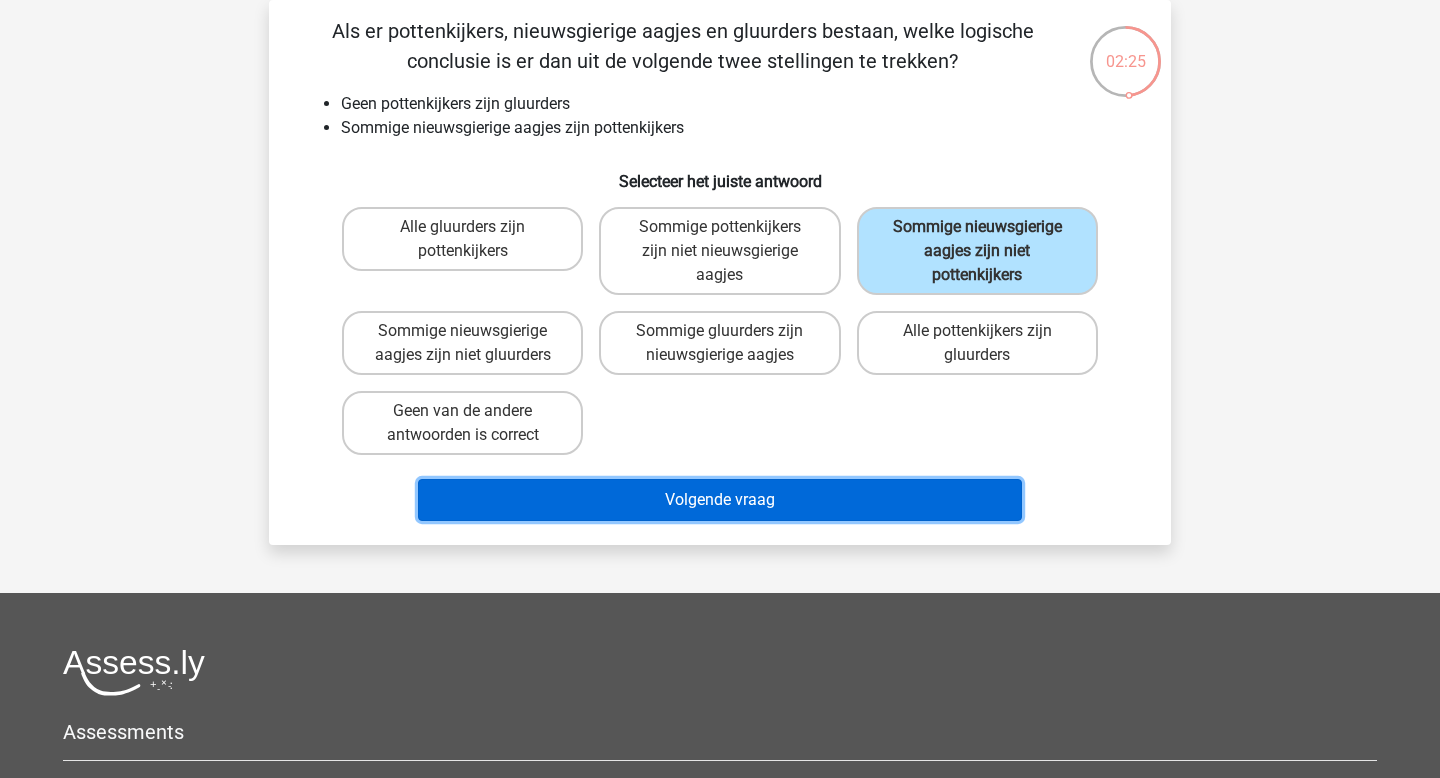 click on "Volgende vraag" at bounding box center (720, 500) 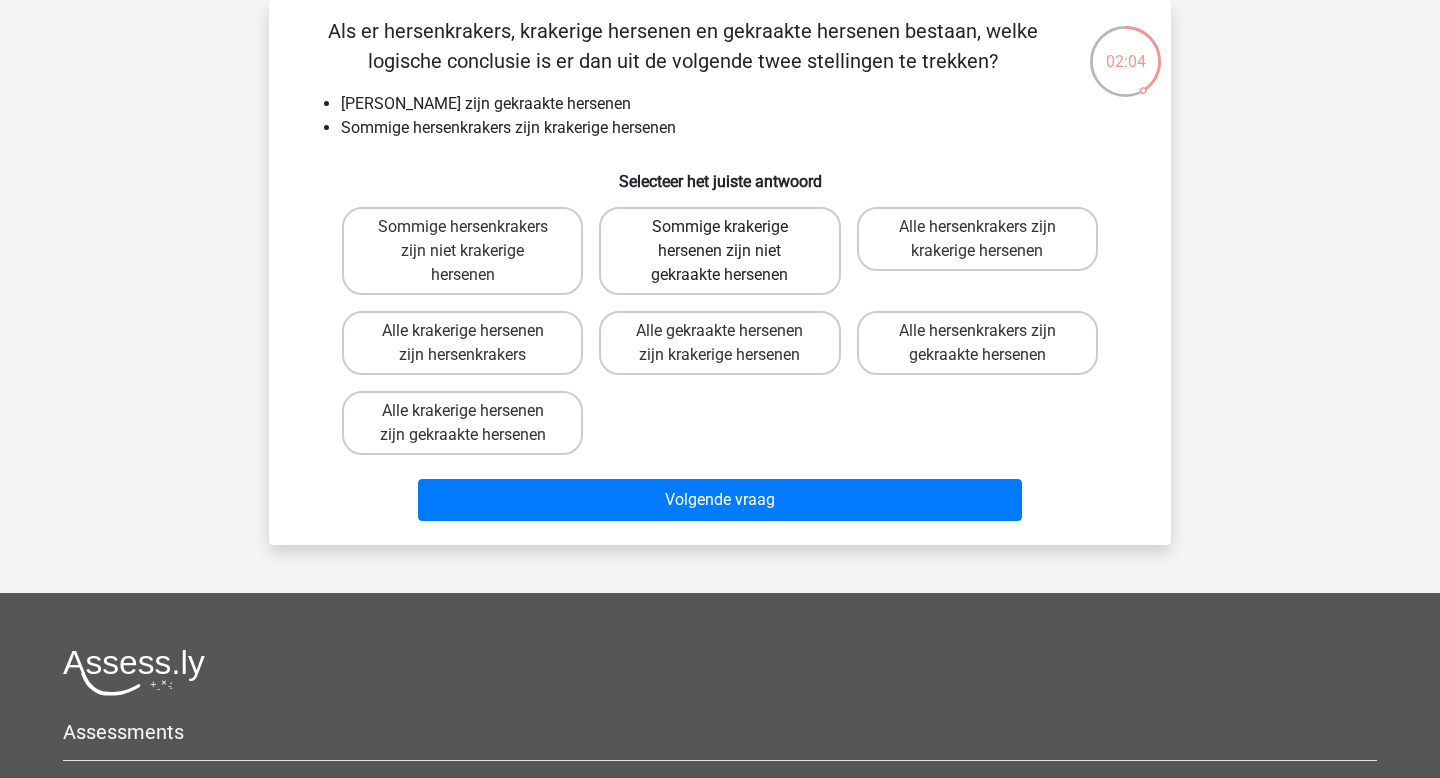 click on "Sommige krakerige hersenen zijn niet gekraakte hersenen" at bounding box center [719, 251] 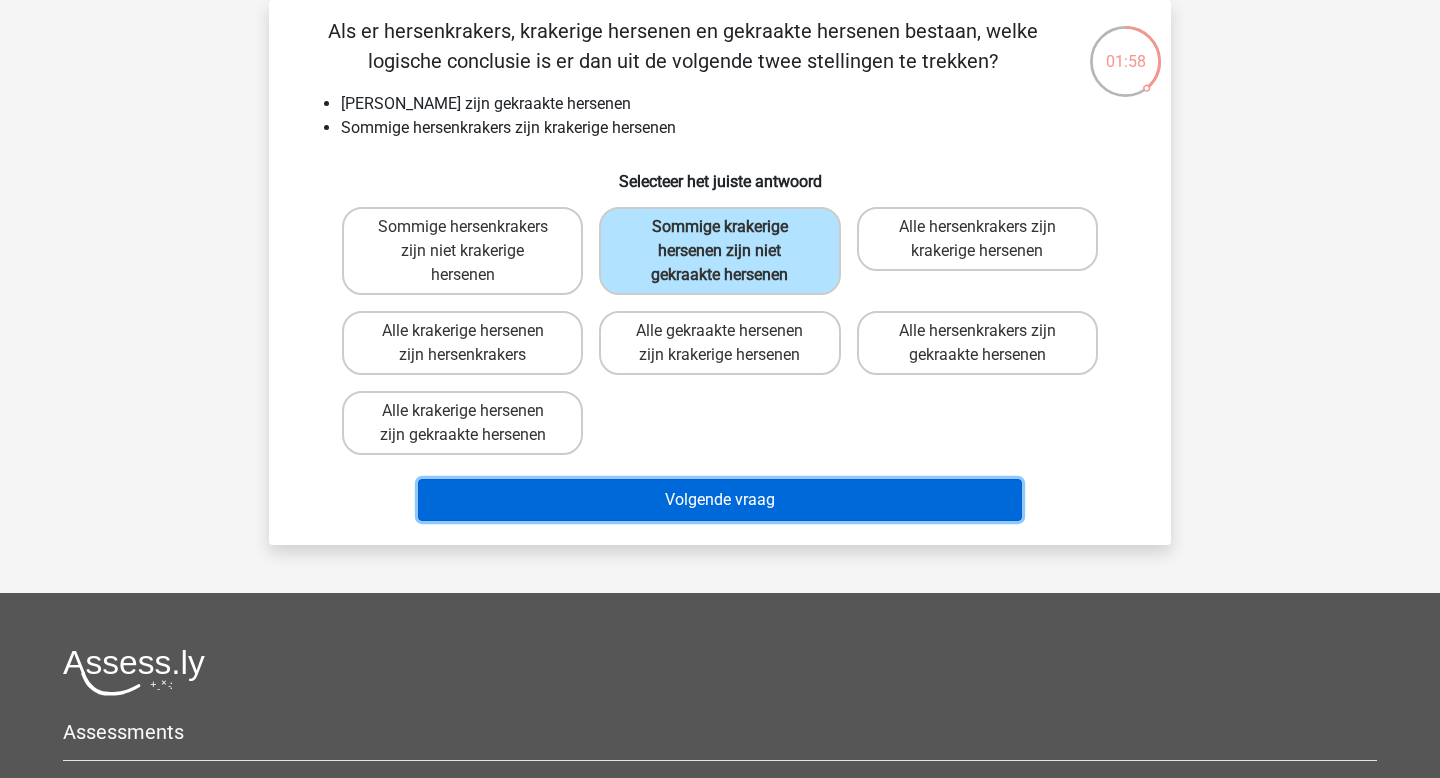 click on "Volgende vraag" at bounding box center [720, 500] 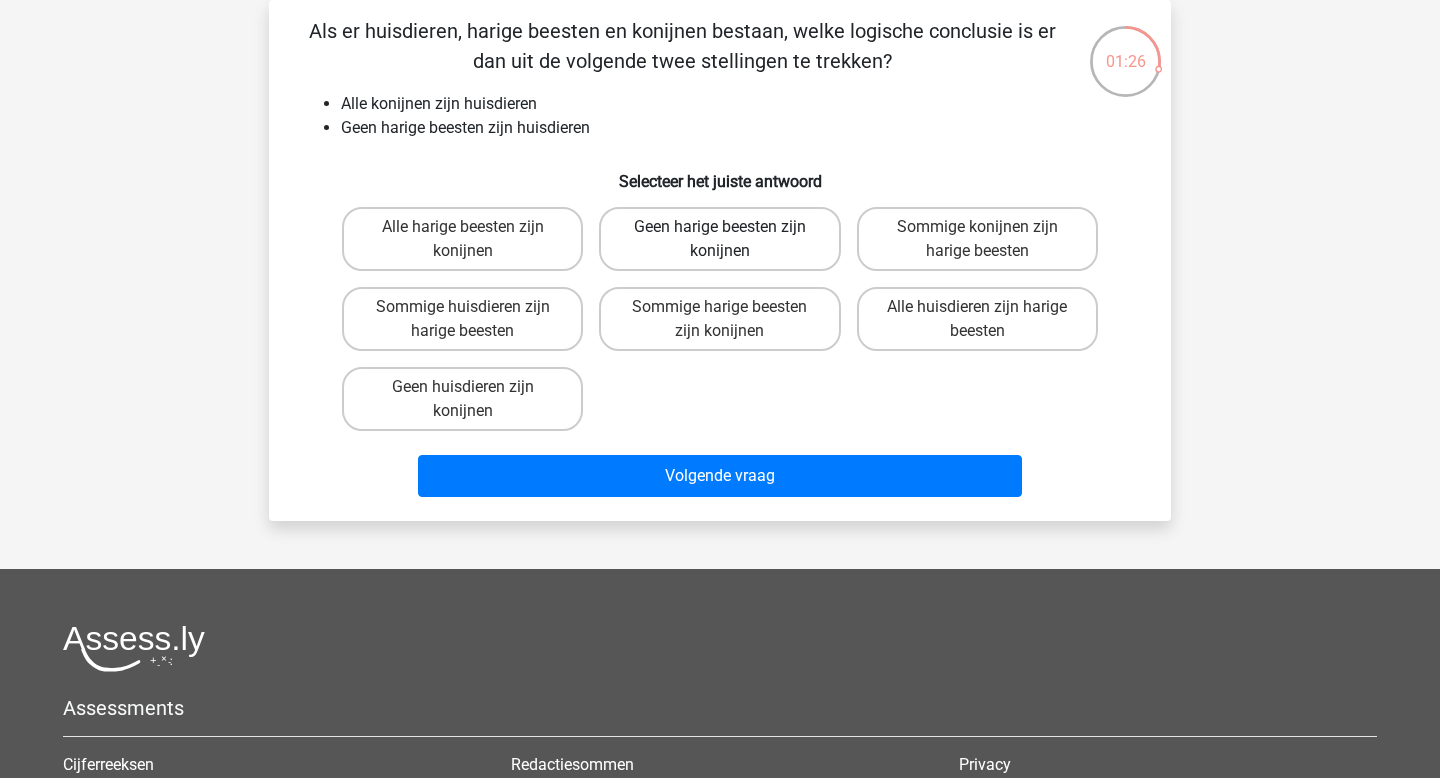click on "Geen harige beesten zijn konijnen" at bounding box center (719, 239) 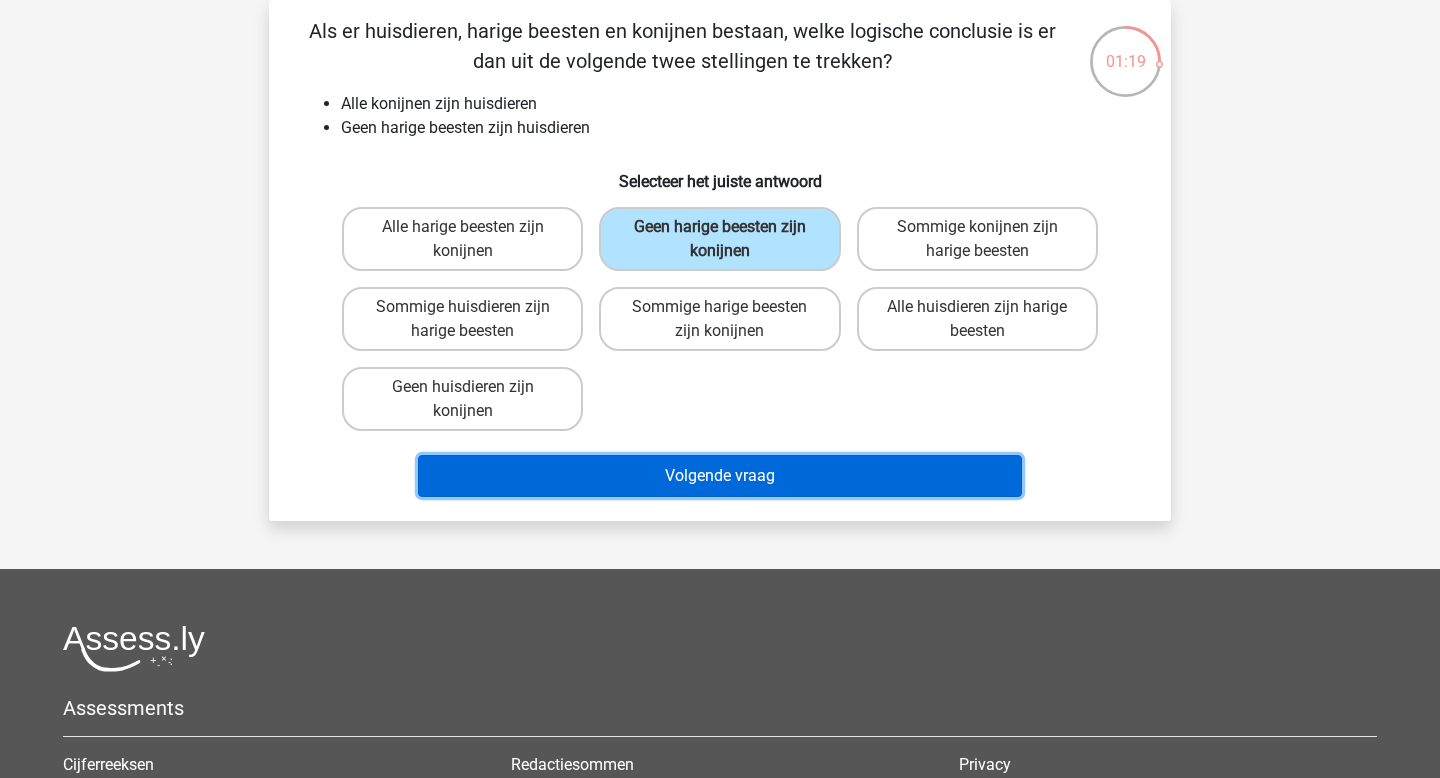 click on "Volgende vraag" at bounding box center (720, 476) 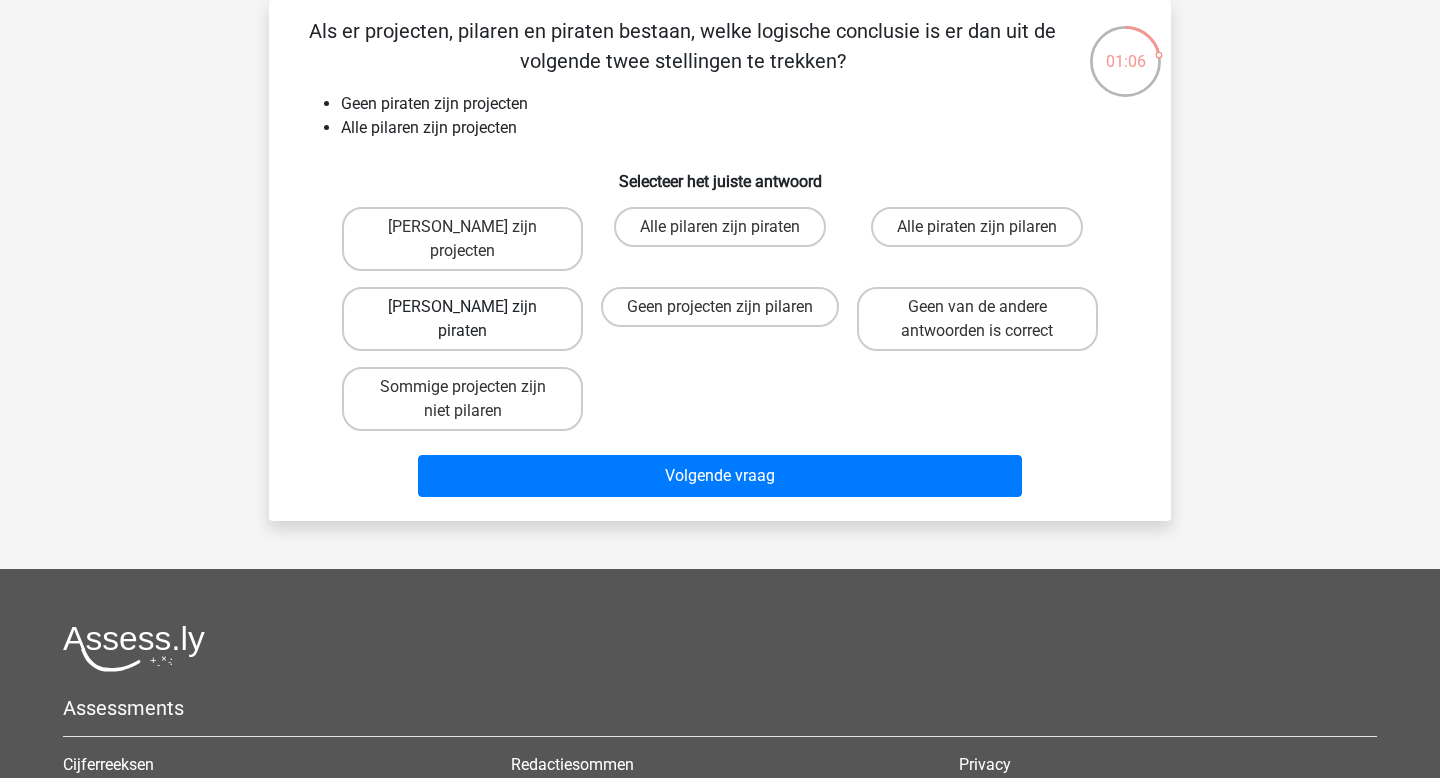 click on "Geen pilaren zijn piraten" at bounding box center [462, 319] 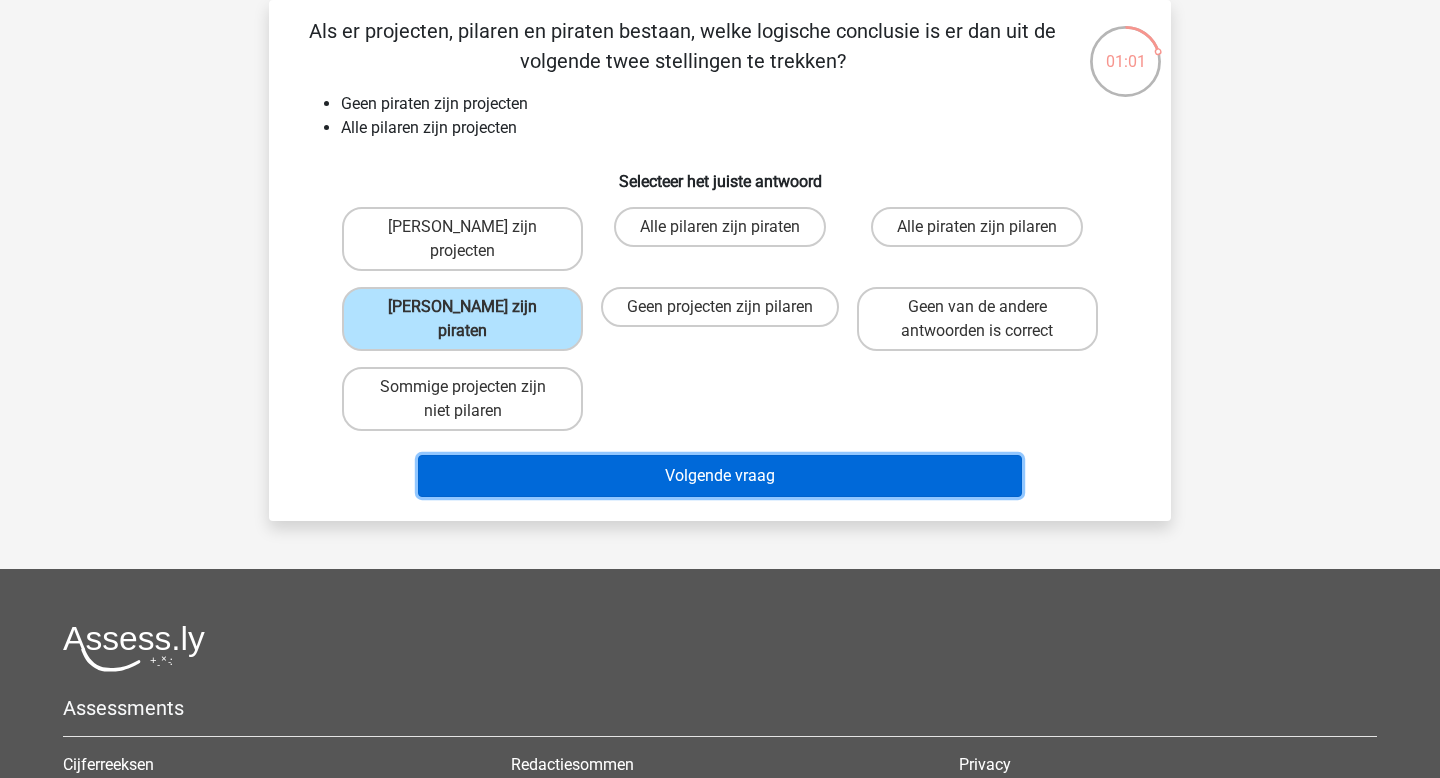 click on "Volgende vraag" at bounding box center (720, 476) 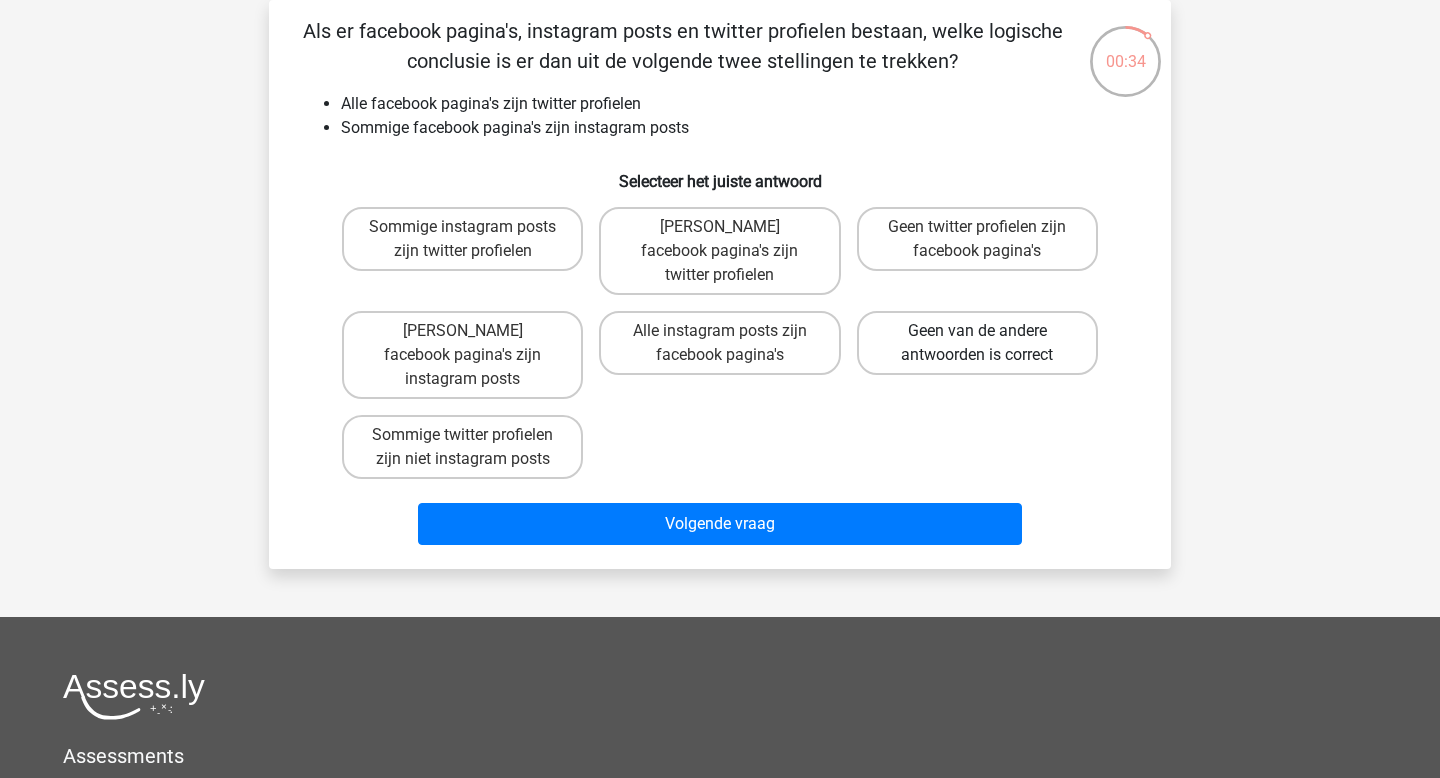 click on "Geen van de andere antwoorden is correct" at bounding box center [977, 343] 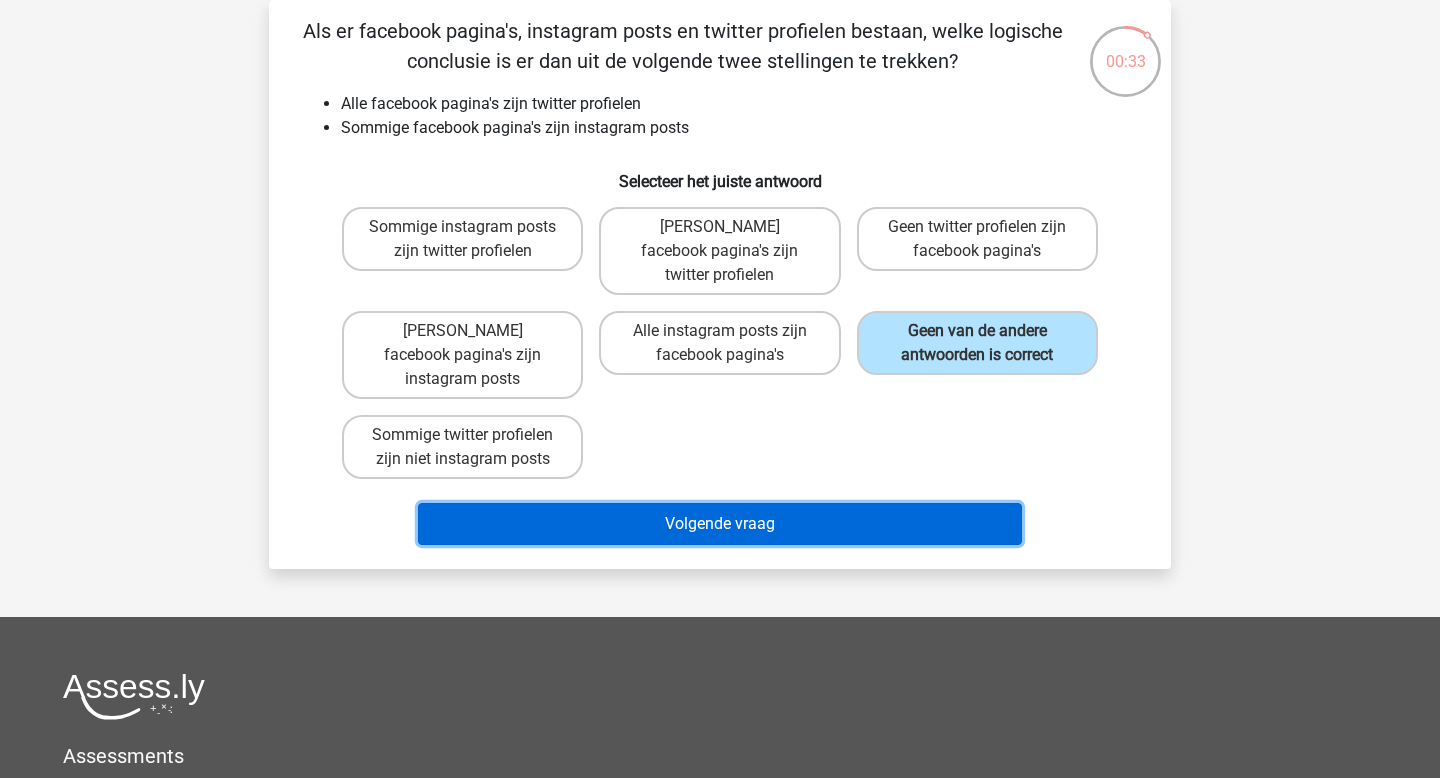 click on "Volgende vraag" at bounding box center [720, 524] 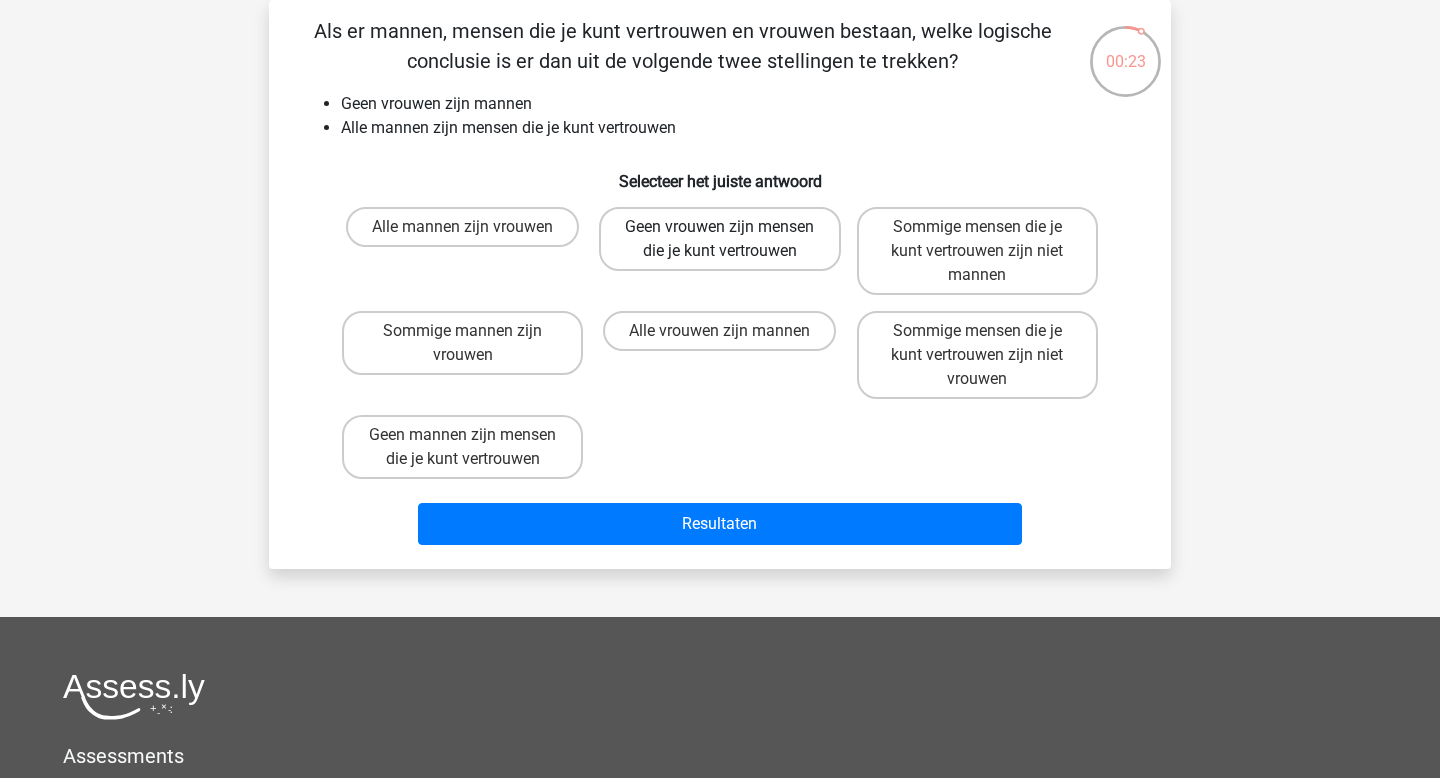 click on "Geen vrouwen zijn mensen die je kunt vertrouwen" at bounding box center [719, 239] 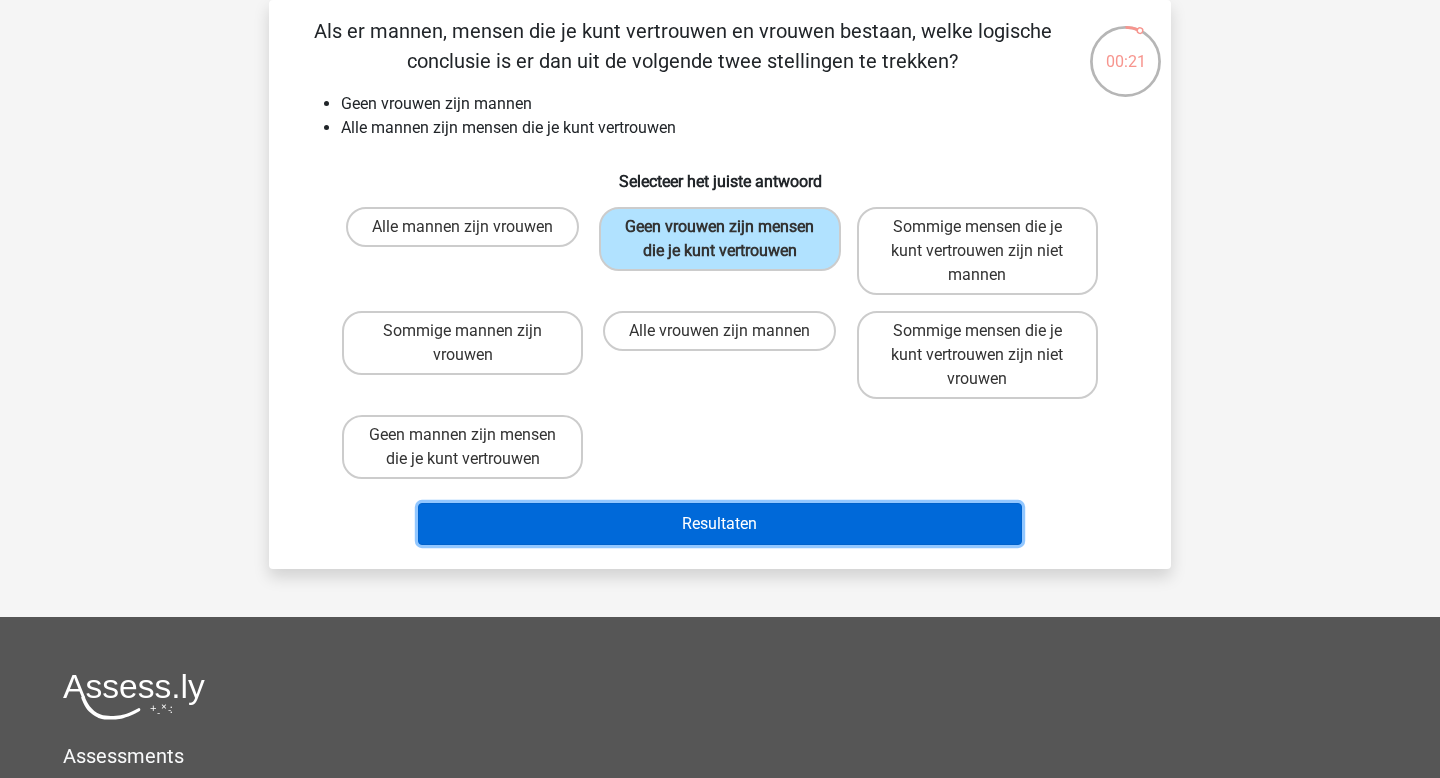 click on "Resultaten" at bounding box center [720, 524] 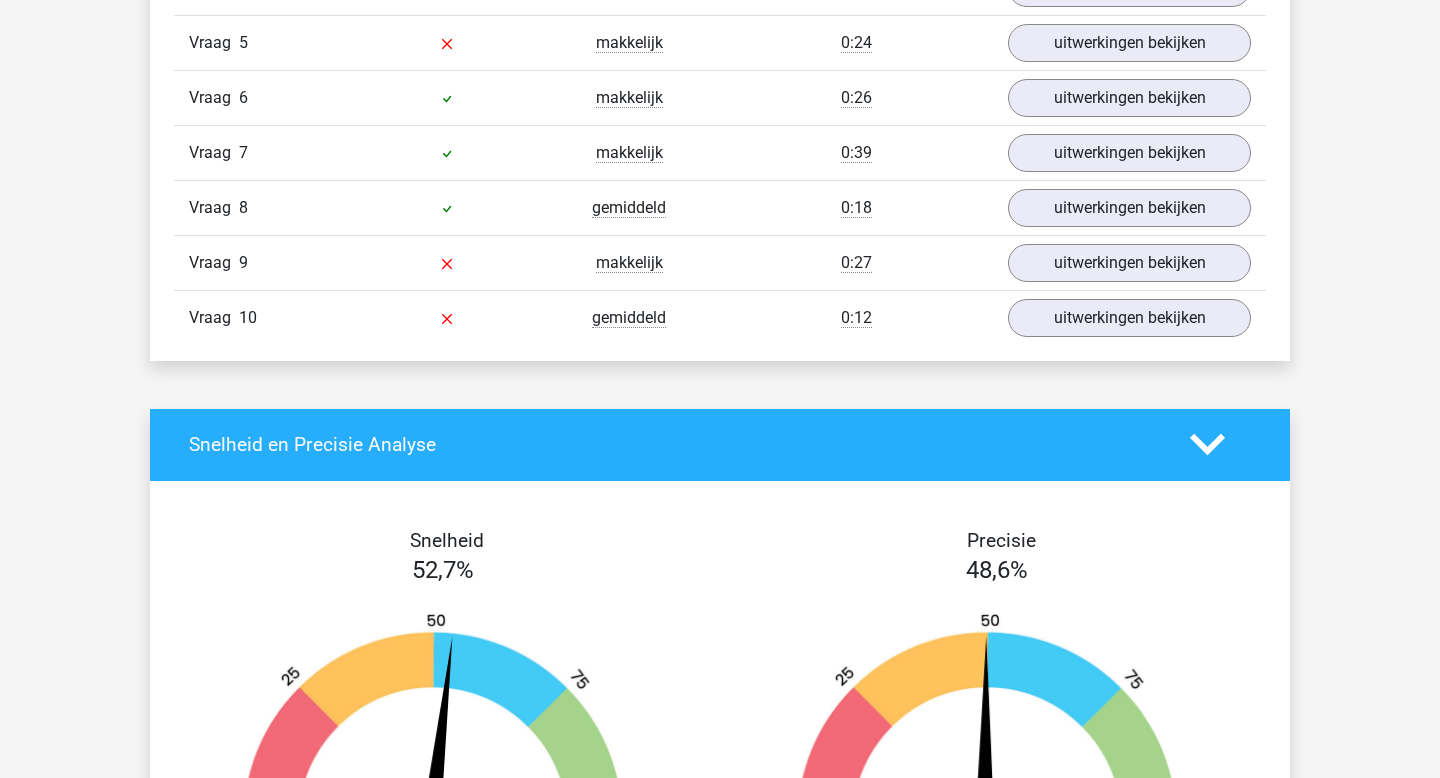 scroll, scrollTop: 1772, scrollLeft: 0, axis: vertical 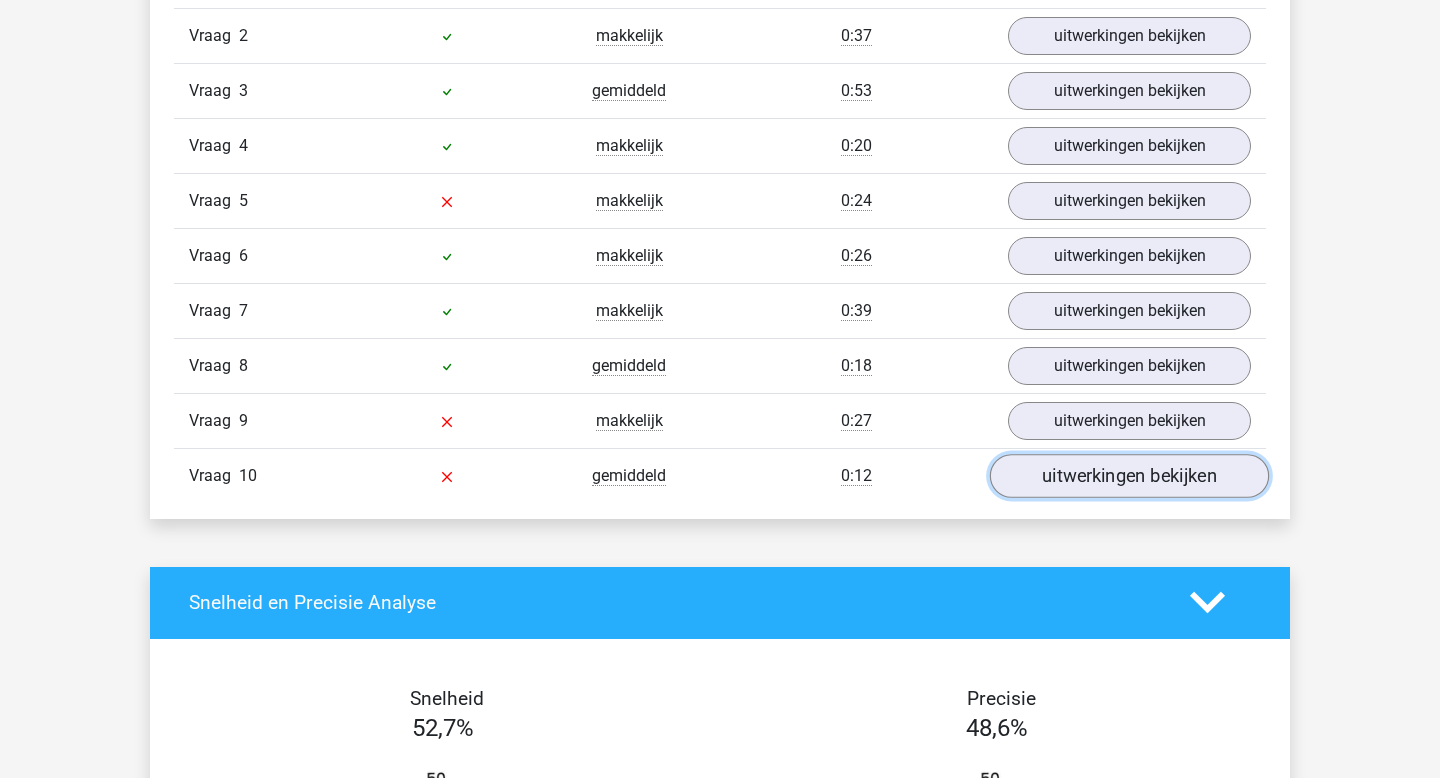 click on "uitwerkingen bekijken" at bounding box center (1129, 476) 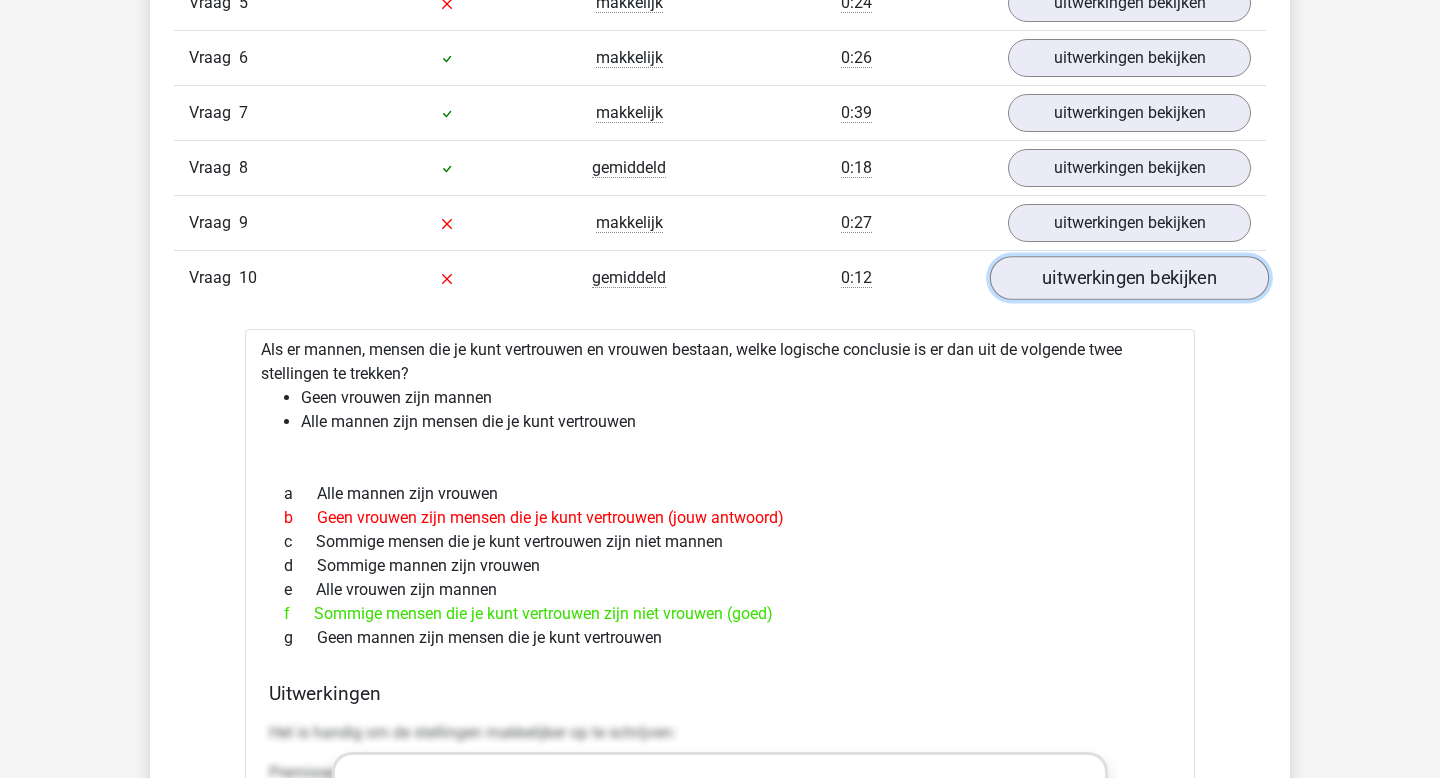 scroll, scrollTop: 1972, scrollLeft: 0, axis: vertical 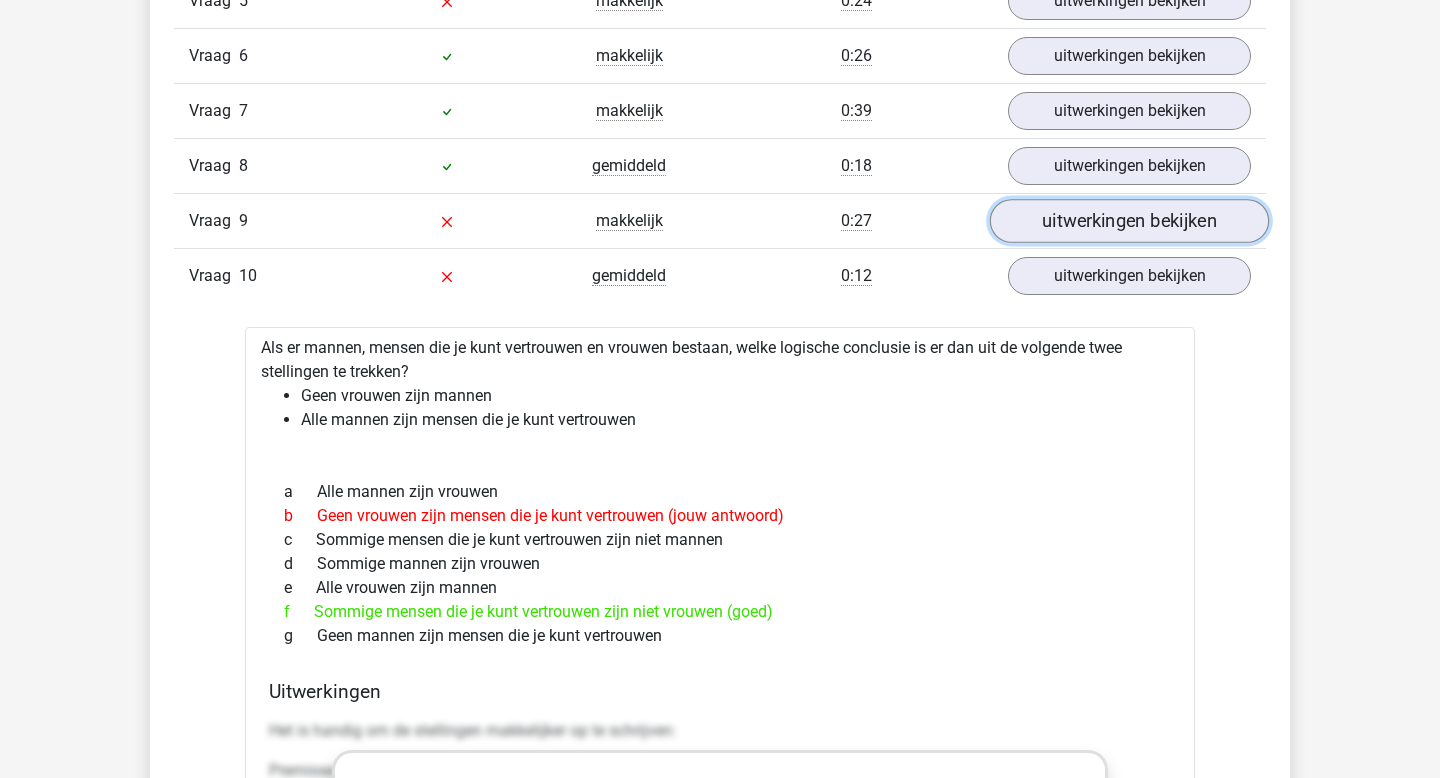 click on "uitwerkingen bekijken" at bounding box center (1129, 221) 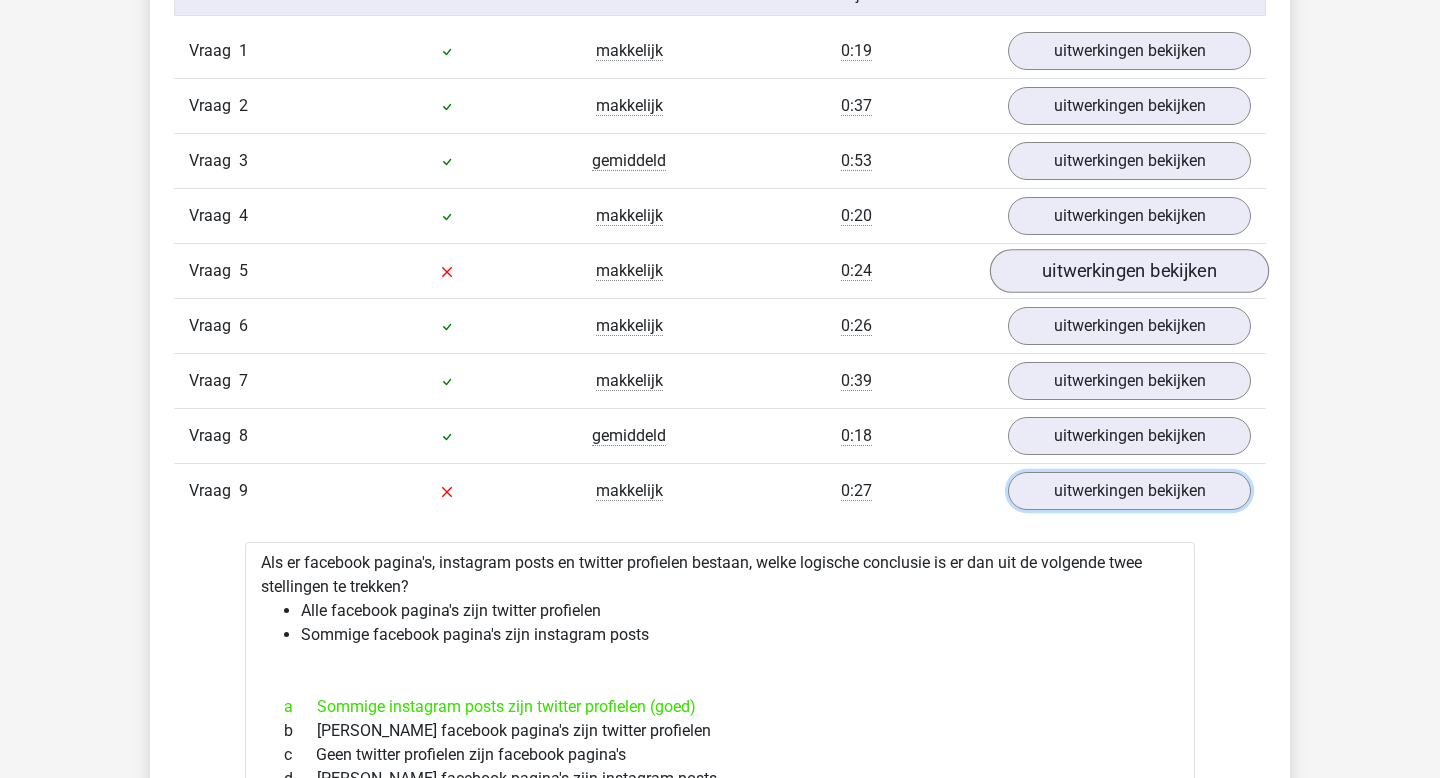 scroll, scrollTop: 1695, scrollLeft: 0, axis: vertical 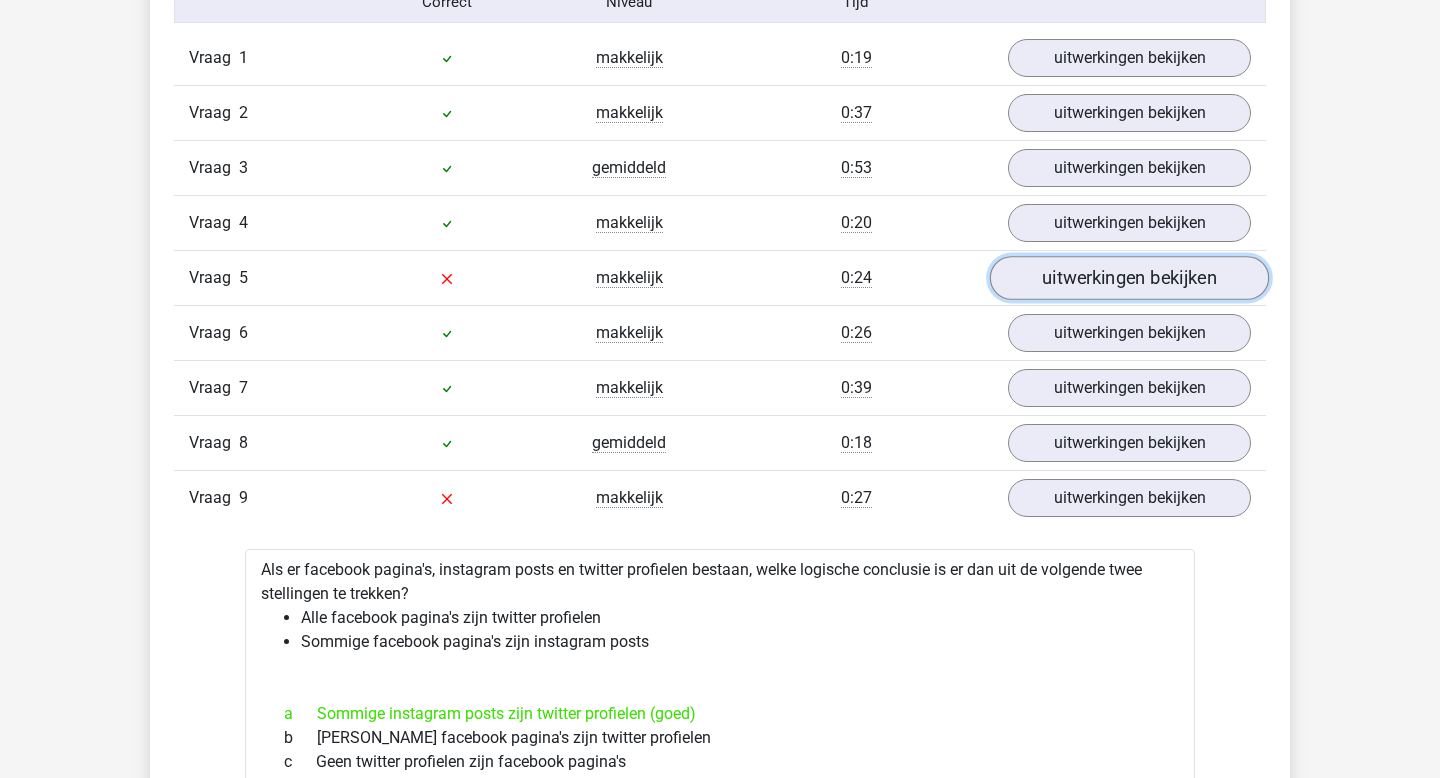 click on "uitwerkingen bekijken" at bounding box center [1129, 278] 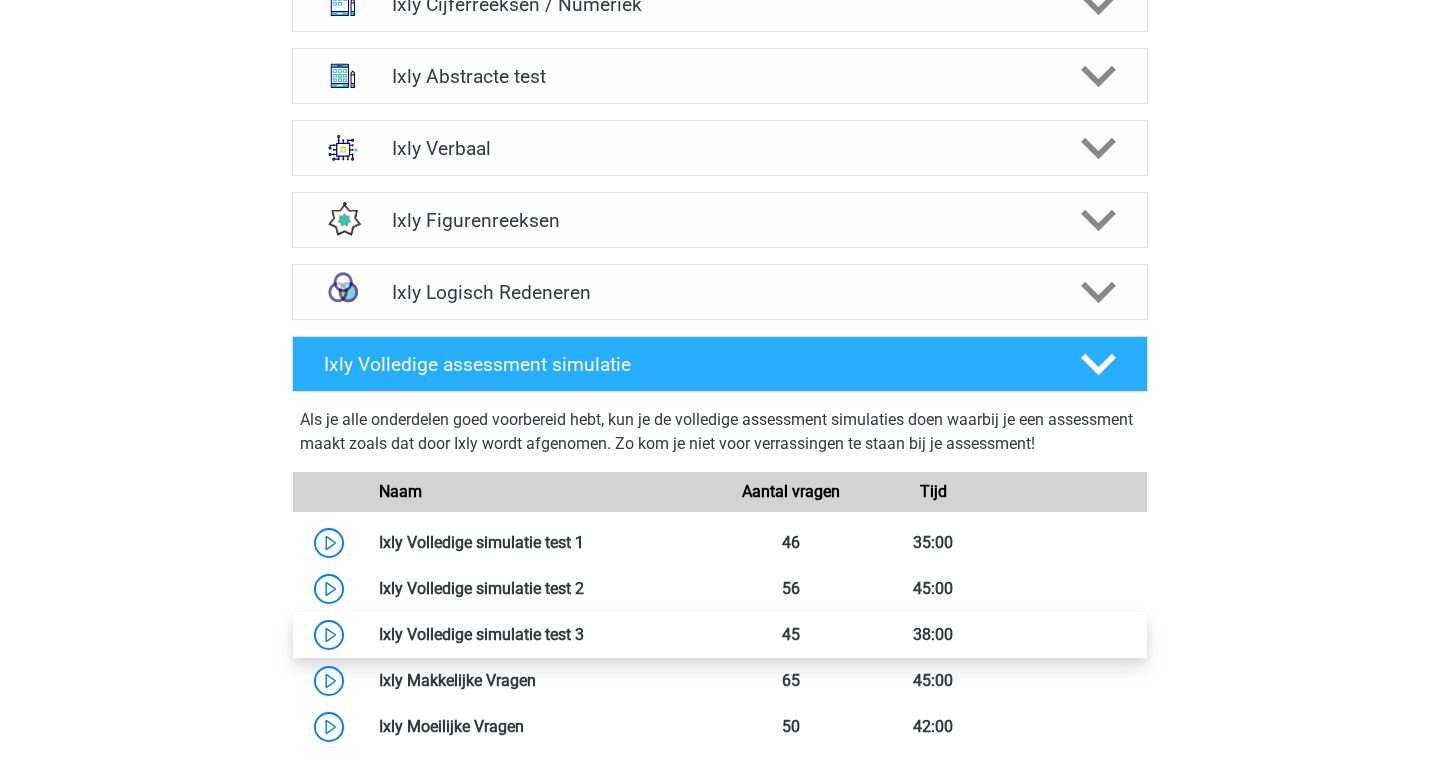 scroll, scrollTop: 1395, scrollLeft: 0, axis: vertical 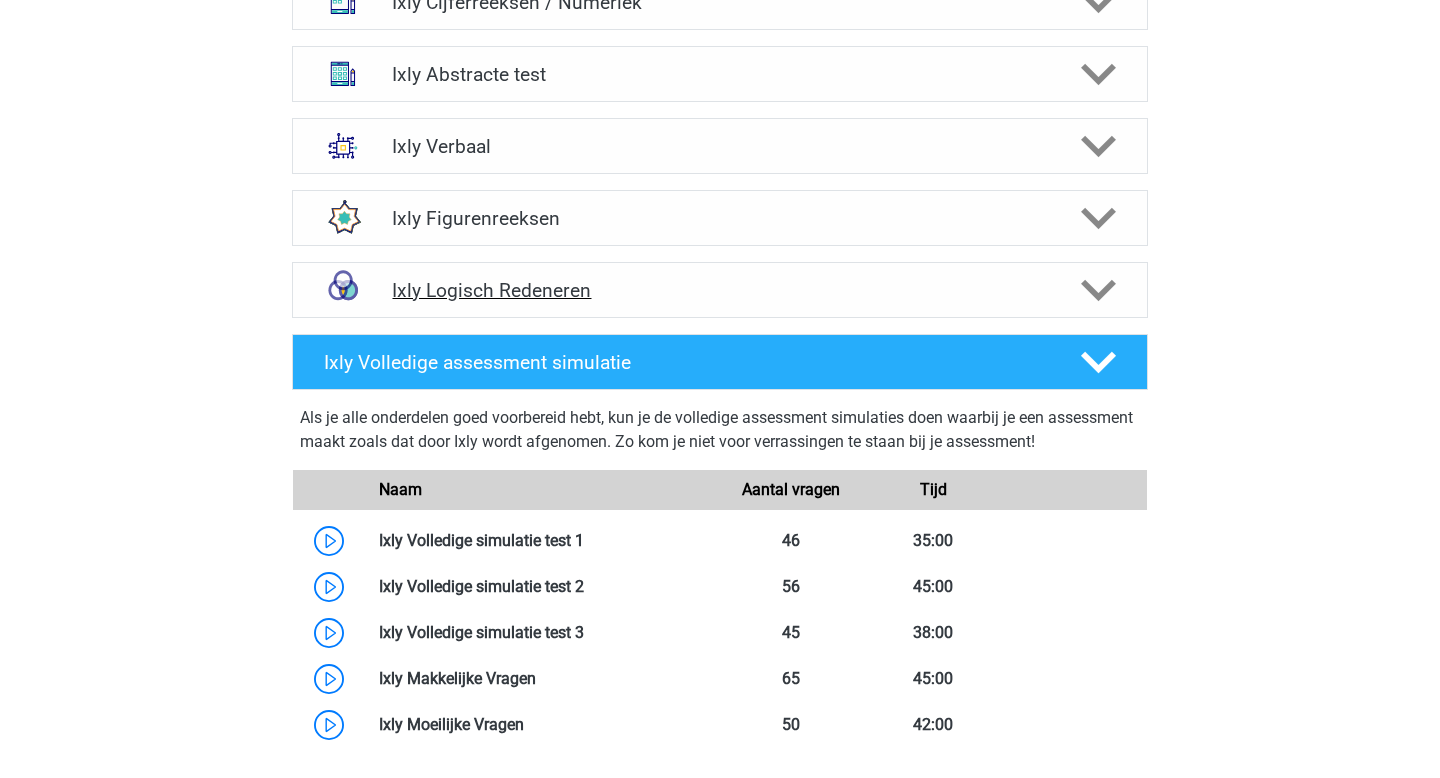 click on "Ixly Logisch Redeneren" at bounding box center (719, 290) 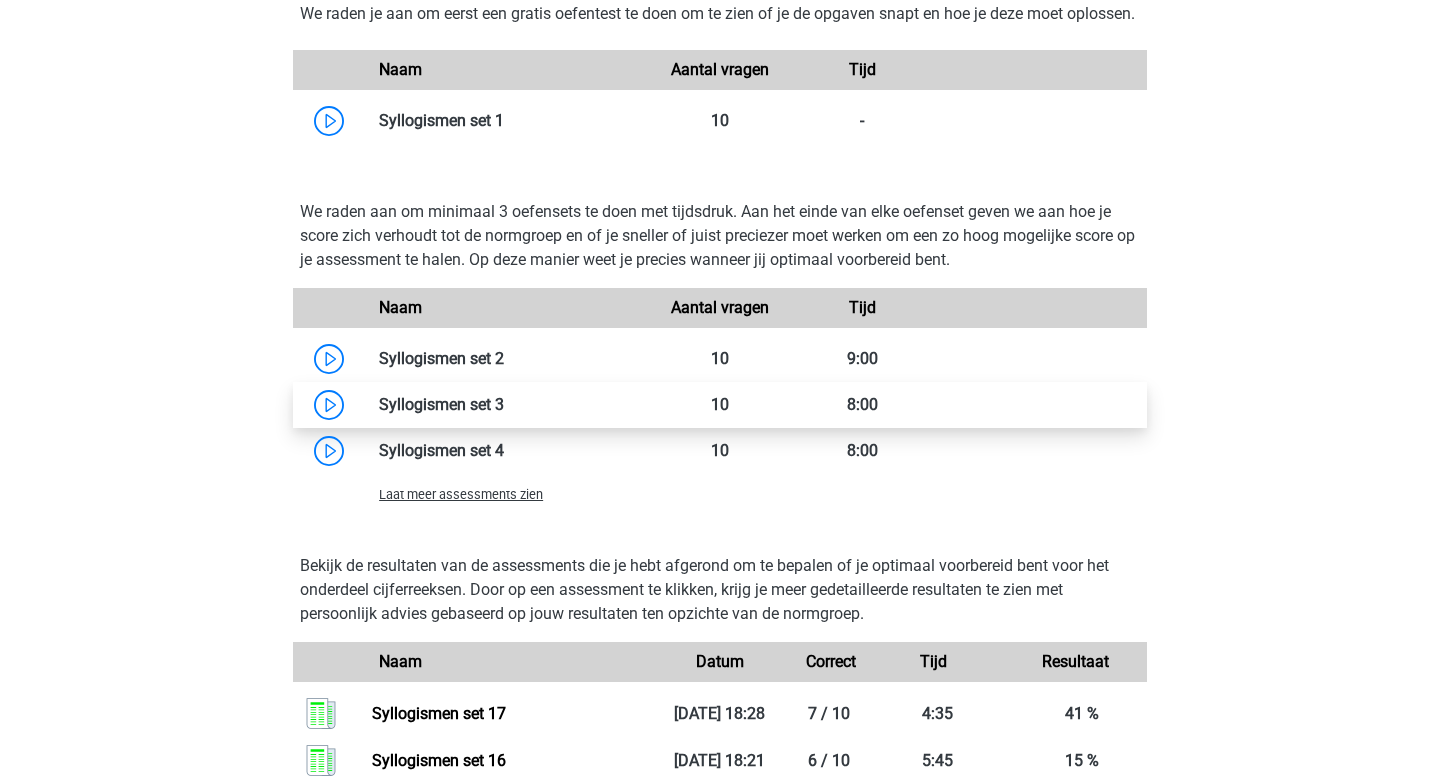 scroll, scrollTop: 1801, scrollLeft: 0, axis: vertical 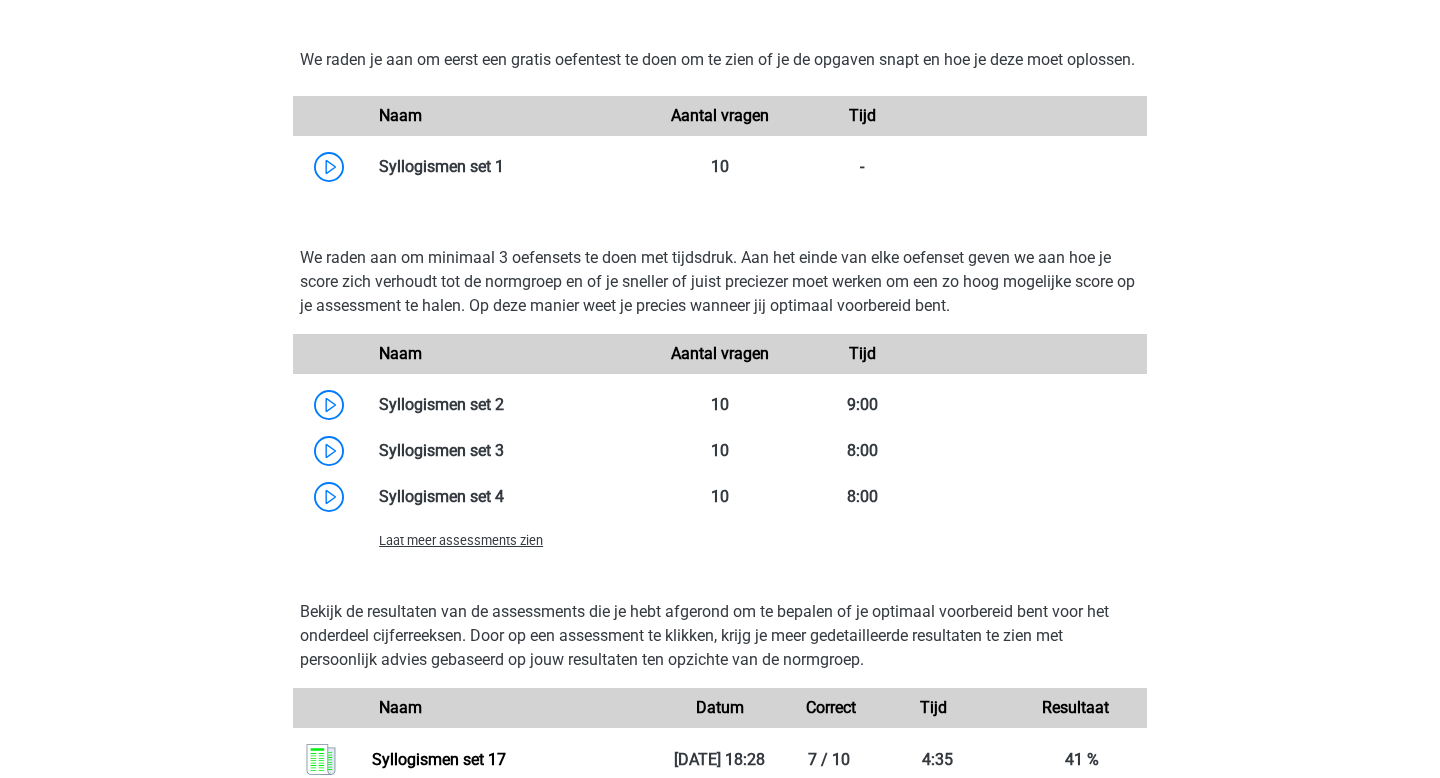 click on "Laat meer assessments zien" at bounding box center (461, 540) 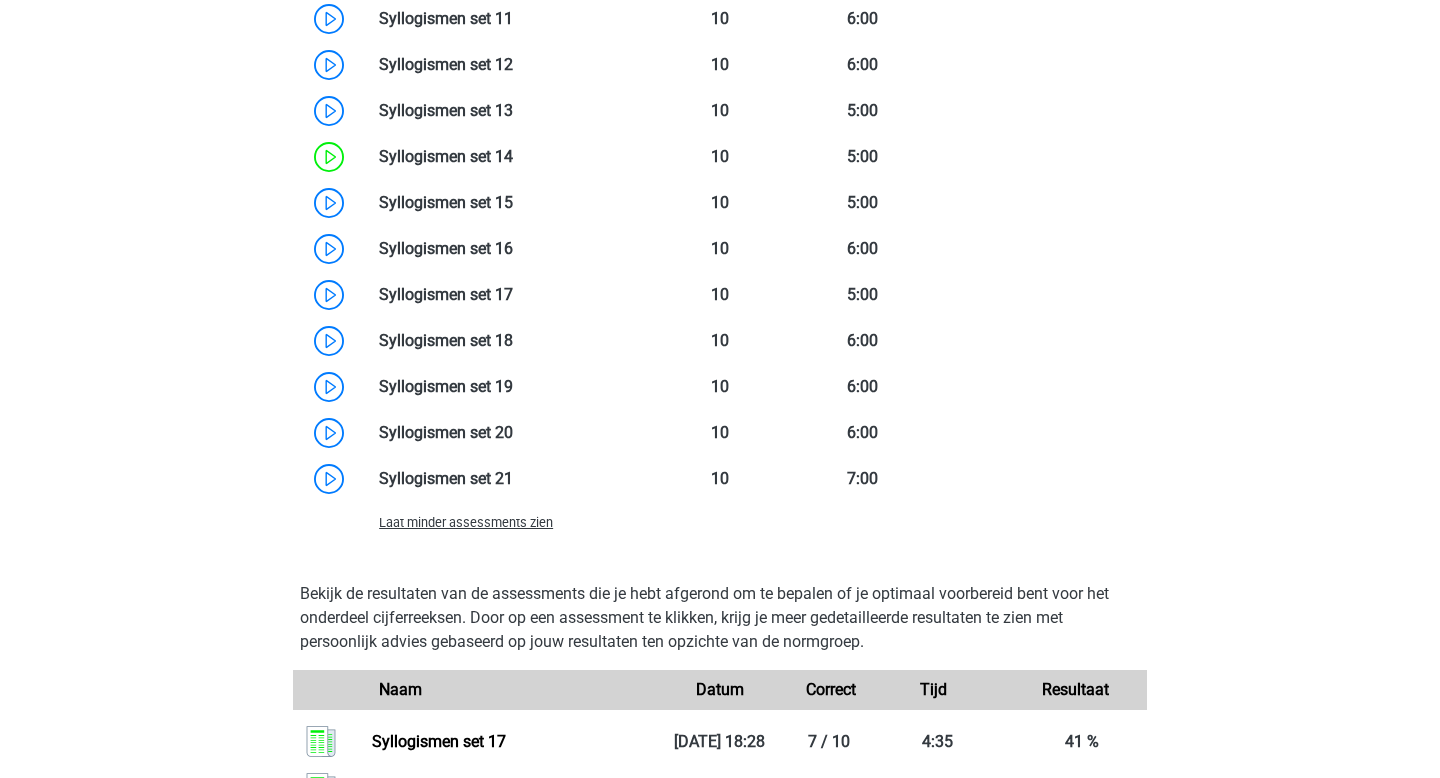 scroll, scrollTop: 2811, scrollLeft: 0, axis: vertical 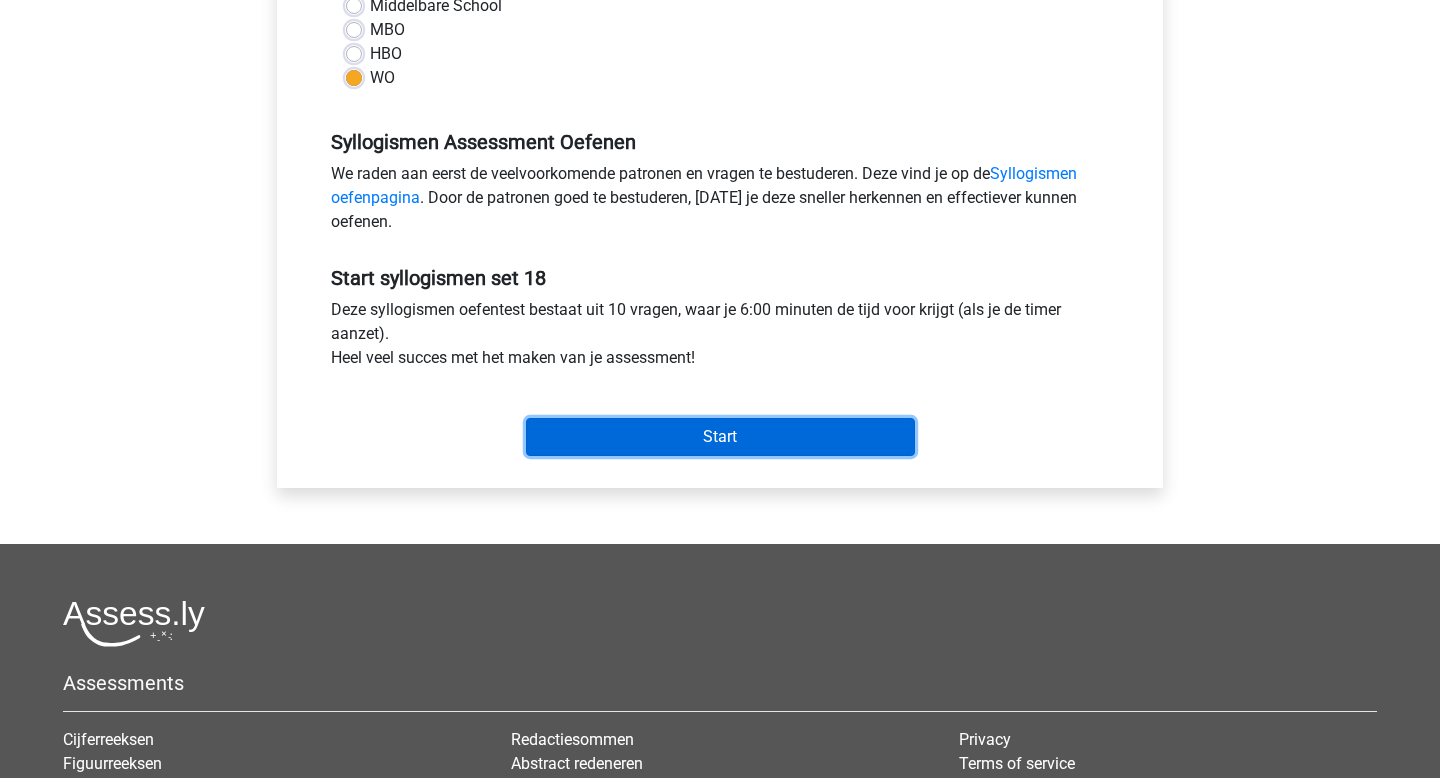 click on "Start" at bounding box center (720, 437) 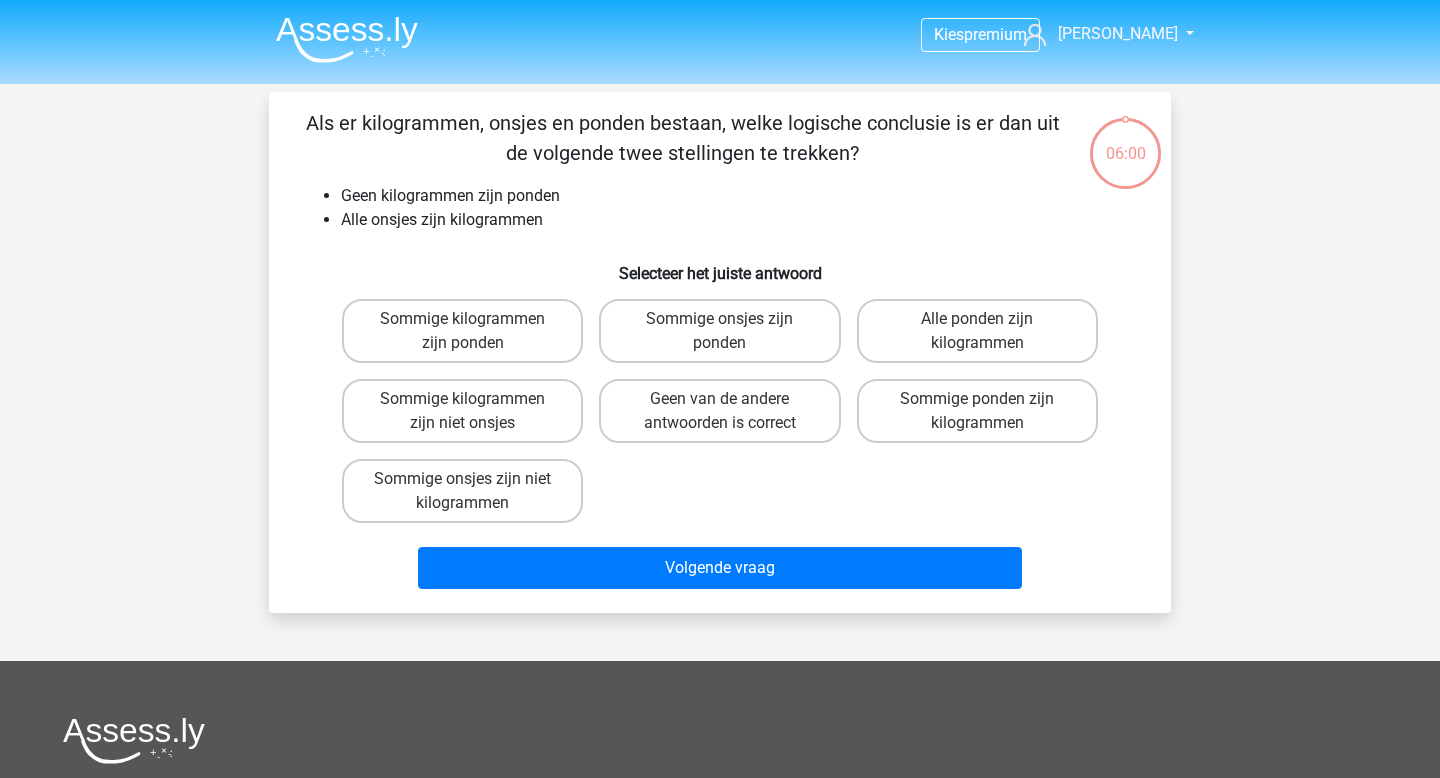 scroll, scrollTop: 0, scrollLeft: 0, axis: both 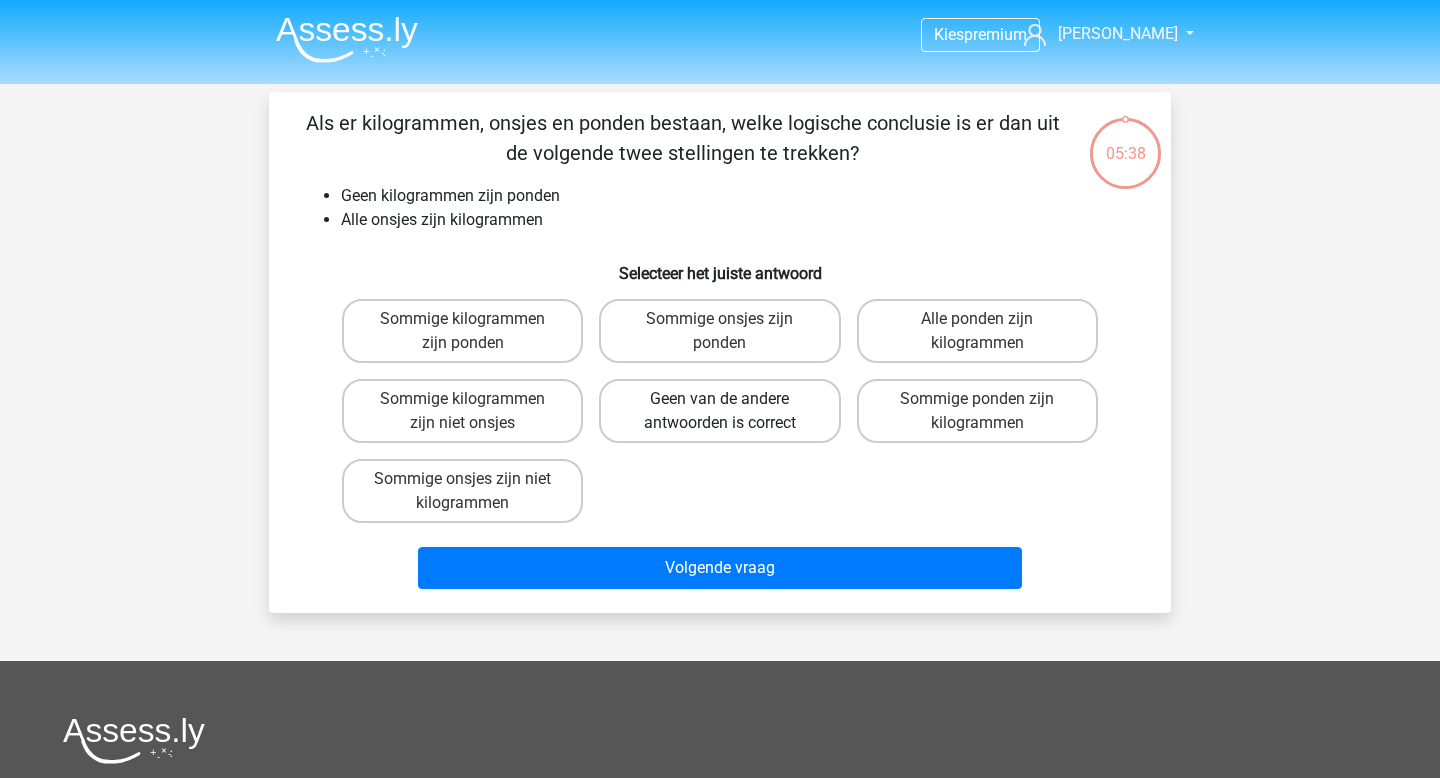 click on "Geen van de andere antwoorden is correct" at bounding box center (719, 411) 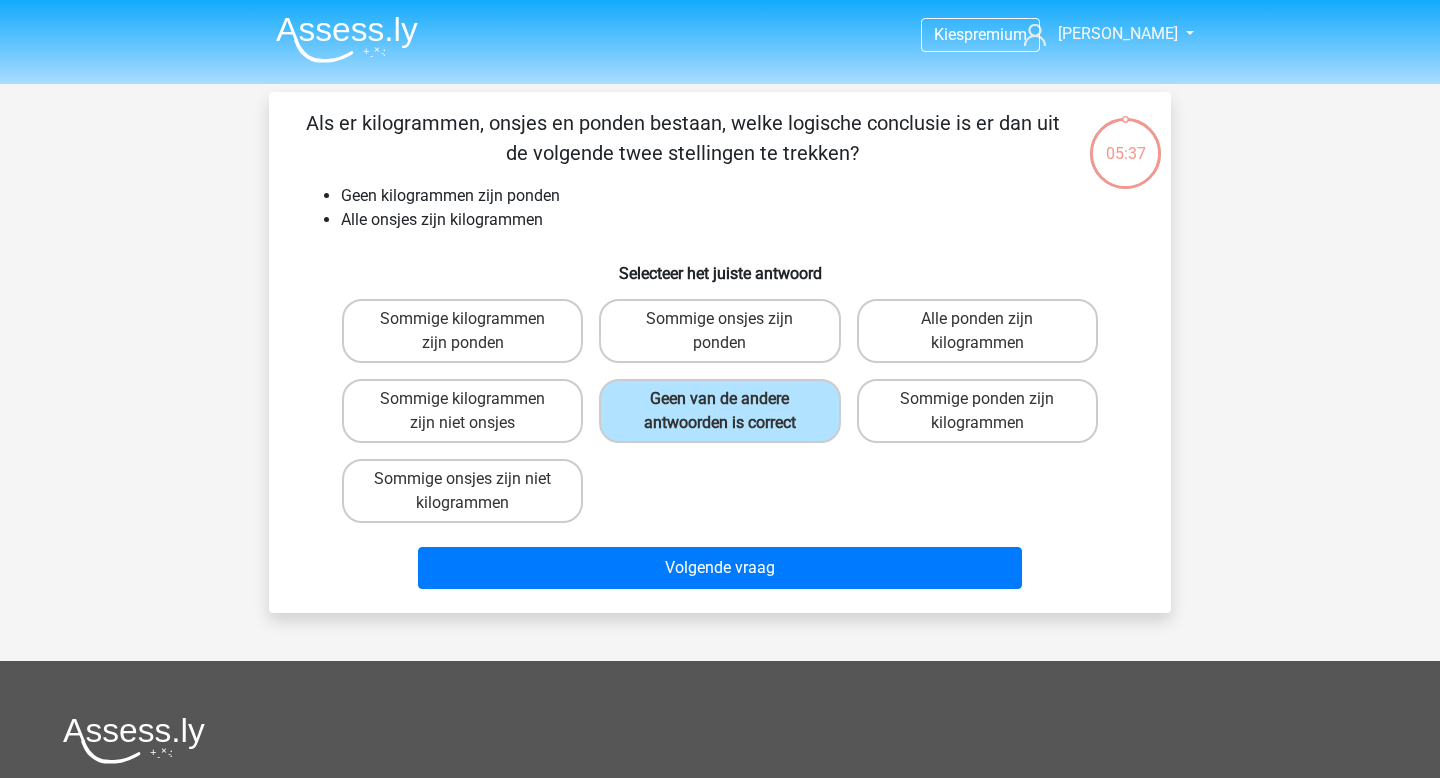 click on "Volgende vraag" at bounding box center [720, 564] 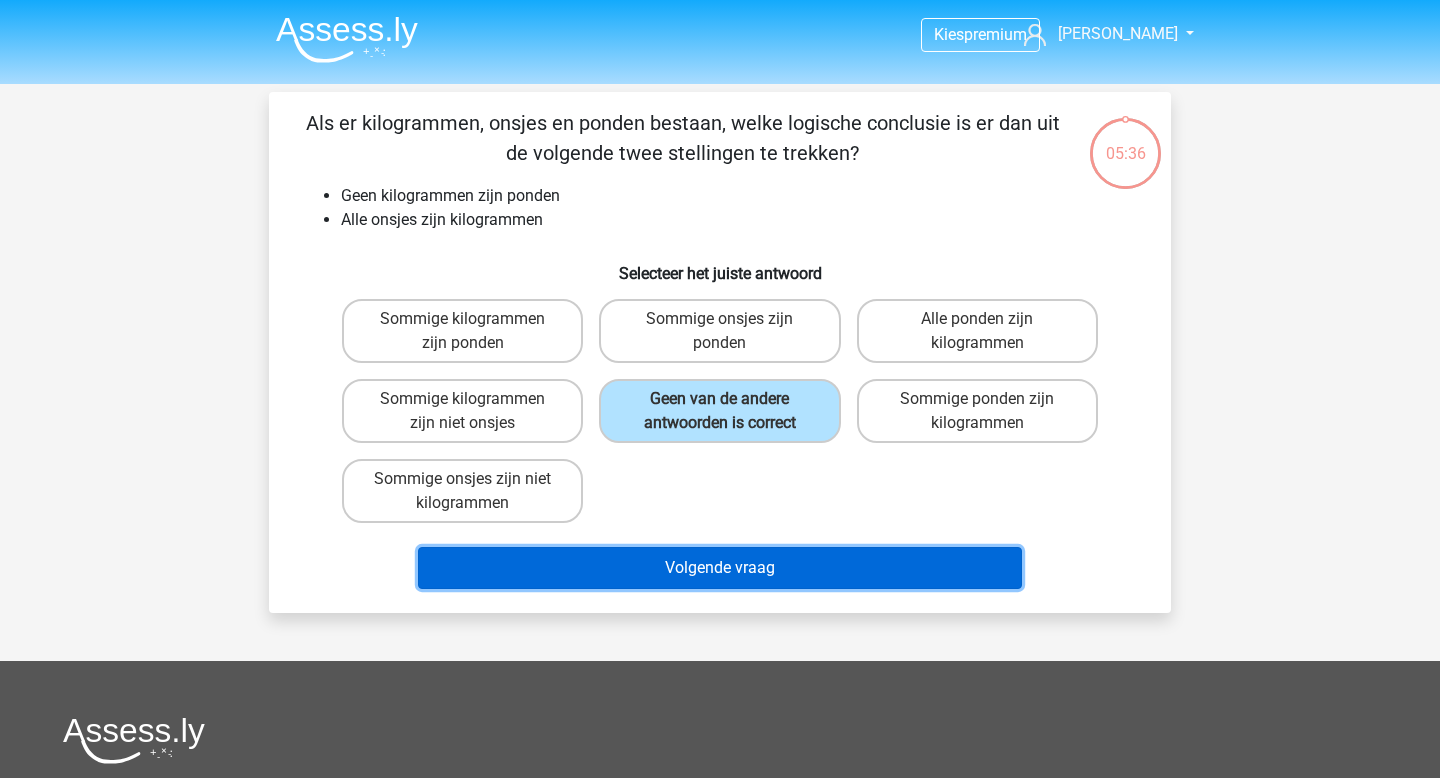 click on "Volgende vraag" at bounding box center [720, 568] 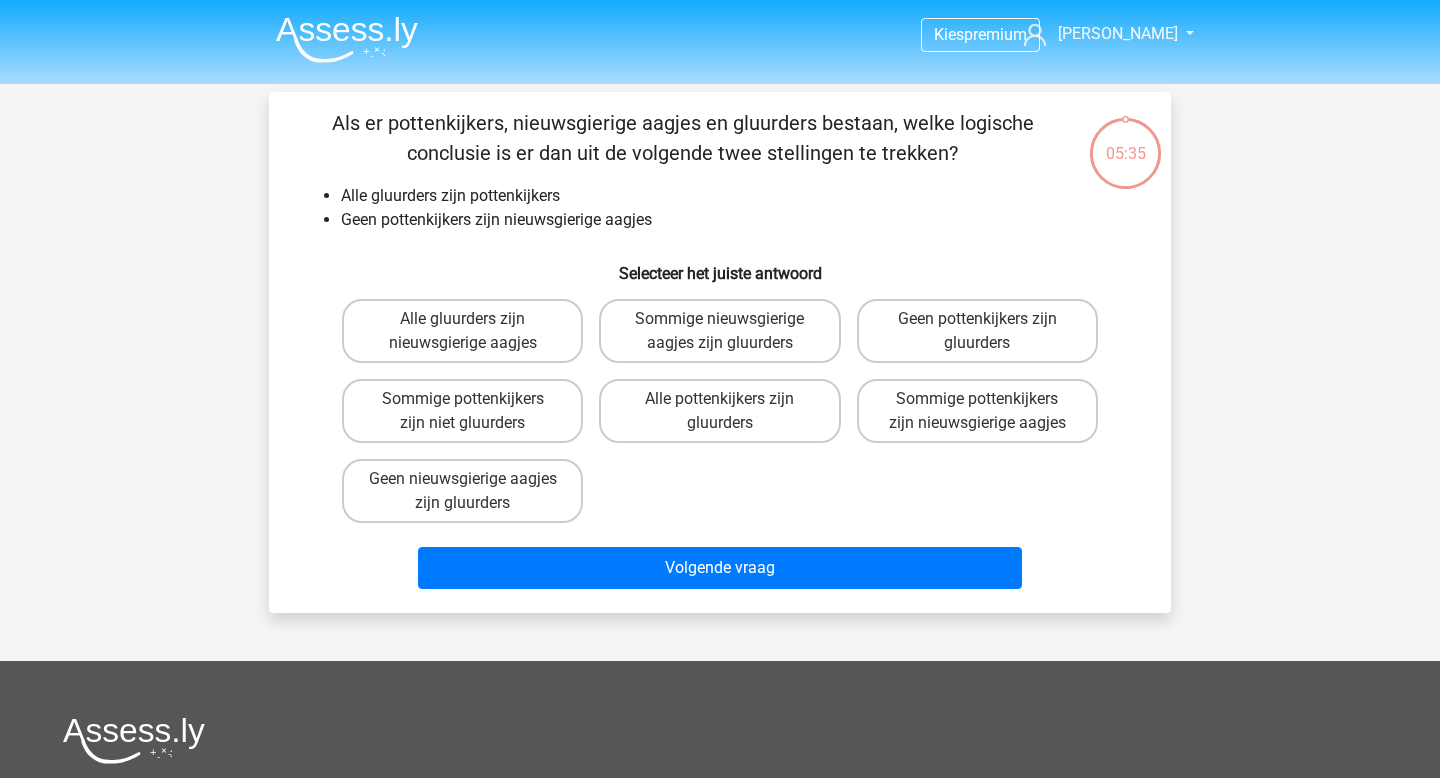 scroll, scrollTop: 92, scrollLeft: 0, axis: vertical 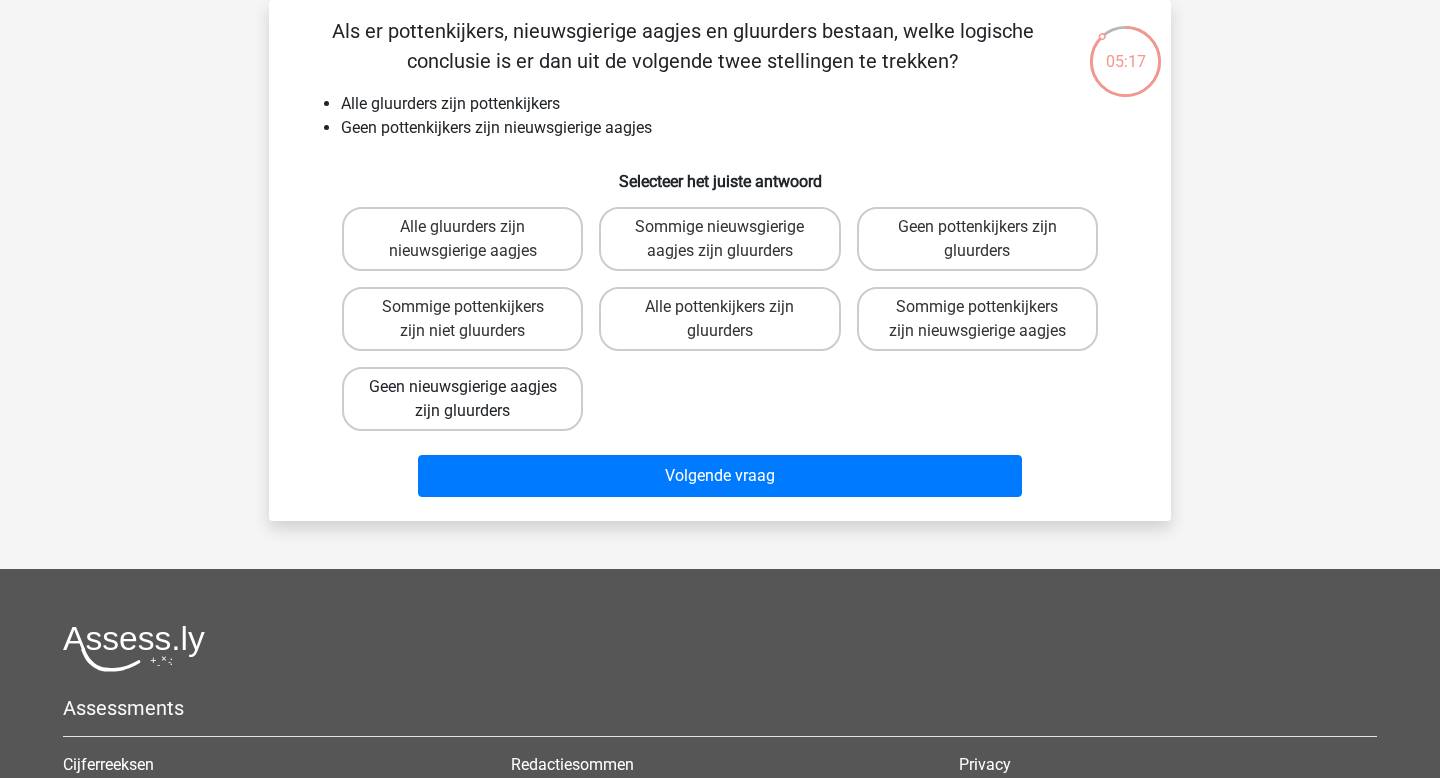 click on "Geen nieuwsgierige aagjes zijn gluurders" at bounding box center [462, 399] 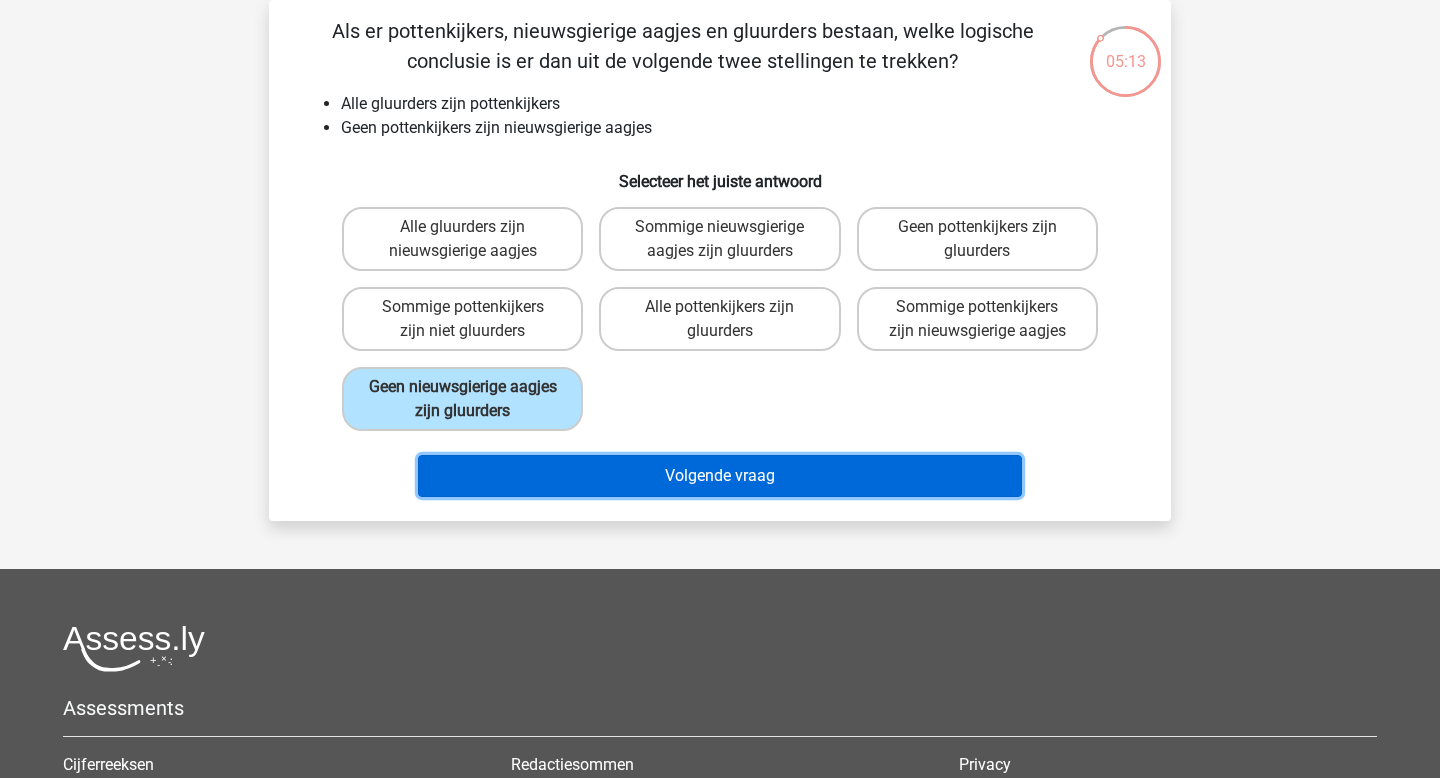 click on "Volgende vraag" at bounding box center (720, 476) 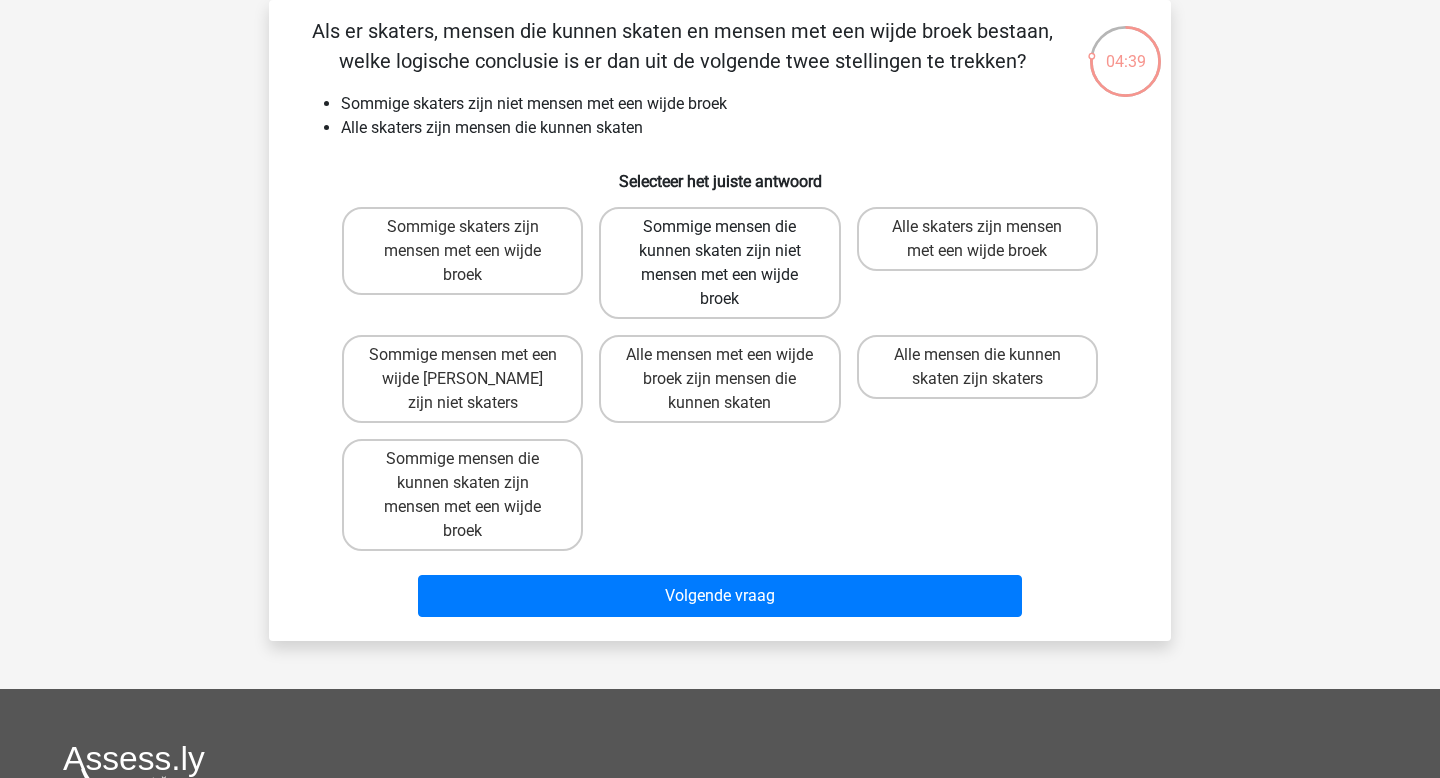 click on "Sommige mensen die kunnen skaten zijn niet mensen met een wijde broek" at bounding box center [719, 263] 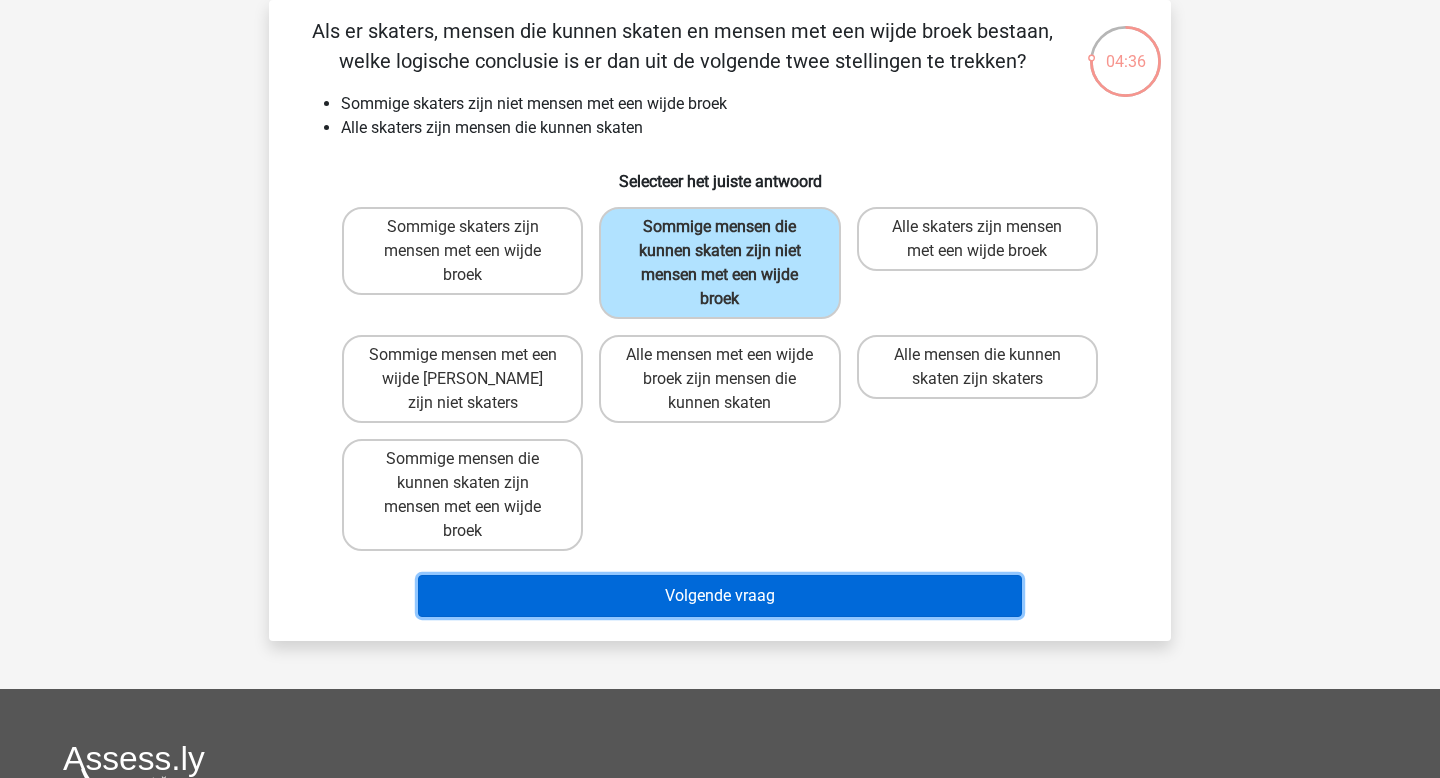 click on "Volgende vraag" at bounding box center [720, 596] 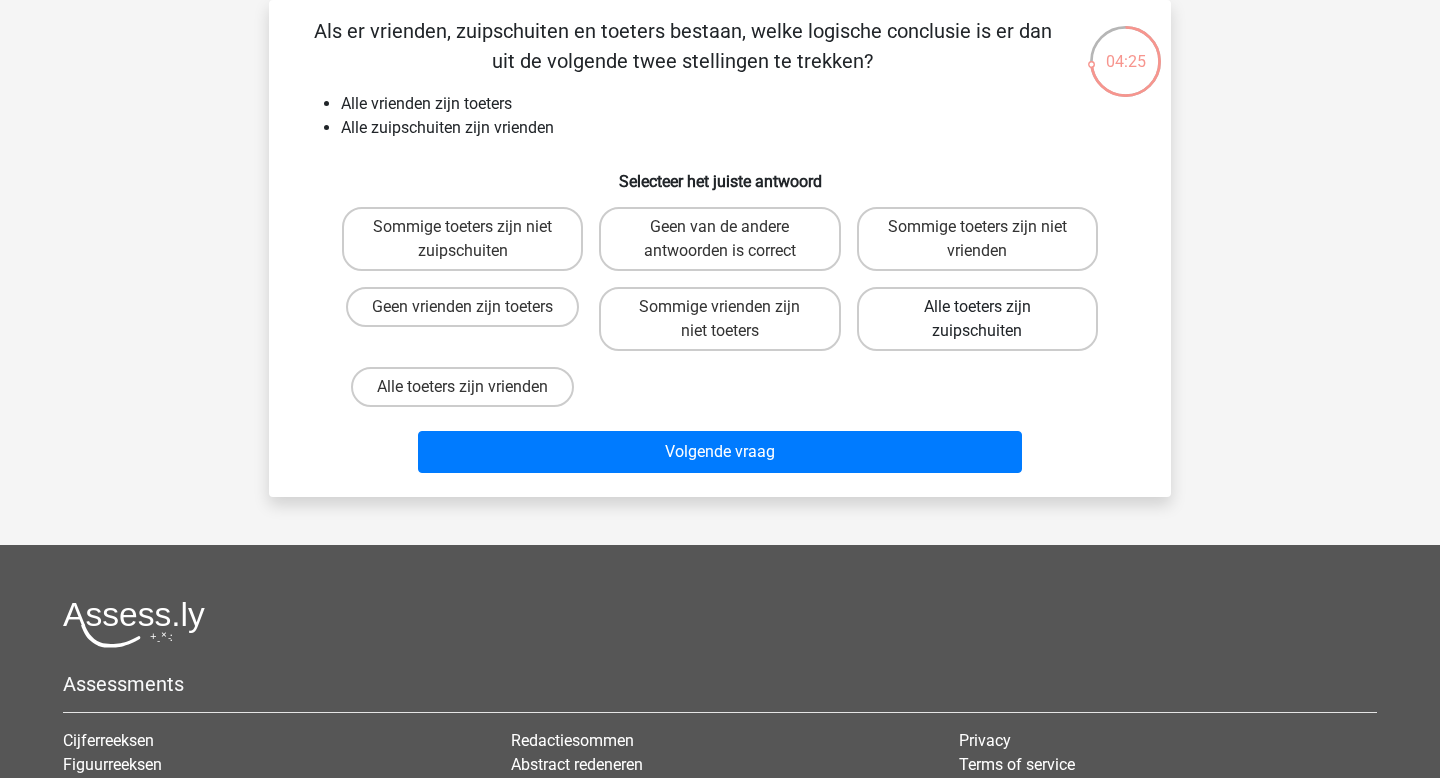 click on "Alle toeters zijn zuipschuiten" at bounding box center [977, 319] 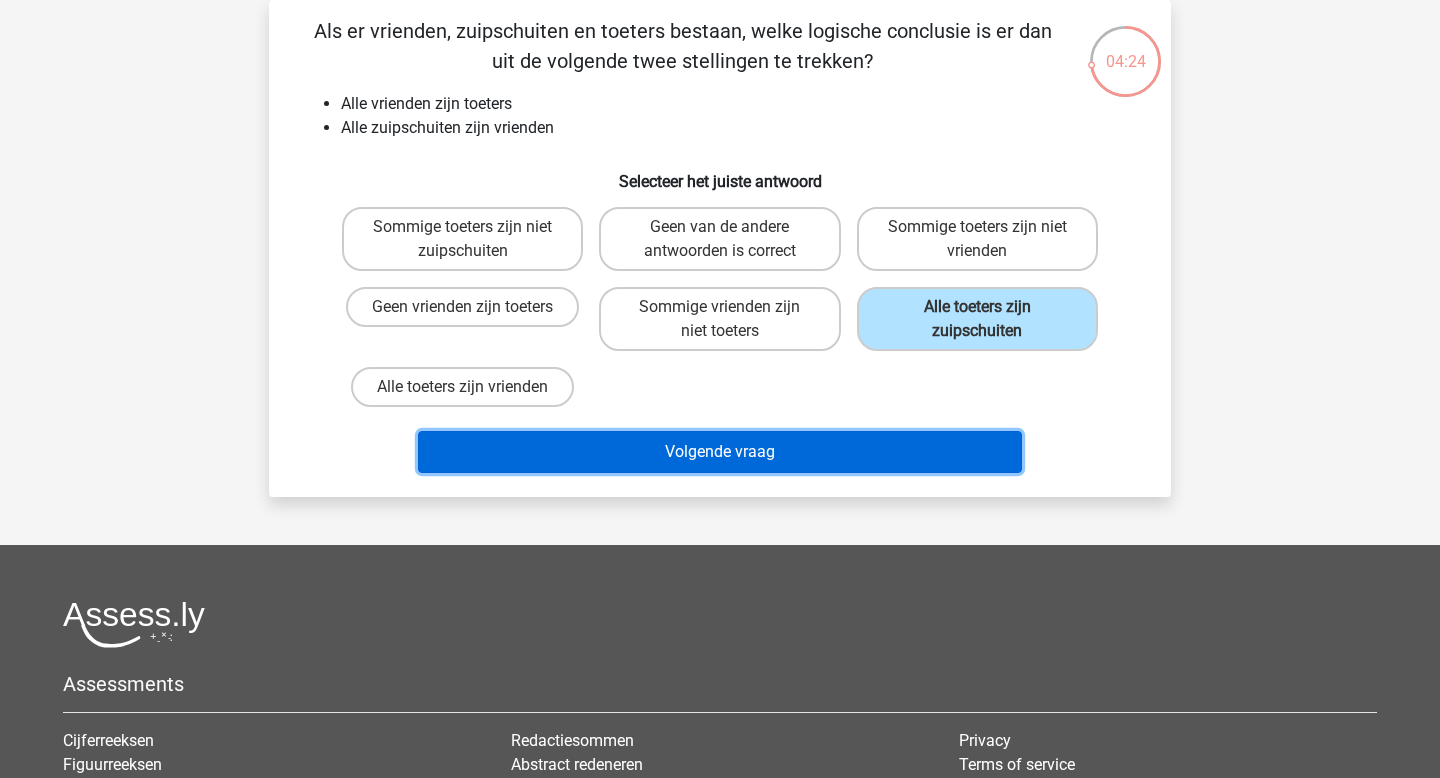click on "Volgende vraag" at bounding box center [720, 452] 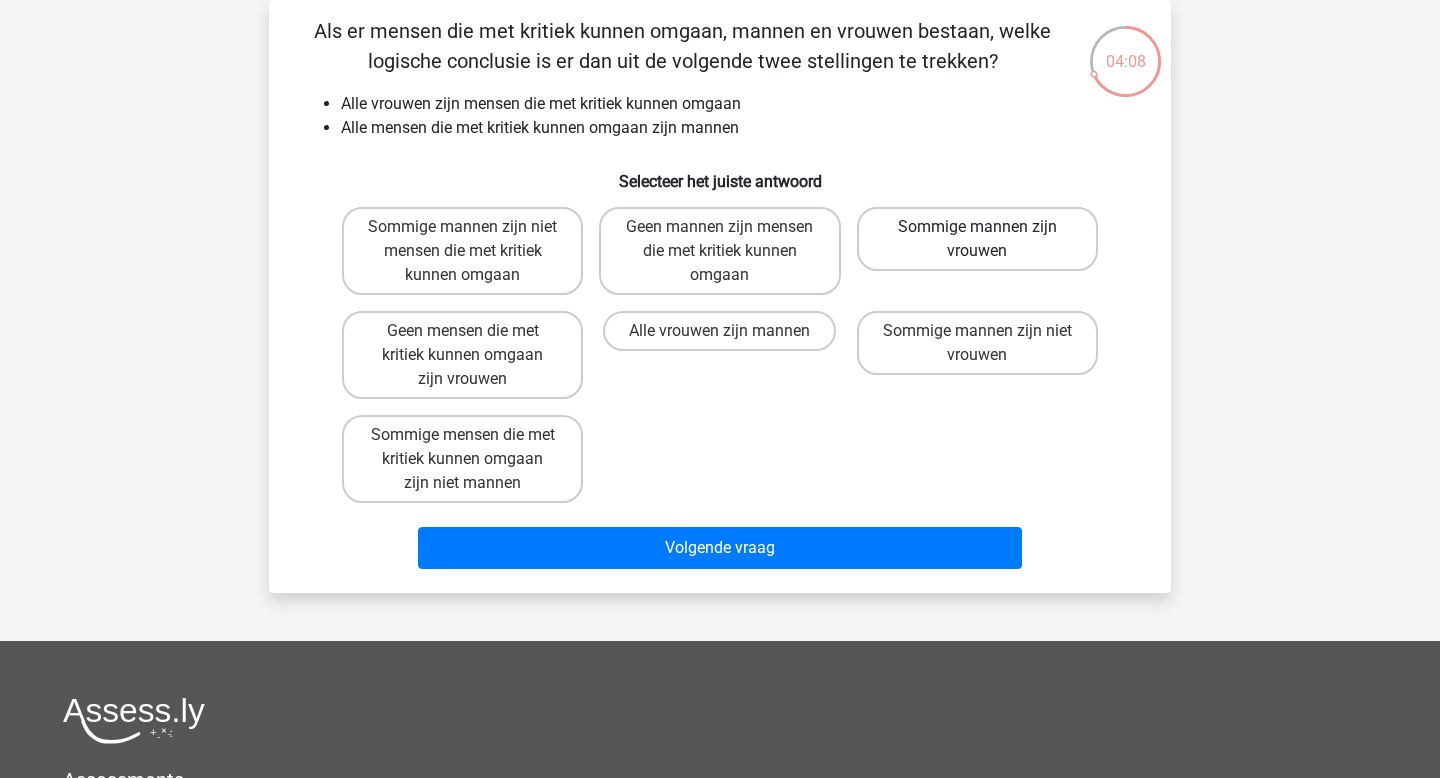 click on "Sommige mannen zijn vrouwen" at bounding box center (977, 239) 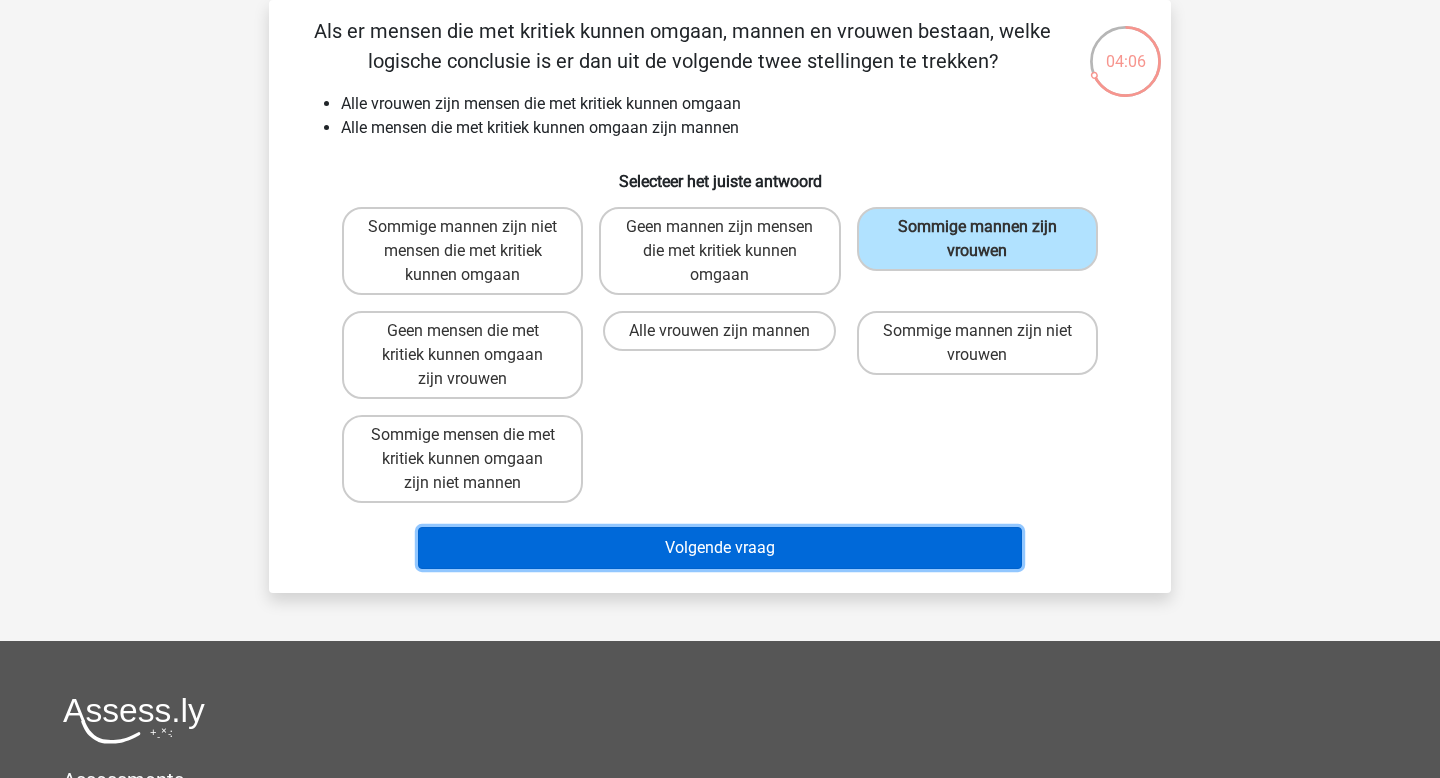 click on "Volgende vraag" at bounding box center [720, 548] 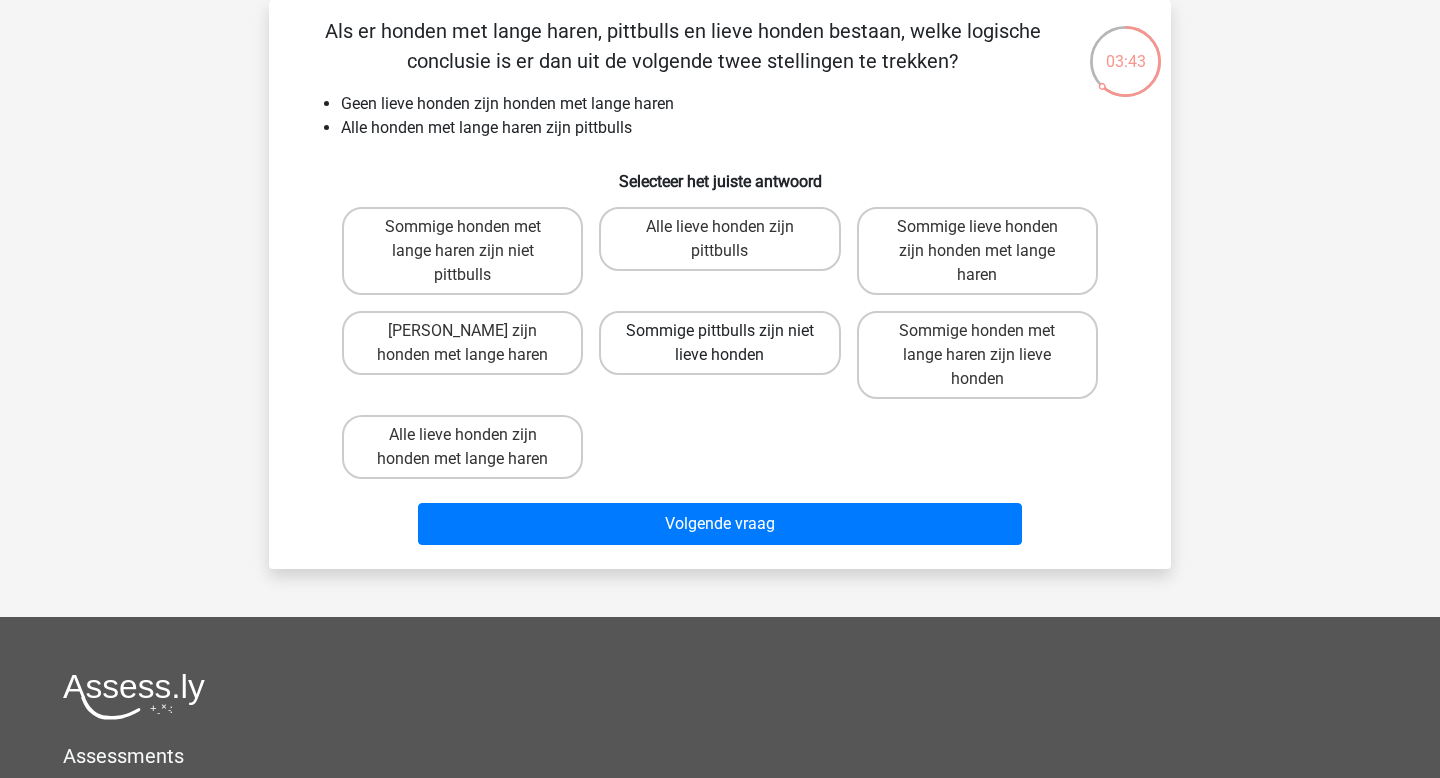 click on "Sommige pittbulls zijn niet lieve honden" at bounding box center [719, 343] 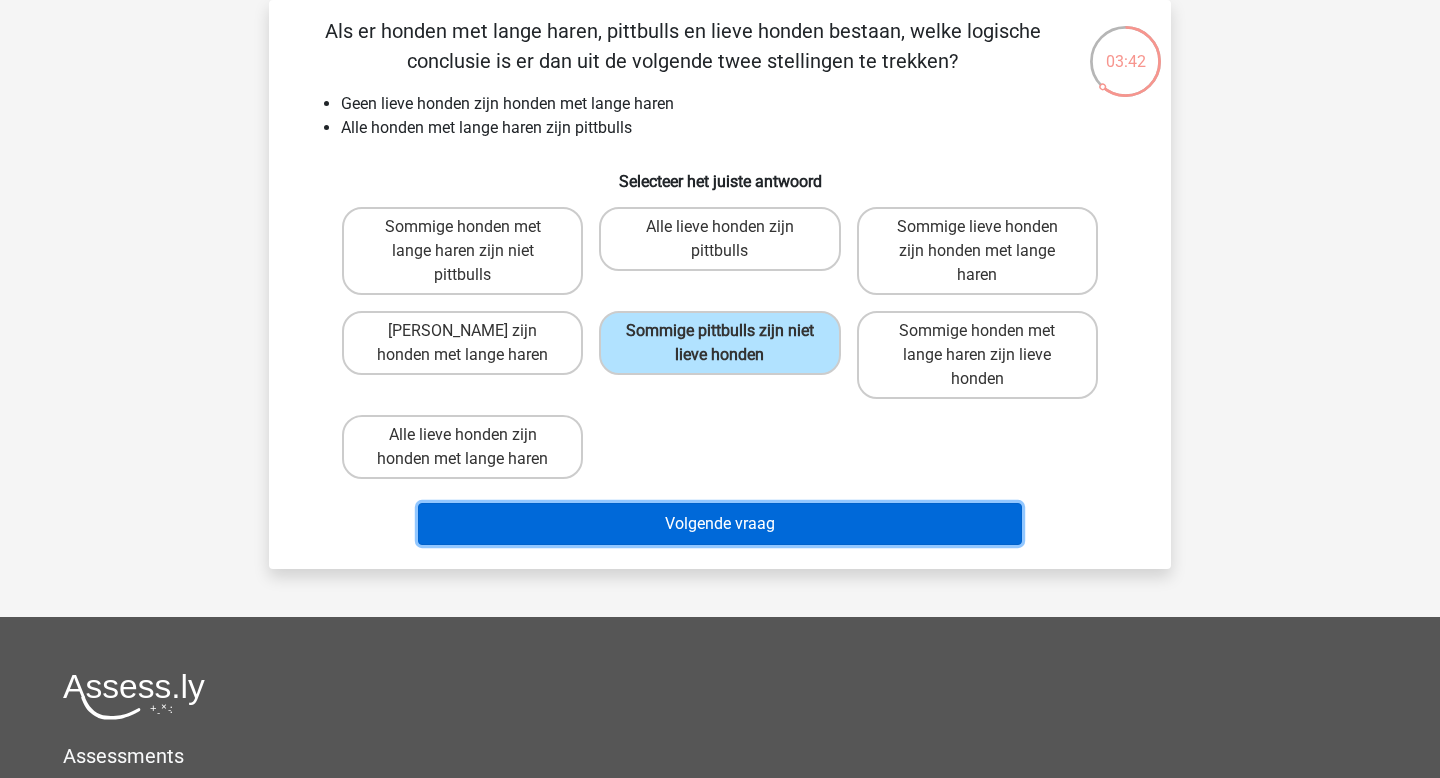 click on "Volgende vraag" at bounding box center (720, 524) 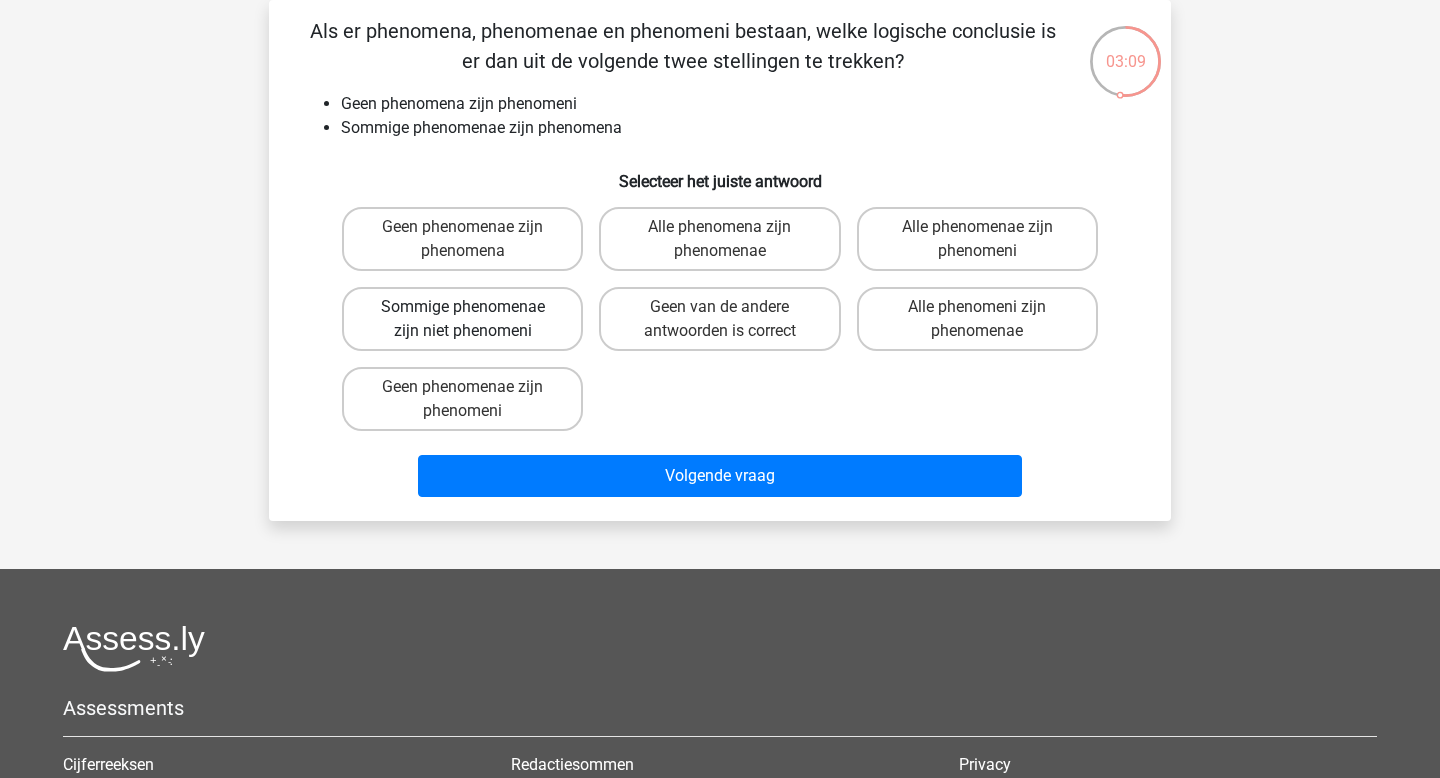 click on "Sommige phenomenae zijn niet phenomeni" at bounding box center [462, 319] 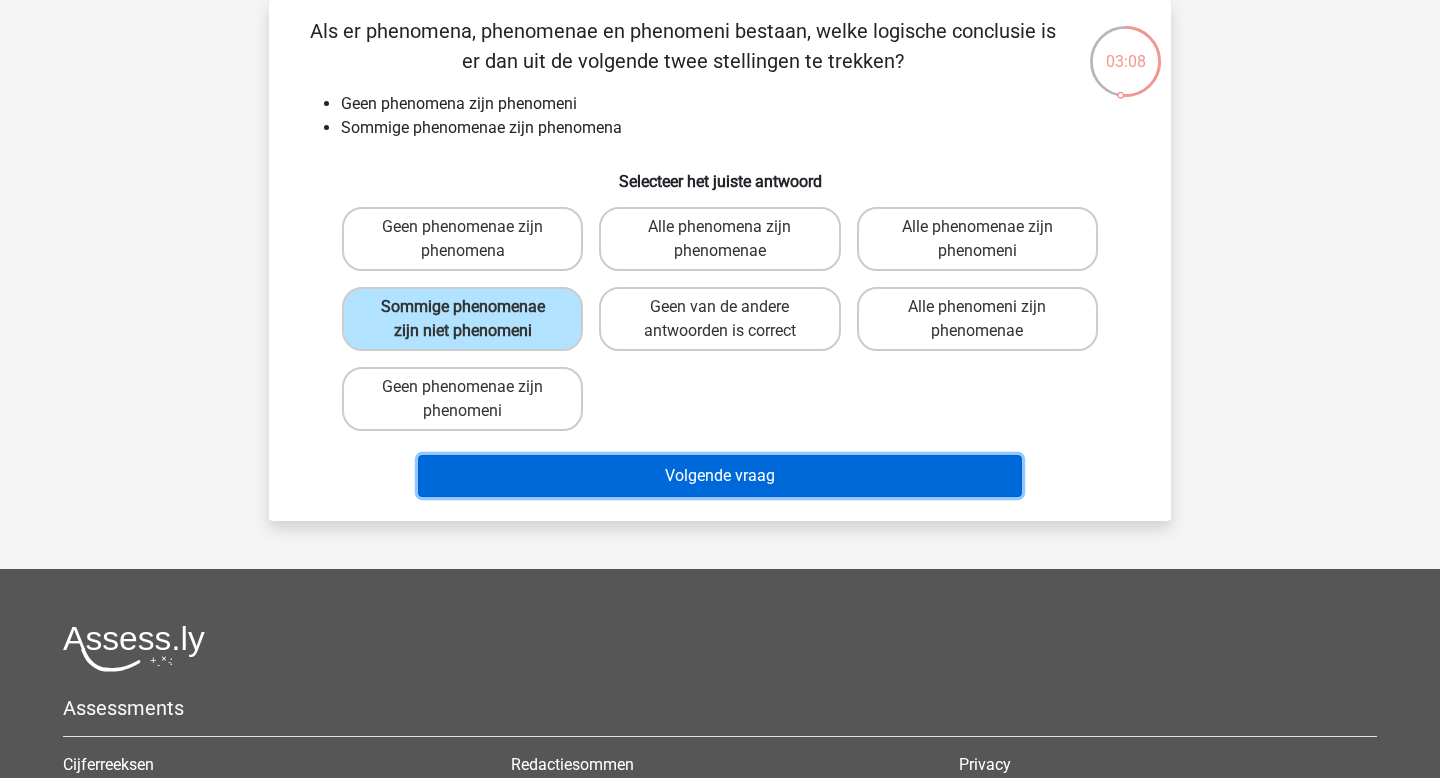 click on "Volgende vraag" at bounding box center (720, 476) 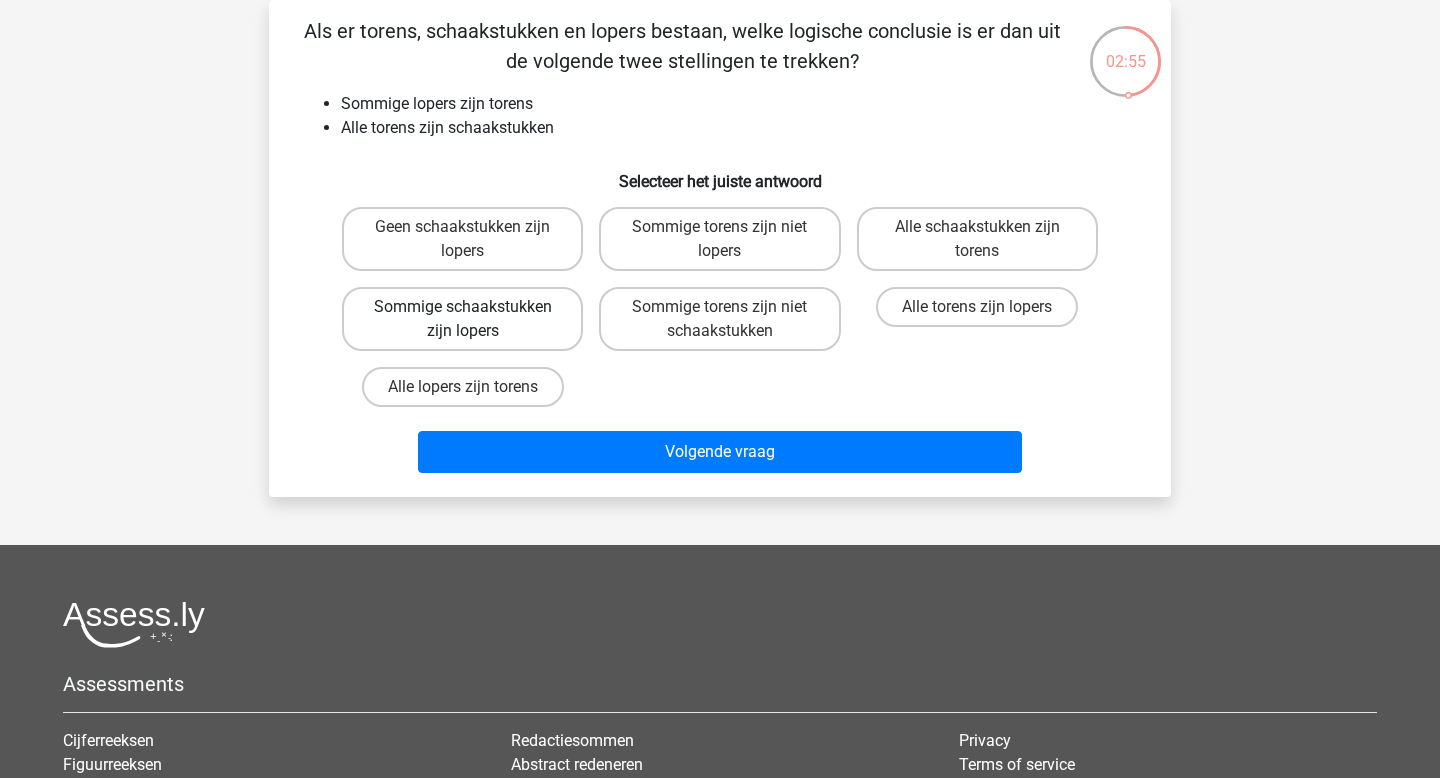 click on "Sommige schaakstukken zijn lopers" at bounding box center (462, 319) 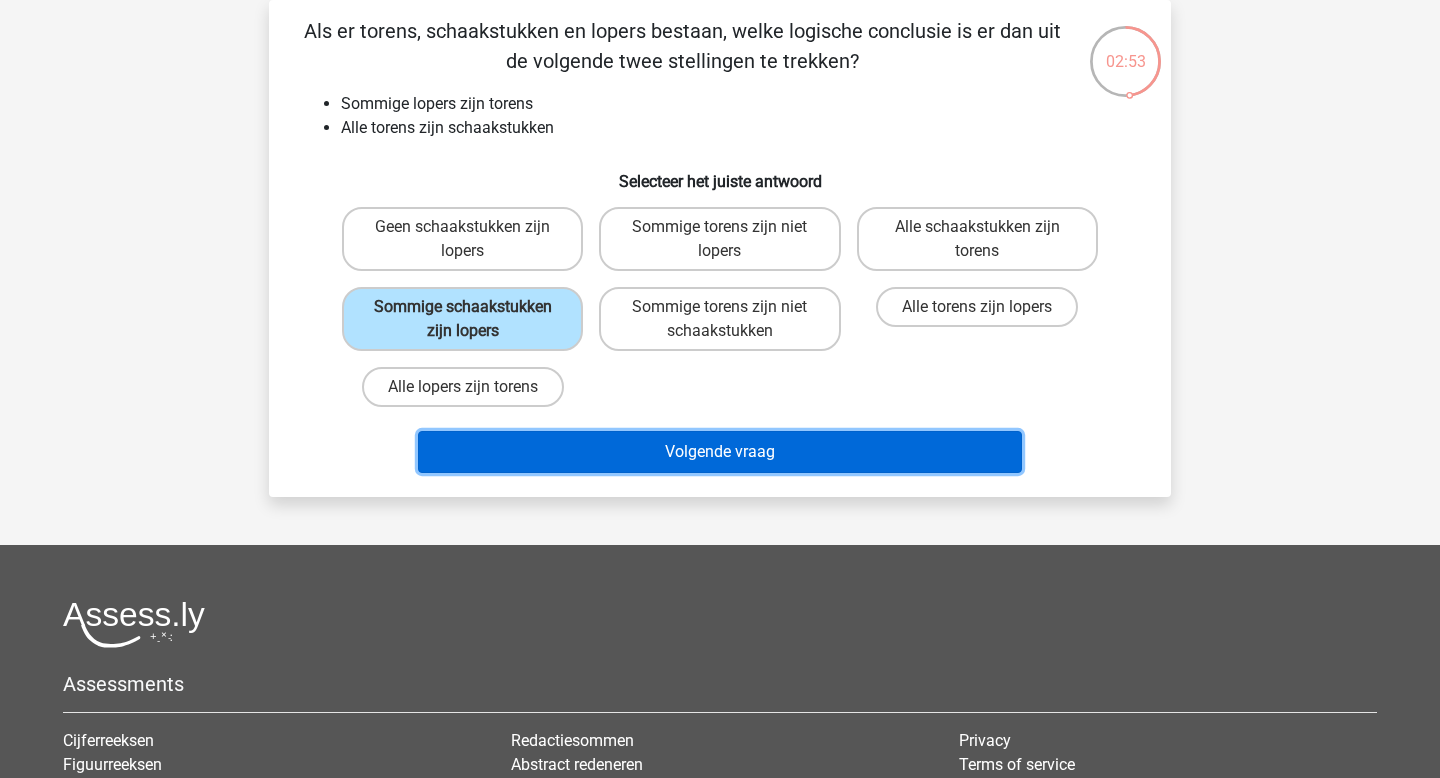 click on "Volgende vraag" at bounding box center [720, 452] 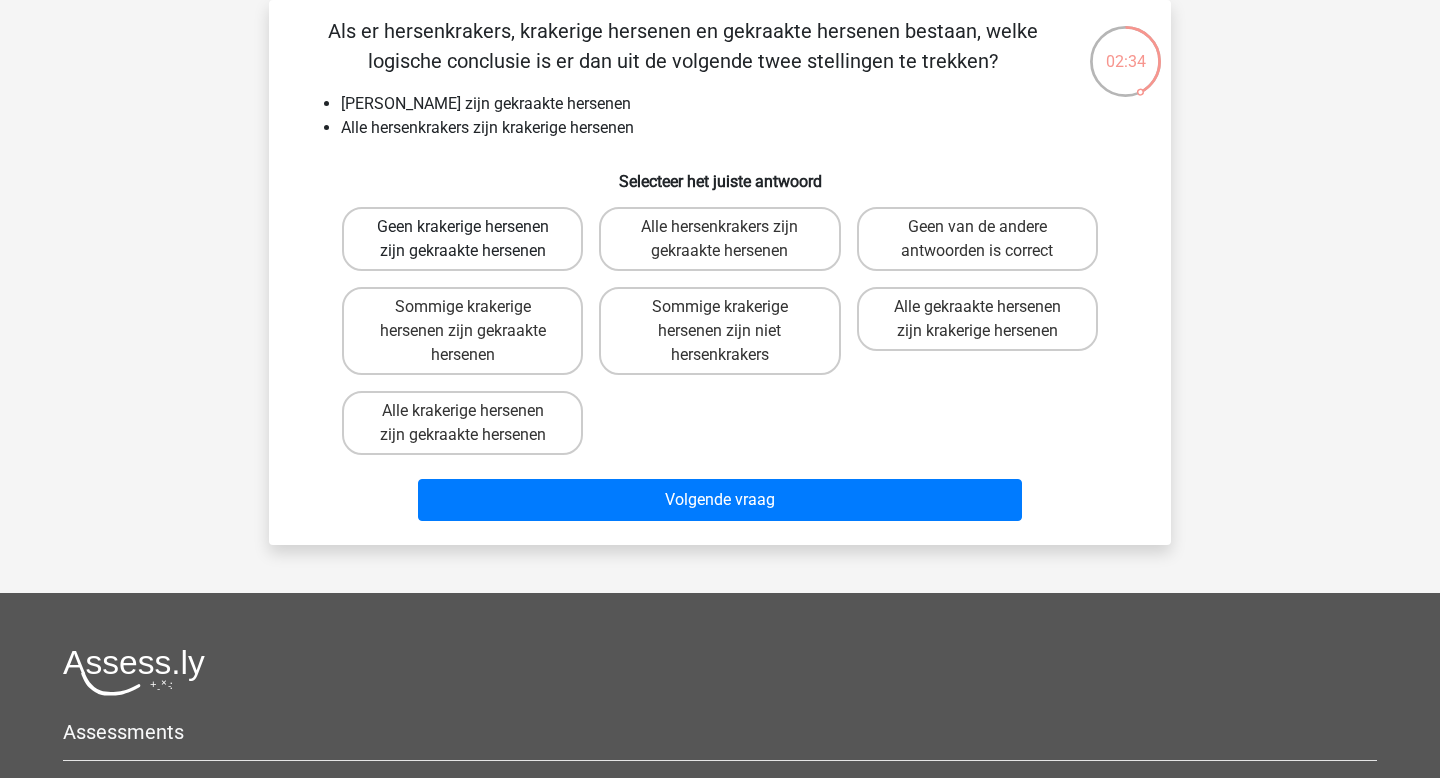 click on "Geen krakerige hersenen zijn gekraakte hersenen" at bounding box center [462, 239] 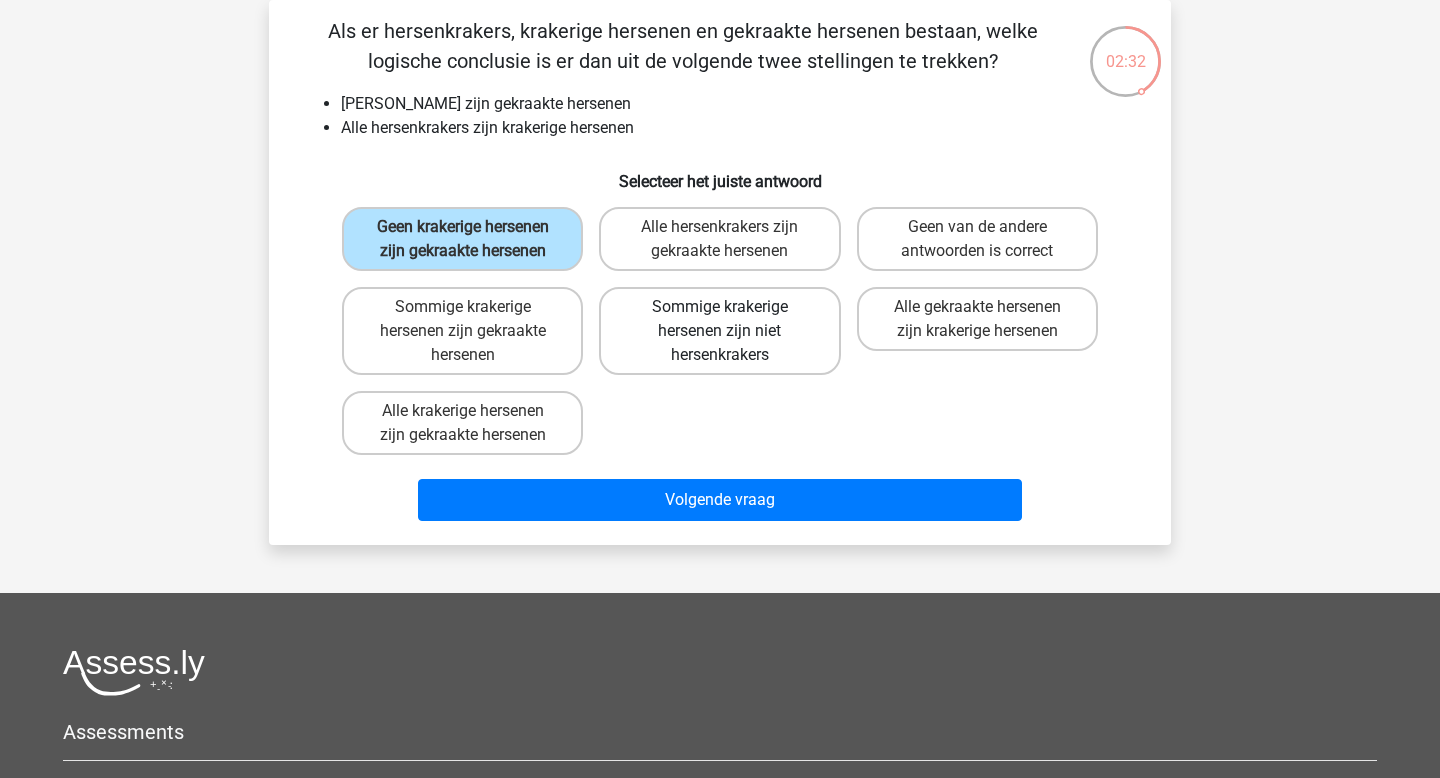 click on "Sommige krakerige hersenen zijn niet hersenkrakers" at bounding box center [719, 331] 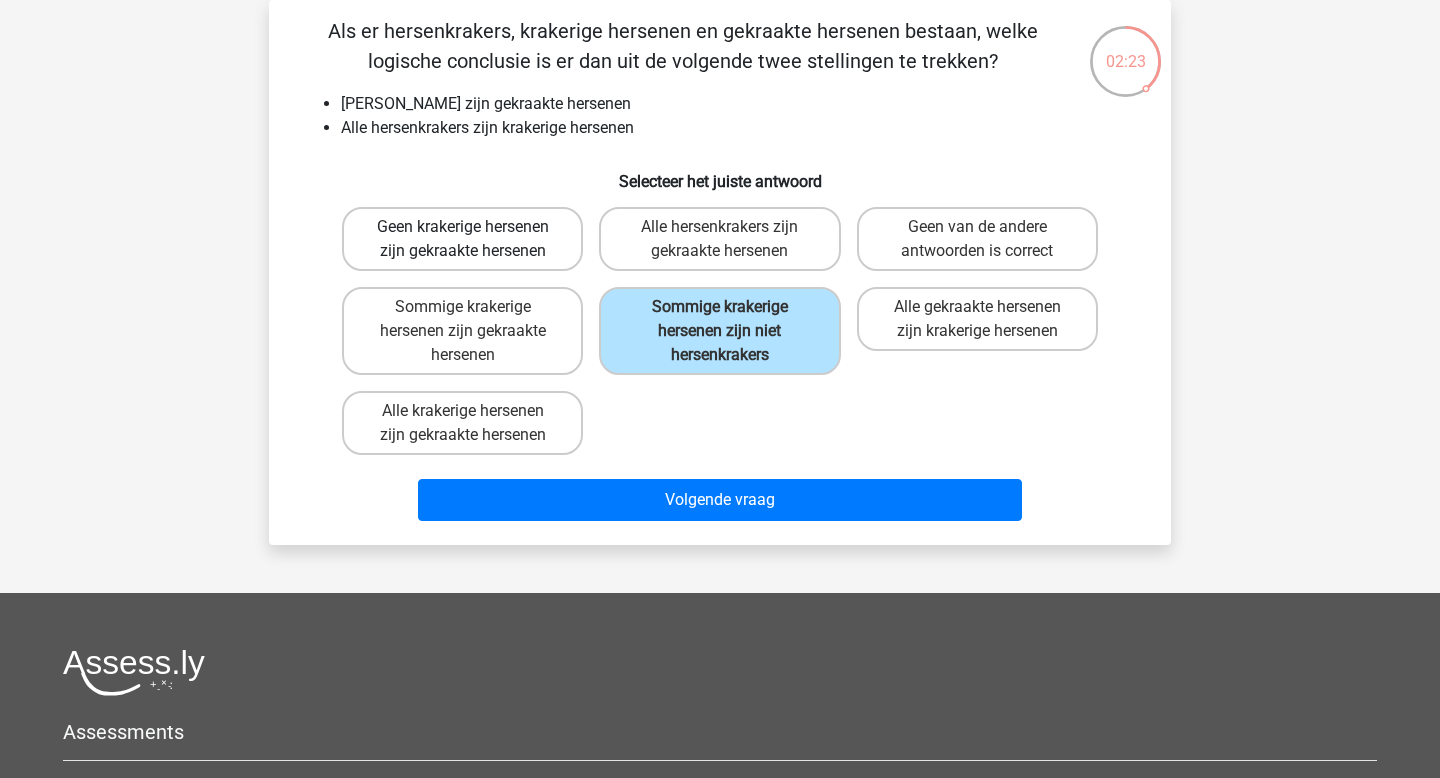 click on "Geen krakerige hersenen zijn gekraakte hersenen" at bounding box center (462, 239) 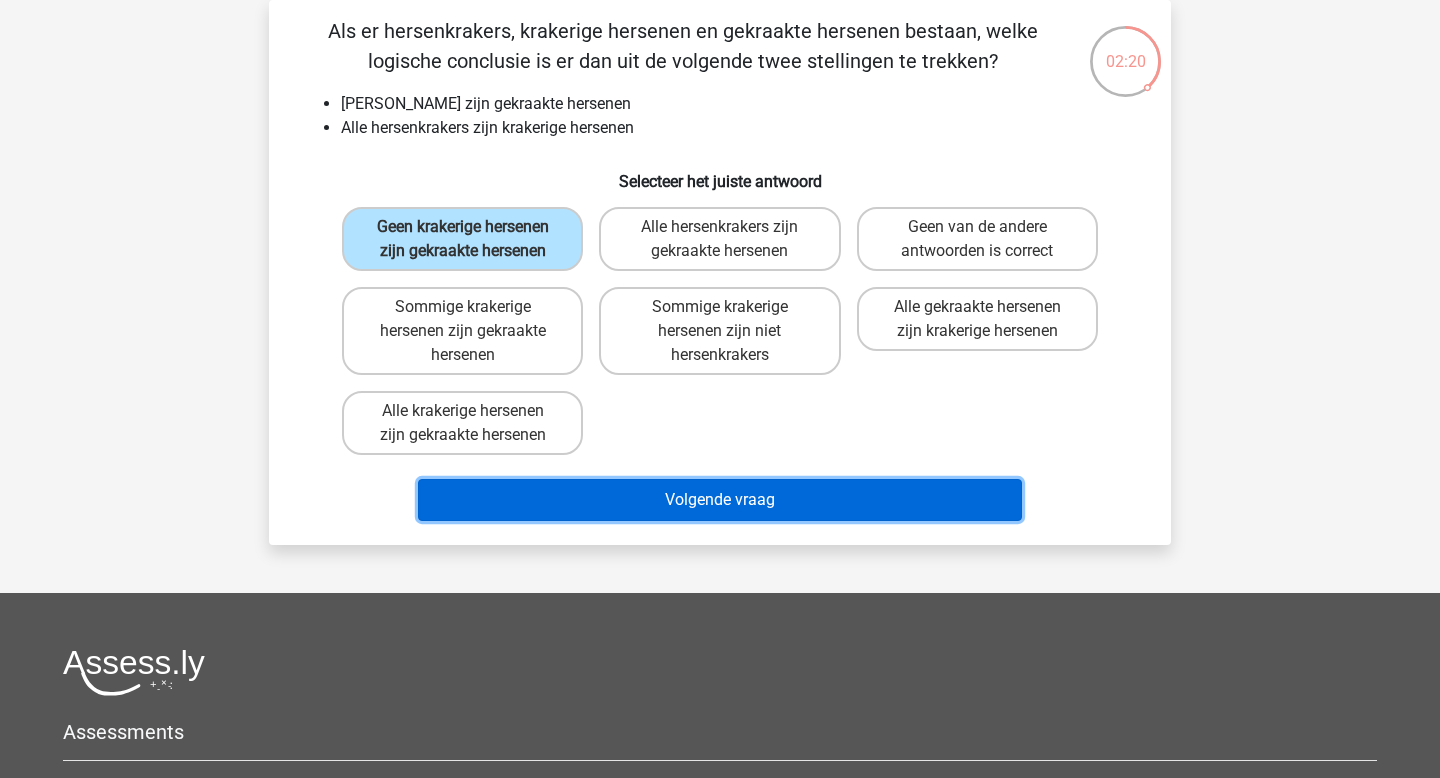 click on "Volgende vraag" at bounding box center [720, 500] 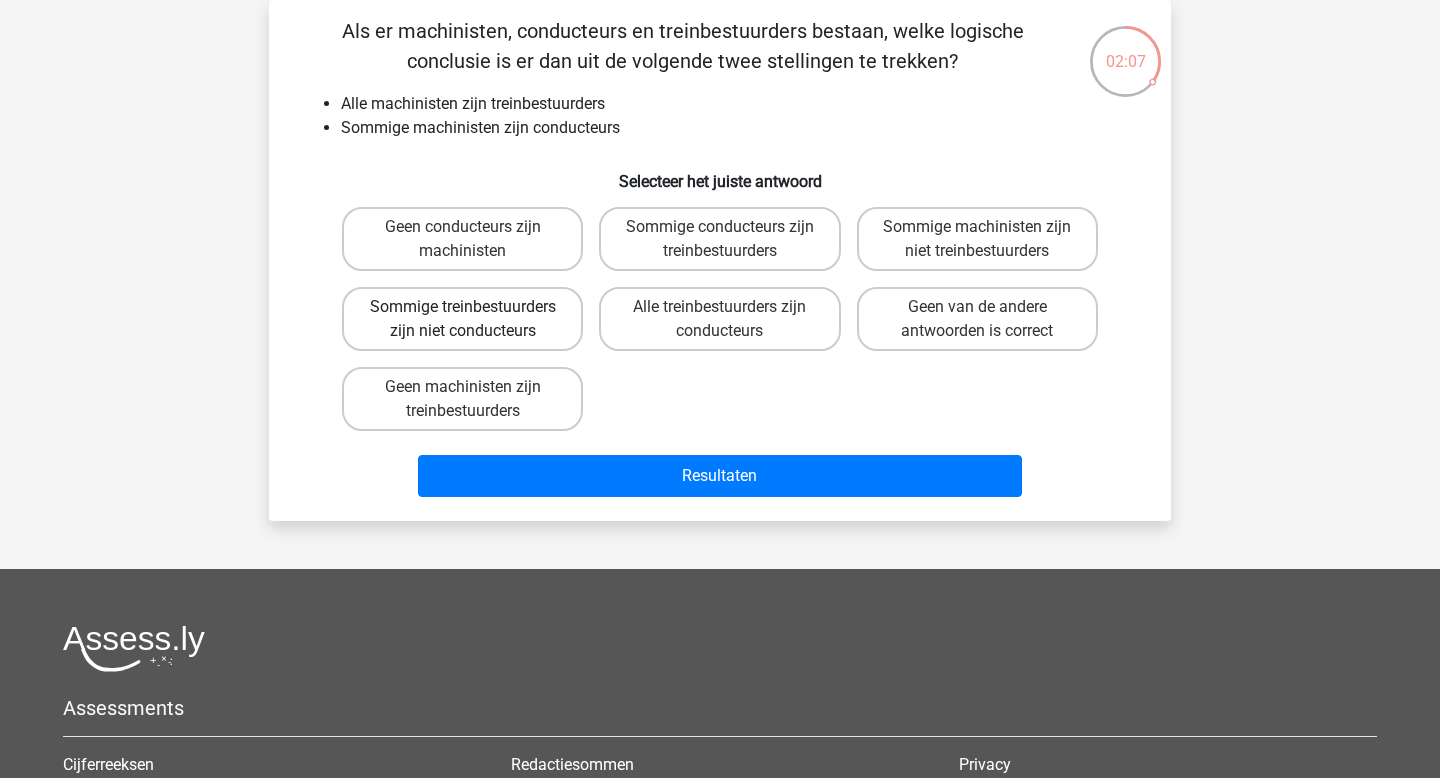 click on "Sommige treinbestuurders zijn niet conducteurs" at bounding box center [462, 319] 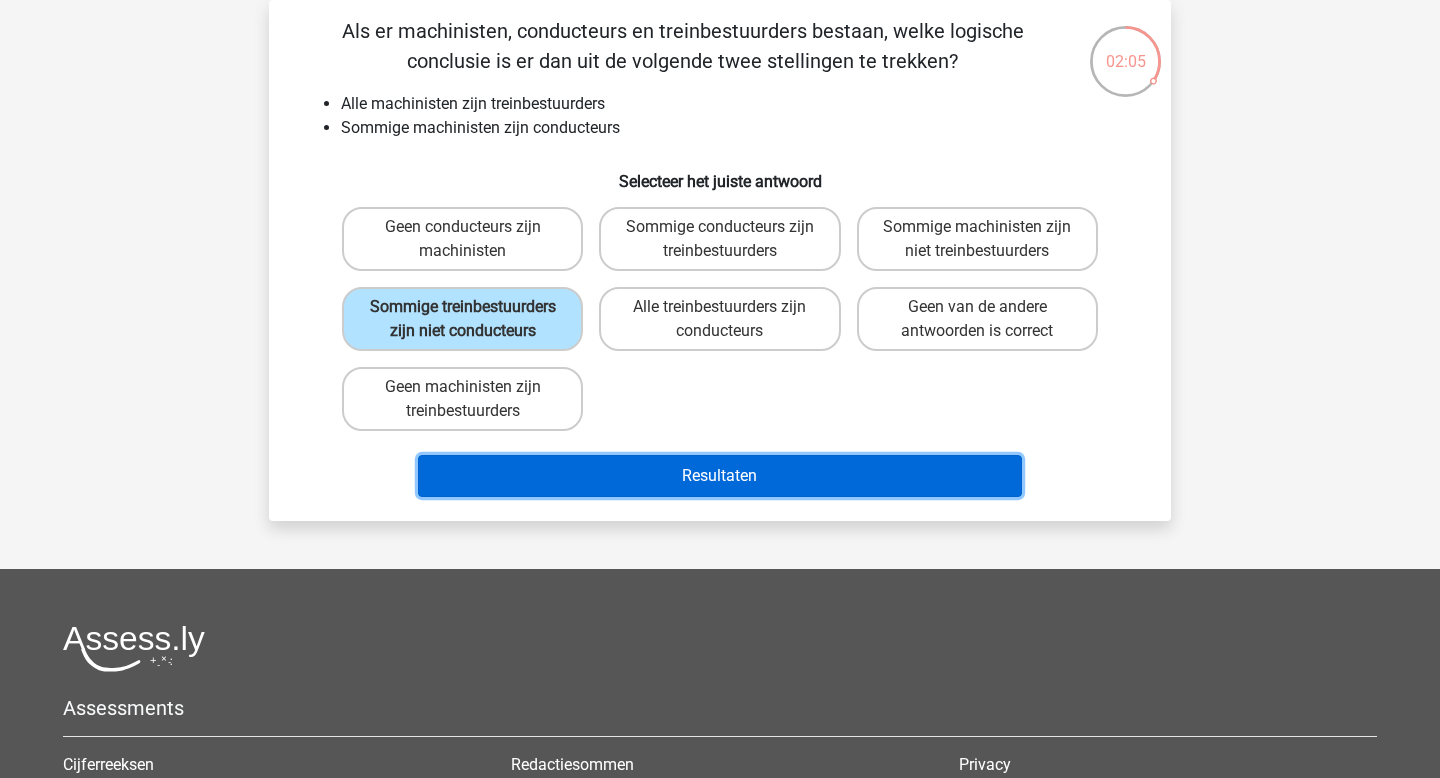 click on "Resultaten" at bounding box center [720, 476] 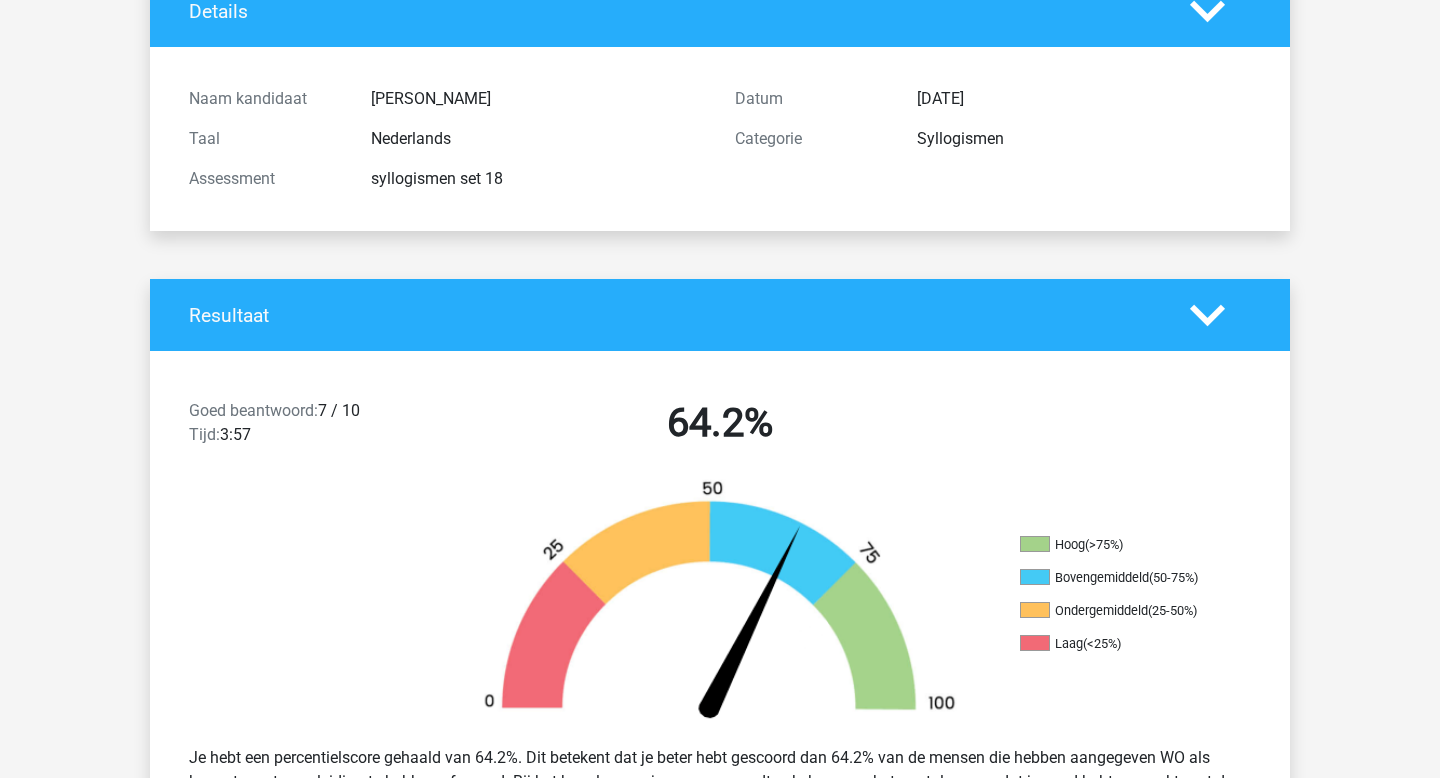 scroll, scrollTop: 0, scrollLeft: 0, axis: both 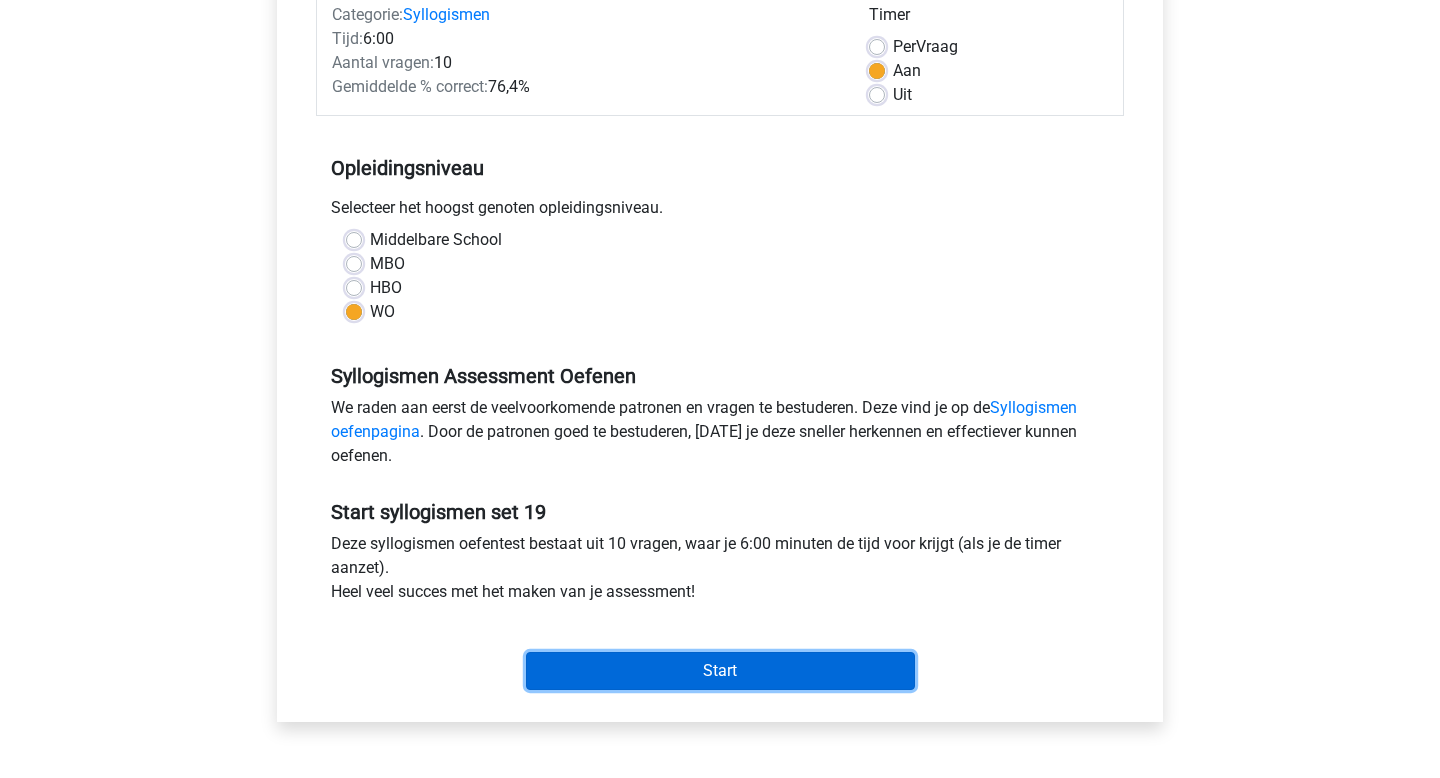 click on "Start" at bounding box center [720, 671] 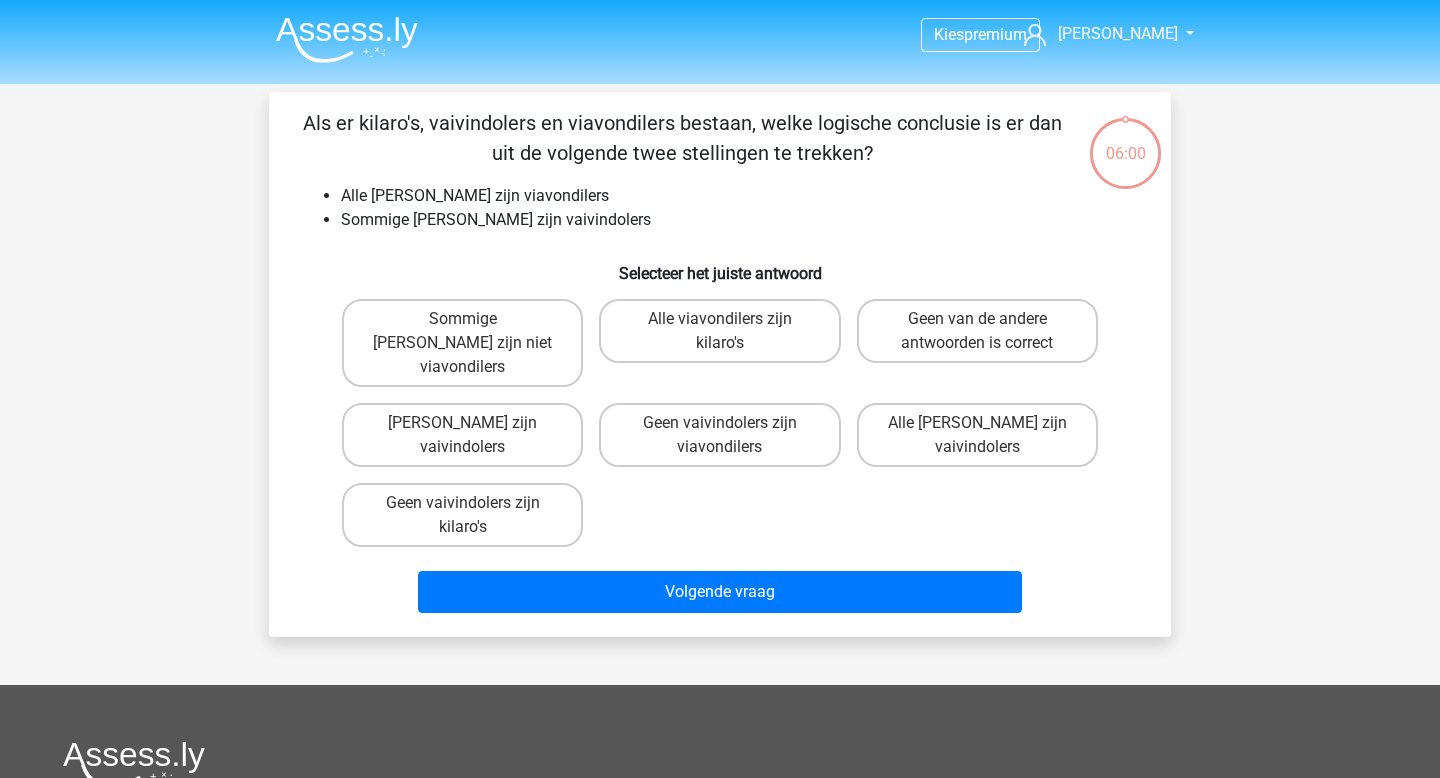 scroll, scrollTop: 0, scrollLeft: 0, axis: both 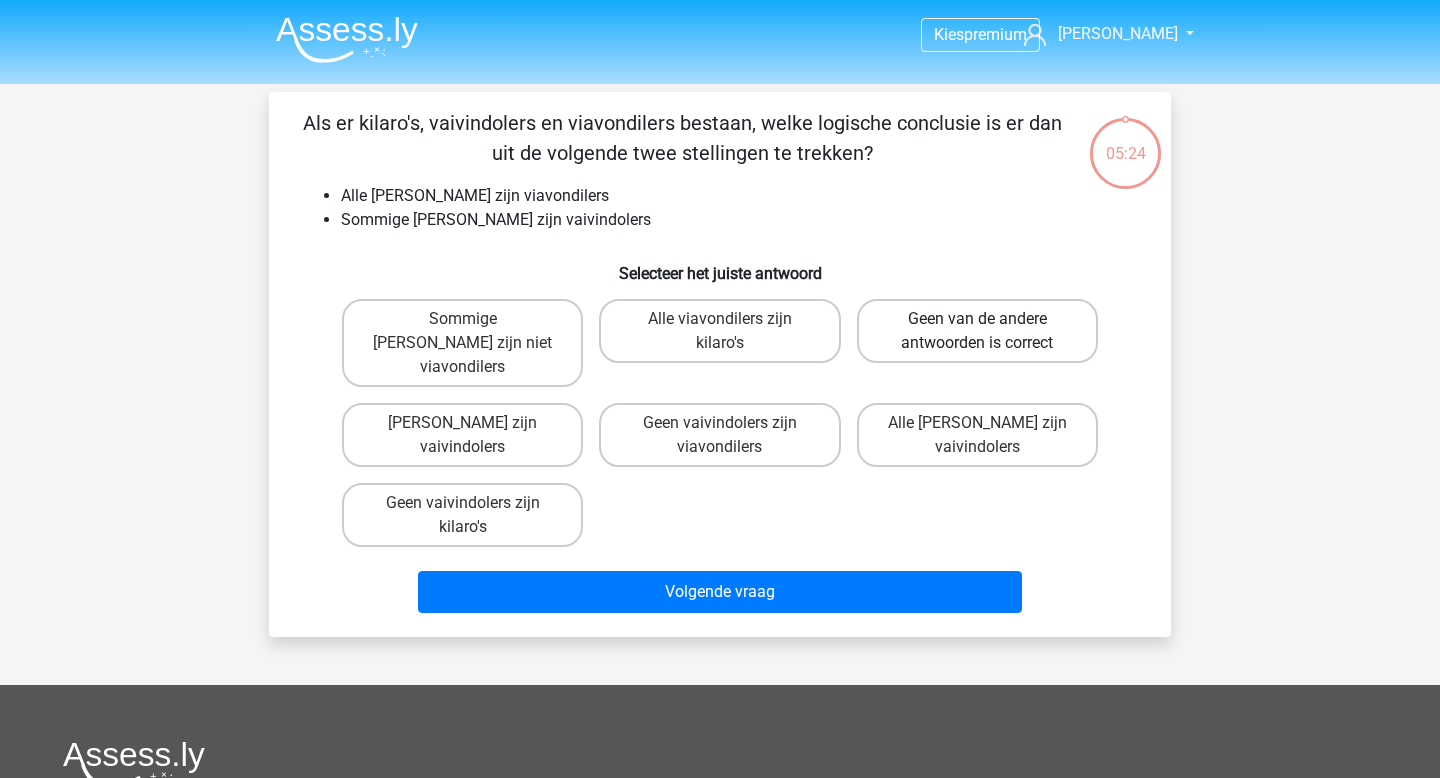 click on "Geen van de andere antwoorden is correct" at bounding box center [977, 331] 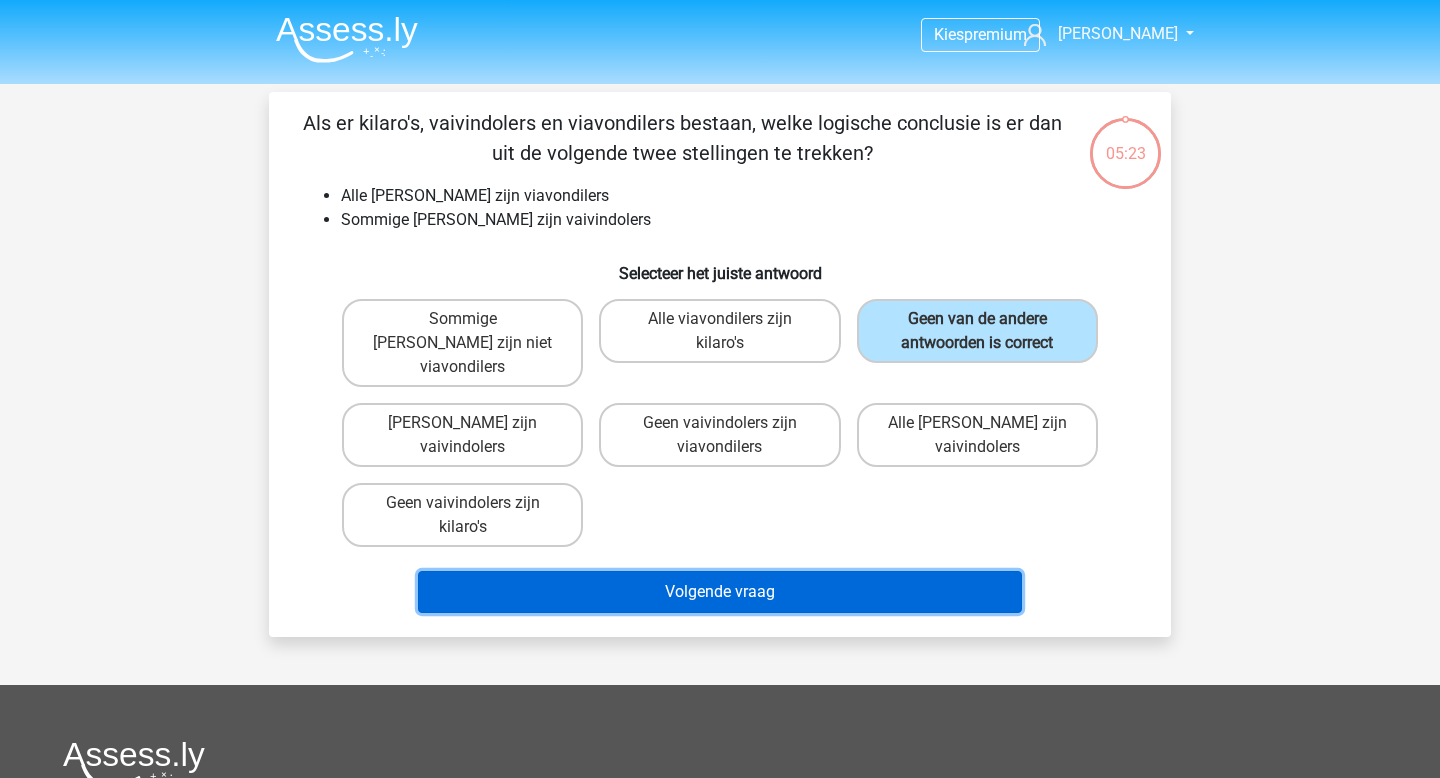 click on "Volgende vraag" at bounding box center (720, 592) 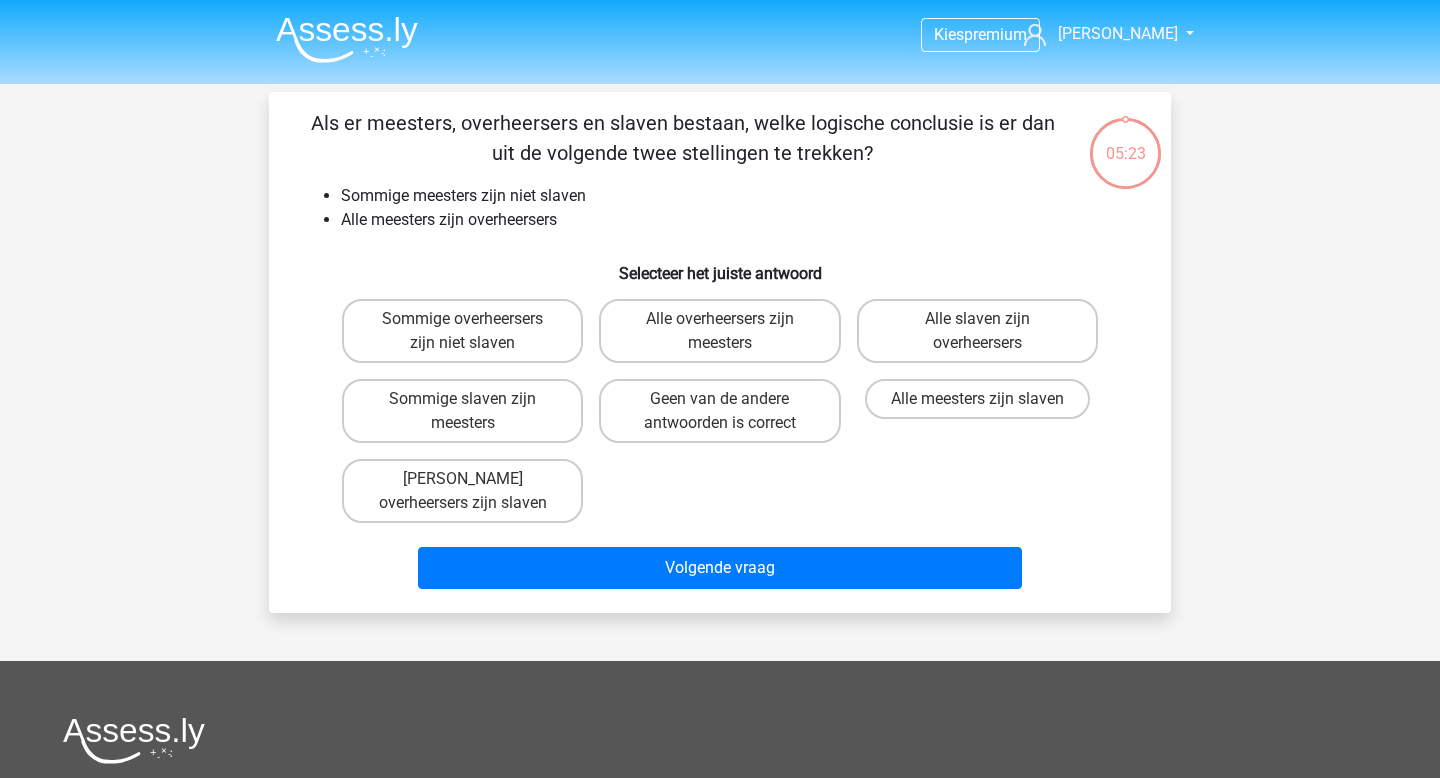 scroll, scrollTop: 92, scrollLeft: 0, axis: vertical 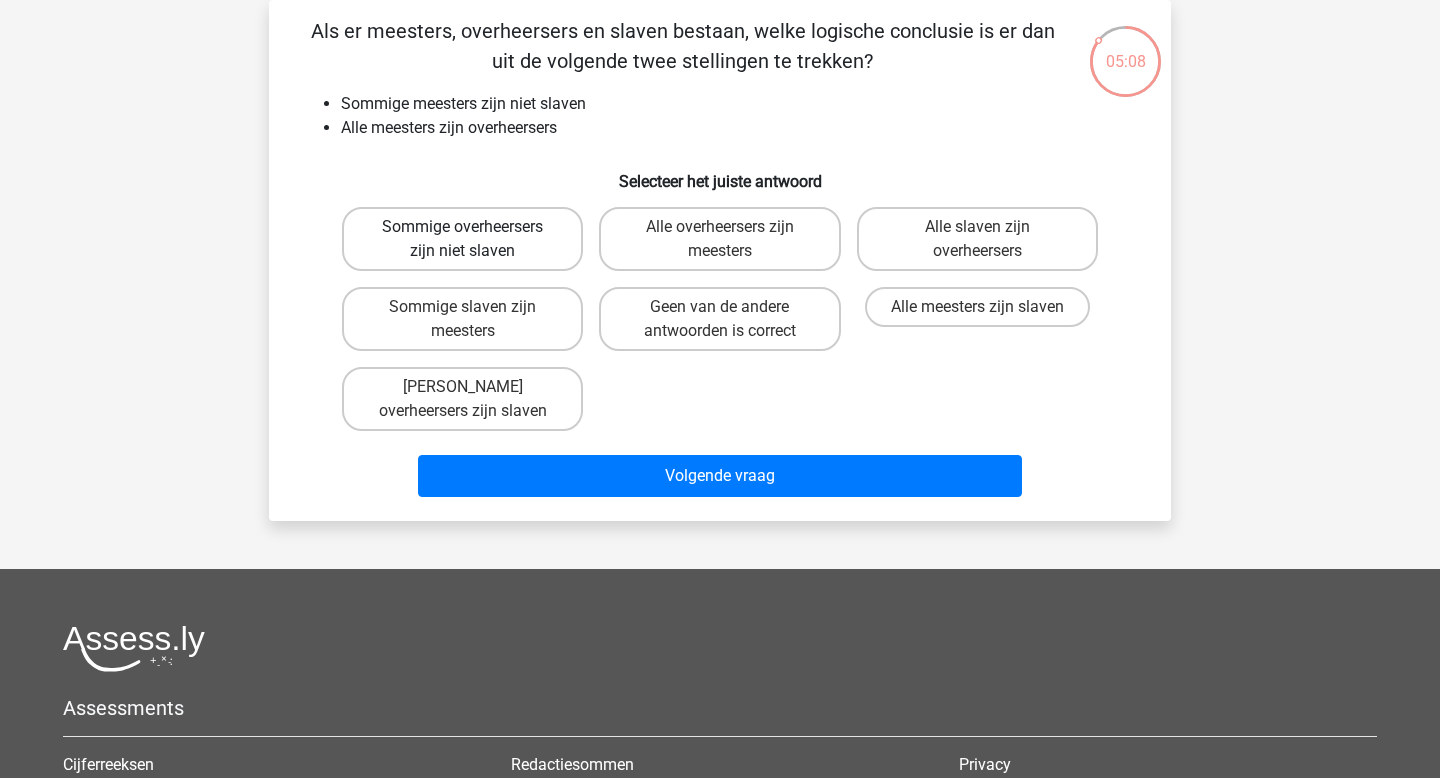click on "Sommige overheersers zijn niet slaven" at bounding box center (462, 239) 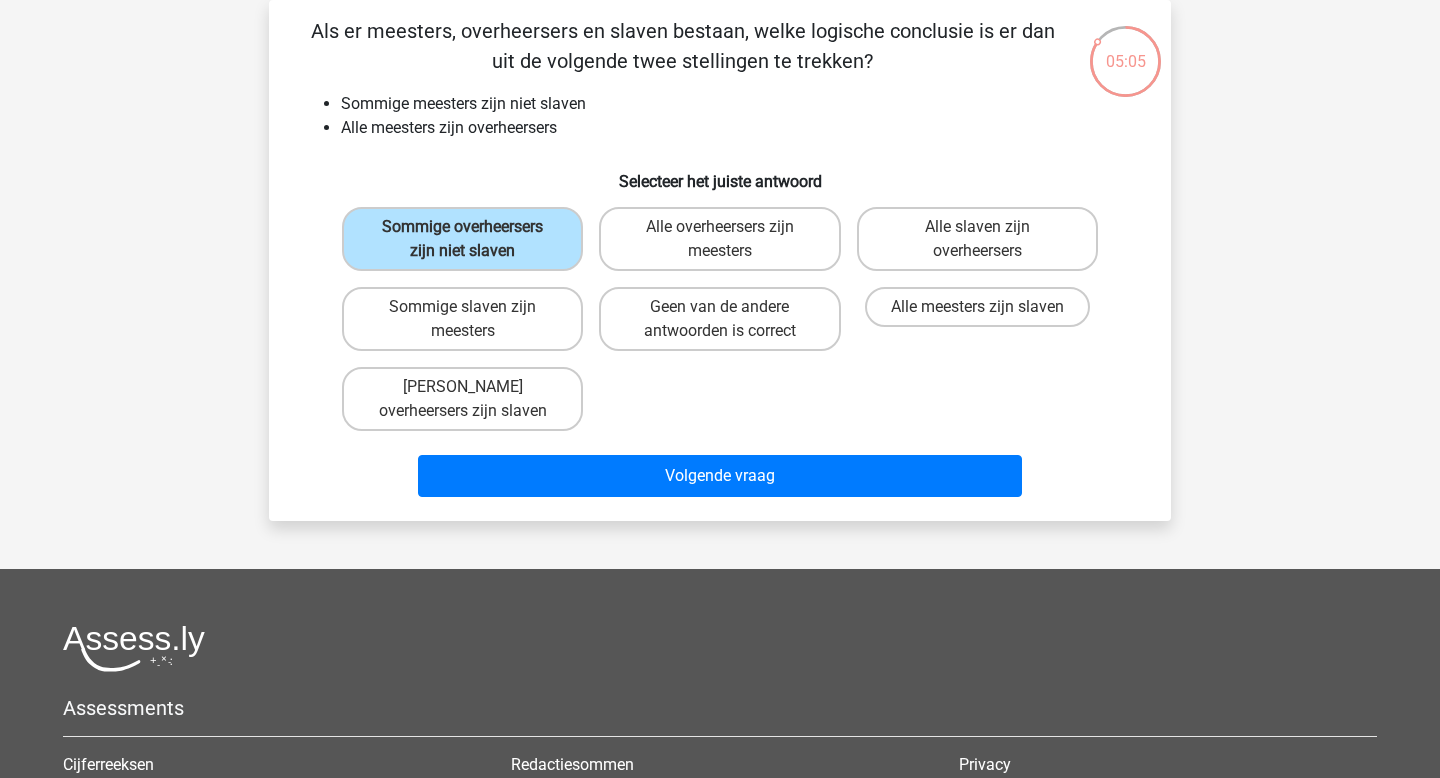 click on "Volgende vraag" at bounding box center (720, 480) 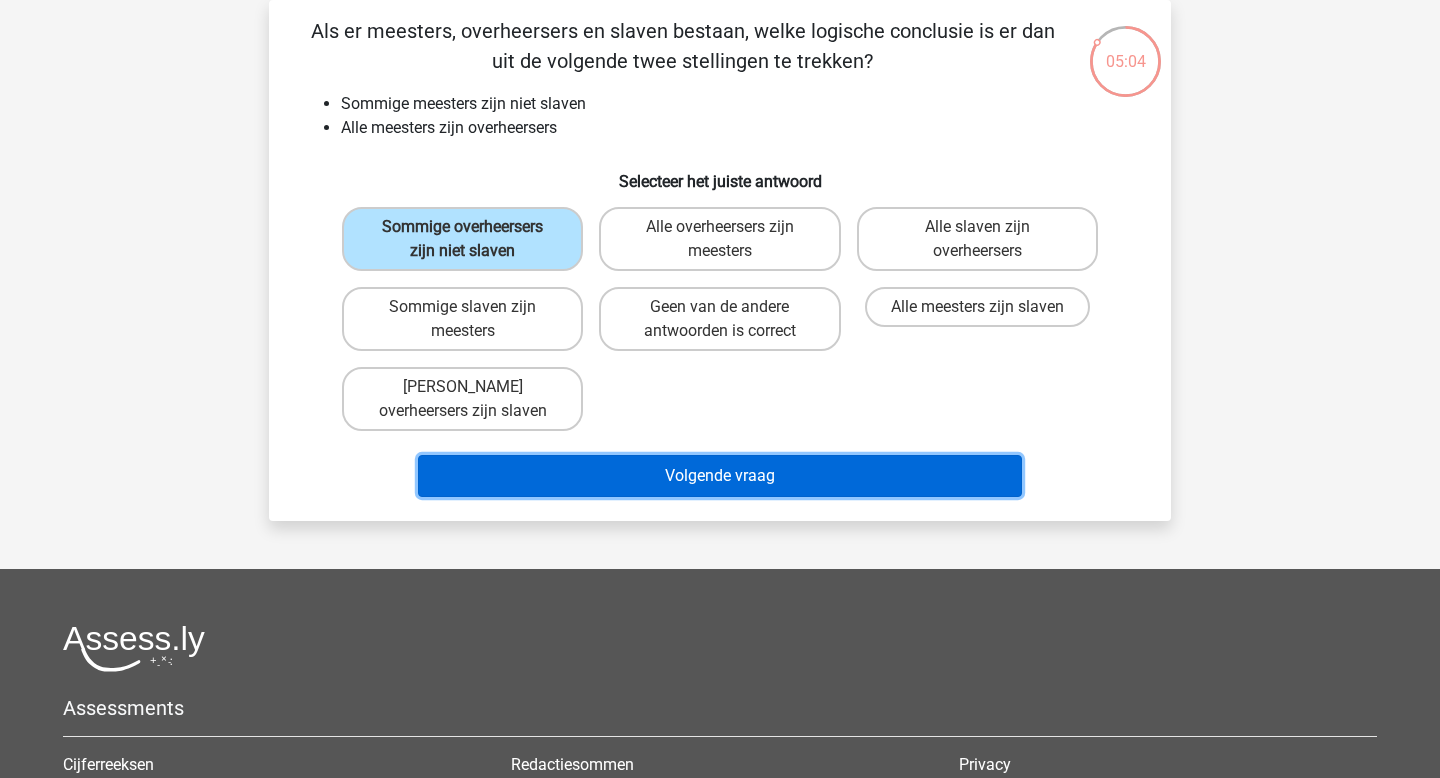 click on "Volgende vraag" at bounding box center [720, 476] 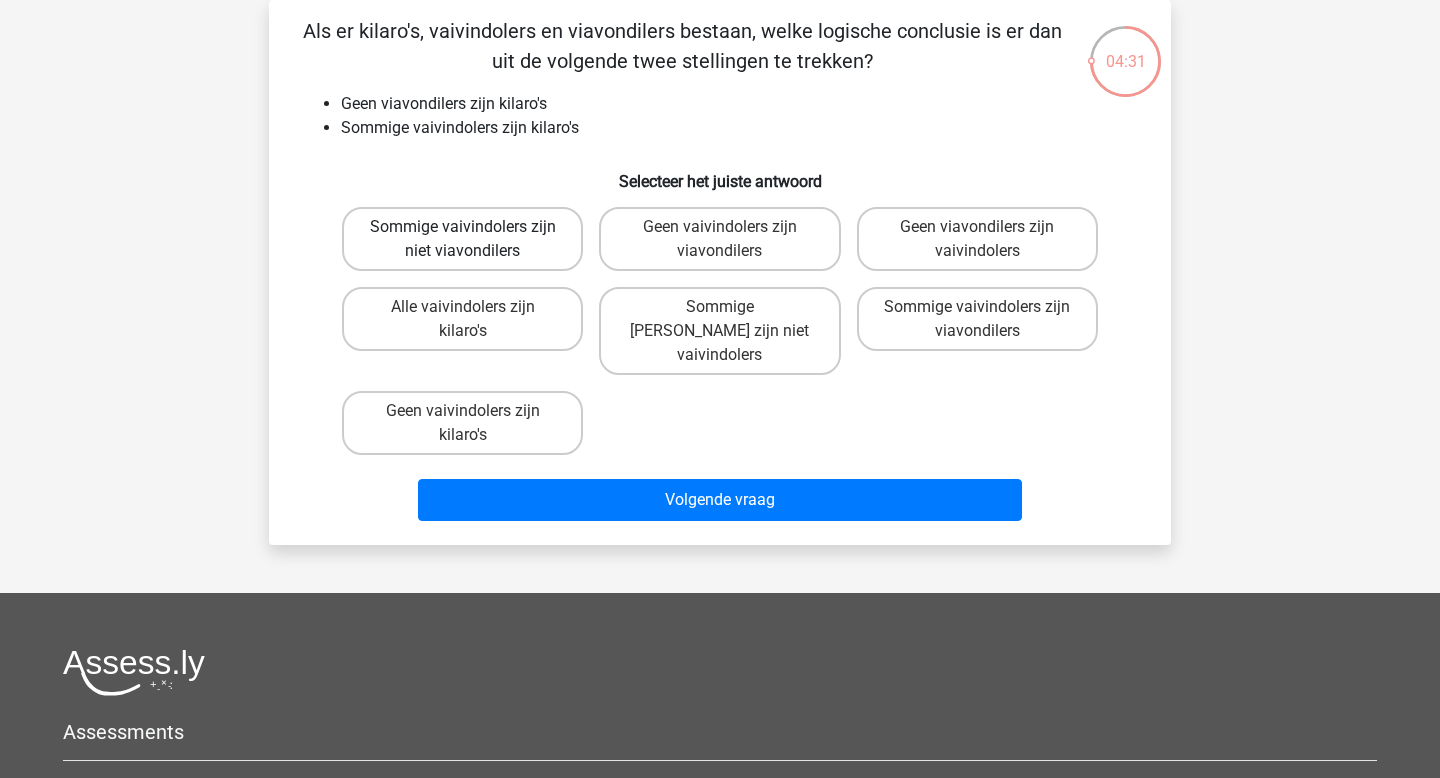 click on "Sommige vaivindolers zijn niet viavondilers" at bounding box center (462, 239) 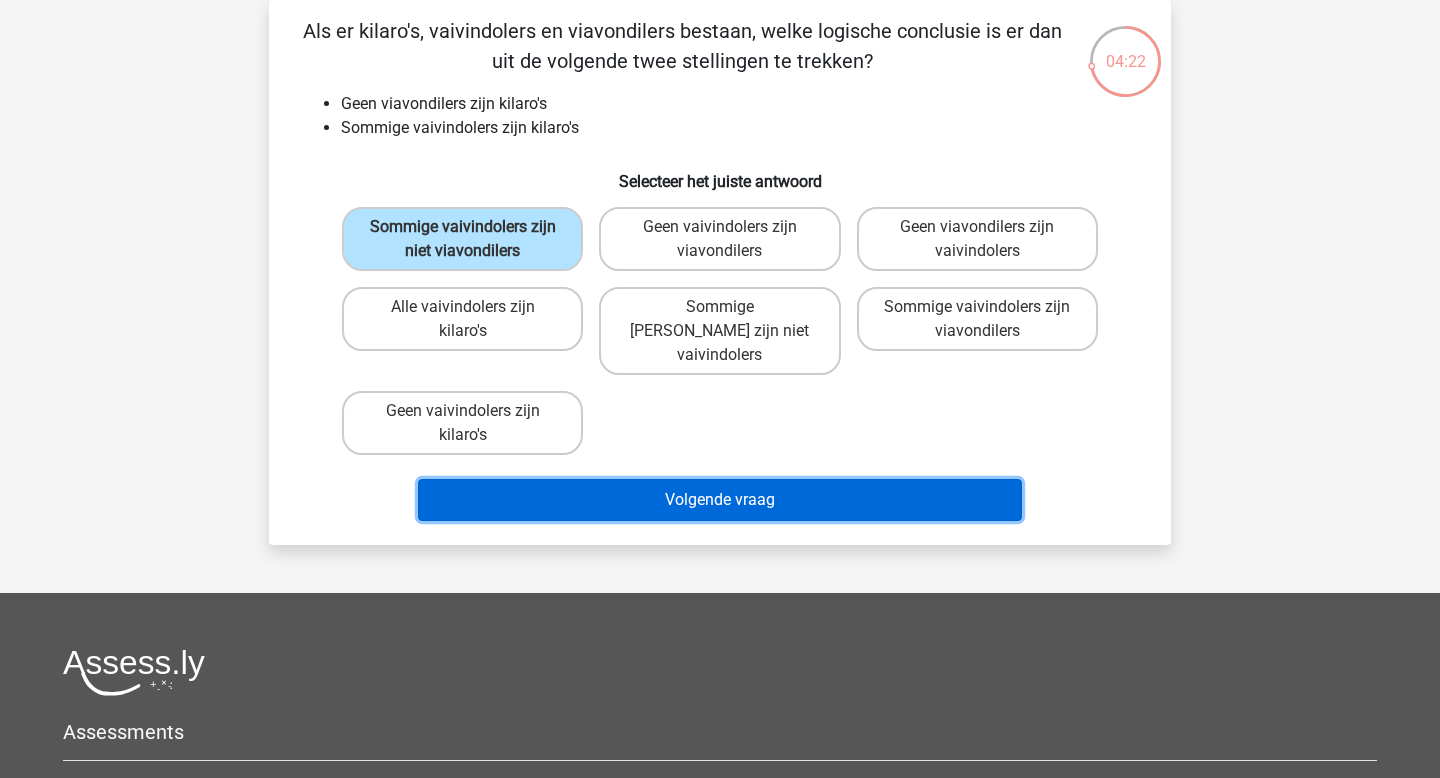 click on "Volgende vraag" at bounding box center (720, 500) 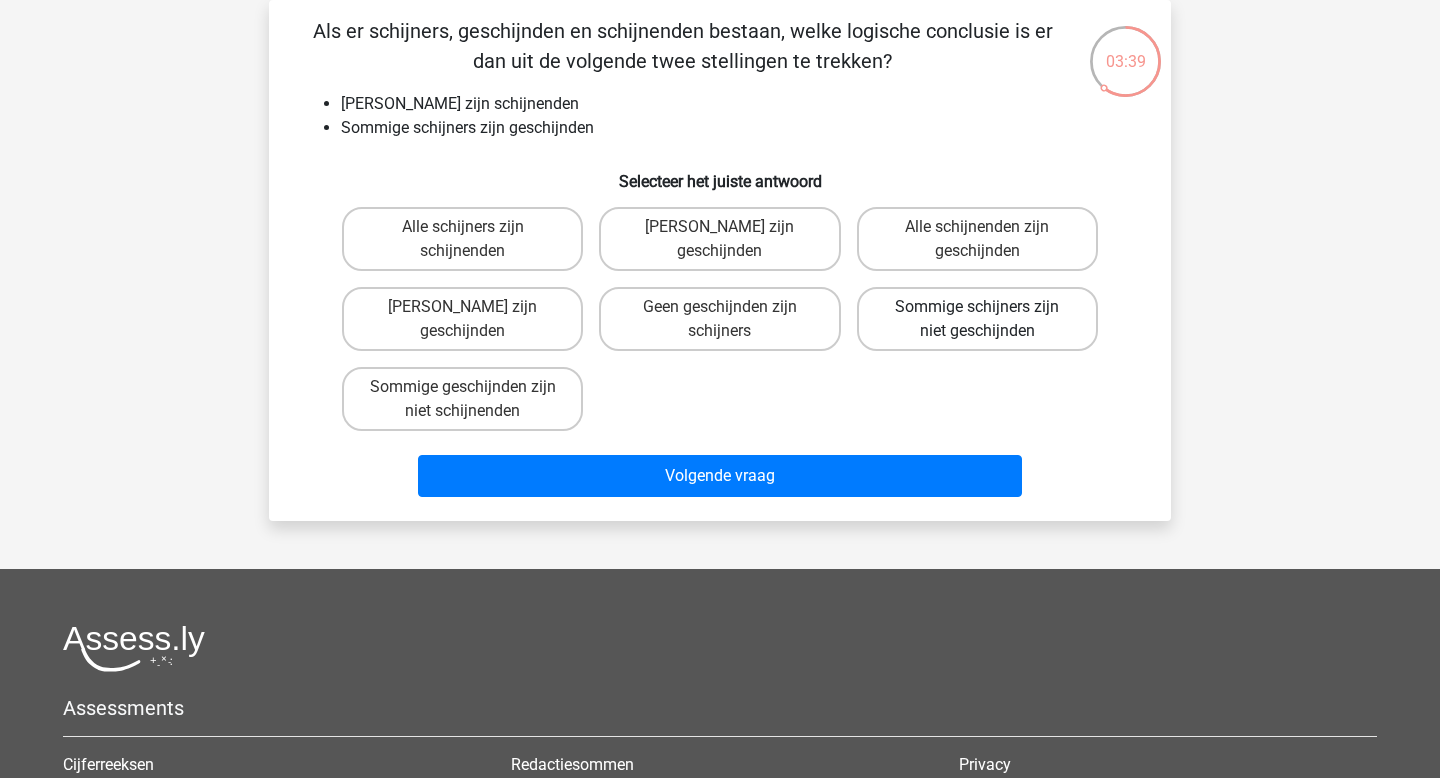 click on "Sommige schijners zijn niet geschijnden" at bounding box center (977, 319) 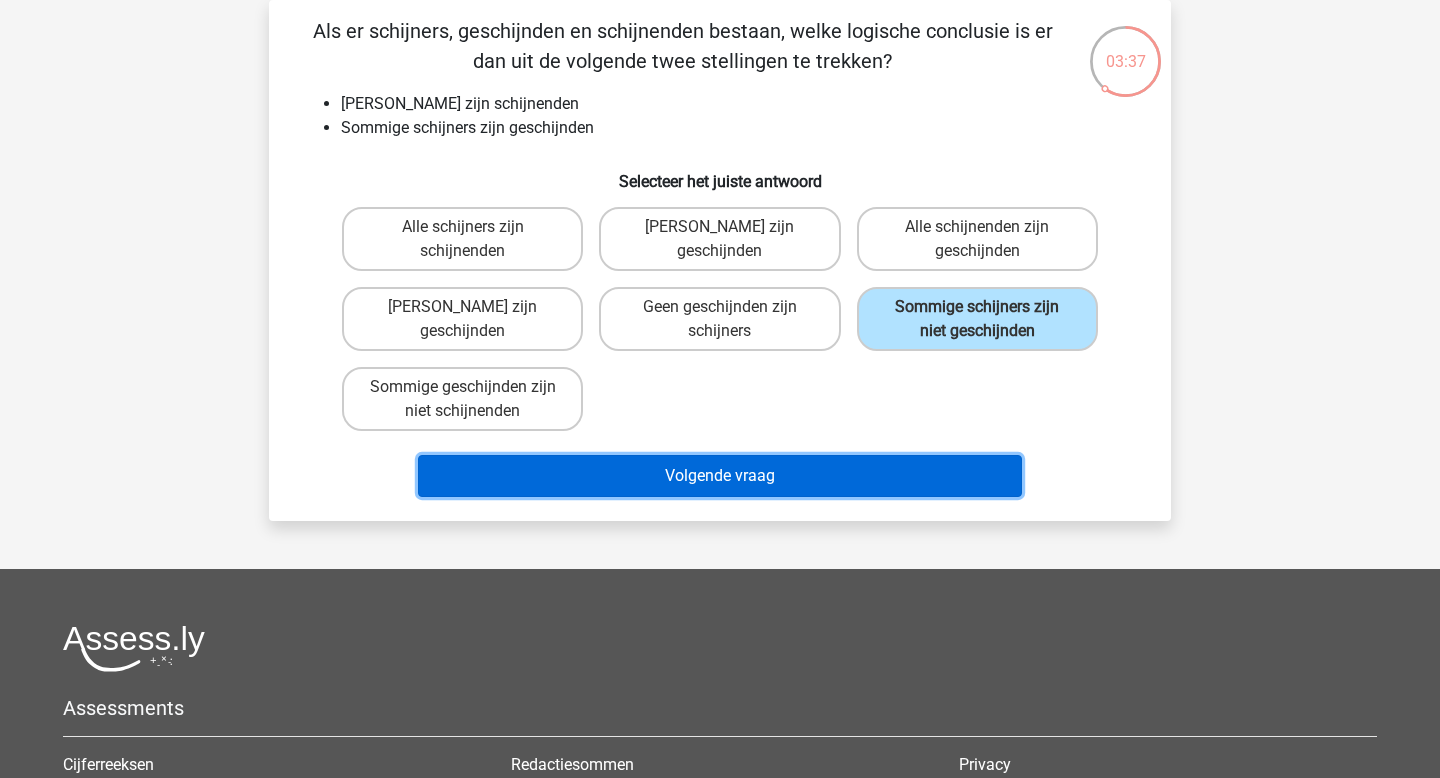 click on "Volgende vraag" at bounding box center (720, 476) 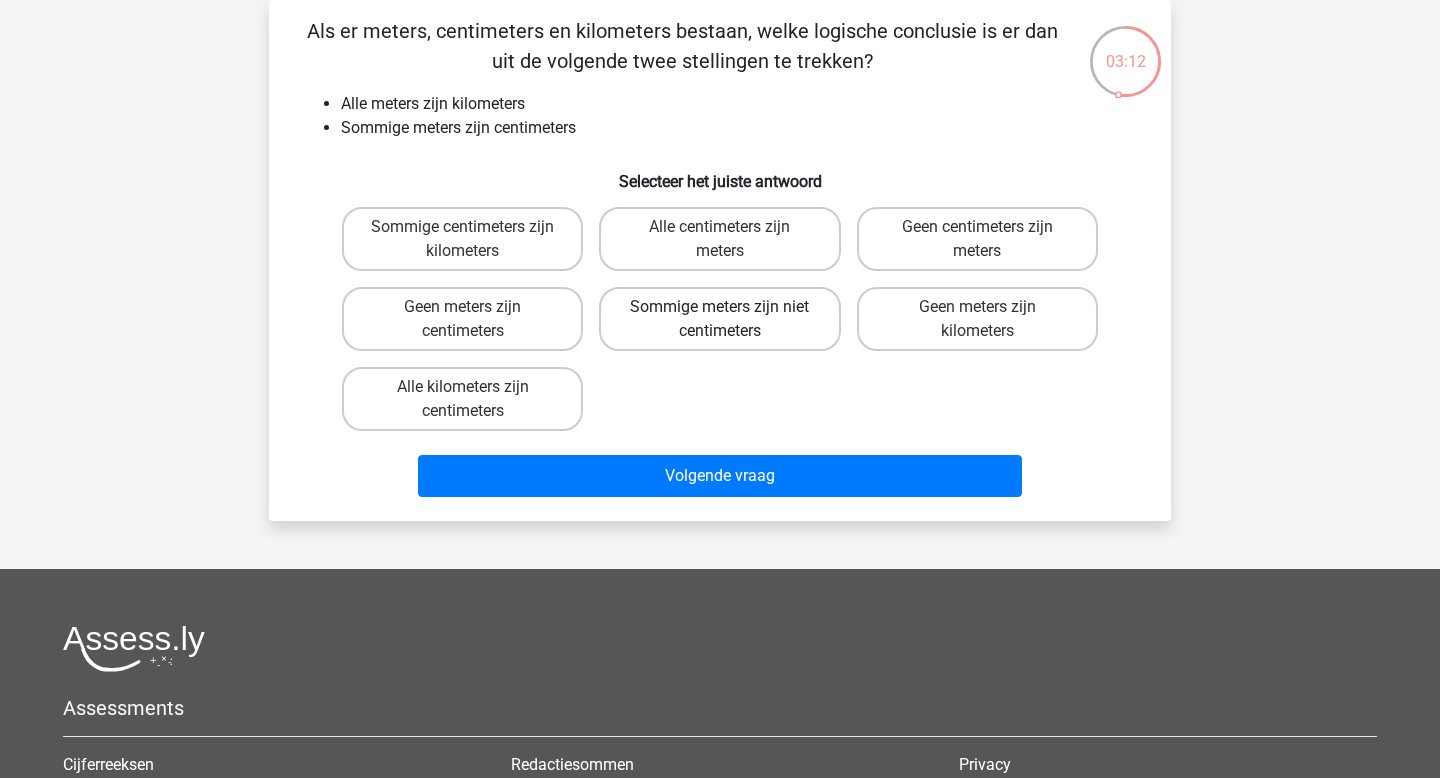 click on "Sommige meters zijn niet centimeters" at bounding box center [719, 319] 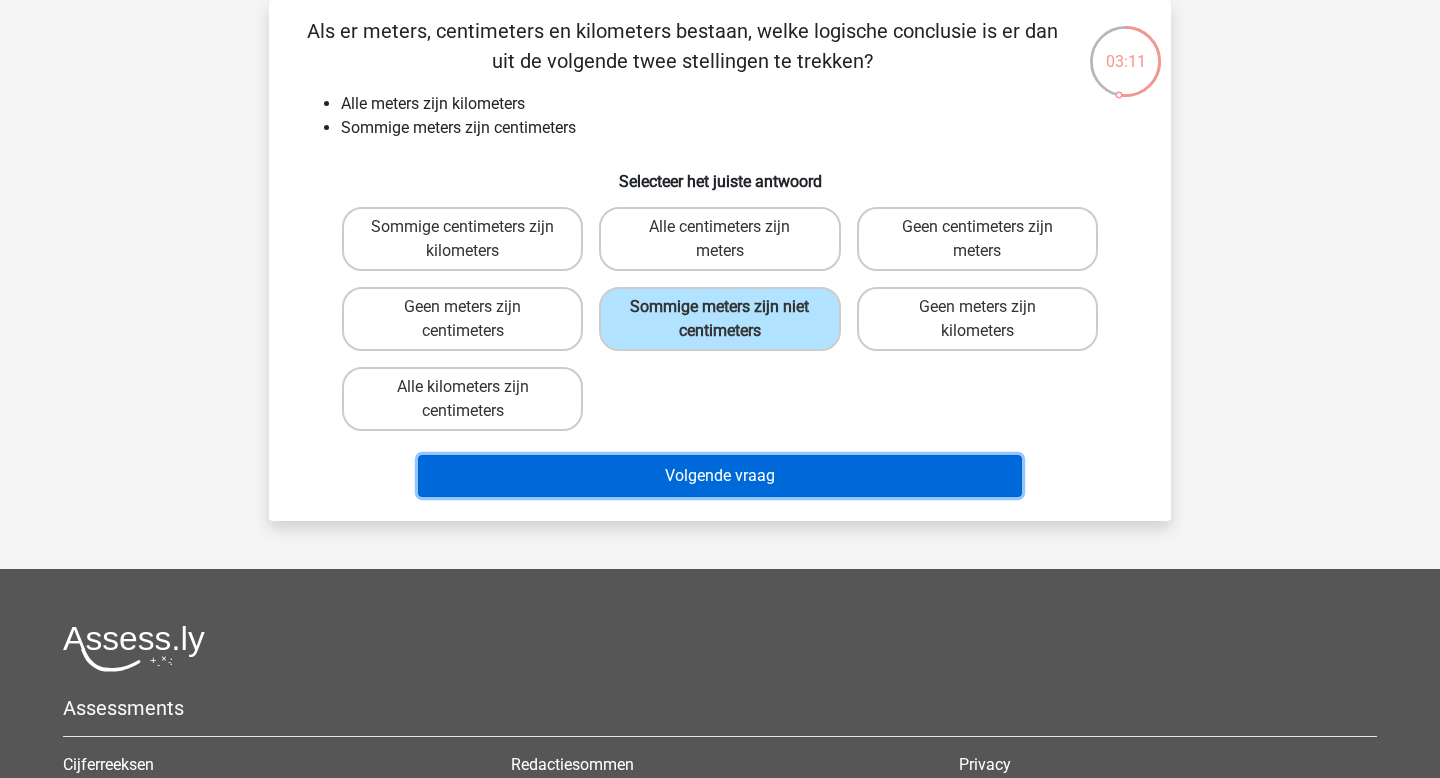click on "Volgende vraag" at bounding box center (720, 476) 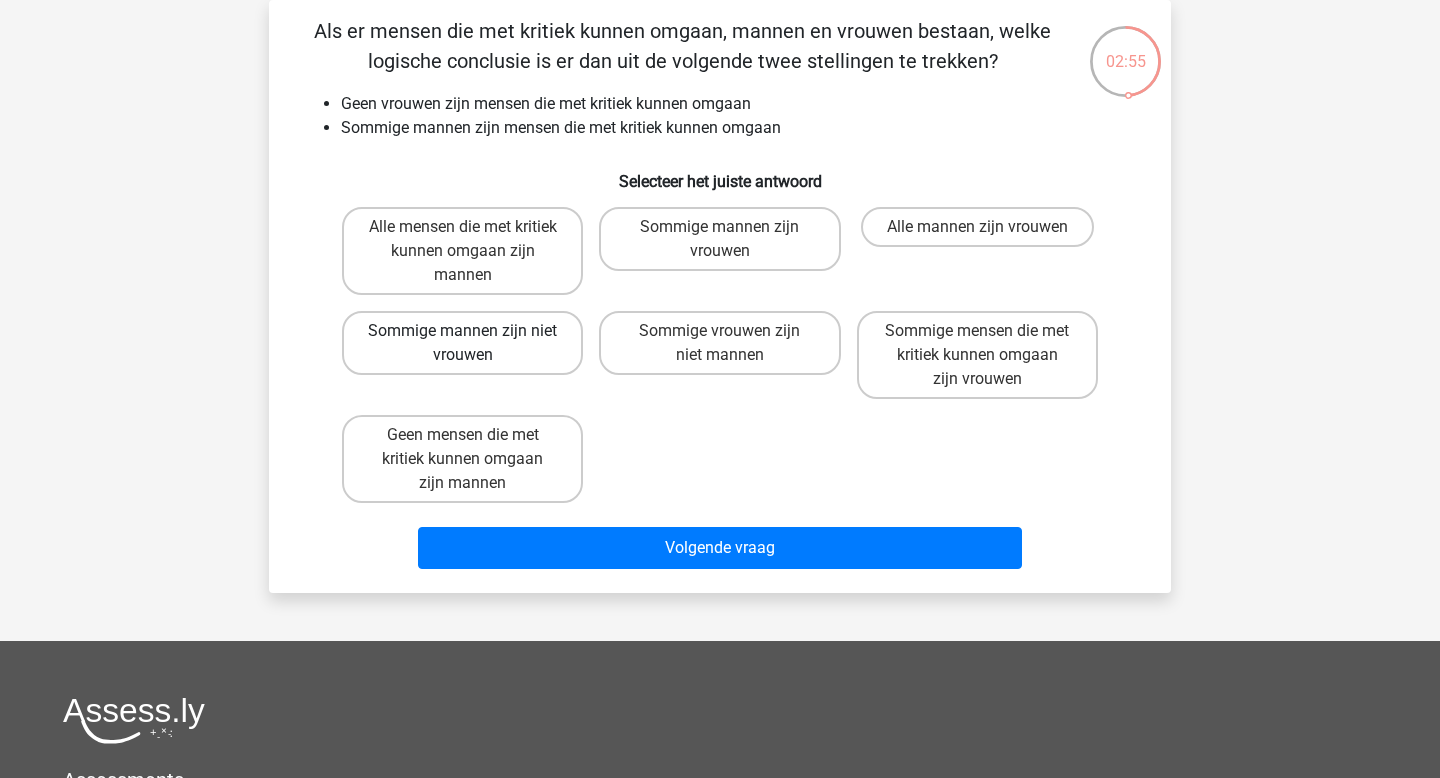 click on "Sommige mannen zijn niet vrouwen" at bounding box center [462, 343] 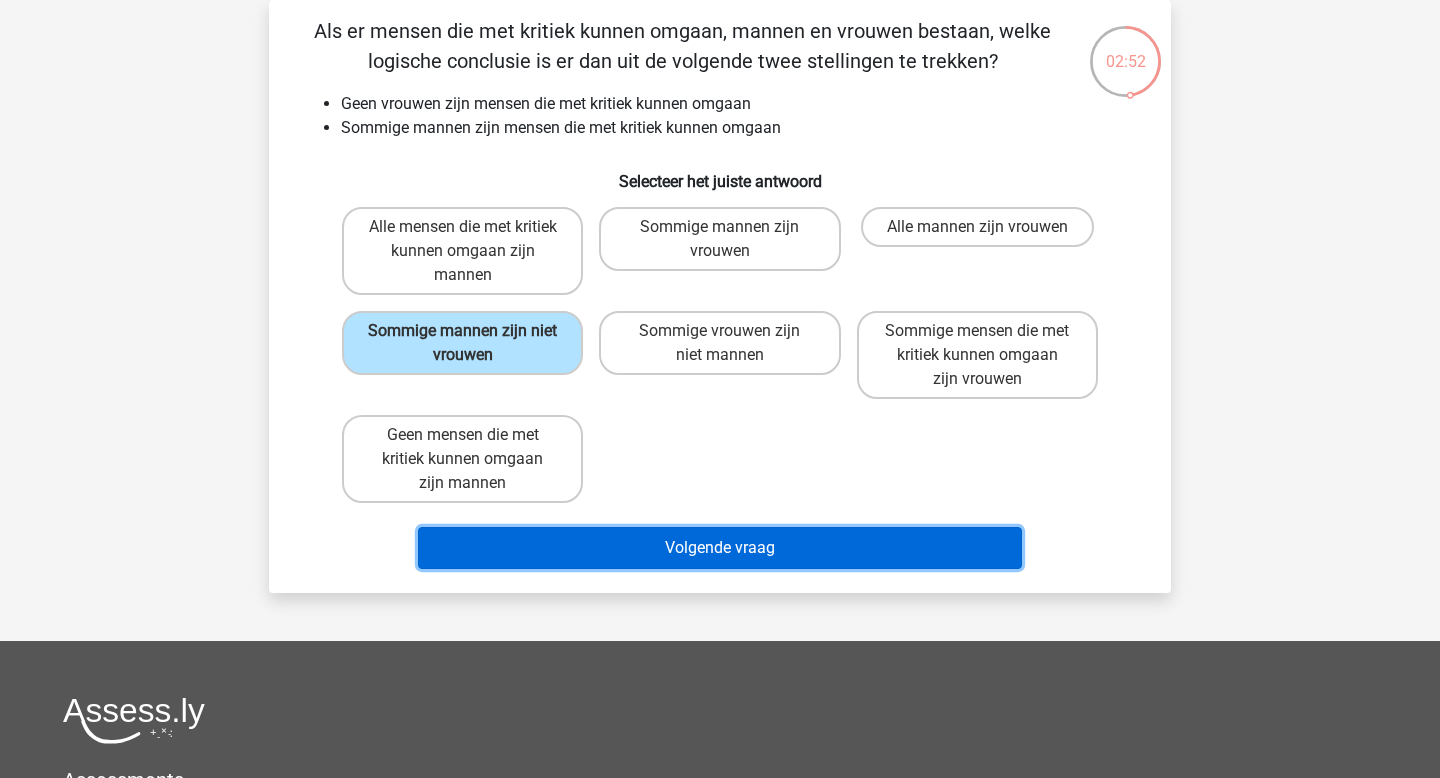 click on "Volgende vraag" at bounding box center [720, 548] 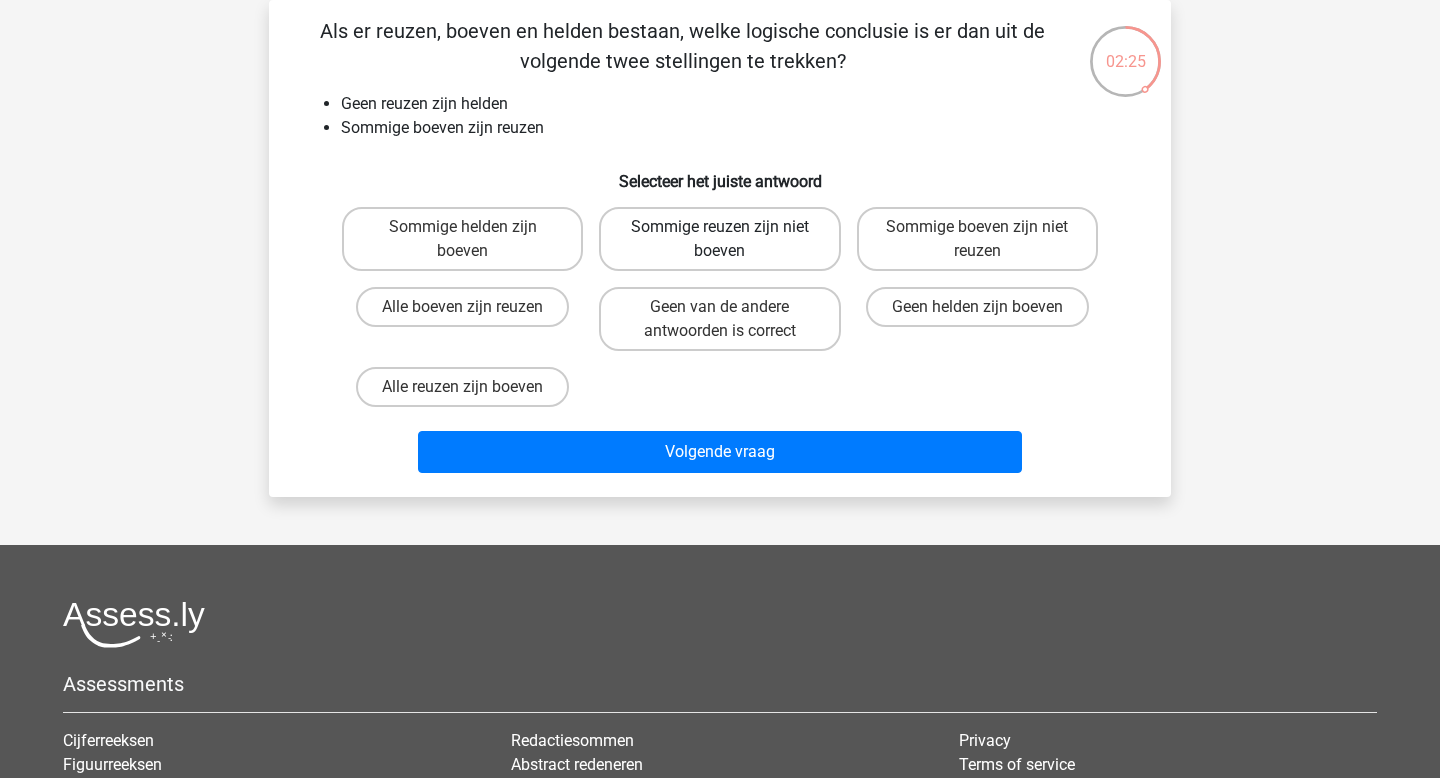 click on "Sommige reuzen zijn niet boeven" at bounding box center [719, 239] 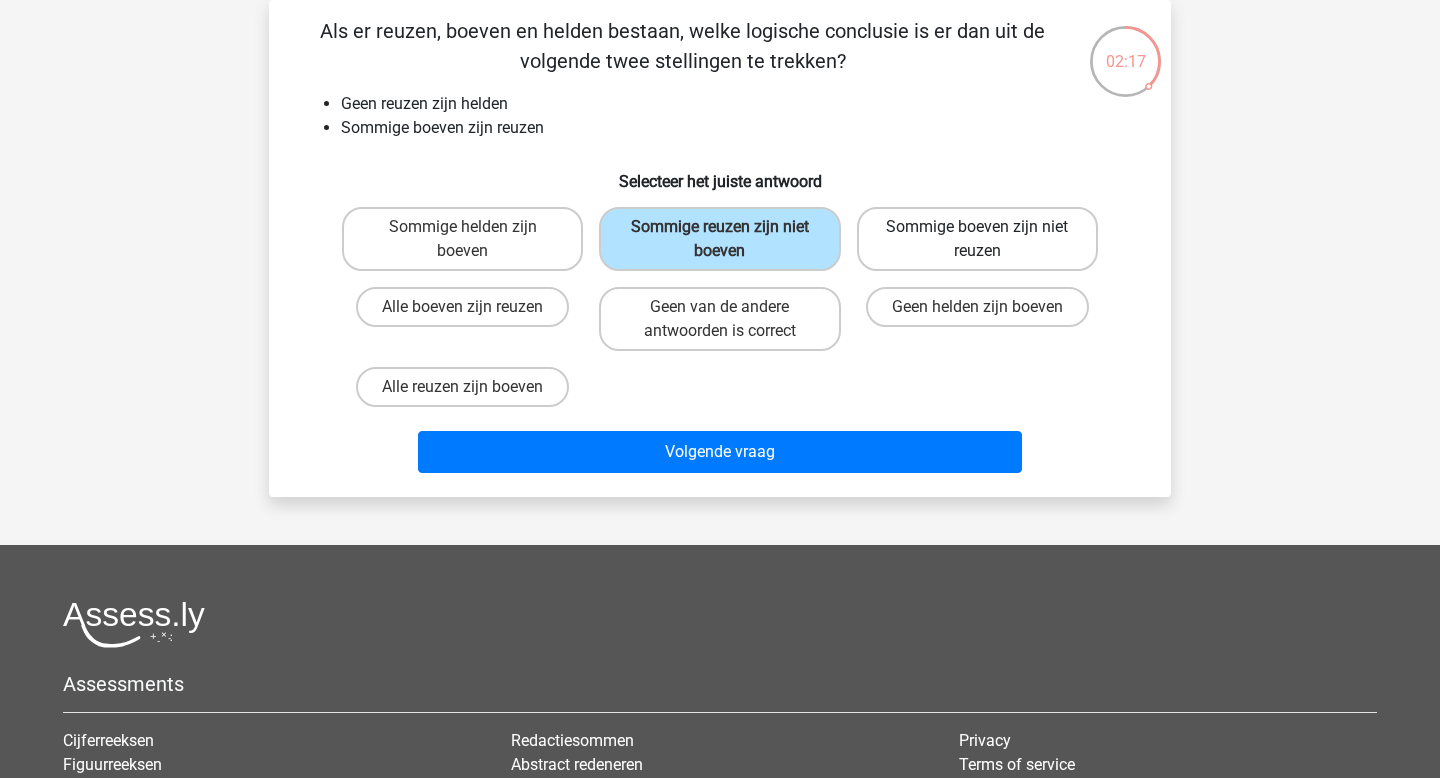 click on "Sommige boeven zijn niet reuzen" at bounding box center (977, 239) 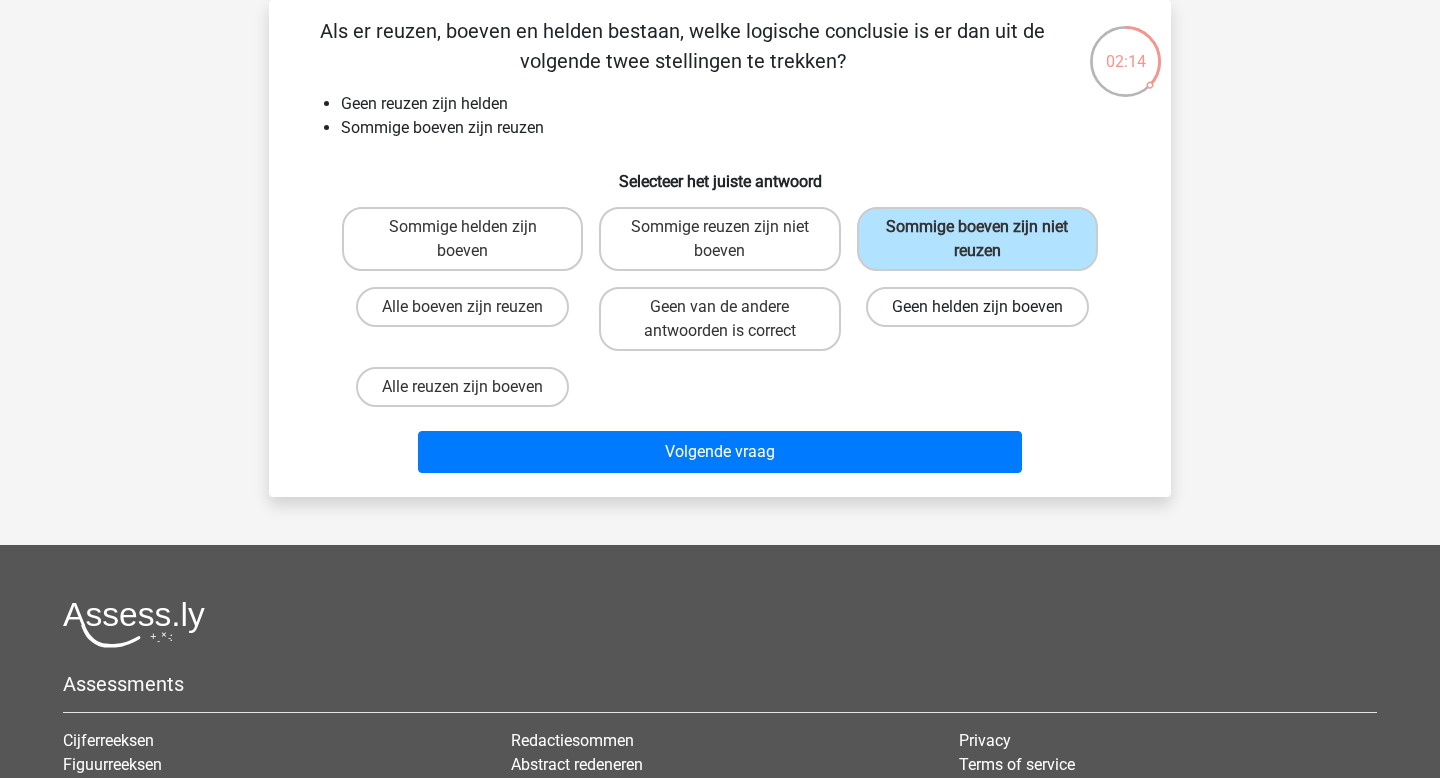 click on "Geen helden zijn boeven" at bounding box center (977, 307) 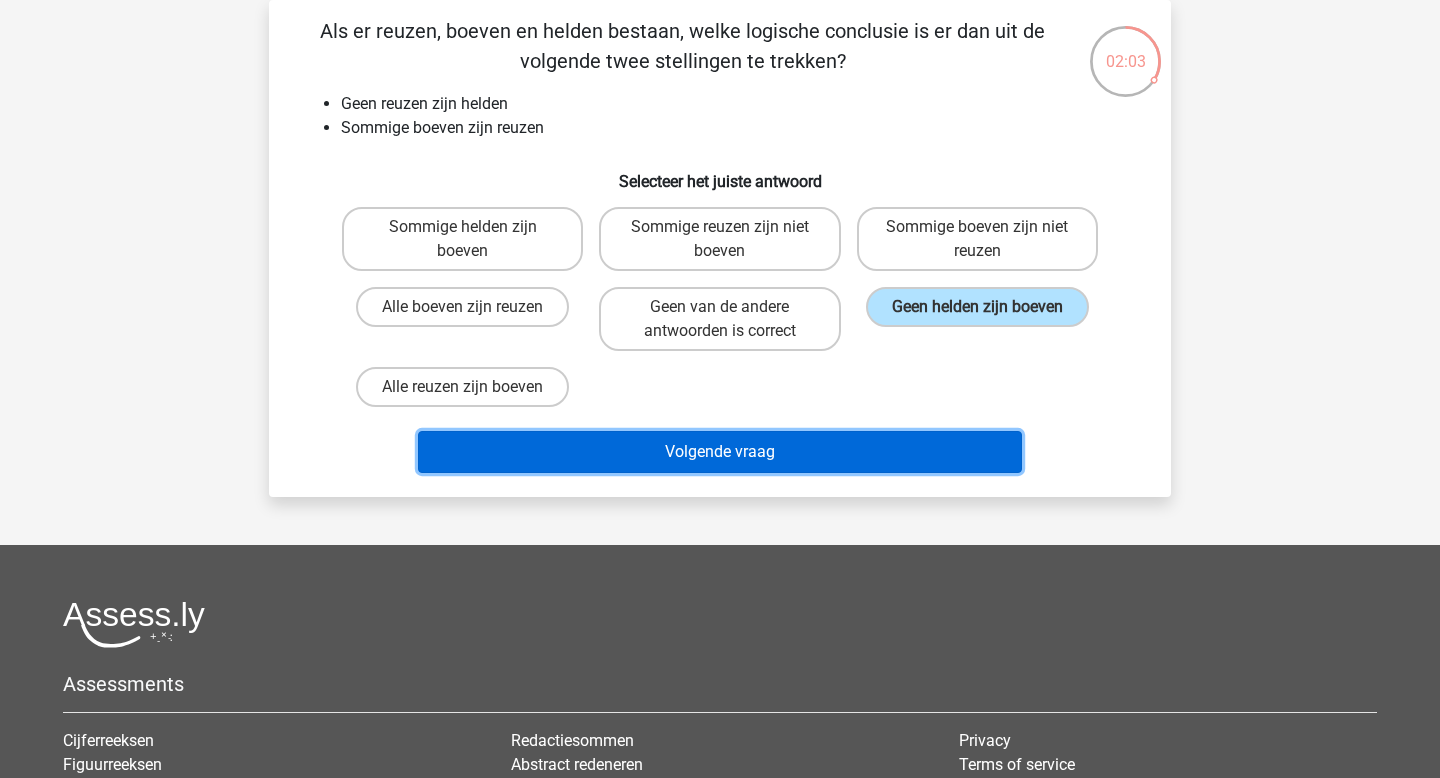 click on "Volgende vraag" at bounding box center (720, 452) 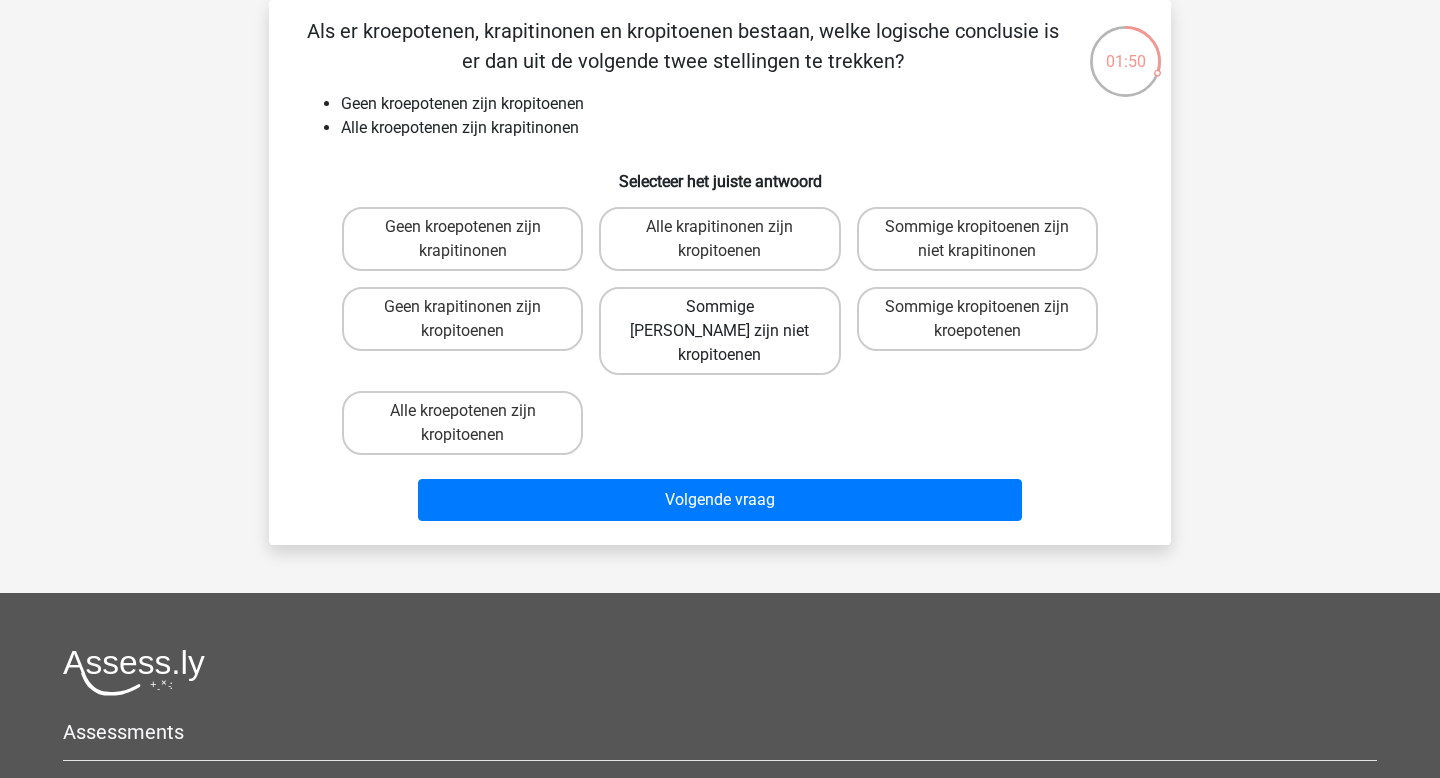 click on "Sommige krapitinonen zijn niet kropitoenen" at bounding box center [719, 331] 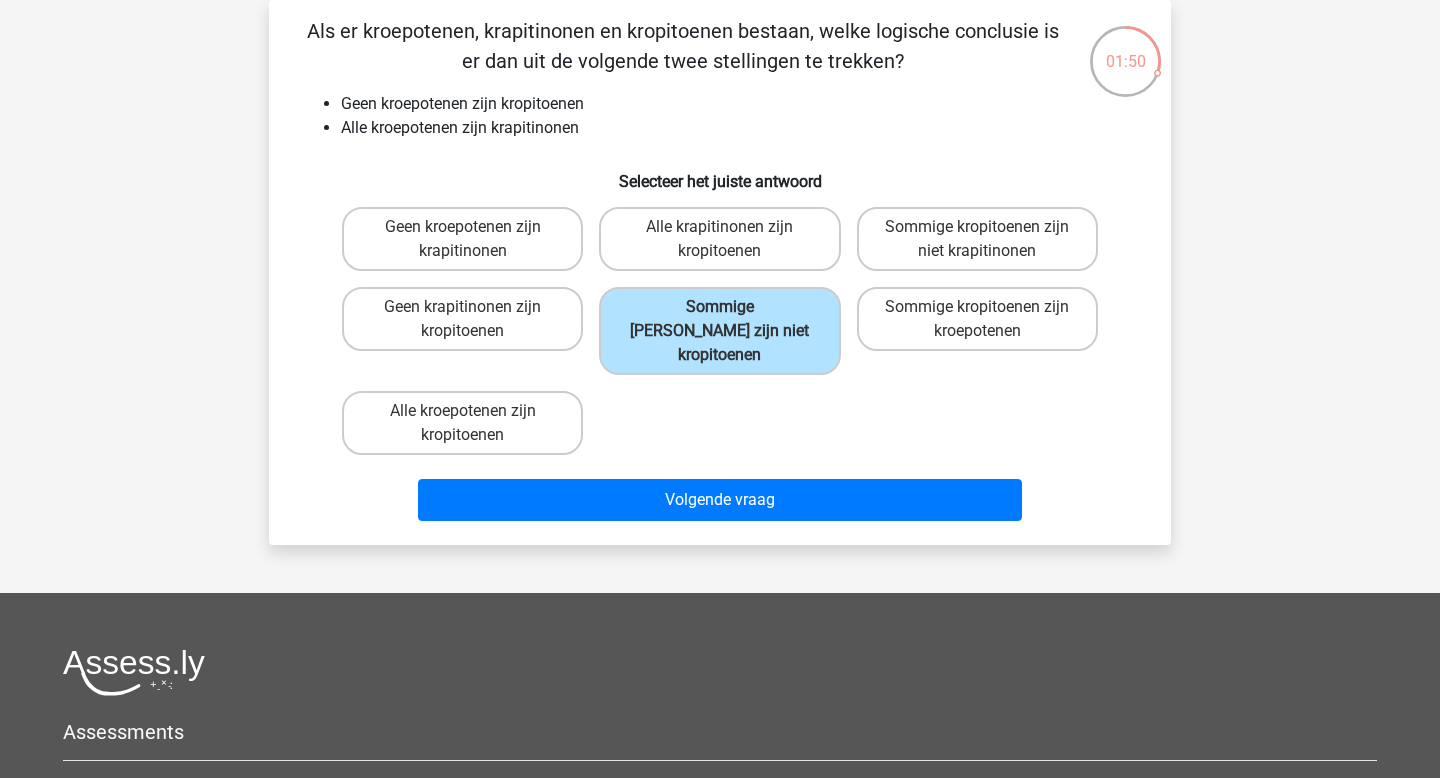 click on "Volgende vraag" at bounding box center (720, 504) 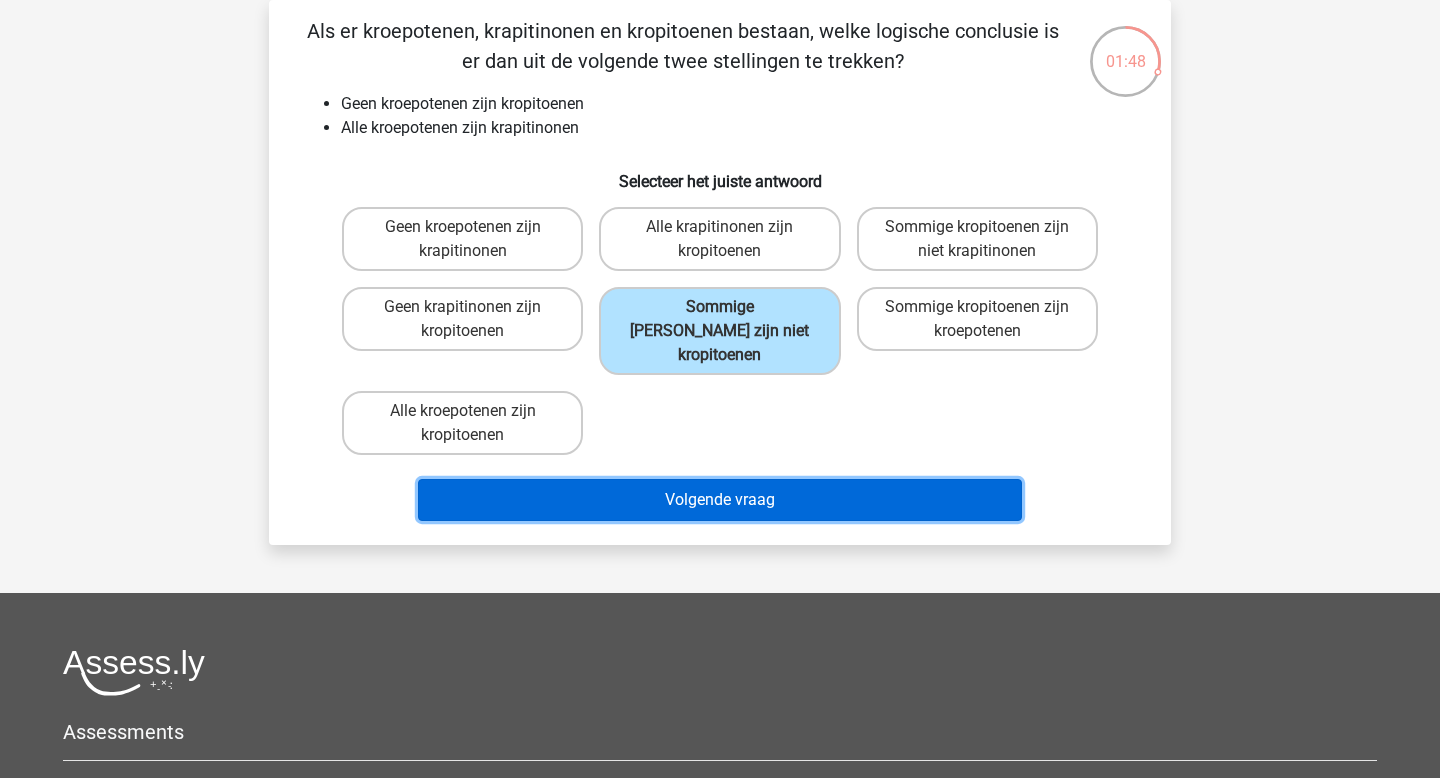 click on "Volgende vraag" at bounding box center [720, 500] 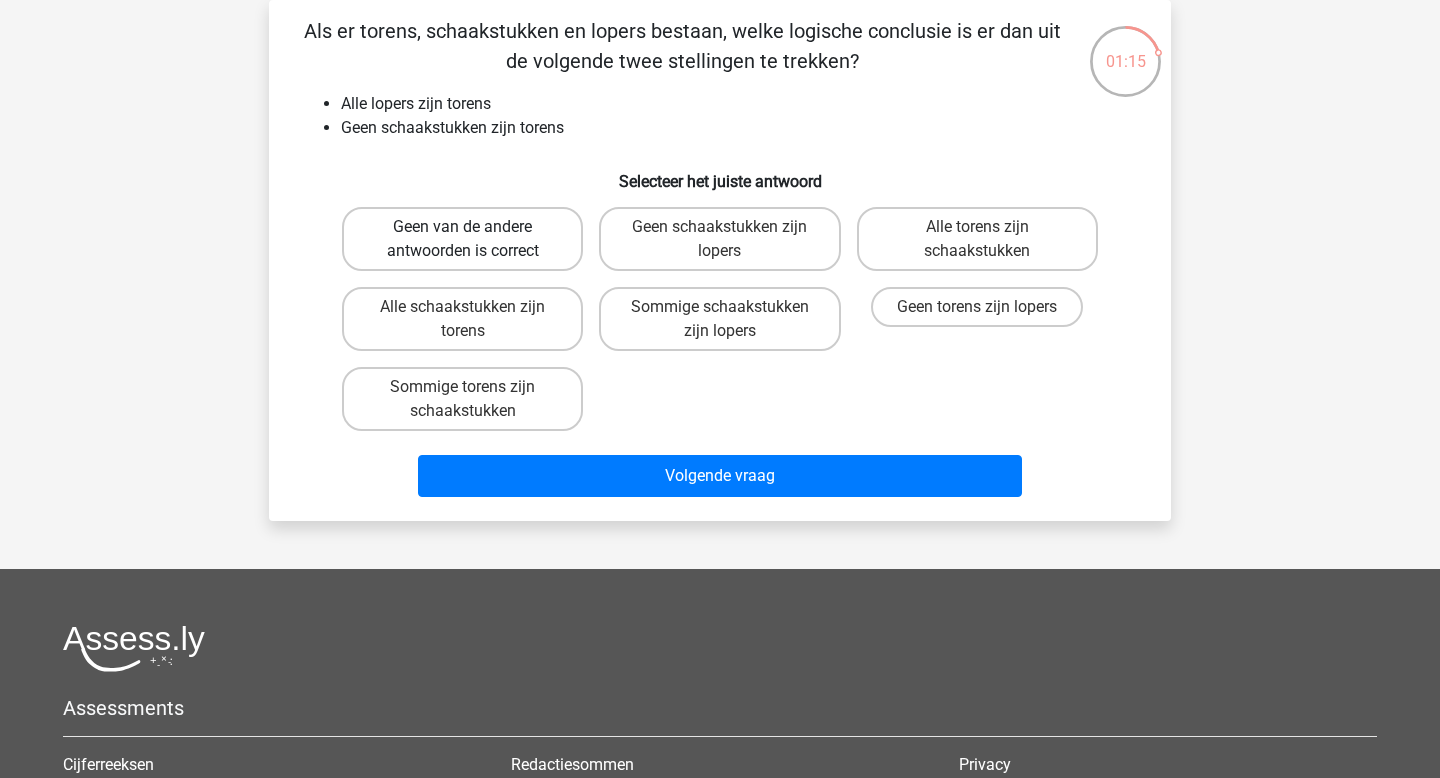 click on "Geen van de andere antwoorden is correct" at bounding box center (462, 239) 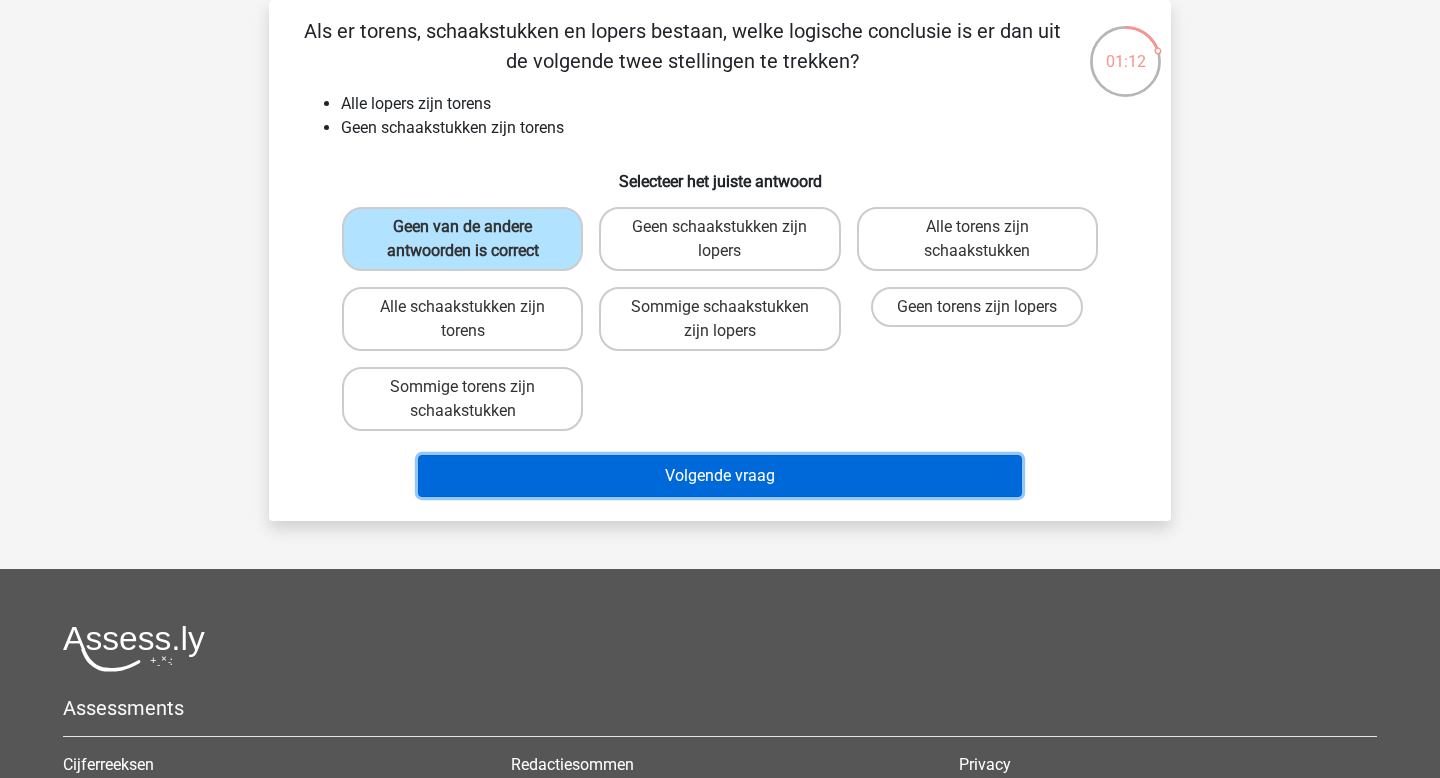 click on "Volgende vraag" at bounding box center (720, 476) 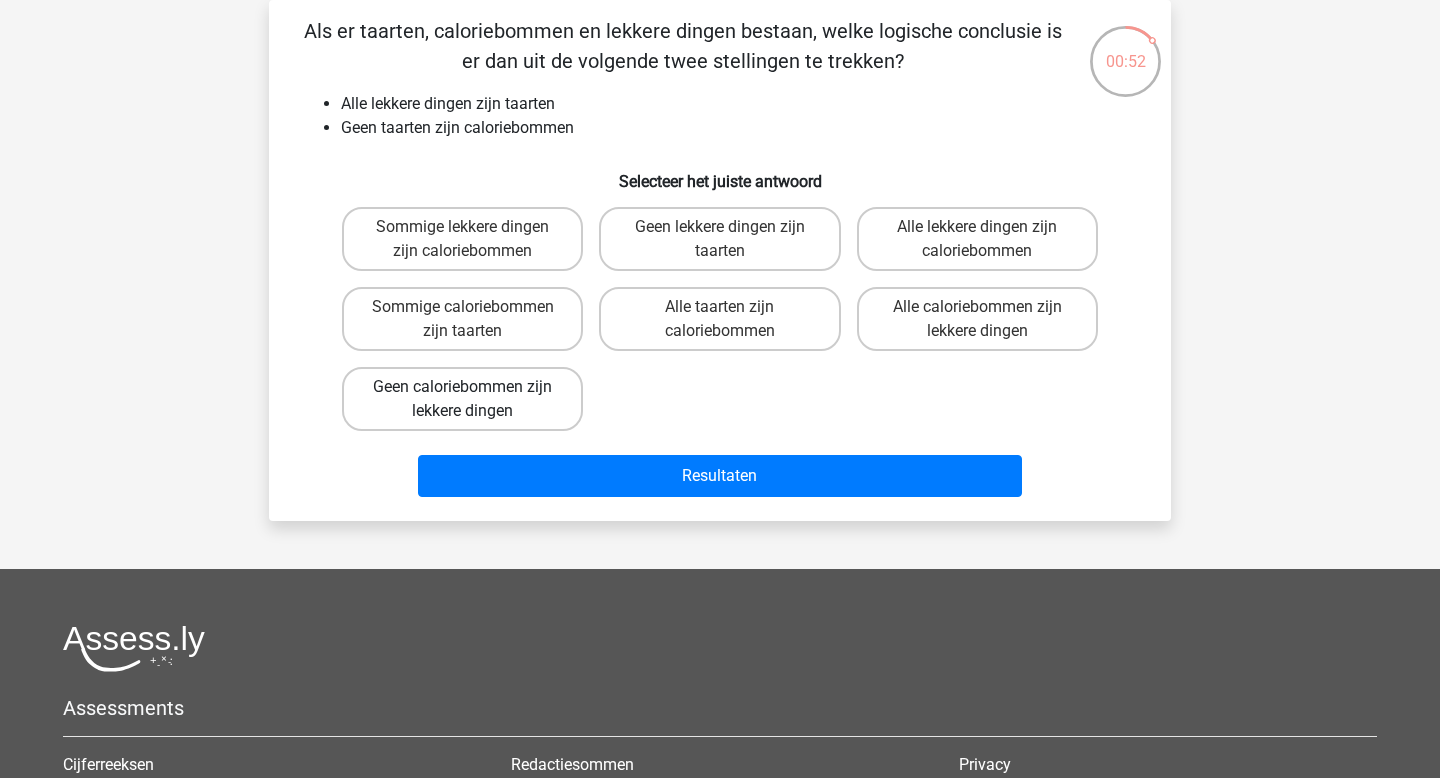 click on "Geen caloriebommen zijn lekkere dingen" at bounding box center [462, 399] 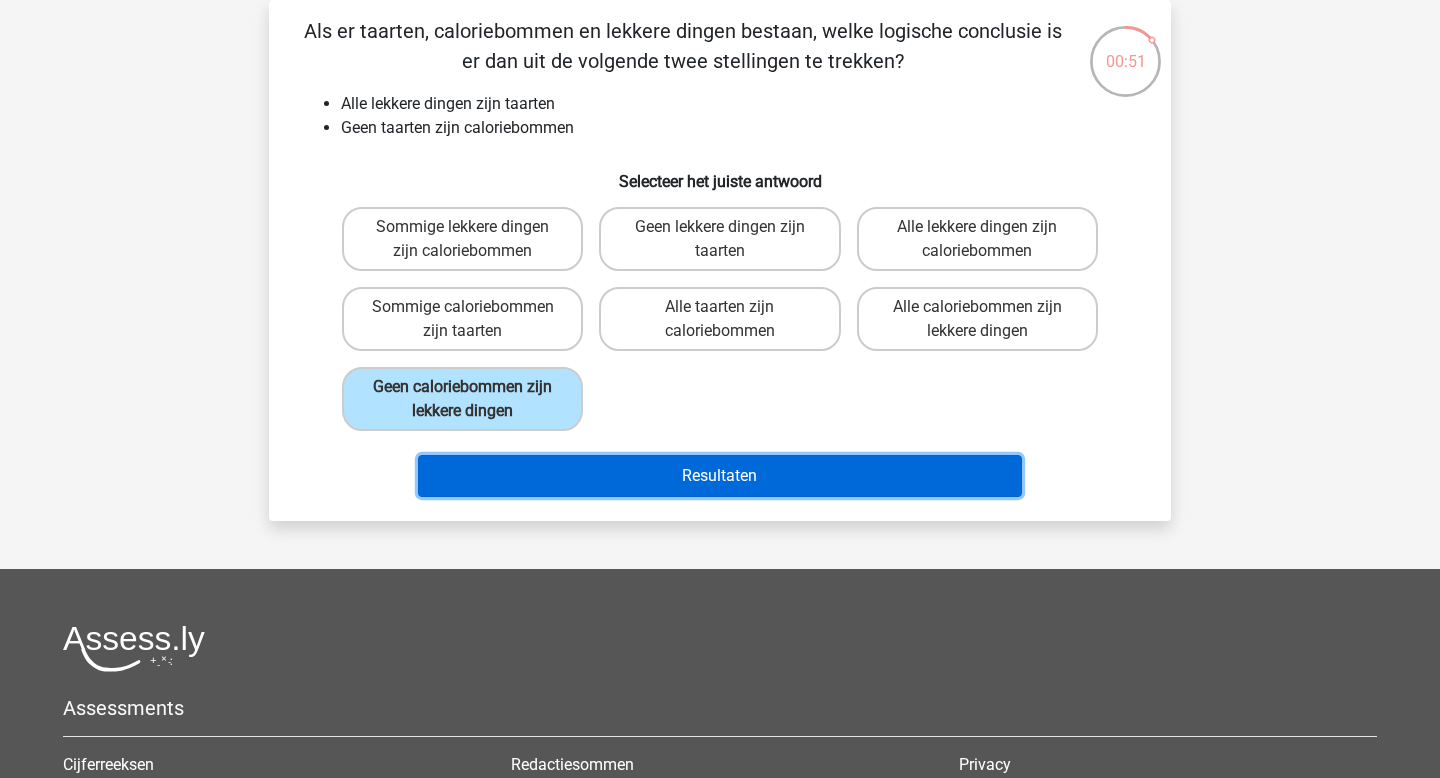 click on "Resultaten" at bounding box center [720, 476] 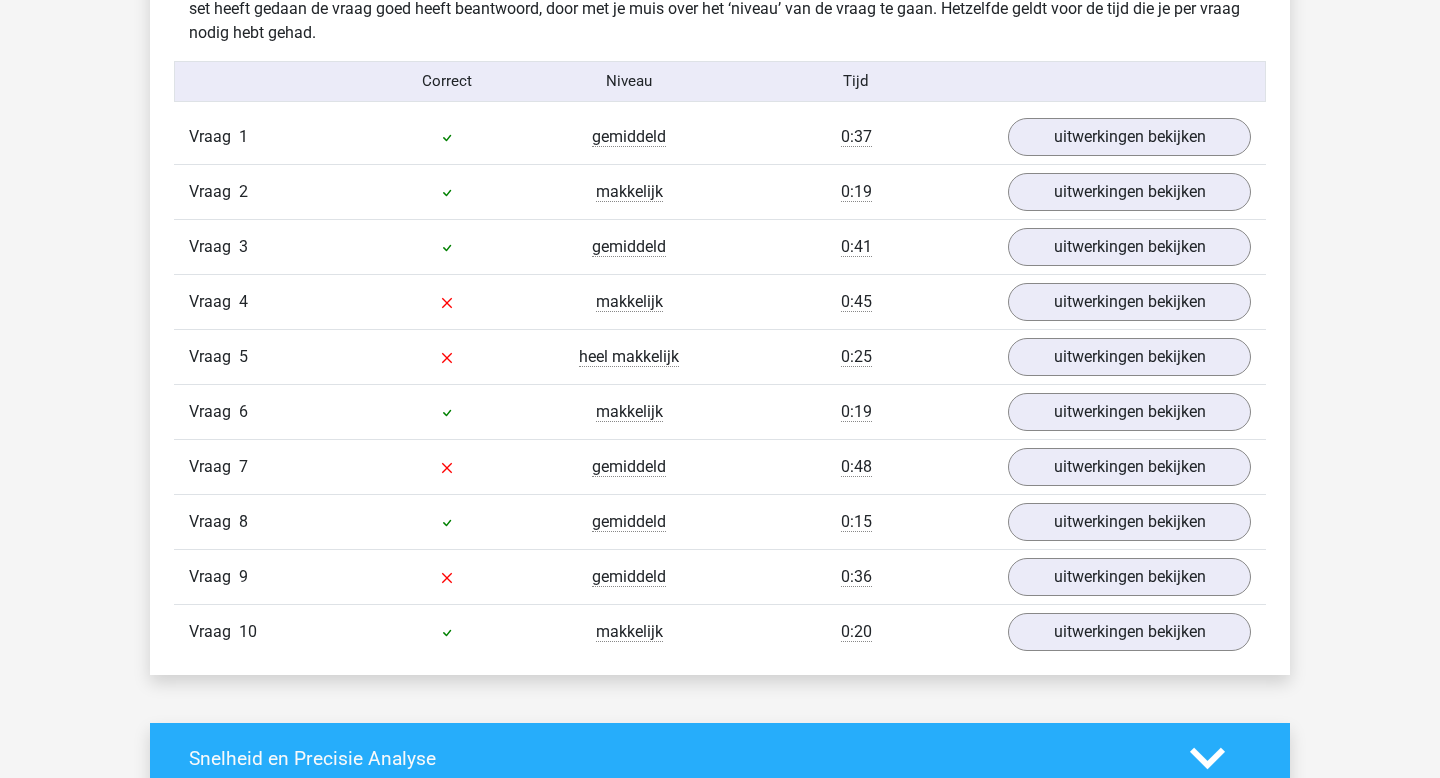 scroll, scrollTop: 1837, scrollLeft: 0, axis: vertical 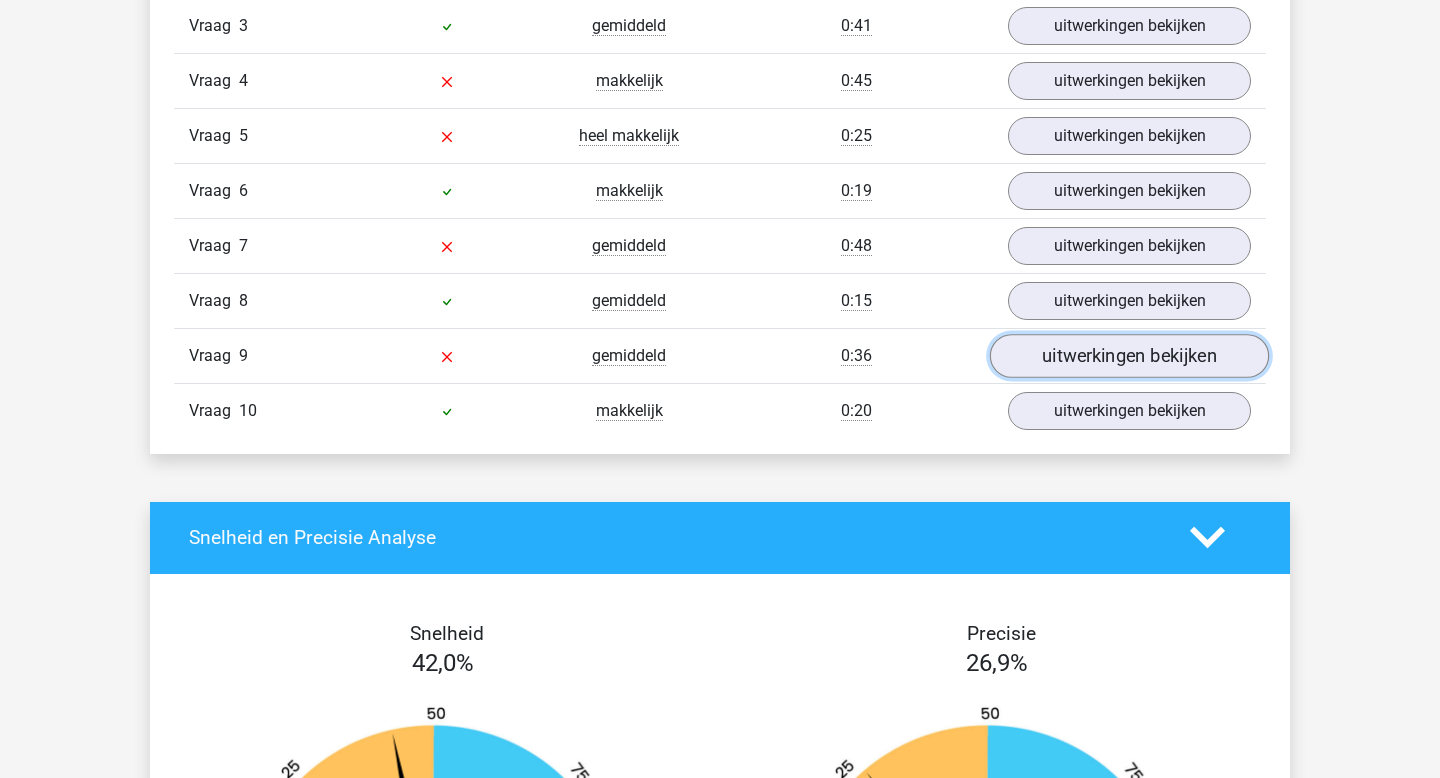 click on "uitwerkingen bekijken" at bounding box center [1129, 356] 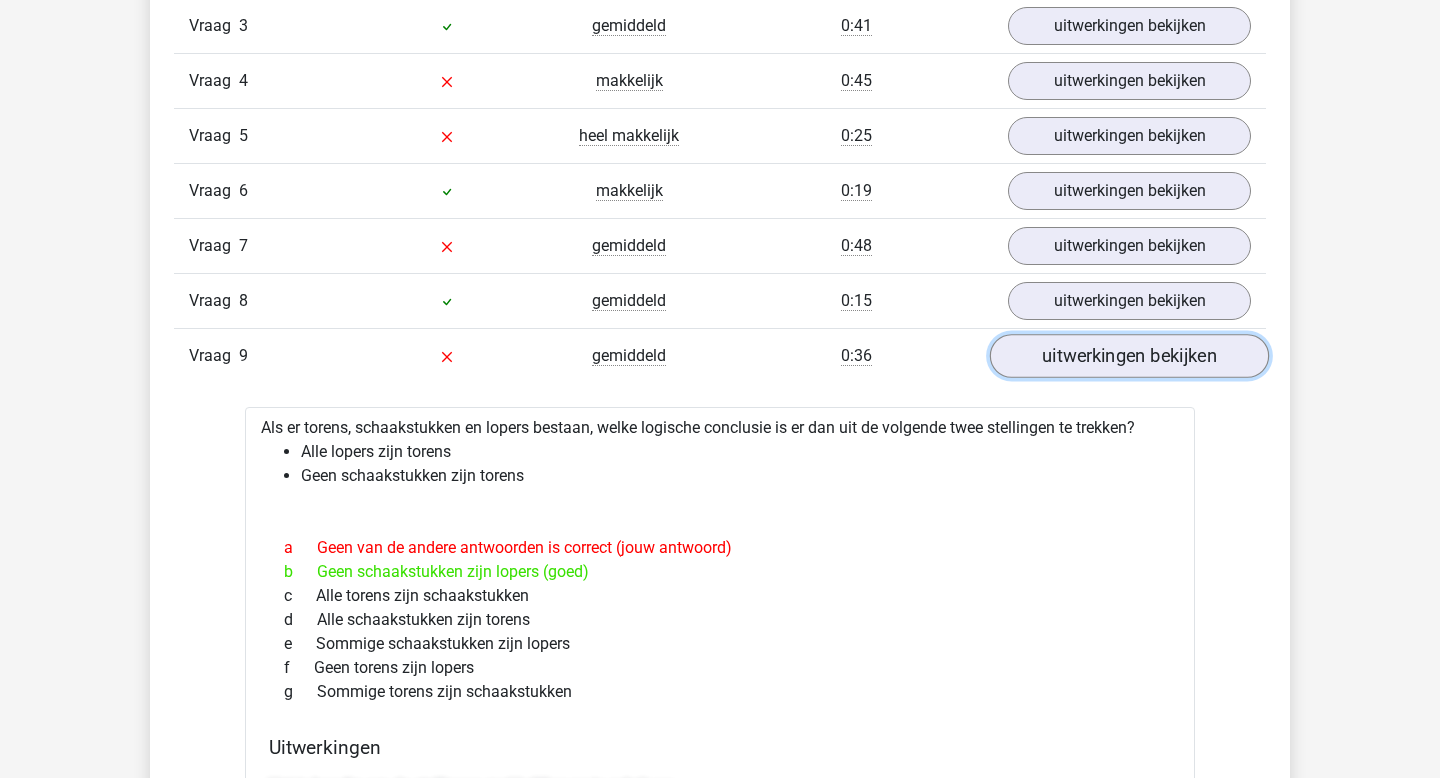 scroll, scrollTop: 1936, scrollLeft: 0, axis: vertical 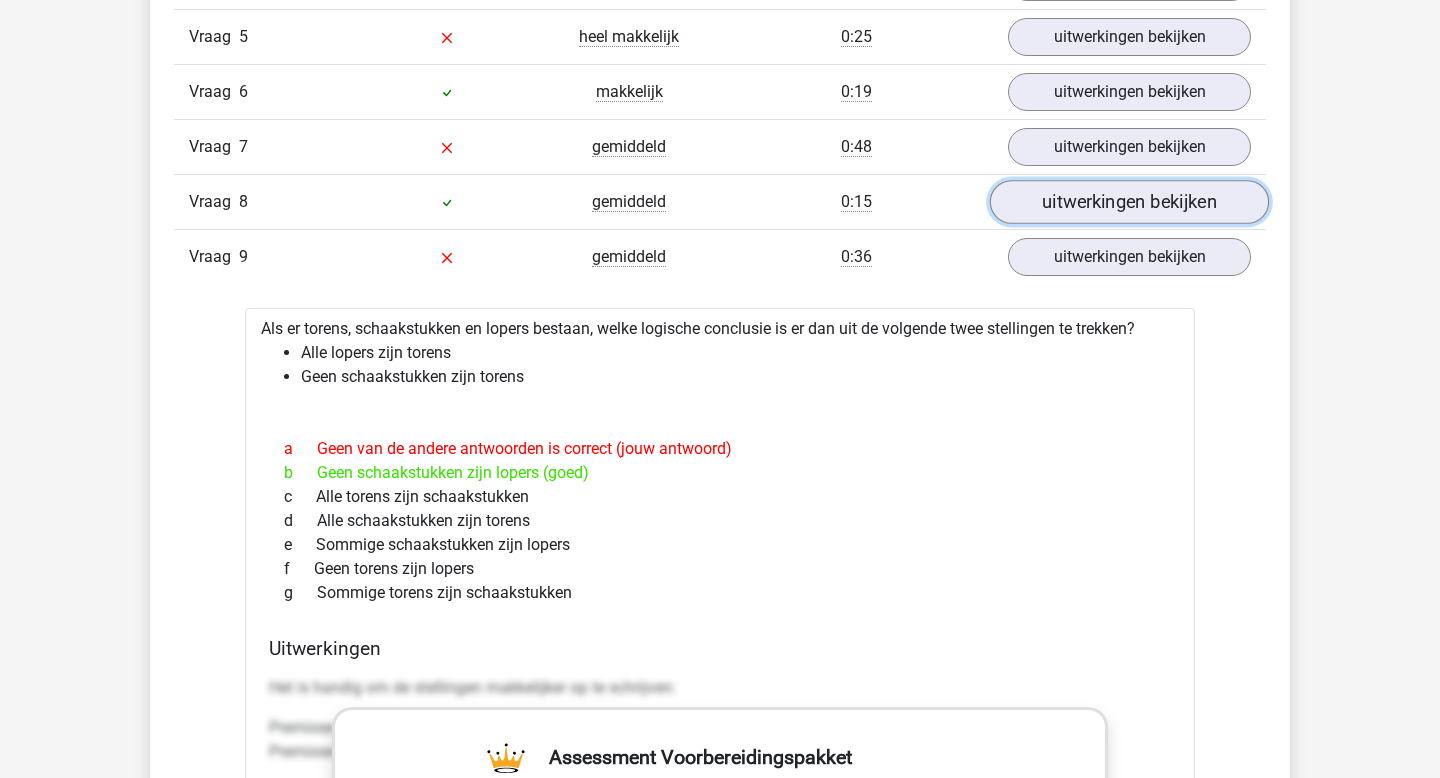 click on "uitwerkingen bekijken" at bounding box center (1129, 202) 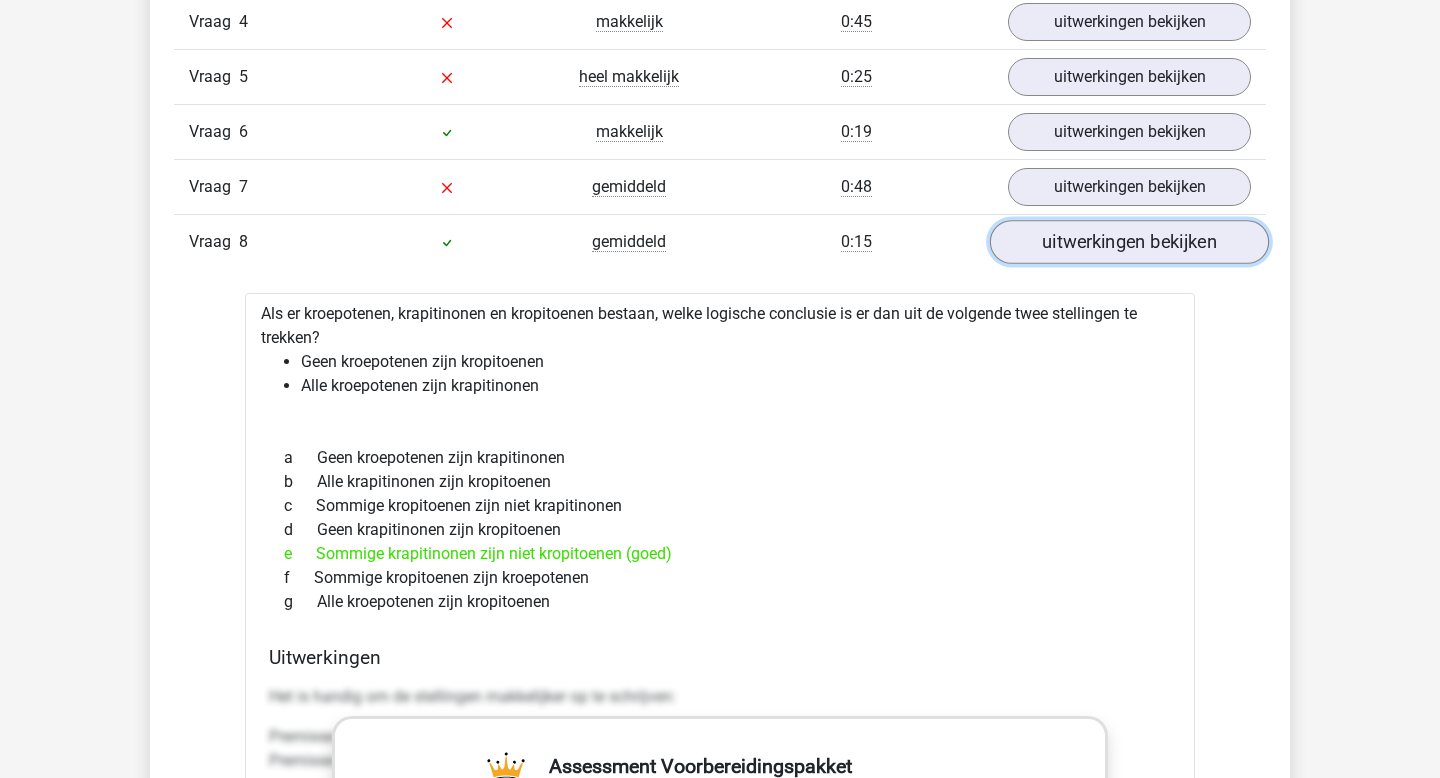 scroll, scrollTop: 1891, scrollLeft: 0, axis: vertical 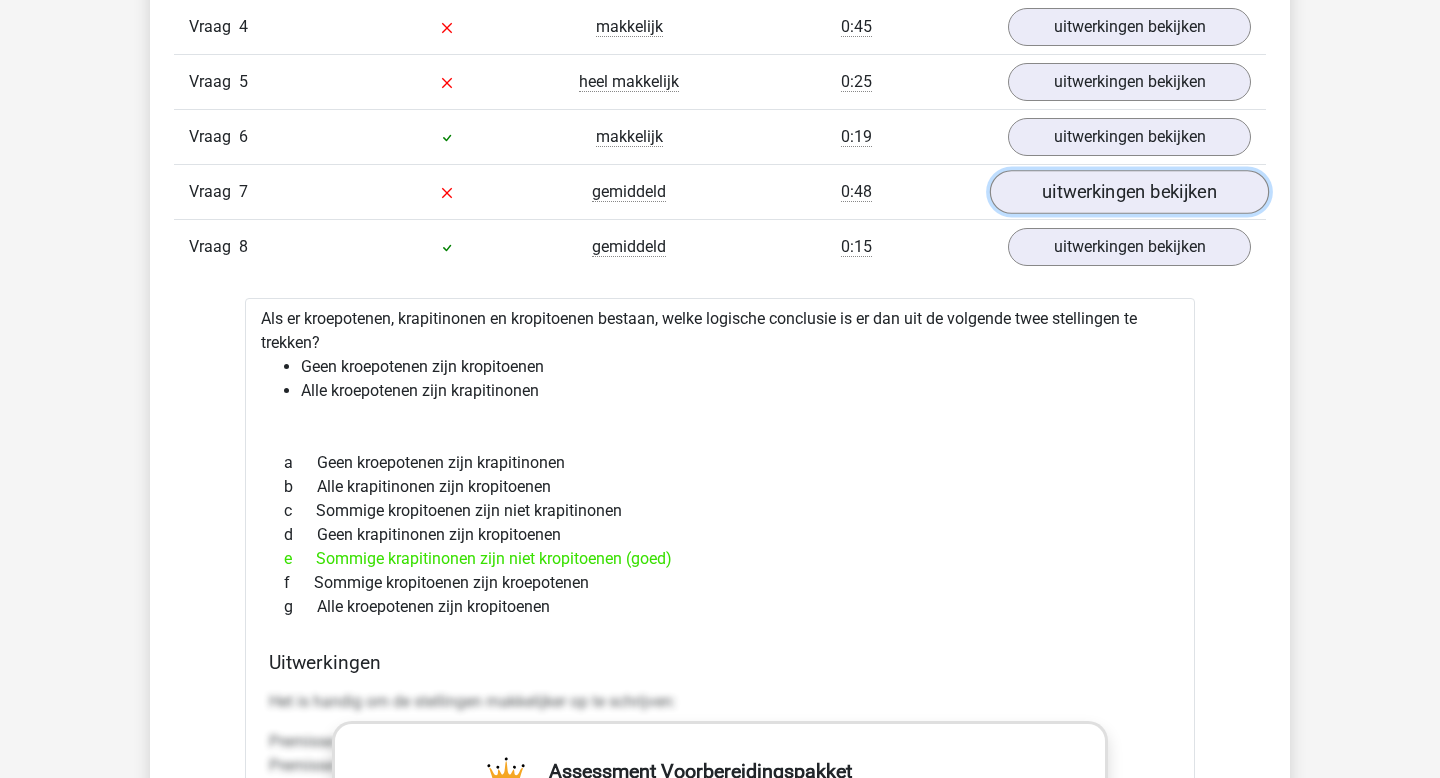 click on "uitwerkingen bekijken" at bounding box center [1129, 192] 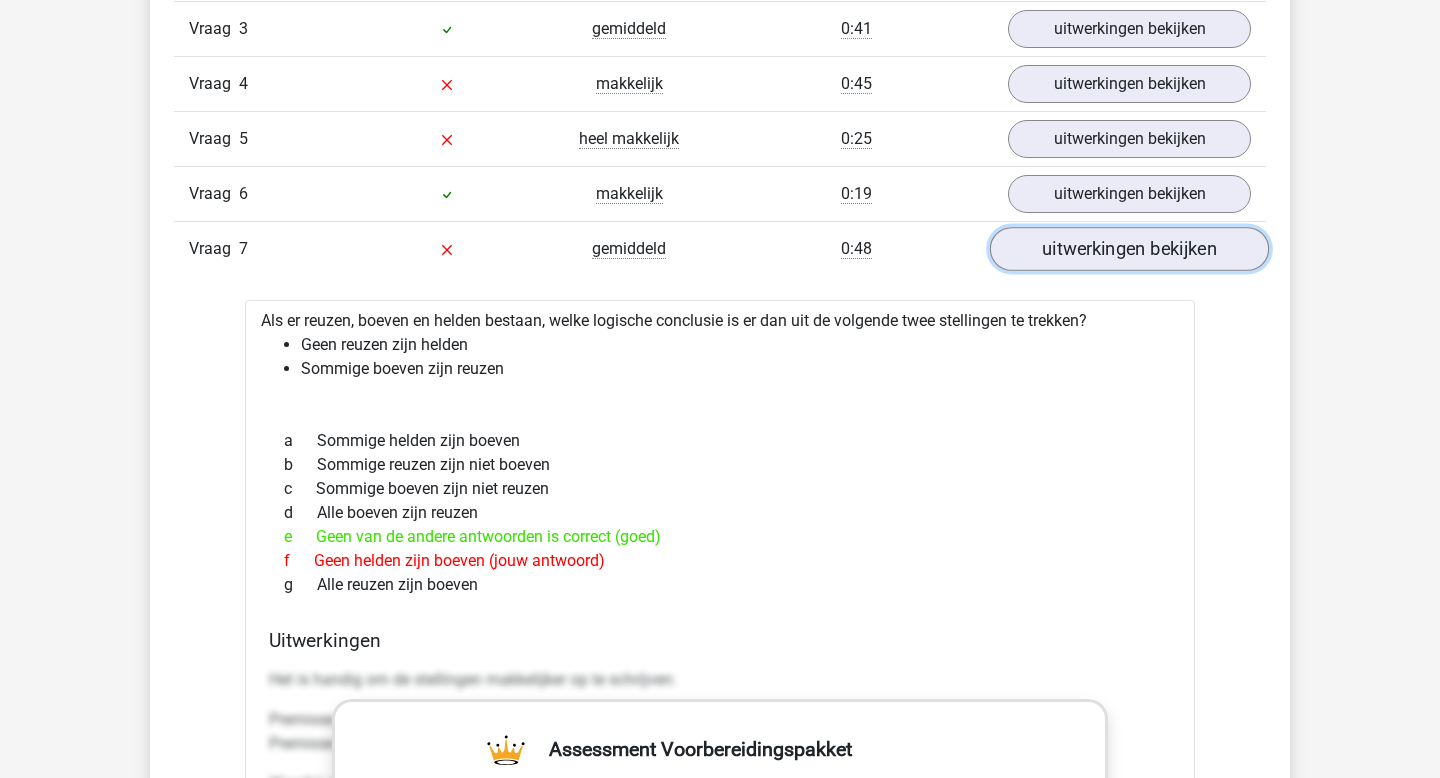 scroll, scrollTop: 1835, scrollLeft: 0, axis: vertical 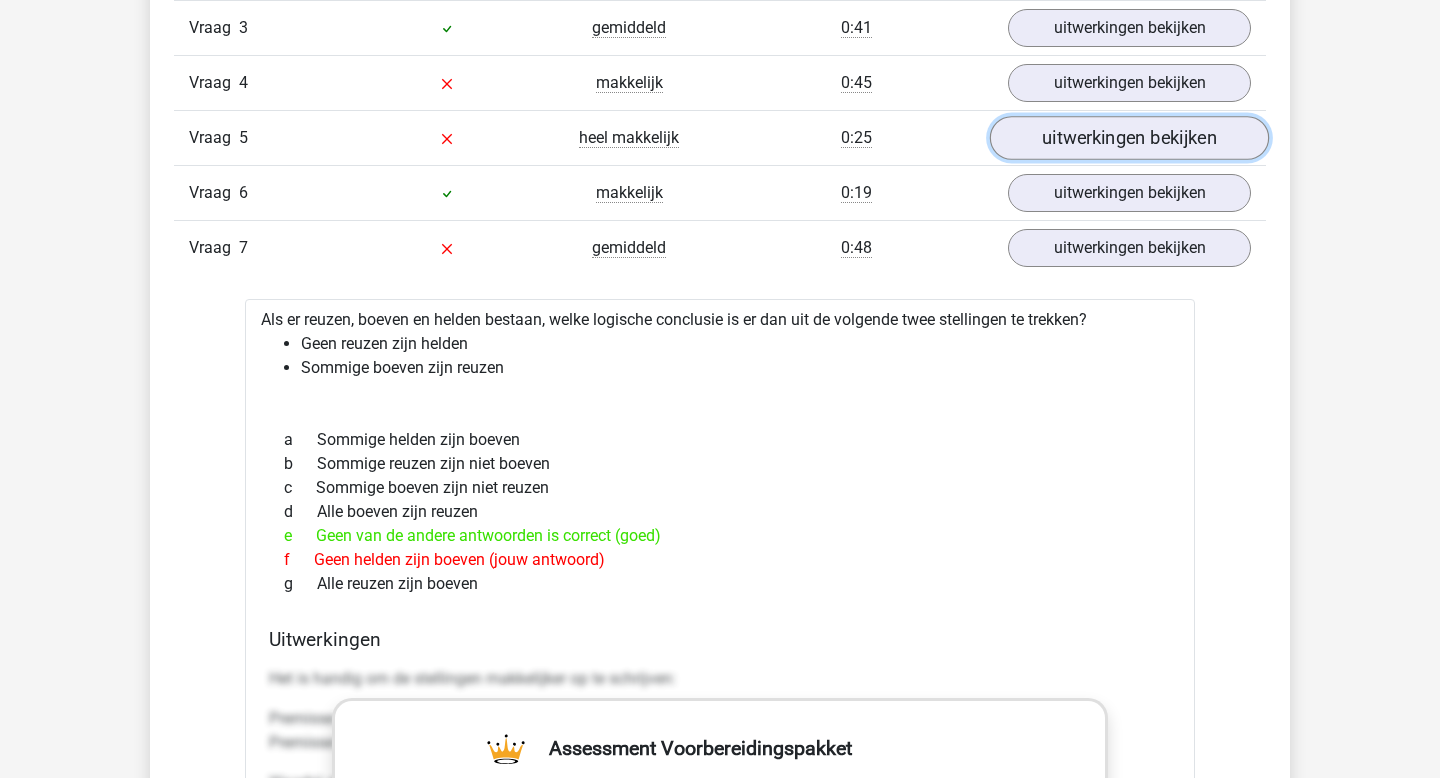 click on "uitwerkingen bekijken" at bounding box center [1129, 138] 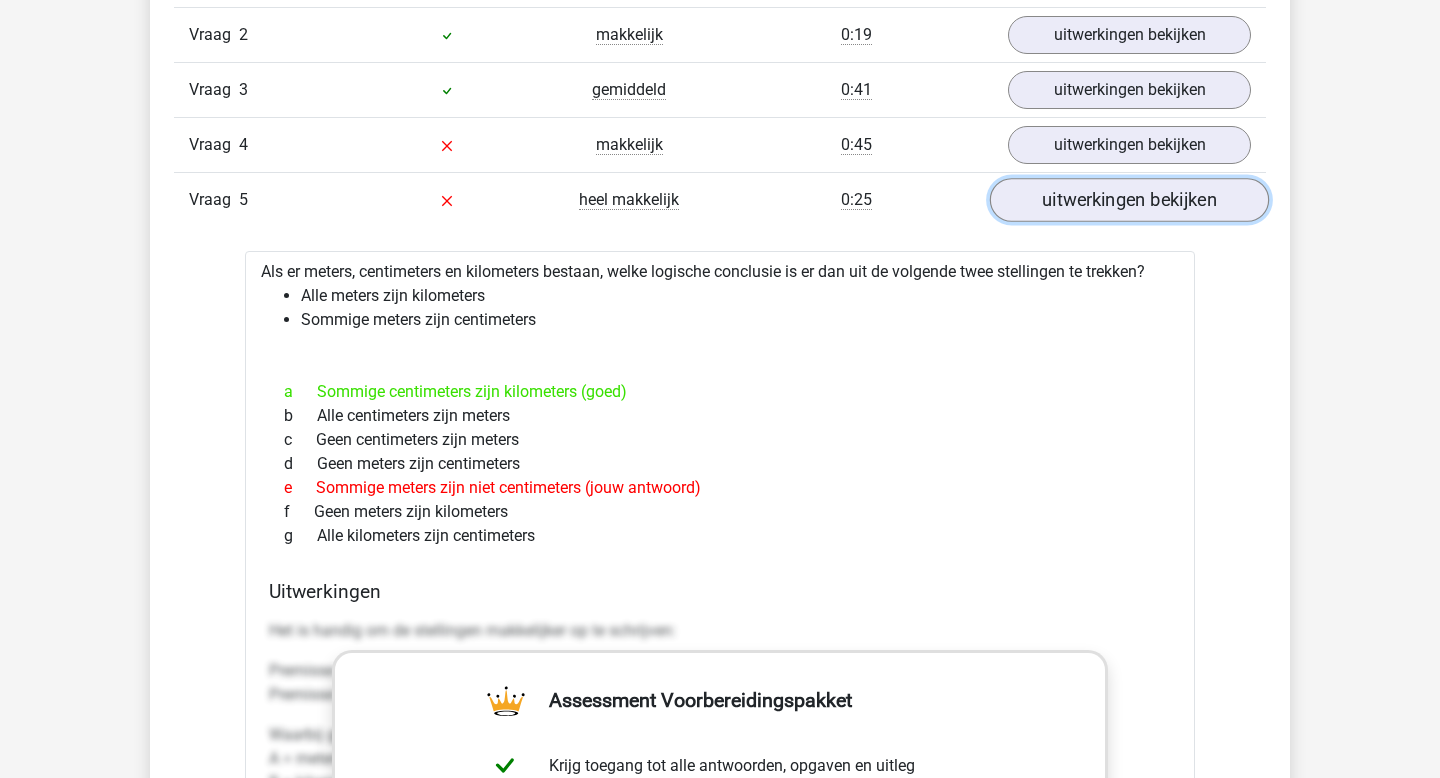 scroll, scrollTop: 1774, scrollLeft: 0, axis: vertical 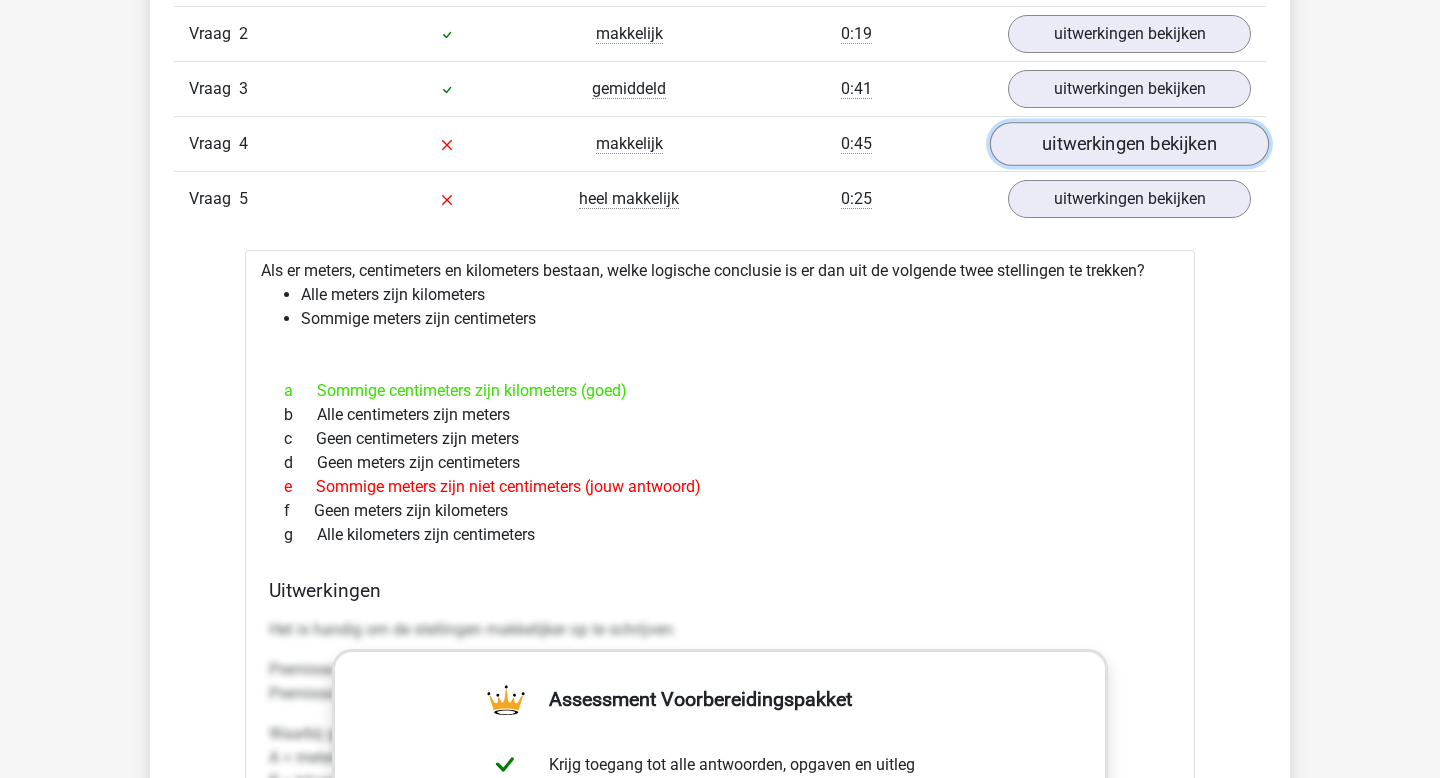 click on "uitwerkingen bekijken" at bounding box center (1129, 144) 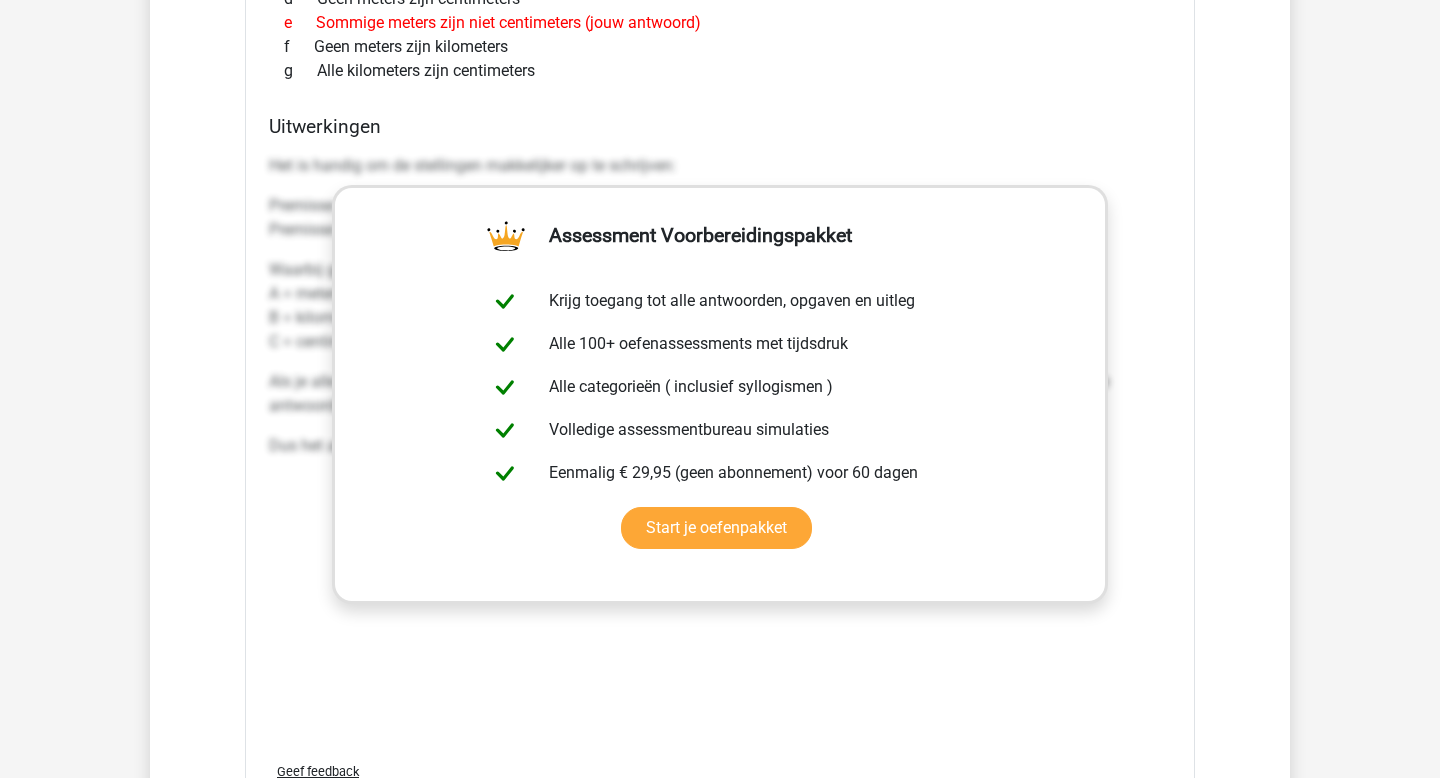 scroll, scrollTop: 3585, scrollLeft: 0, axis: vertical 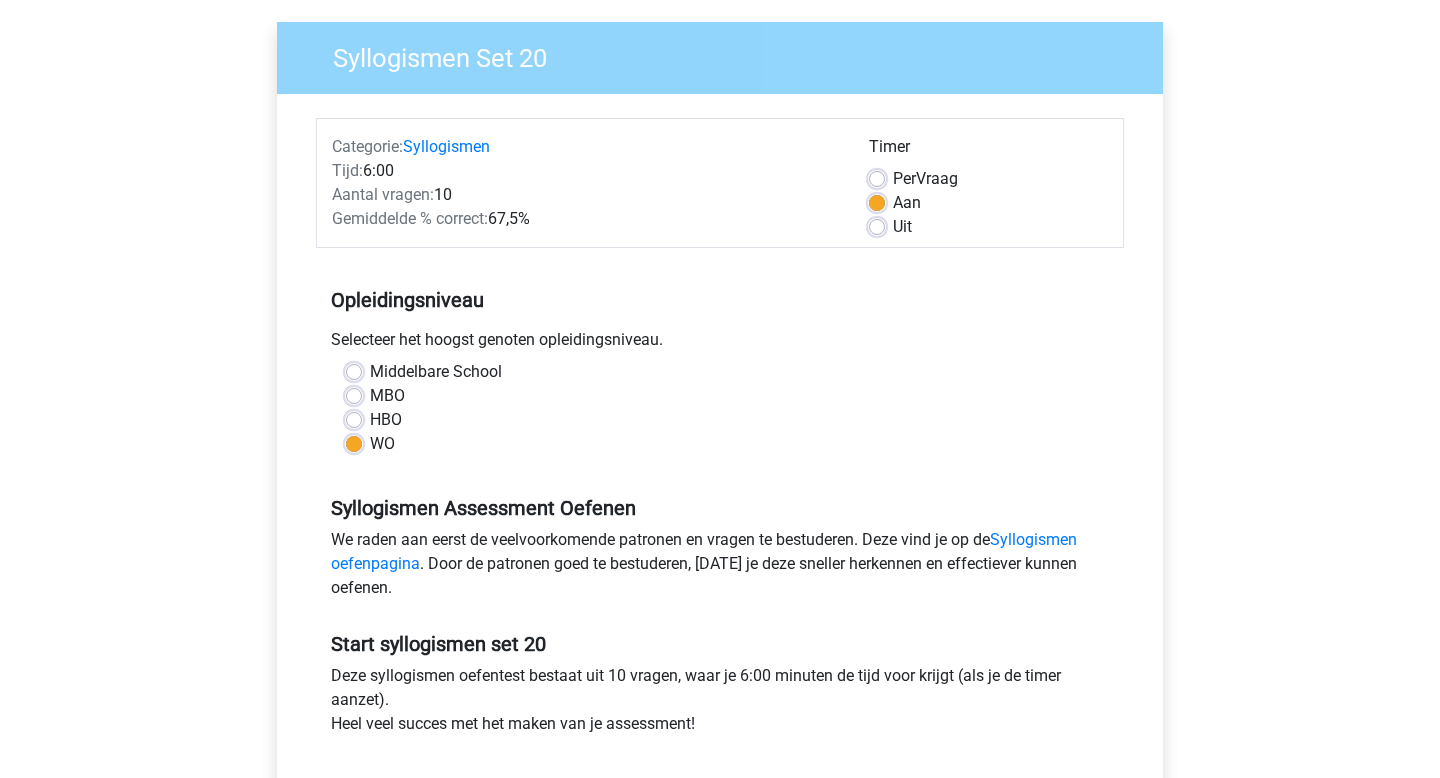 click on "Per" at bounding box center (904, 178) 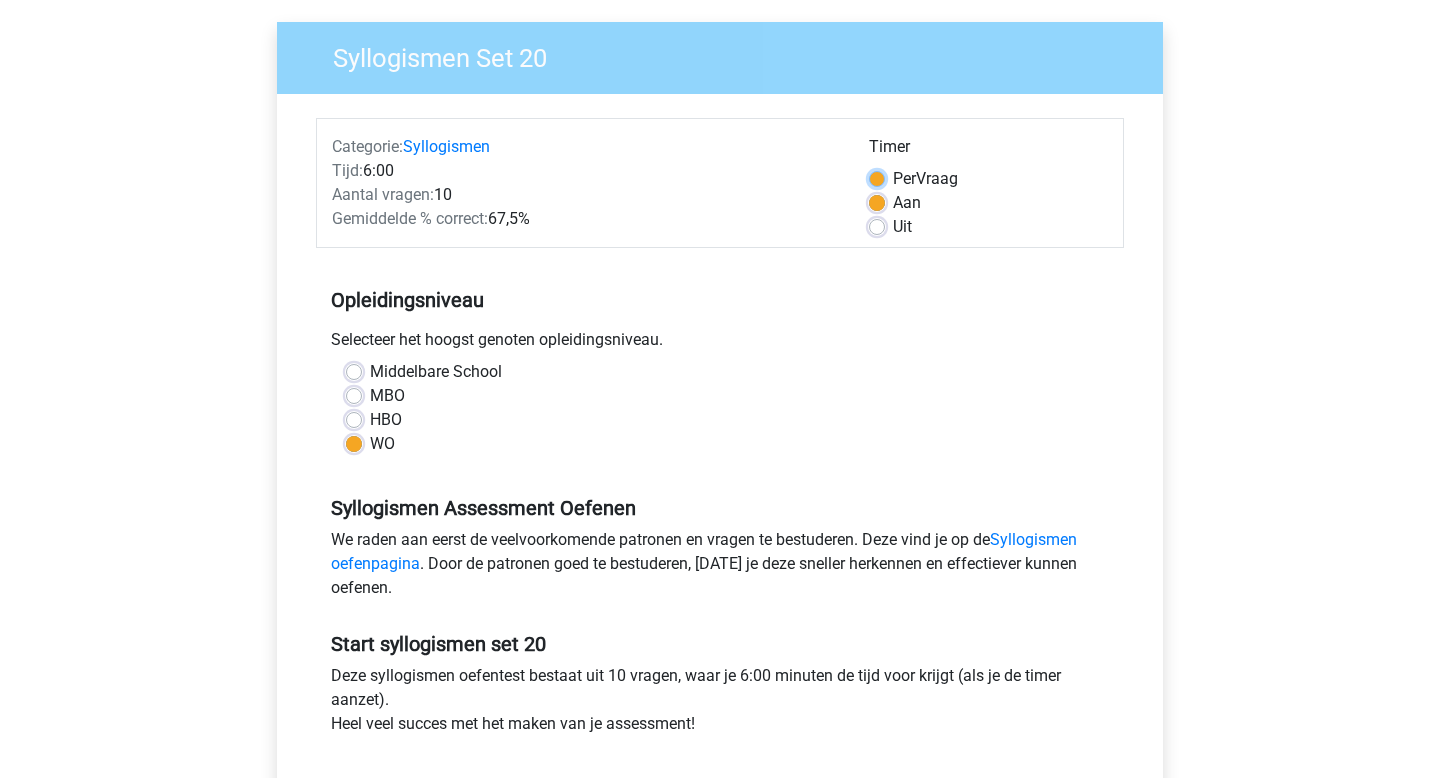 click on "Per  Vraag" at bounding box center [877, 177] 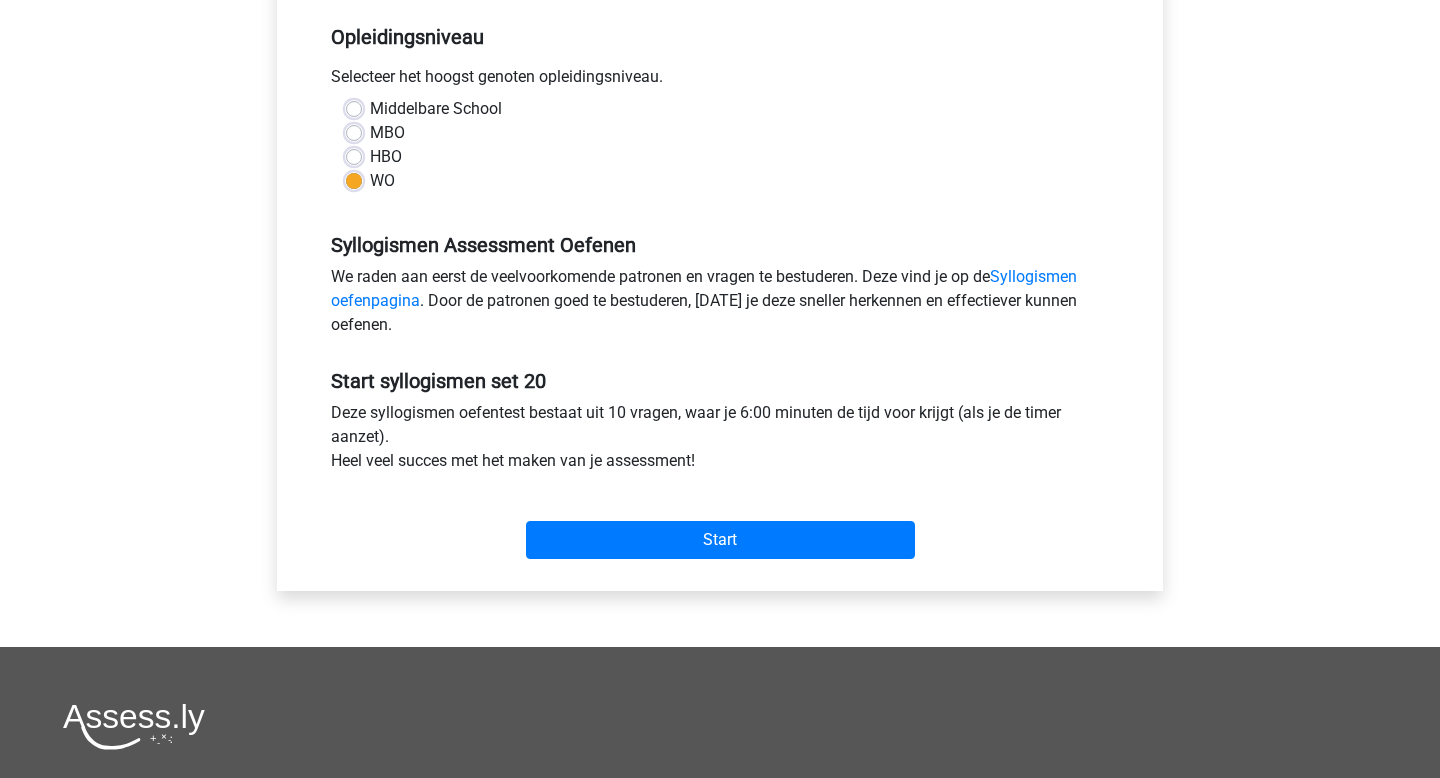 scroll, scrollTop: 551, scrollLeft: 0, axis: vertical 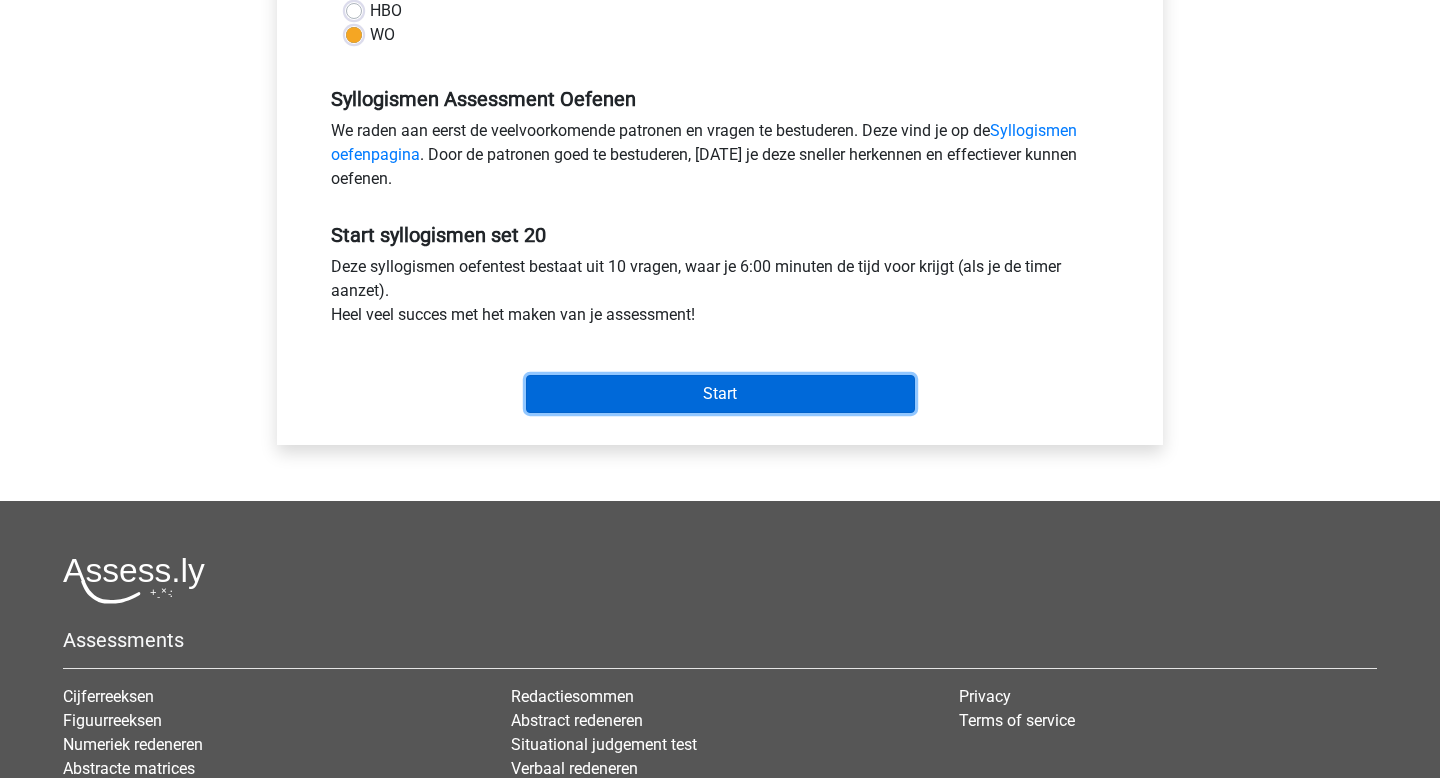click on "Start" at bounding box center (720, 394) 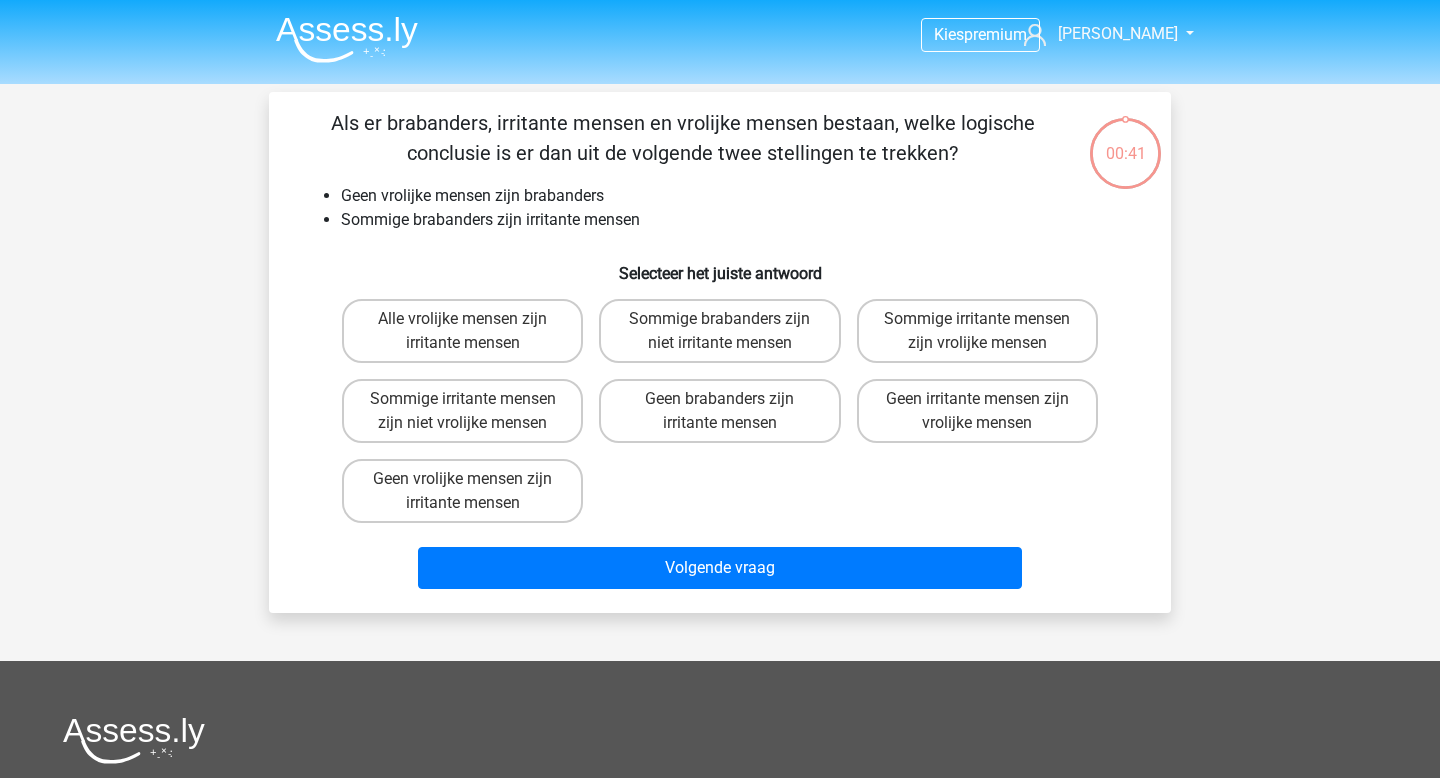 scroll, scrollTop: 0, scrollLeft: 0, axis: both 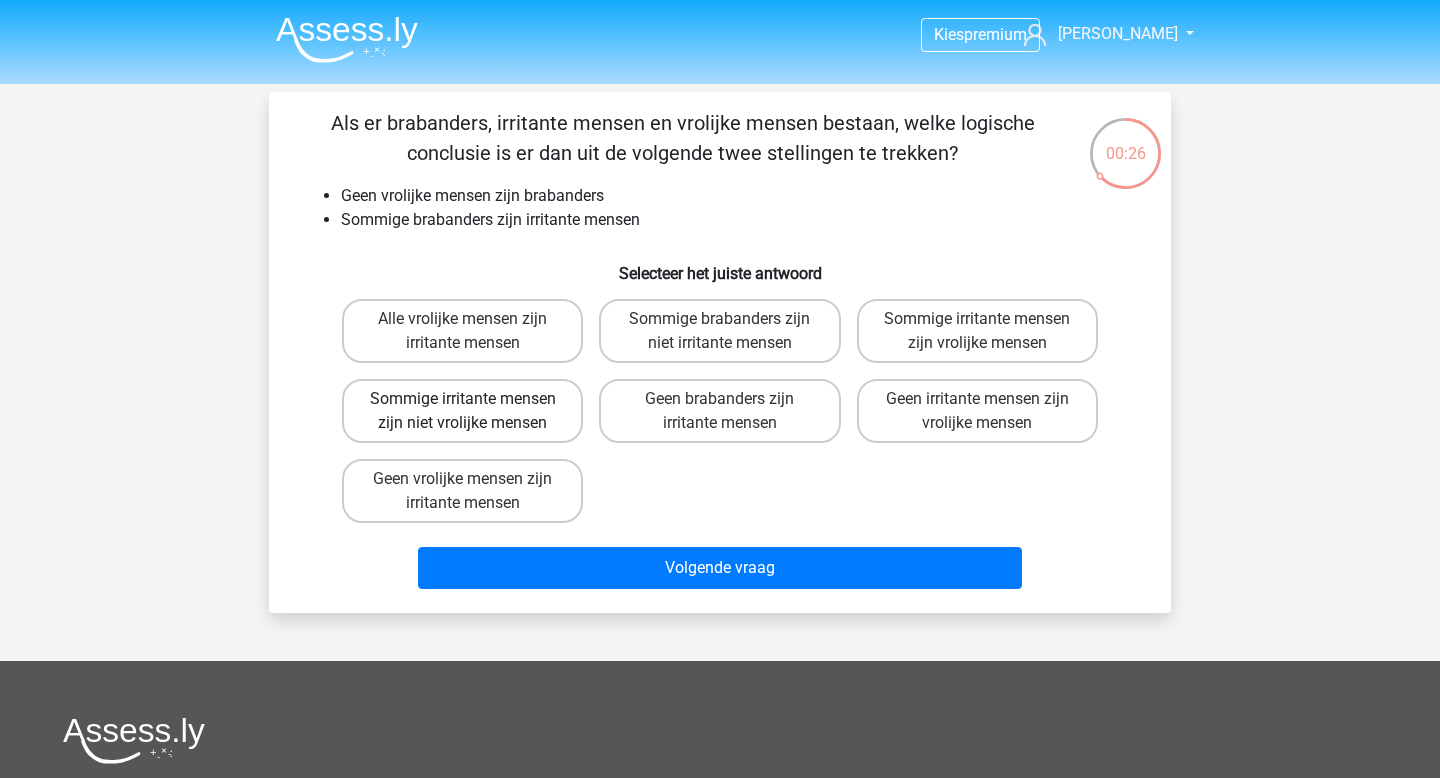 click on "Sommige irritante mensen zijn niet vrolijke mensen" at bounding box center [462, 411] 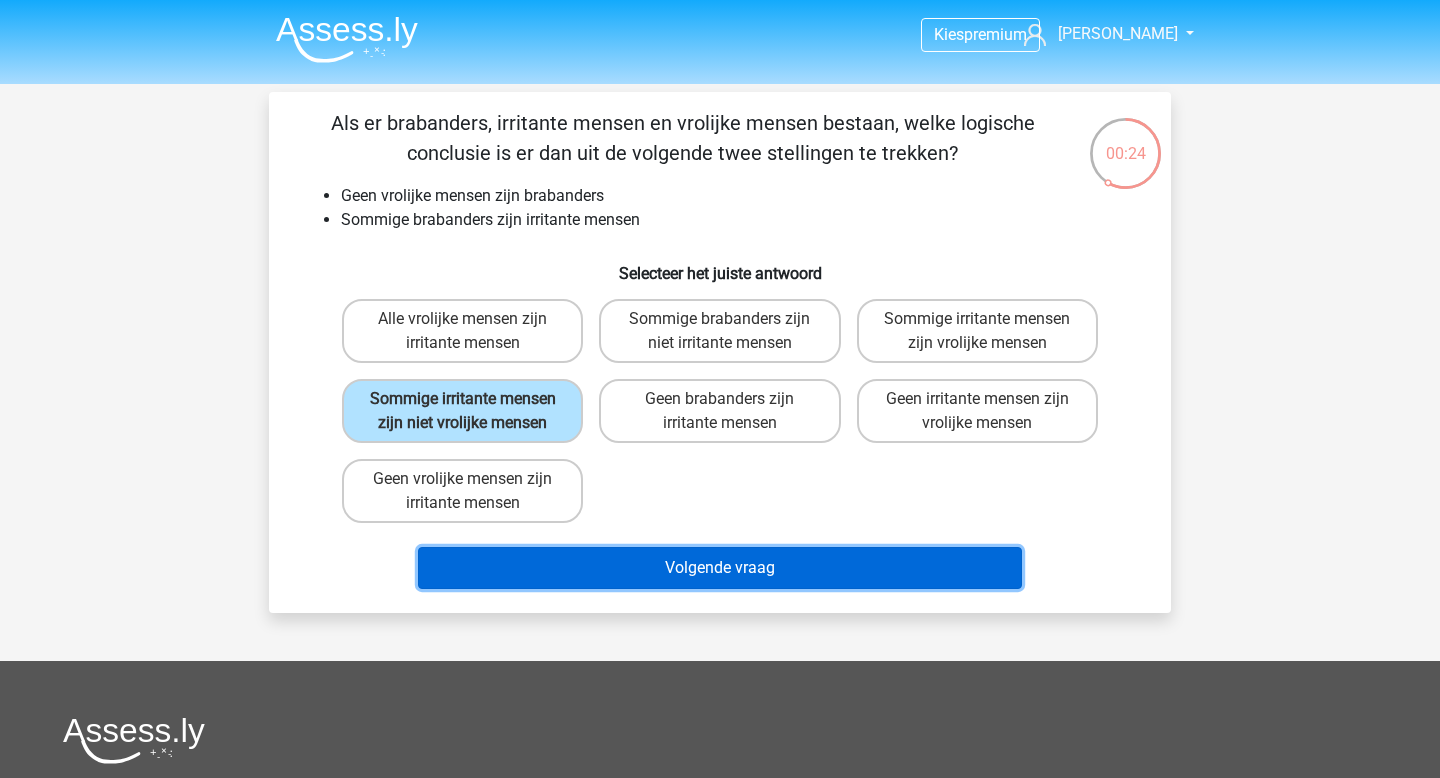 click on "Volgende vraag" at bounding box center (720, 568) 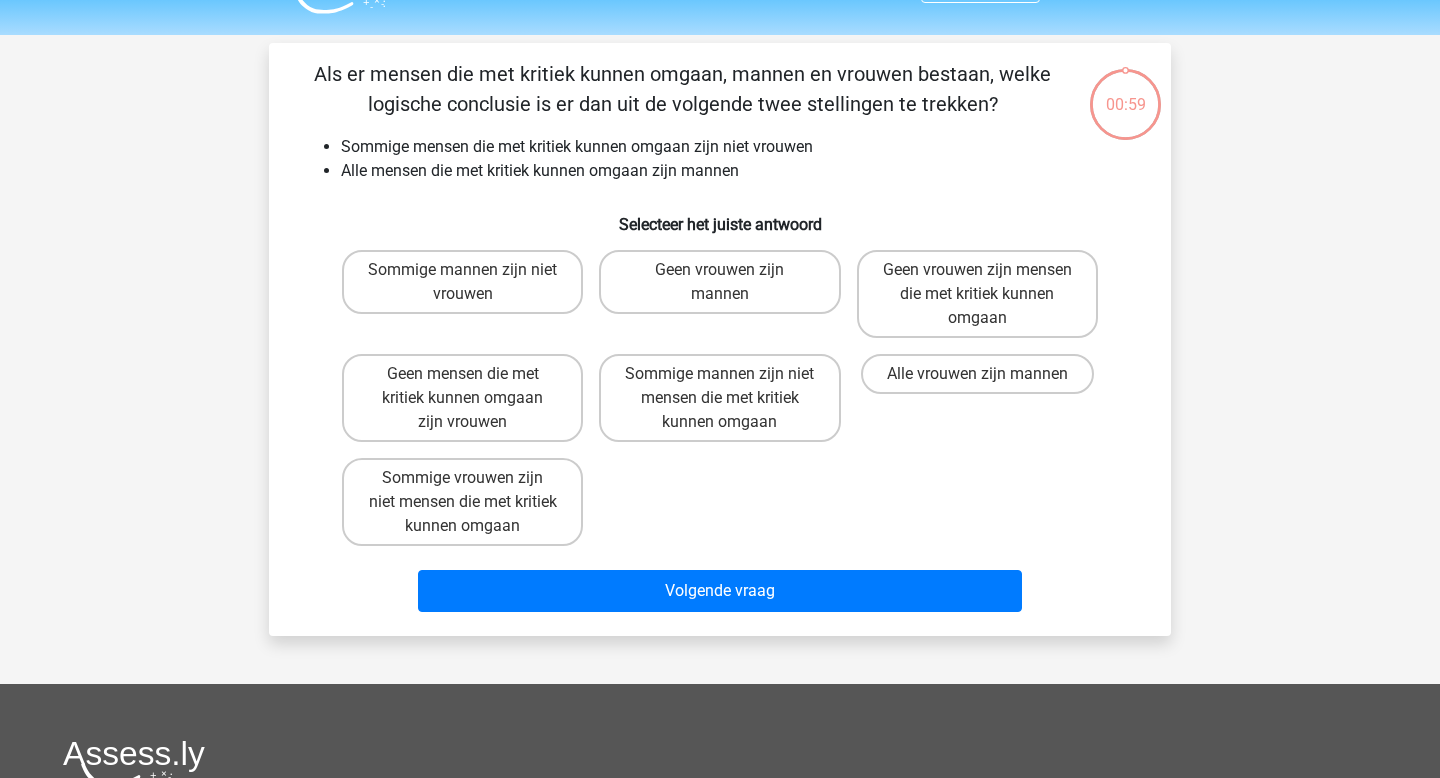 scroll, scrollTop: 92, scrollLeft: 0, axis: vertical 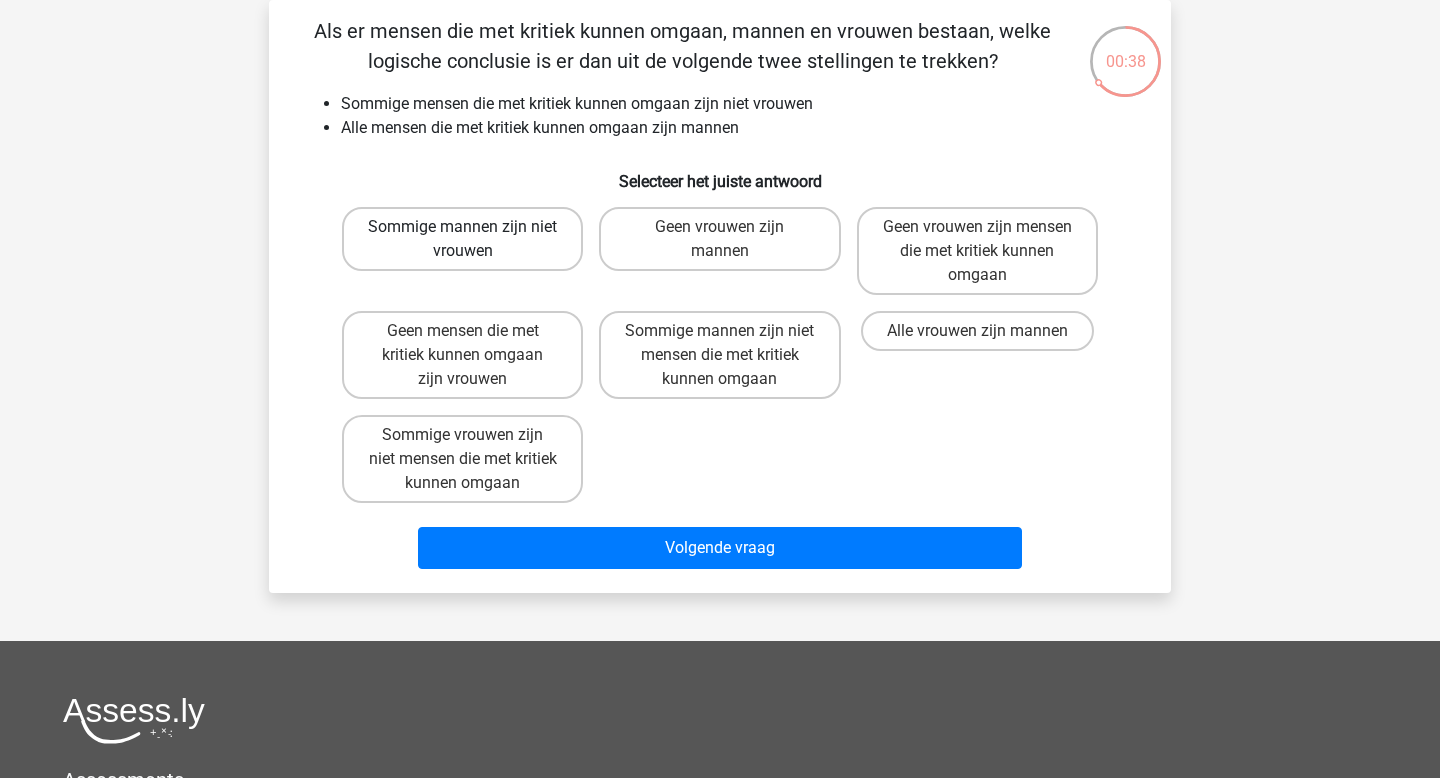 click on "Sommige mannen zijn niet vrouwen" at bounding box center (462, 239) 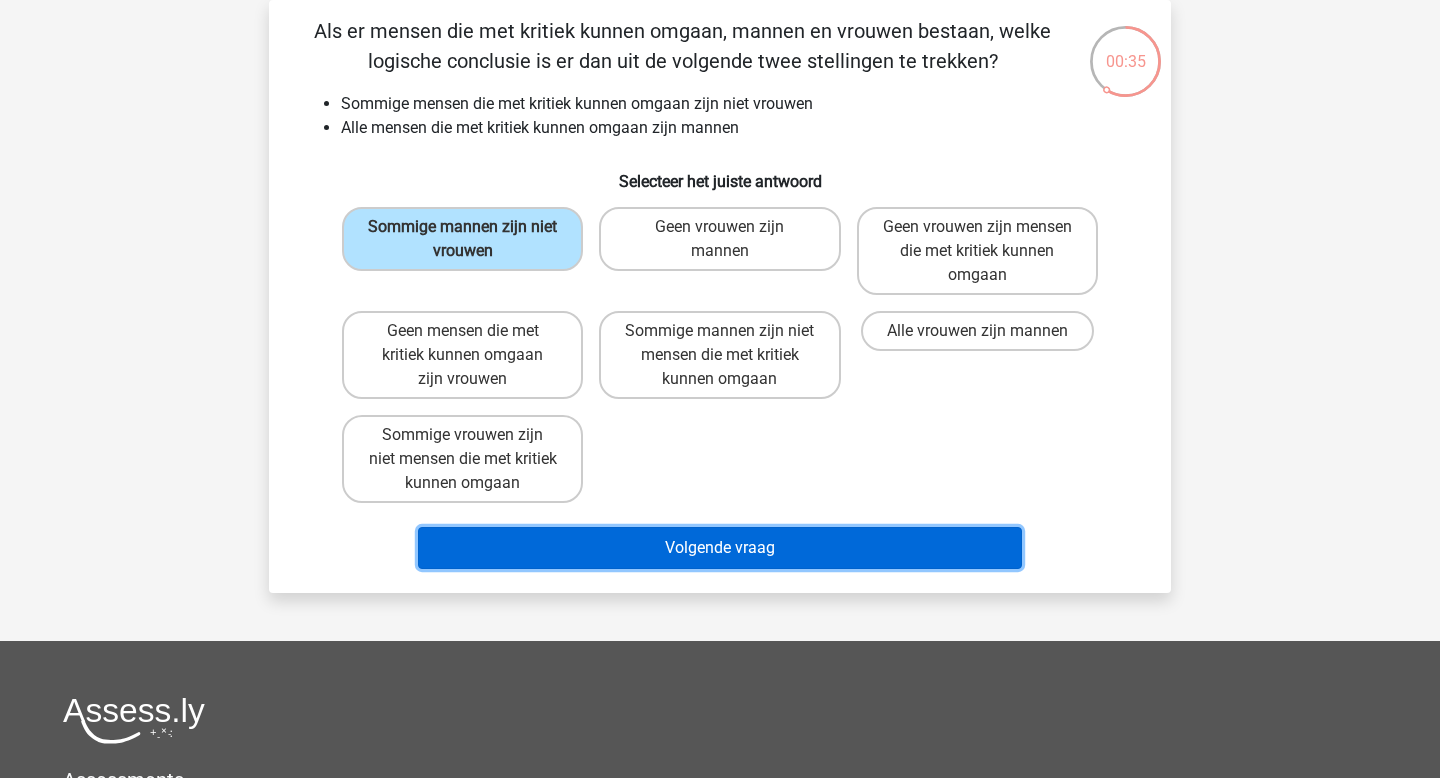 click on "Volgende vraag" at bounding box center [720, 548] 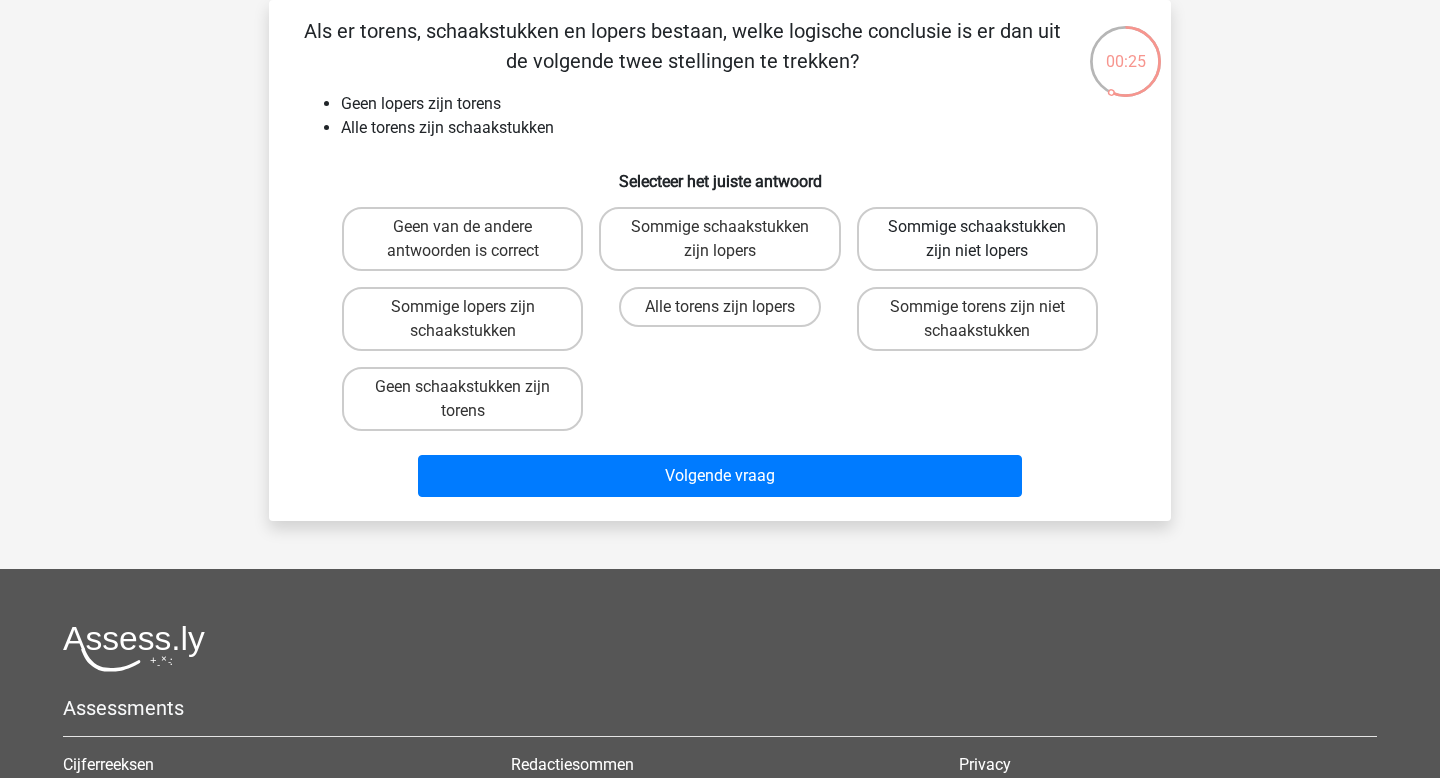 click on "Sommige schaakstukken zijn niet lopers" at bounding box center [977, 239] 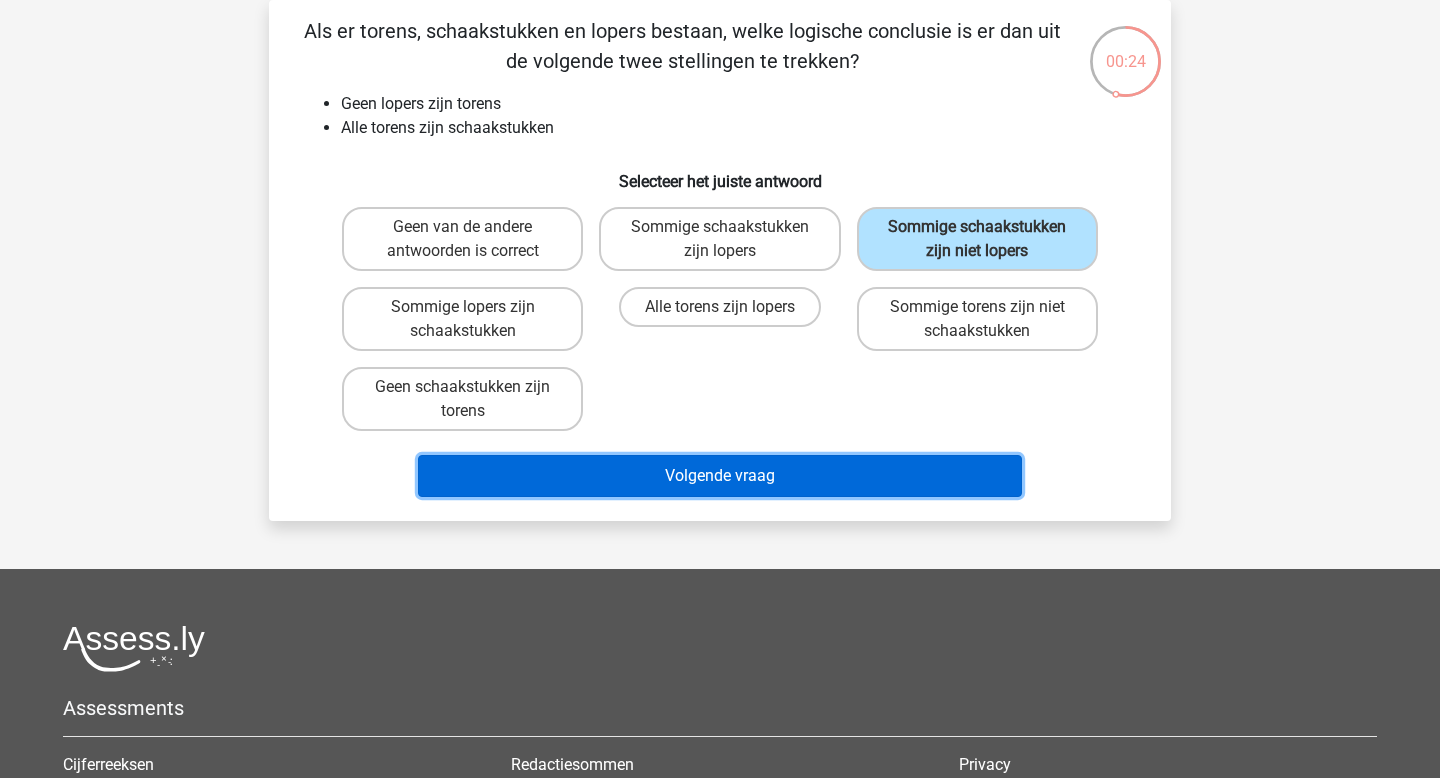 click on "Volgende vraag" at bounding box center [720, 476] 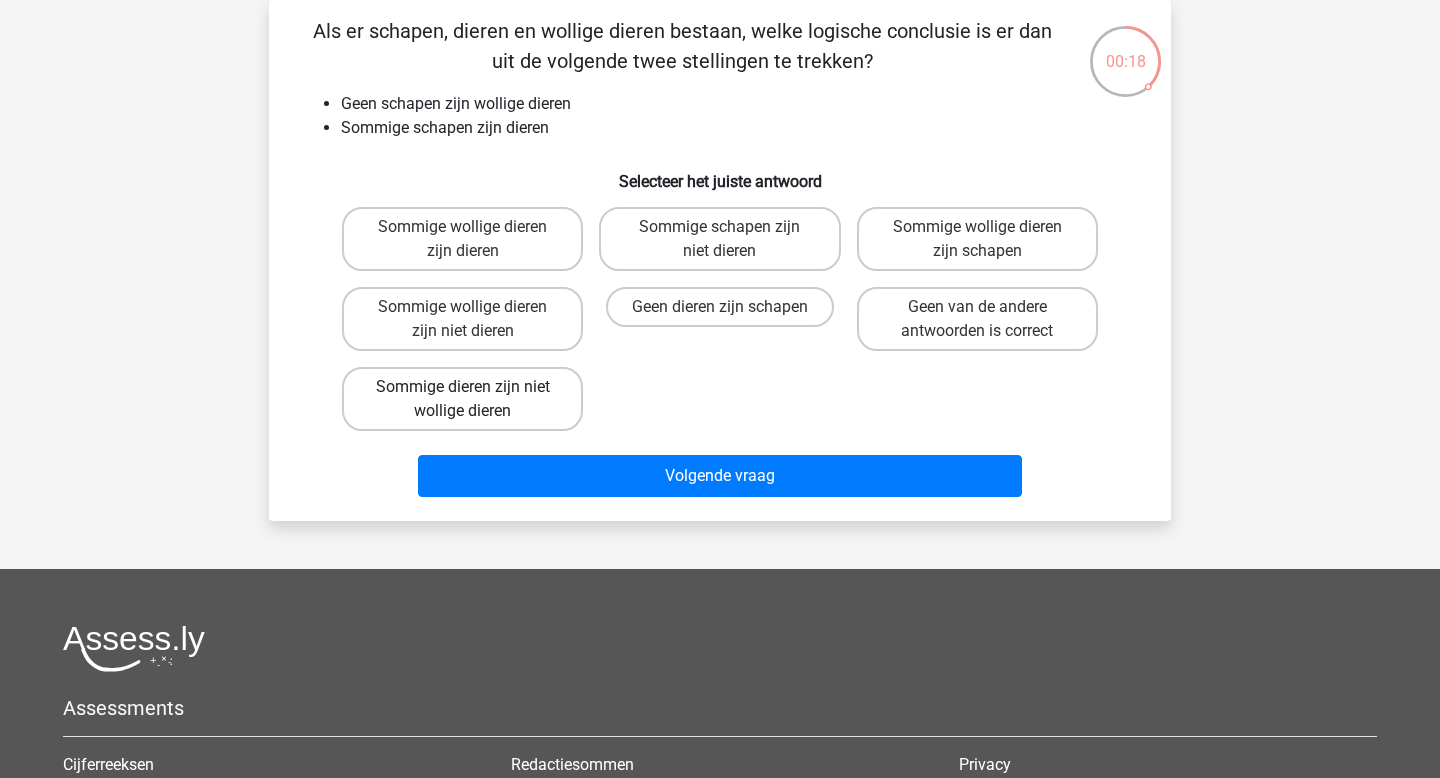 click on "Sommige dieren zijn niet wollige dieren" at bounding box center (462, 399) 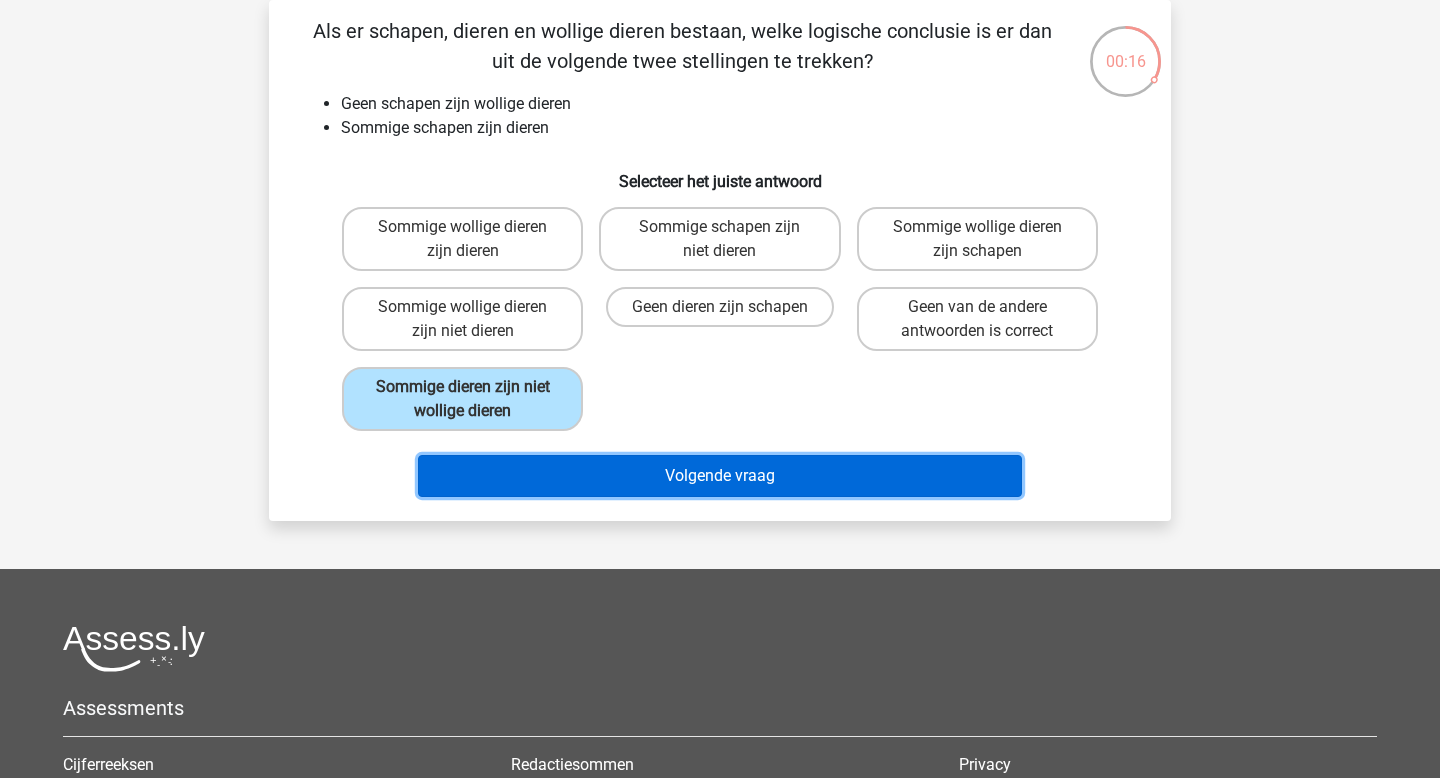 click on "Volgende vraag" at bounding box center [720, 476] 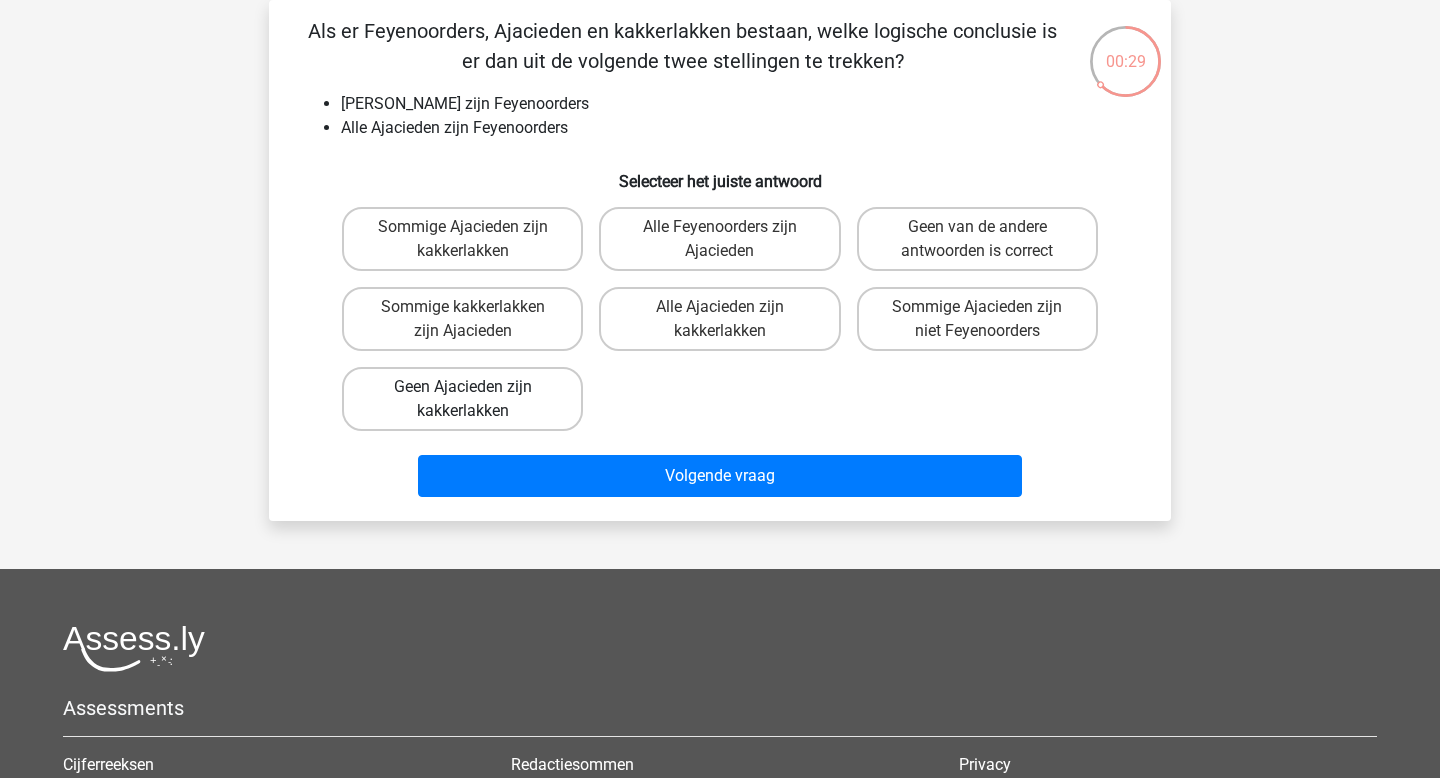 click on "Geen Ajacieden zijn kakkerlakken" at bounding box center [462, 399] 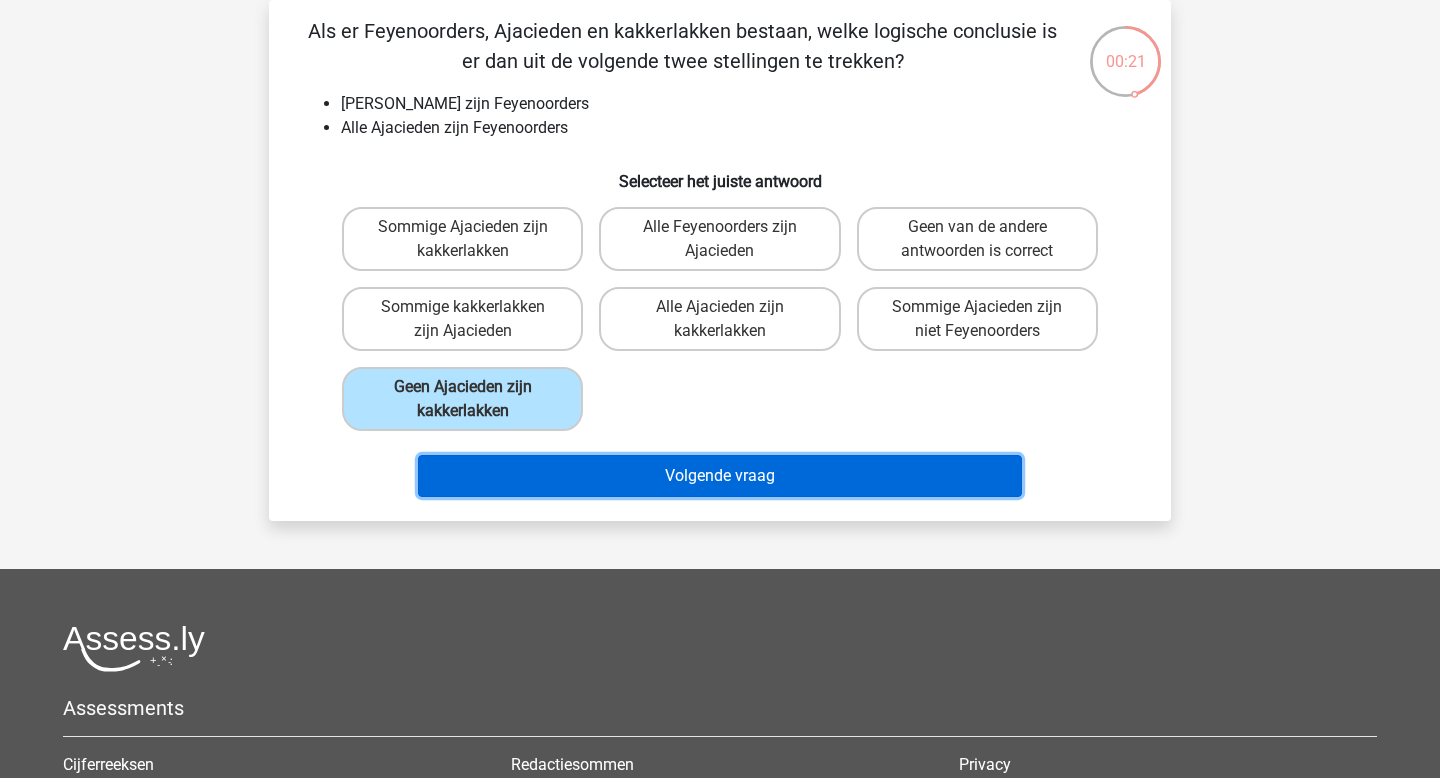 click on "Volgende vraag" at bounding box center [720, 476] 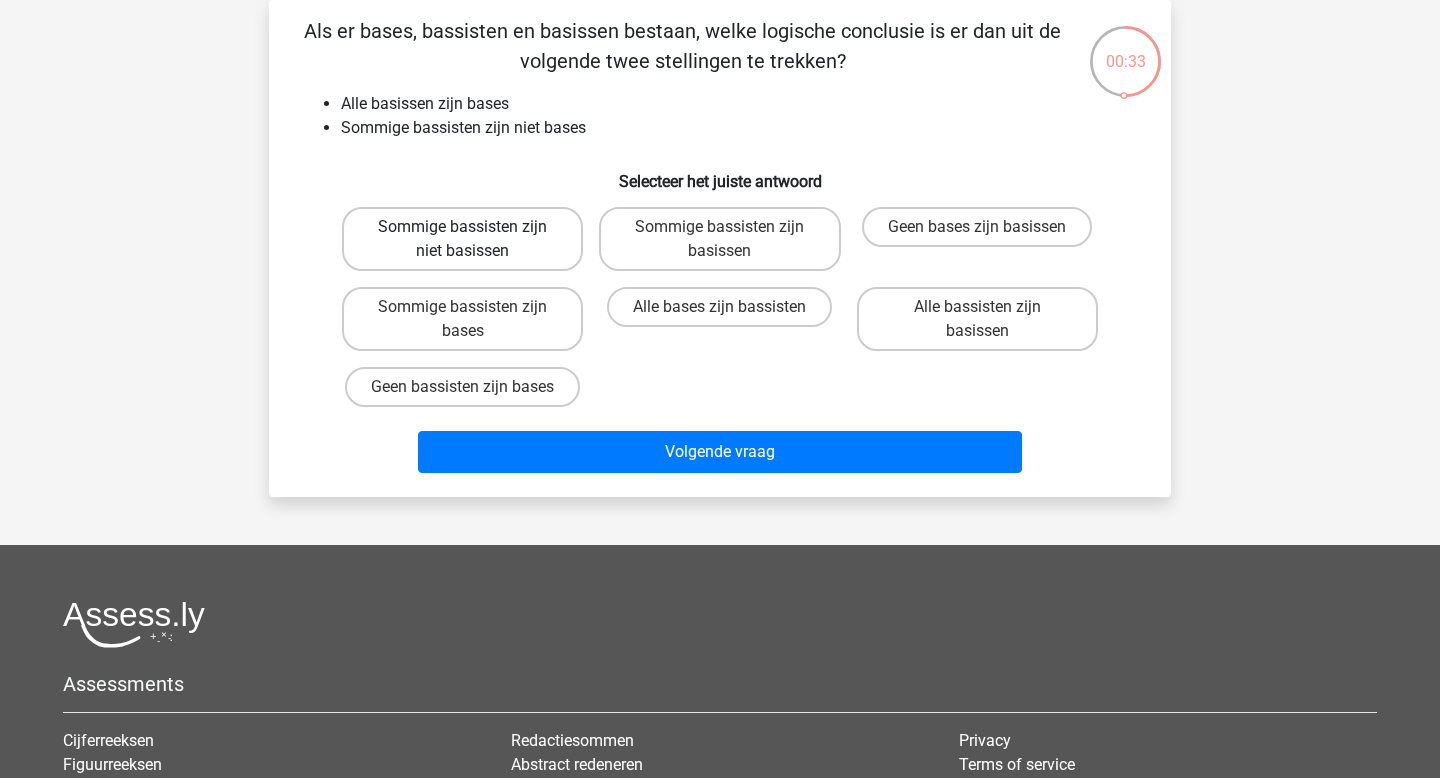click on "Sommige bassisten zijn niet basissen" at bounding box center (462, 239) 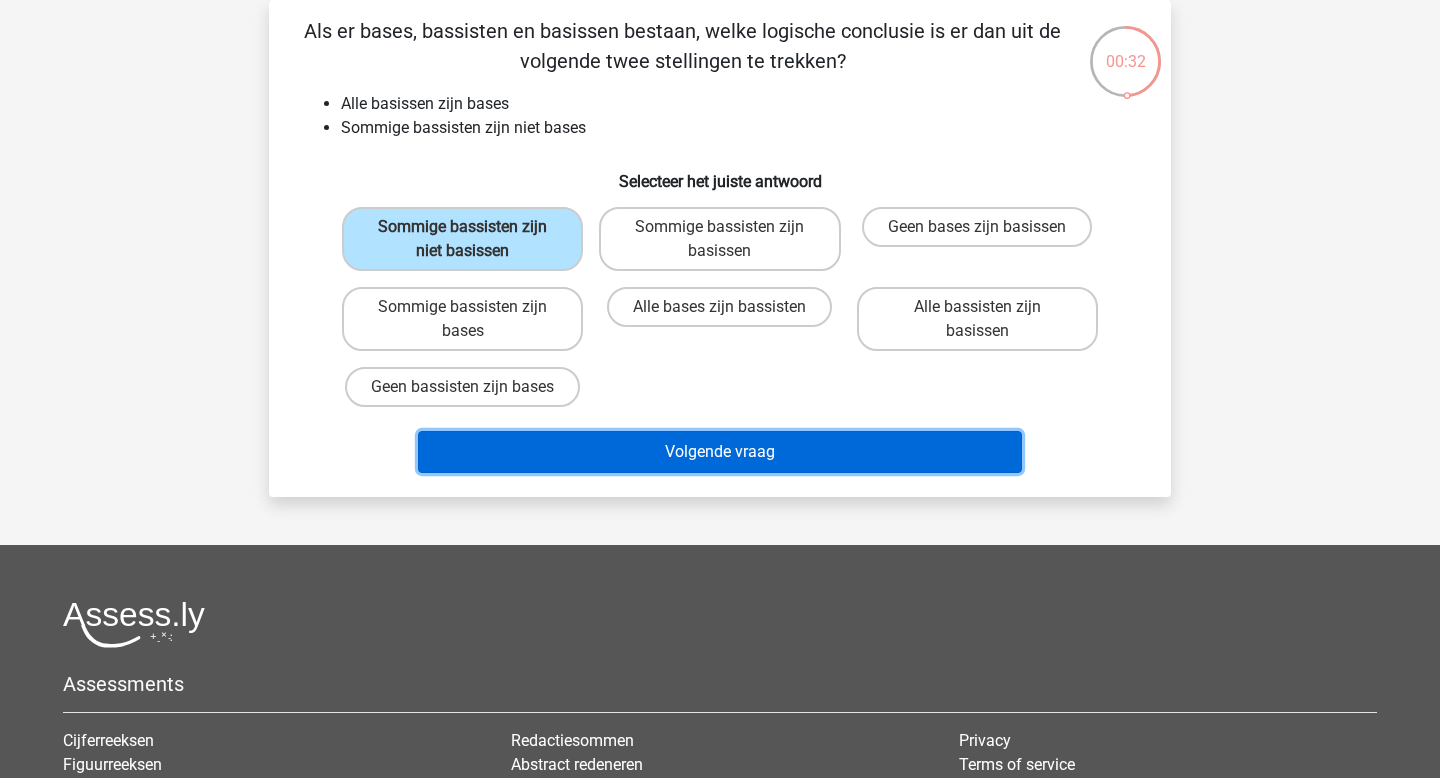 click on "Volgende vraag" at bounding box center [720, 452] 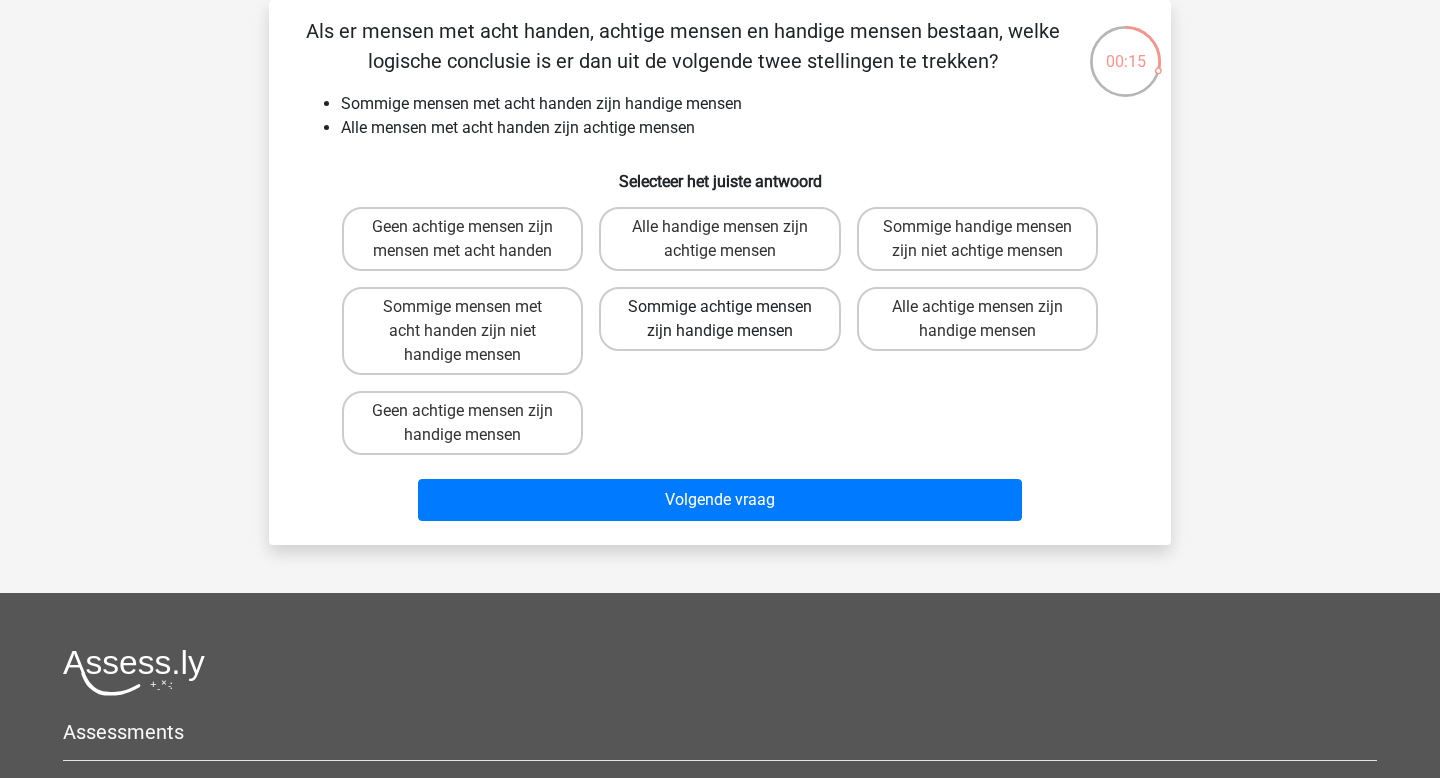 click on "Sommige achtige mensen zijn handige mensen" at bounding box center (719, 319) 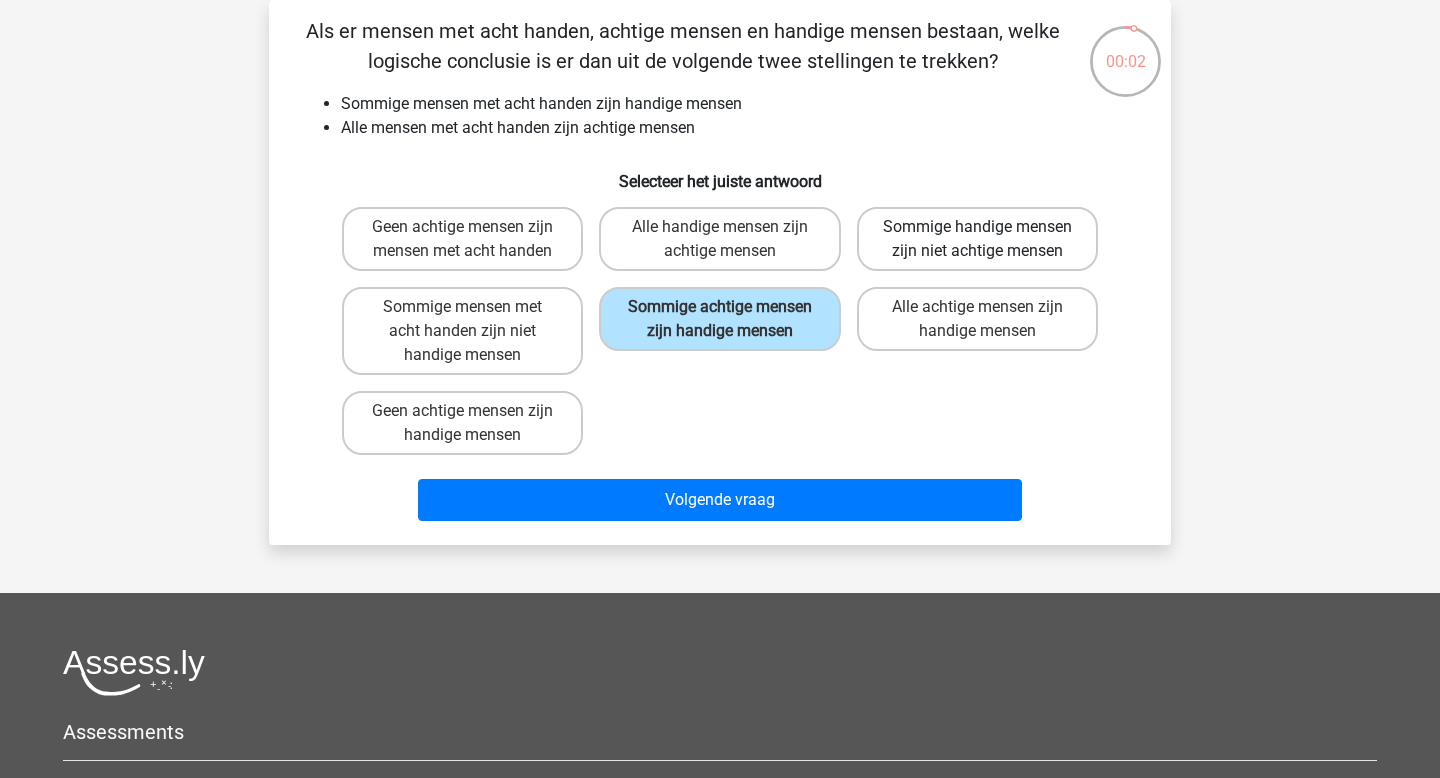 click on "Sommige handige mensen zijn niet achtige mensen" at bounding box center [977, 239] 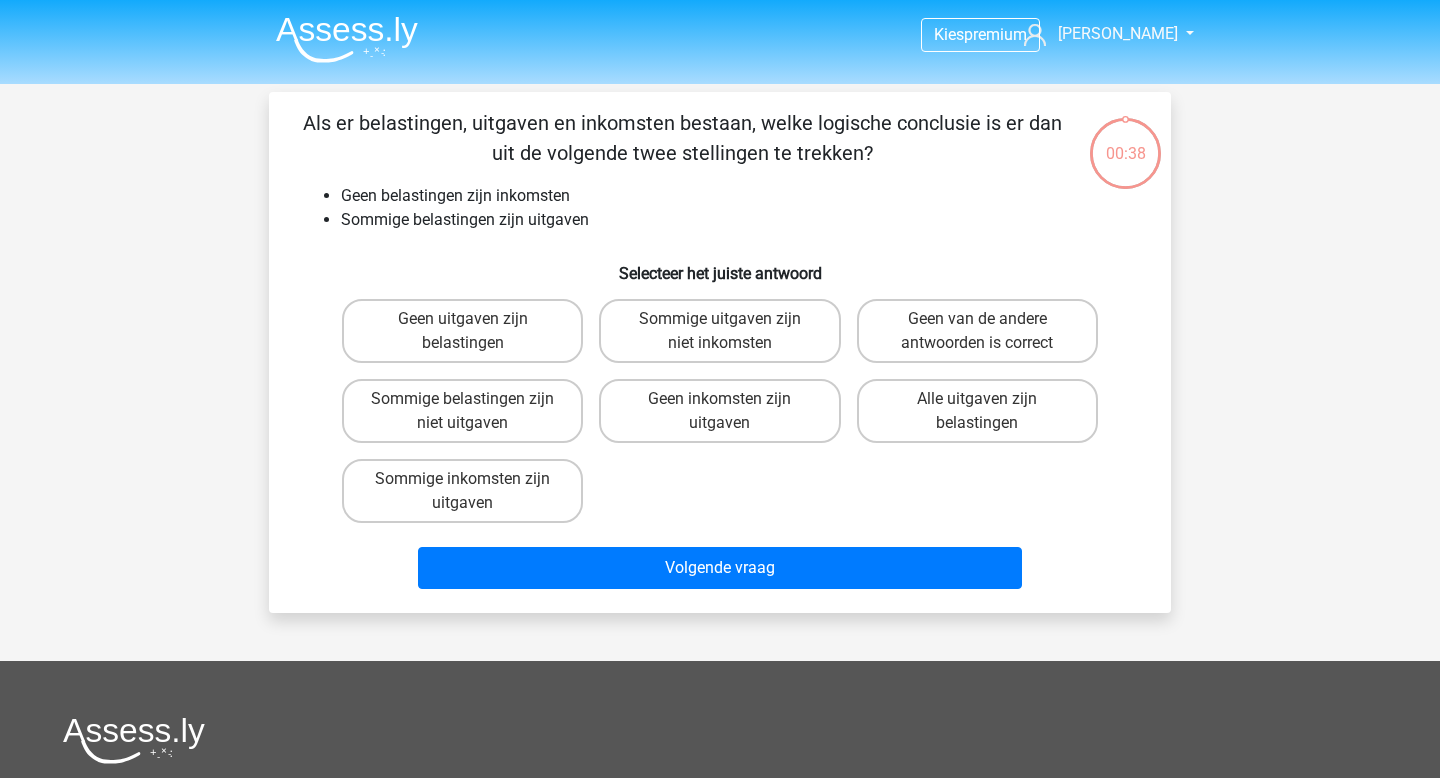 scroll, scrollTop: 0, scrollLeft: 0, axis: both 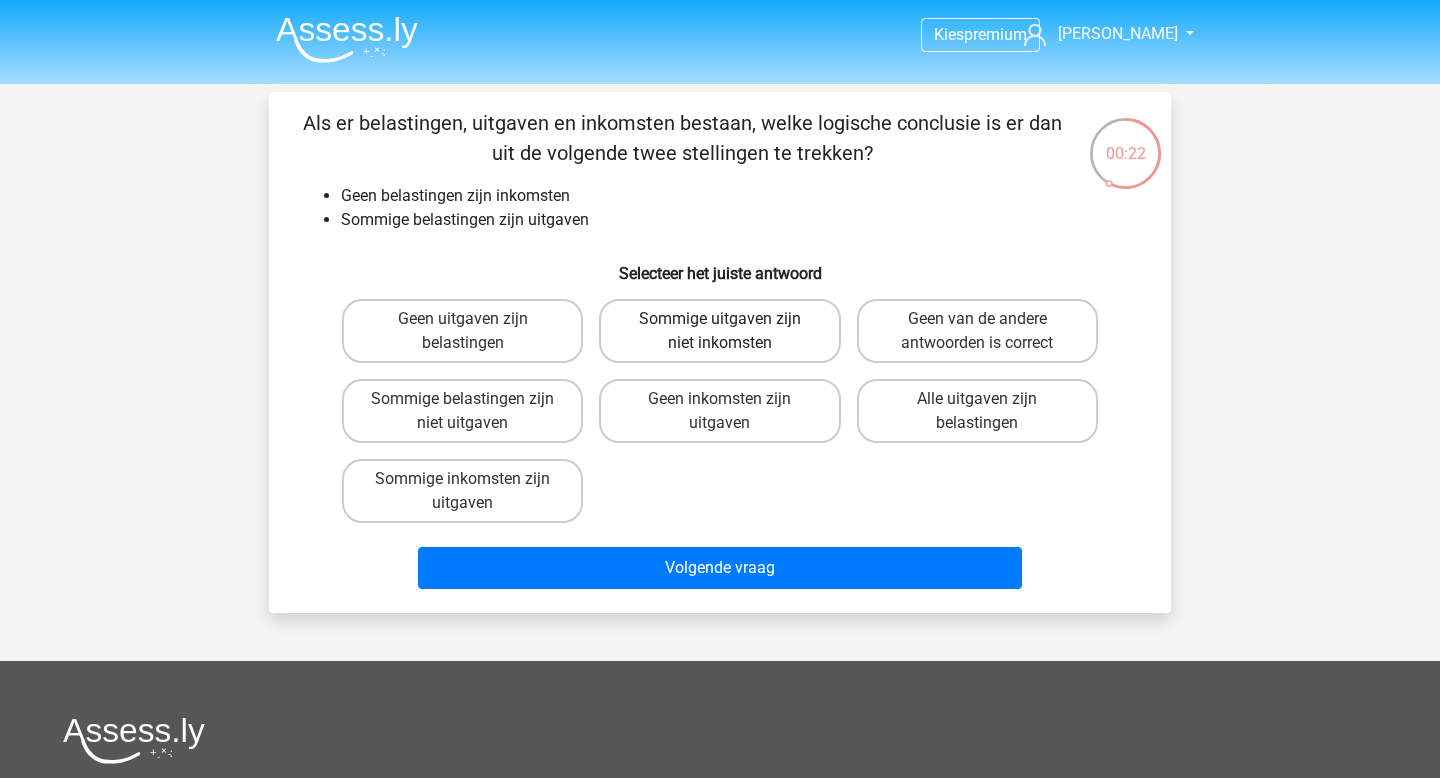 click on "Sommige uitgaven zijn niet inkomsten" at bounding box center (719, 331) 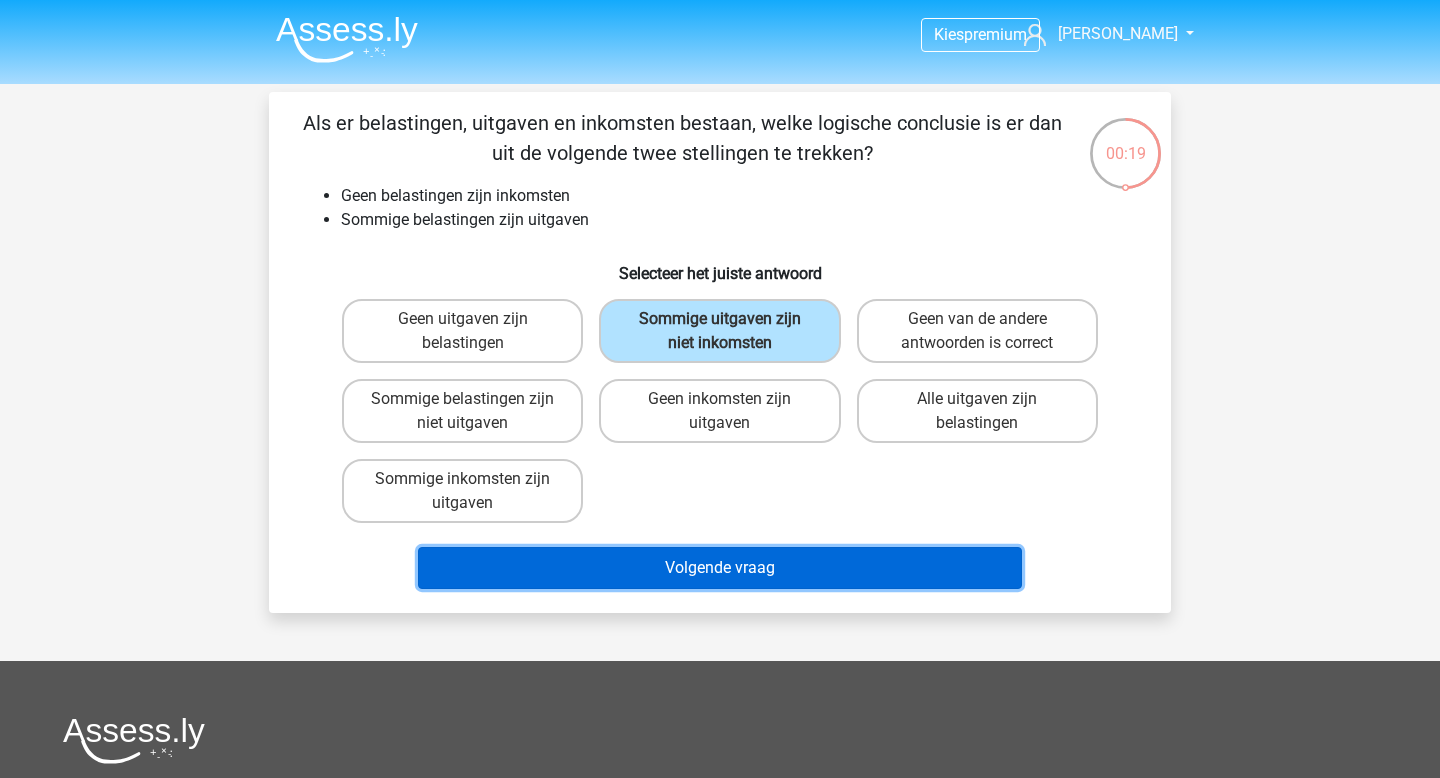 click on "Volgende vraag" at bounding box center (720, 568) 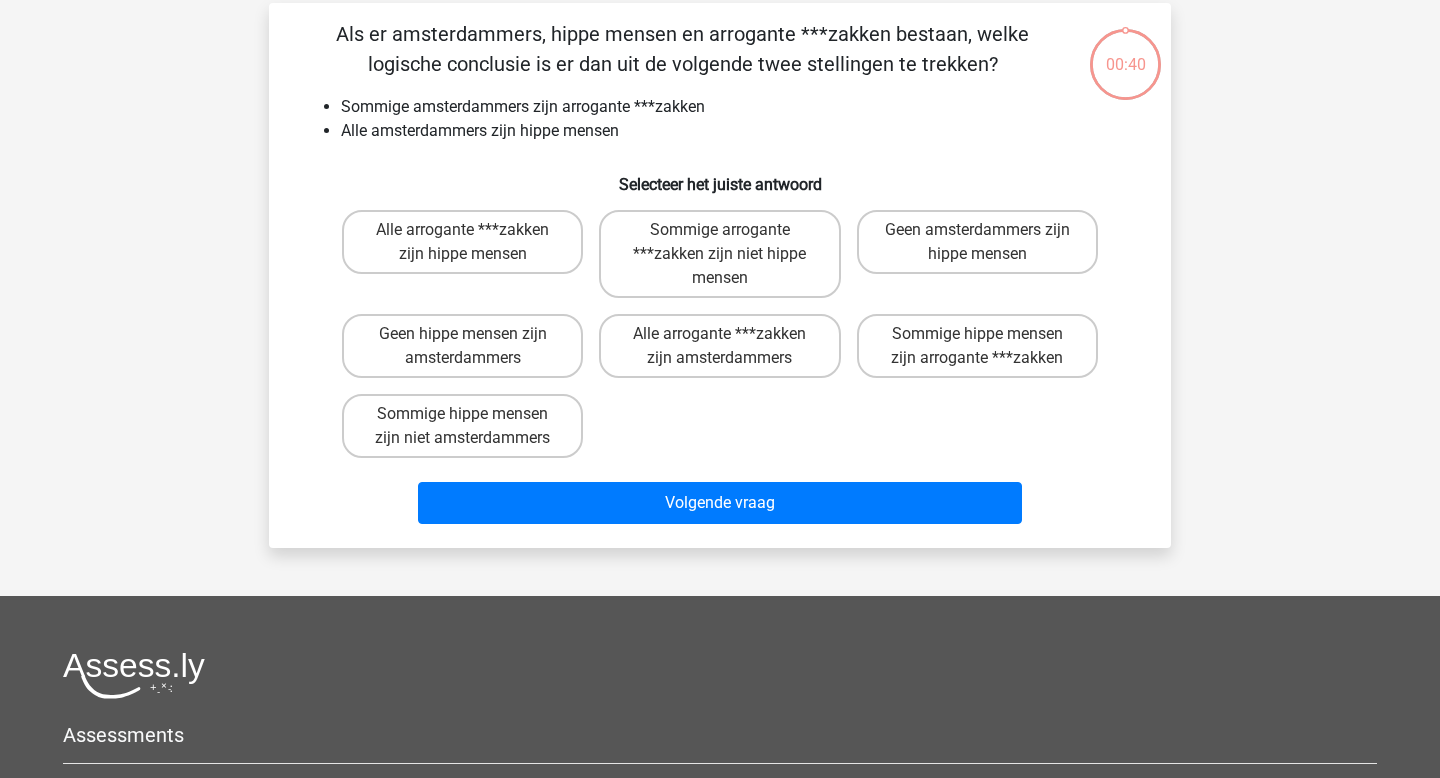scroll, scrollTop: 92, scrollLeft: 0, axis: vertical 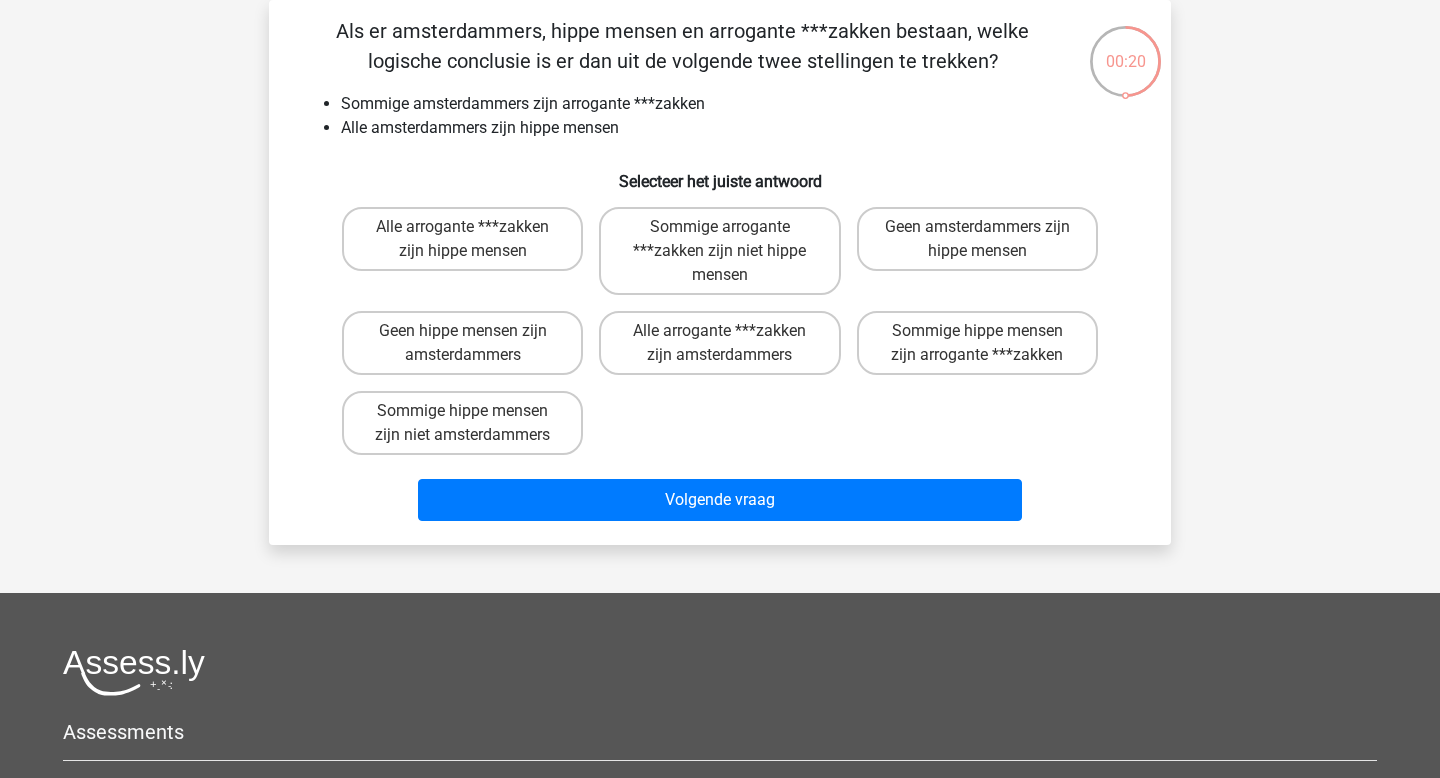 click on "Sommige hippe mensen zijn arrogante ***zakken" at bounding box center (983, 337) 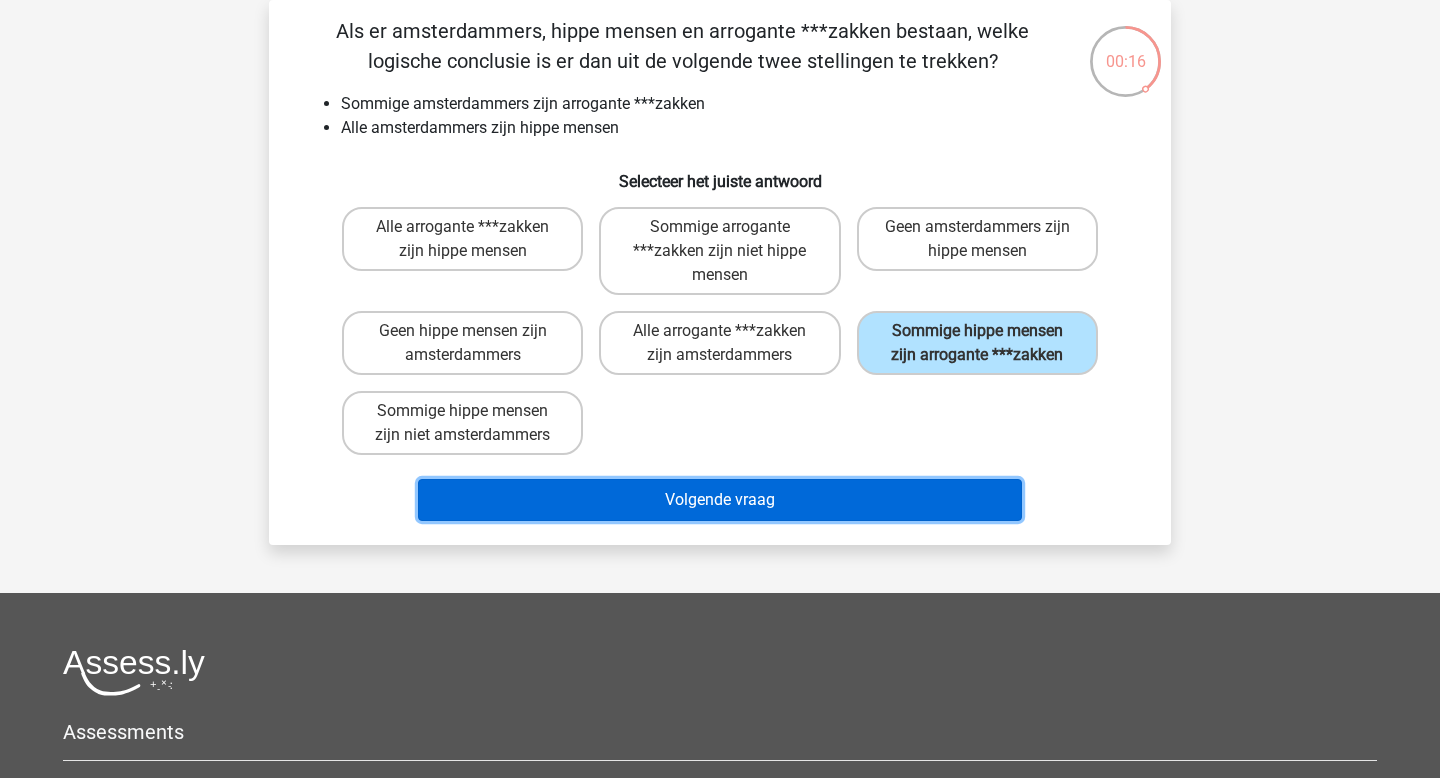 click on "Volgende vraag" at bounding box center (720, 500) 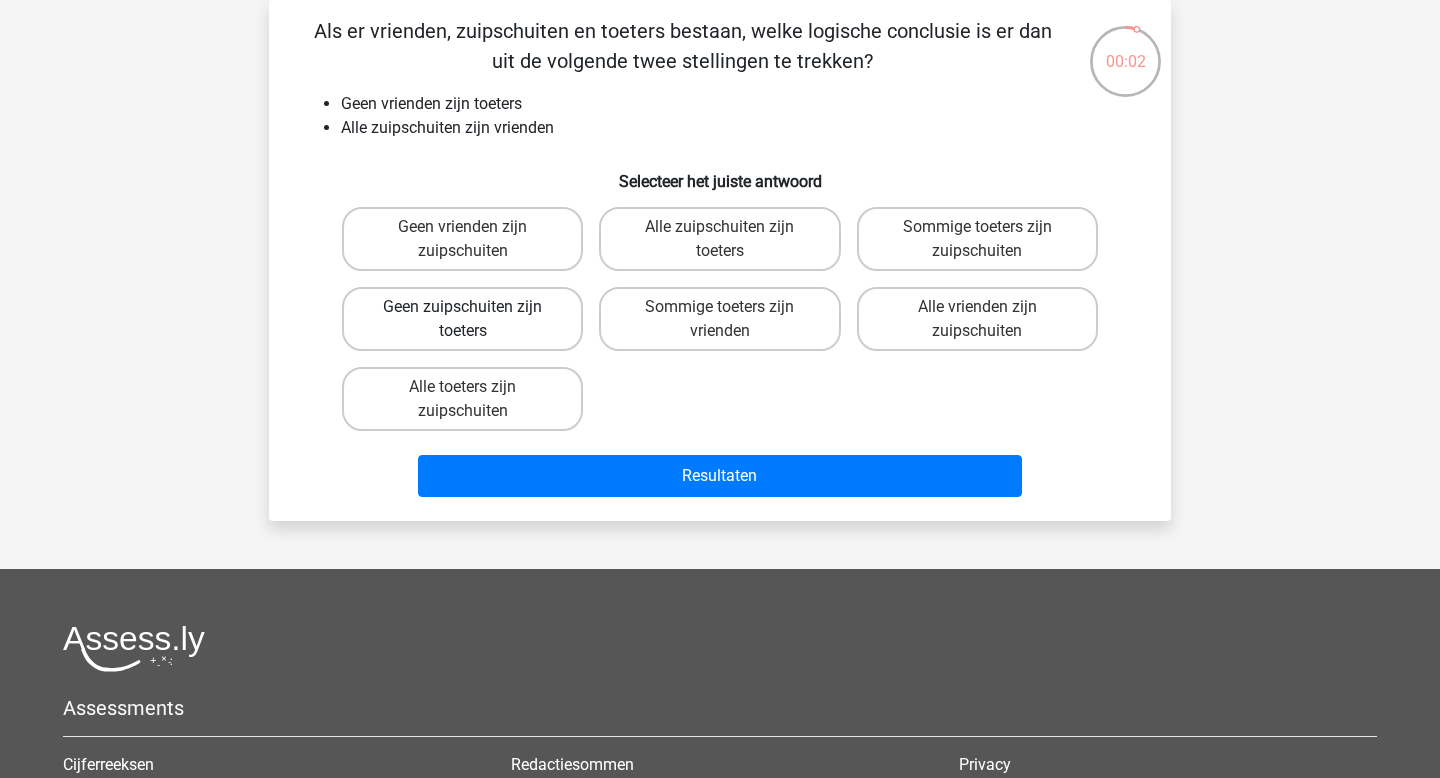click on "Geen zuipschuiten zijn toeters" at bounding box center [462, 319] 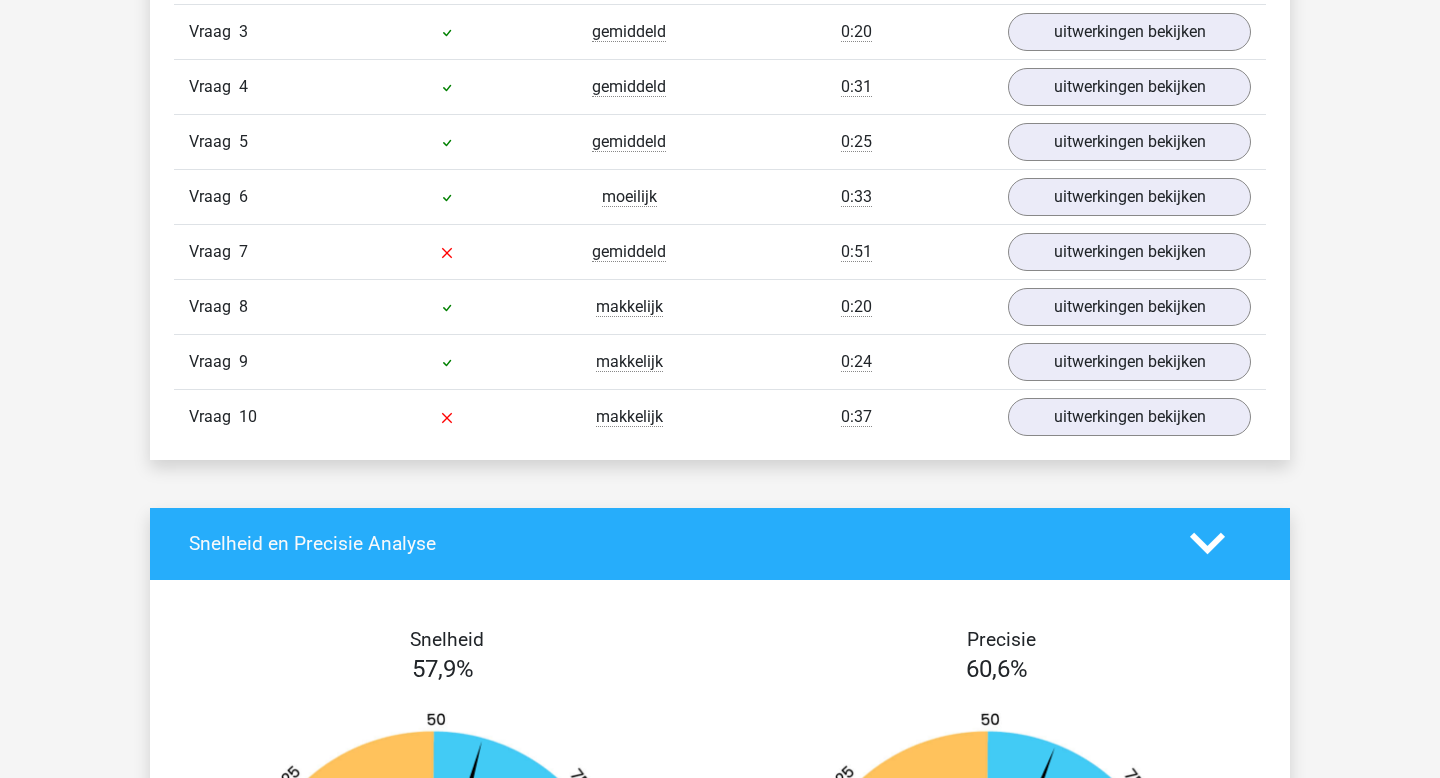 scroll, scrollTop: 1792, scrollLeft: 0, axis: vertical 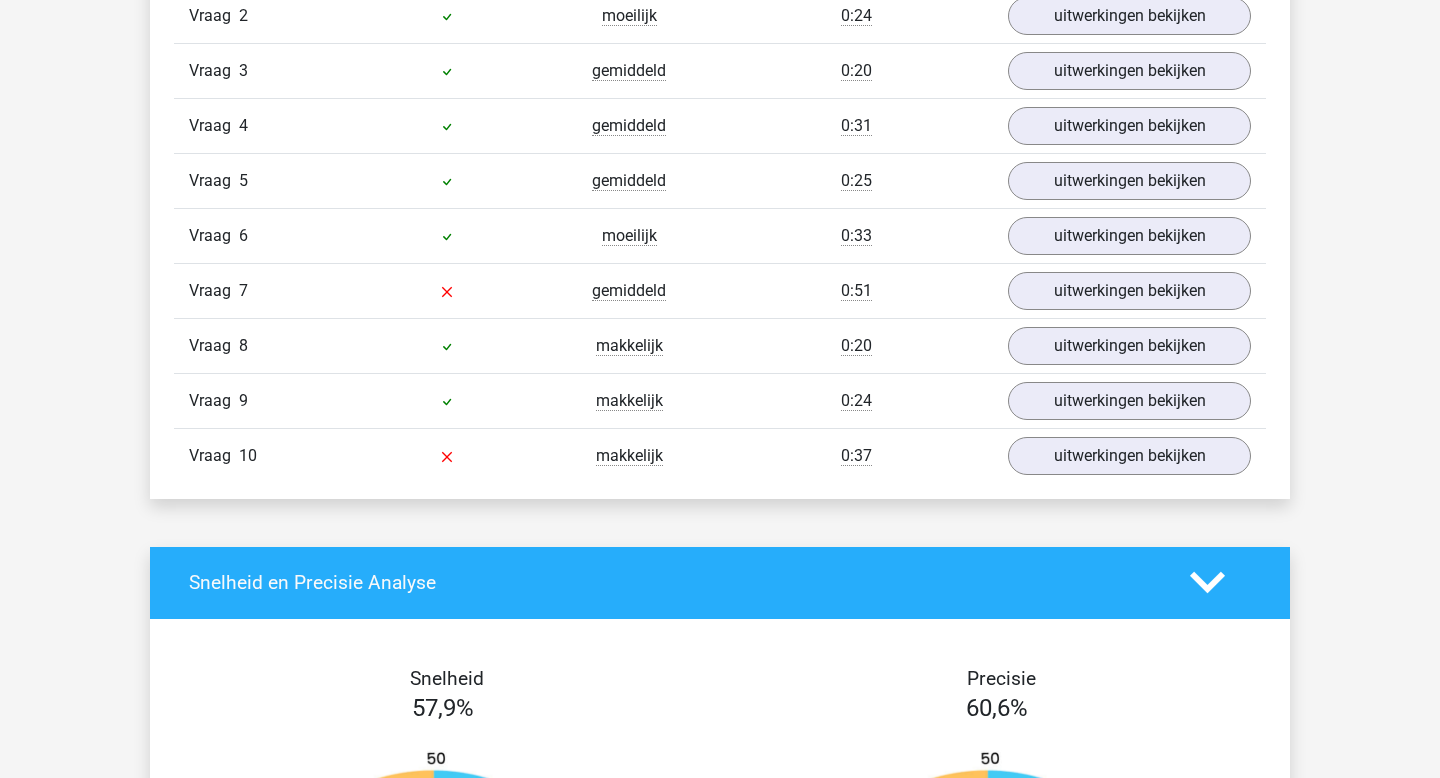 click on "In deze sectie vind je de antwoorden en uitwerkingen bij alle vragen. Daarnaast kun je bij elke vraag zien hoeveel procent van de mensen die dezelfde set heeft gedaan de vraag goed heeft beantwoord, door met je muis over het ‘niveau’ van de vraag te gaan. Hetzelfde geldt voor de tijd die je per vraag nodig hebt gehad.
Correct
Niveau
Tijd
Vraag
1
makkelijk
0:18
uitwerkingen bekijken
Geen vrolijke mensen zijn brabanders Sommige brabanders zijn irritante mensen" at bounding box center [720, 140] 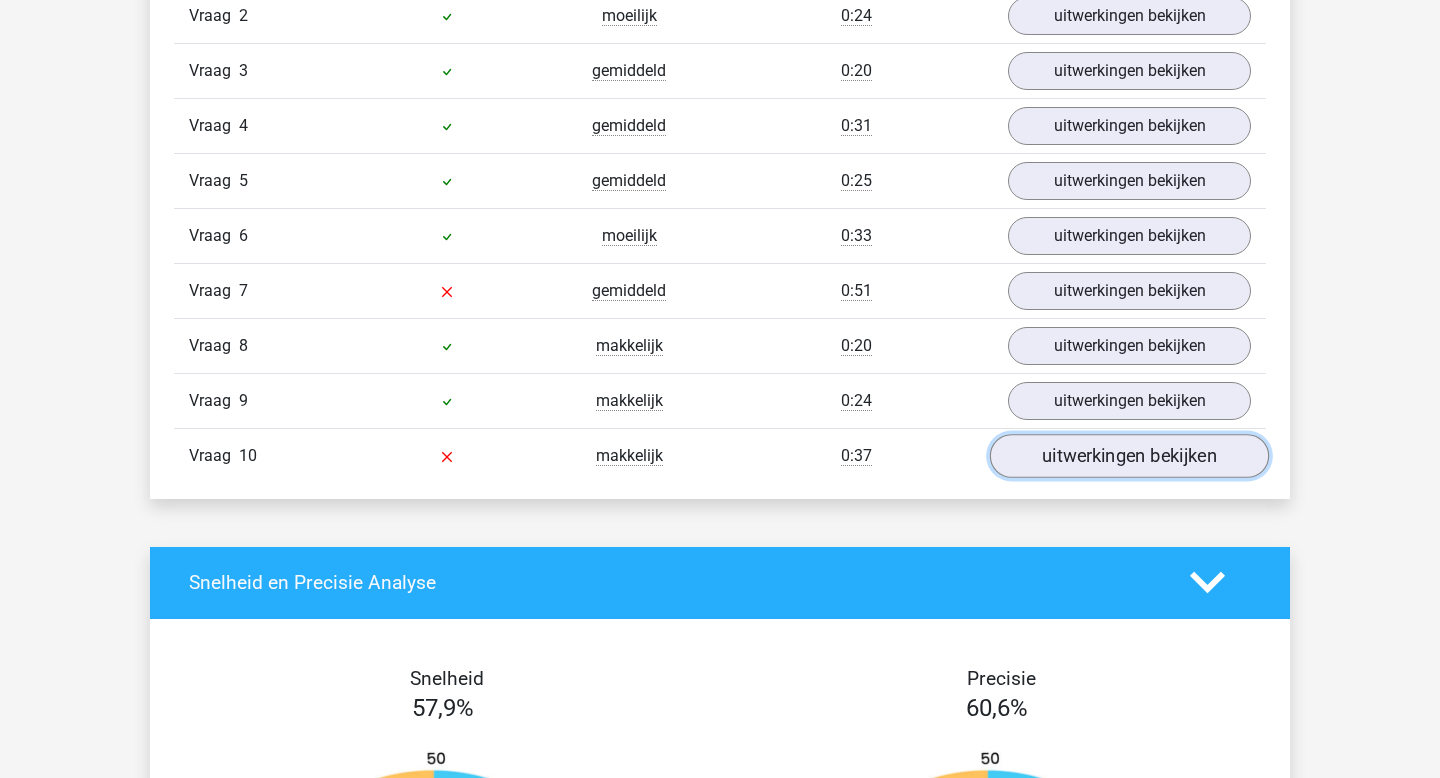 click on "uitwerkingen bekijken" at bounding box center [1129, 456] 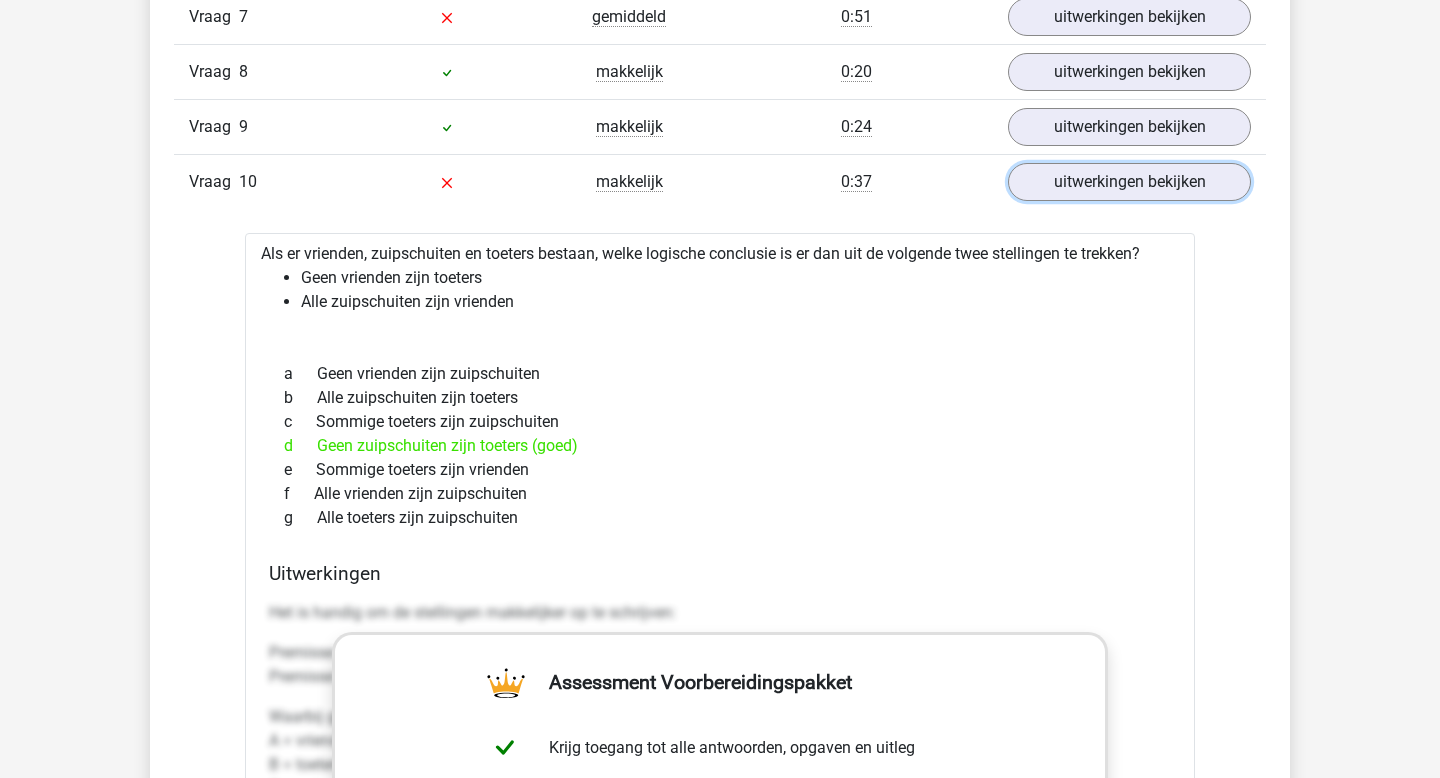 scroll, scrollTop: 2036, scrollLeft: 0, axis: vertical 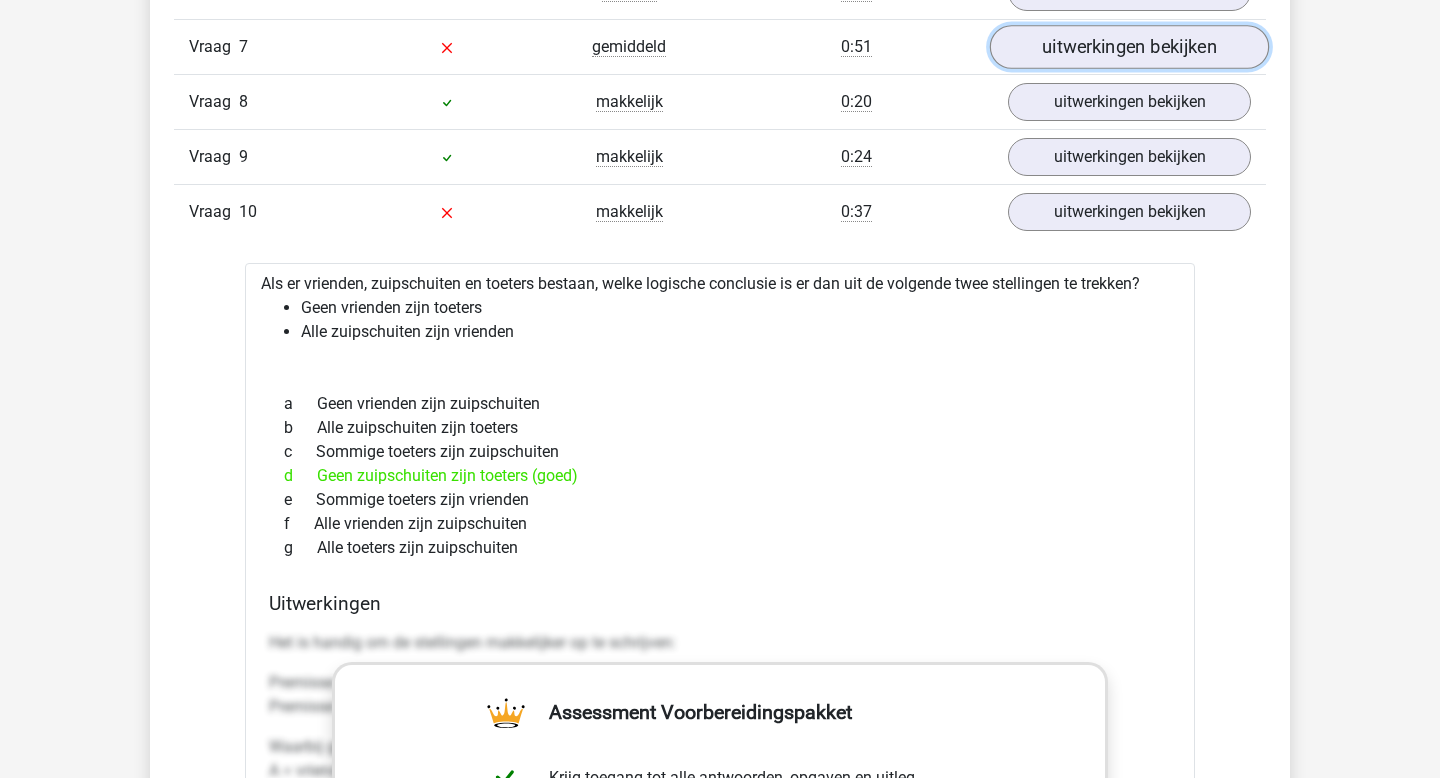 click on "uitwerkingen bekijken" at bounding box center (1129, 47) 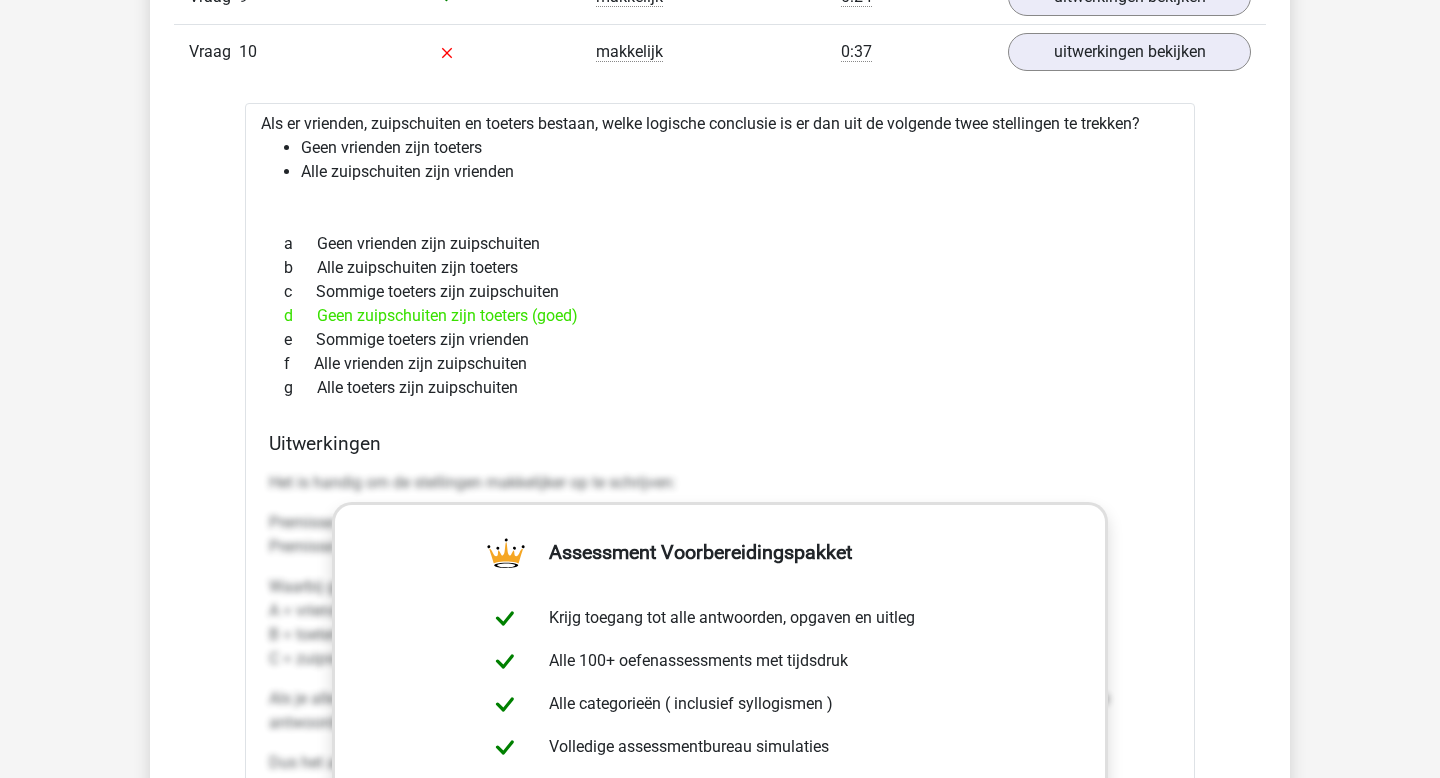 scroll, scrollTop: 2903, scrollLeft: 0, axis: vertical 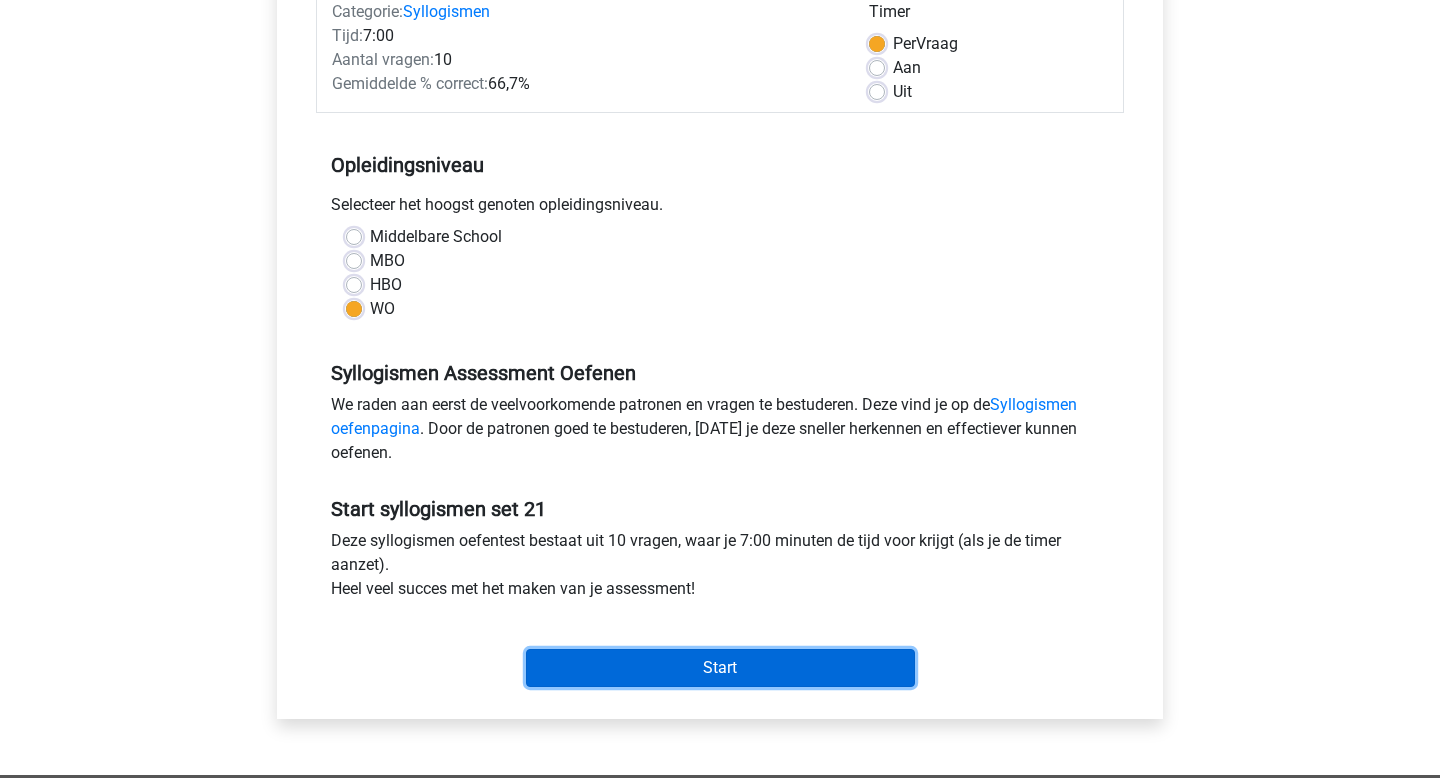 click on "Start" at bounding box center [720, 668] 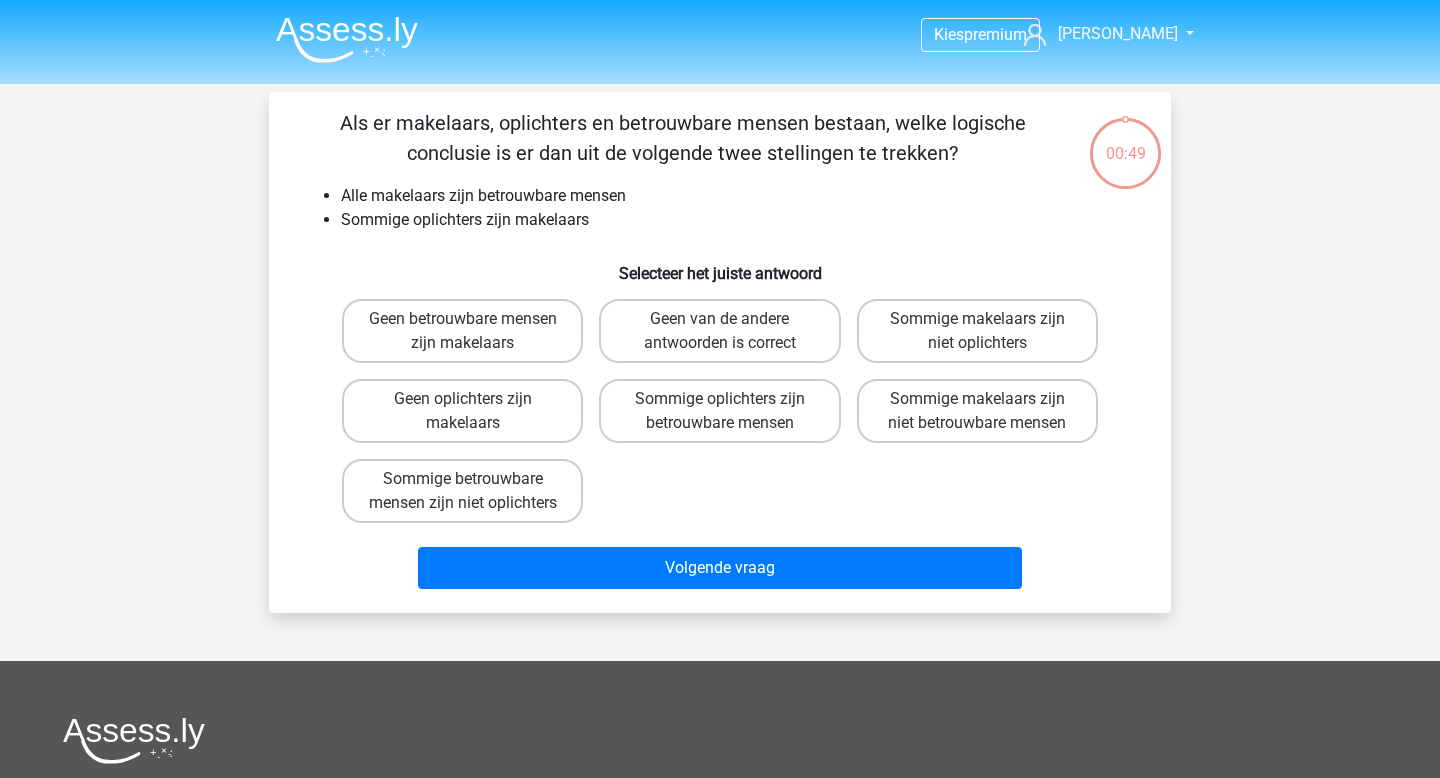 scroll, scrollTop: 0, scrollLeft: 0, axis: both 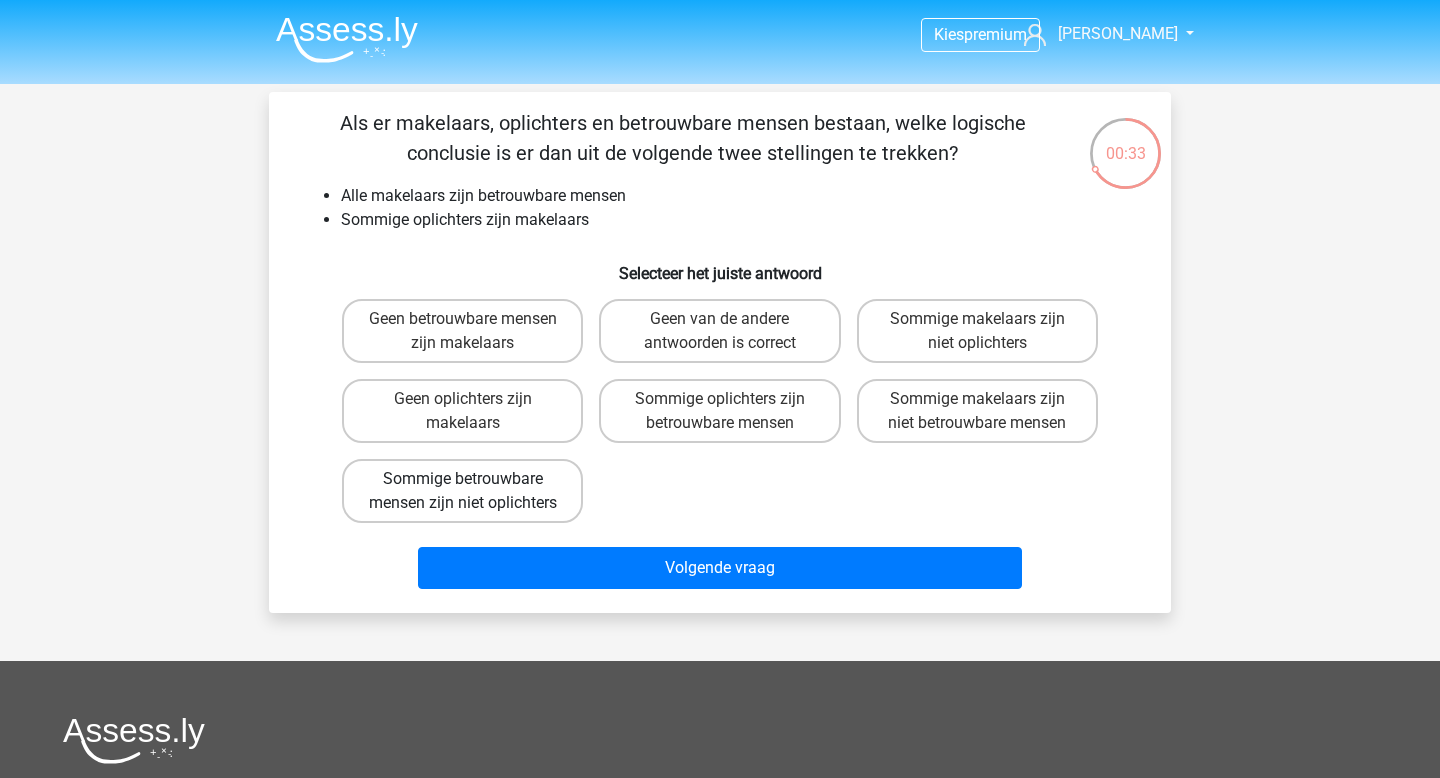 click on "Sommige betrouwbare mensen zijn niet oplichters" at bounding box center (462, 491) 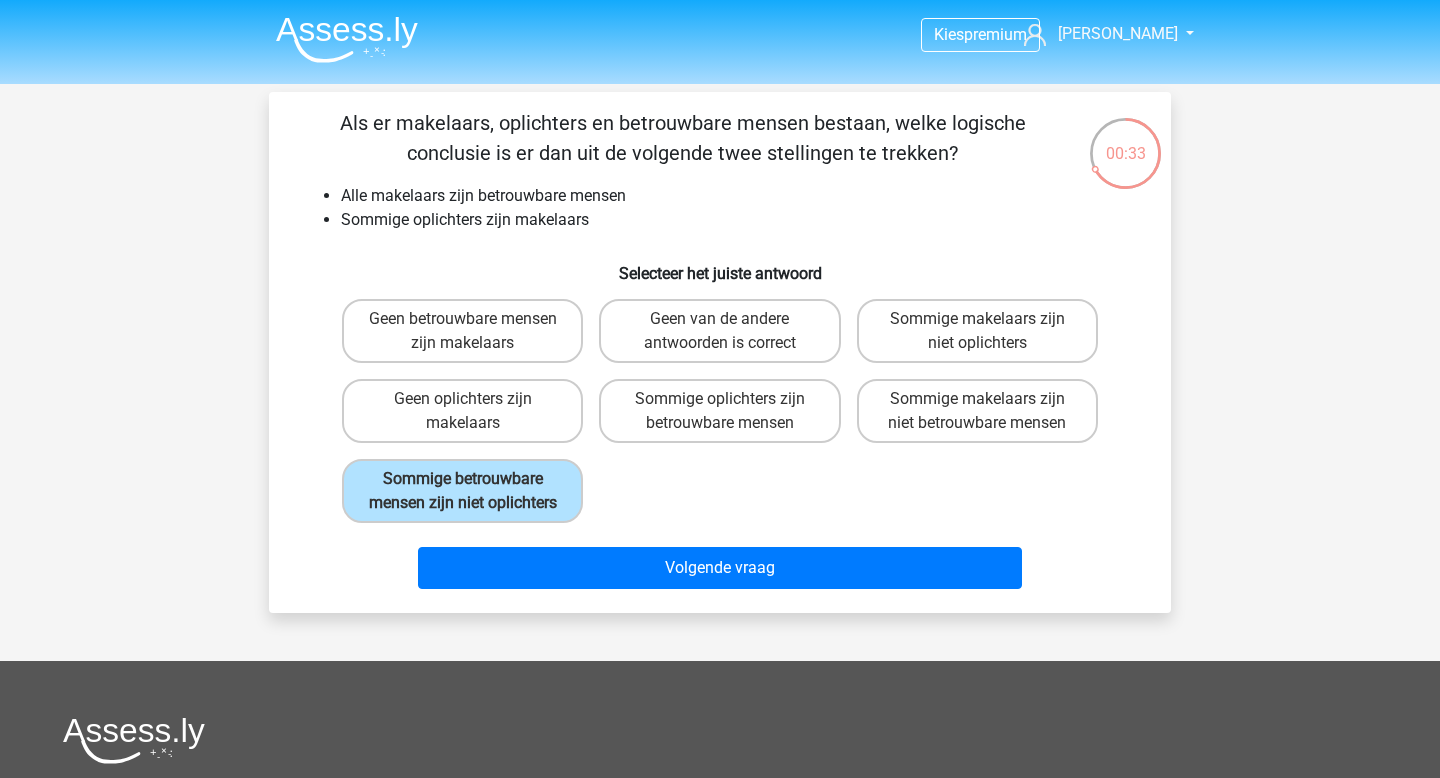 click on "Volgende vraag" at bounding box center (720, 564) 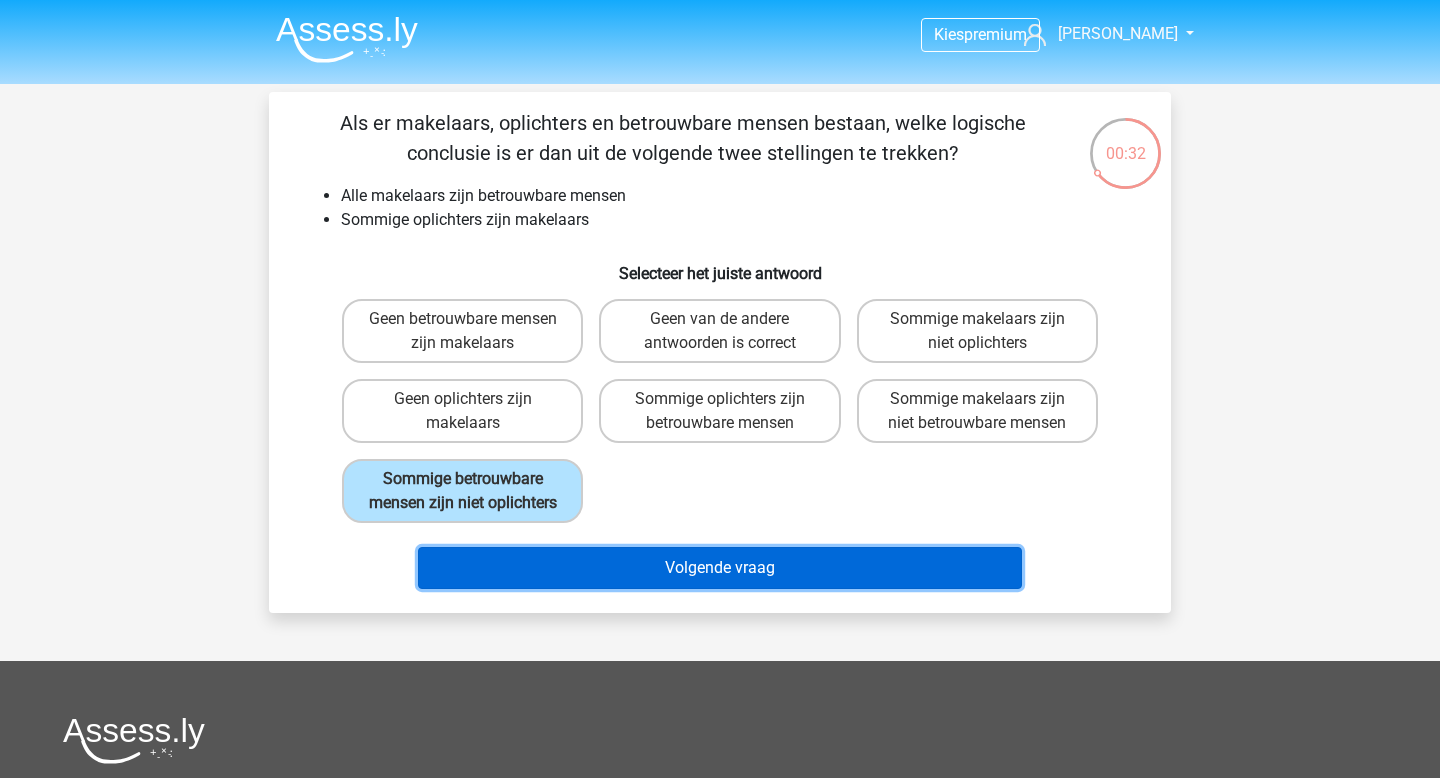 click on "Volgende vraag" at bounding box center (720, 568) 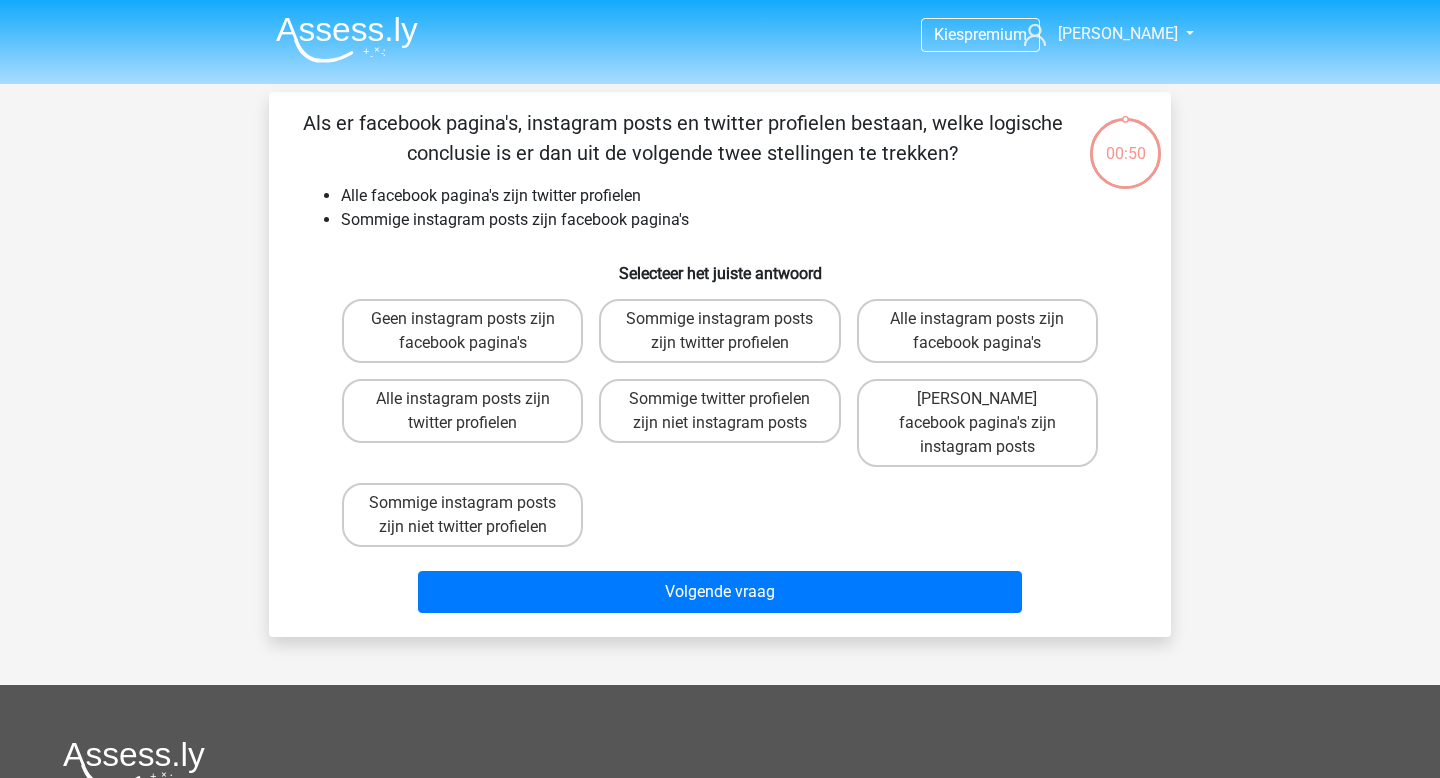 scroll, scrollTop: 92, scrollLeft: 0, axis: vertical 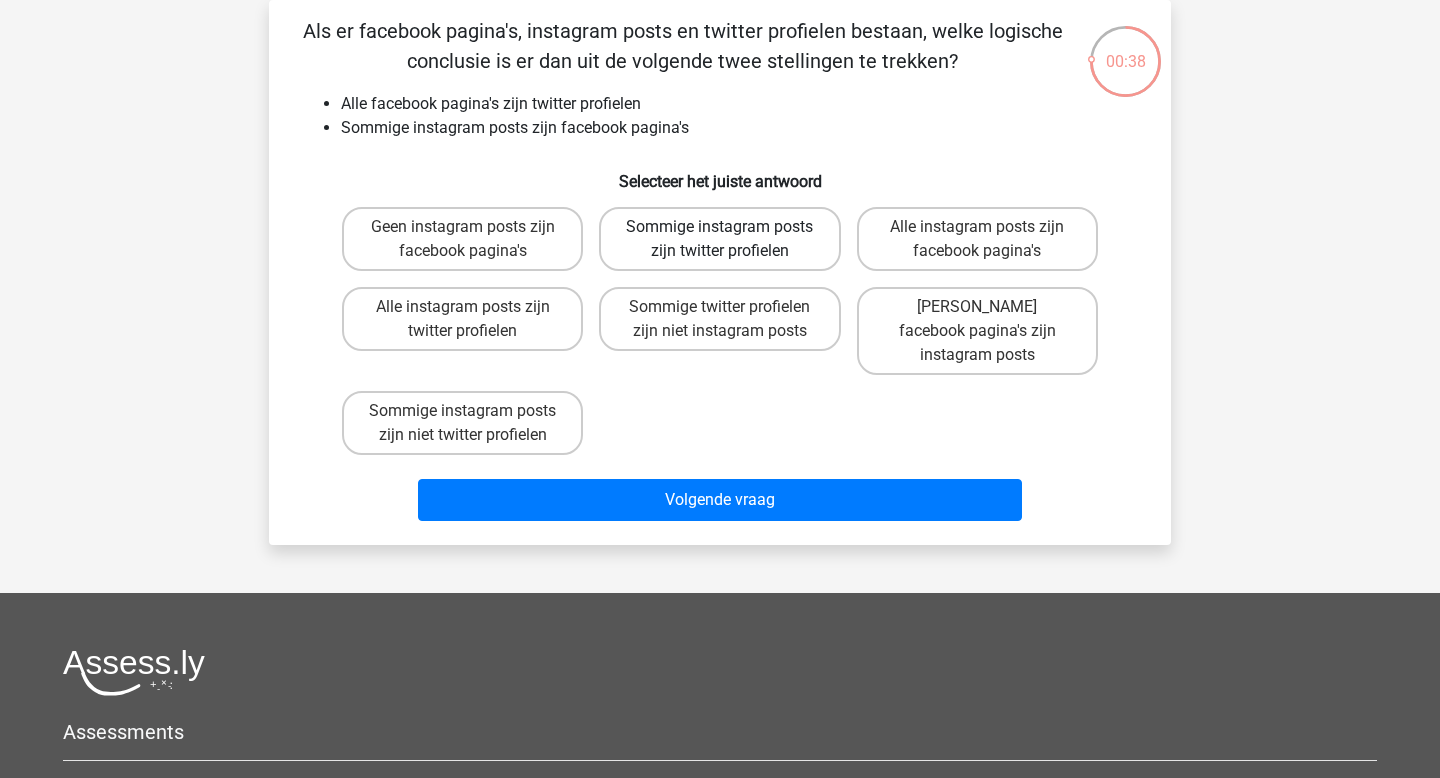 click on "Sommige instagram posts zijn twitter profielen" at bounding box center (719, 239) 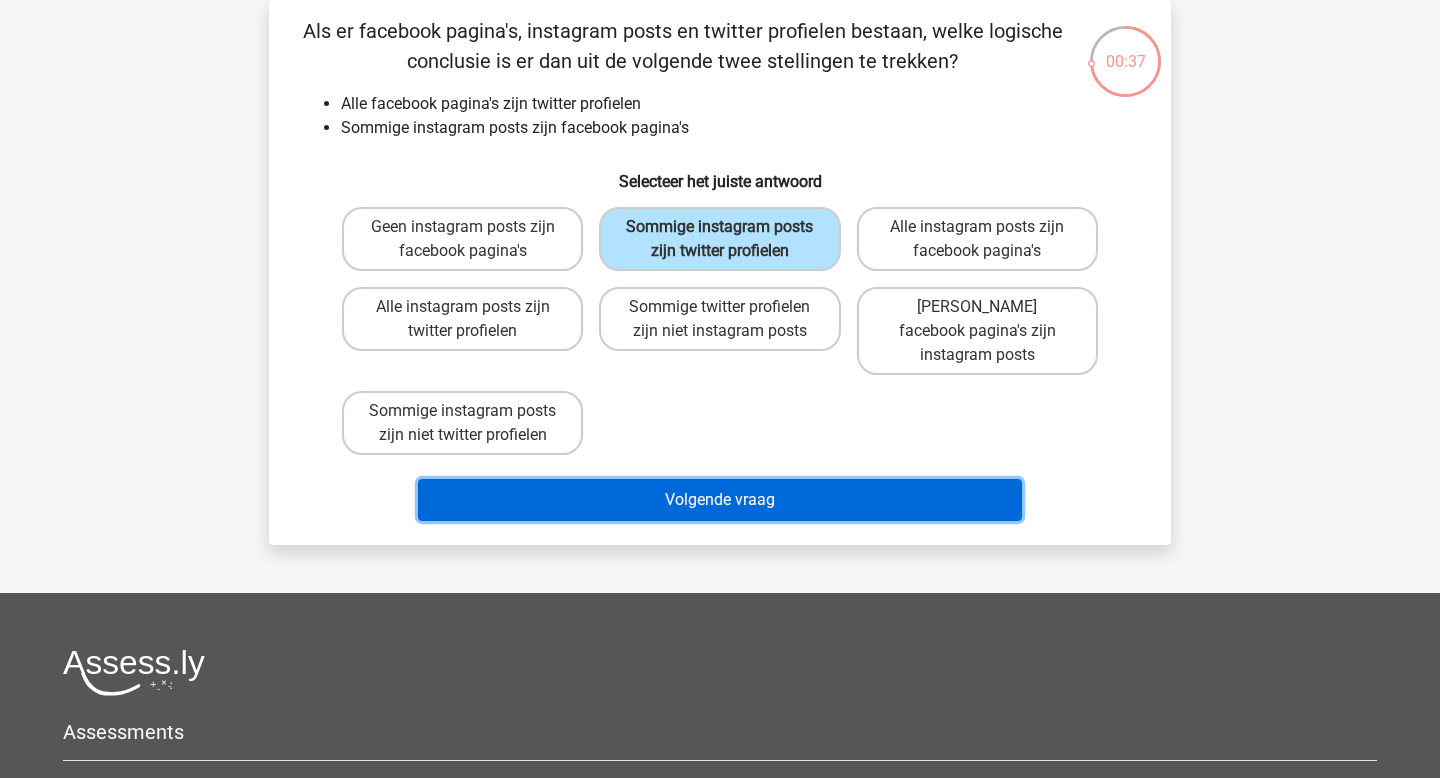 click on "Volgende vraag" at bounding box center (720, 500) 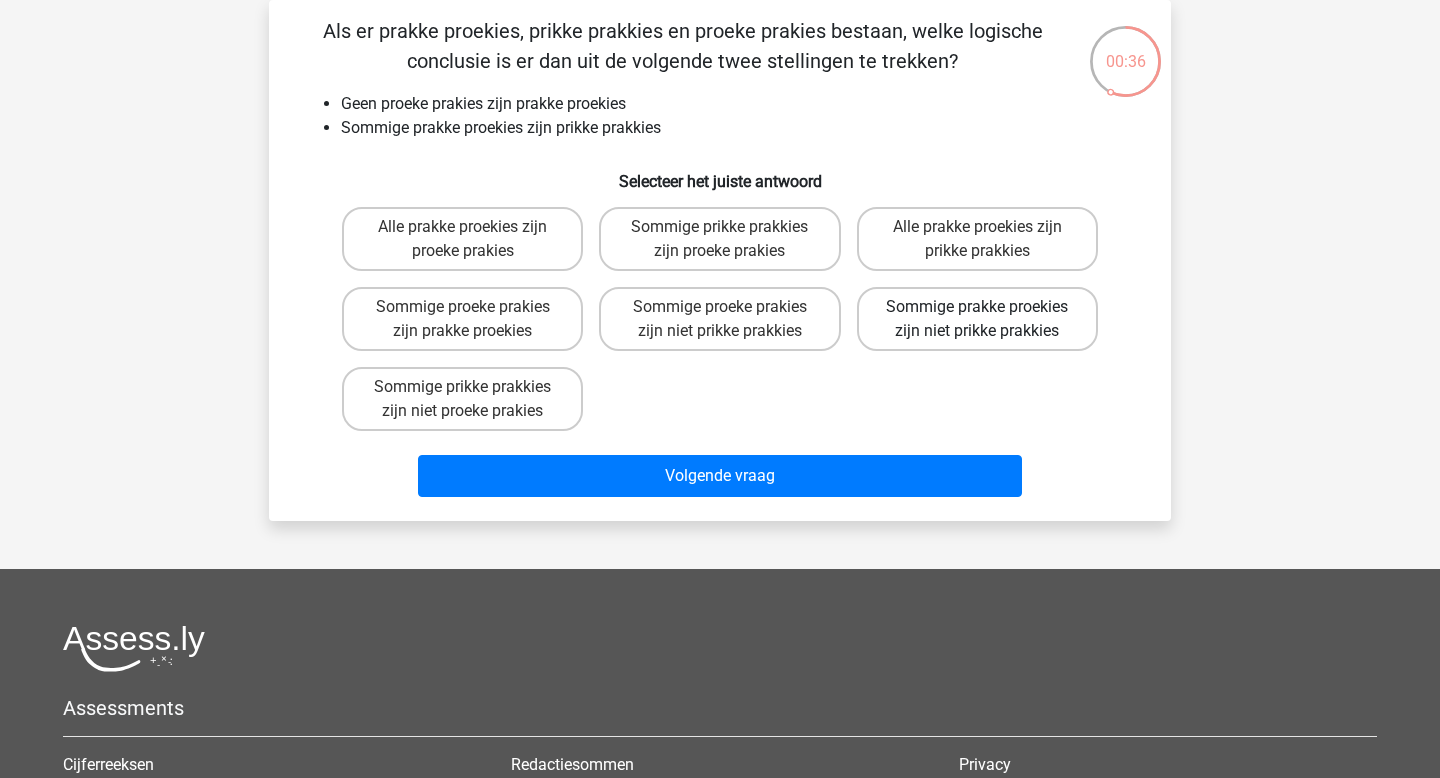 click on "Sommige prakke proekies zijn niet prikke prakkies" at bounding box center (977, 319) 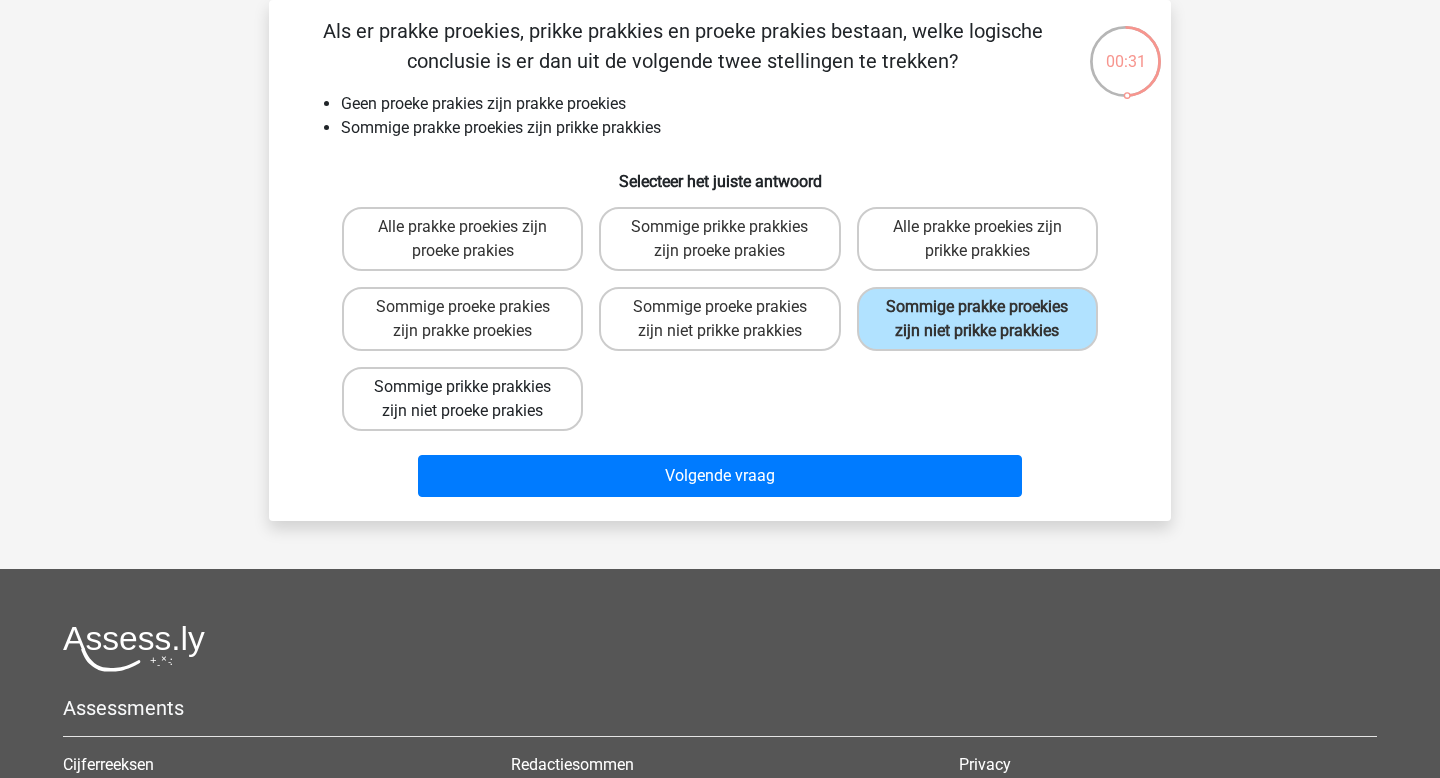 click on "Sommige prikke prakkies zijn niet proeke prakies" at bounding box center (462, 399) 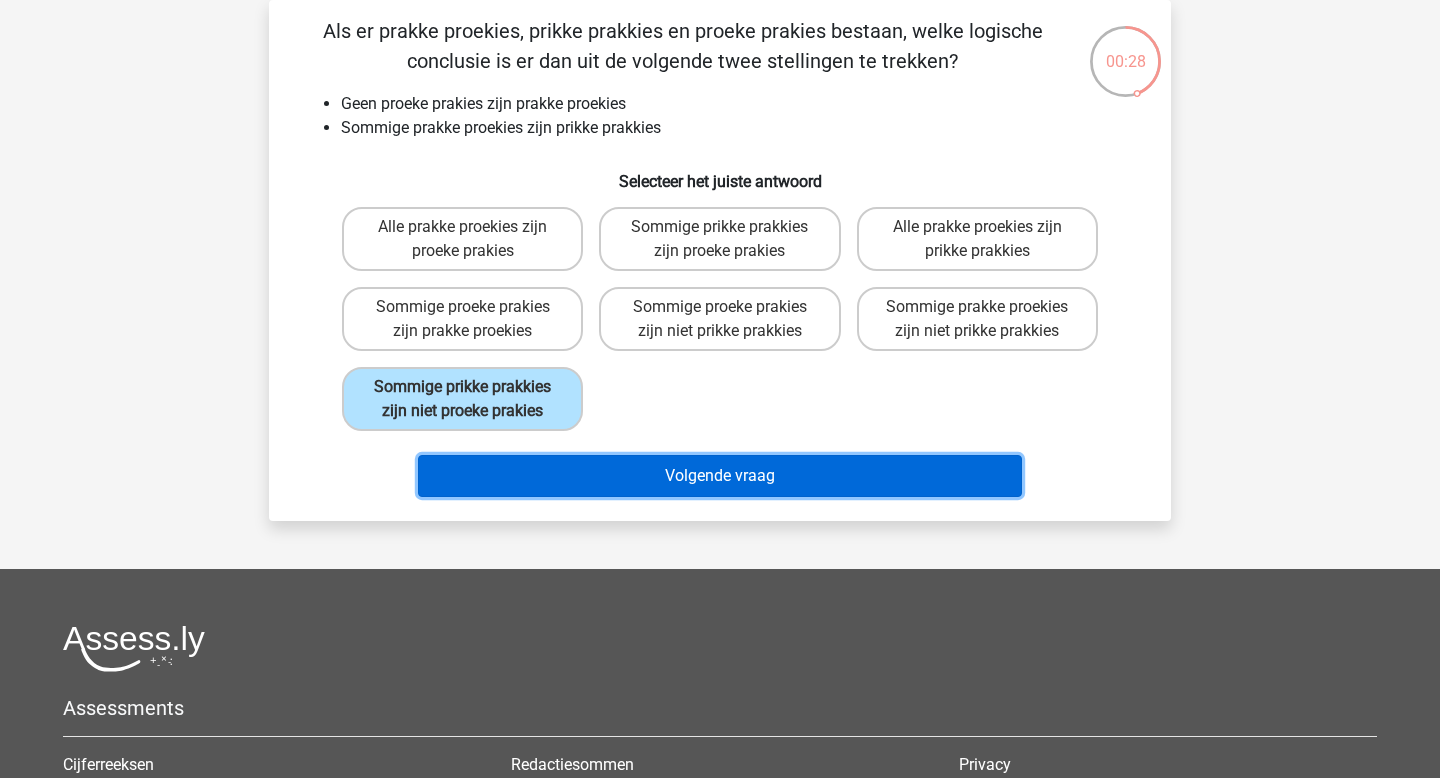 click on "Volgende vraag" at bounding box center (720, 476) 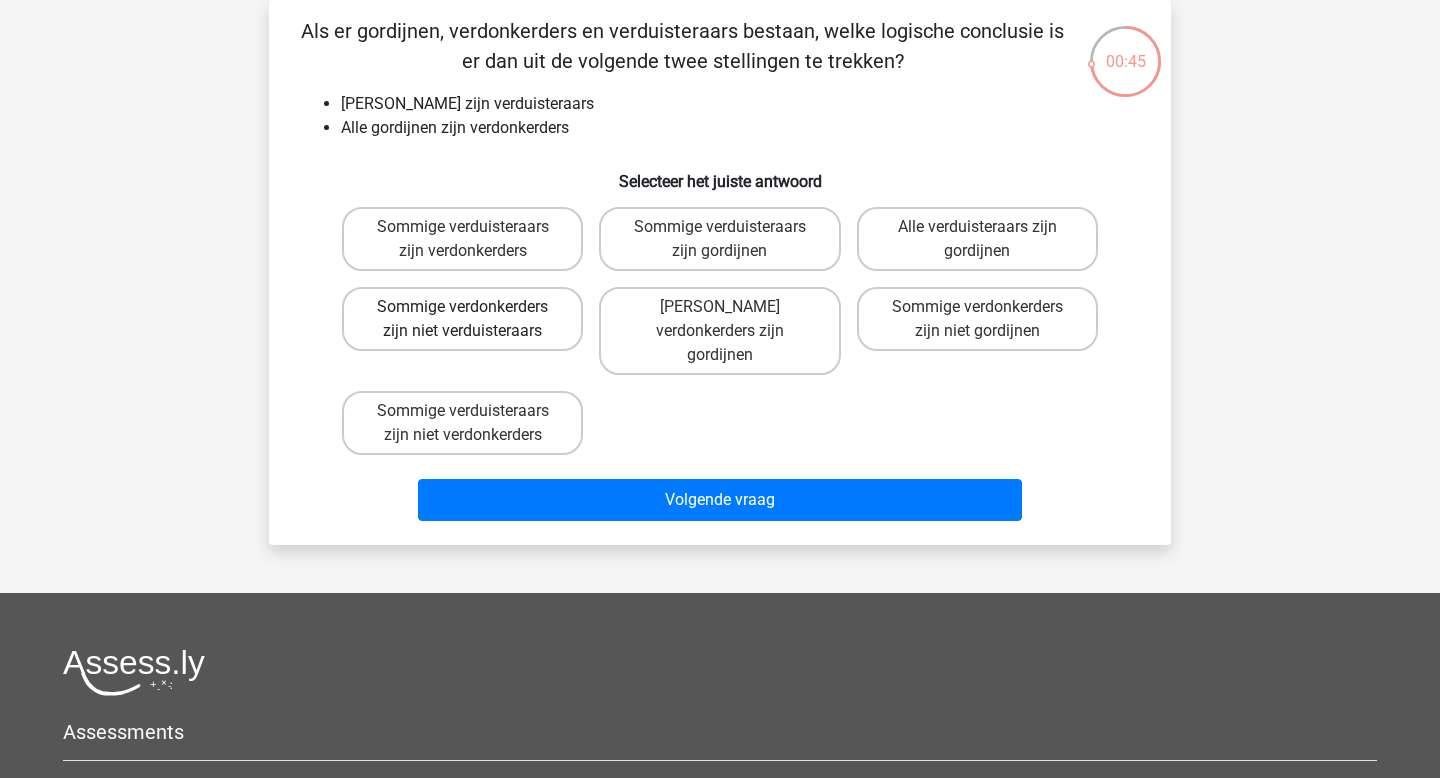 click on "Sommige verdonkerders zijn niet verduisteraars" at bounding box center (462, 319) 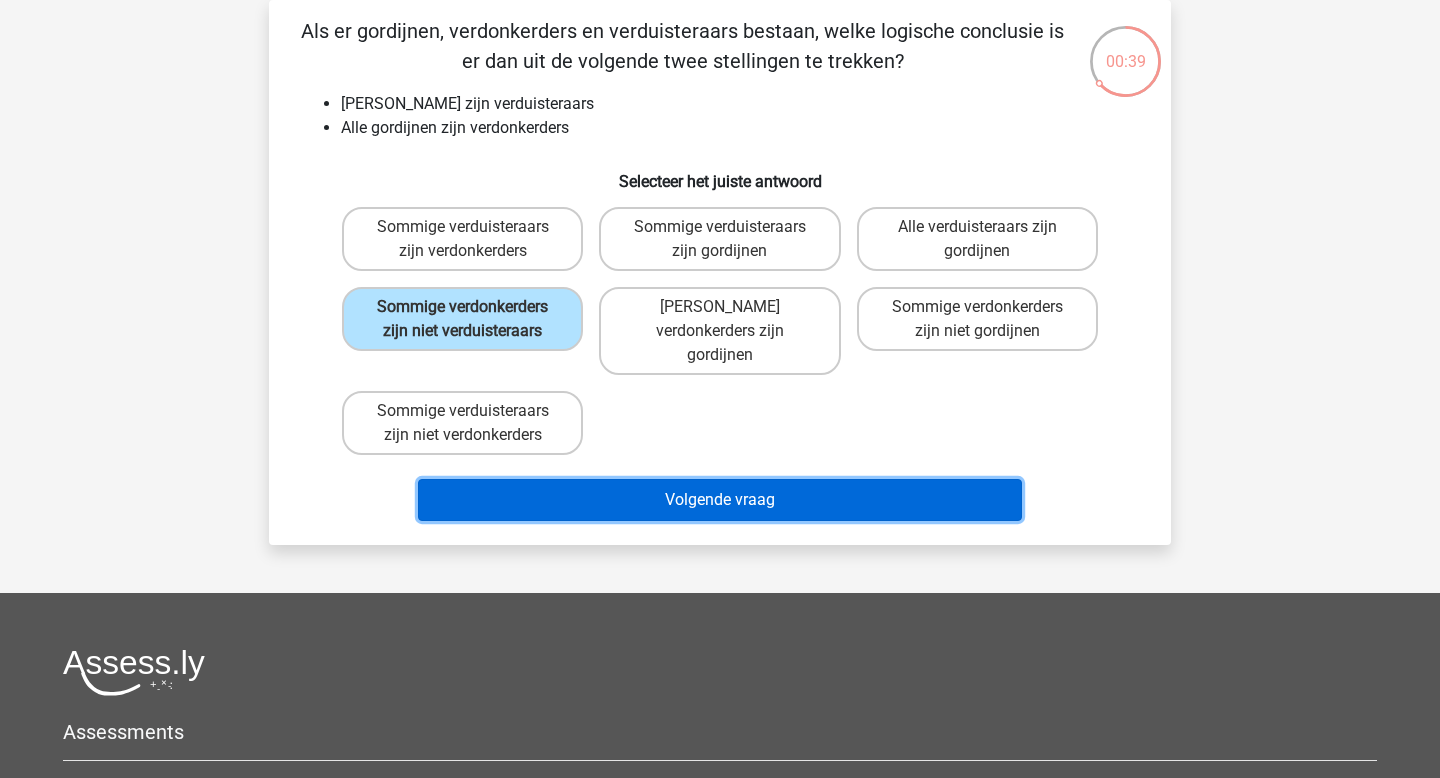 click on "Volgende vraag" at bounding box center (720, 500) 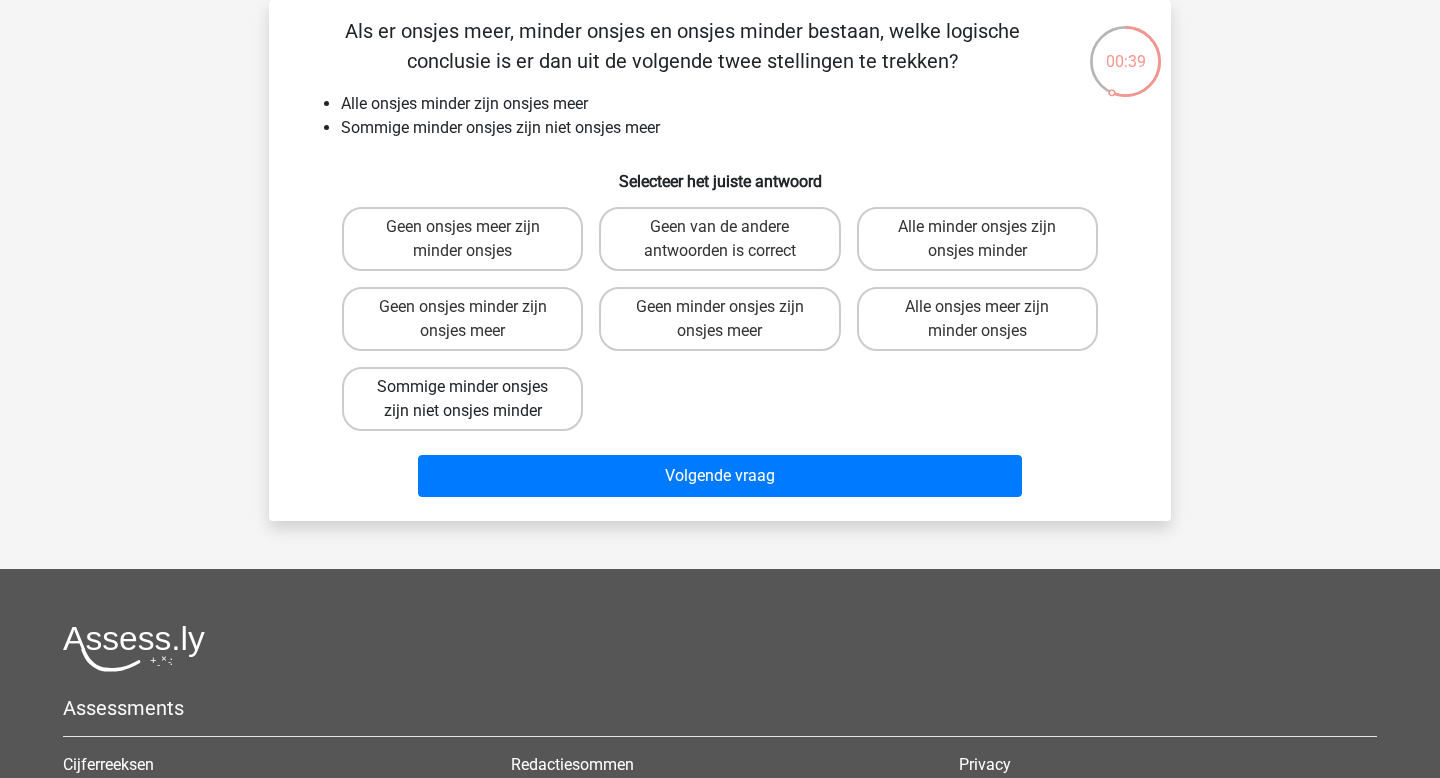 click on "Sommige minder onsjes zijn niet onsjes minder" at bounding box center [462, 399] 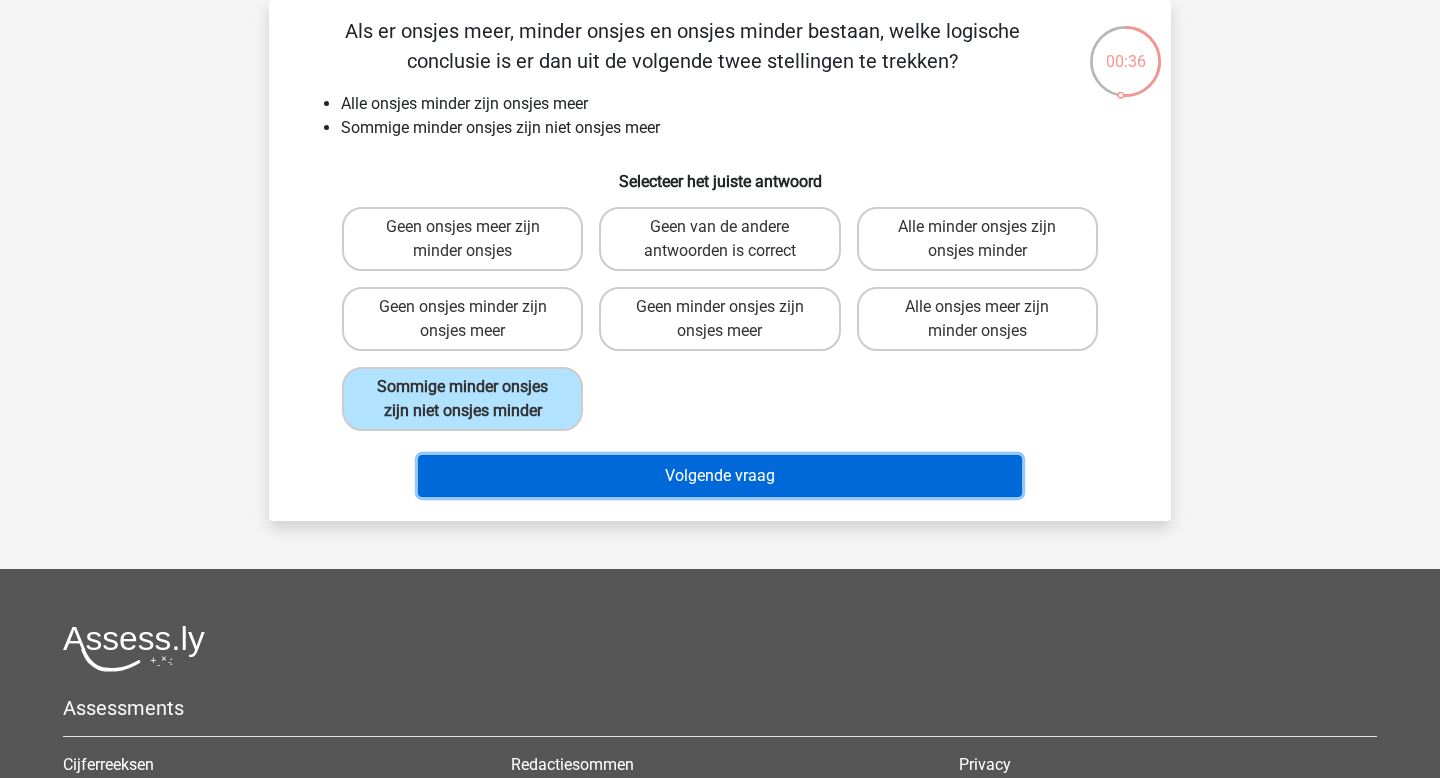click on "Volgende vraag" at bounding box center [720, 476] 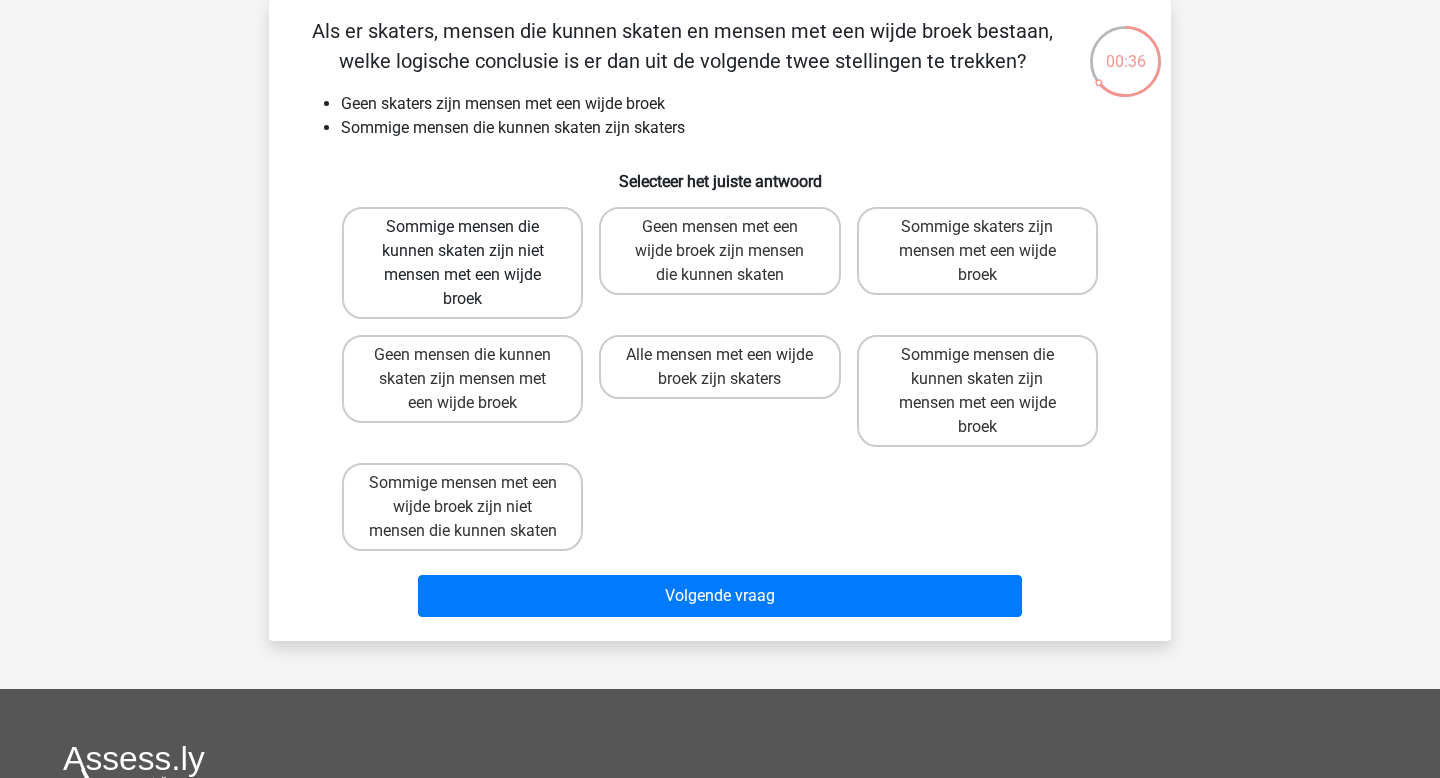 click on "Sommige mensen die kunnen skaten zijn niet mensen met een wijde broek" at bounding box center [462, 263] 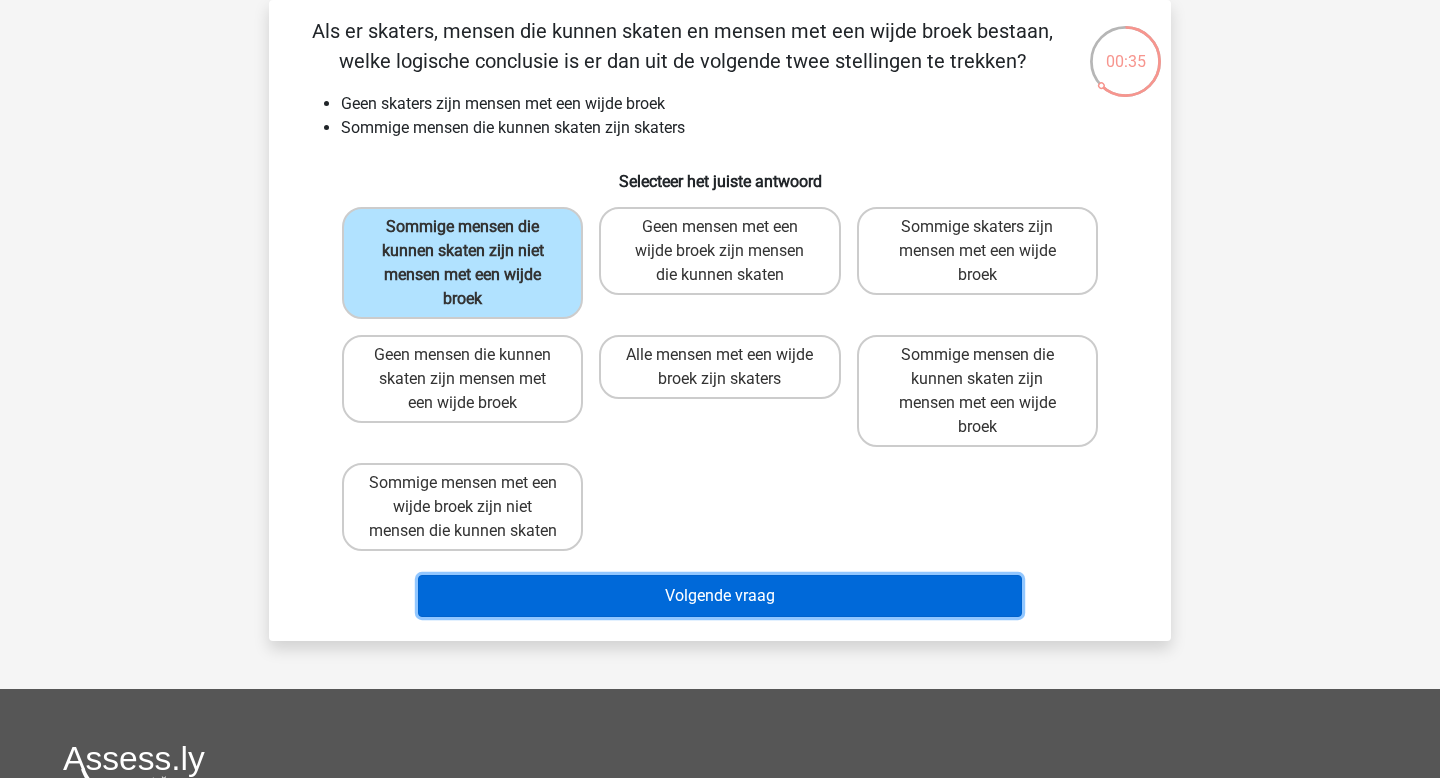 click on "Volgende vraag" at bounding box center [720, 596] 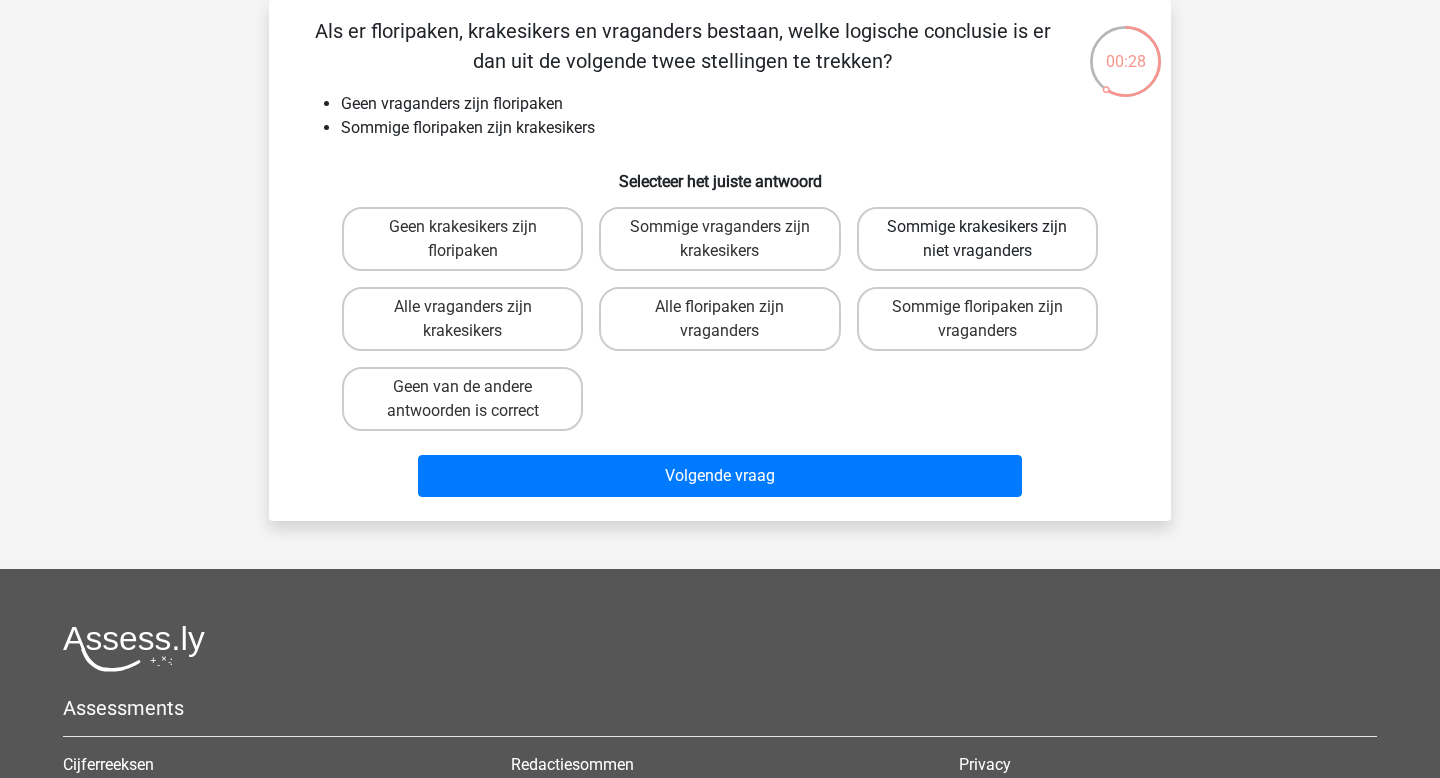 click on "Sommige krakesikers zijn niet vraganders" at bounding box center [977, 239] 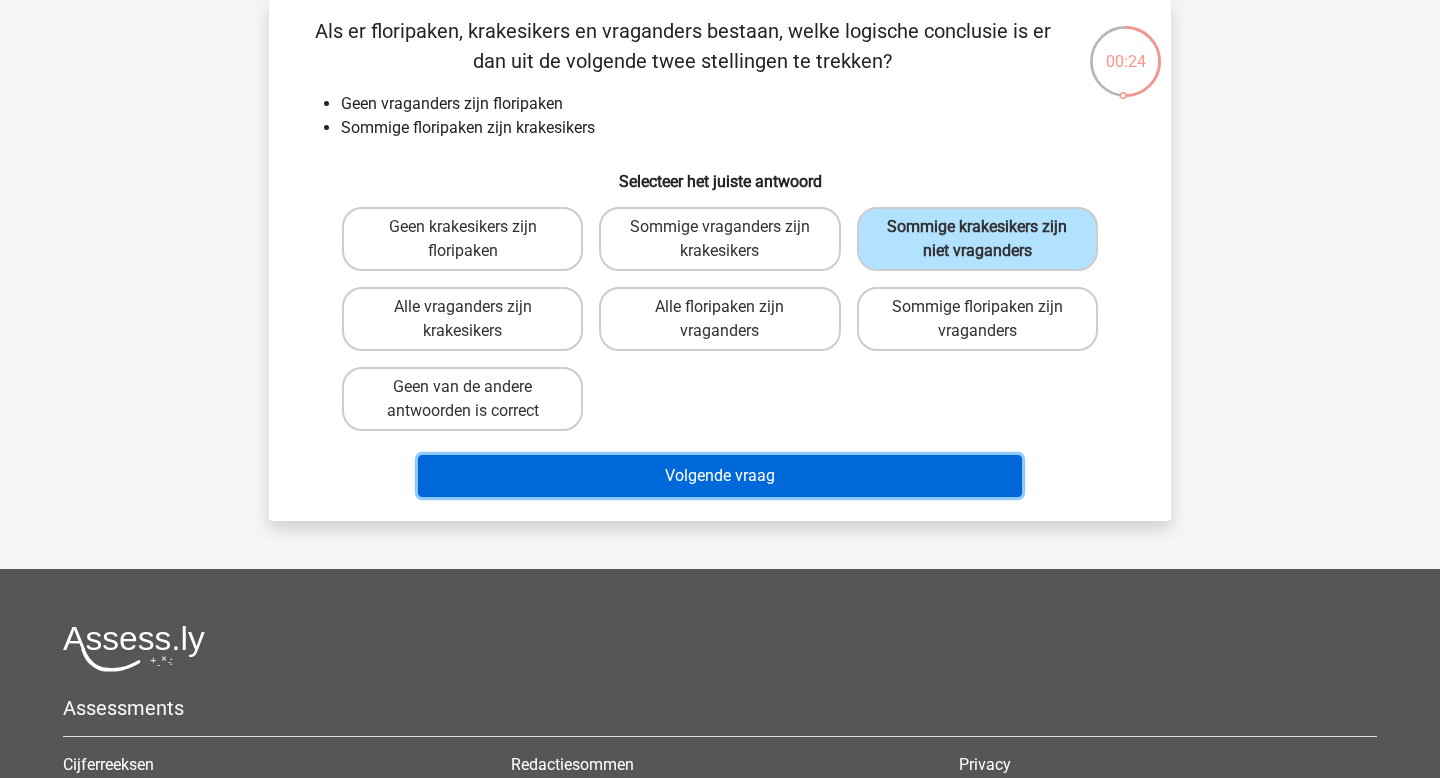 click on "Volgende vraag" at bounding box center (720, 476) 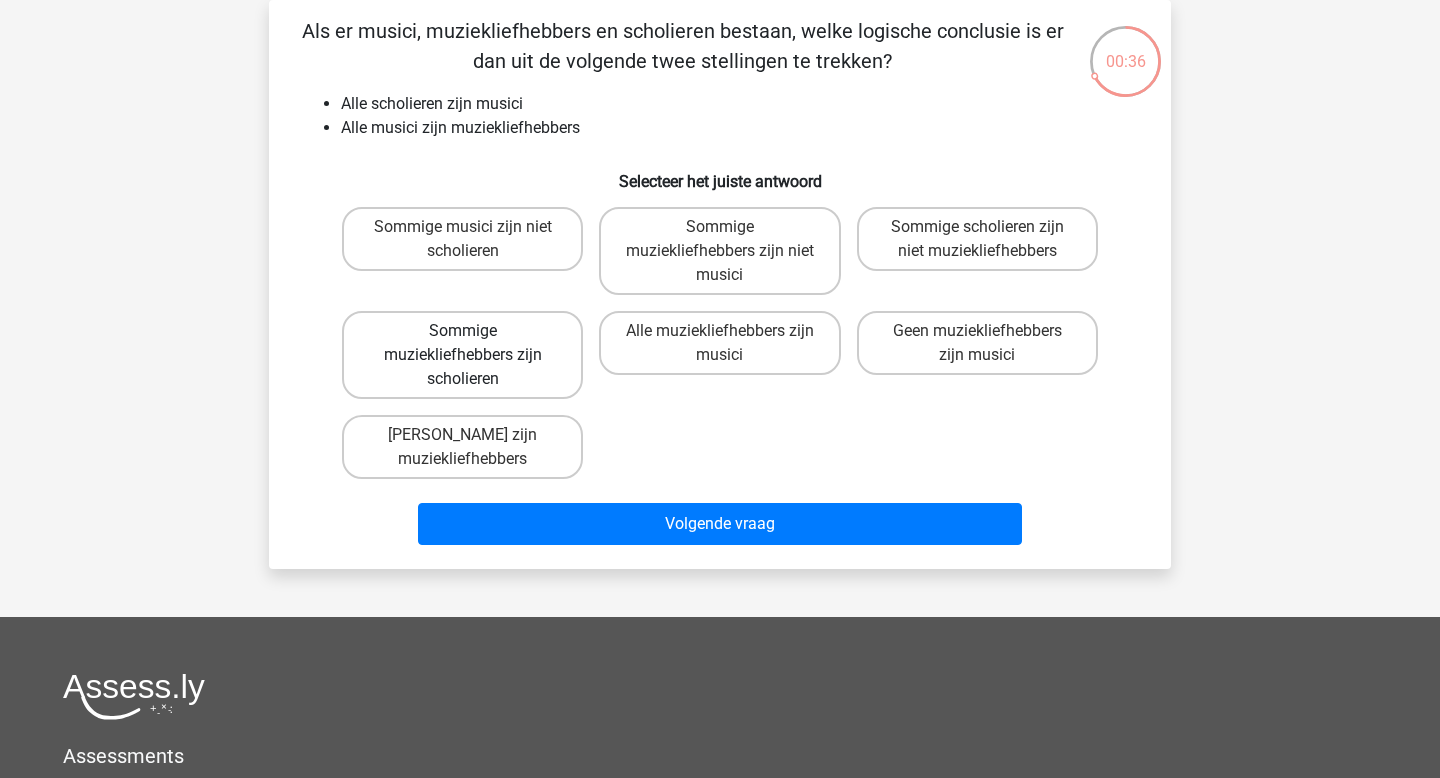 click on "Sommige muziekliefhebbers zijn scholieren" at bounding box center (462, 355) 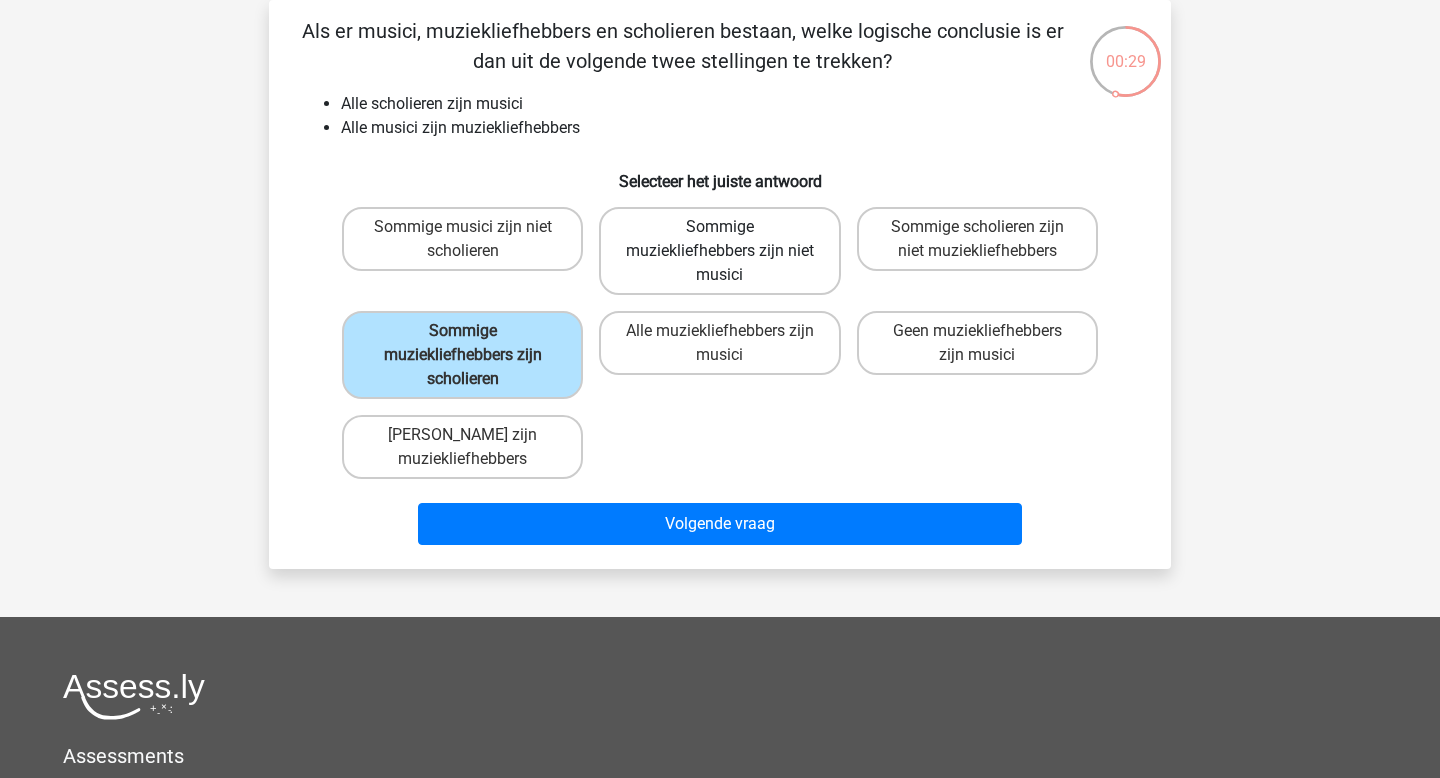 click on "Sommige muziekliefhebbers zijn niet musici" at bounding box center (719, 251) 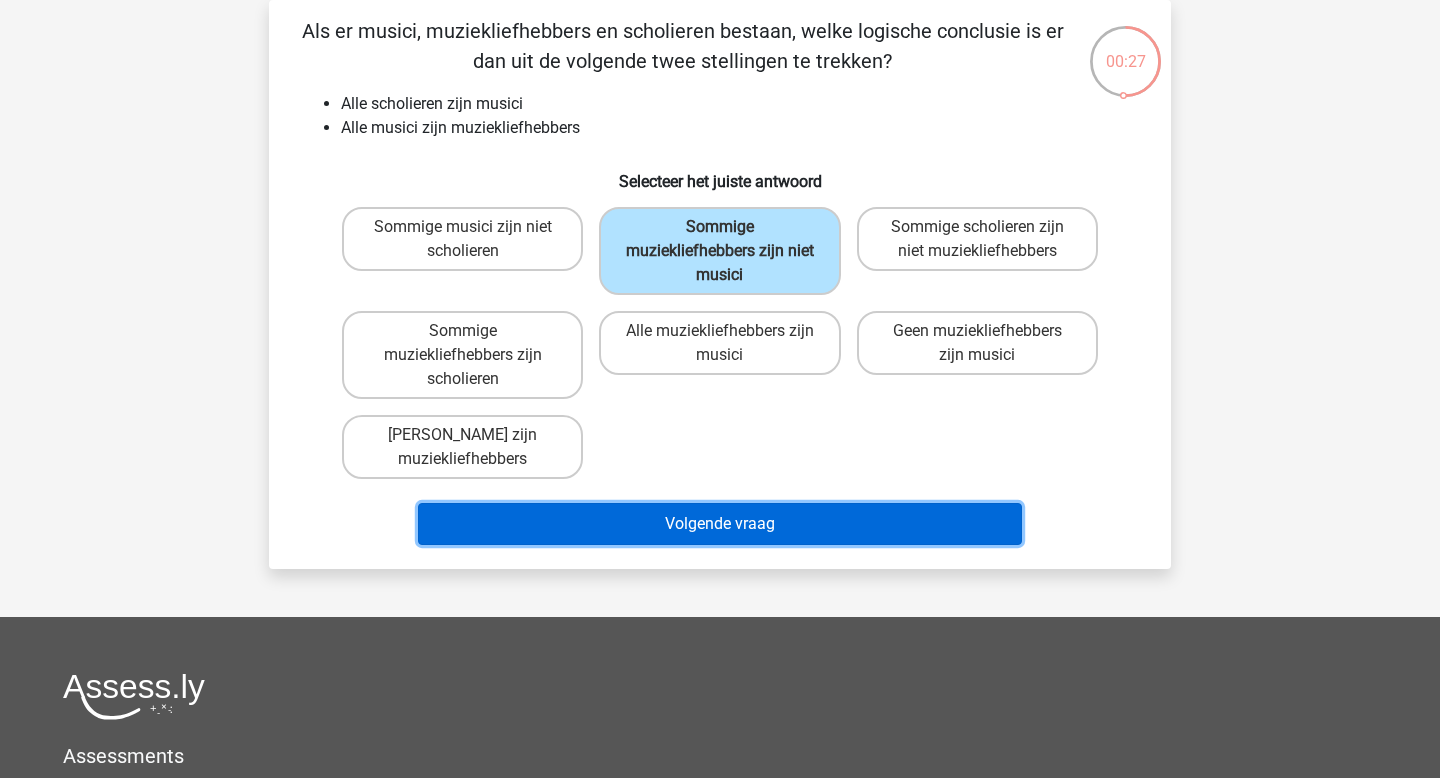 click on "Volgende vraag" at bounding box center (720, 524) 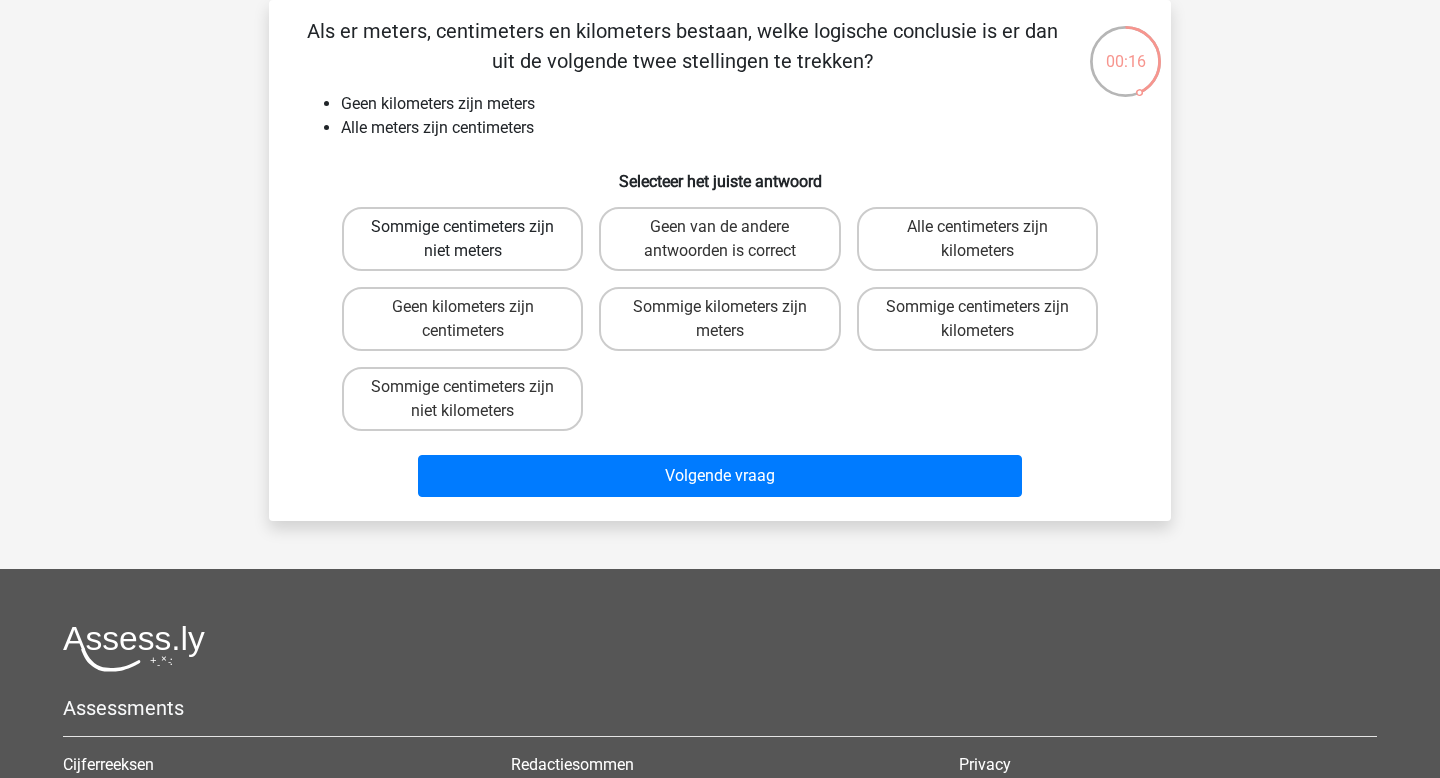 click on "Sommige centimeters zijn niet meters" at bounding box center (462, 239) 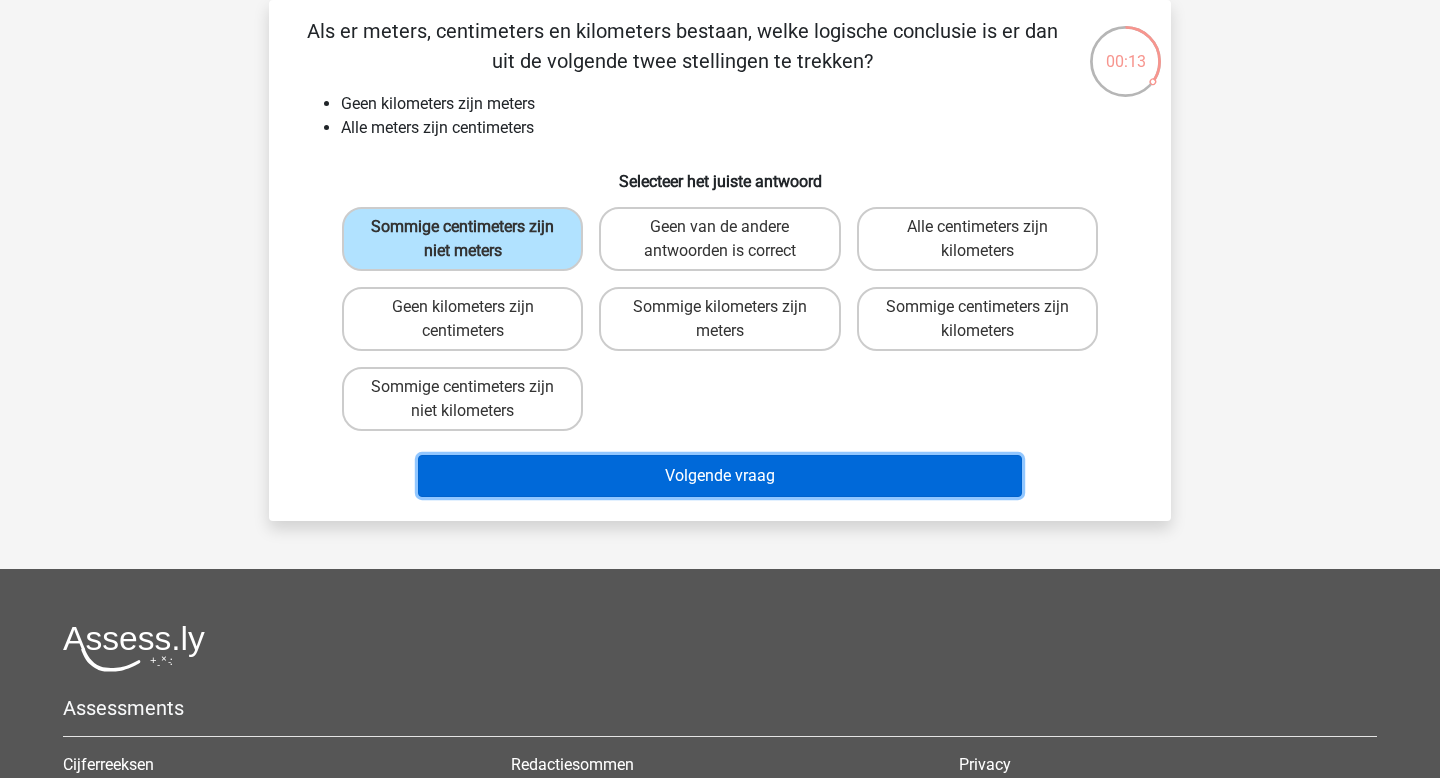 click on "Volgende vraag" at bounding box center (720, 476) 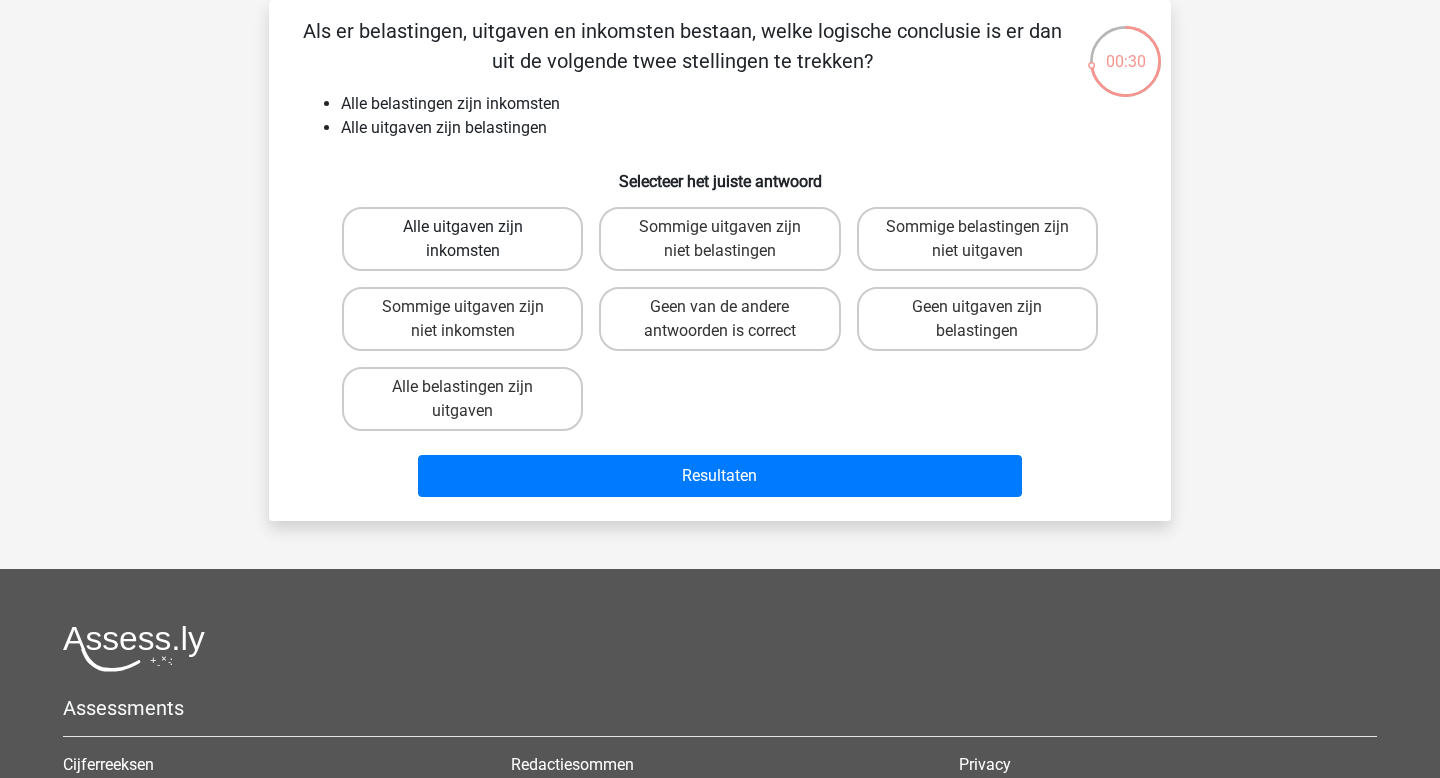 click on "Alle uitgaven zijn inkomsten" at bounding box center (462, 239) 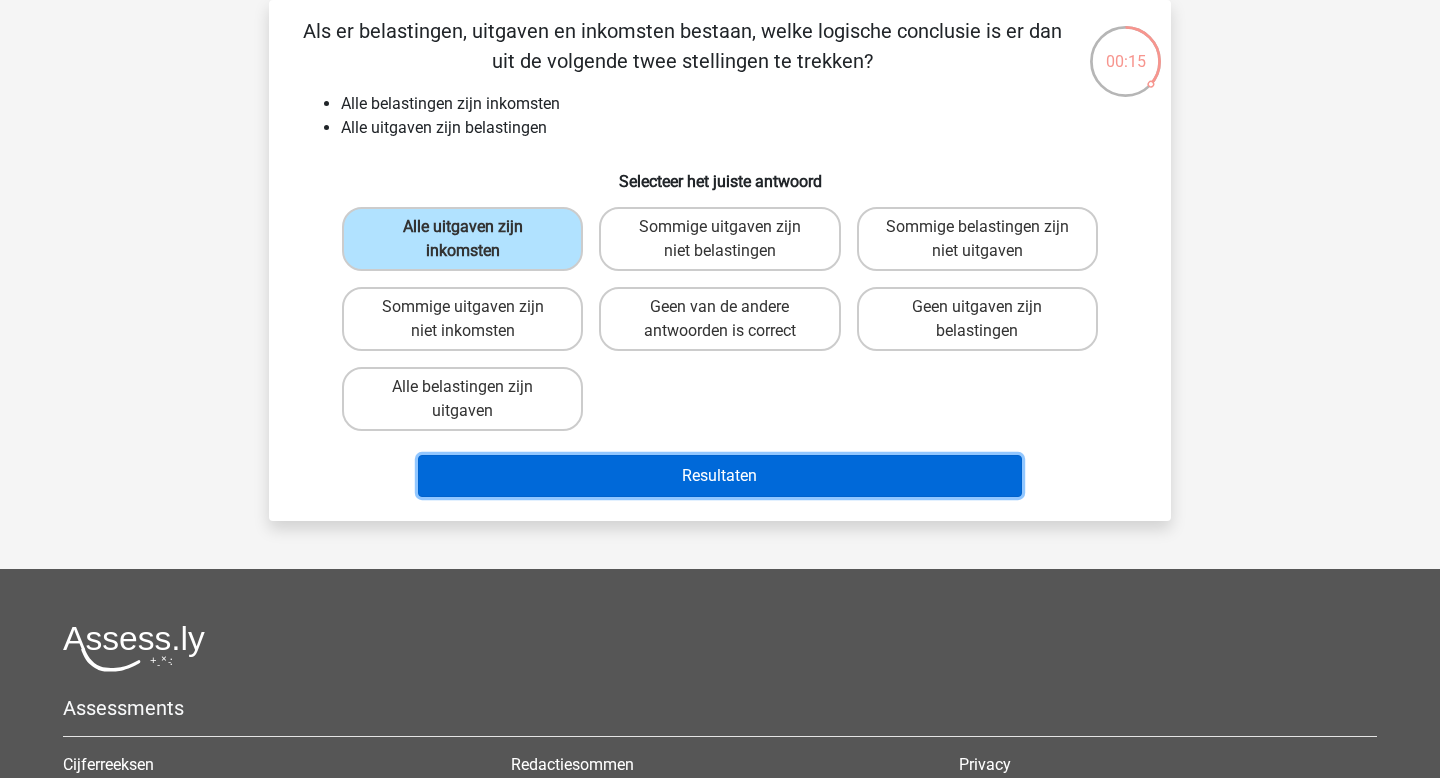 click on "Resultaten" at bounding box center (720, 476) 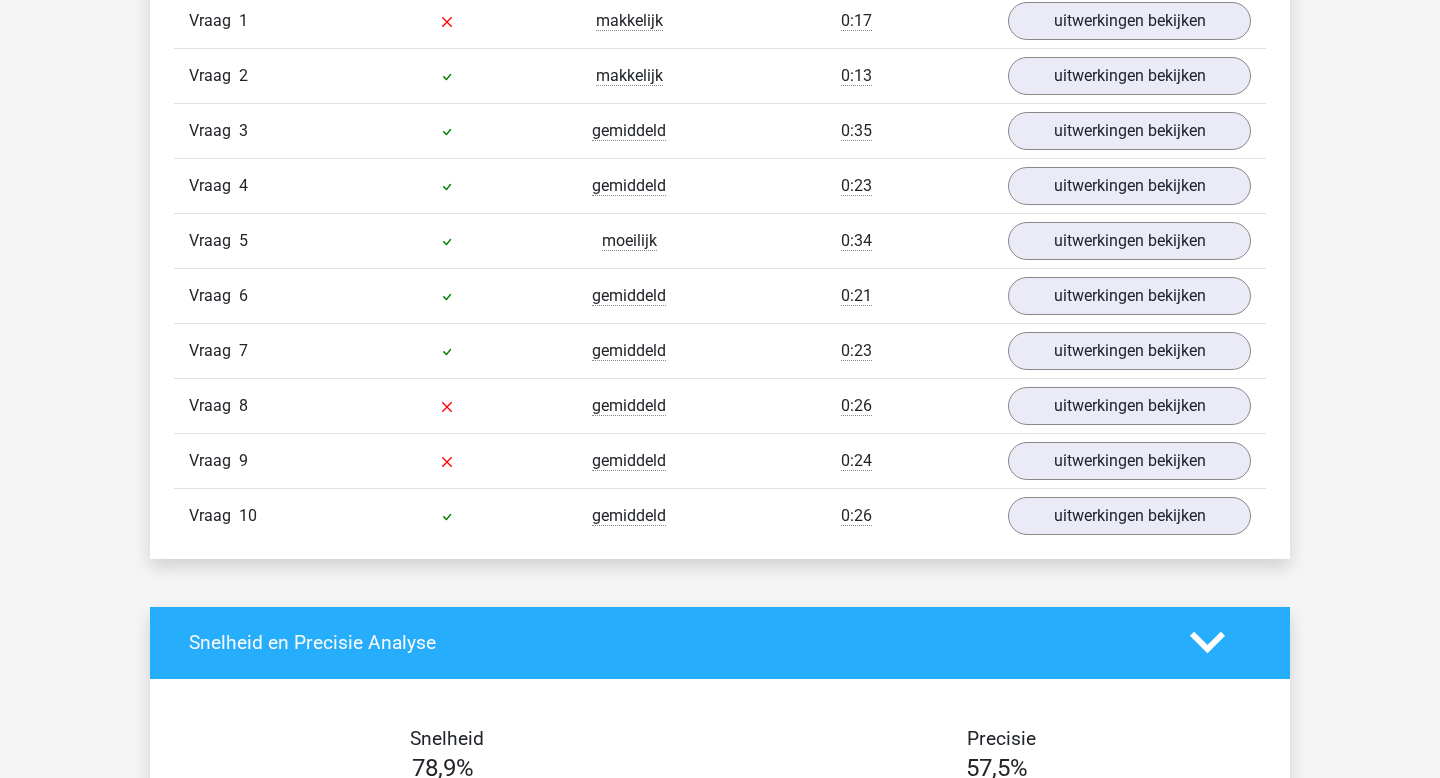 scroll, scrollTop: 1736, scrollLeft: 0, axis: vertical 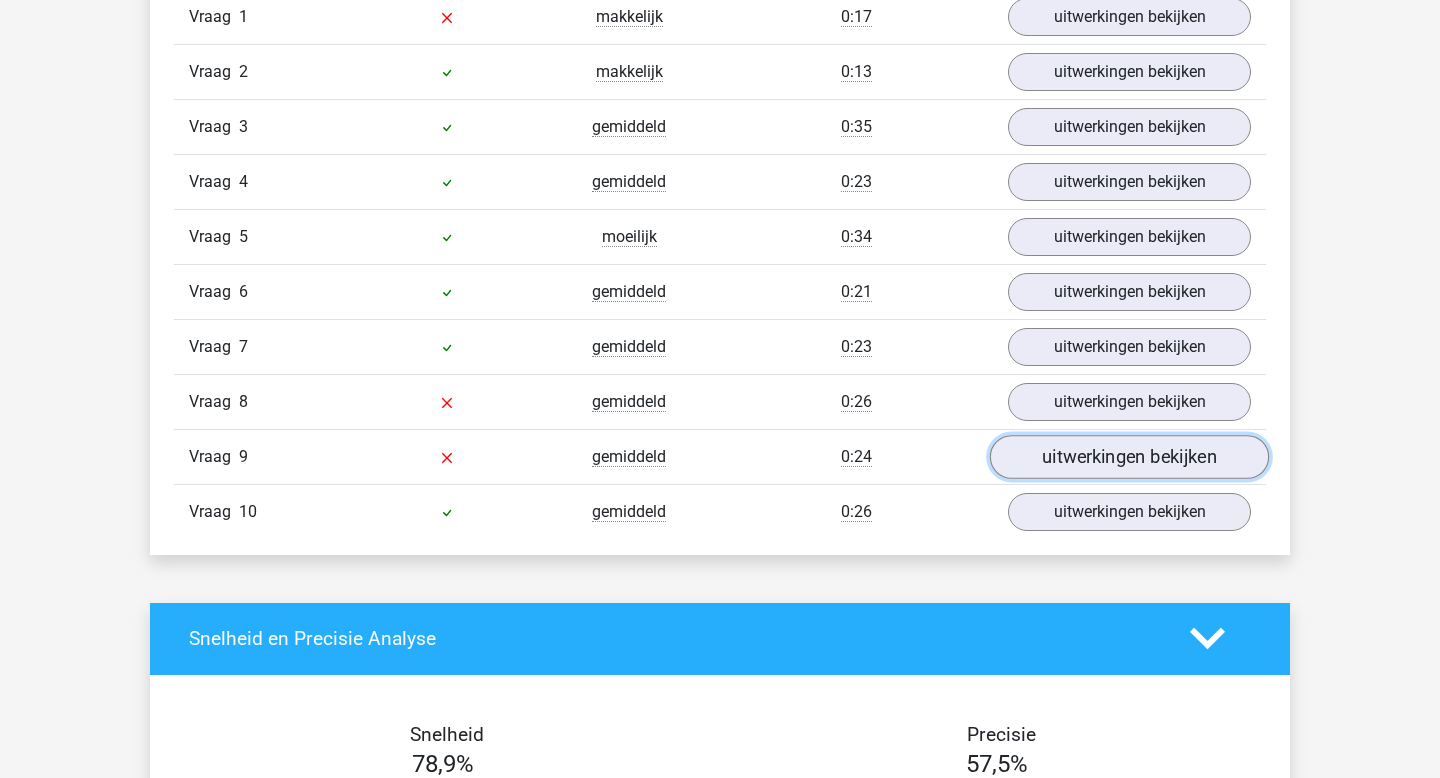 click on "uitwerkingen bekijken" at bounding box center (1129, 457) 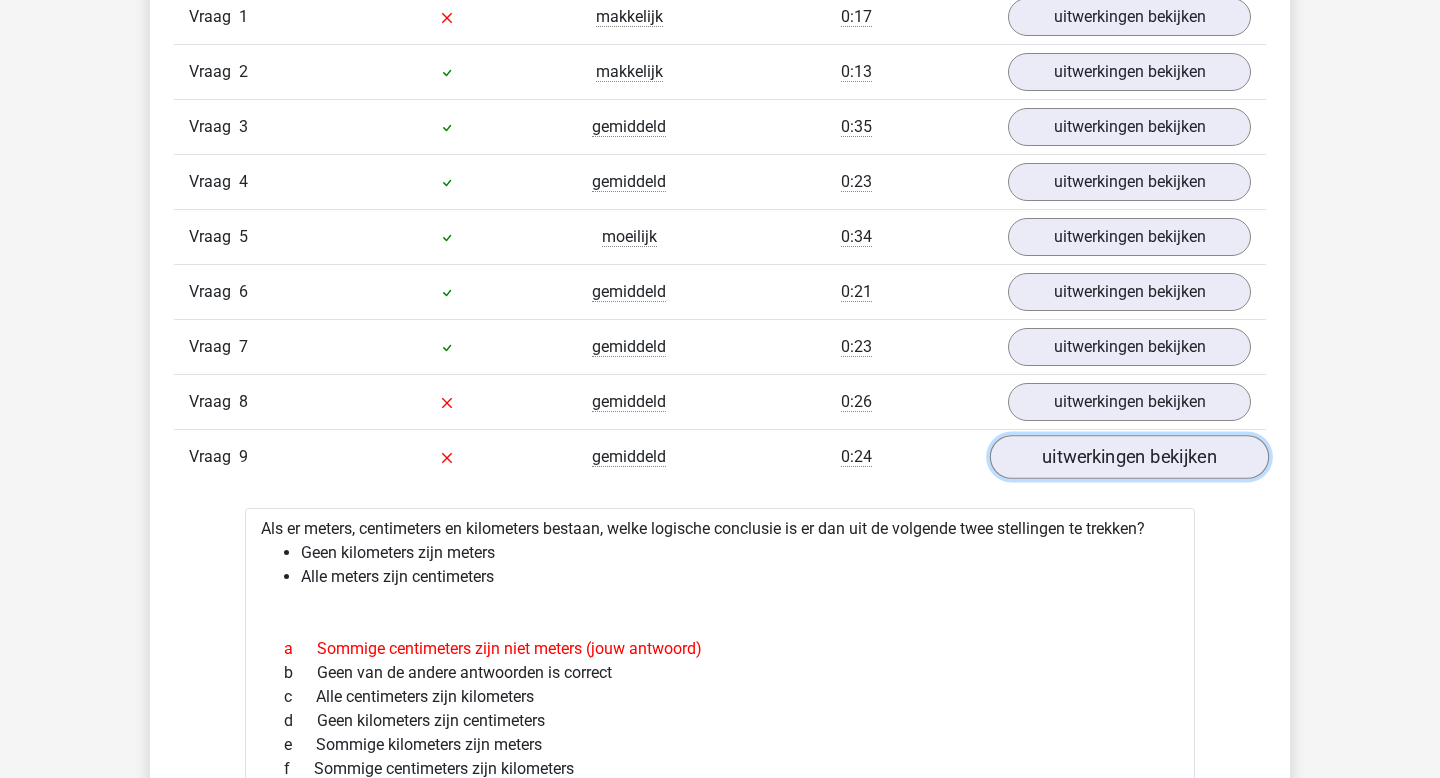 scroll, scrollTop: 1989, scrollLeft: 0, axis: vertical 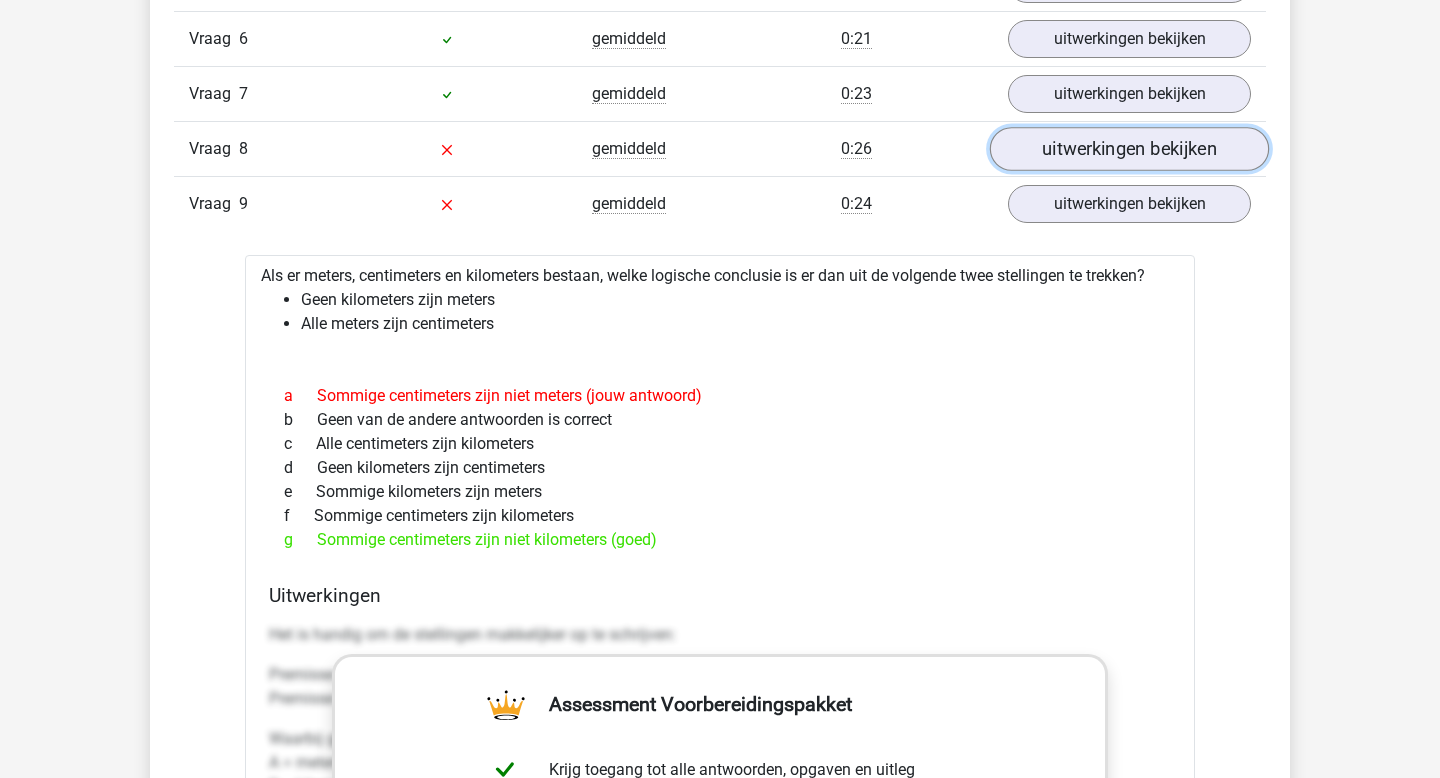 click on "uitwerkingen bekijken" at bounding box center [1129, 149] 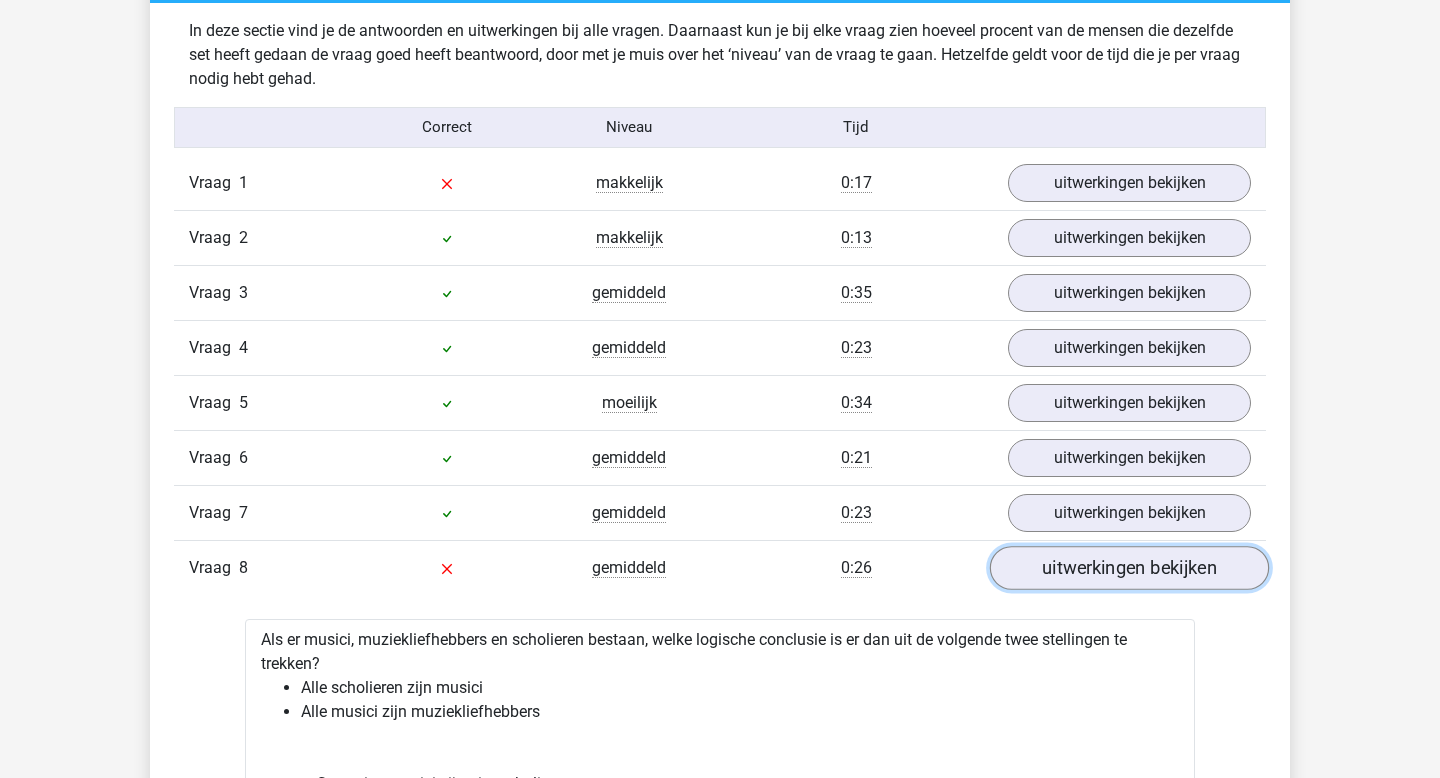 scroll, scrollTop: 1561, scrollLeft: 0, axis: vertical 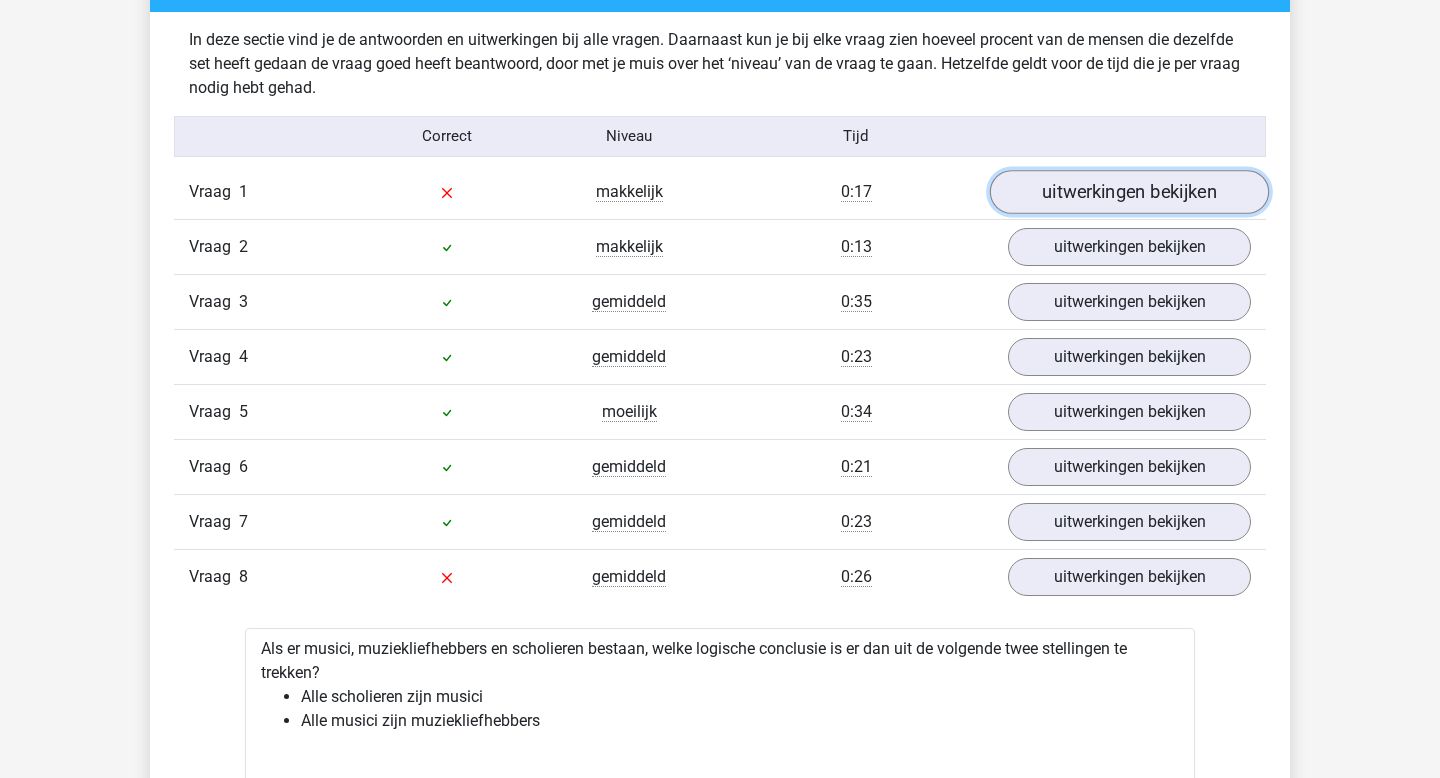click on "uitwerkingen bekijken" at bounding box center [1129, 192] 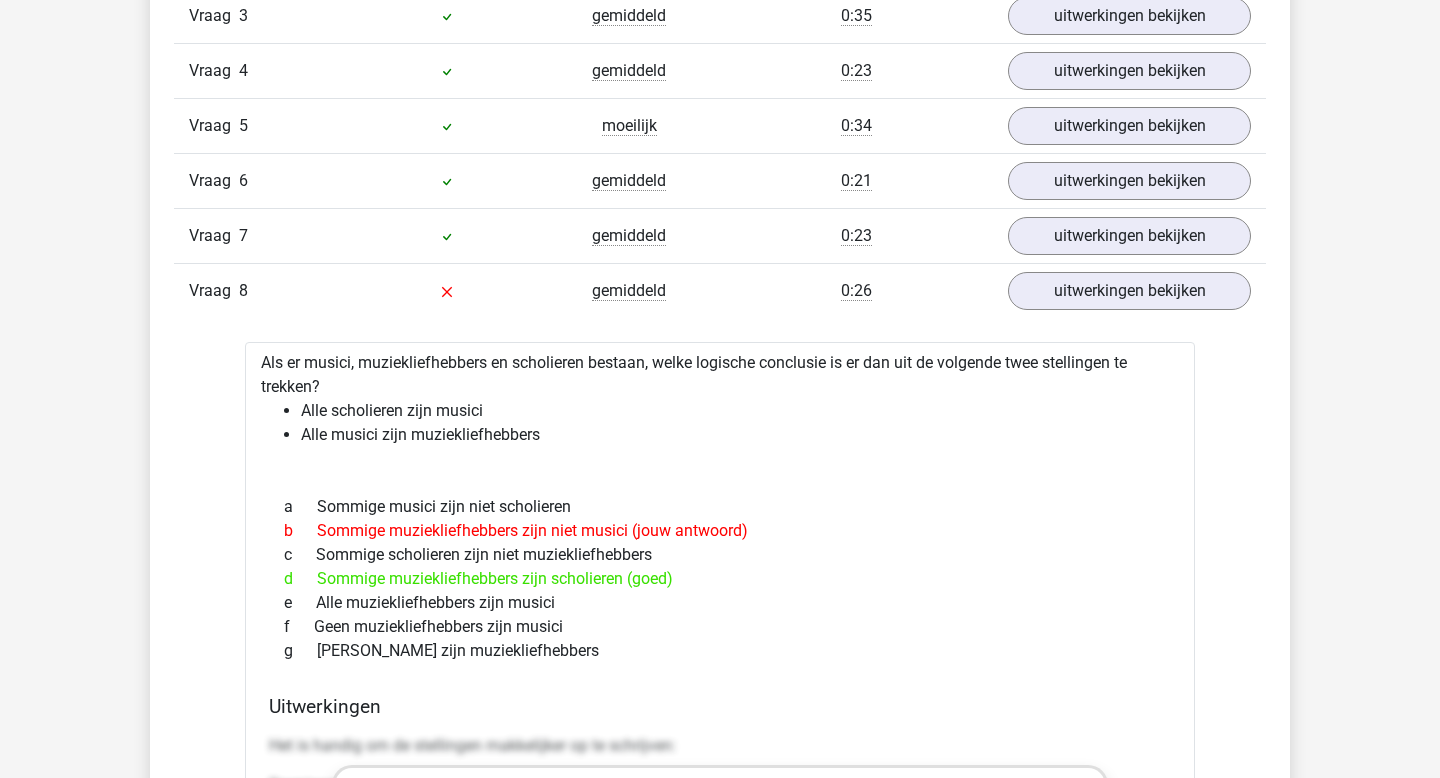 scroll, scrollTop: 3683, scrollLeft: 0, axis: vertical 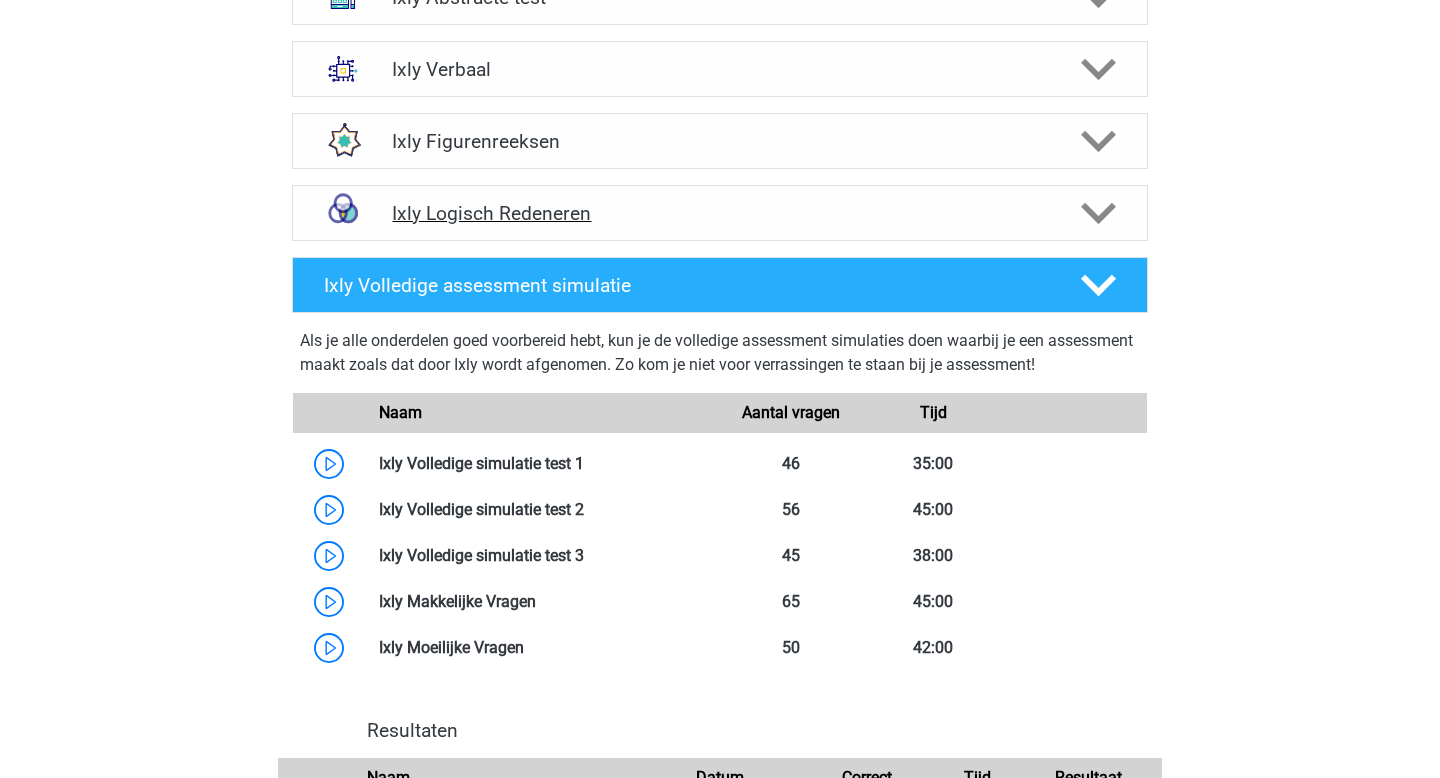 click on "Ixly Logisch Redeneren" at bounding box center (719, 213) 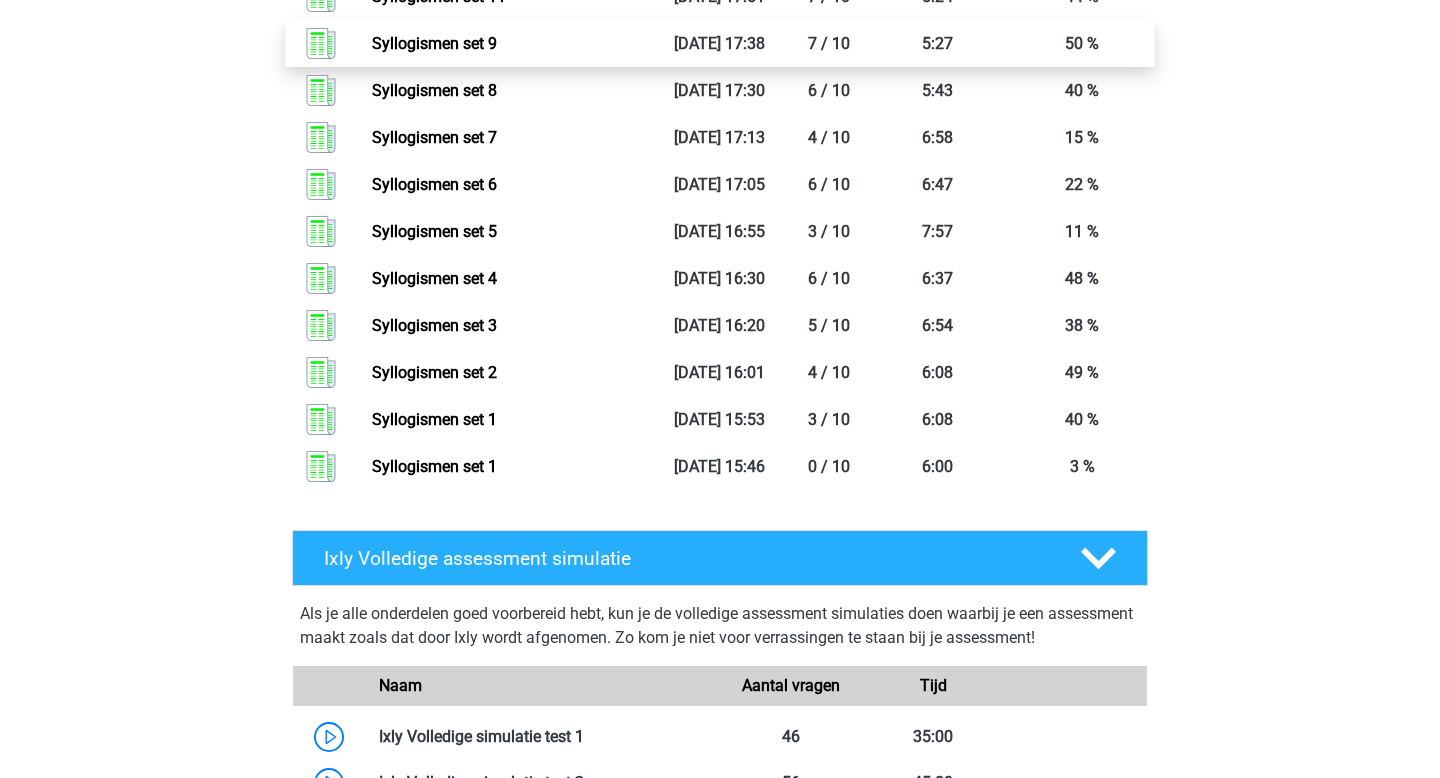 scroll, scrollTop: 3037, scrollLeft: 0, axis: vertical 